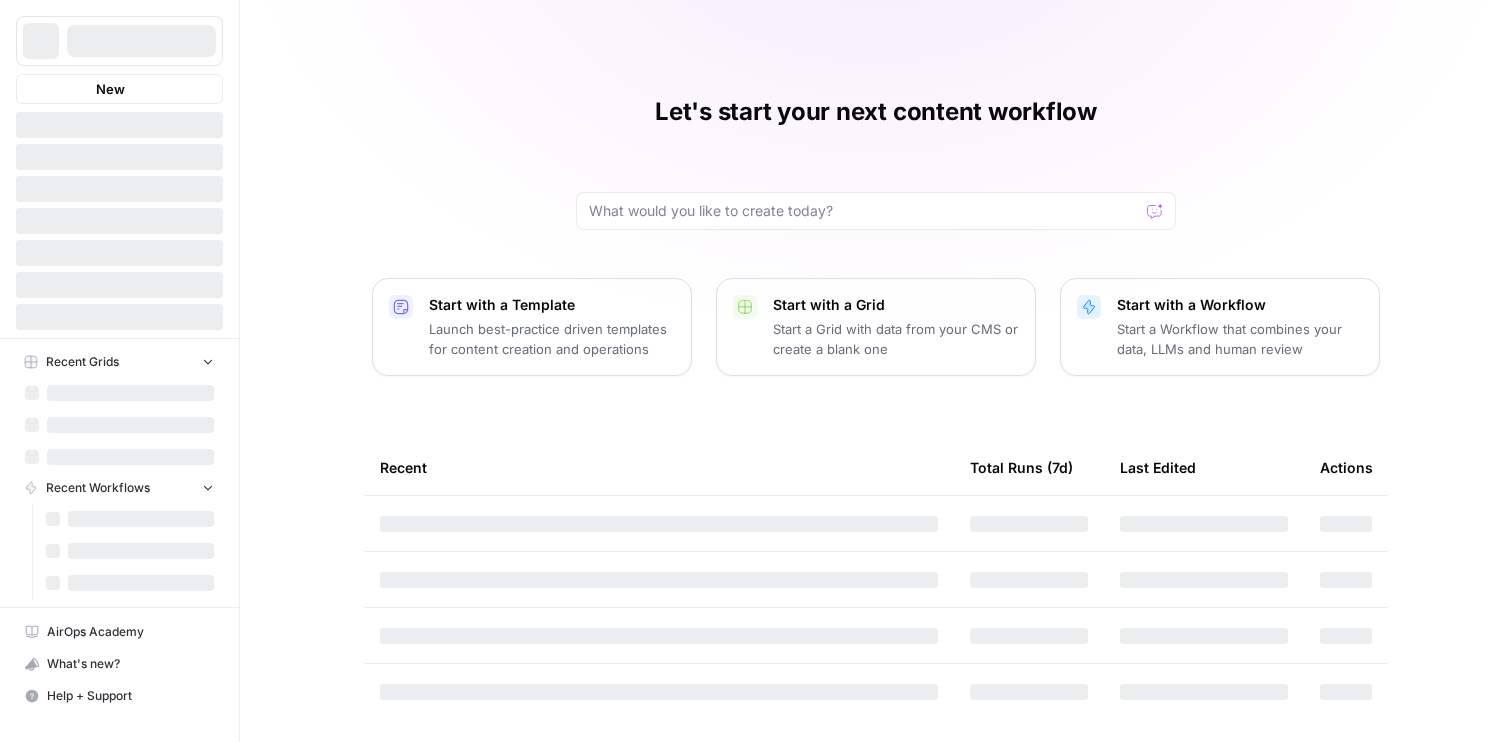 scroll, scrollTop: 0, scrollLeft: 0, axis: both 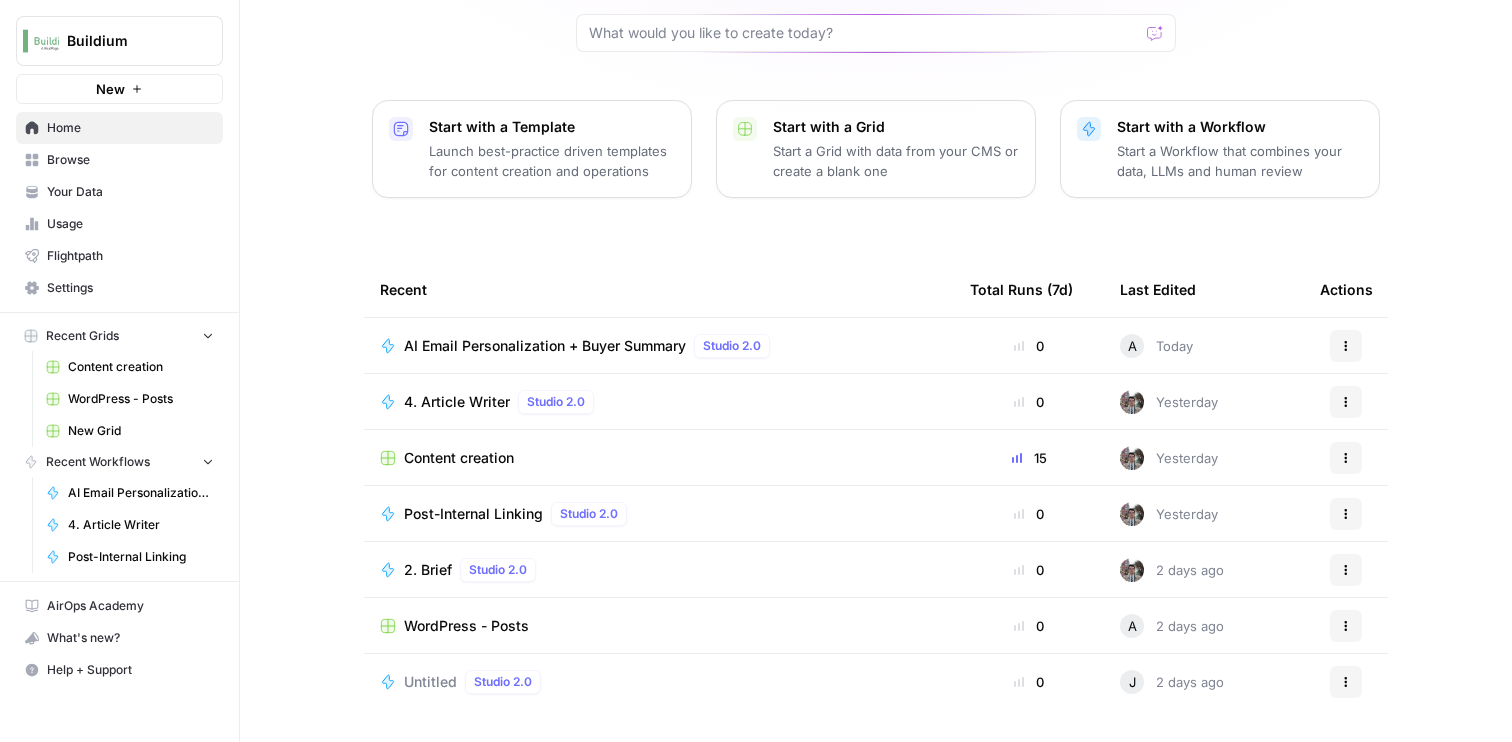 click on "Browse" at bounding box center [130, 160] 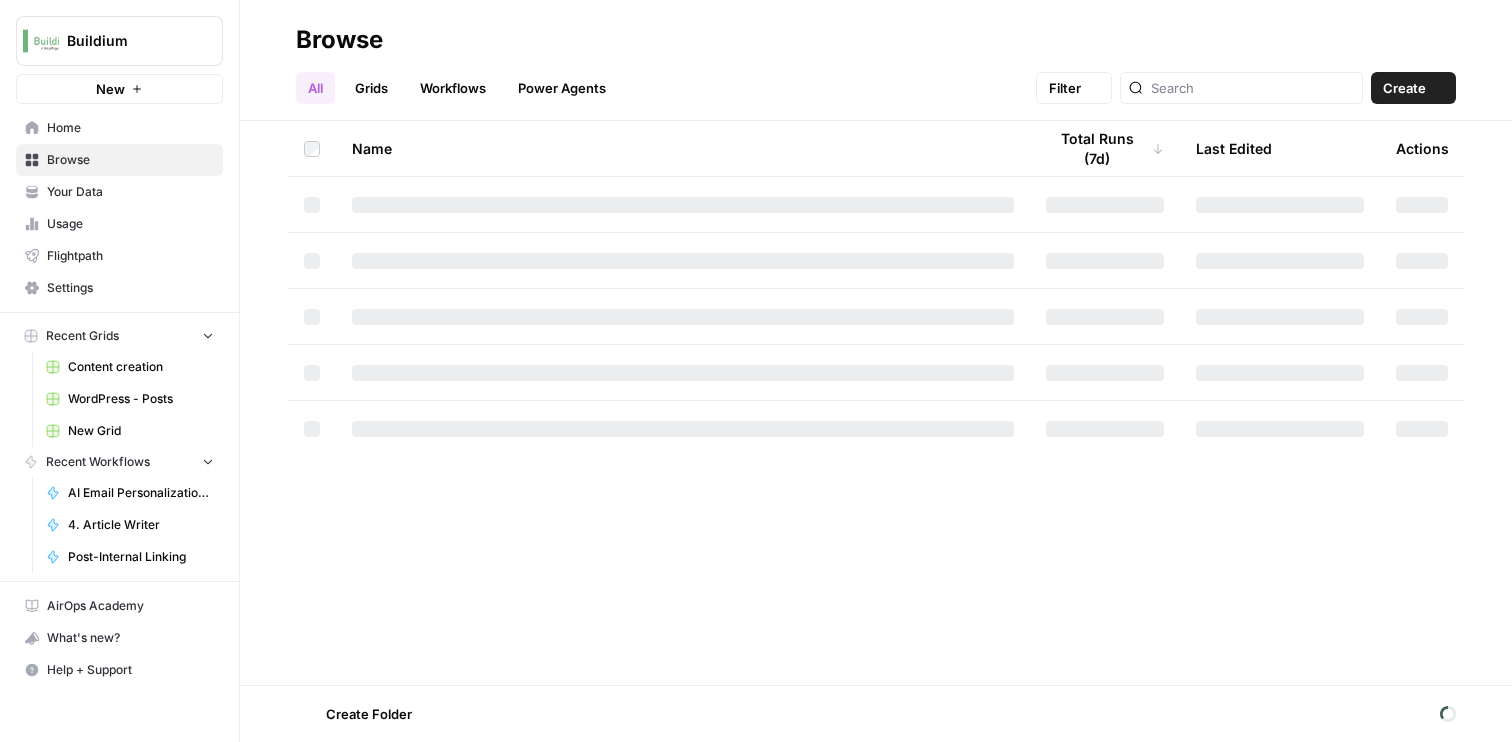 scroll, scrollTop: 0, scrollLeft: 0, axis: both 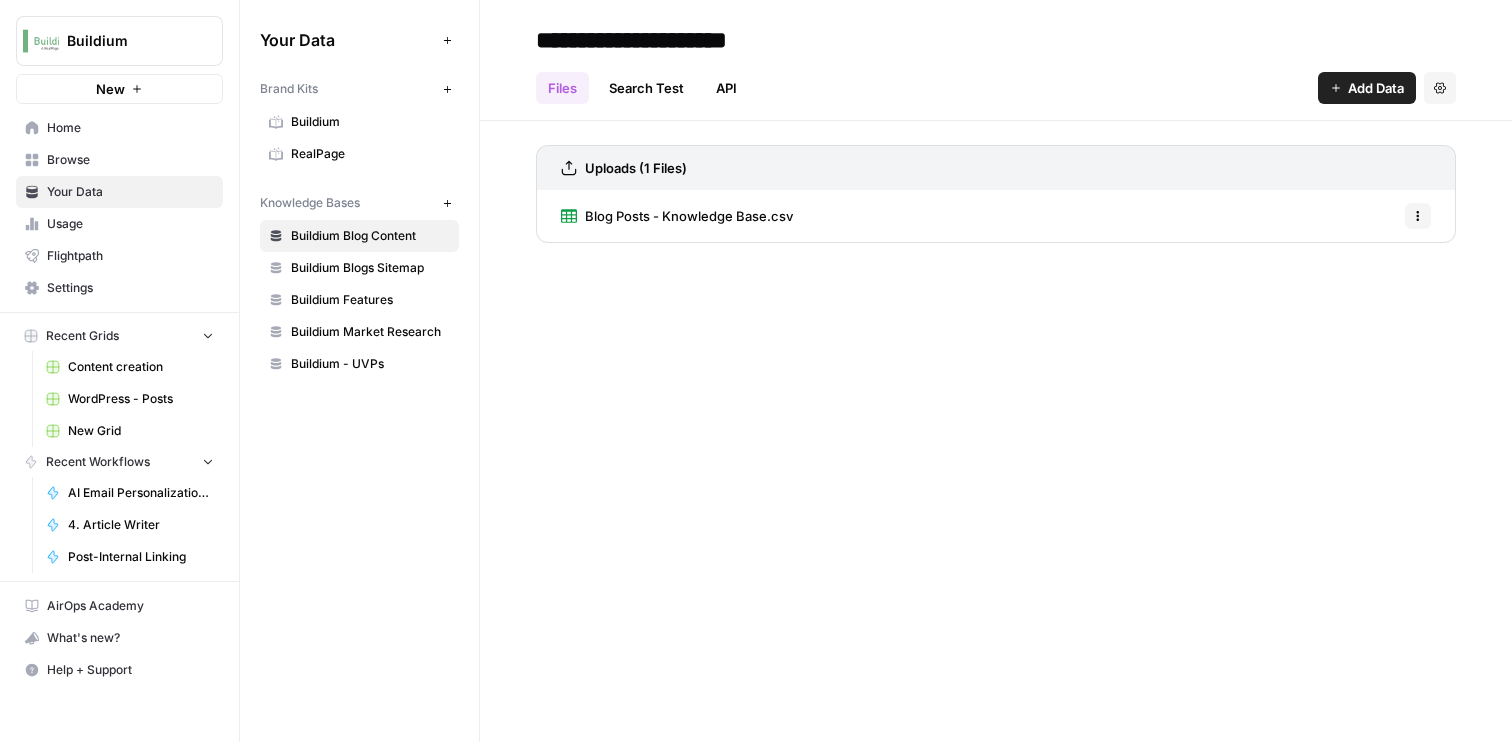 click on "Buildium" at bounding box center [370, 122] 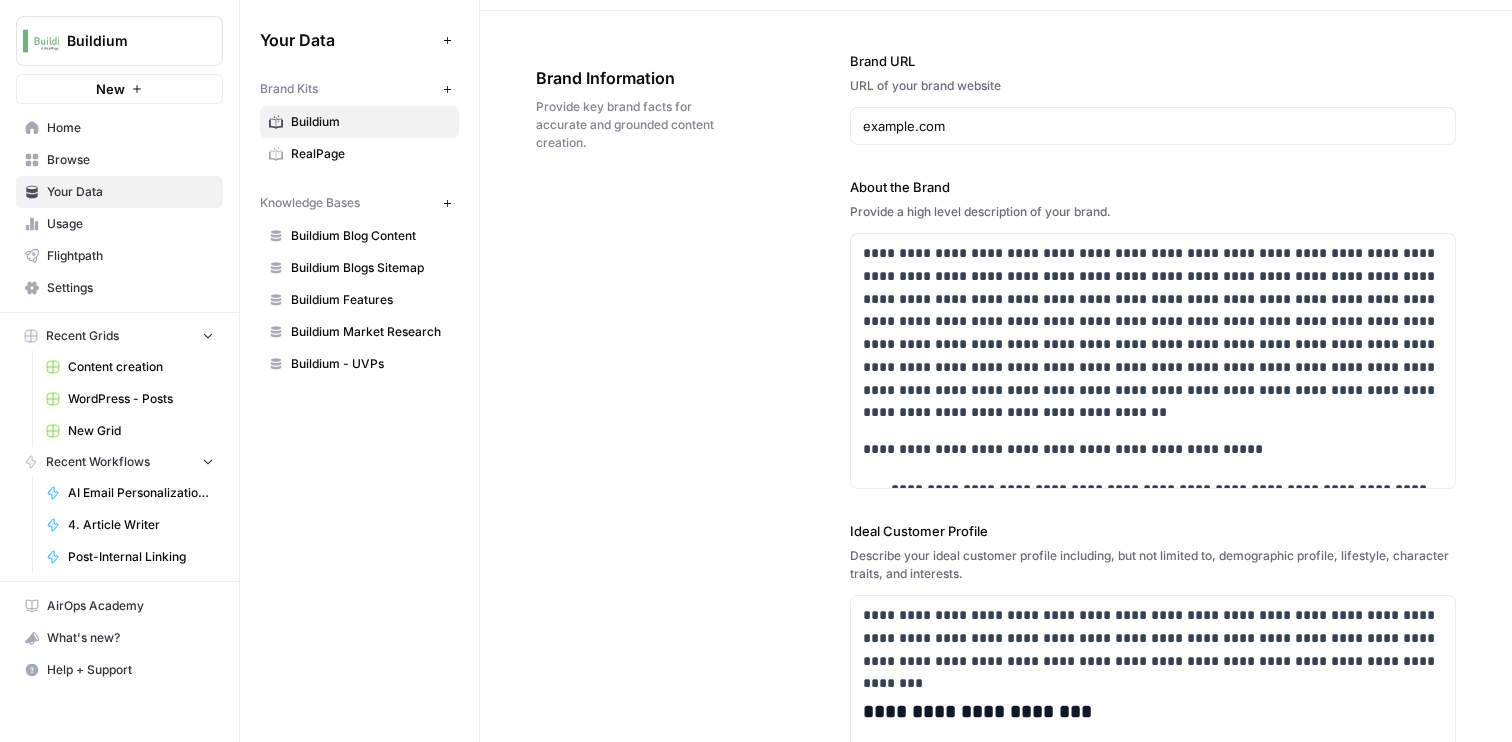 scroll, scrollTop: 98, scrollLeft: 0, axis: vertical 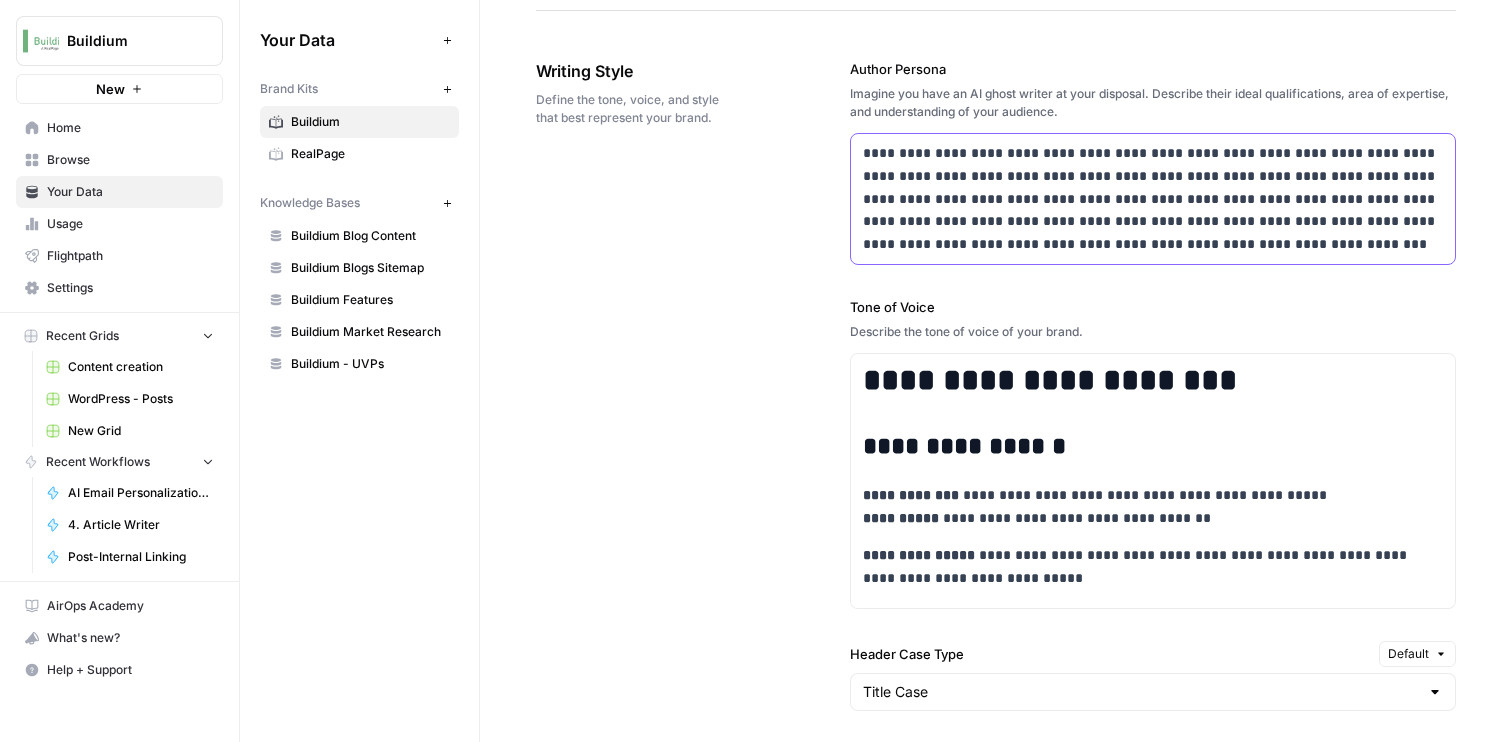 click on "**********" at bounding box center (1153, 199) 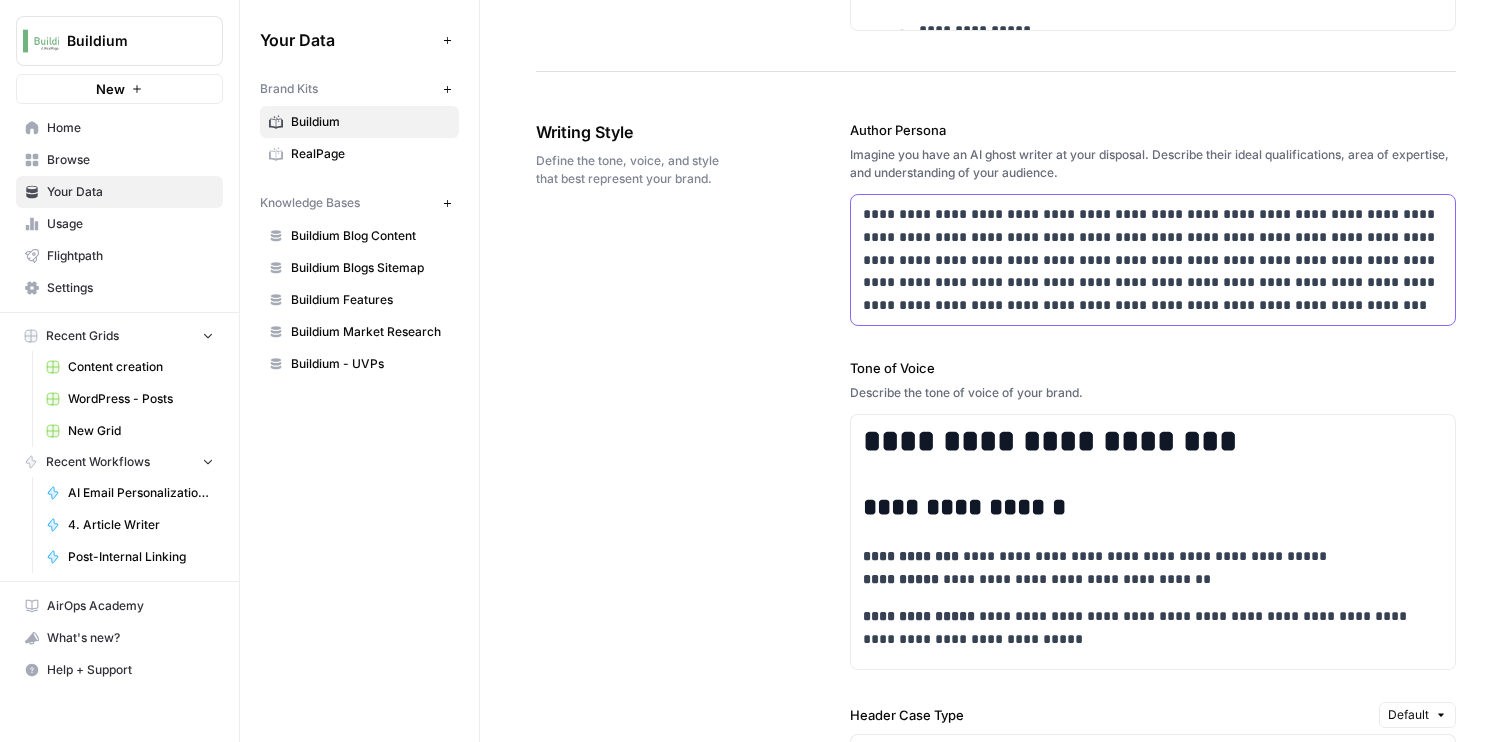 scroll, scrollTop: 1420, scrollLeft: 0, axis: vertical 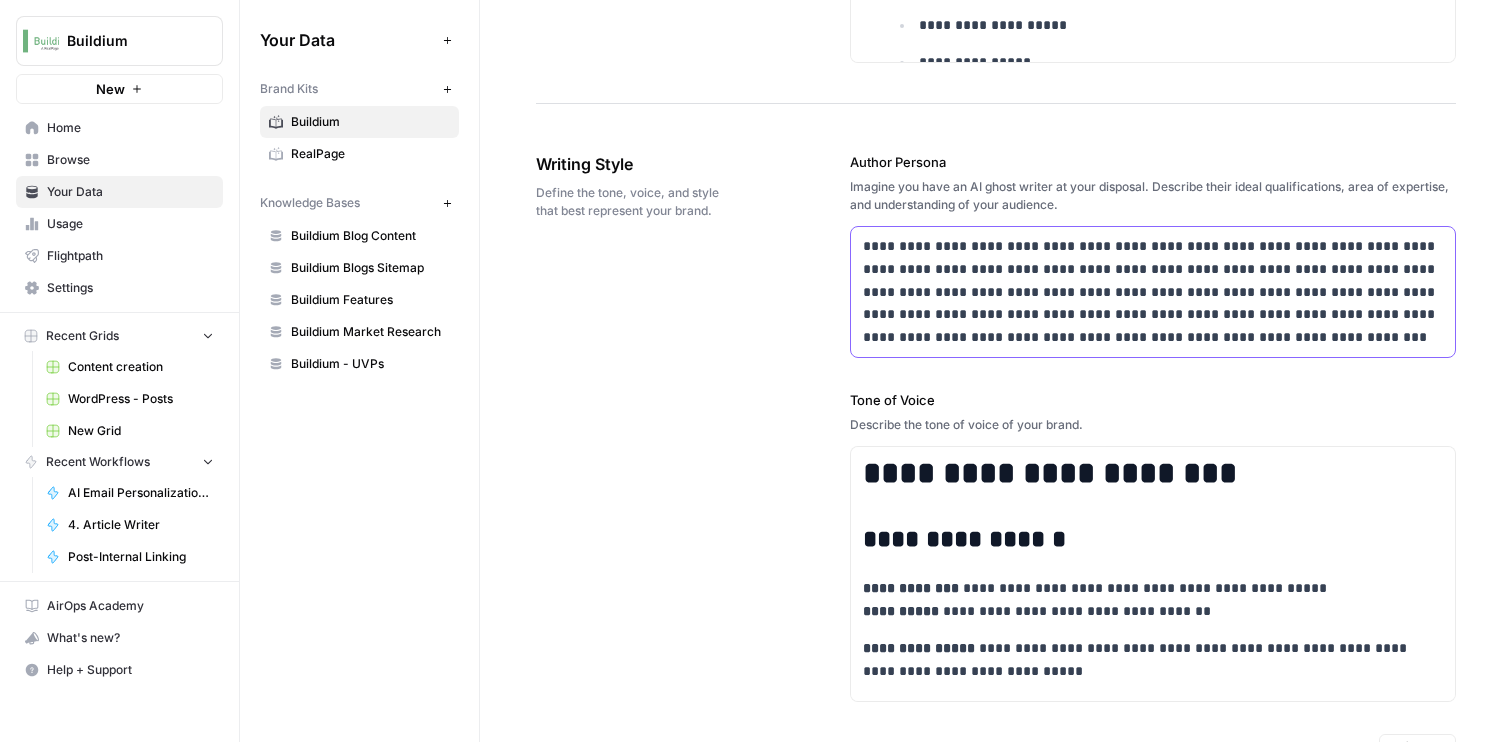 click on "**********" at bounding box center (1153, 292) 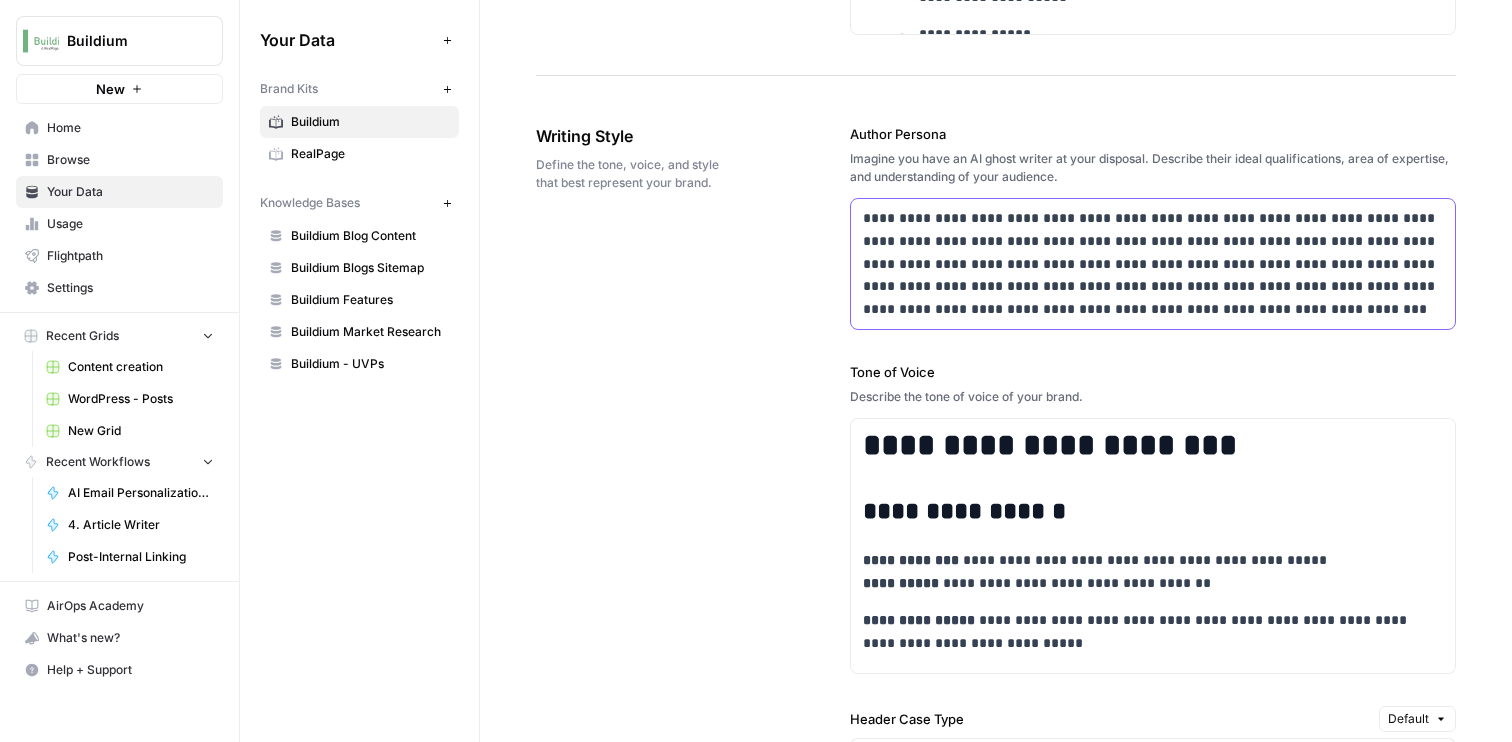 scroll, scrollTop: 1450, scrollLeft: 0, axis: vertical 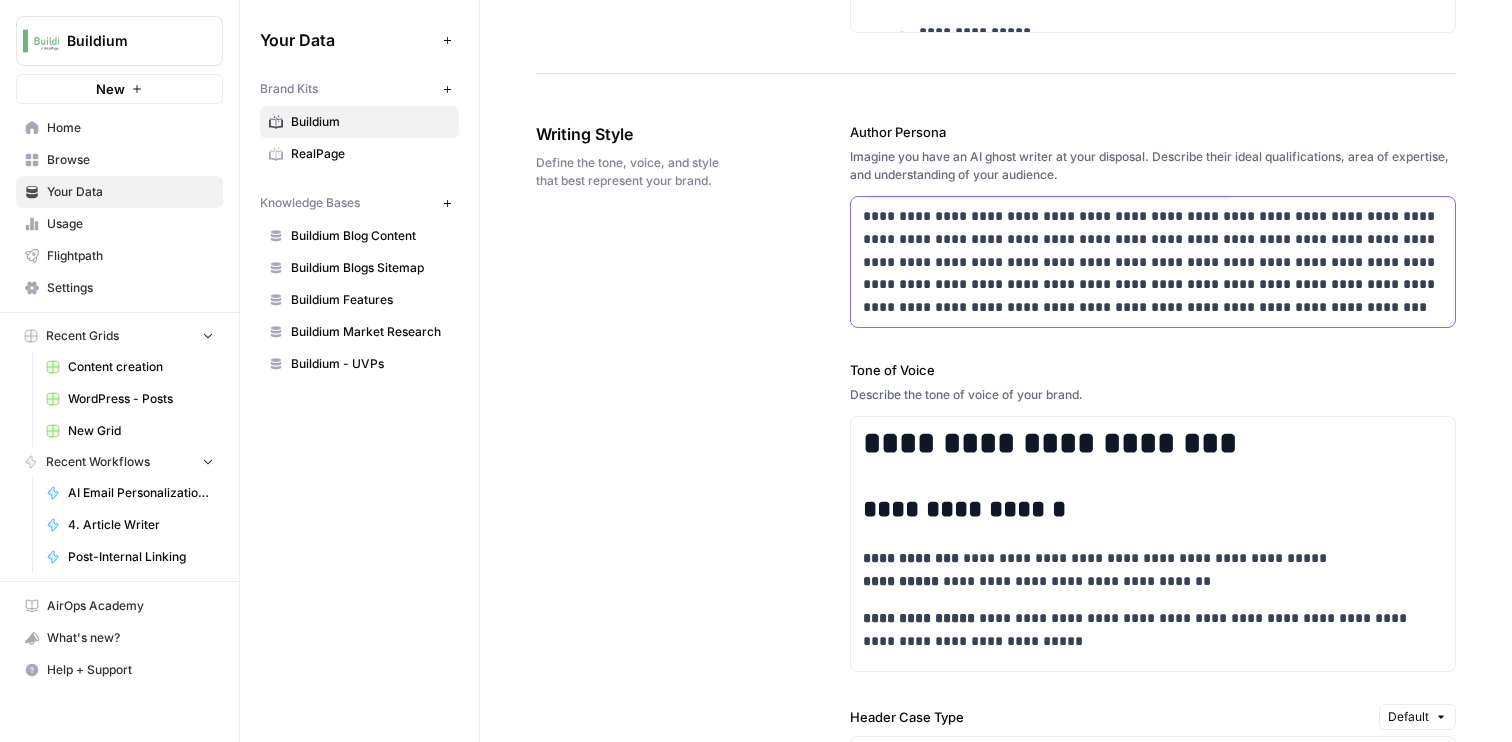 drag, startPoint x: 1299, startPoint y: 320, endPoint x: 882, endPoint y: 182, distance: 439.2414 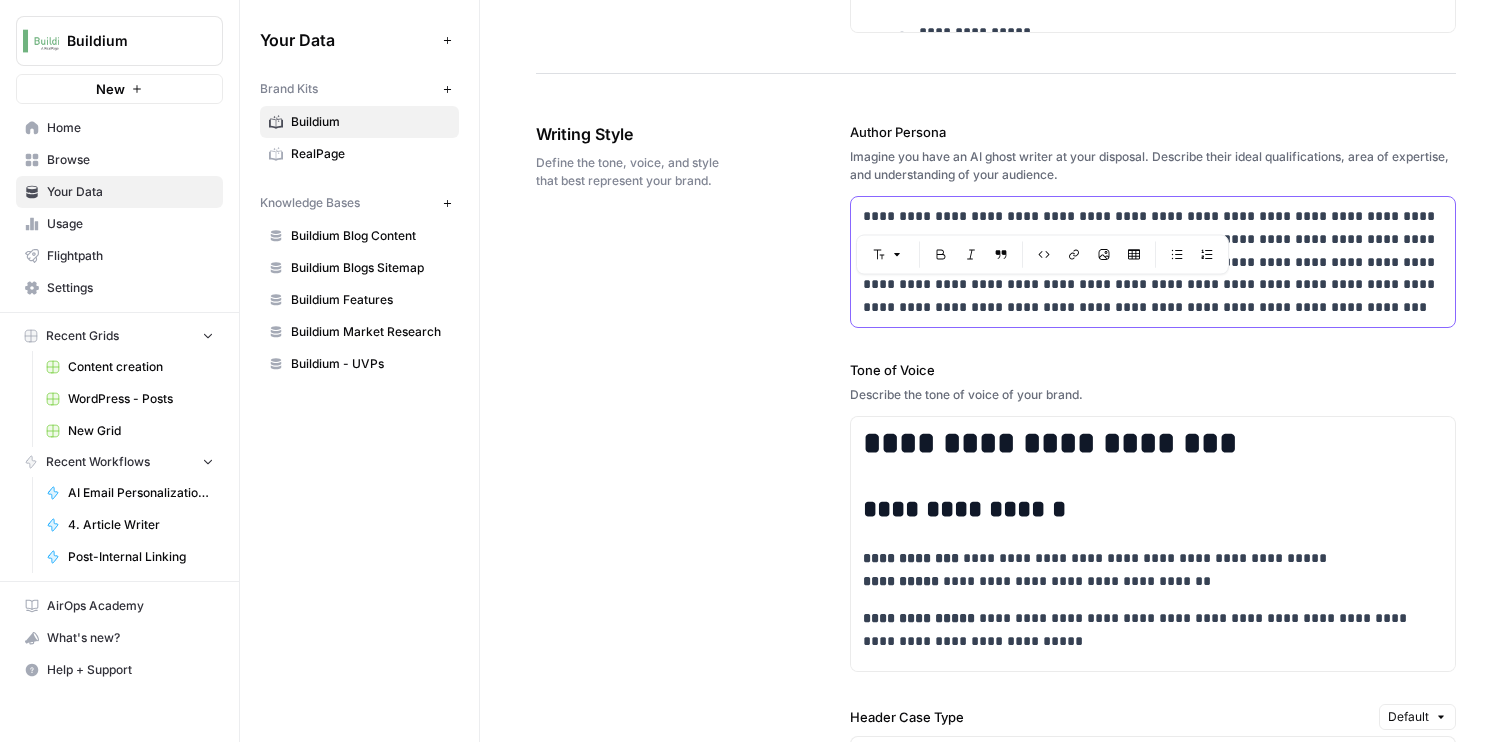 drag, startPoint x: 858, startPoint y: 216, endPoint x: 1121, endPoint y: 222, distance: 263.06842 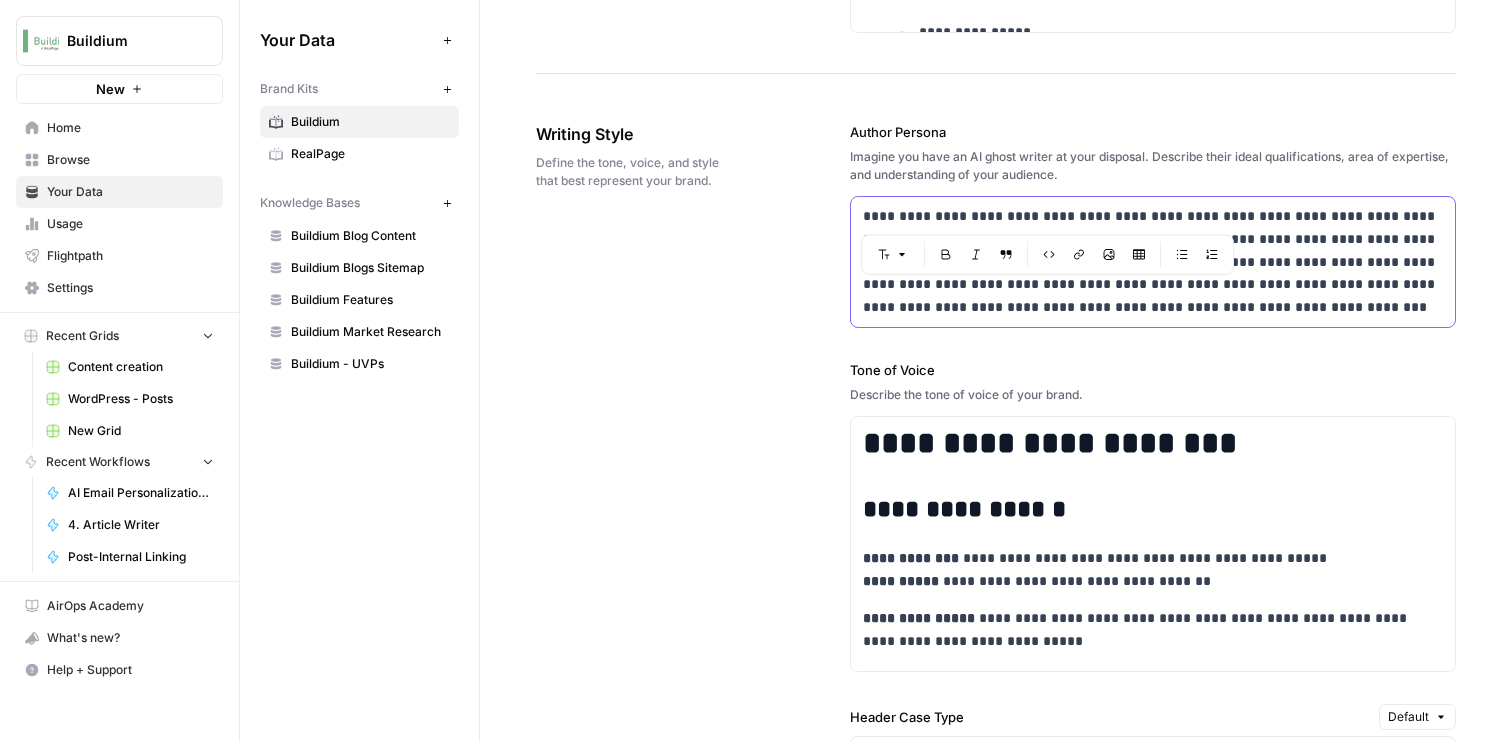 drag, startPoint x: 1123, startPoint y: 214, endPoint x: 974, endPoint y: 214, distance: 149 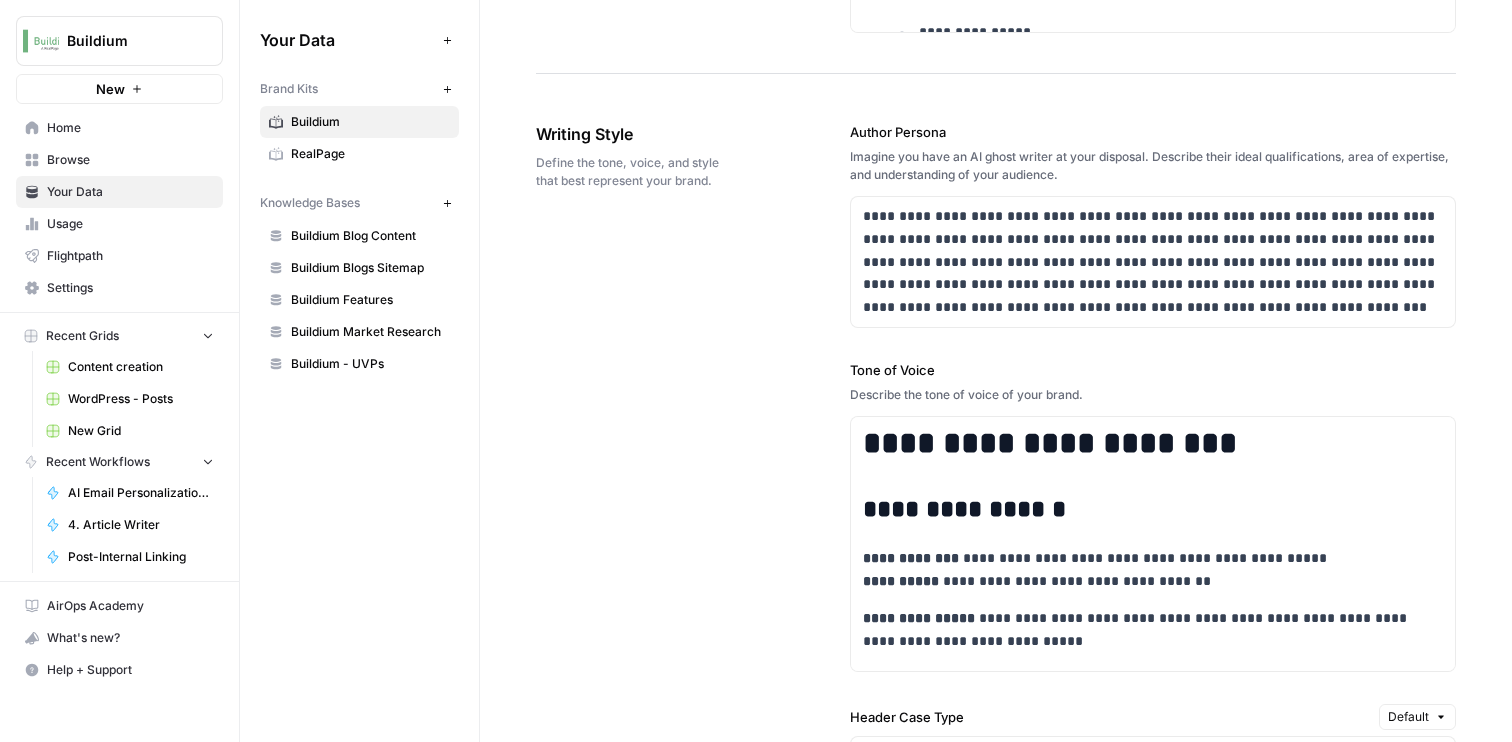 click on "**********" at bounding box center [1153, 746] 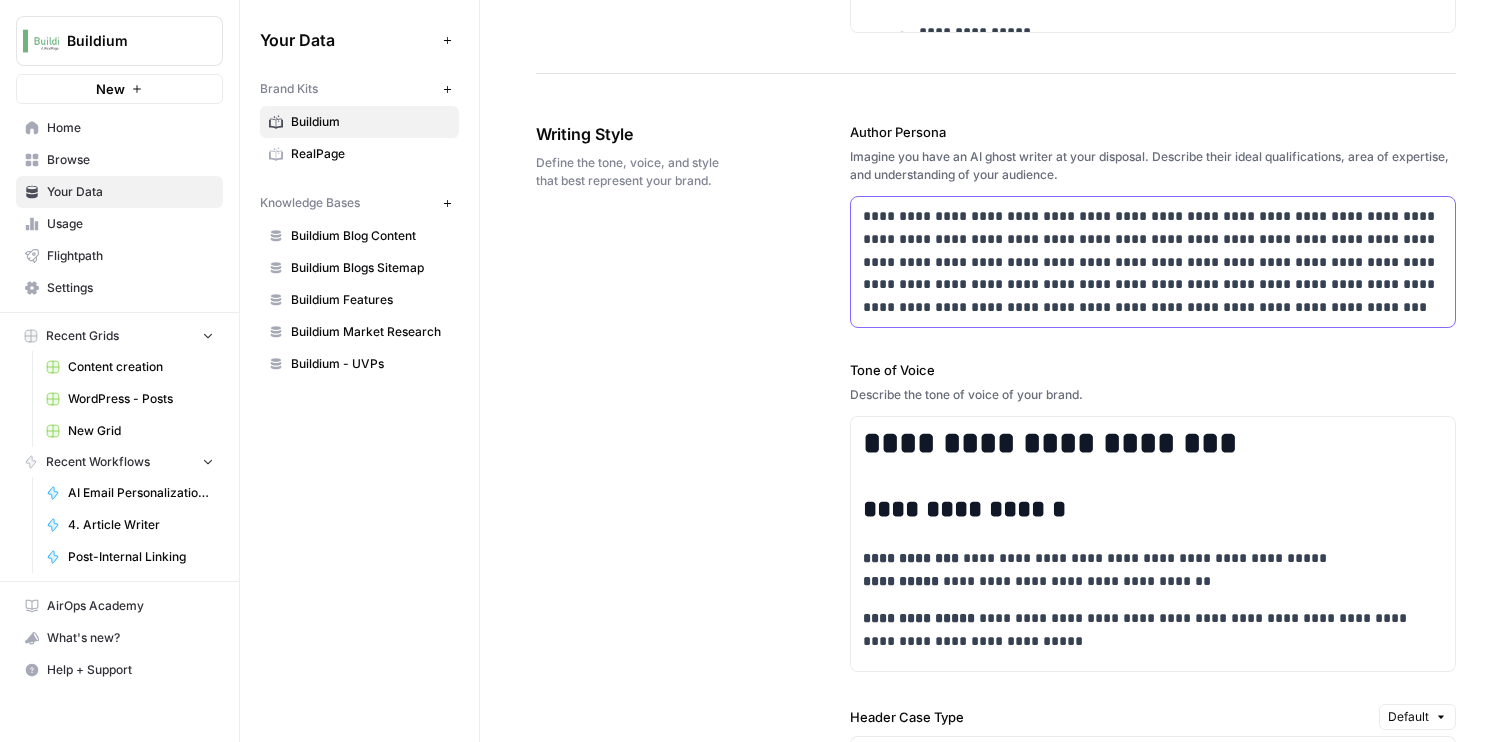 click on "**********" at bounding box center [1153, 262] 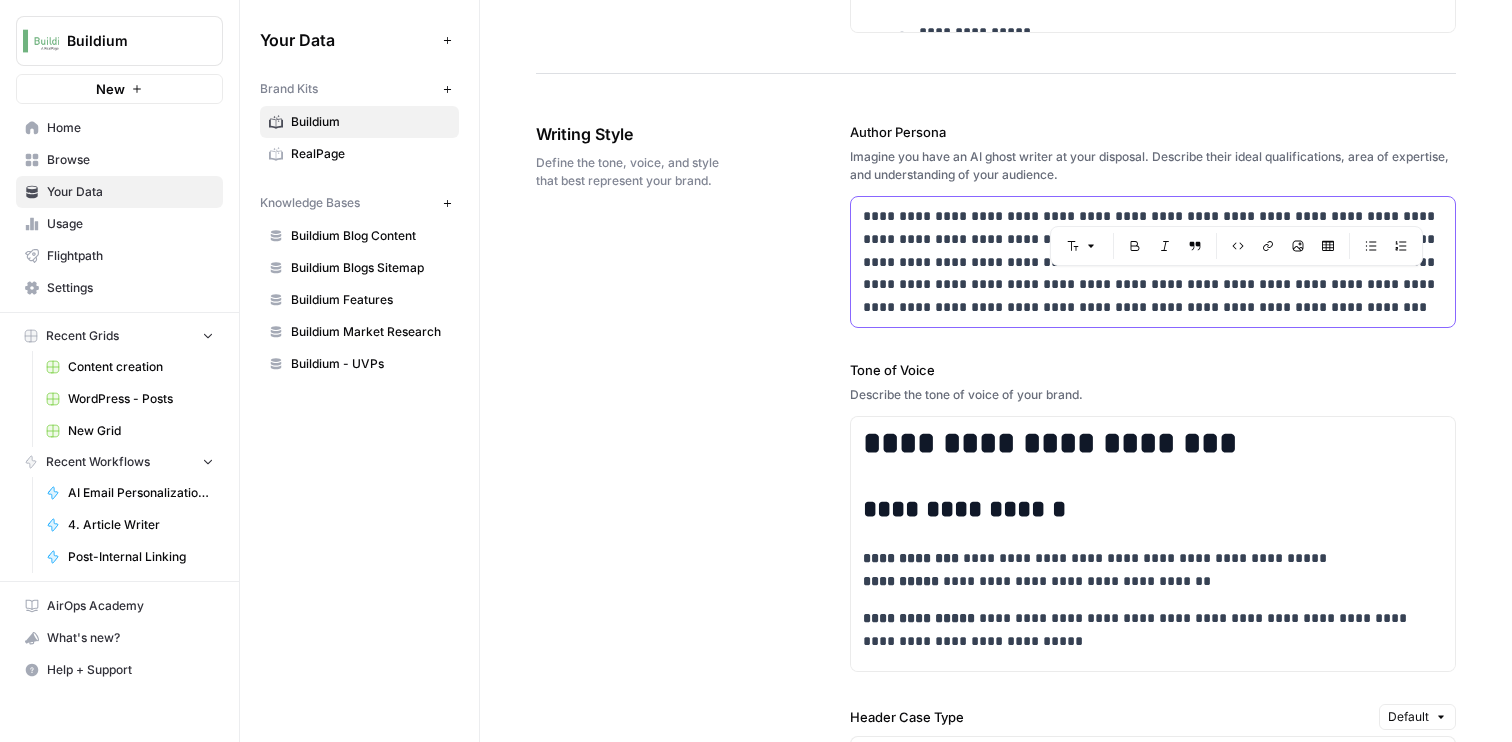 drag, startPoint x: 1197, startPoint y: 288, endPoint x: 1281, endPoint y: 289, distance: 84.00595 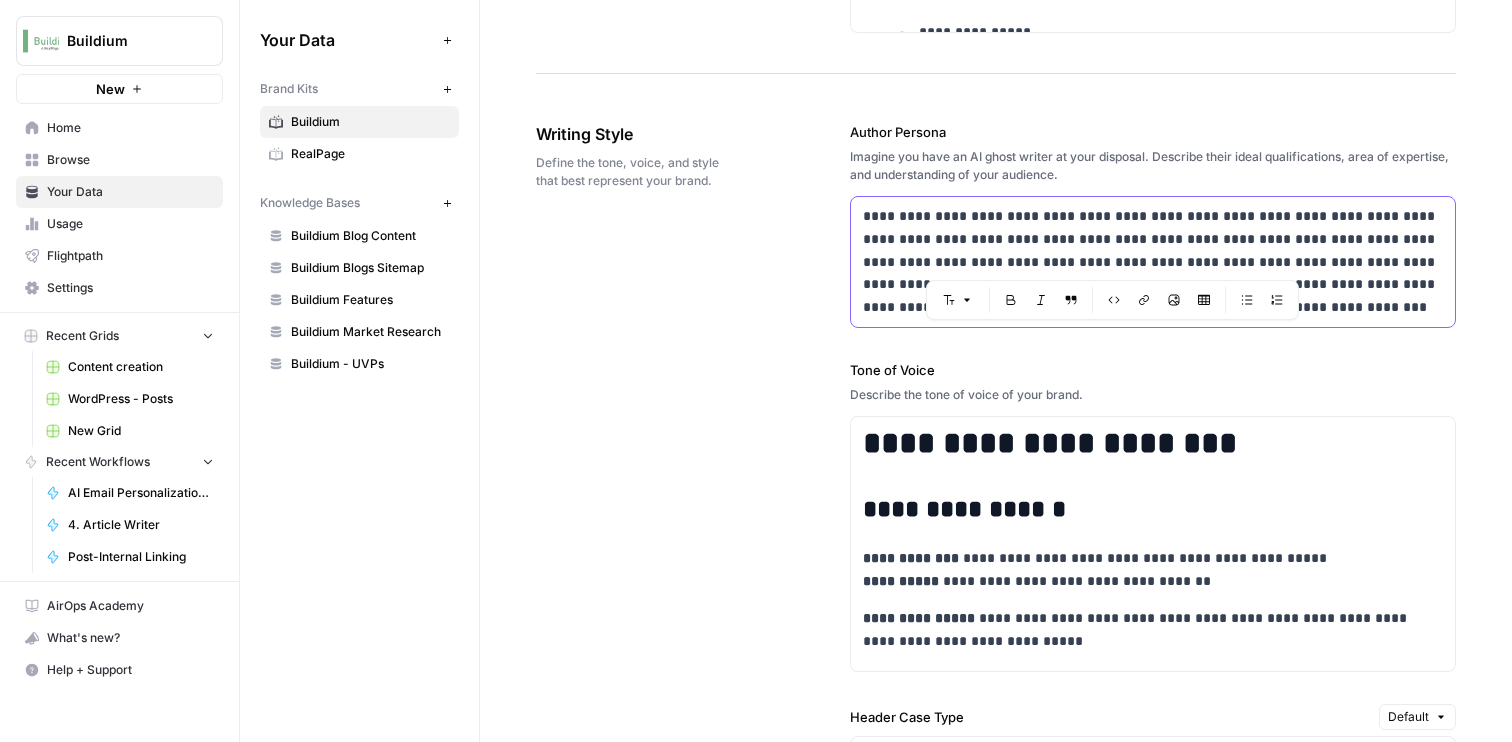 drag, startPoint x: 1243, startPoint y: 242, endPoint x: 985, endPoint y: 269, distance: 259.40894 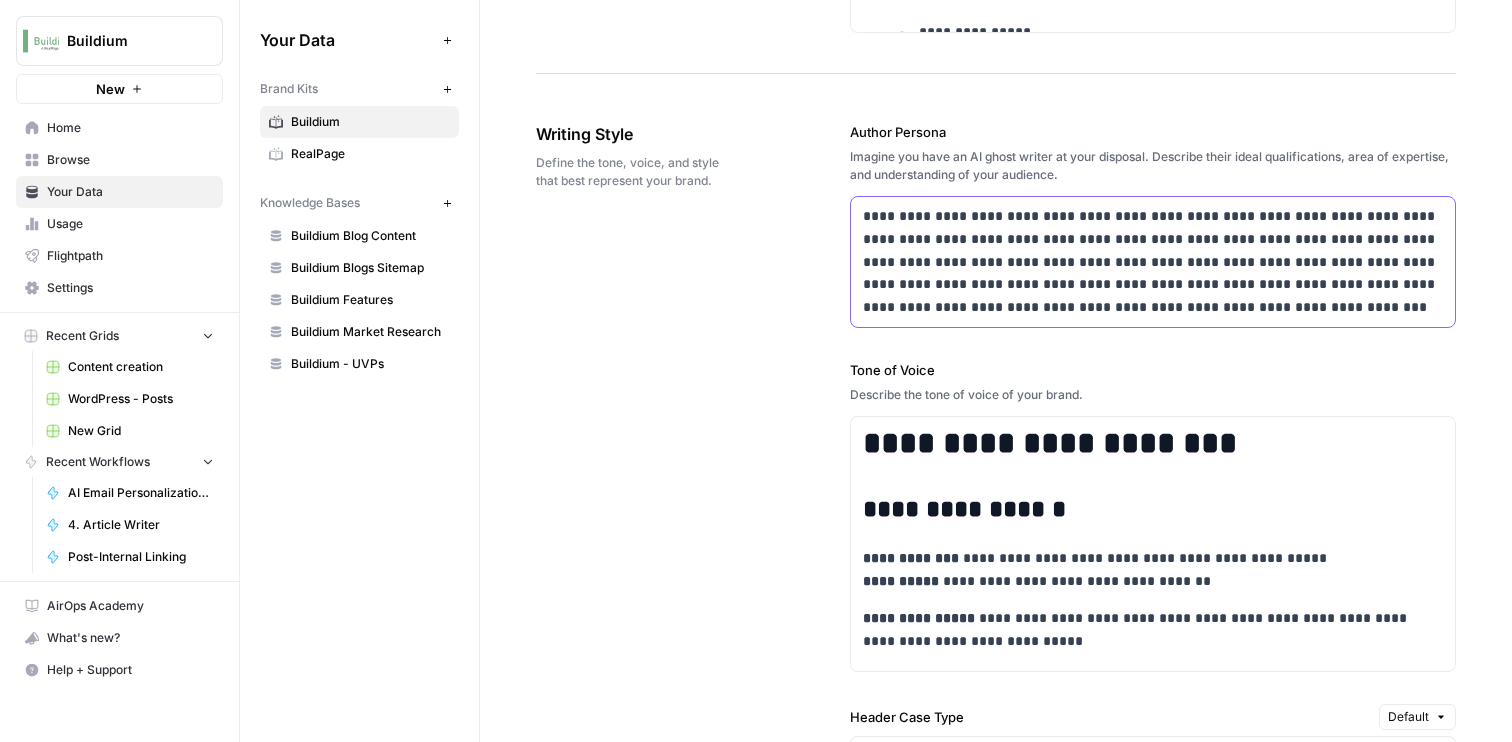 scroll, scrollTop: 1471, scrollLeft: 0, axis: vertical 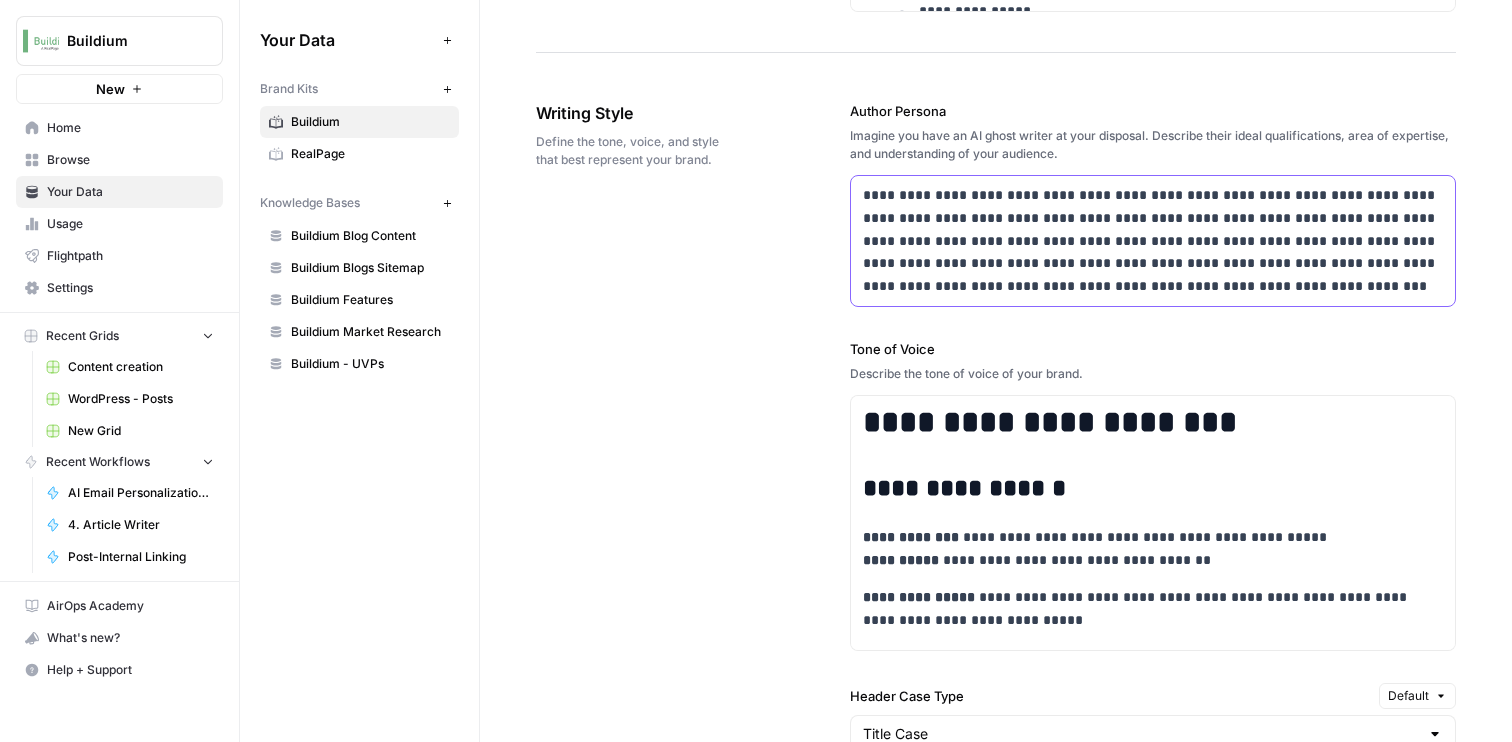 drag, startPoint x: 1186, startPoint y: 270, endPoint x: 1263, endPoint y: 270, distance: 77 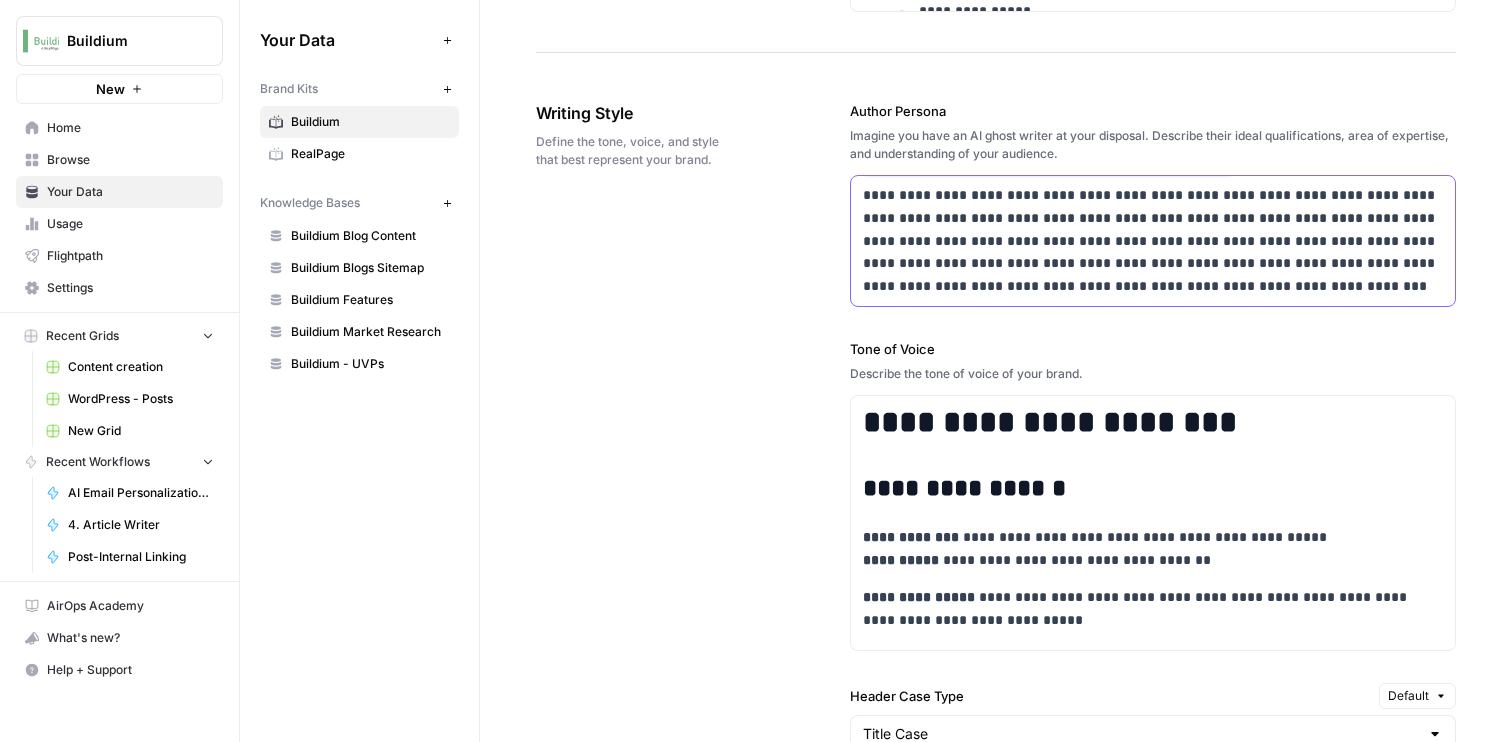 click on "**********" at bounding box center [1153, 241] 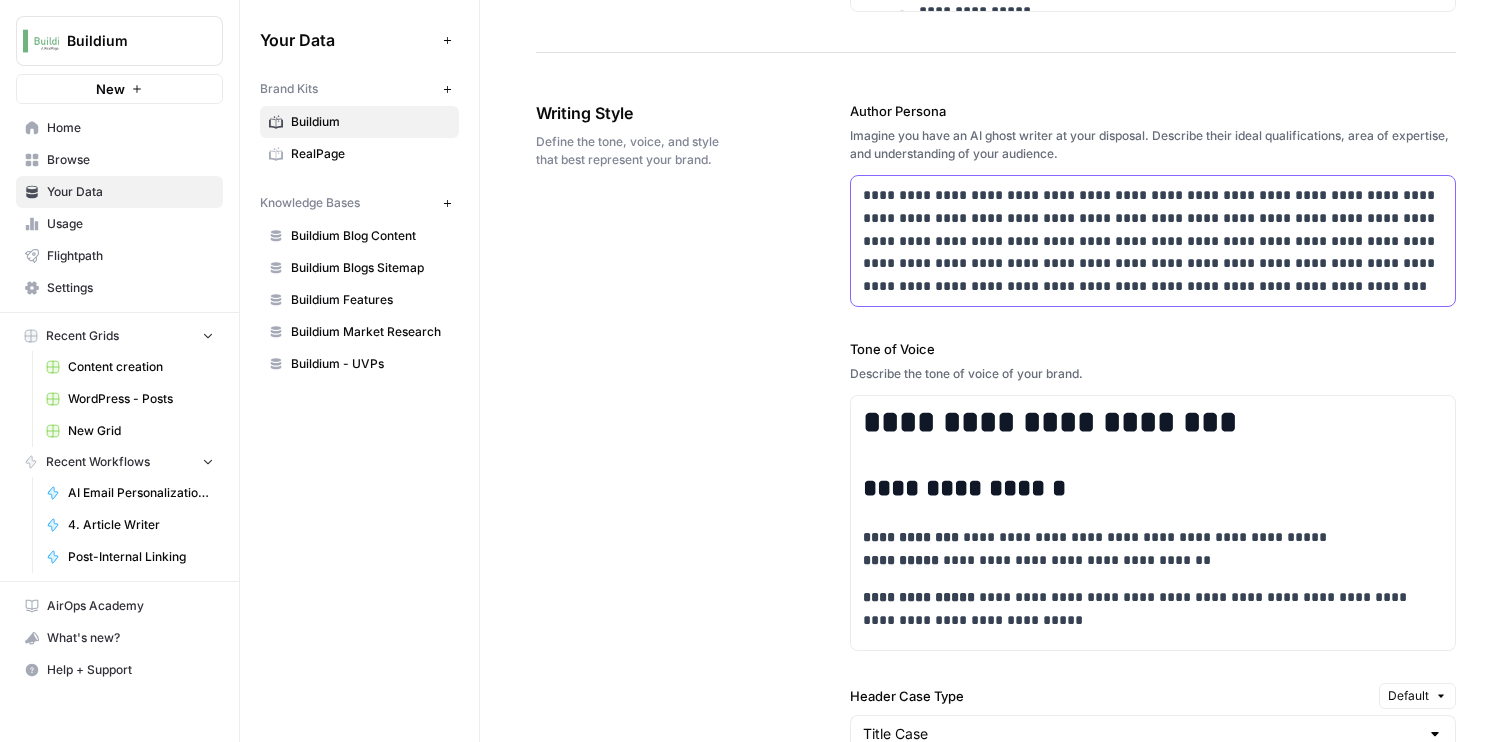 click on "**********" at bounding box center (1153, 241) 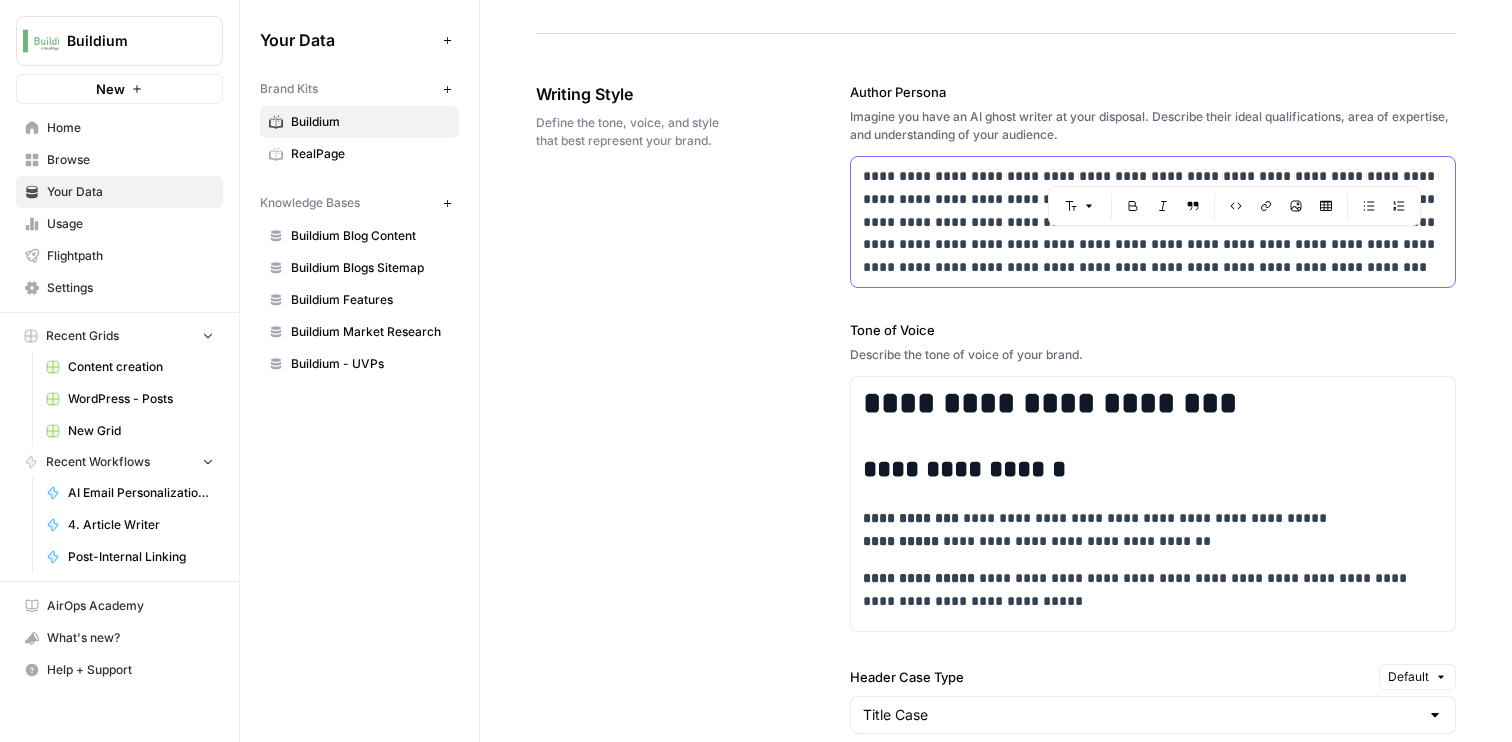 scroll, scrollTop: 1494, scrollLeft: 0, axis: vertical 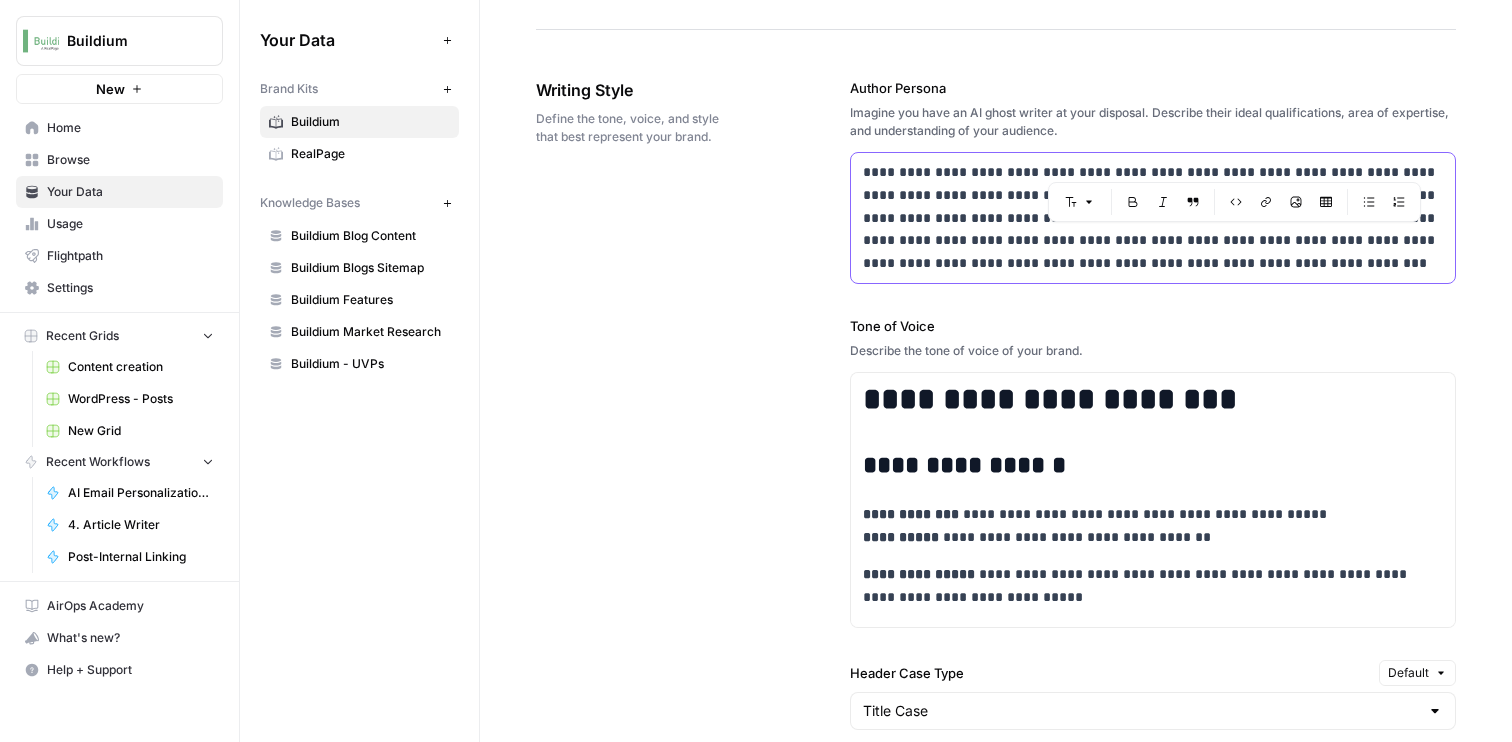 click on "**********" at bounding box center [1153, 218] 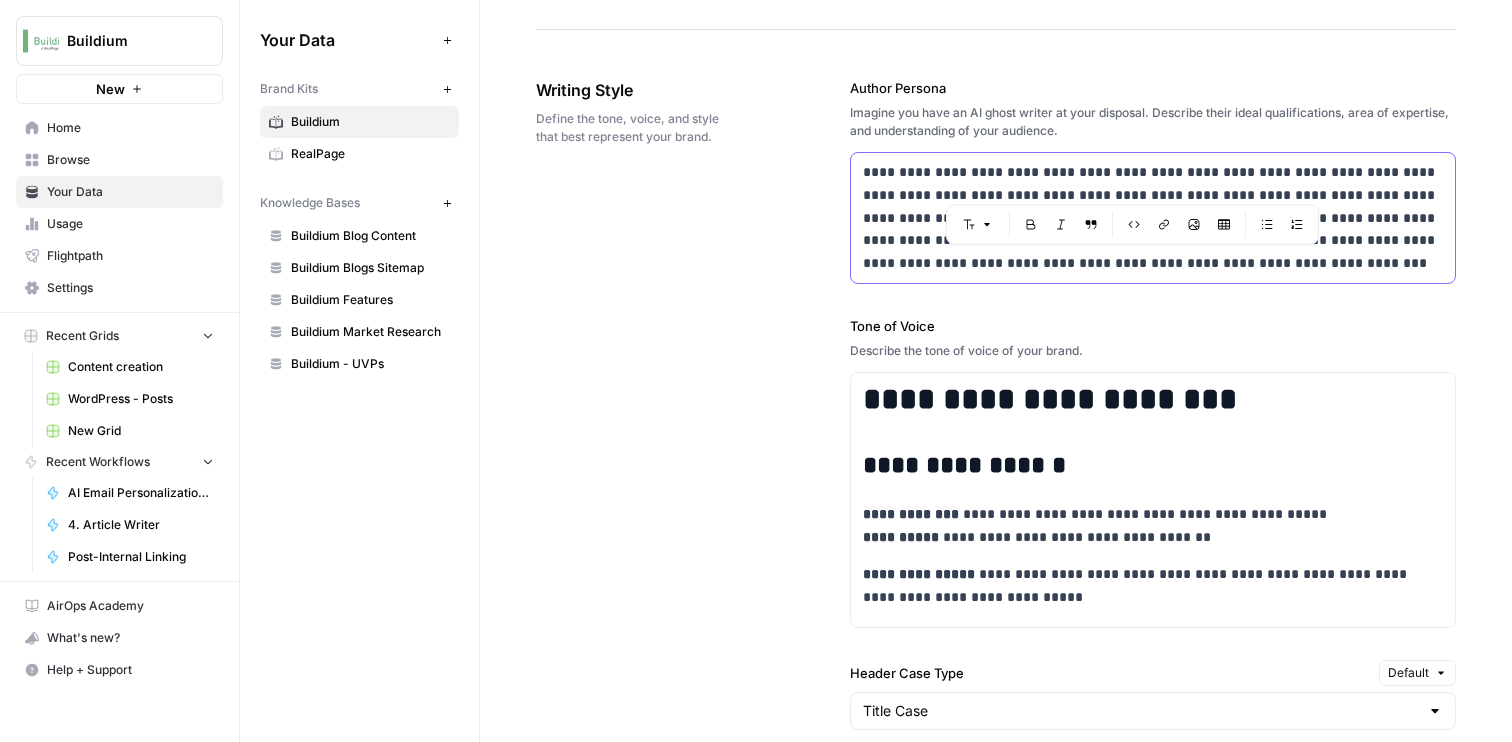 drag, startPoint x: 1227, startPoint y: 267, endPoint x: 1018, endPoint y: 267, distance: 209 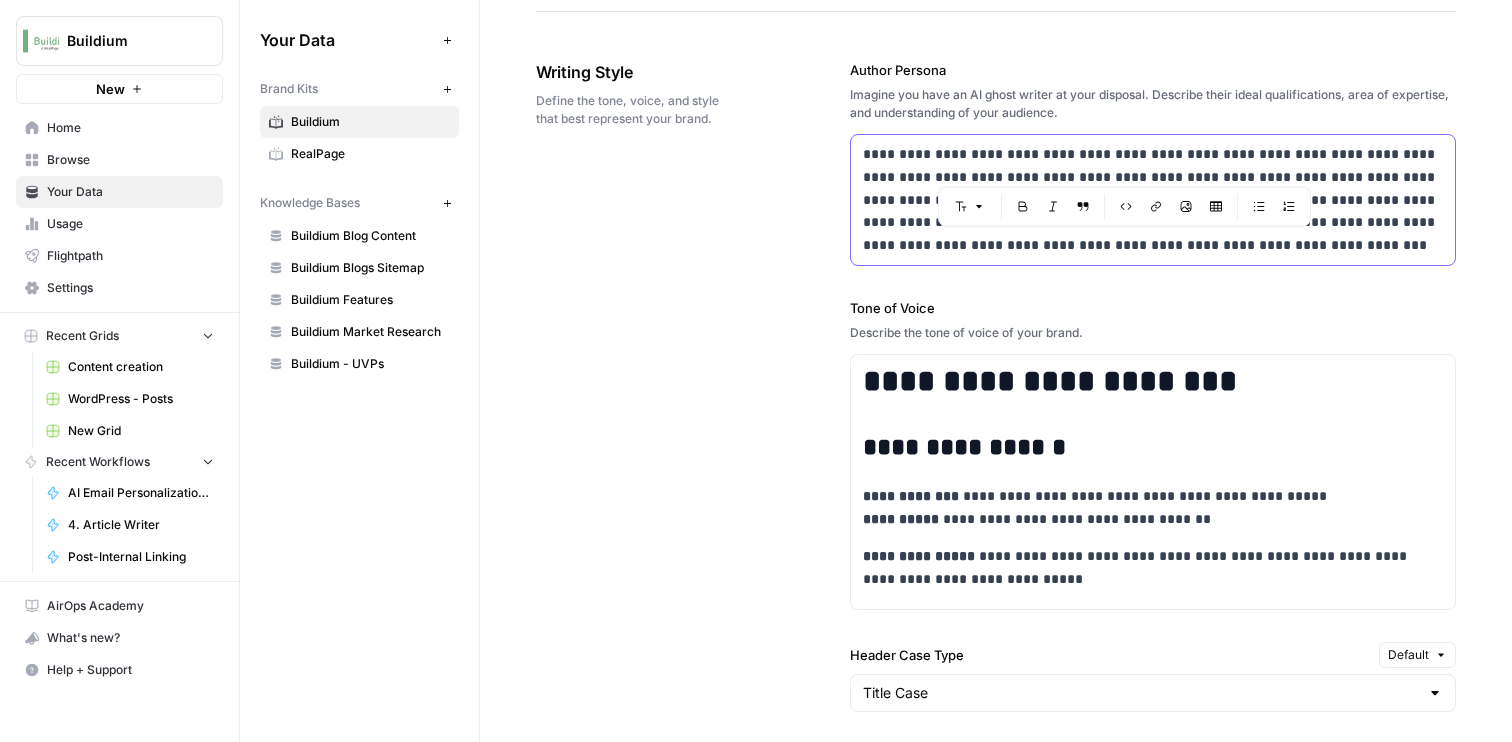 scroll, scrollTop: 1510, scrollLeft: 0, axis: vertical 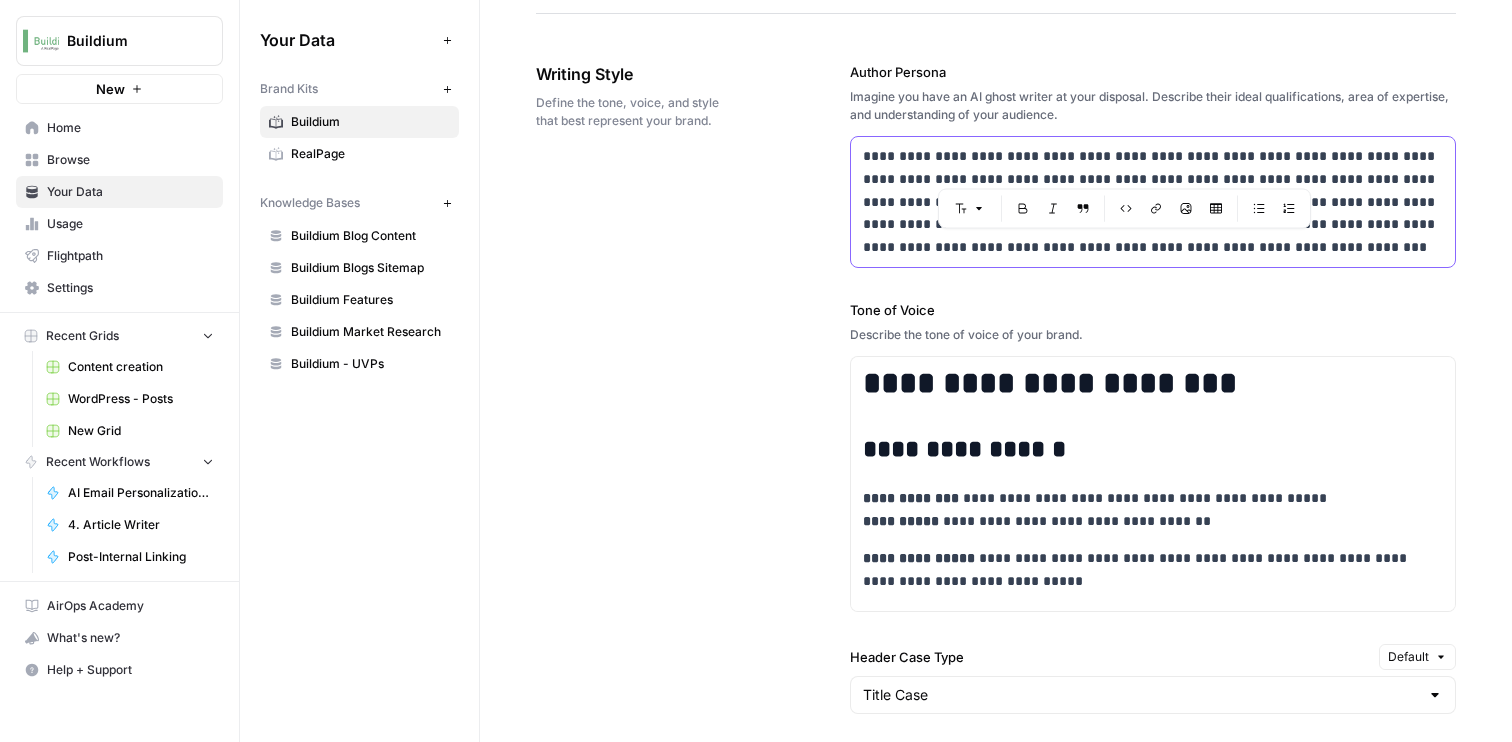 click on "**********" at bounding box center (1153, 202) 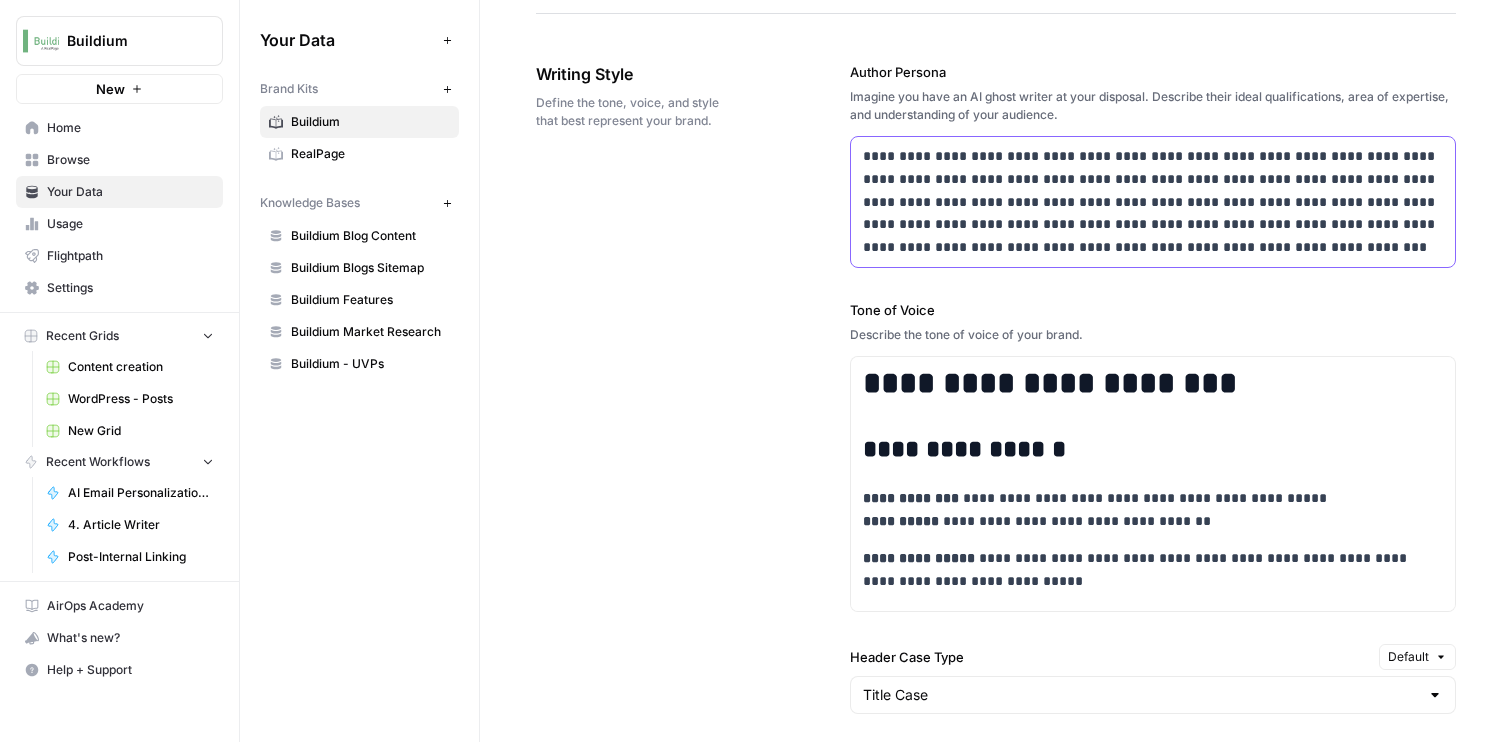 click on "**********" at bounding box center (1153, 202) 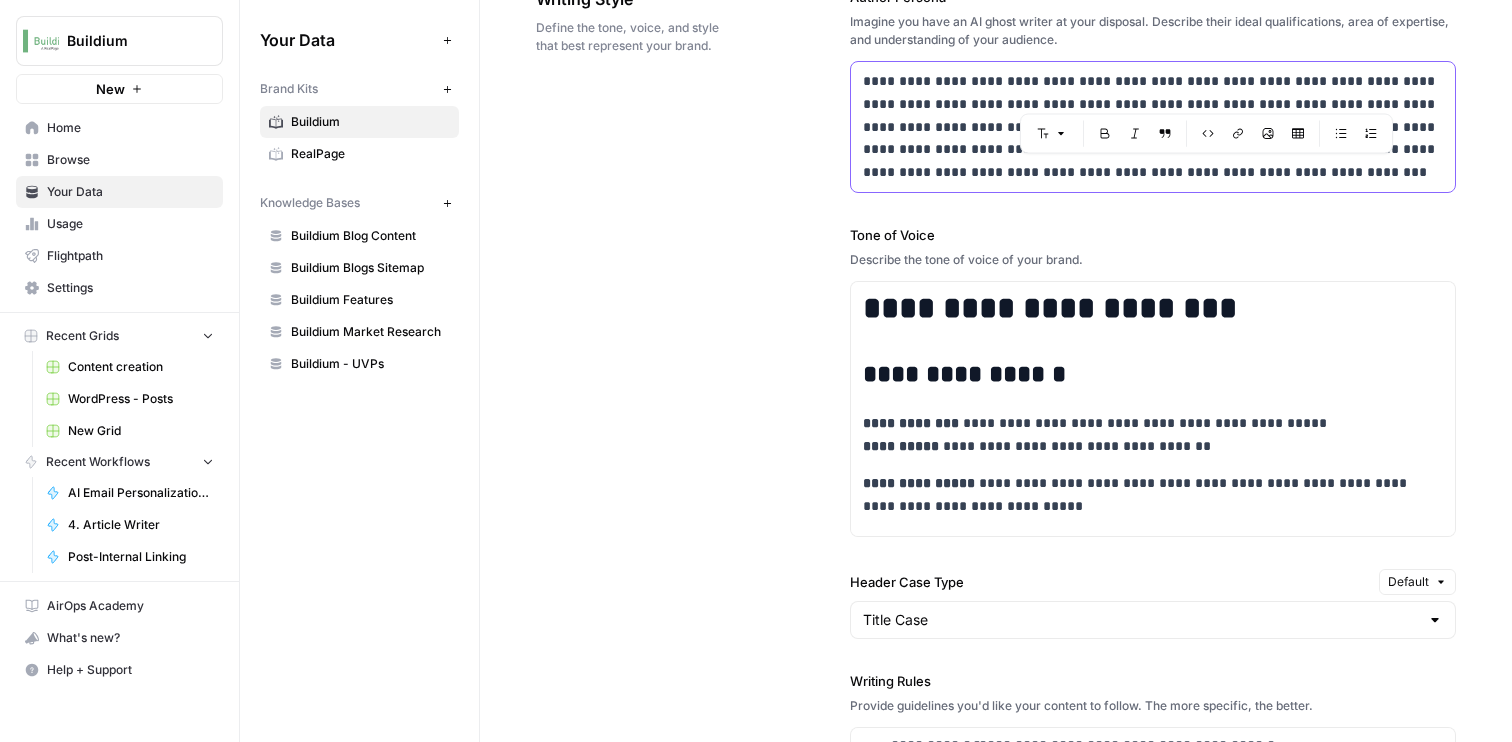 scroll, scrollTop: 1589, scrollLeft: 0, axis: vertical 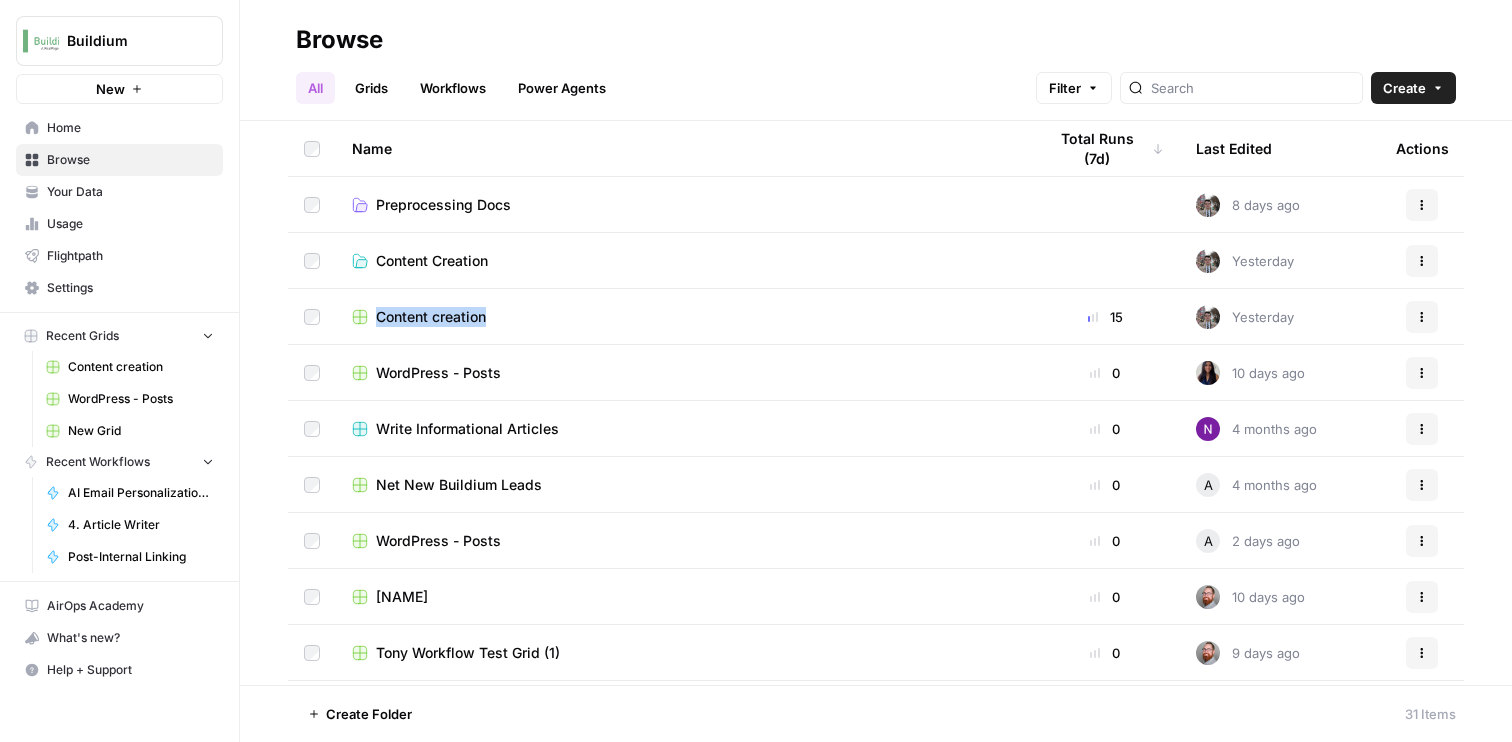 click on "Your Data" at bounding box center (130, 192) 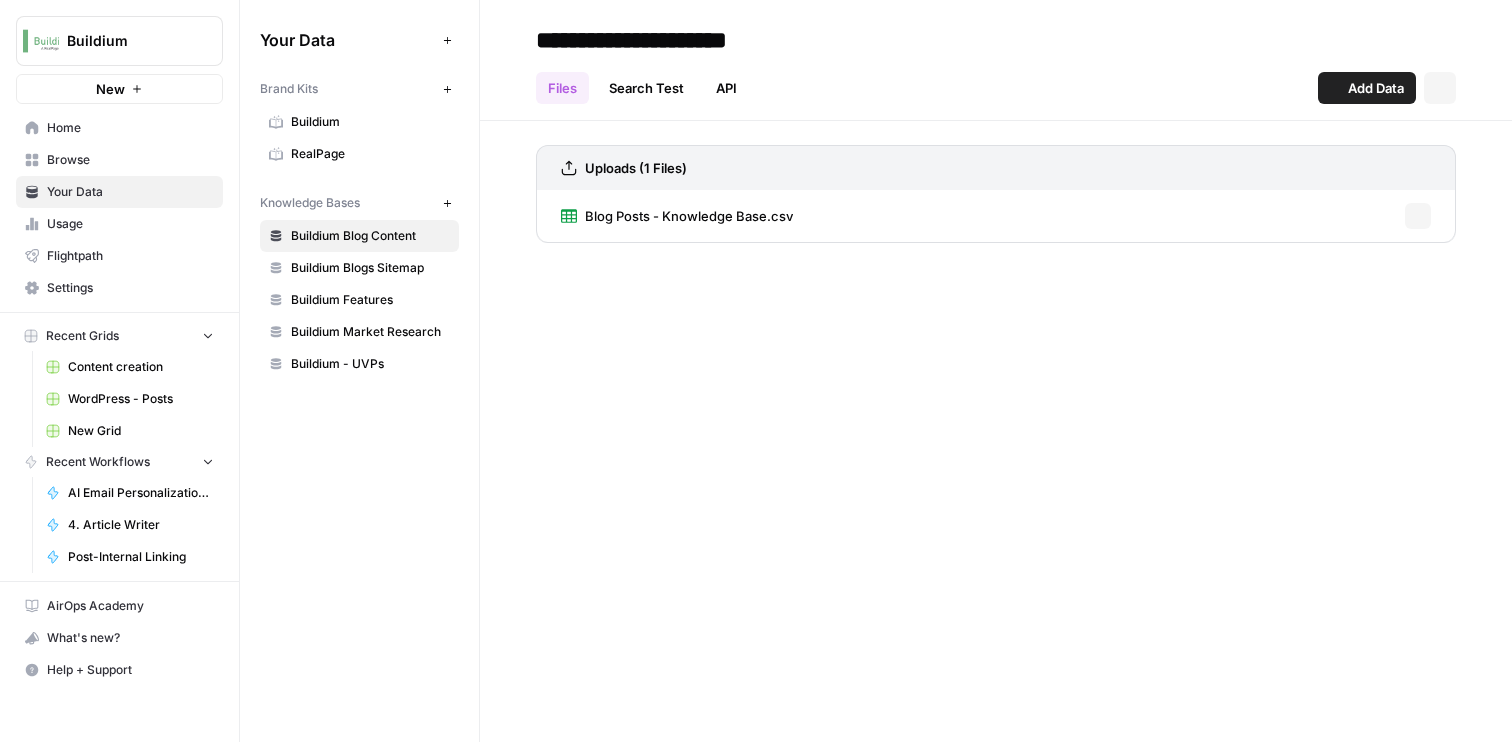 click on "Buildium" at bounding box center (370, 122) 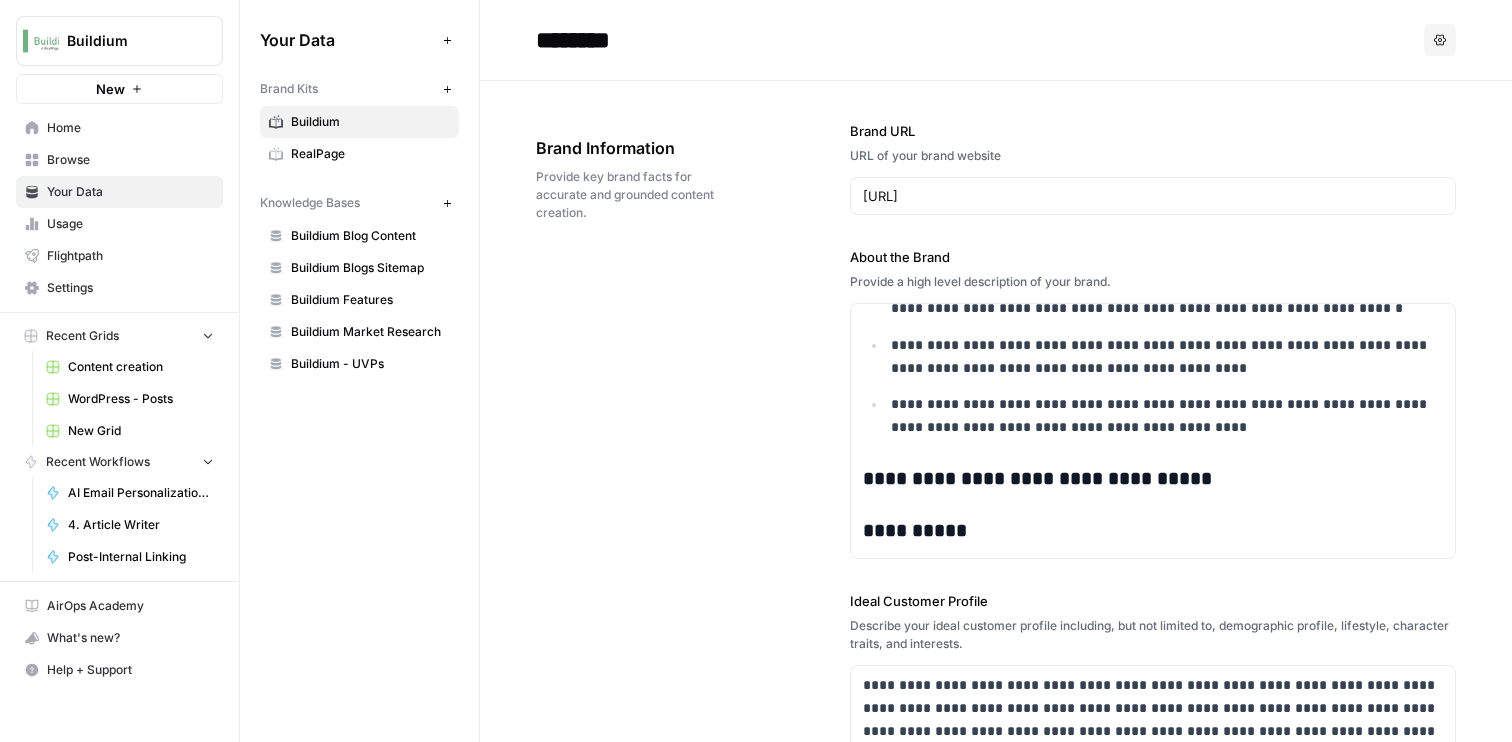 scroll, scrollTop: 0, scrollLeft: 0, axis: both 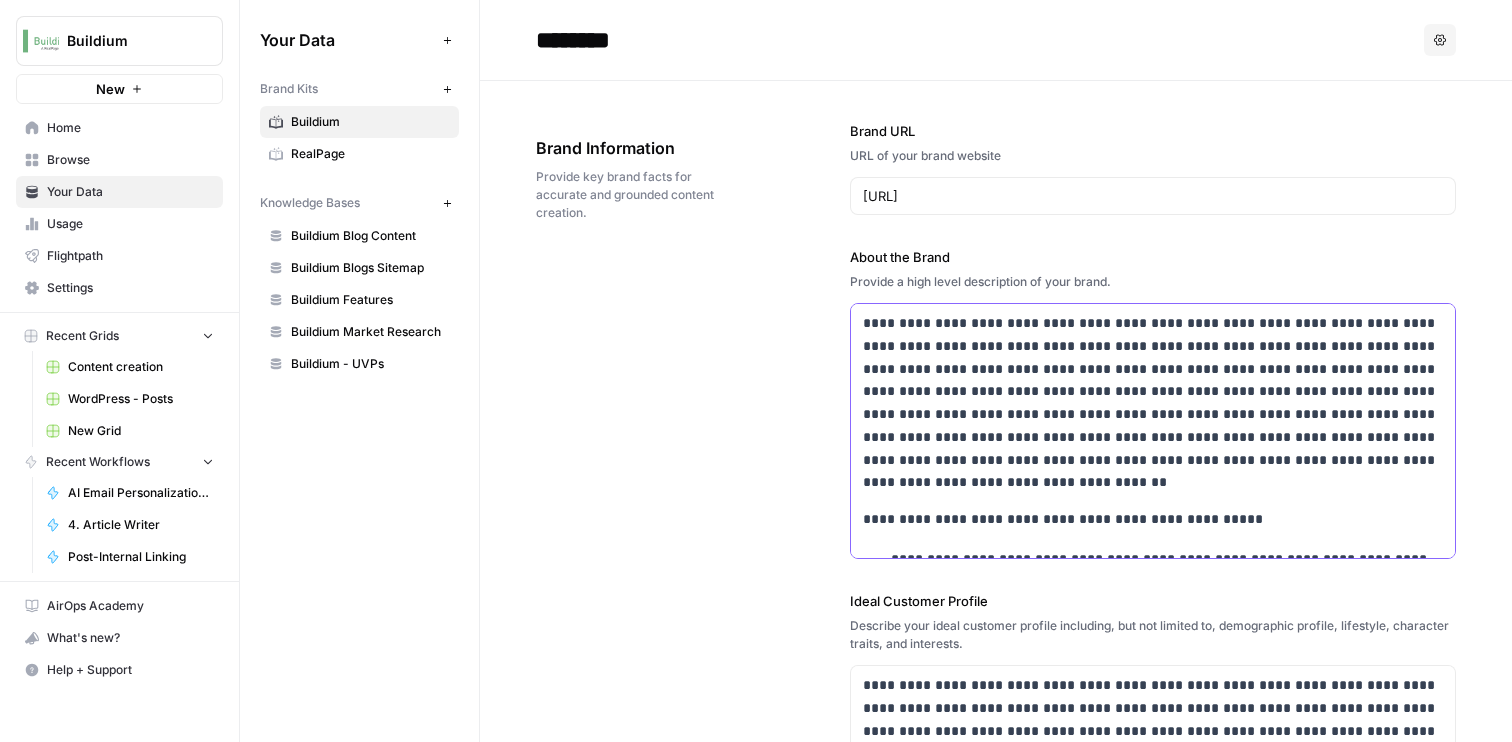 click on "**********" at bounding box center (1153, 403) 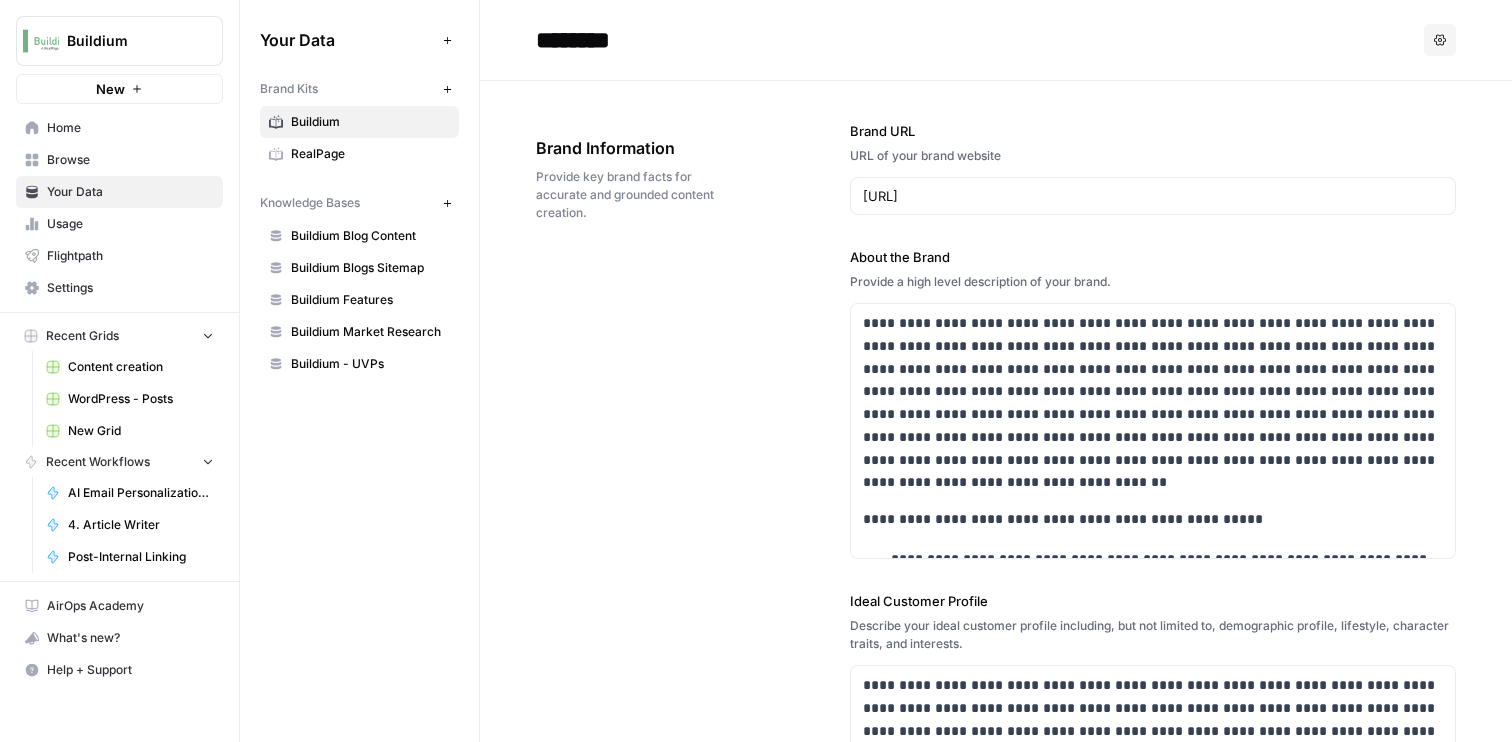 scroll, scrollTop: 9292, scrollLeft: 0, axis: vertical 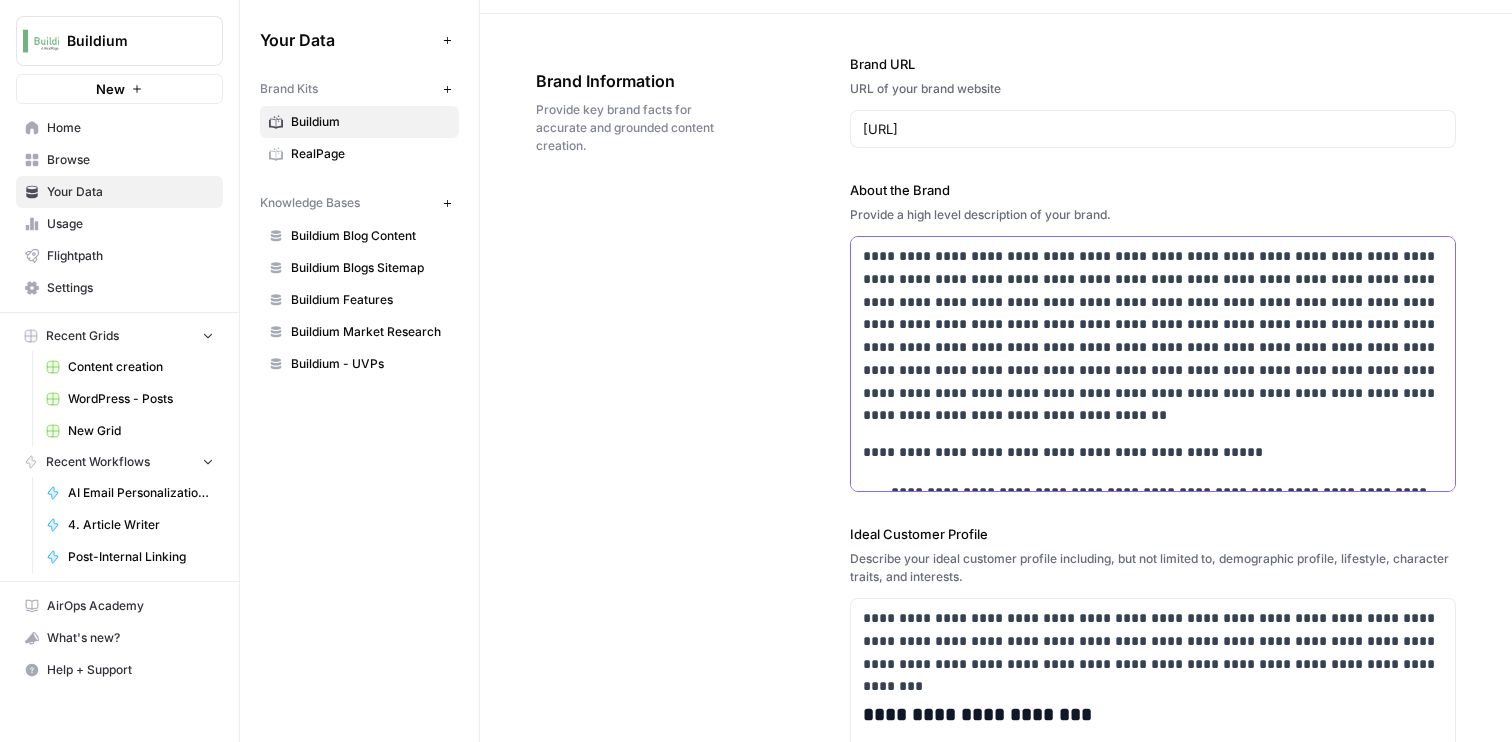 drag, startPoint x: 942, startPoint y: 416, endPoint x: 864, endPoint y: 250, distance: 183.41211 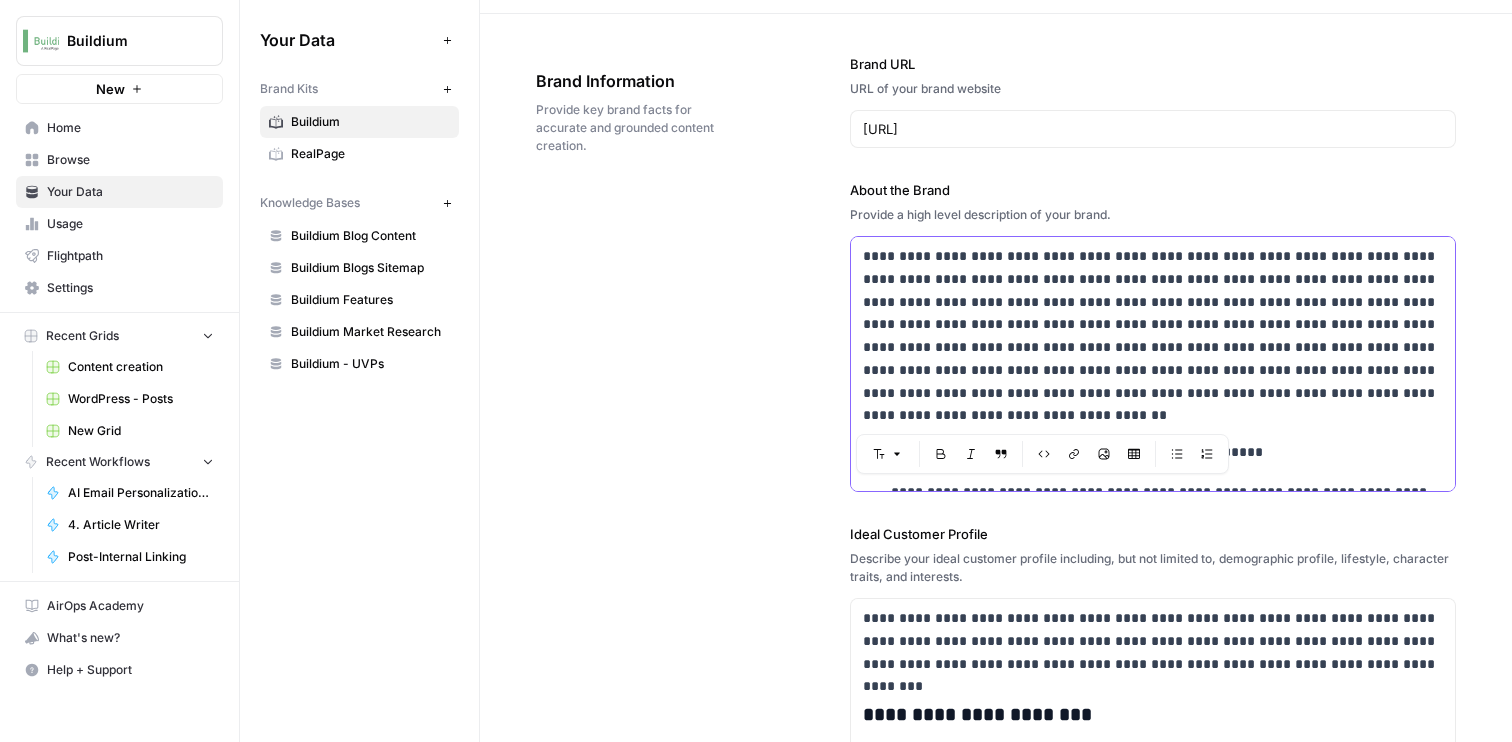 drag, startPoint x: 1177, startPoint y: 283, endPoint x: 1138, endPoint y: 425, distance: 147.25827 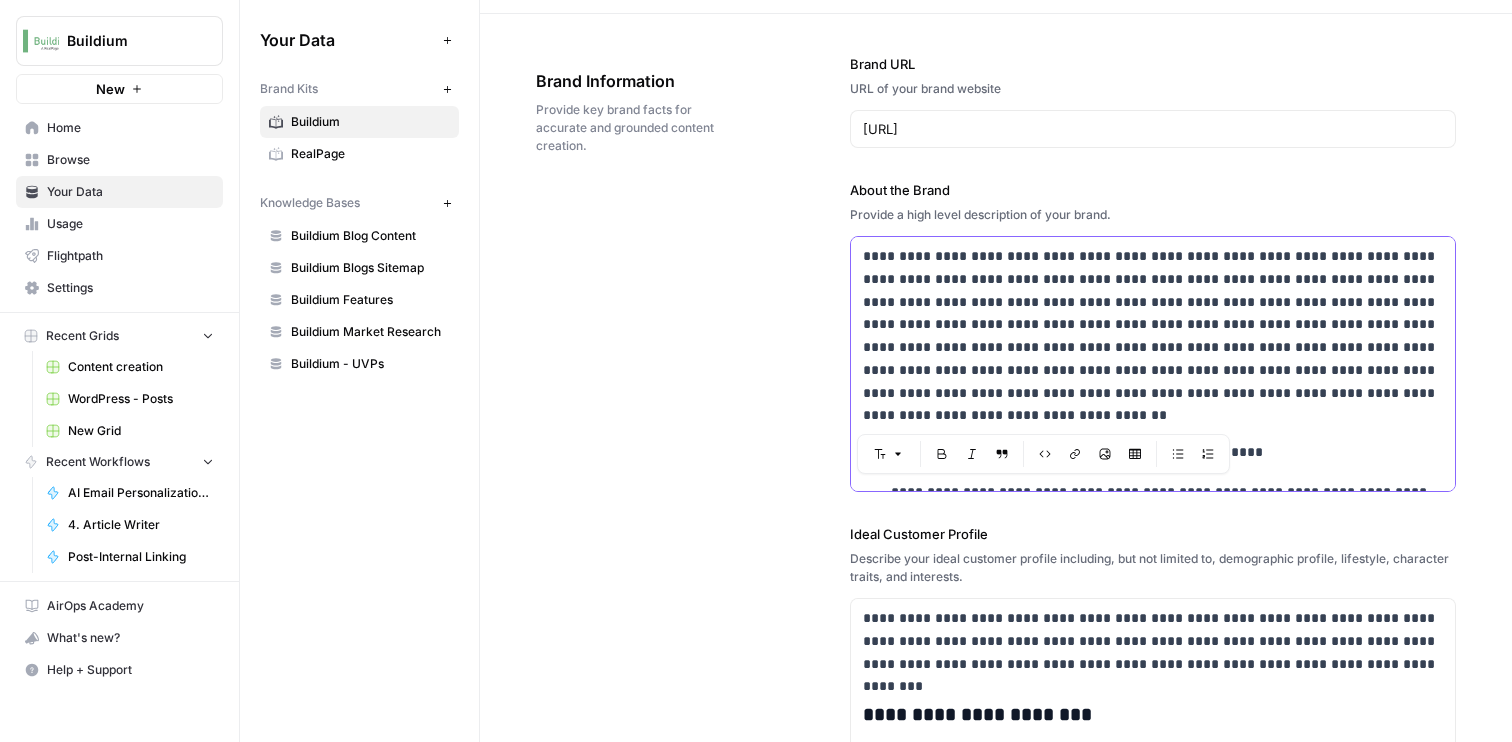 drag, startPoint x: 1179, startPoint y: 279, endPoint x: 1223, endPoint y: 403, distance: 131.57507 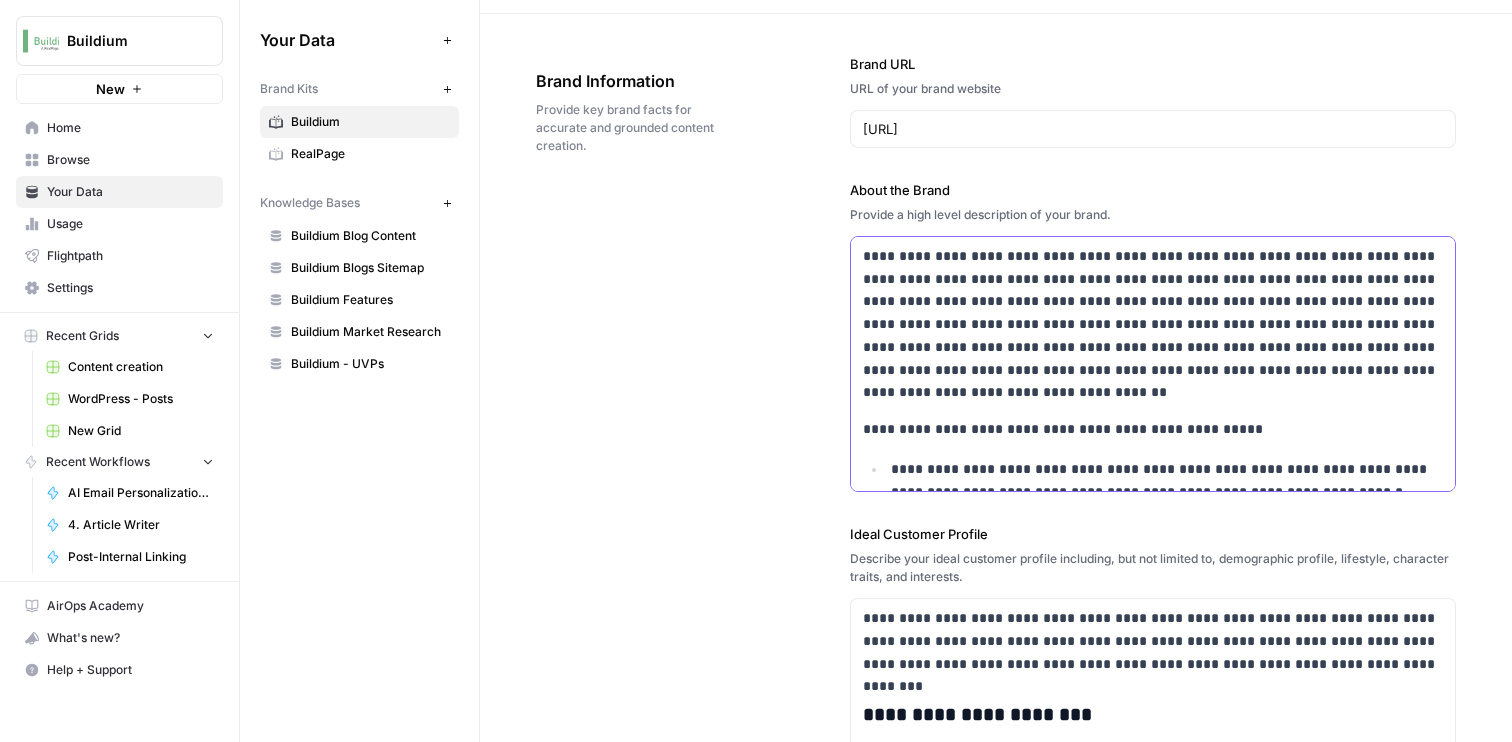 scroll, scrollTop: 19, scrollLeft: 0, axis: vertical 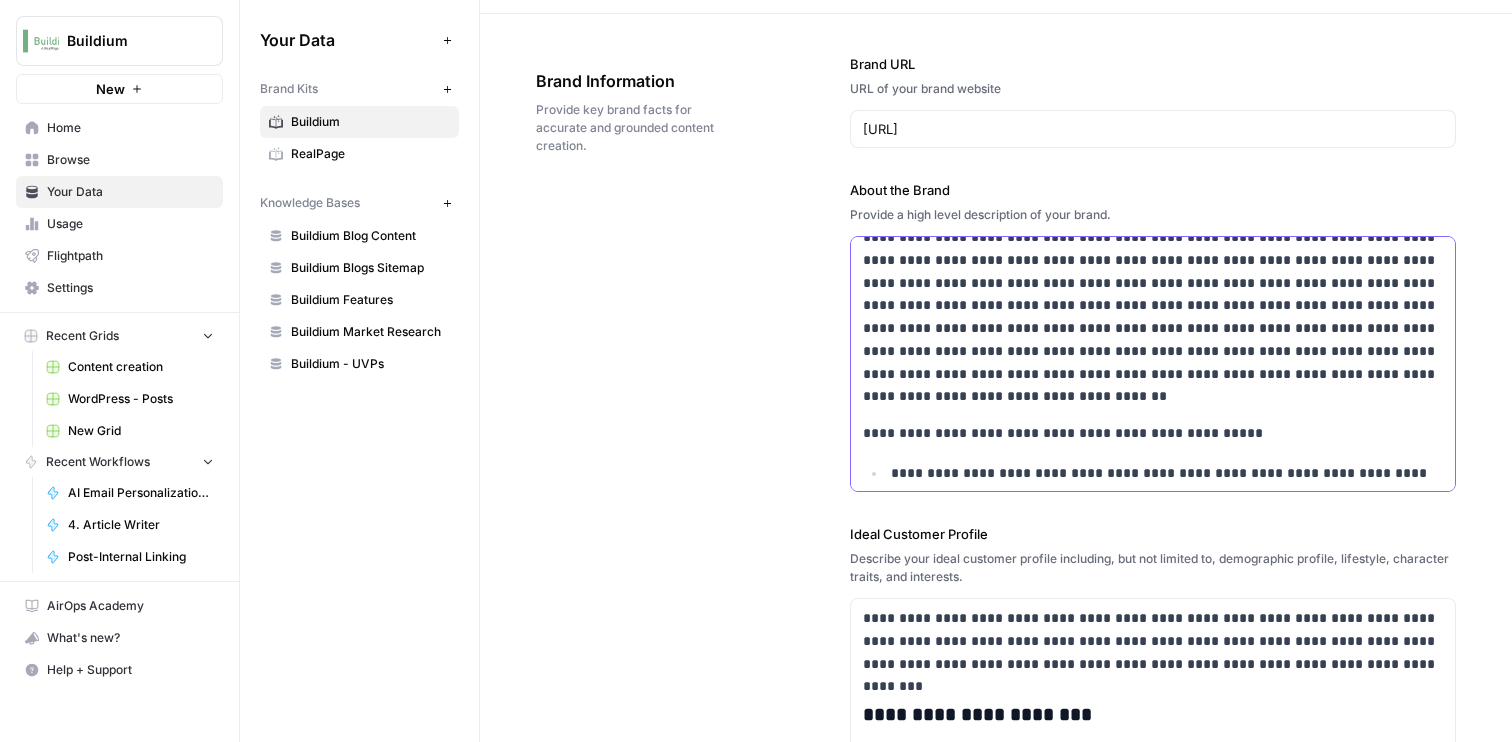 click on "**********" at bounding box center (1153, 317) 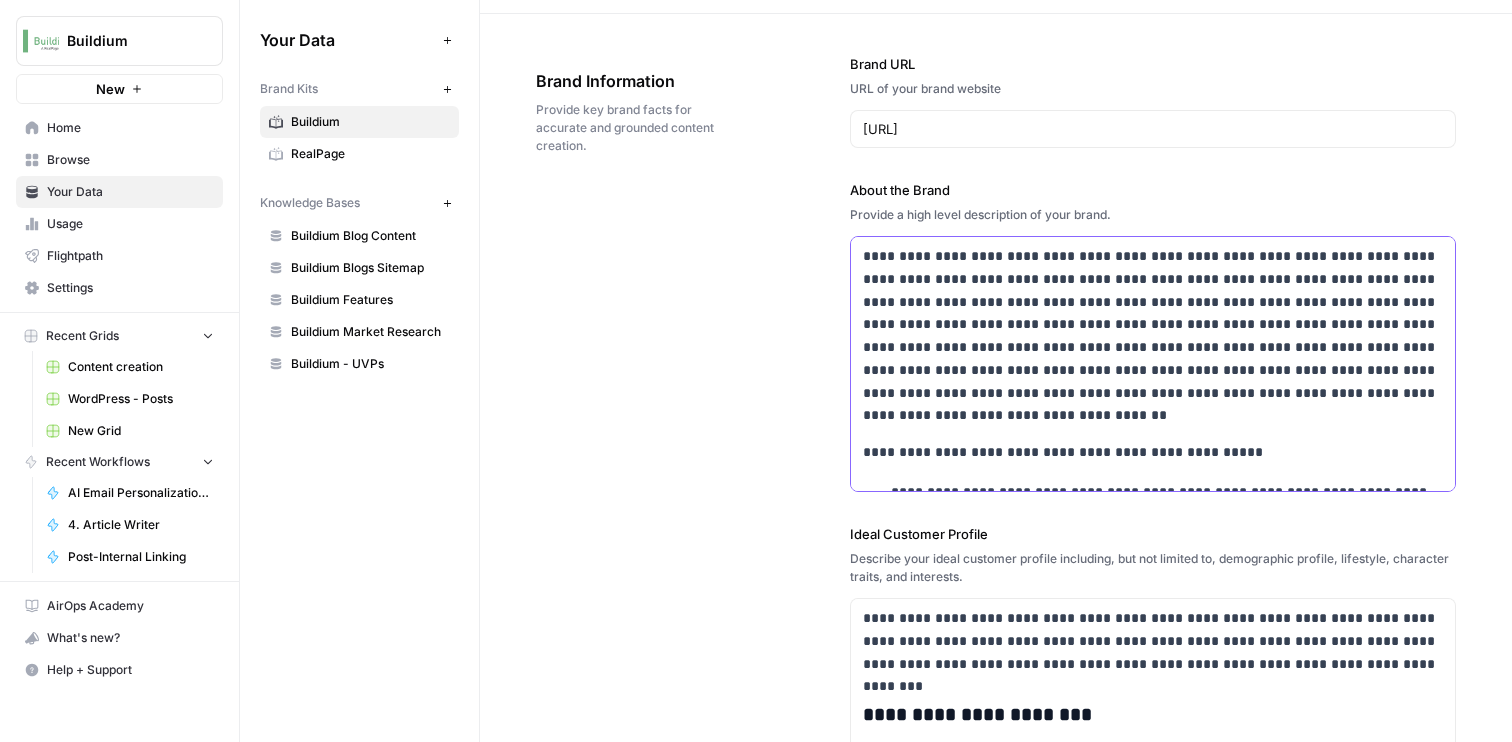 drag, startPoint x: 909, startPoint y: 385, endPoint x: 856, endPoint y: 228, distance: 165.70456 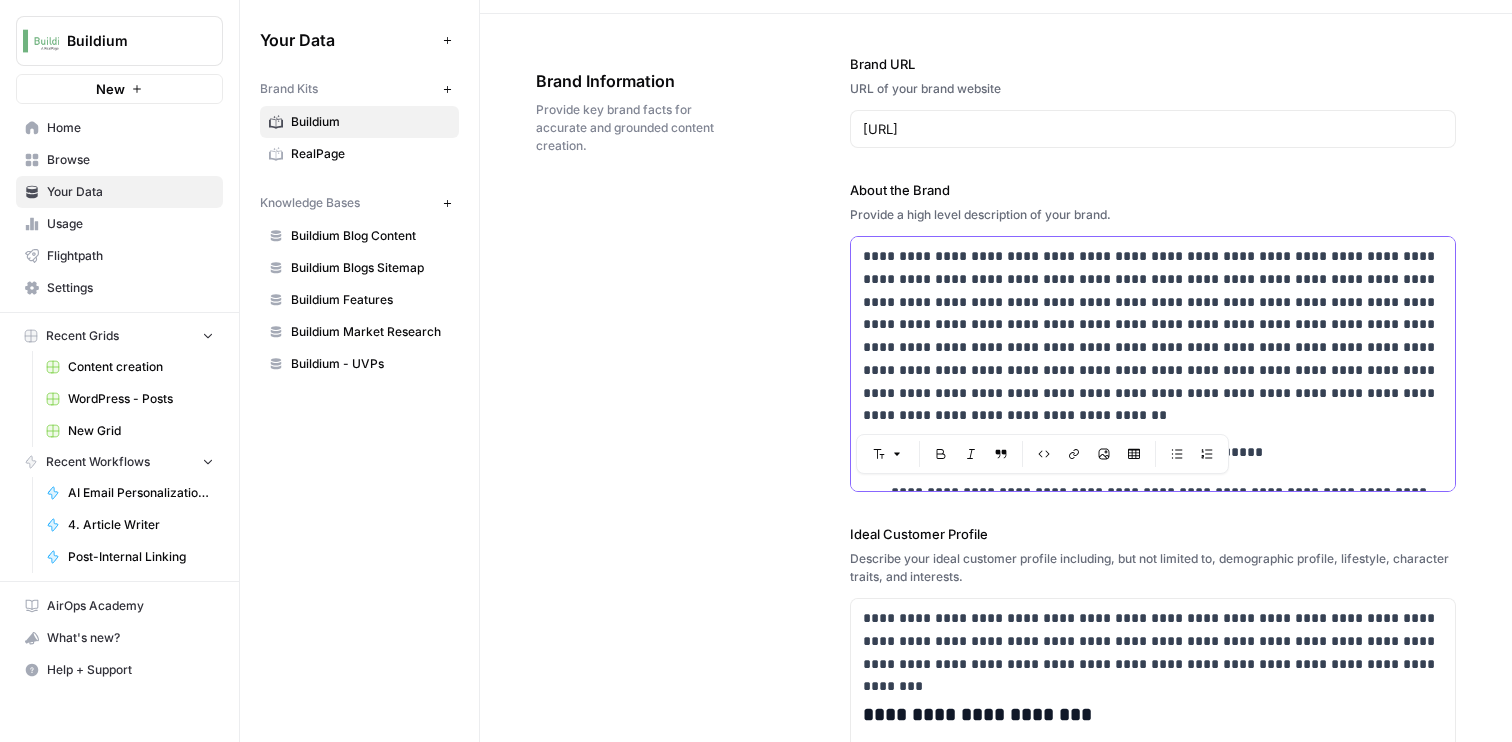 click on "**********" at bounding box center (1153, 336) 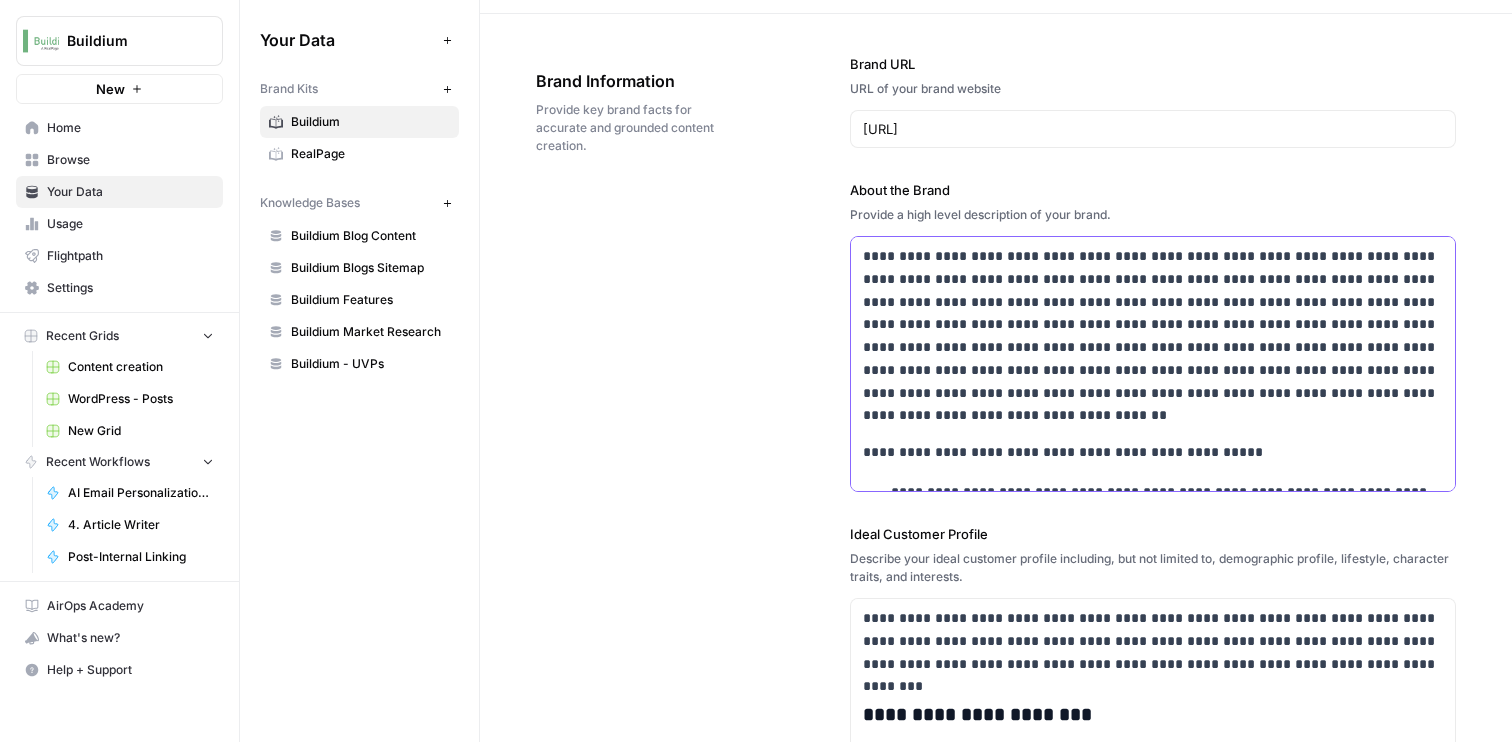 drag, startPoint x: 921, startPoint y: 414, endPoint x: 819, endPoint y: 156, distance: 277.43106 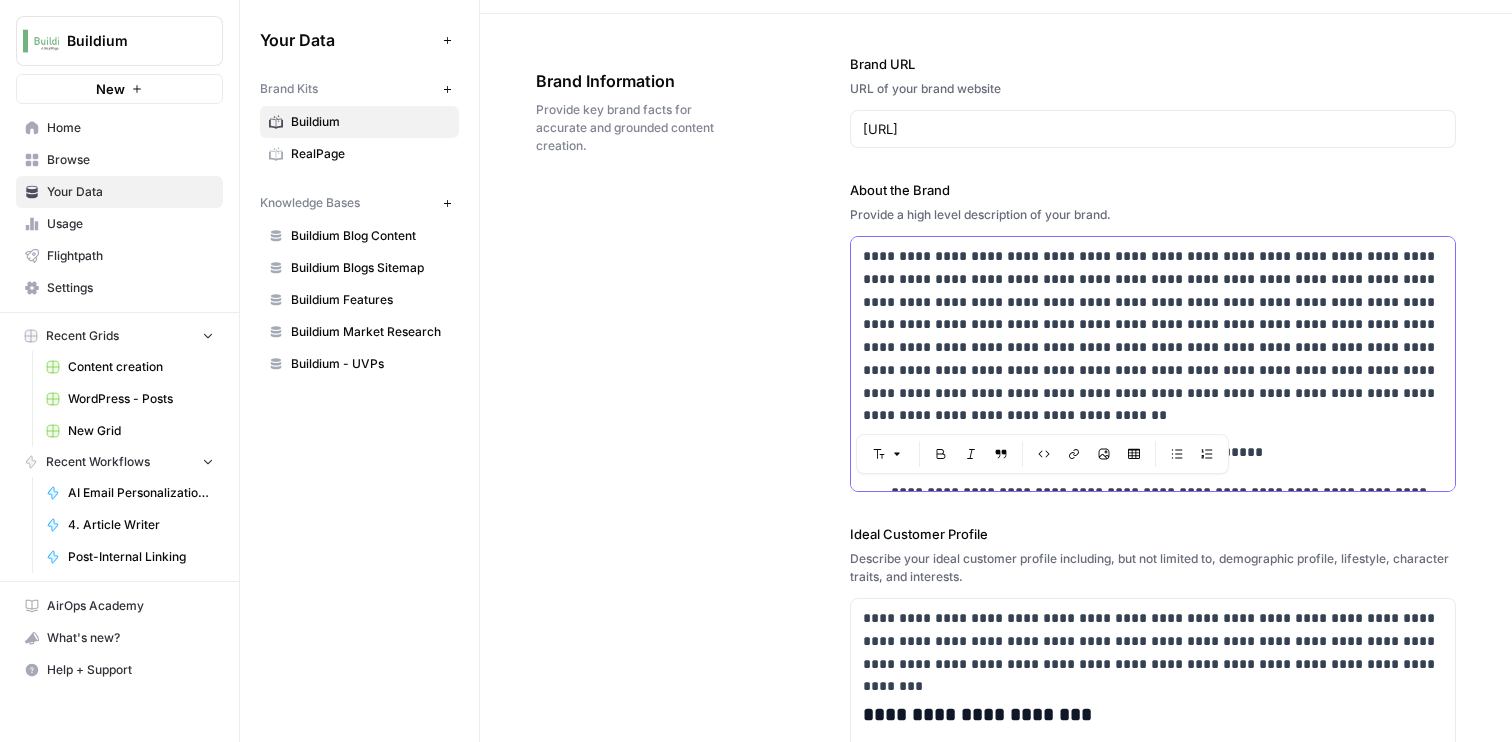 scroll, scrollTop: 105, scrollLeft: 0, axis: vertical 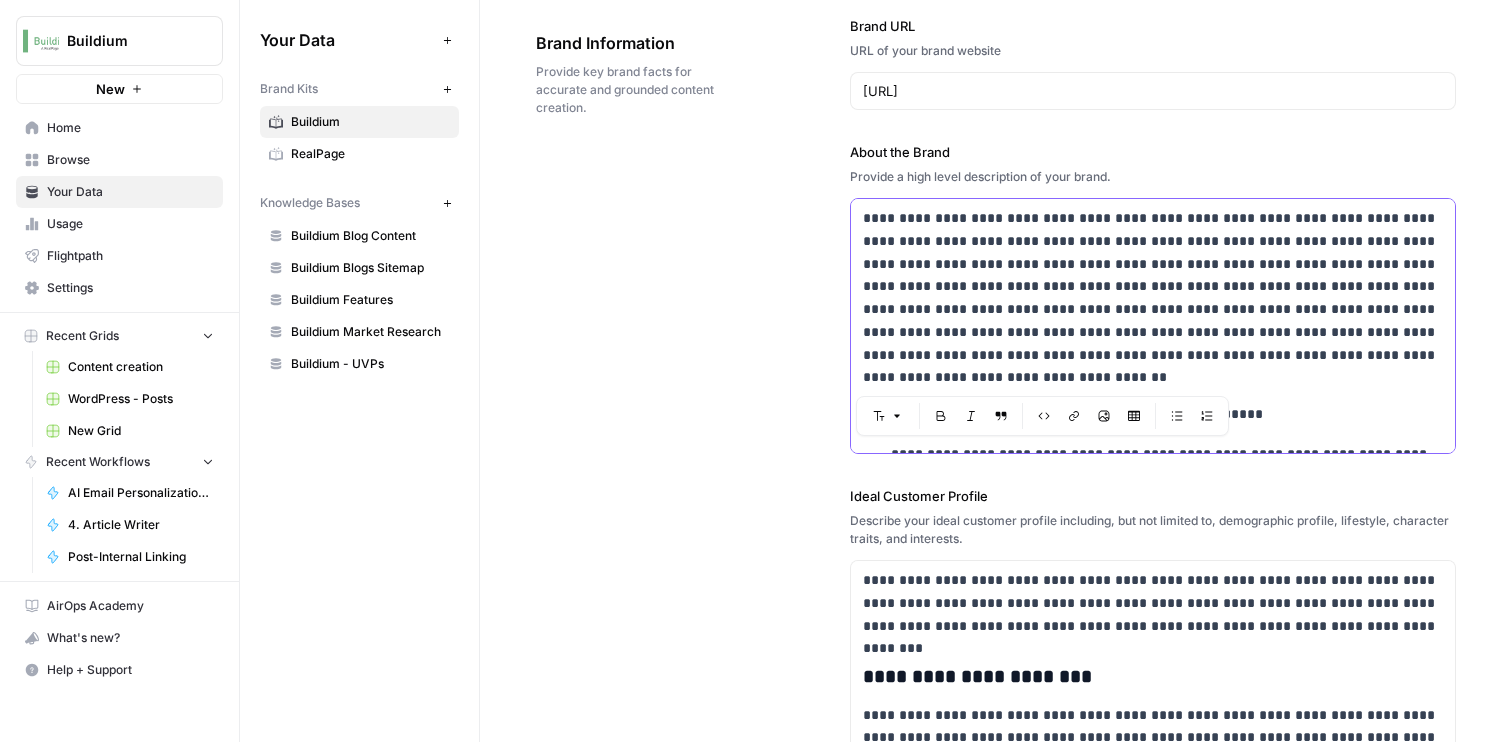 click on "**********" at bounding box center [1153, 298] 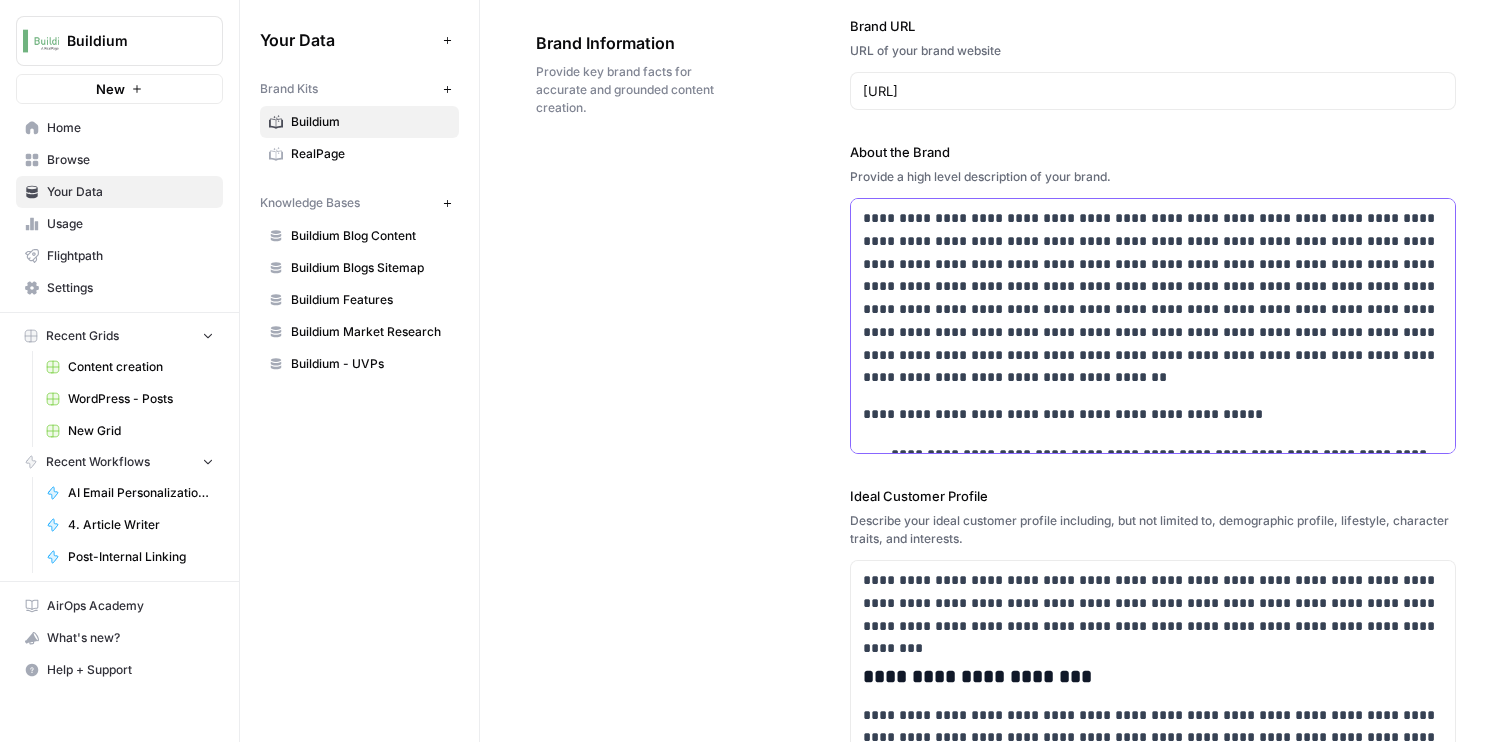 drag, startPoint x: 913, startPoint y: 381, endPoint x: 798, endPoint y: 201, distance: 213.6001 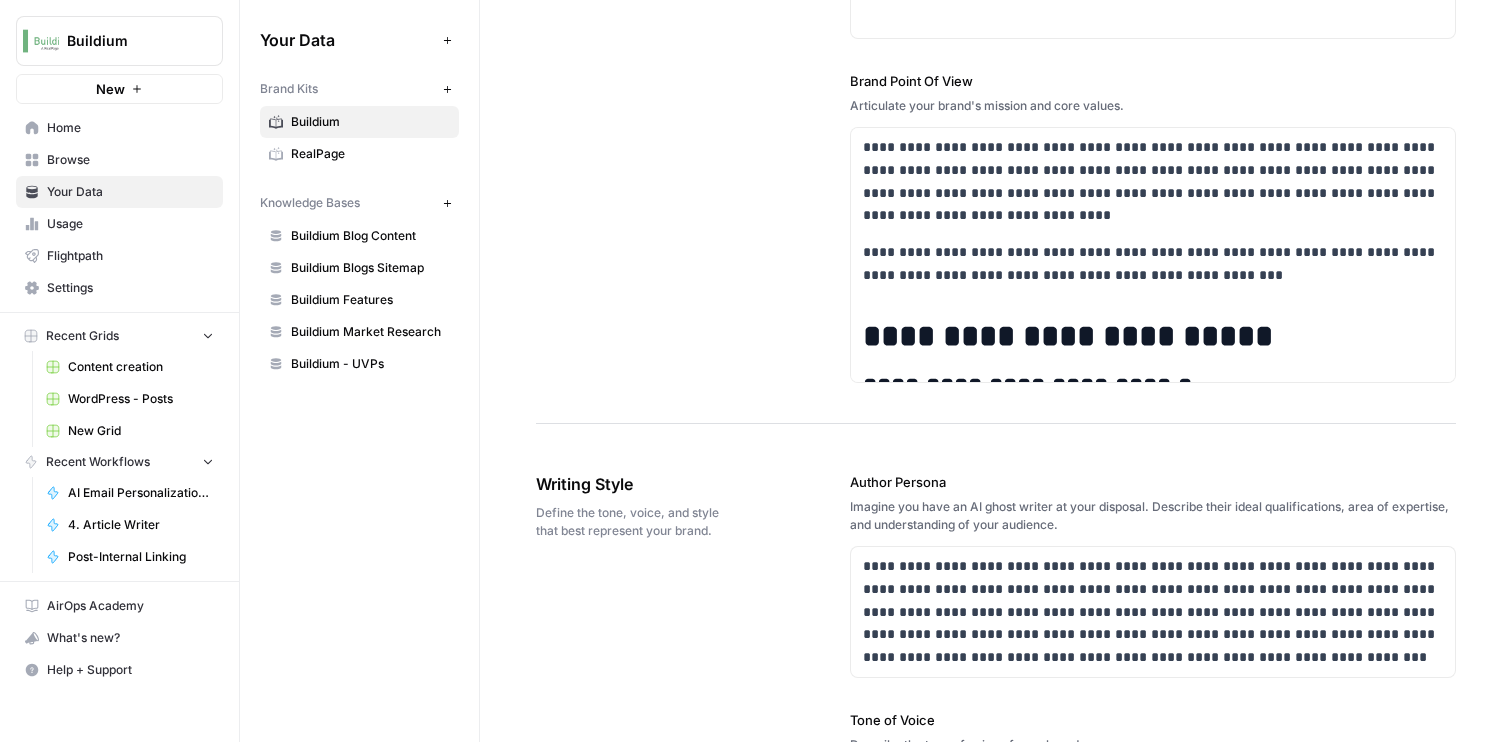 scroll, scrollTop: 955, scrollLeft: 0, axis: vertical 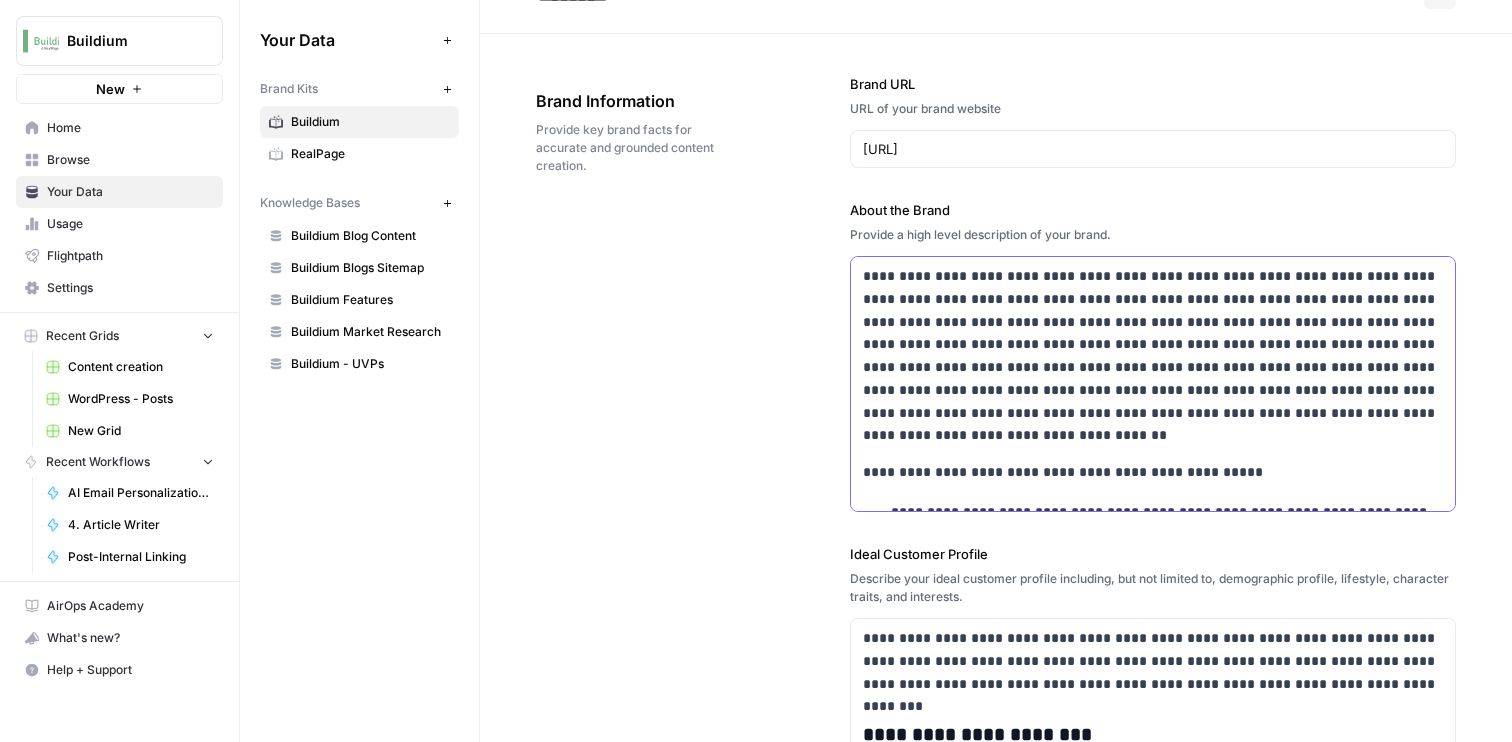 drag, startPoint x: 932, startPoint y: 433, endPoint x: 820, endPoint y: 248, distance: 216.26141 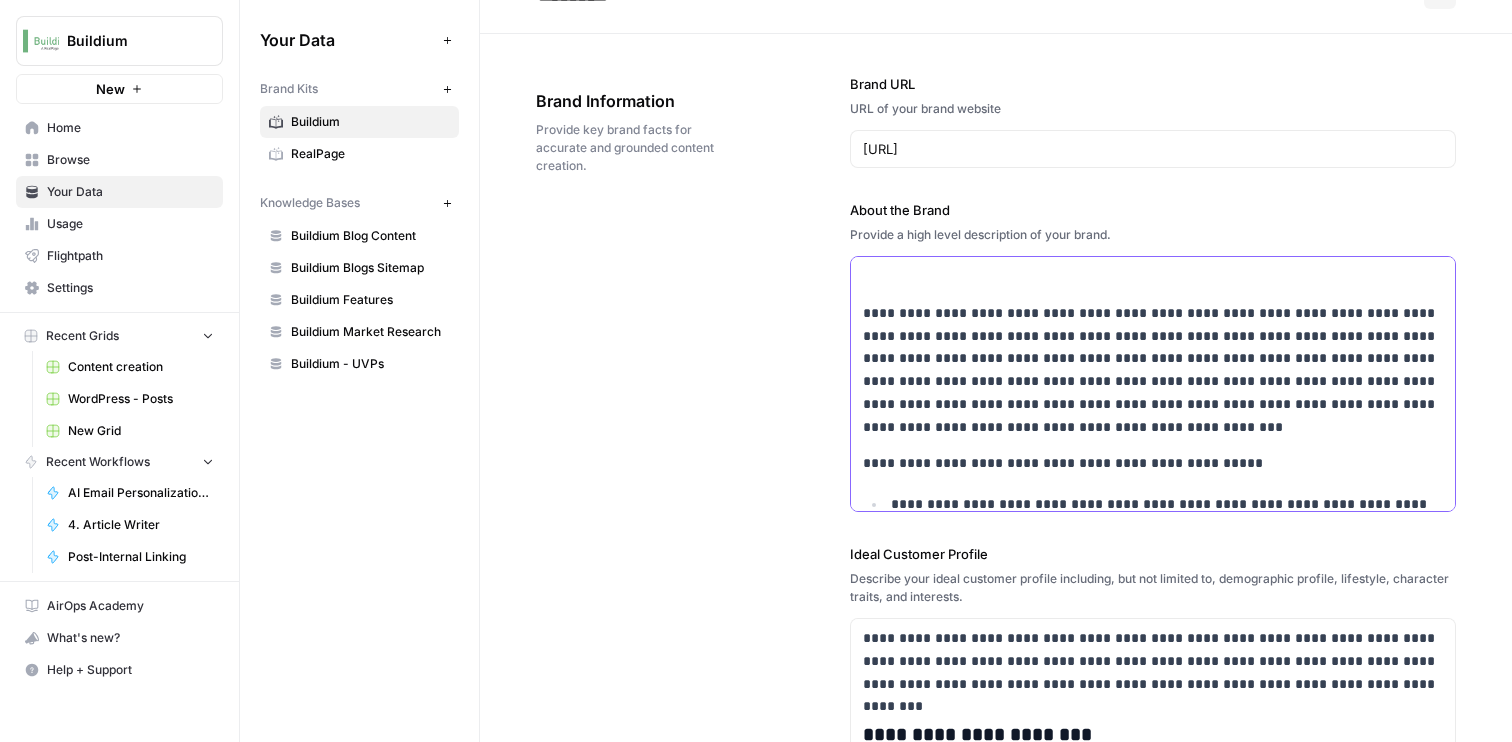 click on "**********" at bounding box center (1153, 34754) 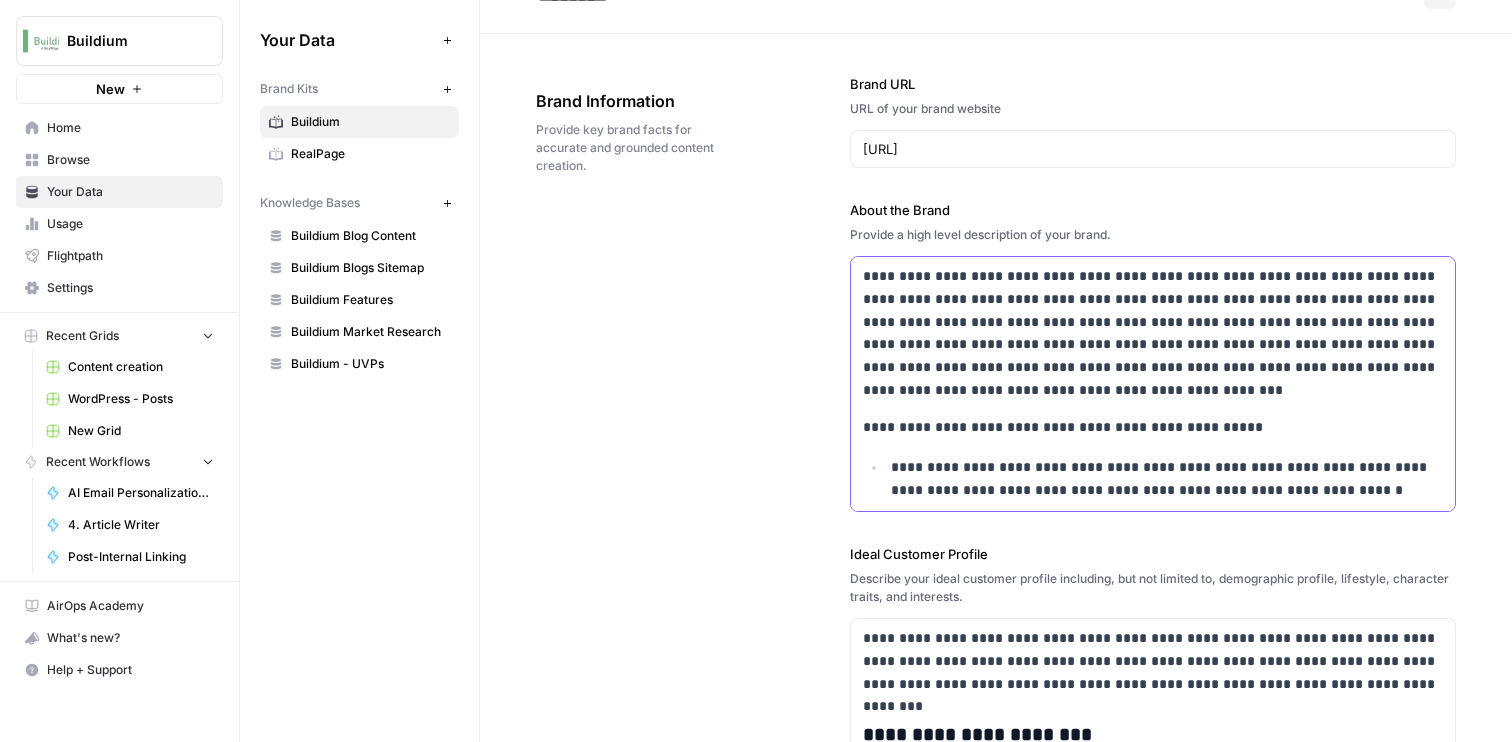 click on "**********" at bounding box center [1153, 333] 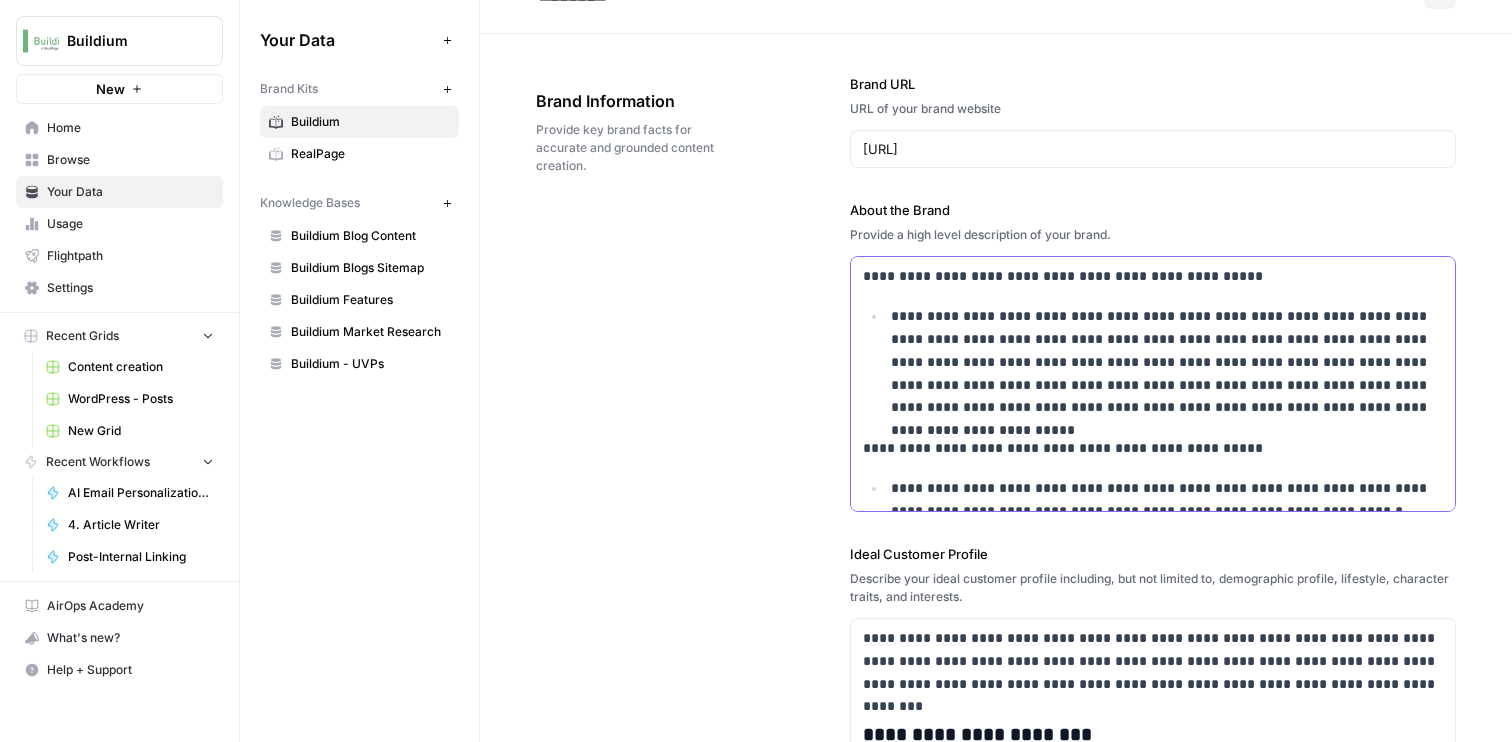 click on "**********" at bounding box center [1167, 362] 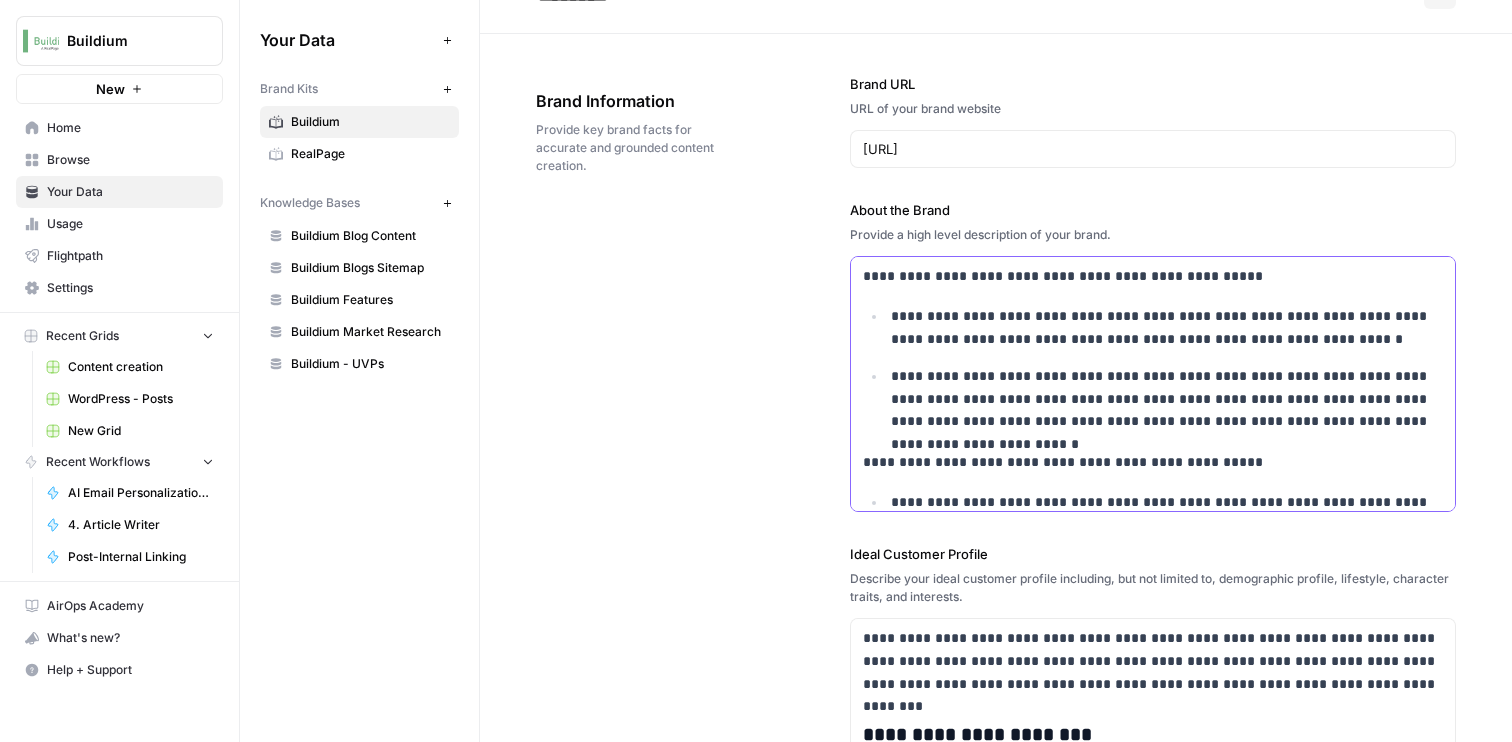 click on "**********" at bounding box center [1167, 399] 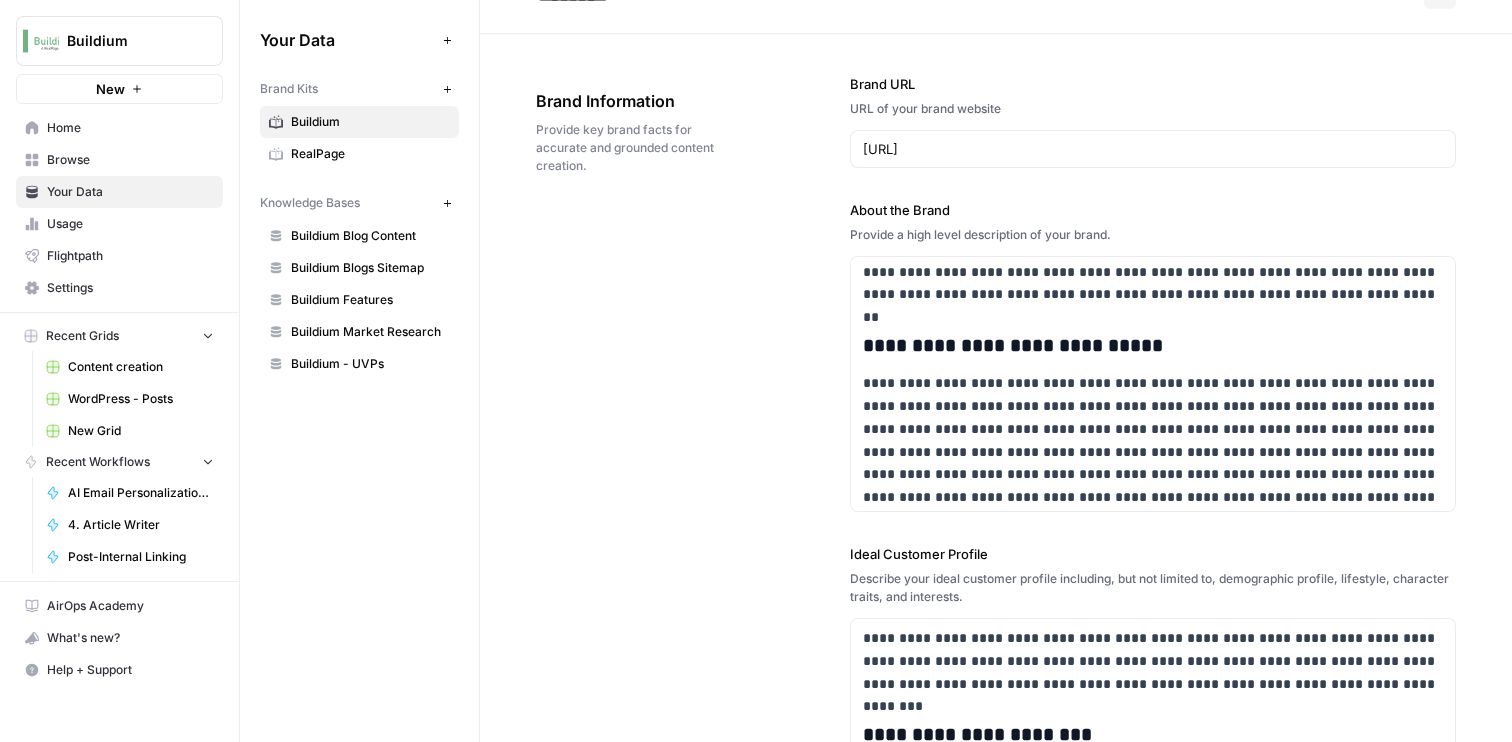 scroll, scrollTop: 22575, scrollLeft: 0, axis: vertical 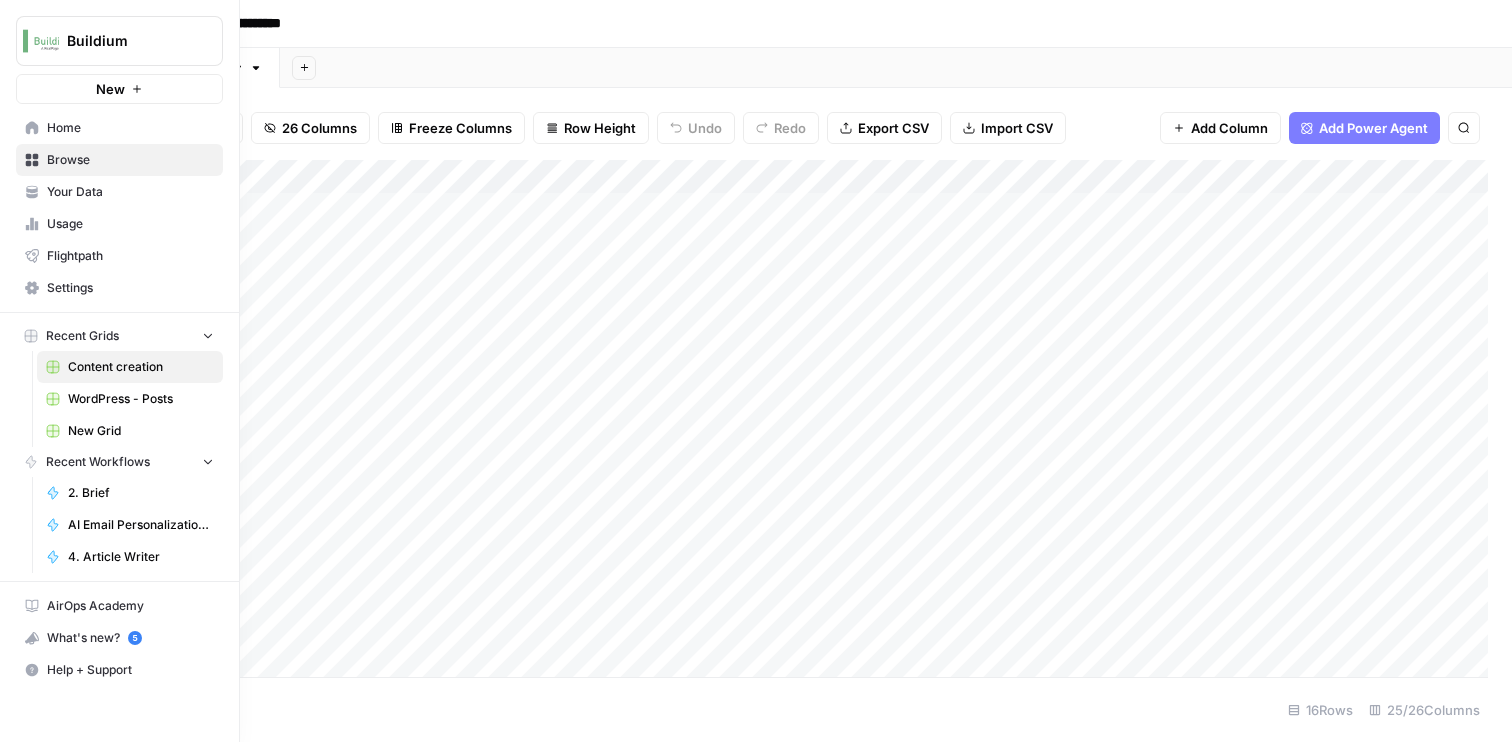 click on "Your Data" at bounding box center (130, 192) 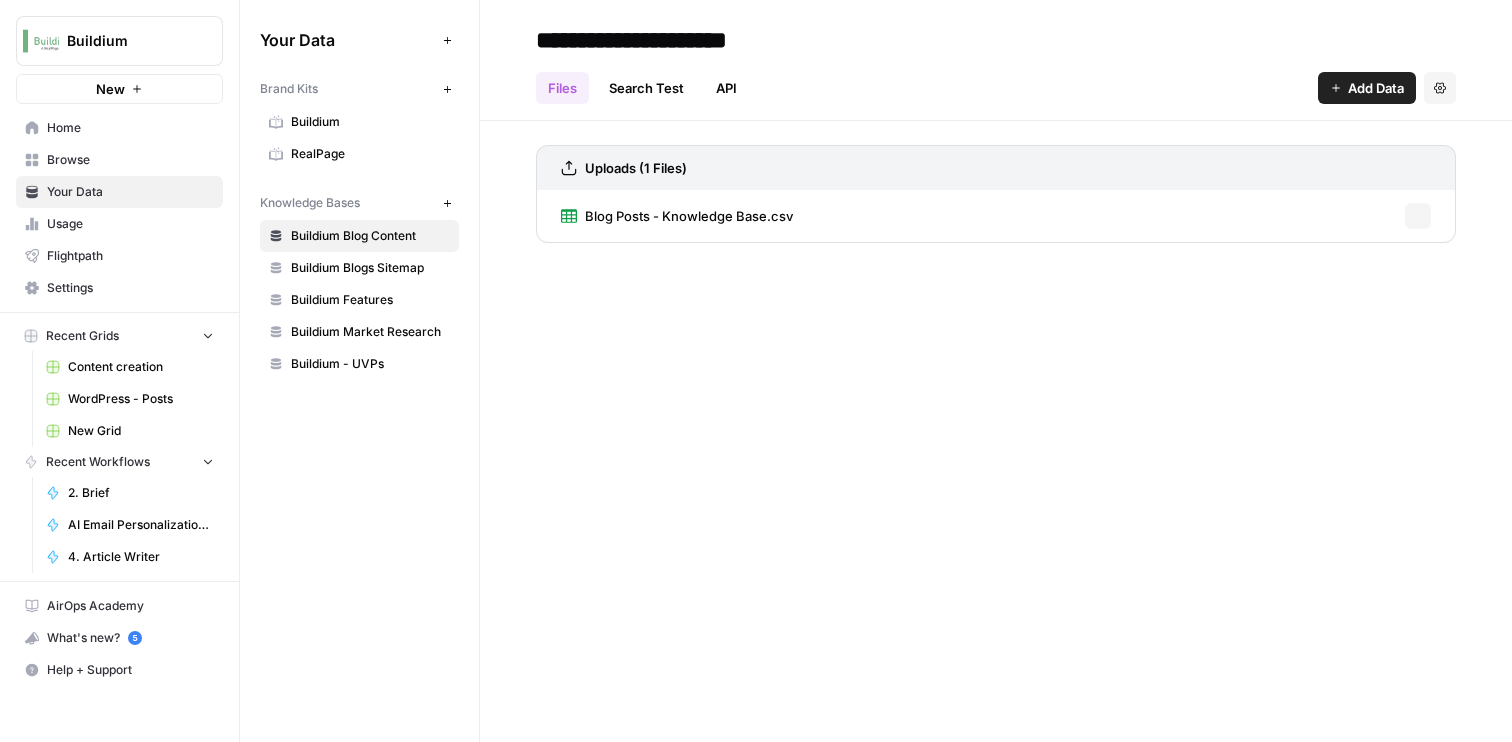 click on "Buildium" at bounding box center (370, 122) 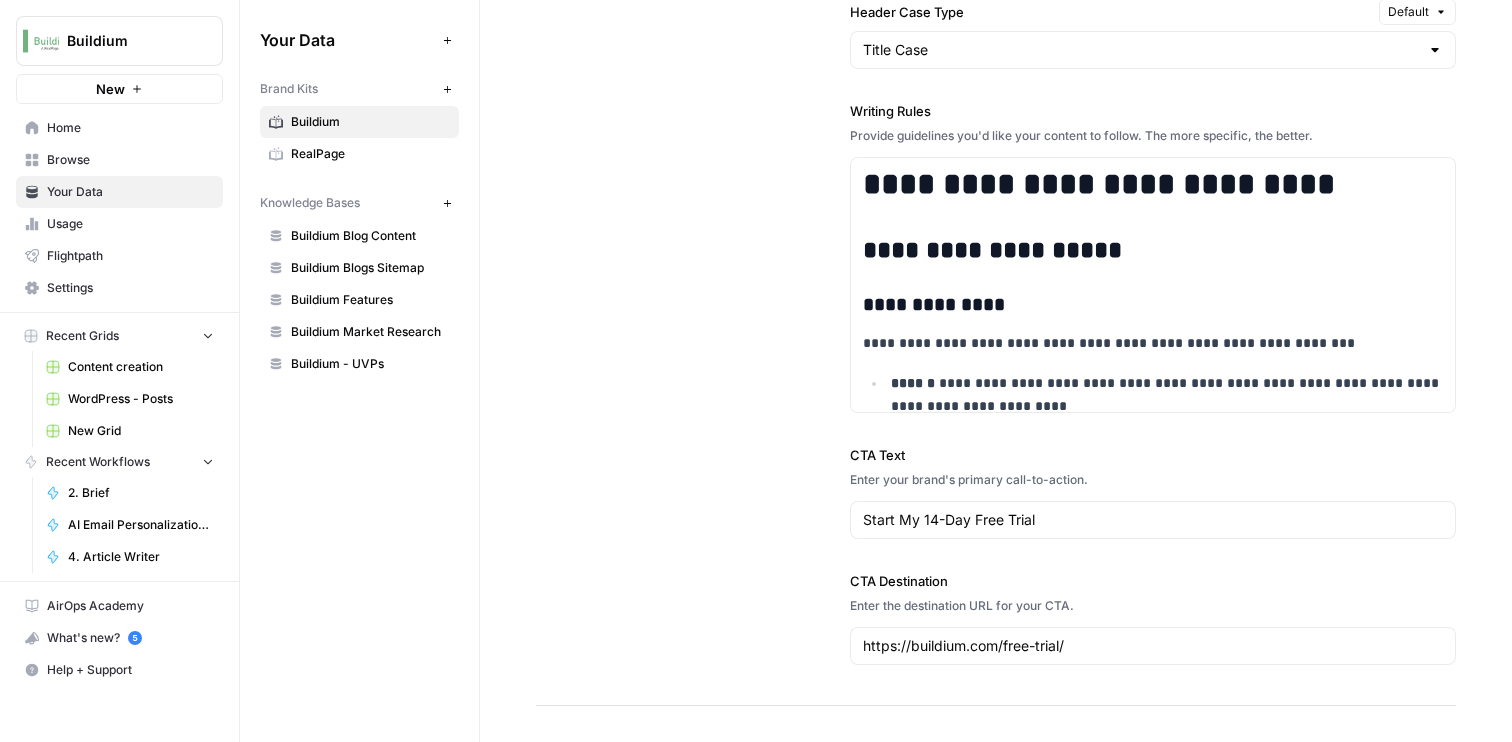 scroll, scrollTop: 2123, scrollLeft: 0, axis: vertical 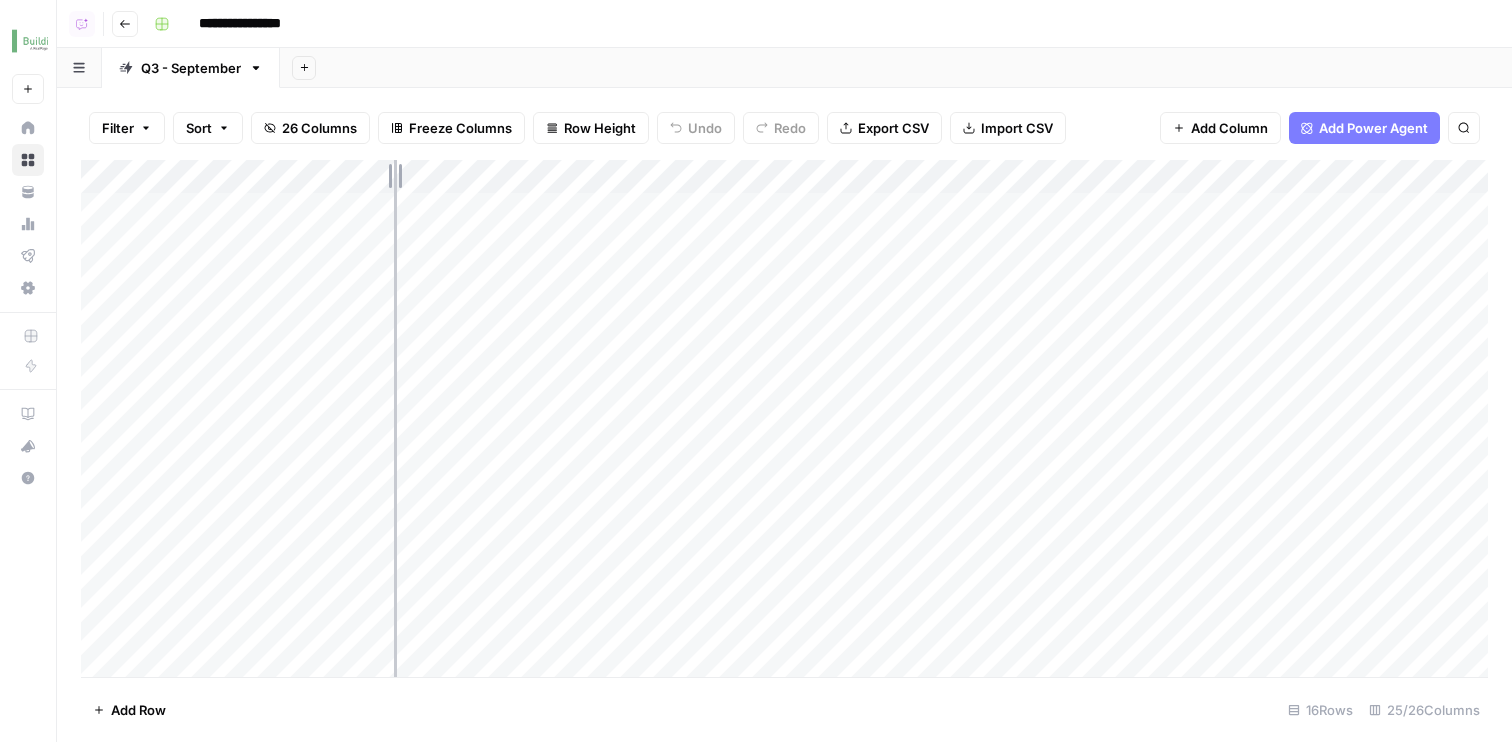 drag, startPoint x: 492, startPoint y: 177, endPoint x: 393, endPoint y: 177, distance: 99 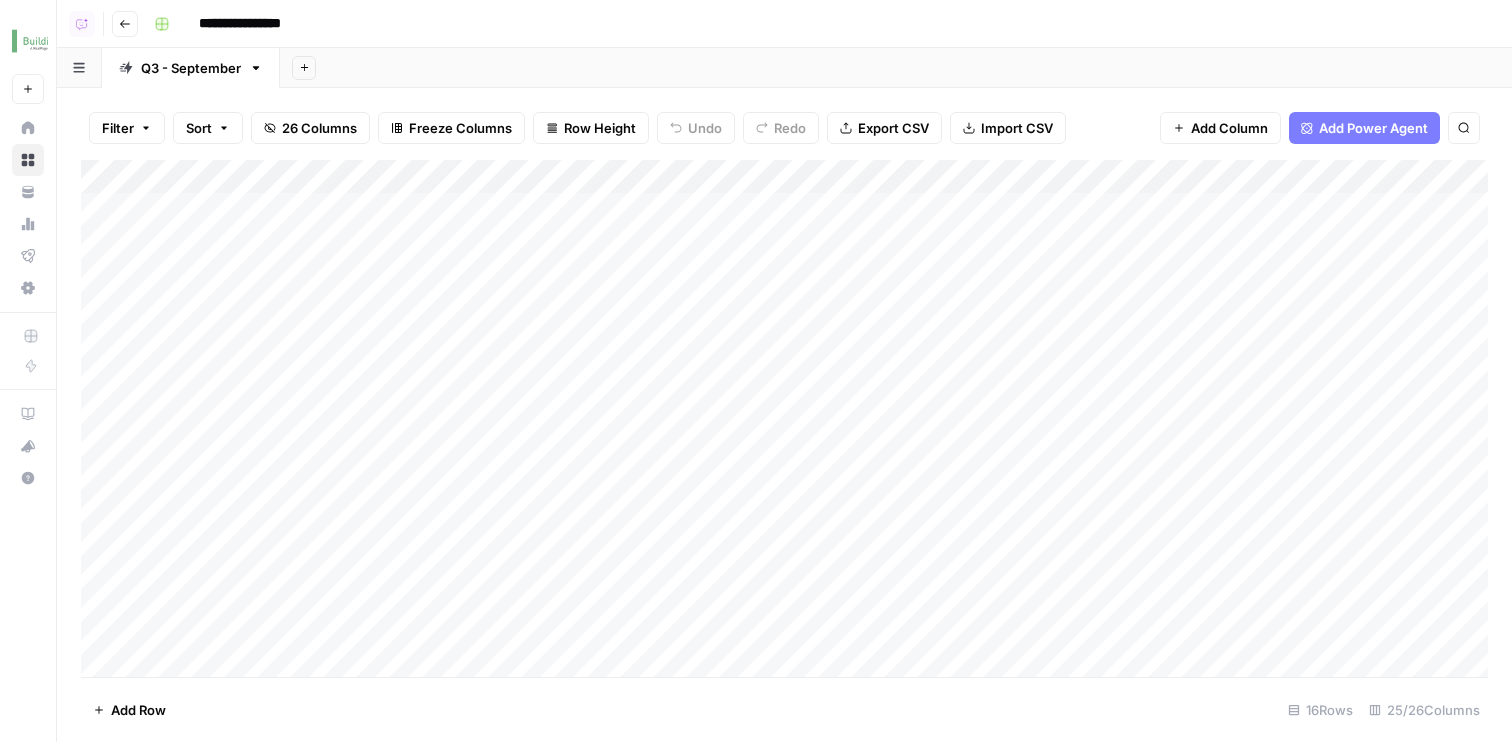 scroll, scrollTop: 0, scrollLeft: 69, axis: horizontal 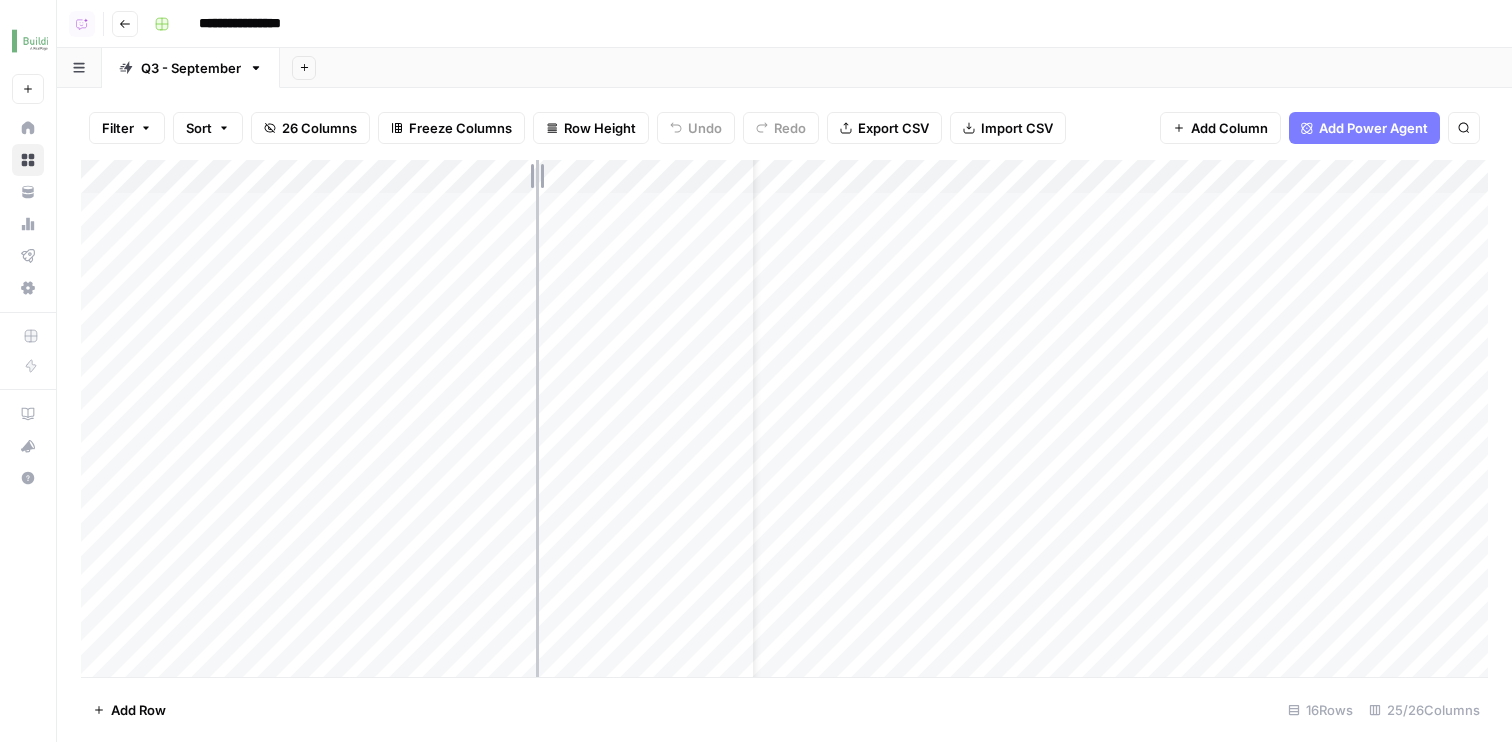 drag, startPoint x: 574, startPoint y: 180, endPoint x: 535, endPoint y: 180, distance: 39 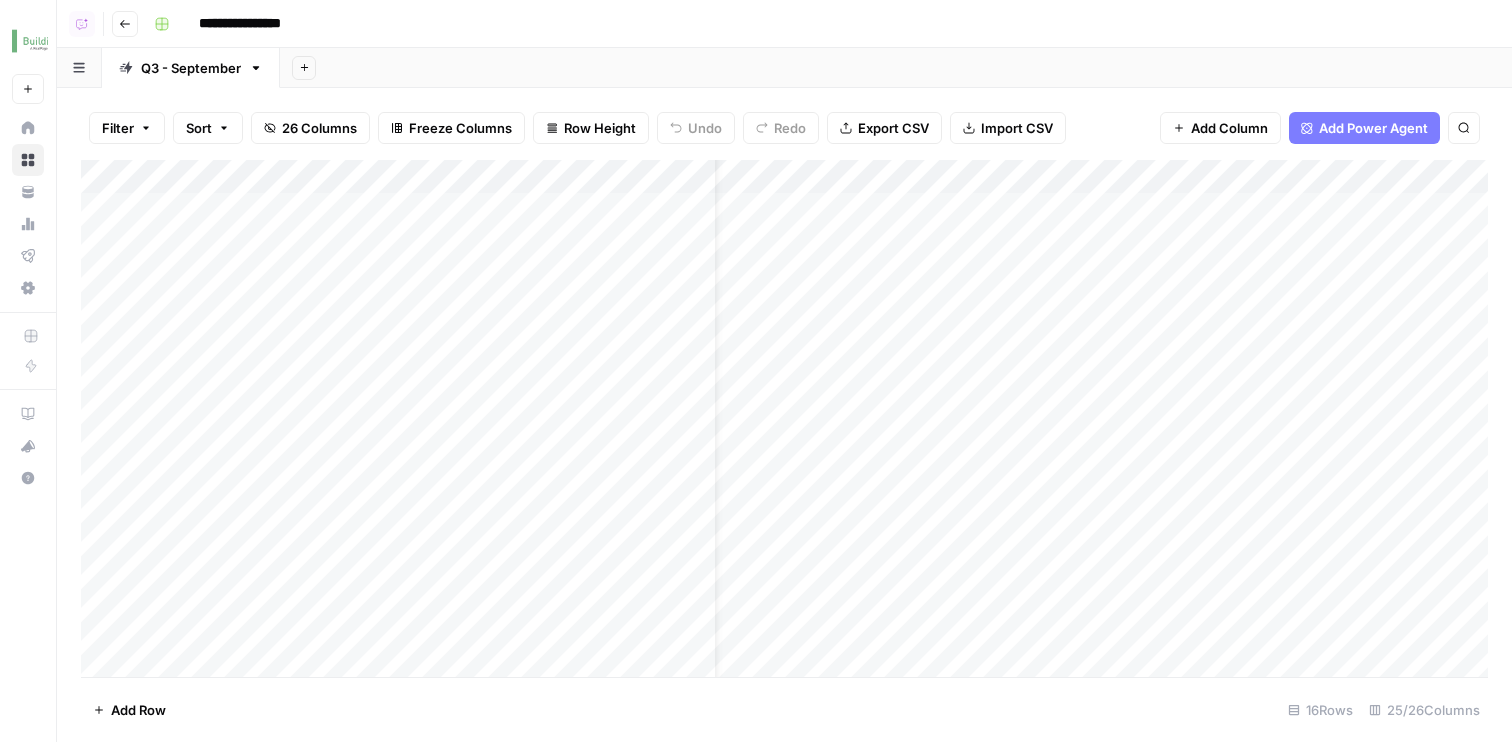 scroll, scrollTop: 0, scrollLeft: 0, axis: both 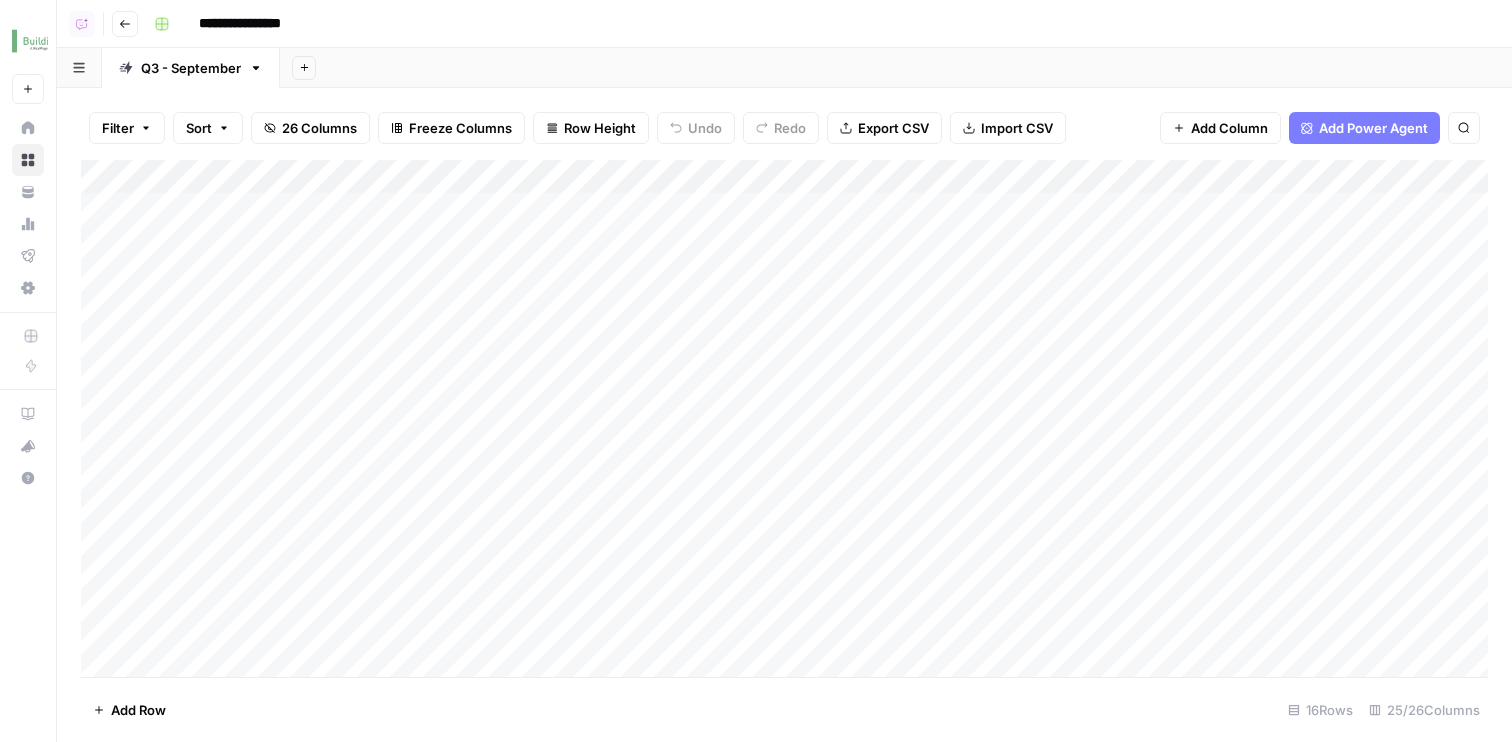 click on "Add Column" at bounding box center (784, 418) 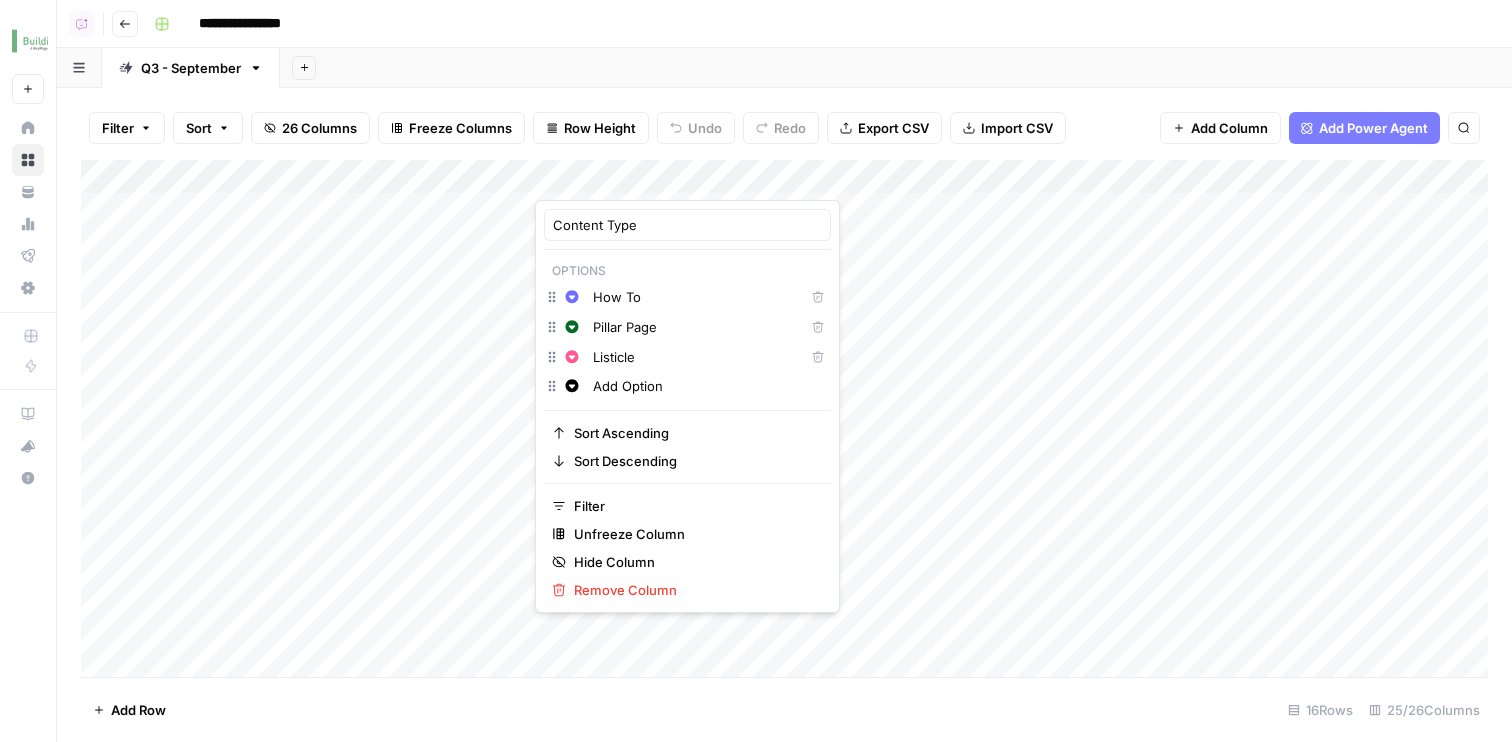 click on "Freeze Columns" at bounding box center (460, 128) 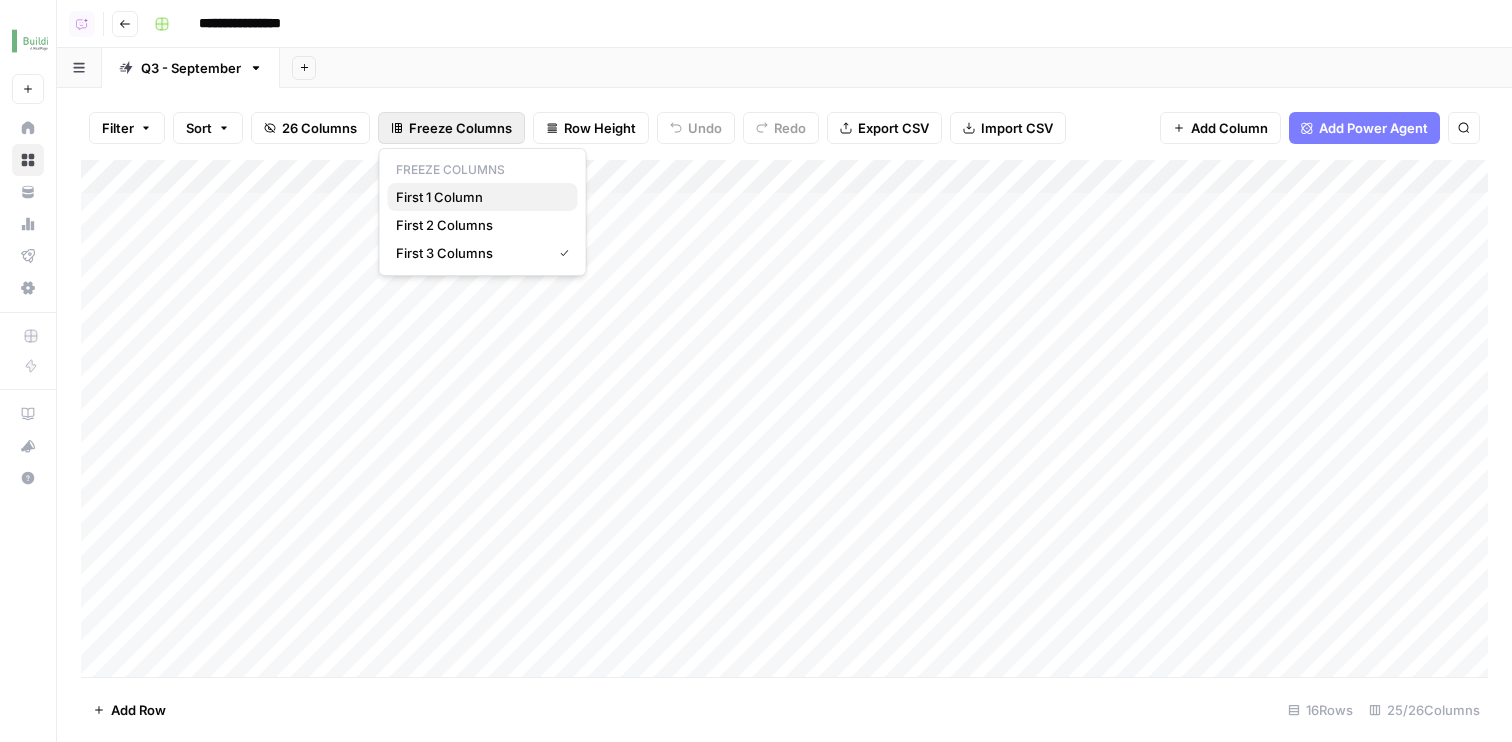 click on "First 1 Column" at bounding box center [479, 197] 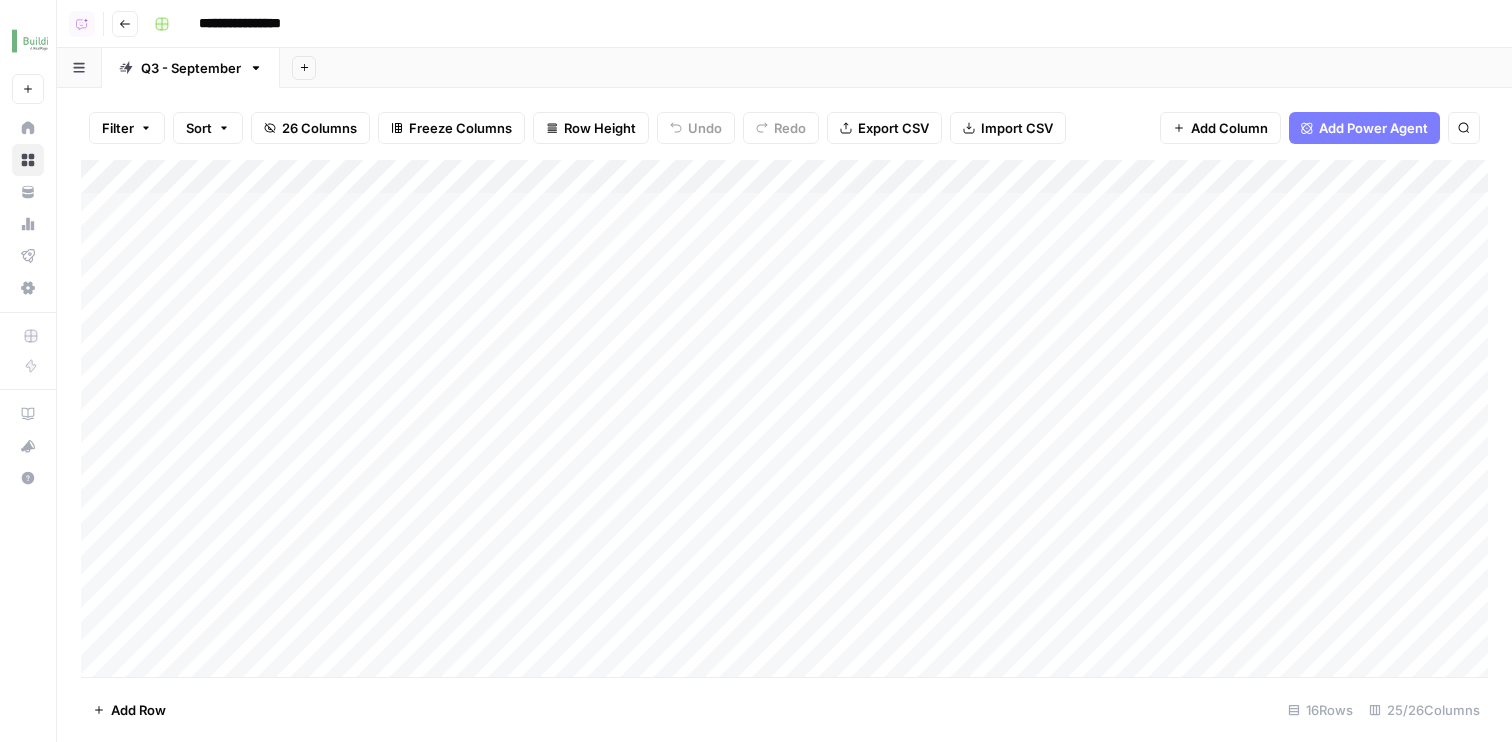click on "Add Sheet" at bounding box center (896, 68) 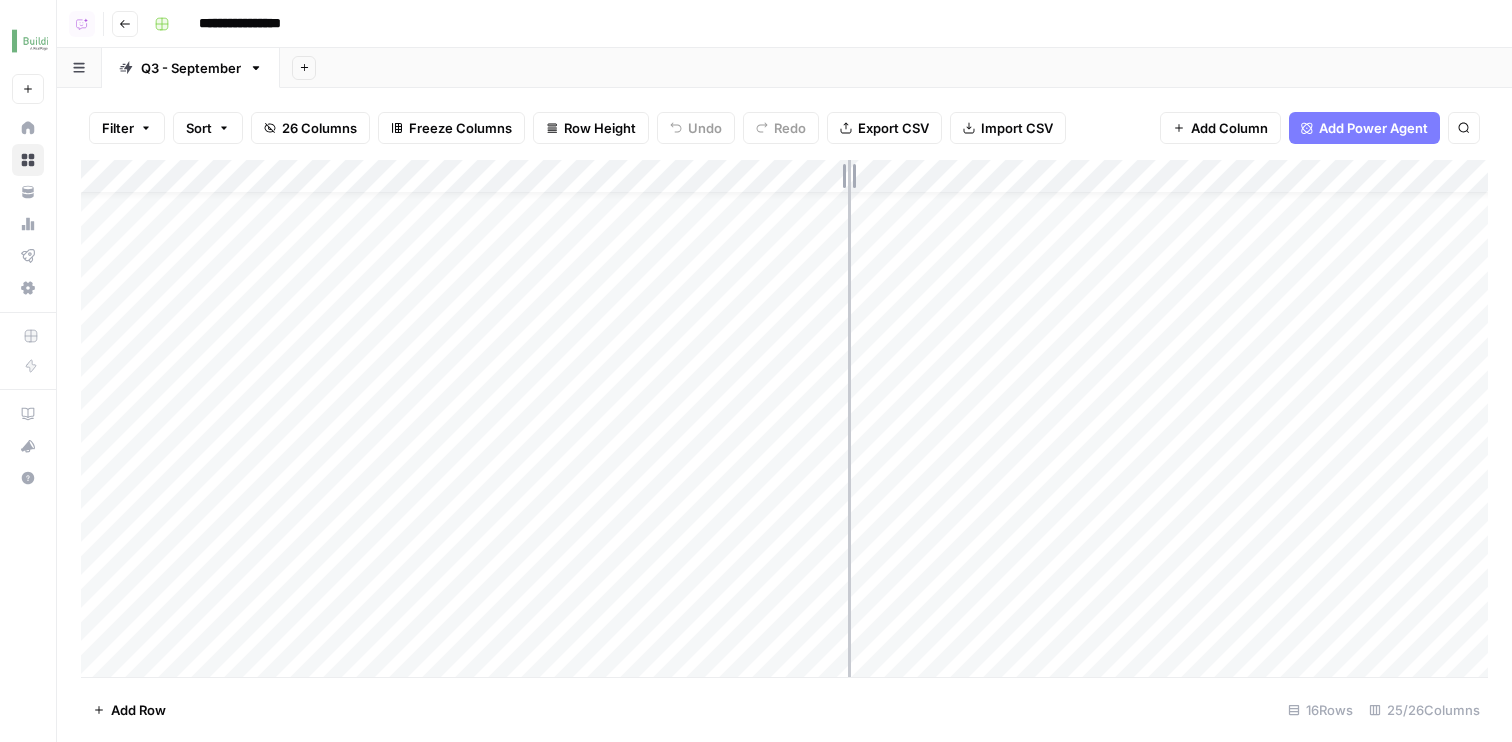 drag, startPoint x: 897, startPoint y: 178, endPoint x: 827, endPoint y: 180, distance: 70.028564 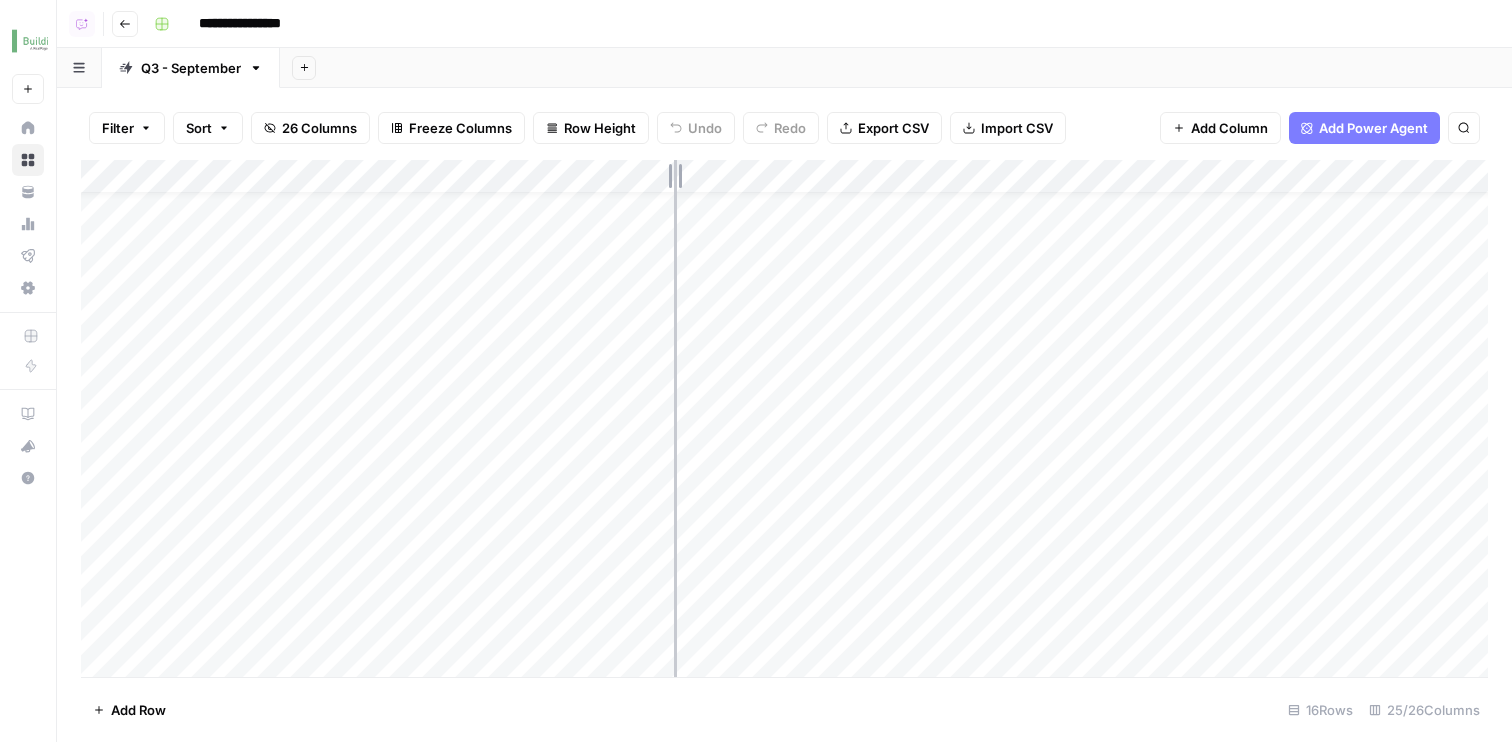 drag, startPoint x: 712, startPoint y: 174, endPoint x: 674, endPoint y: 174, distance: 38 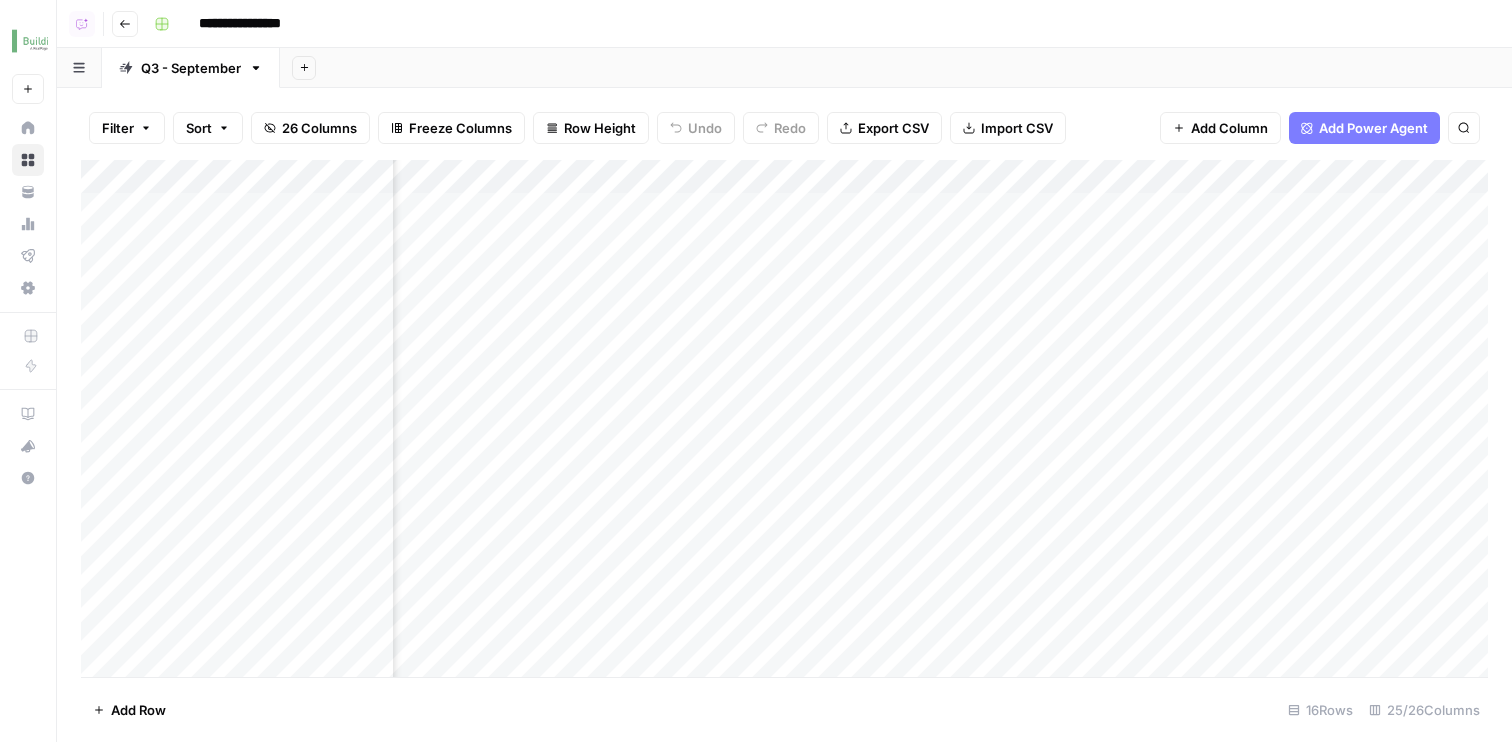 scroll, scrollTop: 0, scrollLeft: 2103, axis: horizontal 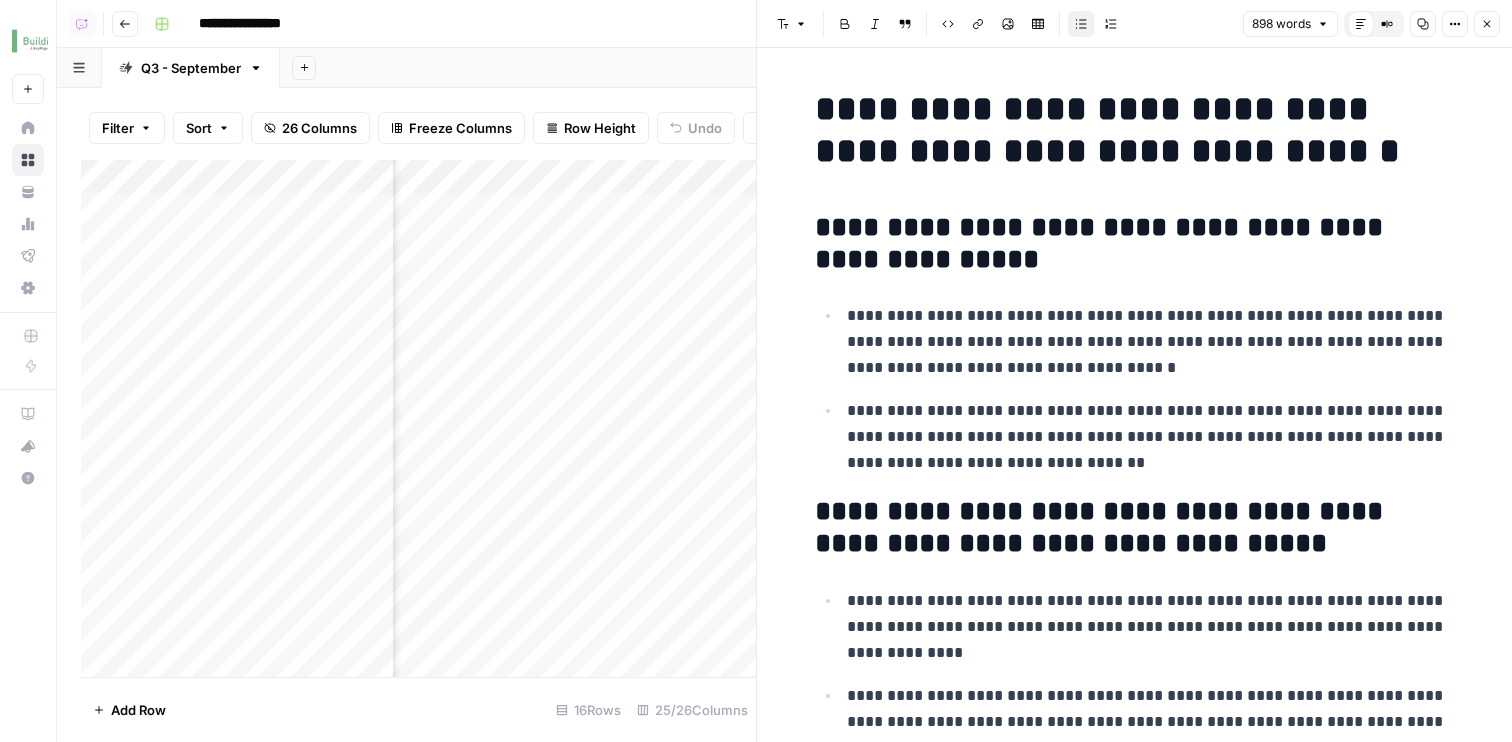 click 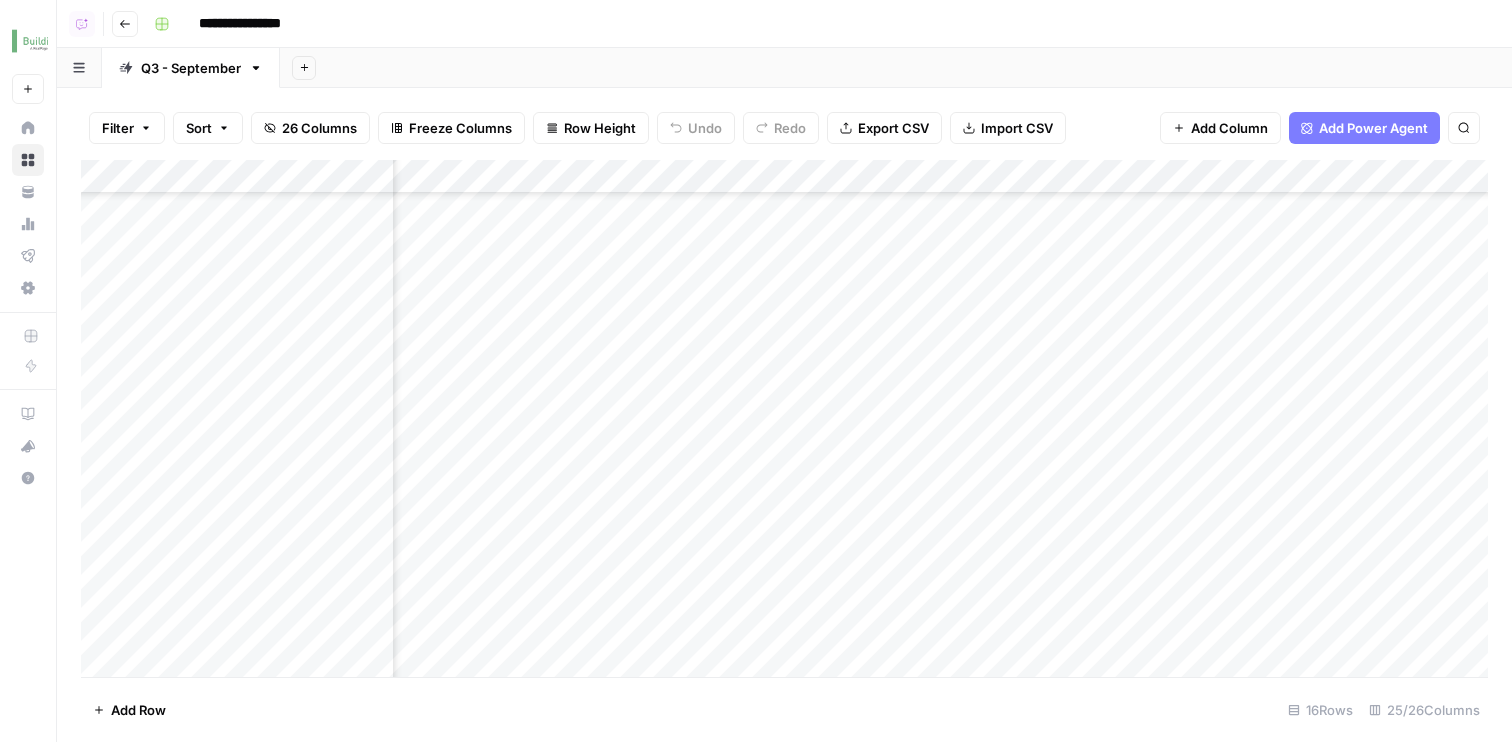 scroll, scrollTop: 381, scrollLeft: 2798, axis: both 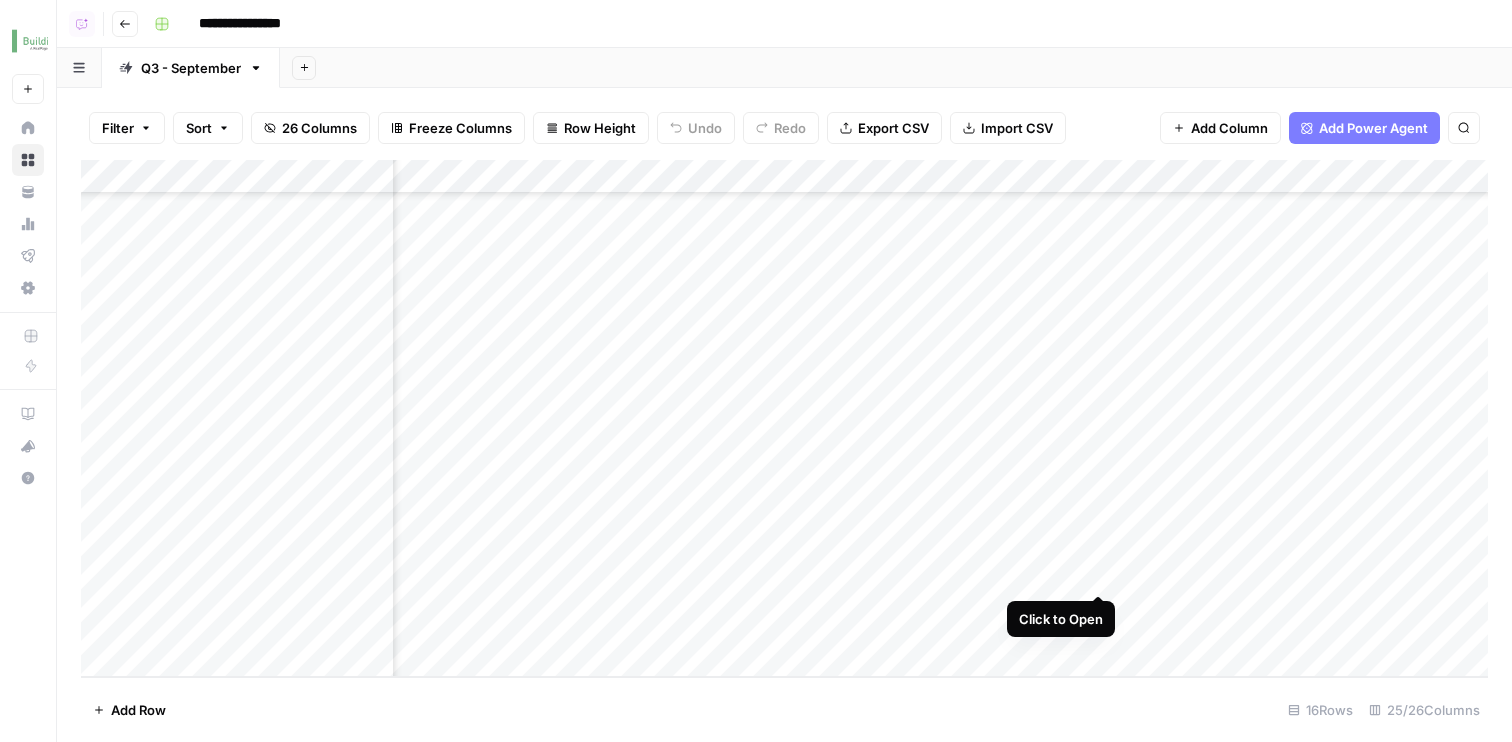 click on "Add Column" at bounding box center [784, 418] 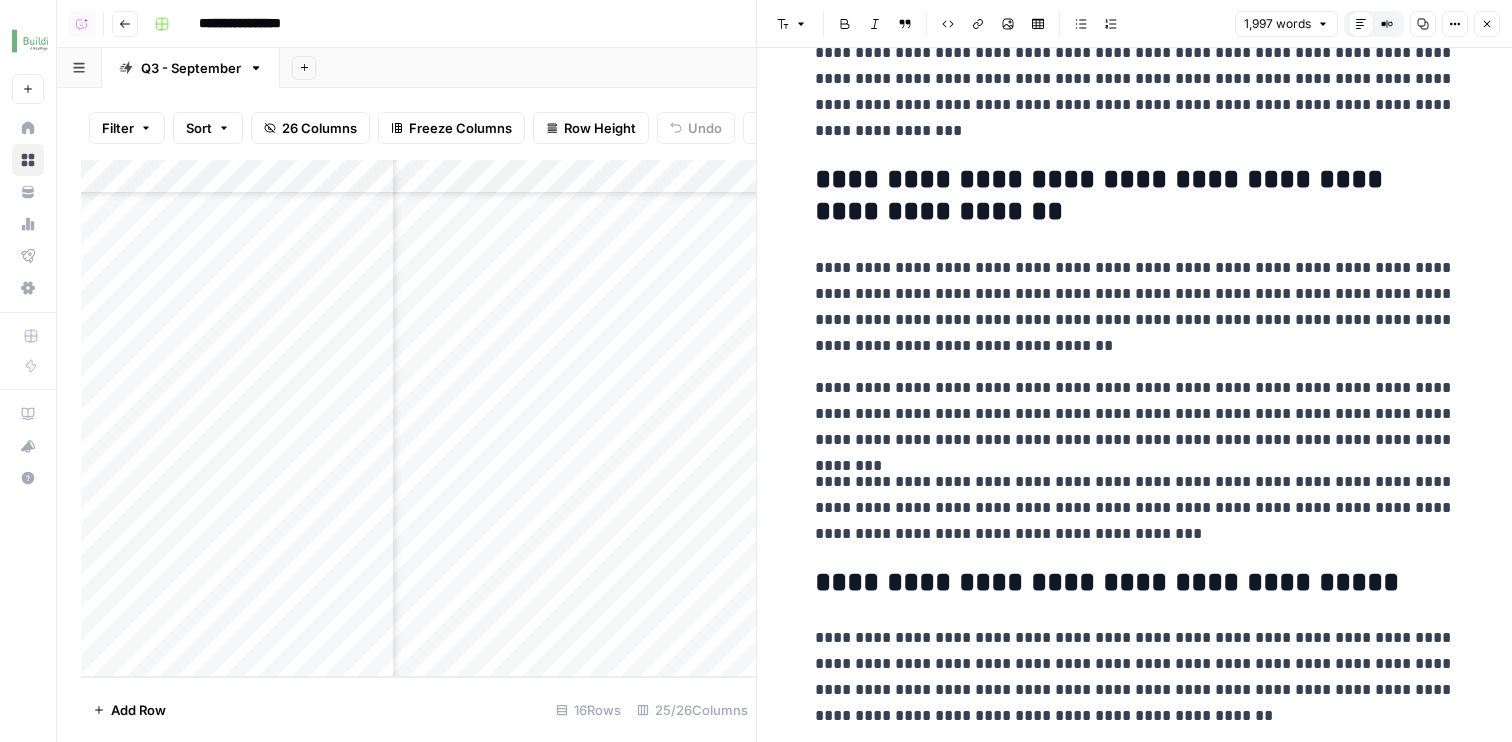 scroll, scrollTop: 5697, scrollLeft: 0, axis: vertical 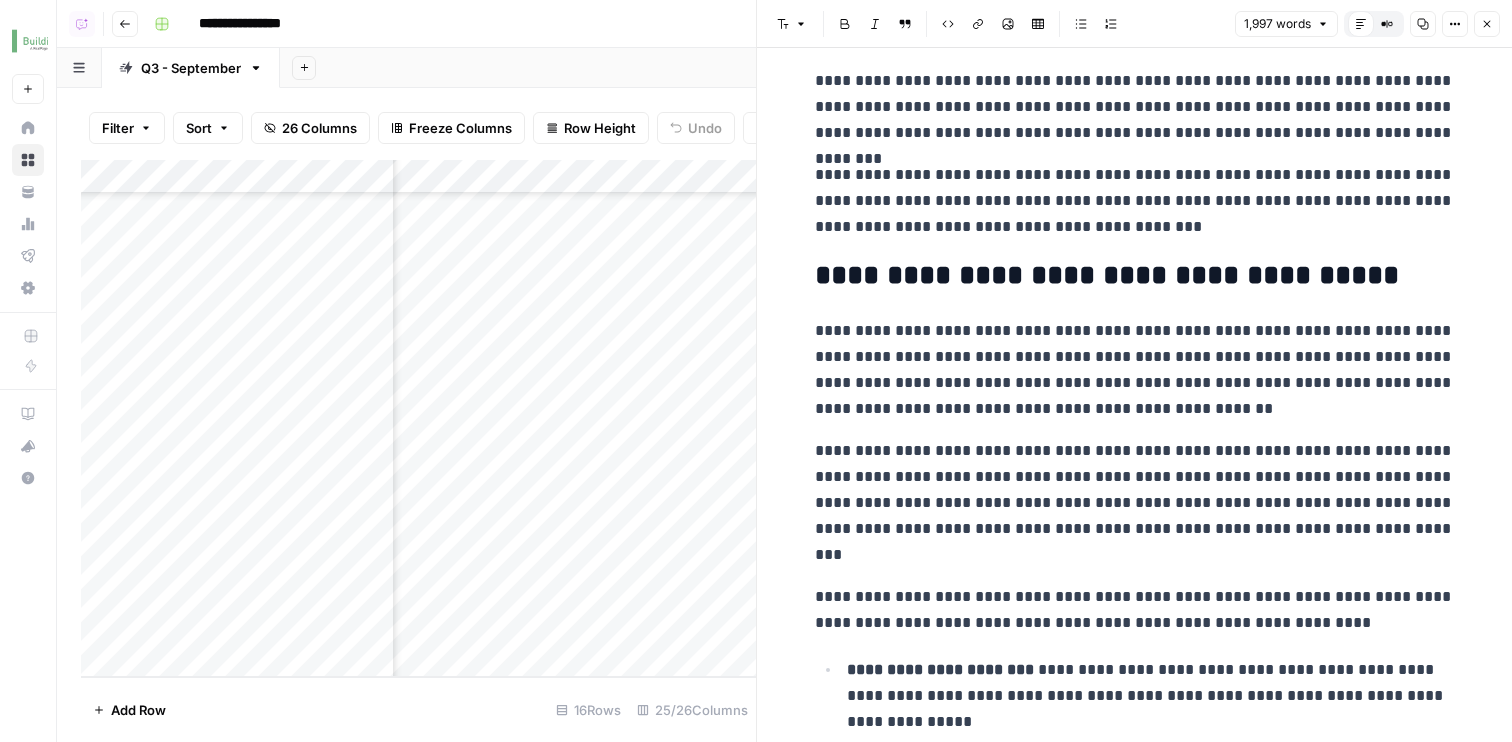 click 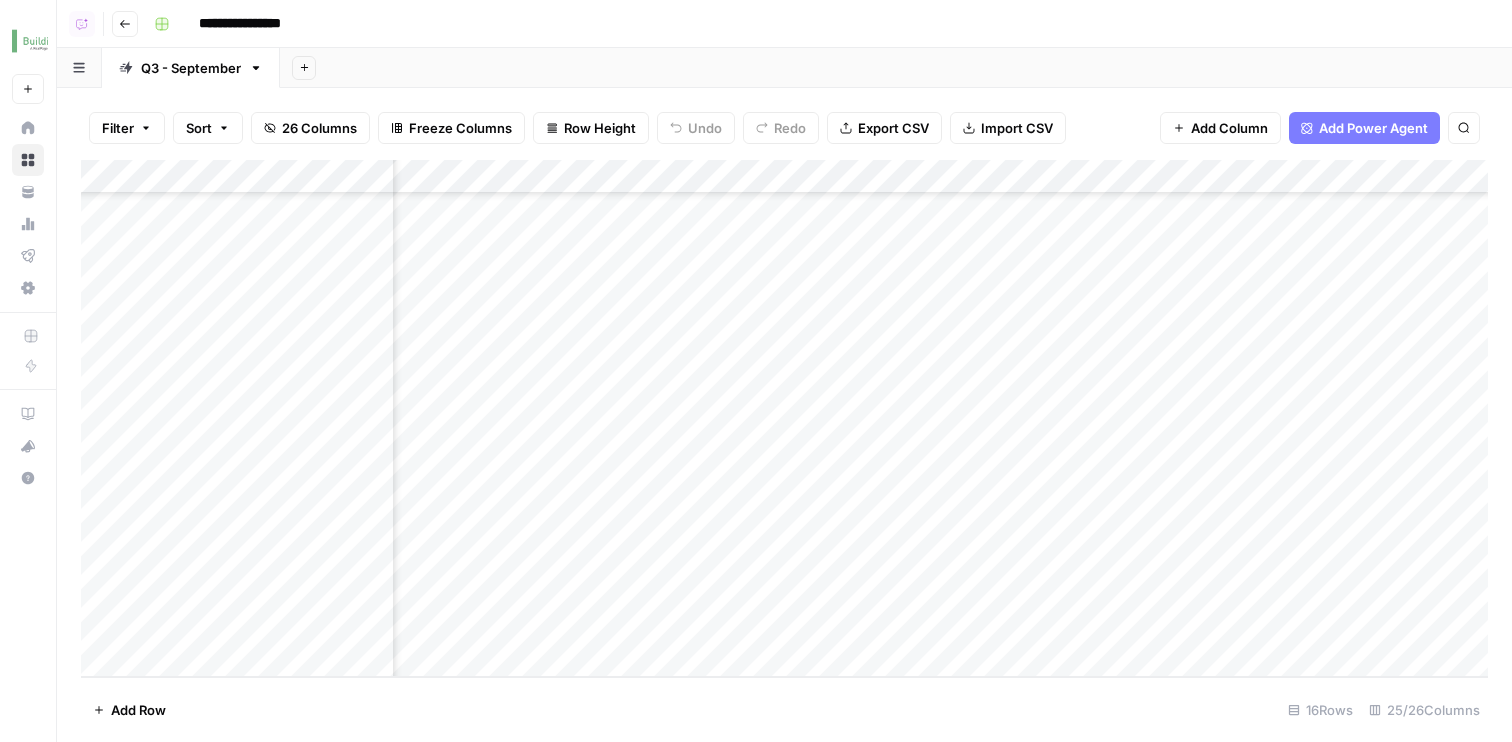 scroll, scrollTop: 381, scrollLeft: 2008, axis: both 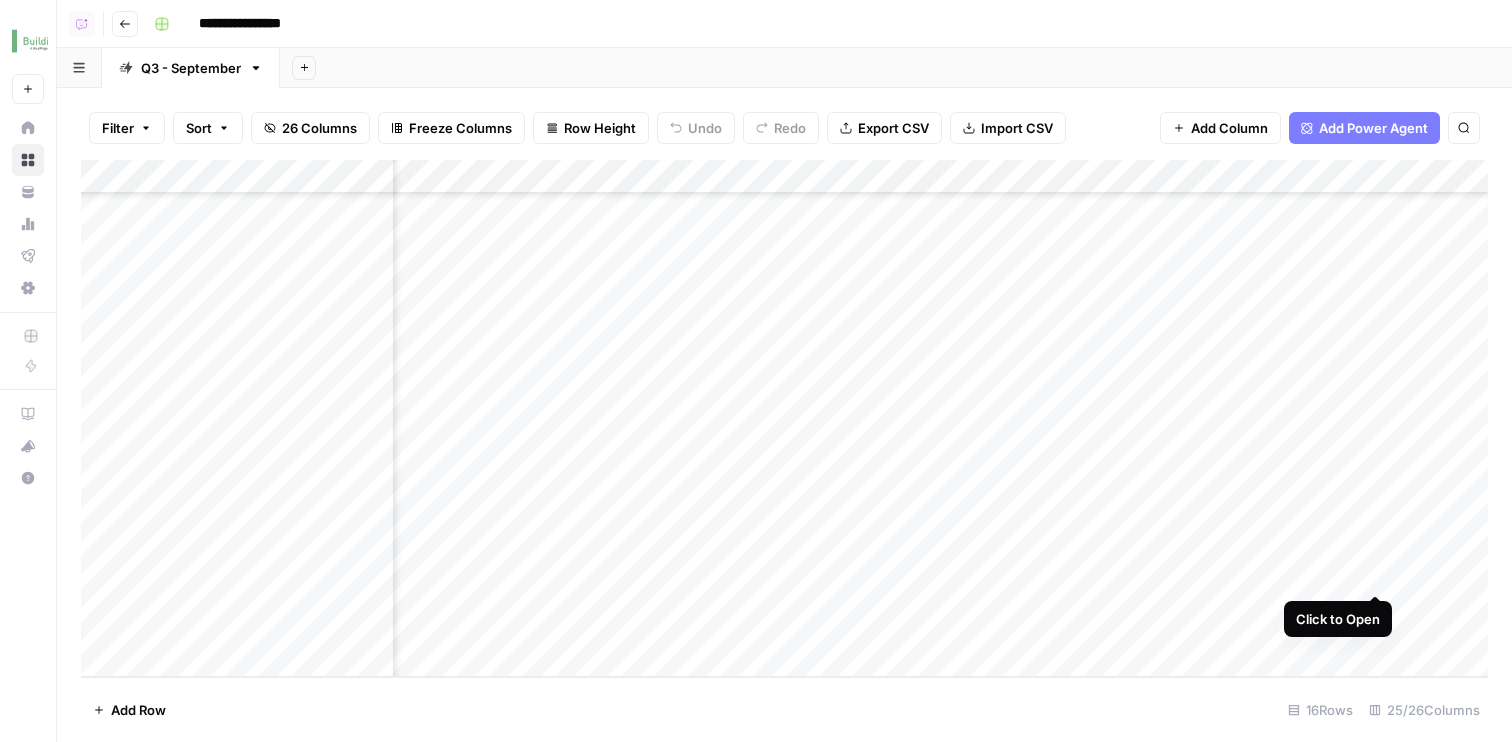 click on "Add Column" at bounding box center [784, 418] 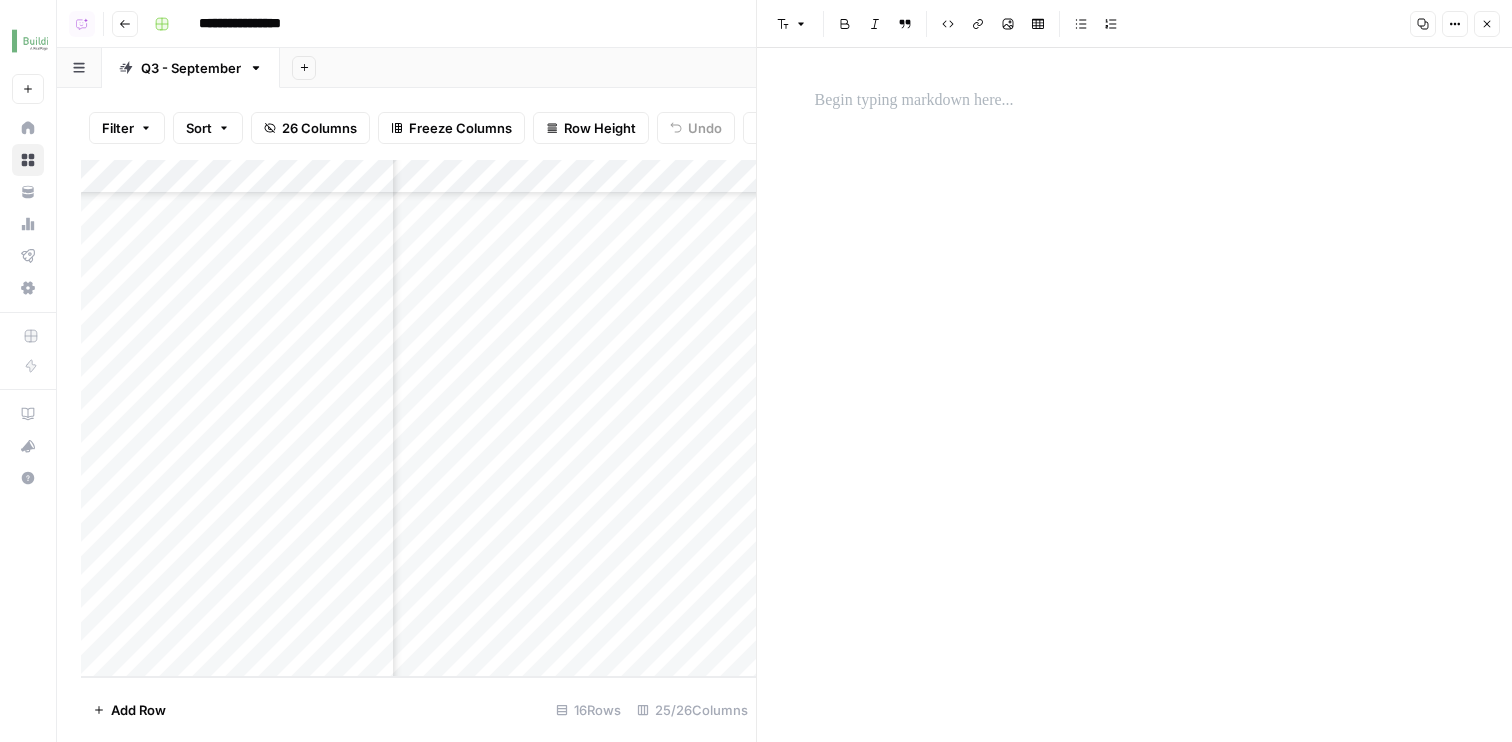 click on "Close" at bounding box center (1487, 24) 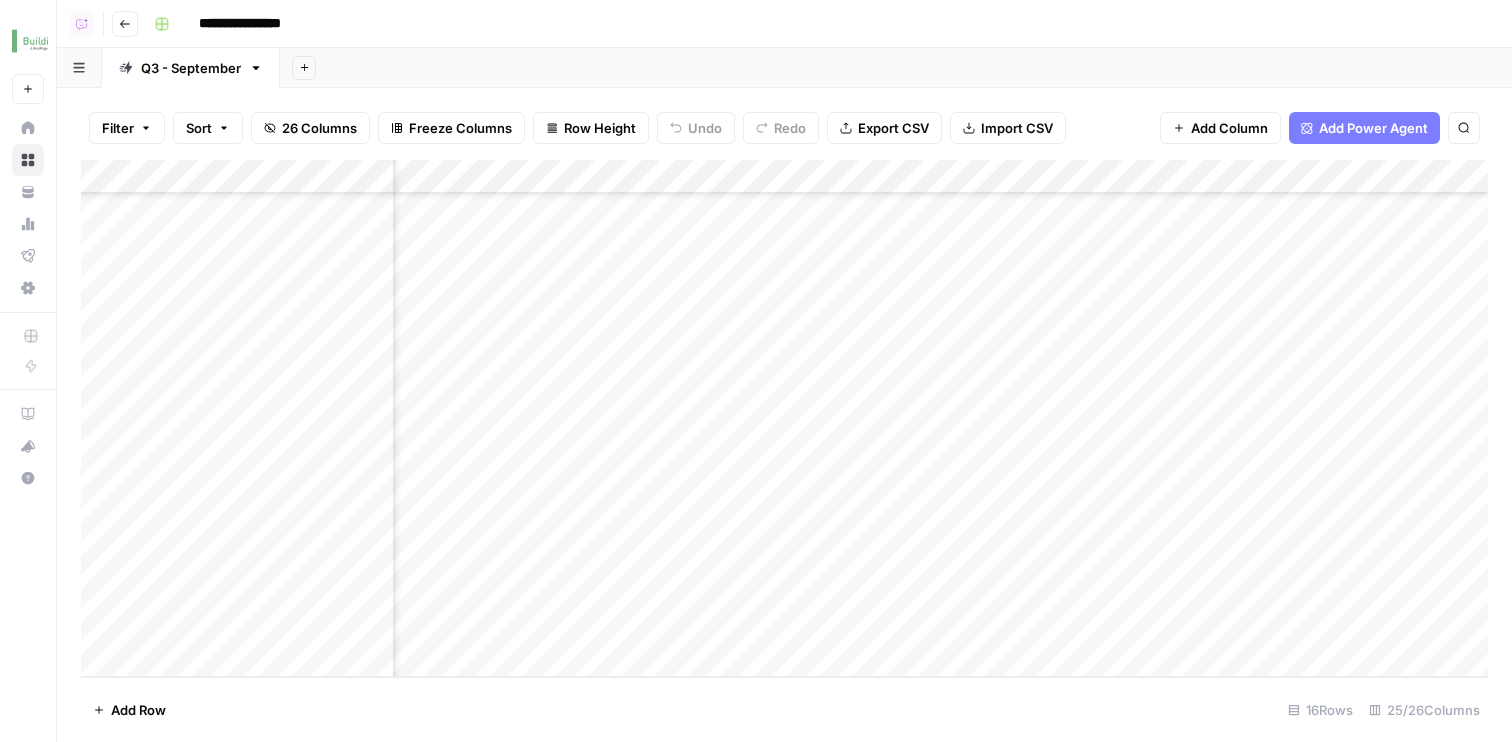 click on "Add Column" at bounding box center (784, 418) 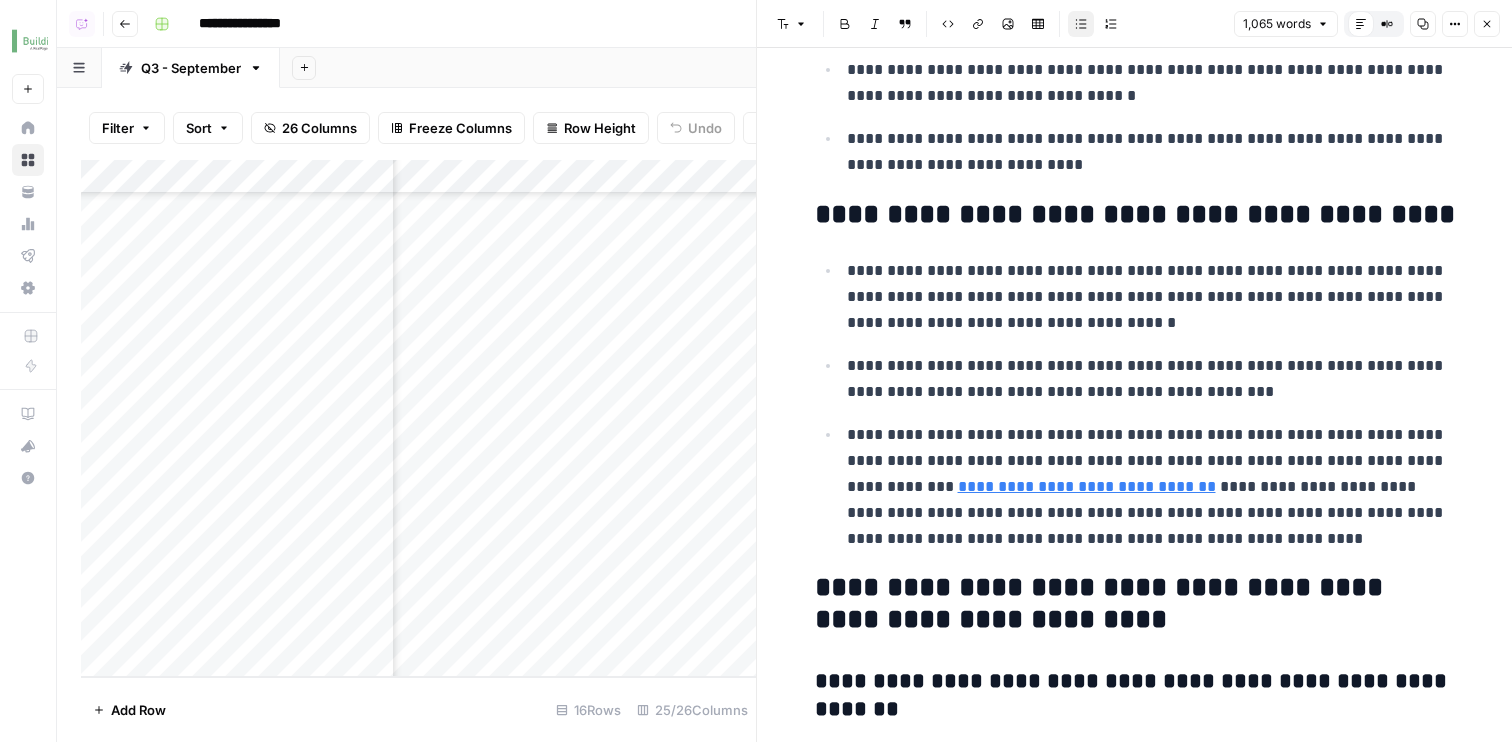 scroll, scrollTop: 4811, scrollLeft: 0, axis: vertical 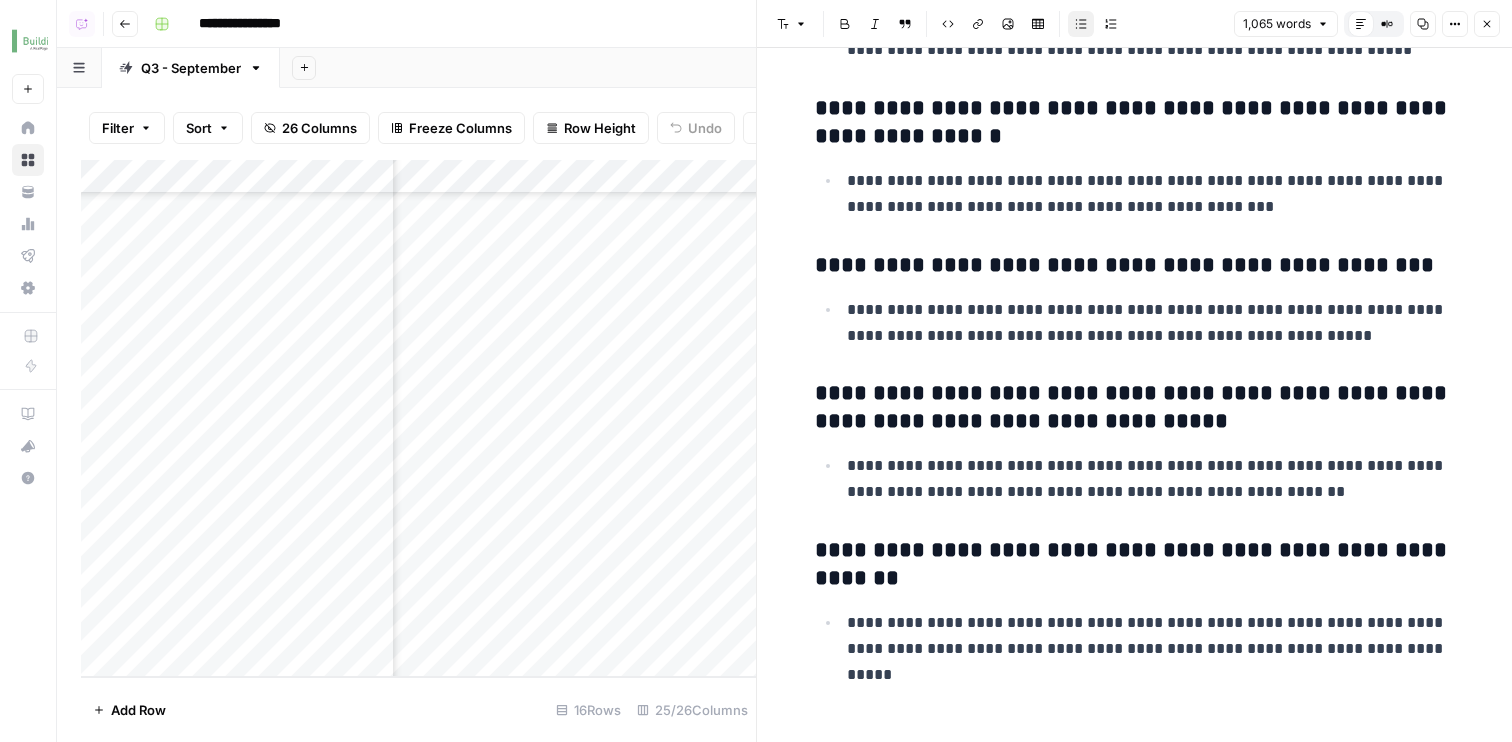 click on "Close" at bounding box center [1487, 24] 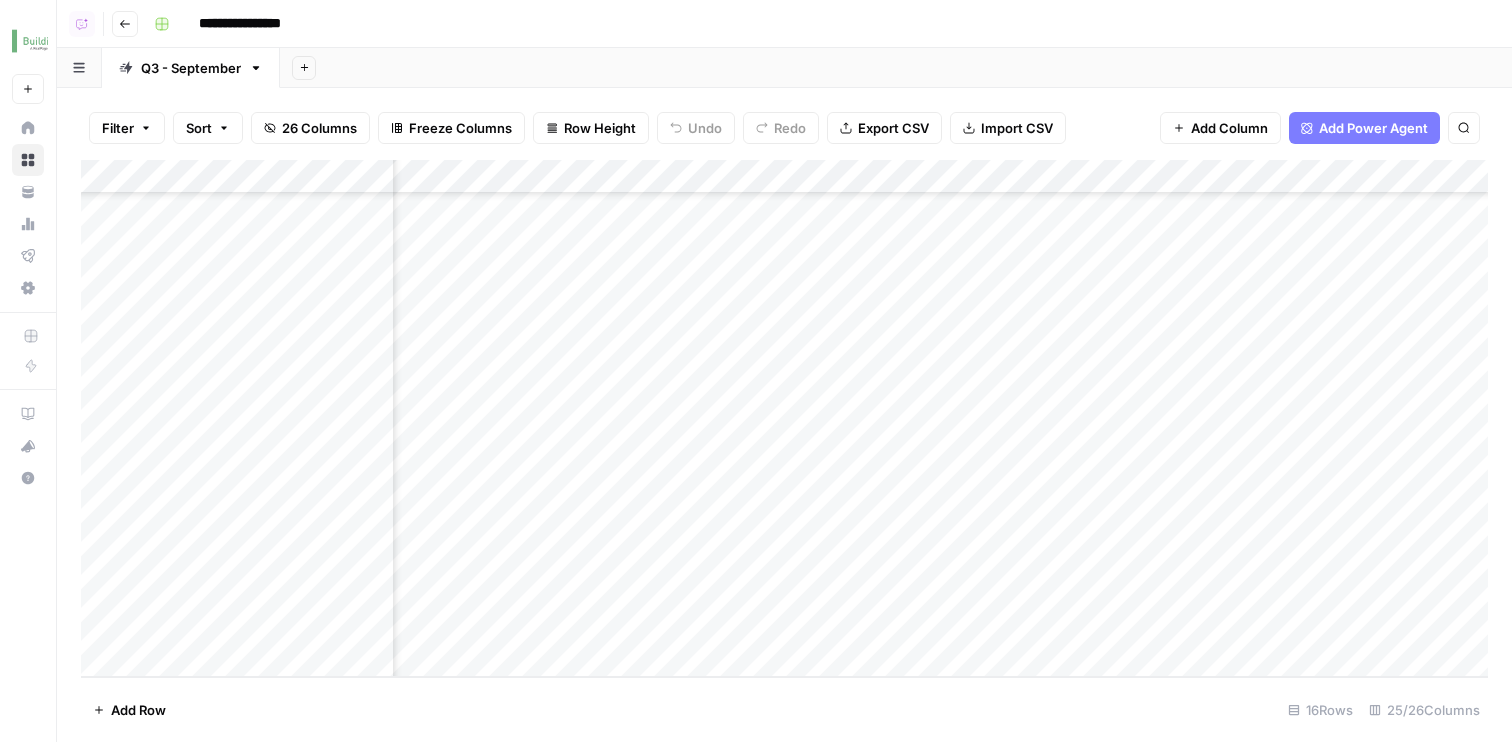 scroll, scrollTop: 381, scrollLeft: 1740, axis: both 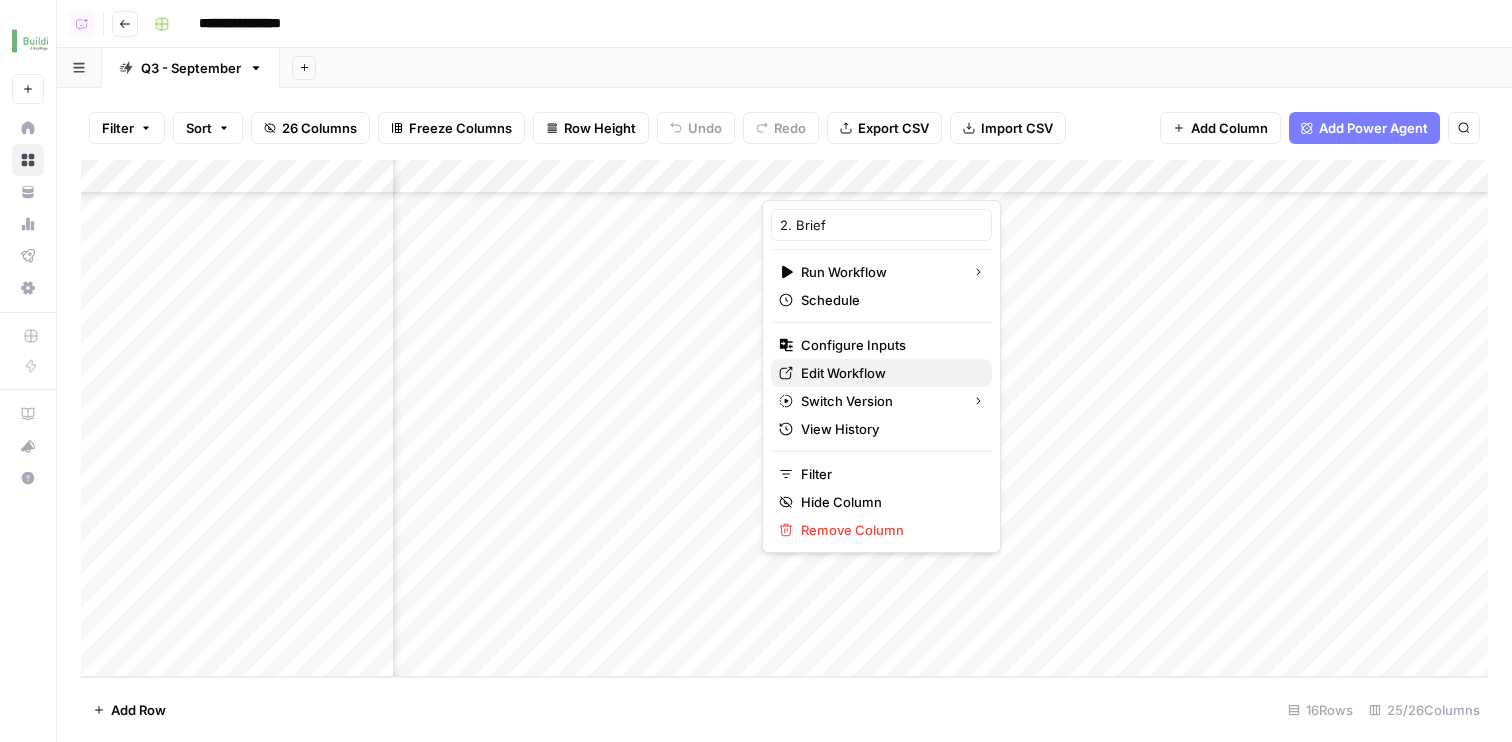 click on "Edit Workflow" at bounding box center (888, 373) 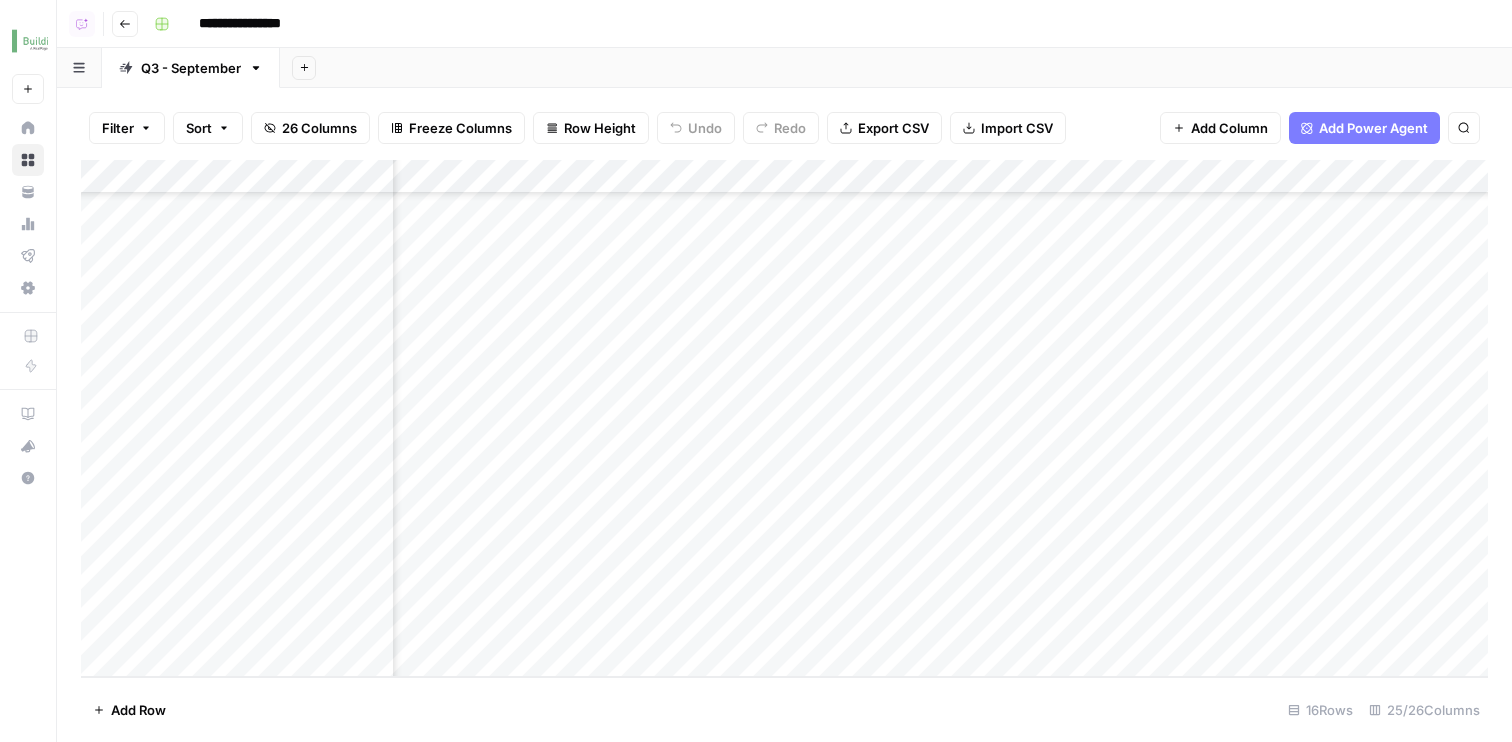 scroll, scrollTop: 381, scrollLeft: 0, axis: vertical 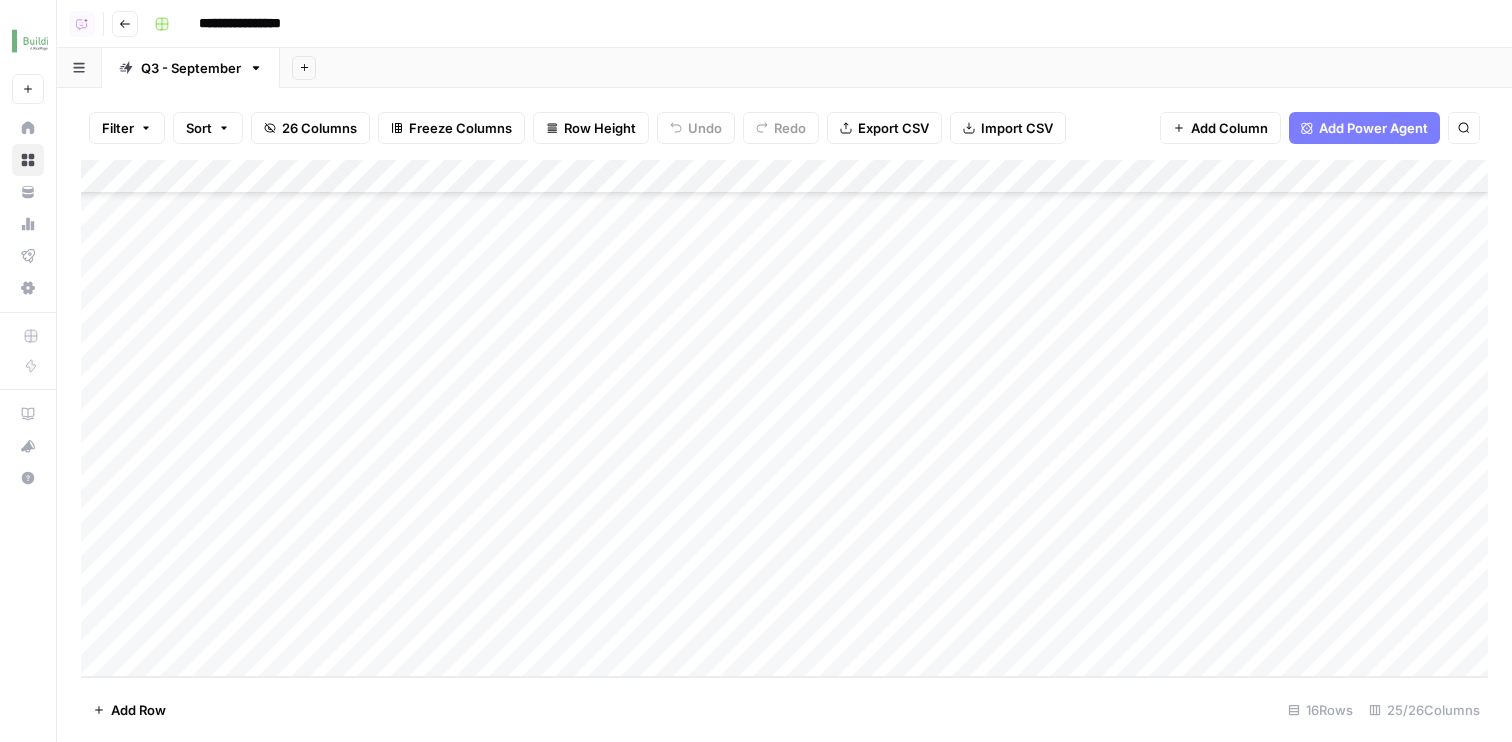 click on "Add Column" at bounding box center (784, 418) 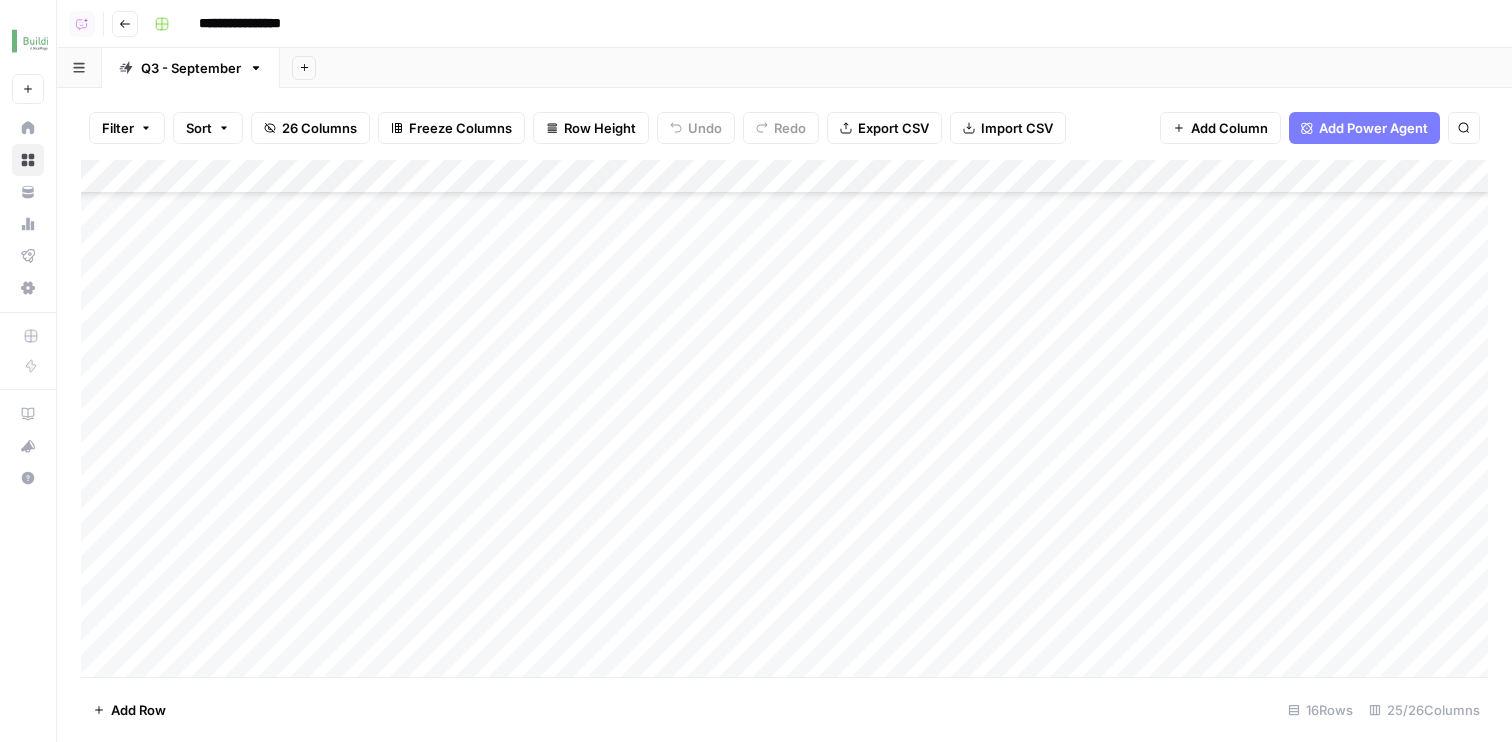 scroll, scrollTop: 381, scrollLeft: 0, axis: vertical 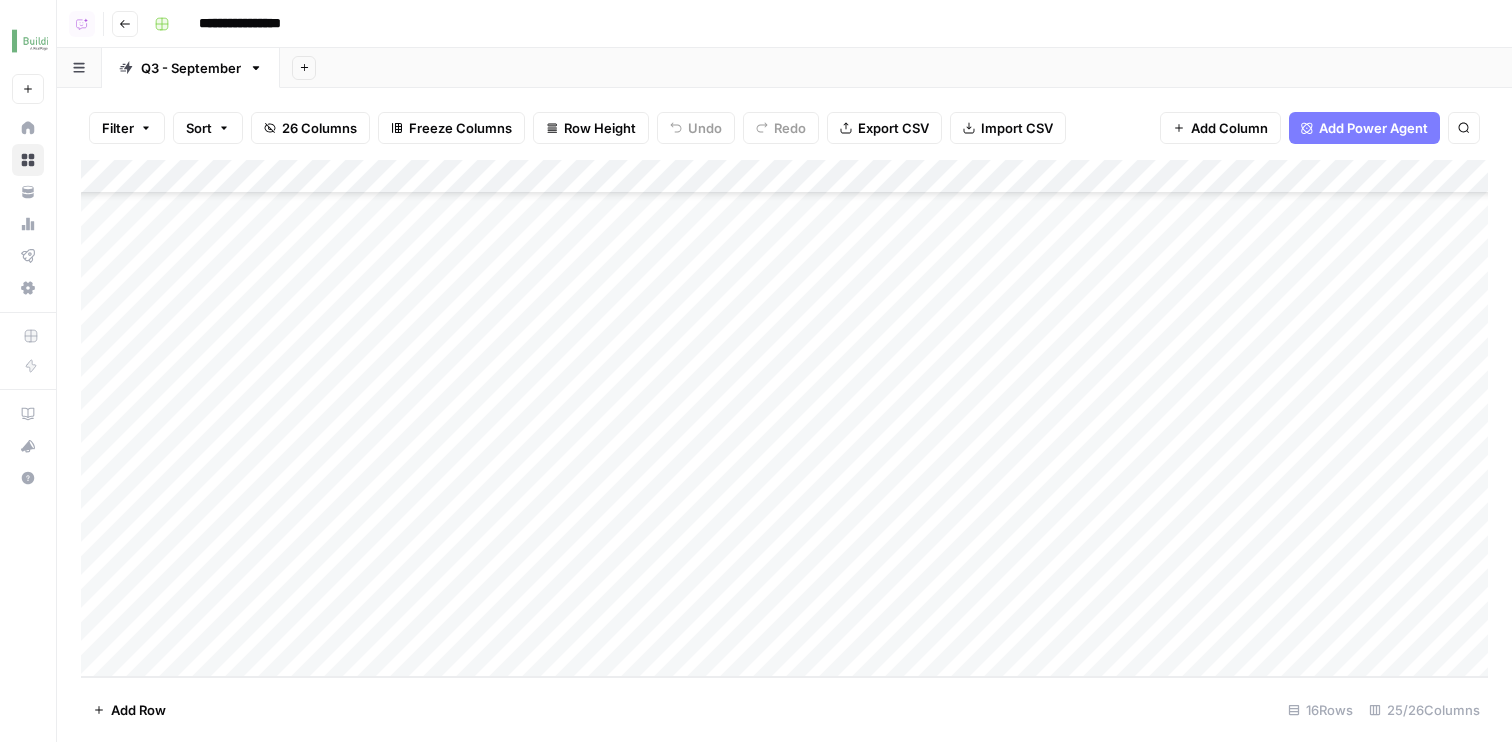 click on "Add Column" at bounding box center (784, 418) 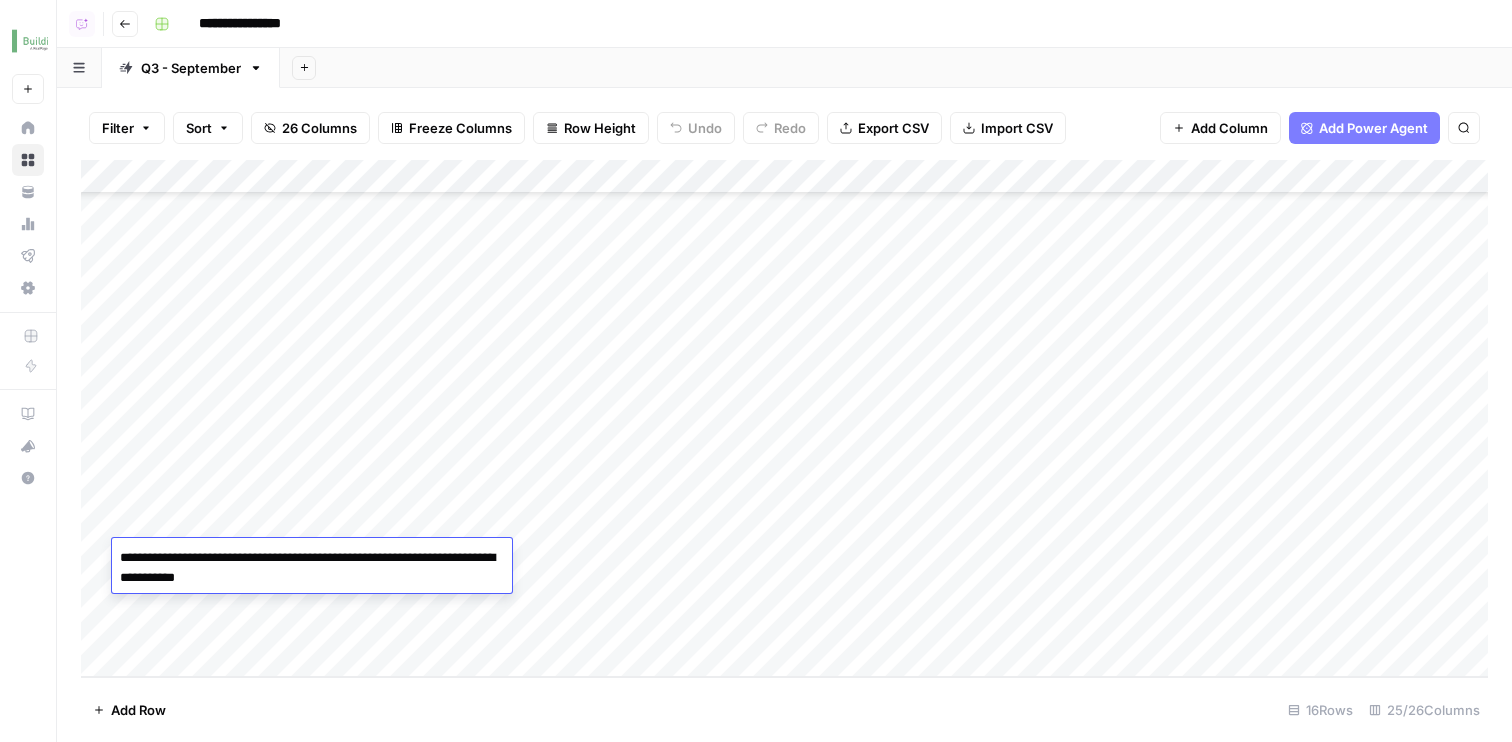 click on "Add Sheet" at bounding box center (896, 68) 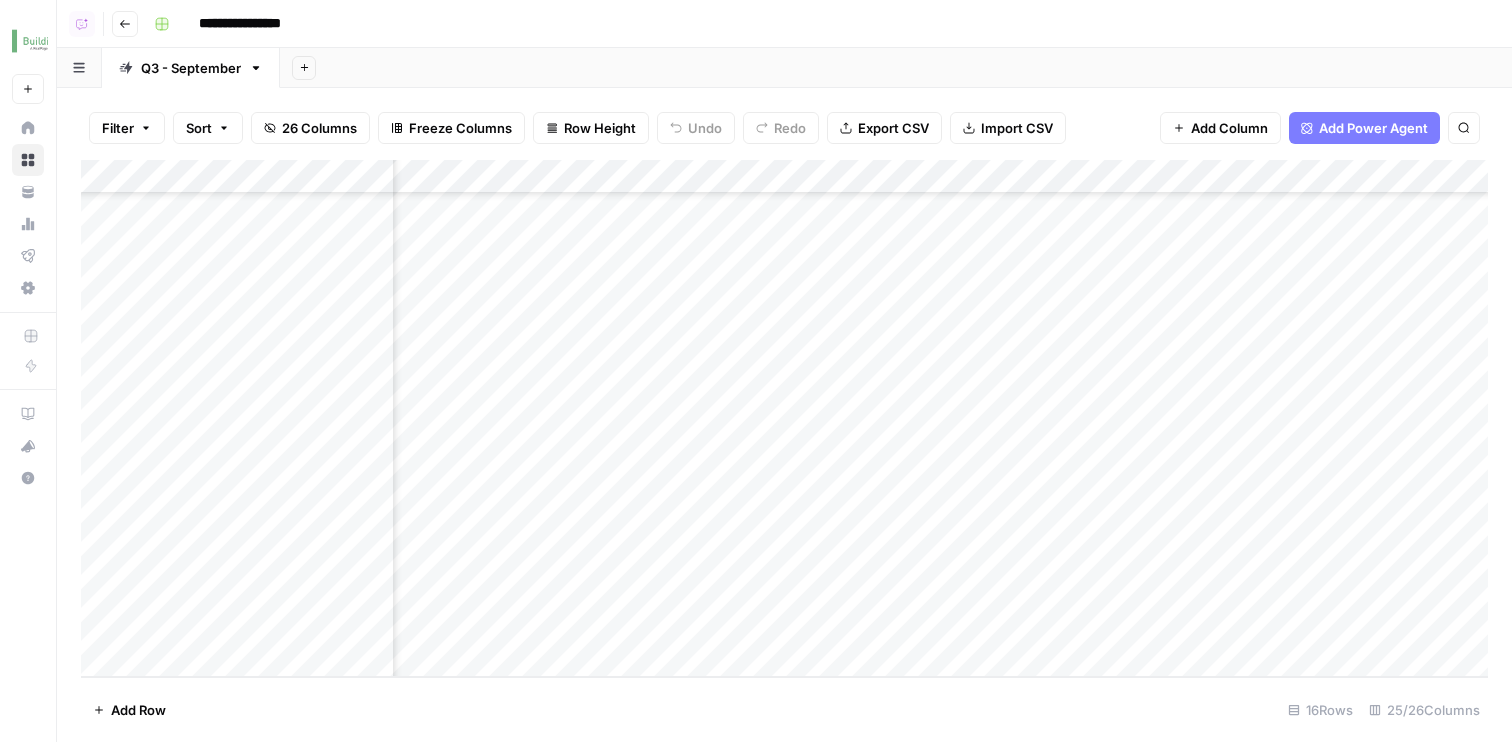 scroll, scrollTop: 381, scrollLeft: 882, axis: both 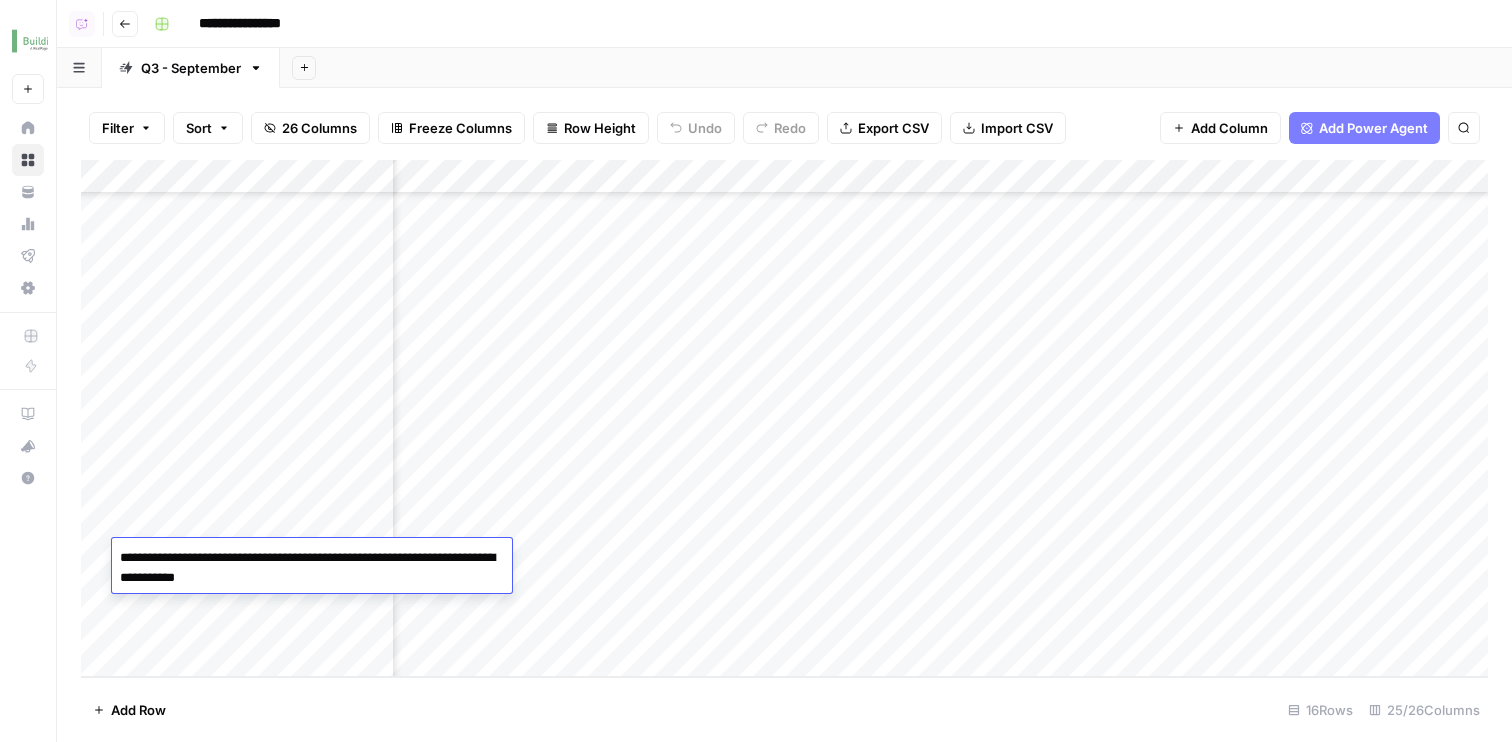 click on "**********" at bounding box center [312, 568] 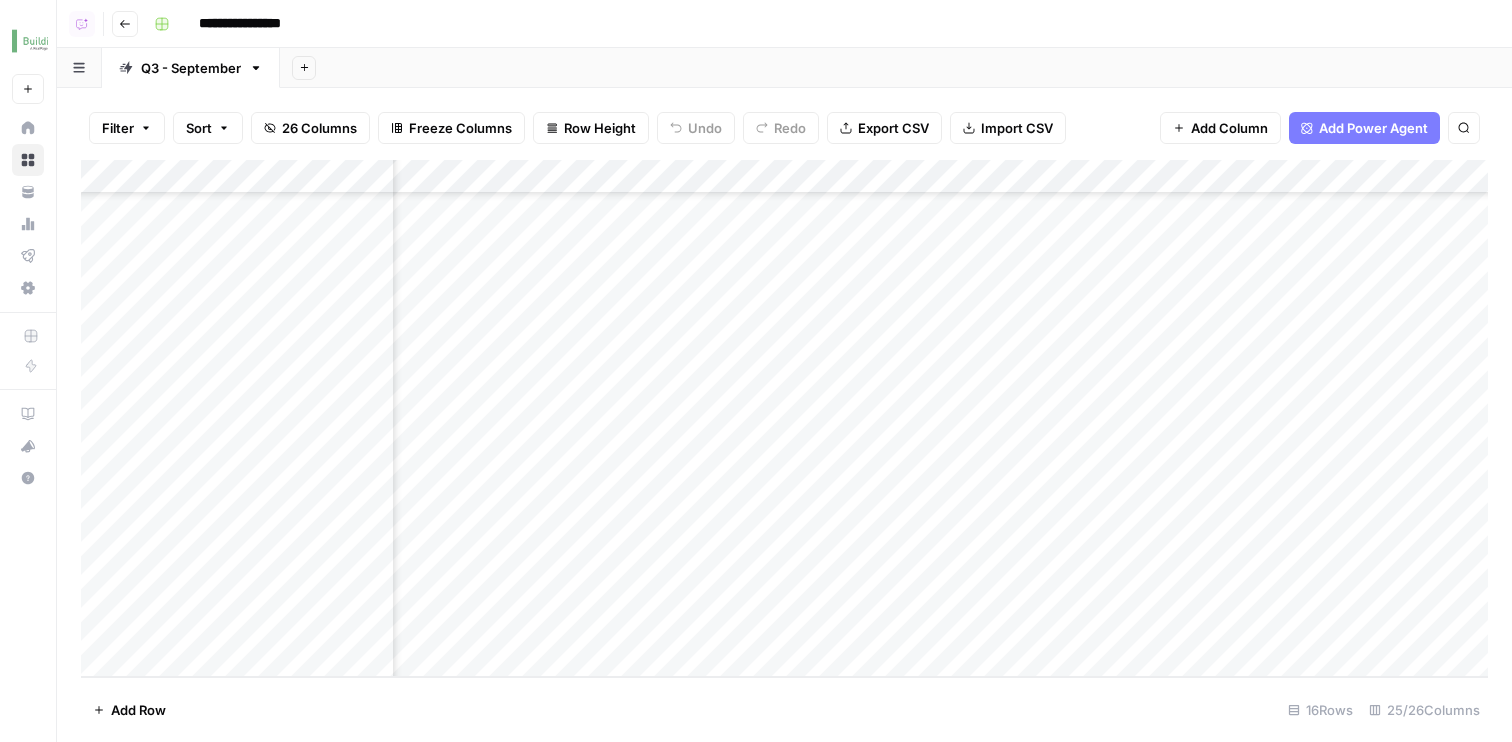 click on "Add Sheet" at bounding box center (896, 68) 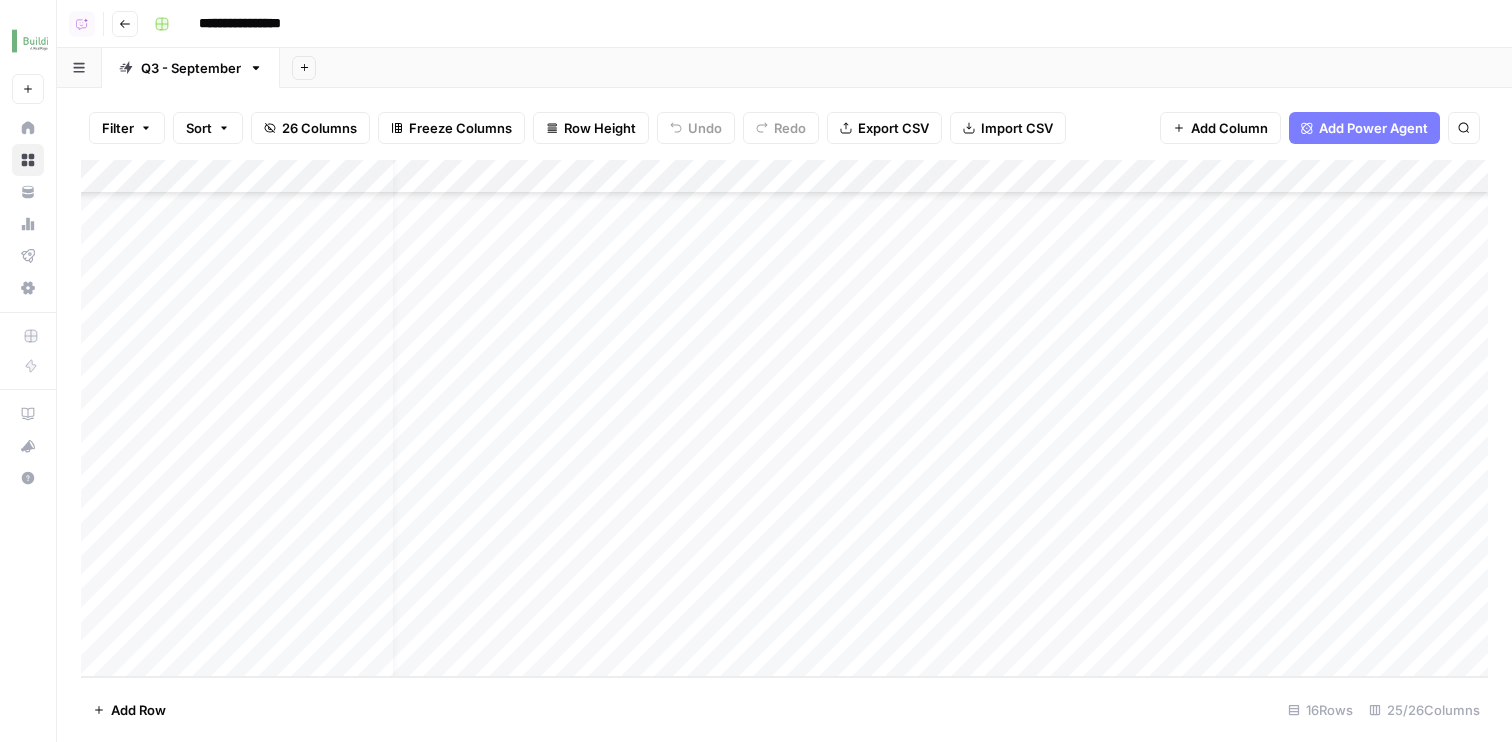 scroll, scrollTop: 381, scrollLeft: 0, axis: vertical 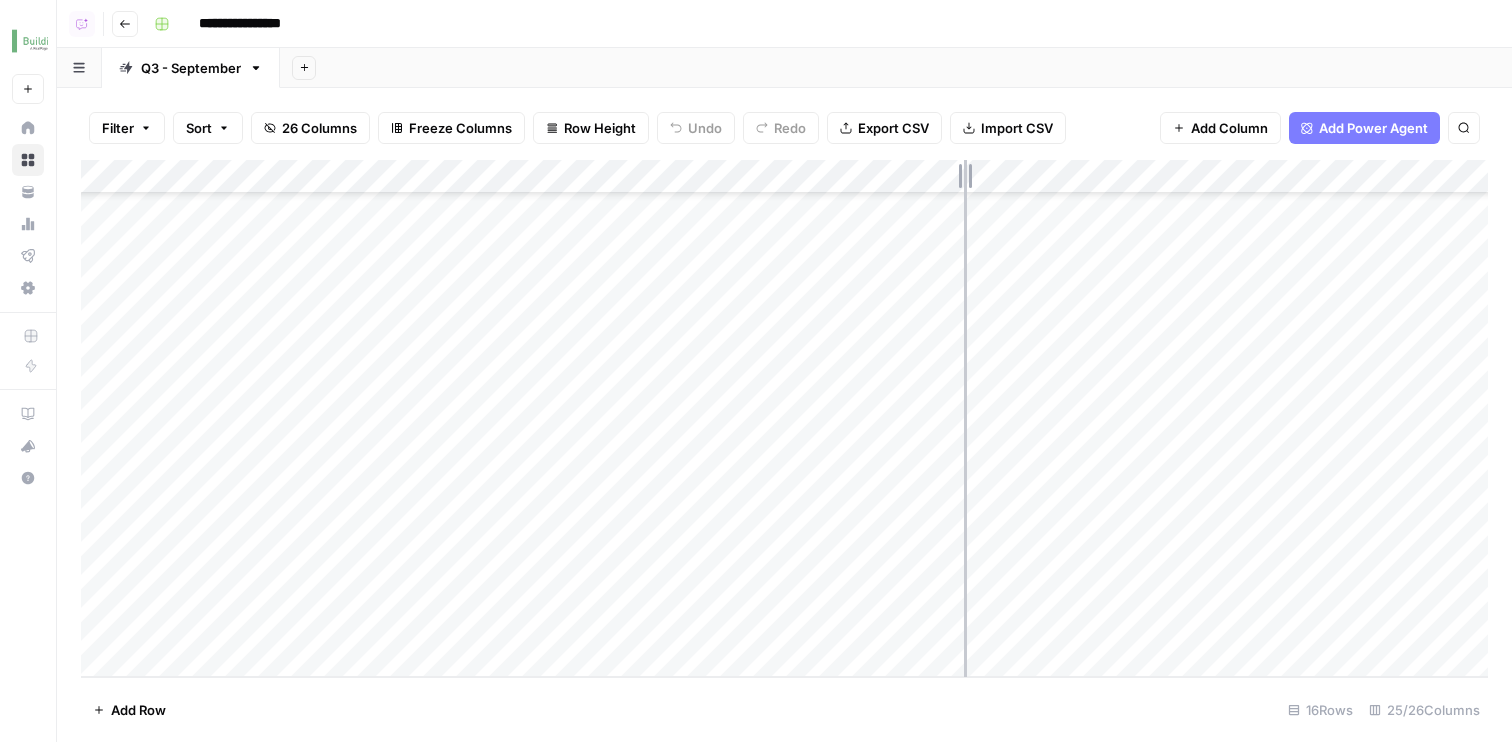 drag, startPoint x: 1032, startPoint y: 175, endPoint x: 962, endPoint y: 175, distance: 70 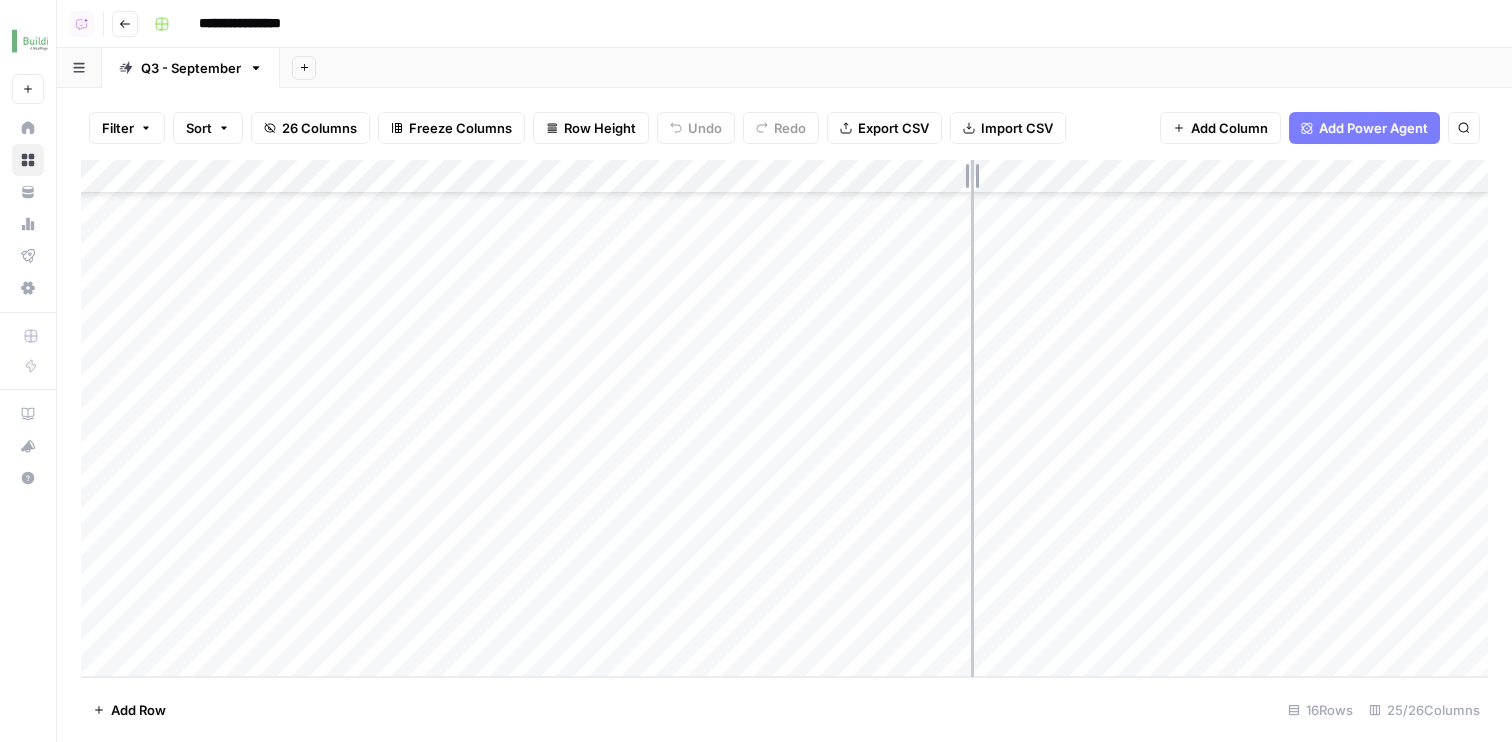 click on "Add Column" at bounding box center (784, 418) 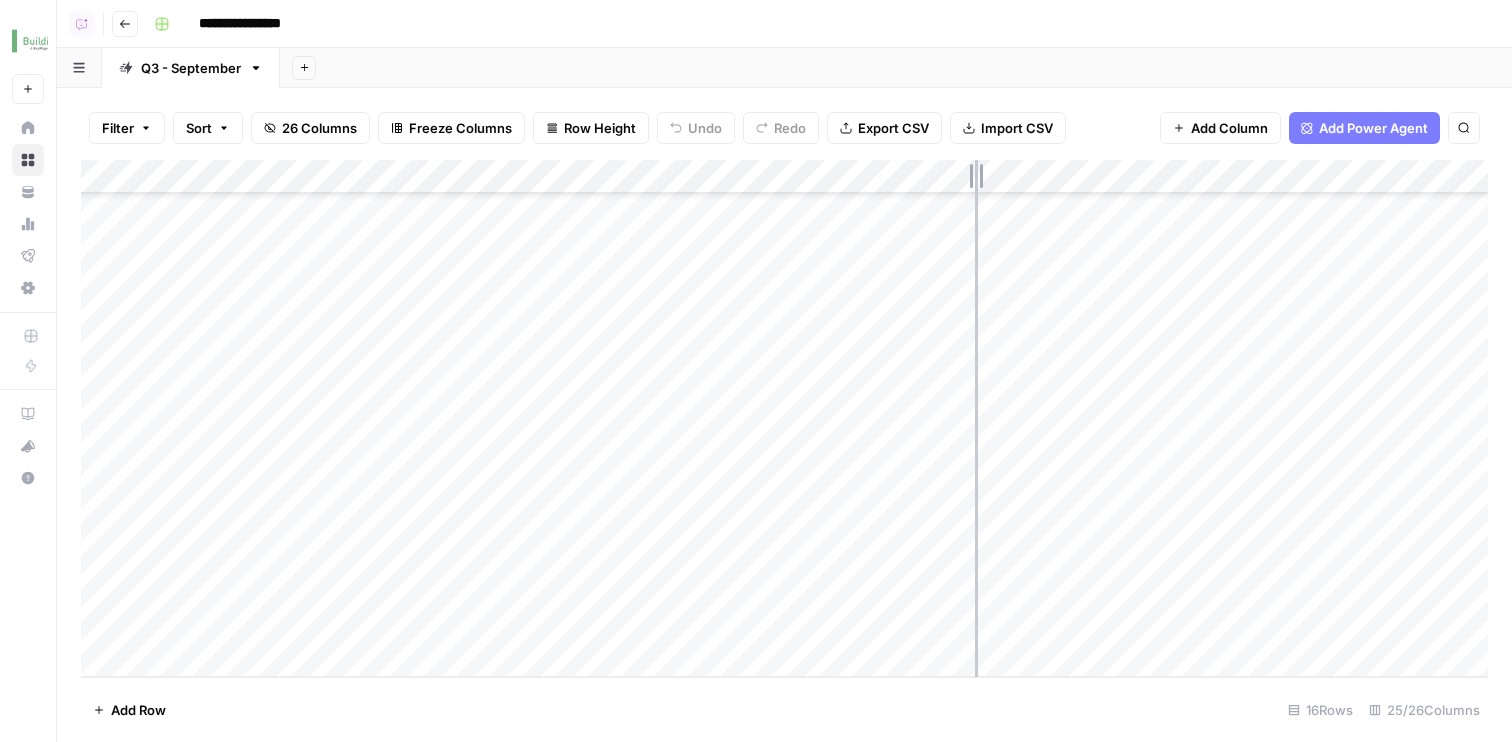 click on "Add Column" at bounding box center (784, 418) 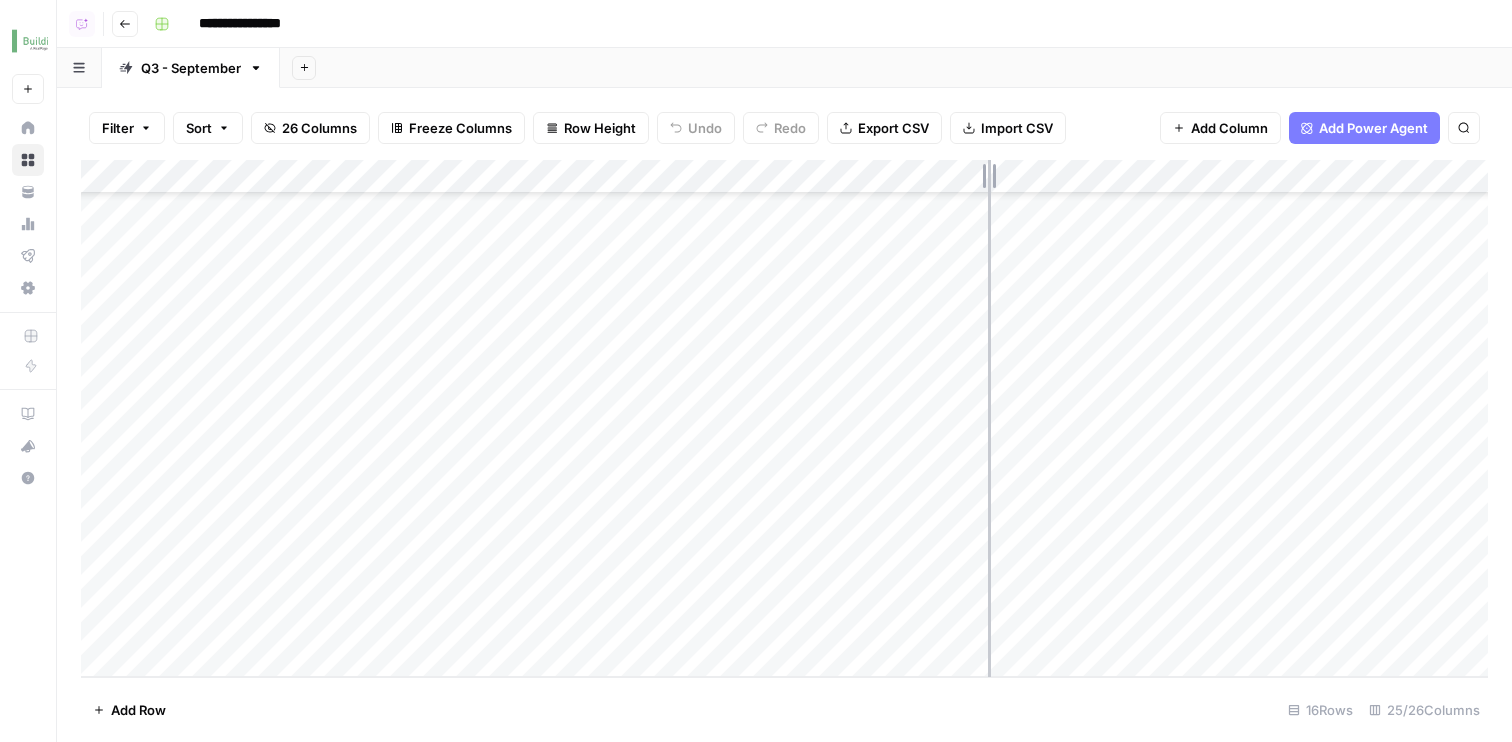 drag, startPoint x: 975, startPoint y: 175, endPoint x: 988, endPoint y: 175, distance: 13 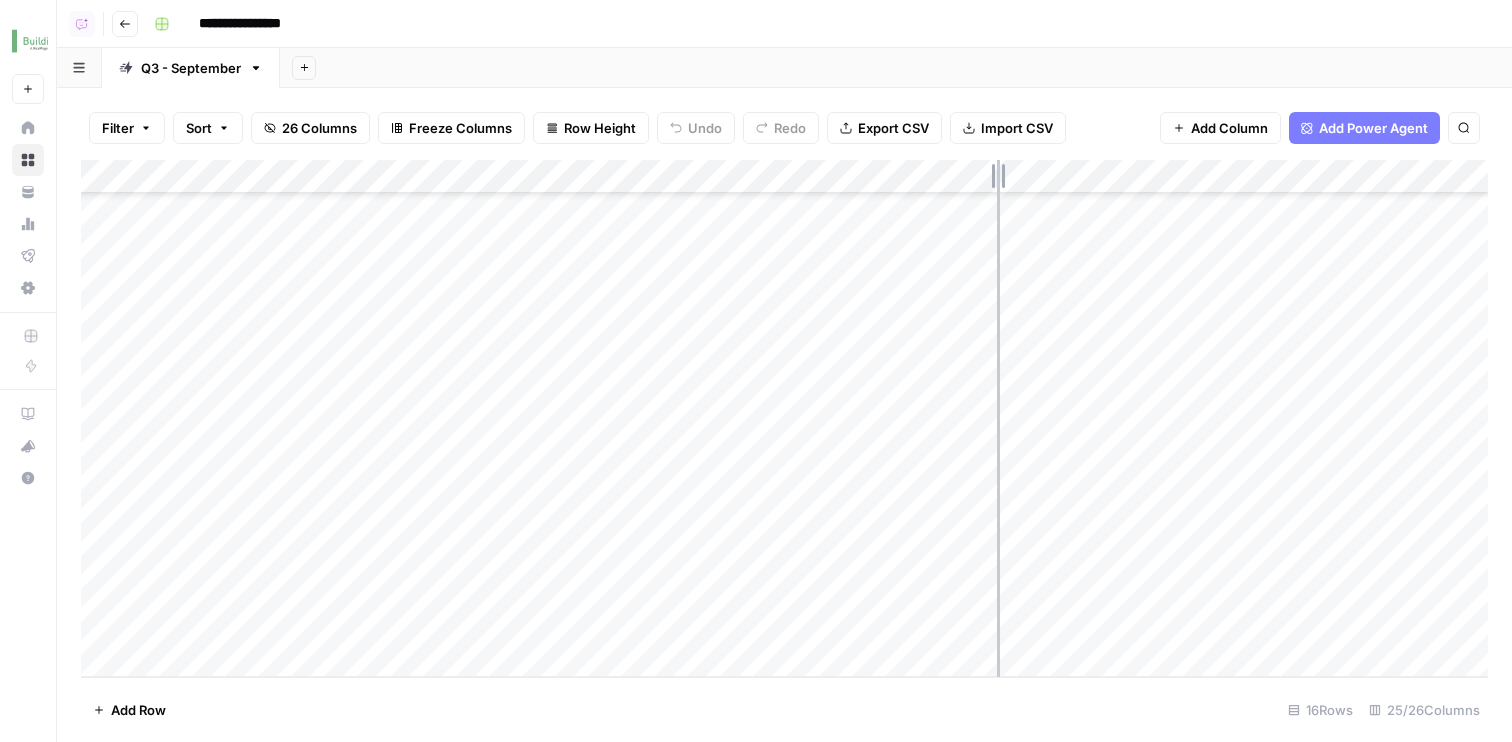 drag, startPoint x: 988, startPoint y: 175, endPoint x: 1002, endPoint y: 174, distance: 14.035668 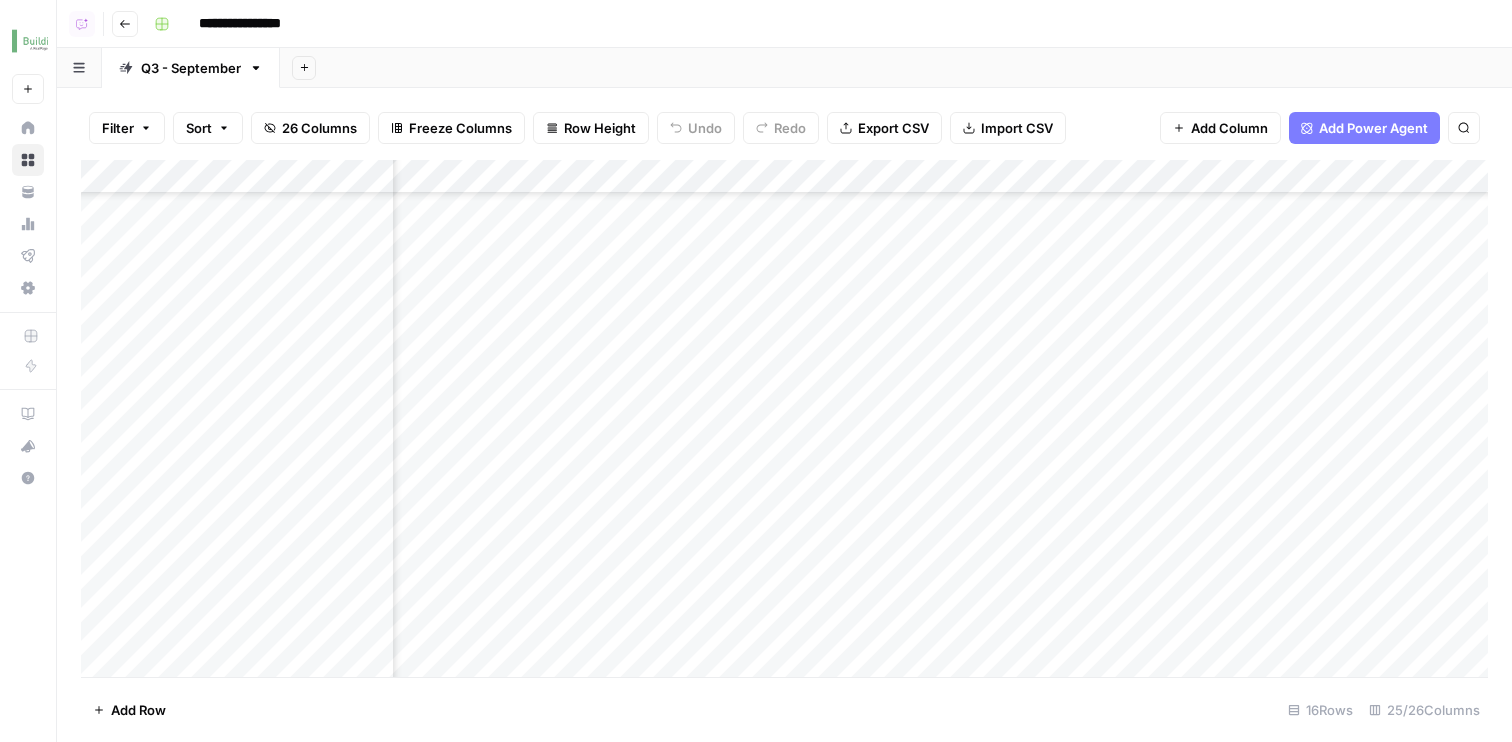 scroll, scrollTop: 374, scrollLeft: 1230, axis: both 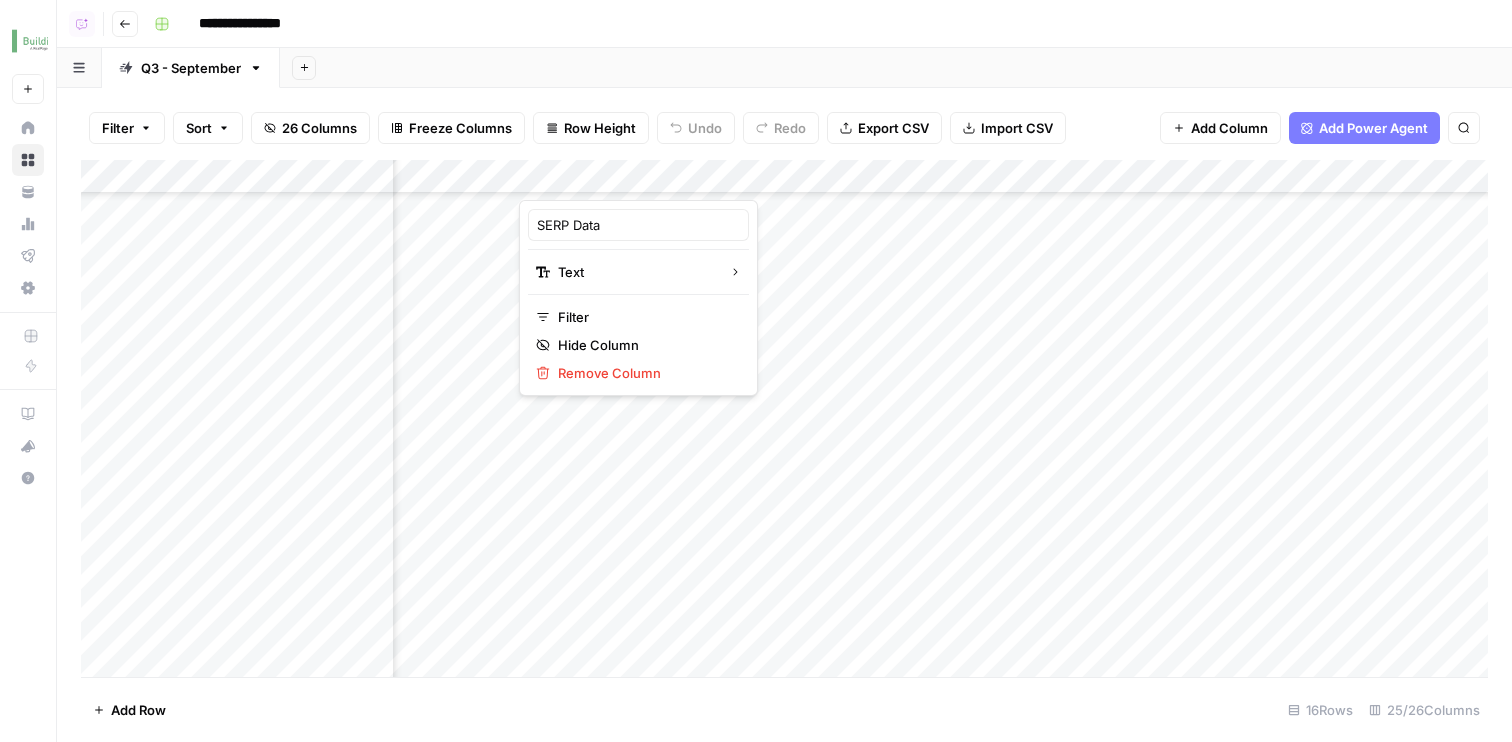 click on "Add Column" at bounding box center [784, 418] 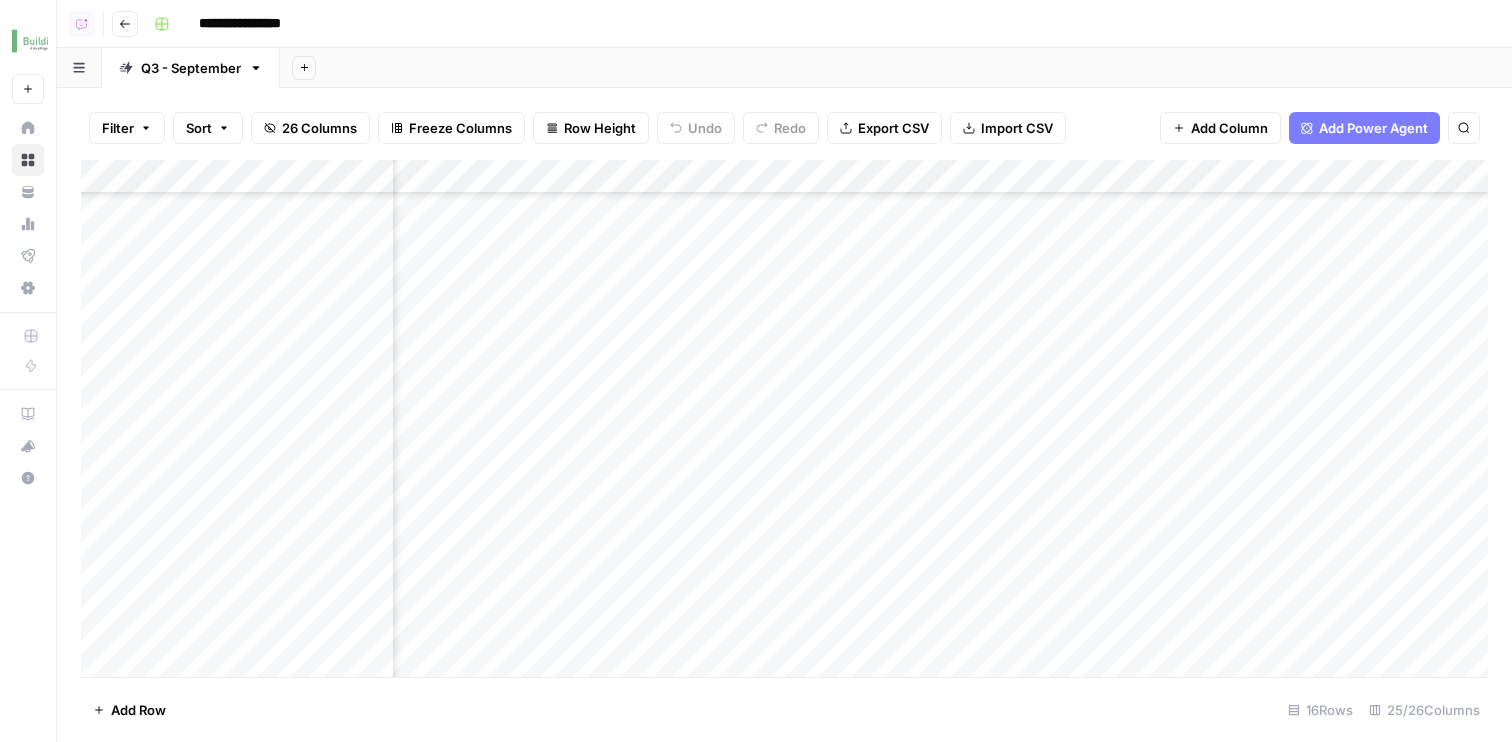click on "Filter Sort 26 Columns Freeze Columns Row Height Undo Redo Export CSV Import CSV Add Column Add Power Agent Search" at bounding box center (784, 128) 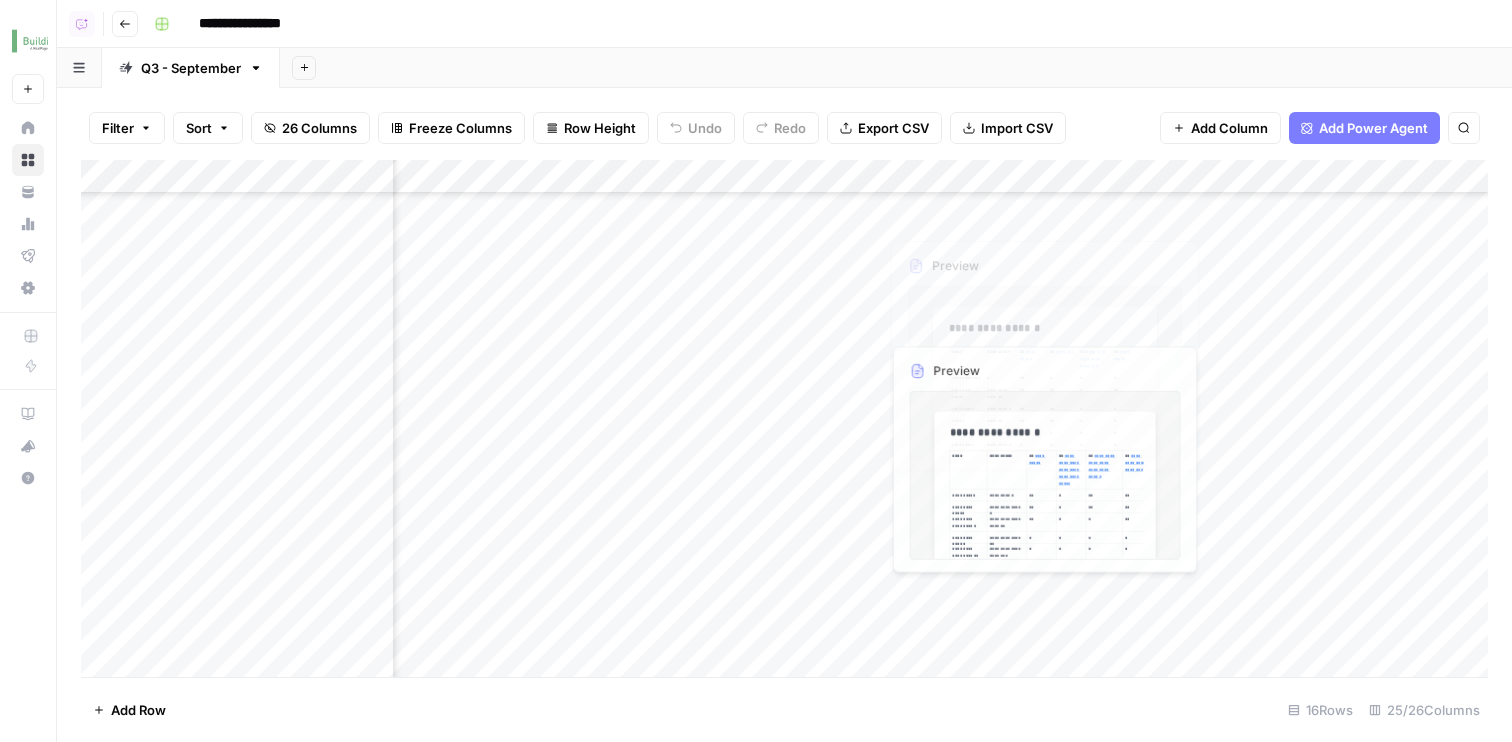 scroll, scrollTop: 374, scrollLeft: 1518, axis: both 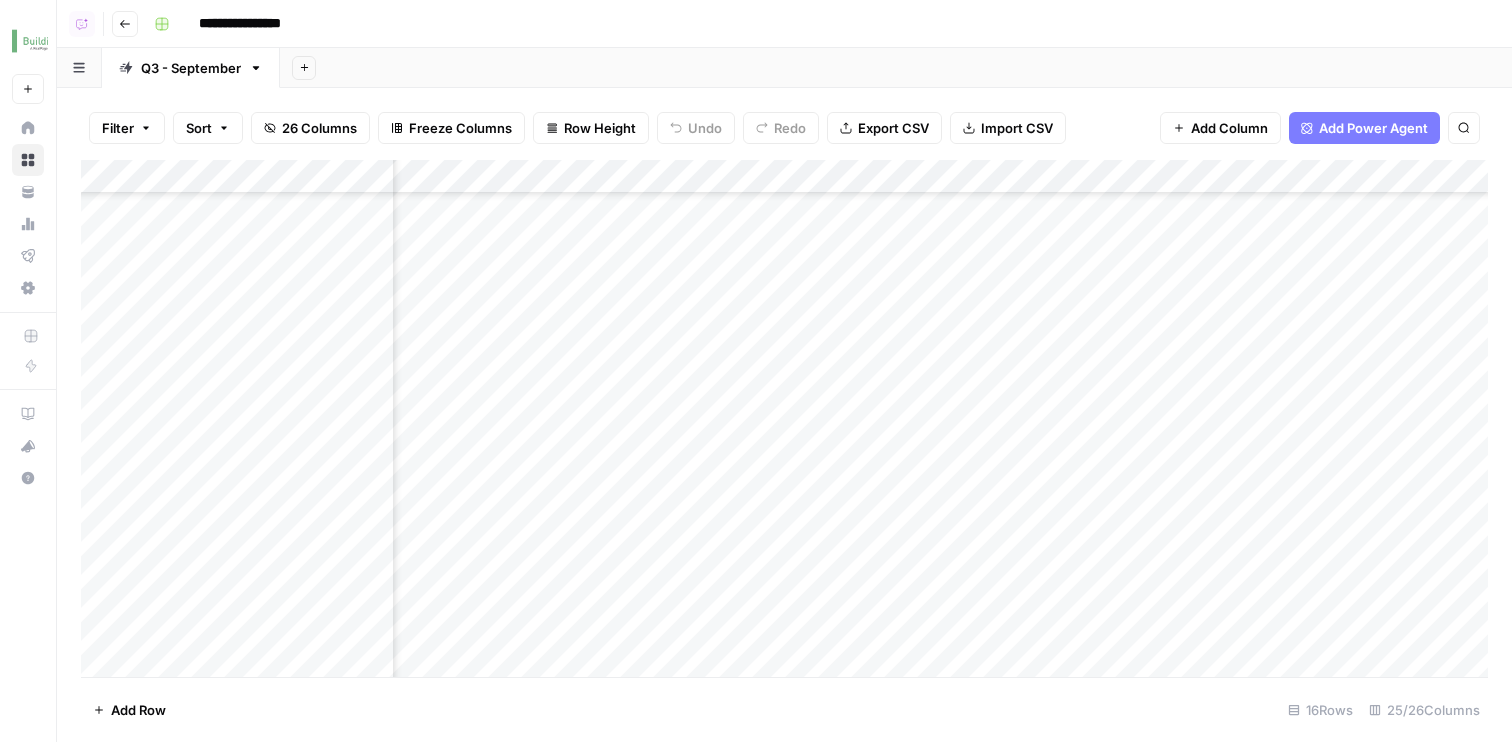 click on "Add Column" at bounding box center [784, 418] 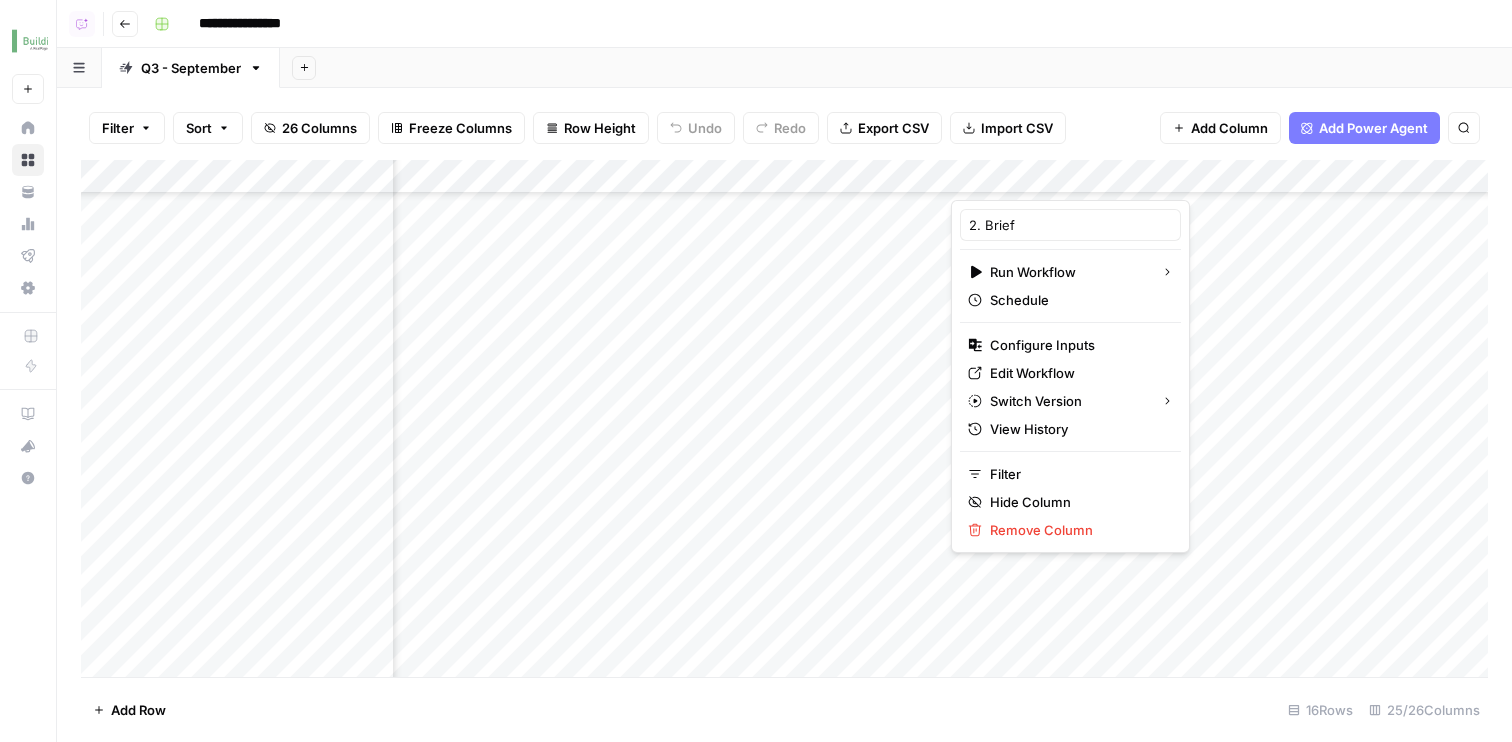 click on "Filter Sort 26 Columns Freeze Columns Row Height Undo Redo Export CSV Import CSV Add Column Add Power Agent Search" at bounding box center (784, 128) 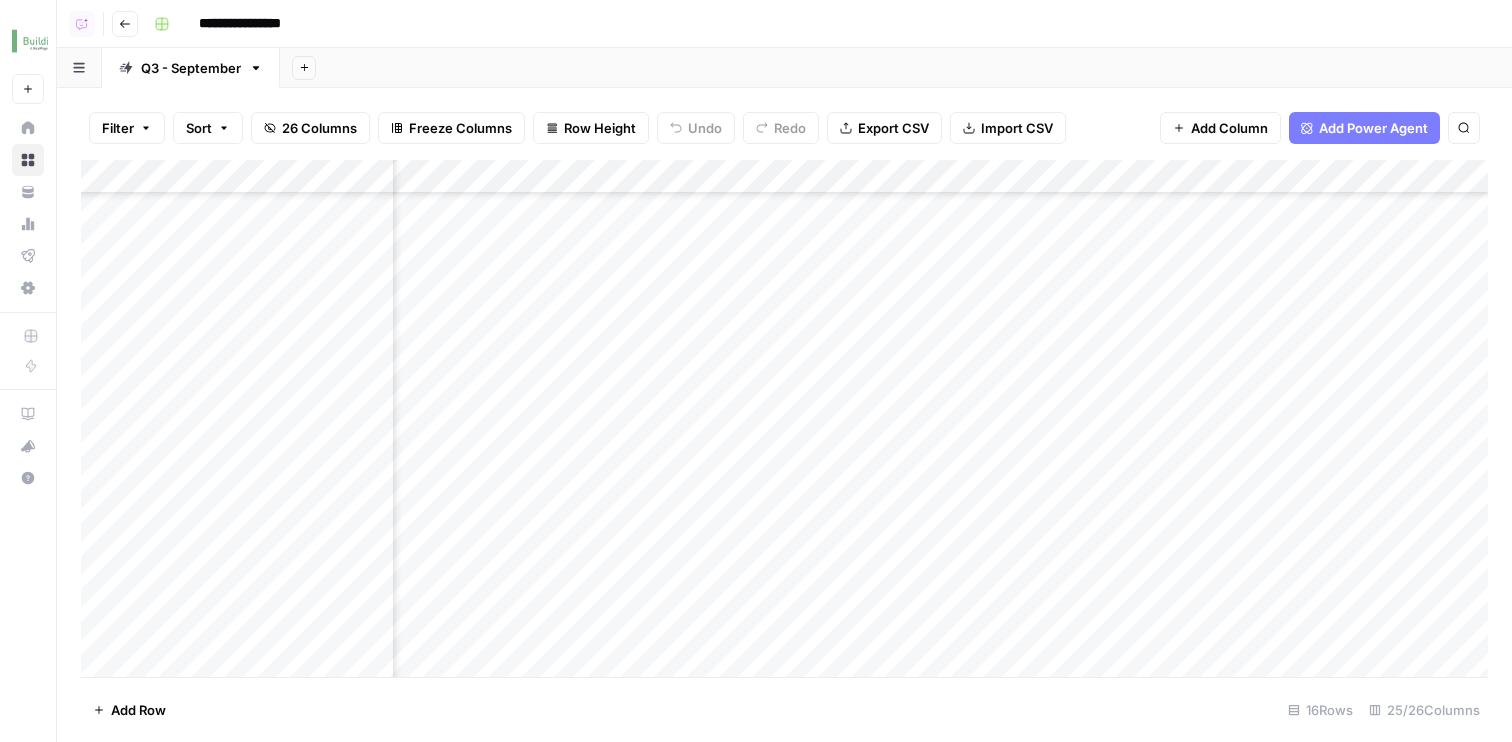 scroll, scrollTop: 374, scrollLeft: 1944, axis: both 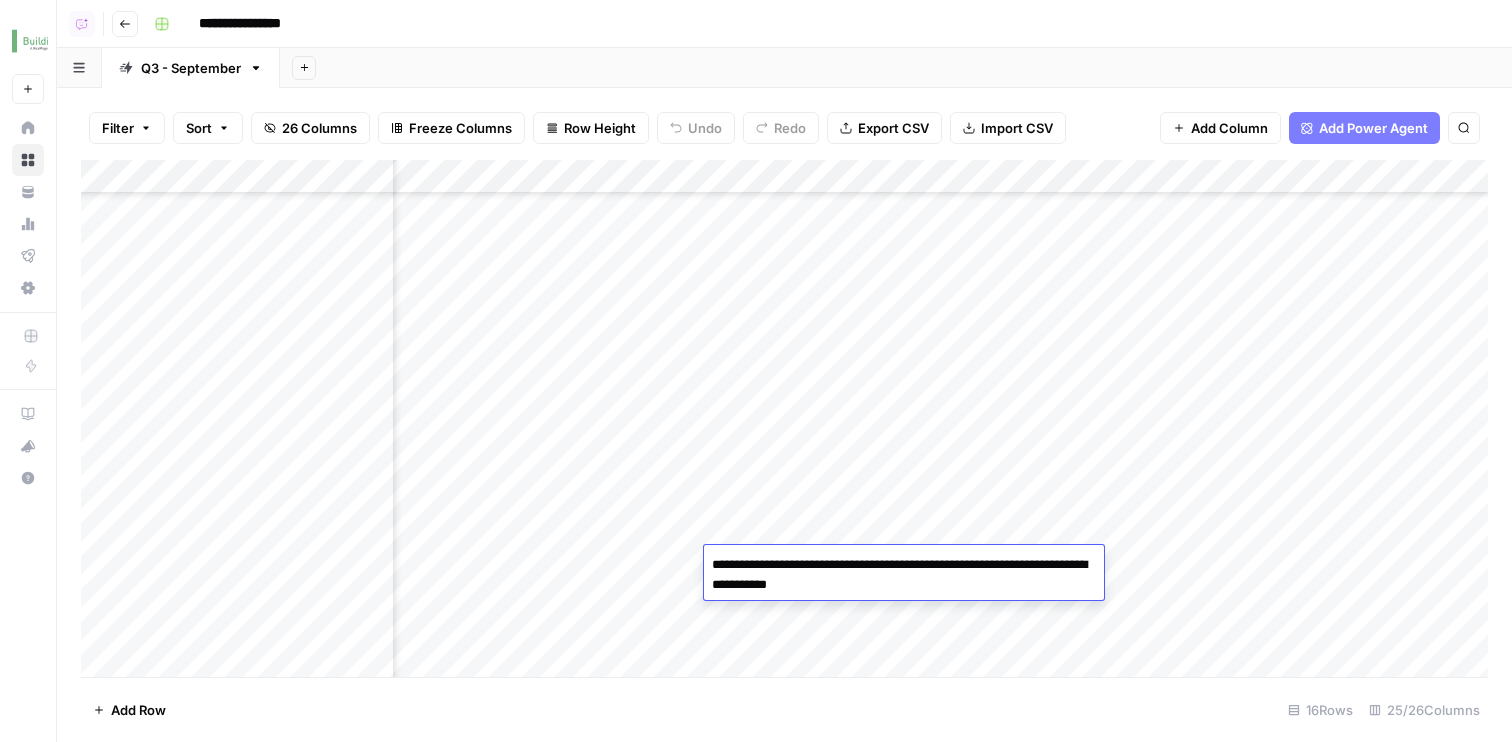 click on "Add Sheet" at bounding box center [896, 68] 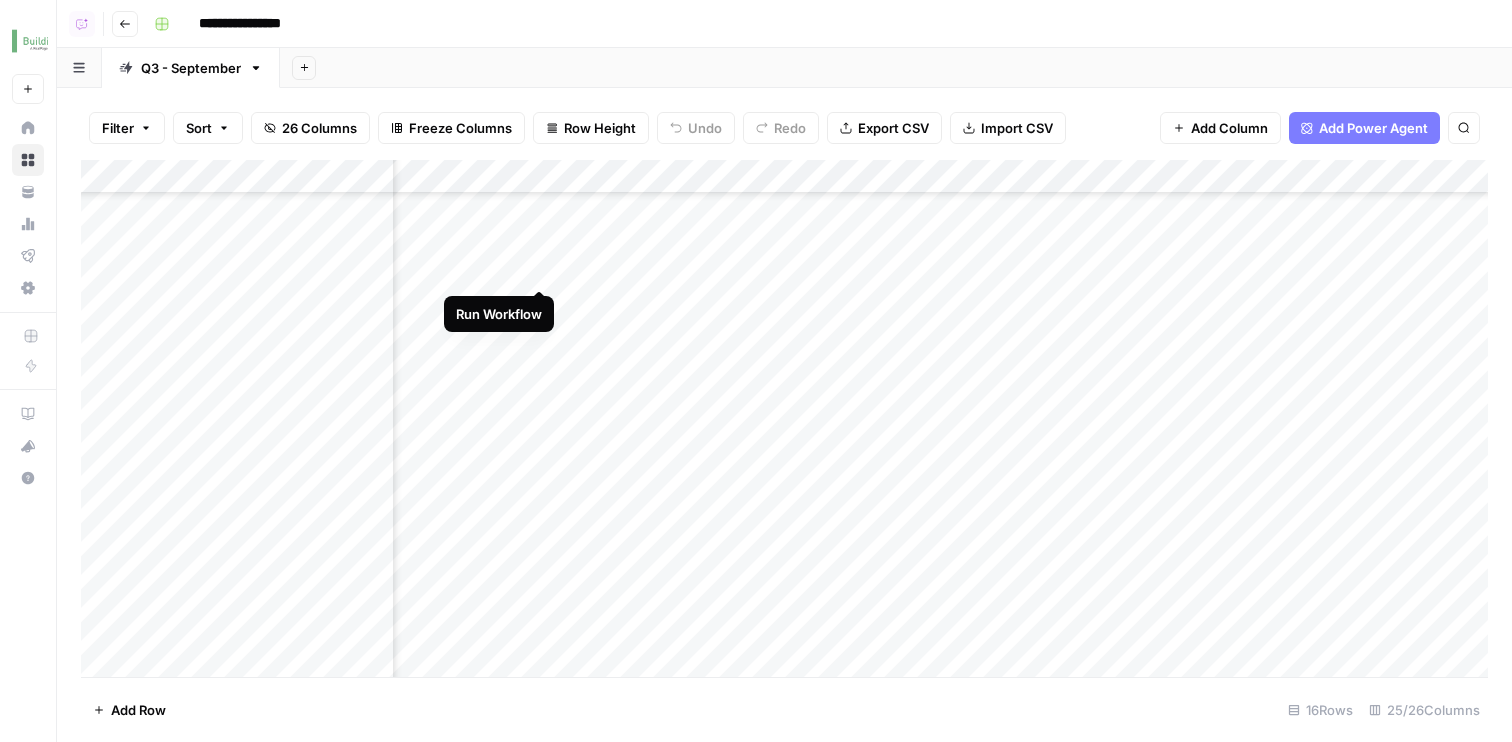 scroll, scrollTop: 374, scrollLeft: 1935, axis: both 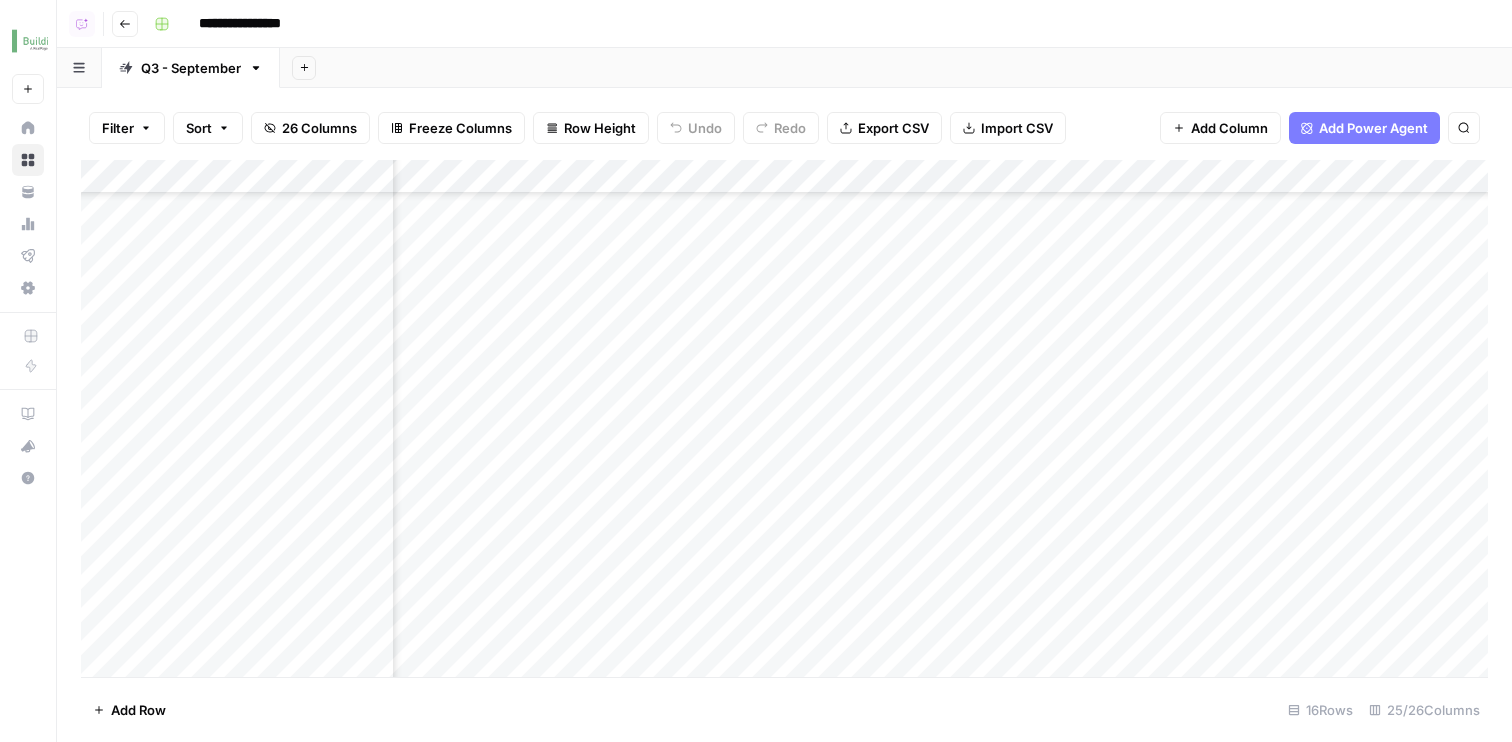 click on "Add Column" at bounding box center (784, 418) 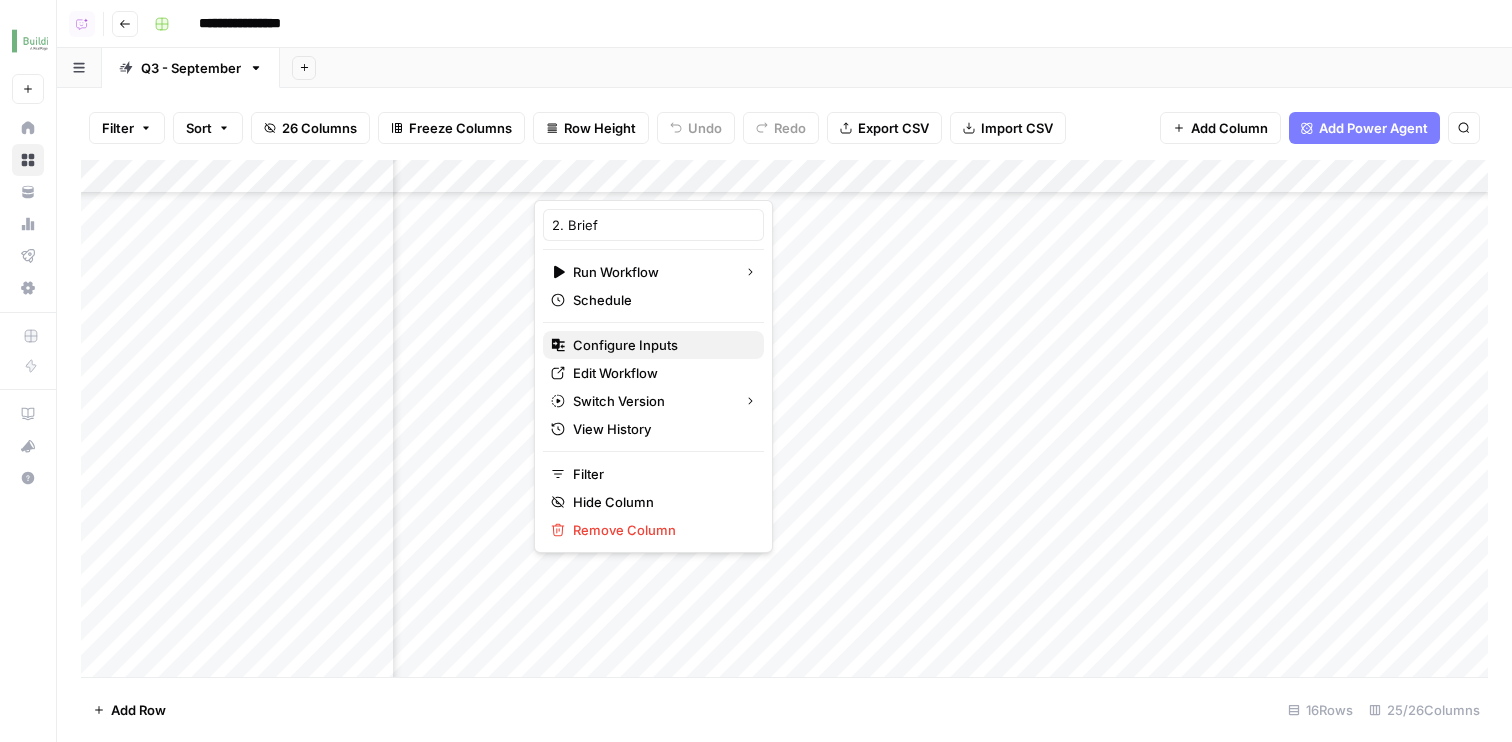 click on "Configure Inputs" at bounding box center (660, 345) 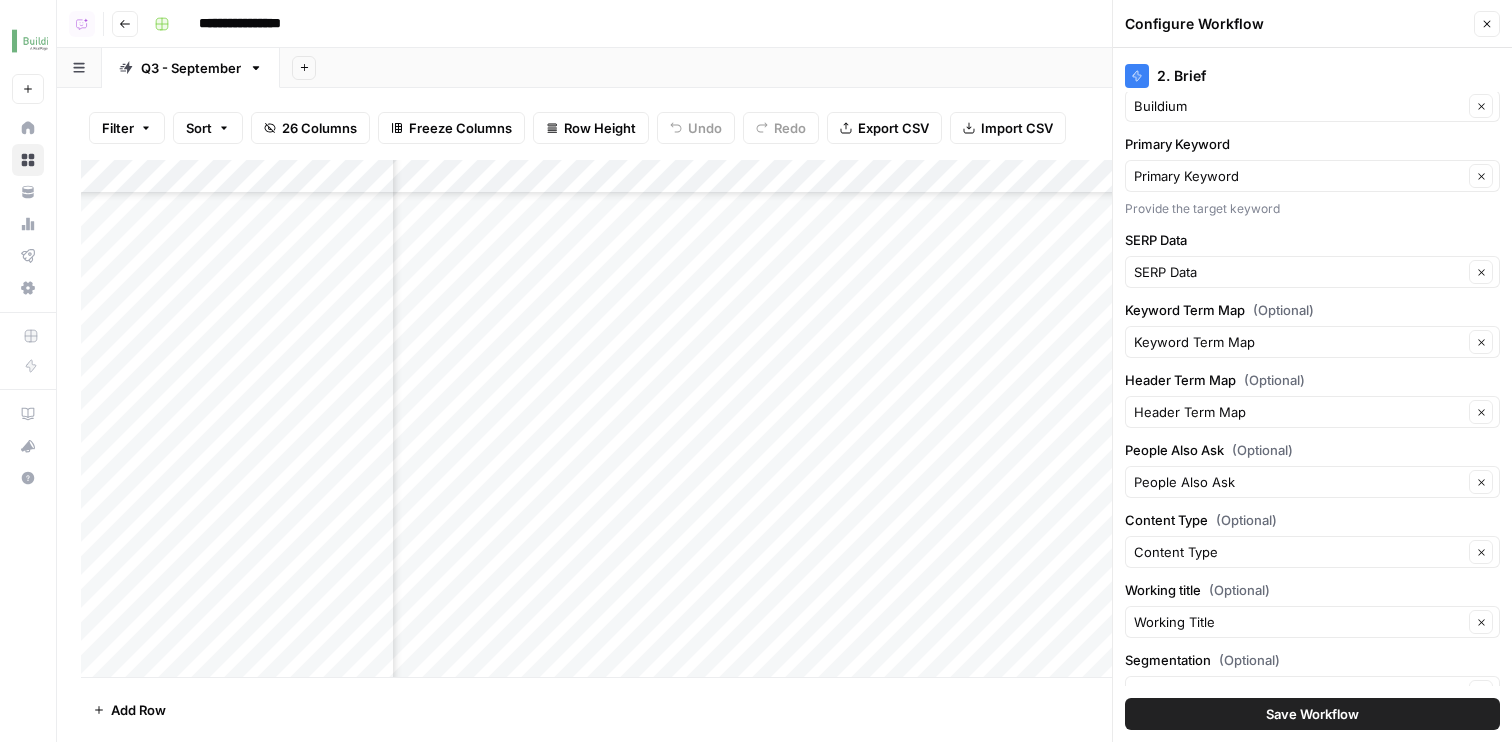 scroll, scrollTop: 178, scrollLeft: 0, axis: vertical 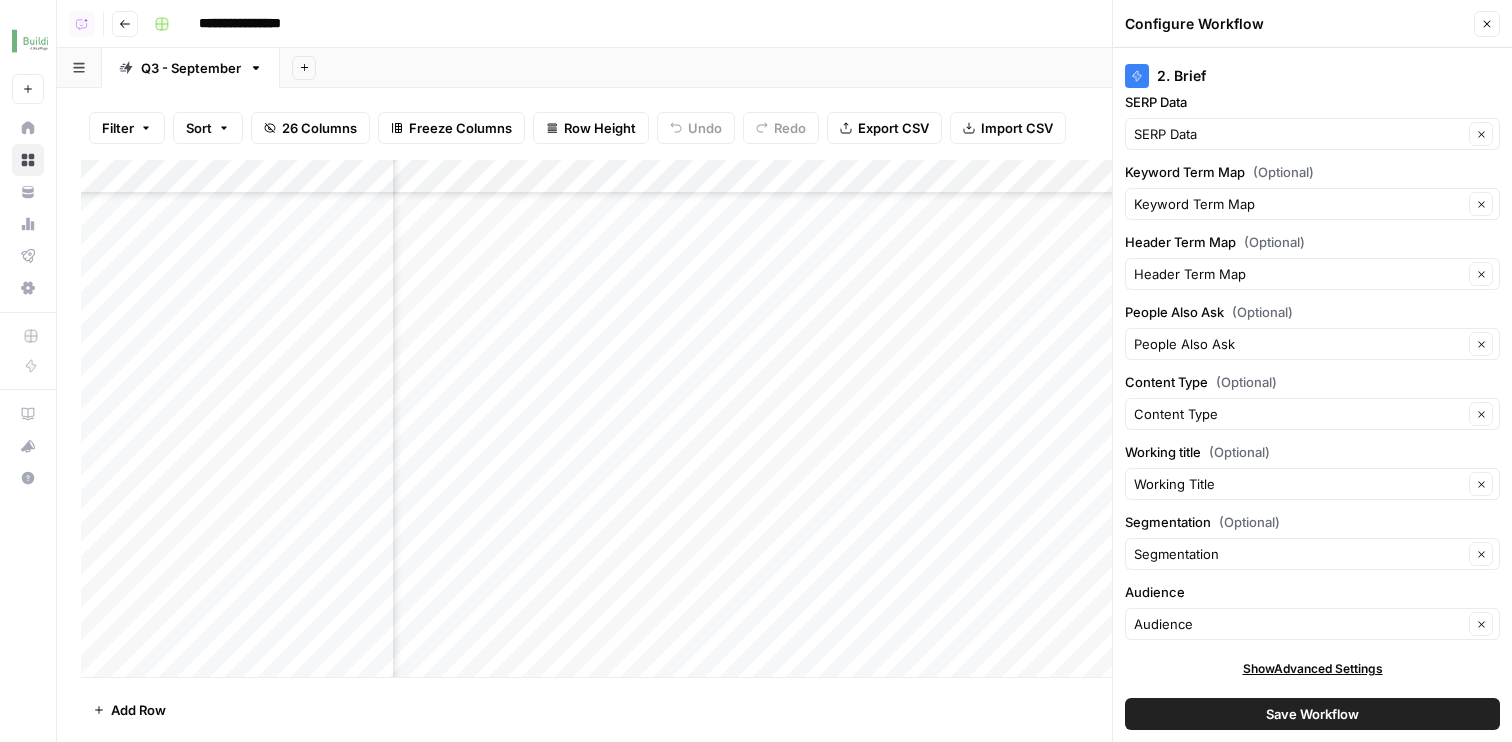 click on "Close" at bounding box center [1487, 24] 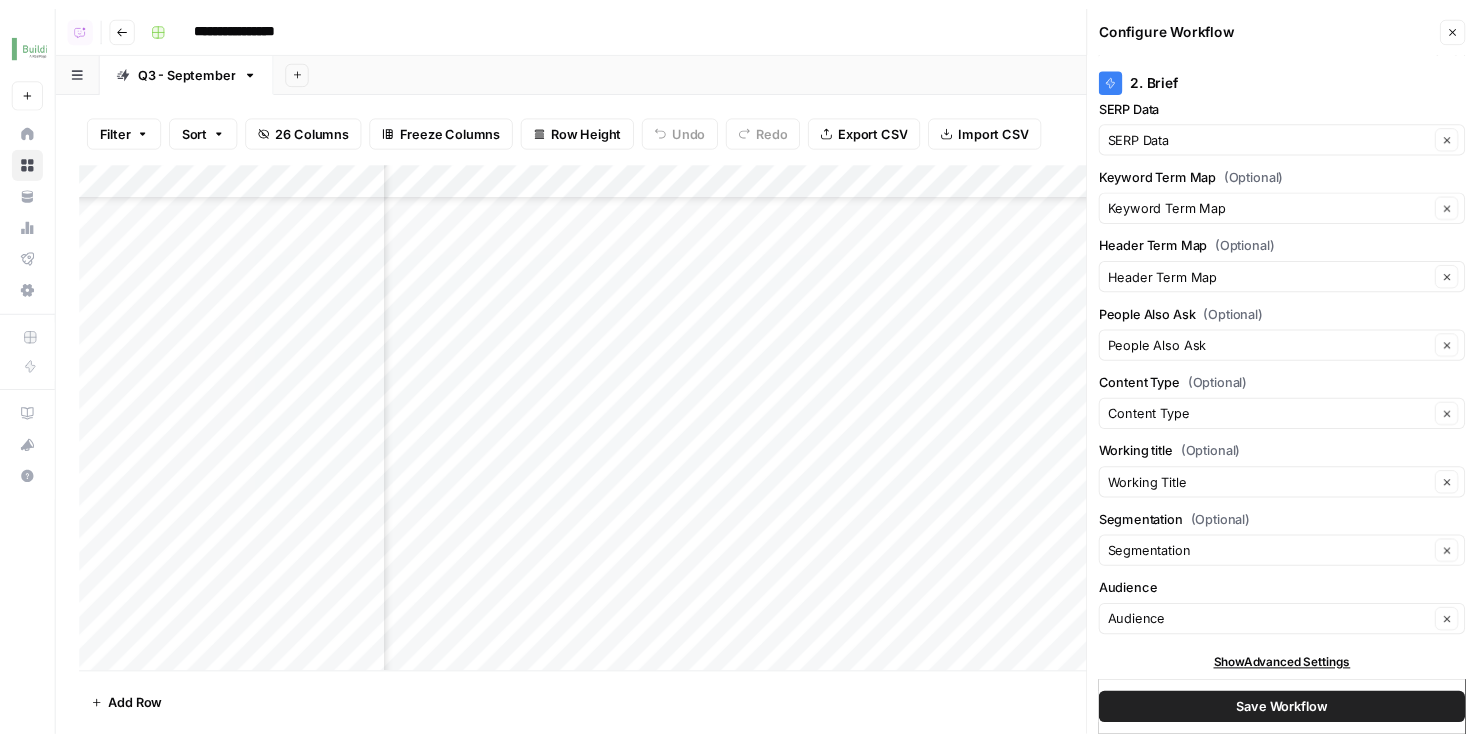 scroll, scrollTop: 0, scrollLeft: 0, axis: both 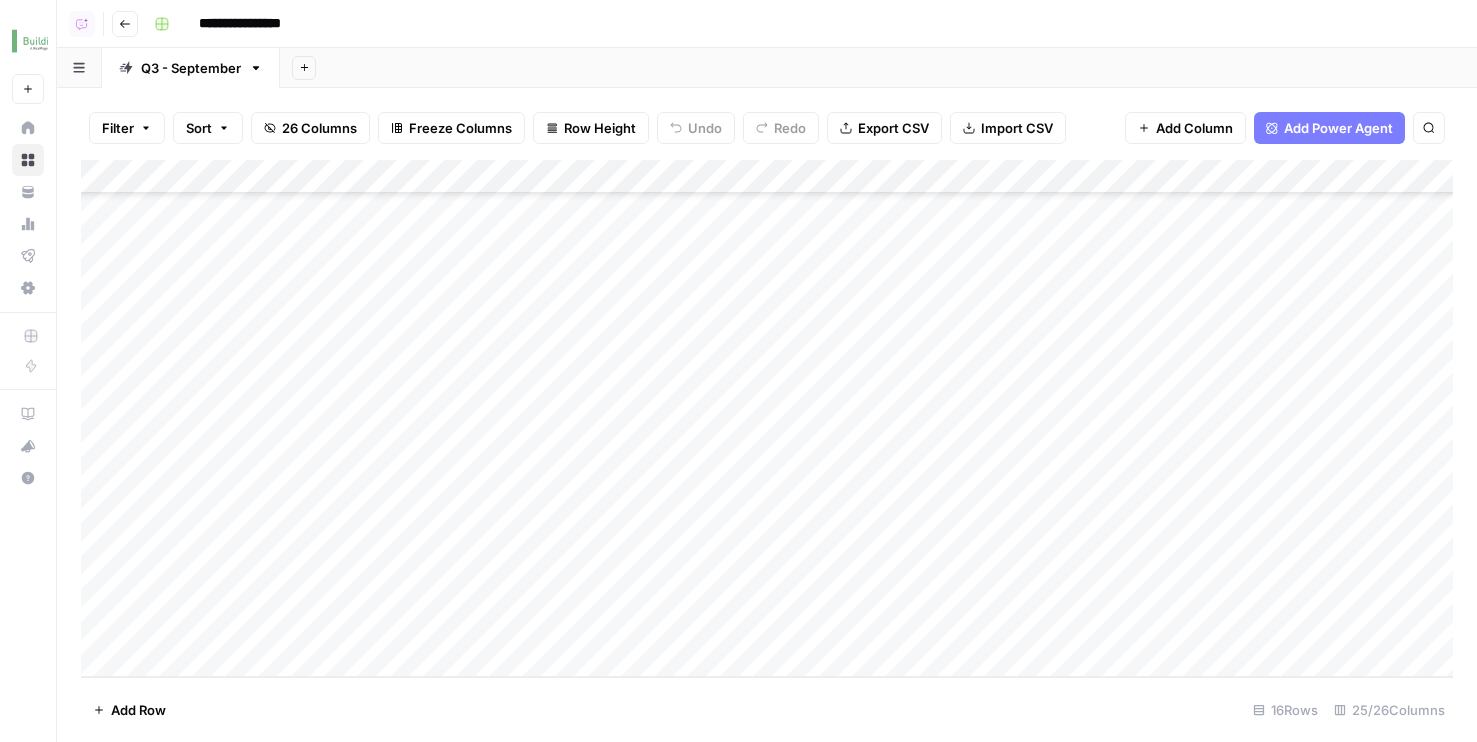click on "Add Column" at bounding box center (767, 418) 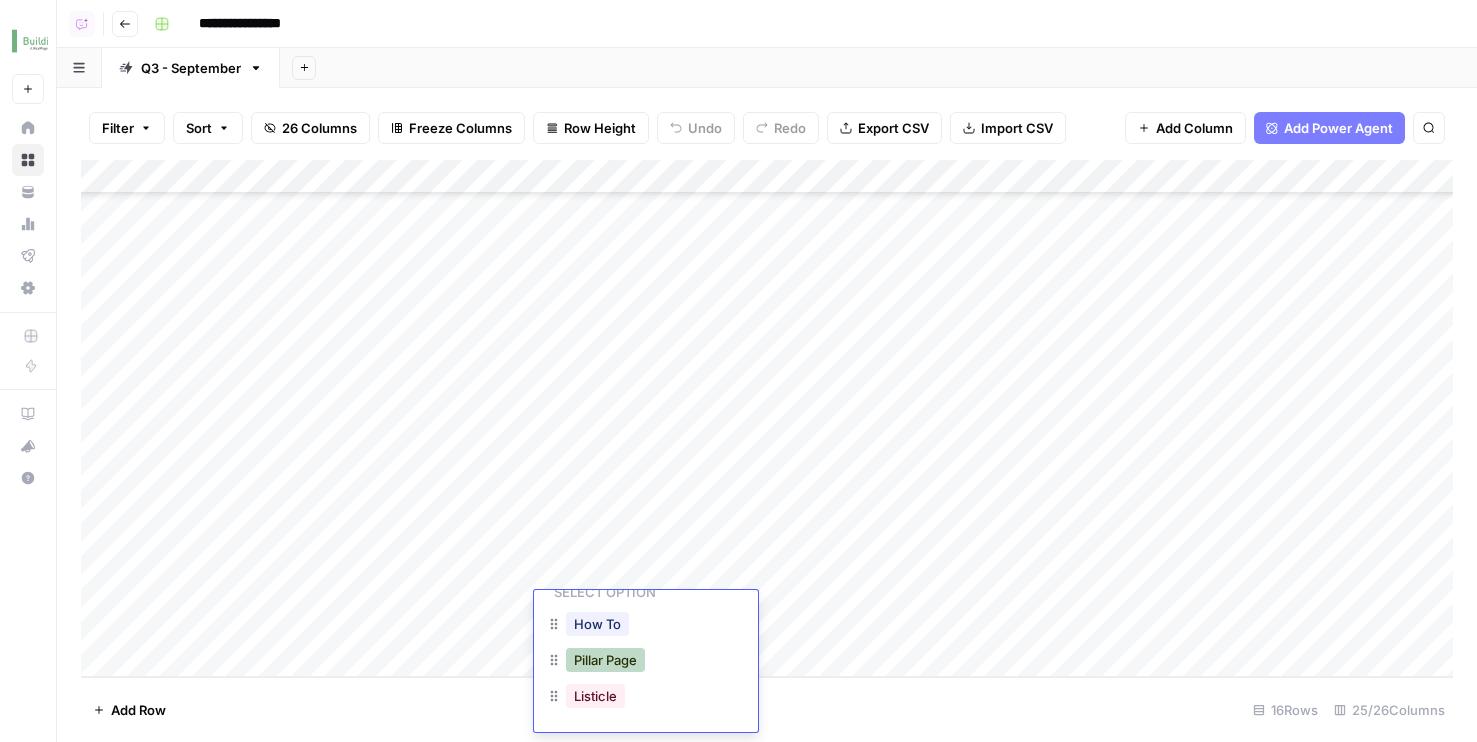 scroll, scrollTop: 55, scrollLeft: 0, axis: vertical 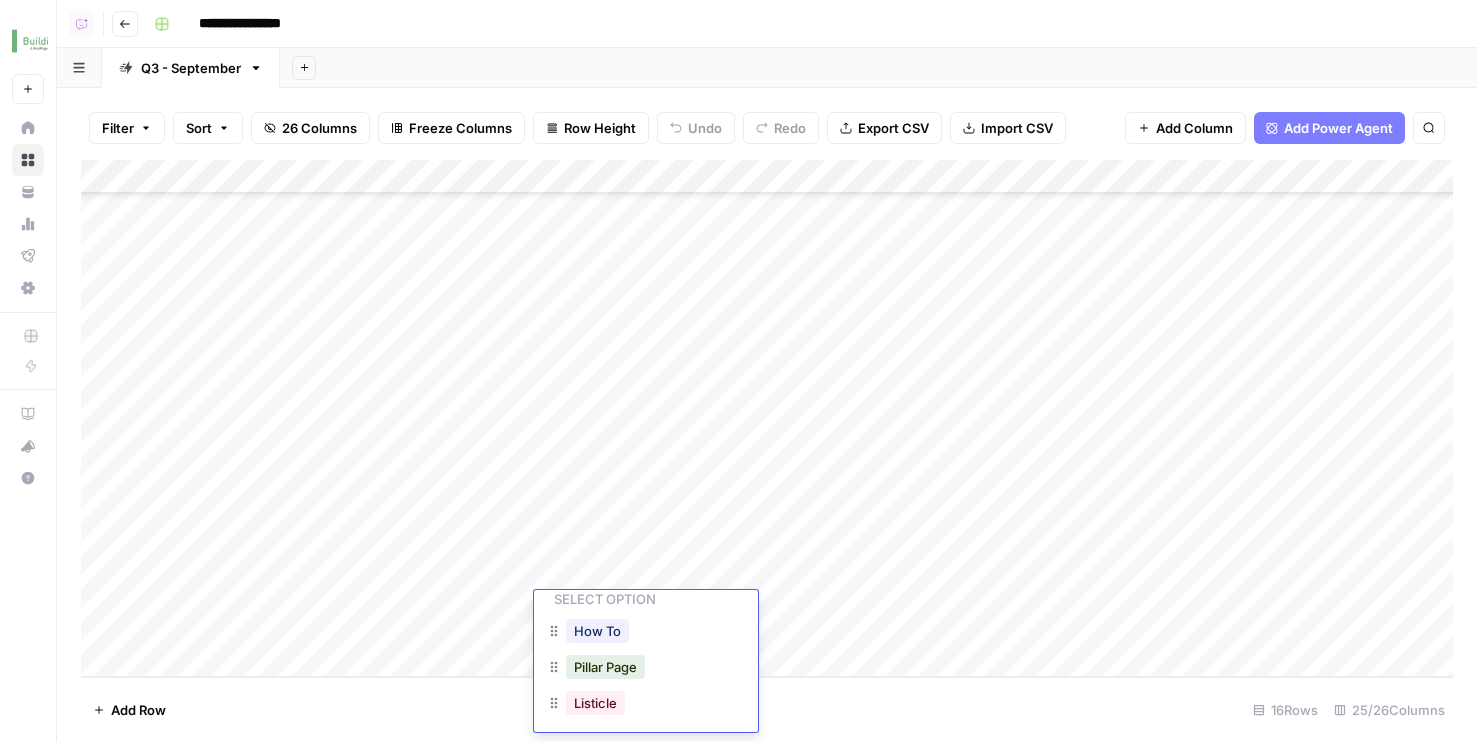 click on "**********" at bounding box center [801, 24] 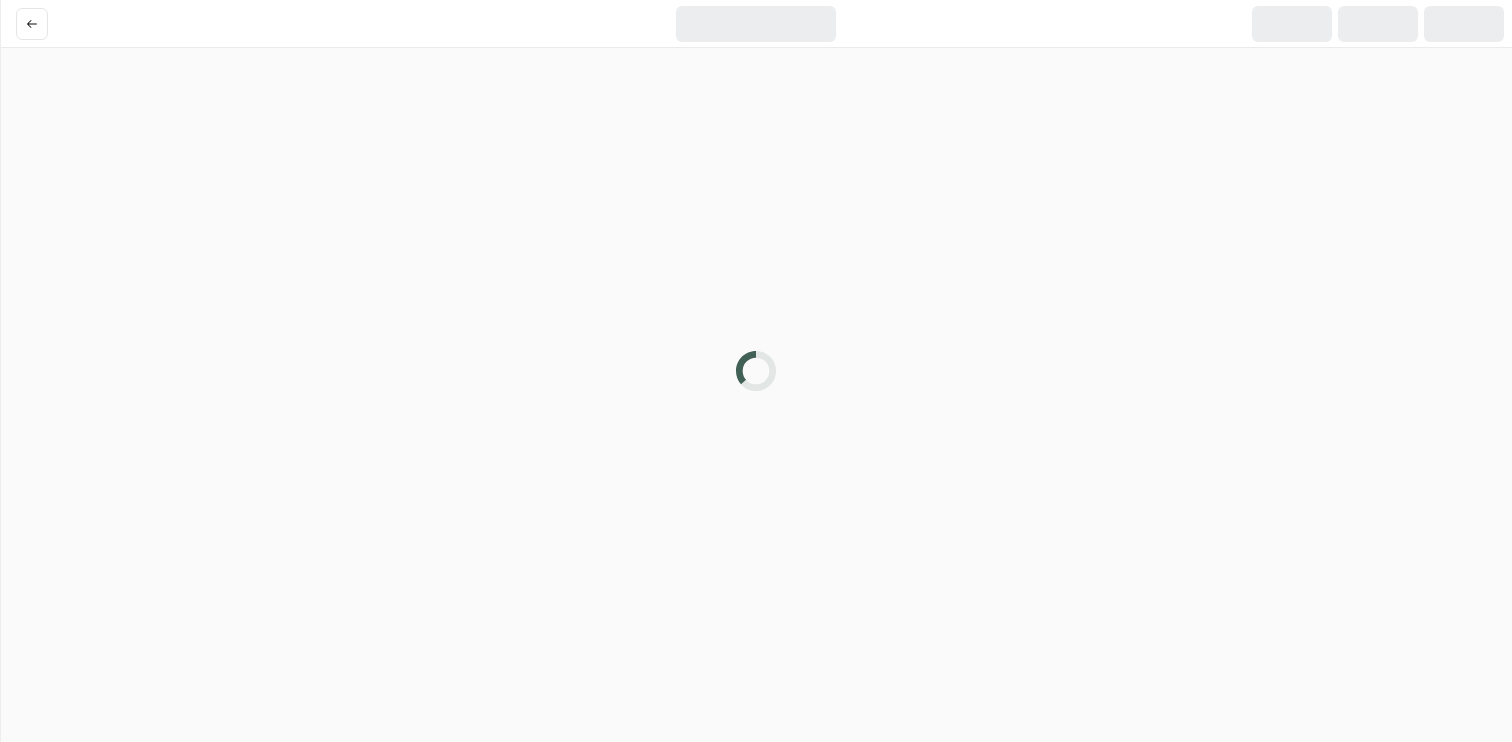 scroll, scrollTop: 0, scrollLeft: 0, axis: both 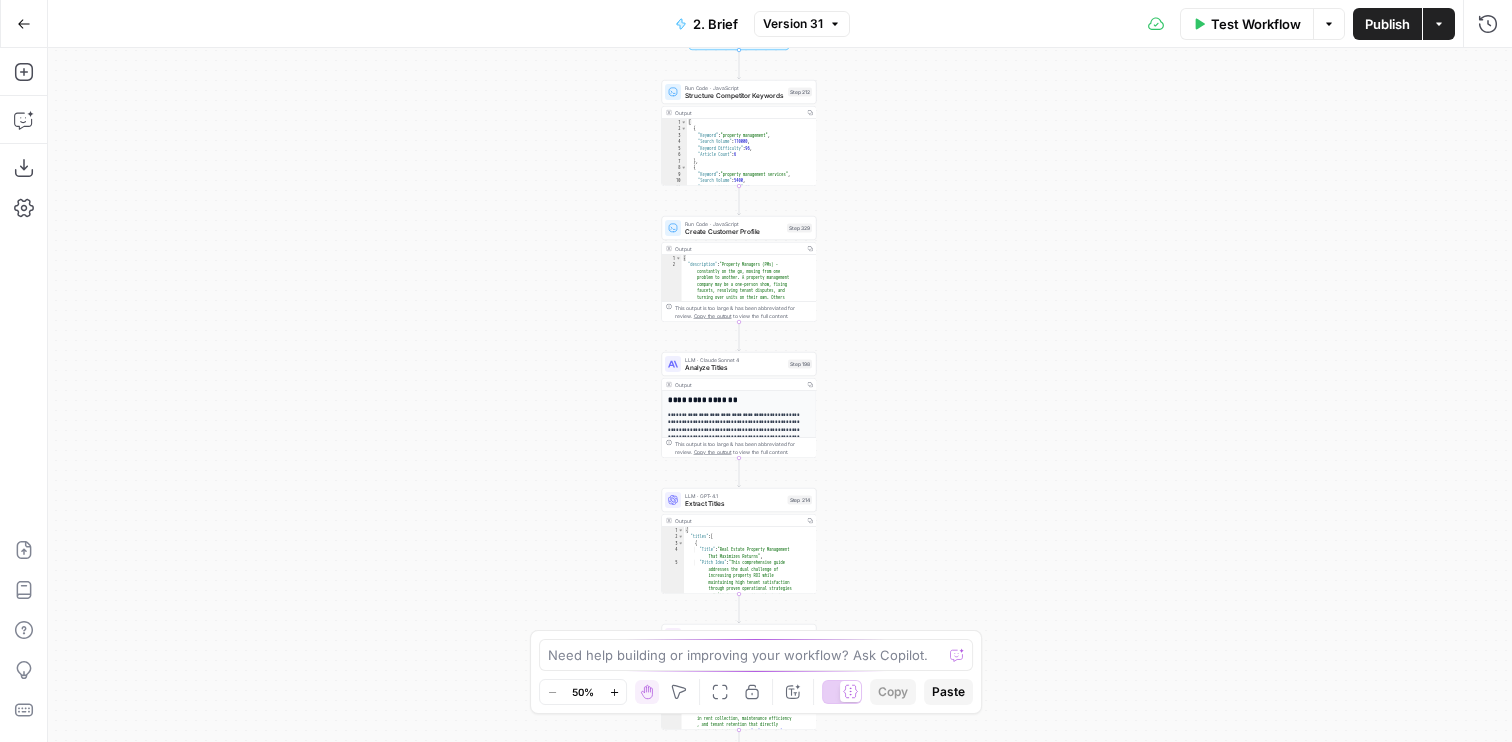 drag, startPoint x: 558, startPoint y: 564, endPoint x: 558, endPoint y: 596, distance: 32 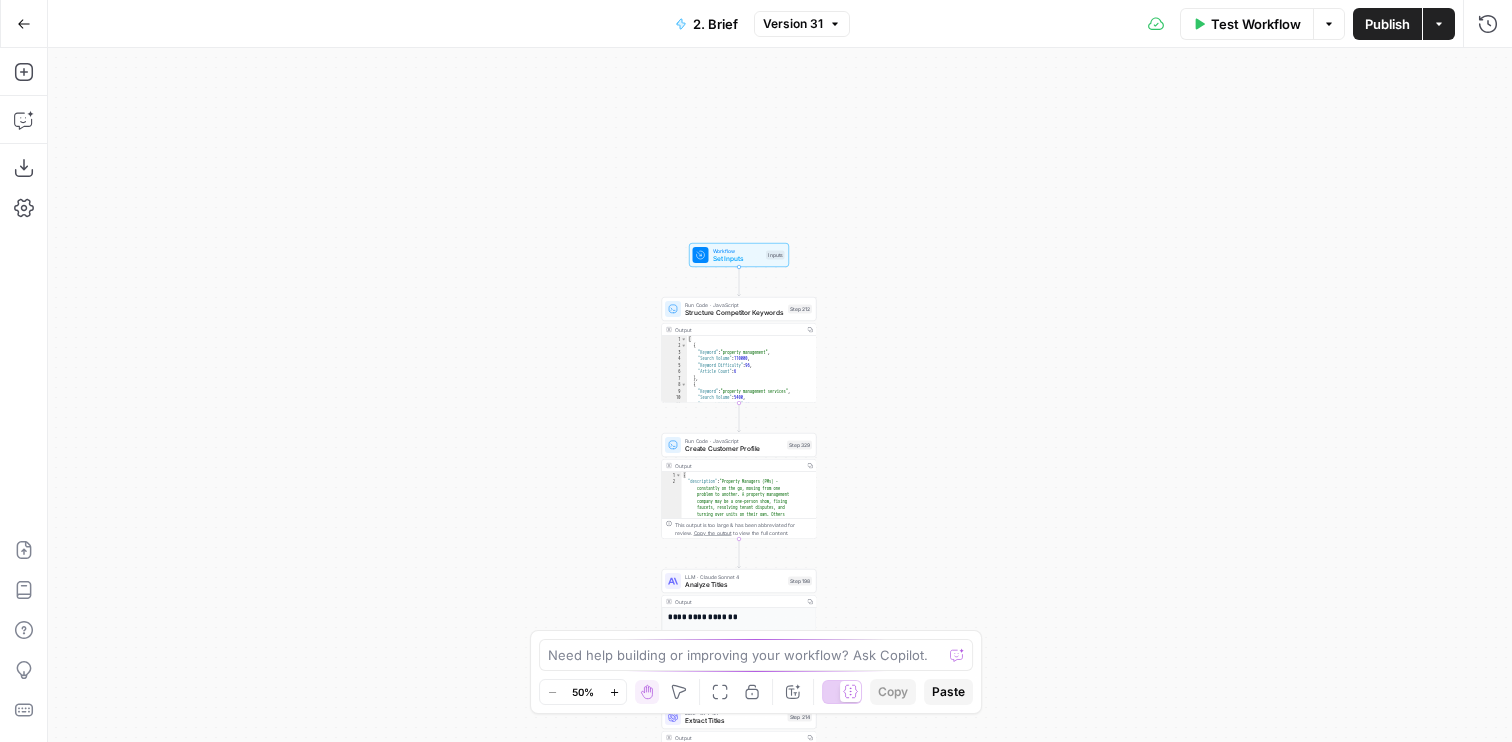 drag, startPoint x: 573, startPoint y: 174, endPoint x: 573, endPoint y: 355, distance: 181 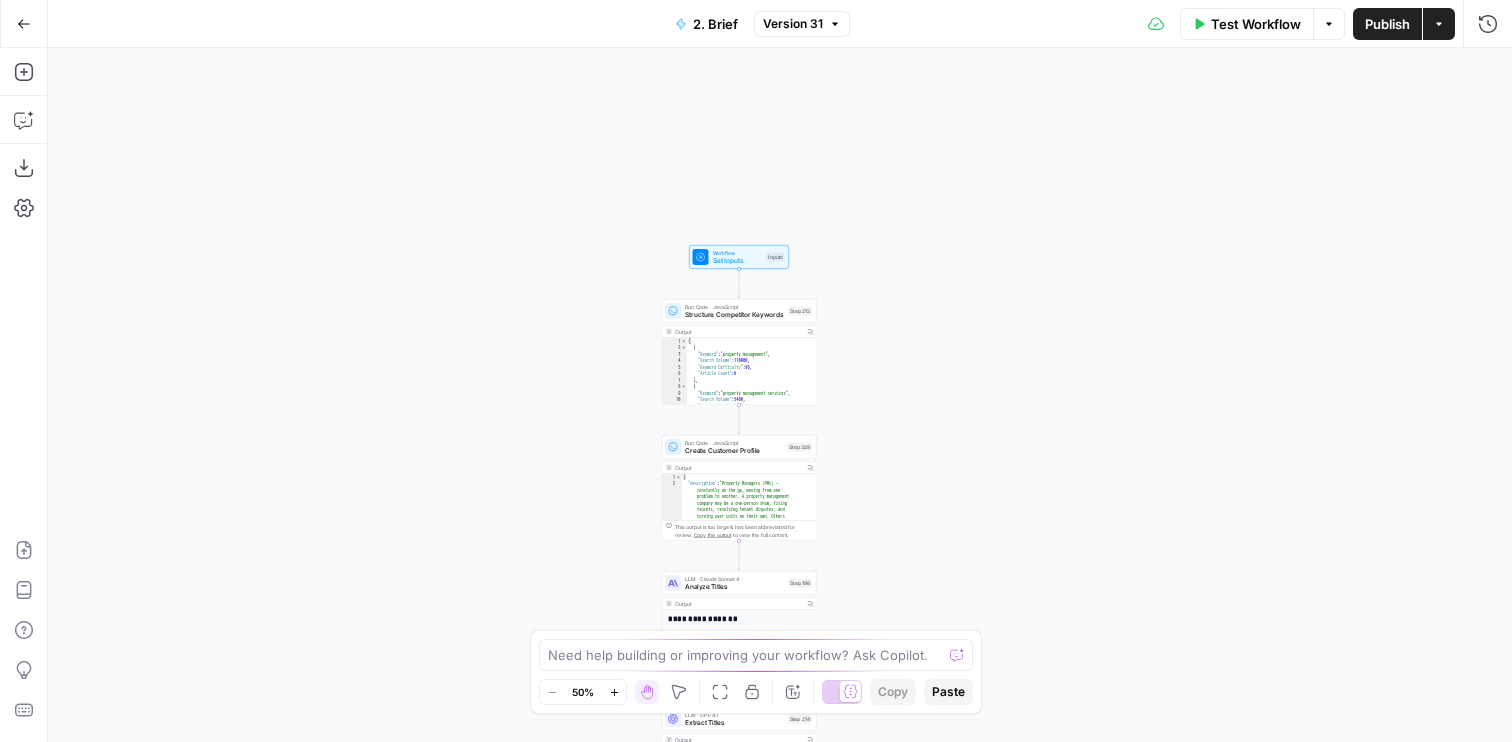click at bounding box center [701, 257] 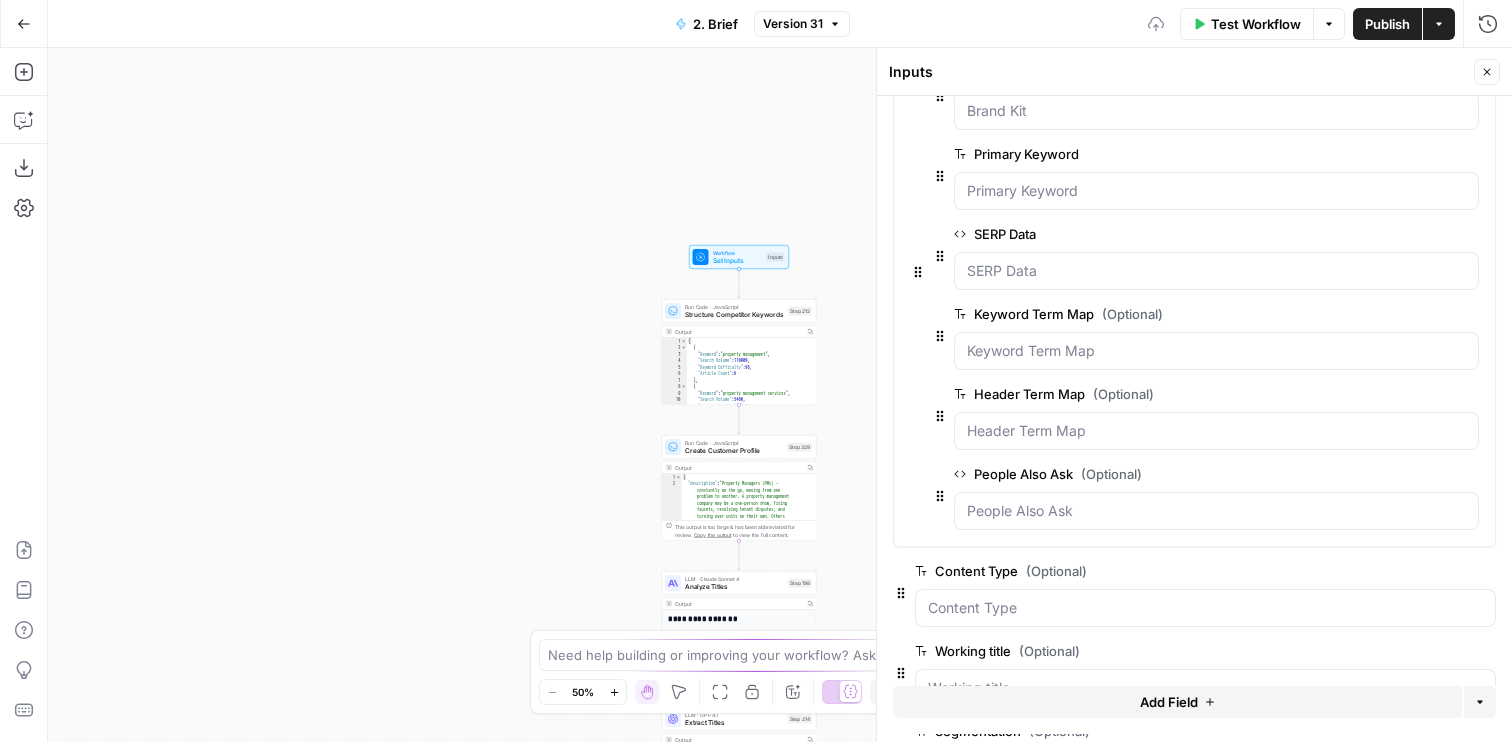 scroll, scrollTop: 324, scrollLeft: 0, axis: vertical 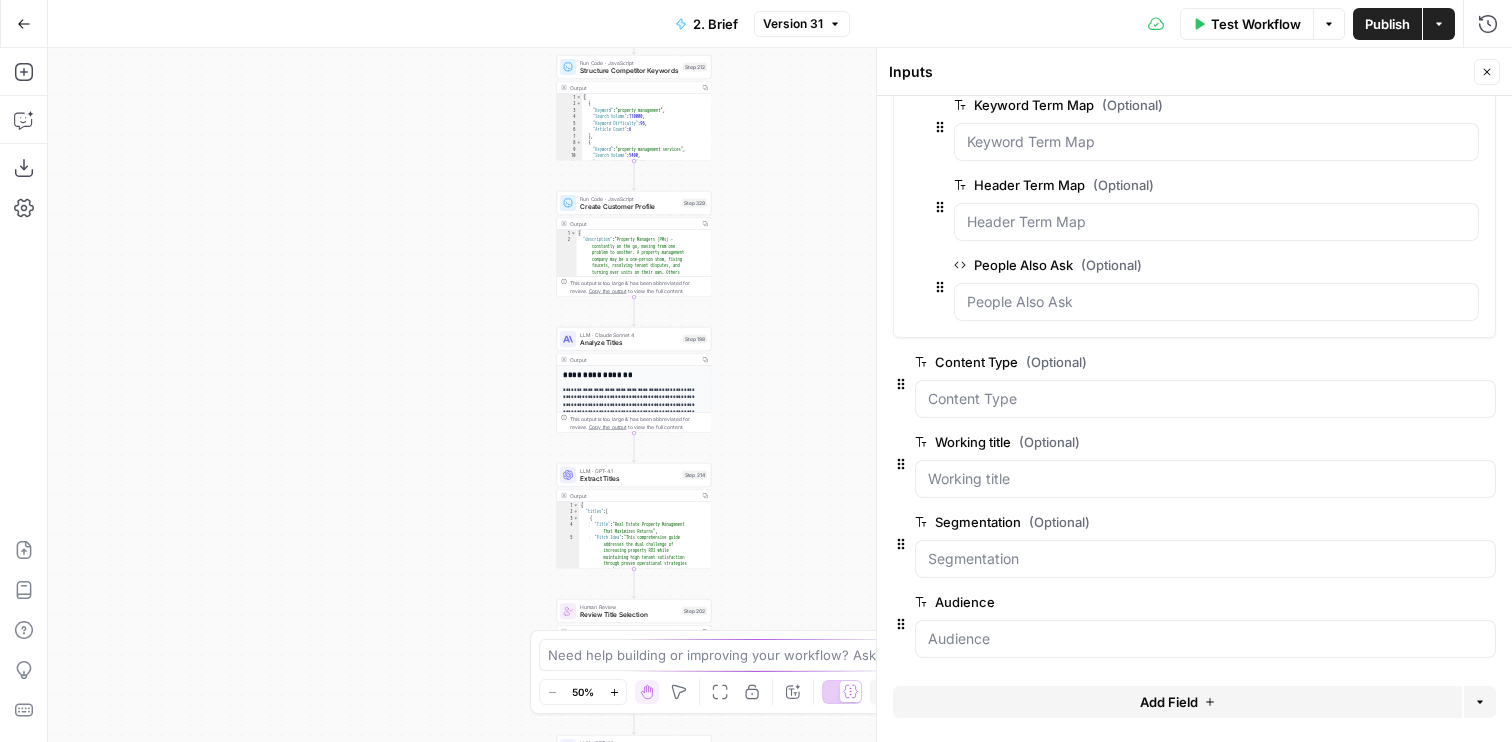 drag, startPoint x: 525, startPoint y: 525, endPoint x: 419, endPoint y: 278, distance: 268.7843 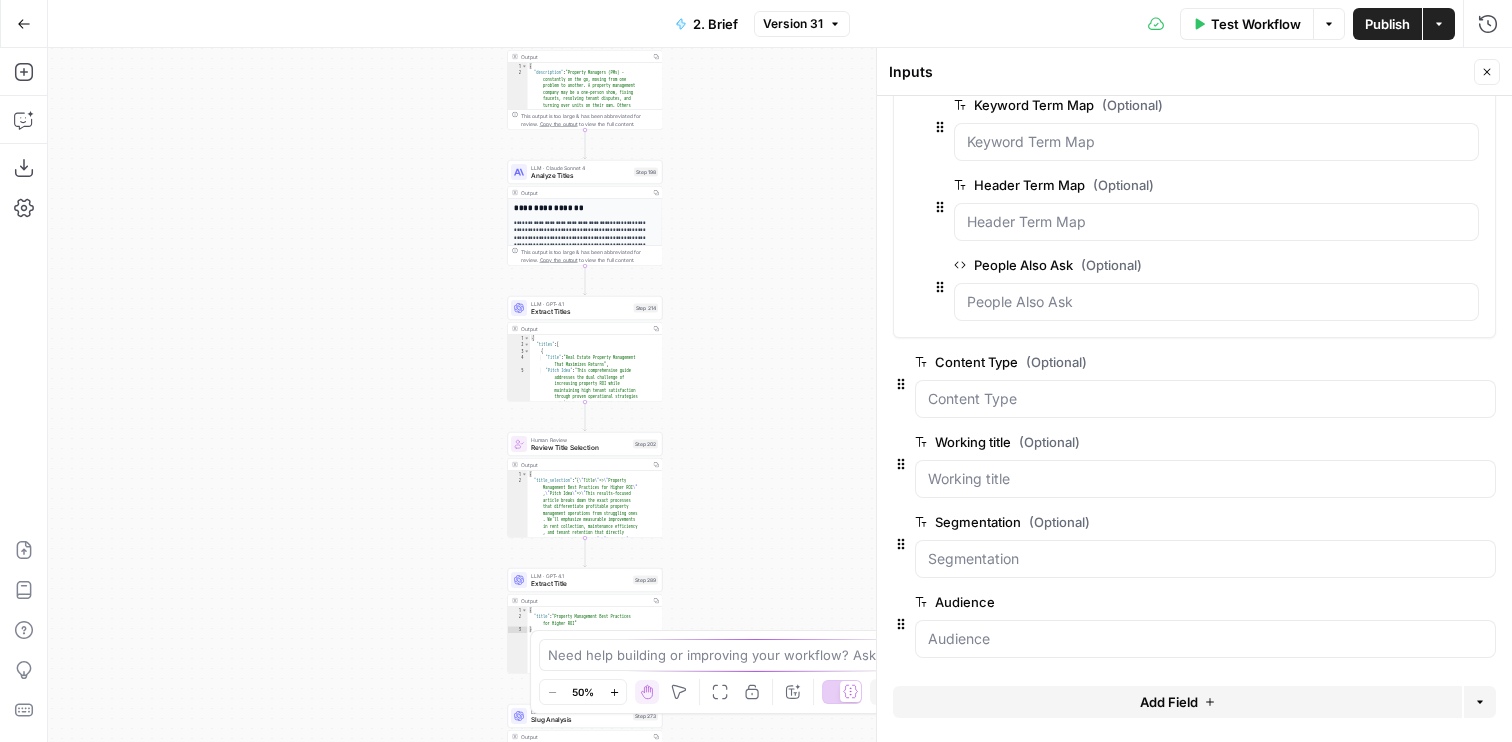 drag, startPoint x: 418, startPoint y: 443, endPoint x: 370, endPoint y: 279, distance: 170.88008 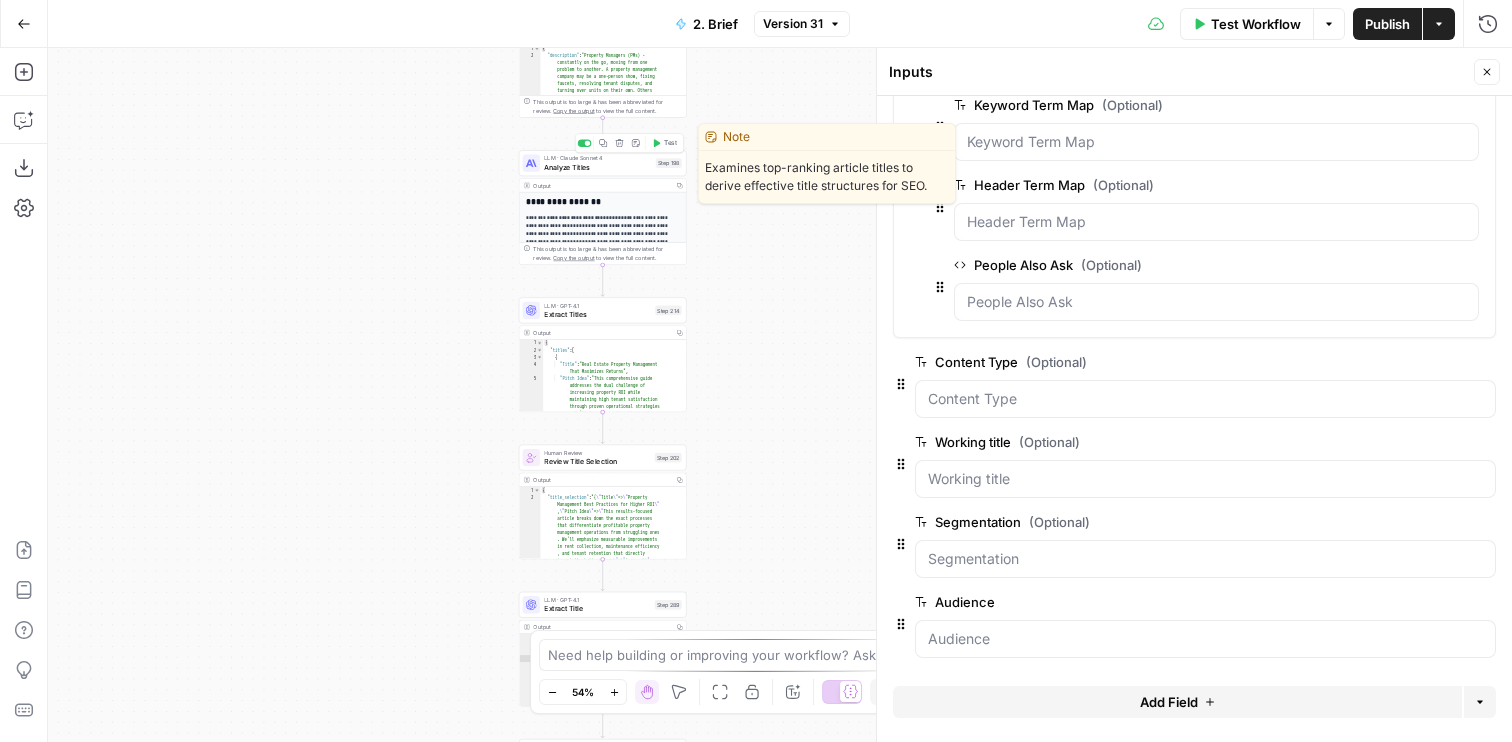 click on "Analyze Titles" at bounding box center [597, 167] 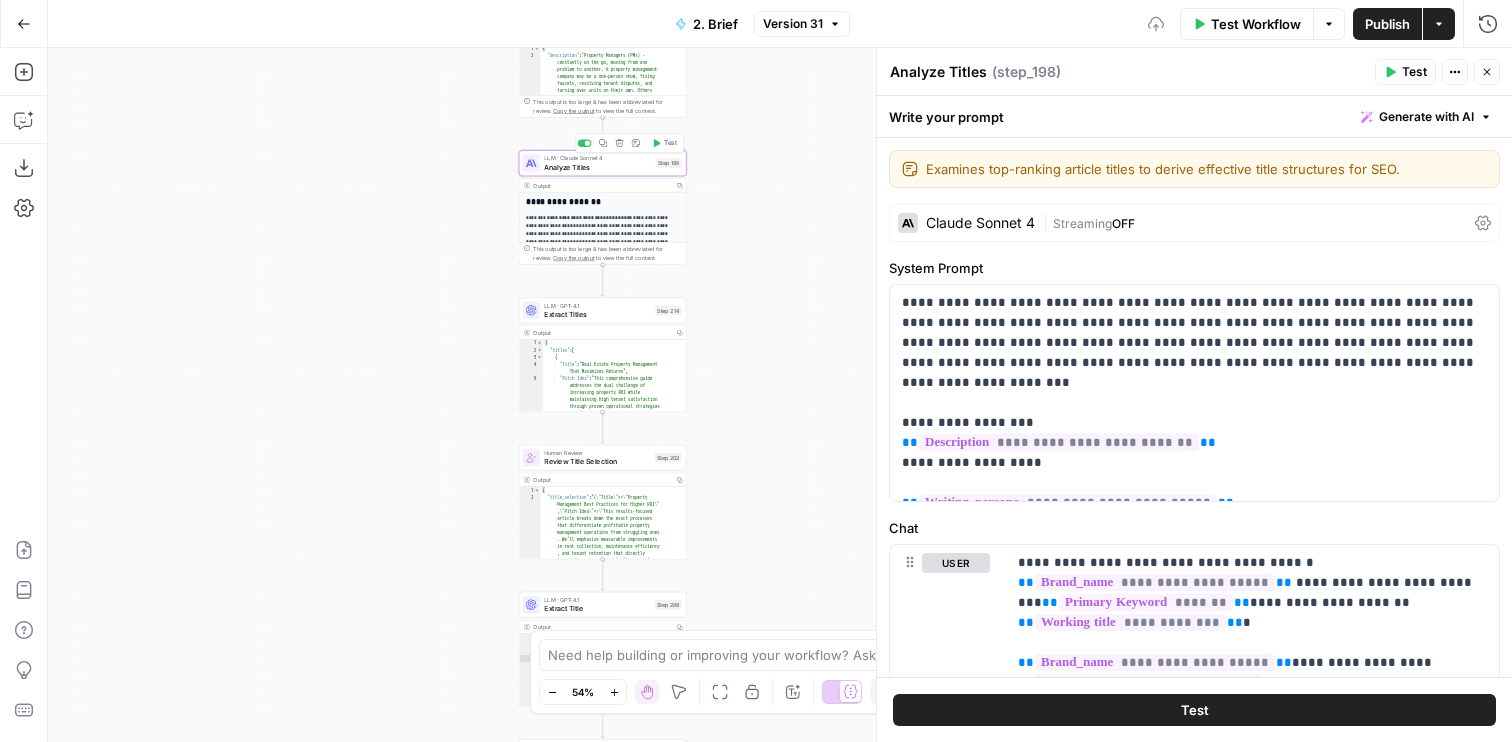 drag, startPoint x: 440, startPoint y: 208, endPoint x: 358, endPoint y: 372, distance: 183.35757 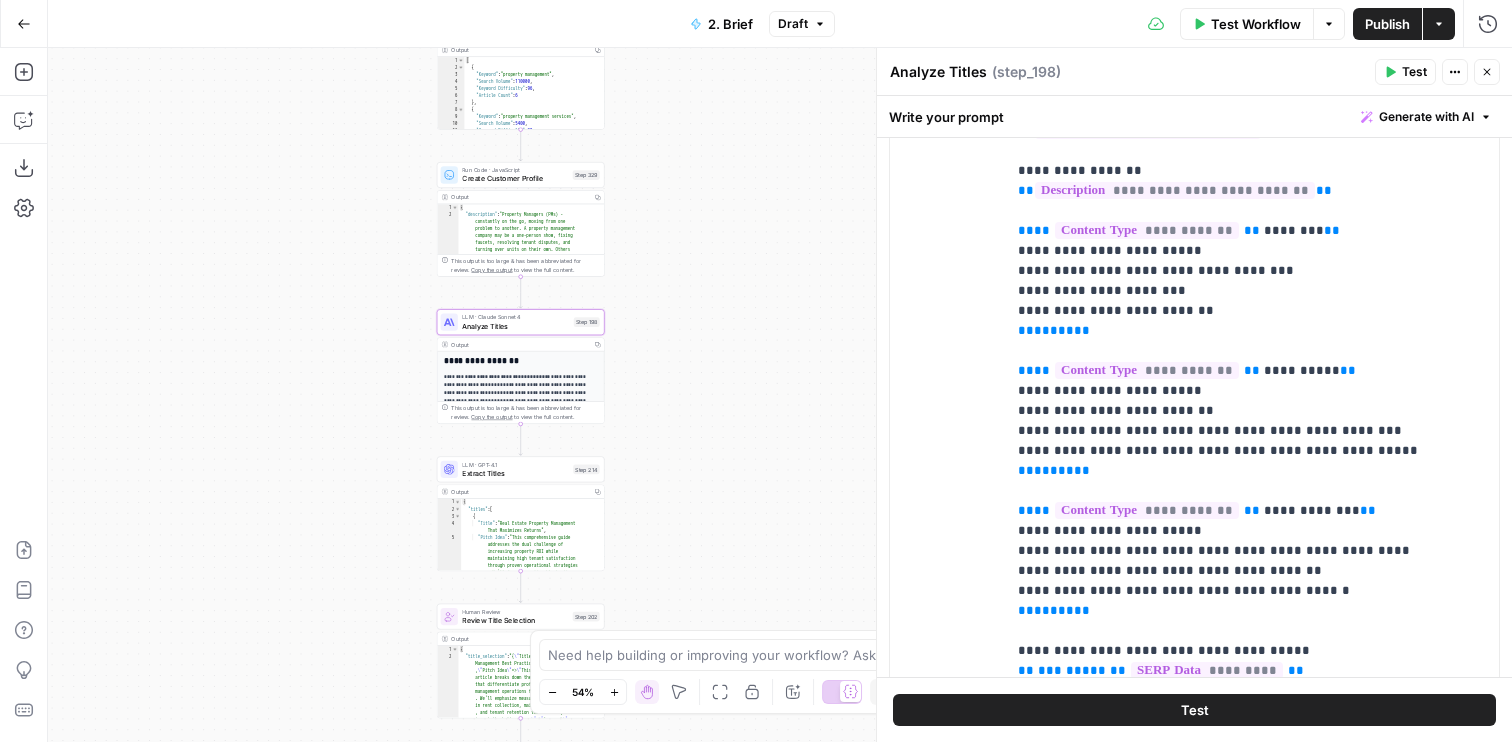 scroll, scrollTop: 557, scrollLeft: 0, axis: vertical 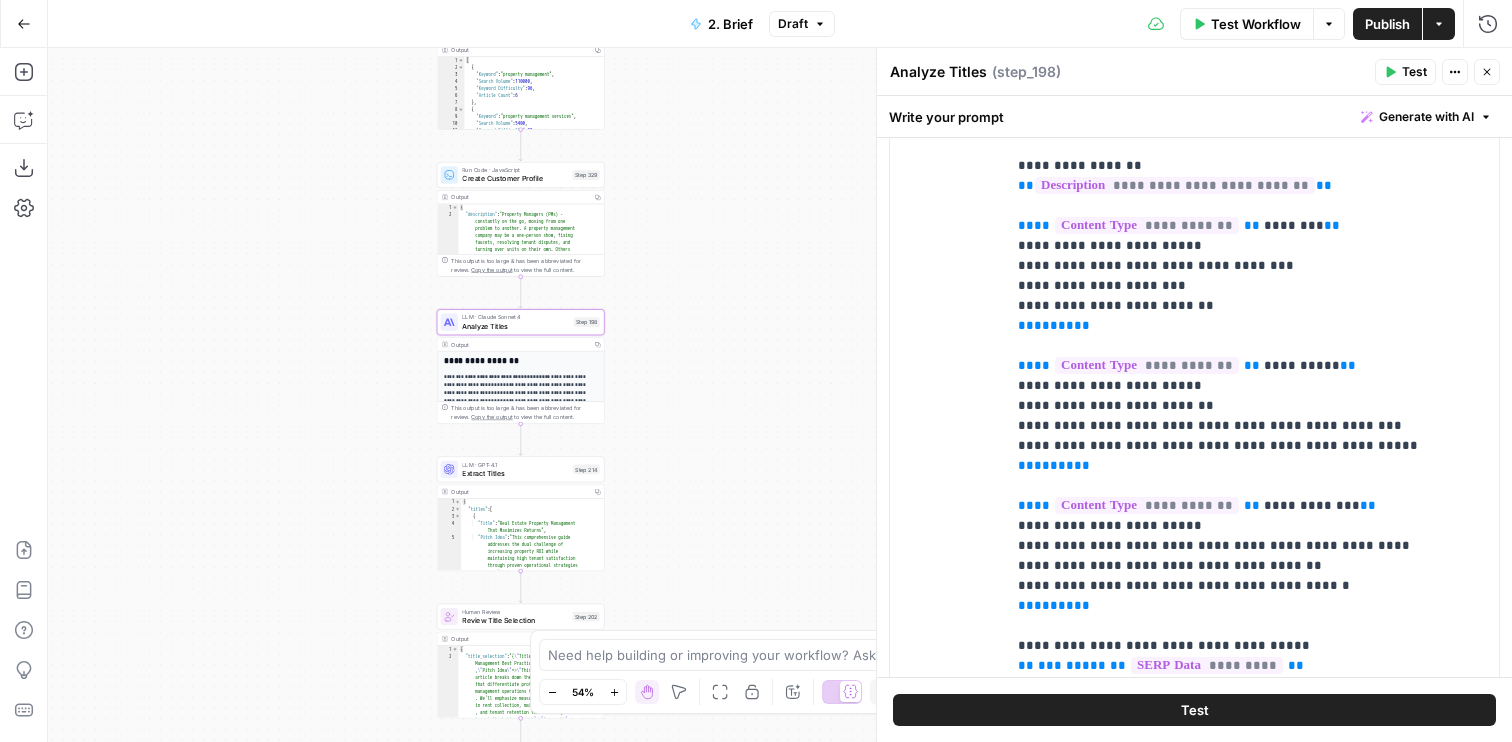drag, startPoint x: 708, startPoint y: 384, endPoint x: 729, endPoint y: 238, distance: 147.50255 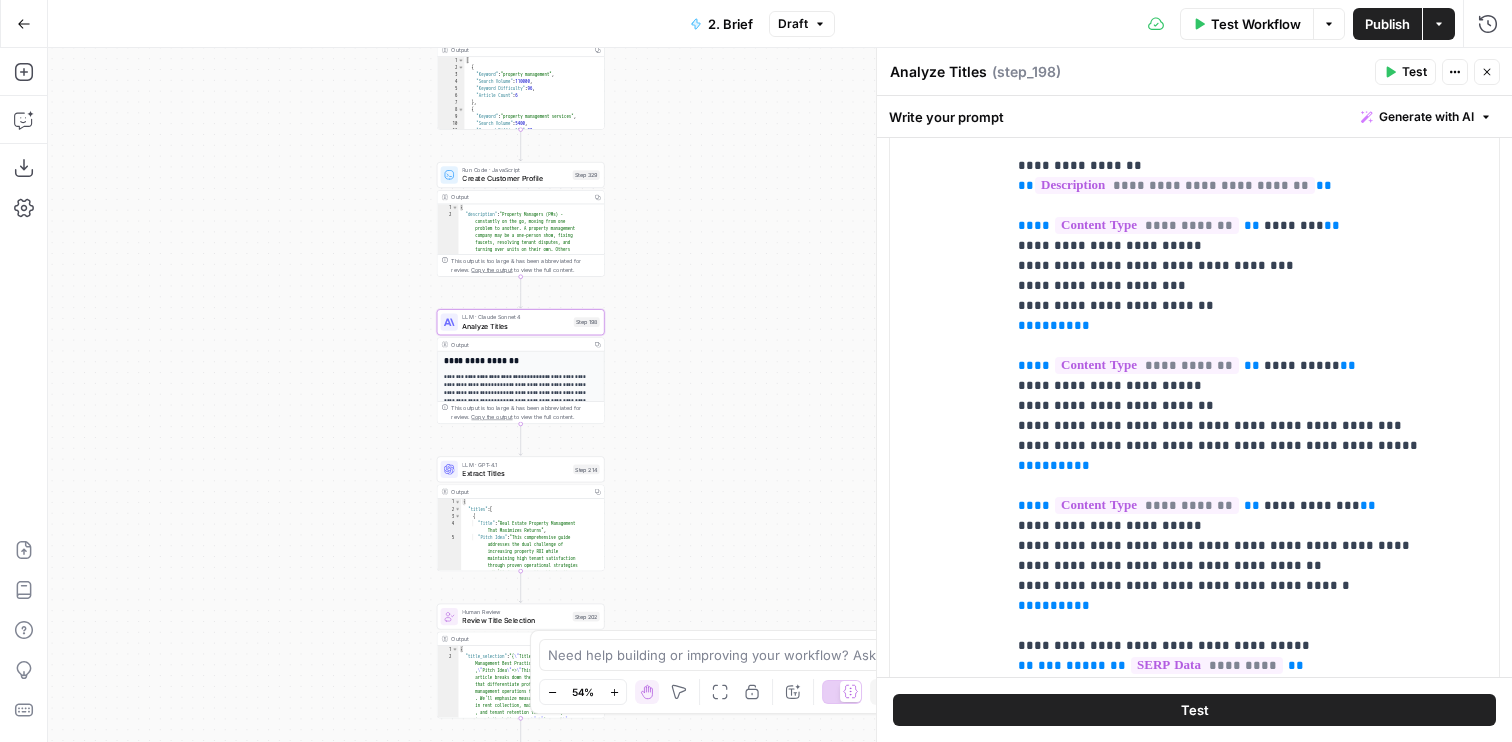 click on "Workflow Set Inputs Inputs Run Code · JavaScript Structure Competitor Keywords Step 212 Output Copy 1 2 3 4 5 6 7 8 9 10 11 12 [    {      "Keyword" :  "property management" ,      "Search Volume" :  110000 ,      "Keyword Difficulty" :  96 ,      "Article Count" :  6    } ,    {      "Keyword" :  "property management services" ,      "Search Volume" :  5400 ,      "Keyword Difficulty" :  89 ,      "Article Count" :  6     XXXXXXXXXXXXXXXXXXXXXXXXXXXXXXXXXXXXXXXXXXXXXXXXXXXXXXXXXXXXXXXXXXXXXXXXXXXXXXXXXXXXXXXXXXXXXXXXXXXXXXXXXXXXXXXXXXXXXXXXXXXXXXXXXXXXXXXXXXXXXXXXXXXXXXXXXXXXXXXXXXXXXXXXXXXXXXXXXXXXXXXXXXXXXXXXXXXXXXXXXXXXXXXXXXXXXXXXXXXXXXXXXXXXXXXXXXXXXXXXXXXXXXXXXXXXXXXXXXXXXXXXXXXXXXXXXXXXXXXXXXXXXXXXXXXXXXXXXXXXXXXXXXXXXXXXXXXXXXXXXXXXXXXXXXXXXXXXXXXXXXXXXXXXXXXXXXXXXXXXXXXXXXXXXXXXXXXXXXXXXXXXXXXXXXXXXXXXXXXXXXXXXXXXXXXXXXXXXXXXXXXXXXXXXXXXXXXXXXXXXXXXXXXXXXXXXXXXXXXXXXXXXXXXXXXXXXXXXXXXXXXXXXXXXXXXXXXXXXXXXXXXXXXXXXXX Run Code · JavaScript Create Customer Profile Step 329 Output Copy 1 2 {    :  ." at bounding box center (780, 395) 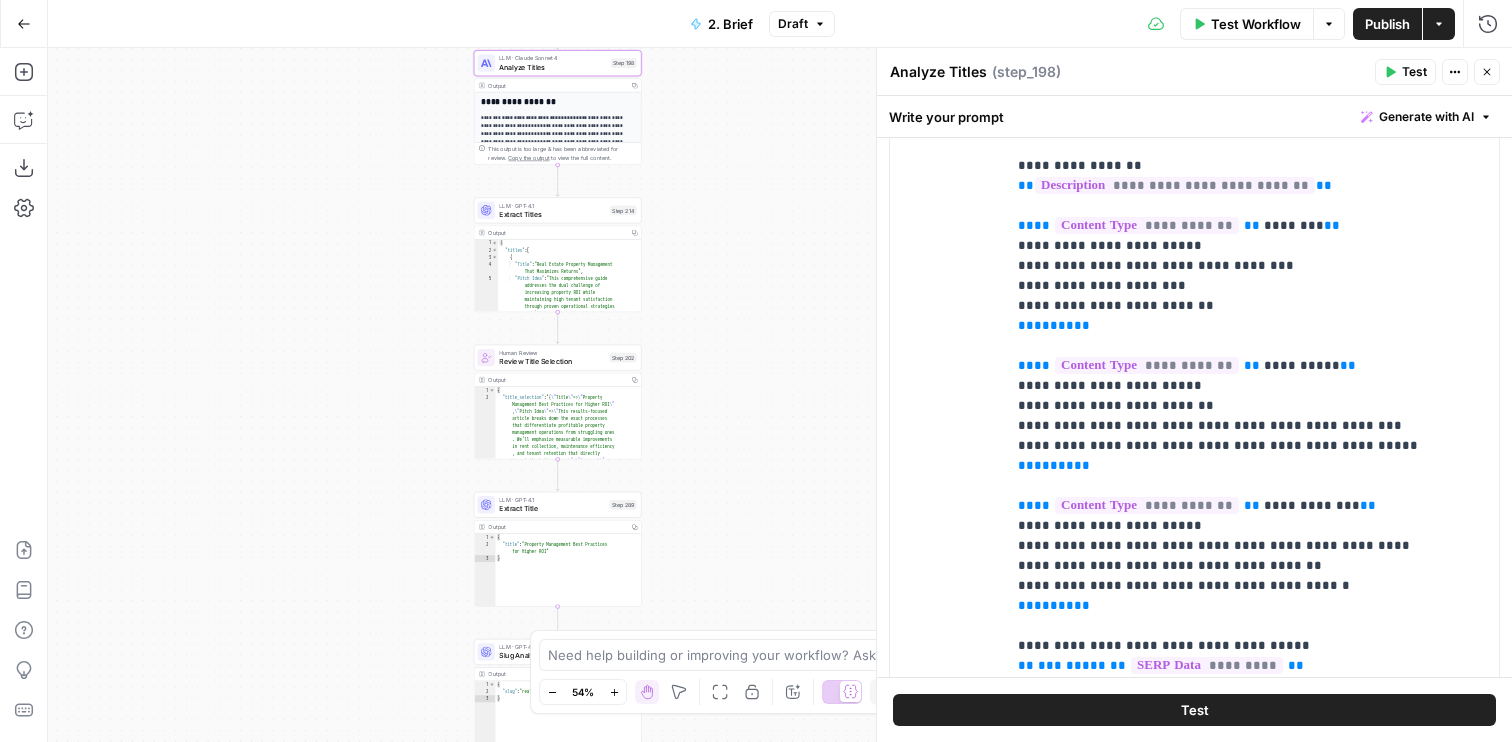 drag, startPoint x: 727, startPoint y: 237, endPoint x: 740, endPoint y: 123, distance: 114.73883 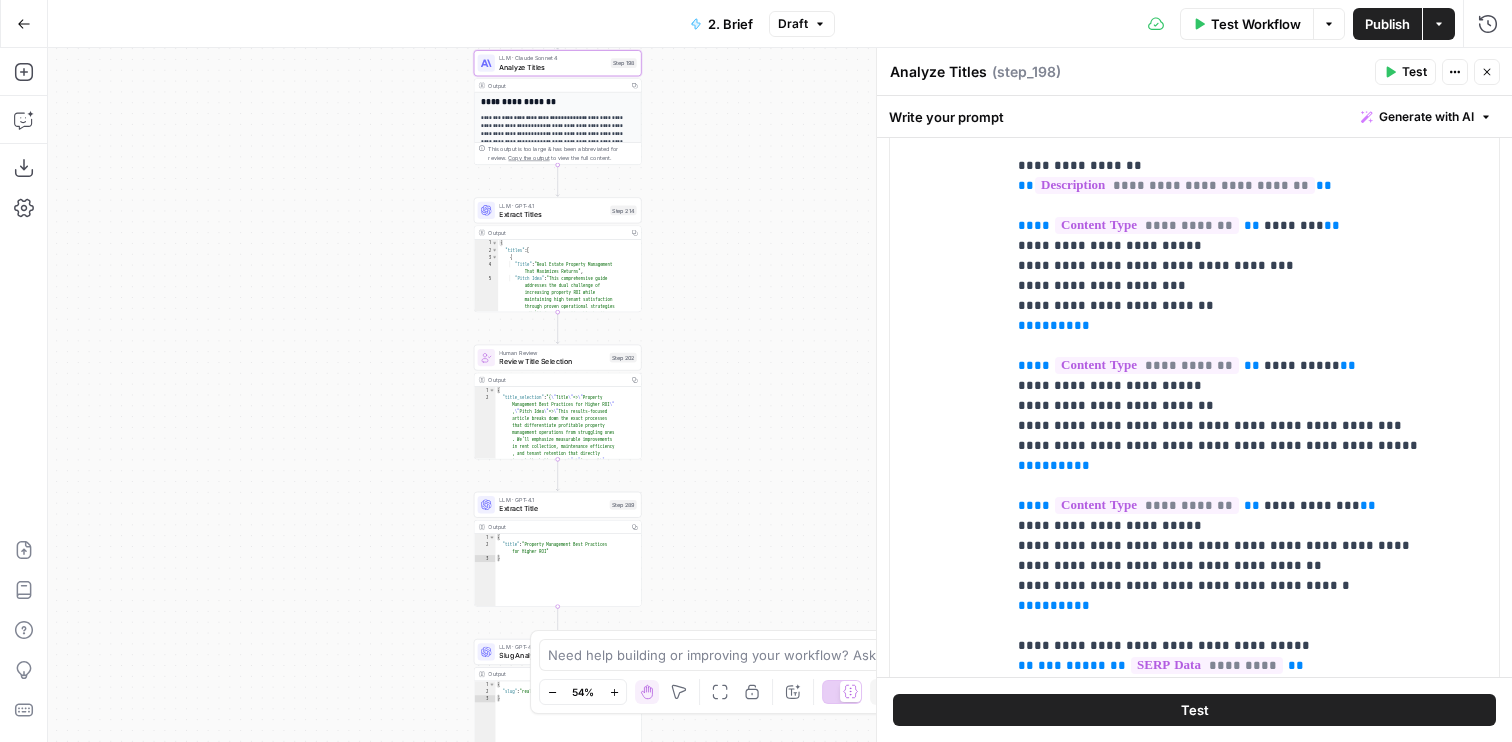 click on "Workflow Set Inputs Inputs Run Code · JavaScript Structure Competitor Keywords Step 212 Output Copy 1 2 3 4 5 6 7 8 9 10 11 12 [    {      "Keyword" :  "property management" ,      "Search Volume" :  110000 ,      "Keyword Difficulty" :  96 ,      "Article Count" :  6    } ,    {      "Keyword" :  "property management services" ,      "Search Volume" :  5400 ,      "Keyword Difficulty" :  89 ,      "Article Count" :  6     XXXXXXXXXXXXXXXXXXXXXXXXXXXXXXXXXXXXXXXXXXXXXXXXXXXXXXXXXXXXXXXXXXXXXXXXXXXXXXXXXXXXXXXXXXXXXXXXXXXXXXXXXXXXXXXXXXXXXXXXXXXXXXXXXXXXXXXXXXXXXXXXXXXXXXXXXXXXXXXXXXXXXXXXXXXXXXXXXXXXXXXXXXXXXXXXXXXXXXXXXXXXXXXXXXXXXXXXXXXXXXXXXXXXXXXXXXXXXXXXXXXXXXXXXXXXXXXXXXXXXXXXXXXXXXXXXXXXXXXXXXXXXXXXXXXXXXXXXXXXXXXXXXXXXXXXXXXXXXXXXXXXXXXXXXXXXXXXXXXXXXXXXXXXXXXXXXXXXXXXXXXXXXXXXXXXXXXXXXXXXXXXXXXXXXXXXXXXXXXXXXXXXXXXXXXXXXXXXXXXXXXXXXXXXXXXXXXXXXXXXXXXXXXXXXXXXXXXXXXXXXXXXXXXXXXXXXXXXXXXXXXXXXXXXXXXXXXXXXXXXXXXXXXXXXXX Run Code · JavaScript Create Customer Profile Step 329 Output Copy 1 2 {    :  ." at bounding box center (780, 395) 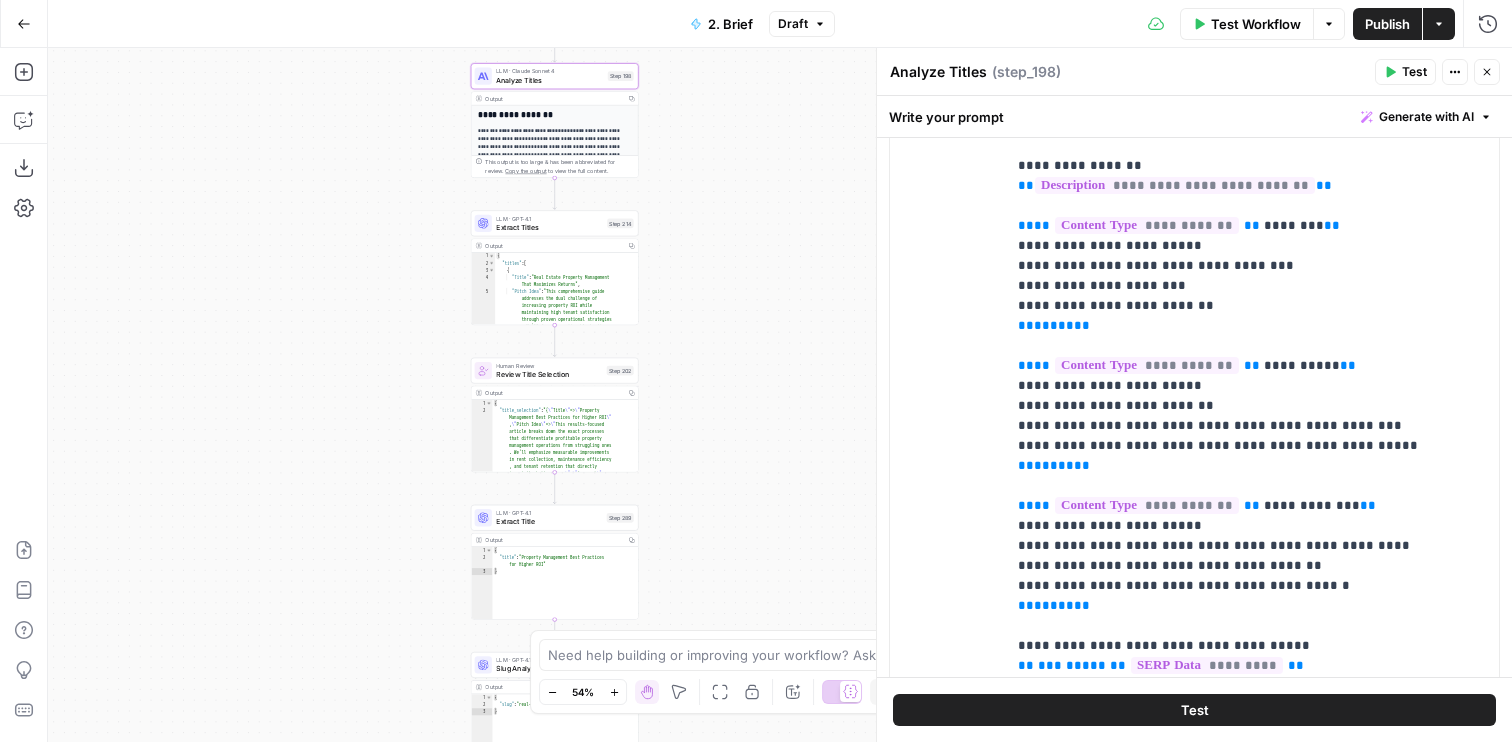 drag, startPoint x: 698, startPoint y: 254, endPoint x: 701, endPoint y: 474, distance: 220.02045 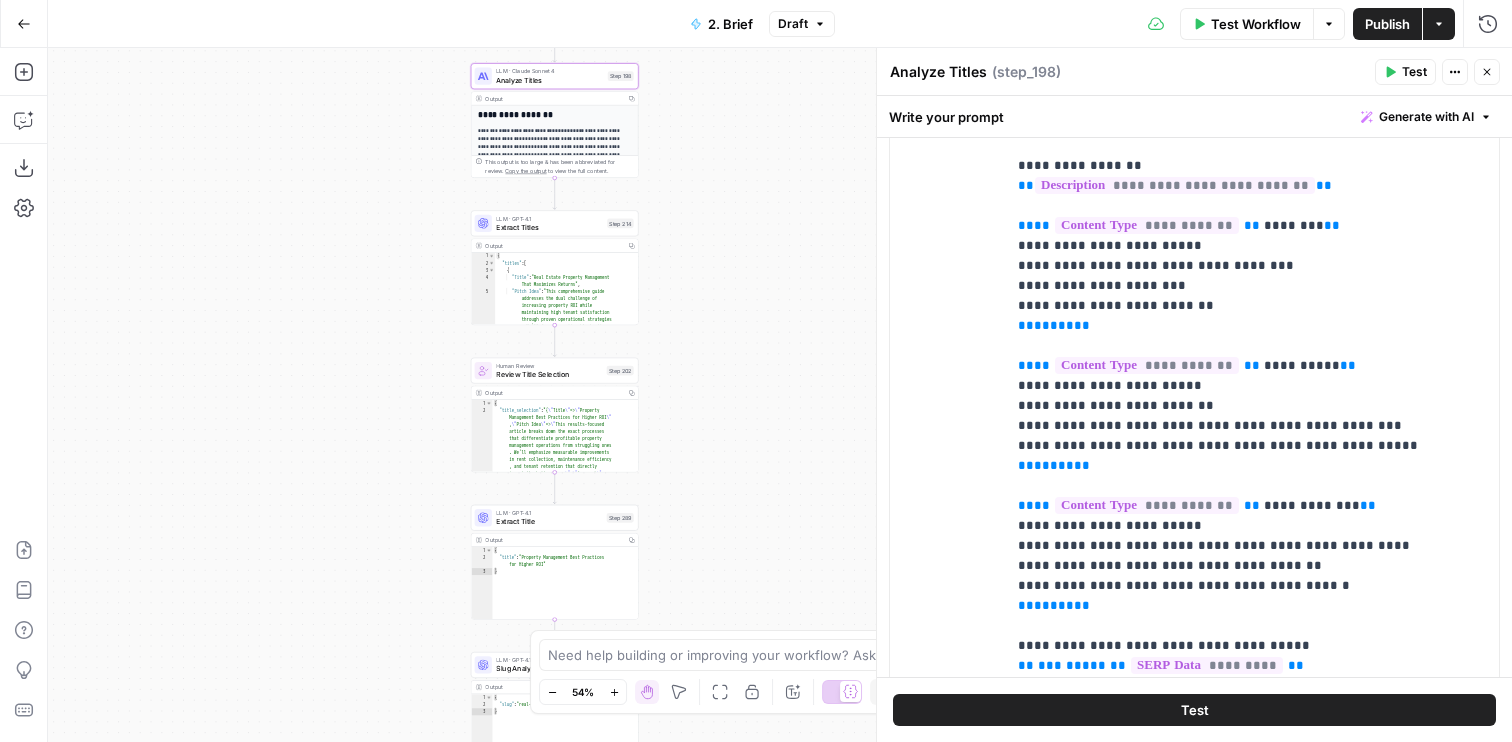 click on "Workflow Set Inputs Inputs Run Code · JavaScript Structure Competitor Keywords Step 212 Output Copy 1 2 3 4 5 6 7 8 9 10 11 12 [    {      "Keyword" :  "property management" ,      "Search Volume" :  110000 ,      "Keyword Difficulty" :  96 ,      "Article Count" :  6    } ,    {      "Keyword" :  "property management services" ,      "Search Volume" :  5400 ,      "Keyword Difficulty" :  89 ,      "Article Count" :  6     XXXXXXXXXXXXXXXXXXXXXXXXXXXXXXXXXXXXXXXXXXXXXXXXXXXXXXXXXXXXXXXXXXXXXXXXXXXXXXXXXXXXXXXXXXXXXXXXXXXXXXXXXXXXXXXXXXXXXXXXXXXXXXXXXXXXXXXXXXXXXXXXXXXXXXXXXXXXXXXXXXXXXXXXXXXXXXXXXXXXXXXXXXXXXXXXXXXXXXXXXXXXXXXXXXXXXXXXXXXXXXXXXXXXXXXXXXXXXXXXXXXXXXXXXXXXXXXXXXXXXXXXXXXXXXXXXXXXXXXXXXXXXXXXXXXXXXXXXXXXXXXXXXXXXXXXXXXXXXXXXXXXXXXXXXXXXXXXXXXXXXXXXXXXXXXXXXXXXXXXXXXXXXXXXXXXXXXXXXXXXXXXXXXXXXXXXXXXXXXXXXXXXXXXXXXXXXXXXXXXXXXXXXXXXXXXXXXXXXXXXXXXXXXXXXXXXXXXXXXXXXXXXXXXXXXXXXXXXXXXXXXXXXXXXXXXXXXXXXXXXXXXXXXXXXXX Run Code · JavaScript Create Customer Profile Step 329 Output Copy 1 2 {    :  ." at bounding box center [780, 395] 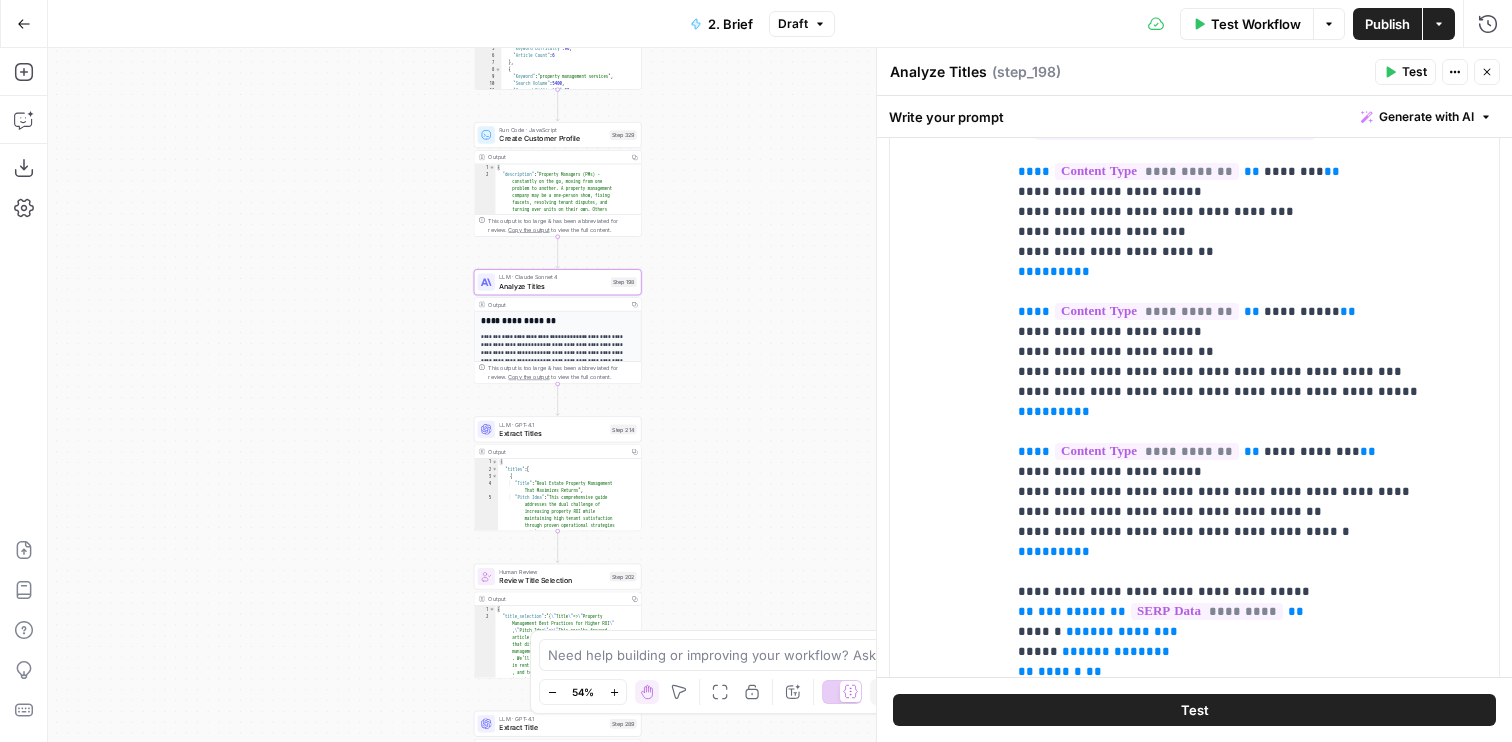 scroll, scrollTop: 613, scrollLeft: 0, axis: vertical 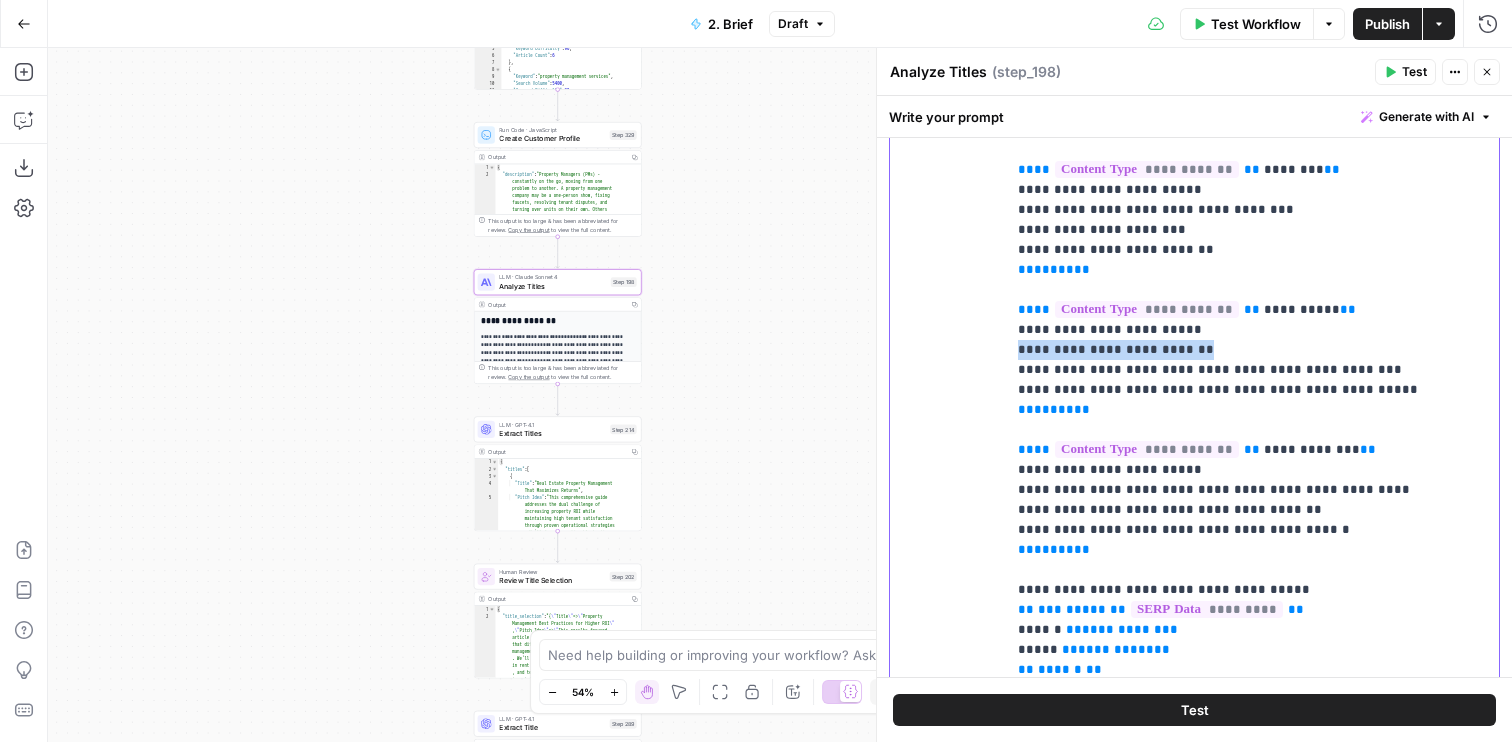 drag, startPoint x: 1190, startPoint y: 346, endPoint x: 1013, endPoint y: 348, distance: 177.01129 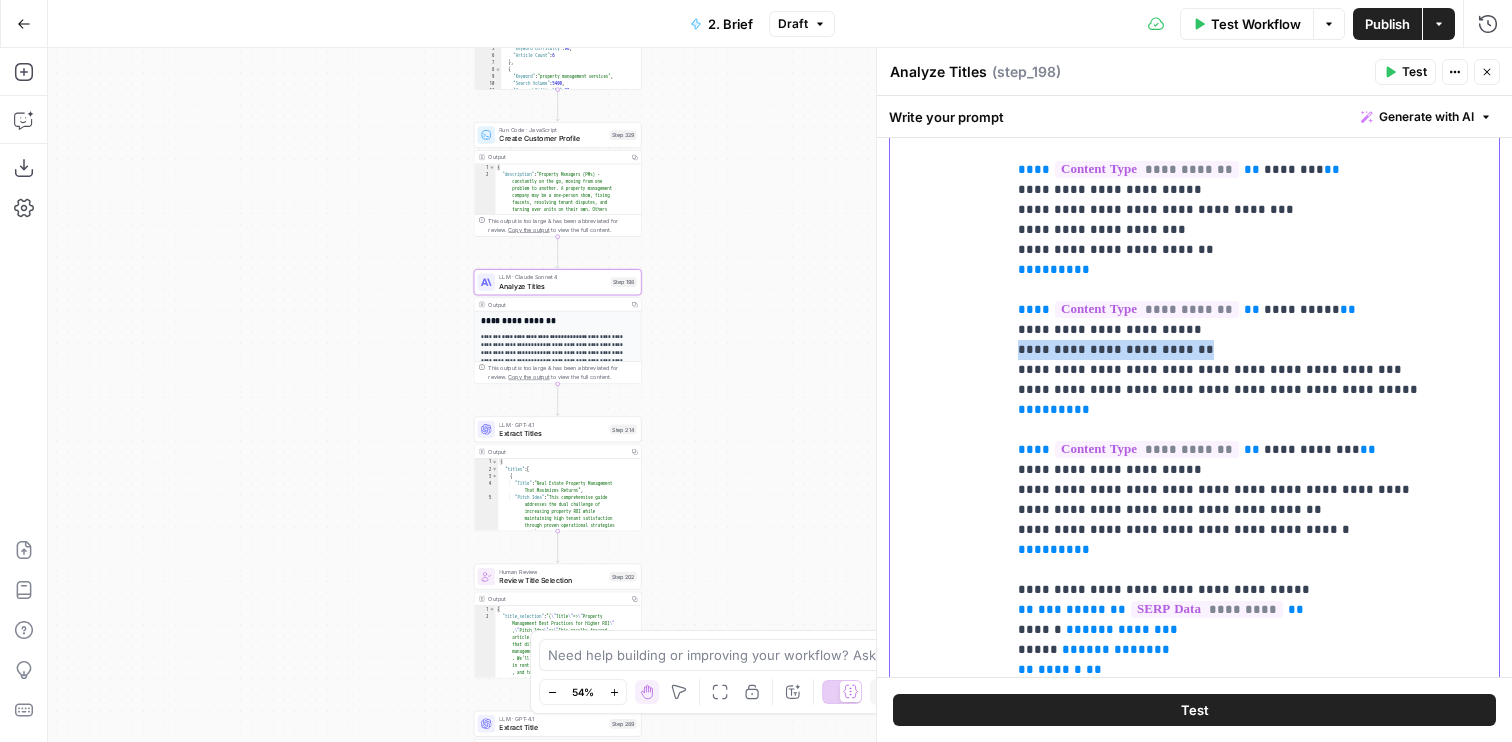 click on "**********" at bounding box center (1252, 339) 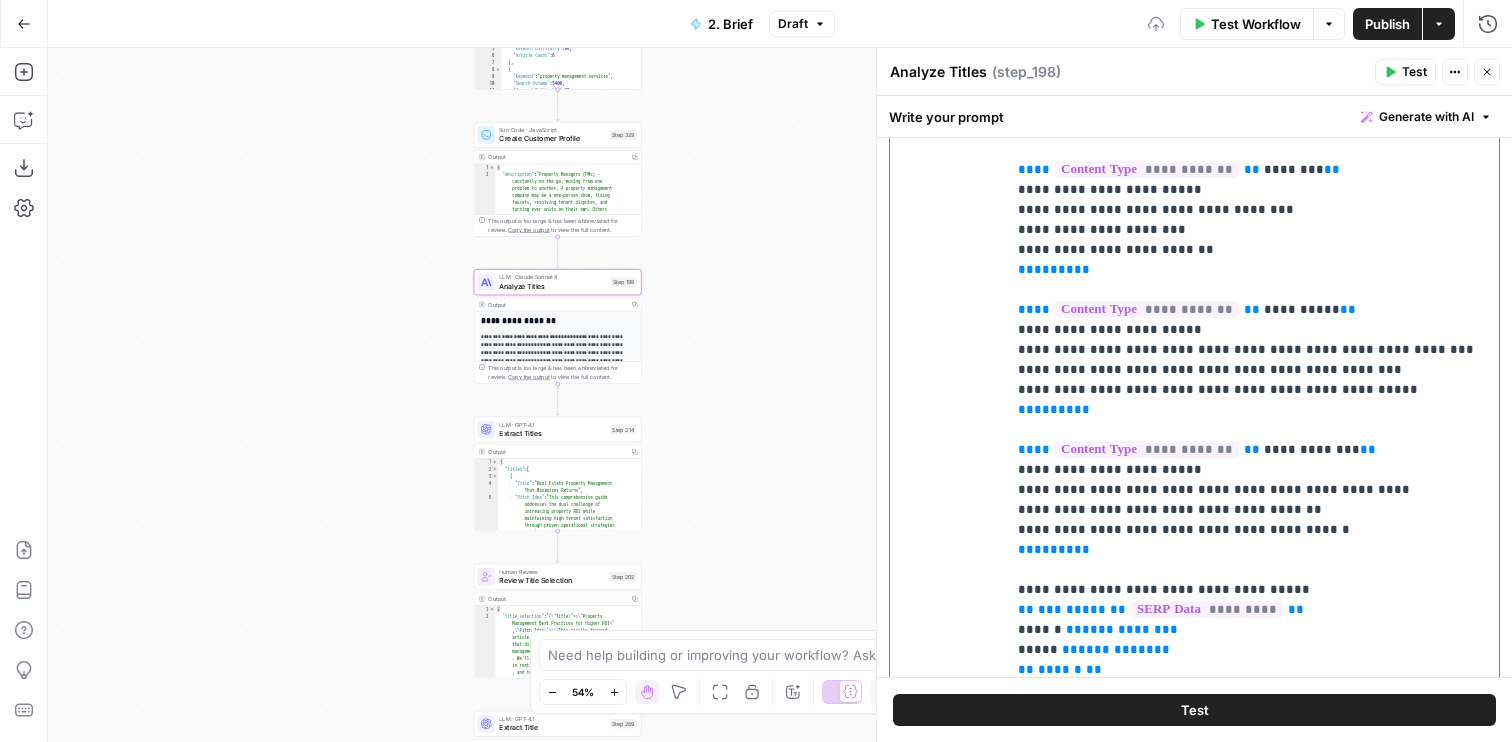 type 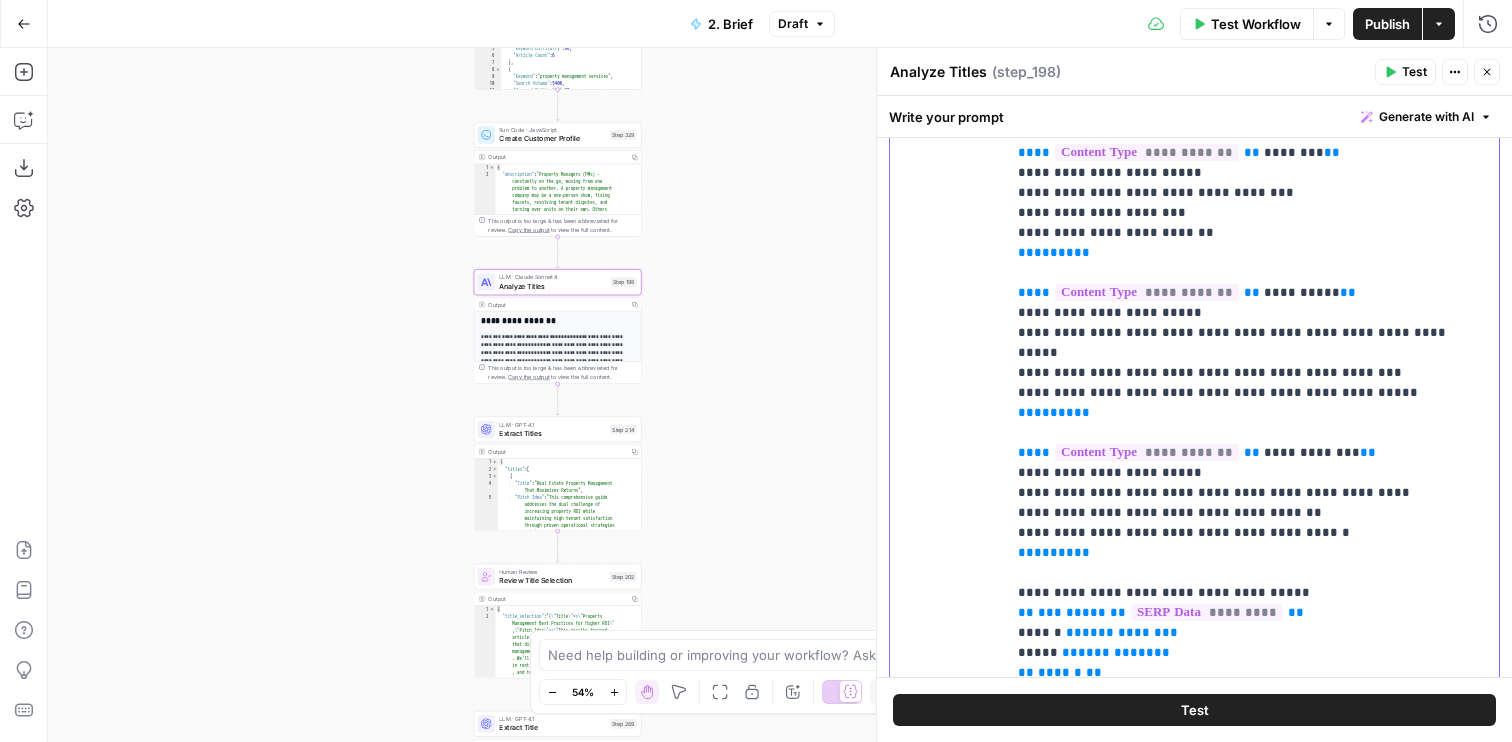 scroll, scrollTop: 19, scrollLeft: 0, axis: vertical 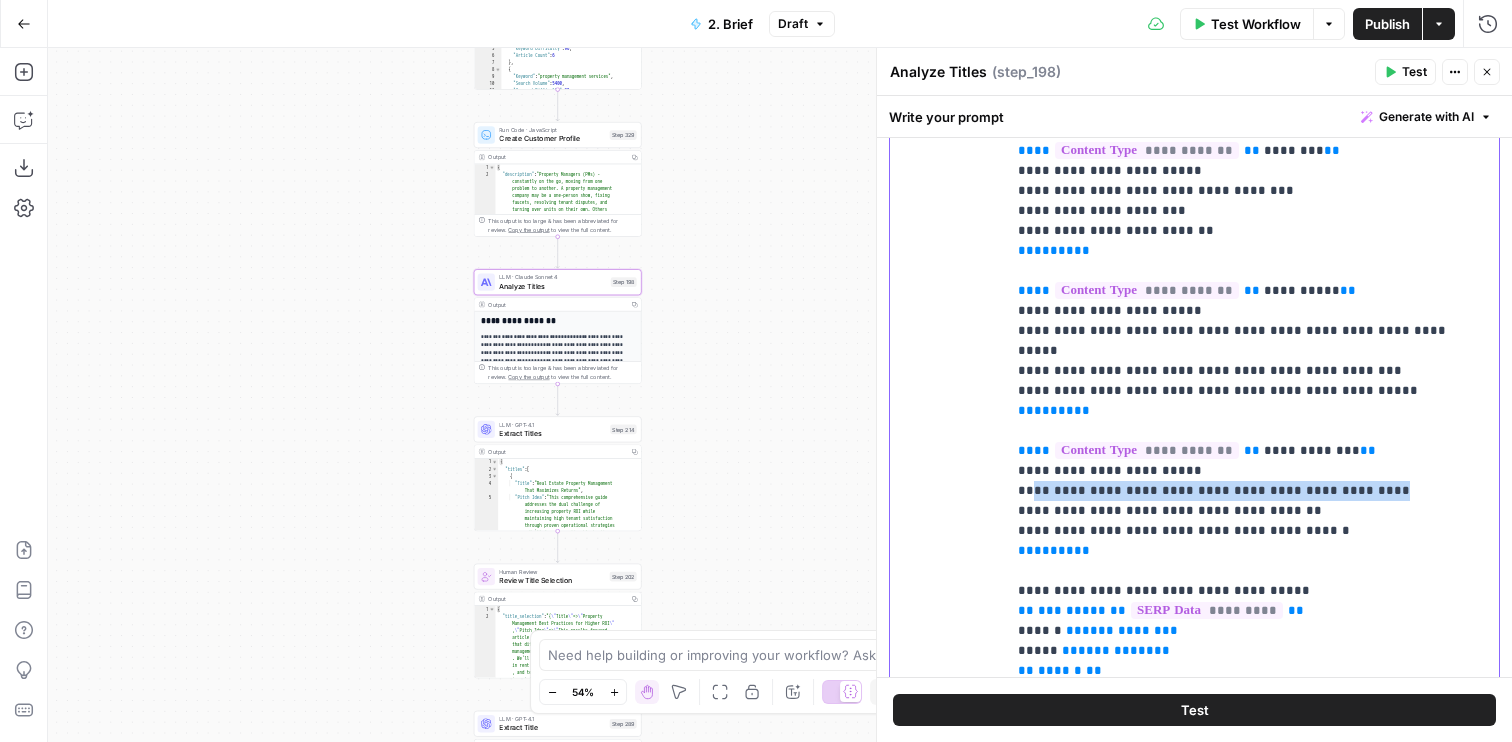 drag, startPoint x: 1384, startPoint y: 474, endPoint x: 1029, endPoint y: 474, distance: 355 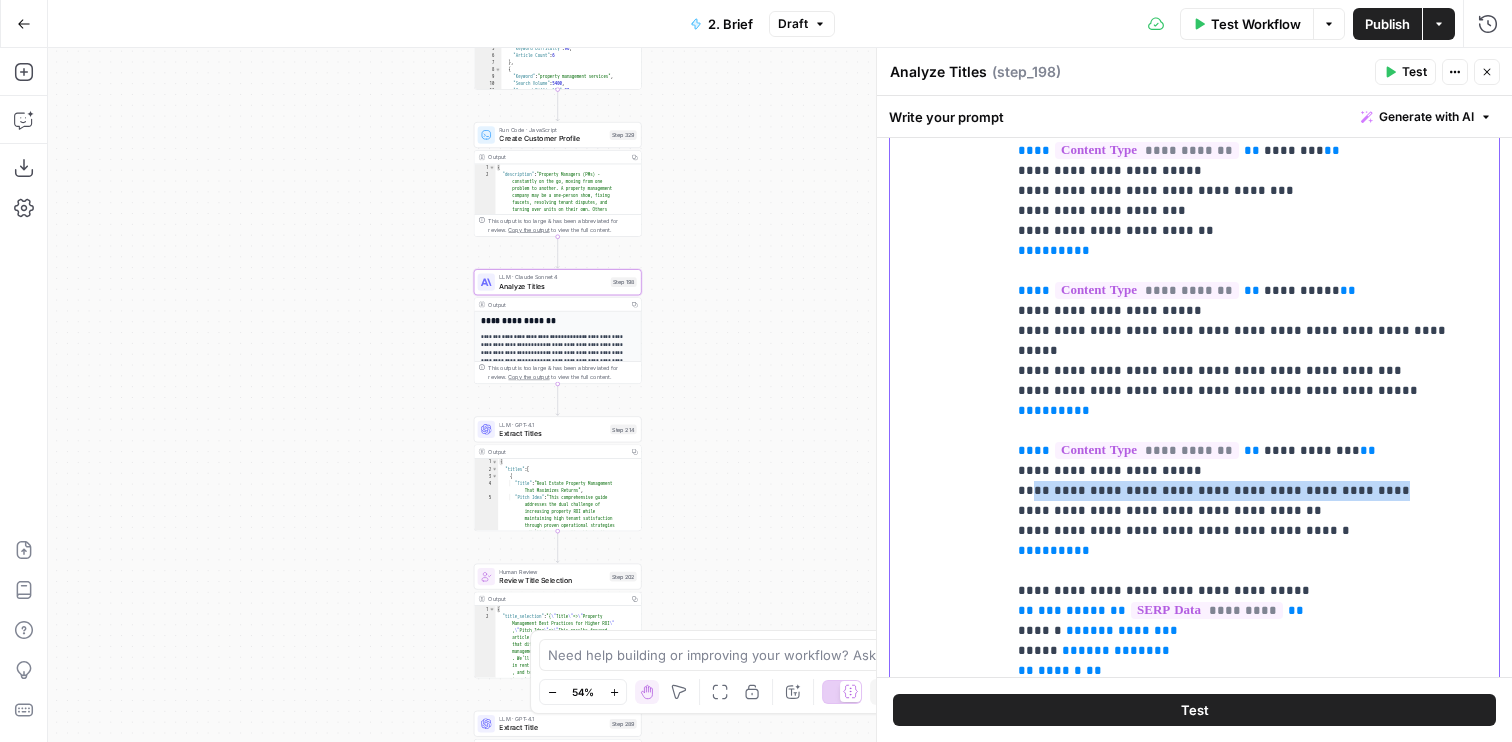 click on "**********" at bounding box center [1252, 1041] 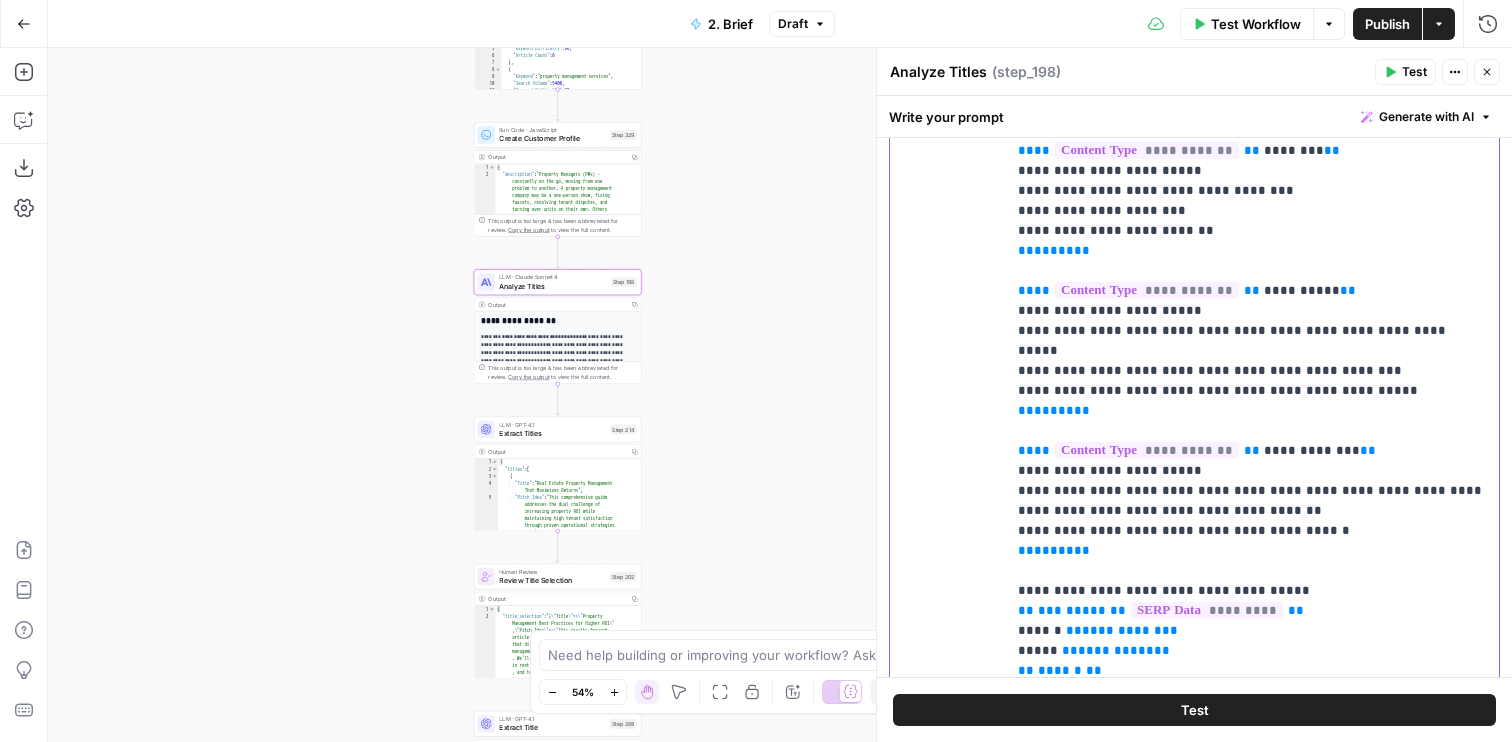 scroll, scrollTop: 0, scrollLeft: 0, axis: both 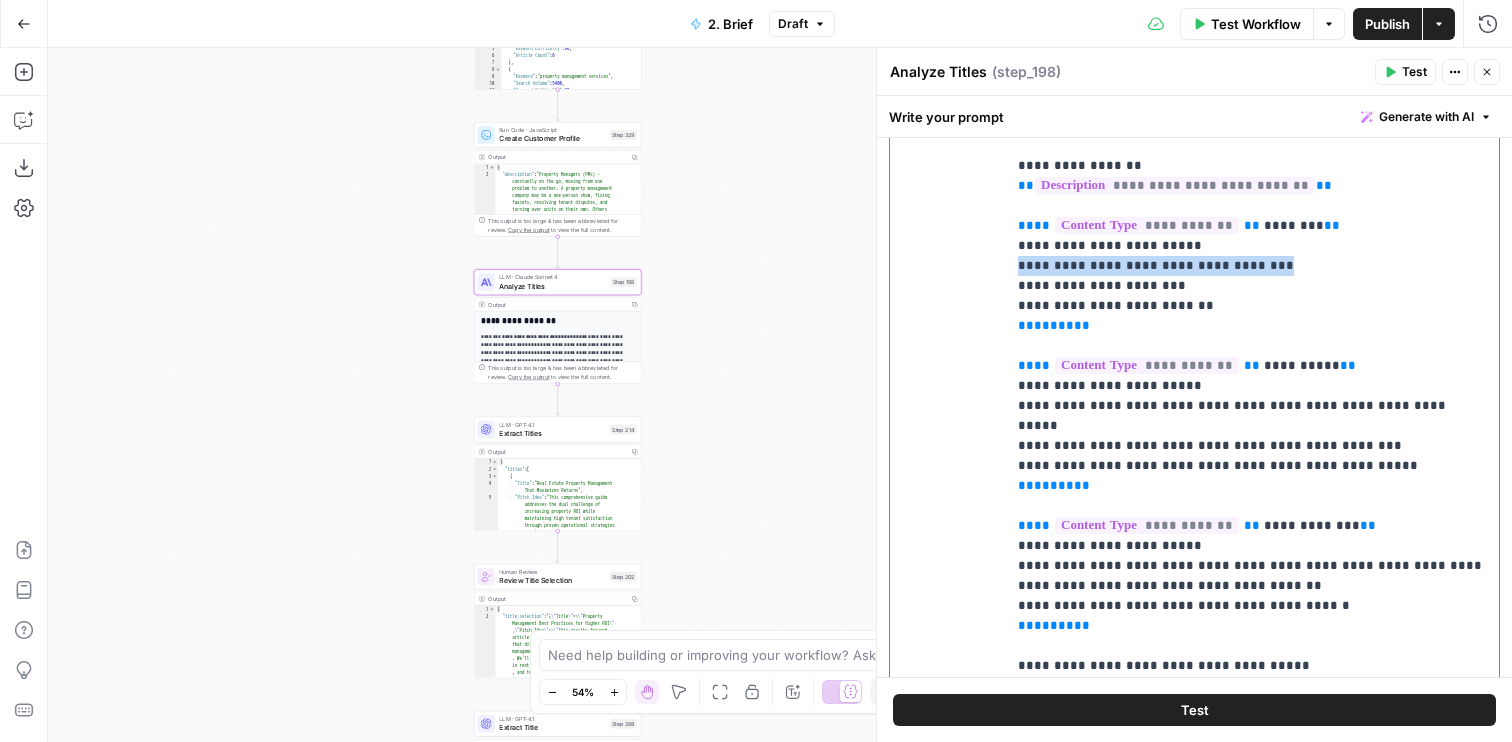 drag, startPoint x: 1263, startPoint y: 263, endPoint x: 955, endPoint y: 263, distance: 308 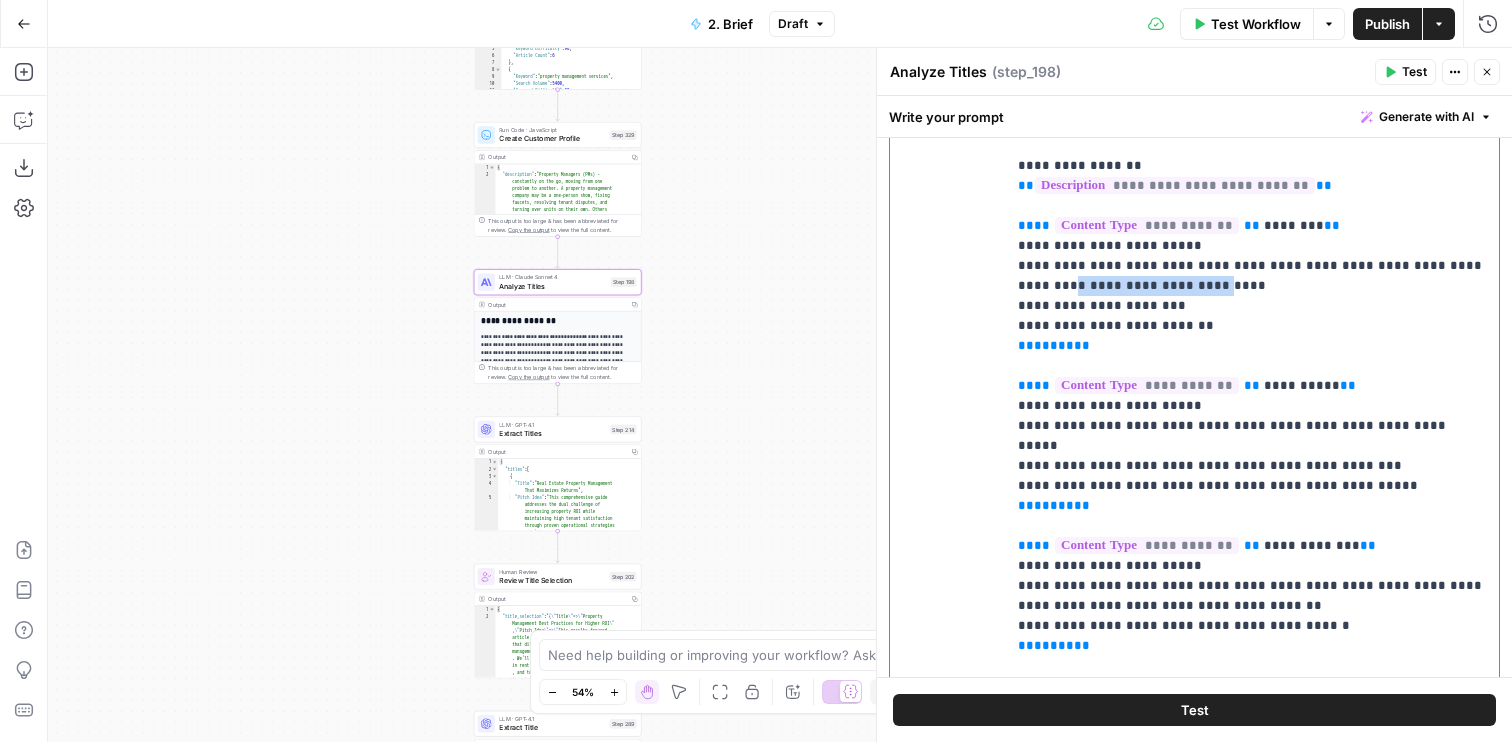 drag, startPoint x: 1177, startPoint y: 295, endPoint x: 1047, endPoint y: 294, distance: 130.00385 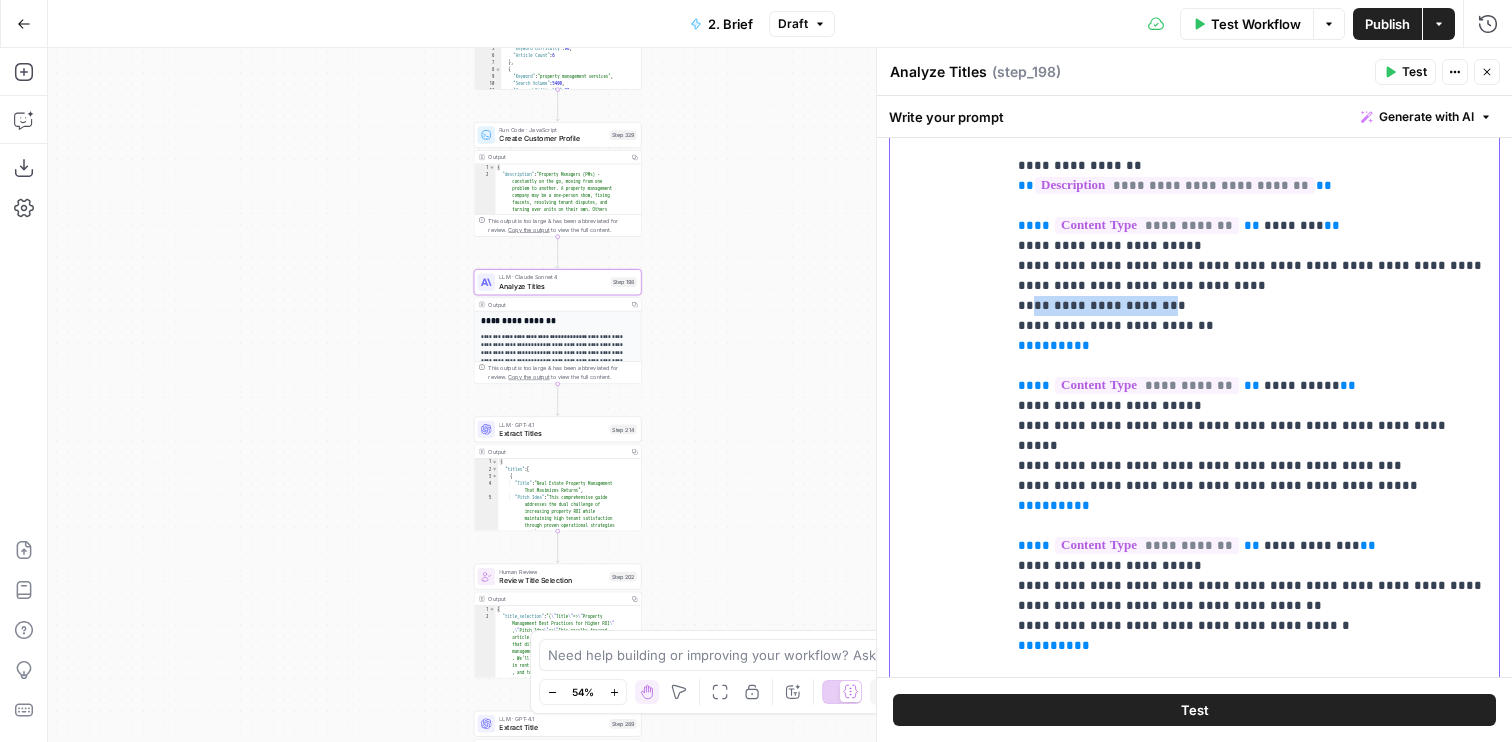 drag, startPoint x: 1030, startPoint y: 305, endPoint x: 1151, endPoint y: 305, distance: 121 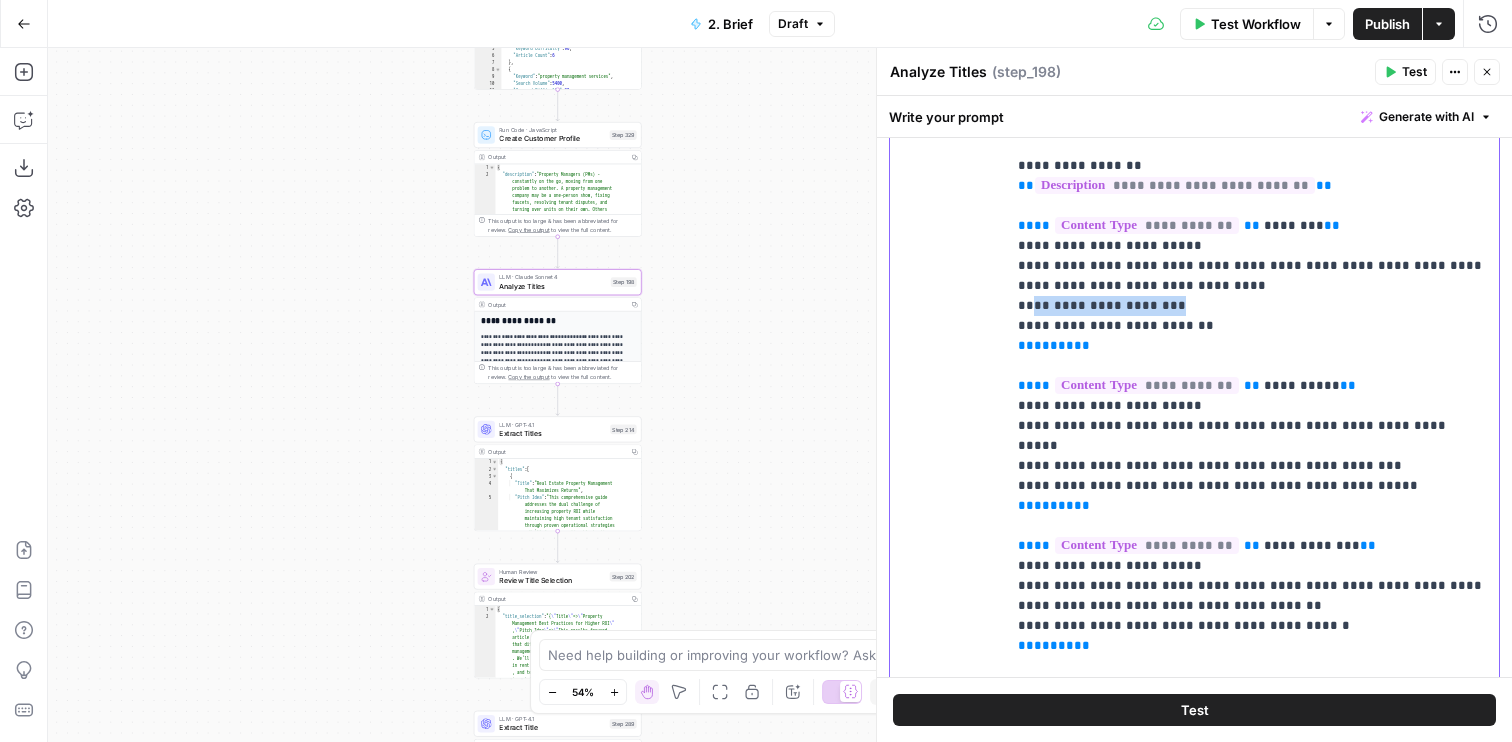 click on "**********" at bounding box center [1252, 1126] 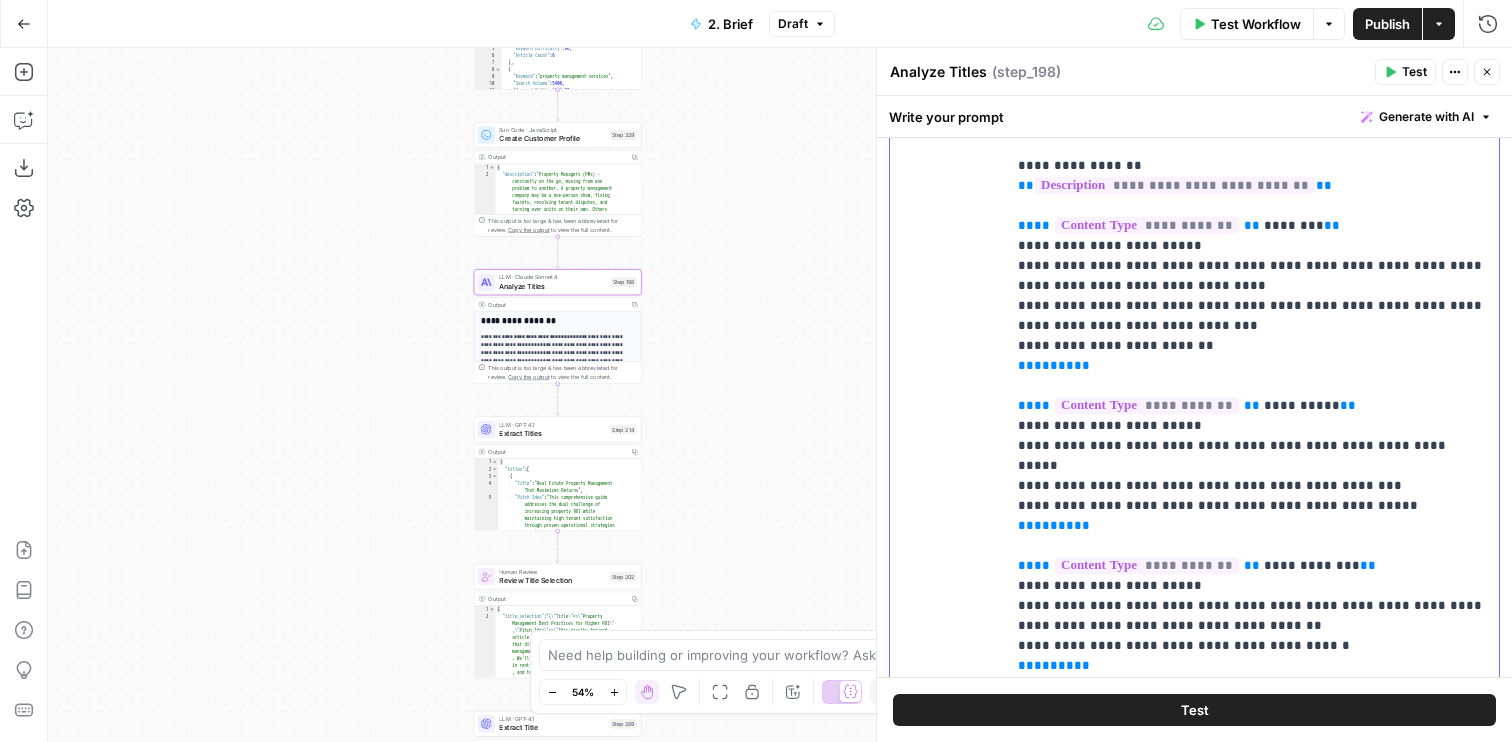 scroll, scrollTop: 46, scrollLeft: 0, axis: vertical 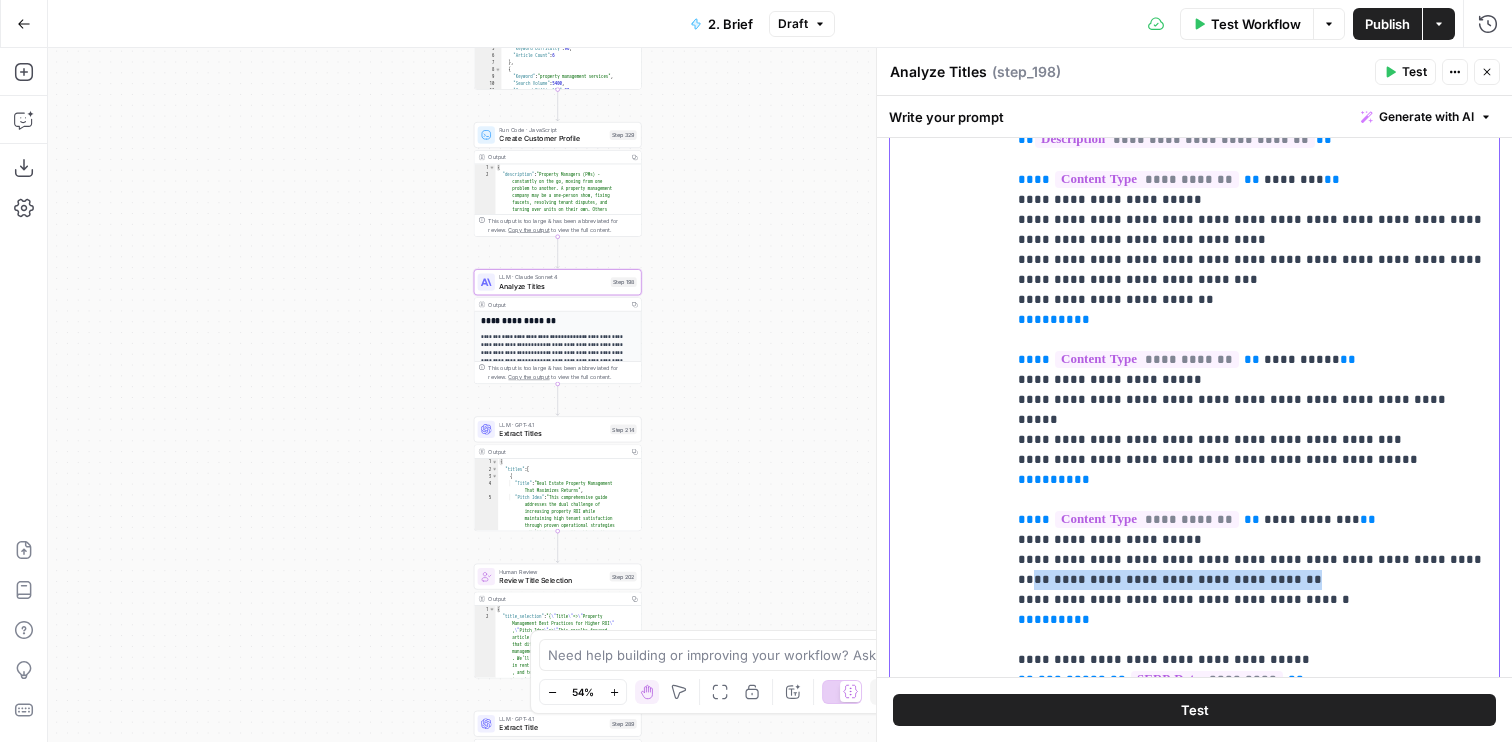 drag, startPoint x: 1028, startPoint y: 559, endPoint x: 1391, endPoint y: 559, distance: 363 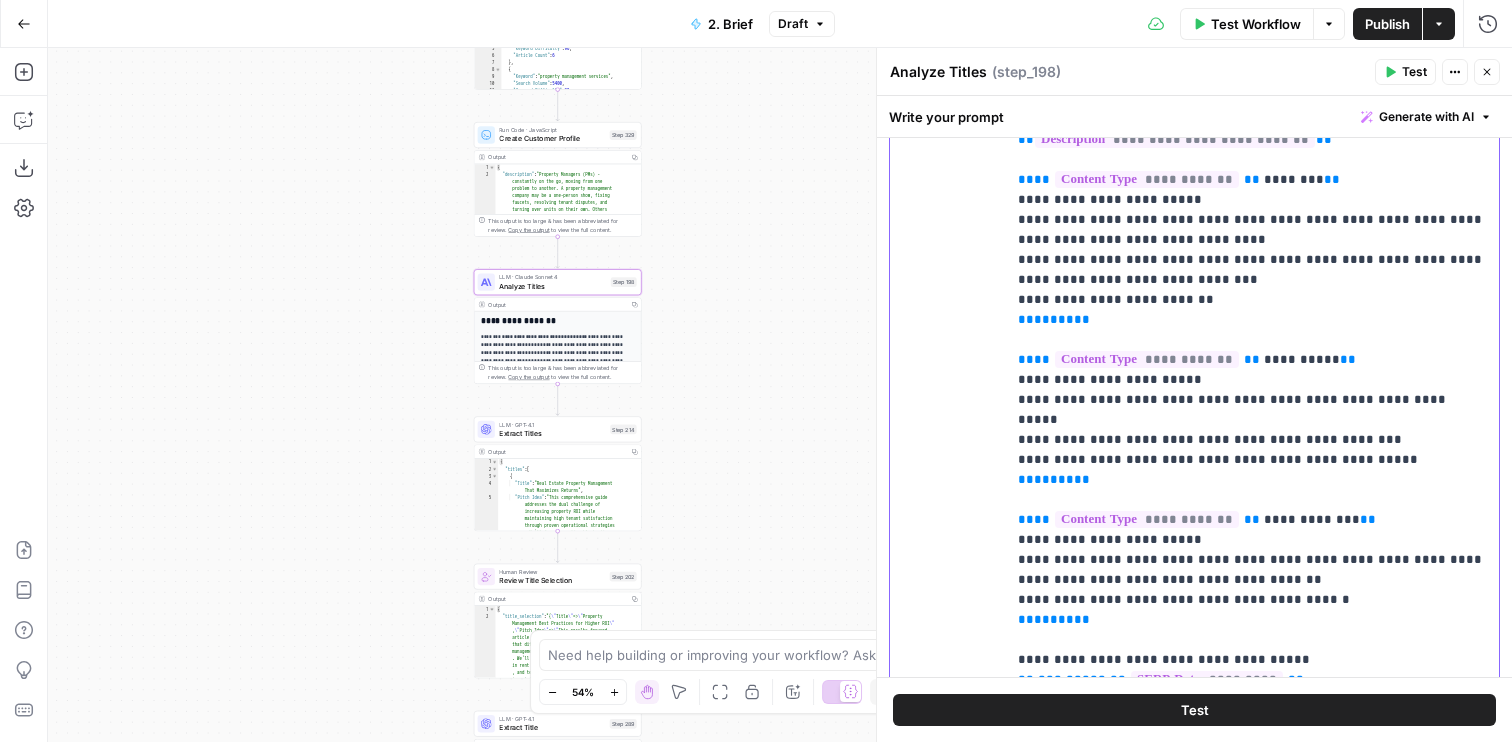 click on "**********" at bounding box center [1252, 1090] 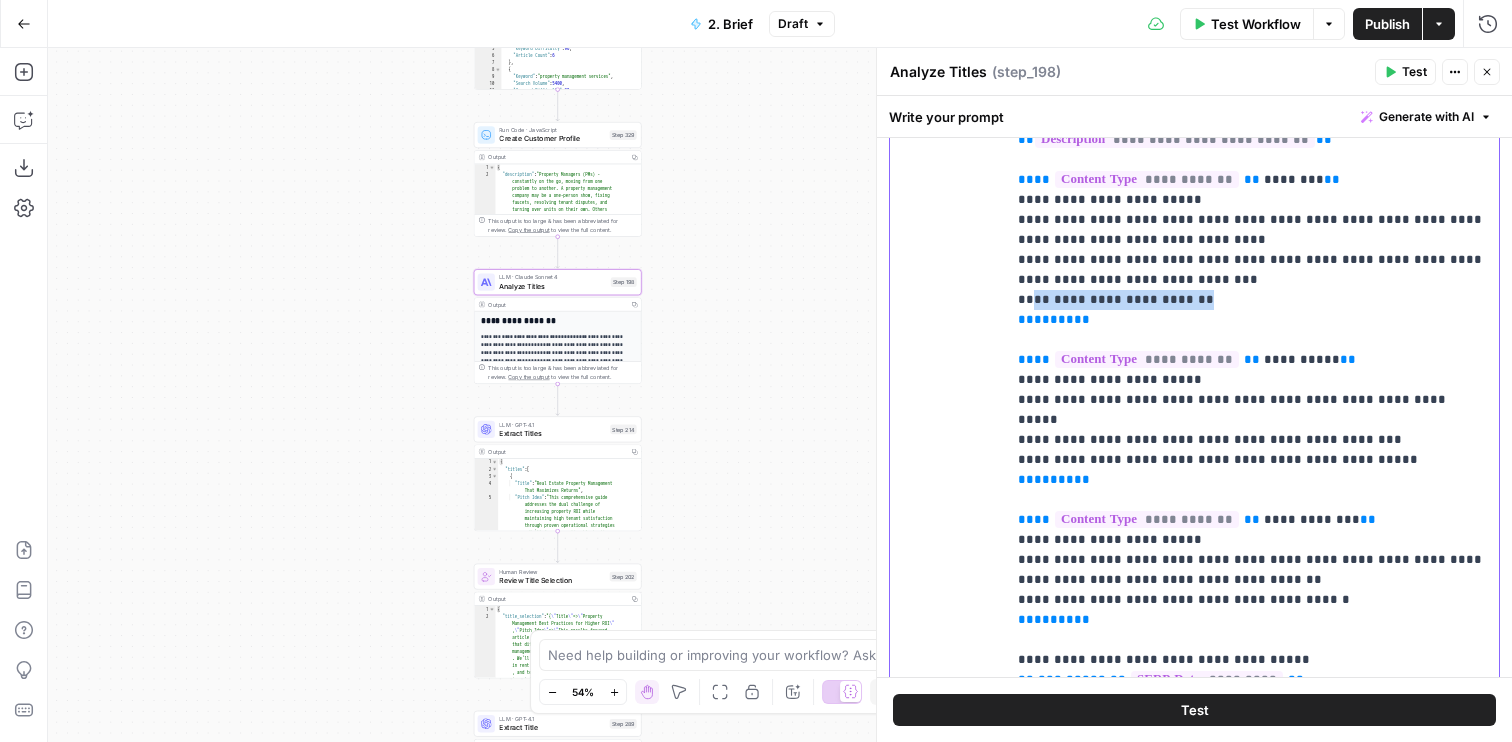 drag, startPoint x: 1028, startPoint y: 298, endPoint x: 1276, endPoint y: 298, distance: 248 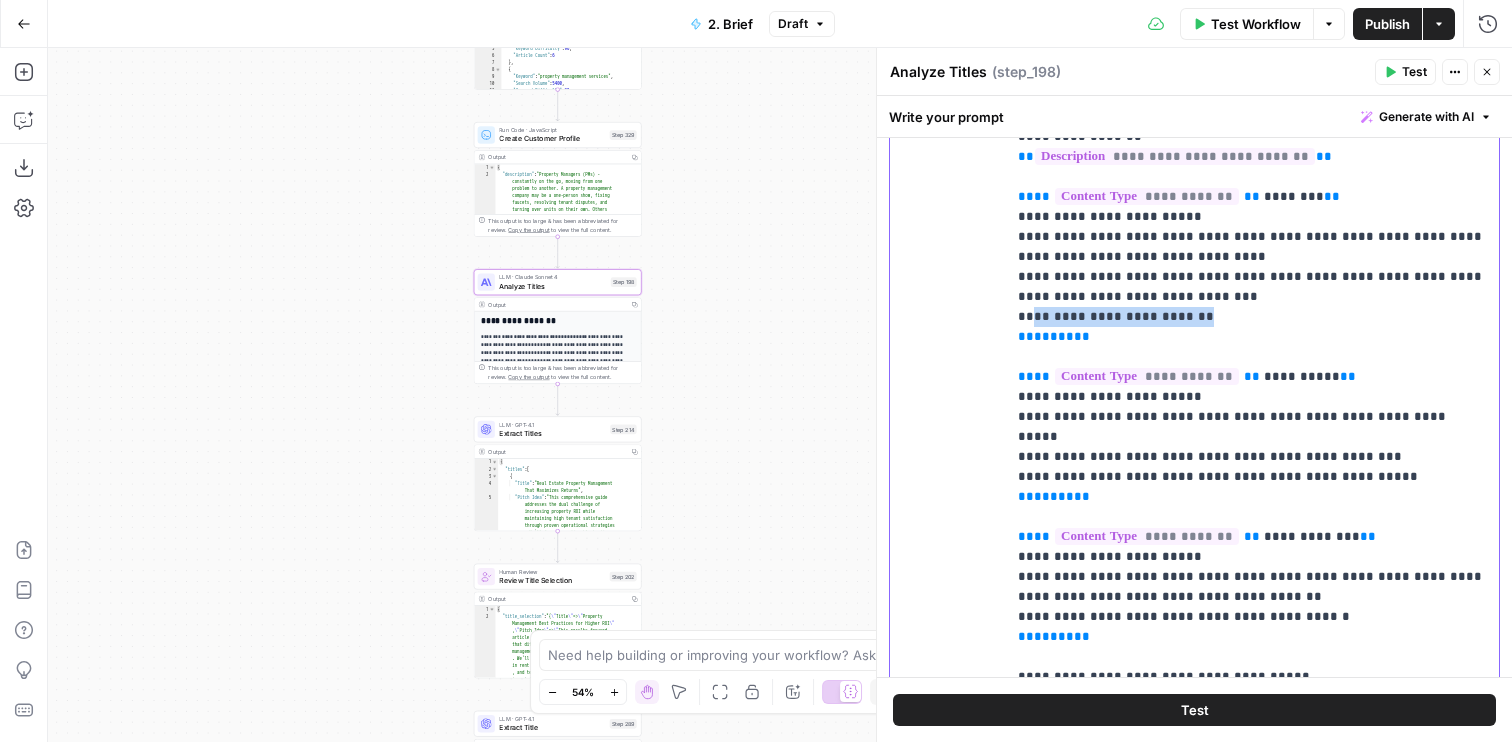 scroll, scrollTop: 0, scrollLeft: 0, axis: both 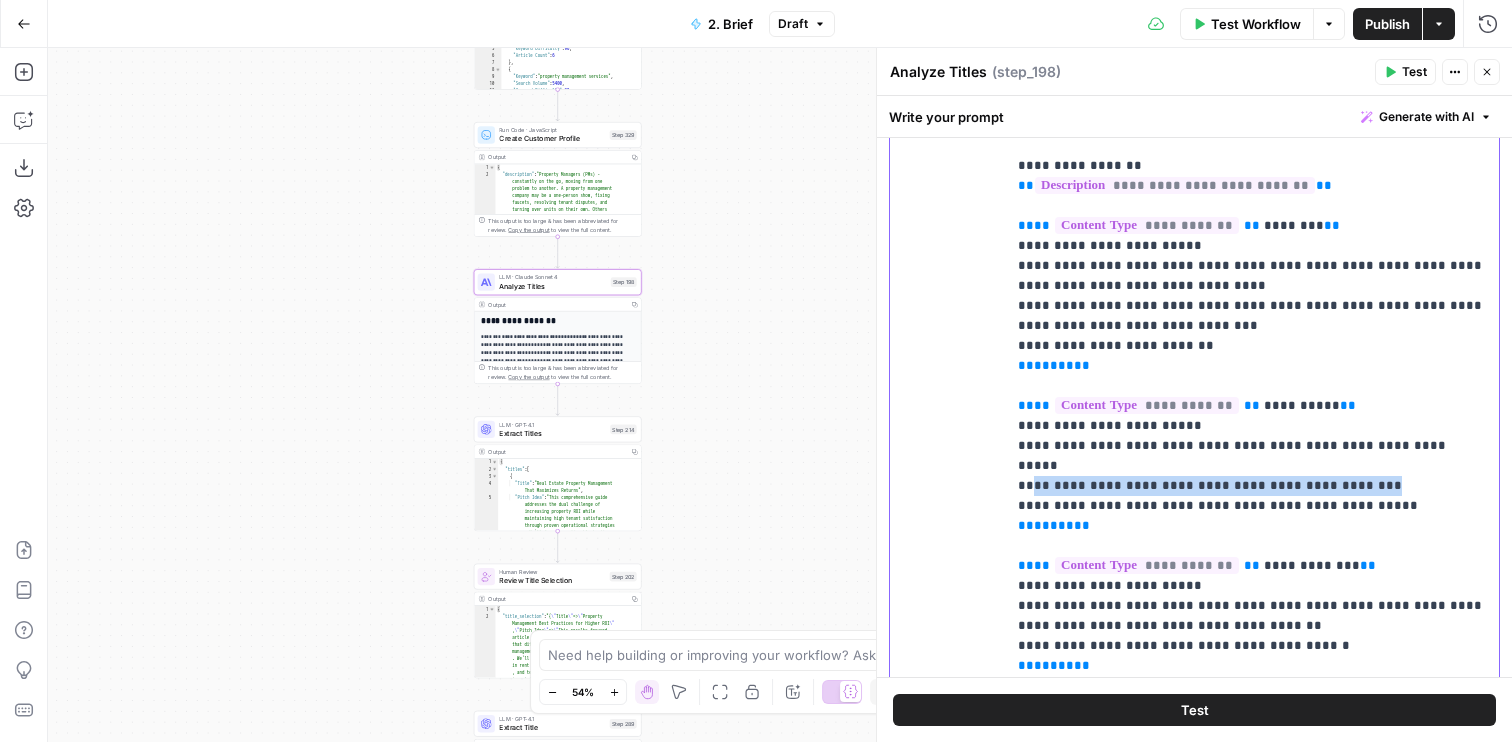 drag, startPoint x: 1083, startPoint y: 464, endPoint x: 1372, endPoint y: 464, distance: 289 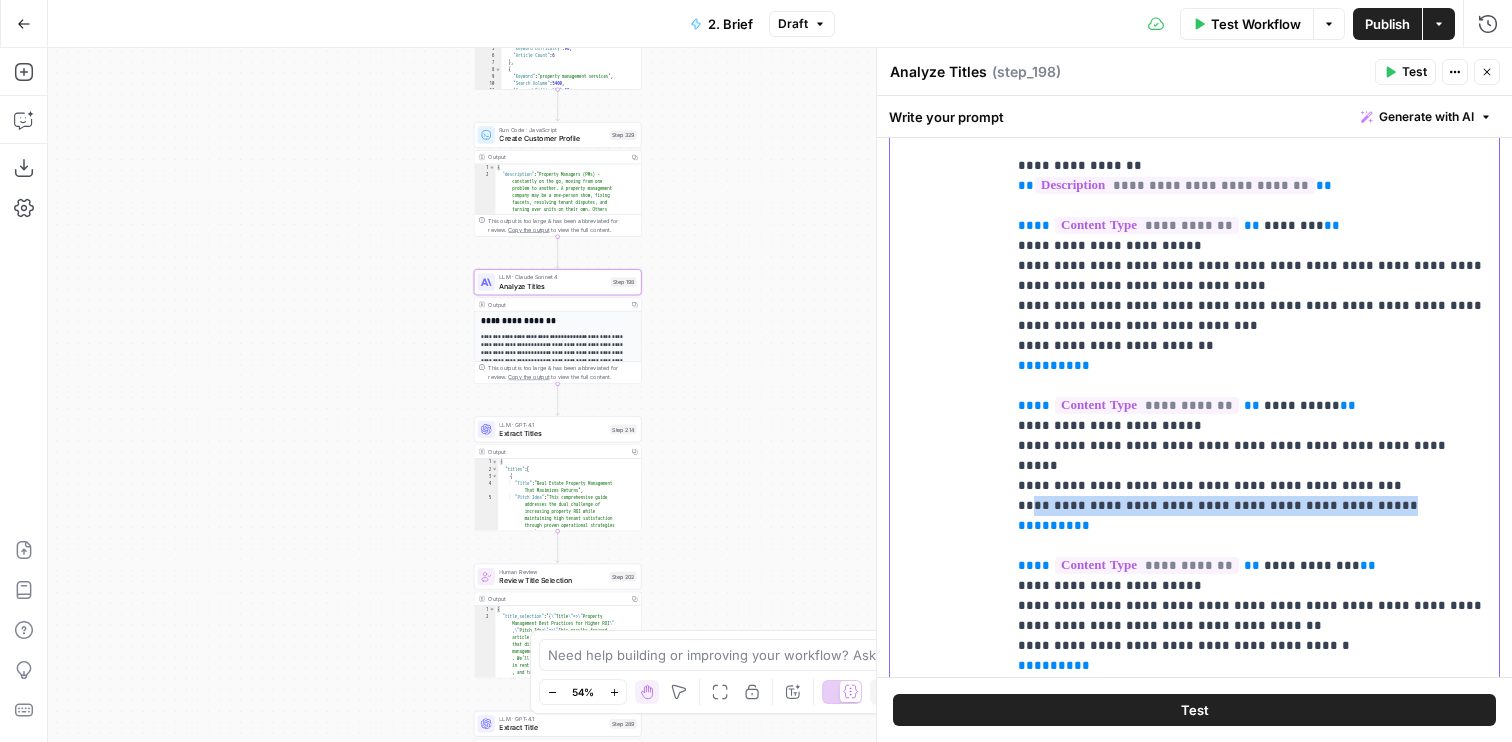 drag, startPoint x: 1028, startPoint y: 488, endPoint x: 1447, endPoint y: 487, distance: 419.0012 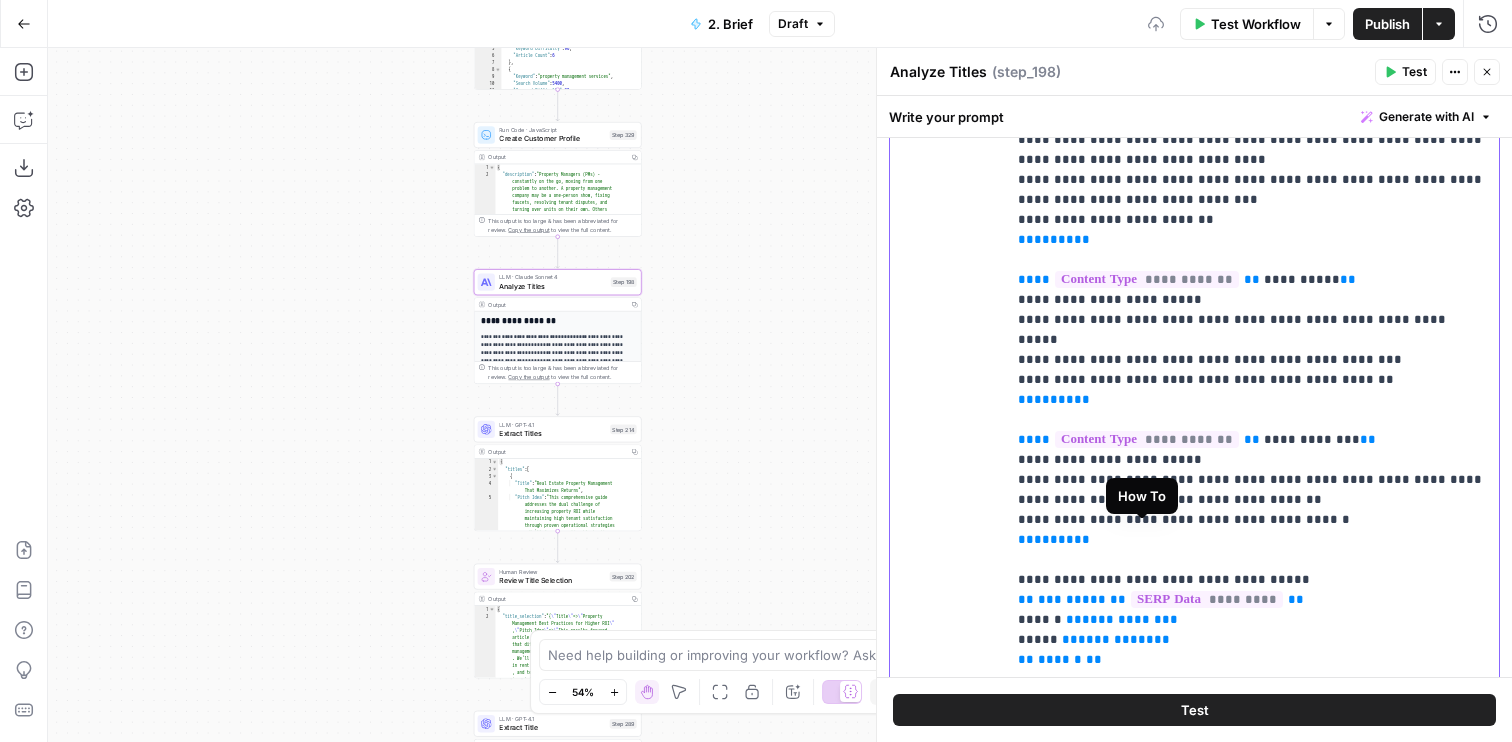 scroll, scrollTop: 125, scrollLeft: 0, axis: vertical 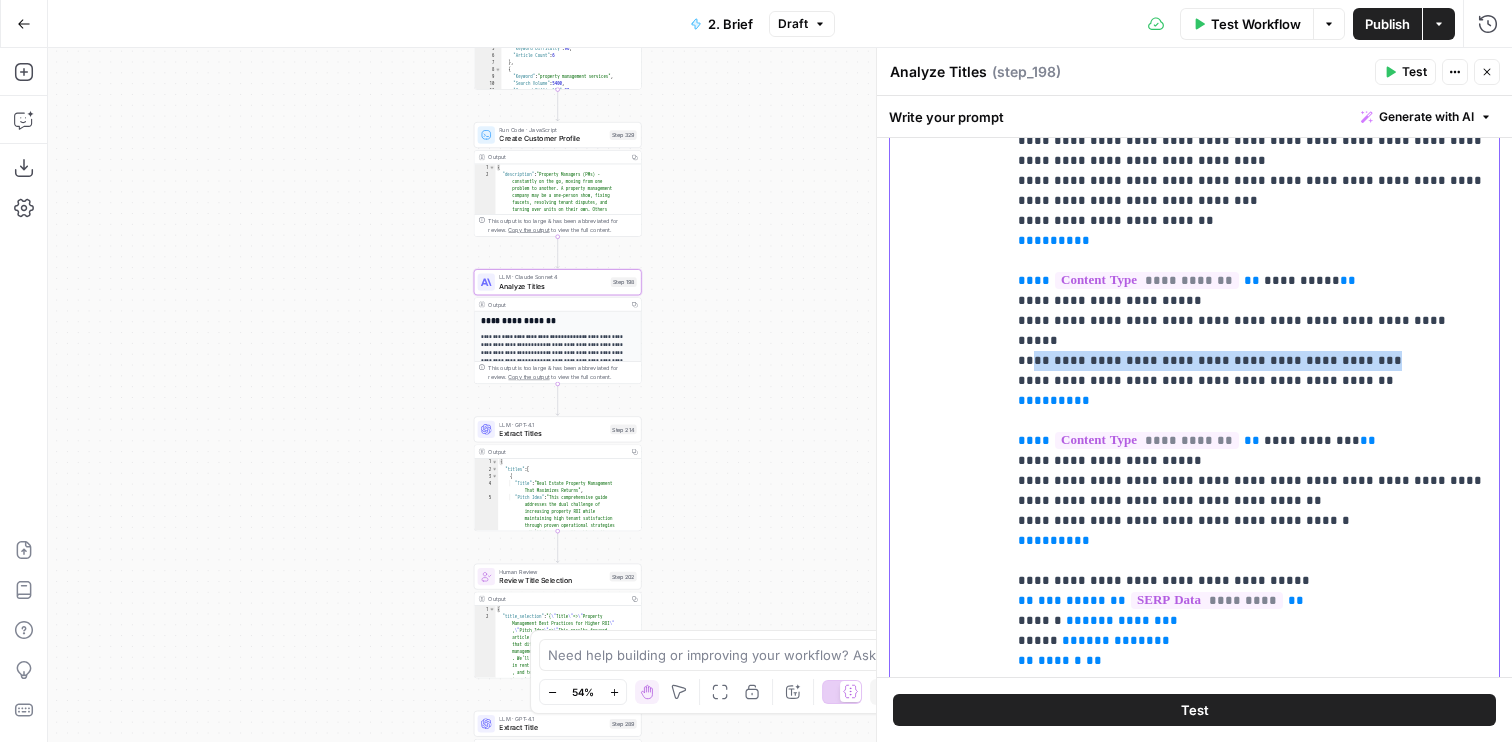 drag, startPoint x: 1028, startPoint y: 339, endPoint x: 1407, endPoint y: 339, distance: 379 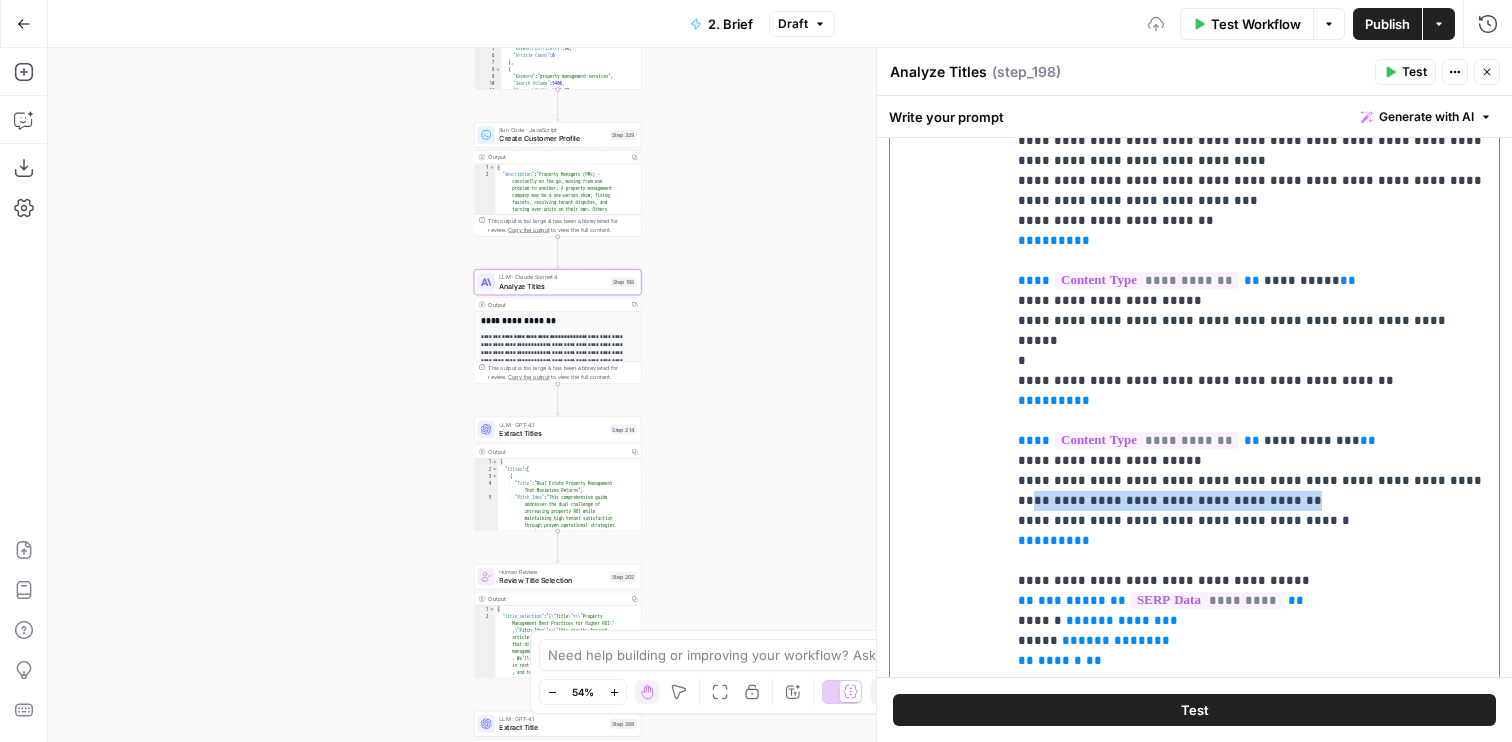 drag, startPoint x: 1026, startPoint y: 483, endPoint x: 1406, endPoint y: 483, distance: 380 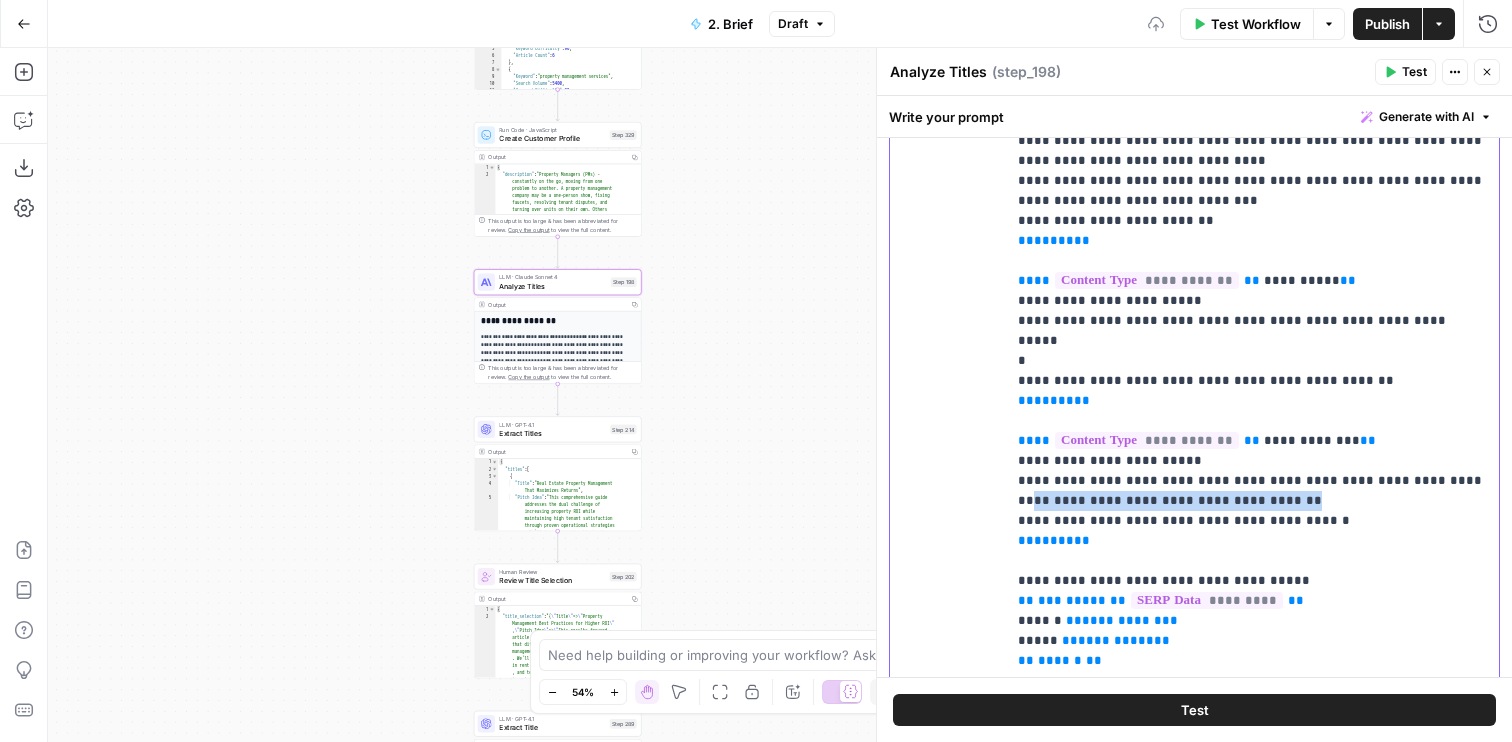 click on "**********" at bounding box center [1252, 1011] 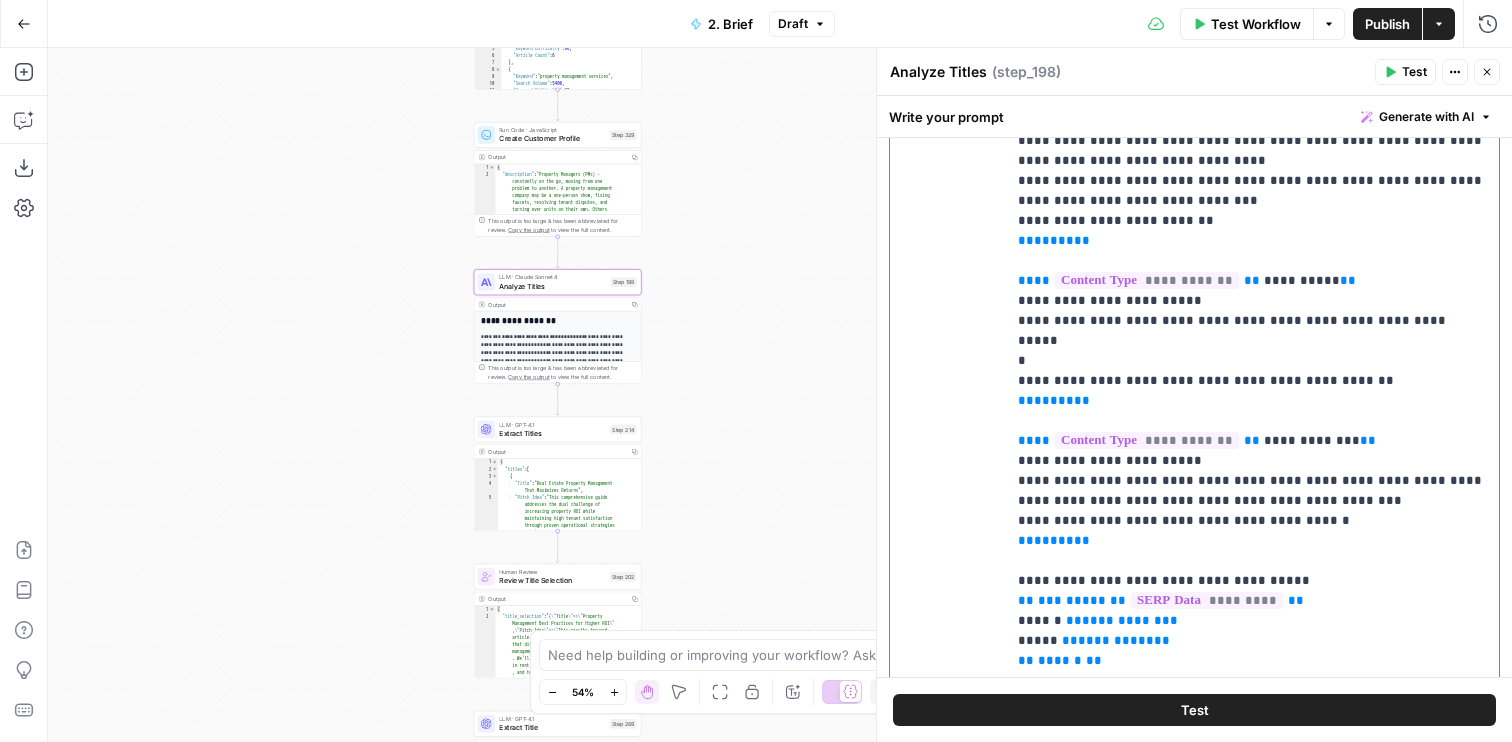 click on "**********" at bounding box center (1252, 1011) 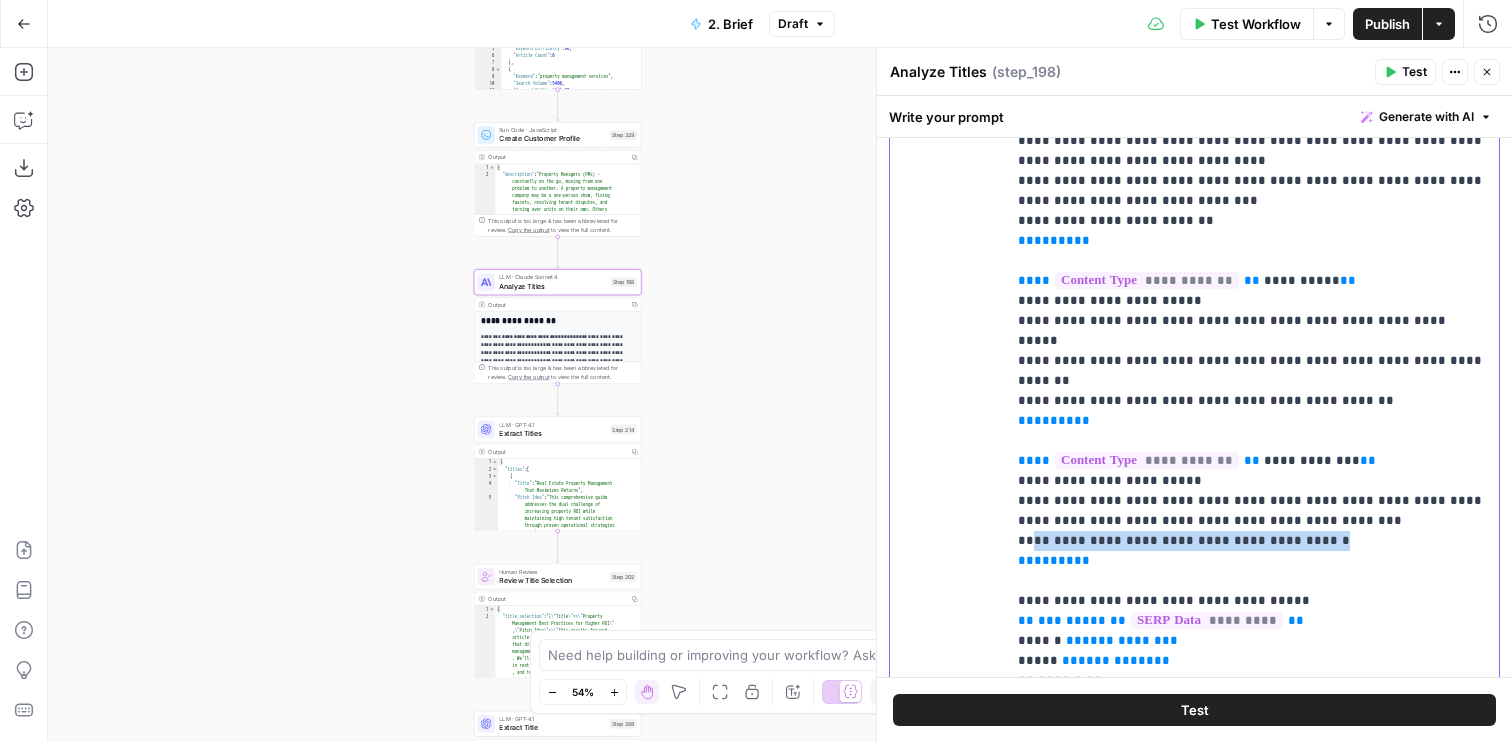 drag, startPoint x: 1028, startPoint y: 500, endPoint x: 1427, endPoint y: 501, distance: 399.00125 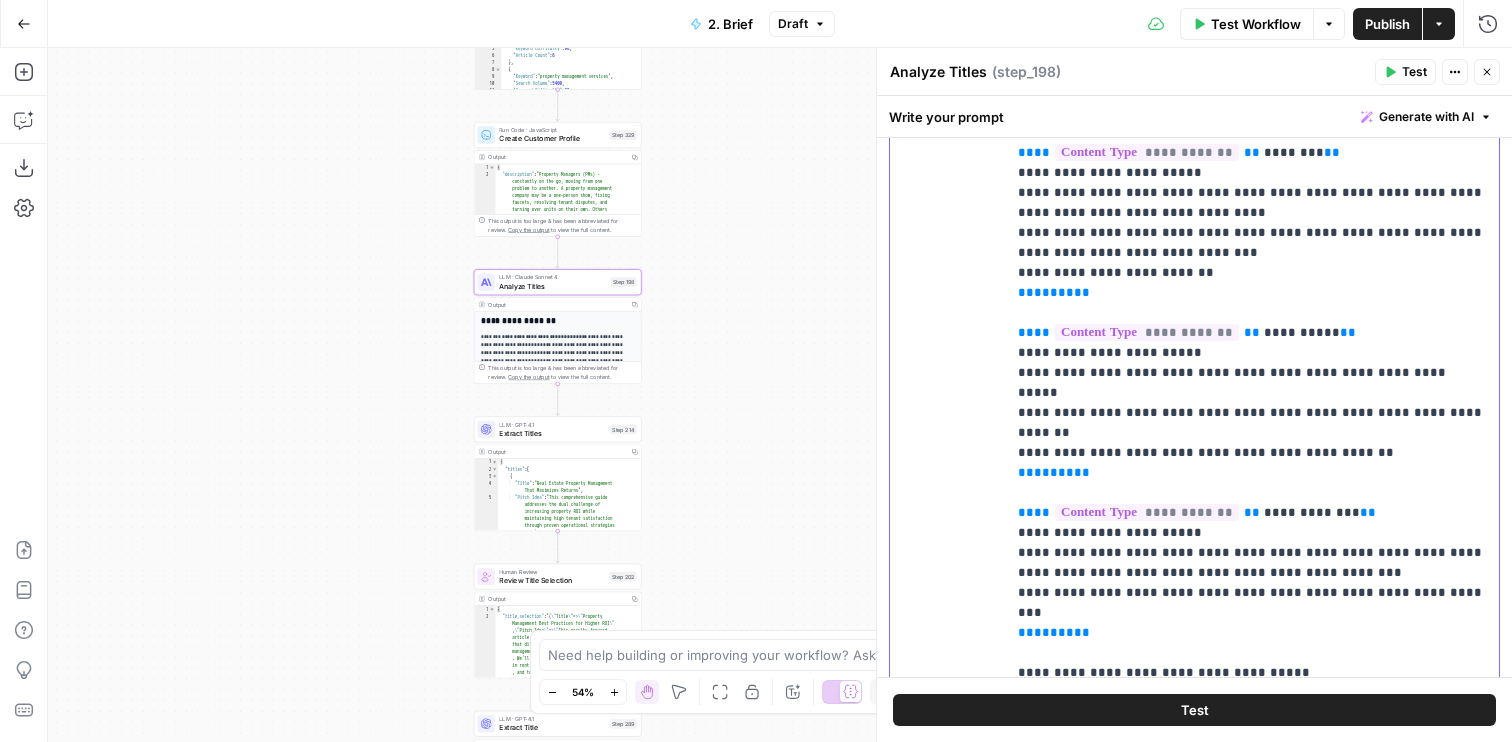 scroll, scrollTop: 503, scrollLeft: 0, axis: vertical 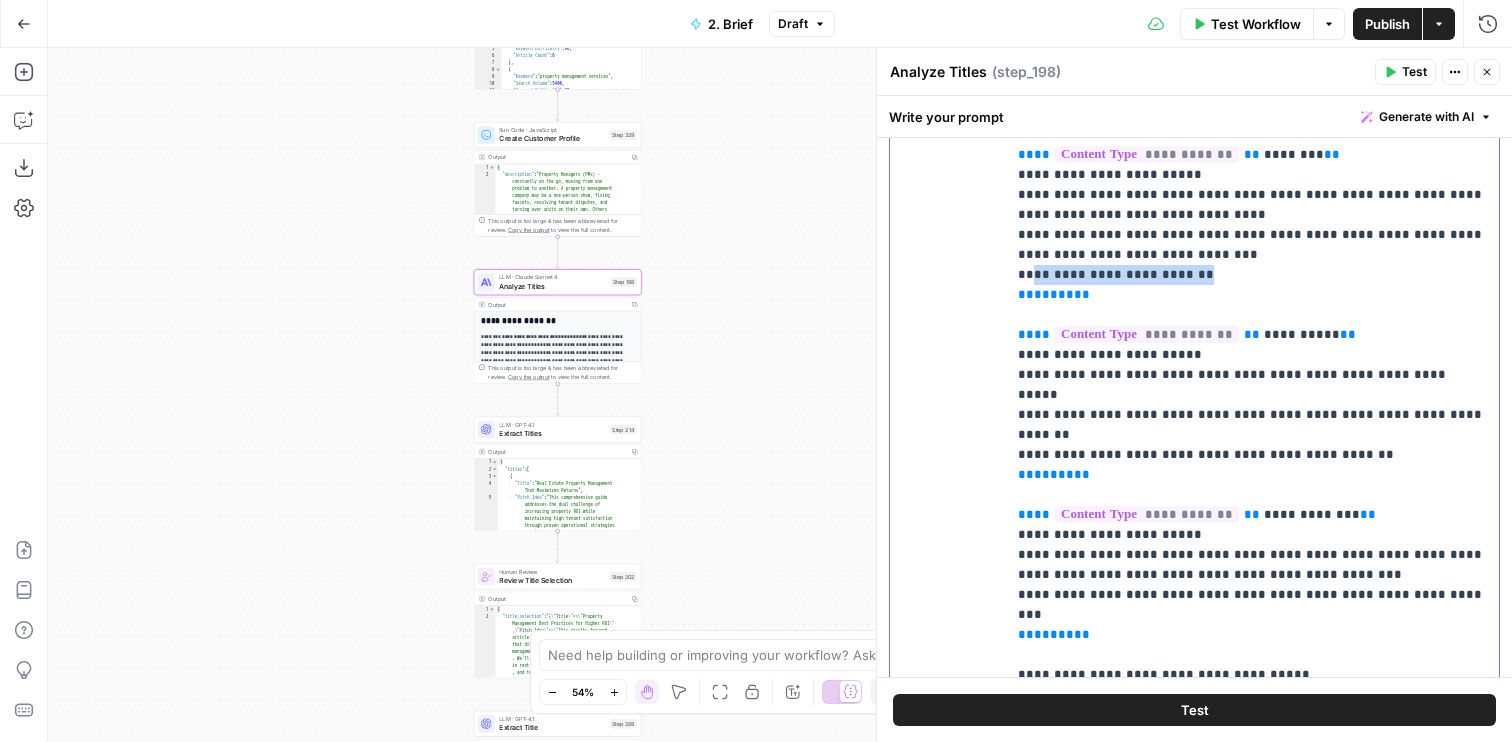 drag, startPoint x: 1028, startPoint y: 272, endPoint x: 1389, endPoint y: 272, distance: 361 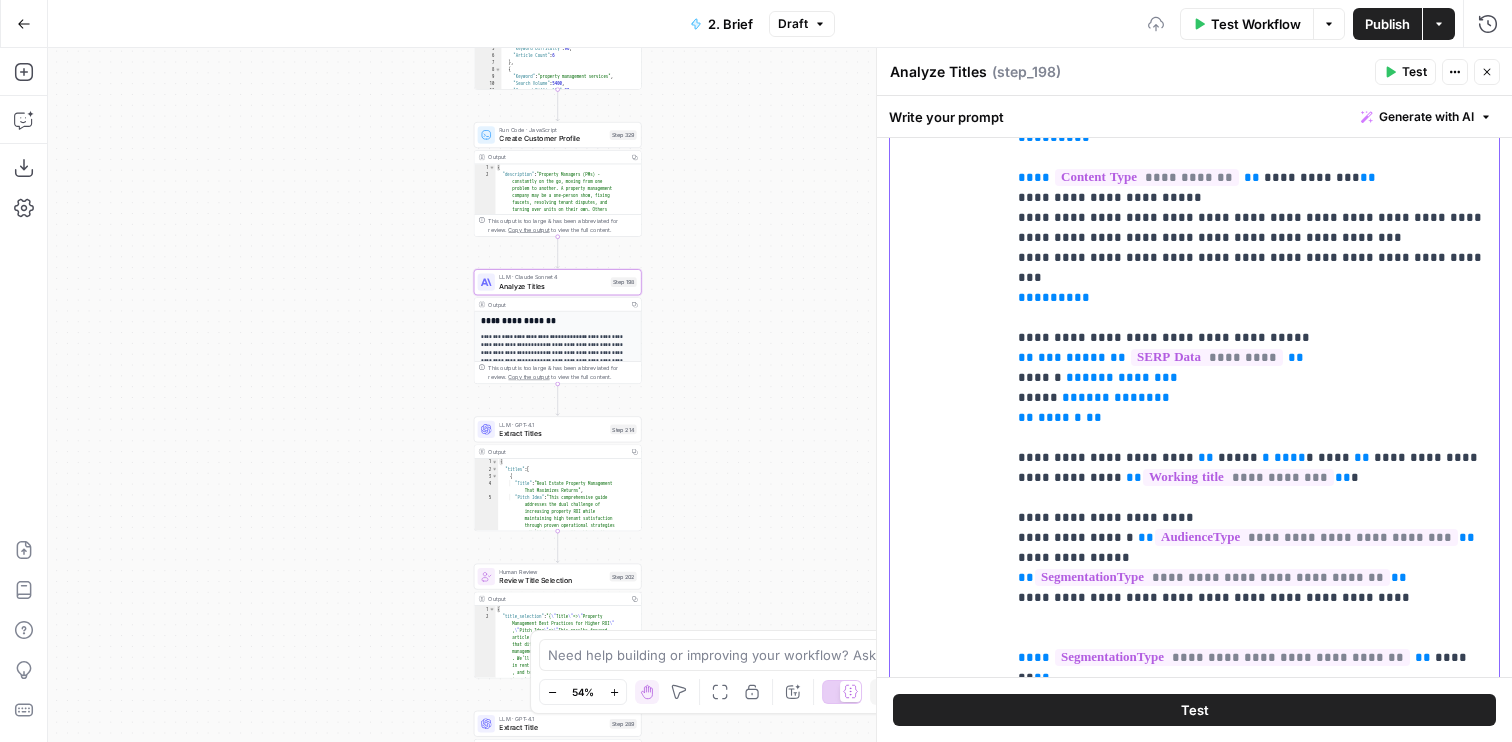 scroll, scrollTop: 504, scrollLeft: 0, axis: vertical 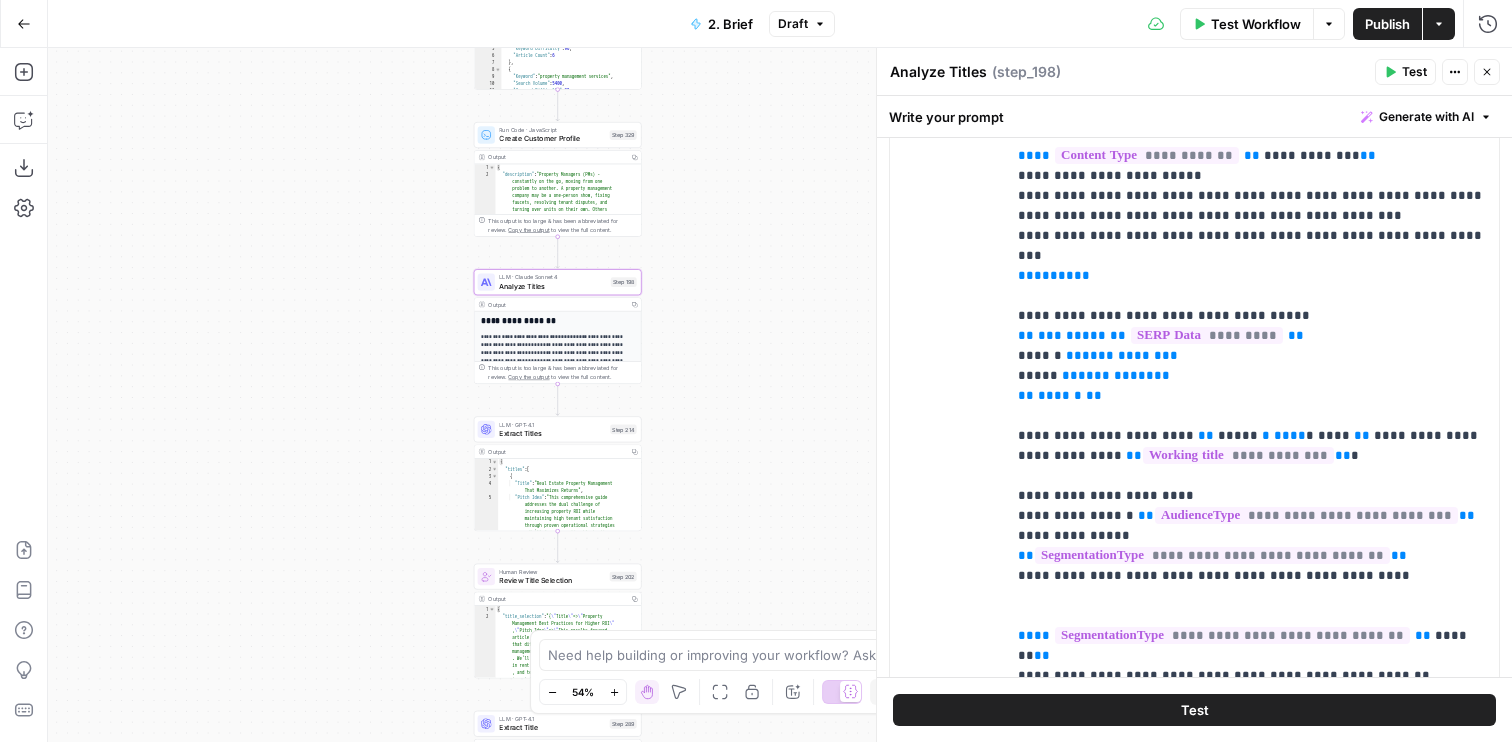 drag, startPoint x: 722, startPoint y: 248, endPoint x: 733, endPoint y: 399, distance: 151.40013 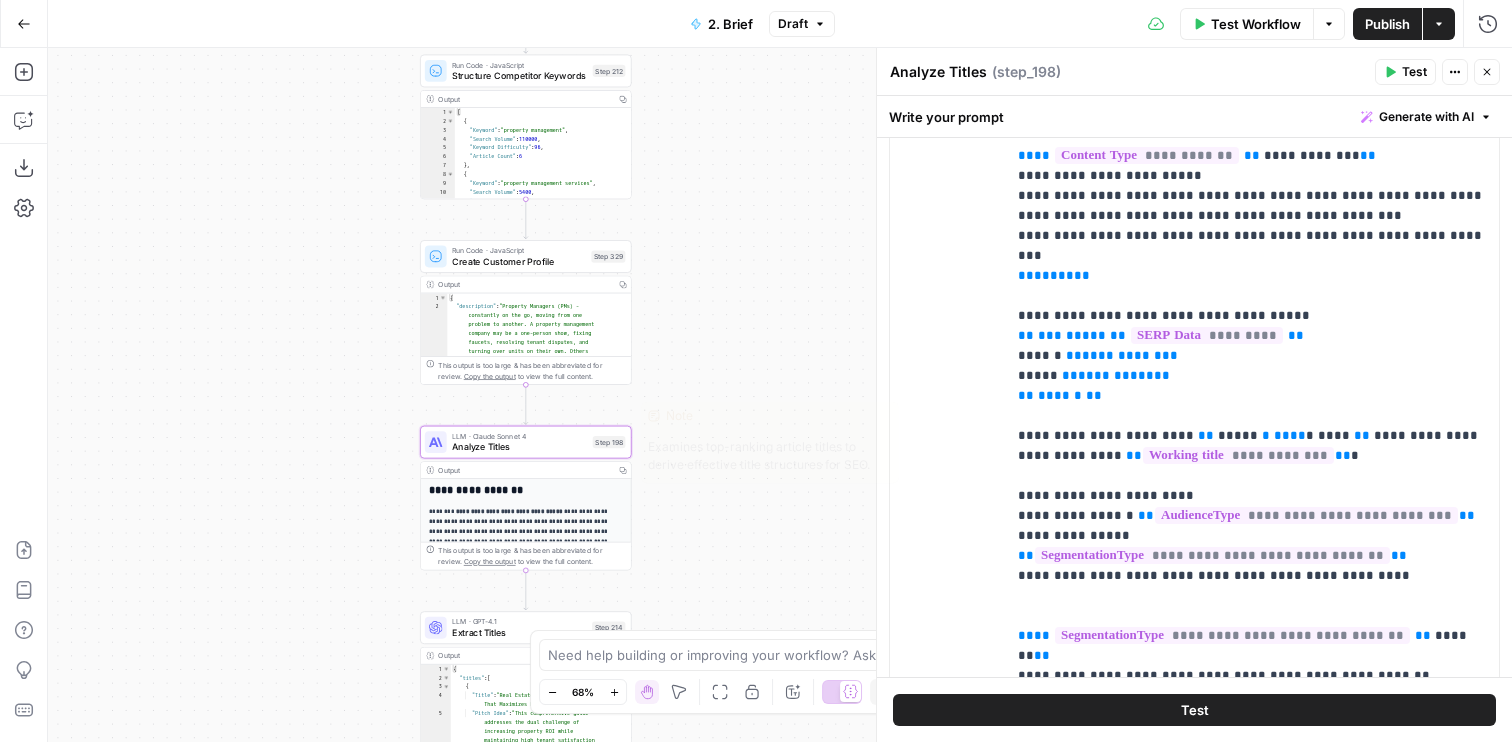 click 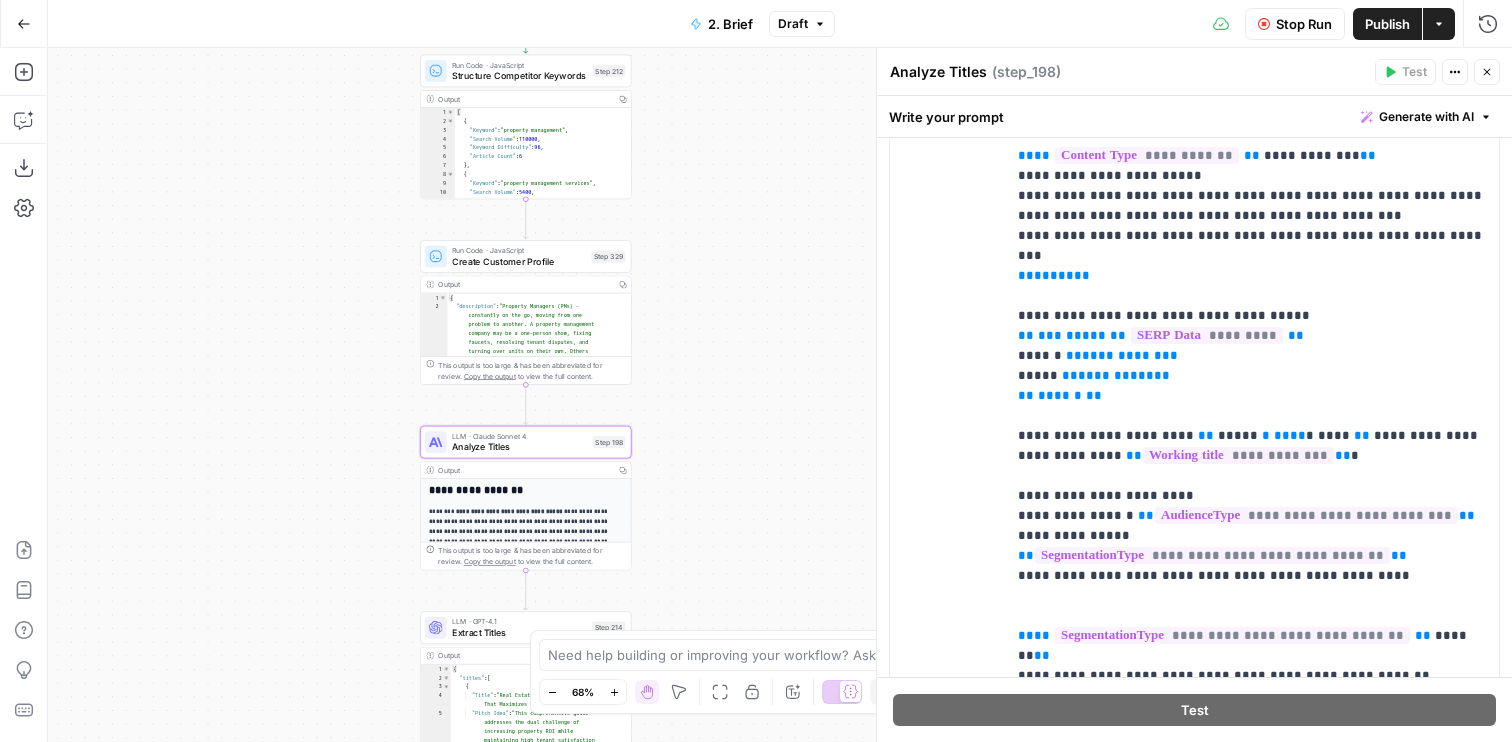 drag, startPoint x: 722, startPoint y: 344, endPoint x: 725, endPoint y: 238, distance: 106.04244 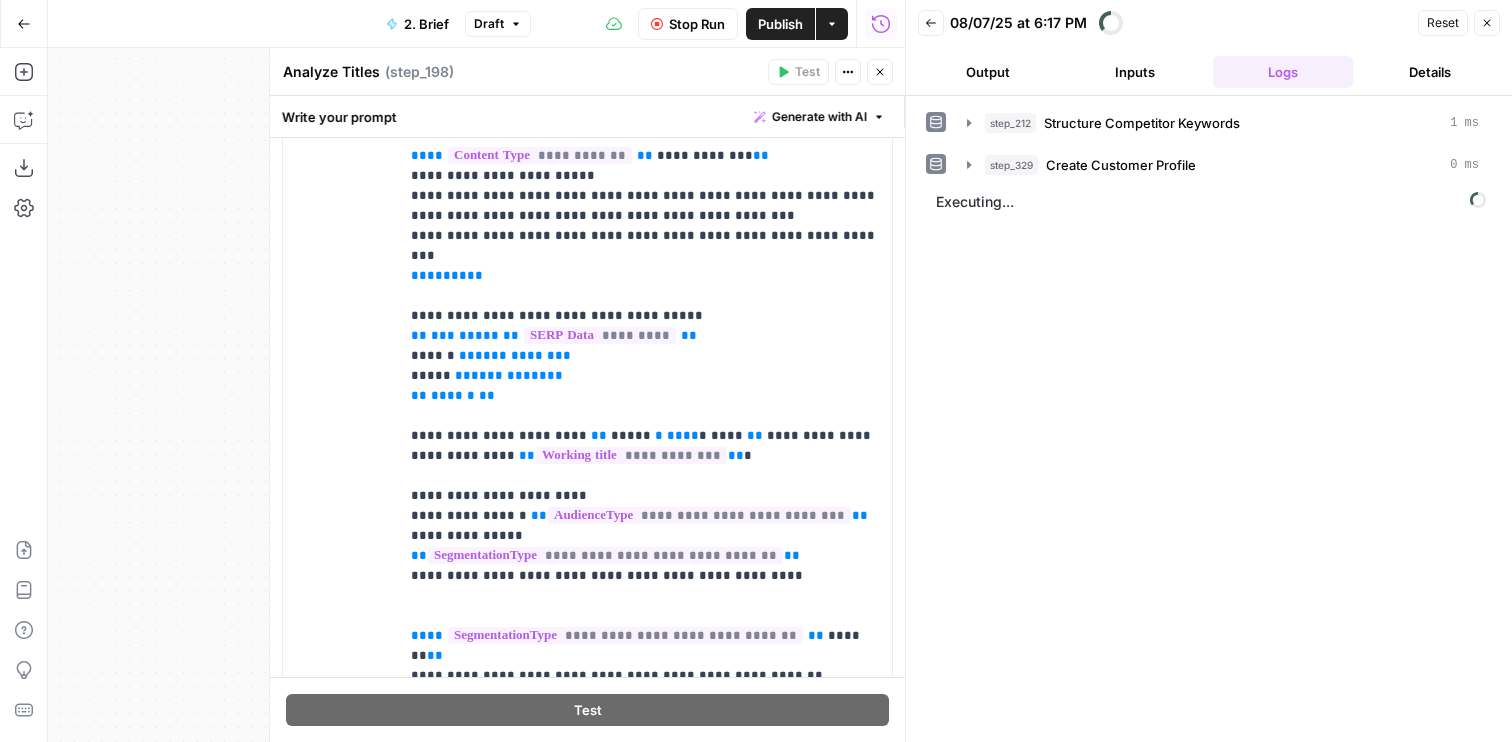 drag, startPoint x: 875, startPoint y: 75, endPoint x: 905, endPoint y: 69, distance: 30.594116 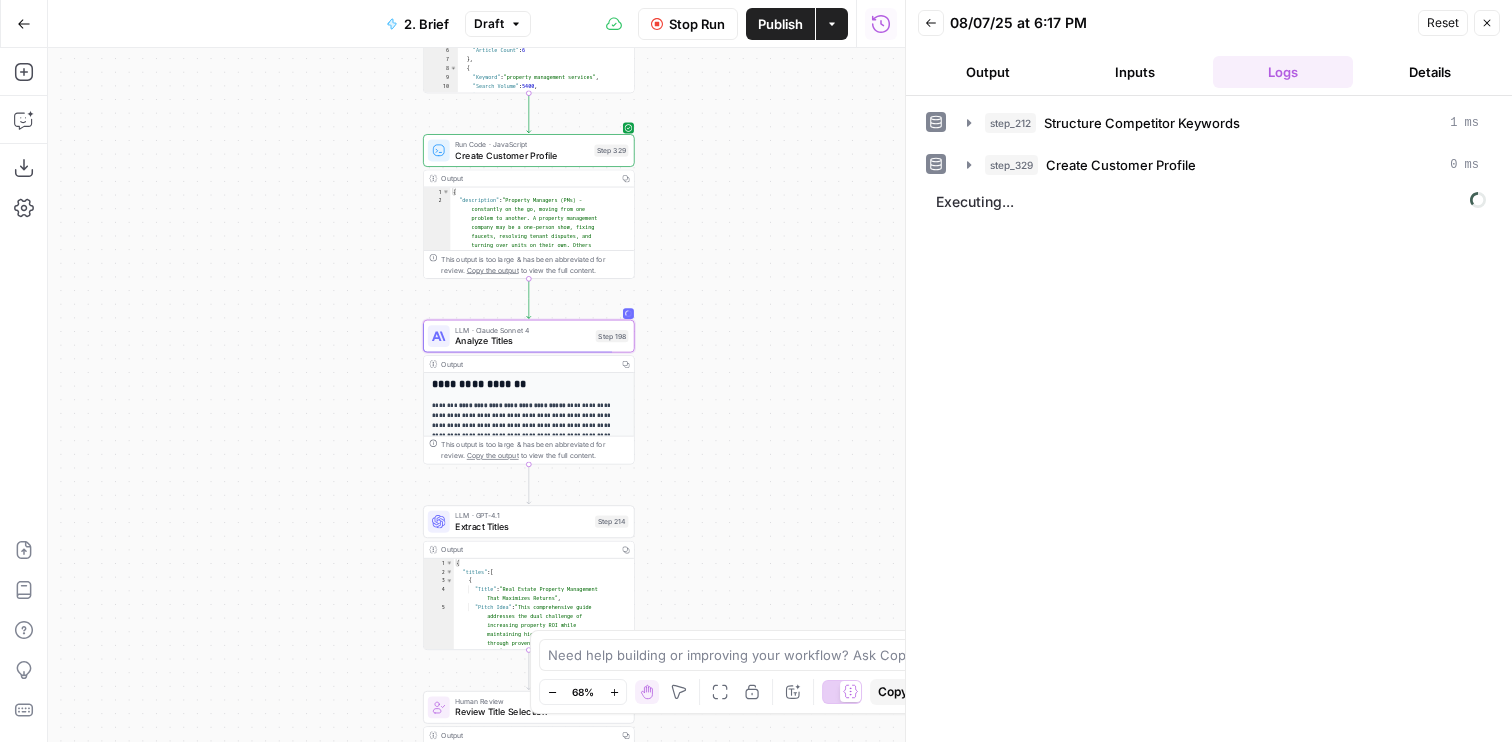 click on "Output" at bounding box center (988, 72) 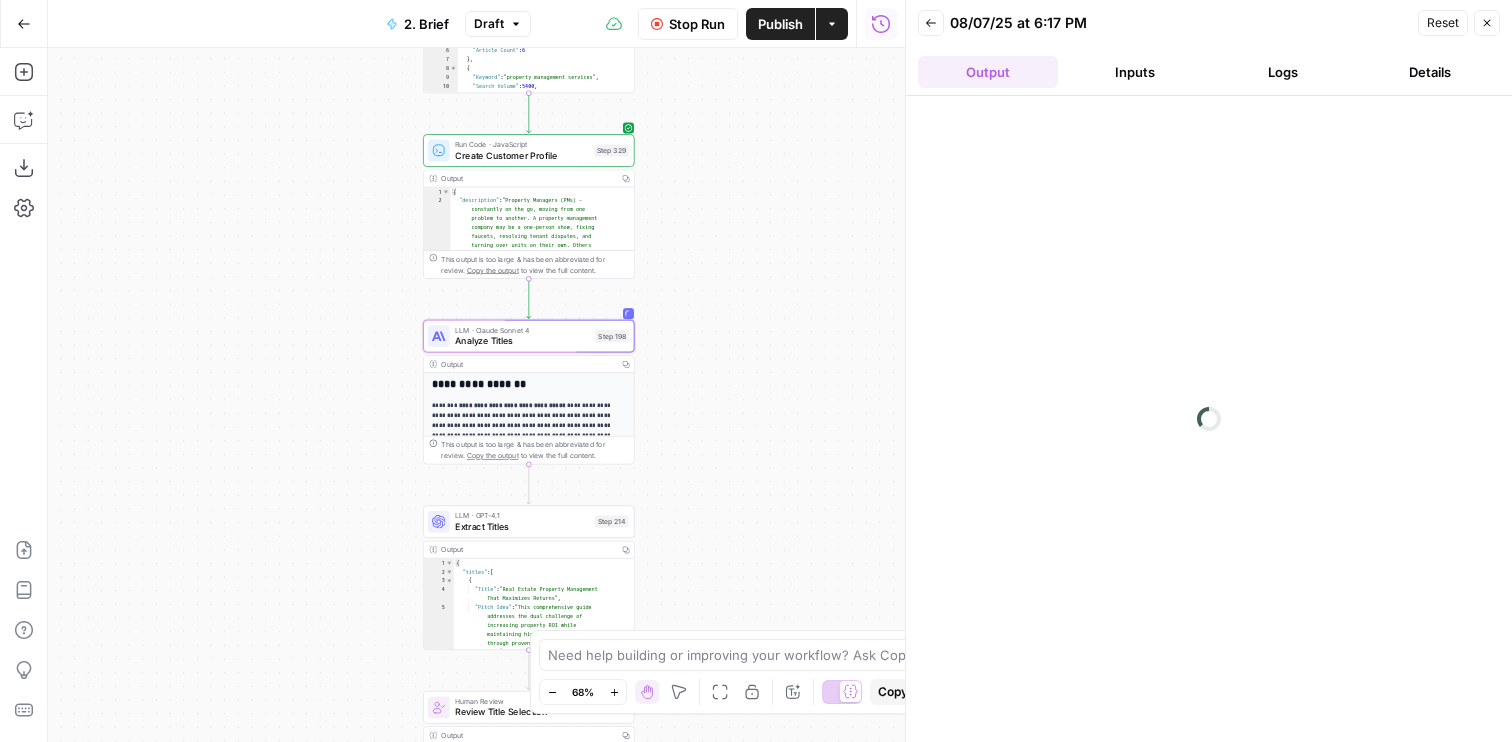 click on "Analyze Titles" at bounding box center (522, 341) 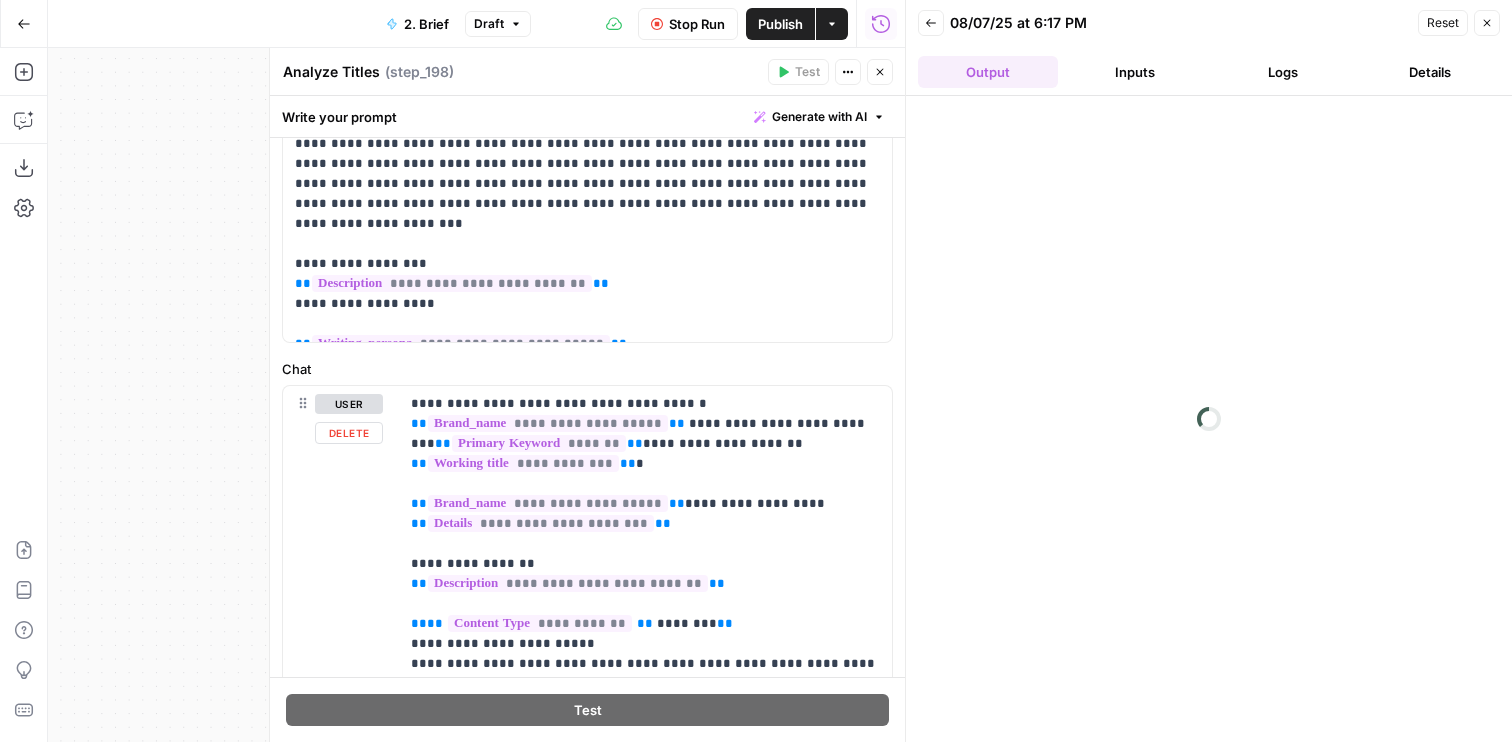 scroll, scrollTop: 99, scrollLeft: 0, axis: vertical 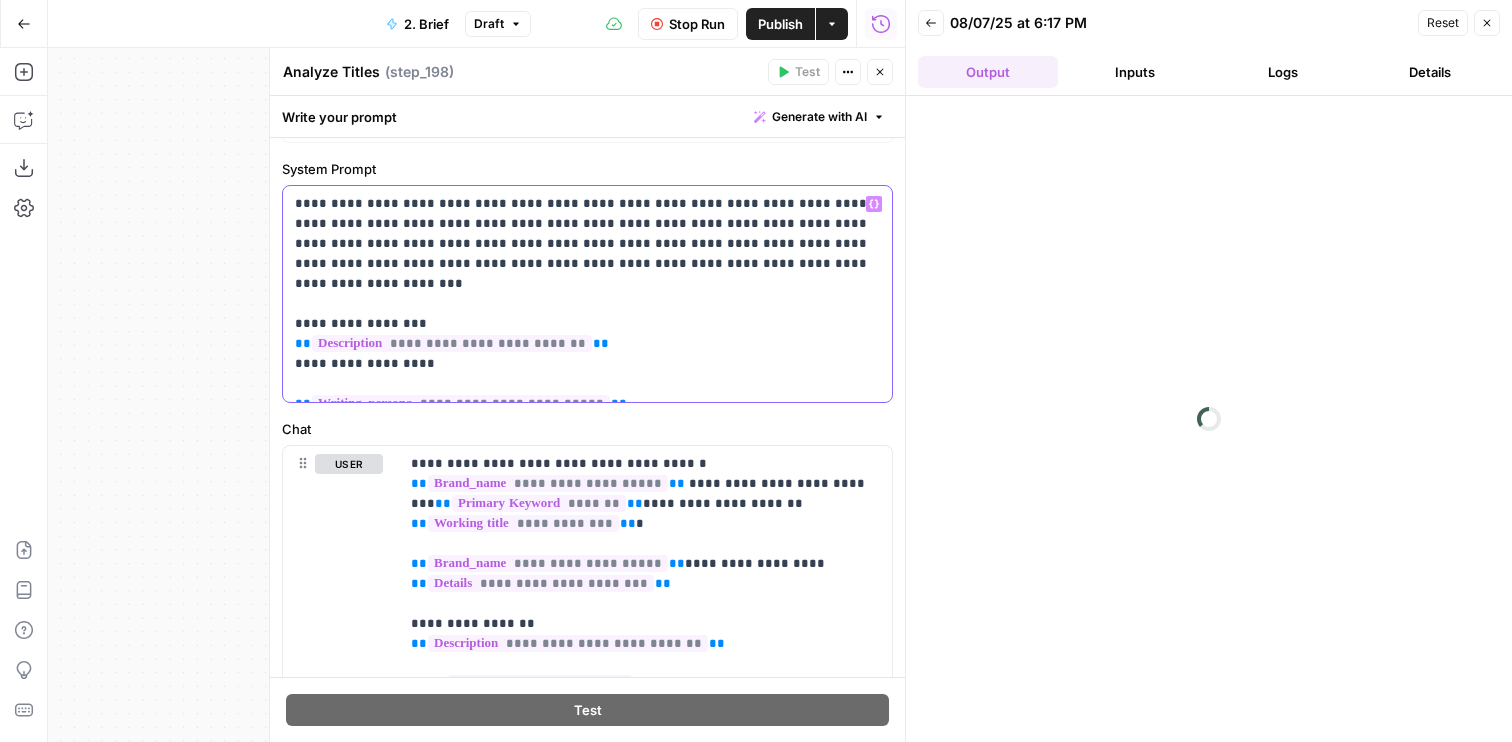 drag, startPoint x: 443, startPoint y: 352, endPoint x: 285, endPoint y: 303, distance: 165.42369 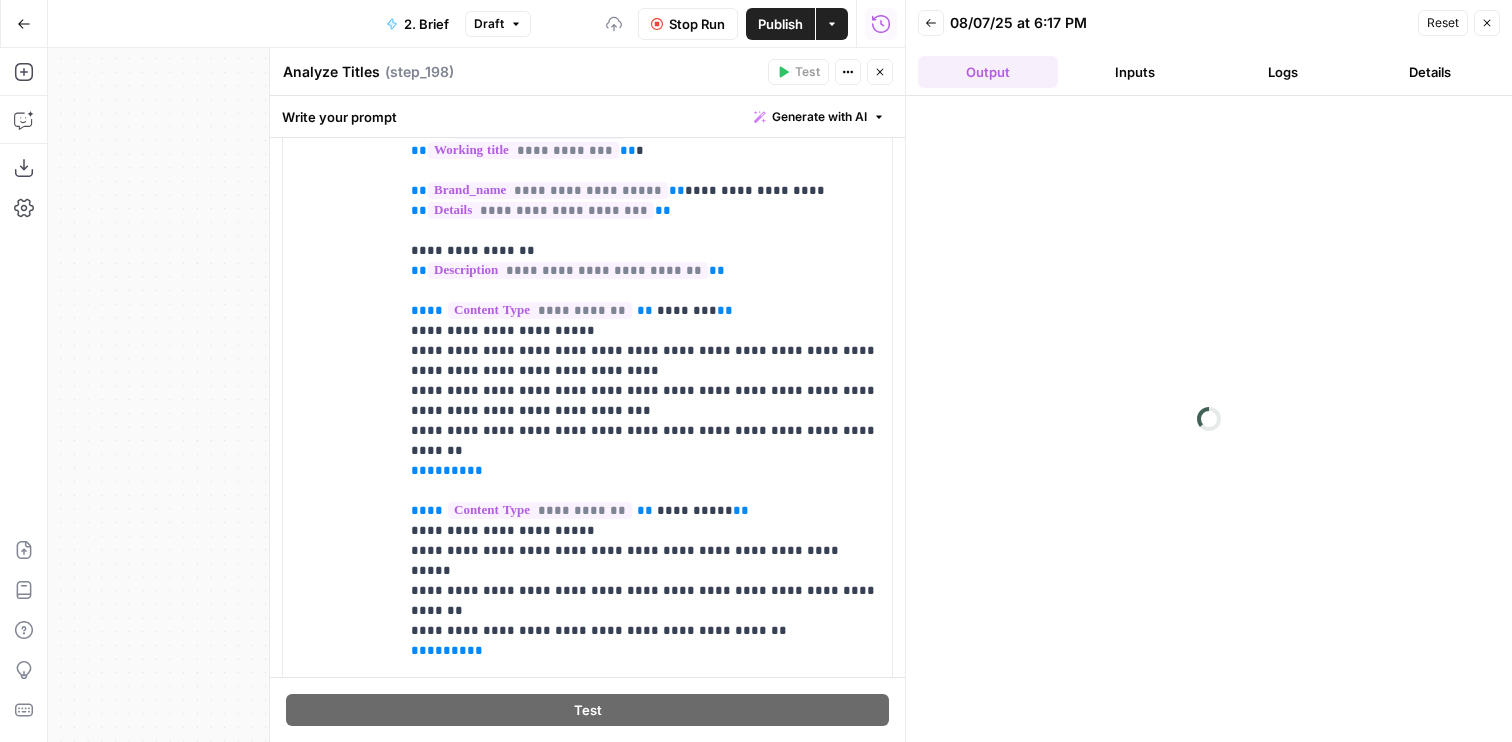 scroll, scrollTop: 640, scrollLeft: 0, axis: vertical 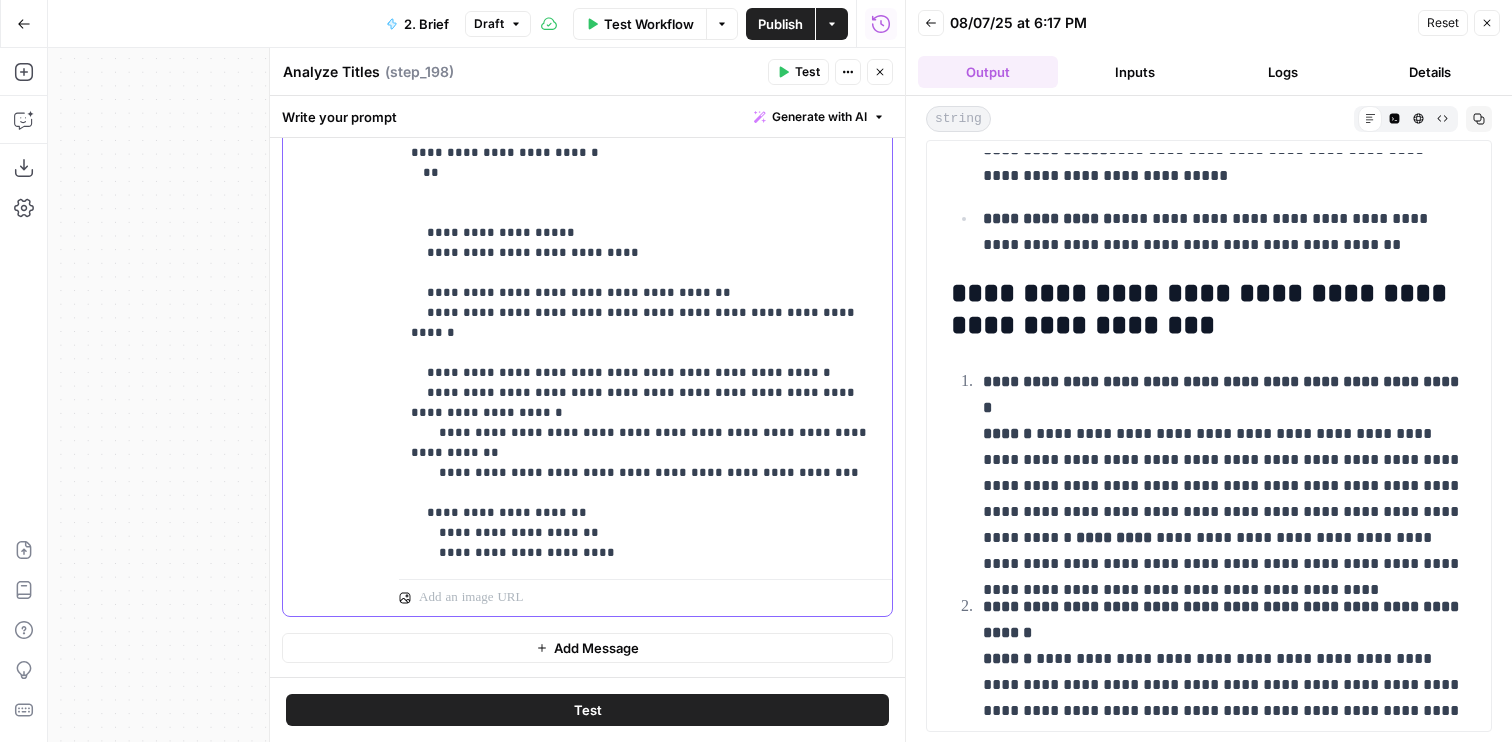 drag, startPoint x: 782, startPoint y: 554, endPoint x: 716, endPoint y: 546, distance: 66.48308 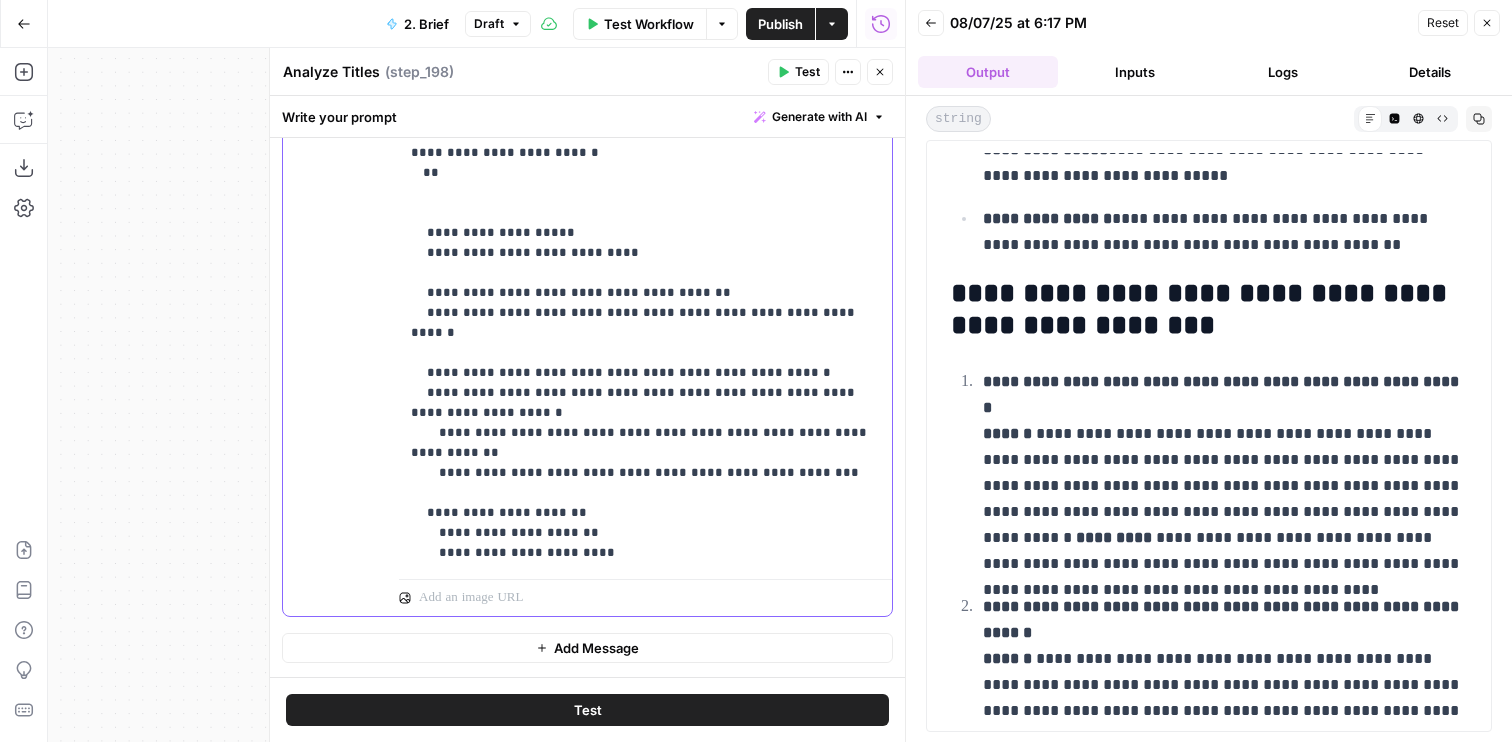 drag, startPoint x: 794, startPoint y: 551, endPoint x: 547, endPoint y: 533, distance: 247.655 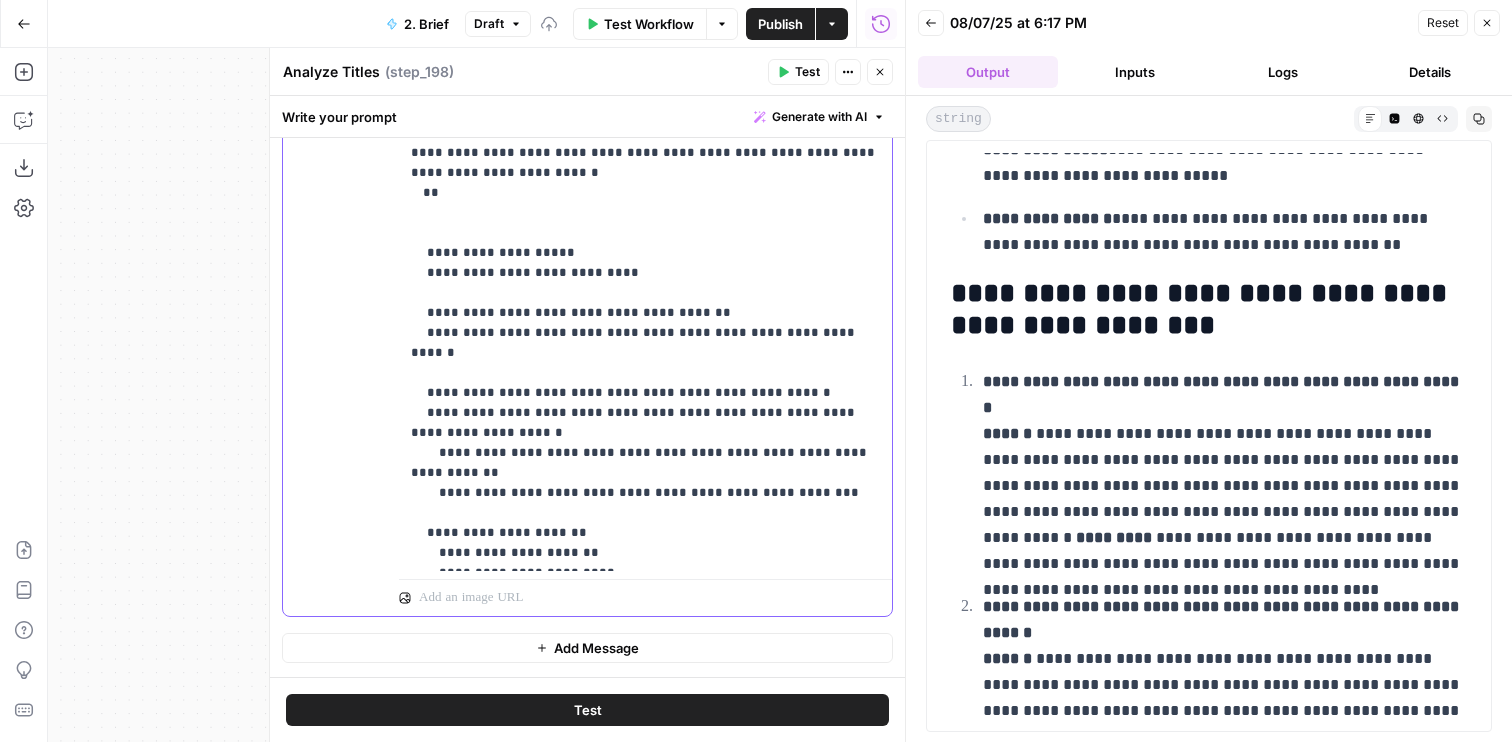 type 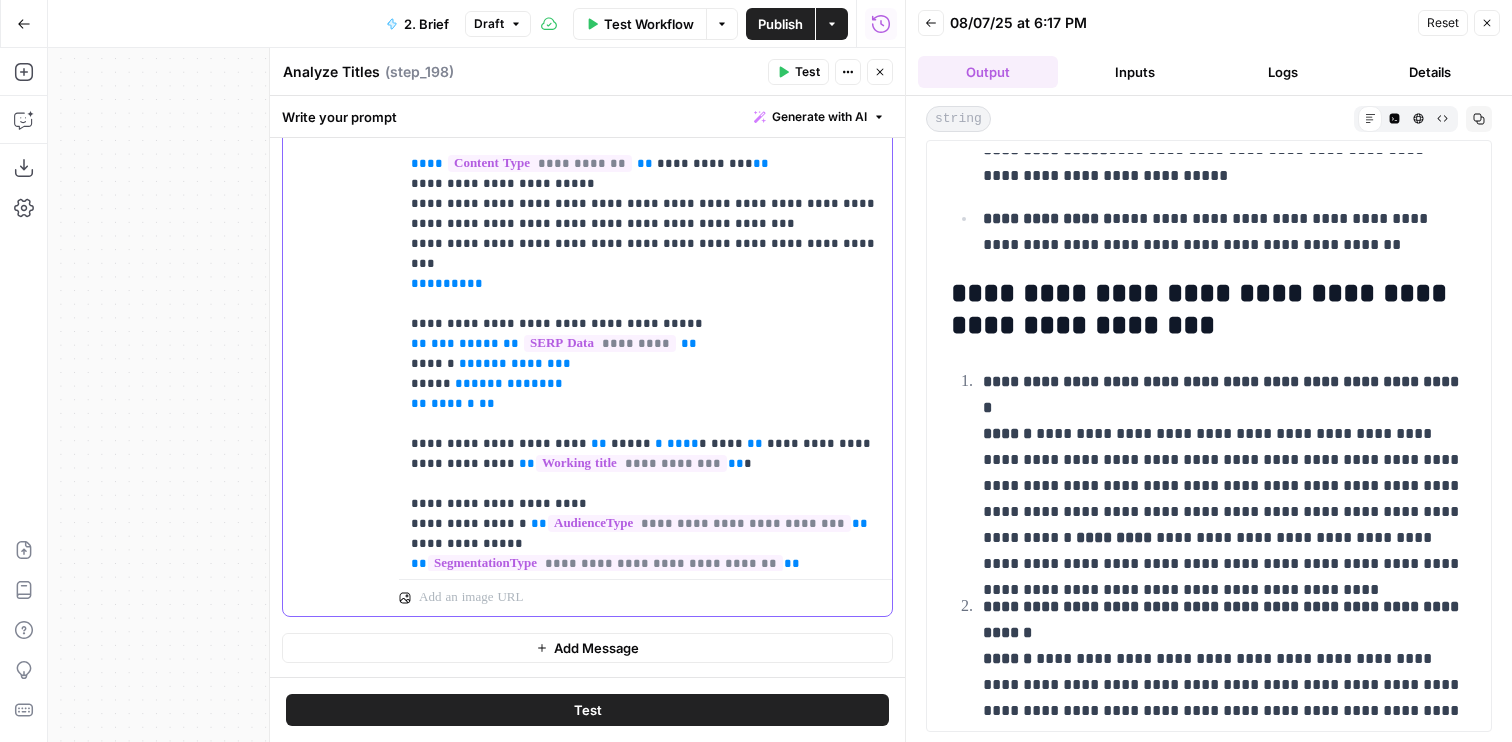 scroll, scrollTop: 219, scrollLeft: 0, axis: vertical 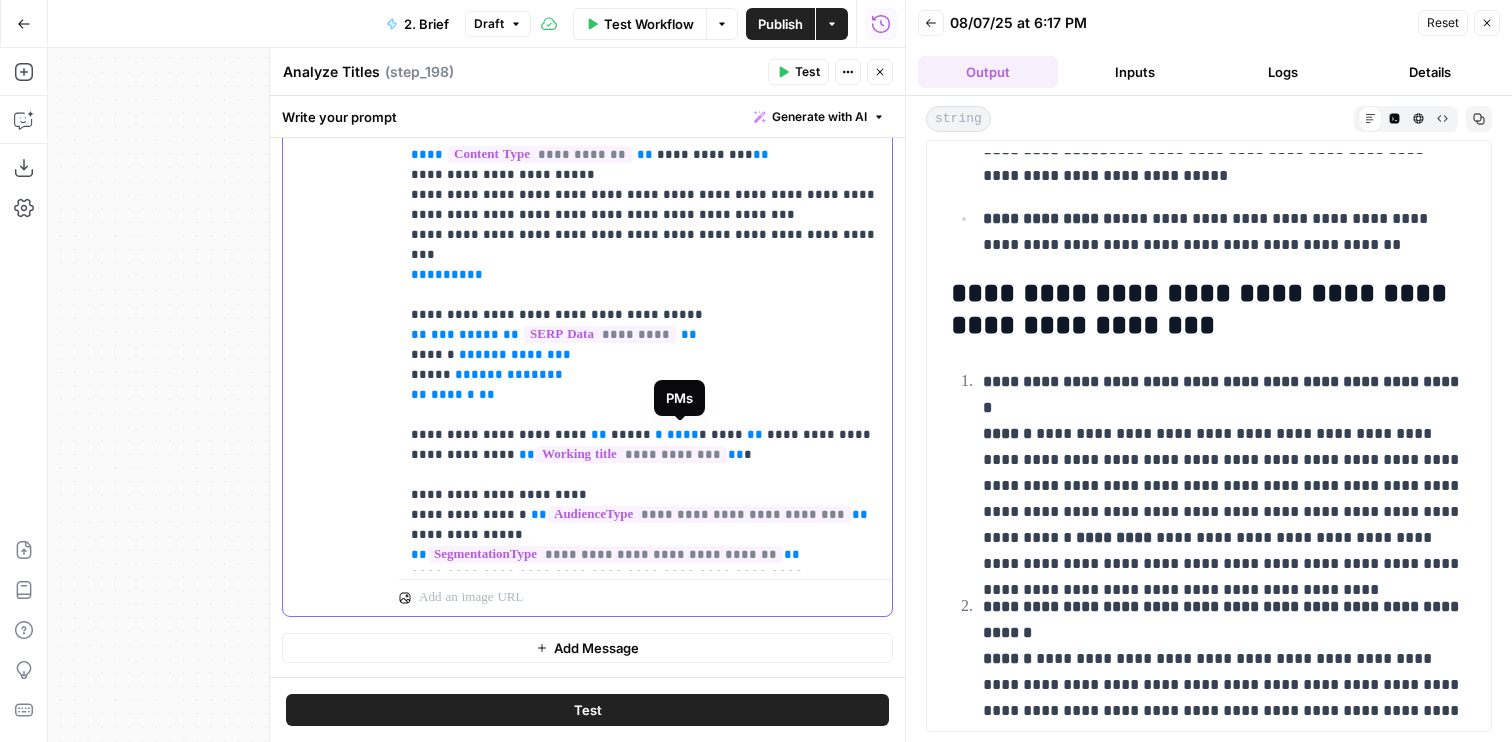 click on "**" at bounding box center [860, 514] 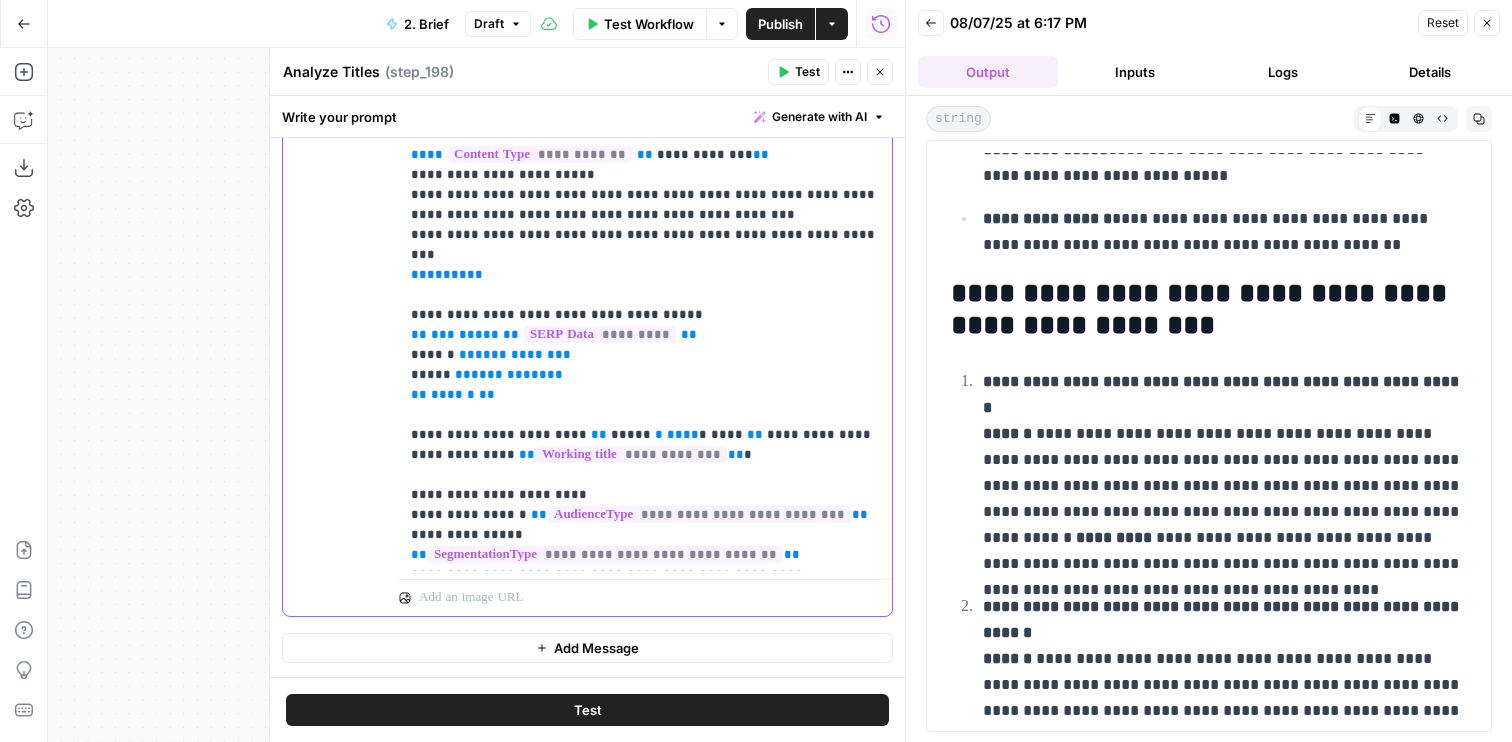 click on "**********" at bounding box center (645, 675) 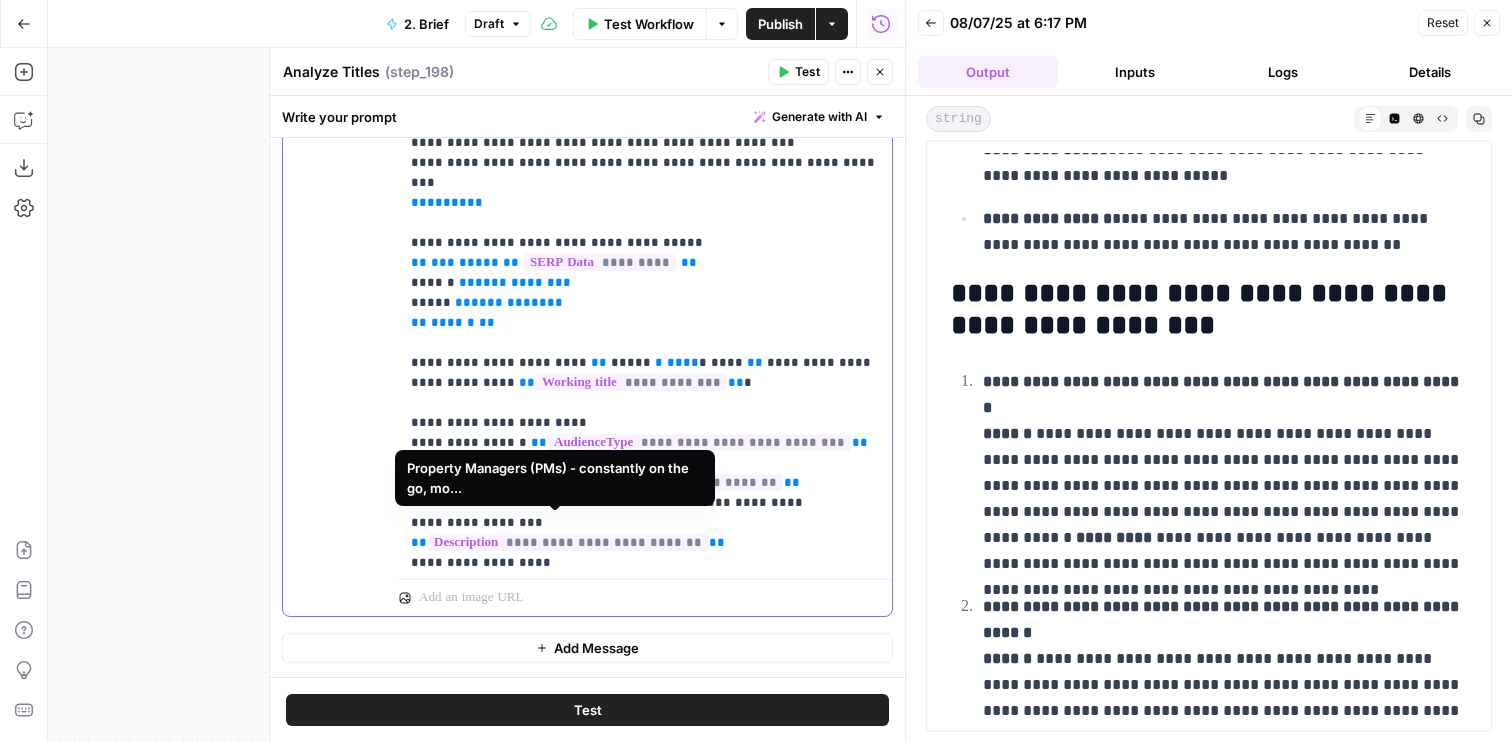 scroll, scrollTop: 292, scrollLeft: 0, axis: vertical 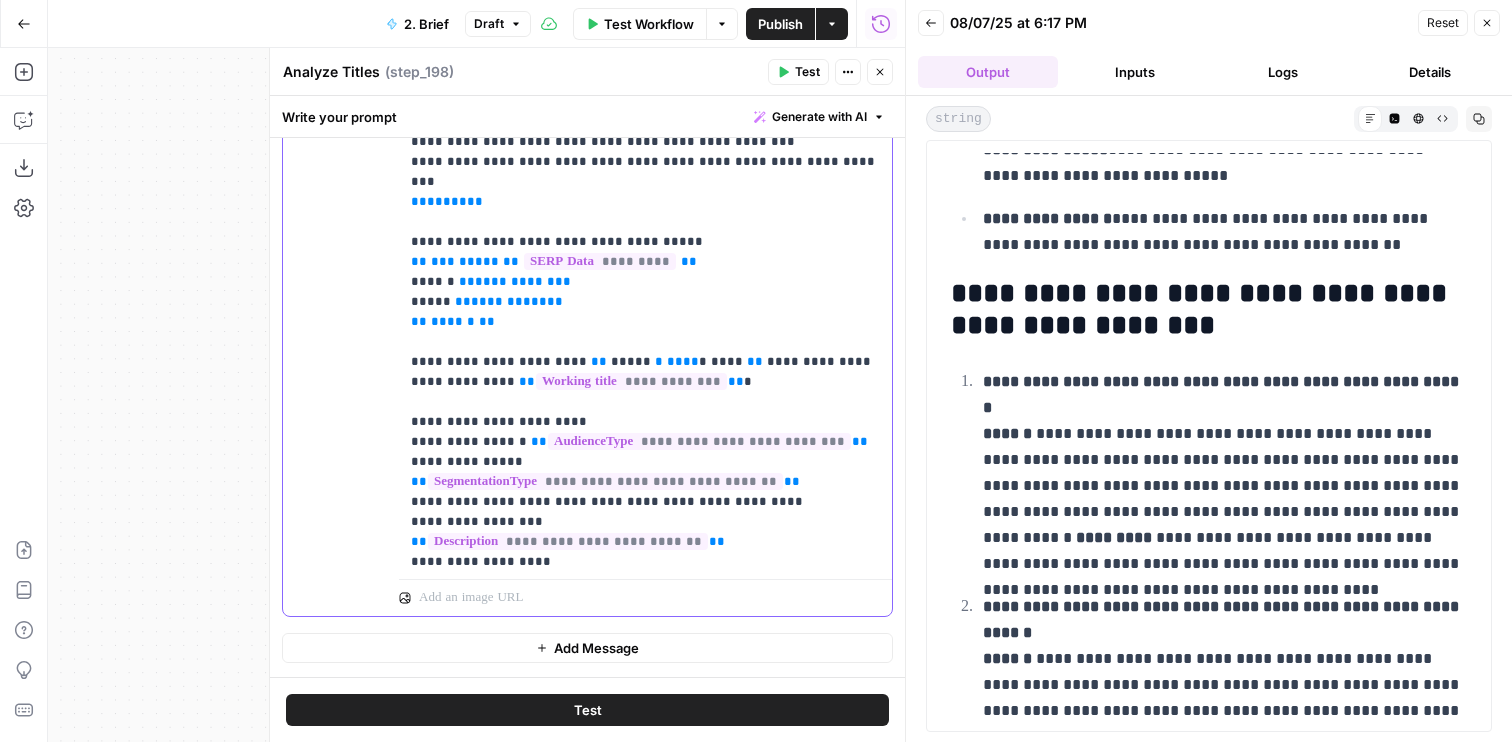 drag, startPoint x: 573, startPoint y: 442, endPoint x: 347, endPoint y: 442, distance: 226 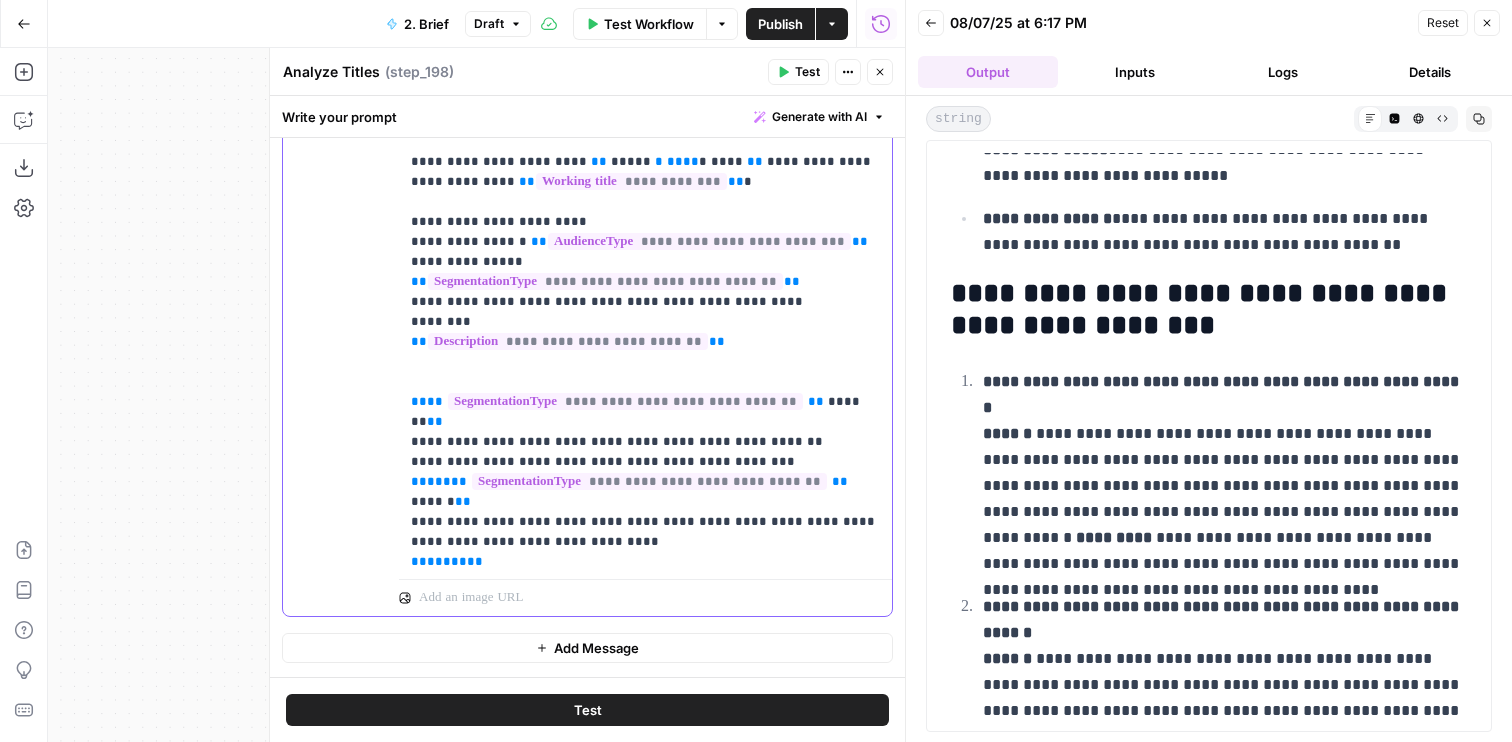 scroll, scrollTop: 494, scrollLeft: 0, axis: vertical 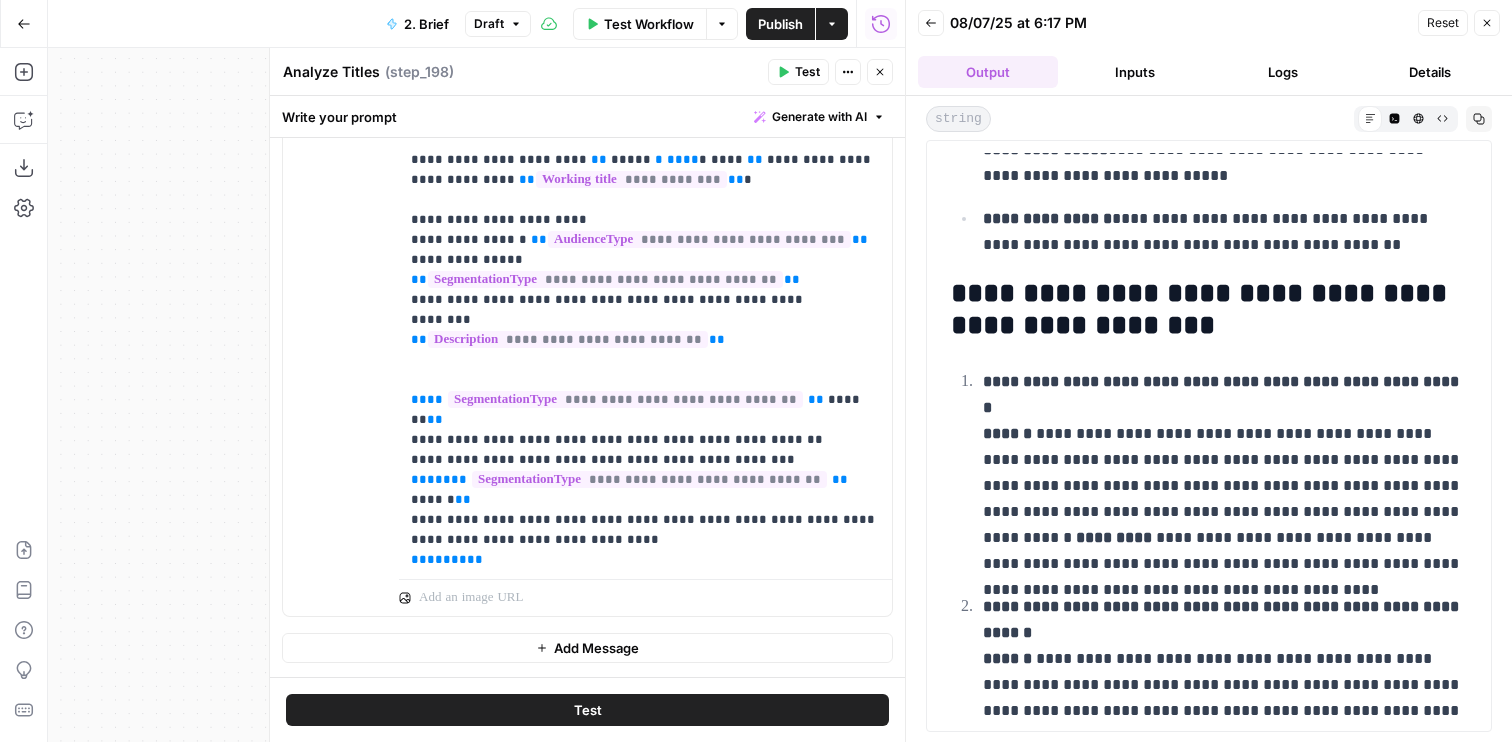 click on "Test" at bounding box center [588, 710] 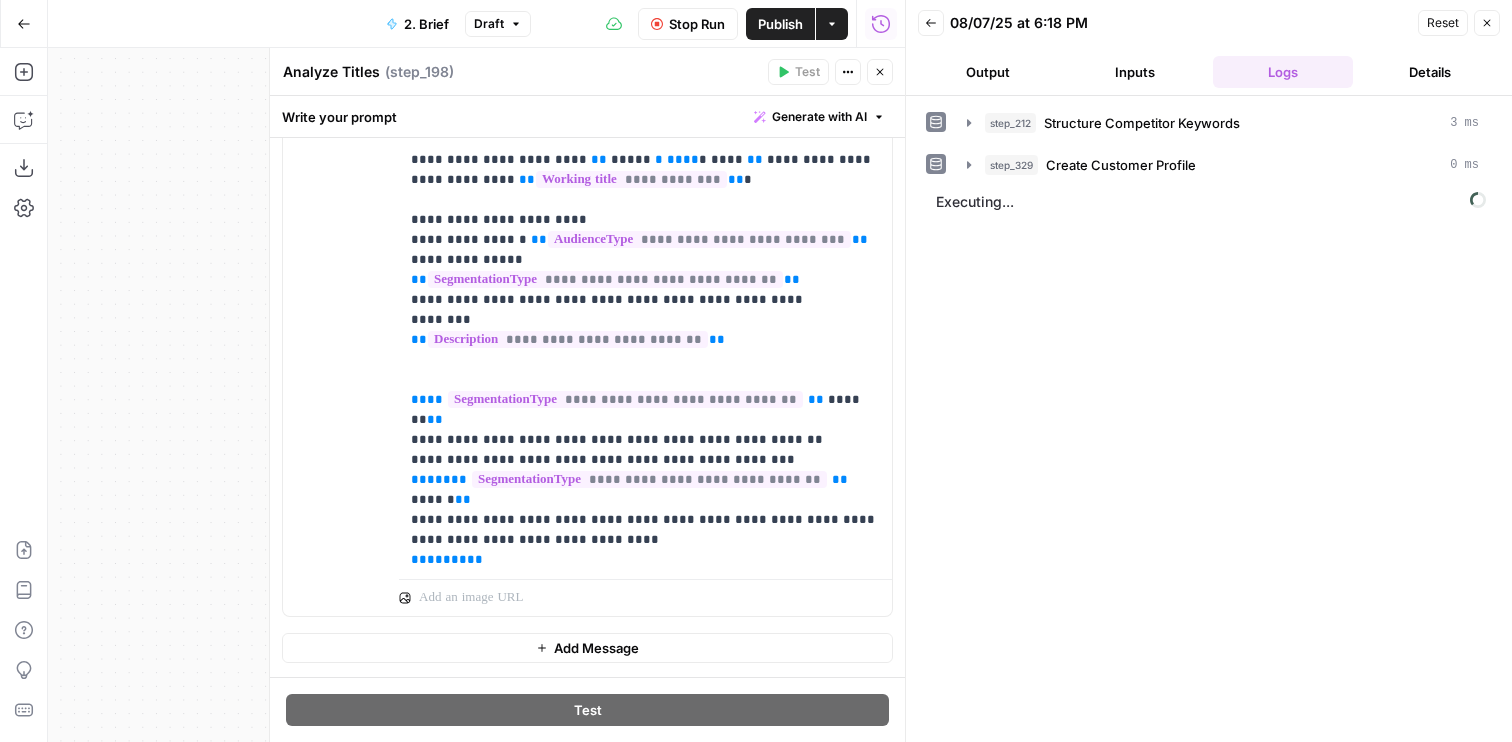 click on "Output" at bounding box center [988, 72] 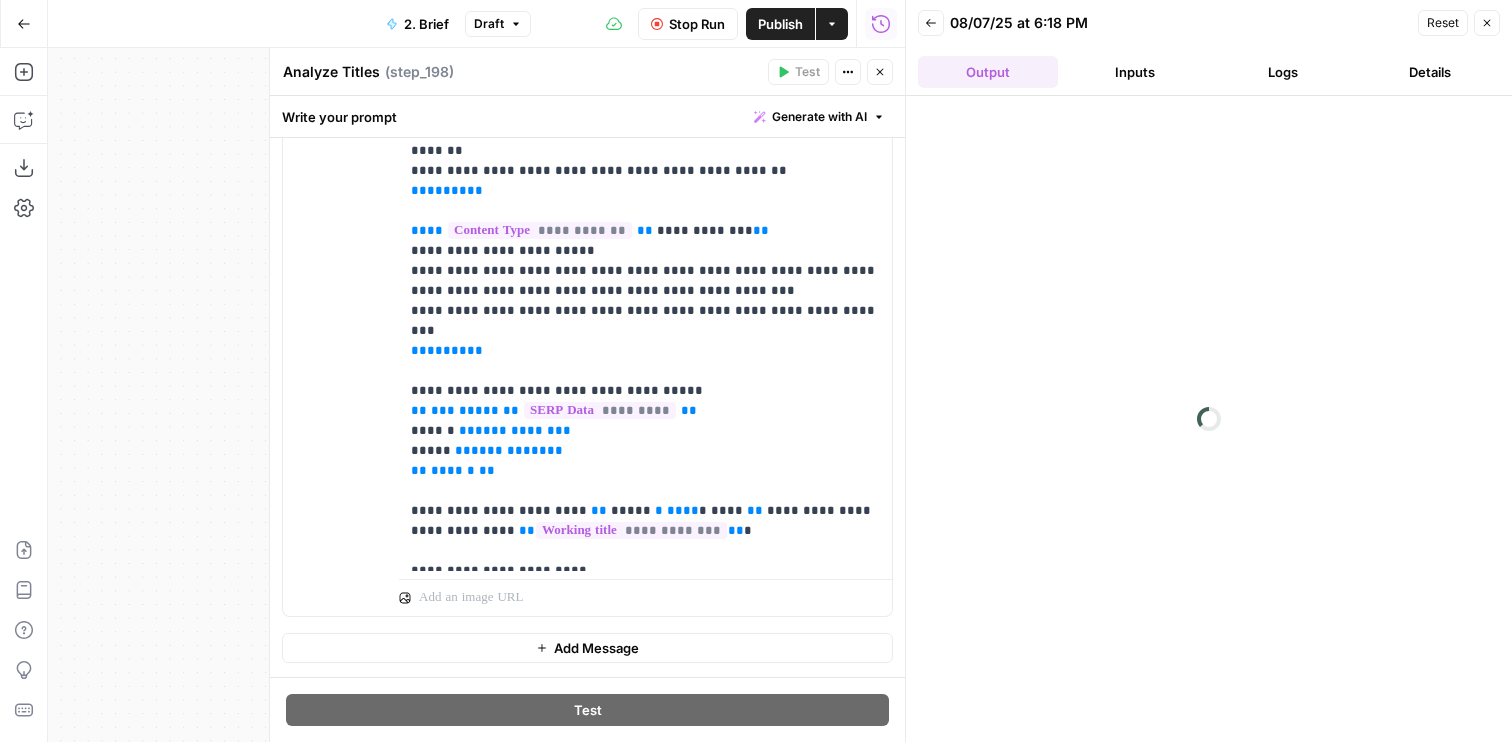 scroll, scrollTop: 0, scrollLeft: 0, axis: both 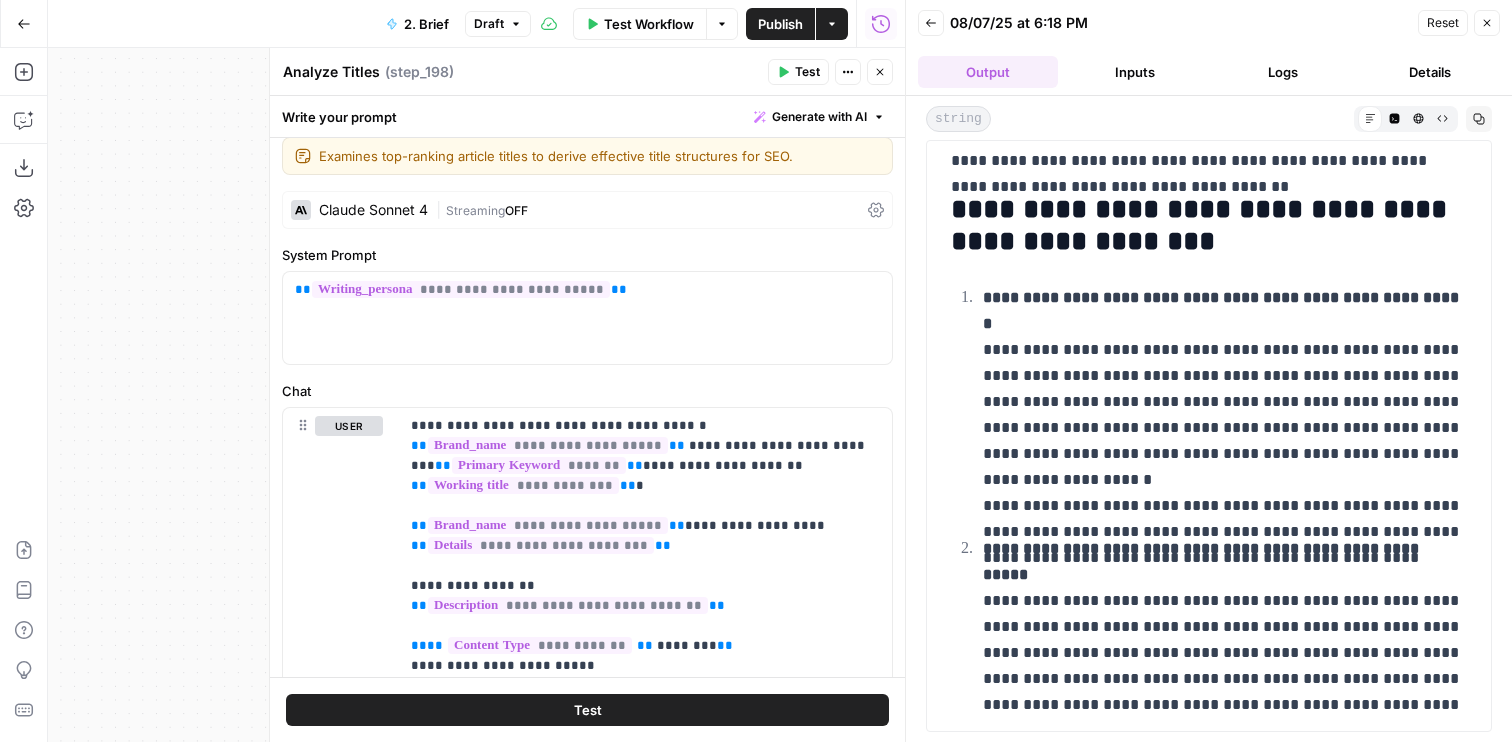 click on "Back 08/07/25 at 6:18 PM Reset Close Output Inputs Logs Details" at bounding box center [1209, 48] 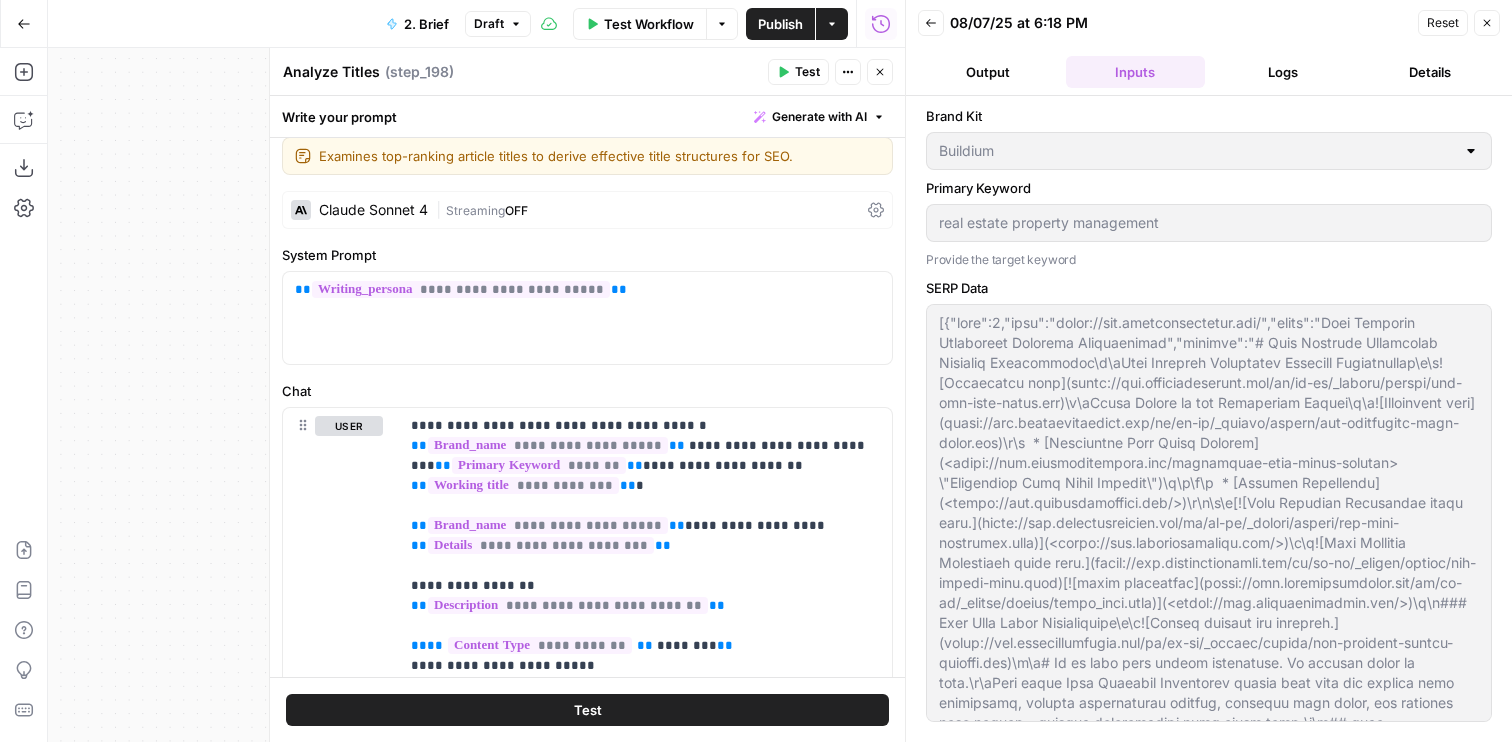 click on "Output" at bounding box center [988, 72] 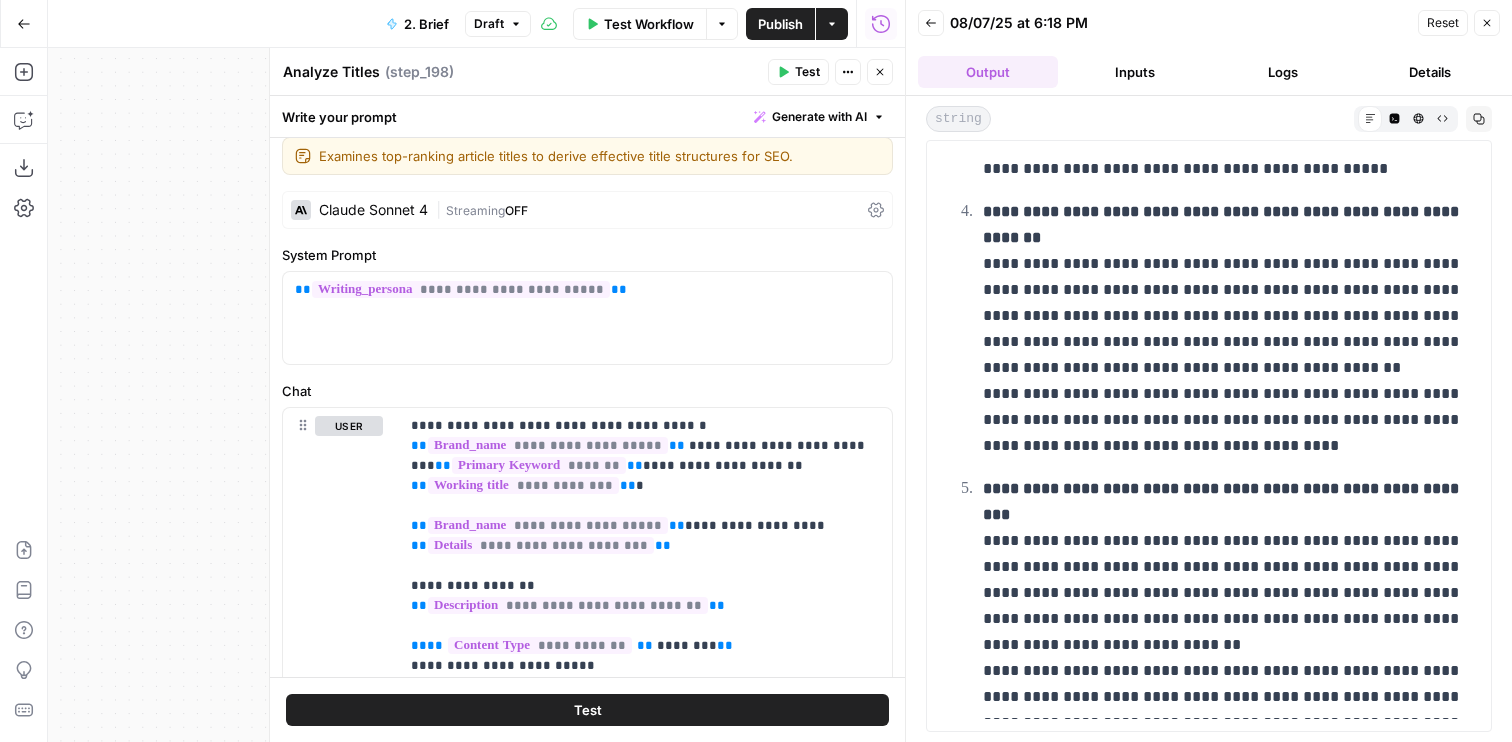scroll, scrollTop: 1418, scrollLeft: 0, axis: vertical 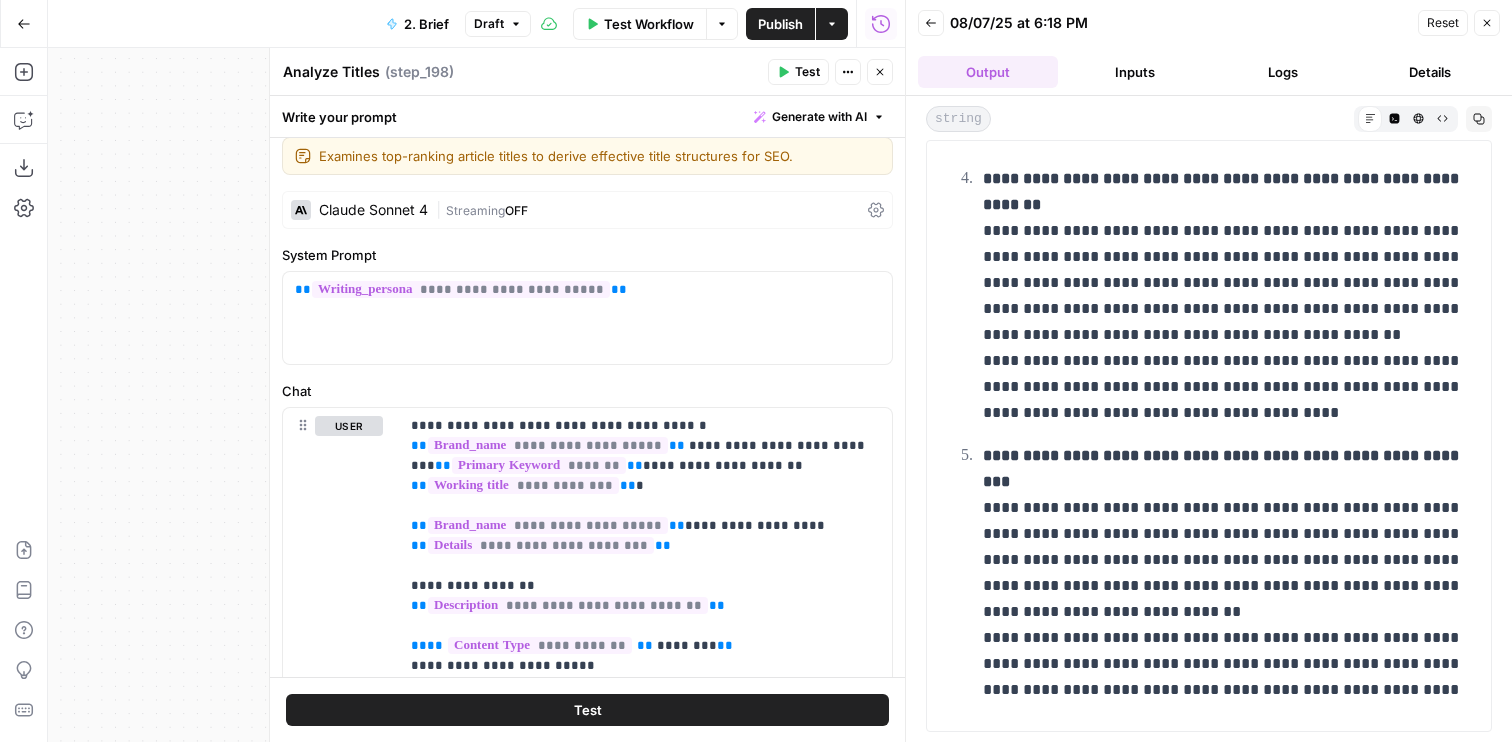 click 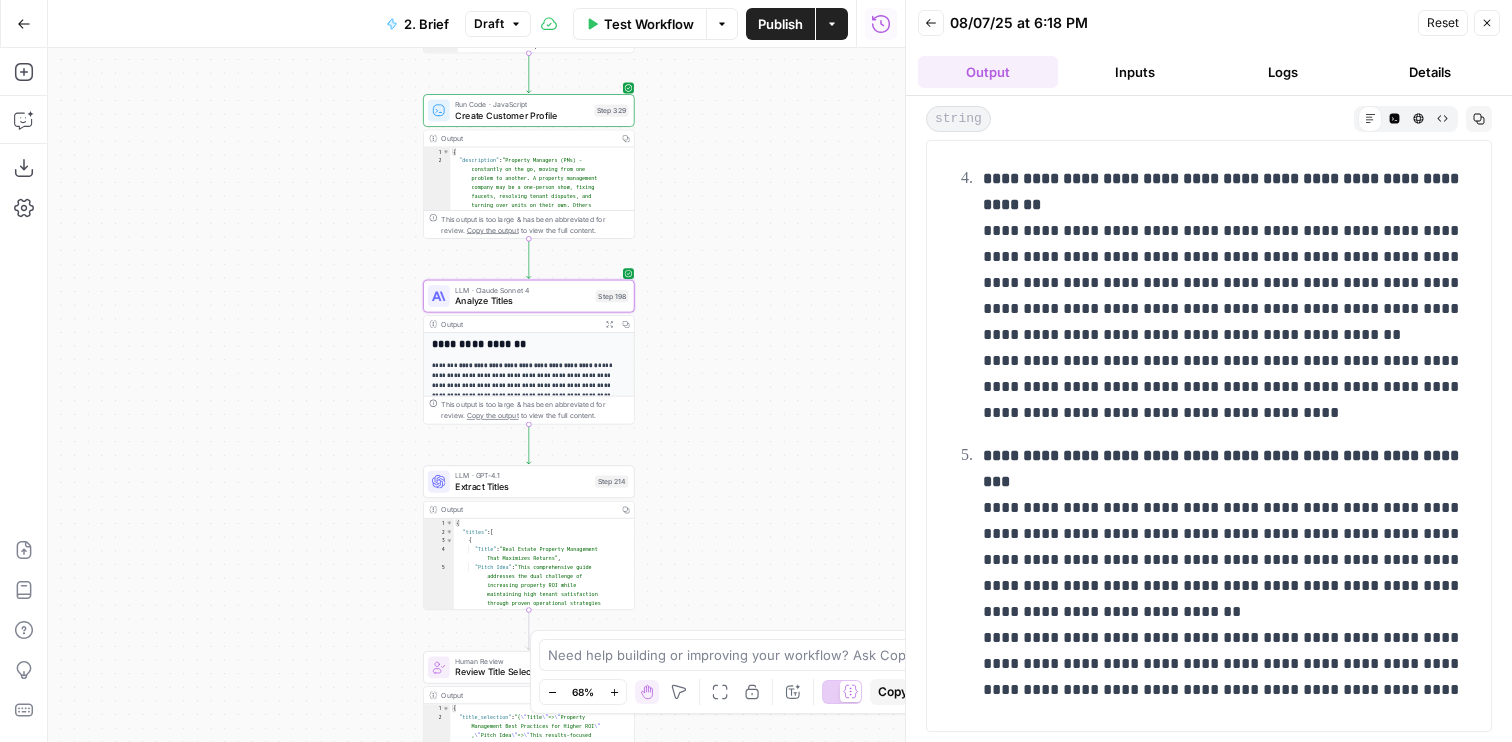 drag, startPoint x: 706, startPoint y: 453, endPoint x: 706, endPoint y: 259, distance: 194 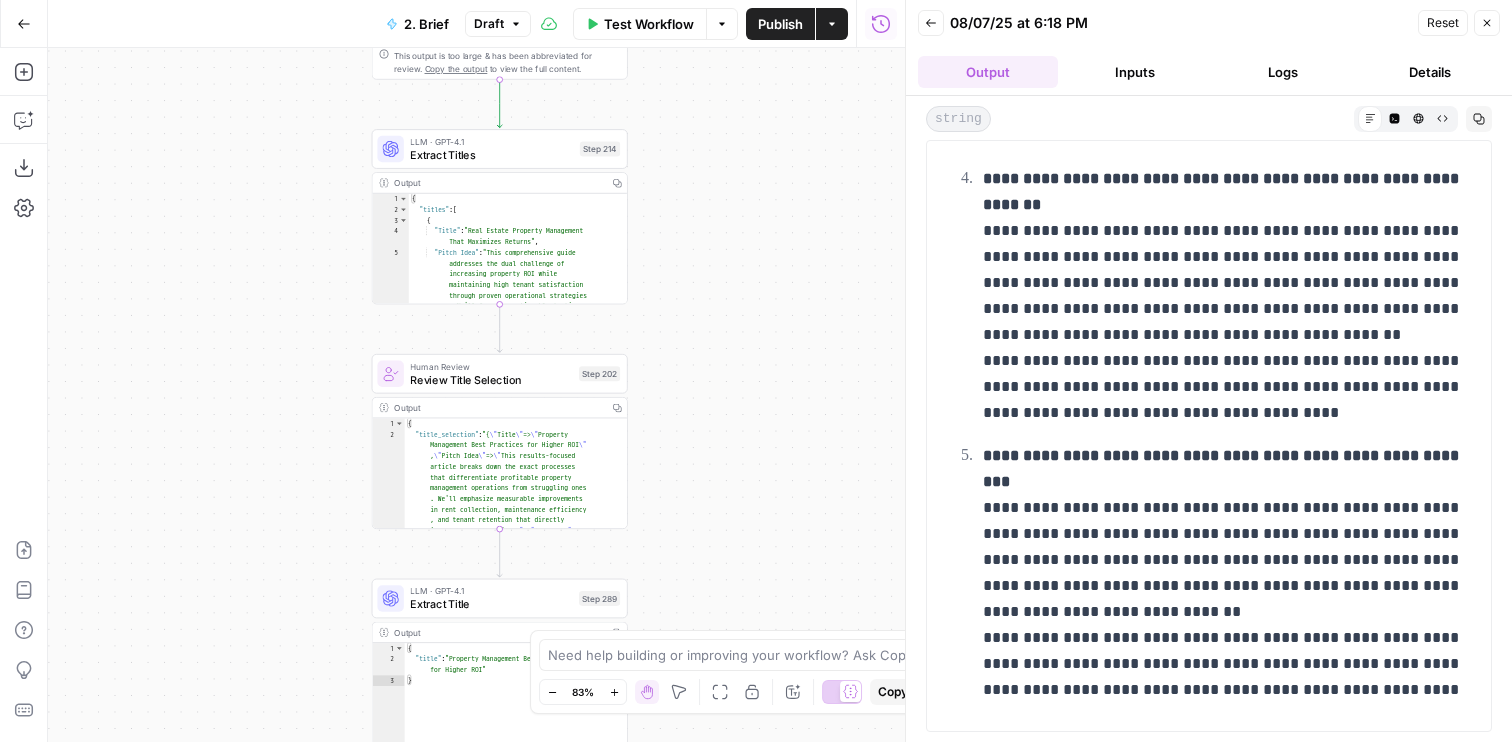 drag, startPoint x: 724, startPoint y: 409, endPoint x: 723, endPoint y: 227, distance: 182.00275 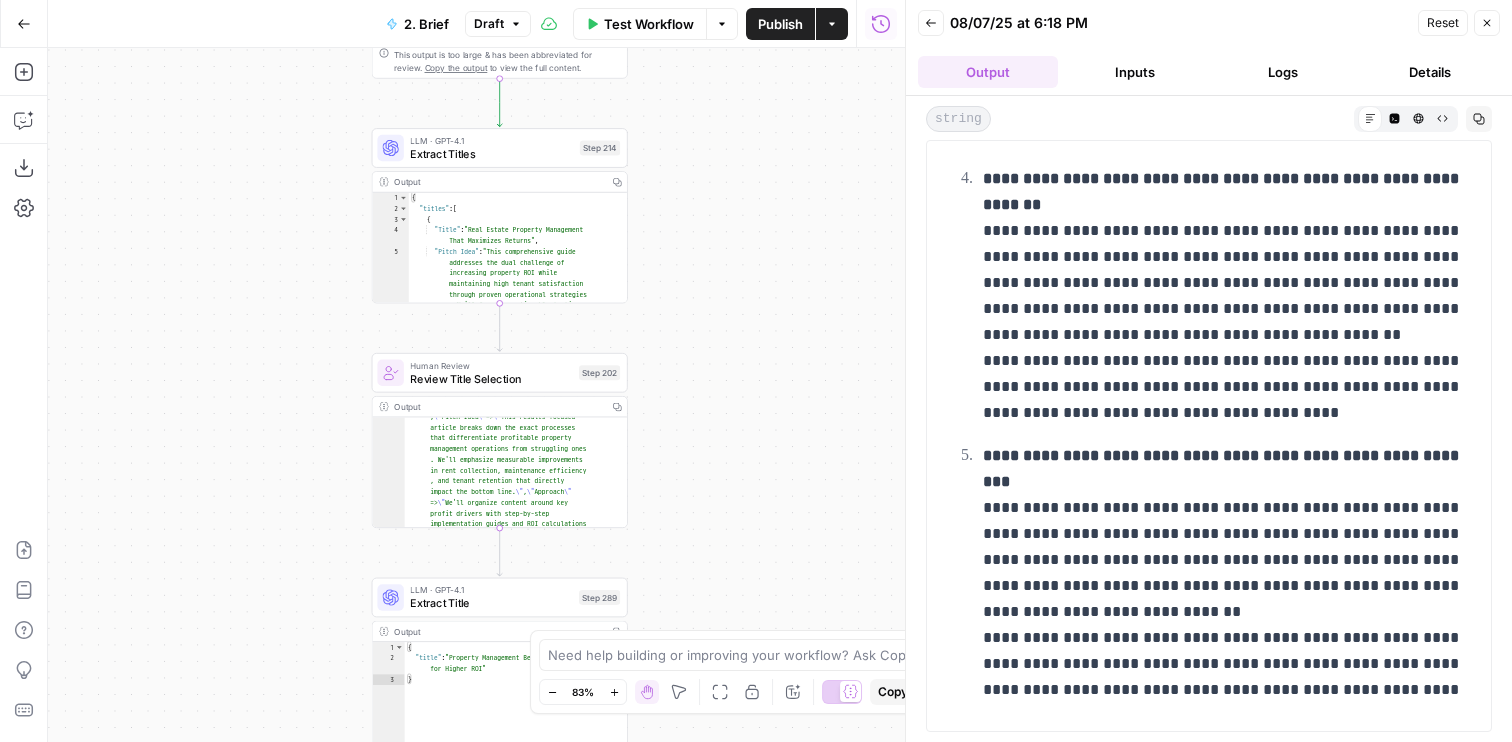 scroll, scrollTop: 73, scrollLeft: 0, axis: vertical 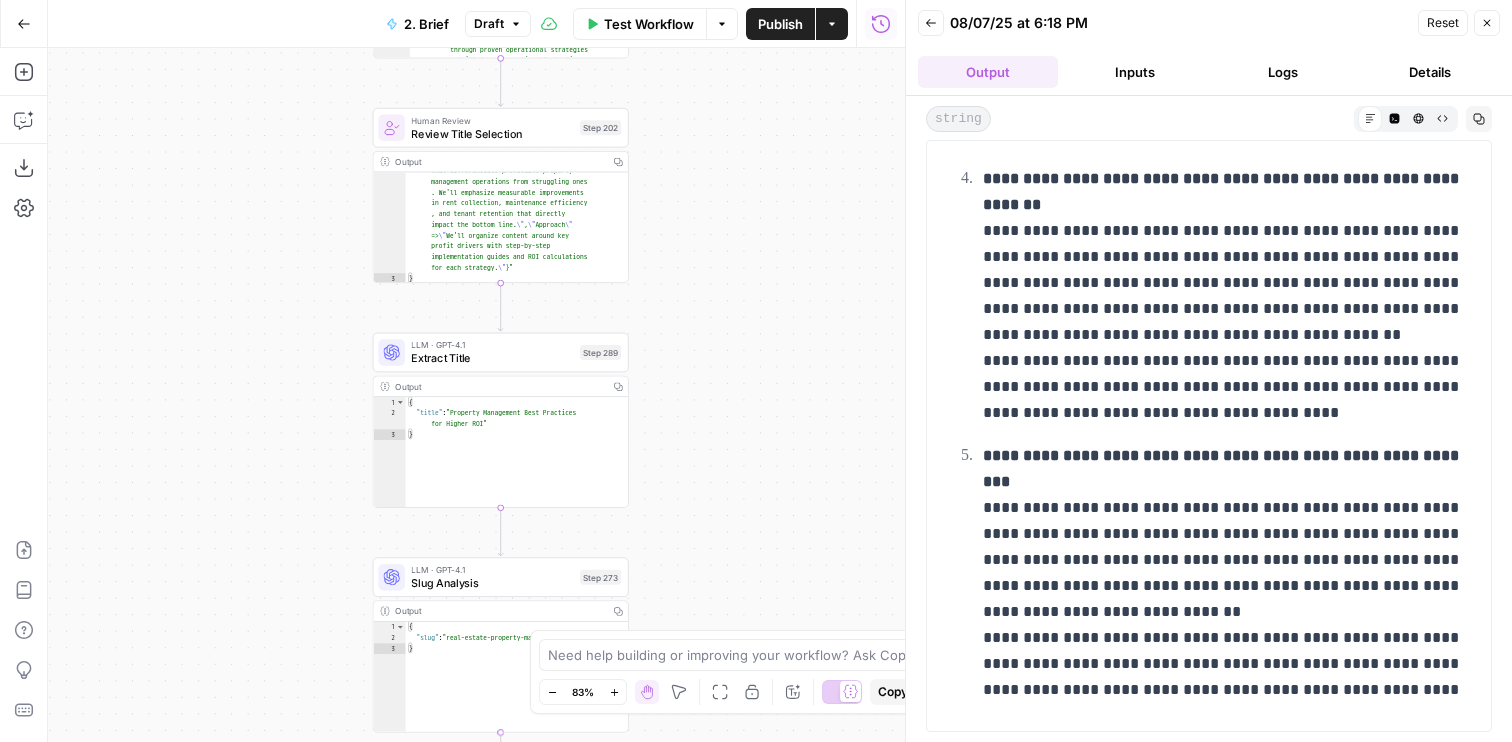 drag, startPoint x: 721, startPoint y: 429, endPoint x: 721, endPoint y: 188, distance: 241 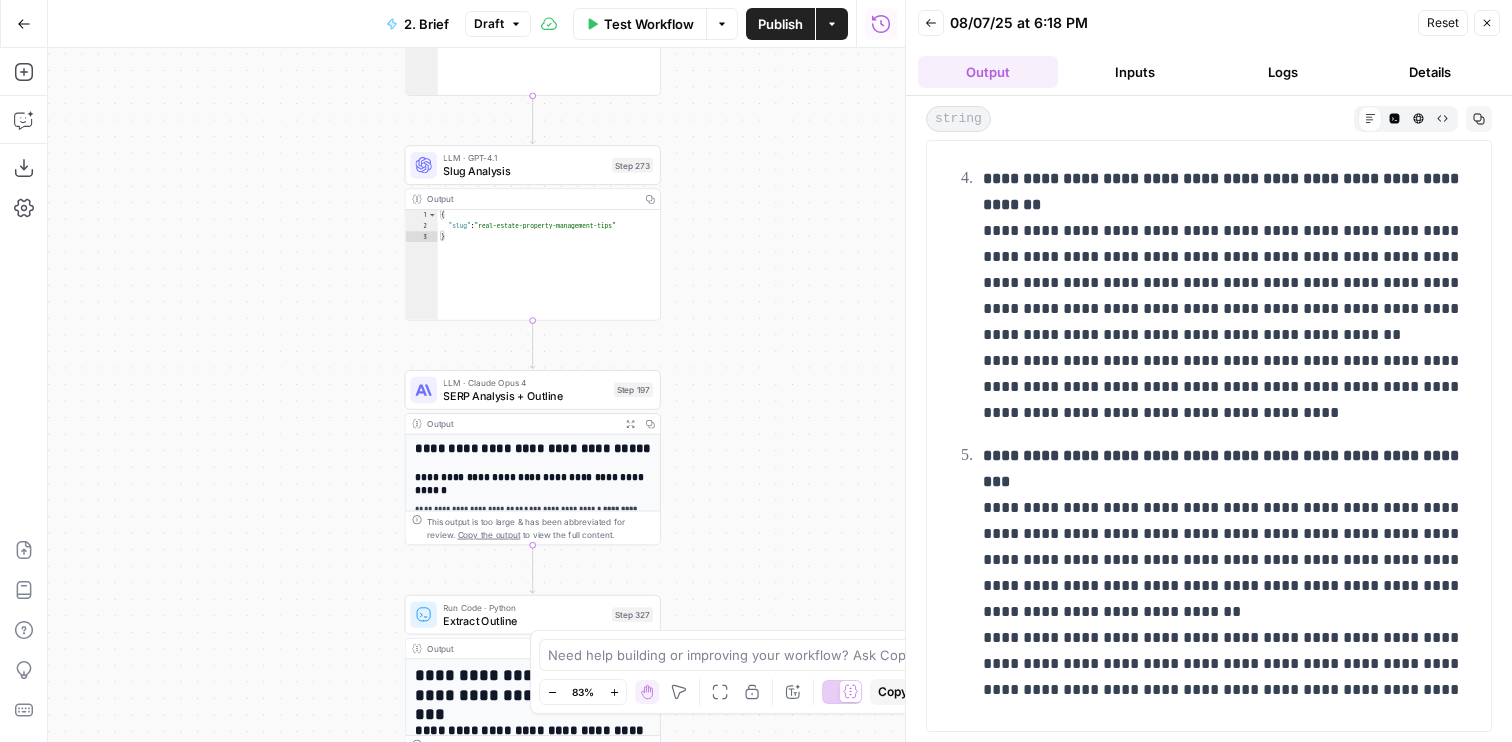 drag, startPoint x: 714, startPoint y: 466, endPoint x: 728, endPoint y: 49, distance: 417.23495 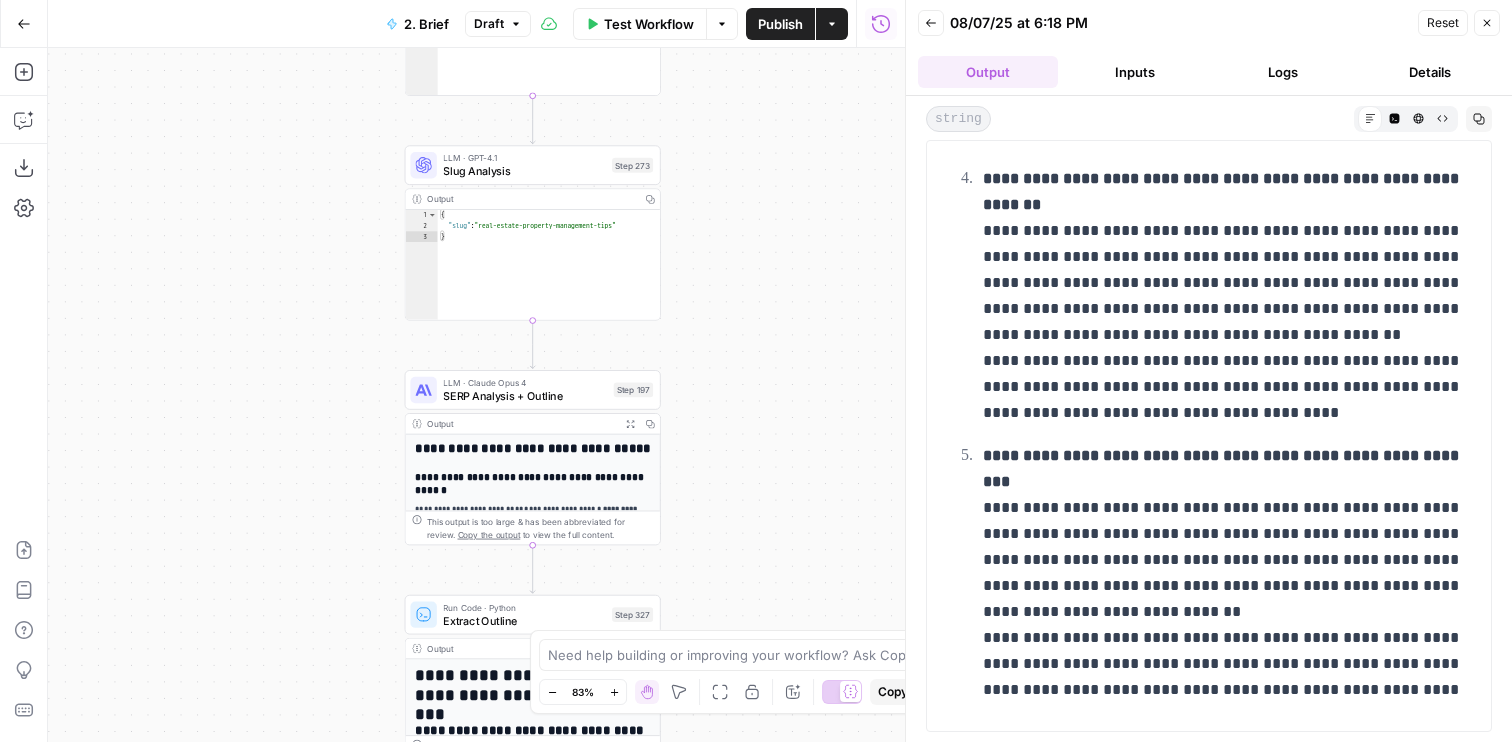 click on "Workflow Set Inputs Inputs Run Code · JavaScript Structure Competitor Keywords Step 212 Output Copy 1 2 3 4 5 6 7 8 9 10 11 12 [    {      "Keyword" :  "property management" ,      "Search Volume" :  110000 ,      "Keyword Difficulty" :  96 ,      "Article Count" :  6    } ,    {      "Keyword" :  "property management services" ,      "Search Volume" :  5400 ,      "Keyword Difficulty" :  89 ,      "Article Count" :  6     XXXXXXXXXXXXXXXXXXXXXXXXXXXXXXXXXXXXXXXXXXXXXXXXXXXXXXXXXXXXXXXXXXXXXXXXXXXXXXXXXXXXXXXXXXXXXXXXXXXXXXXXXXXXXXXXXXXXXXXXXXXXXXXXXXXXXXXXXXXXXXXXXXXXXXXXXXXXXXXXXXXXXXXXXXXXXXXXXXXXXXXXXXXXXXXXXXXXXXXXXXXXXXXXXXXXXXXXXXXXXXXXXXXXXXXXXXXXXXXXXXXXXXXXXXXXXXXXXXXXXXXXXXXXXXXXXXXXXXXXXXXXXXXXXXXXXXXXXXXXXXXXXXXXXXXXXXXXXXXXXXXXXXXXXXXXXXXXXXXXXXXXXXXXXXXXXXXXXXXXXXXXXXXXXXXXXXXXXXXXXXXXXXXXXXXXXXXXXXXXXXXXXXXXXXXXXXXXXXXXXXXXXXXXXXXXXXXXXXXXXXXXXXXXXXXXXXXXXXXXXXXXXXXXXXXXXXXXXXXXXXXXXXXXXXXXXXXXXXXXXXXXXXXXXXXX Run Code · JavaScript Create Customer Profile Step 329 Output Copy 1 2 {    :  ." at bounding box center (476, 395) 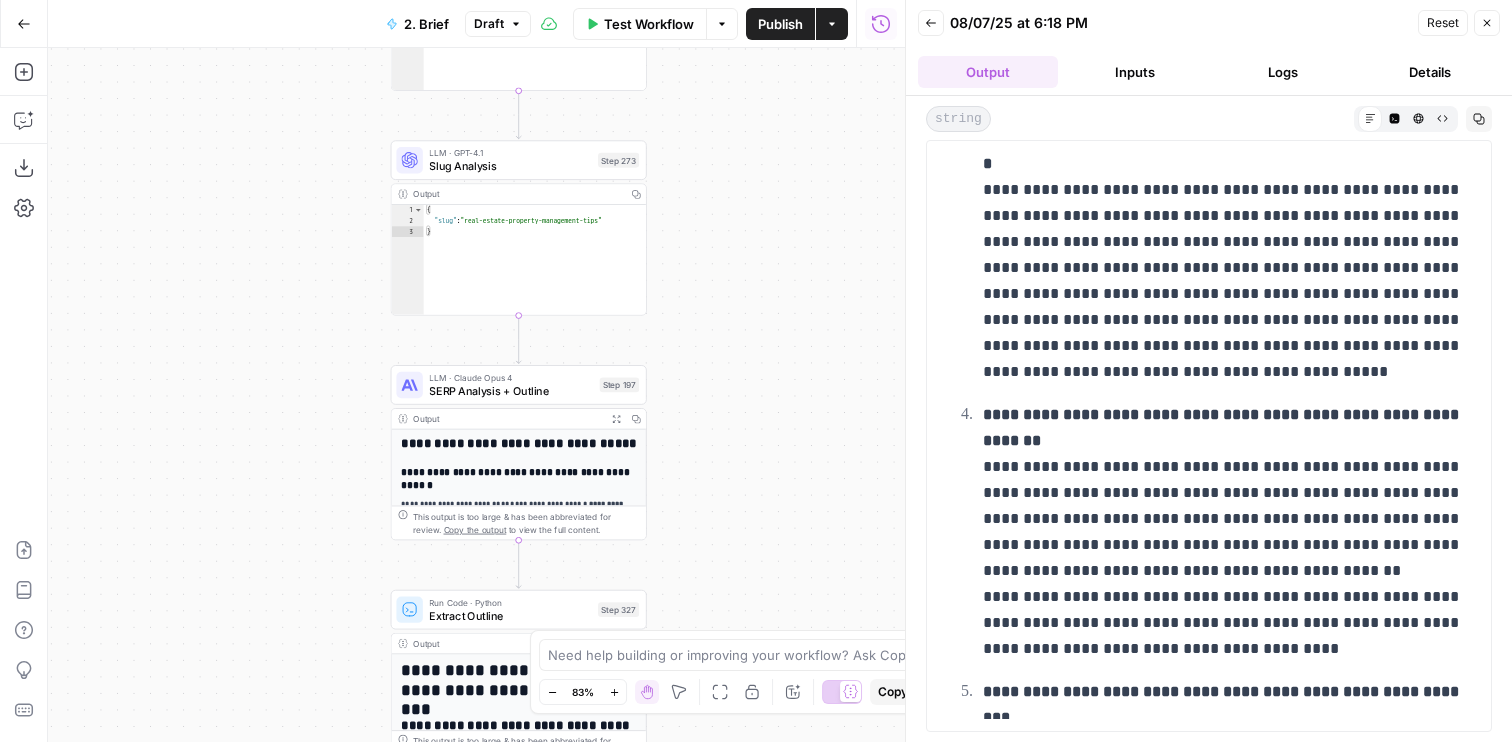scroll, scrollTop: 1059, scrollLeft: 0, axis: vertical 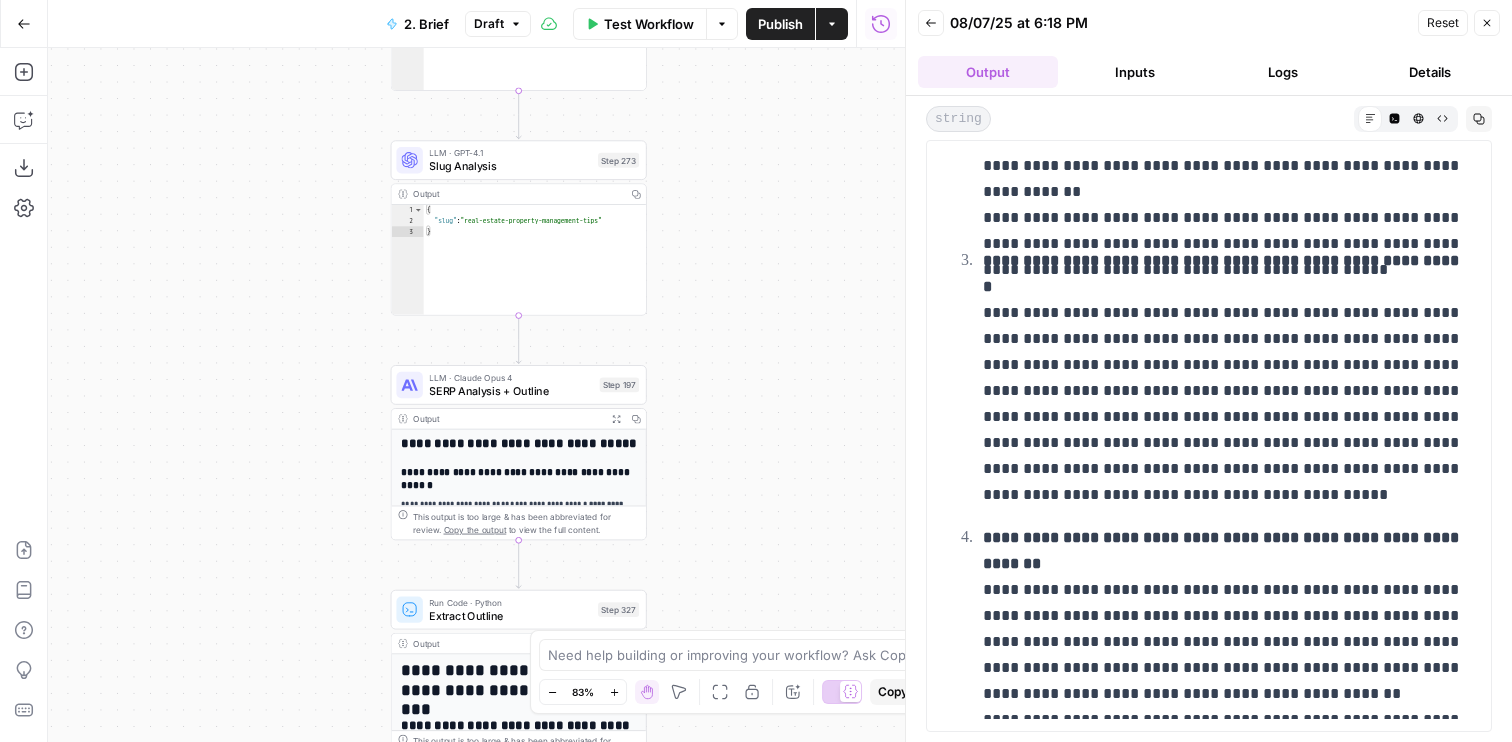 drag, startPoint x: 793, startPoint y: 163, endPoint x: 794, endPoint y: 510, distance: 347.00143 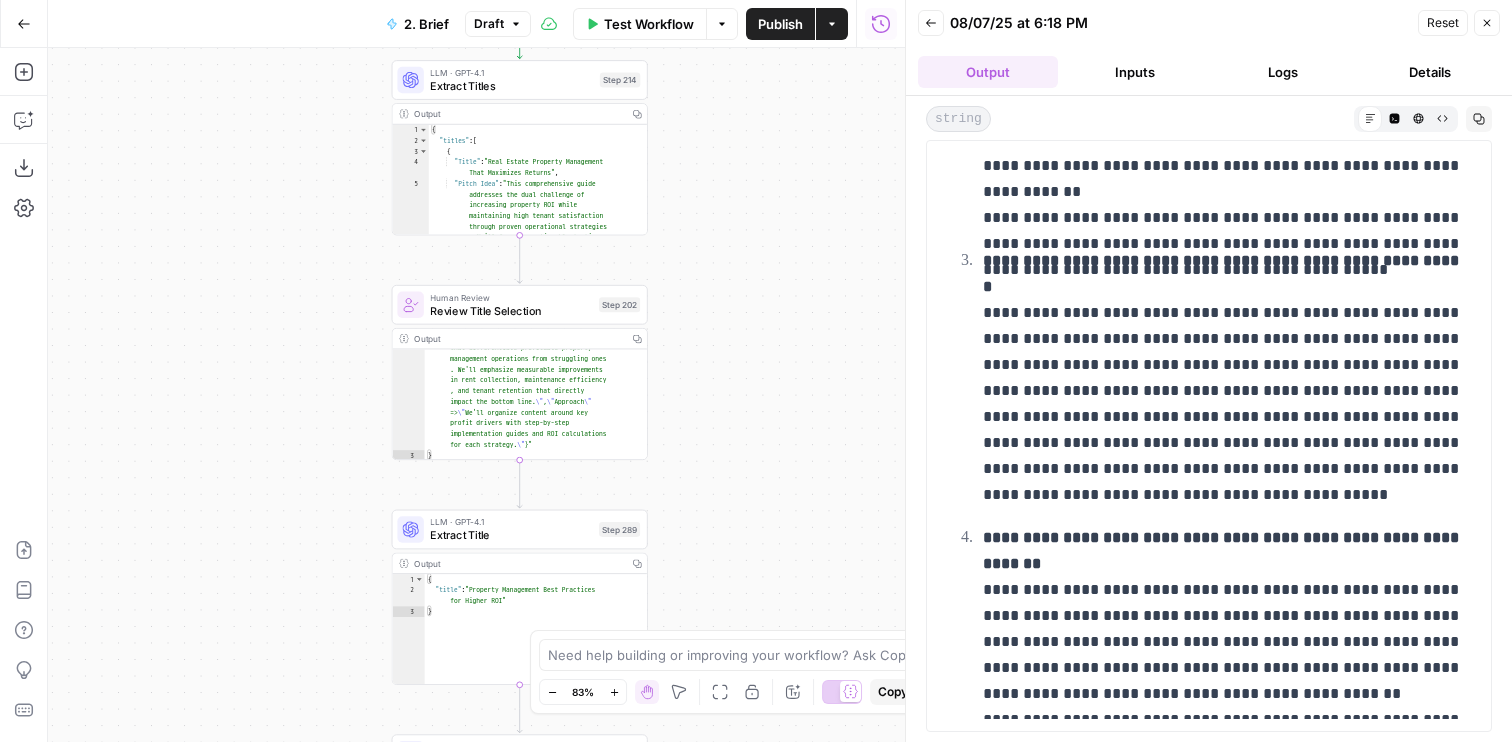 drag, startPoint x: 691, startPoint y: 220, endPoint x: 692, endPoint y: 478, distance: 258.00195 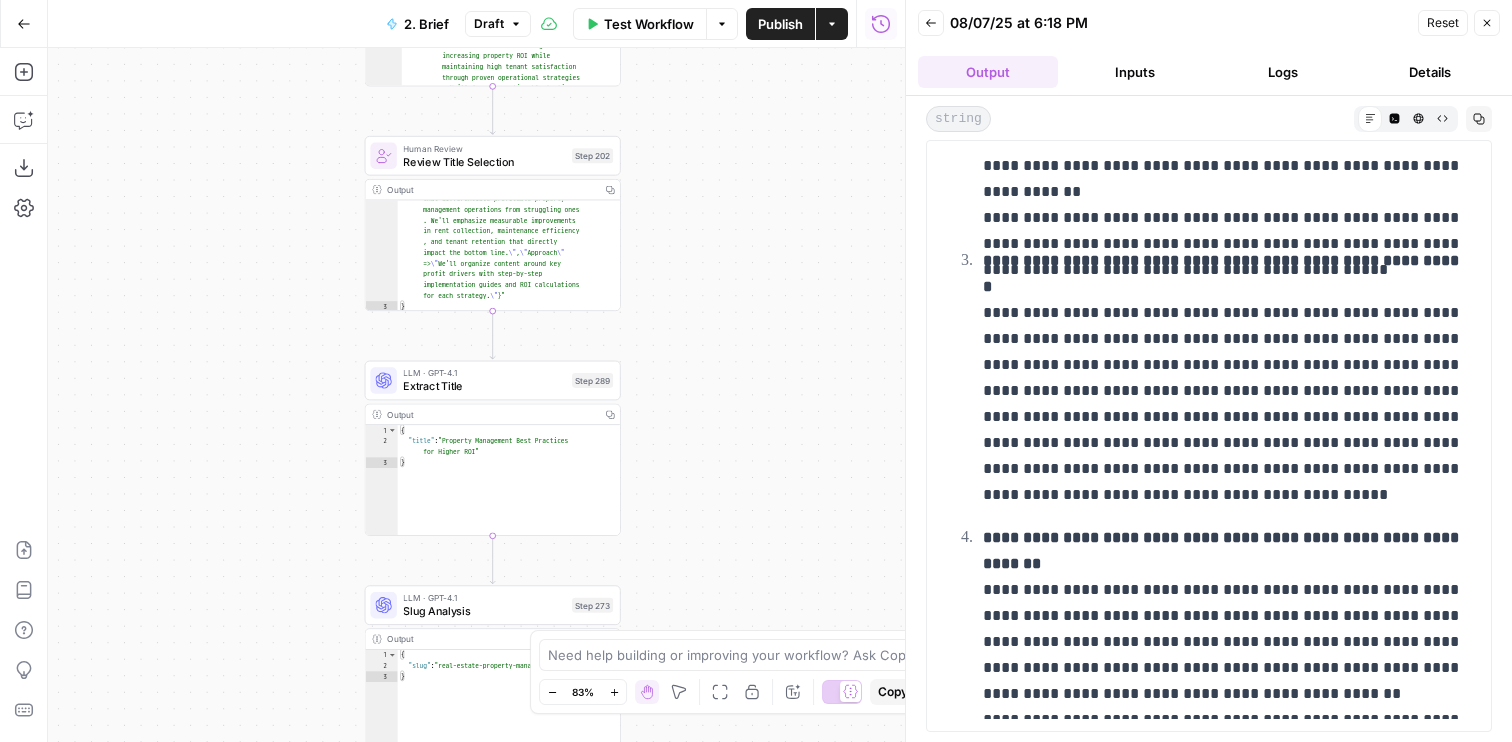 drag, startPoint x: 703, startPoint y: 428, endPoint x: 675, endPoint y: 265, distance: 165.38742 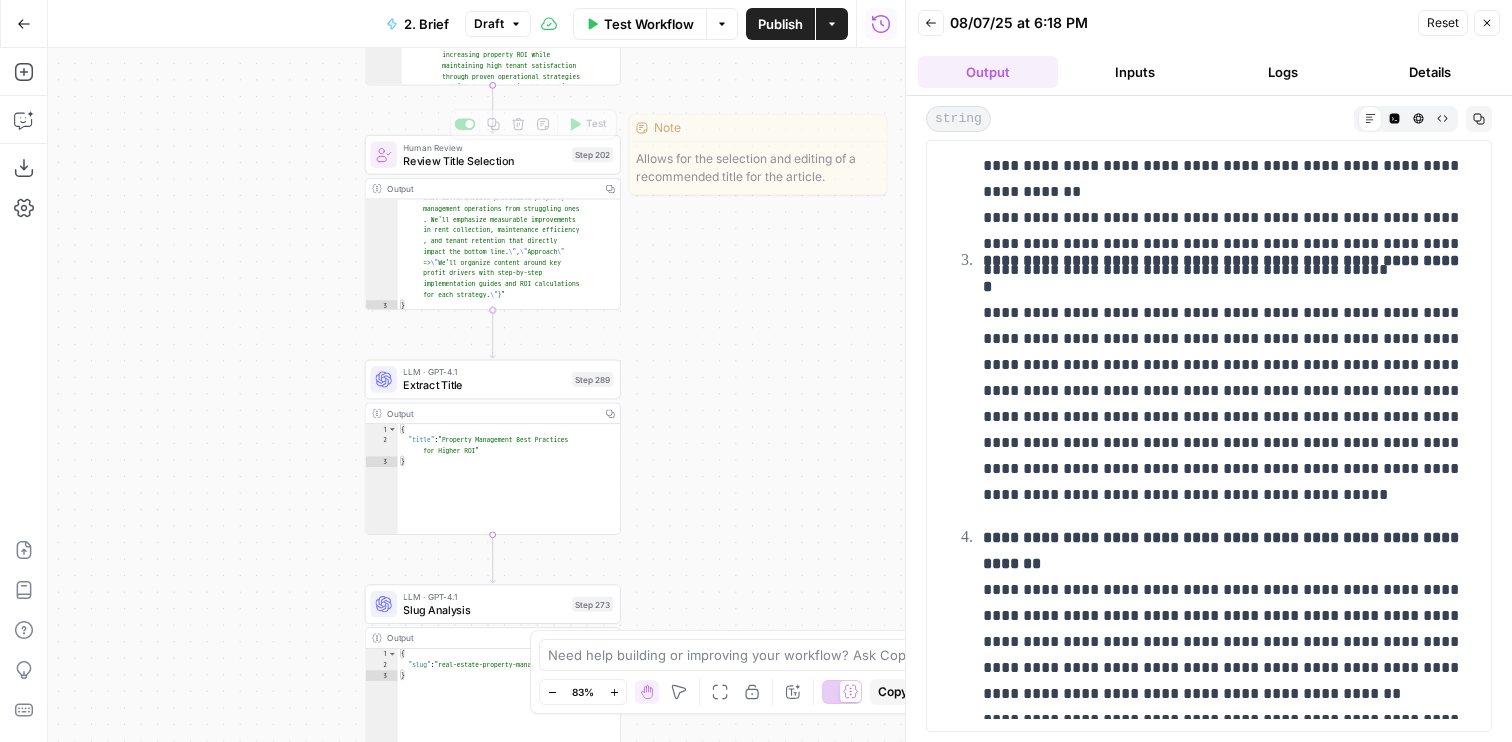 drag, startPoint x: 710, startPoint y: 164, endPoint x: 724, endPoint y: 518, distance: 354.27673 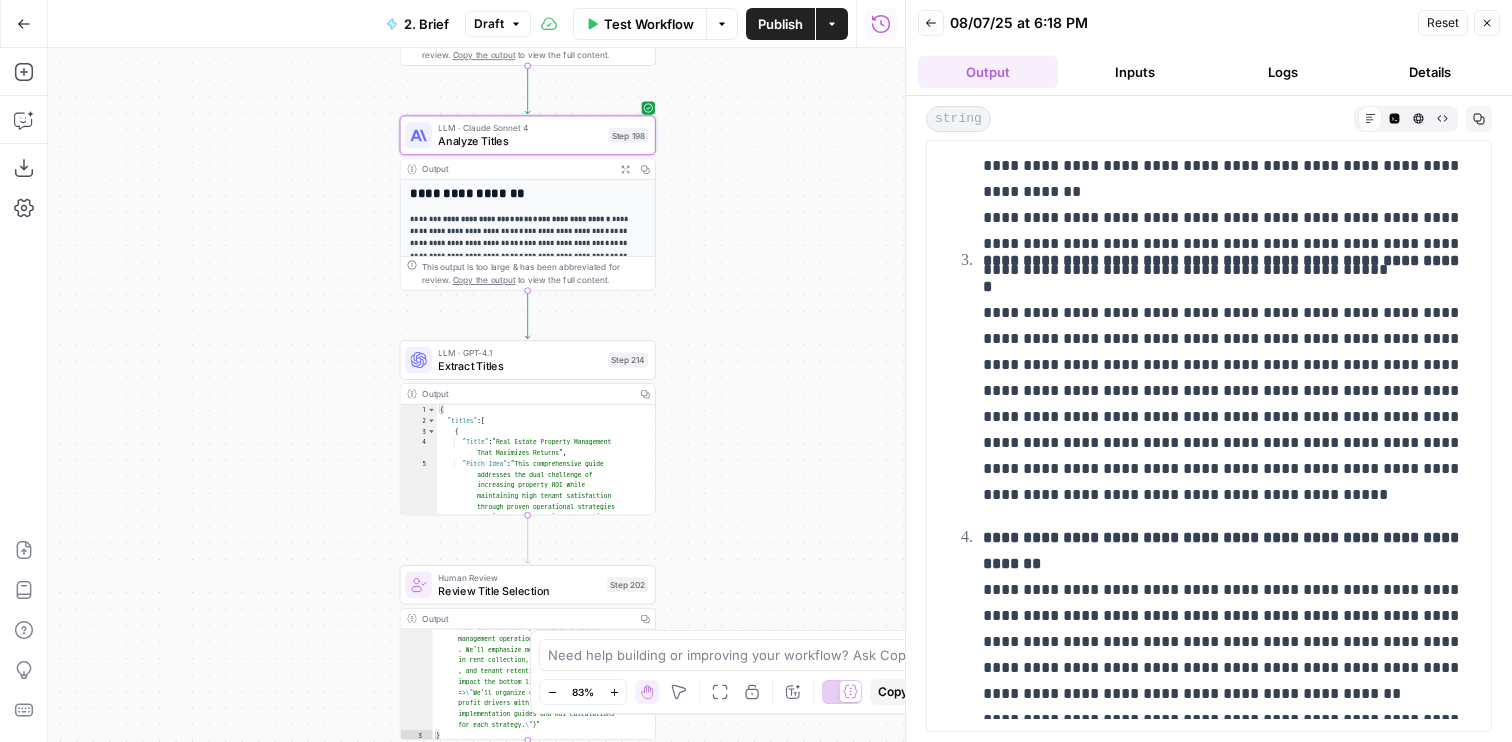 drag, startPoint x: 730, startPoint y: 445, endPoint x: 758, endPoint y: 604, distance: 161.44658 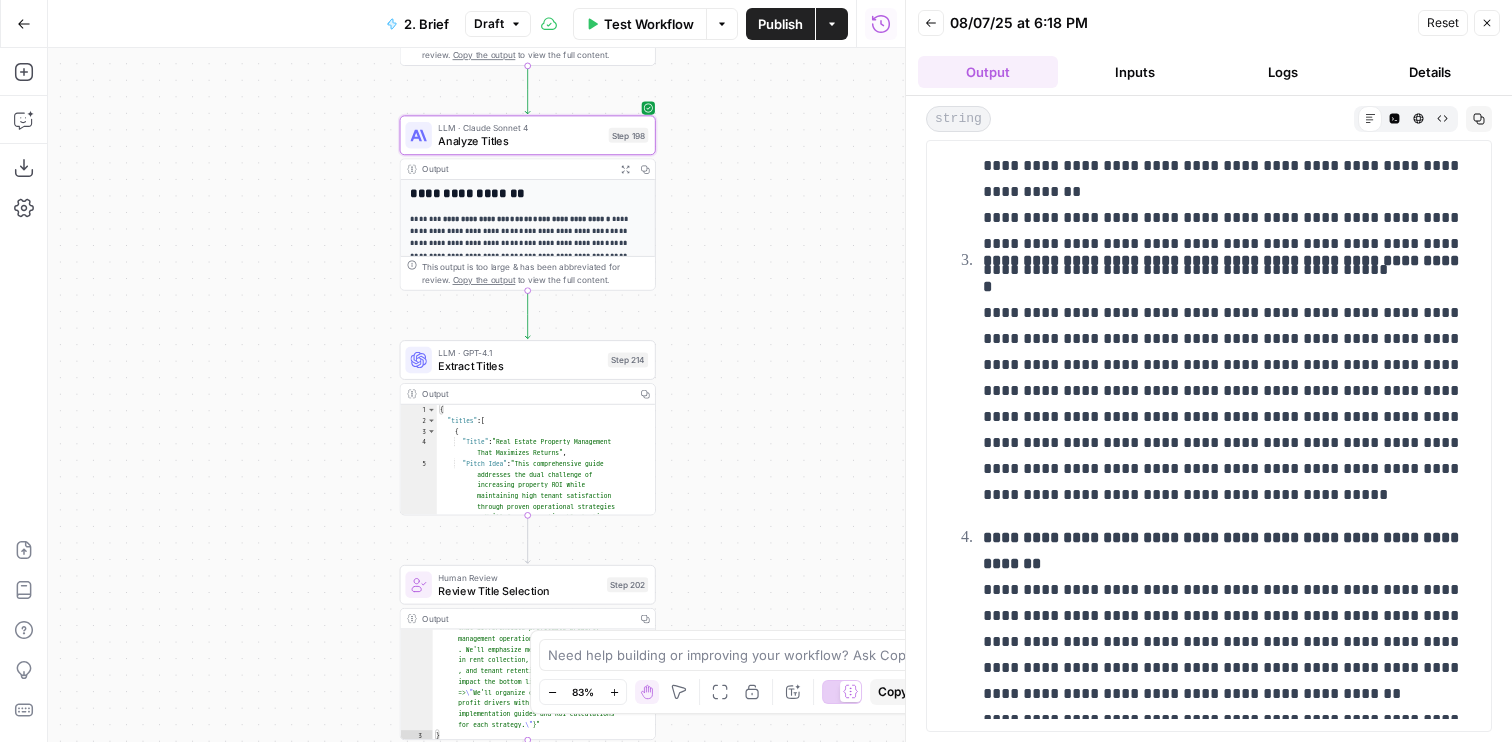 click on "Workflow Set Inputs Inputs Run Code · JavaScript Structure Competitor Keywords Step 212 Output Copy 1 2 3 4 5 6 7 8 9 10 11 12 [    {      "Keyword" :  "property management" ,      "Search Volume" :  110000 ,      "Keyword Difficulty" :  96 ,      "Article Count" :  6    } ,    {      "Keyword" :  "property management services" ,      "Search Volume" :  5400 ,      "Keyword Difficulty" :  89 ,      "Article Count" :  6     XXXXXXXXXXXXXXXXXXXXXXXXXXXXXXXXXXXXXXXXXXXXXXXXXXXXXXXXXXXXXXXXXXXXXXXXXXXXXXXXXXXXXXXXXXXXXXXXXXXXXXXXXXXXXXXXXXXXXXXXXXXXXXXXXXXXXXXXXXXXXXXXXXXXXXXXXXXXXXXXXXXXXXXXXXXXXXXXXXXXXXXXXXXXXXXXXXXXXXXXXXXXXXXXXXXXXXXXXXXXXXXXXXXXXXXXXXXXXXXXXXXXXXXXXXXXXXXXXXXXXXXXXXXXXXXXXXXXXXXXXXXXXXXXXXXXXXXXXXXXXXXXXXXXXXXXXXXXXXXXXXXXXXXXXXXXXXXXXXXXXXXXXXXXXXXXXXXXXXXXXXXXXXXXXXXXXXXXXXXXXXXXXXXXXXXXXXXXXXXXXXXXXXXXXXXXXXXXXXXXXXXXXXXXXXXXXXXXXXXXXXXXXXXXXXXXXXXXXXXXXXXXXXXXXXXXXXXXXXXXXXXXXXXXXXXXXXXXXXXXXXXXXXXXXXXX Run Code · JavaScript Create Customer Profile Step 329 Output Copy 1 2 {    :  ." at bounding box center [476, 395] 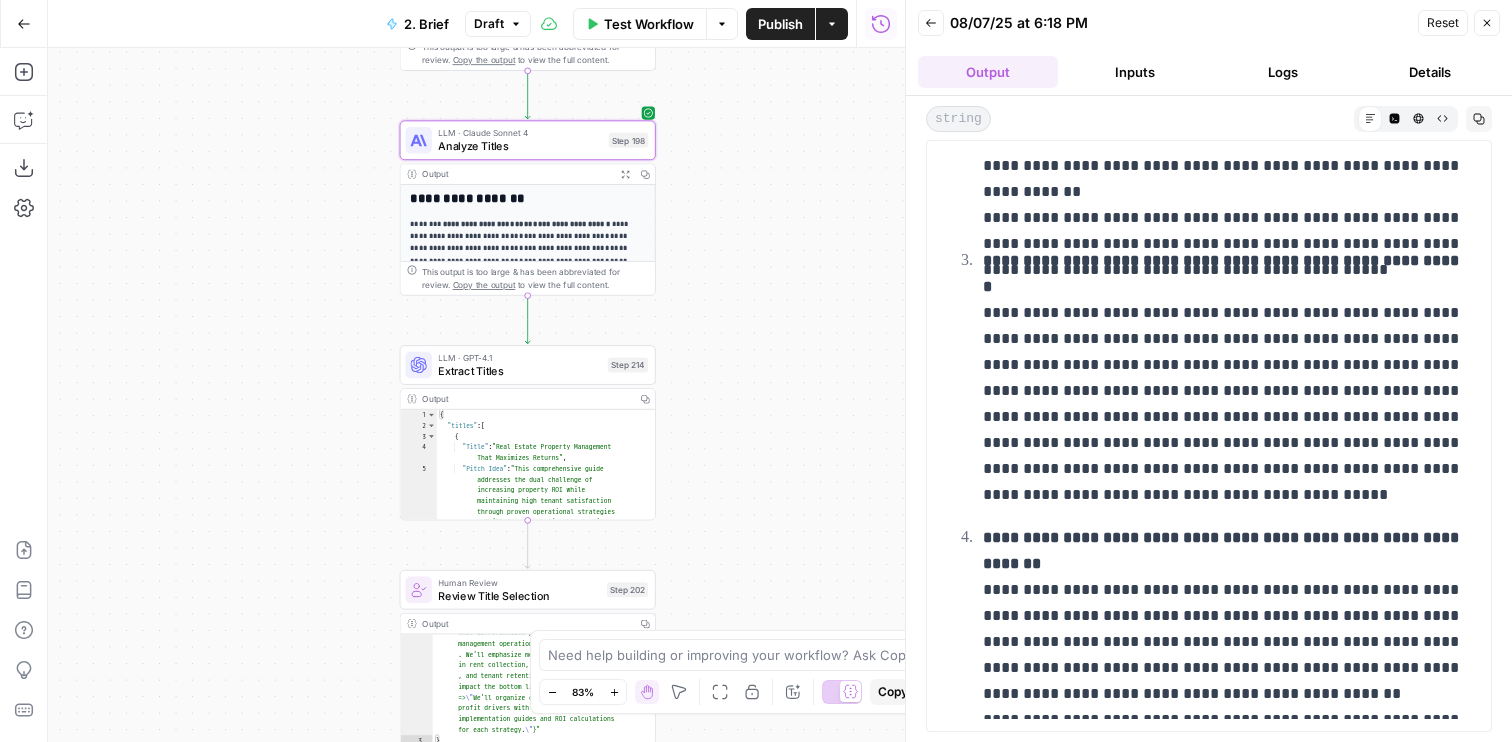 drag, startPoint x: 731, startPoint y: 288, endPoint x: 731, endPoint y: 433, distance: 145 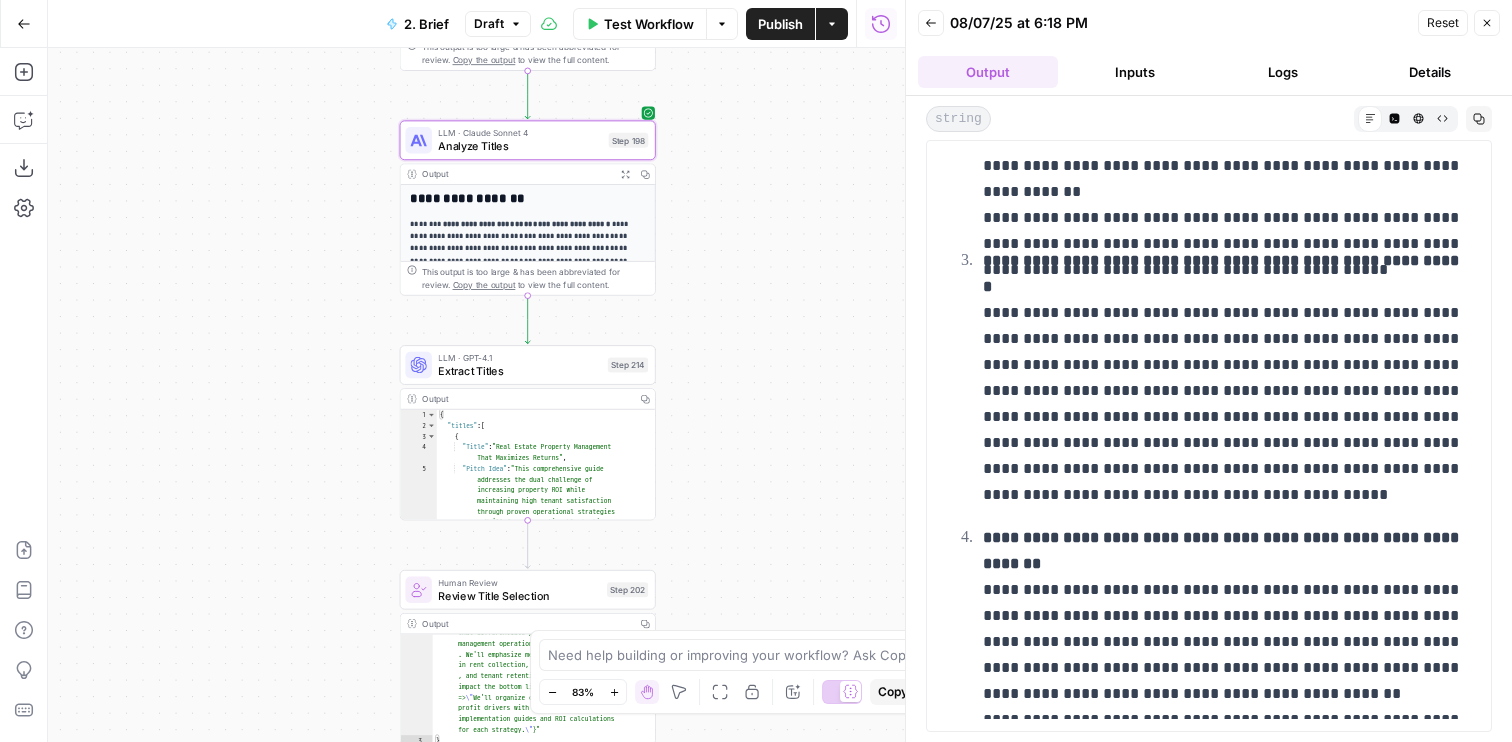 click on "Workflow Set Inputs Inputs Run Code · JavaScript Structure Competitor Keywords Step 212 Output Copy 1 2 3 4 5 6 7 8 9 10 11 12 [    {      "Keyword" :  "property management" ,      "Search Volume" :  110000 ,      "Keyword Difficulty" :  96 ,      "Article Count" :  6    } ,    {      "Keyword" :  "property management services" ,      "Search Volume" :  5400 ,      "Keyword Difficulty" :  89 ,      "Article Count" :  6     XXXXXXXXXXXXXXXXXXXXXXXXXXXXXXXXXXXXXXXXXXXXXXXXXXXXXXXXXXXXXXXXXXXXXXXXXXXXXXXXXXXXXXXXXXXXXXXXXXXXXXXXXXXXXXXXXXXXXXXXXXXXXXXXXXXXXXXXXXXXXXXXXXXXXXXXXXXXXXXXXXXXXXXXXXXXXXXXXXXXXXXXXXXXXXXXXXXXXXXXXXXXXXXXXXXXXXXXXXXXXXXXXXXXXXXXXXXXXXXXXXXXXXXXXXXXXXXXXXXXXXXXXXXXXXXXXXXXXXXXXXXXXXXXXXXXXXXXXXXXXXXXXXXXXXXXXXXXXXXXXXXXXXXXXXXXXXXXXXXXXXXXXXXXXXXXXXXXXXXXXXXXXXXXXXXXXXXXXXXXXXXXXXXXXXXXXXXXXXXXXXXXXXXXXXXXXXXXXXXXXXXXXXXXXXXXXXXXXXXXXXXXXXXXXXXXXXXXXXXXXXXXXXXXXXXXXXXXXXXXXXXXXXXXXXXXXXXXXXXXXXXXXXXXXXXX Run Code · JavaScript Create Customer Profile Step 329 Output Copy 1 2 {    :  ." at bounding box center [476, 395] 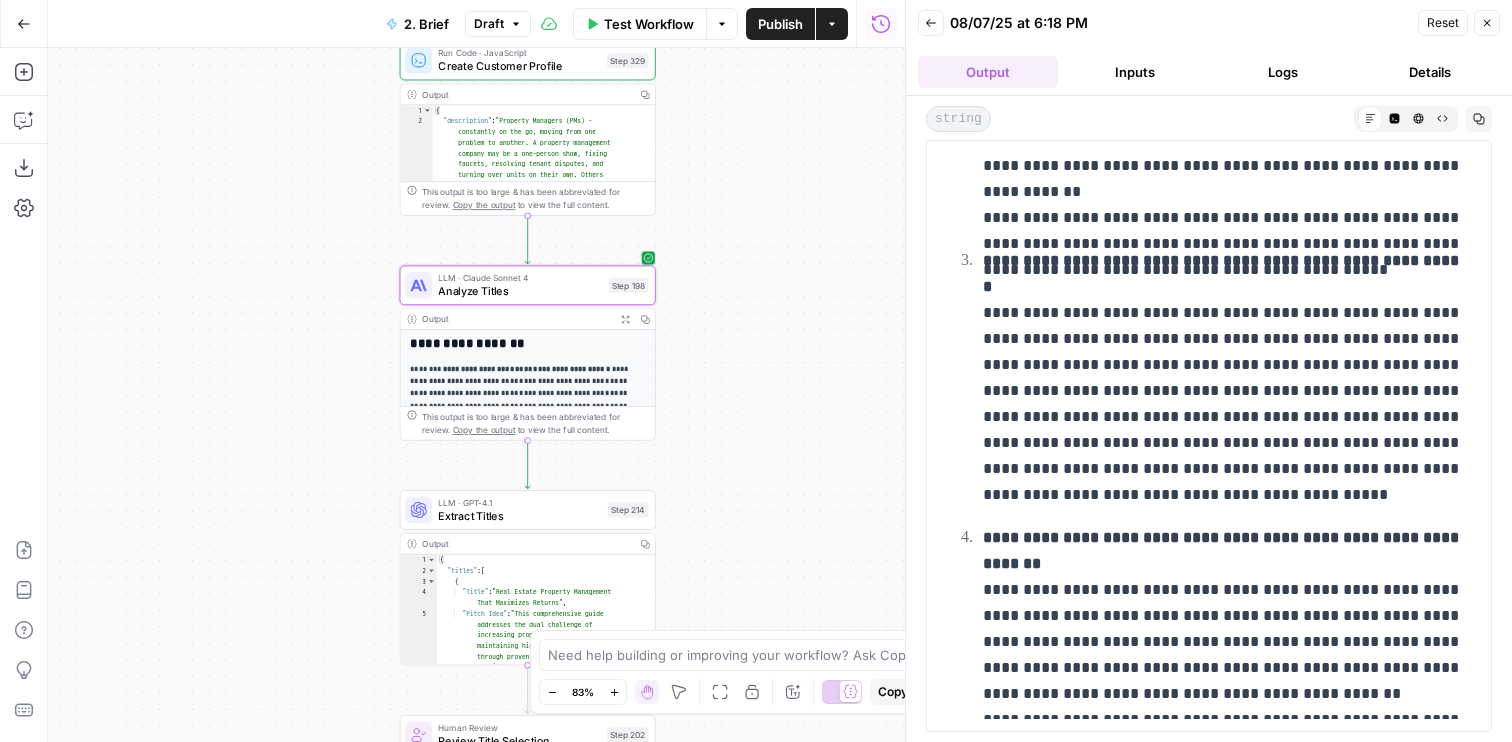 click on "Analyze Titles" at bounding box center (520, 291) 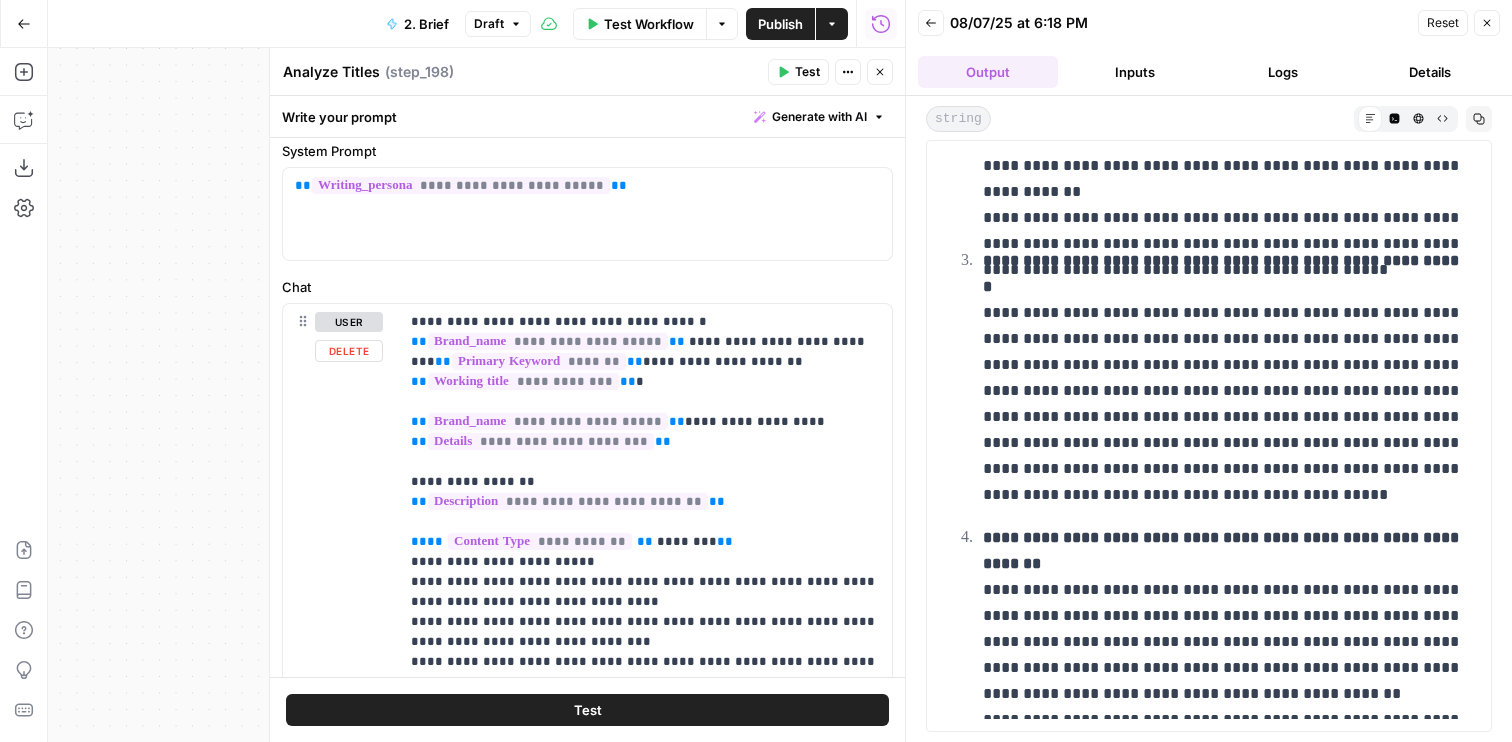 scroll, scrollTop: 196, scrollLeft: 0, axis: vertical 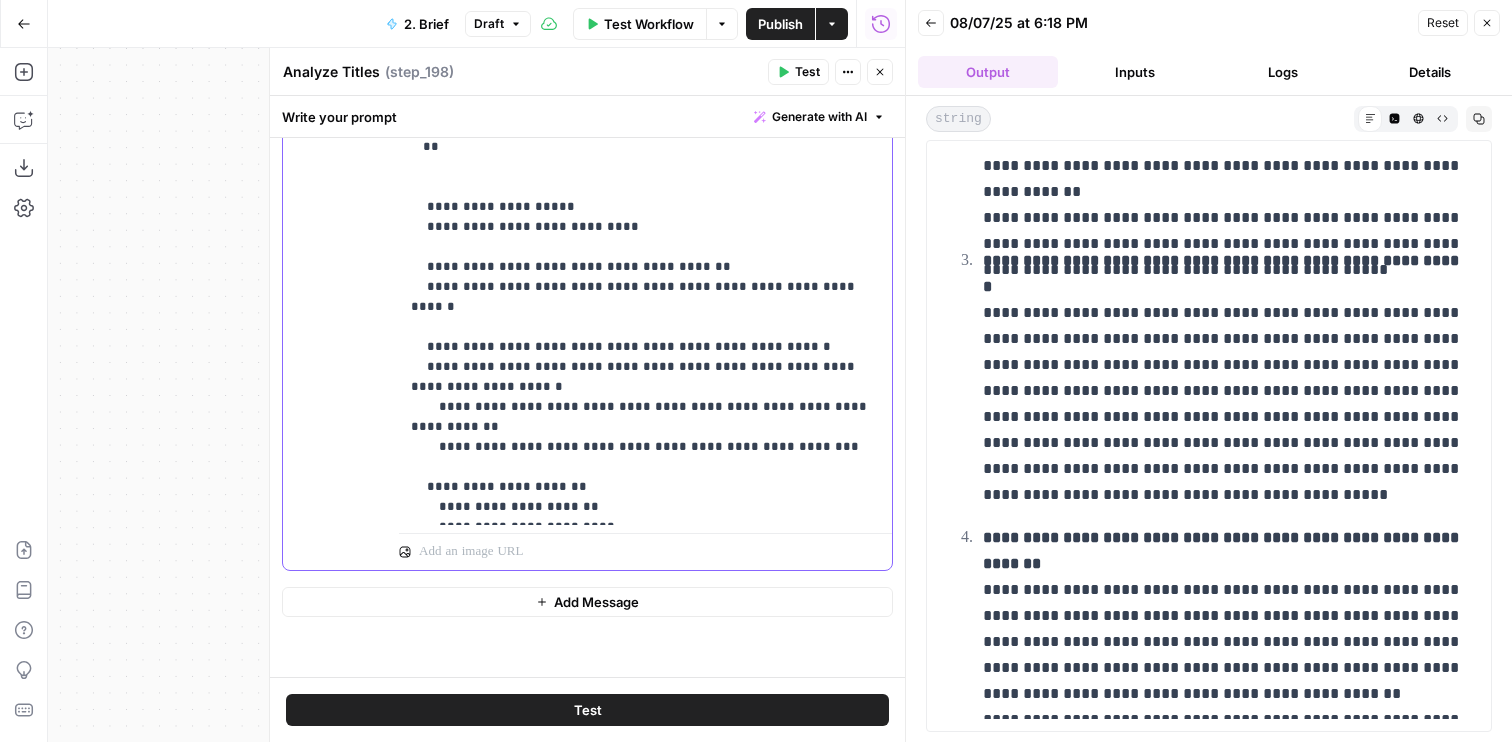 click on "**********" at bounding box center [645, -633] 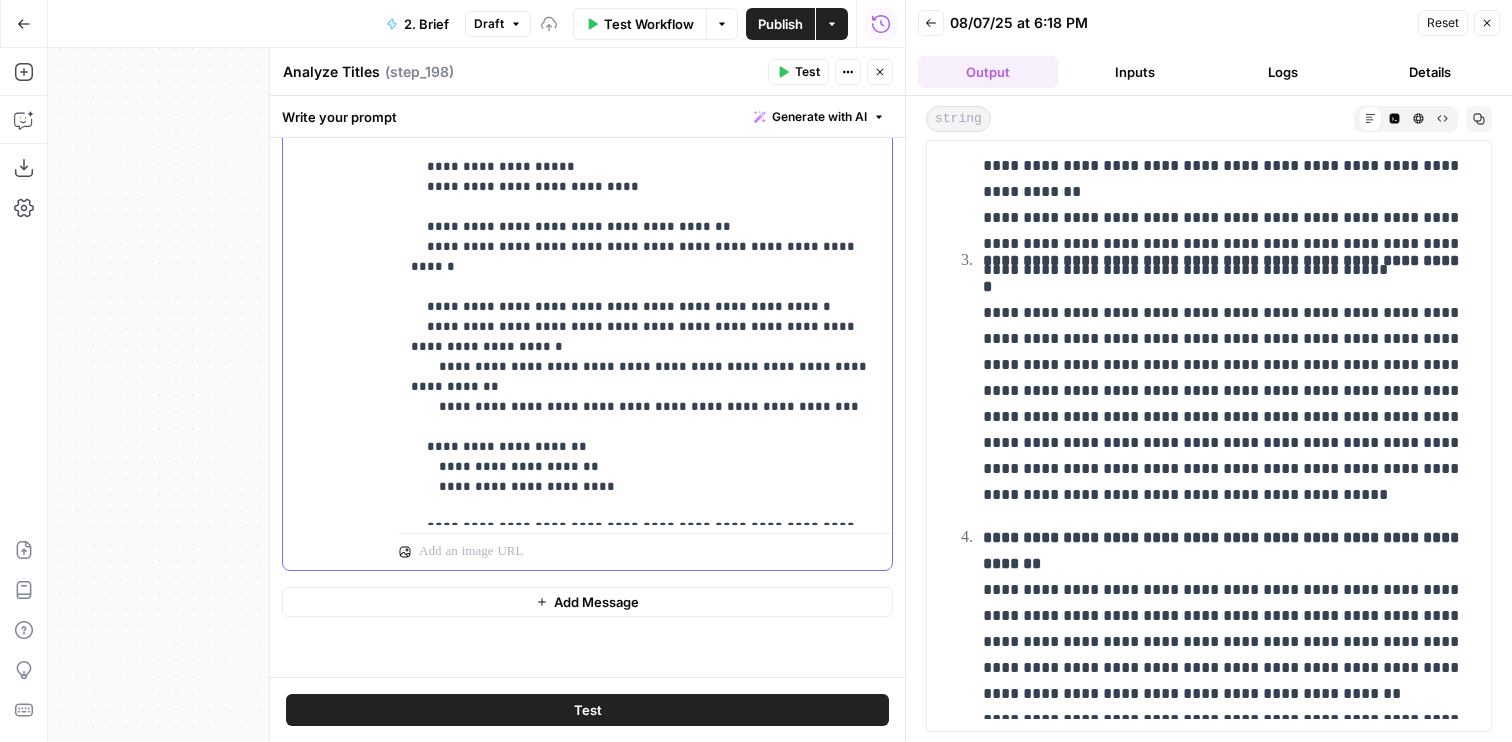 scroll, scrollTop: 1501, scrollLeft: 0, axis: vertical 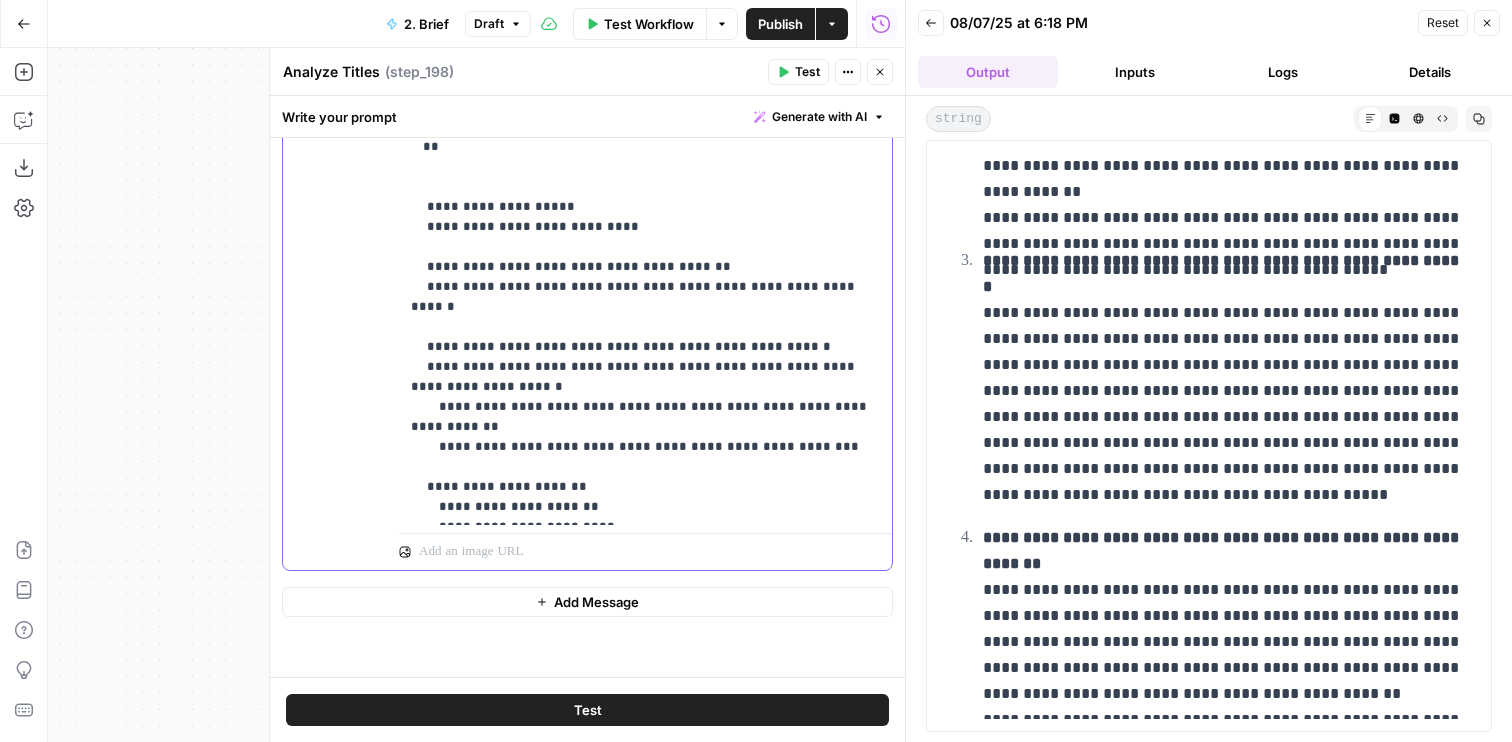 type 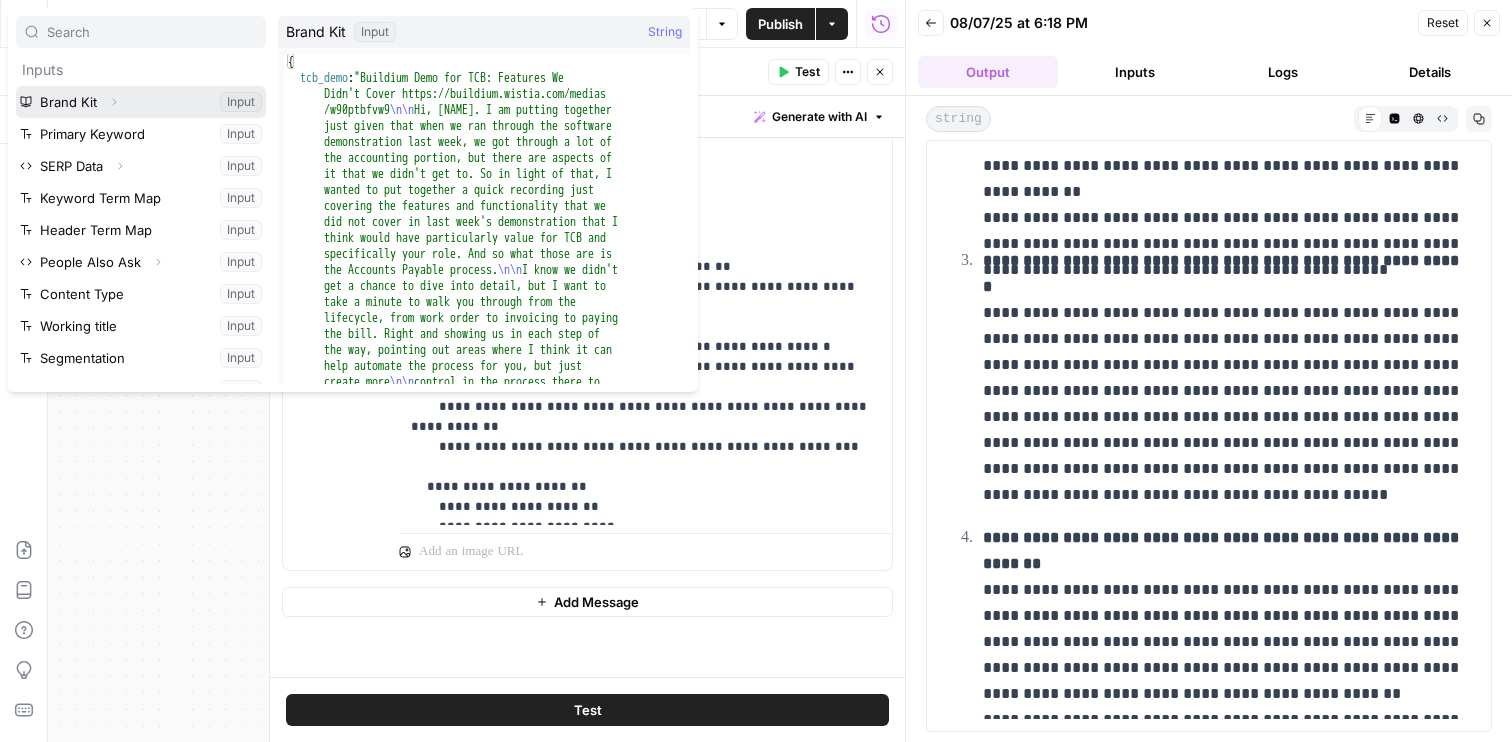 click 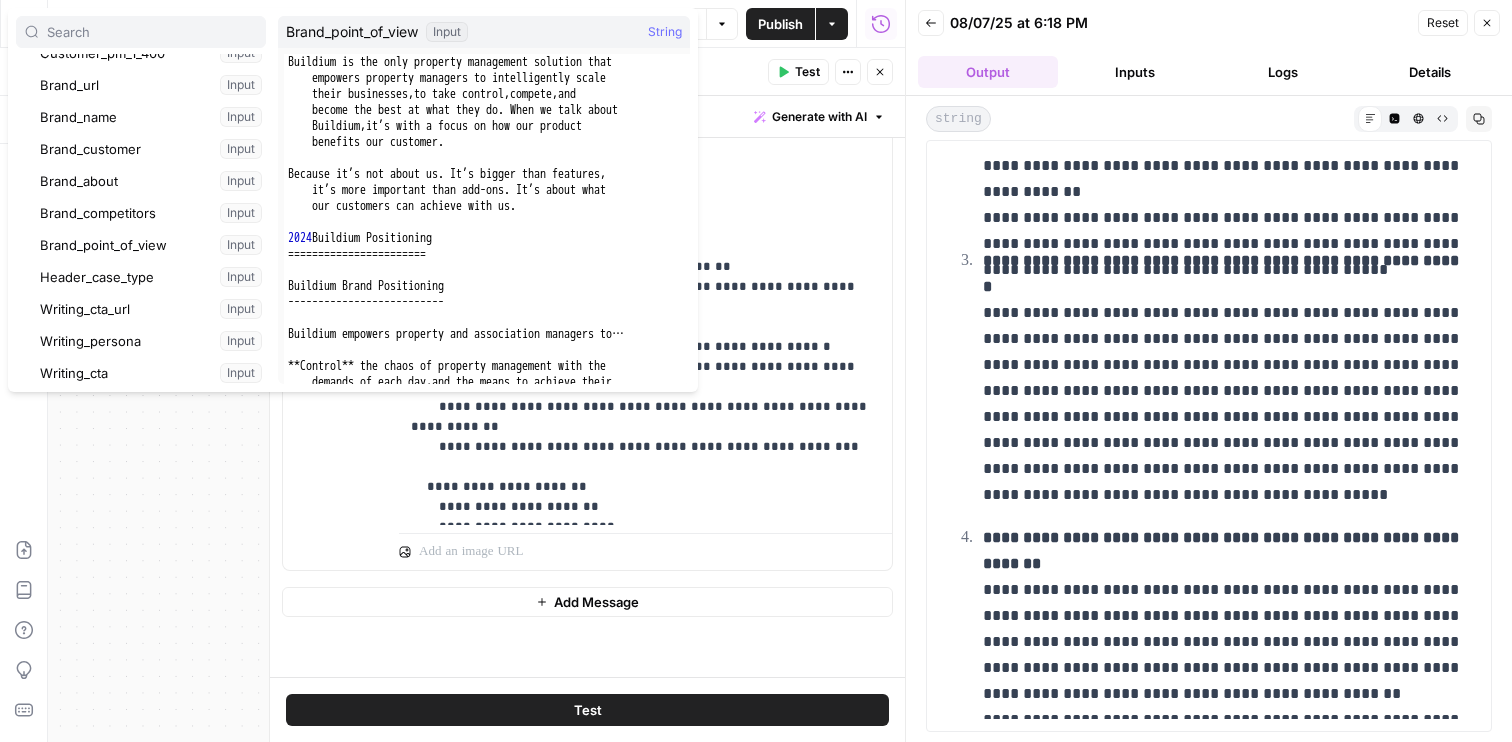 scroll, scrollTop: 552, scrollLeft: 0, axis: vertical 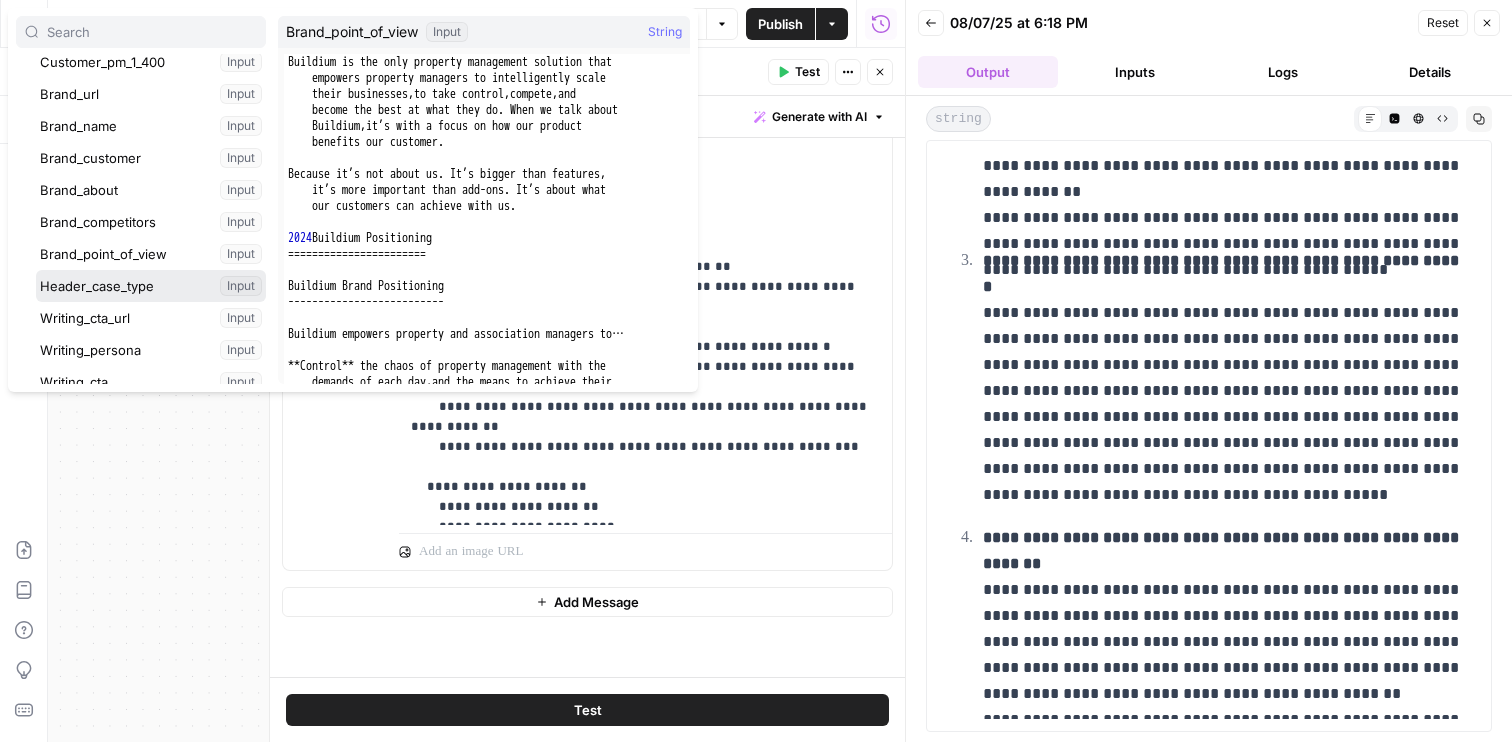 click at bounding box center (151, 286) 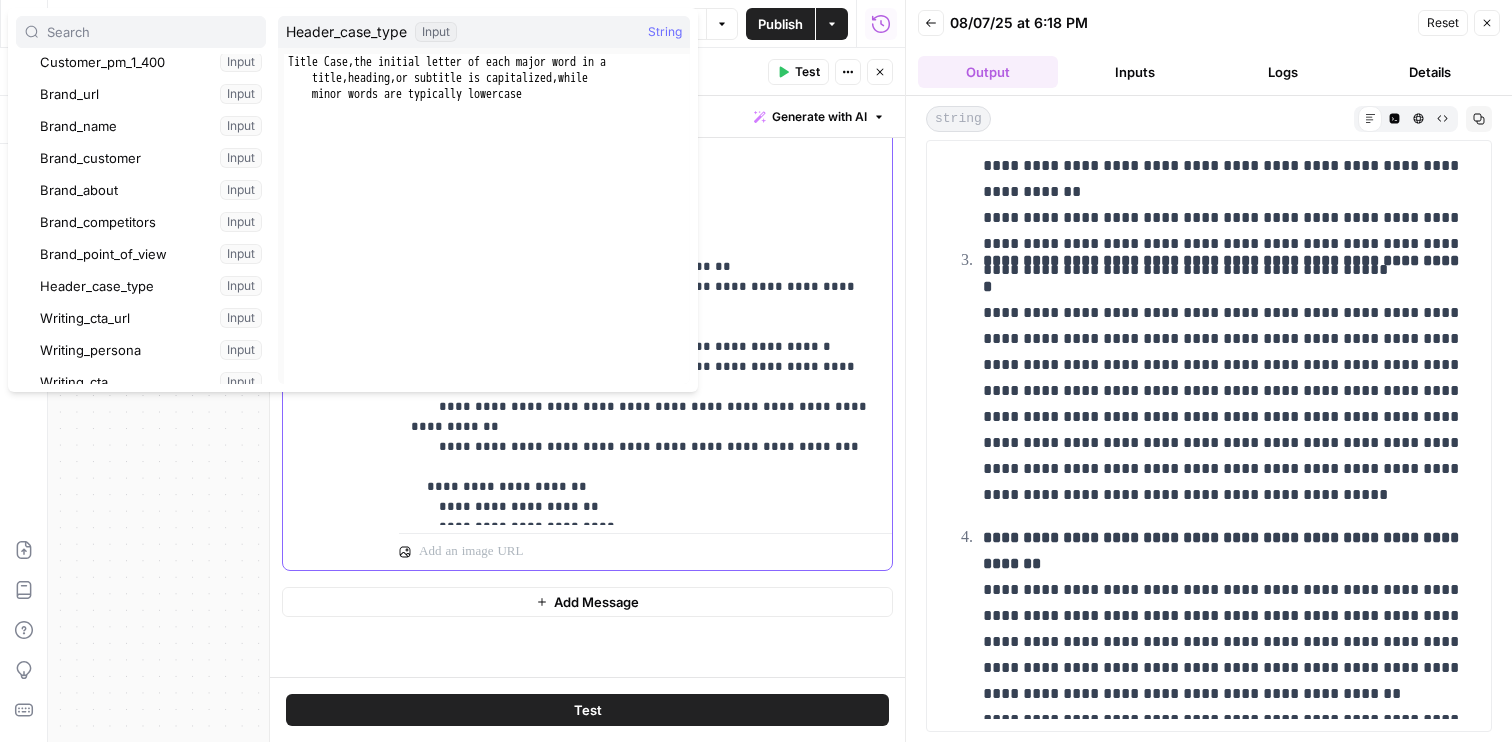 scroll, scrollTop: 1521, scrollLeft: 0, axis: vertical 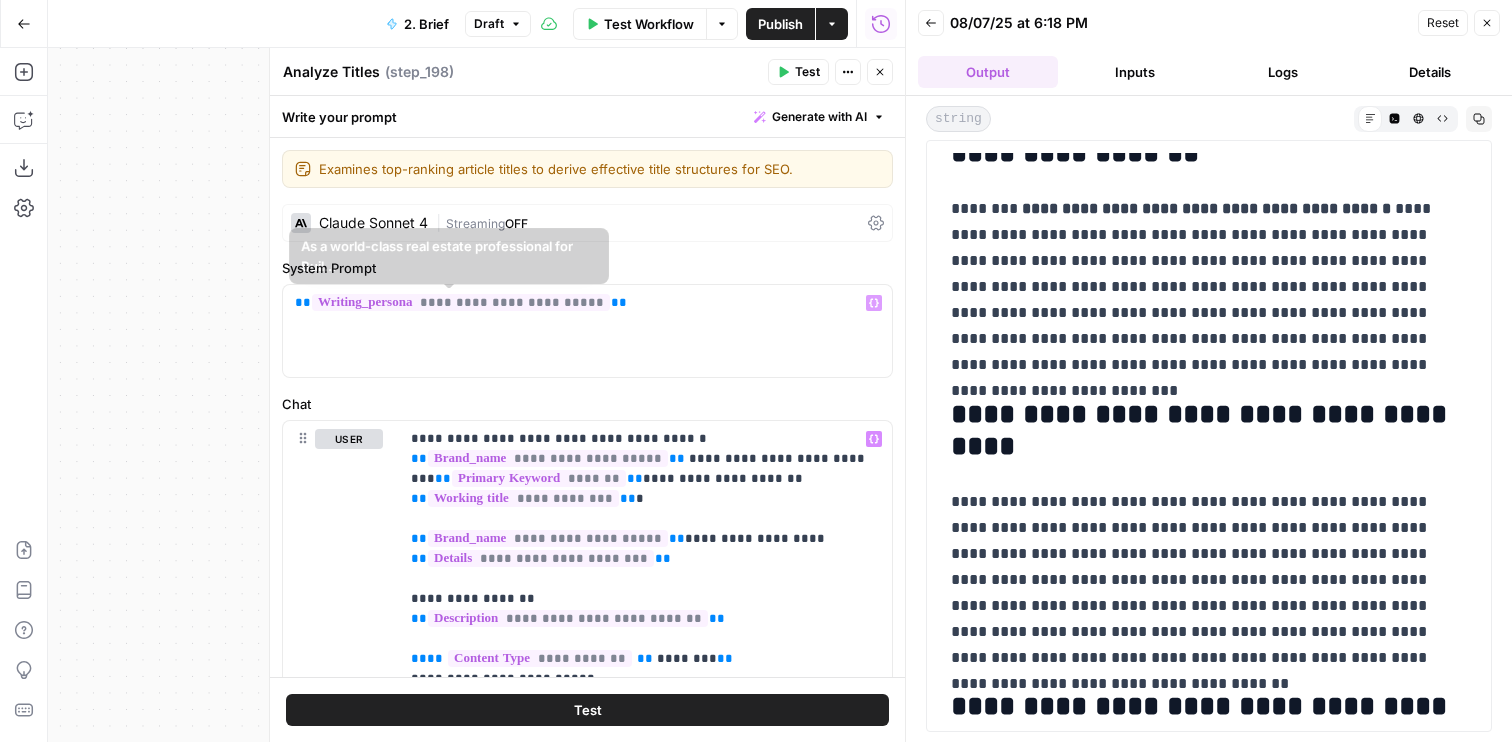 click on "Claude Sonnet 4" at bounding box center [359, 223] 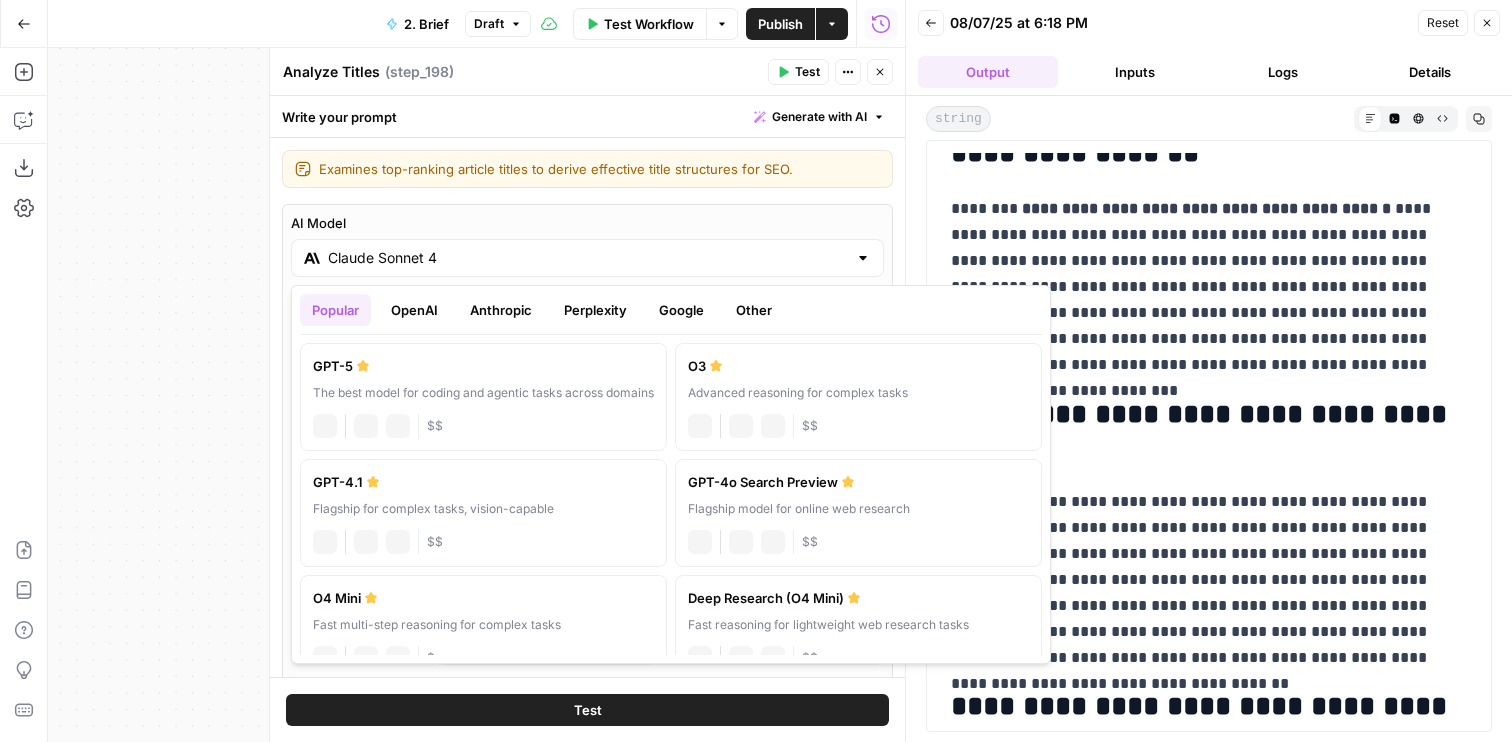 click on "Claude Sonnet 4" at bounding box center [587, 258] 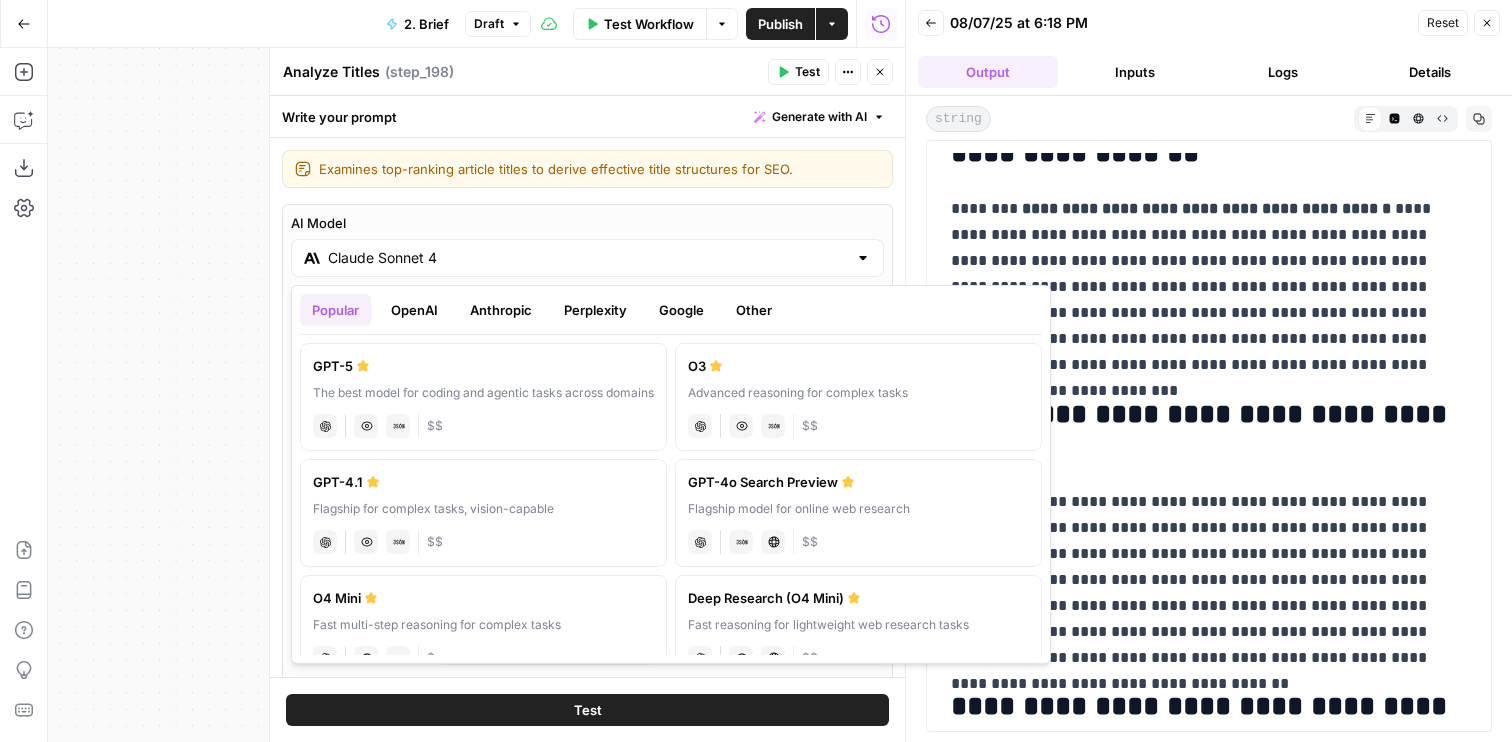click on "GPT-5 The best model for coding and agentic tasks across domains chat Vision Capabilities JSON Mode $$" at bounding box center (483, 397) 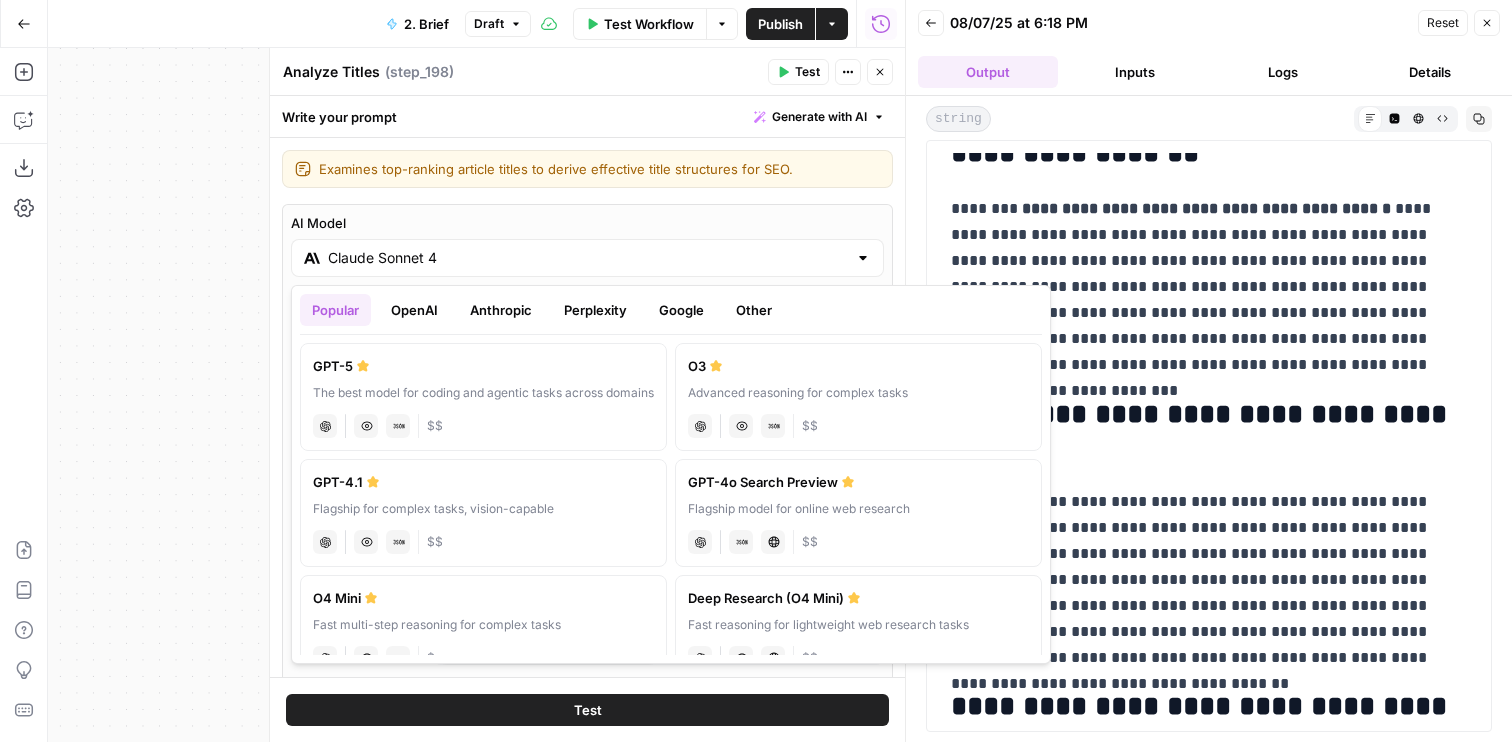 type on "GPT-5" 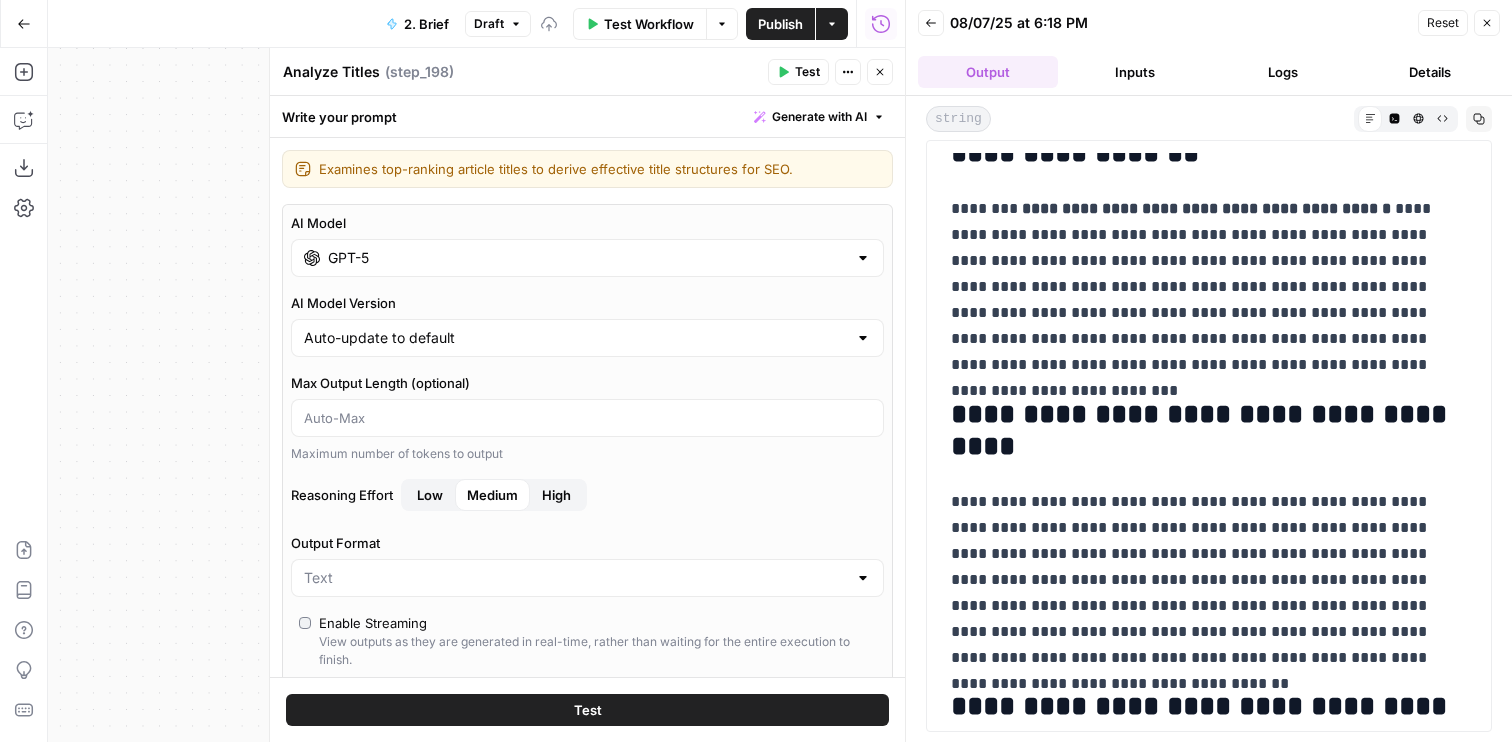 click on "Test" at bounding box center (587, 710) 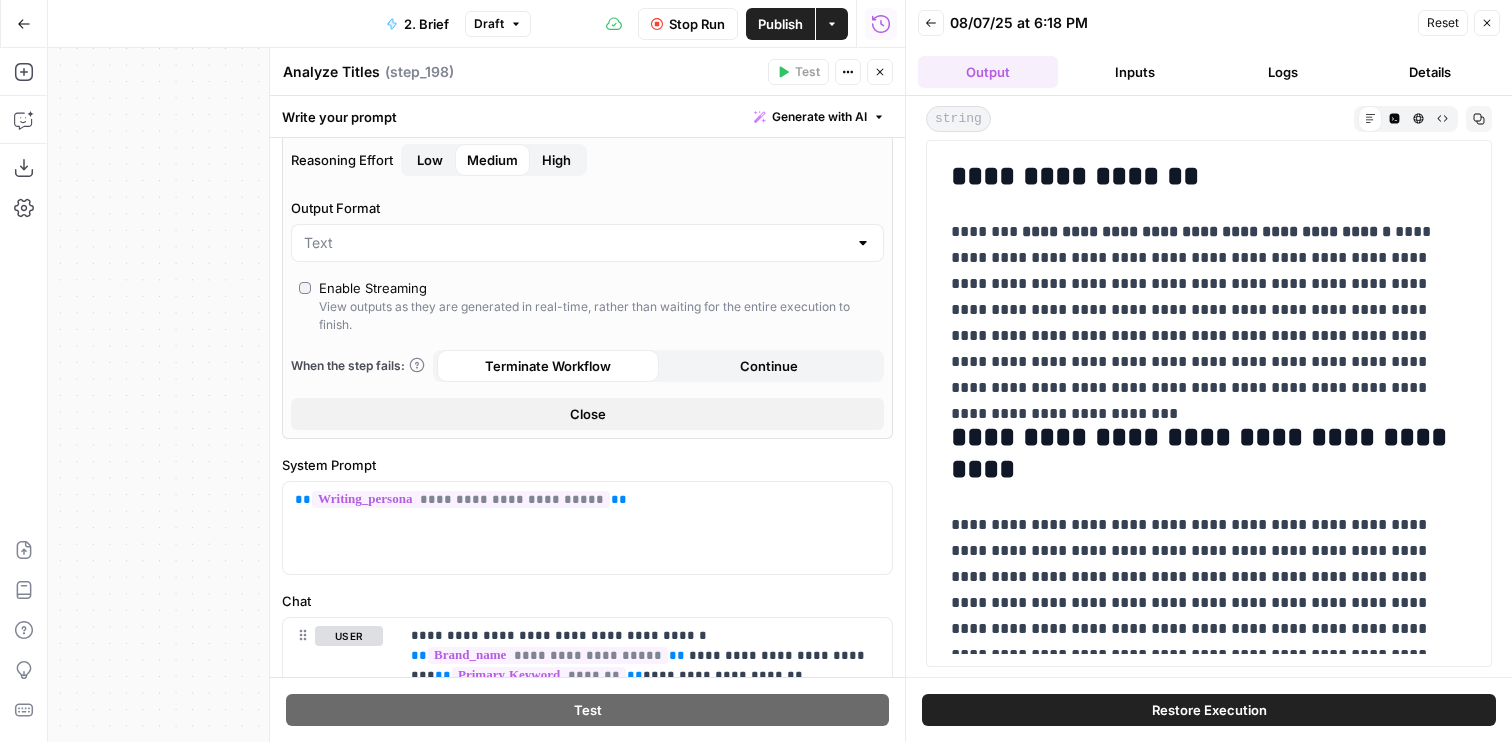 scroll, scrollTop: 354, scrollLeft: 0, axis: vertical 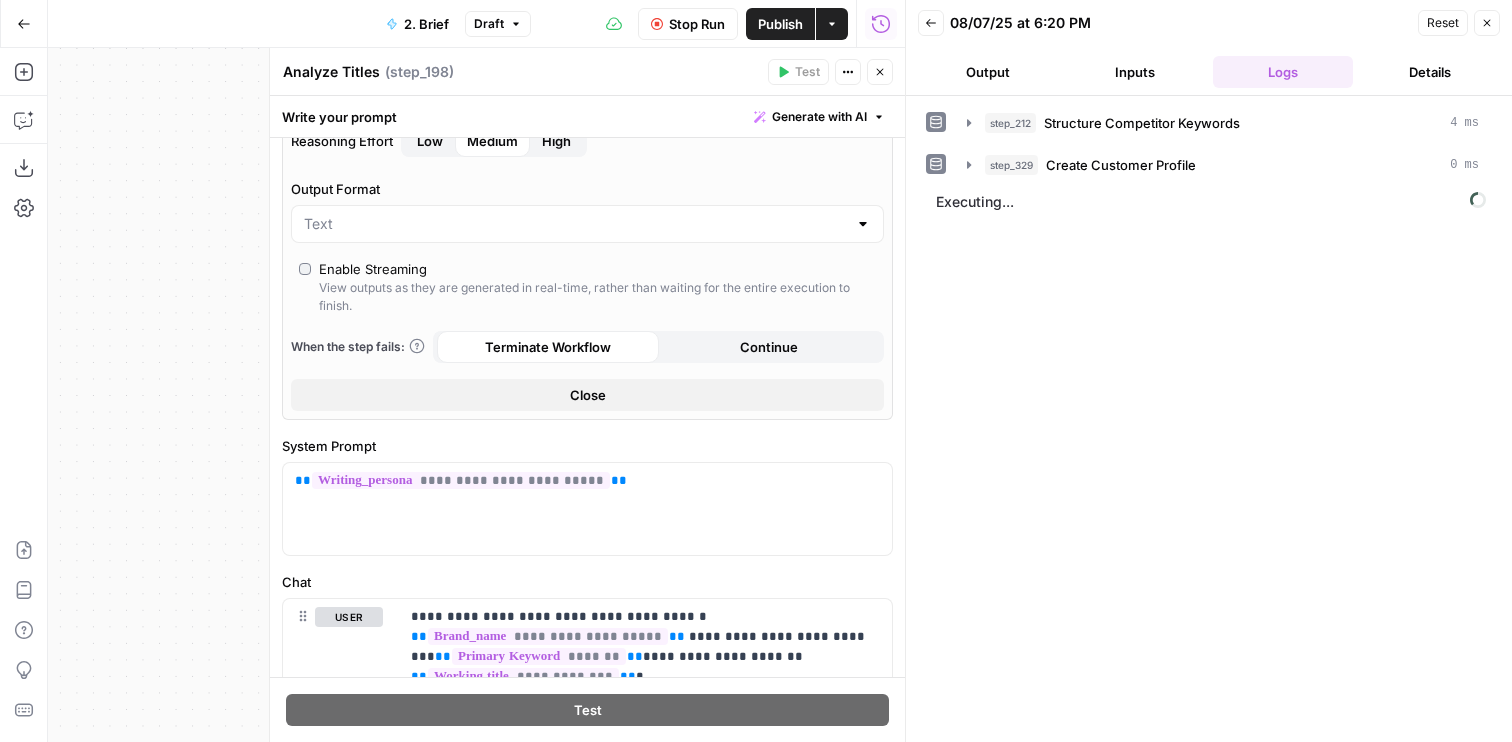click on "If you terminate a workflow, your execution will stop. If you continue, the step will provide an error with the code and message, in addition to the output which will be null." at bounding box center (415, 280) 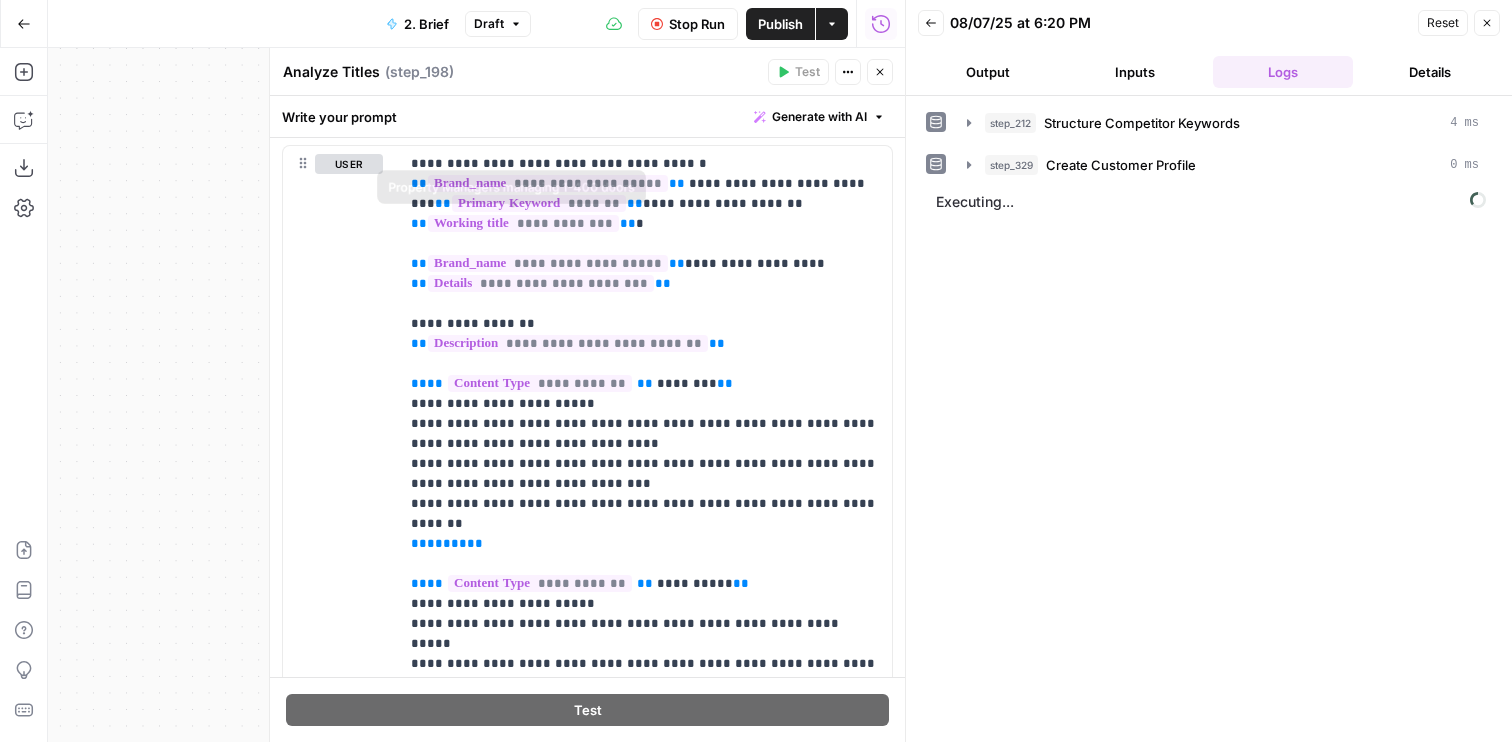 scroll, scrollTop: 1243, scrollLeft: 0, axis: vertical 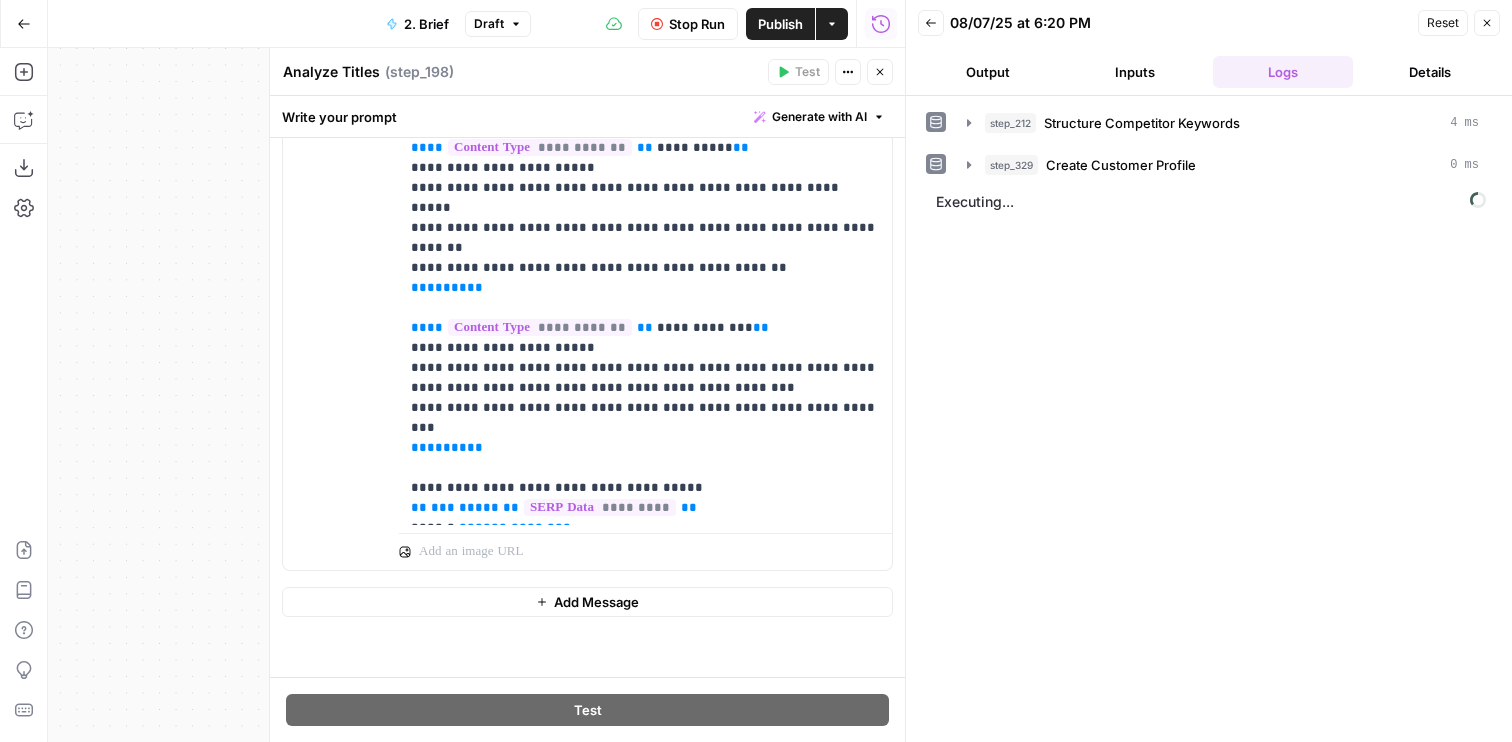 click on "Output" at bounding box center (988, 72) 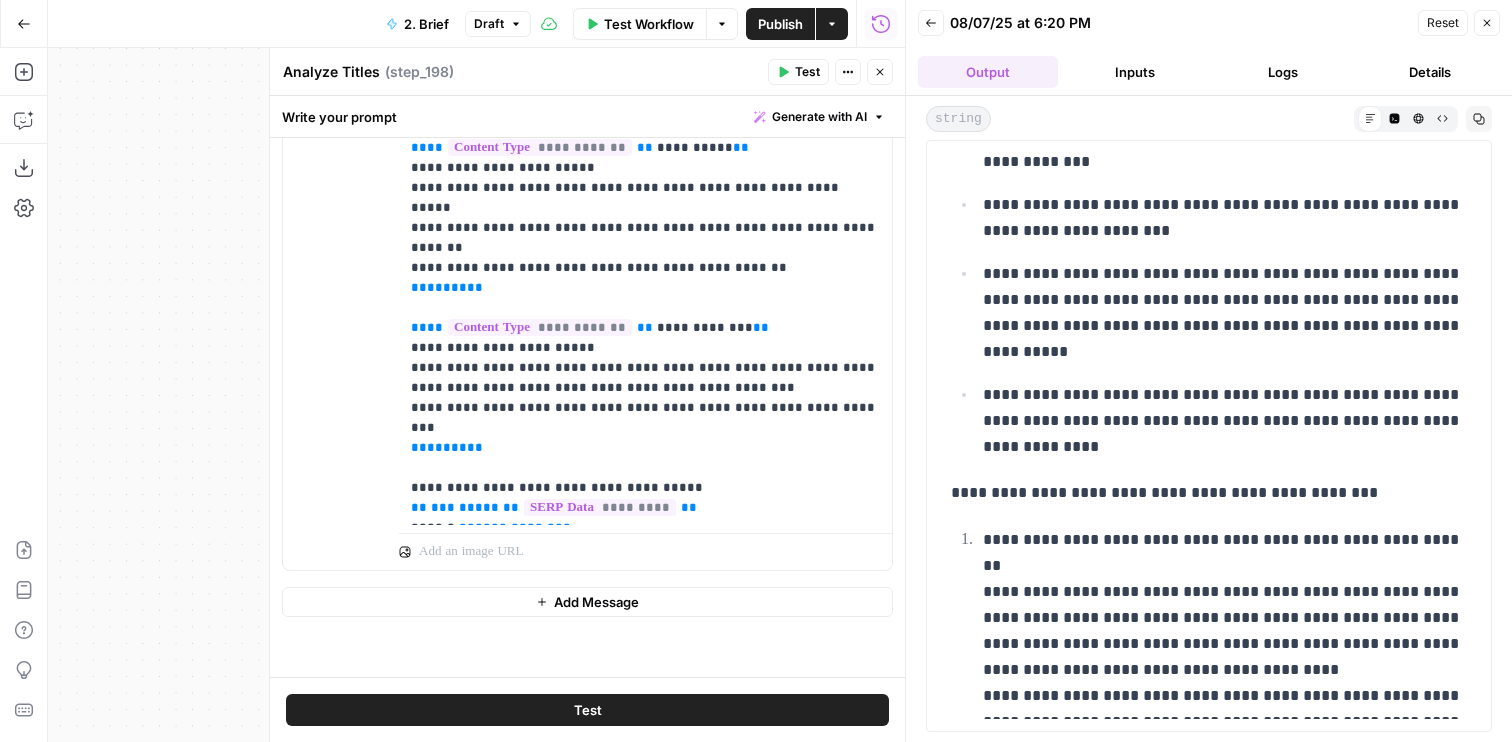scroll, scrollTop: 2087, scrollLeft: 0, axis: vertical 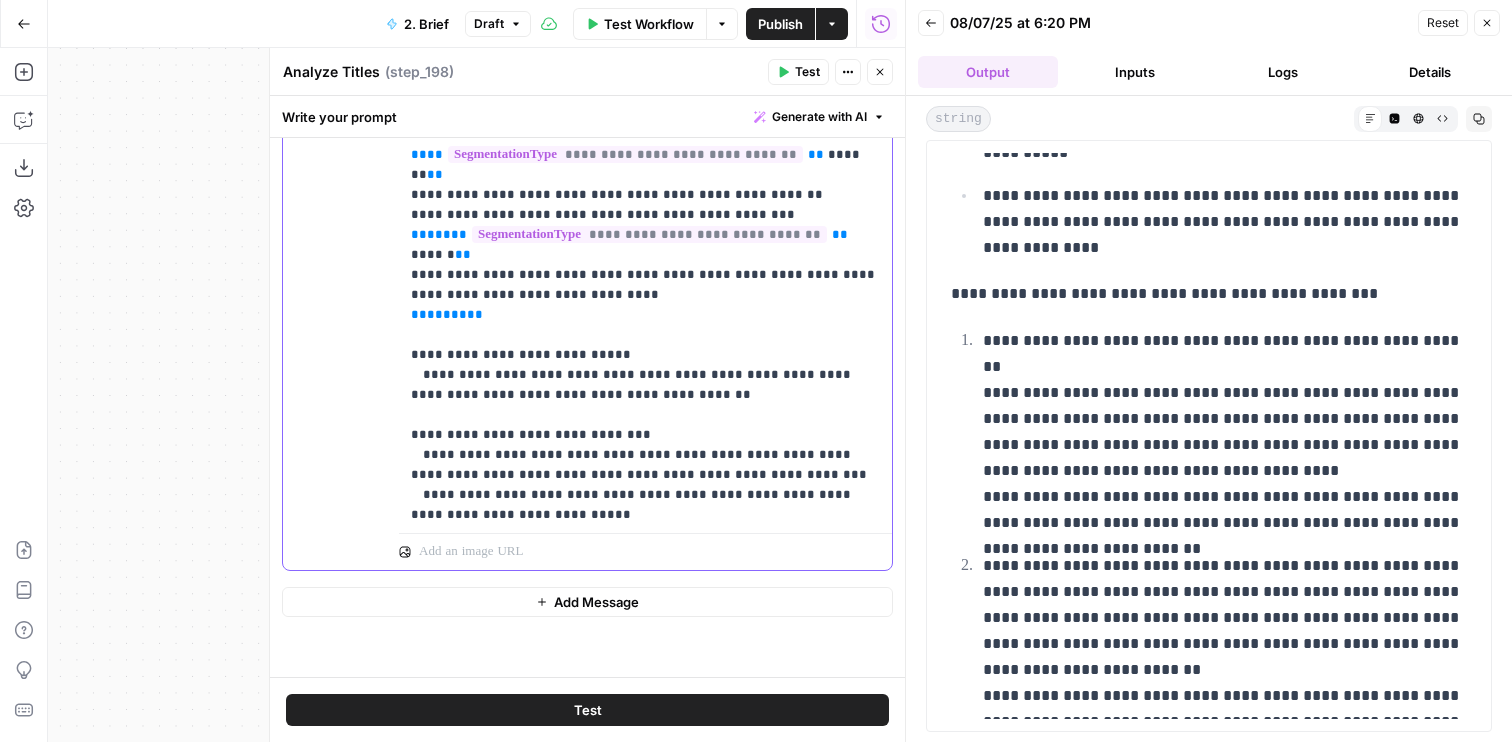 click on "**********" at bounding box center [645, 185] 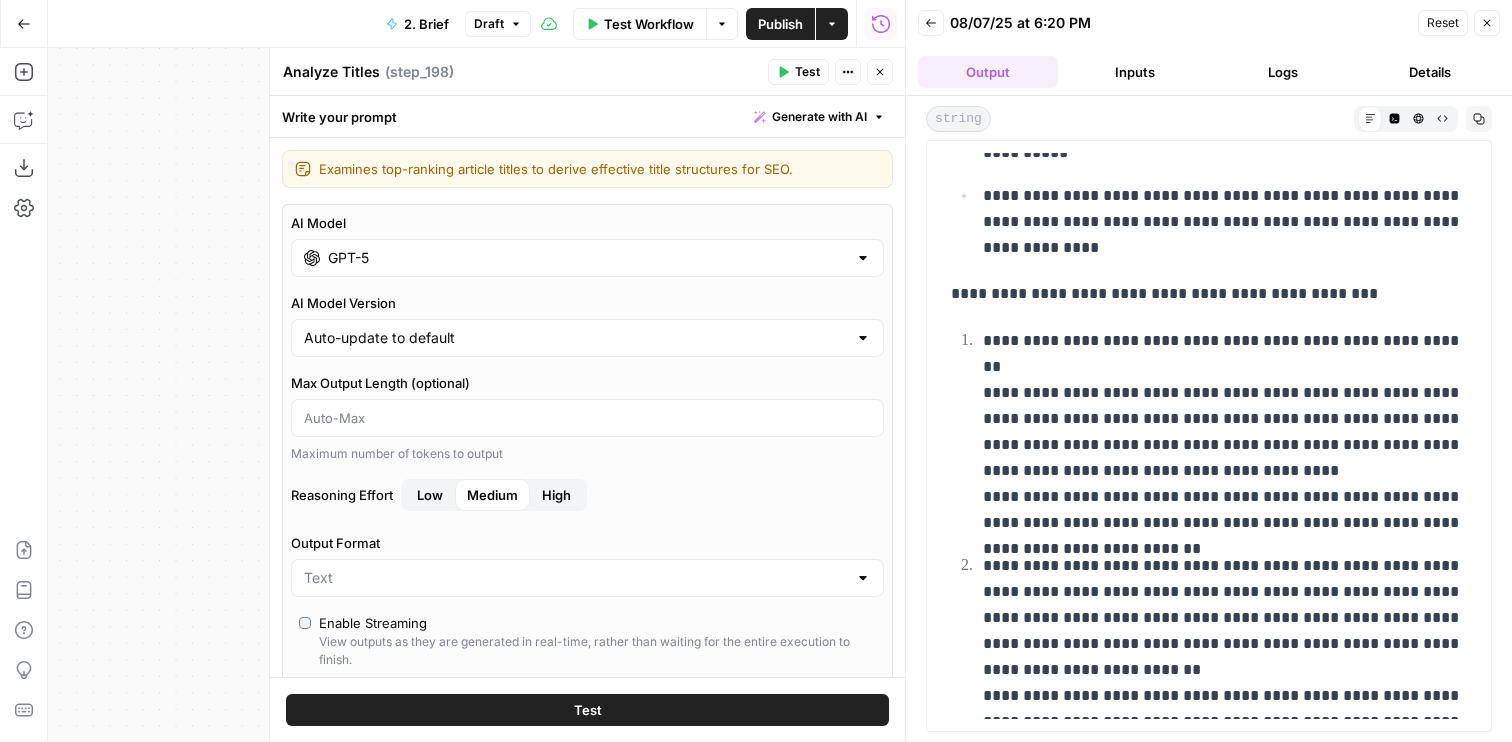 scroll, scrollTop: 256, scrollLeft: 0, axis: vertical 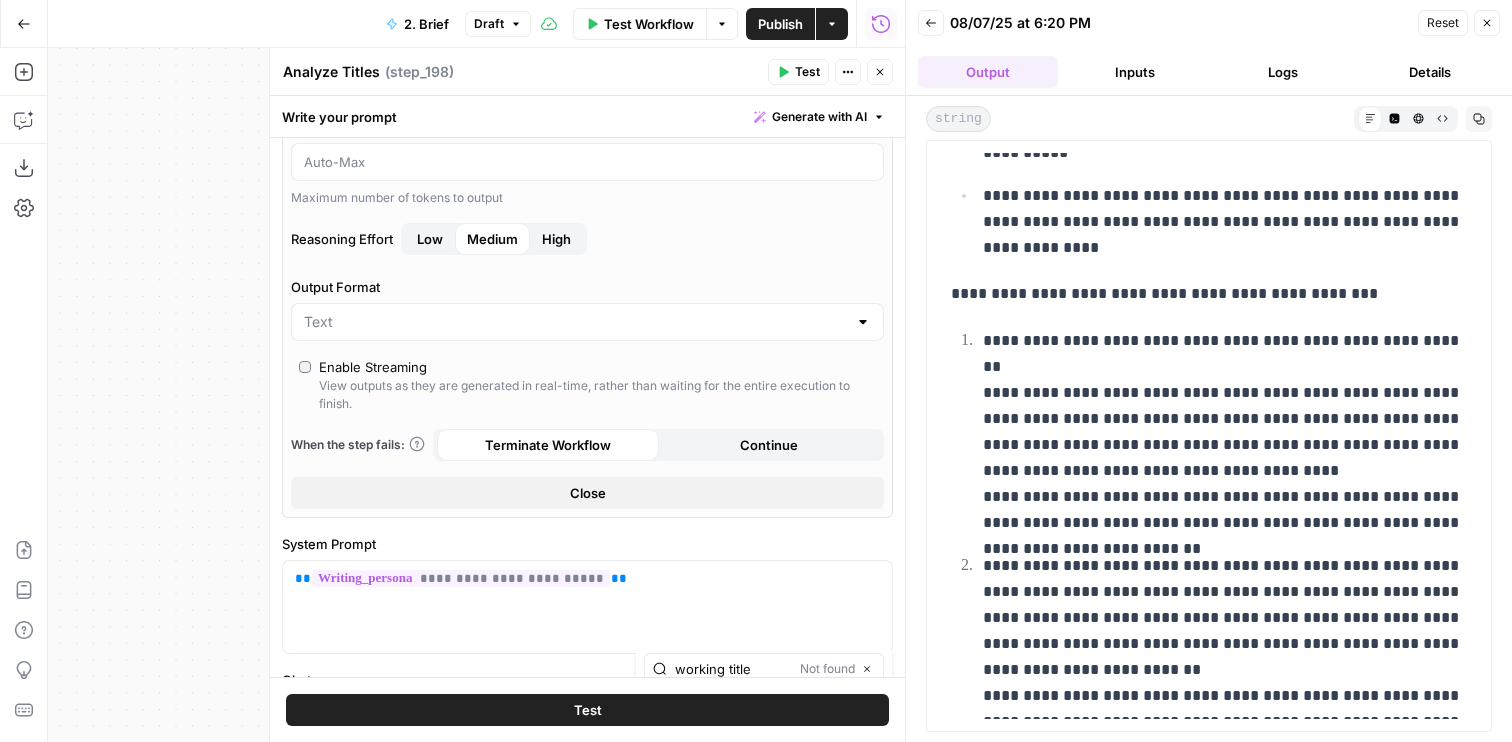 type on "working title" 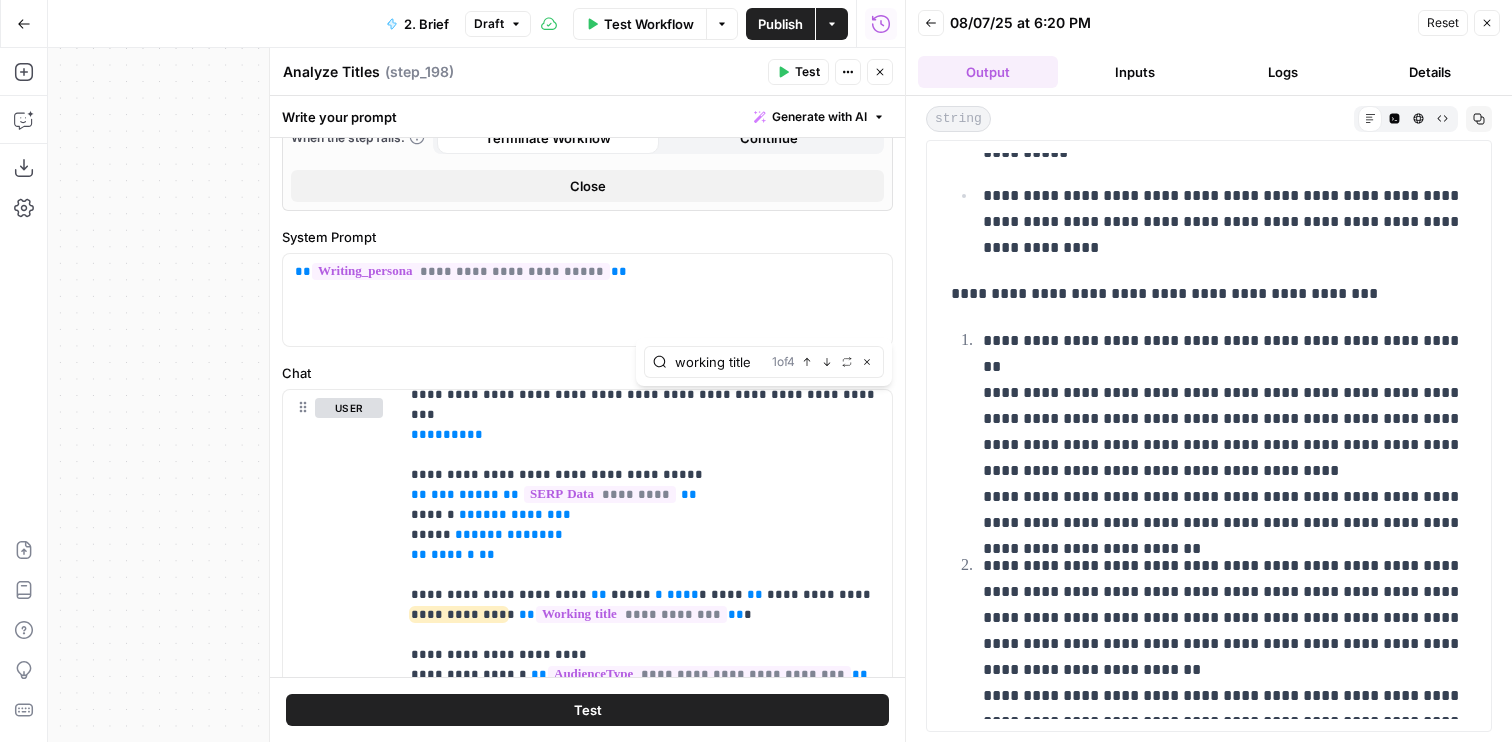 scroll, scrollTop: 1043, scrollLeft: 0, axis: vertical 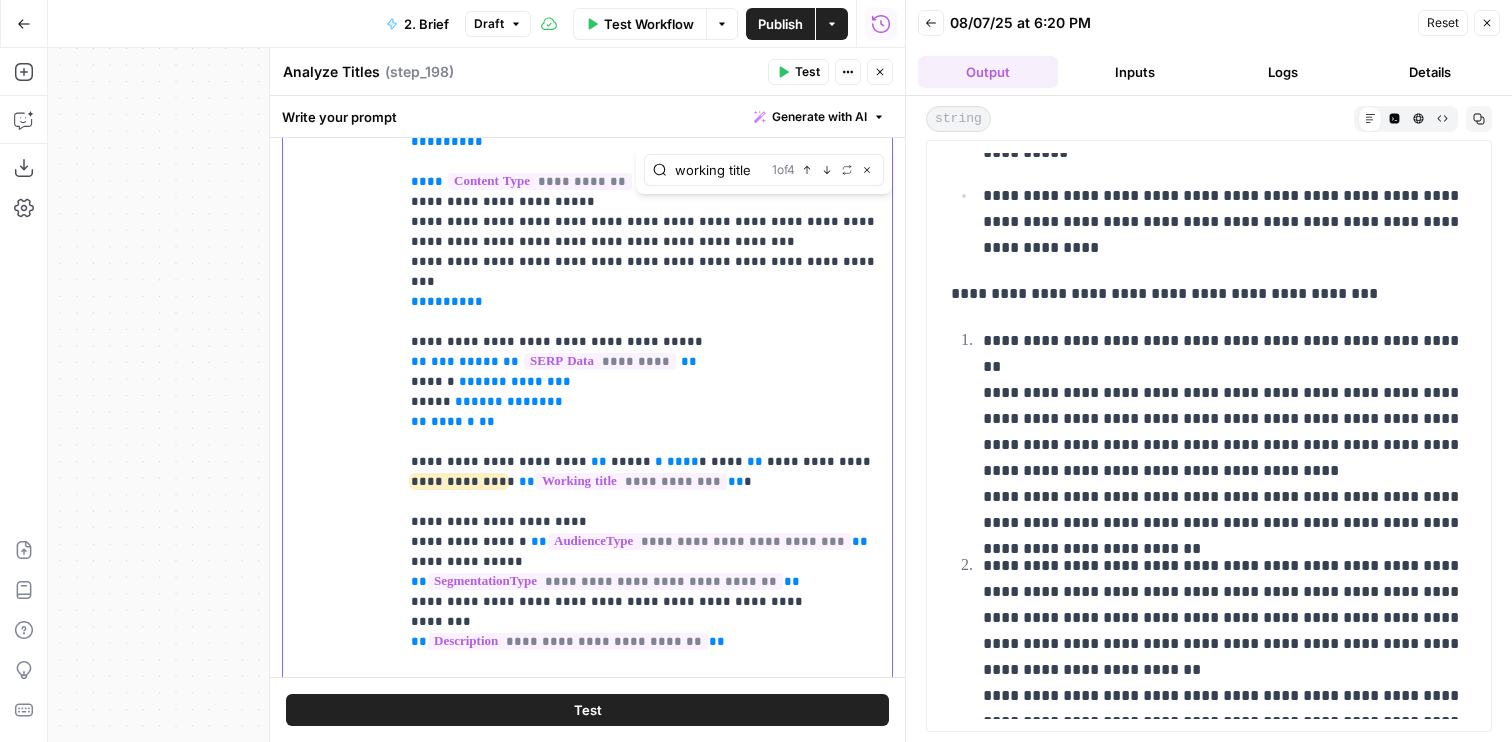 click on "**********" at bounding box center (645, 732) 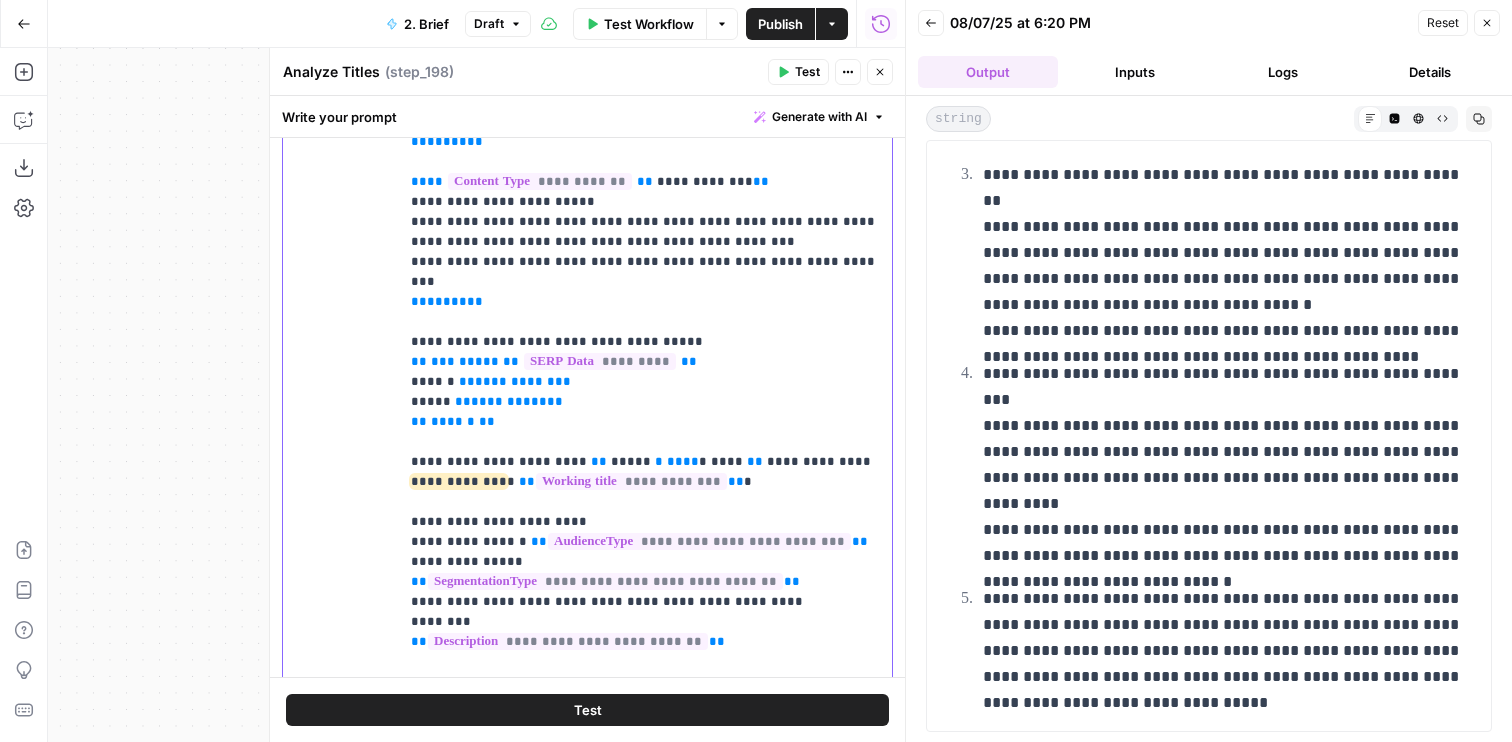 scroll, scrollTop: 3014, scrollLeft: 0, axis: vertical 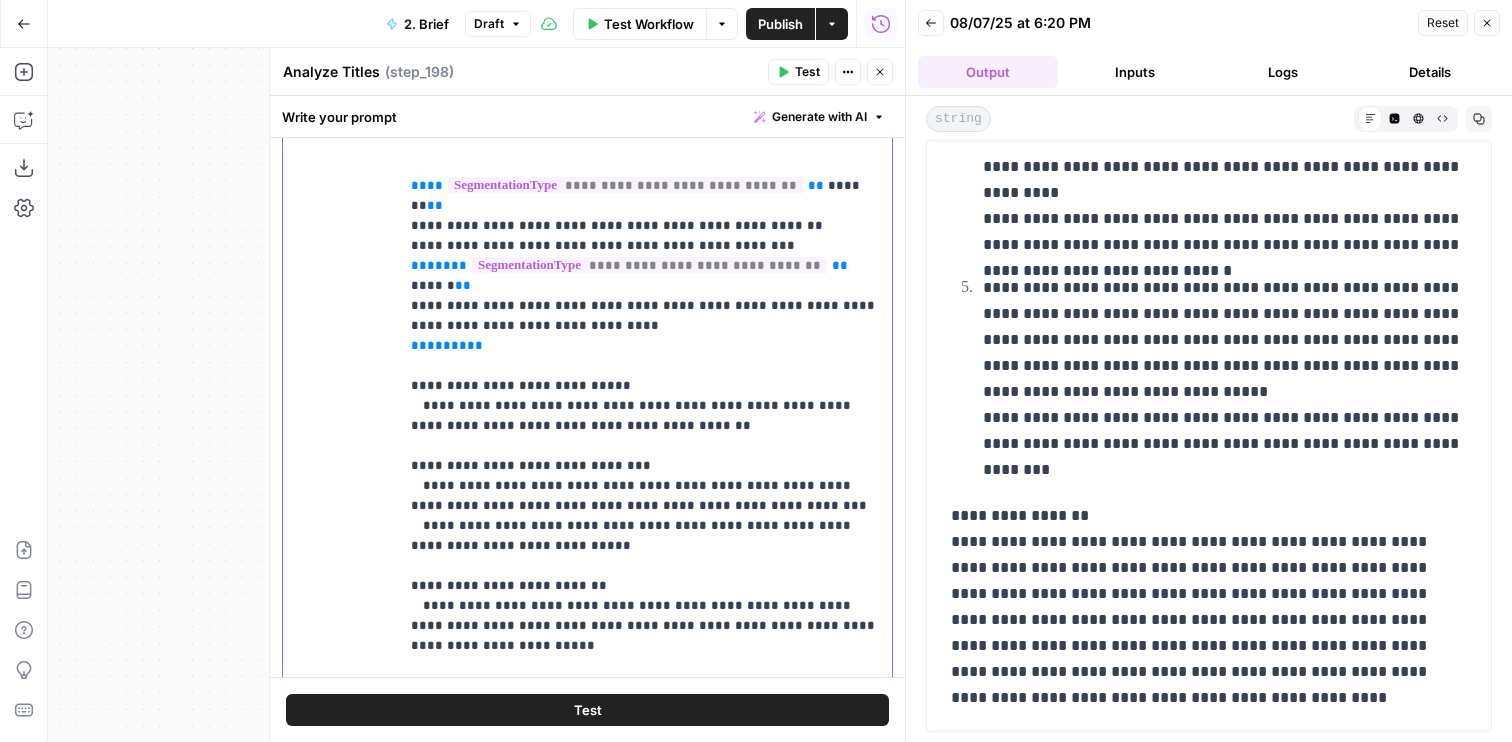 click on "**********" at bounding box center (645, 216) 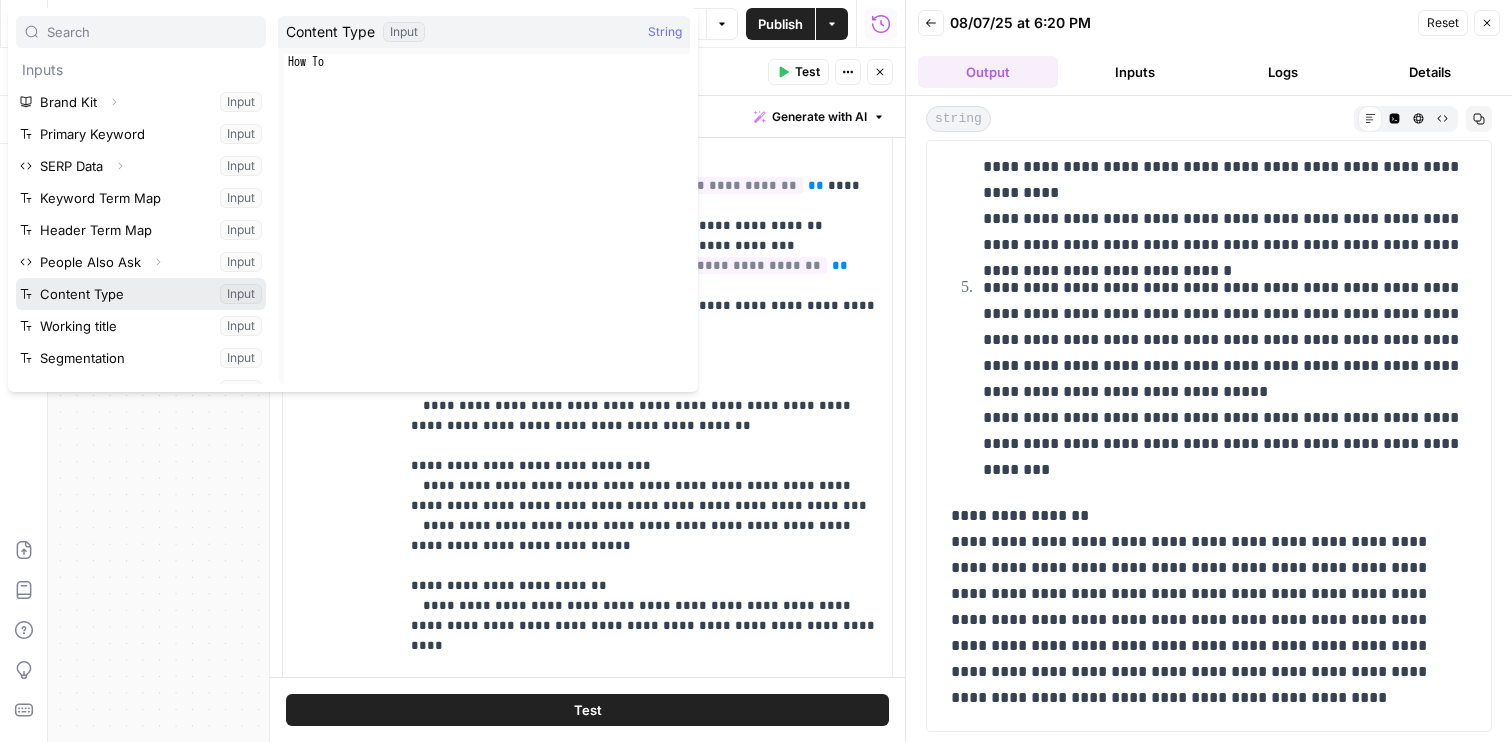 click at bounding box center [141, 294] 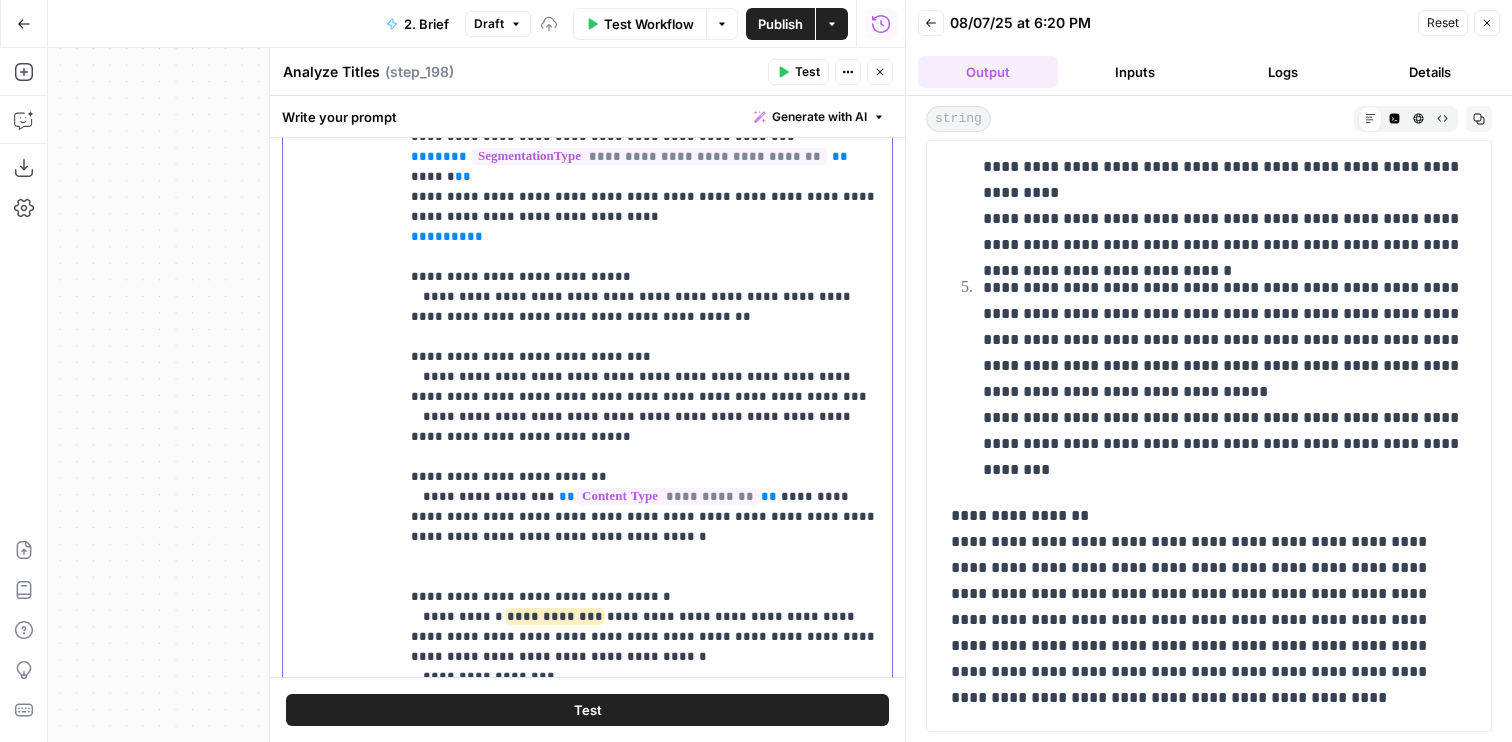 scroll, scrollTop: 977, scrollLeft: 0, axis: vertical 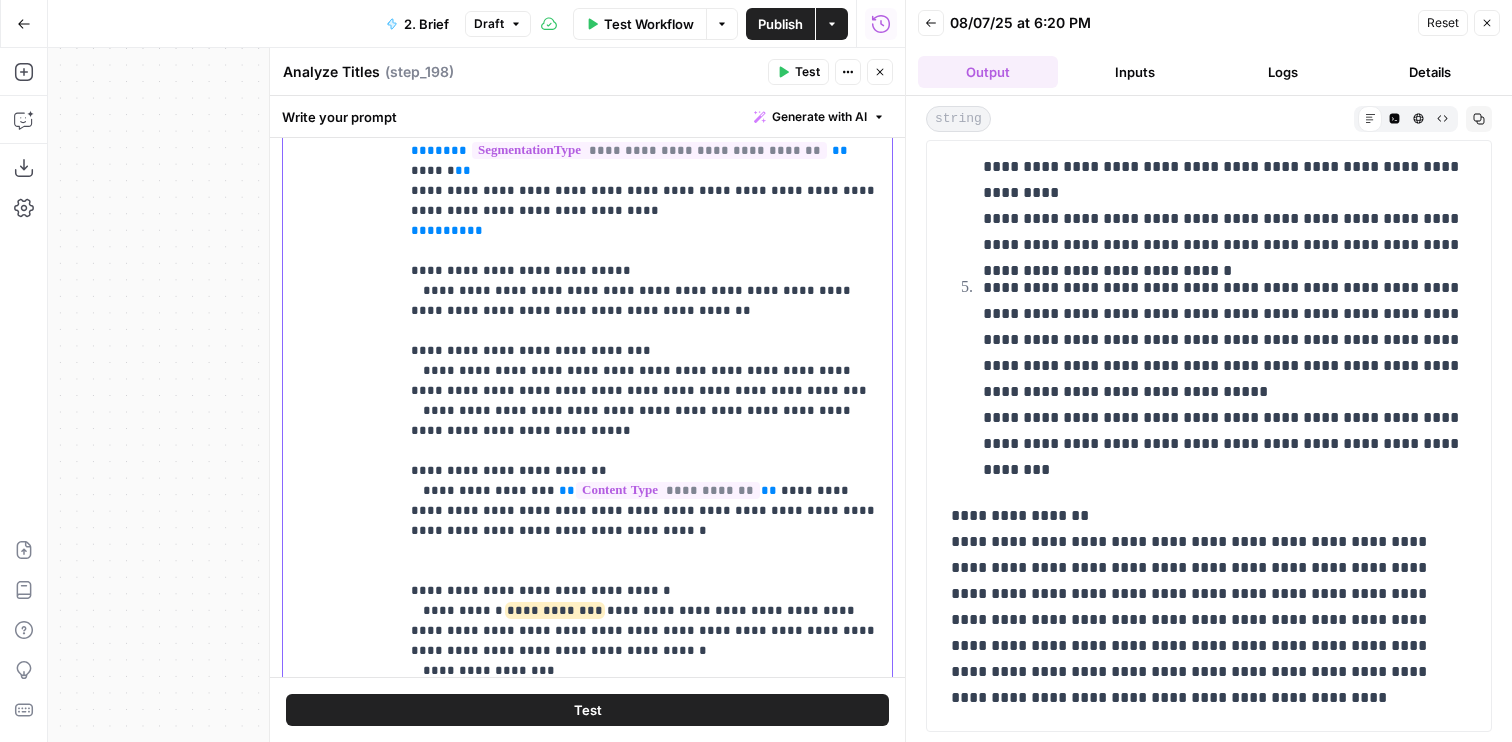 click on "**********" at bounding box center (645, 101) 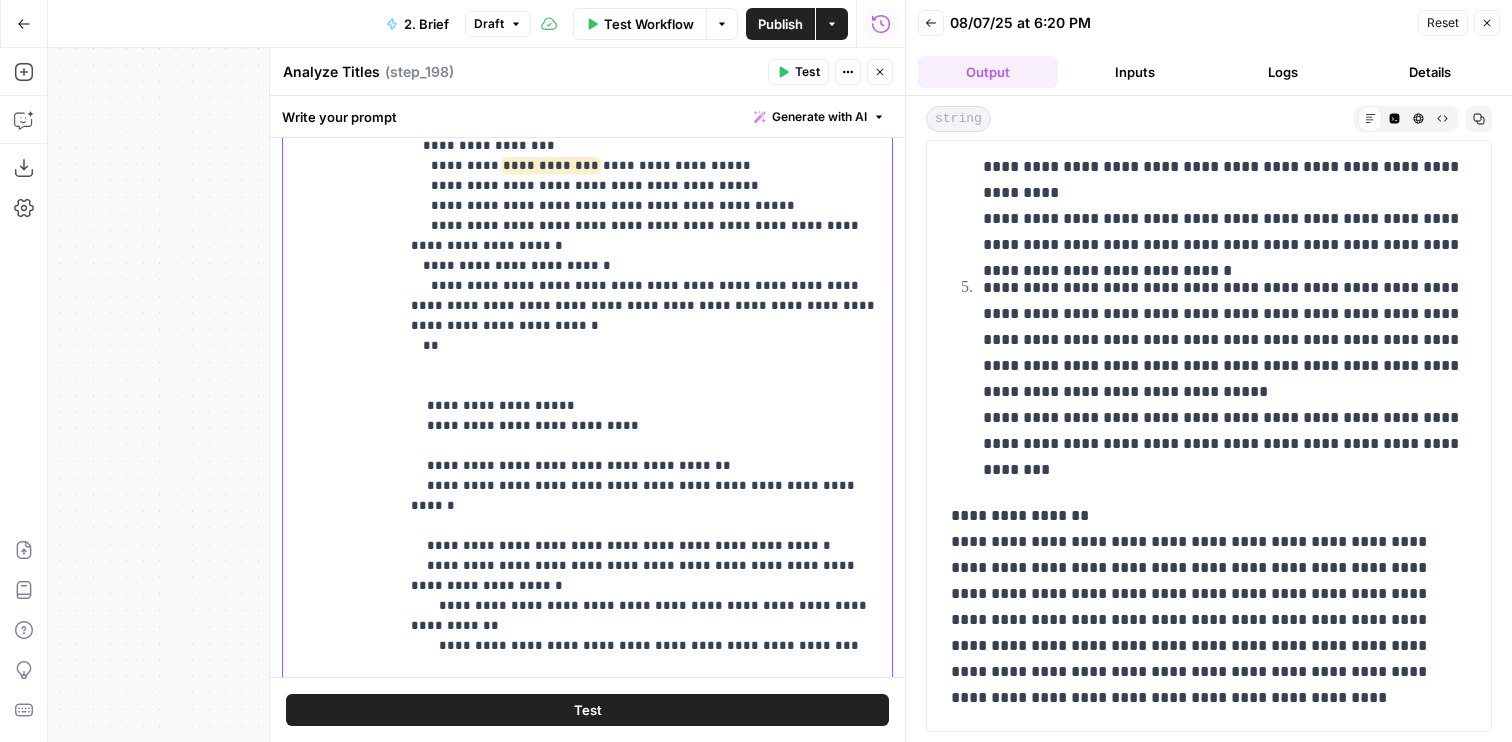 scroll, scrollTop: 1521, scrollLeft: 0, axis: vertical 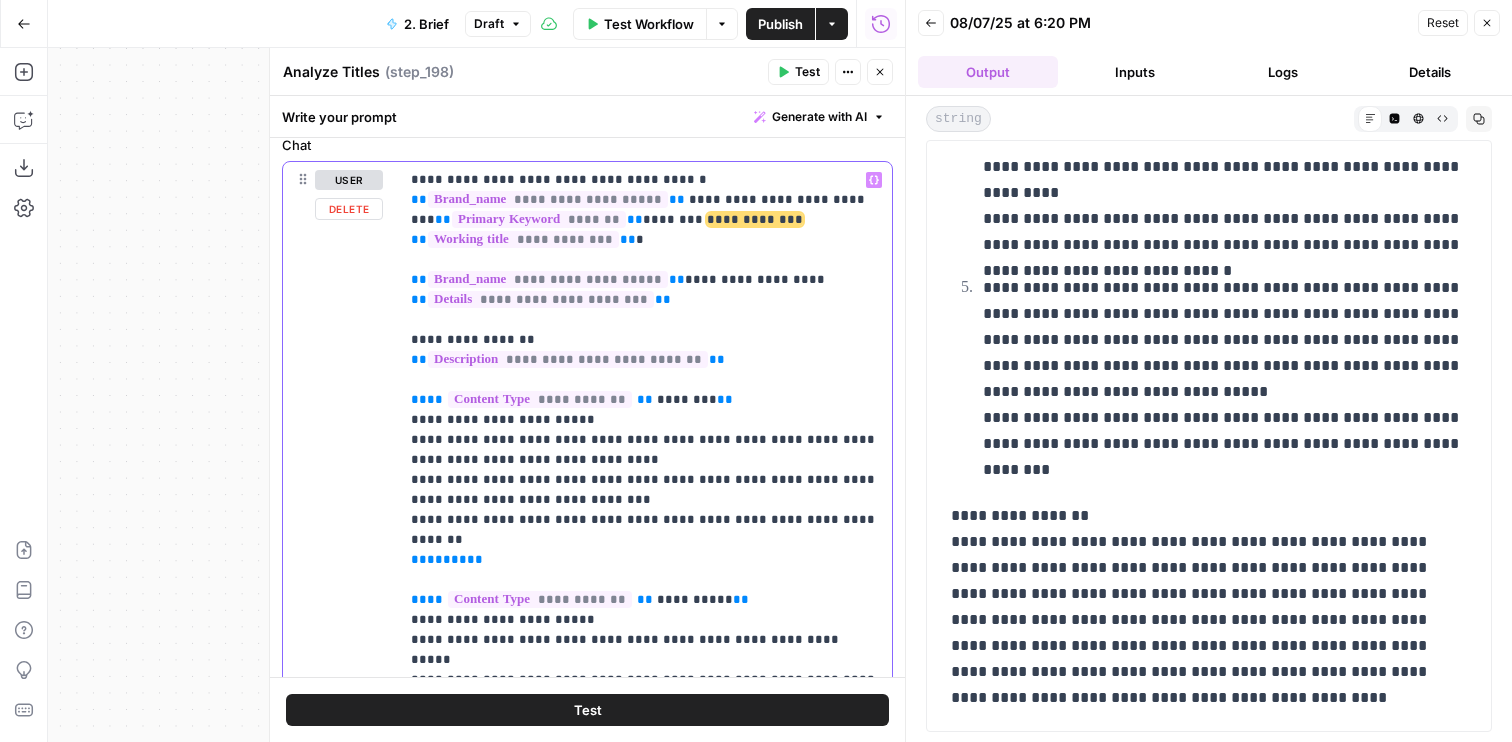 click on "**********" at bounding box center [645, 1330] 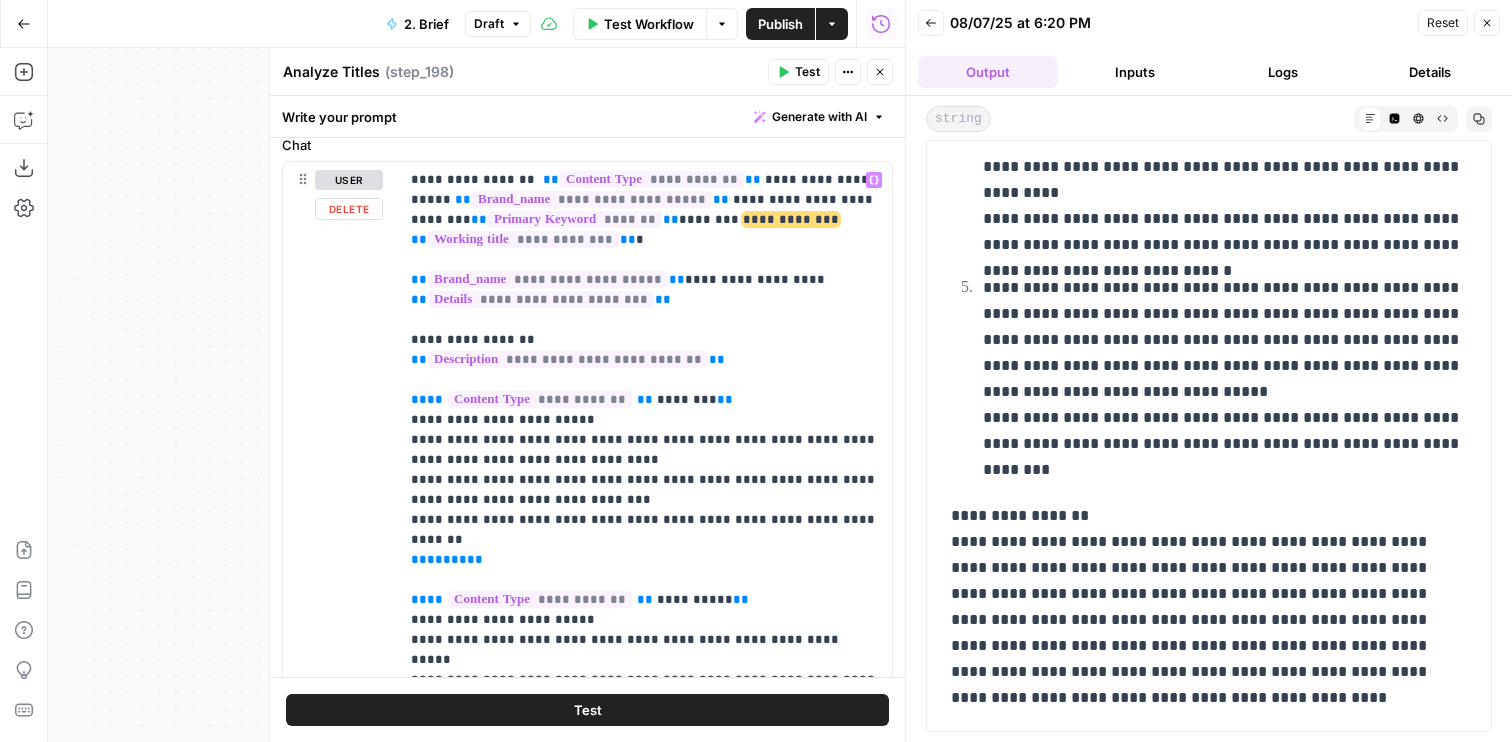 click on "Test" at bounding box center (588, 710) 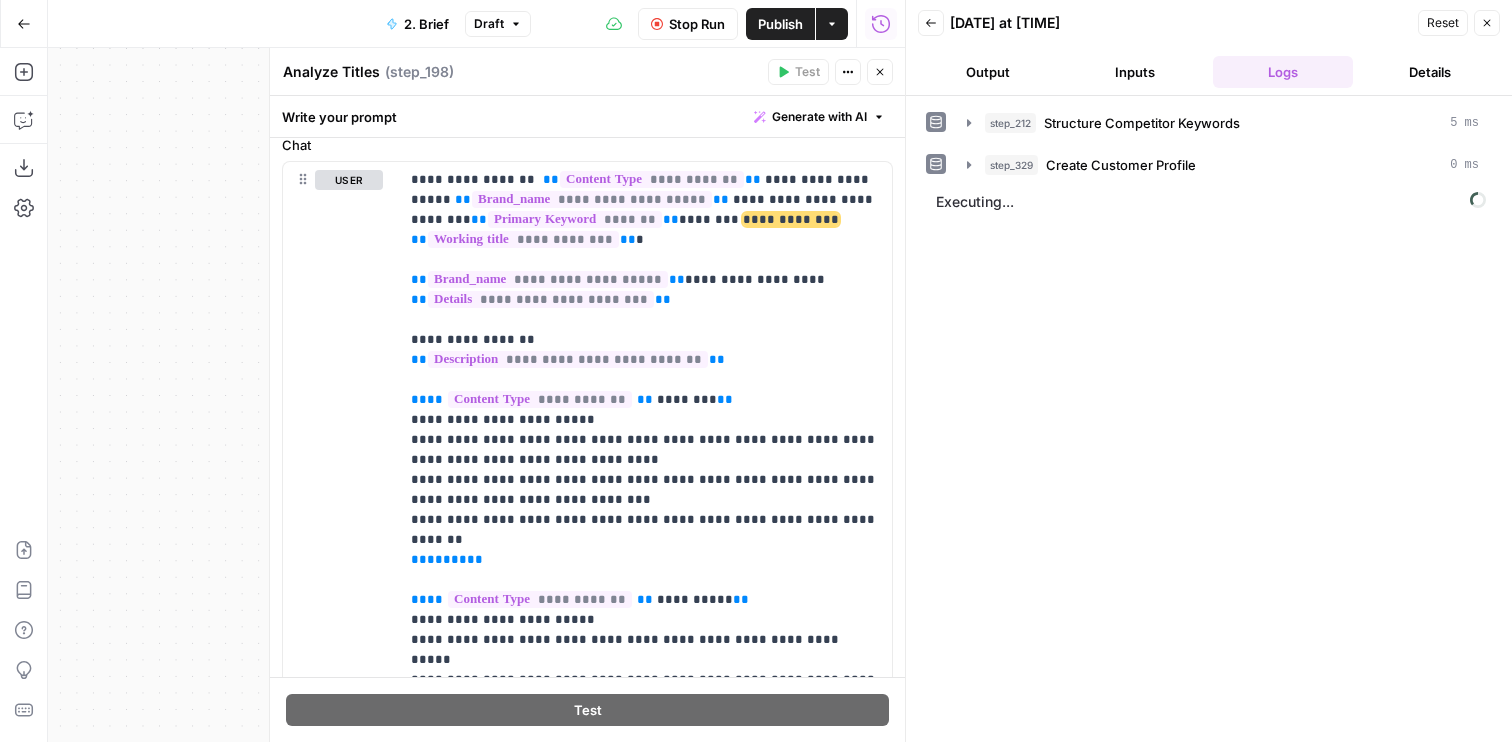 click on "Close" at bounding box center (880, 72) 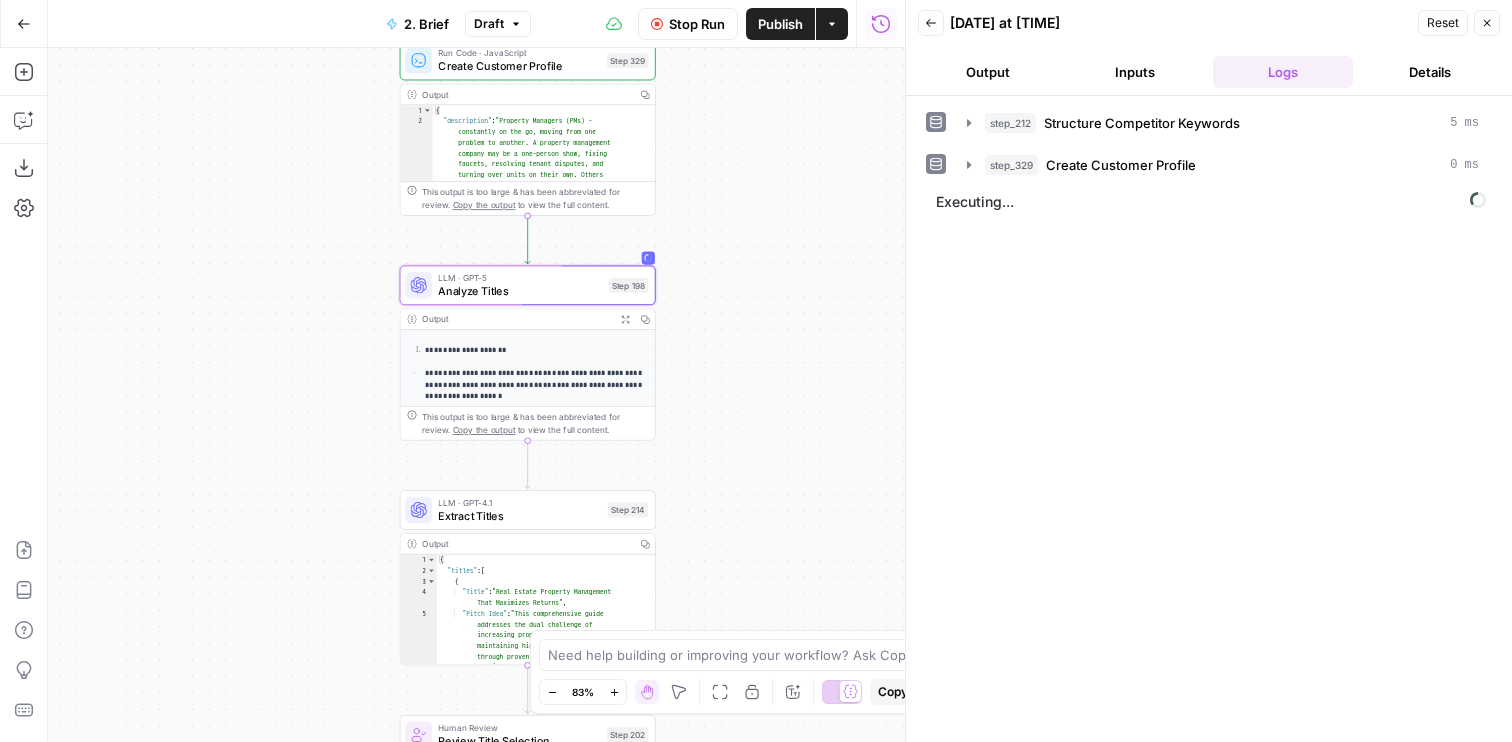 click on "Output" at bounding box center (988, 72) 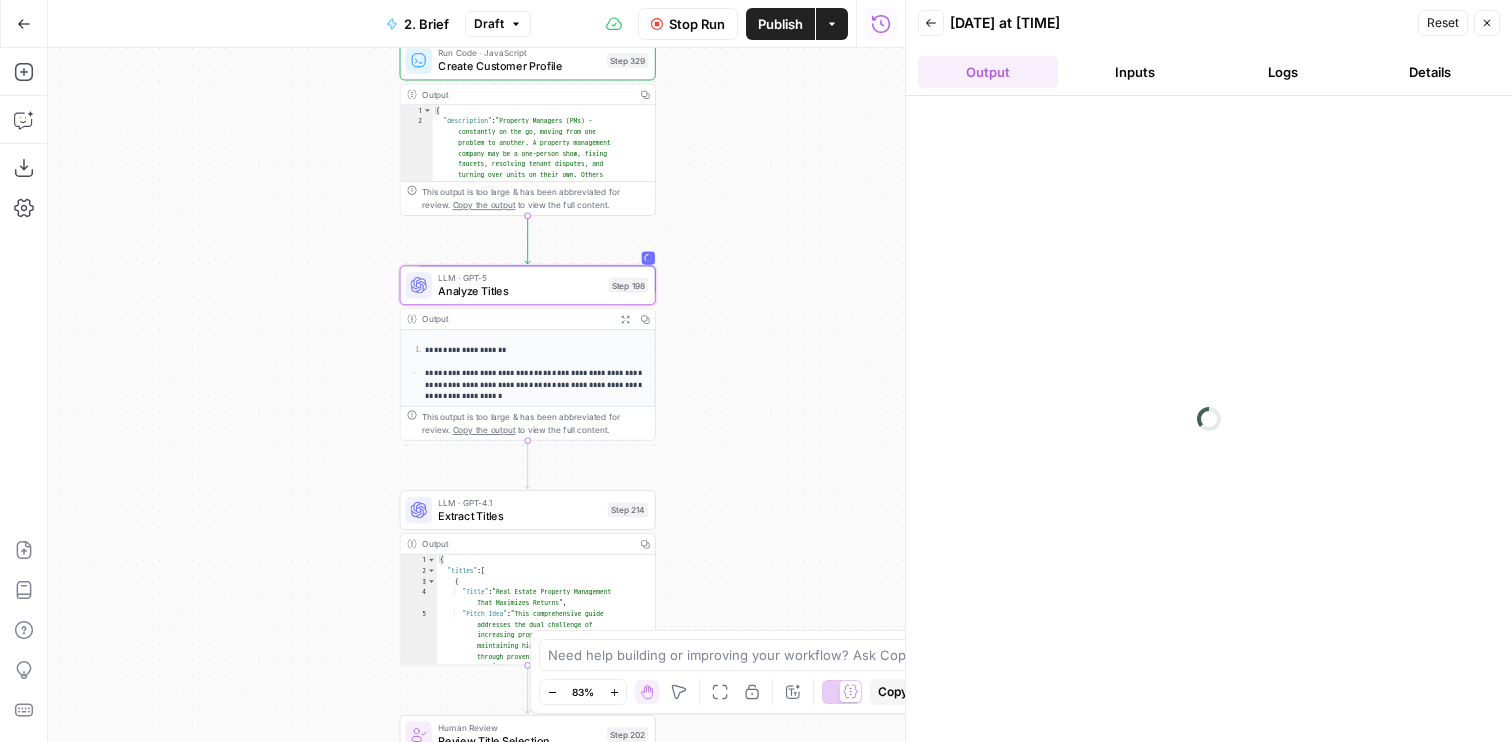 drag, startPoint x: 341, startPoint y: 473, endPoint x: 341, endPoint y: 132, distance: 341 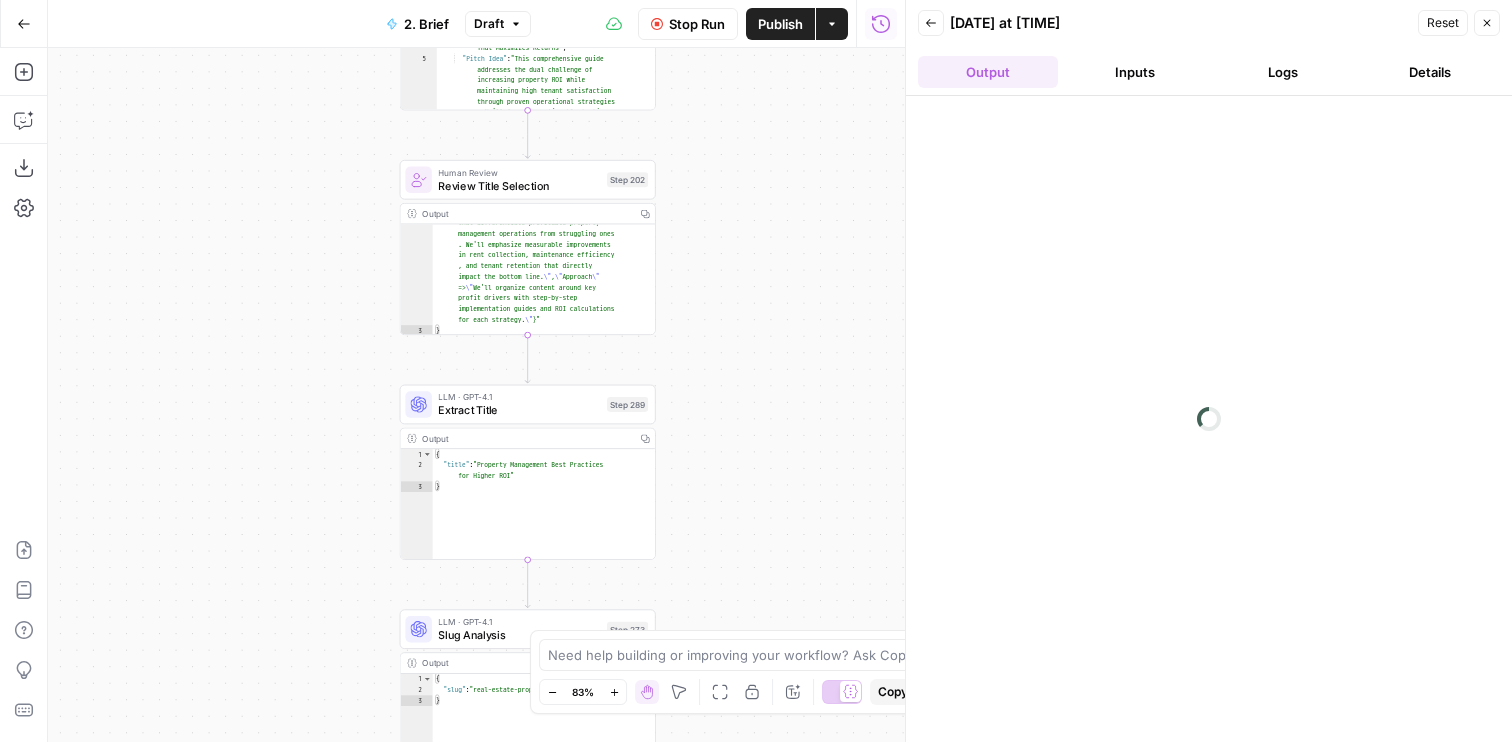 drag, startPoint x: 307, startPoint y: 340, endPoint x: 307, endPoint y: 108, distance: 232 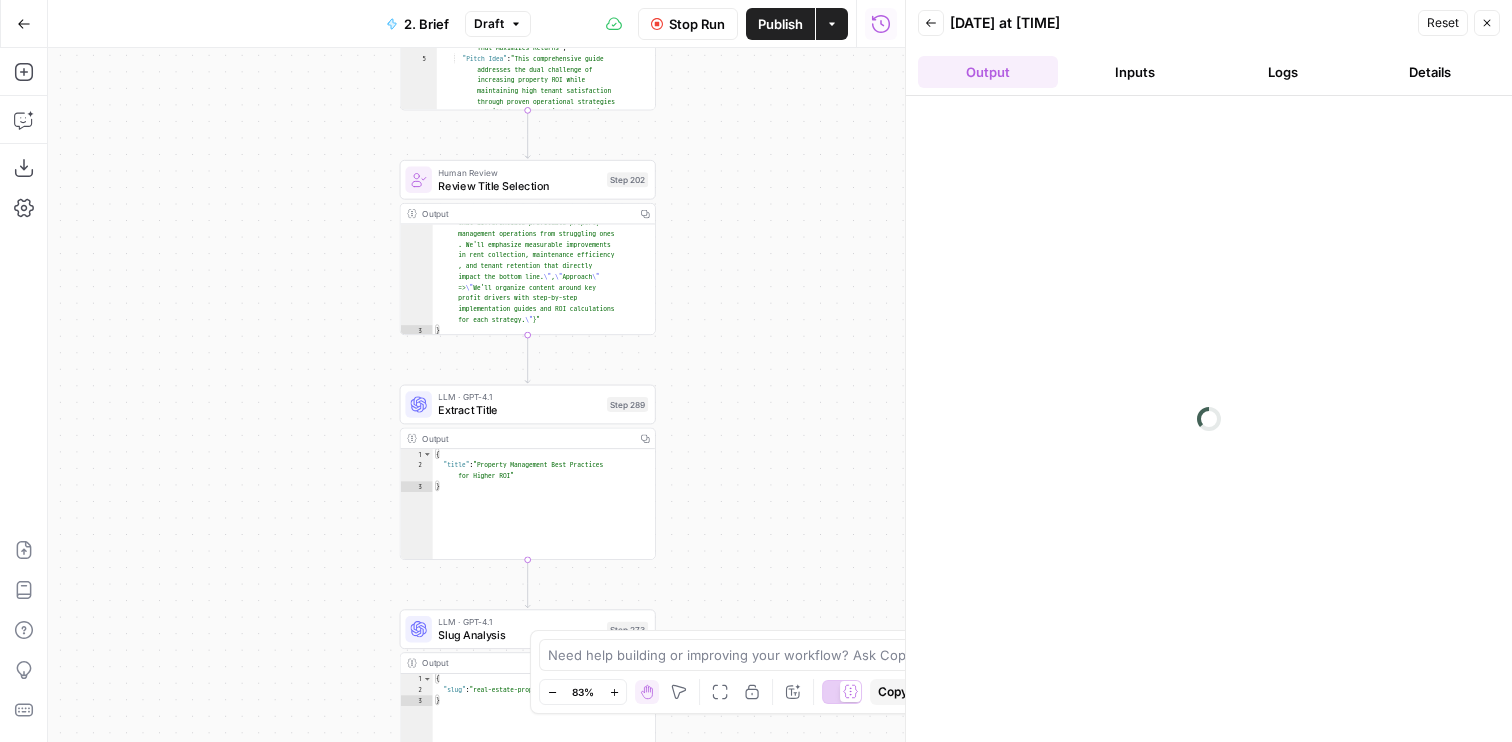 click on "Workflow Set Inputs Inputs Run Code · JavaScript Structure Competitor Keywords Step 212 Output Copy 1 2 3 4 5 6 7 8 9 10 11 12 [    {      "Keyword" :  "property management" ,      "Search Volume" :  110000 ,      "Keyword Difficulty" :  96 ,      "Article Count" :  6    } ,    {      "Keyword" :  "property management services" ,      "Search Volume" :  5400 ,      "Keyword Difficulty" :  89 ,      "Article Count" :  6     XXXXXXXXXXXXXXXXXXXXXXXXXXXXXXXXXXXXXXXXXXXXXXXXXXXXXXXXXXXXXXXXXXXXXXXXXXXXXXXXXXXXXXXXXXXXXXXXXXXXXXXXXXXXXXXXXXXXXXXXXXXXXXXXXXXXXXXXXXXXXXXXXXXXXXXXXXXXXXXXXXXXXXXXXXXXXXXXXXXXXXXXXXXXXXXXXXXXXXXXXXXXXXXXXXXXXXXXXXXXXXXXXXXXXXXXXXXXXXXXXXXXXXXXXXXXXXXXXXXXXXXXXXXXXXXXXXXXXXXXXXXXXXXXXXXXXXXXXXXXXXXXXXXXXXXXXXXXXXXXXXXXXXXXXXXXXXXXXXXXXXXXXXXXXXXXXXXXXXXXXXXXXXXXXXXXXXXXXXXXXXXXXXXXXXXXXXXXXXXXXXXXXXXXXXXXXXXXXXXXXXXXXXXXXXXXXXXXXXXXXXXXXXXXXXXXXXXXXXXXXXXXXXXXXXXXXXXXXXXXXXXXXXXXXXXXXXXXXXXXXXXXXXXXXXXX Run Code · JavaScript Create Customer Profile Step 329 Output Copy 1 2 {    :  ." at bounding box center [476, 395] 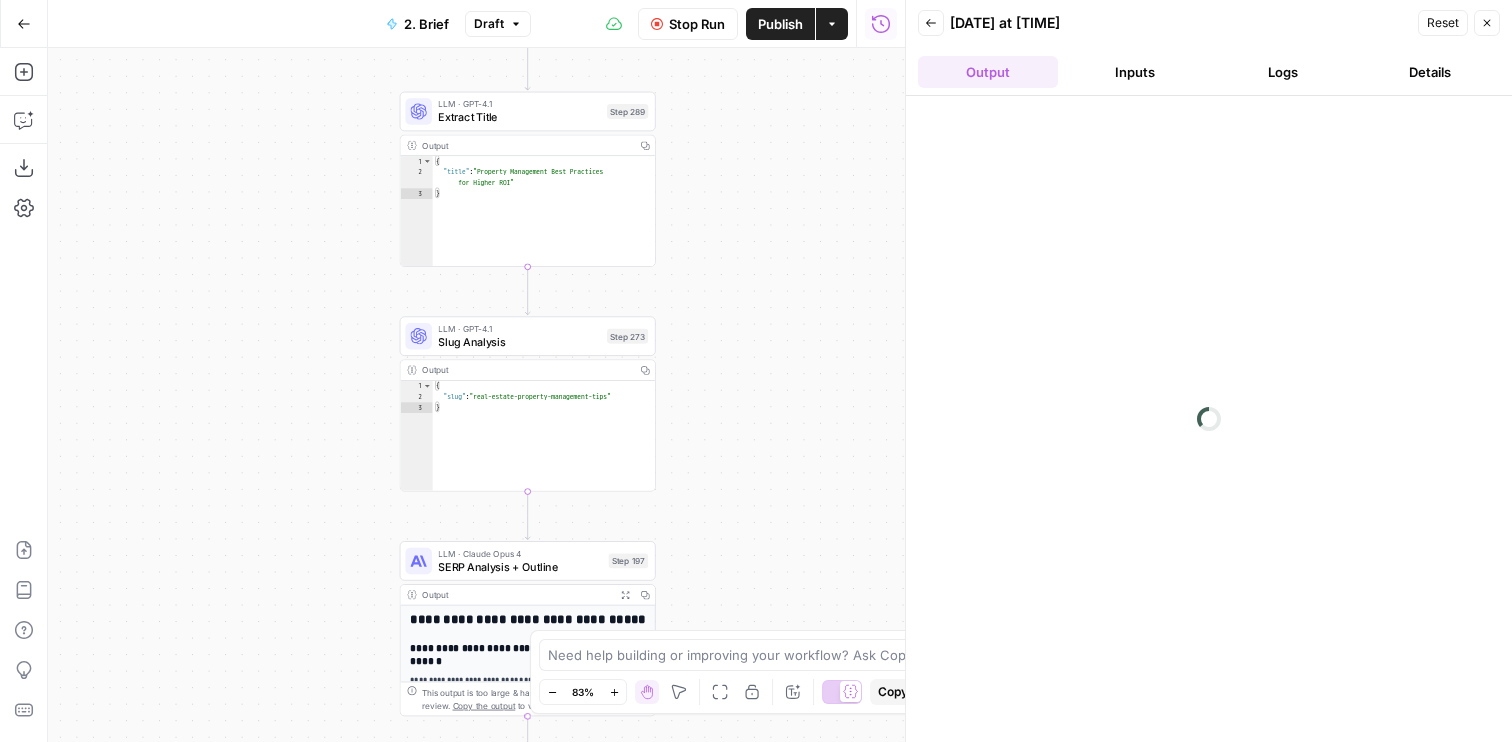drag, startPoint x: 286, startPoint y: 198, endPoint x: 286, endPoint y: 56, distance: 142 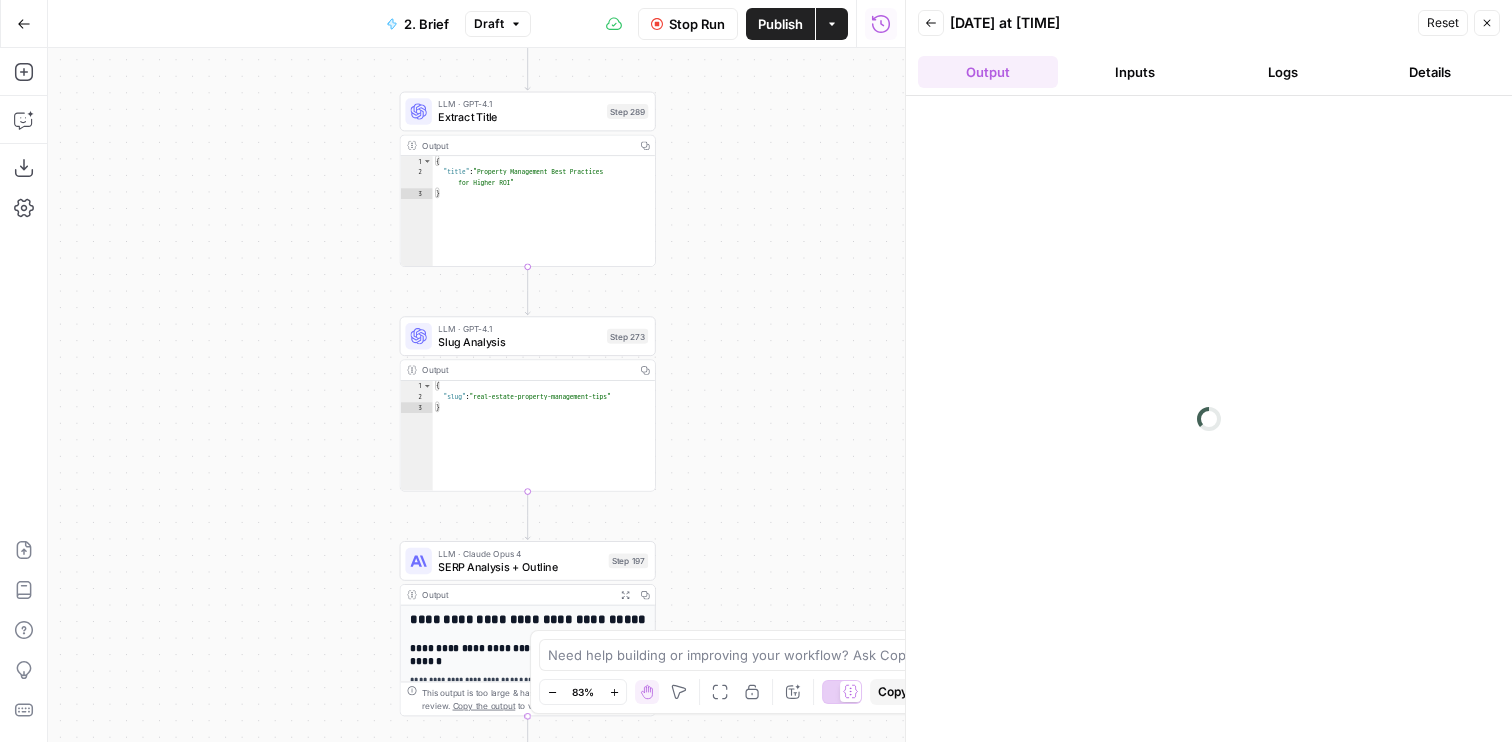 click on "Workflow Set Inputs Inputs Run Code · JavaScript Structure Competitor Keywords Step 212 Output Copy 1 2 3 4 5 6 7 8 9 10 11 12 [    {      "Keyword" :  "property management" ,      "Search Volume" :  110000 ,      "Keyword Difficulty" :  96 ,      "Article Count" :  6    } ,    {      "Keyword" :  "property management services" ,      "Search Volume" :  5400 ,      "Keyword Difficulty" :  89 ,      "Article Count" :  6     XXXXXXXXXXXXXXXXXXXXXXXXXXXXXXXXXXXXXXXXXXXXXXXXXXXXXXXXXXXXXXXXXXXXXXXXXXXXXXXXXXXXXXXXXXXXXXXXXXXXXXXXXXXXXXXXXXXXXXXXXXXXXXXXXXXXXXXXXXXXXXXXXXXXXXXXXXXXXXXXXXXXXXXXXXXXXXXXXXXXXXXXXXXXXXXXXXXXXXXXXXXXXXXXXXXXXXXXXXXXXXXXXXXXXXXXXXXXXXXXXXXXXXXXXXXXXXXXXXXXXXXXXXXXXXXXXXXXXXXXXXXXXXXXXXXXXXXXXXXXXXXXXXXXXXXXXXXXXXXXXXXXXXXXXXXXXXXXXXXXXXXXXXXXXXXXXXXXXXXXXXXXXXXXXXXXXXXXXXXXXXXXXXXXXXXXXXXXXXXXXXXXXXXXXXXXXXXXXXXXXXXXXXXXXXXXXXXXXXXXXXXXXXXXXXXXXXXXXXXXXXXXXXXXXXXXXXXXXXXXXXXXXXXXXXXXXXXXXXXXXXXXXXXXXXXX Run Code · JavaScript Create Customer Profile Step 329 Output Copy 1 2 {    :  ." at bounding box center (476, 395) 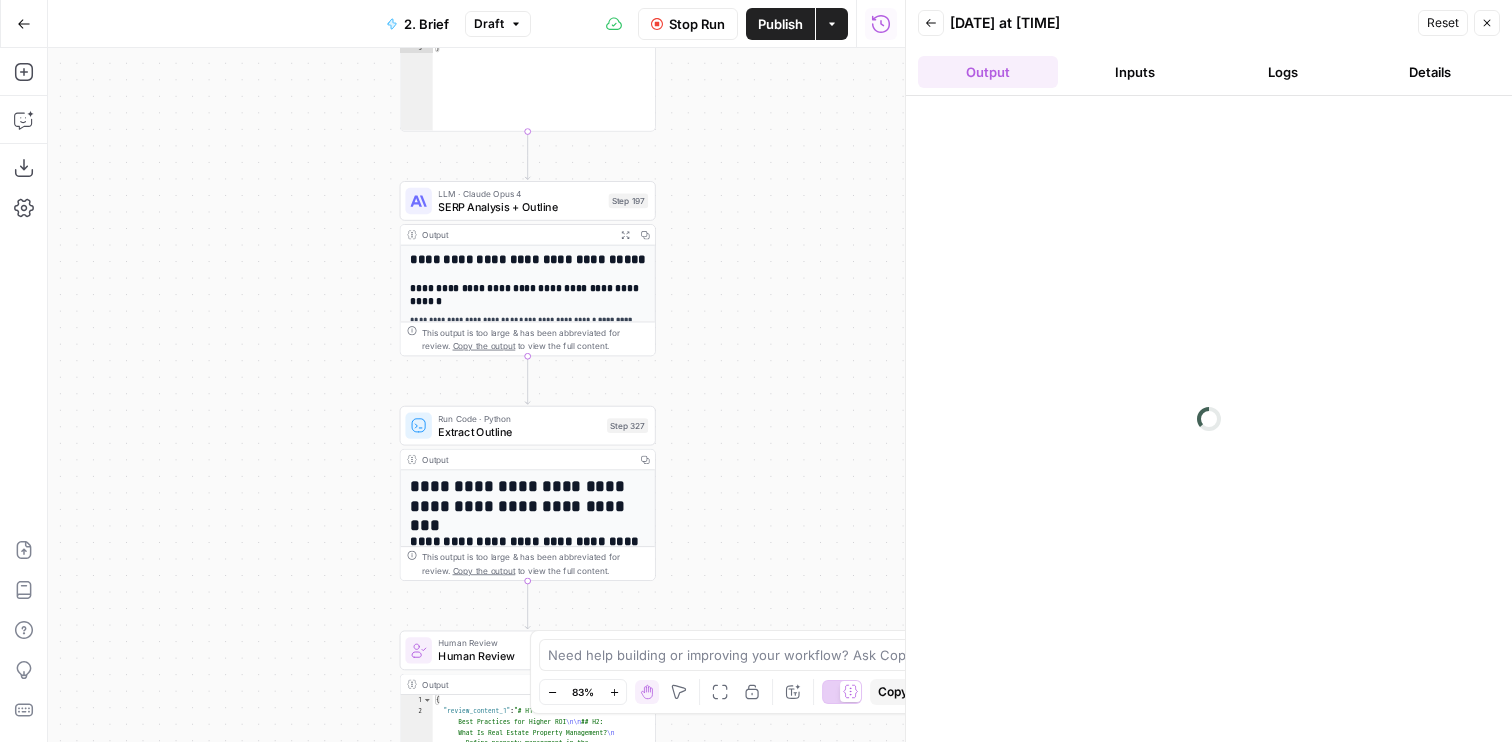 drag, startPoint x: 252, startPoint y: 383, endPoint x: 252, endPoint y: 41, distance: 342 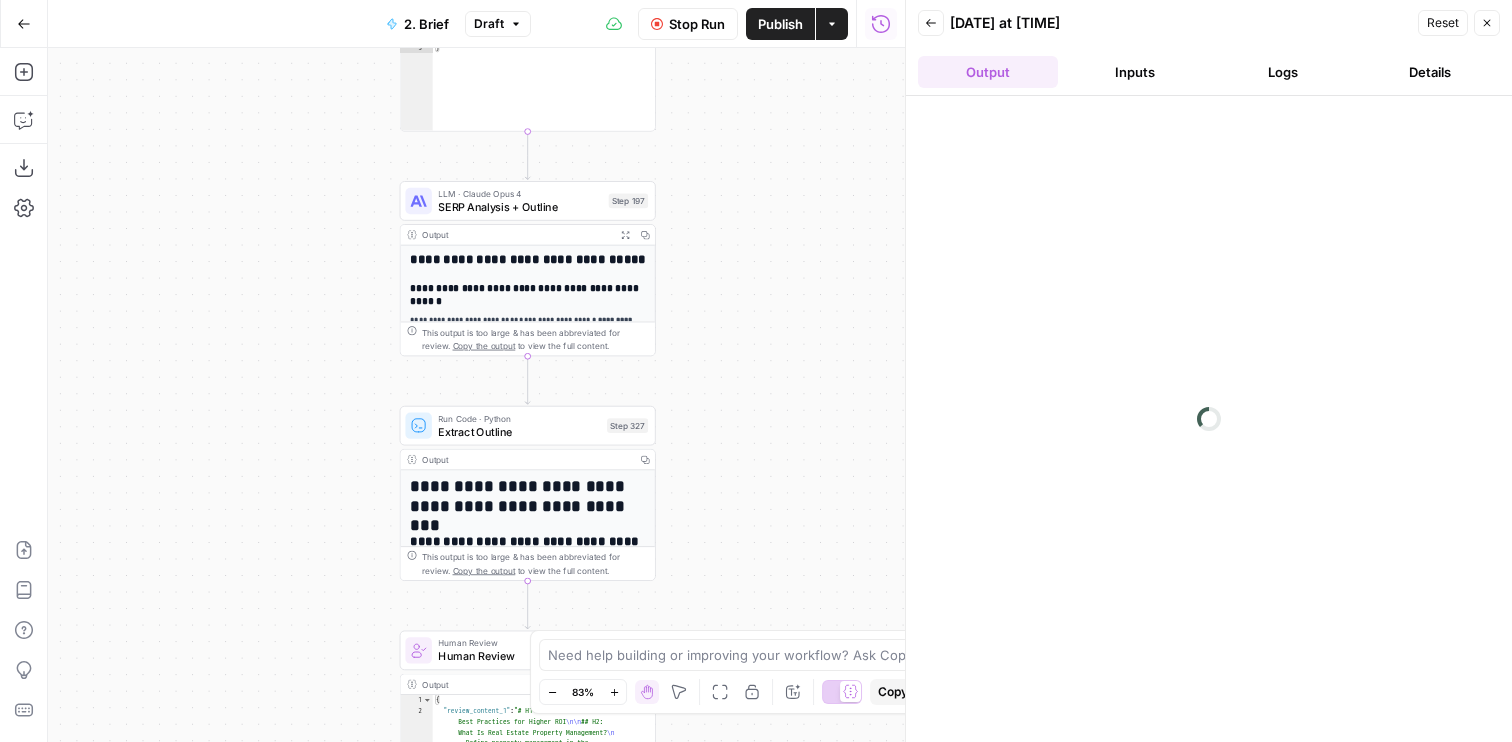 click on "Go Back 2. Brief Draft Stop Run Publish Actions Run History Add Steps Copilot Download as JSON Settings Import JSON AirOps Academy Help Give Feedback Shortcuts Workflow Set Inputs Inputs Run Code · JavaScript Structure Competitor Keywords Step 212 Output Copy 1 2 3 4 5 6 7 8 9 10 11 12 [    {      "Keyword" :  "property management" ,      "Search Volume" :  110000 ,      "Keyword Difficulty" :  96 ,      "Article Count" :  6    } ,    {      "Keyword" :  "property management services" ,      "Search Volume" :  5400 ,      "Keyword Difficulty" :  89 ,      "Article Count" :  6     Run Code · JavaScript Create Customer Profile Step 329 Output Copy 1 2 {    "description" :  "Property Managers (PMs) -         constantly on the go, moving from one         problem to another. A property management         company may be a one-person show, fixing         faucets, resolving tenant disputes, and         turning over units on their own. Others                . \n\n\n ) \n\n" at bounding box center [452, 371] 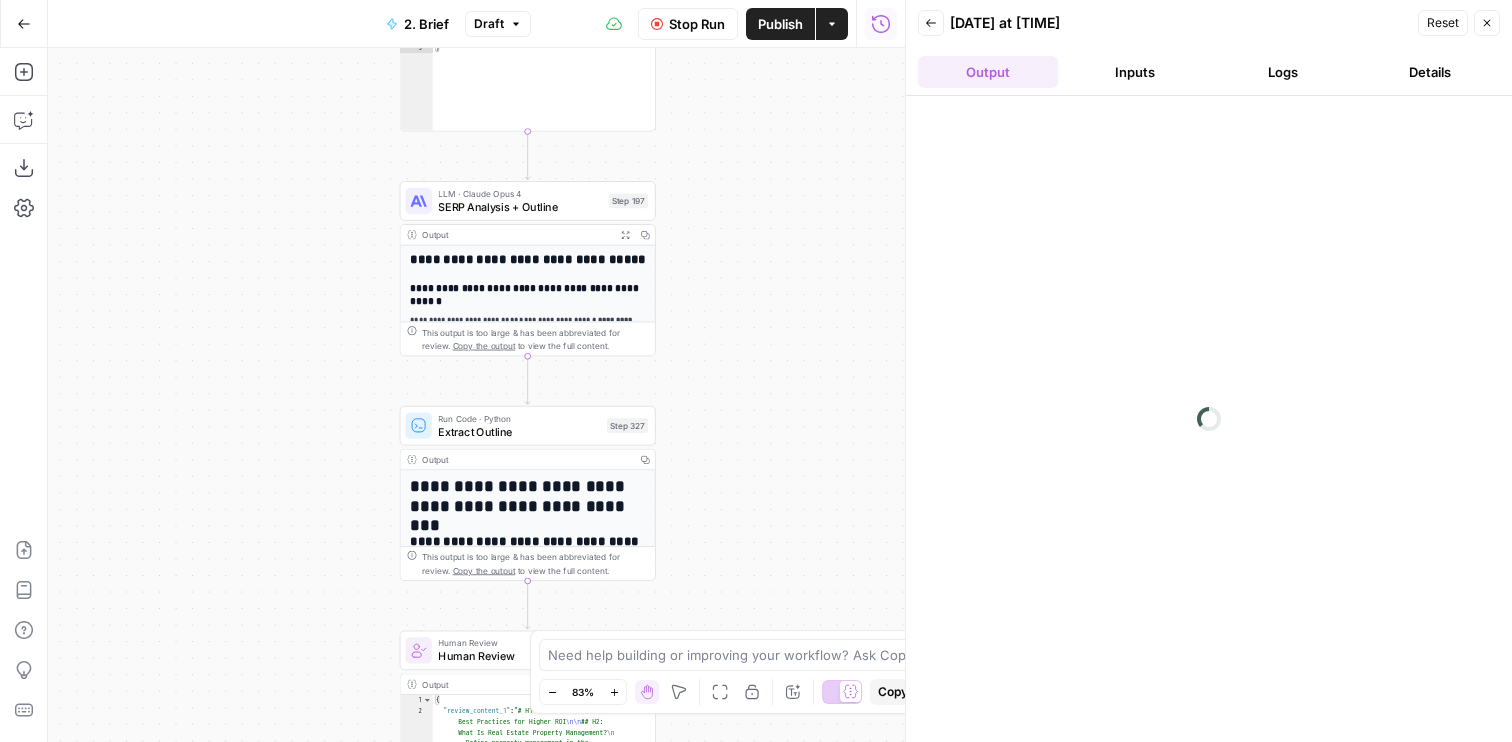 drag, startPoint x: 252, startPoint y: 41, endPoint x: 256, endPoint y: -58, distance: 99.08077 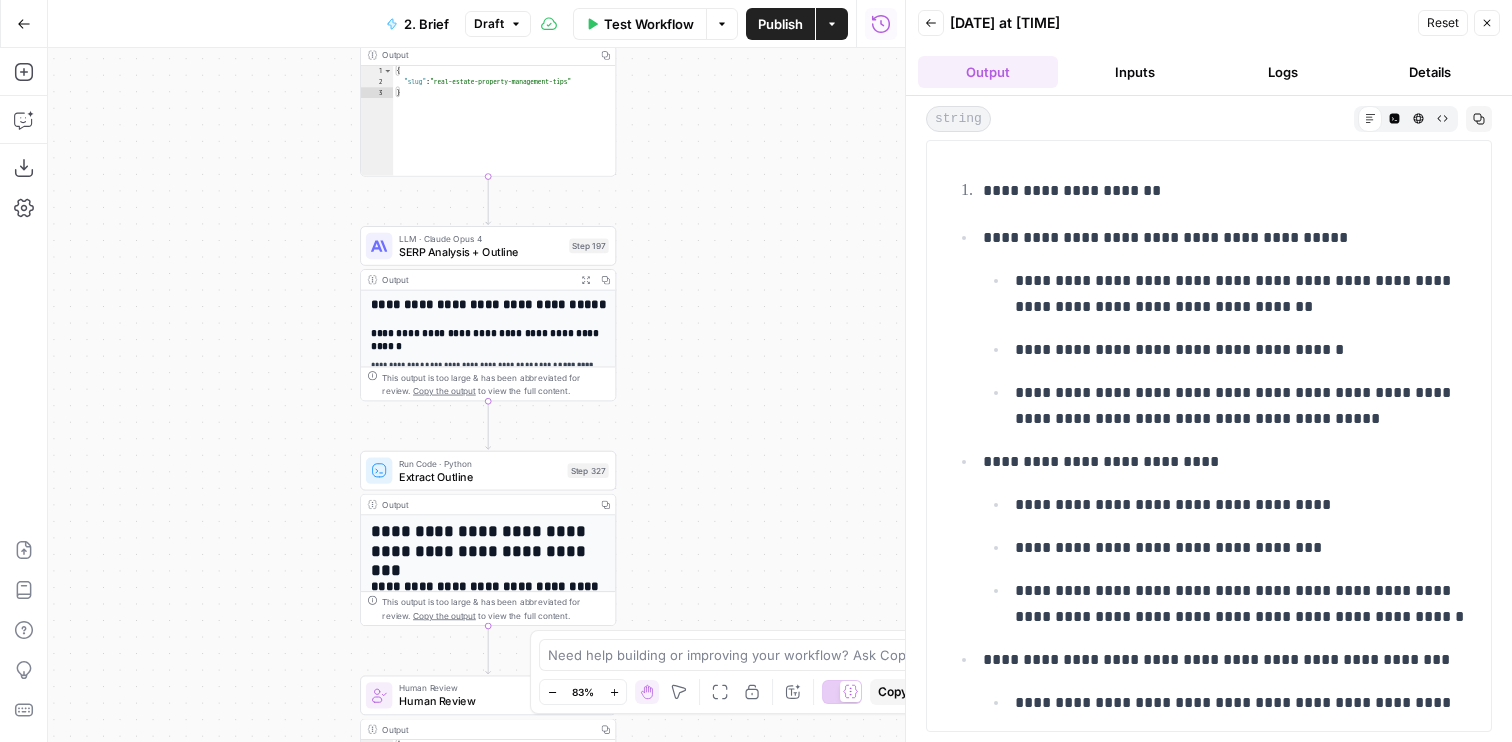 drag, startPoint x: 263, startPoint y: 505, endPoint x: 218, endPoint y: 594, distance: 99.72964 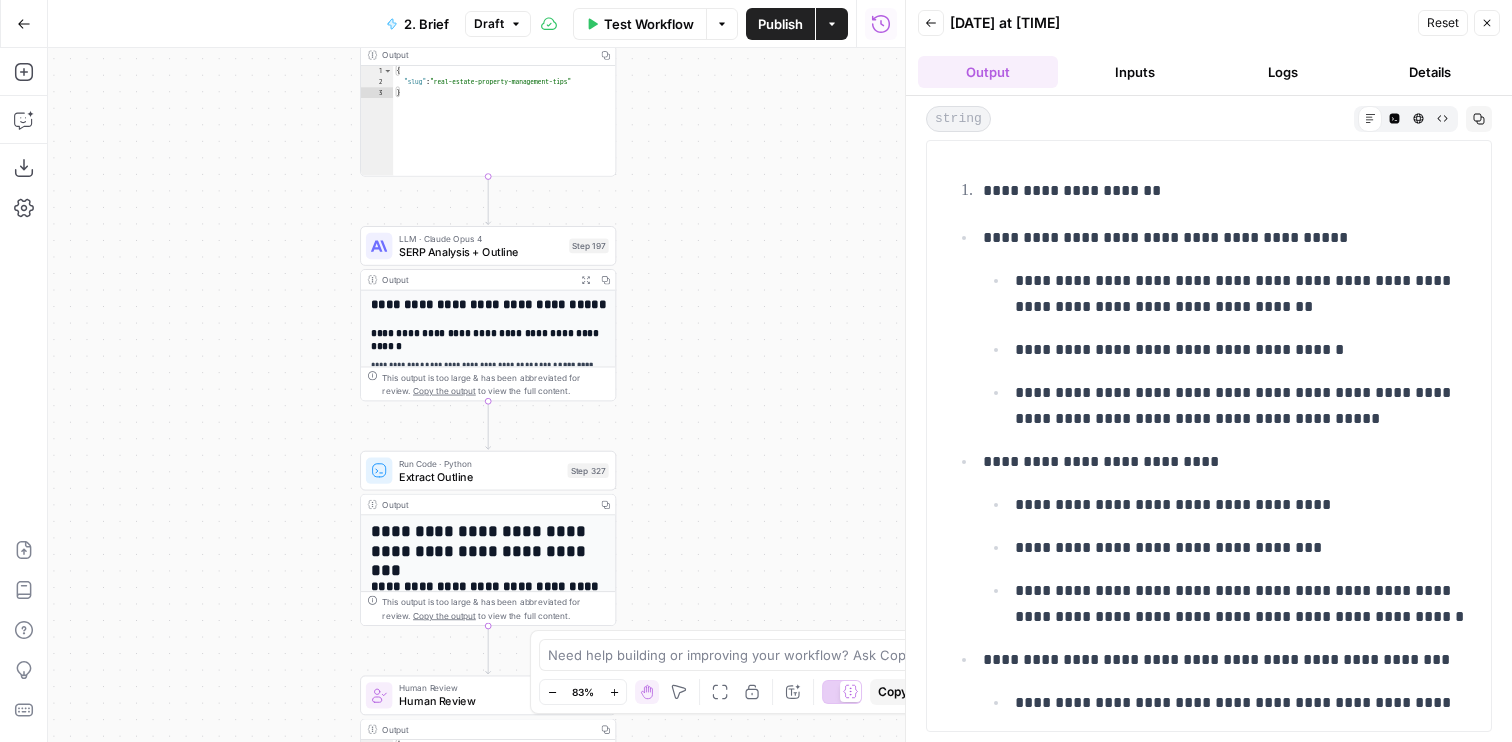 click on "Workflow Set Inputs Inputs Run Code · JavaScript Structure Competitor Keywords Step 212 Output Copy 1 2 3 4 5 6 7 8 9 10 11 12 [    {      "Keyword" :  "property management" ,      "Search Volume" :  110000 ,      "Keyword Difficulty" :  96 ,      "Article Count" :  6    } ,    {      "Keyword" :  "property management services" ,      "Search Volume" :  5400 ,      "Keyword Difficulty" :  89 ,      "Article Count" :  6     XXXXXXXXXXXXXXXXXXXXXXXXXXXXXXXXXXXXXXXXXXXXXXXXXXXXXXXXXXXXXXXXXXXXXXXXXXXXXXXXXXXXXXXXXXXXXXXXXXXXXXXXXXXXXXXXXXXXXXXXXXXXXXXXXXXXXXXXXXXXXXXXXXXXXXXXXXXXXXXXXXXXXXXXXXXXXXXXXXXXXXXXXXXXXXXXXXXXXXXXXXXXXXXXXXXXXXXXXXXXXXXXXXXXXXXXXXXXXXXXXXXXXXXXXXXXXXXXXXXXXXXXXXXXXXXXXXXXXXXXXXXXXXXXXXXXXXXXXXXXXXXXXXXXXXXXXXXXXXXXXXXXXXXXXXXXXXXXXXXXXXXXXXXXXXXXXXXXXXXXXXXXXXXXXXXXXXXXXXXXXXXXXXXXXXXXXXXXXXXXXXXXXXXXXXXXXXXXXXXXXXXXXXXXXXXXXXXXXXXXXXXXXXXXXXXXXXXXXXXXXXXXXXXXXXXXXXXXXXXXXXXXXXXXXXXXXXXXXXXXXXXXXXXXXXXX Run Code · JavaScript Create Customer Profile Step 329 Output Copy 1 2 {    :  ." at bounding box center [476, 395] 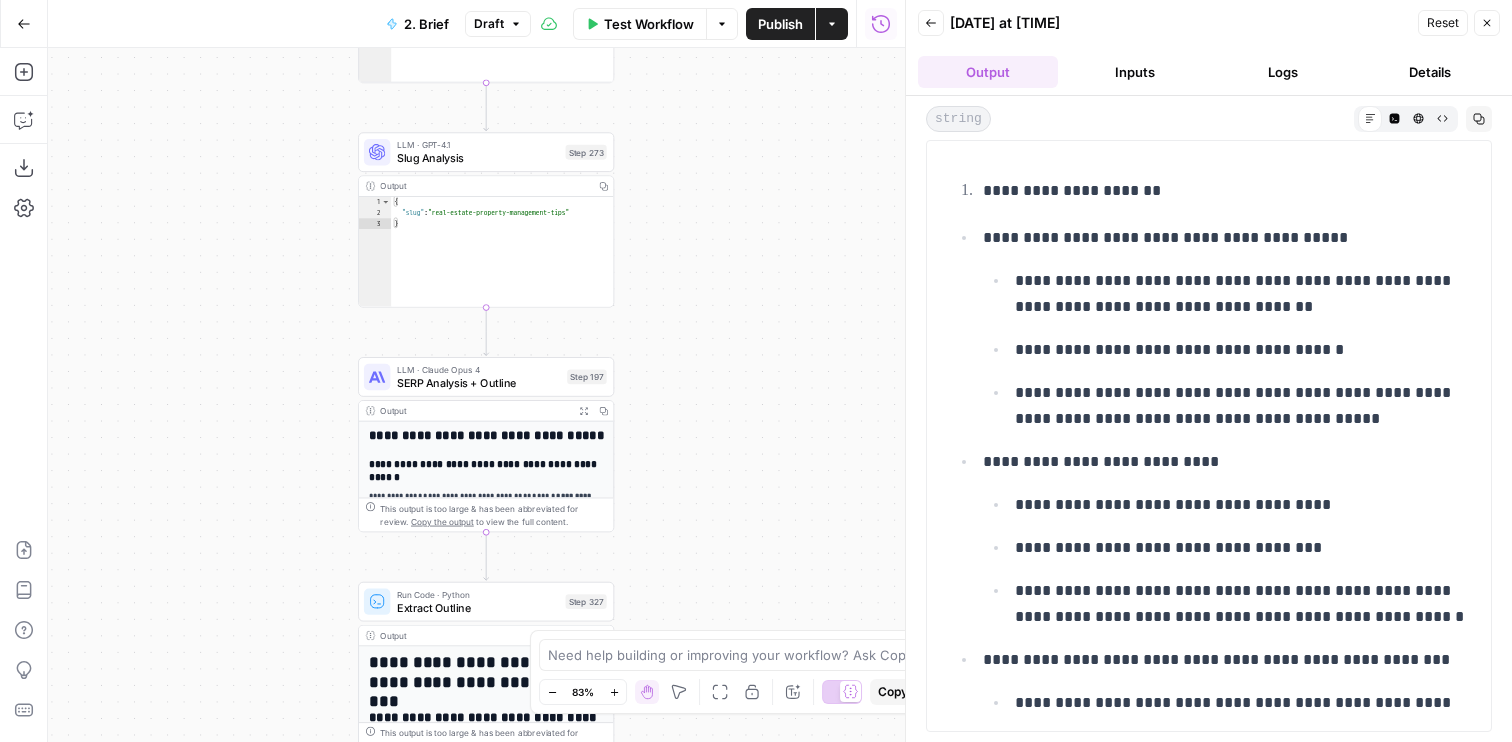 drag, startPoint x: 220, startPoint y: 346, endPoint x: 220, endPoint y: 505, distance: 159 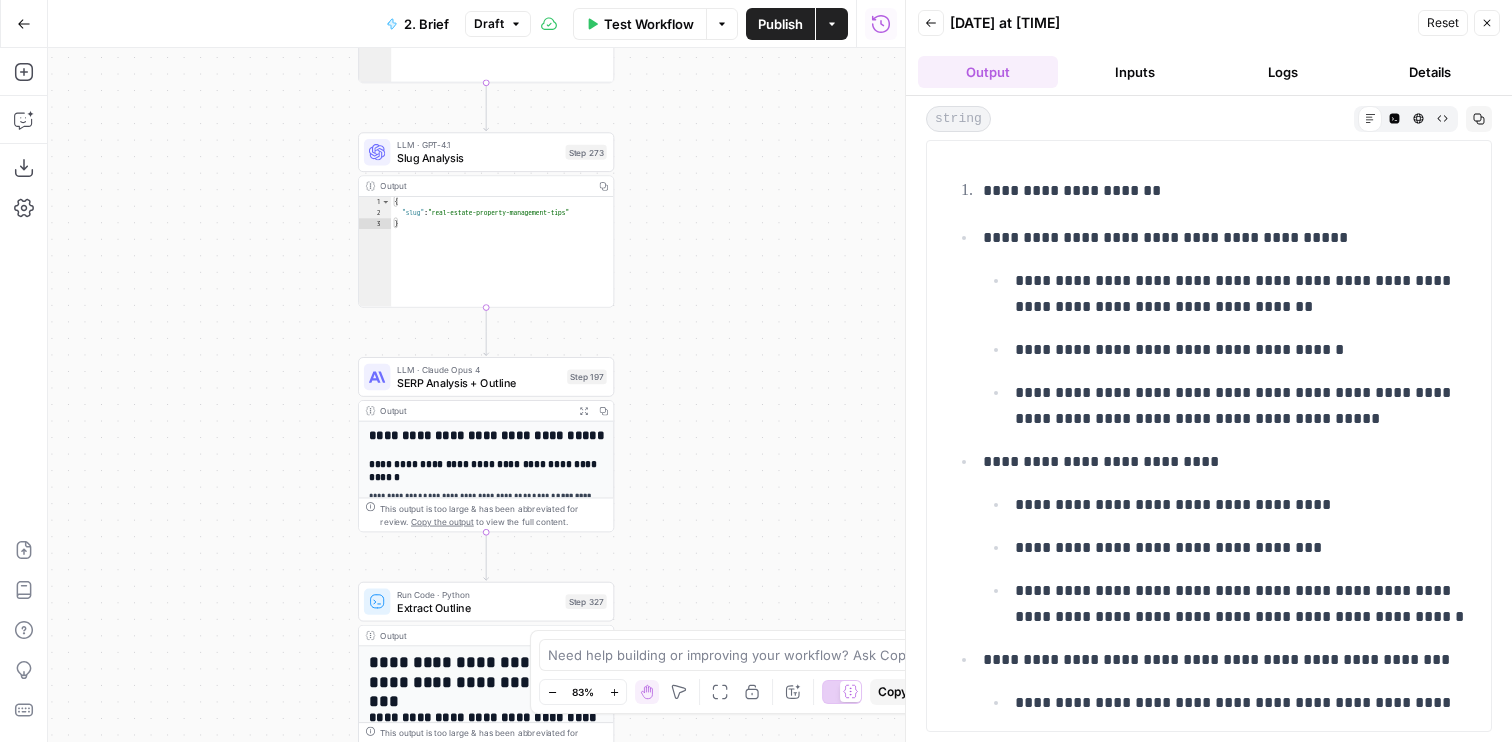click on "Workflow Set Inputs Inputs Run Code · JavaScript Structure Competitor Keywords Step 212 Output Copy 1 2 3 4 5 6 7 8 9 10 11 12 [    {      "Keyword" :  "property management" ,      "Search Volume" :  110000 ,      "Keyword Difficulty" :  96 ,      "Article Count" :  6    } ,    {      "Keyword" :  "property management services" ,      "Search Volume" :  5400 ,      "Keyword Difficulty" :  89 ,      "Article Count" :  6     XXXXXXXXXXXXXXXXXXXXXXXXXXXXXXXXXXXXXXXXXXXXXXXXXXXXXXXXXXXXXXXXXXXXXXXXXXXXXXXXXXXXXXXXXXXXXXXXXXXXXXXXXXXXXXXXXXXXXXXXXXXXXXXXXXXXXXXXXXXXXXXXXXXXXXXXXXXXXXXXXXXXXXXXXXXXXXXXXXXXXXXXXXXXXXXXXXXXXXXXXXXXXXXXXXXXXXXXXXXXXXXXXXXXXXXXXXXXXXXXXXXXXXXXXXXXXXXXXXXXXXXXXXXXXXXXXXXXXXXXXXXXXXXXXXXXXXXXXXXXXXXXXXXXXXXXXXXXXXXXXXXXXXXXXXXXXXXXXXXXXXXXXXXXXXXXXXXXXXXXXXXXXXXXXXXXXXXXXXXXXXXXXXXXXXXXXXXXXXXXXXXXXXXXXXXXXXXXXXXXXXXXXXXXXXXXXXXXXXXXXXXXXXXXXXXXXXXXXXXXXXXXXXXXXXXXXXXXXXXXXXXXXXXXXXXXXXXXXXXXXXXXXXXXXXXX Run Code · JavaScript Create Customer Profile Step 329 Output Copy 1 2 {    :  ." at bounding box center (476, 395) 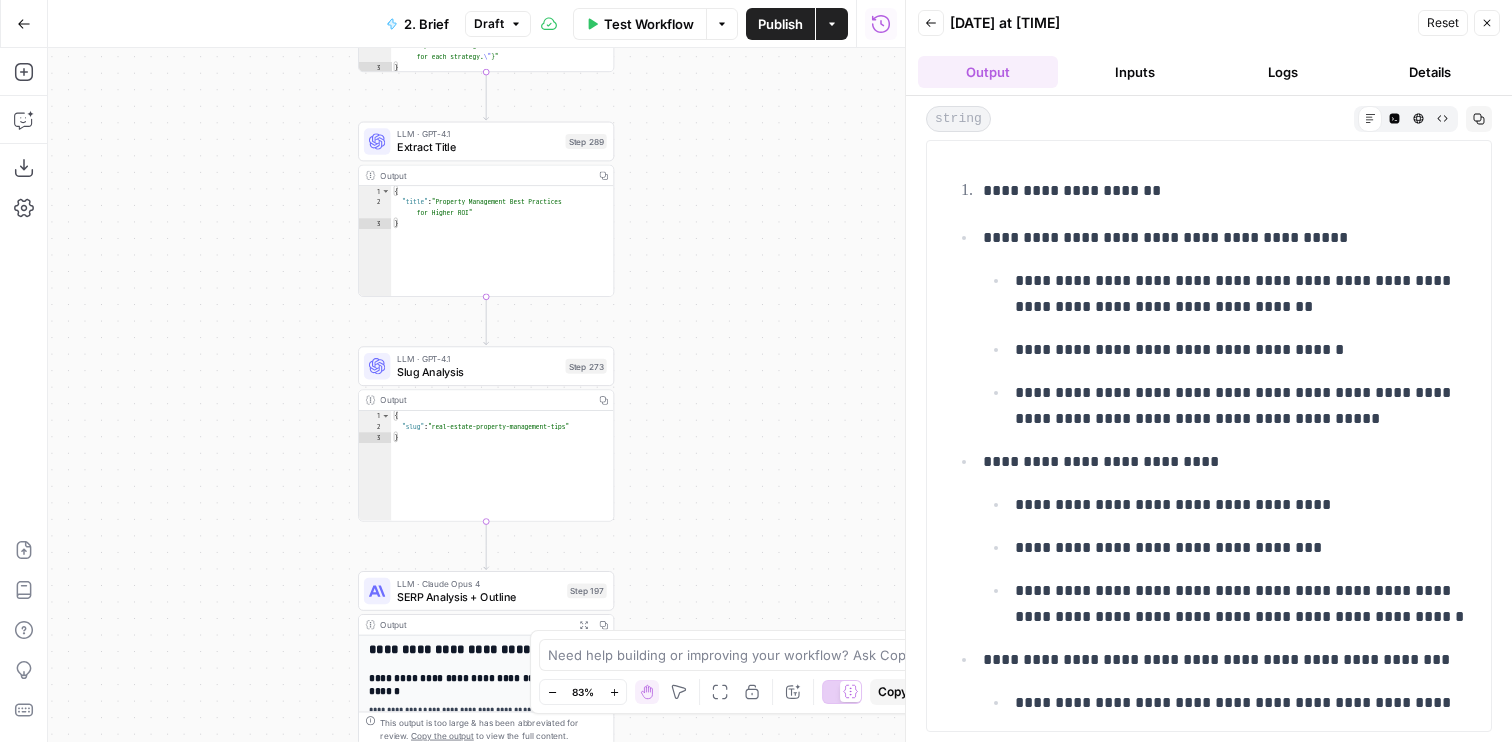 drag, startPoint x: 241, startPoint y: 329, endPoint x: 241, endPoint y: 668, distance: 339 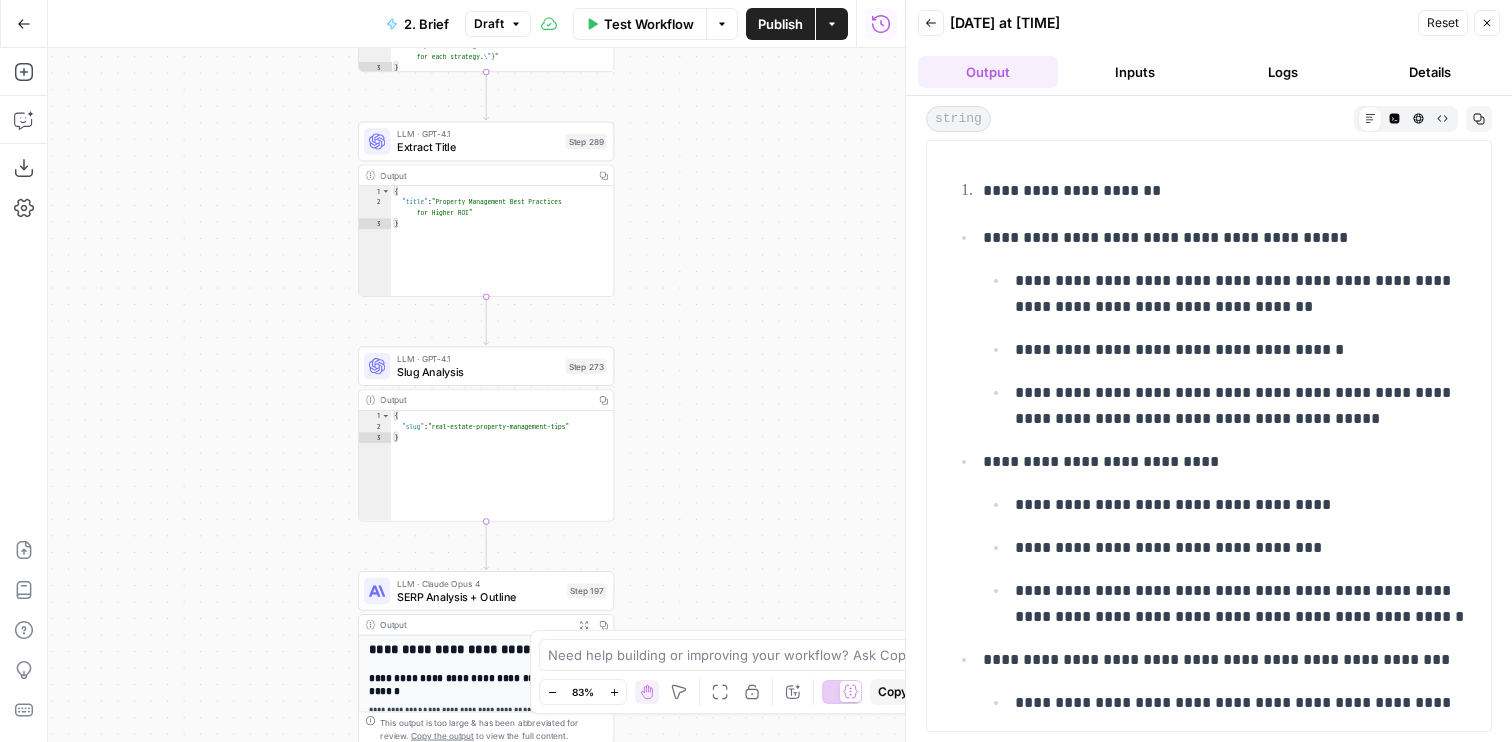 click on "Workflow Set Inputs Inputs Run Code · JavaScript Structure Competitor Keywords Step 212 Output Copy 1 2 3 4 5 6 7 8 9 10 11 12 [    {      "Keyword" :  "property management" ,      "Search Volume" :  110000 ,      "Keyword Difficulty" :  96 ,      "Article Count" :  6    } ,    {      "Keyword" :  "property management services" ,      "Search Volume" :  5400 ,      "Keyword Difficulty" :  89 ,      "Article Count" :  6     XXXXXXXXXXXXXXXXXXXXXXXXXXXXXXXXXXXXXXXXXXXXXXXXXXXXXXXXXXXXXXXXXXXXXXXXXXXXXXXXXXXXXXXXXXXXXXXXXXXXXXXXXXXXXXXXXXXXXXXXXXXXXXXXXXXXXXXXXXXXXXXXXXXXXXXXXXXXXXXXXXXXXXXXXXXXXXXXXXXXXXXXXXXXXXXXXXXXXXXXXXXXXXXXXXXXXXXXXXXXXXXXXXXXXXXXXXXXXXXXXXXXXXXXXXXXXXXXXXXXXXXXXXXXXXXXXXXXXXXXXXXXXXXXXXXXXXXXXXXXXXXXXXXXXXXXXXXXXXXXXXXXXXXXXXXXXXXXXXXXXXXXXXXXXXXXXXXXXXXXXXXXXXXXXXXXXXXXXXXXXXXXXXXXXXXXXXXXXXXXXXXXXXXXXXXXXXXXXXXXXXXXXXXXXXXXXXXXXXXXXXXXXXXXXXXXXXXXXXXXXXXXXXXXXXXXXXXXXXXXXXXXXXXXXXXXXXXXXXXXXXXXXXXXXXXX Run Code · JavaScript Create Customer Profile Step 329 Output Copy 1 2 {    :  ." at bounding box center [476, 395] 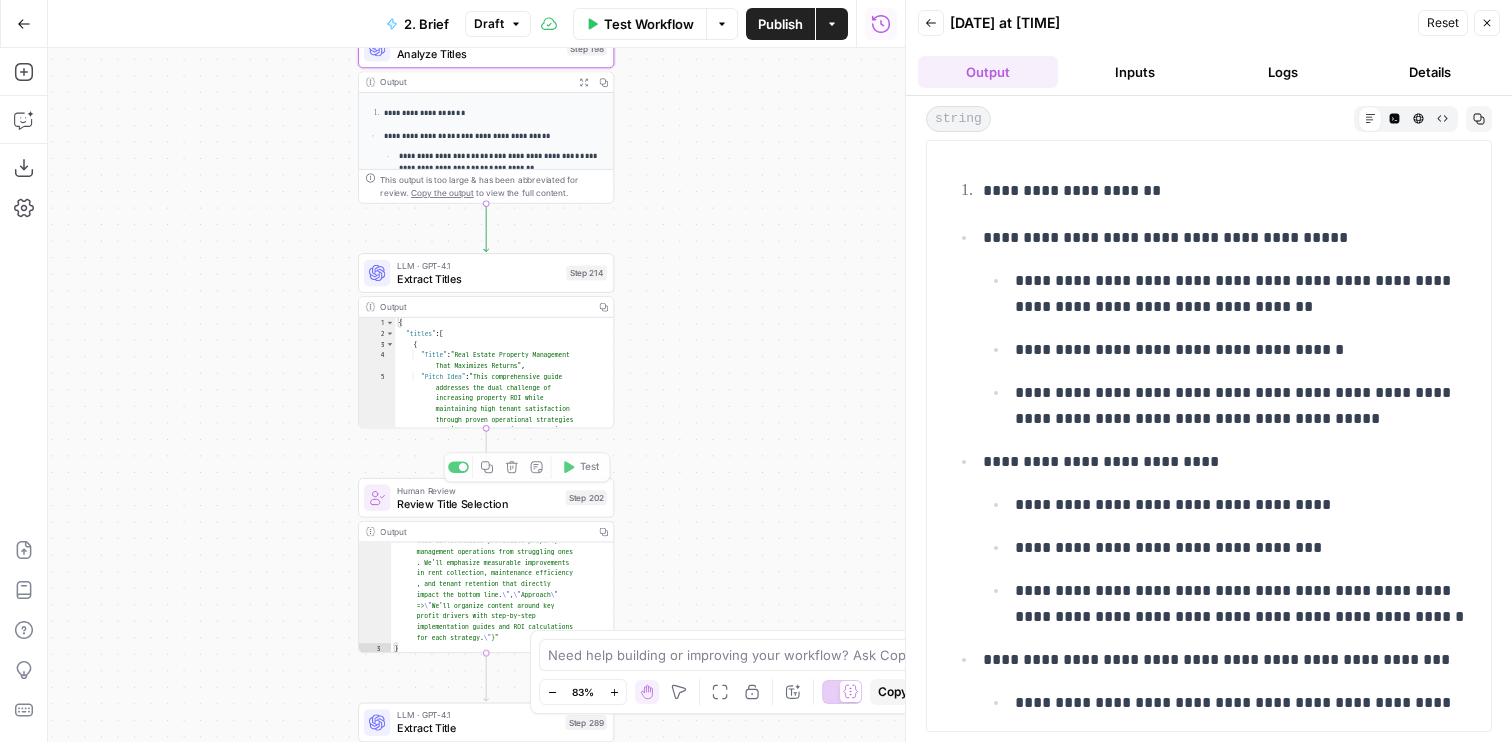 drag, startPoint x: 715, startPoint y: 127, endPoint x: 715, endPoint y: 478, distance: 351 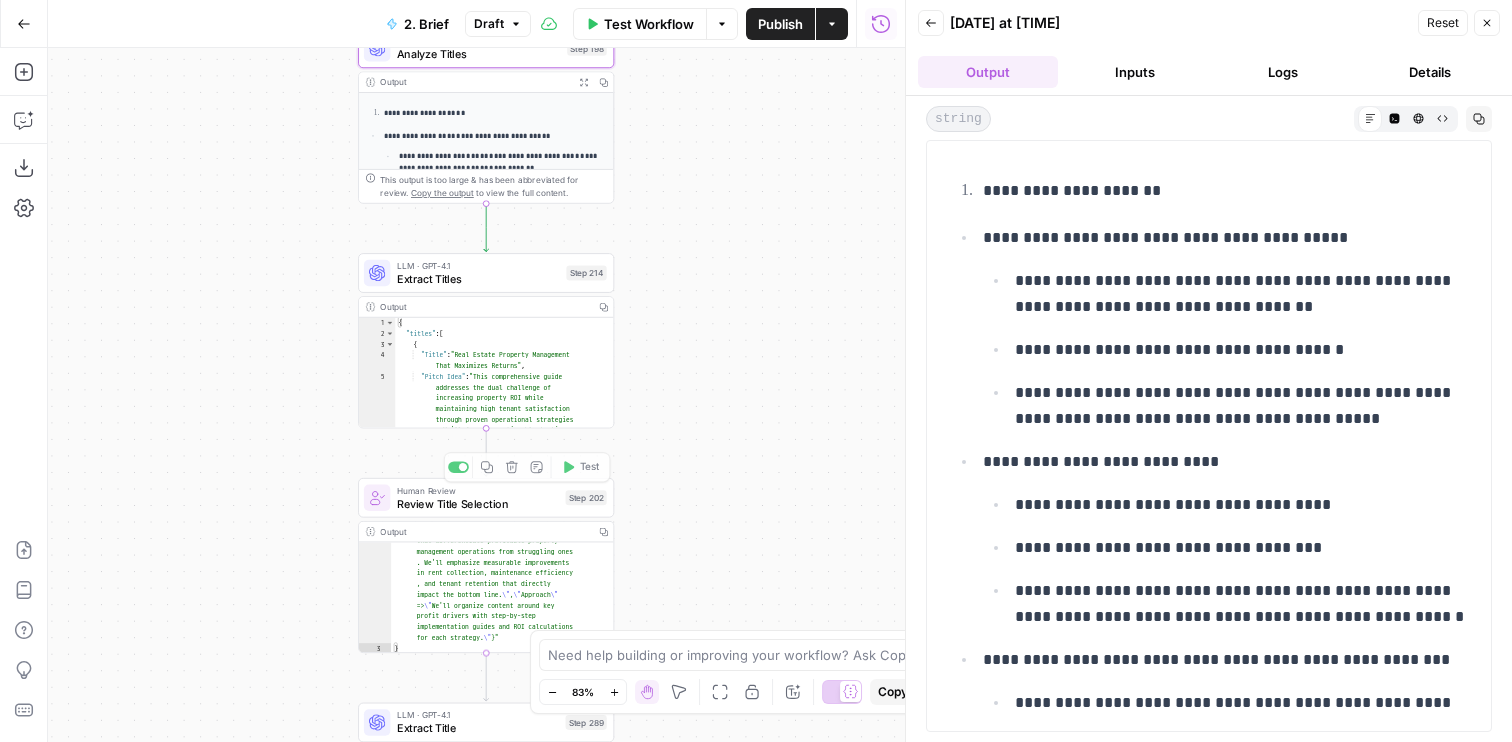 click on "Workflow Set Inputs Inputs Run Code · JavaScript Structure Competitor Keywords Step 212 Output Copy 1 2 3 4 5 6 7 8 9 10 11 12 [    {      "Keyword" :  "property management" ,      "Search Volume" :  110000 ,      "Keyword Difficulty" :  96 ,      "Article Count" :  6    } ,    {      "Keyword" :  "property management services" ,      "Search Volume" :  5400 ,      "Keyword Difficulty" :  89 ,      "Article Count" :  6     XXXXXXXXXXXXXXXXXXXXXXXXXXXXXXXXXXXXXXXXXXXXXXXXXXXXXXXXXXXXXXXXXXXXXXXXXXXXXXXXXXXXXXXXXXXXXXXXXXXXXXXXXXXXXXXXXXXXXXXXXXXXXXXXXXXXXXXXXXXXXXXXXXXXXXXXXXXXXXXXXXXXXXXXXXXXXXXXXXXXXXXXXXXXXXXXXXXXXXXXXXXXXXXXXXXXXXXXXXXXXXXXXXXXXXXXXXXXXXXXXXXXXXXXXXXXXXXXXXXXXXXXXXXXXXXXXXXXXXXXXXXXXXXXXXXXXXXXXXXXXXXXXXXXXXXXXXXXXXXXXXXXXXXXXXXXXXXXXXXXXXXXXXXXXXXXXXXXXXXXXXXXXXXXXXXXXXXXXXXXXXXXXXXXXXXXXXXXXXXXXXXXXXXXXXXXXXXXXXXXXXXXXXXXXXXXXXXXXXXXXXXXXXXXXXXXXXXXXXXXXXXXXXXXXXXXXXXXXXXXXXXXXXXXXXXXXXXXXXXXXXXXXXXXXXXX Run Code · JavaScript Create Customer Profile Step 329 Output Copy 1 2 {    :  ." at bounding box center [476, 395] 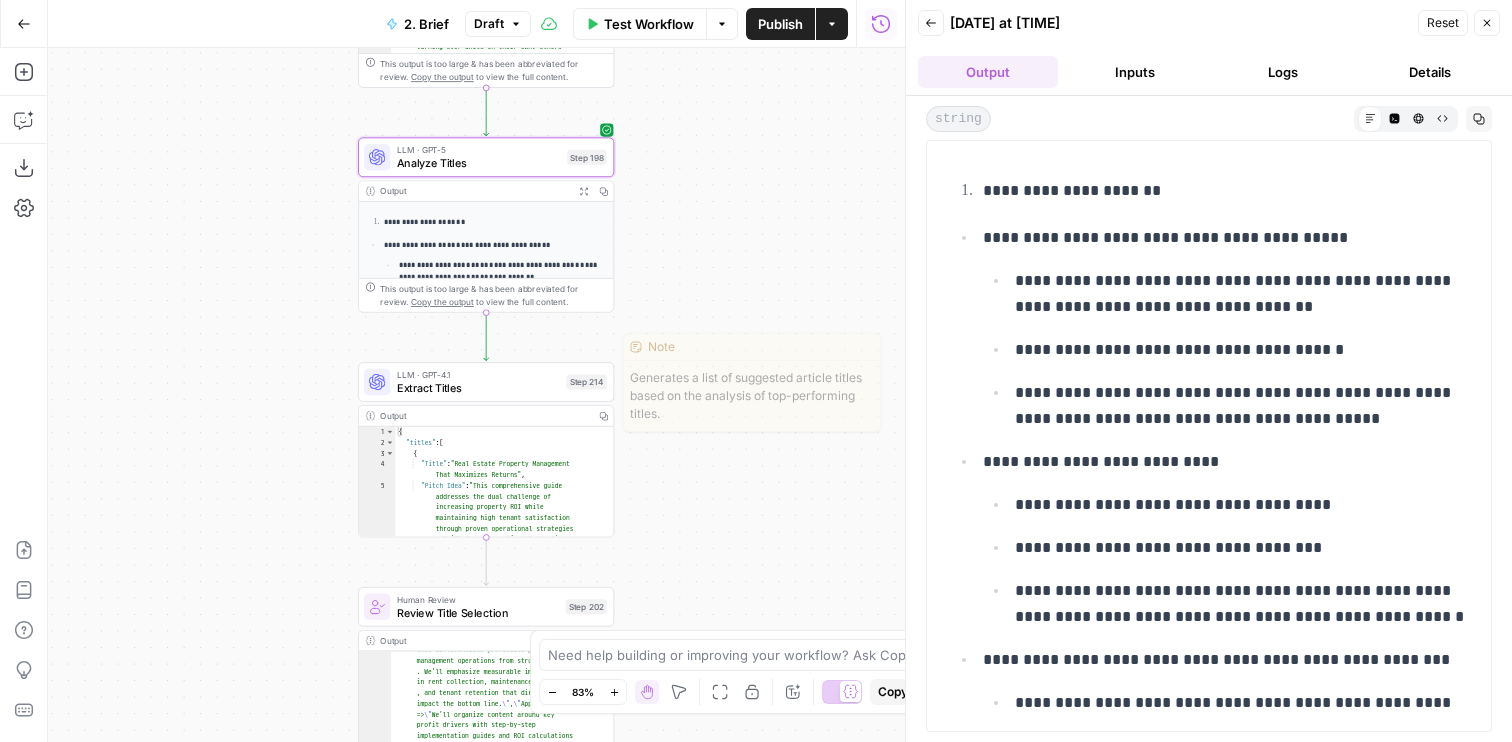 click on "Test" at bounding box center [590, 351] 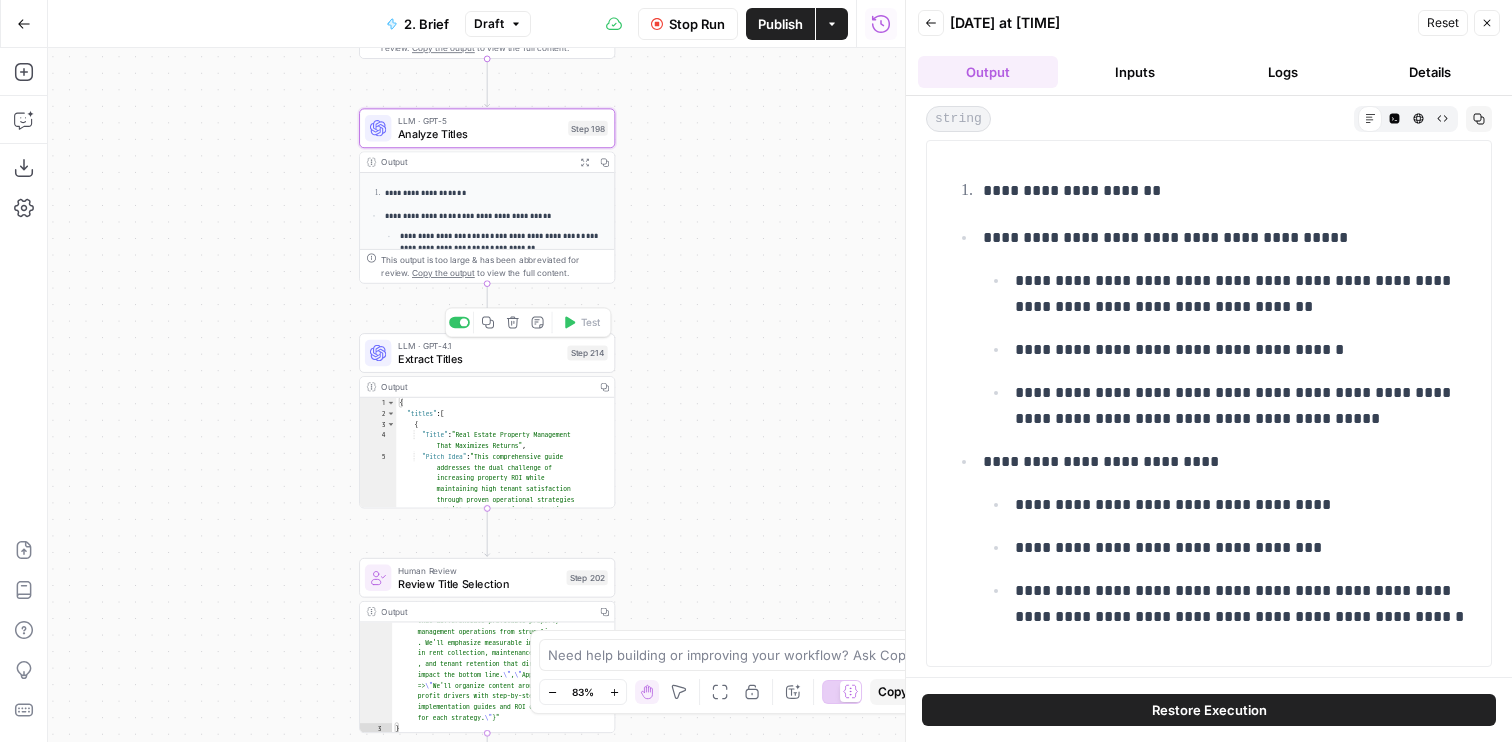 drag, startPoint x: 693, startPoint y: 530, endPoint x: 693, endPoint y: 340, distance: 190 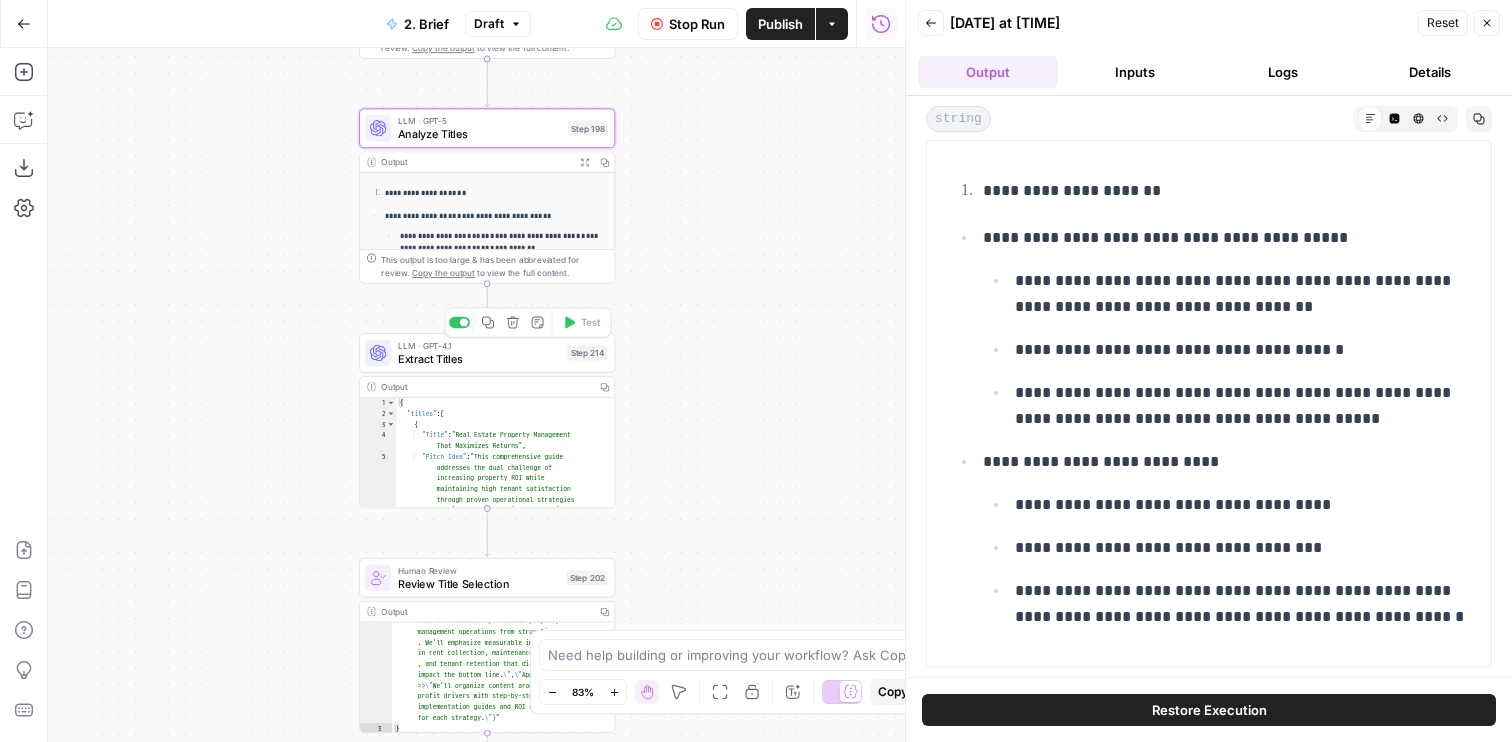 click on "Workflow Set Inputs Inputs Run Code · JavaScript Structure Competitor Keywords Step 212 Output Copy 1 2 3 4 5 6 7 8 9 10 11 12 [    {      "Keyword" :  "property management" ,      "Search Volume" :  110000 ,      "Keyword Difficulty" :  96 ,      "Article Count" :  6    } ,    {      "Keyword" :  "property management services" ,      "Search Volume" :  5400 ,      "Keyword Difficulty" :  89 ,      "Article Count" :  6     XXXXXXXXXXXXXXXXXXXXXXXXXXXXXXXXXXXXXXXXXXXXXXXXXXXXXXXXXXXXXXXXXXXXXXXXXXXXXXXXXXXXXXXXXXXXXXXXXXXXXXXXXXXXXXXXXXXXXXXXXXXXXXXXXXXXXXXXXXXXXXXXXXXXXXXXXXXXXXXXXXXXXXXXXXXXXXXXXXXXXXXXXXXXXXXXXXXXXXXXXXXXXXXXXXXXXXXXXXXXXXXXXXXXXXXXXXXXXXXXXXXXXXXXXXXXXXXXXXXXXXXXXXXXXXXXXXXXXXXXXXXXXXXXXXXXXXXXXXXXXXXXXXXXXXXXXXXXXXXXXXXXXXXXXXXXXXXXXXXXXXXXXXXXXXXXXXXXXXXXXXXXXXXXXXXXXXXXXXXXXXXXXXXXXXXXXXXXXXXXXXXXXXXXXXXXXXXXXXXXXXXXXXXXXXXXXXXXXXXXXXXXXXXXXXXXXXXXXXXXXXXXXXXXXXXXXXXXXXXXXXXXXXXXXXXXXXXXXXXXXXXXXXXXXXXX Run Code · JavaScript Create Customer Profile Step 329 Output Copy 1 2 {    :  ." at bounding box center (476, 395) 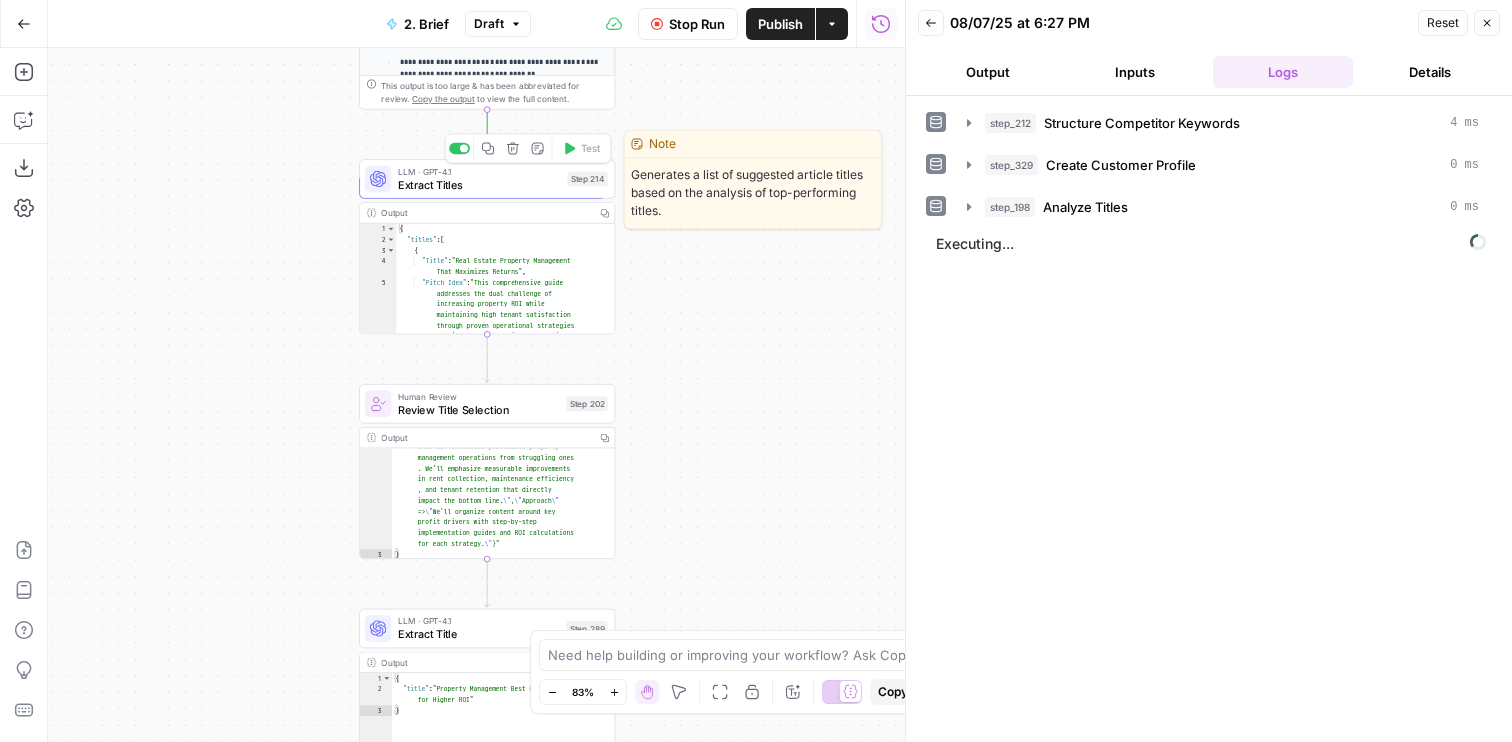 click on "Extract Titles" at bounding box center (479, 185) 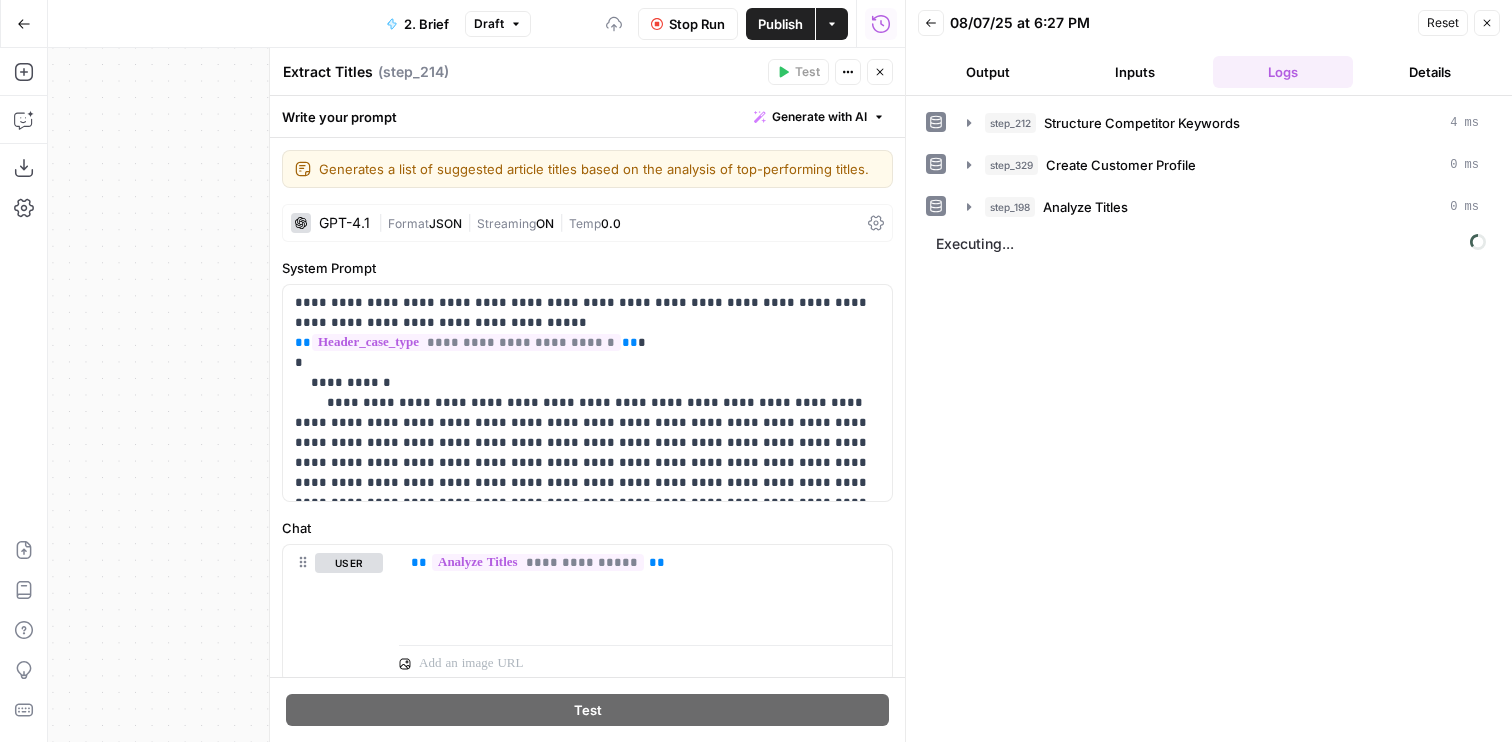 click on "GPT-4.1" at bounding box center [330, 223] 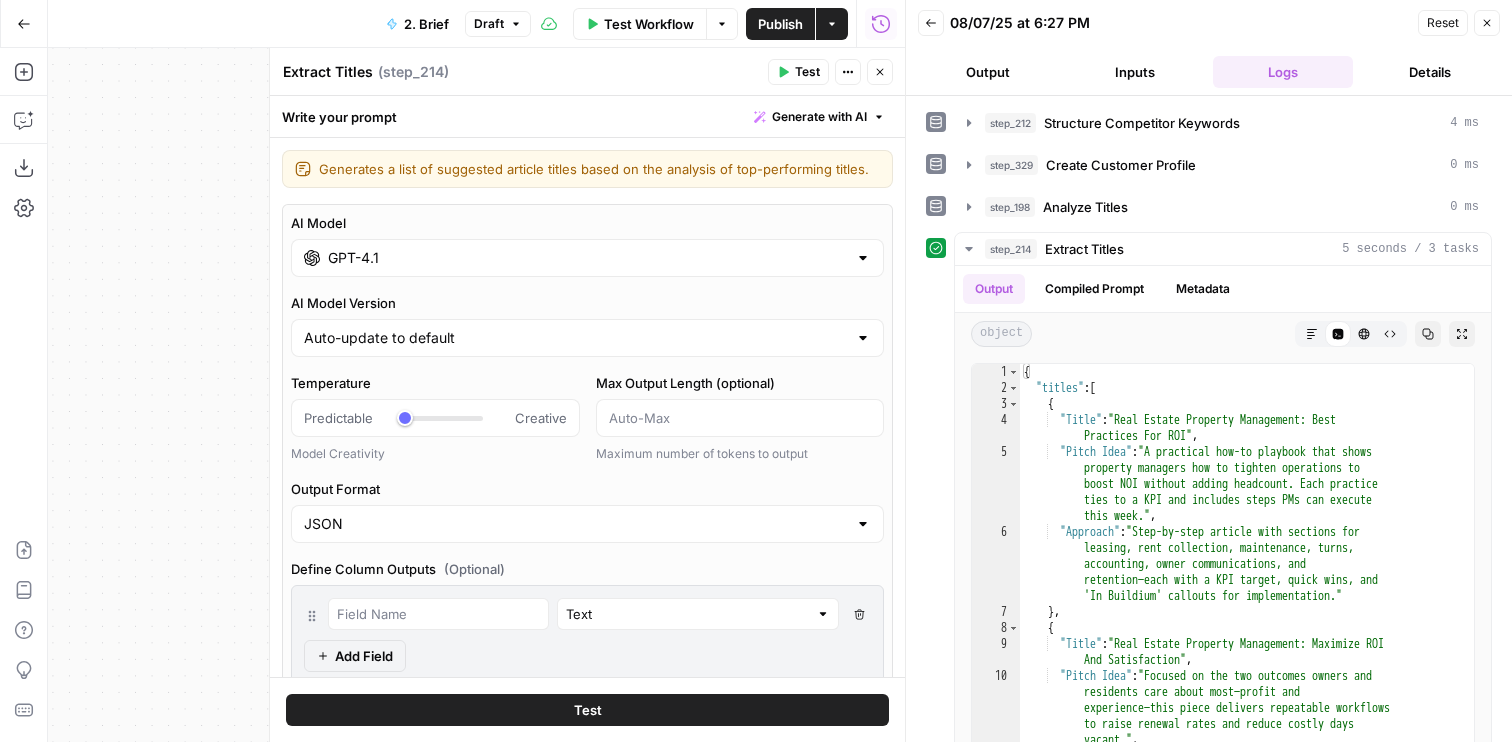click on "GPT-4.1" at bounding box center (587, 258) 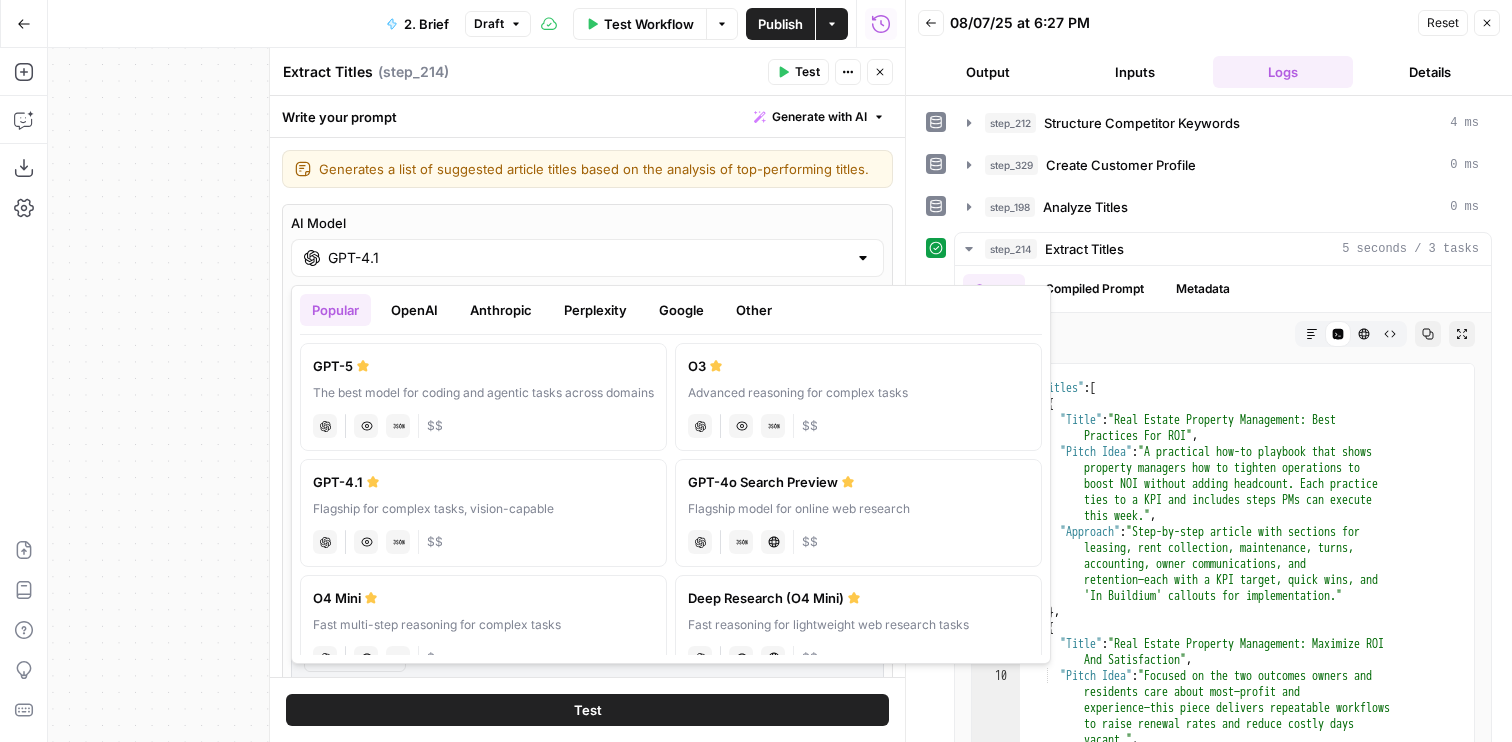 click on "The best model for coding and agentic tasks across domains" at bounding box center (483, 393) 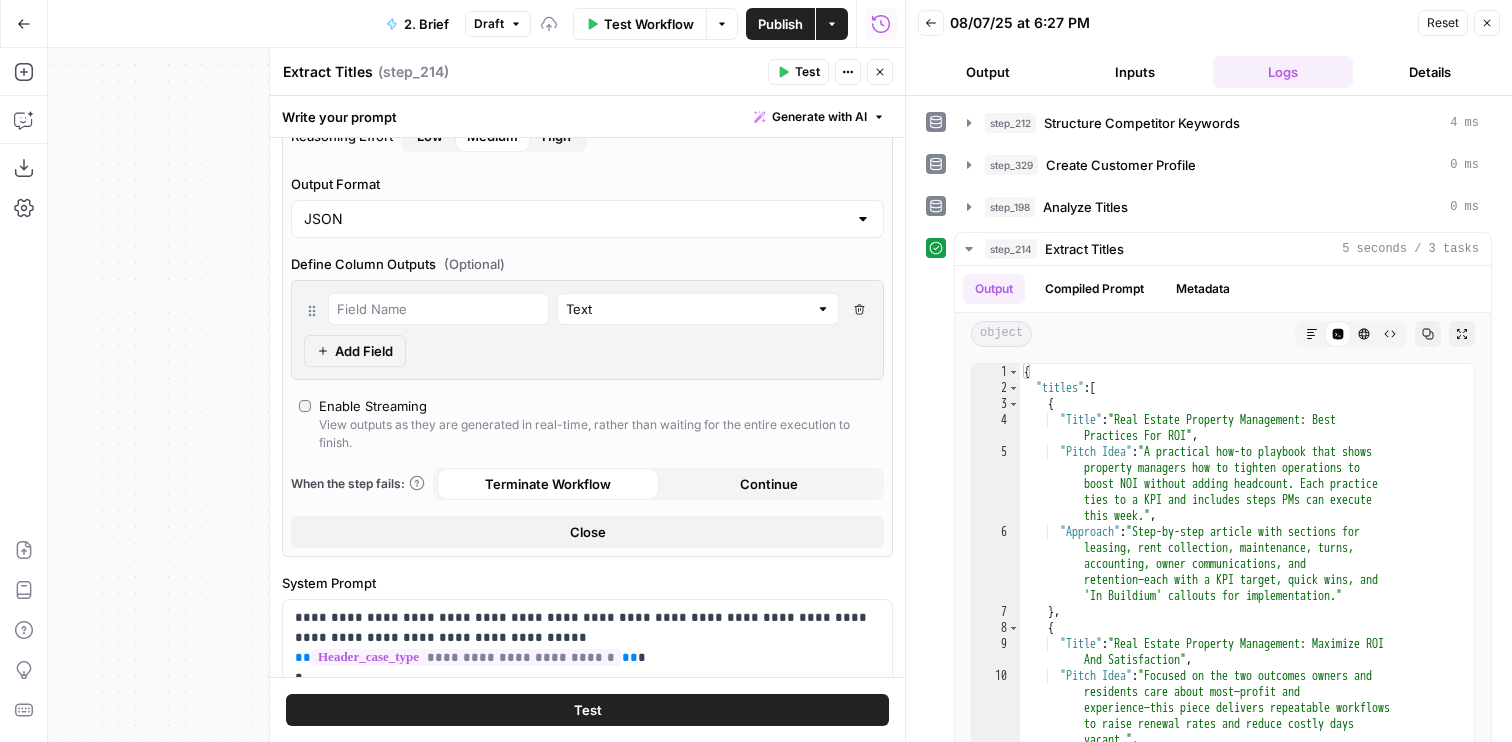 scroll, scrollTop: 528, scrollLeft: 0, axis: vertical 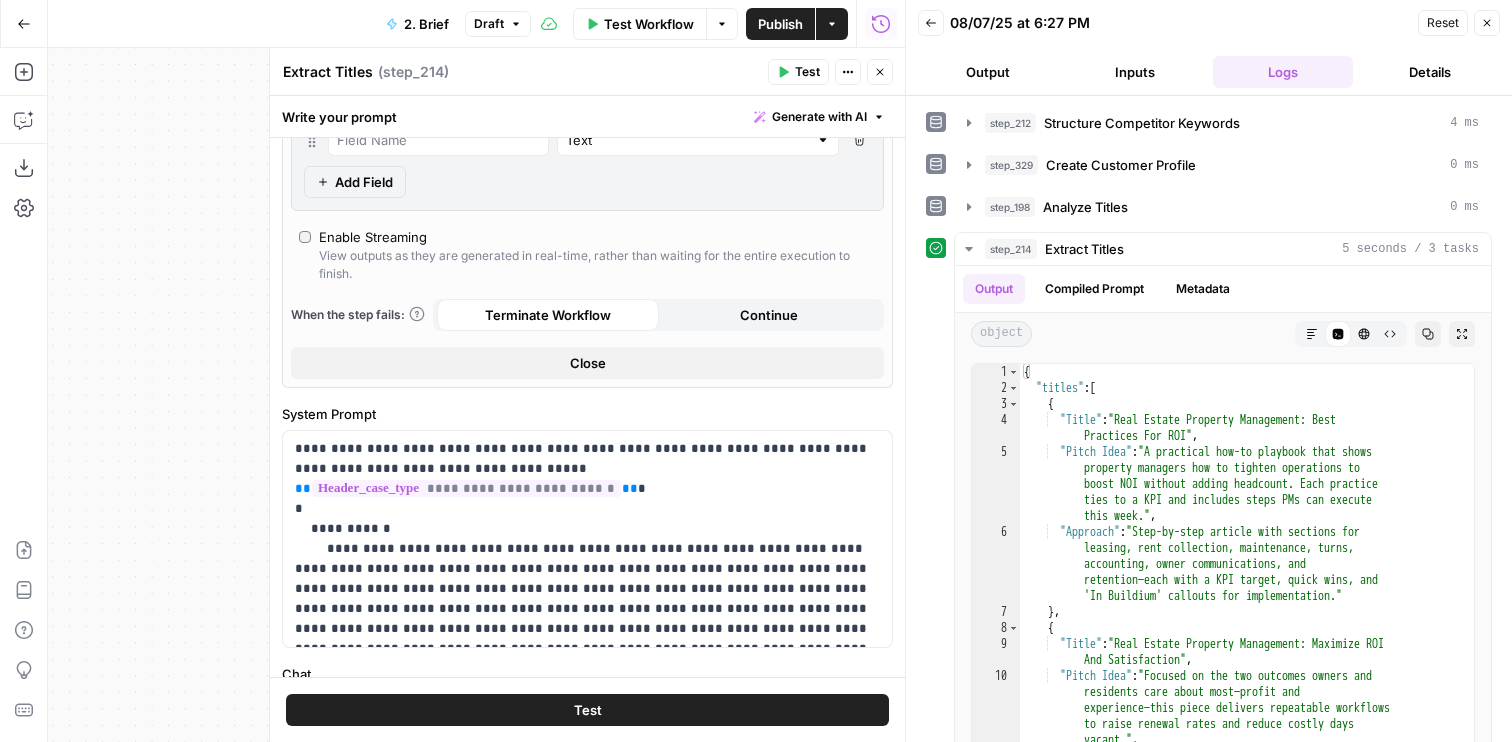 click on "Test" at bounding box center [587, 710] 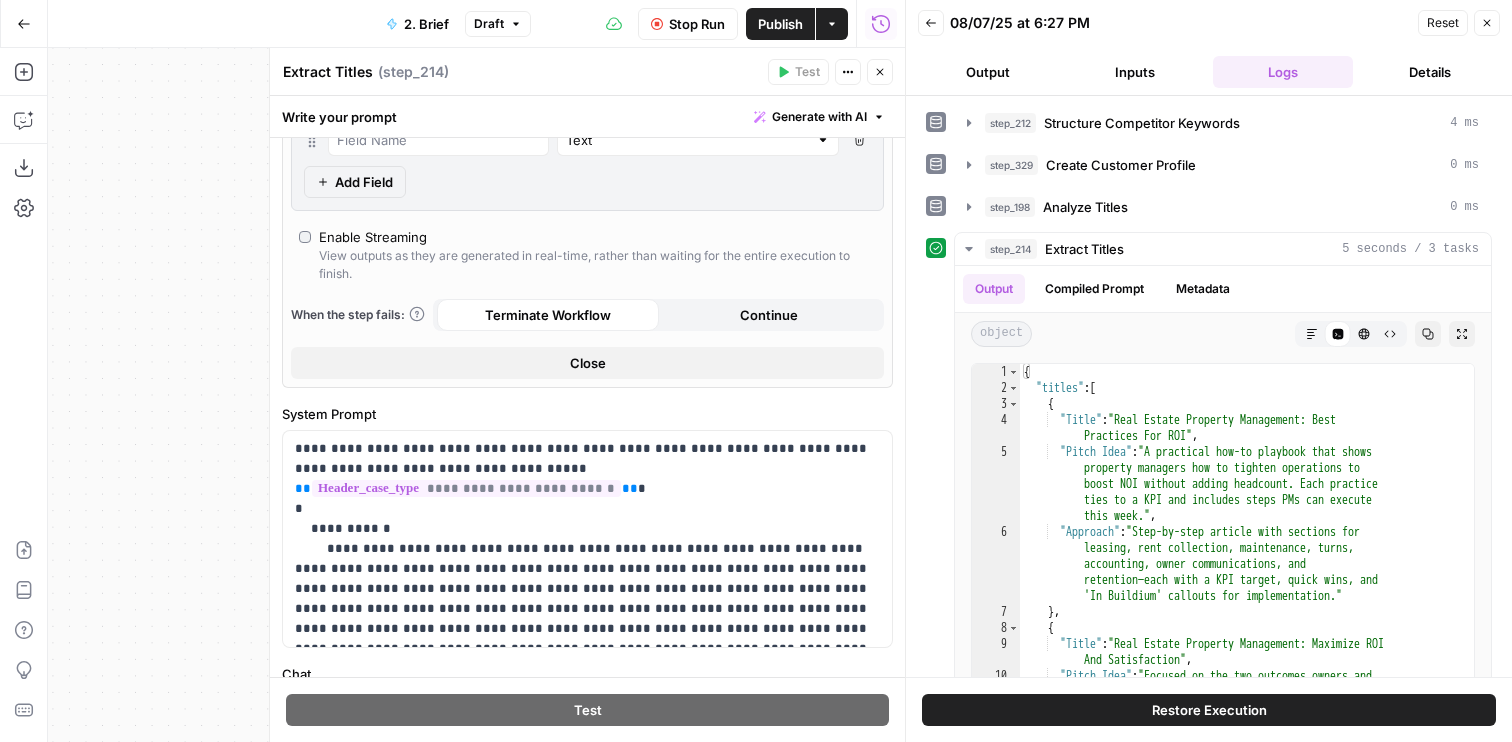 scroll, scrollTop: 786, scrollLeft: 0, axis: vertical 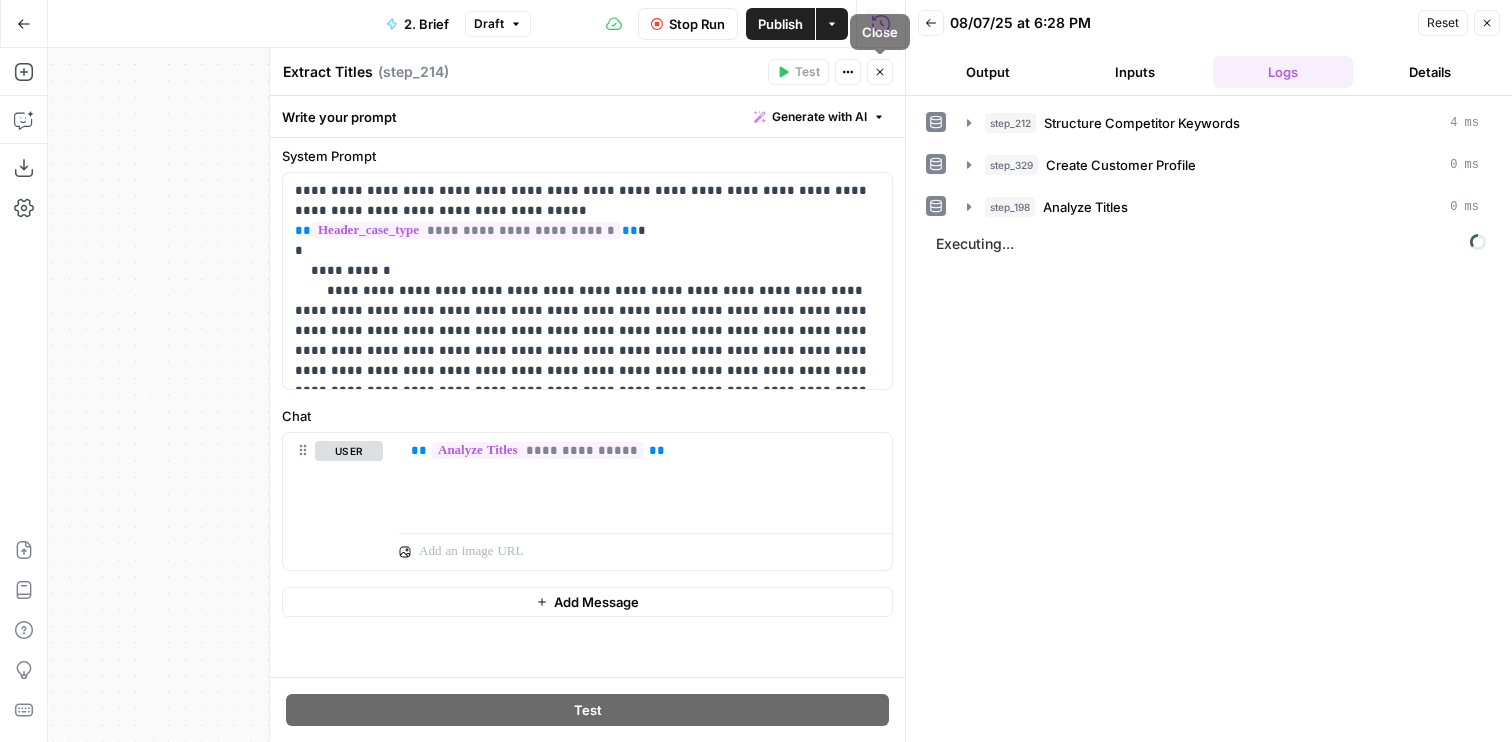 click 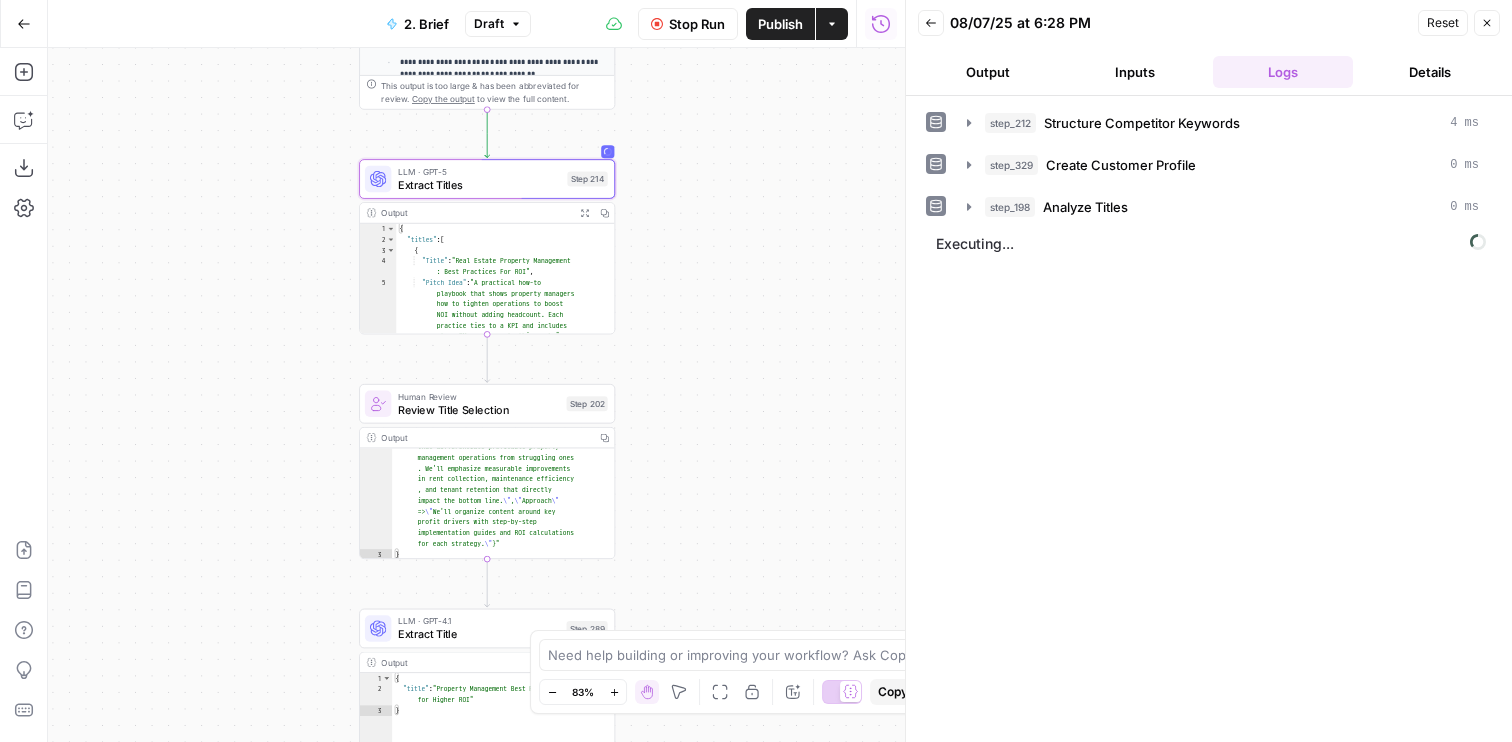 drag, startPoint x: 778, startPoint y: 228, endPoint x: 778, endPoint y: 549, distance: 321 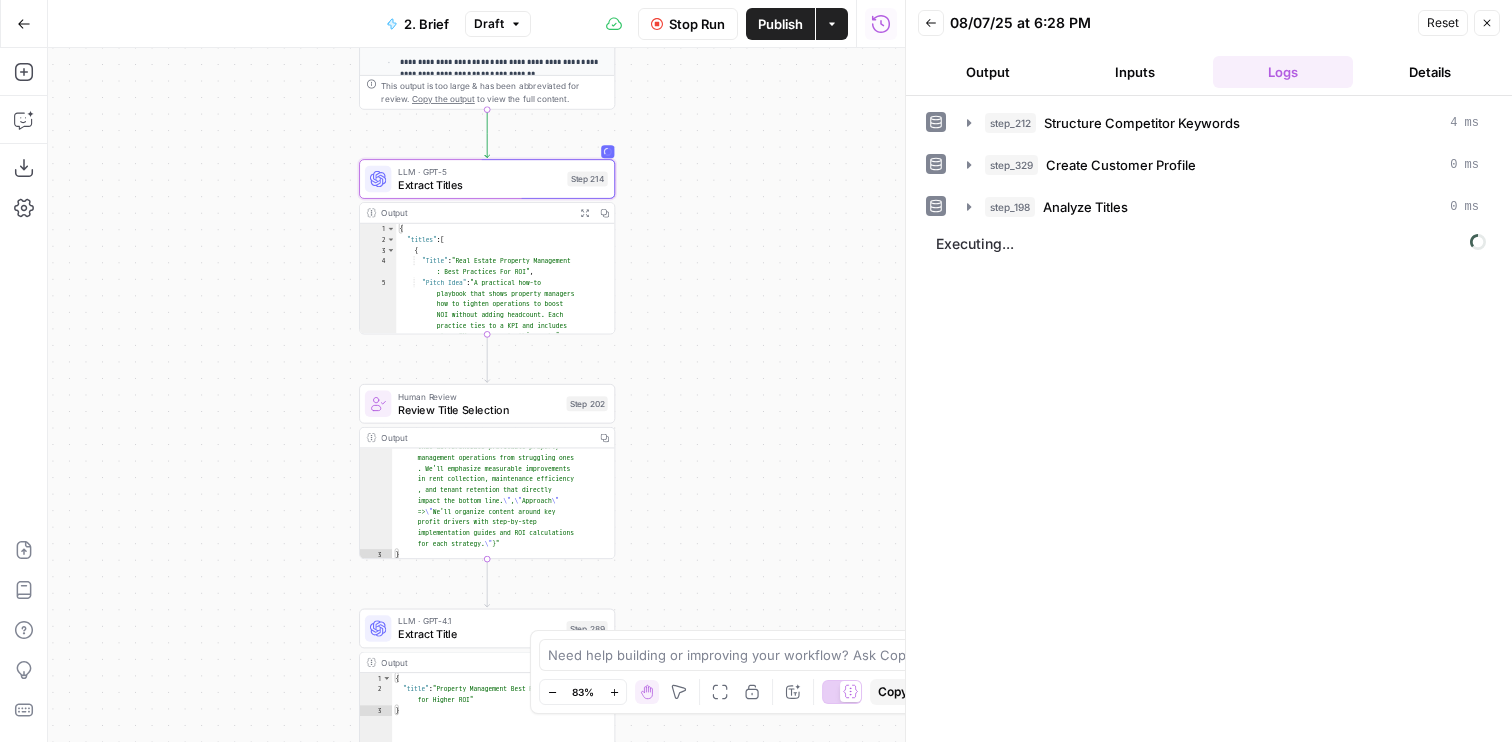 click on "Workflow Set Inputs Inputs Run Code · JavaScript Structure Competitor Keywords Step 212 Output Copy 1 2 3 4 5 6 7 8 9 10 11 12 [    {      "Keyword" :  "property management" ,      "Search Volume" :  110000 ,      "Keyword Difficulty" :  96 ,      "Article Count" :  6    } ,    {      "Keyword" :  "property management services" ,      "Search Volume" :  5400 ,      "Keyword Difficulty" :  89 ,      "Article Count" :  6     XXXXXXXXXXXXXXXXXXXXXXXXXXXXXXXXXXXXXXXXXXXXXXXXXXXXXXXXXXXXXXXXXXXXXXXXXXXXXXXXXXXXXXXXXXXXXXXXXXXXXXXXXXXXXXXXXXXXXXXXXXXXXXXXXXXXXXXXXXXXXXXXXXXXXXXXXXXXXXXXXXXXXXXXXXXXXXXXXXXXXXXXXXXXXXXXXXXXXXXXXXXXXXXXXXXXXXXXXXXXXXXXXXXXXXXXXXXXXXXXXXXXXXXXXXXXXXXXXXXXXXXXXXXXXXXXXXXXXXXXXXXXXXXXXXXXXXXXXXXXXXXXXXXXXXXXXXXXXXXXXXXXXXXXXXXXXXXXXXXXXXXXXXXXXXXXXXXXXXXXXXXXXXXXXXXXXXXXXXXXXXXXXXXXXXXXXXXXXXXXXXXXXXXXXXXXXXXXXXXXXXXXXXXXXXXXXXXXXXXXXXXXXXXXXXXXXXXXXXXXXXXXXXXXXXXXXXXXXXXXXXXXXXXXXXXXXXXXXXXXXXXXXXXXXXXX Run Code · JavaScript Create Customer Profile Step 329 Output Copy 1 2 {    :  ." at bounding box center [476, 395] 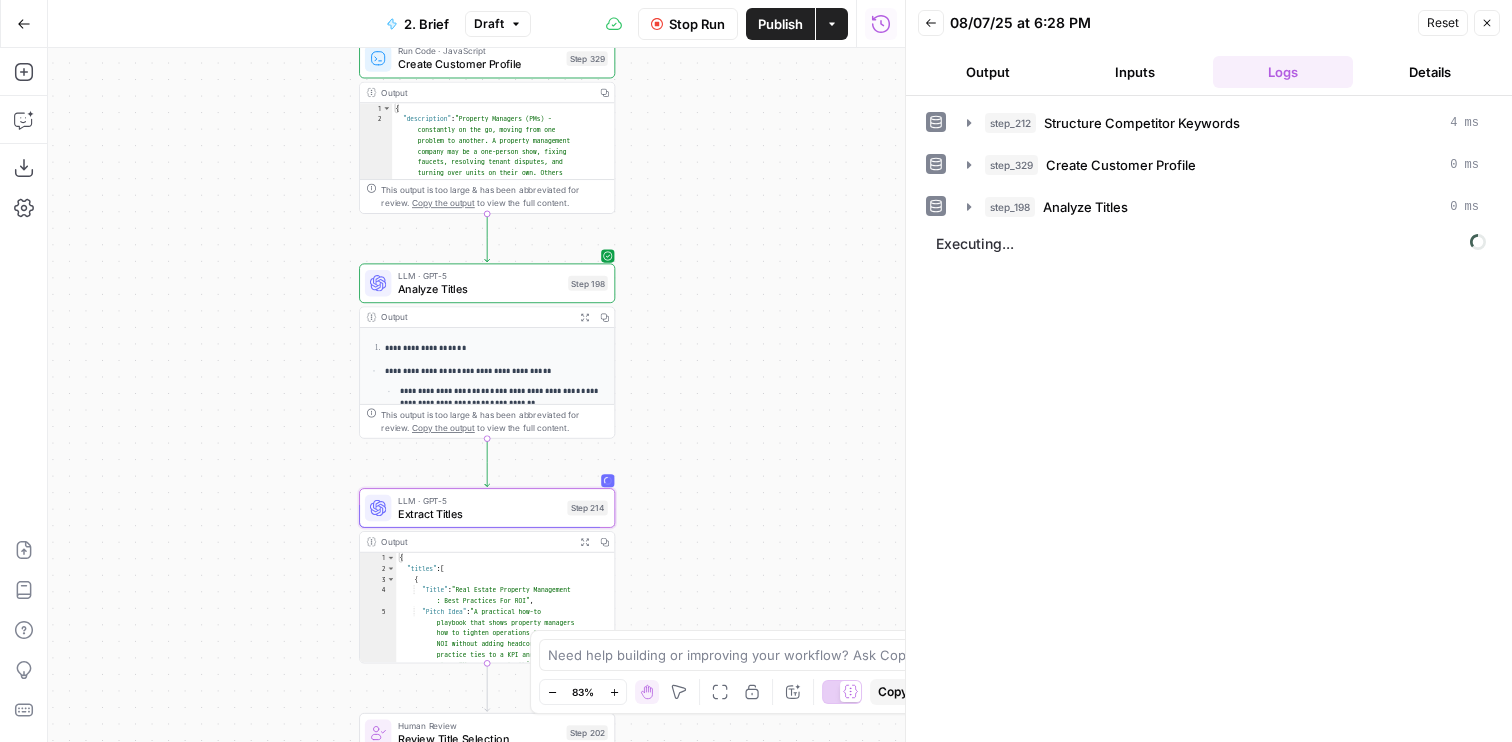 drag, startPoint x: 715, startPoint y: 210, endPoint x: 715, endPoint y: 600, distance: 390 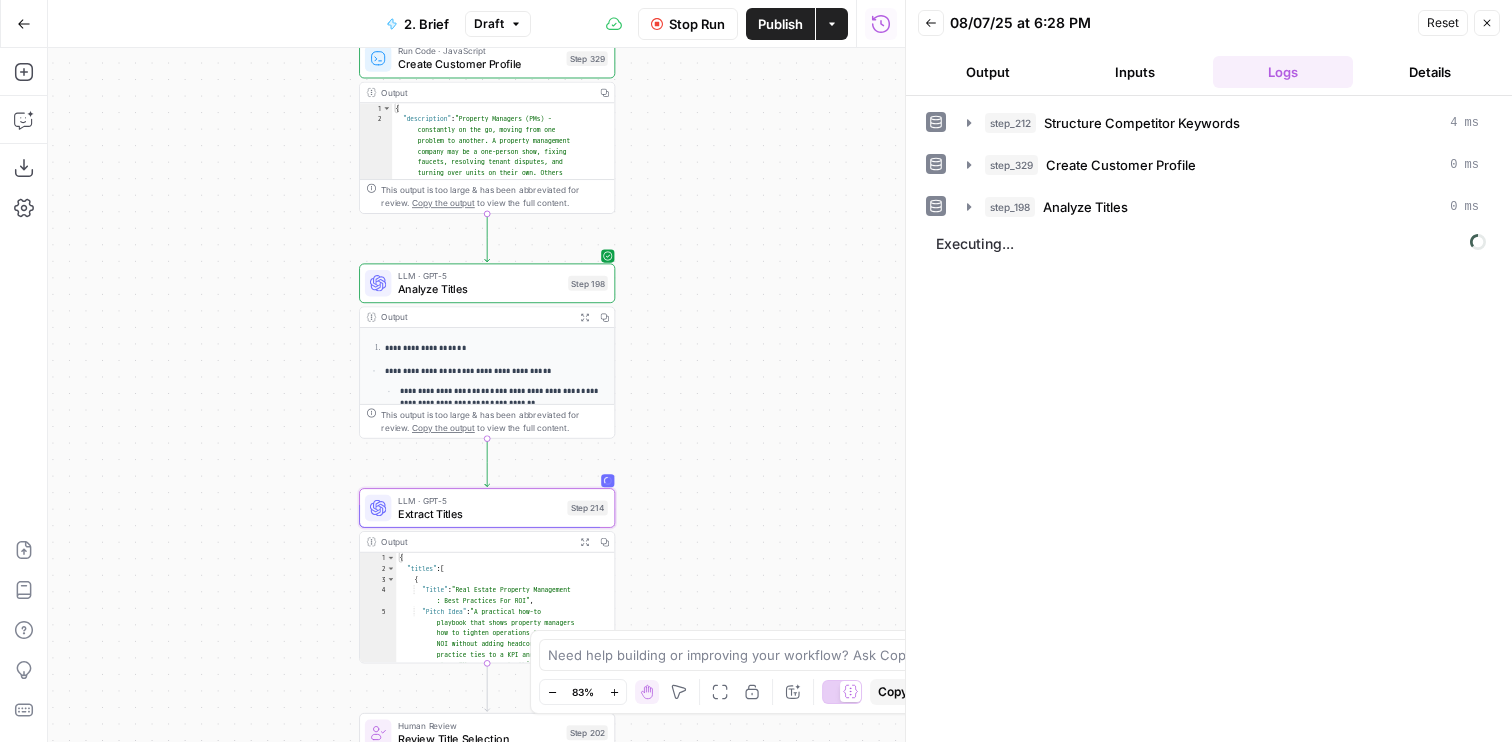 click on "Workflow Set Inputs Inputs Run Code · JavaScript Structure Competitor Keywords Step 212 Output Copy 1 2 3 4 5 6 7 8 9 10 11 12 [    {      "Keyword" :  "property management" ,      "Search Volume" :  110000 ,      "Keyword Difficulty" :  96 ,      "Article Count" :  6    } ,    {      "Keyword" :  "property management services" ,      "Search Volume" :  5400 ,      "Keyword Difficulty" :  89 ,      "Article Count" :  6     XXXXXXXXXXXXXXXXXXXXXXXXXXXXXXXXXXXXXXXXXXXXXXXXXXXXXXXXXXXXXXXXXXXXXXXXXXXXXXXXXXXXXXXXXXXXXXXXXXXXXXXXXXXXXXXXXXXXXXXXXXXXXXXXXXXXXXXXXXXXXXXXXXXXXXXXXXXXXXXXXXXXXXXXXXXXXXXXXXXXXXXXXXXXXXXXXXXXXXXXXXXXXXXXXXXXXXXXXXXXXXXXXXXXXXXXXXXXXXXXXXXXXXXXXXXXXXXXXXXXXXXXXXXXXXXXXXXXXXXXXXXXXXXXXXXXXXXXXXXXXXXXXXXXXXXXXXXXXXXXXXXXXXXXXXXXXXXXXXXXXXXXXXXXXXXXXXXXXXXXXXXXXXXXXXXXXXXXXXXXXXXXXXXXXXXXXXXXXXXXXXXXXXXXXXXXXXXXXXXXXXXXXXXXXXXXXXXXXXXXXXXXXXXXXXXXXXXXXXXXXXXXXXXXXXXXXXXXXXXXXXXXXXXXXXXXXXXXXXXXXXXXXXXXXXXX Run Code · JavaScript Create Customer Profile Step 329 Output Copy 1 2 {    :  ." at bounding box center [476, 395] 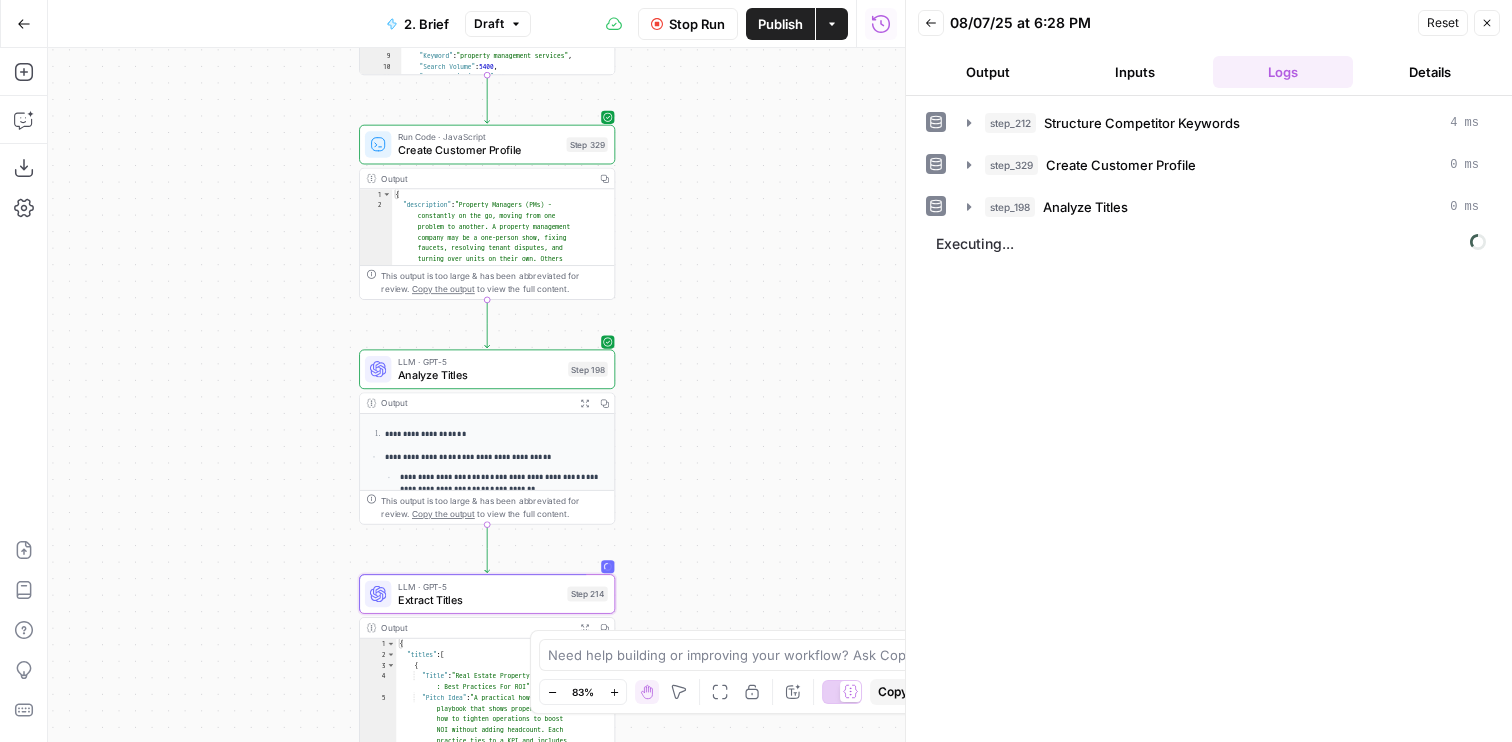 drag, startPoint x: 713, startPoint y: 450, endPoint x: 713, endPoint y: 95, distance: 355 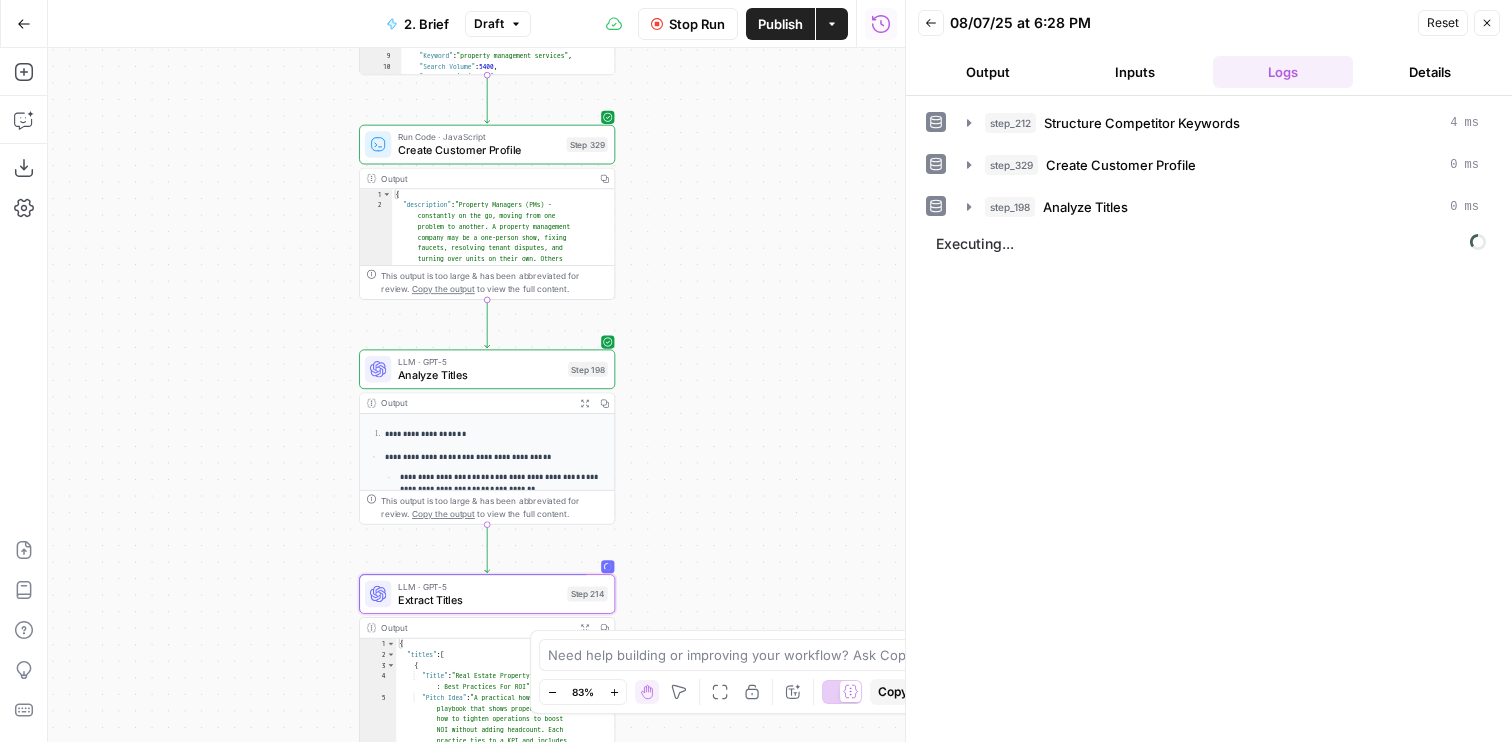 click on "Workflow Set Inputs Inputs Run Code · JavaScript Structure Competitor Keywords Step 212 Output Copy 1 2 3 4 5 6 7 8 9 10 11 12 [    {      "Keyword" :  "property management" ,      "Search Volume" :  110000 ,      "Keyword Difficulty" :  96 ,      "Article Count" :  6    } ,    {      "Keyword" :  "property management services" ,      "Search Volume" :  5400 ,      "Keyword Difficulty" :  89 ,      "Article Count" :  6     XXXXXXXXXXXXXXXXXXXXXXXXXXXXXXXXXXXXXXXXXXXXXXXXXXXXXXXXXXXXXXXXXXXXXXXXXXXXXXXXXXXXXXXXXXXXXXXXXXXXXXXXXXXXXXXXXXXXXXXXXXXXXXXXXXXXXXXXXXXXXXXXXXXXXXXXXXXXXXXXXXXXXXXXXXXXXXXXXXXXXXXXXXXXXXXXXXXXXXXXXXXXXXXXXXXXXXXXXXXXXXXXXXXXXXXXXXXXXXXXXXXXXXXXXXXXXXXXXXXXXXXXXXXXXXXXXXXXXXXXXXXXXXXXXXXXXXXXXXXXXXXXXXXXXXXXXXXXXXXXXXXXXXXXXXXXXXXXXXXXXXXXXXXXXXXXXXXXXXXXXXXXXXXXXXXXXXXXXXXXXXXXXXXXXXXXXXXXXXXXXXXXXXXXXXXXXXXXXXXXXXXXXXXXXXXXXXXXXXXXXXXXXXXXXXXXXXXXXXXXXXXXXXXXXXXXXXXXXXXXXXXXXXXXXXXXXXXXXXXXXXXXXXXXXXXX Run Code · JavaScript Create Customer Profile Step 329 Output Copy 1 2 {    :  ." at bounding box center [476, 395] 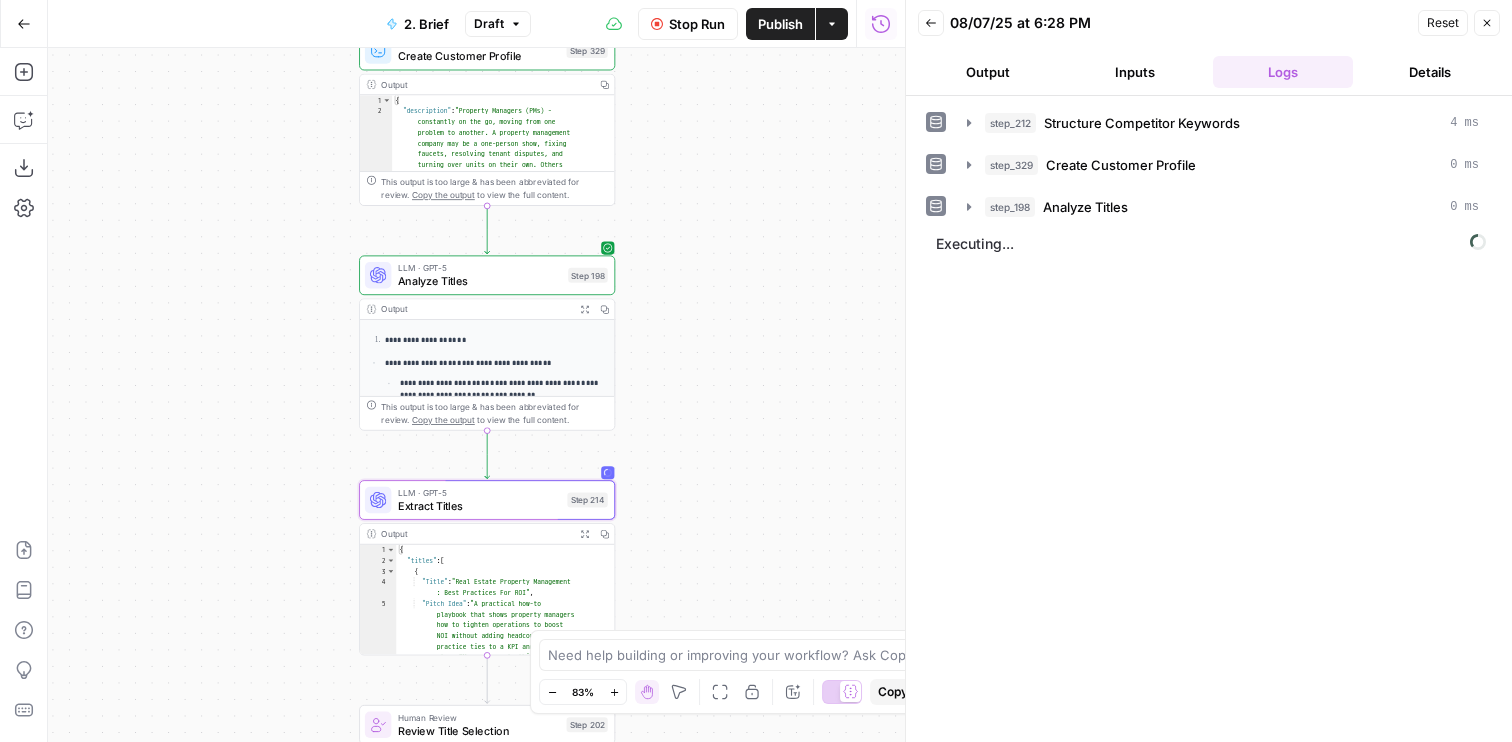 drag, startPoint x: 711, startPoint y: 535, endPoint x: 711, endPoint y: 159, distance: 376 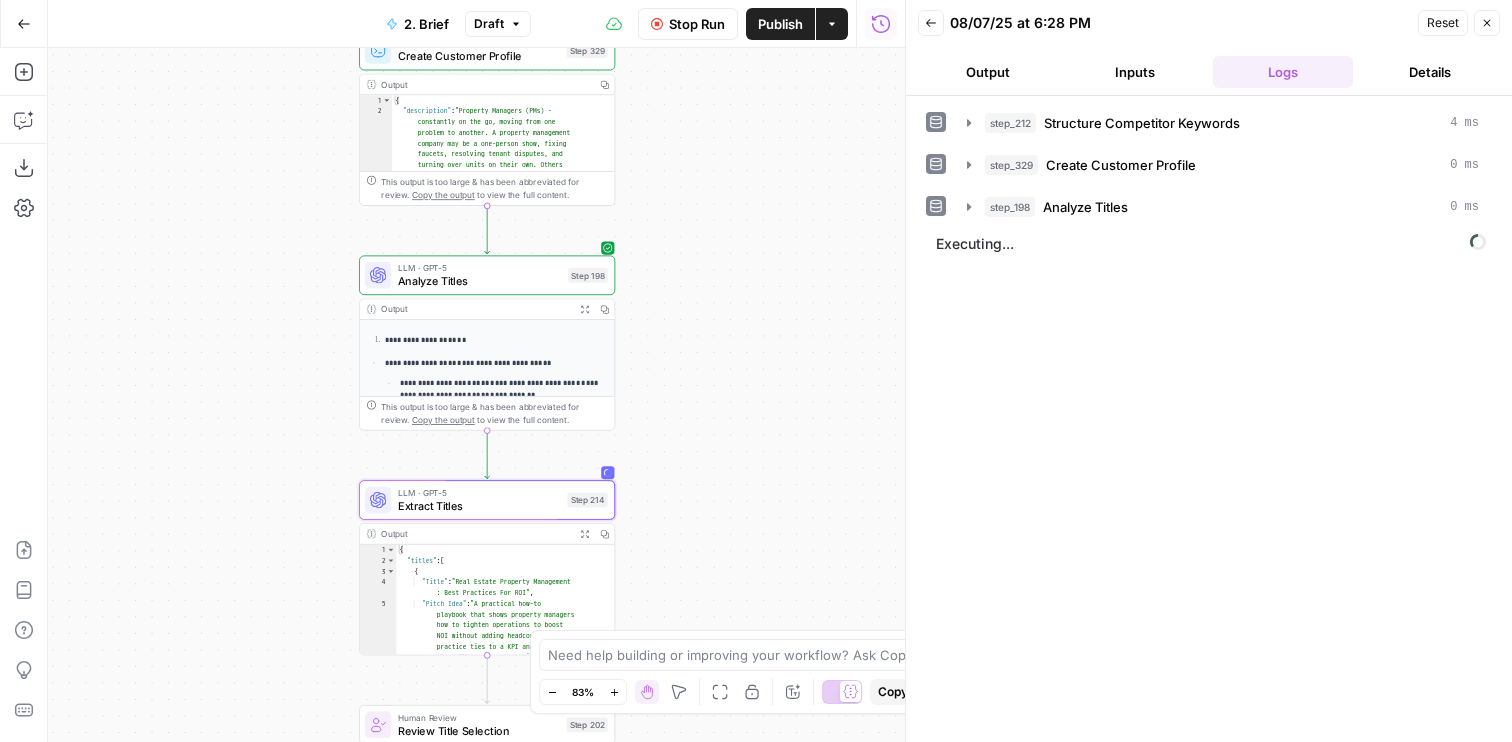 click on "Workflow Set Inputs Inputs Run Code · JavaScript Structure Competitor Keywords Step 212 Output Copy 1 2 3 4 5 6 7 8 9 10 11 12 [    {      "Keyword" :  "property management" ,      "Search Volume" :  110000 ,      "Keyword Difficulty" :  96 ,      "Article Count" :  6    } ,    {      "Keyword" :  "property management services" ,      "Search Volume" :  5400 ,      "Keyword Difficulty" :  89 ,      "Article Count" :  6     XXXXXXXXXXXXXXXXXXXXXXXXXXXXXXXXXXXXXXXXXXXXXXXXXXXXXXXXXXXXXXXXXXXXXXXXXXXXXXXXXXXXXXXXXXXXXXXXXXXXXXXXXXXXXXXXXXXXXXXXXXXXXXXXXXXXXXXXXXXXXXXXXXXXXXXXXXXXXXXXXXXXXXXXXXXXXXXXXXXXXXXXXXXXXXXXXXXXXXXXXXXXXXXXXXXXXXXXXXXXXXXXXXXXXXXXXXXXXXXXXXXXXXXXXXXXXXXXXXXXXXXXXXXXXXXXXXXXXXXXXXXXXXXXXXXXXXXXXXXXXXXXXXXXXXXXXXXXXXXXXXXXXXXXXXXXXXXXXXXXXXXXXXXXXXXXXXXXXXXXXXXXXXXXXXXXXXXXXXXXXXXXXXXXXXXXXXXXXXXXXXXXXXXXXXXXXXXXXXXXXXXXXXXXXXXXXXXXXXXXXXXXXXXXXXXXXXXXXXXXXXXXXXXXXXXXXXXXXXXXXXXXXXXXXXXXXXXXXXXXXXXXXXXXXXXX Run Code · JavaScript Create Customer Profile Step 329 Output Copy 1 2 {    :  ." at bounding box center [476, 395] 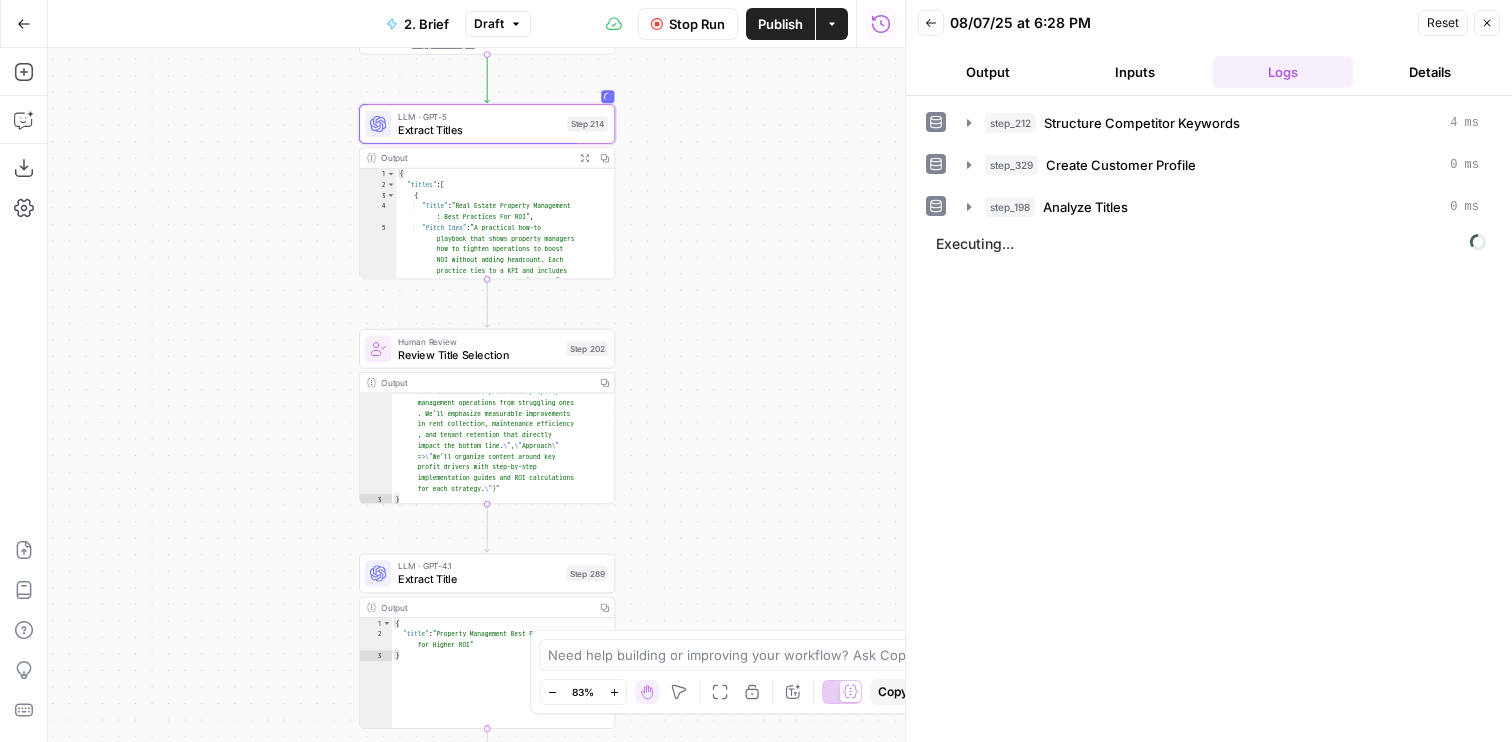 drag, startPoint x: 708, startPoint y: 439, endPoint x: 708, endPoint y: 204, distance: 235 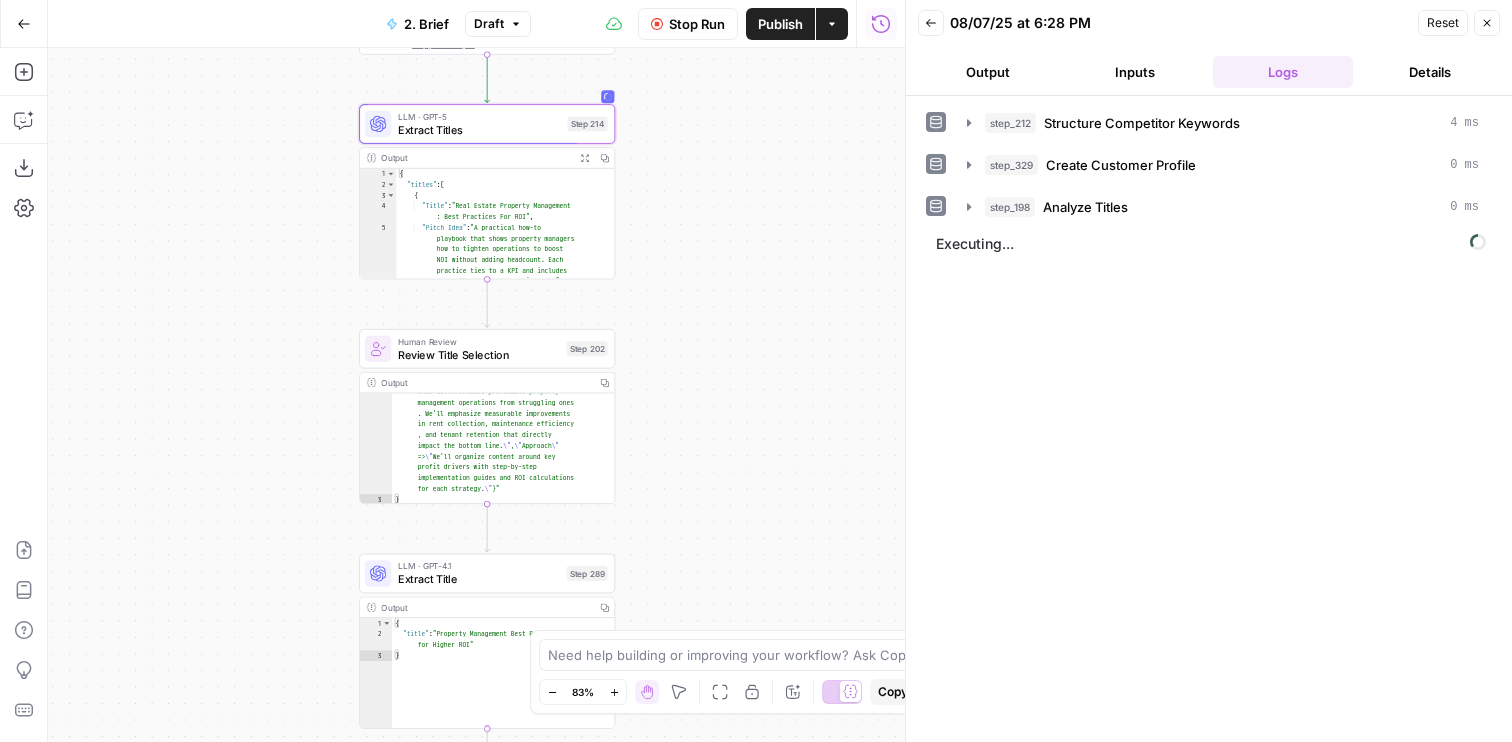 click on "Workflow Set Inputs Inputs Run Code · JavaScript Structure Competitor Keywords Step 212 Output Copy 1 2 3 4 5 6 7 8 9 10 11 12 [    {      "Keyword" :  "property management" ,      "Search Volume" :  110000 ,      "Keyword Difficulty" :  96 ,      "Article Count" :  6    } ,    {      "Keyword" :  "property management services" ,      "Search Volume" :  5400 ,      "Keyword Difficulty" :  89 ,      "Article Count" :  6     XXXXXXXXXXXXXXXXXXXXXXXXXXXXXXXXXXXXXXXXXXXXXXXXXXXXXXXXXXXXXXXXXXXXXXXXXXXXXXXXXXXXXXXXXXXXXXXXXXXXXXXXXXXXXXXXXXXXXXXXXXXXXXXXXXXXXXXXXXXXXXXXXXXXXXXXXXXXXXXXXXXXXXXXXXXXXXXXXXXXXXXXXXXXXXXXXXXXXXXXXXXXXXXXXXXXXXXXXXXXXXXXXXXXXXXXXXXXXXXXXXXXXXXXXXXXXXXXXXXXXXXXXXXXXXXXXXXXXXXXXXXXXXXXXXXXXXXXXXXXXXXXXXXXXXXXXXXXXXXXXXXXXXXXXXXXXXXXXXXXXXXXXXXXXXXXXXXXXXXXXXXXXXXXXXXXXXXXXXXXXXXXXXXXXXXXXXXXXXXXXXXXXXXXXXXXXXXXXXXXXXXXXXXXXXXXXXXXXXXXXXXXXXXXXXXXXXXXXXXXXXXXXXXXXXXXXXXXXXXXXXXXXXXXXXXXXXXXXXXXXXXXXXXXXXXX Run Code · JavaScript Create Customer Profile Step 329 Output Copy 1 2 {    :  ." at bounding box center (476, 395) 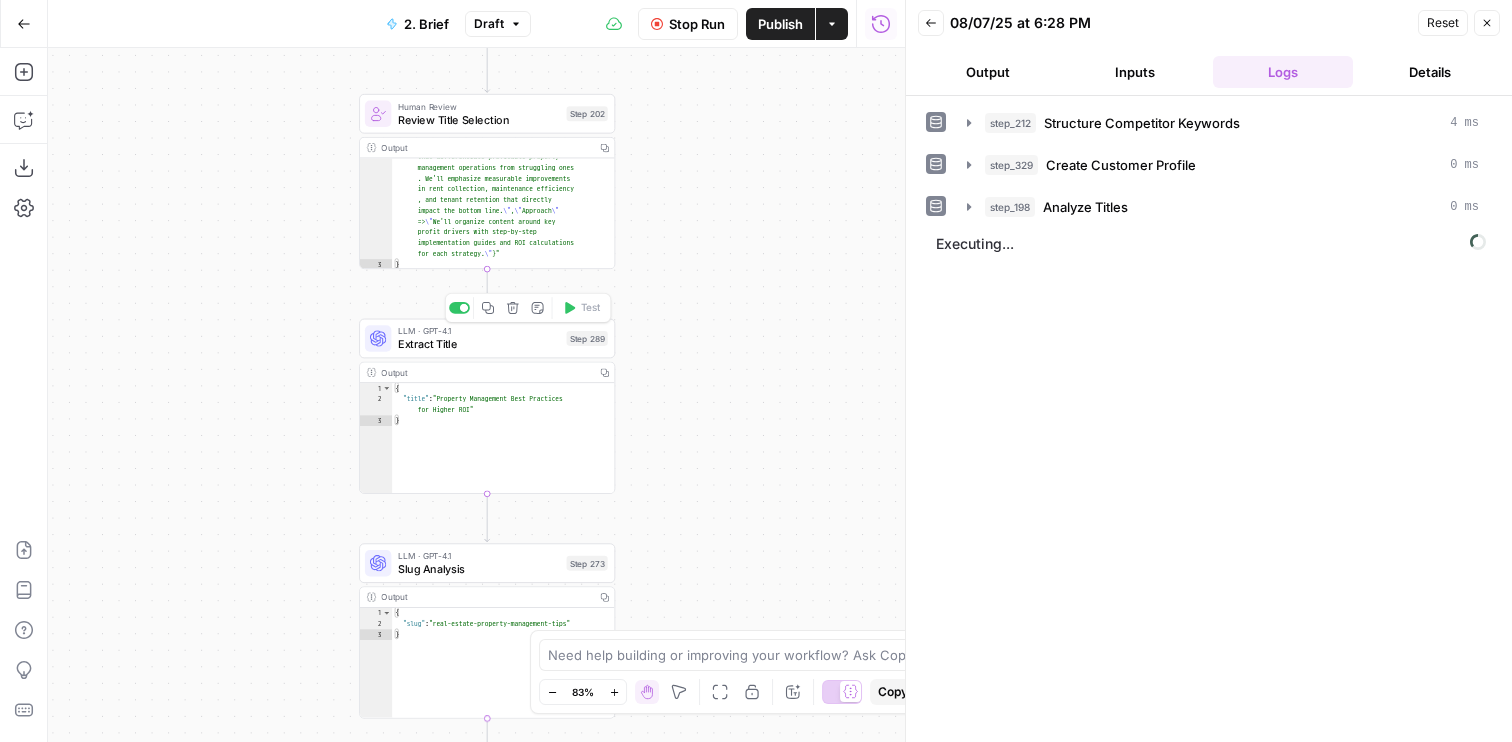 click on "Extract Title" at bounding box center [479, 344] 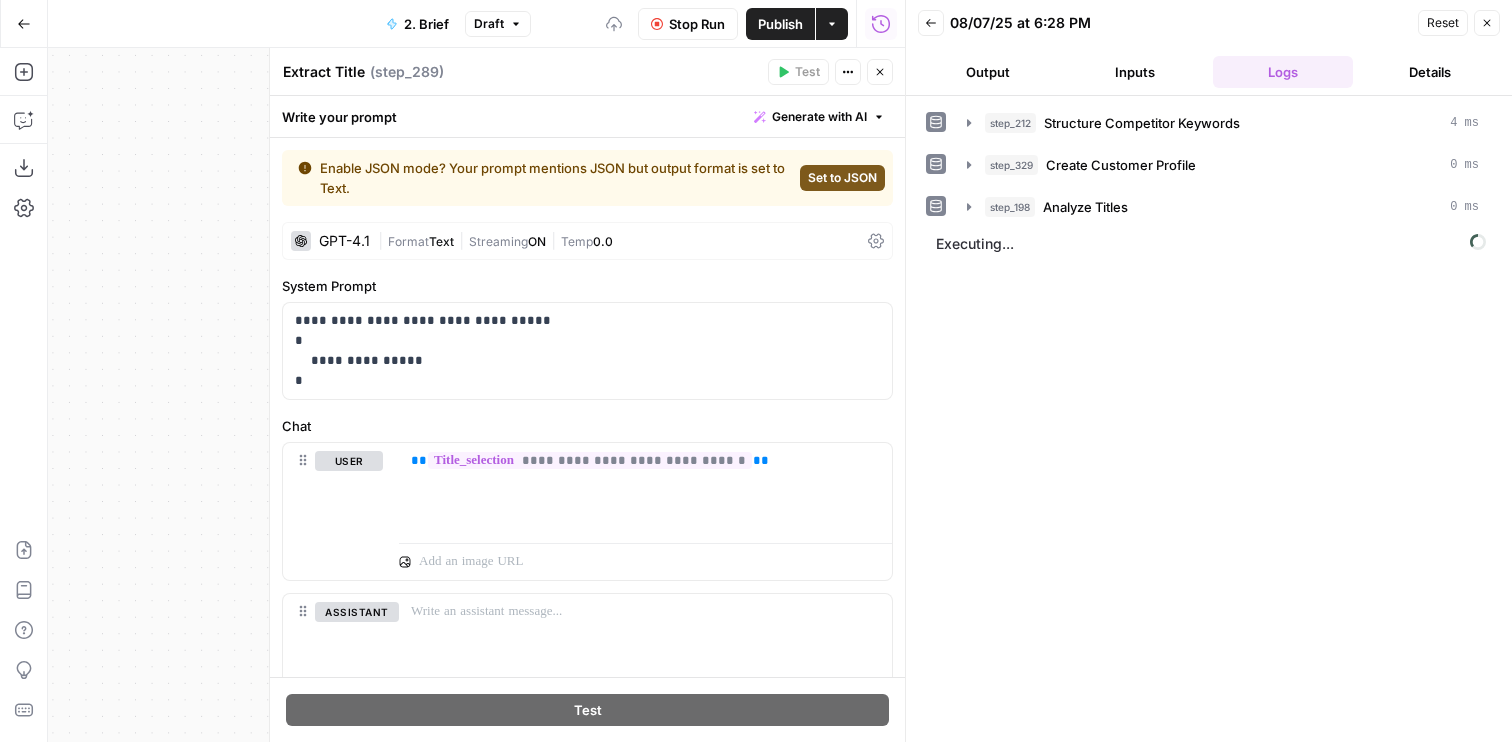 click on "GPT-4.1   |   Format  Text   |   Streaming  ON   |   Temp  0.0" at bounding box center (587, 241) 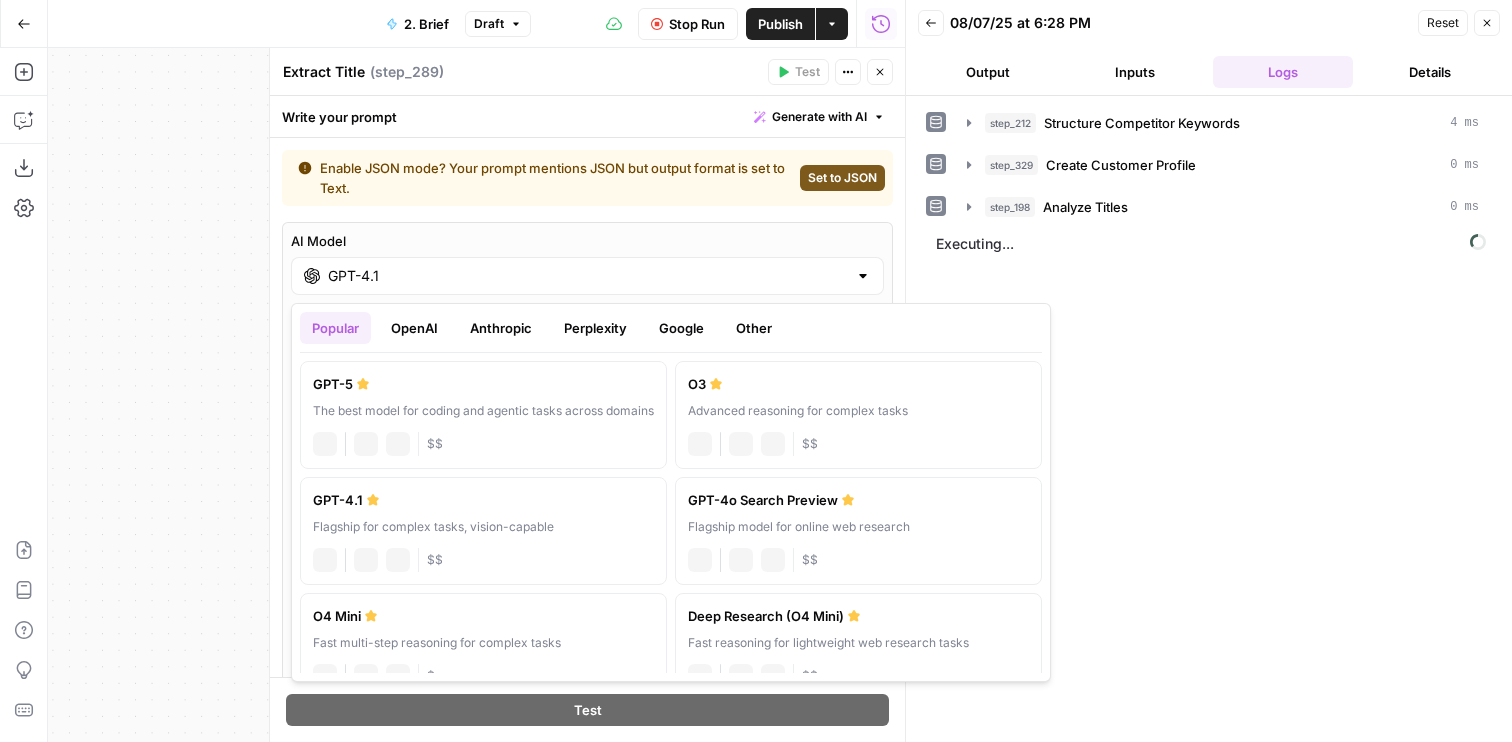 click on "GPT-4.1" at bounding box center [587, 276] 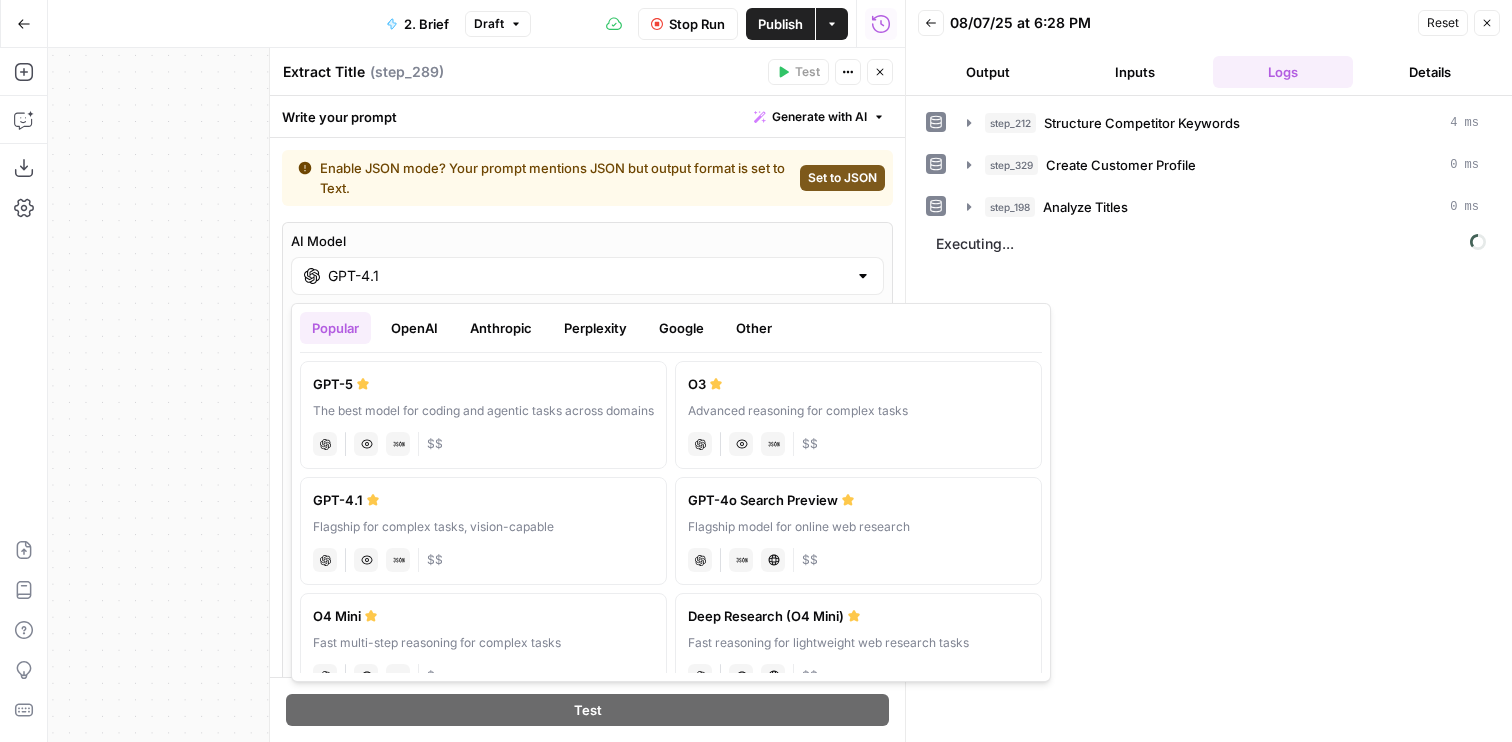 click on "GPT-5" at bounding box center [483, 384] 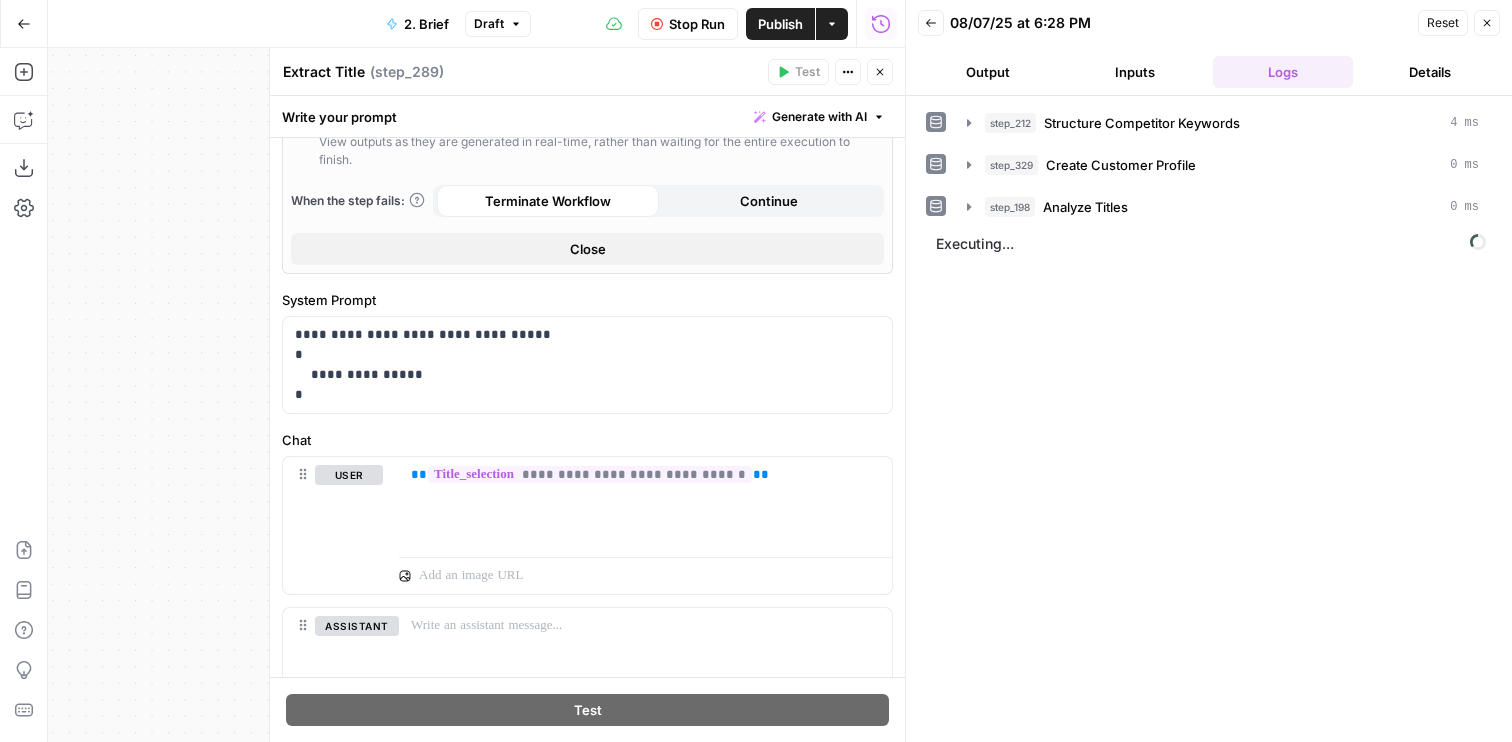 scroll, scrollTop: 0, scrollLeft: 0, axis: both 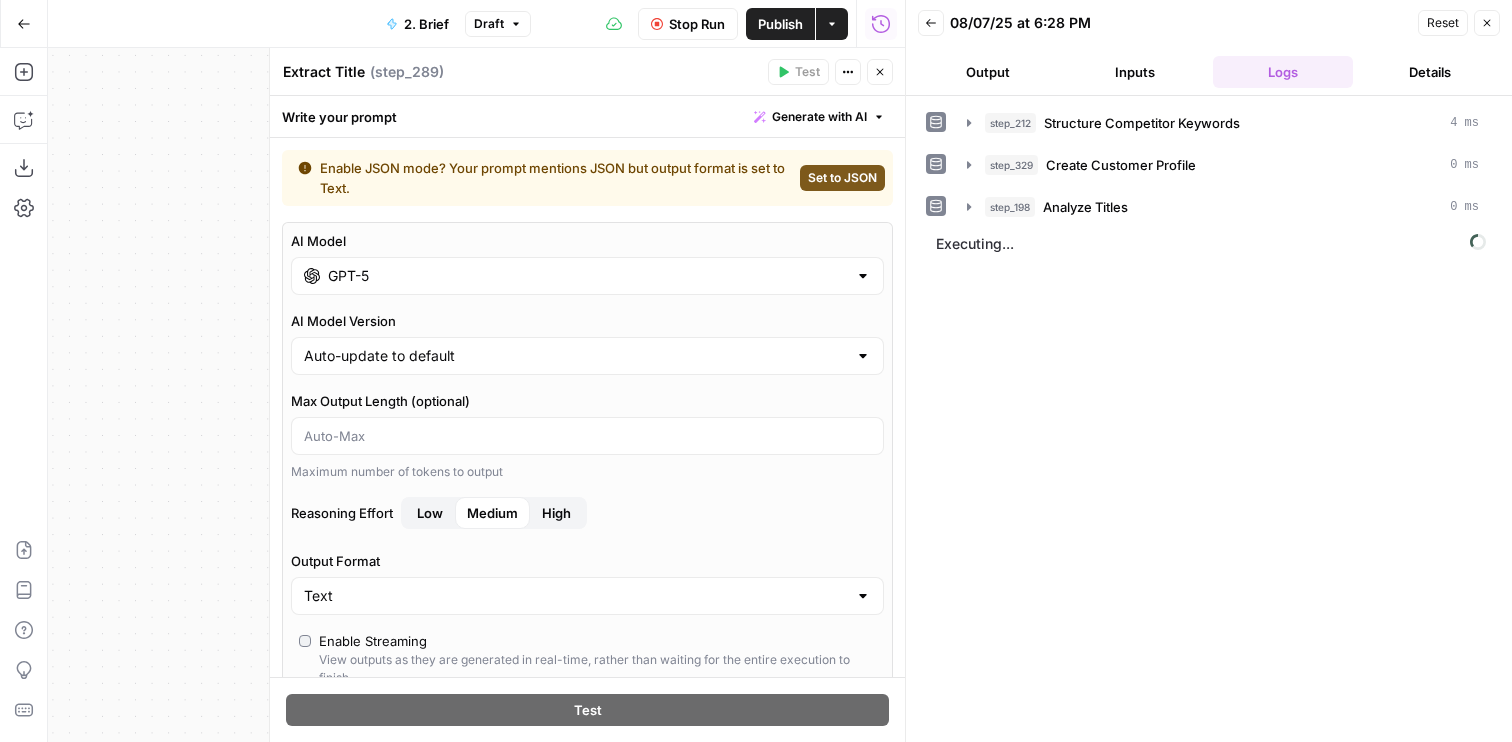 click on "Set to JSON" at bounding box center [842, 178] 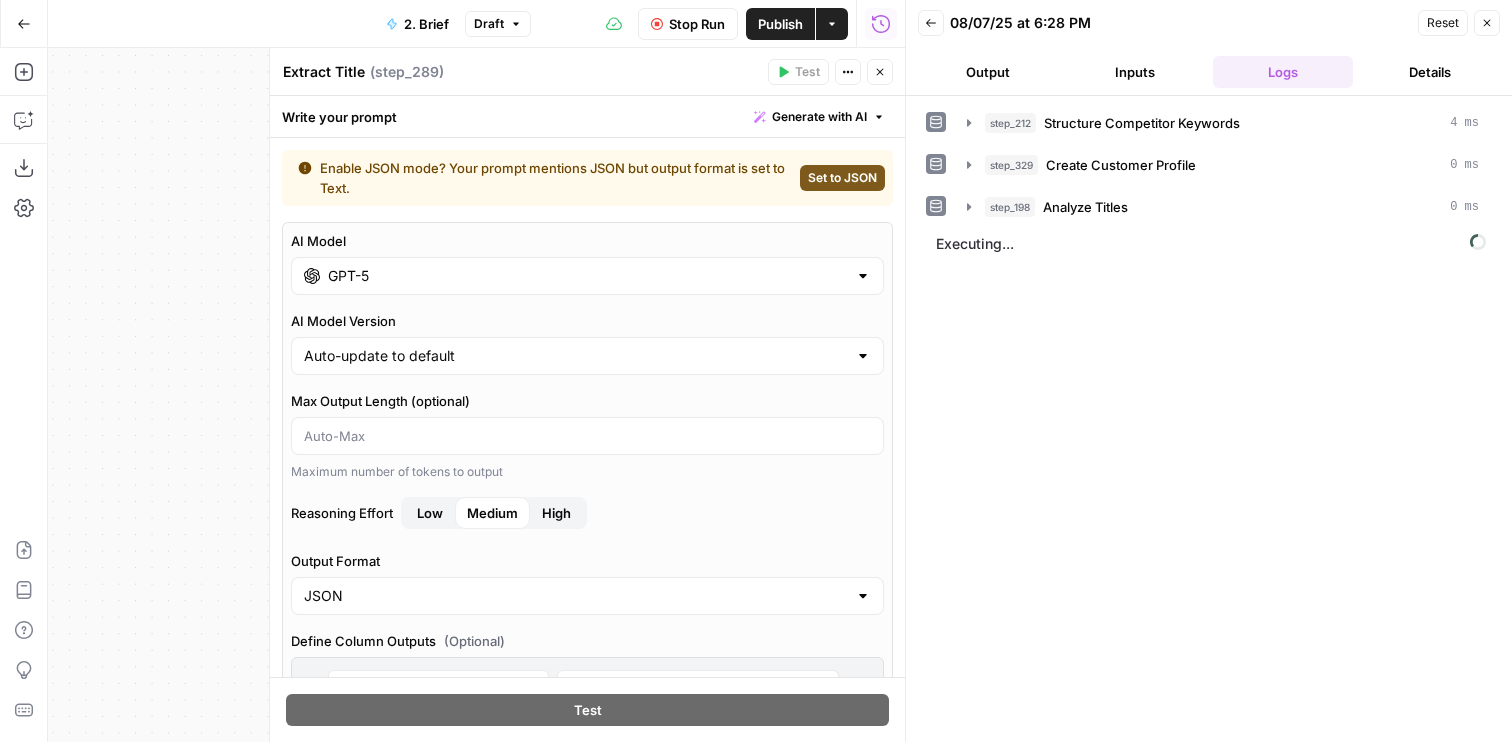 scroll, scrollTop: 795, scrollLeft: 0, axis: vertical 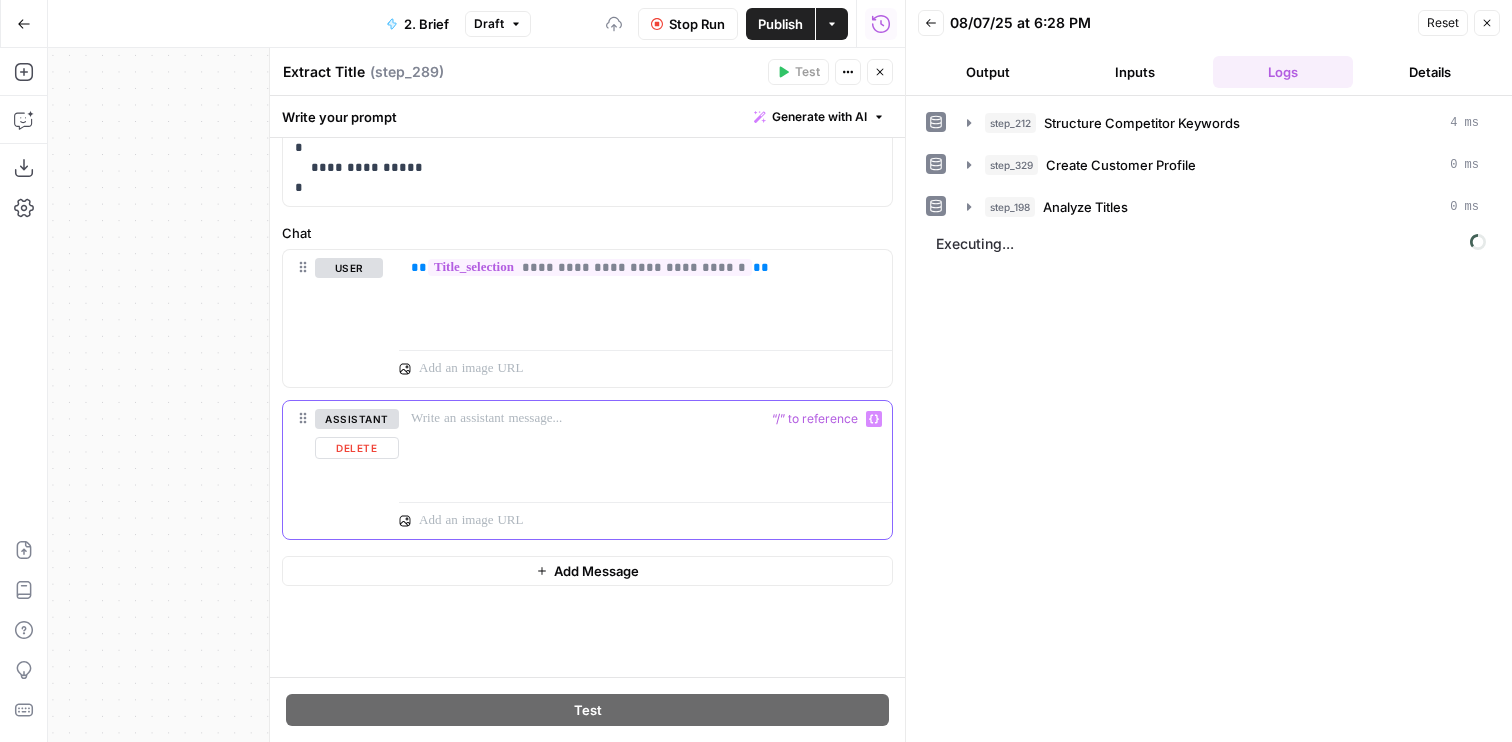 click on "Delete" at bounding box center (357, 448) 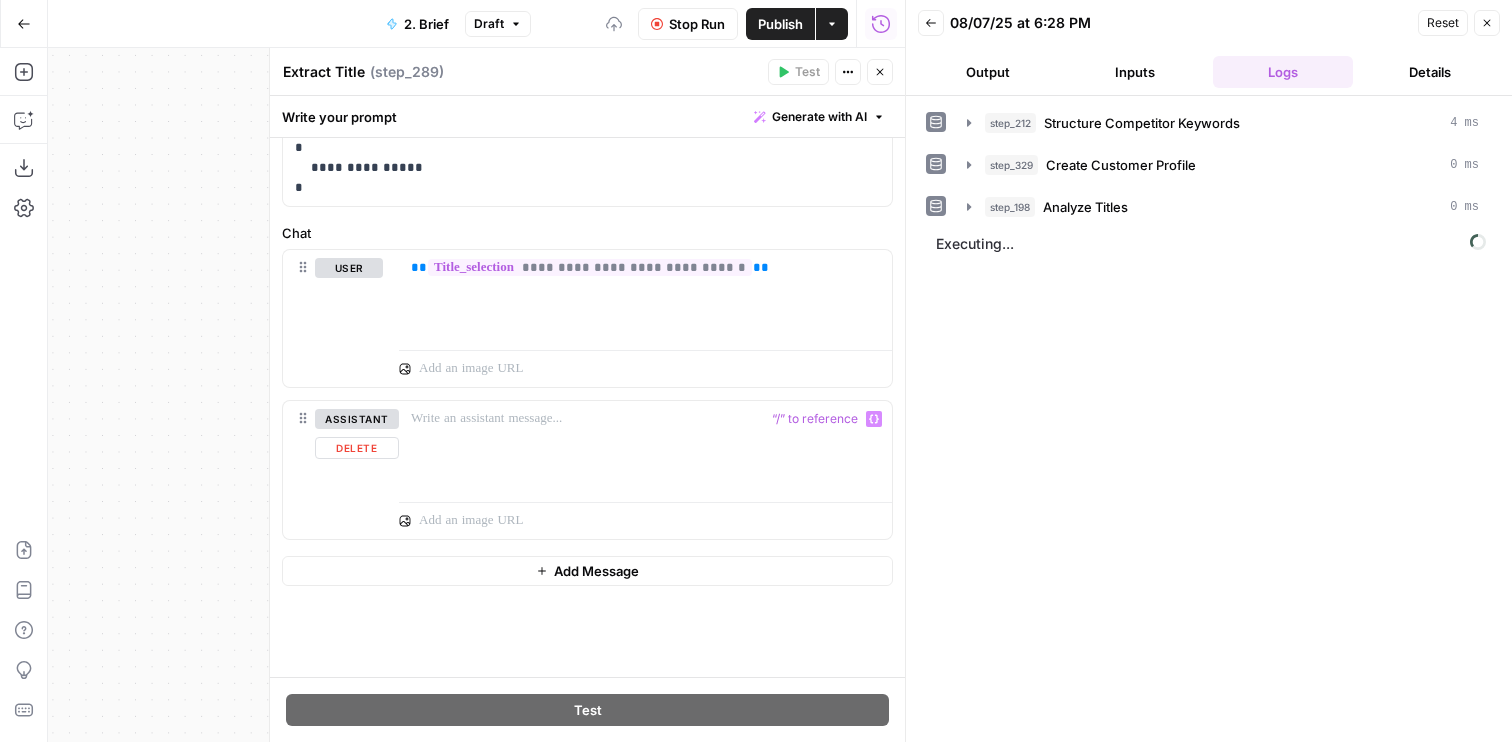 scroll, scrollTop: 612, scrollLeft: 0, axis: vertical 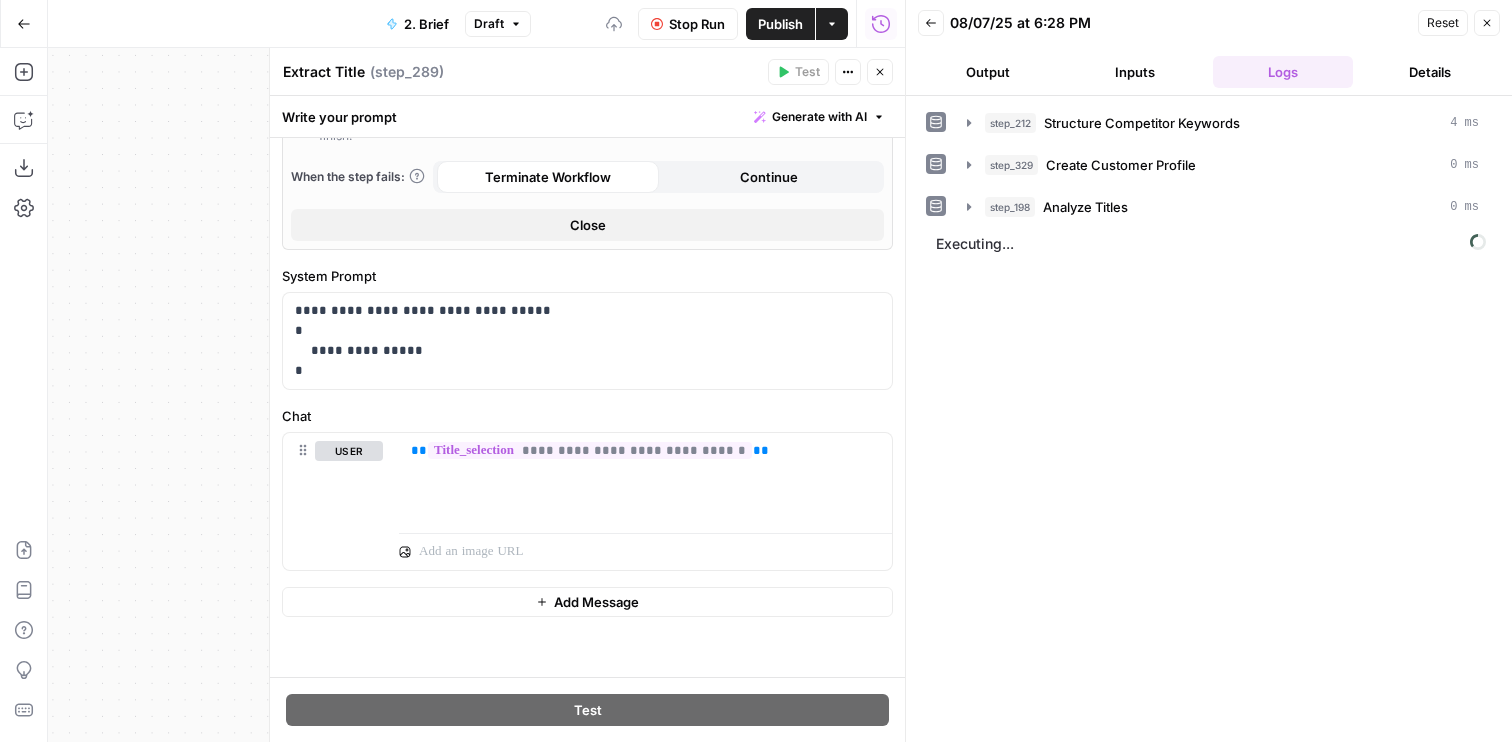 click 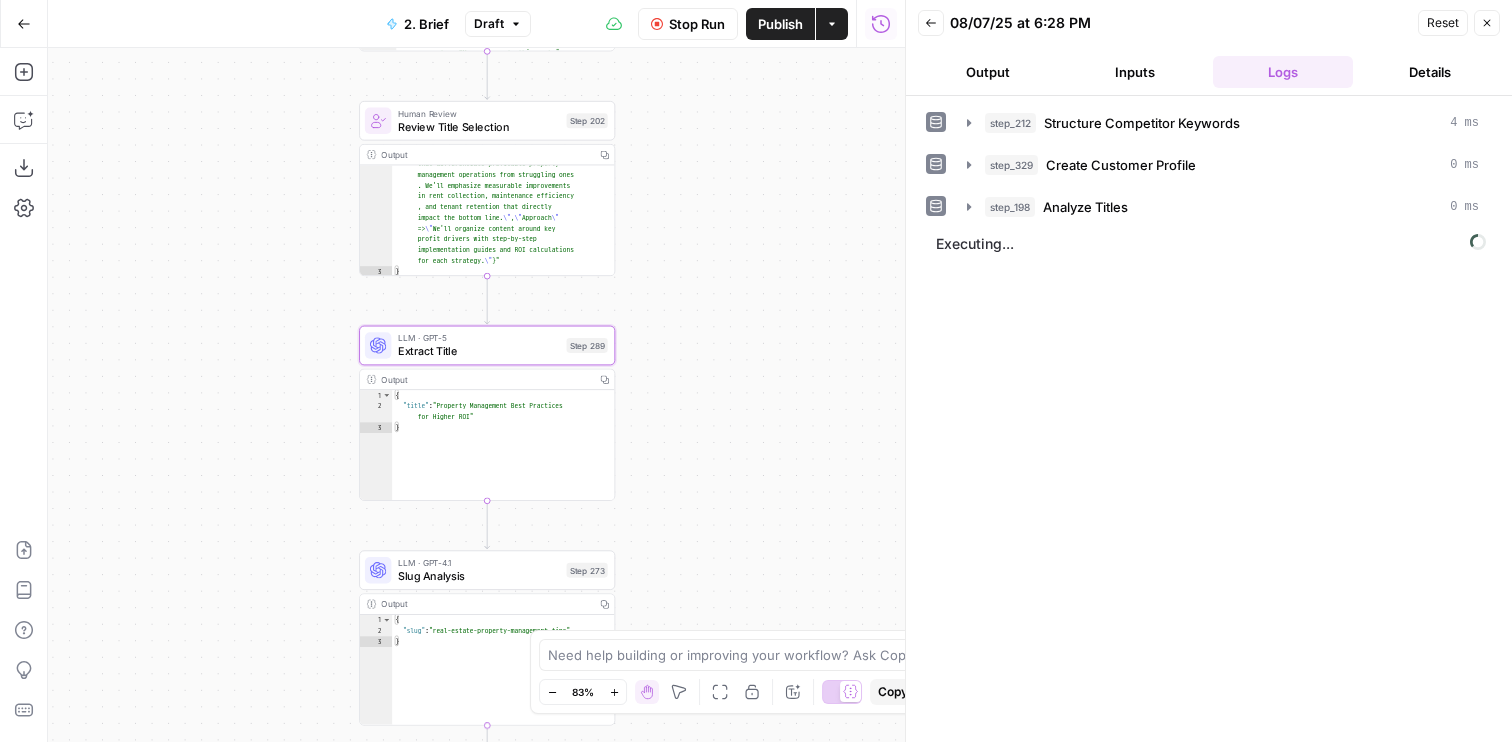 drag, startPoint x: 713, startPoint y: 383, endPoint x: 713, endPoint y: 509, distance: 126 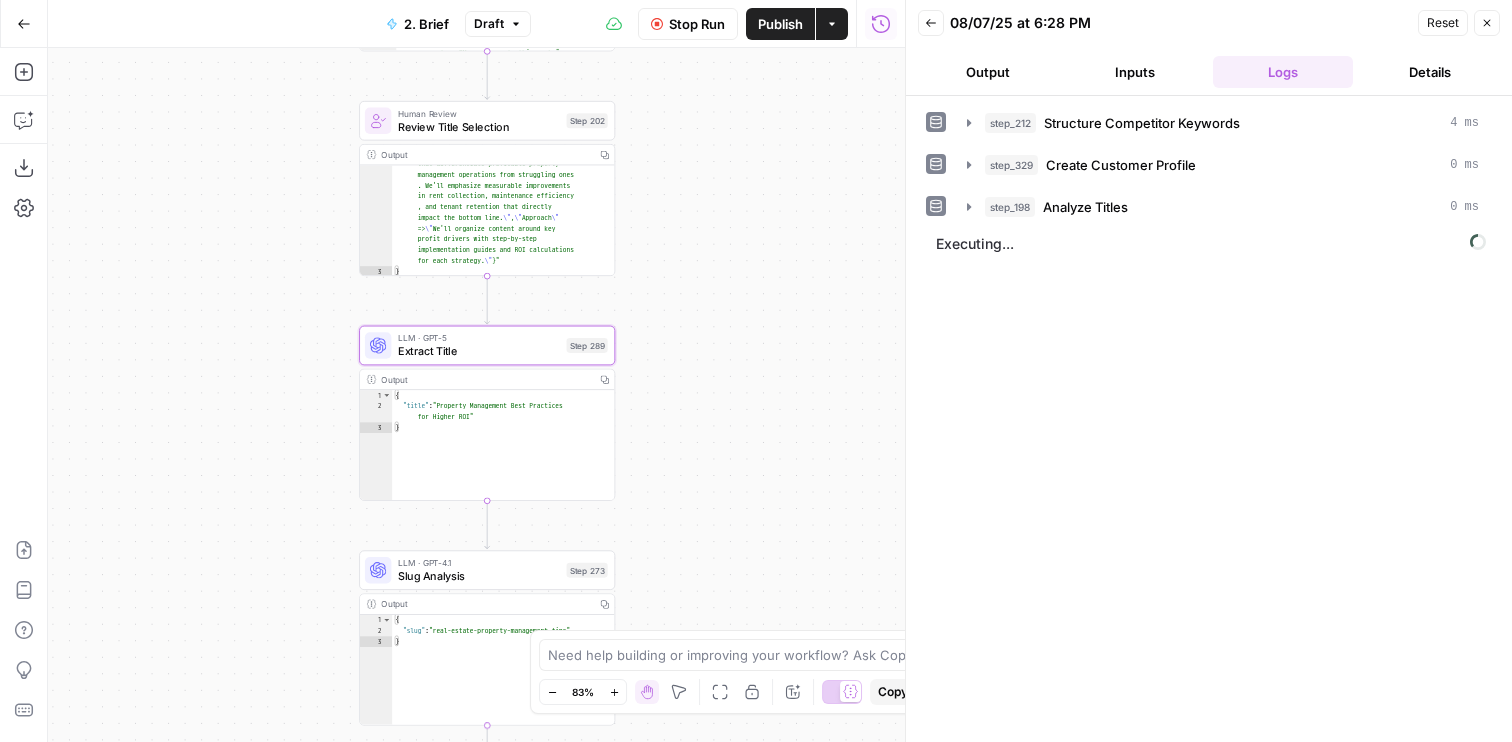 click on "Workflow Set Inputs Inputs Run Code · JavaScript Structure Competitor Keywords Step 212 Output Copy 1 2 3 4 5 6 7 8 9 10 11 12 [    {      "Keyword" :  "property management" ,      "Search Volume" :  110000 ,      "Keyword Difficulty" :  96 ,      "Article Count" :  6    } ,    {      "Keyword" :  "property management services" ,      "Search Volume" :  5400 ,      "Keyword Difficulty" :  89 ,      "Article Count" :  6     XXXXXXXXXXXXXXXXXXXXXXXXXXXXXXXXXXXXXXXXXXXXXXXXXXXXXXXXXXXXXXXXXXXXXXXXXXXXXXXXXXXXXXXXXXXXXXXXXXXXXXXXXXXXXXXXXXXXXXXXXXXXXXXXXXXXXXXXXXXXXXXXXXXXXXXXXXXXXXXXXXXXXXXXXXXXXXXXXXXXXXXXXXXXXXXXXXXXXXXXXXXXXXXXXXXXXXXXXXXXXXXXXXXXXXXXXXXXXXXXXXXXXXXXXXXXXXXXXXXXXXXXXXXXXXXXXXXXXXXXXXXXXXXXXXXXXXXXXXXXXXXXXXXXXXXXXXXXXXXXXXXXXXXXXXXXXXXXXXXXXXXXXXXXXXXXXXXXXXXXXXXXXXXXXXXXXXXXXXXXXXXXXXXXXXXXXXXXXXXXXXXXXXXXXXXXXXXXXXXXXXXXXXXXXXXXXXXXXXXXXXXXXXXXXXXXXXXXXXXXXXXXXXXXXXXXXXXXXXXXXXXXXXXXXXXXXXXXXXXXXXXXXXXXXXXX Run Code · JavaScript Create Customer Profile Step 329 Output Copy 1 2 {    :  ." at bounding box center [476, 395] 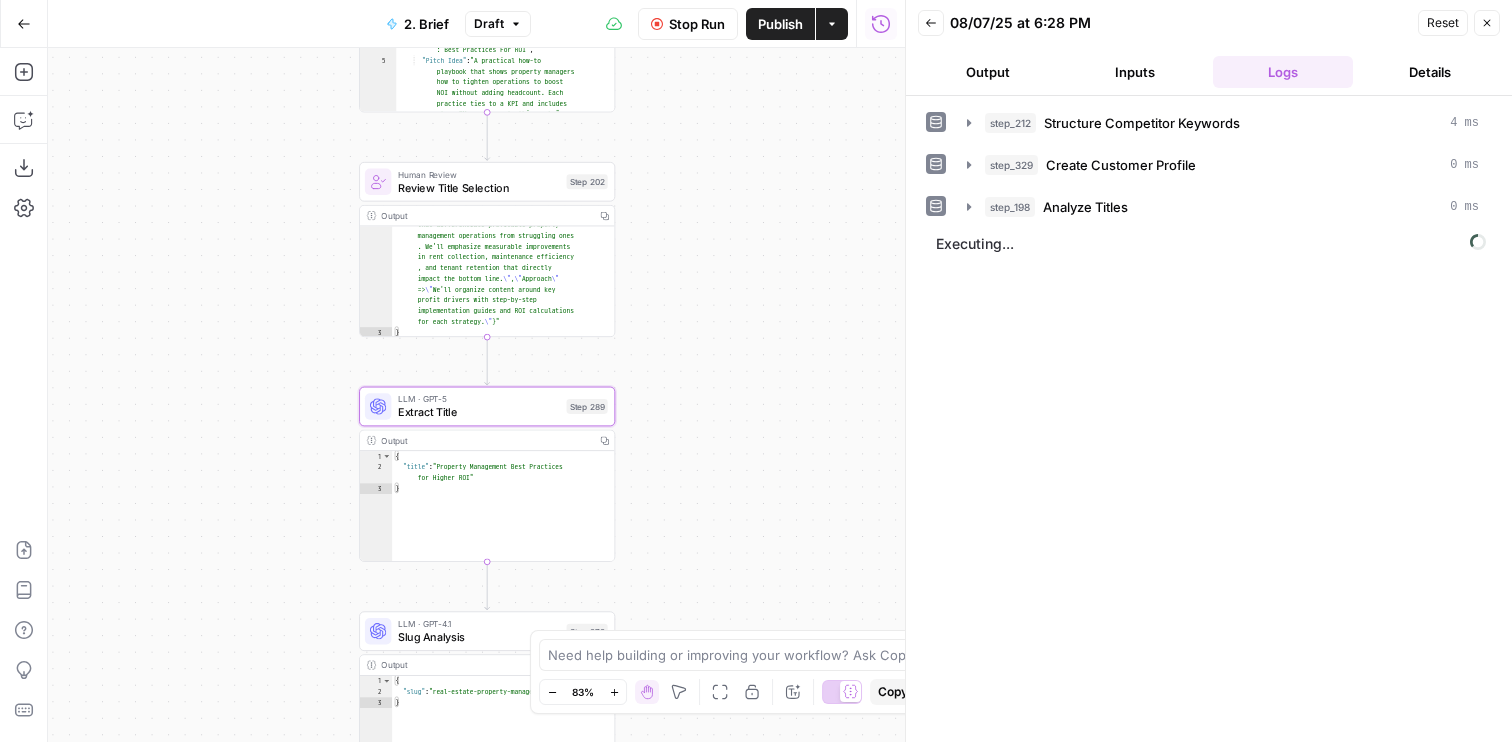 drag, startPoint x: 713, startPoint y: 509, endPoint x: 713, endPoint y: 372, distance: 137 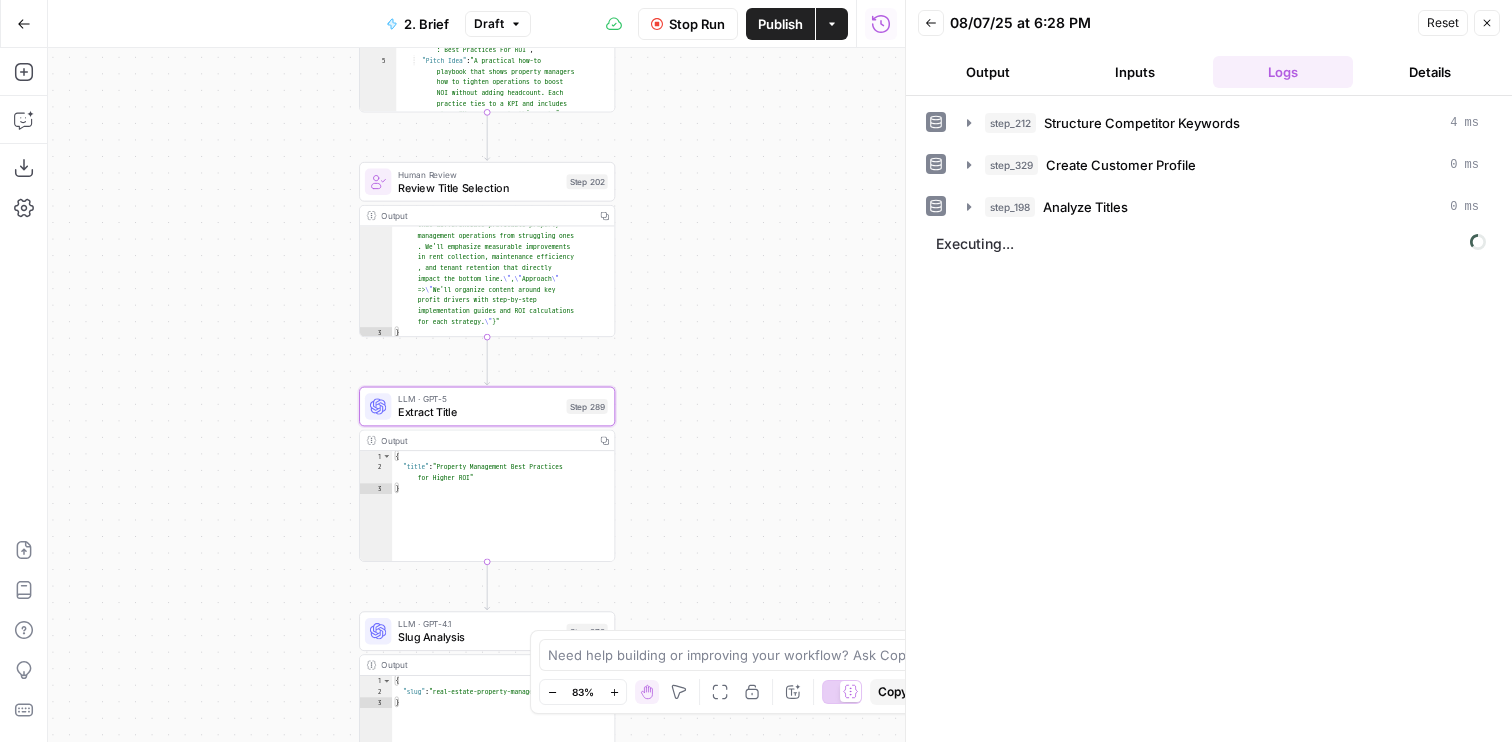 click on "Workflow Set Inputs Inputs Run Code · JavaScript Structure Competitor Keywords Step 212 Output Copy 1 2 3 4 5 6 7 8 9 10 11 12 [    {      "Keyword" :  "property management" ,      "Search Volume" :  110000 ,      "Keyword Difficulty" :  96 ,      "Article Count" :  6    } ,    {      "Keyword" :  "property management services" ,      "Search Volume" :  5400 ,      "Keyword Difficulty" :  89 ,      "Article Count" :  6     XXXXXXXXXXXXXXXXXXXXXXXXXXXXXXXXXXXXXXXXXXXXXXXXXXXXXXXXXXXXXXXXXXXXXXXXXXXXXXXXXXXXXXXXXXXXXXXXXXXXXXXXXXXXXXXXXXXXXXXXXXXXXXXXXXXXXXXXXXXXXXXXXXXXXXXXXXXXXXXXXXXXXXXXXXXXXXXXXXXXXXXXXXXXXXXXXXXXXXXXXXXXXXXXXXXXXXXXXXXXXXXXXXXXXXXXXXXXXXXXXXXXXXXXXXXXXXXXXXXXXXXXXXXXXXXXXXXXXXXXXXXXXXXXXXXXXXXXXXXXXXXXXXXXXXXXXXXXXXXXXXXXXXXXXXXXXXXXXXXXXXXXXXXXXXXXXXXXXXXXXXXXXXXXXXXXXXXXXXXXXXXXXXXXXXXXXXXXXXXXXXXXXXXXXXXXXXXXXXXXXXXXXXXXXXXXXXXXXXXXXXXXXXXXXXXXXXXXXXXXXXXXXXXXXXXXXXXXXXXXXXXXXXXXXXXXXXXXXXXXXXXXXXXXXXXX Run Code · JavaScript Create Customer Profile Step 329 Output Copy 1 2 {    :  ." at bounding box center [476, 395] 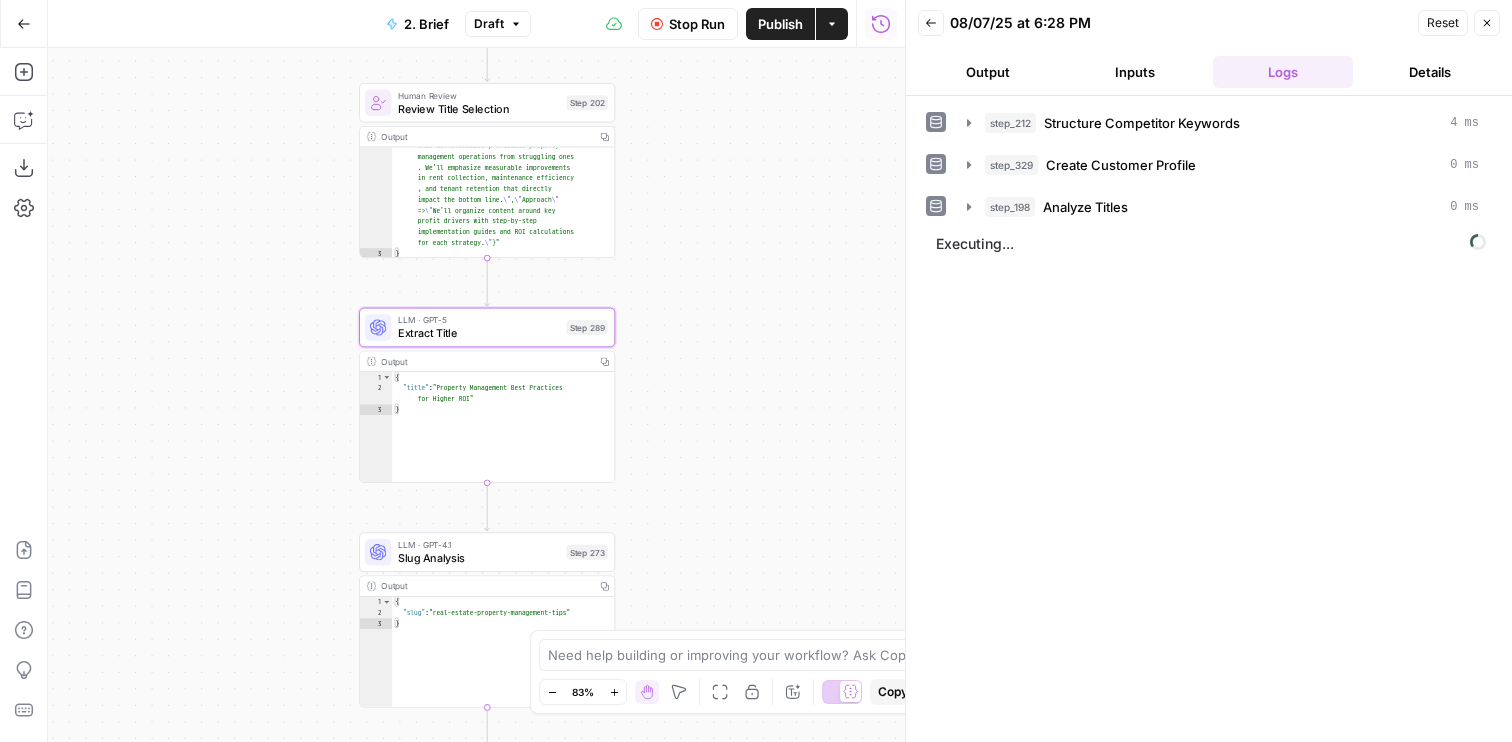 click on "Output" at bounding box center [988, 72] 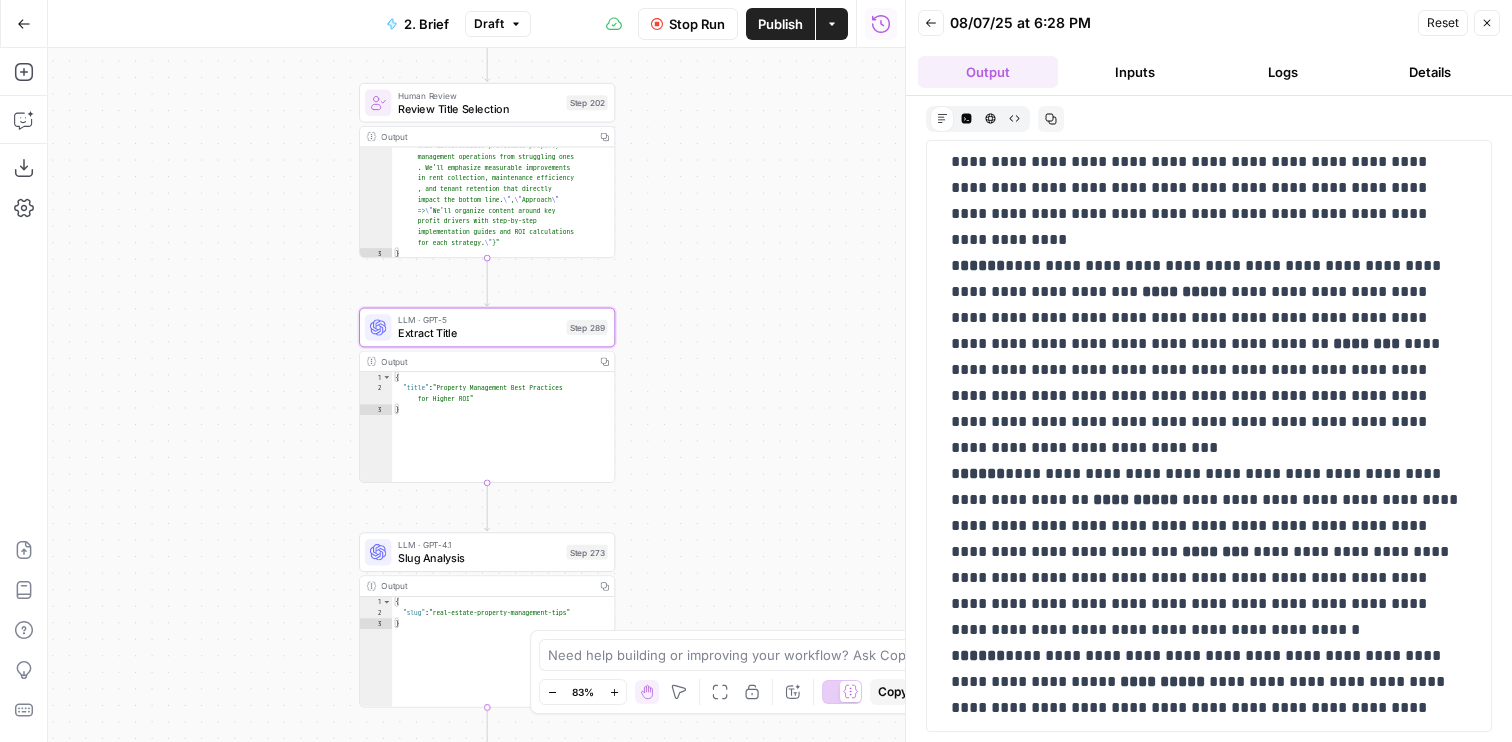 scroll, scrollTop: 1816, scrollLeft: 0, axis: vertical 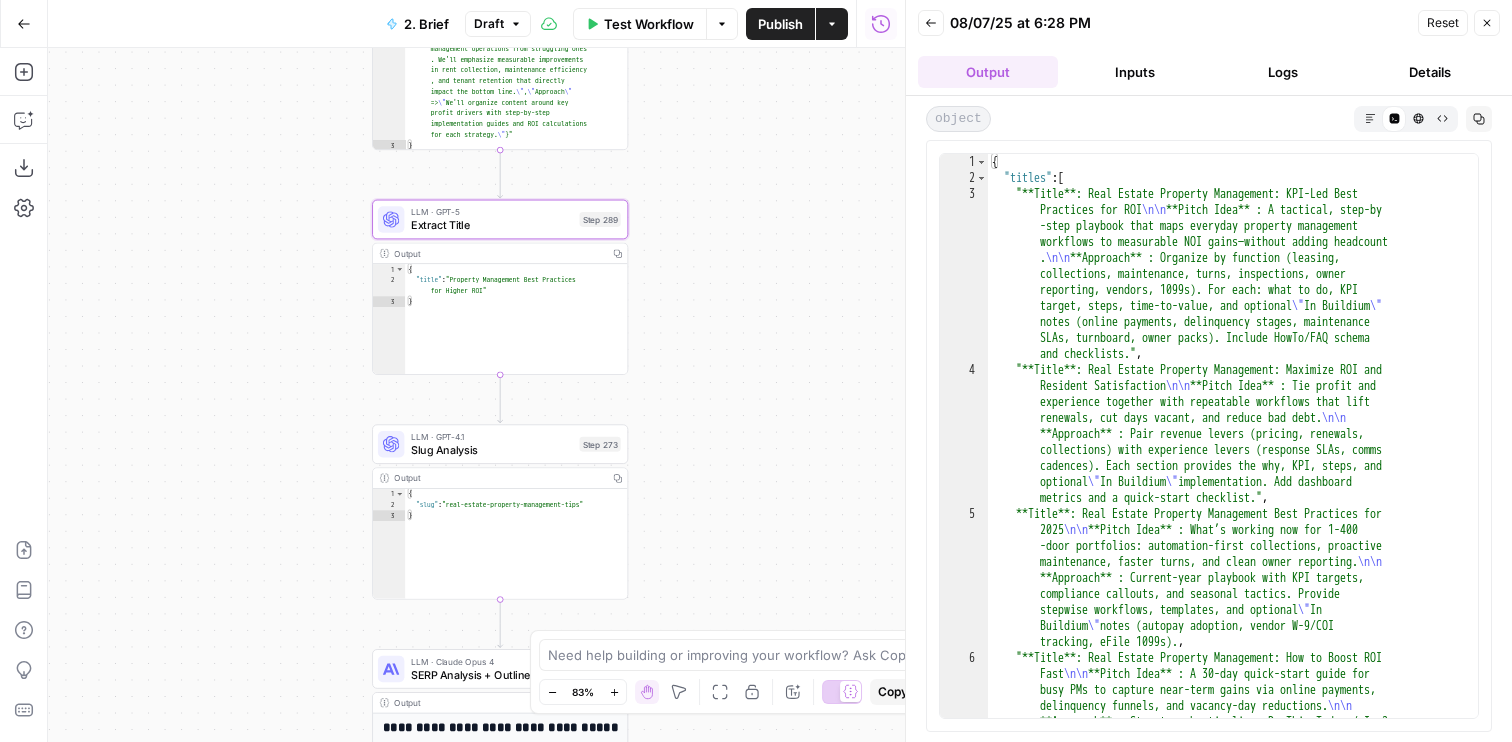 drag, startPoint x: 685, startPoint y: 452, endPoint x: 708, endPoint y: 264, distance: 189.40169 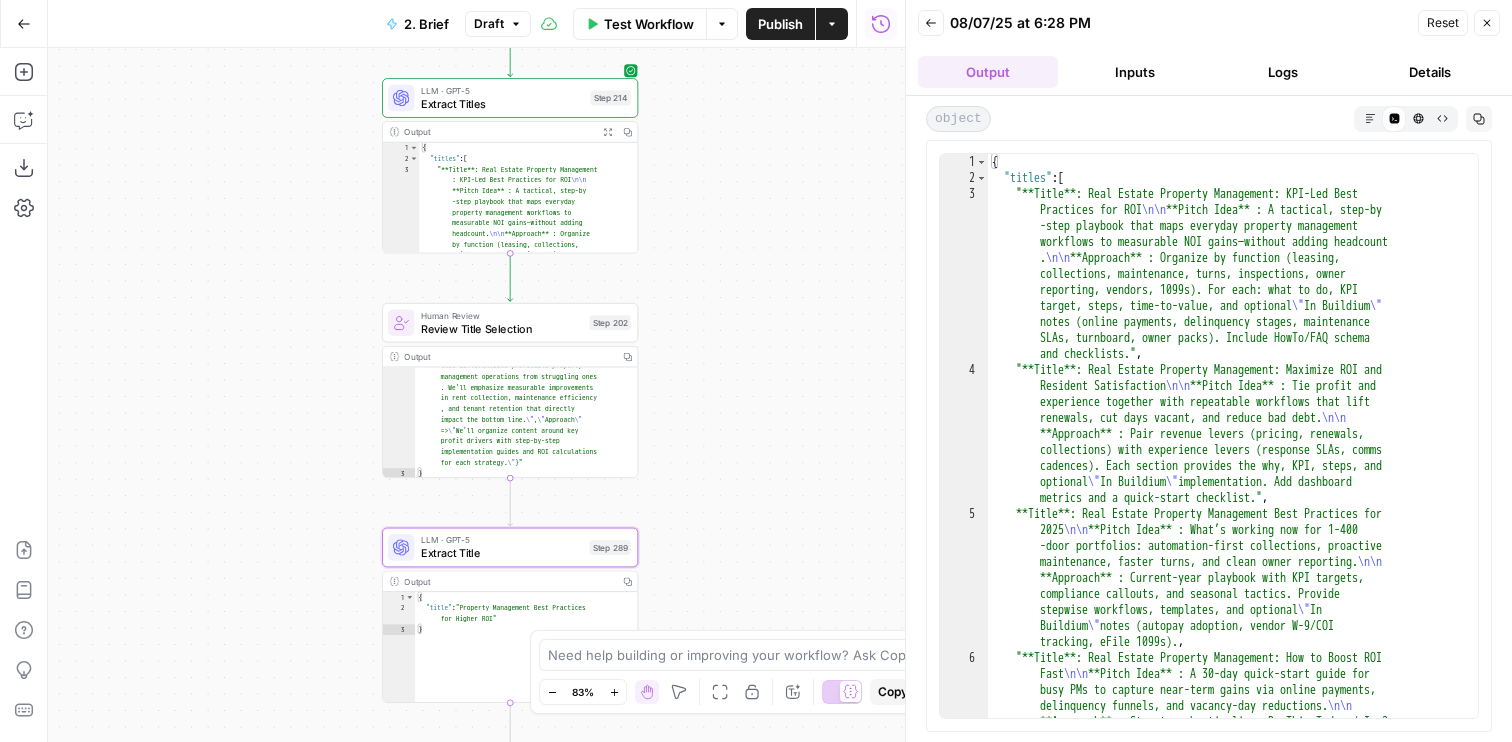 drag, startPoint x: 714, startPoint y: 153, endPoint x: 714, endPoint y: 560, distance: 407 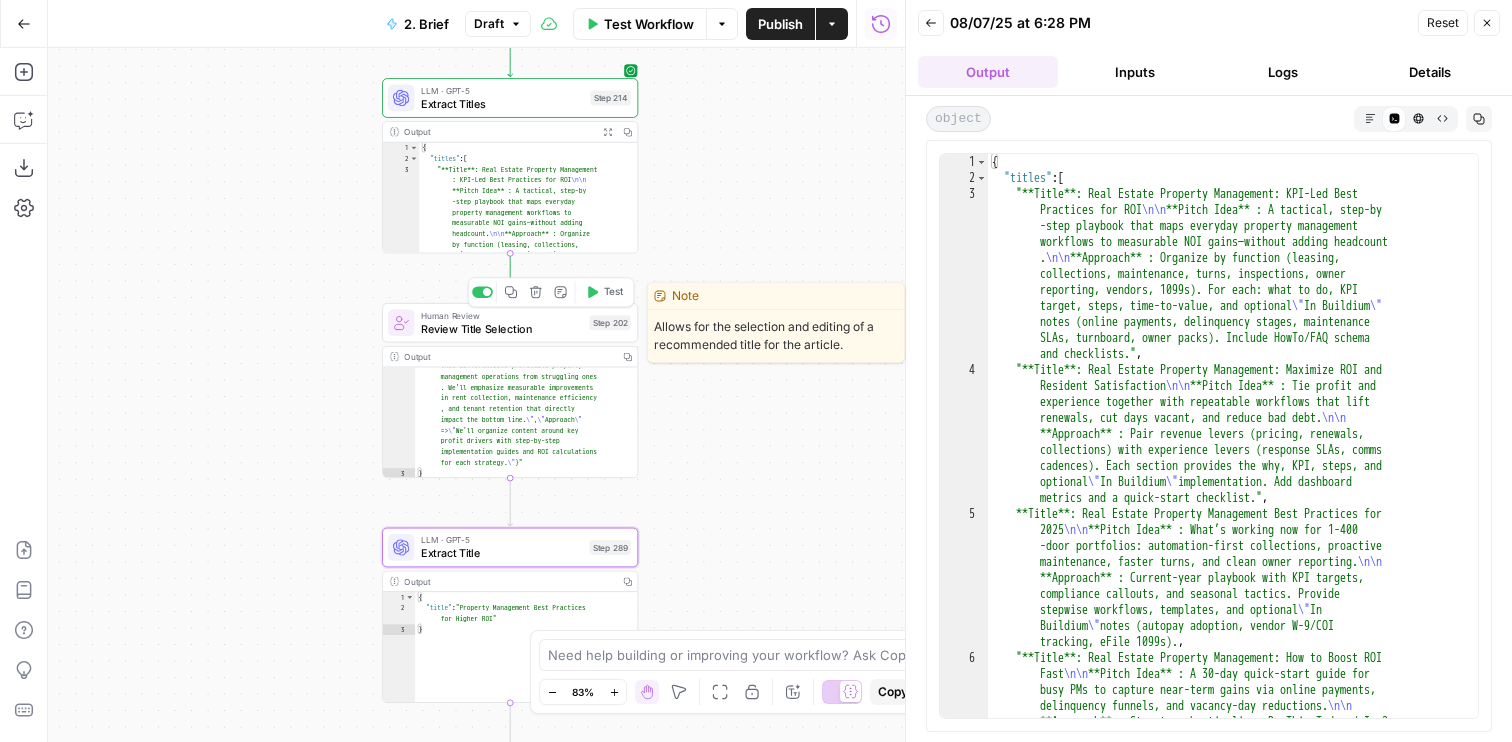 click on "Test" at bounding box center (614, 292) 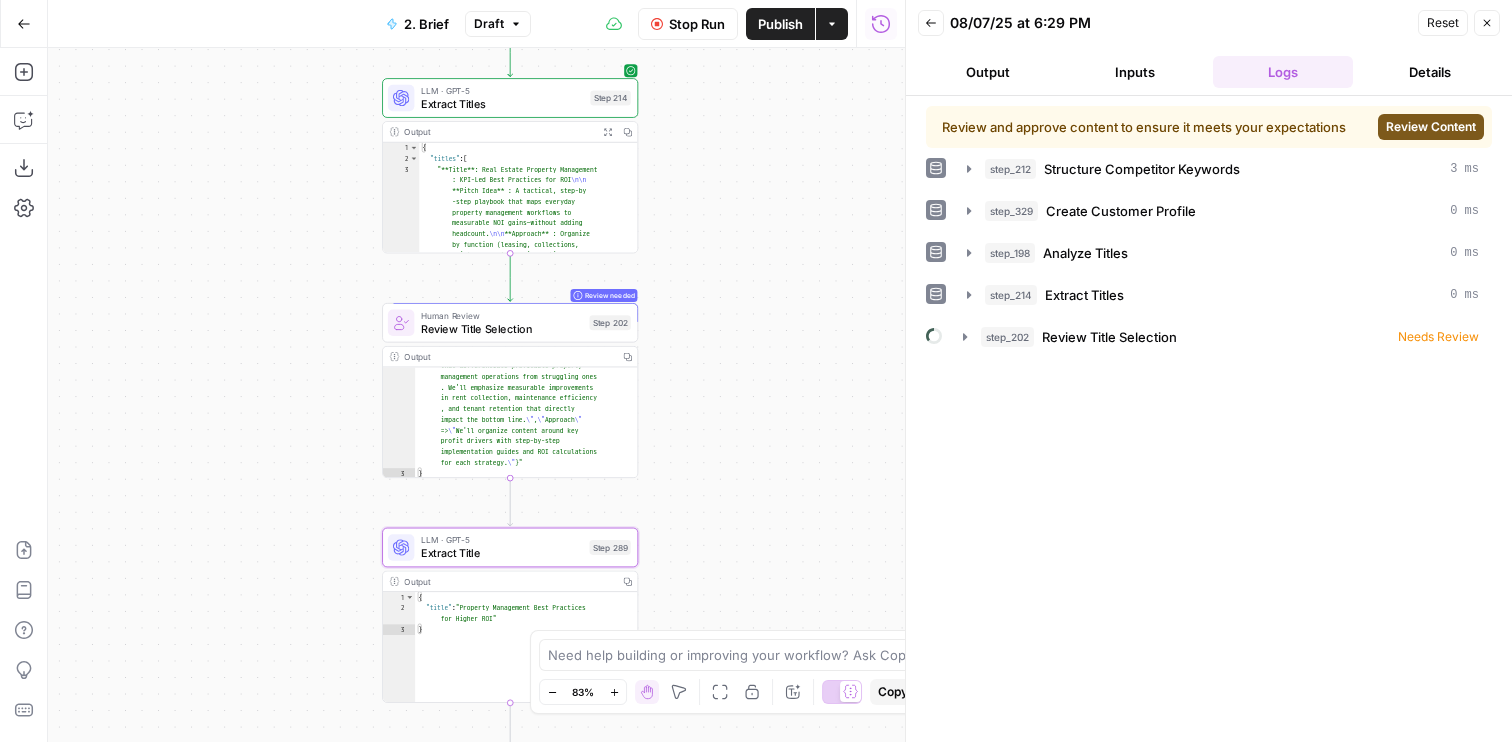 click on "Review Content" at bounding box center (1431, 127) 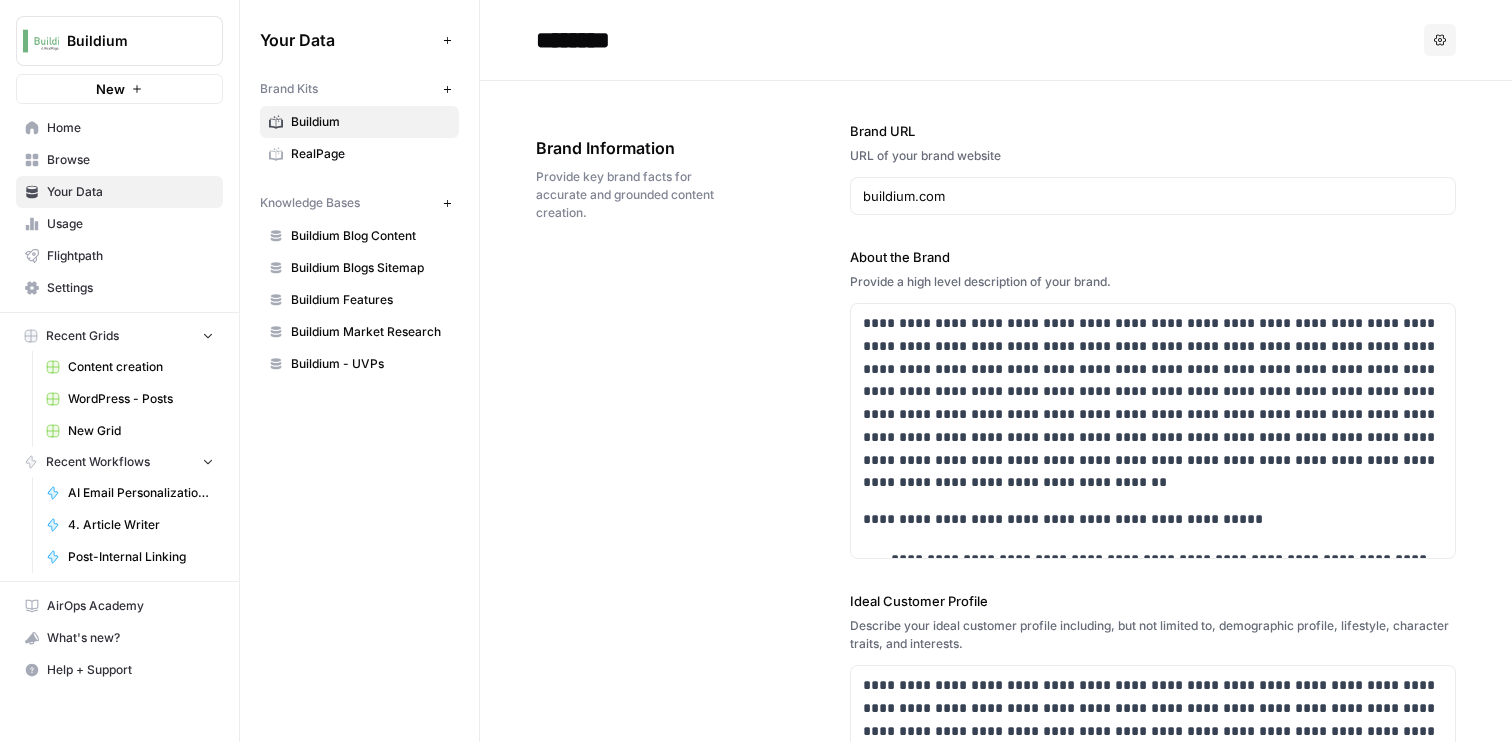 scroll, scrollTop: 0, scrollLeft: 0, axis: both 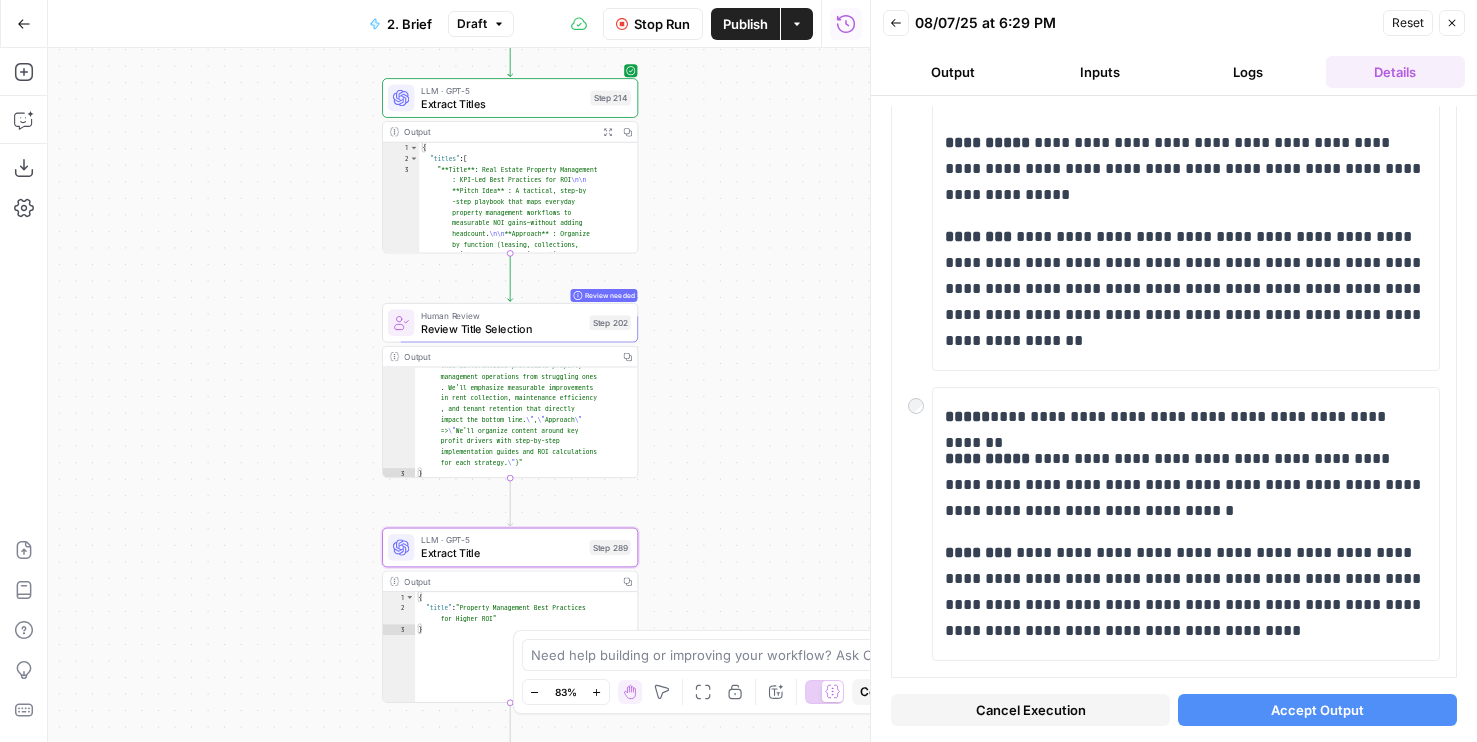 click on "Logs" at bounding box center (1248, 72) 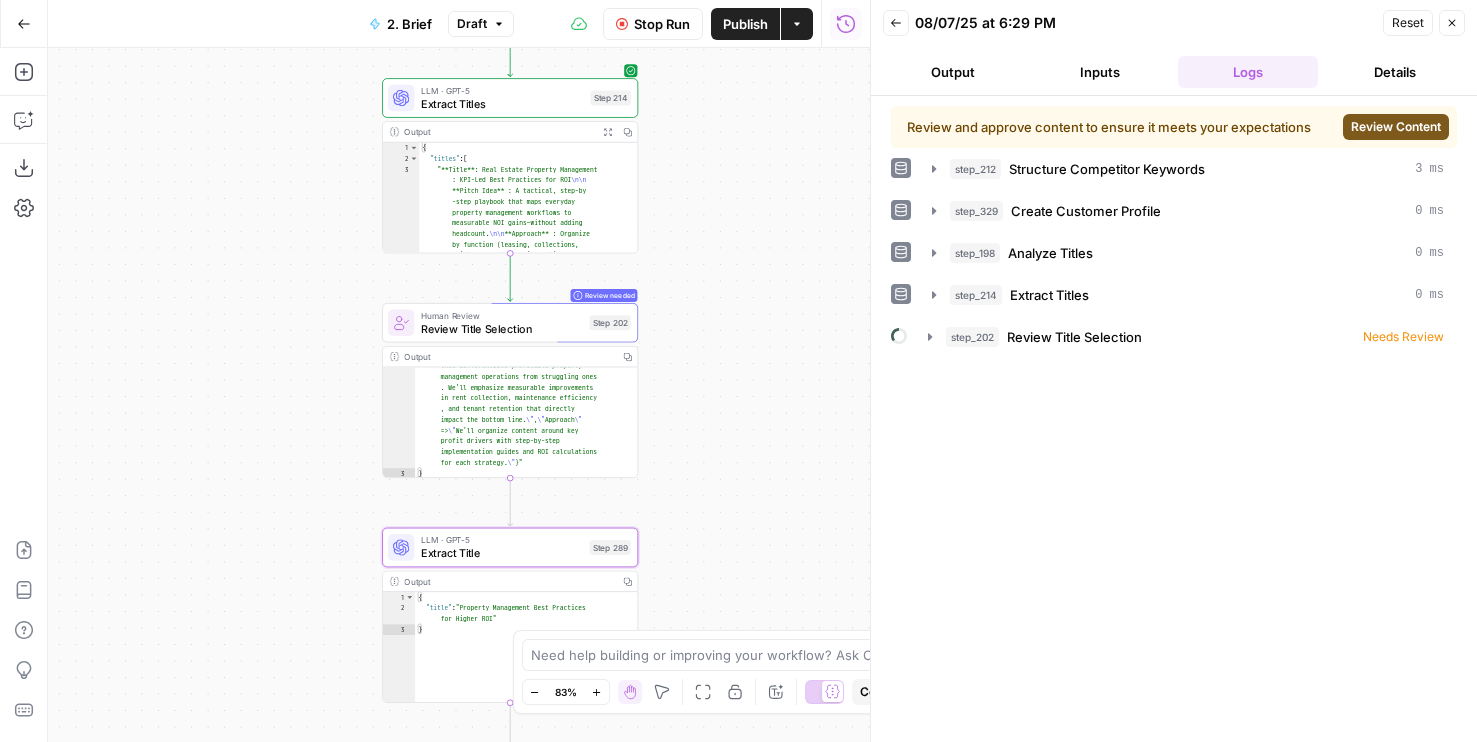drag, startPoint x: 707, startPoint y: 186, endPoint x: 707, endPoint y: 504, distance: 318 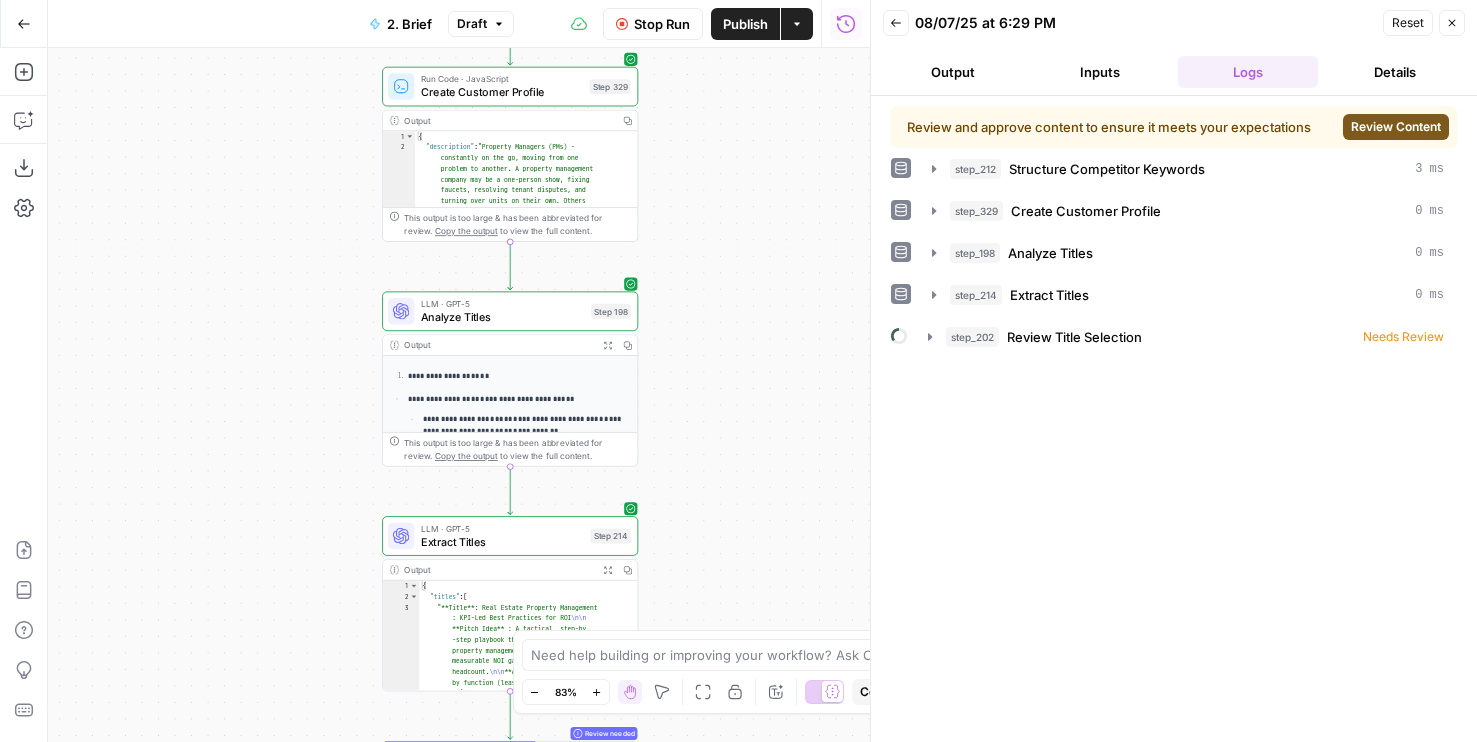 drag, startPoint x: 805, startPoint y: 219, endPoint x: 805, endPoint y: 339, distance: 120 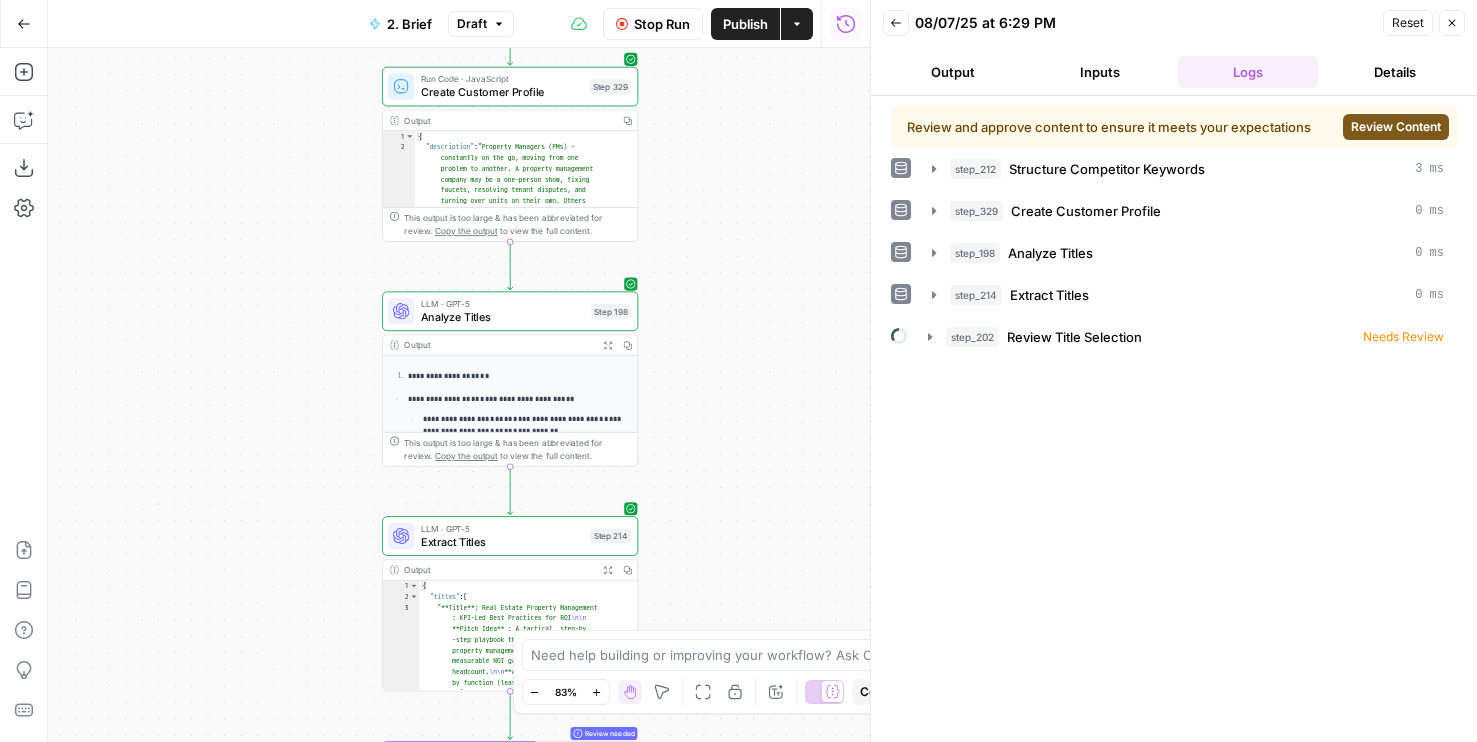 click on "Workflow Set Inputs Inputs Run Code · JavaScript Structure Competitor Keywords Step 212 Output Copy 1 2 3 4 5 6 7 8 9 10 11 12 [    {      "Keyword" :  "property management" ,      "Search Volume" :  110000 ,      "Keyword Difficulty" :  96 ,      "Article Count" :  6    } ,    {      "Keyword" :  "property management services" ,      "Search Volume" :  5400 ,      "Keyword Difficulty" :  89 ,      "Article Count" :  6     XXXXXXXXXXXXXXXXXXXXXXXXXXXXXXXXXXXXXXXXXXXXXXXXXXXXXXXXXXXXXXXXXXXXXXXXXXXXXXXXXXXXXXXXXXXXXXXXXXXXXXXXXXXXXXXXXXXXXXXXXXXXXXXXXXXXXXXXXXXXXXXXXXXXXXXXXXXXXXXXXXXXXXXXXXXXXXXXXXXXXXXXXXXXXXXXXXXXXXXXXXXXXXXXXXXXXXXXXXXXXXXXXXXXXXXXXXXXXXXXXXXXXXXXXXXXXXXXXXXXXXXXXXXXXXXXXXXXXXXXXXXXXXXXXXXXXXXXXXXXXXXXXXXXXXXXXXXXXXXXXXXXXXXXXXXXXXXXXXXXXXXXXXXXXXXXXXXXXXXXXXXXXXXXXXXXXXXXXXXXXXXXXXXXXXXXXXXXXXXXXXXXXXXXXXXXXXXXXXXXXXXXXXXXXXXXXXXXXXXXXXXXXXXXXXXXXXXXXXXXXXXXXXXXXXXXXXXXXXXXXXXXXXXXXXXXXXXXXXXXXXXXXXXXXXXX Run Code · JavaScript Create Customer Profile Step 329 Output Copy 1 2 {    :  ." at bounding box center (459, 395) 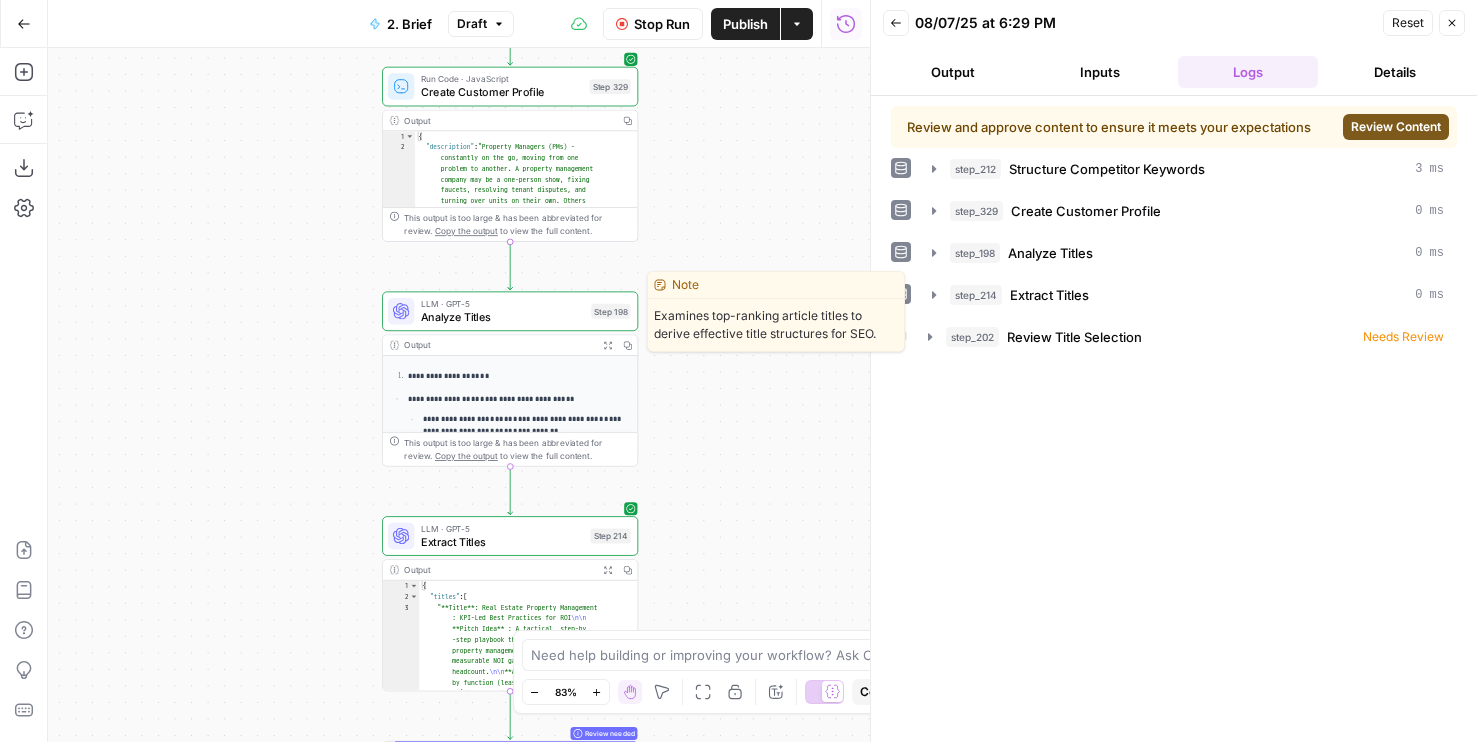 click on "Analyze Titles" at bounding box center (503, 317) 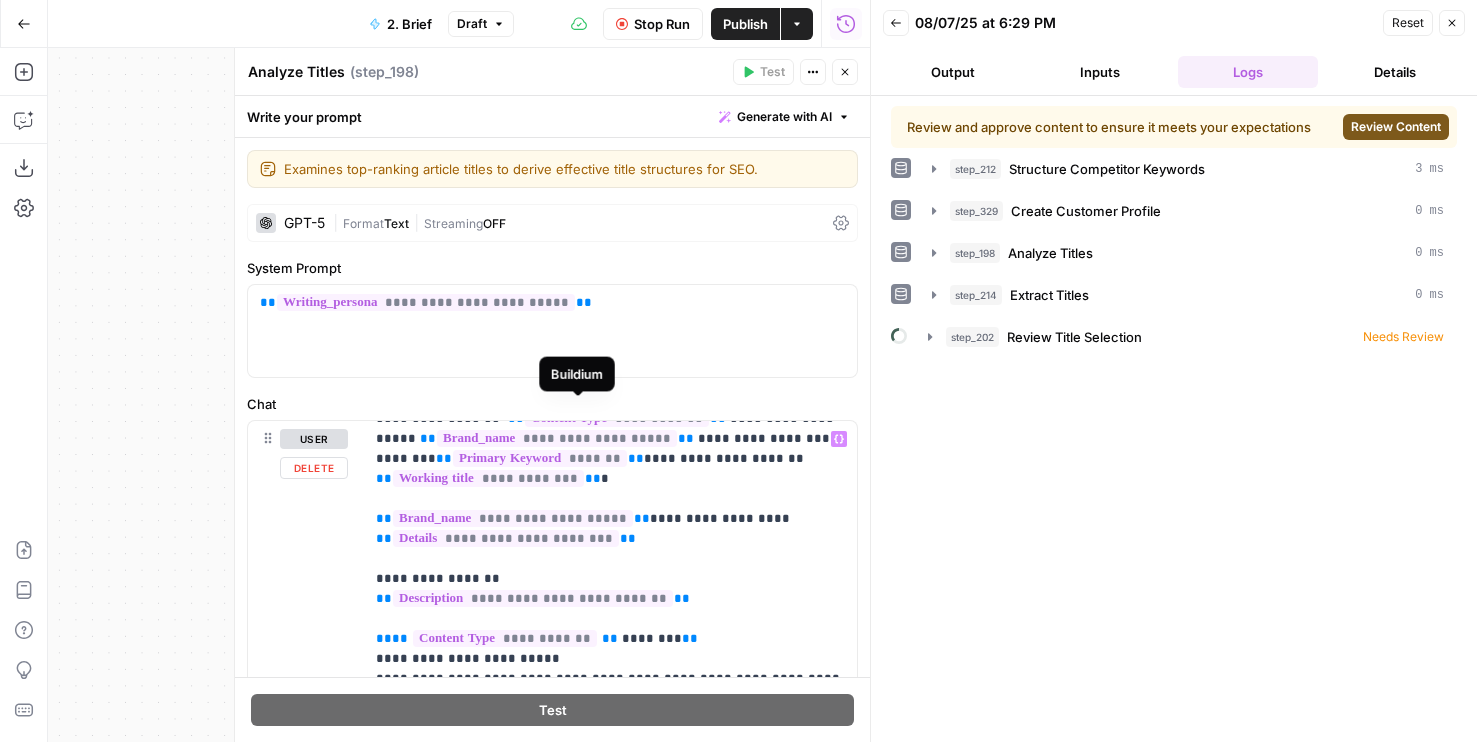 scroll, scrollTop: 83, scrollLeft: 0, axis: vertical 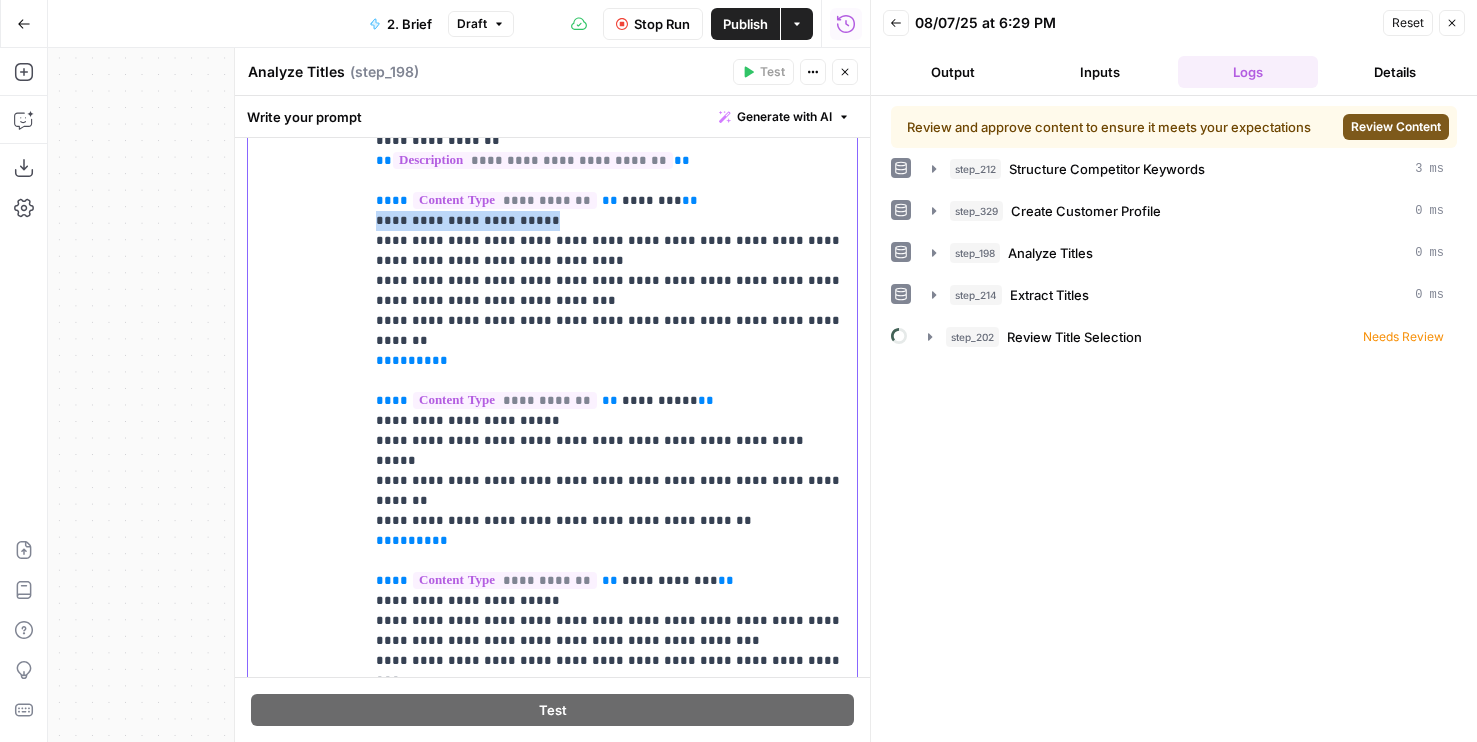 drag, startPoint x: 530, startPoint y: 218, endPoint x: 285, endPoint y: 218, distance: 245 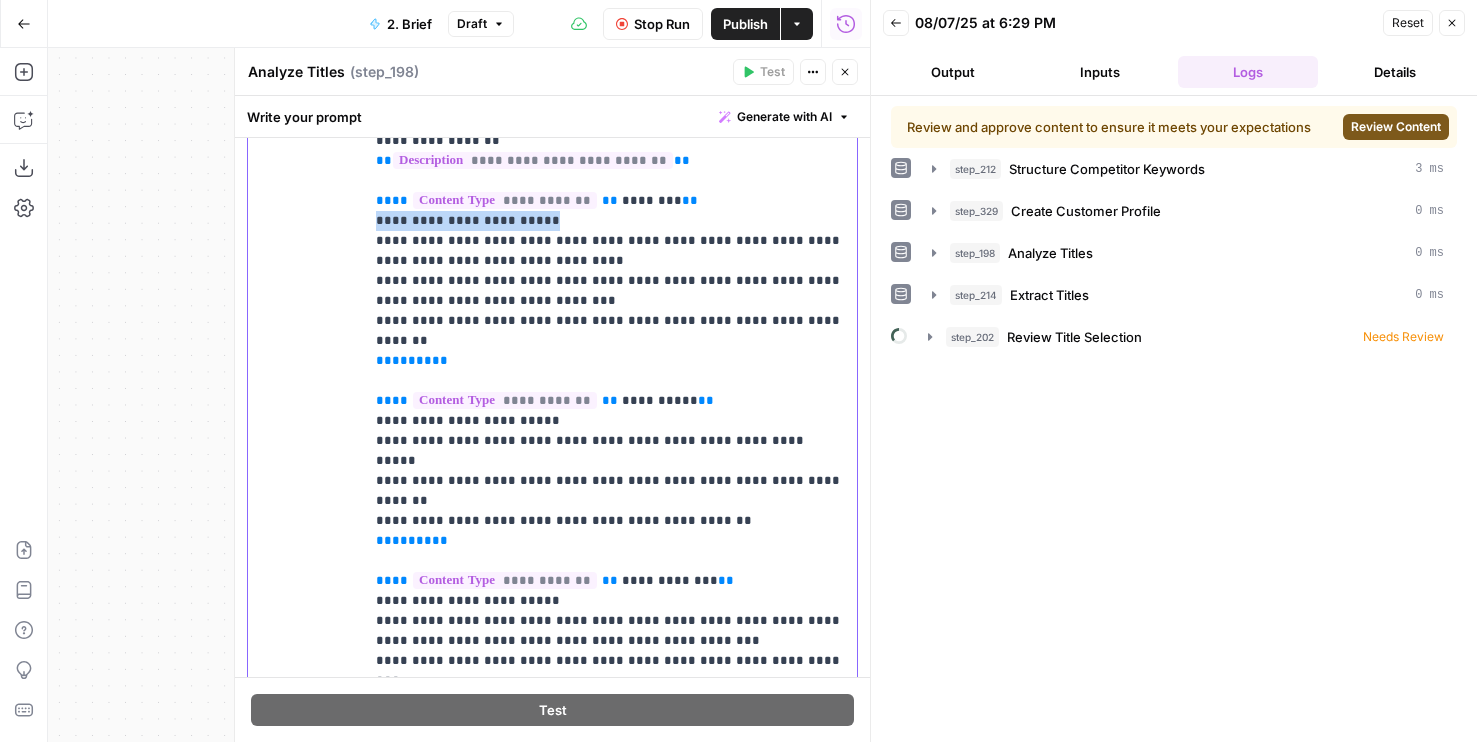 click on "**********" at bounding box center (552, 431) 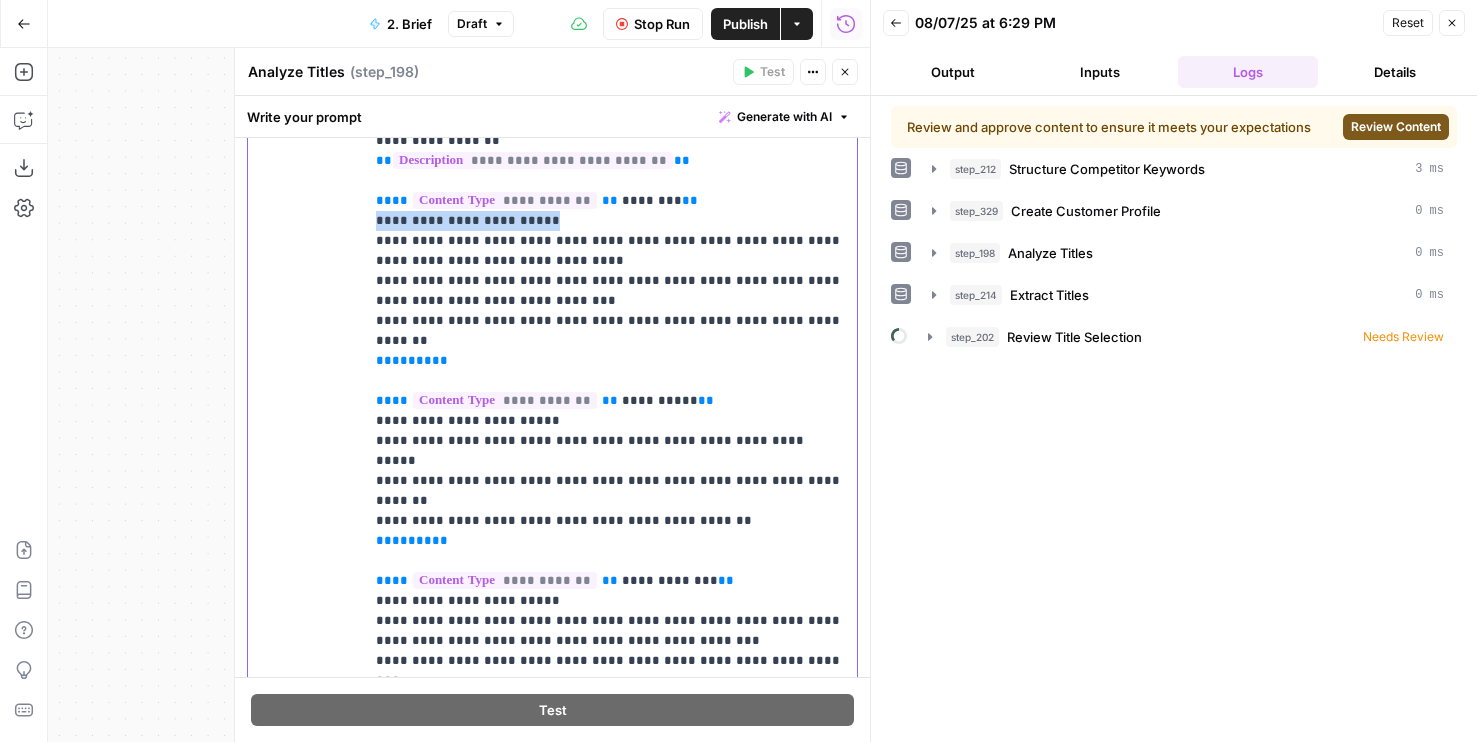 type 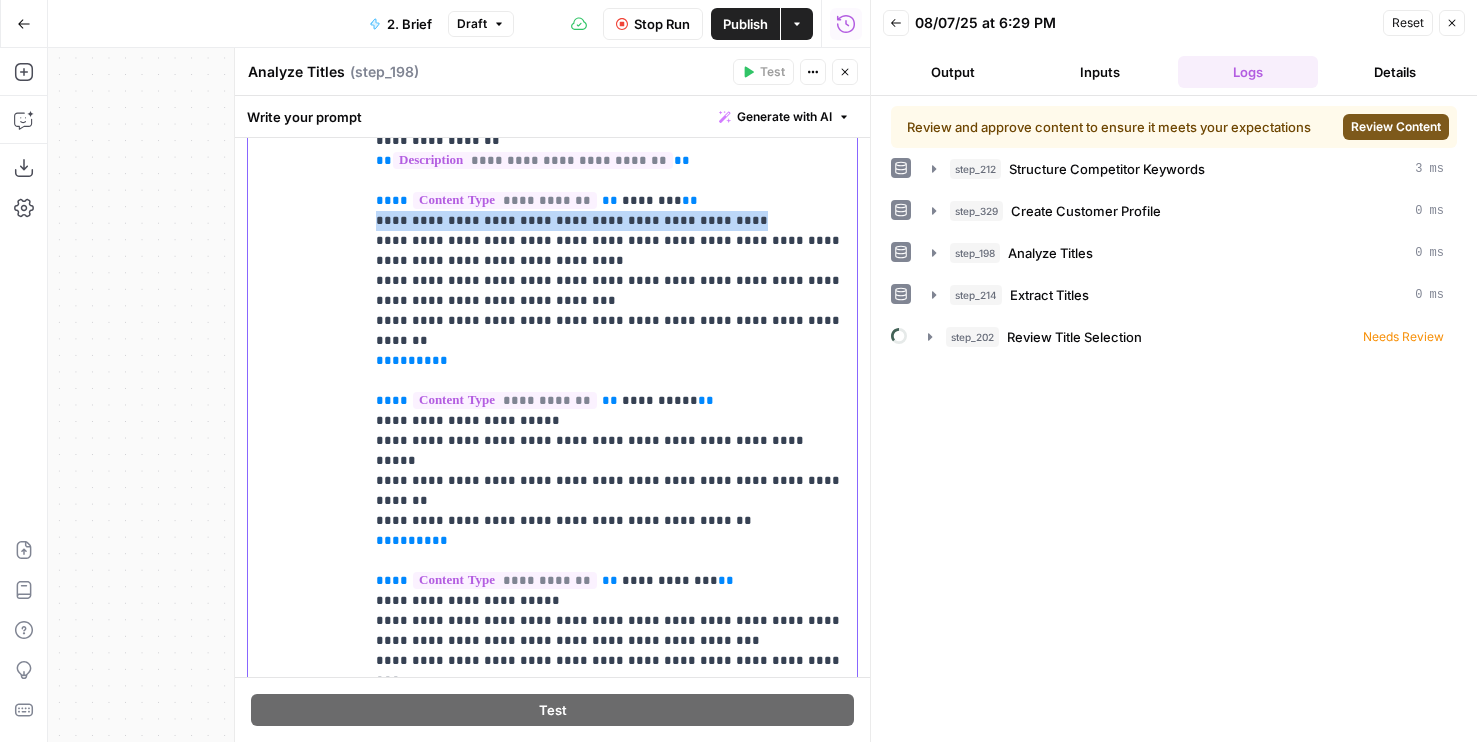copy on "**********" 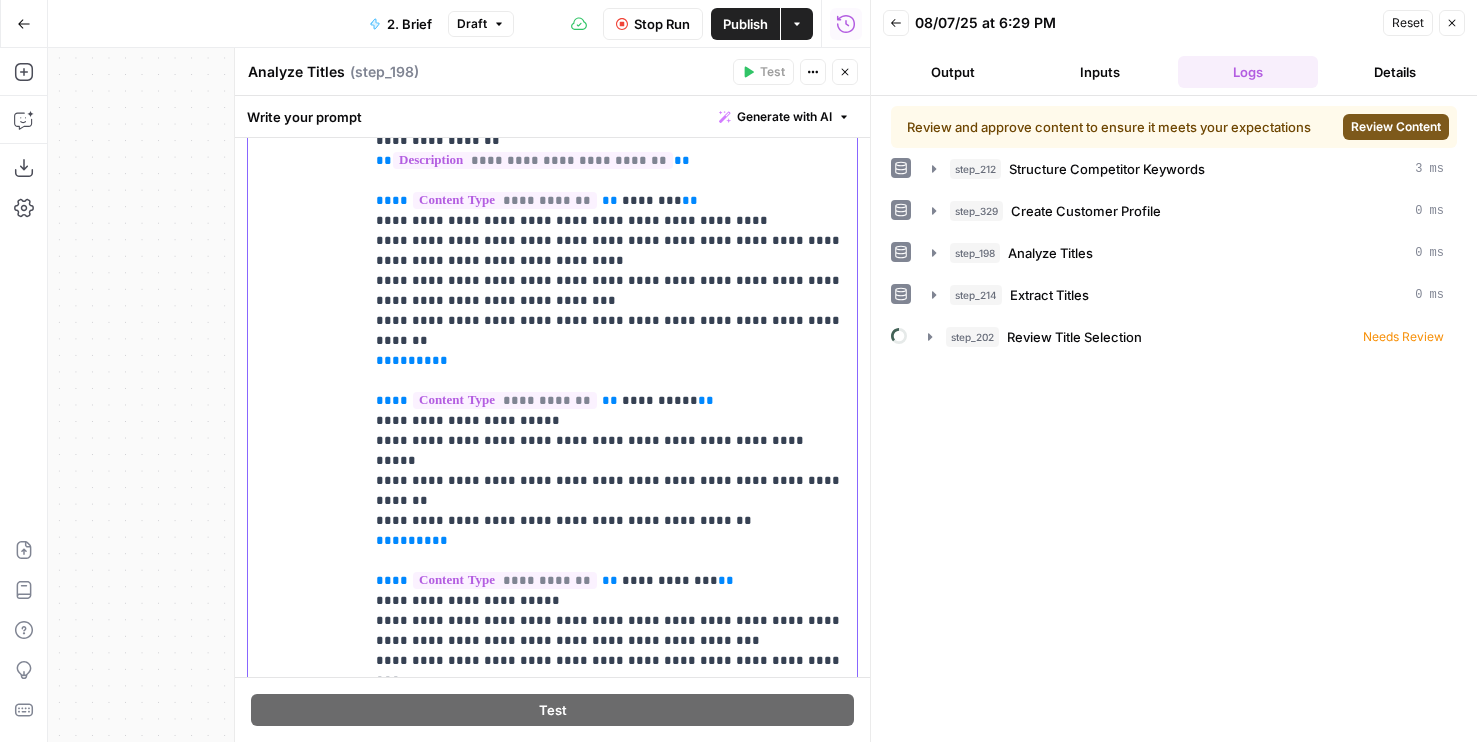 click on "**********" at bounding box center [610, 1131] 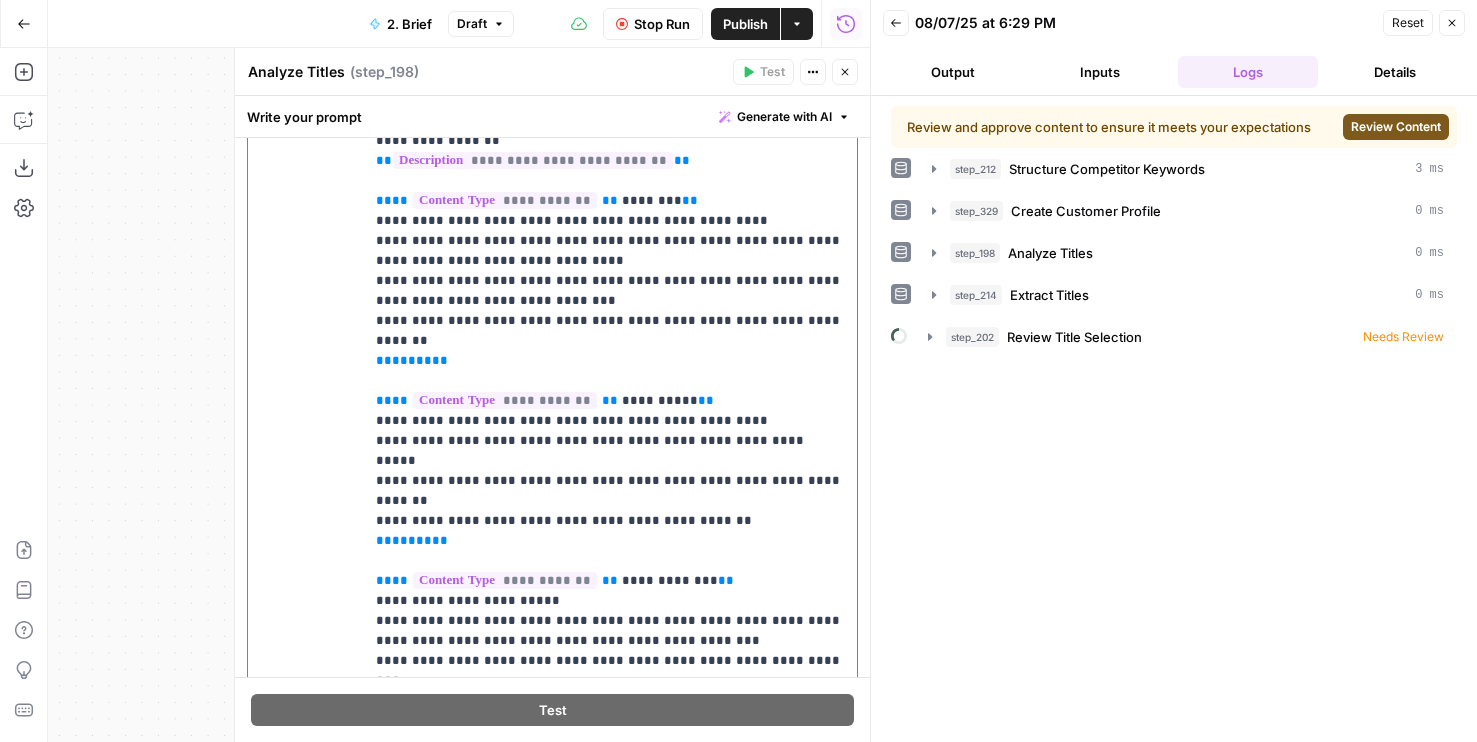 click on "**********" at bounding box center [610, 1131] 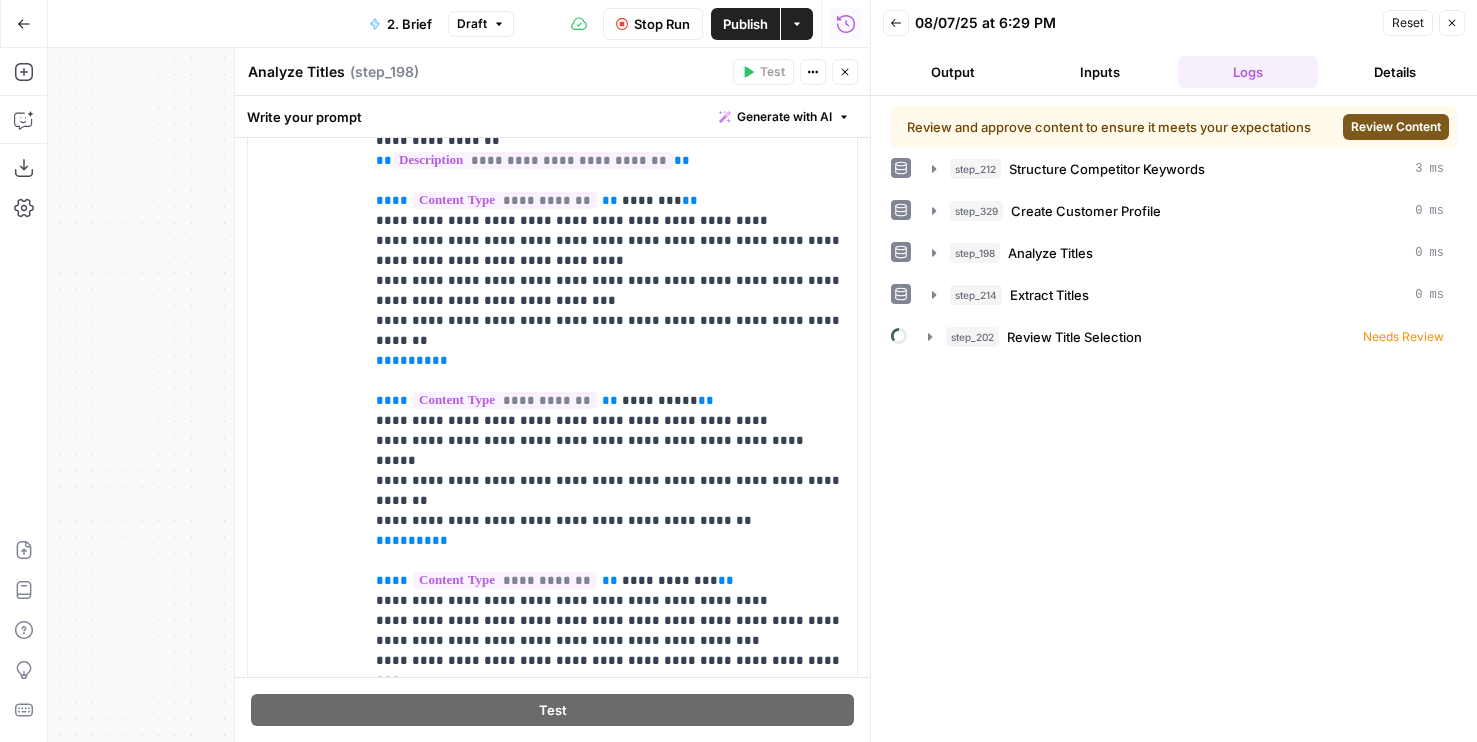 click on "Review Content" at bounding box center (1396, 127) 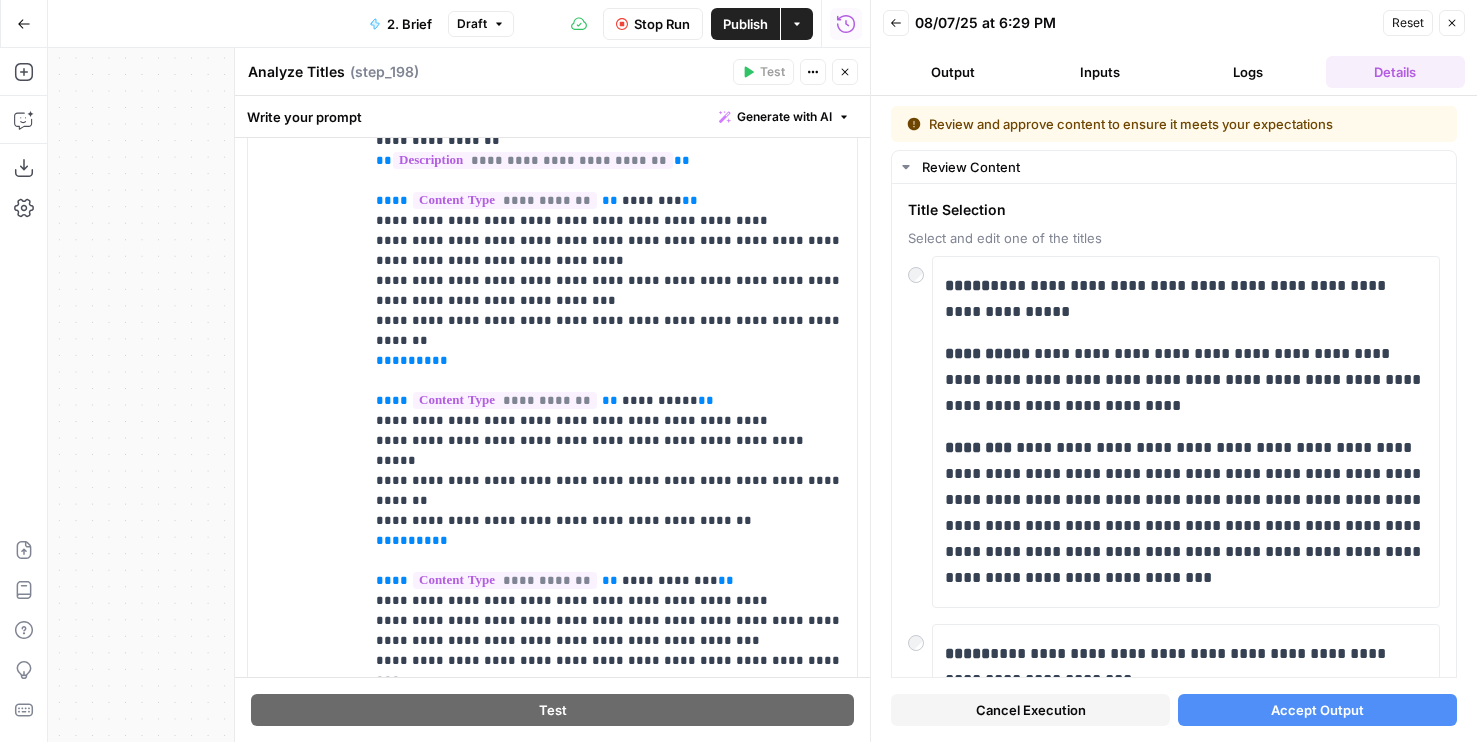 click on "Cancel Execution" at bounding box center (1031, 710) 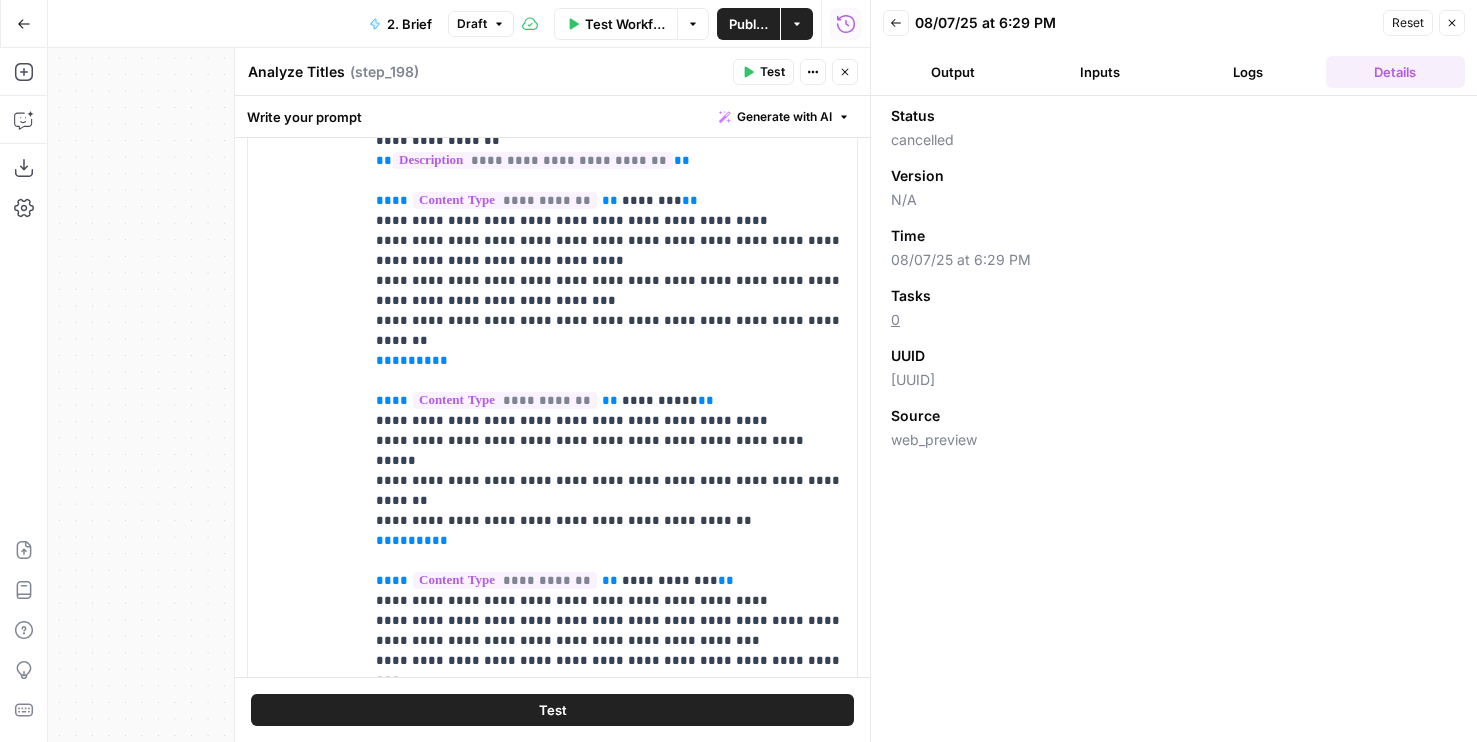 click on "Output" at bounding box center (953, 72) 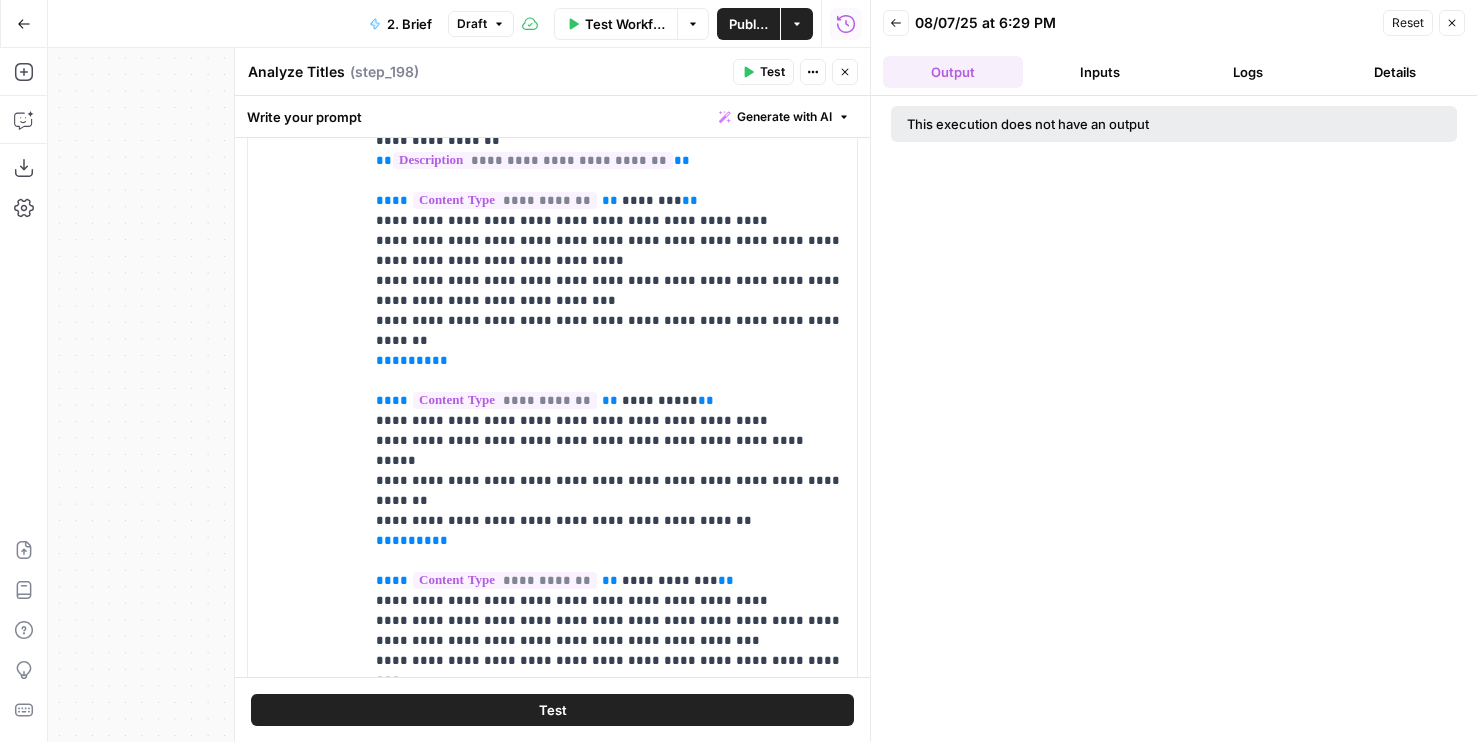 click on "This execution does not have an output" at bounding box center (1174, 419) 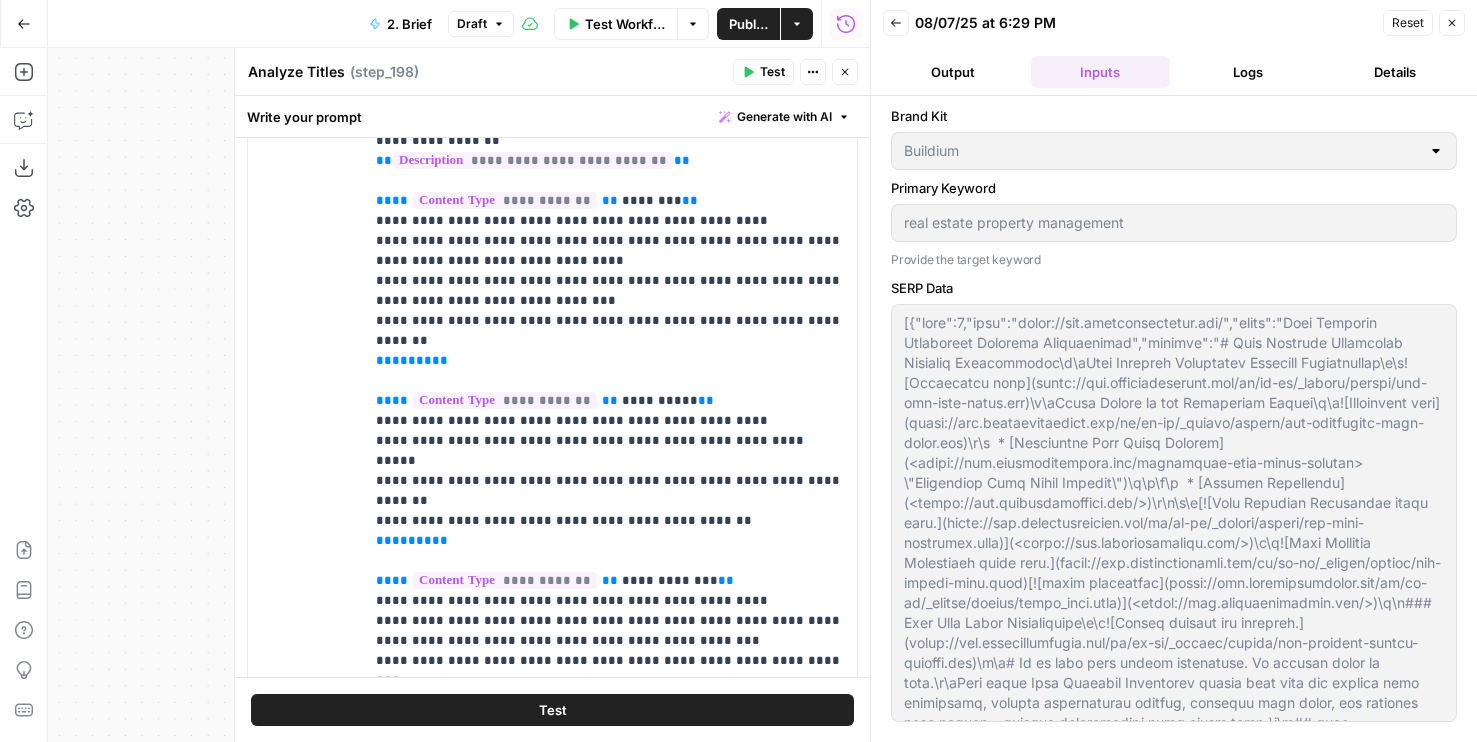 click on "Output" at bounding box center [953, 72] 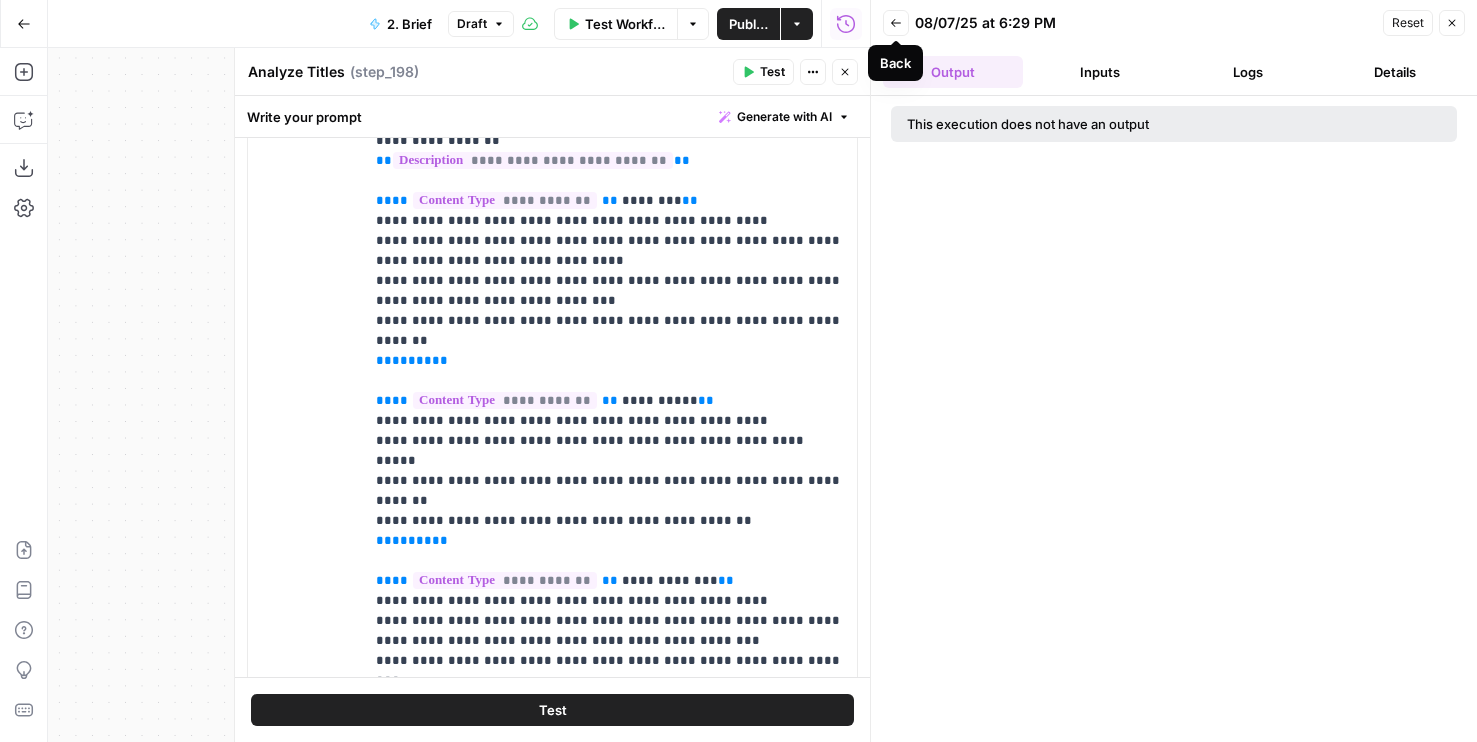 click on "Back" at bounding box center [896, 23] 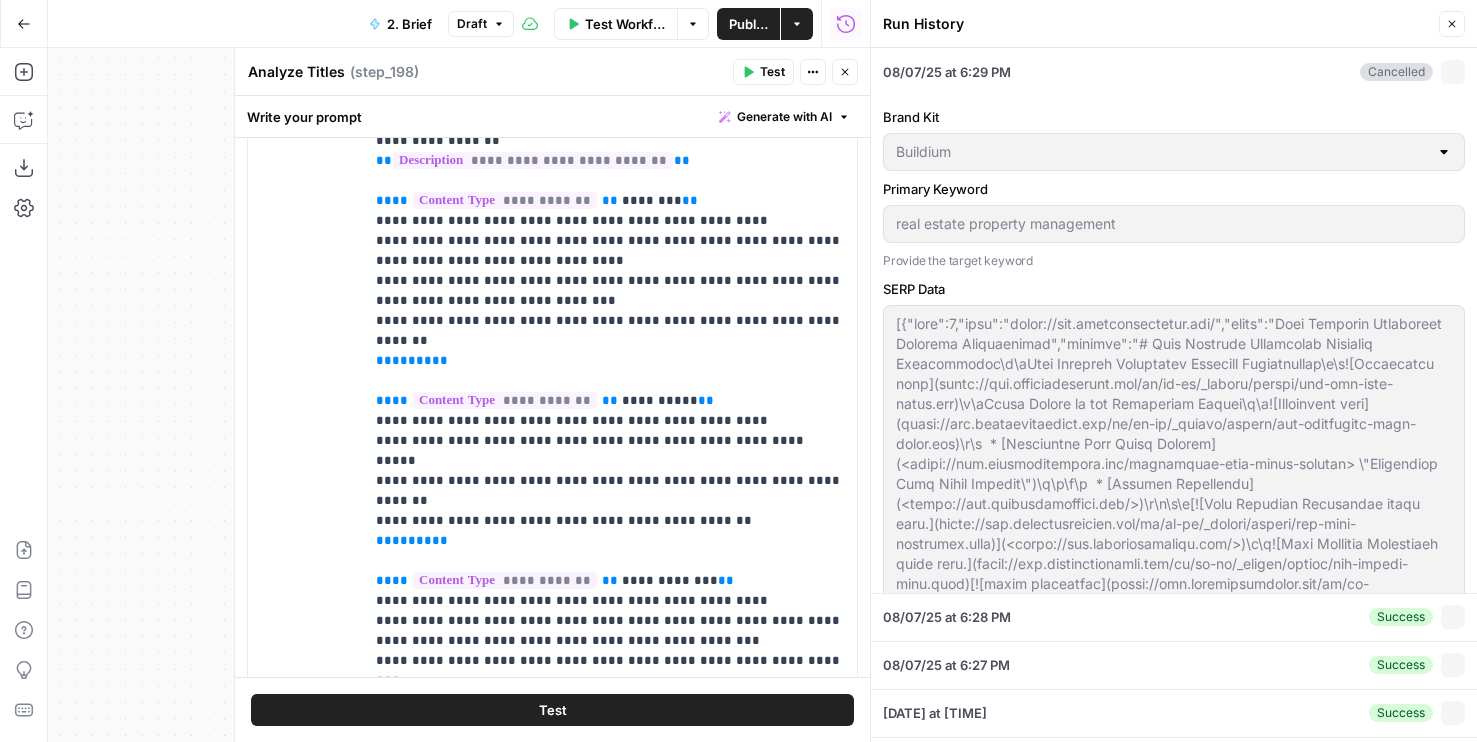 type on "# Keyword Term Map| Term | Variations | 1. [Real Property Management](https://www.realpropertymgt.com/) | 2. [Real Property Management Enterprises](https://www.enterprisesrpm.com/) | 3. [Zillow](https://www.zillow.com/rental-manager/) | 4. [AppFolio](https://www.appfolio.com/) ||---|---|---|---|---|---|| property management | - | 24 | 35 | 4 | 7 || tenant | tenants | 2 | 11 | 14 | 0 || rental property | rental properties | 2 | 7 | 0 | 0 || maintenance | - | 2 | 6 | 1 | 2 || property manager | property managers | 2 | 4 | 2 | 5 || service provider | service providers | 2 | 2 | 0 | 0 || return on investment | returns on investment | 2 | 1 | 1 | 0 || property management company | property management companies | 1 | 6 | 0 | 0 || leasing | - | 1 | 2 | 1 | 2 || property management service | property management services | 1 | 2 | 0 | 0 || investment property | investment properties | 1 | 2 | 0 | 0 || tenant screening | - | 1 | 1 | 0 | 0 || rental asset | rental assets | 1 | 1 | 0 | 0 || prospective tenant | prospe..." 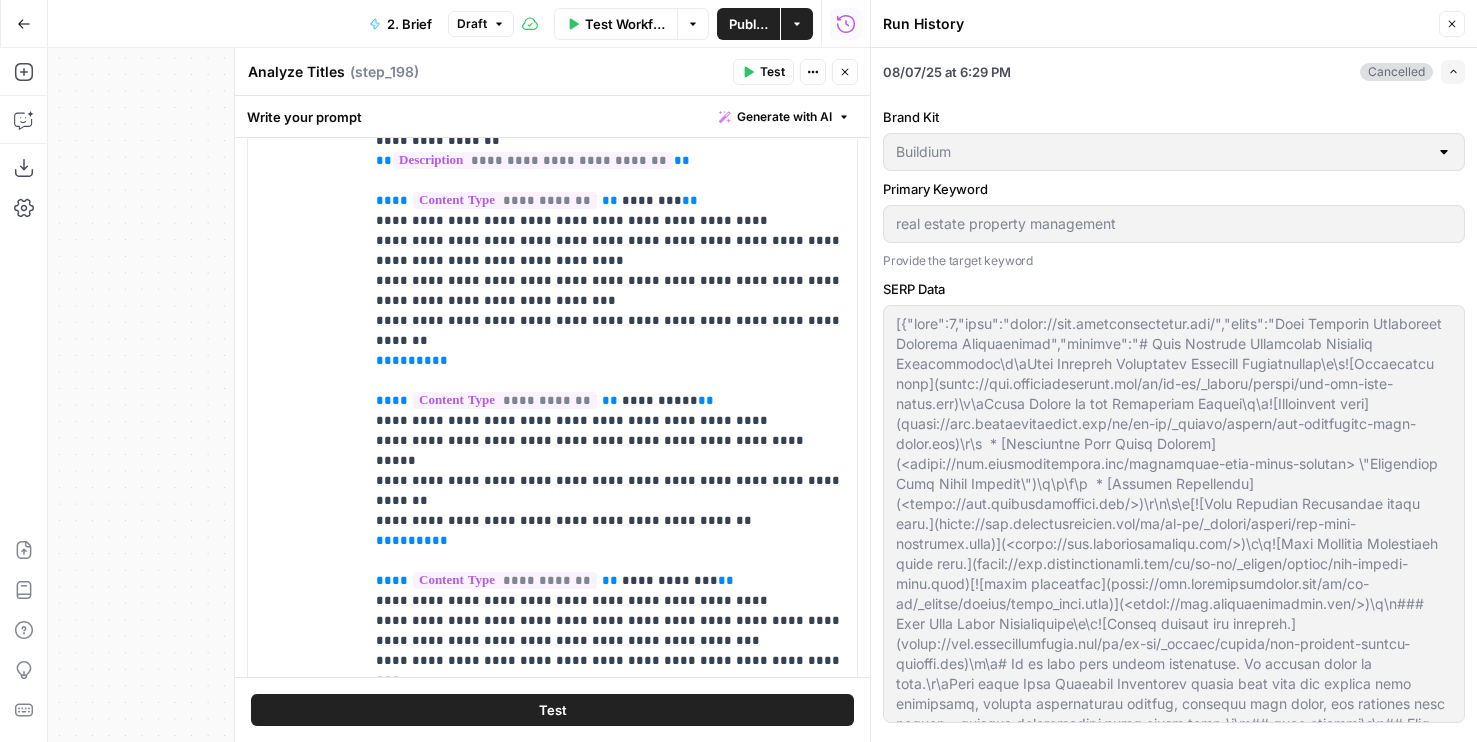 click on "Expand" at bounding box center (1453, 72) 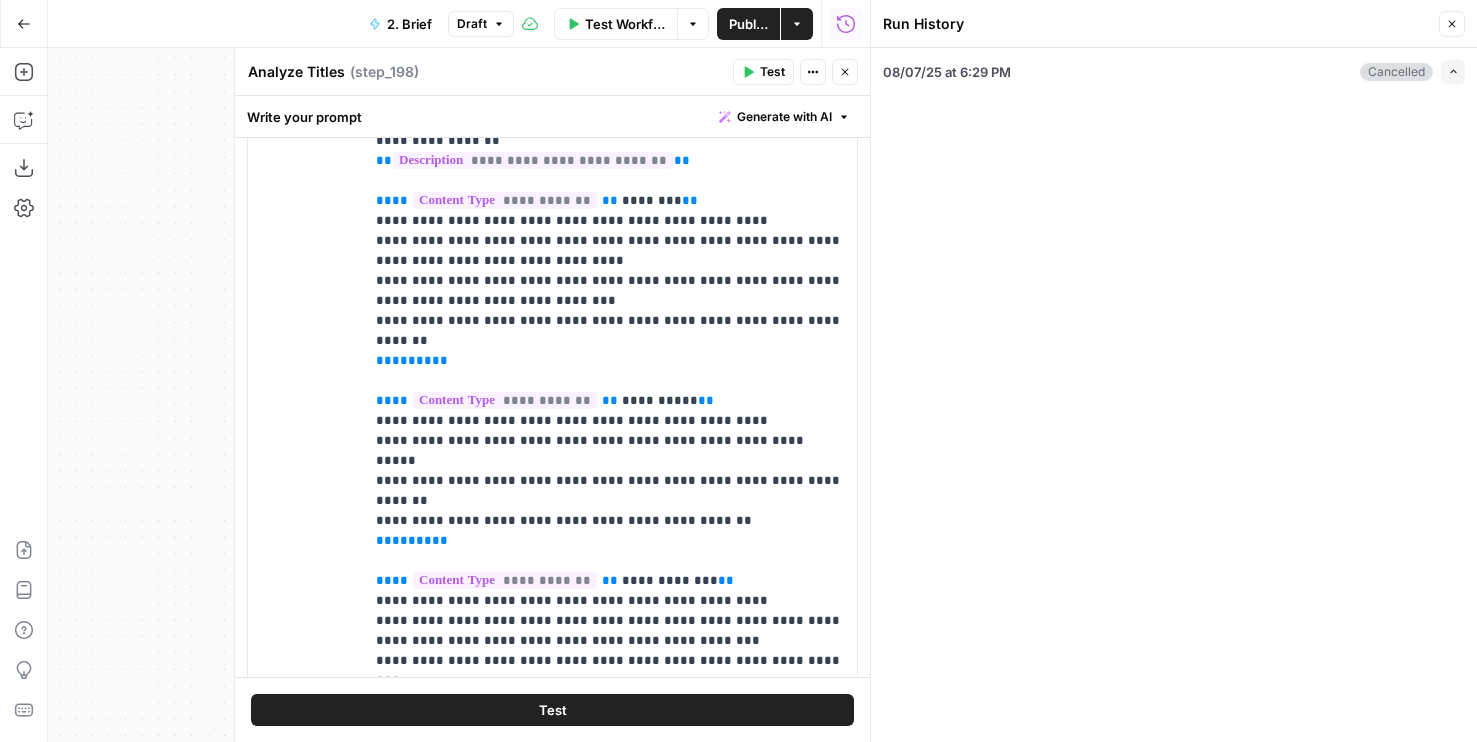 type on "# Keyword Term Map| Term | Variations | 1. [Real Property Management](https://www.realpropertymgt.com/) | 2. [Real Property Management Enterprises](https://www.enterprisesrpm.com/) | 3. [Zillow](https://www.zillow.com/rental-manager/) | 4. [AppFolio](https://www.appfolio.com/) ||---|---|---|---|---|---|| property management | - | 24 | 35 | 4 | 7 || tenant | tenants | 2 | 11 | 14 | 0 || rental property | rental properties | 2 | 7 | 0 | 0 || maintenance | - | 2 | 6 | 1 | 2 || property manager | property managers | 2 | 4 | 2 | 5 || service provider | service providers | 2 | 2 | 0 | 0 || return on investment | returns on investment | 2 | 1 | 1 | 0 || property management company | property management companies | 1 | 6 | 0 | 0 || leasing | - | 1 | 2 | 1 | 2 || property management service | property management services | 1 | 2 | 0 | 0 || investment property | investment properties | 1 | 2 | 0 | 0 || tenant screening | - | 1 | 1 | 0 | 0 || rental asset | rental assets | 1 | 1 | 0 | 0 || prospective tenant | prospe..." 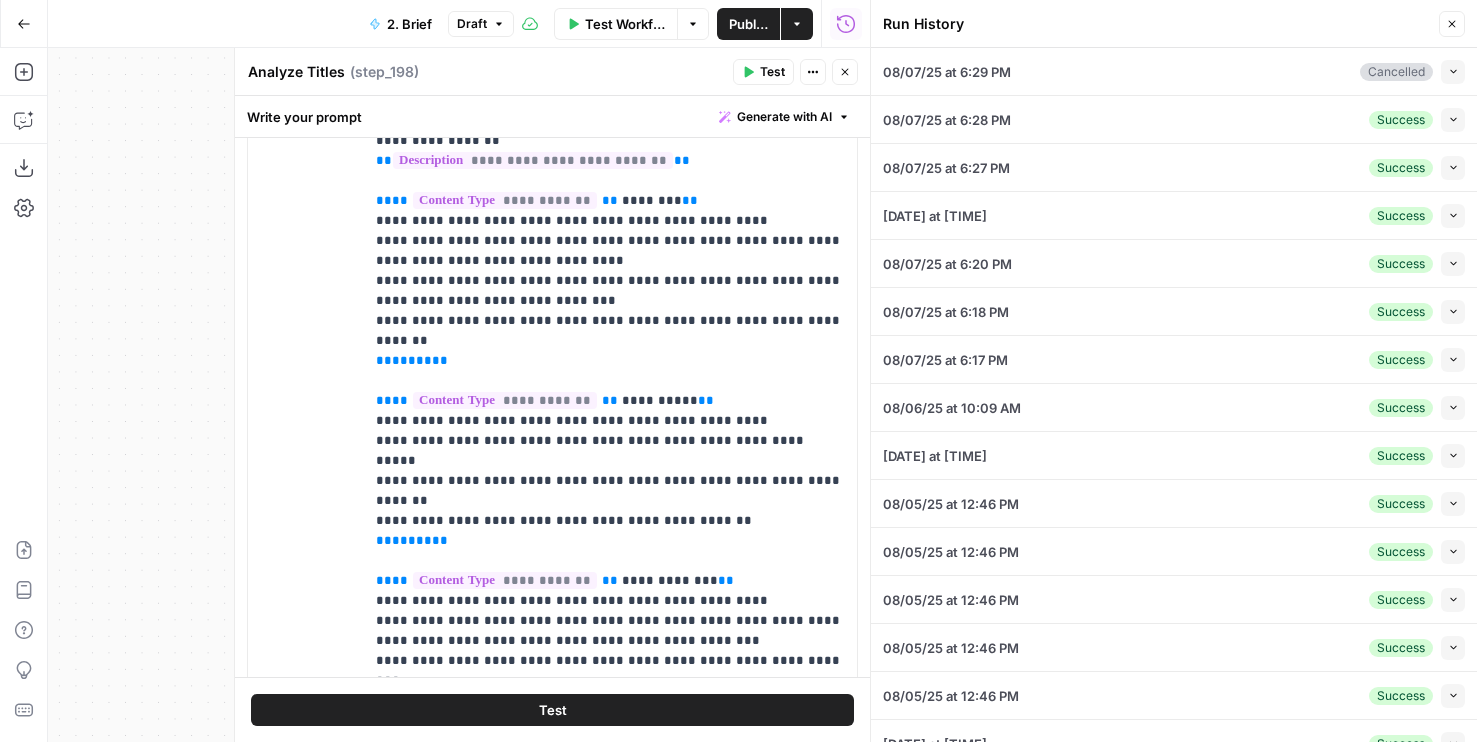 click on "Test" at bounding box center (553, 710) 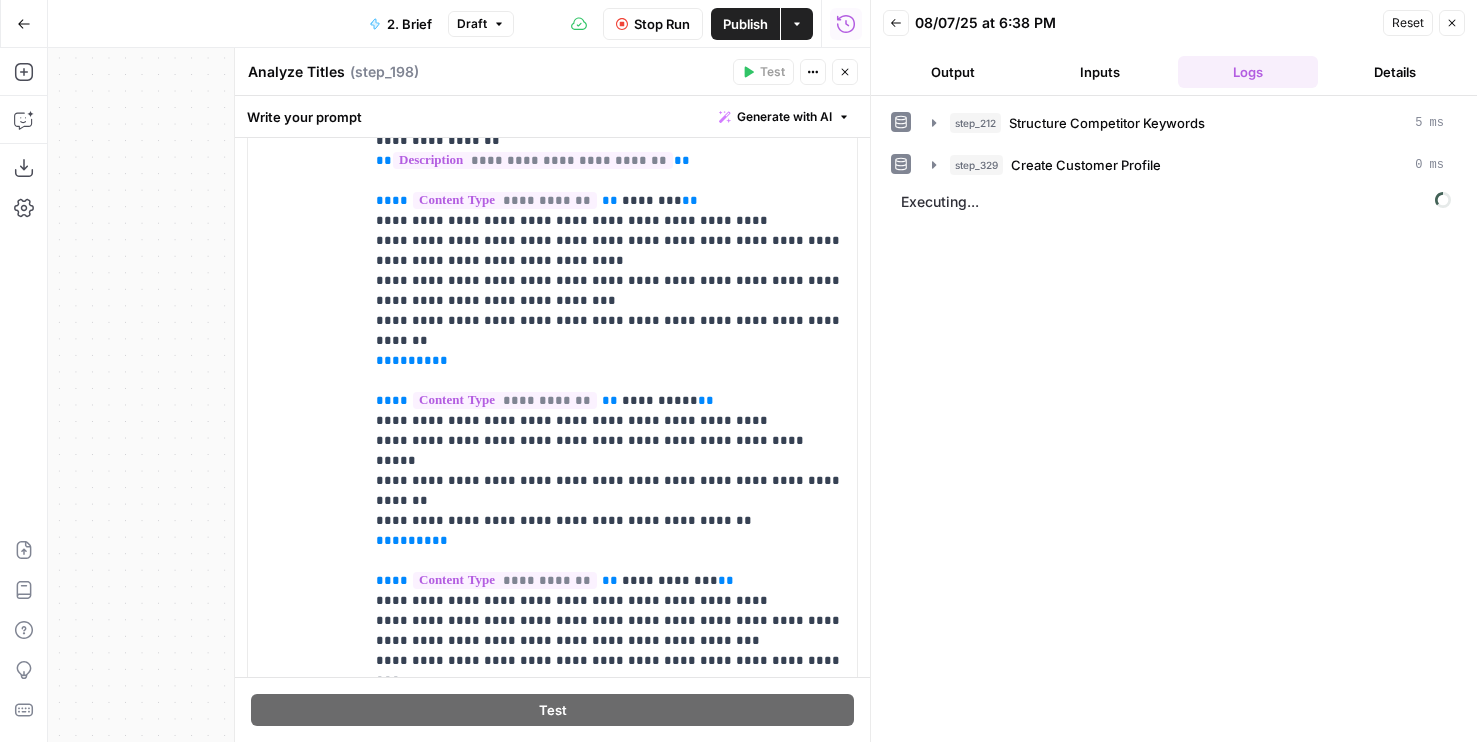 click on "Output" at bounding box center [953, 72] 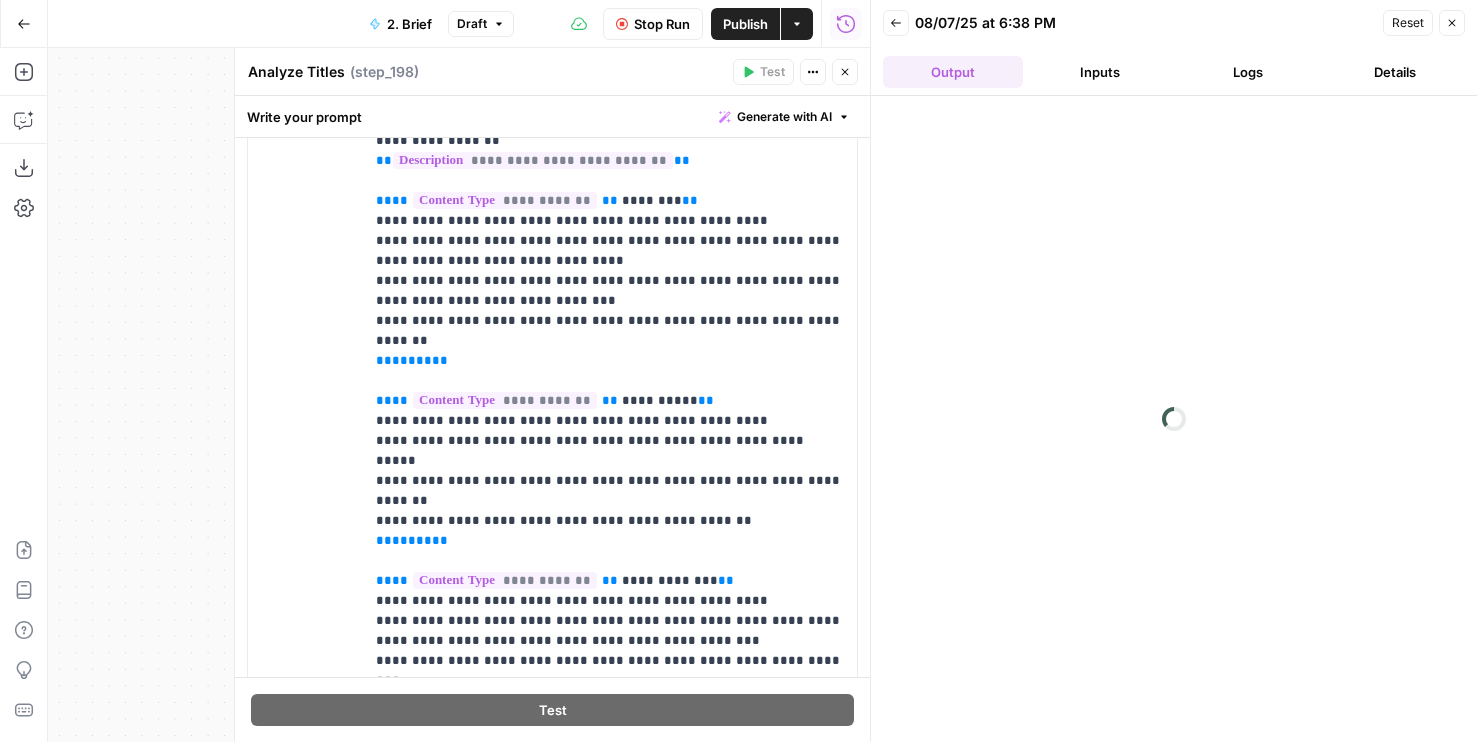 click on "Inputs" at bounding box center (1101, 72) 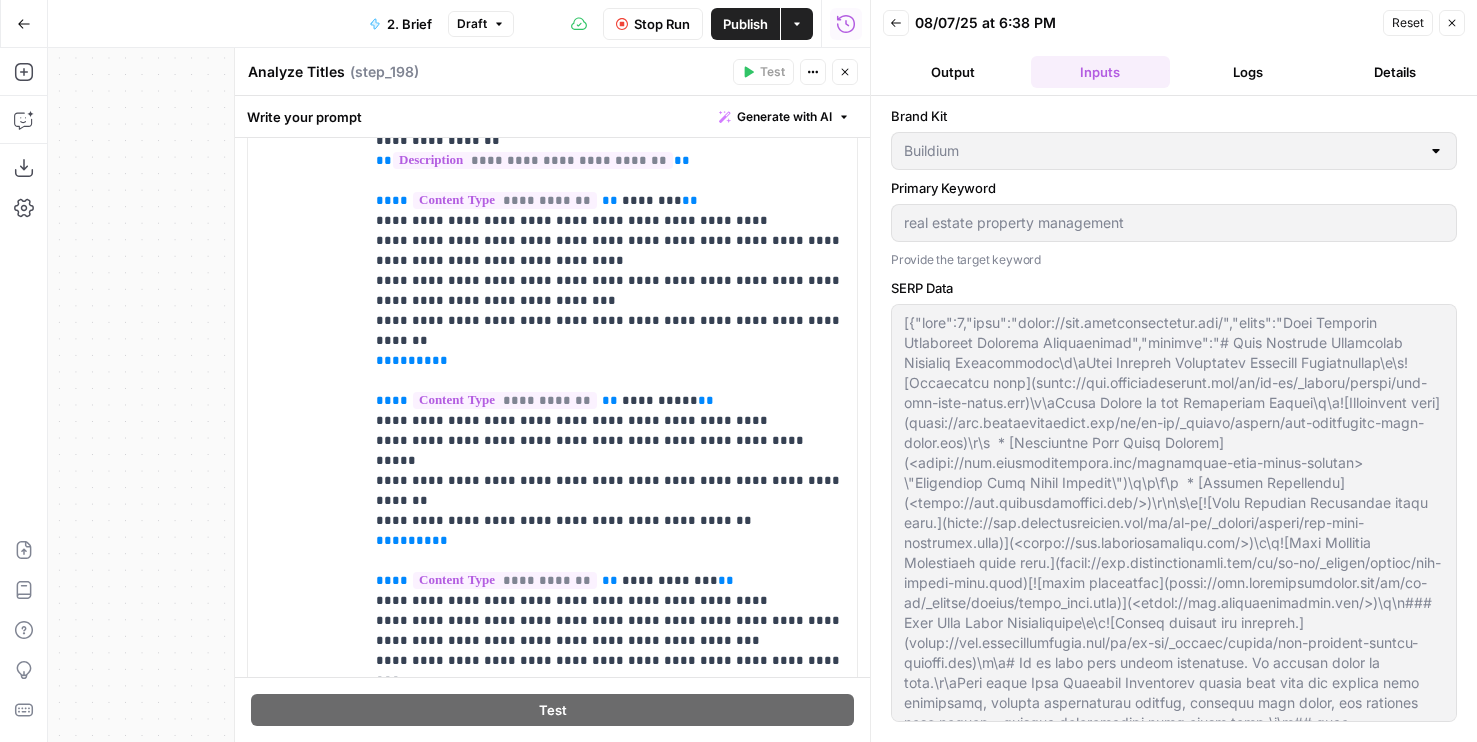 type on "# Keyword Term Map| Term | Variations | 1. [Real Property Management](https://www.realpropertymgt.com/) | 2. [Real Property Management Enterprises](https://www.enterprisesrpm.com/) | 3. [Zillow](https://www.zillow.com/rental-manager/) | 4. [AppFolio](https://www.appfolio.com/) ||---|---|---|---|---|---|| property management | - | 24 | 35 | 4 | 7 || tenant | tenants | 2 | 11 | 14 | 0 || rental property | rental properties | 2 | 7 | 0 | 0 || maintenance | - | 2 | 6 | 1 | 2 || property manager | property managers | 2 | 4 | 2 | 5 || service provider | service providers | 2 | 2 | 0 | 0 || return on investment | returns on investment | 2 | 1 | 1 | 0 || property management company | property management companies | 1 | 6 | 0 | 0 || leasing | - | 1 | 2 | 1 | 2 || property management service | property management services | 1 | 2 | 0 | 0 || investment property | investment properties | 1 | 2 | 0 | 0 || tenant screening | - | 1 | 1 | 0 | 0 || rental asset | rental assets | 1 | 1 | 0 | 0 || prospective tenant | prospe..." 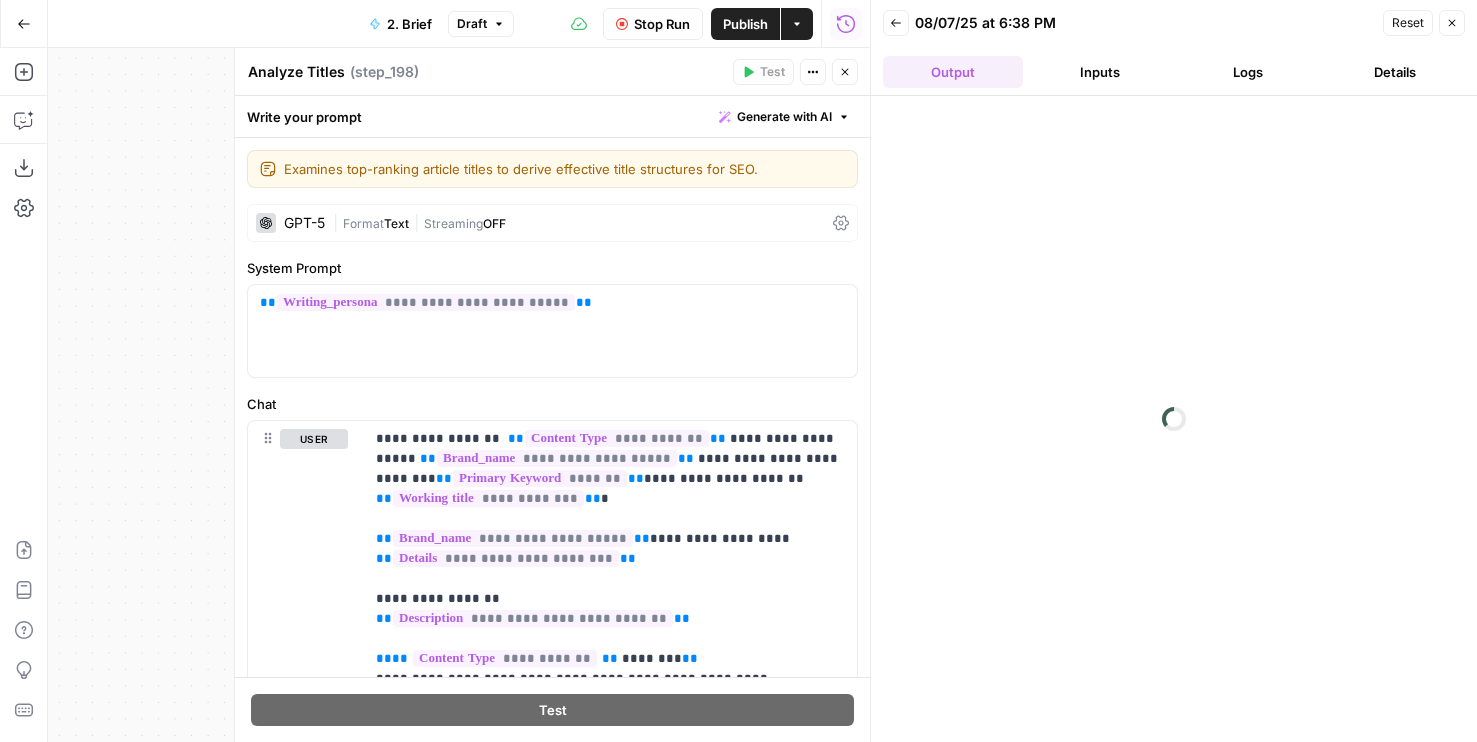 scroll, scrollTop: 0, scrollLeft: 0, axis: both 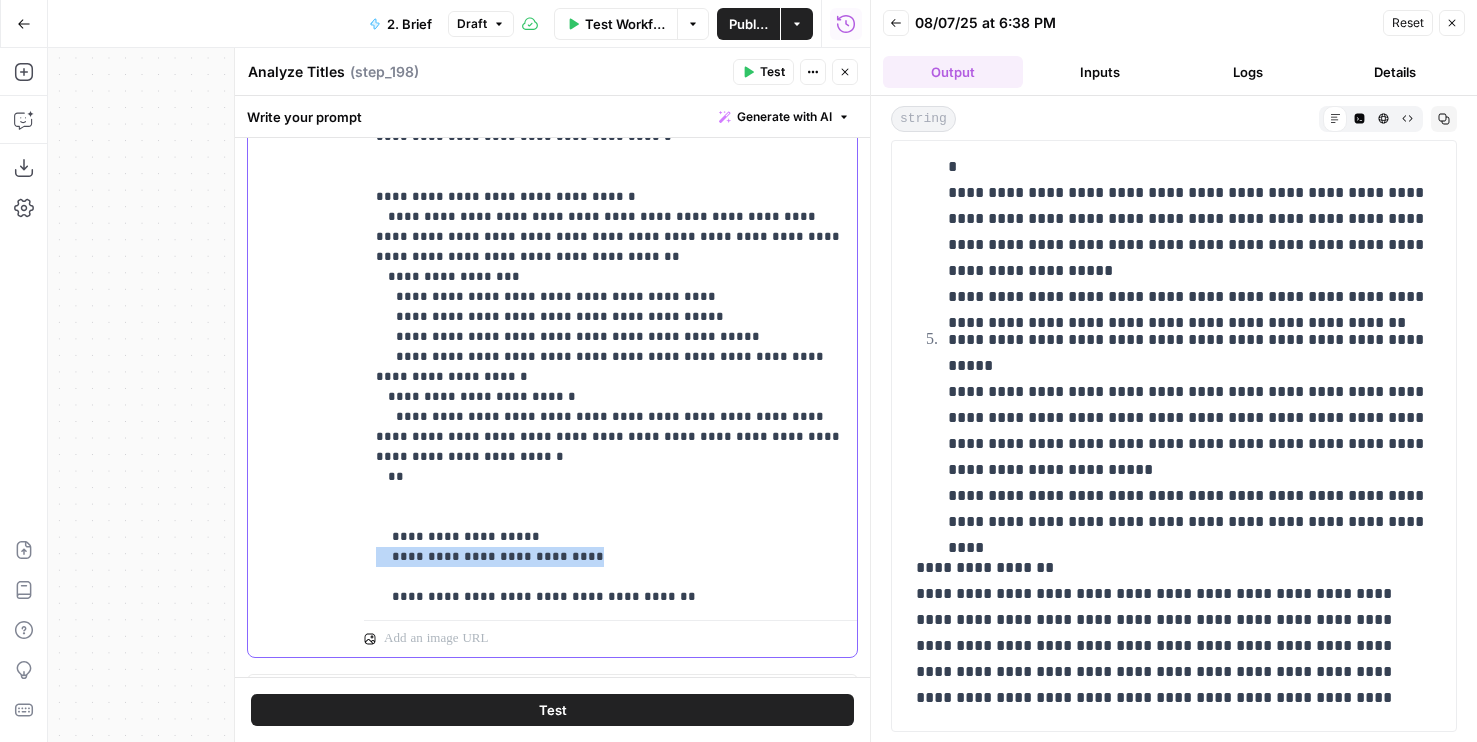 drag, startPoint x: 678, startPoint y: 470, endPoint x: 322, endPoint y: 470, distance: 356 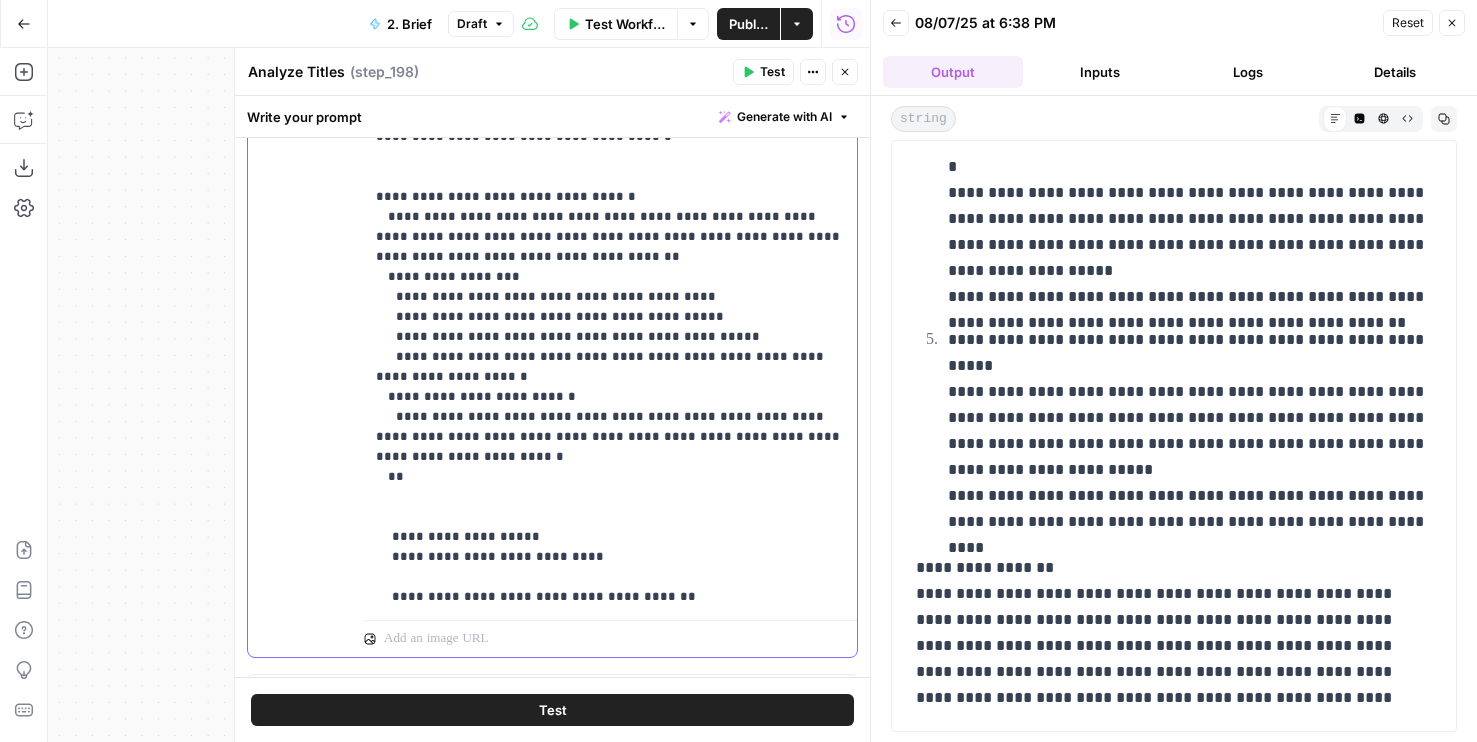 click on "**********" at bounding box center (610, -293) 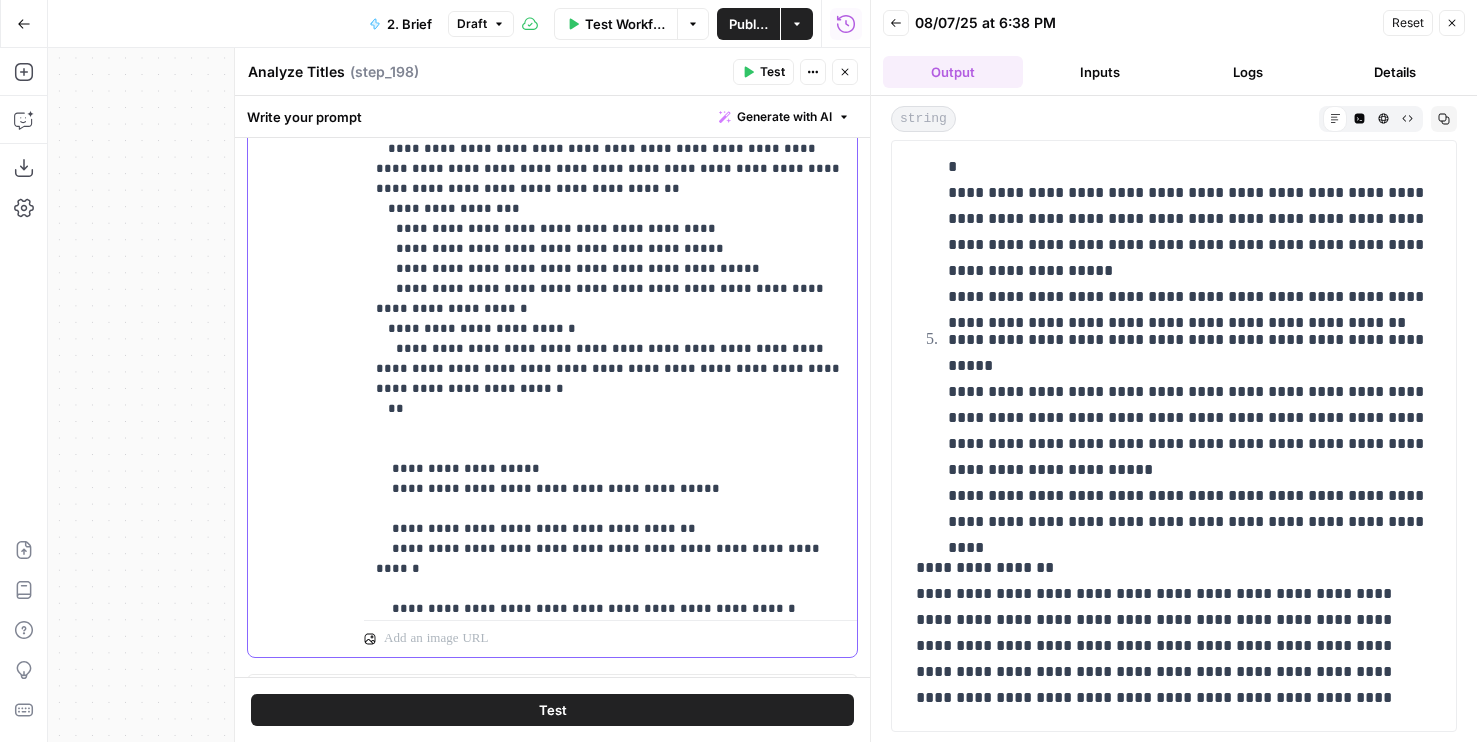 scroll, scrollTop: 1325, scrollLeft: 0, axis: vertical 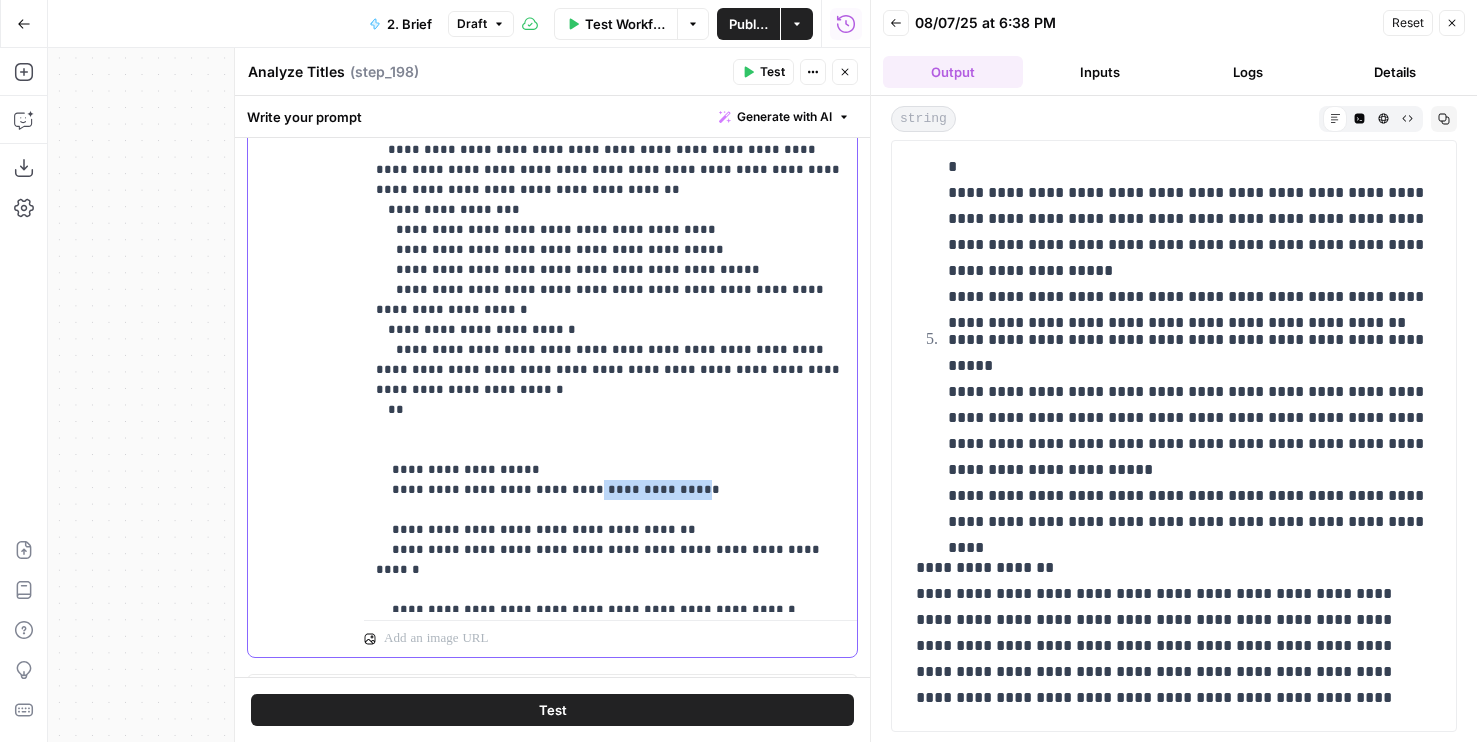 click on "**********" at bounding box center (610, -360) 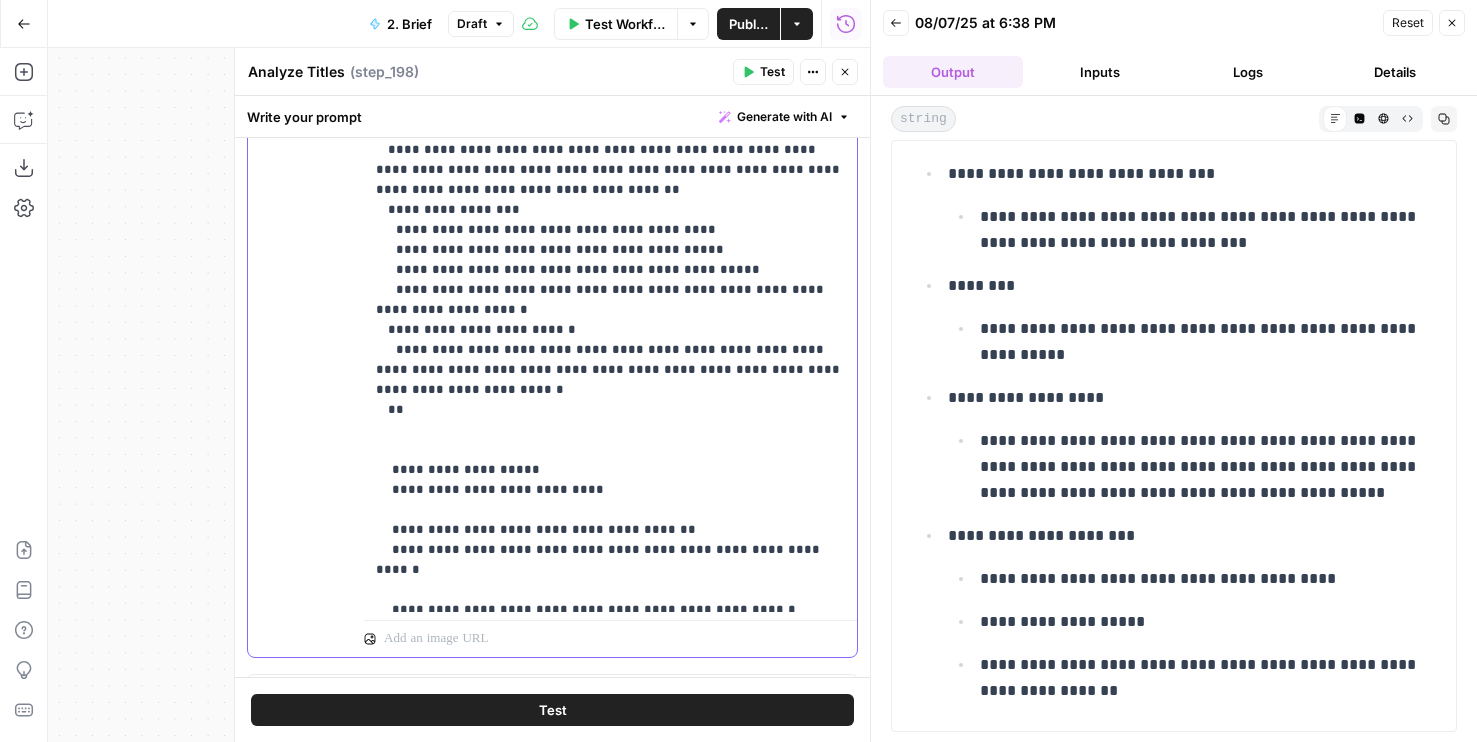 scroll, scrollTop: 2703, scrollLeft: 0, axis: vertical 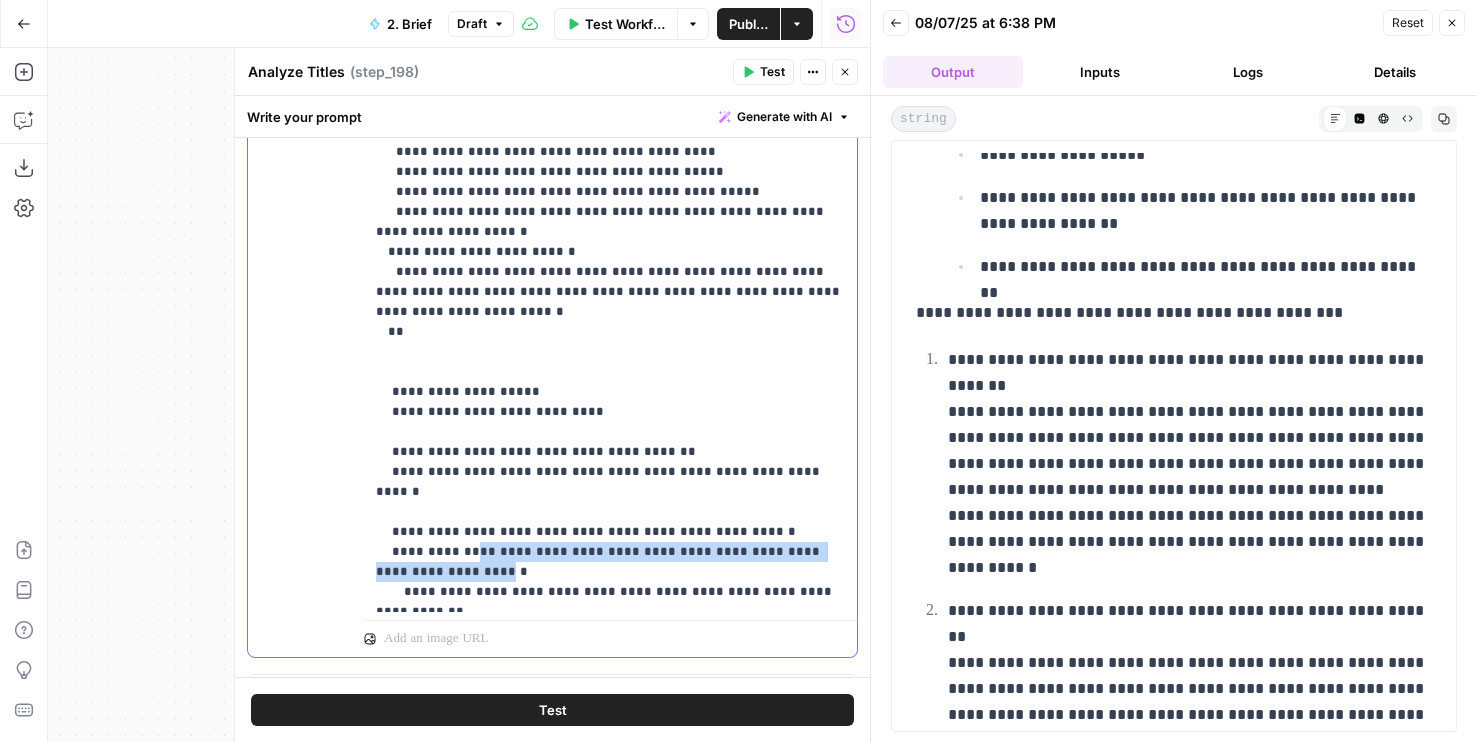 drag, startPoint x: 387, startPoint y: 470, endPoint x: 448, endPoint y: 452, distance: 63.600315 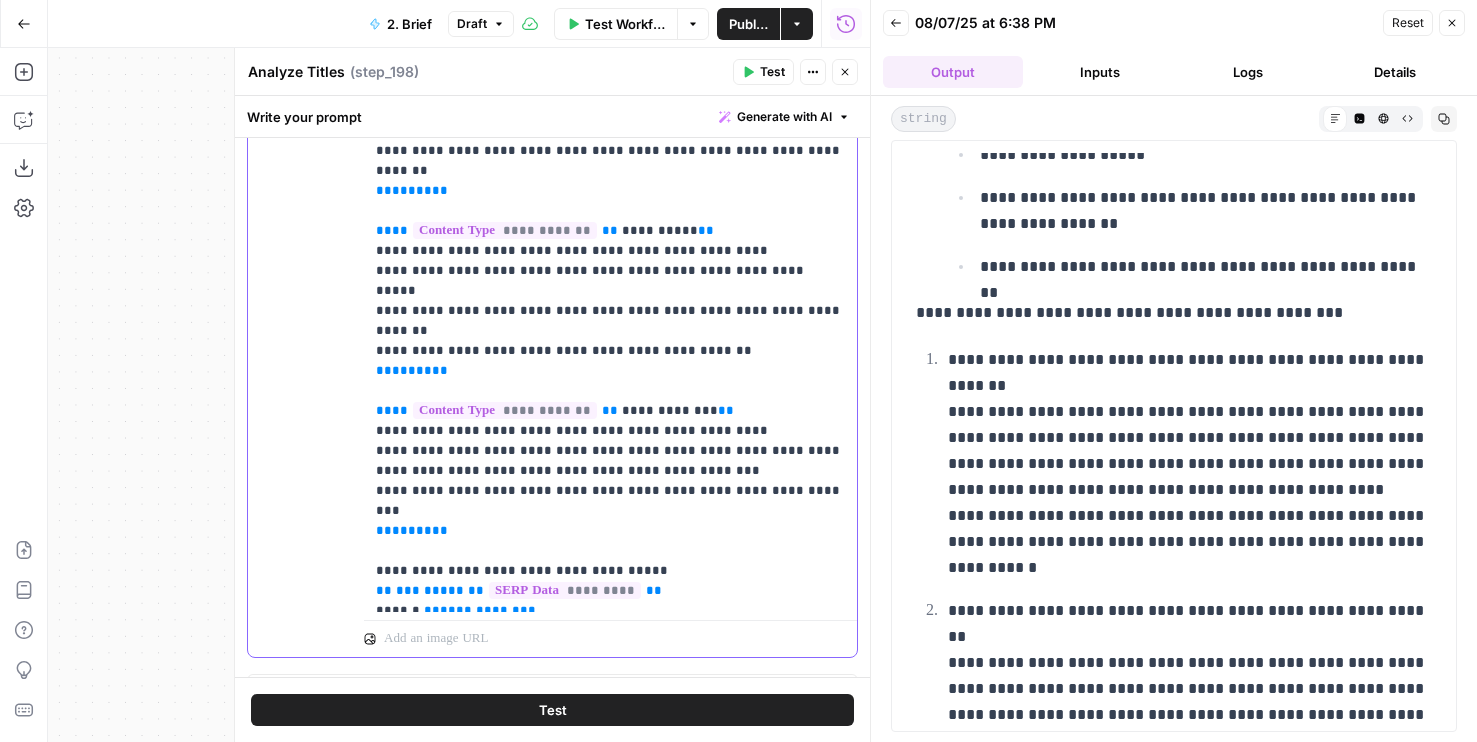 scroll, scrollTop: 0, scrollLeft: 0, axis: both 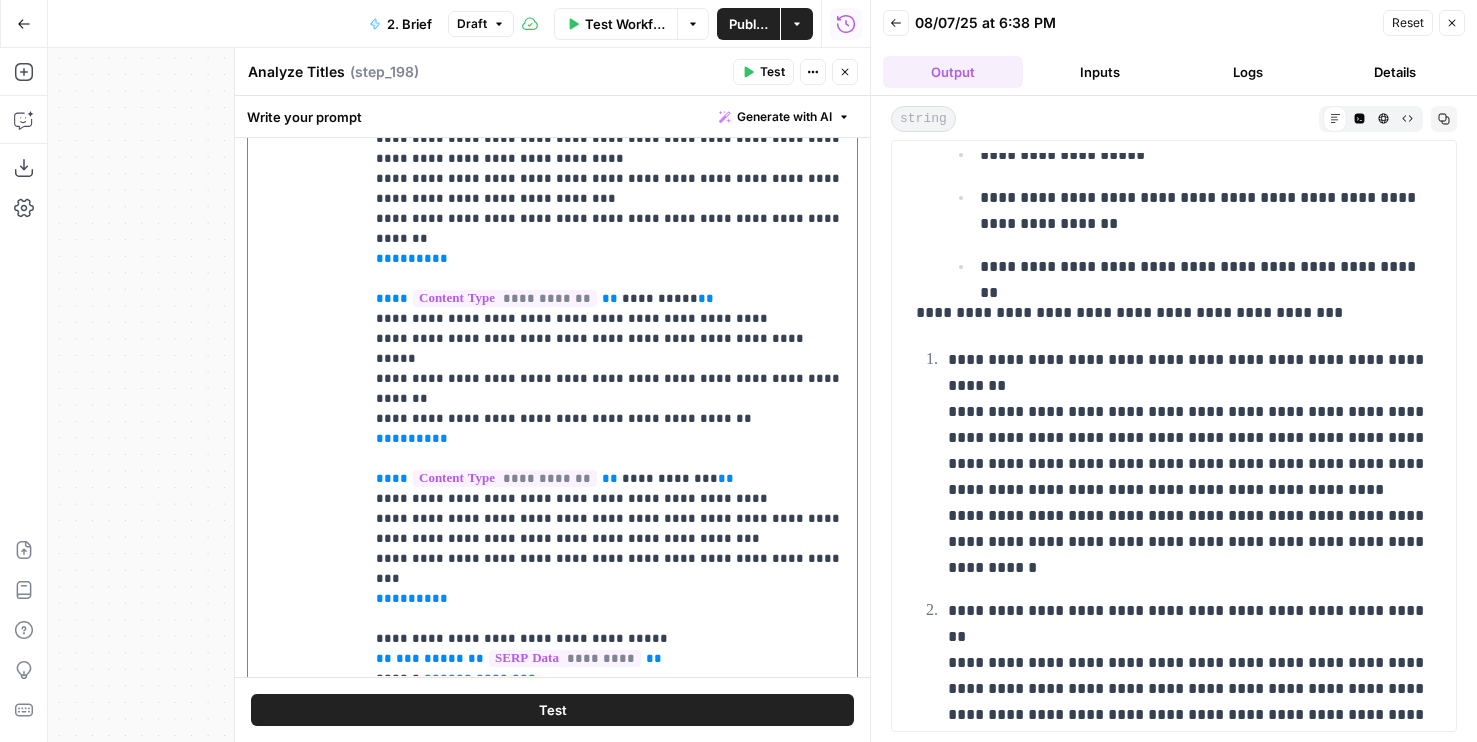 click on "**********" at bounding box center [610, 1019] 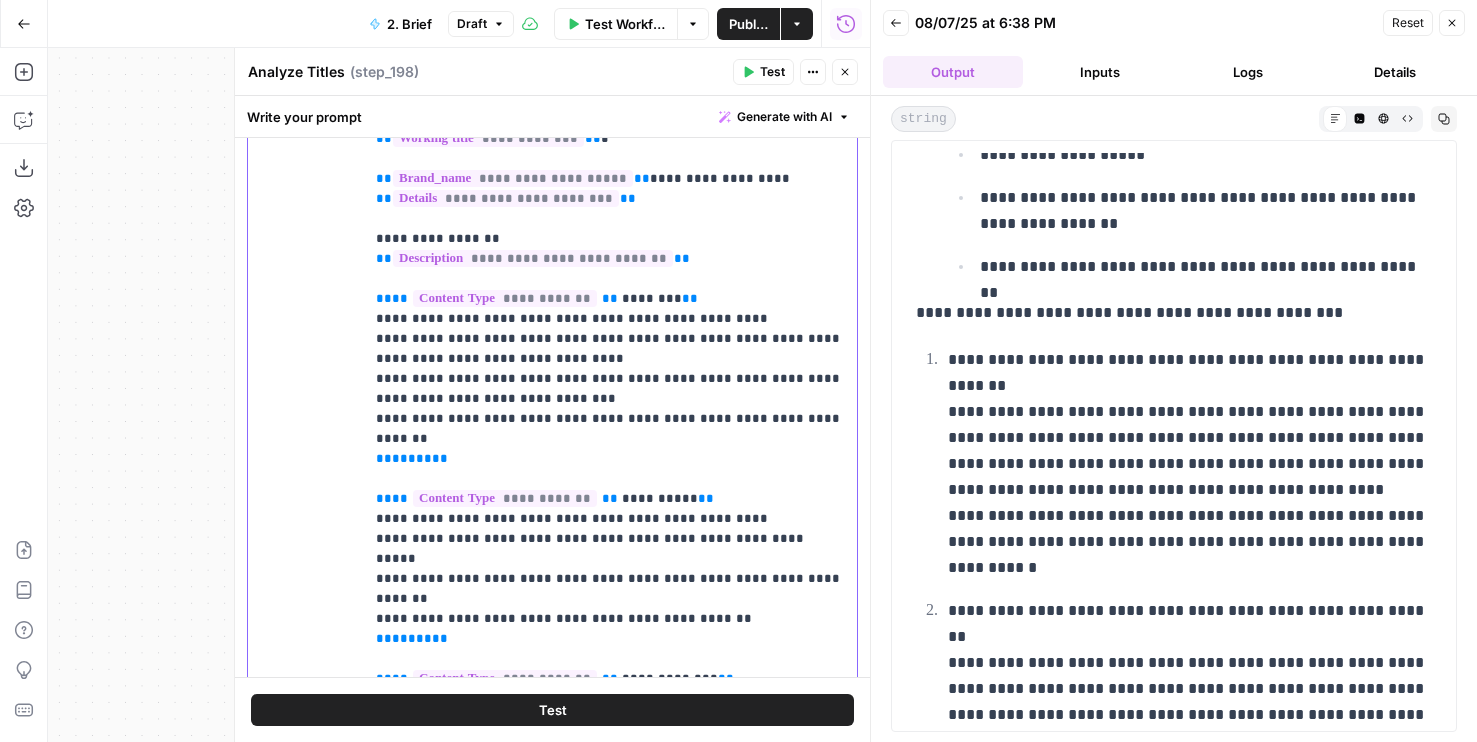 scroll, scrollTop: 350, scrollLeft: 0, axis: vertical 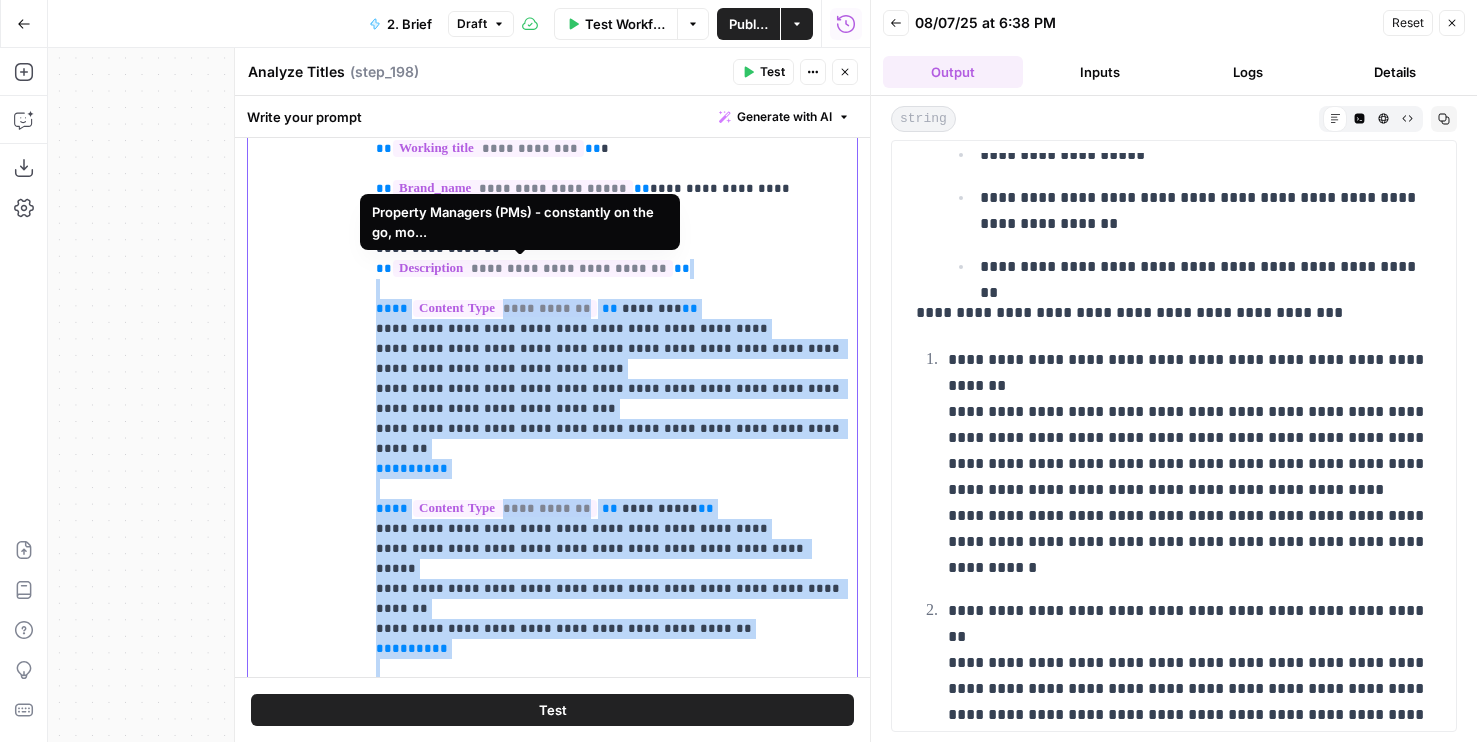 click on "**********" at bounding box center [610, 1229] 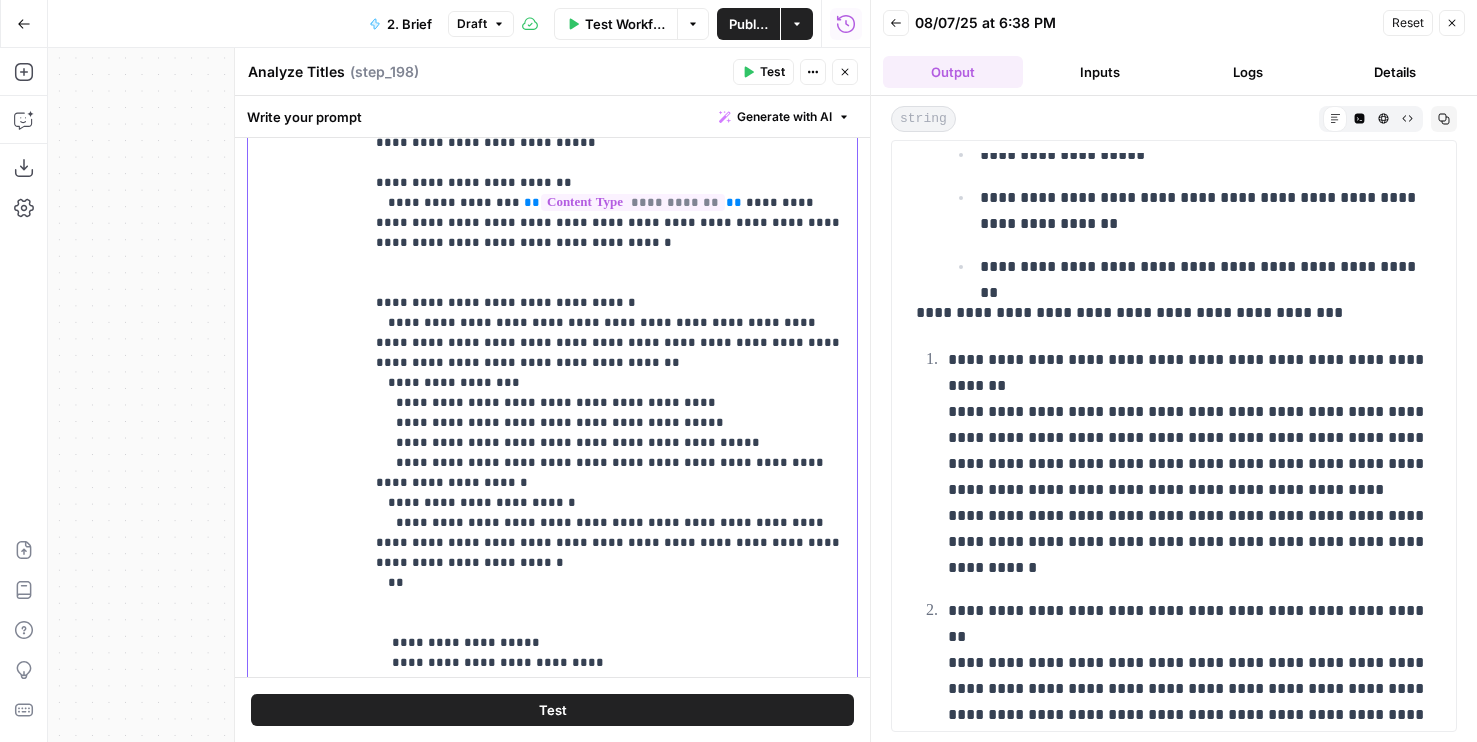 scroll, scrollTop: 1041, scrollLeft: 0, axis: vertical 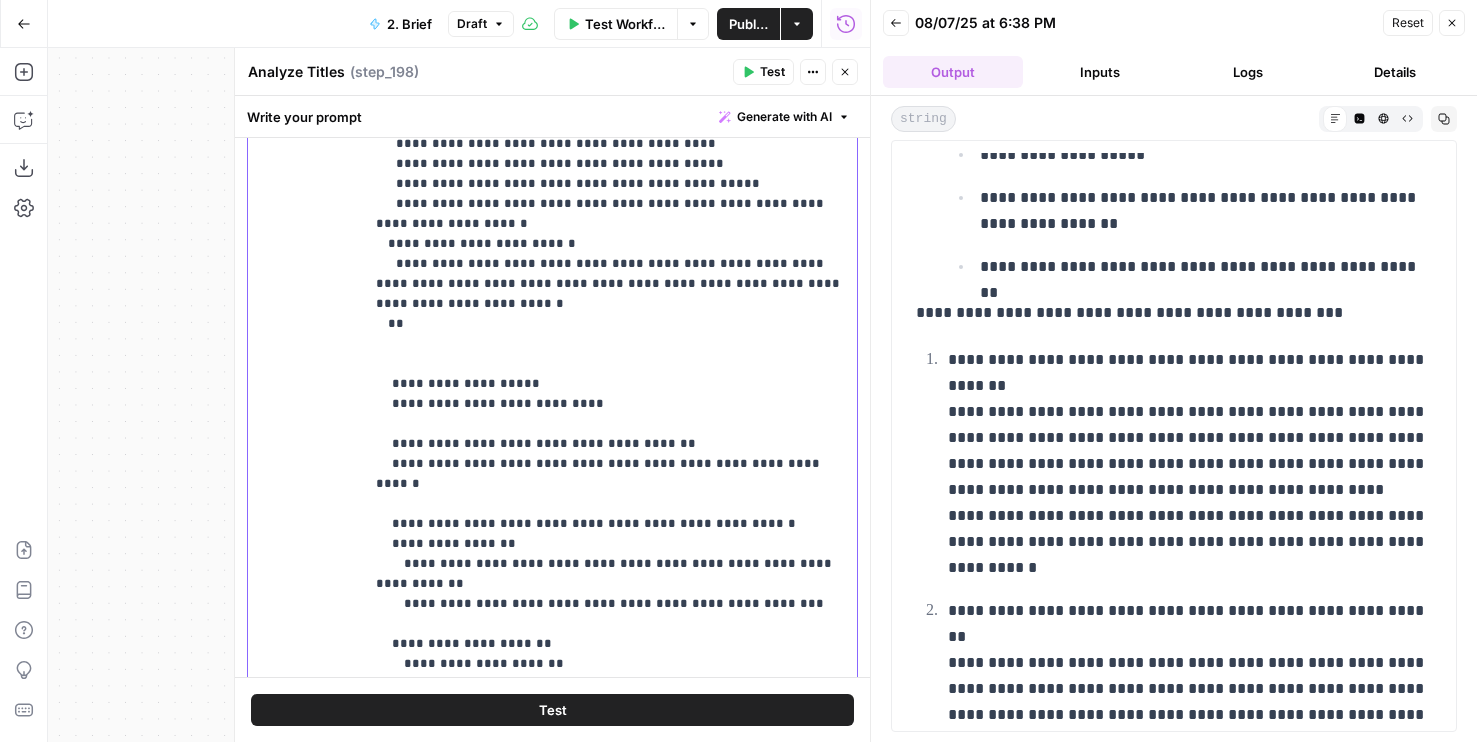 click on "**********" at bounding box center (610, -146) 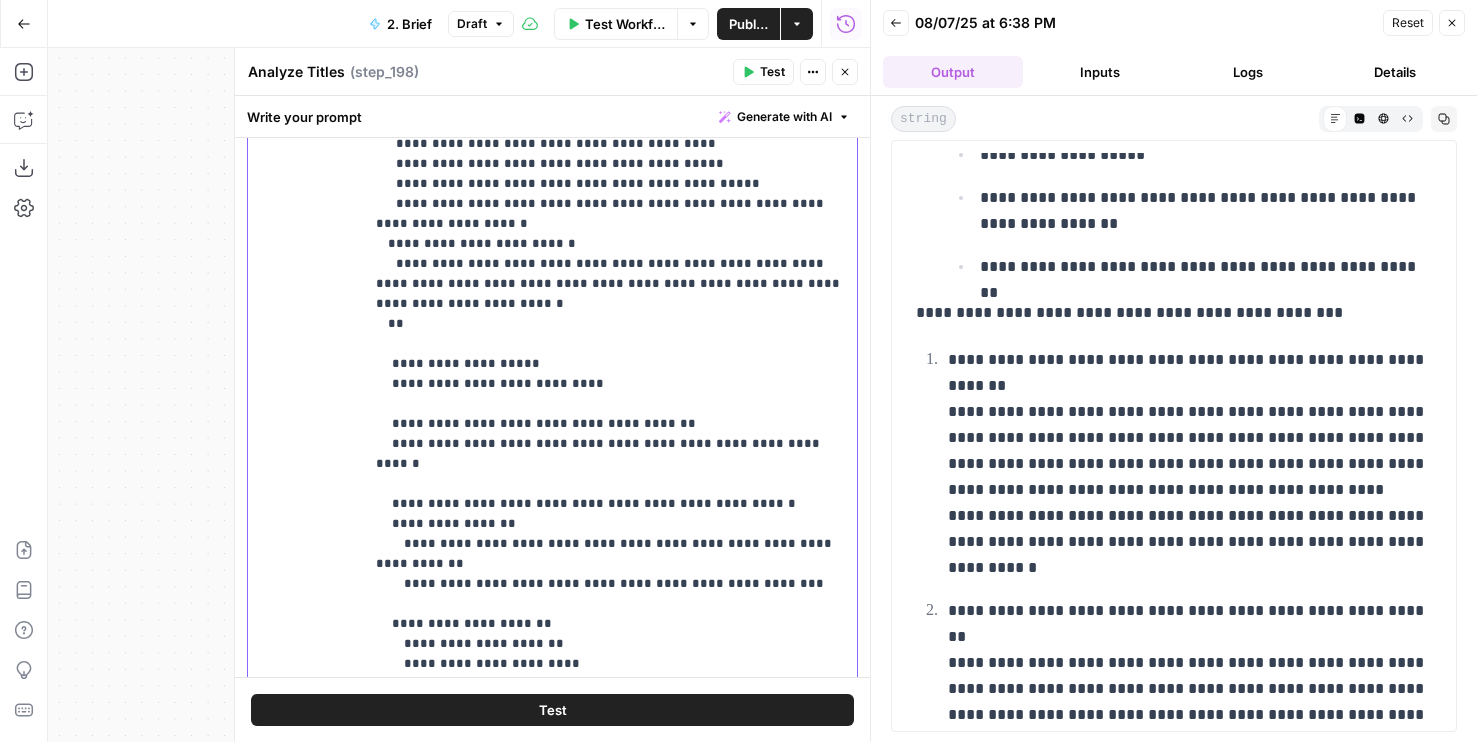 scroll, scrollTop: 1021, scrollLeft: 0, axis: vertical 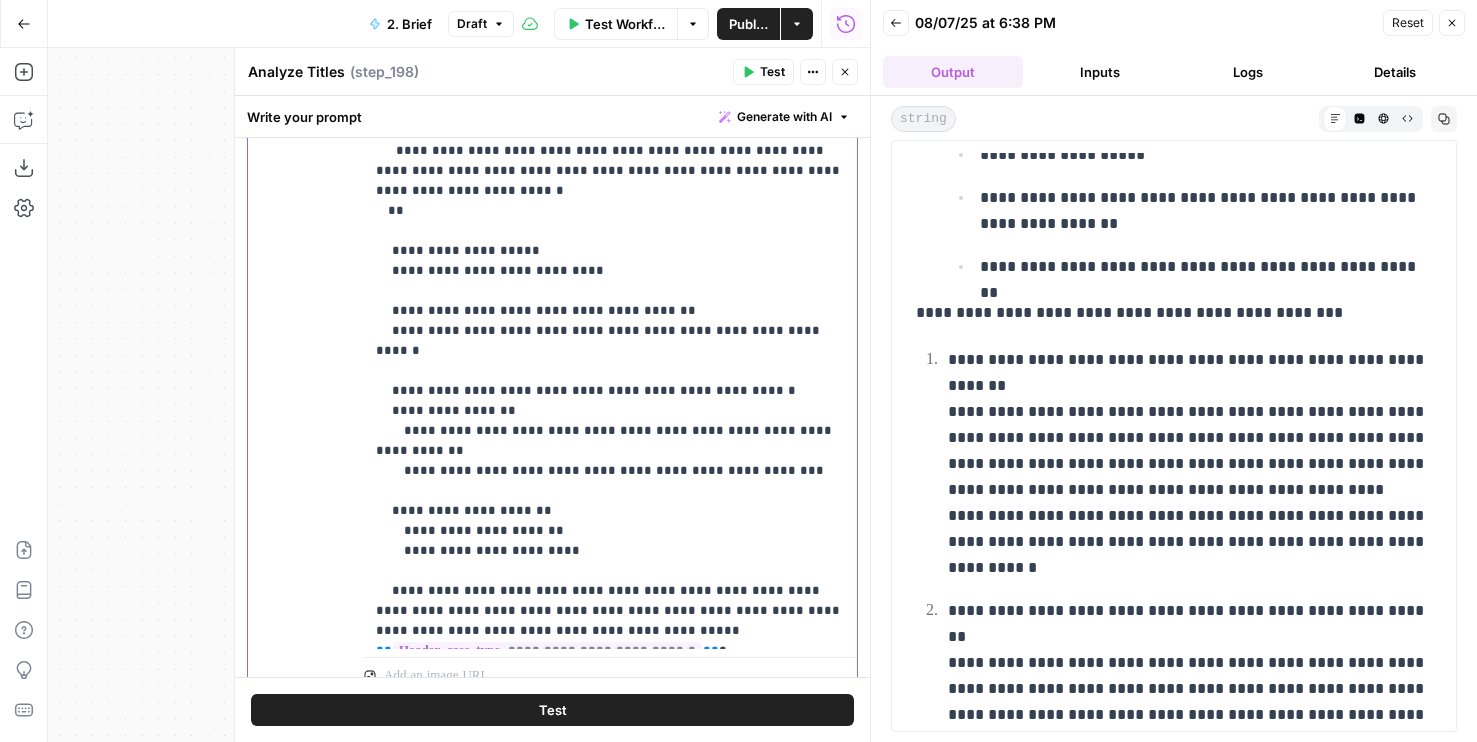 click on "**********" at bounding box center (610, -269) 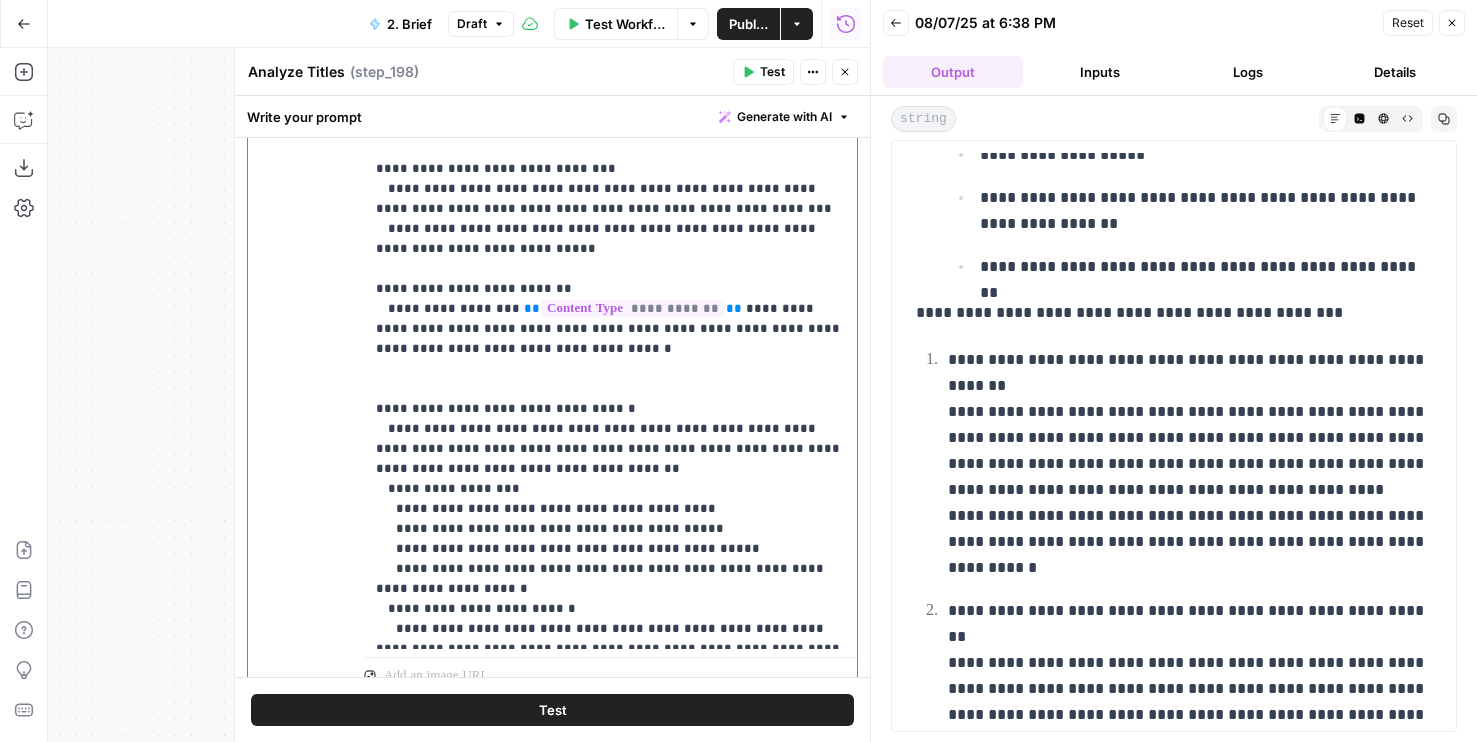 scroll, scrollTop: 527, scrollLeft: 0, axis: vertical 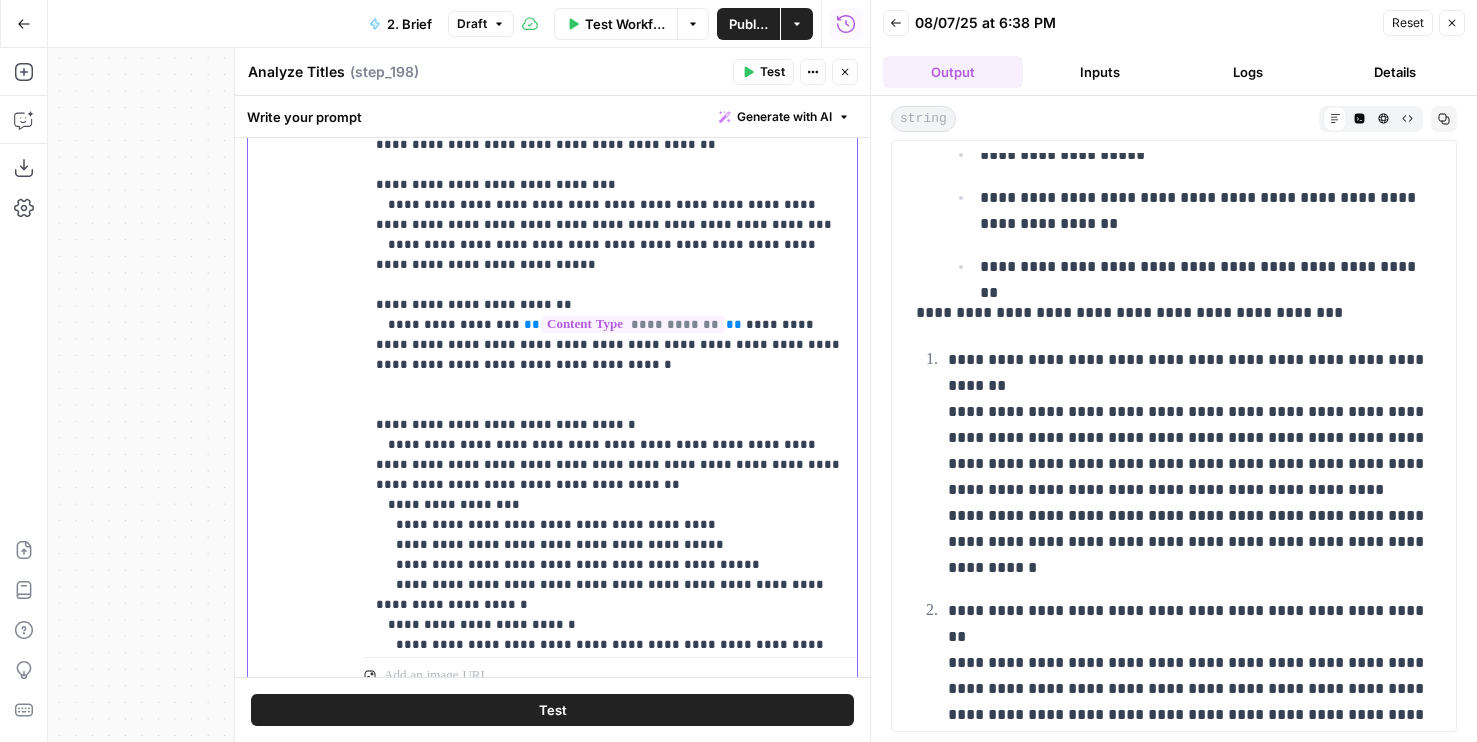 click on "**********" at bounding box center [610, 225] 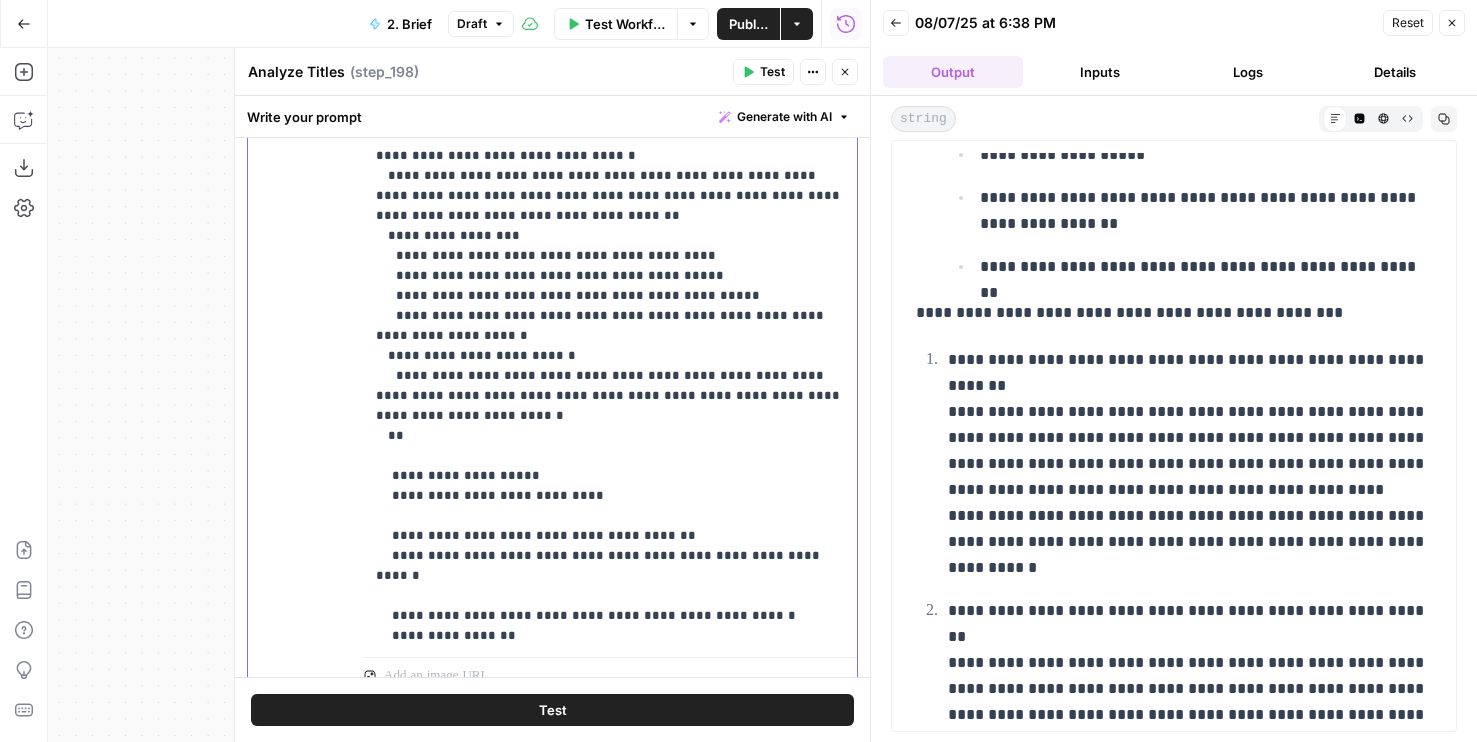 scroll, scrollTop: 797, scrollLeft: 0, axis: vertical 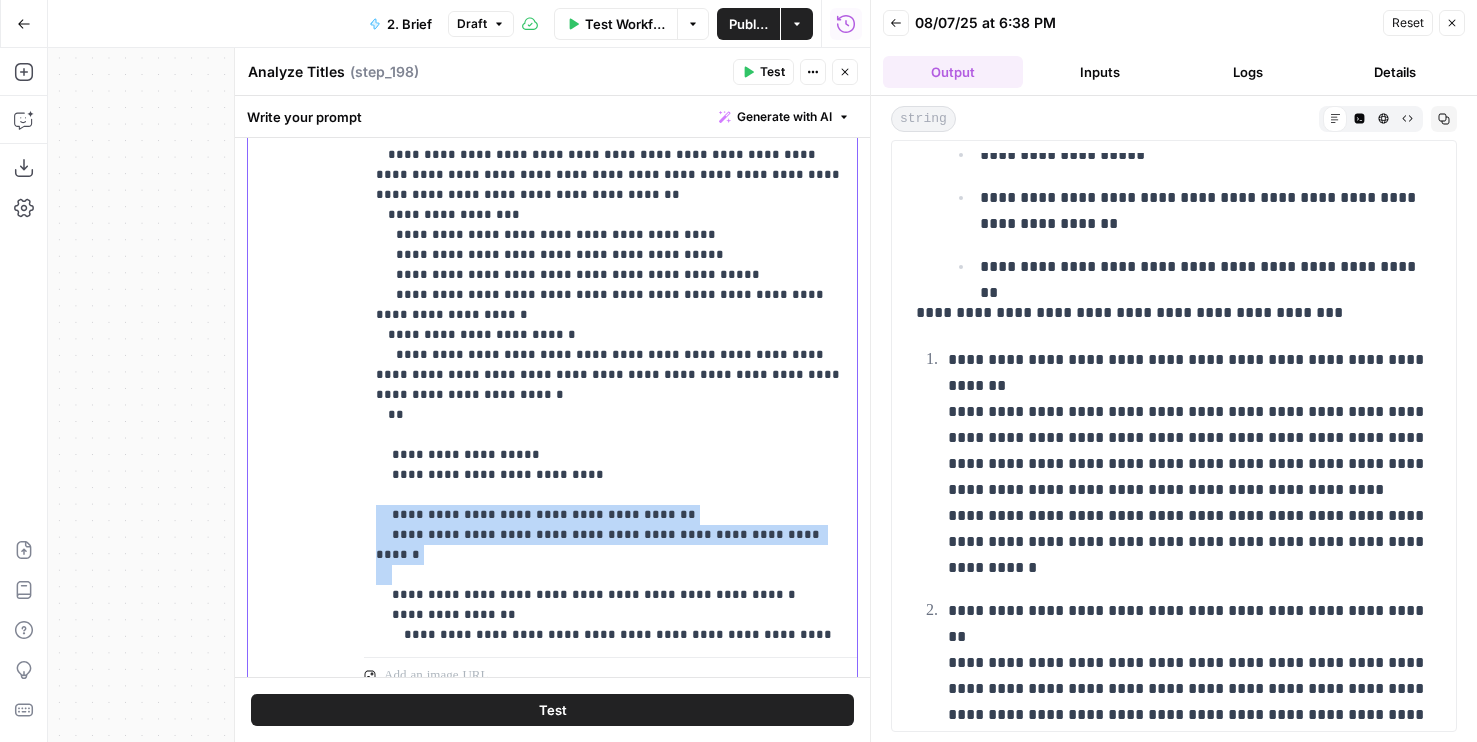 drag, startPoint x: 468, startPoint y: 555, endPoint x: 365, endPoint y: 507, distance: 113.63538 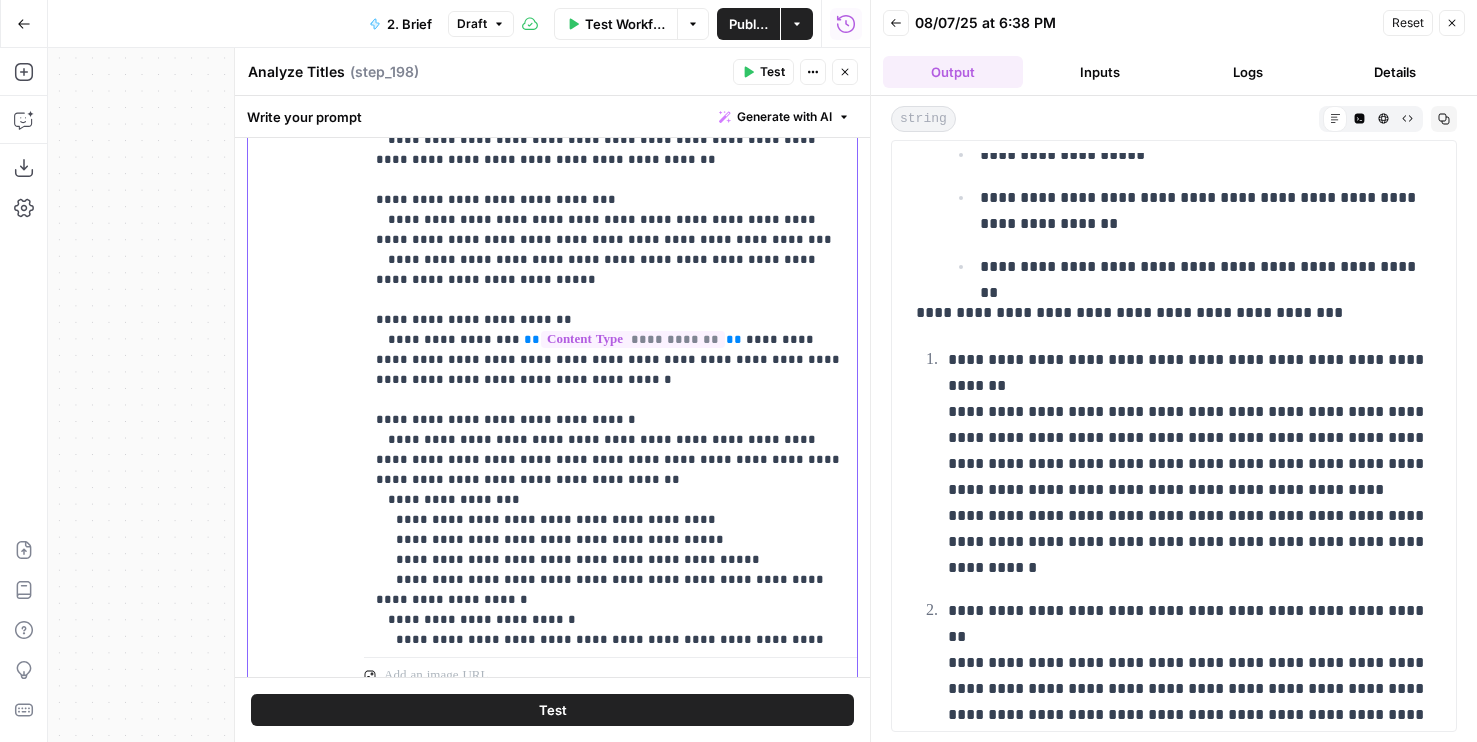 scroll, scrollTop: 437, scrollLeft: 0, axis: vertical 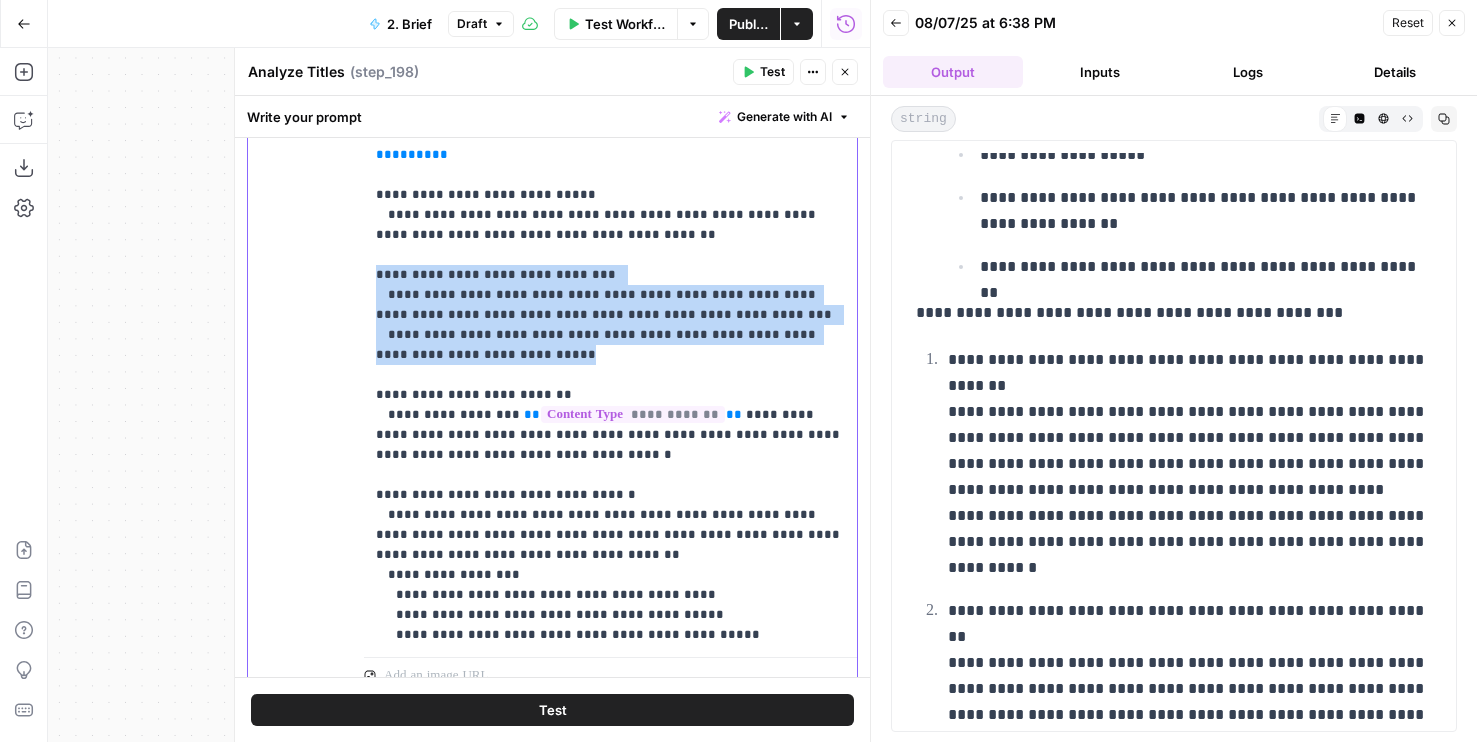 drag, startPoint x: 542, startPoint y: 351, endPoint x: 368, endPoint y: 271, distance: 191.5098 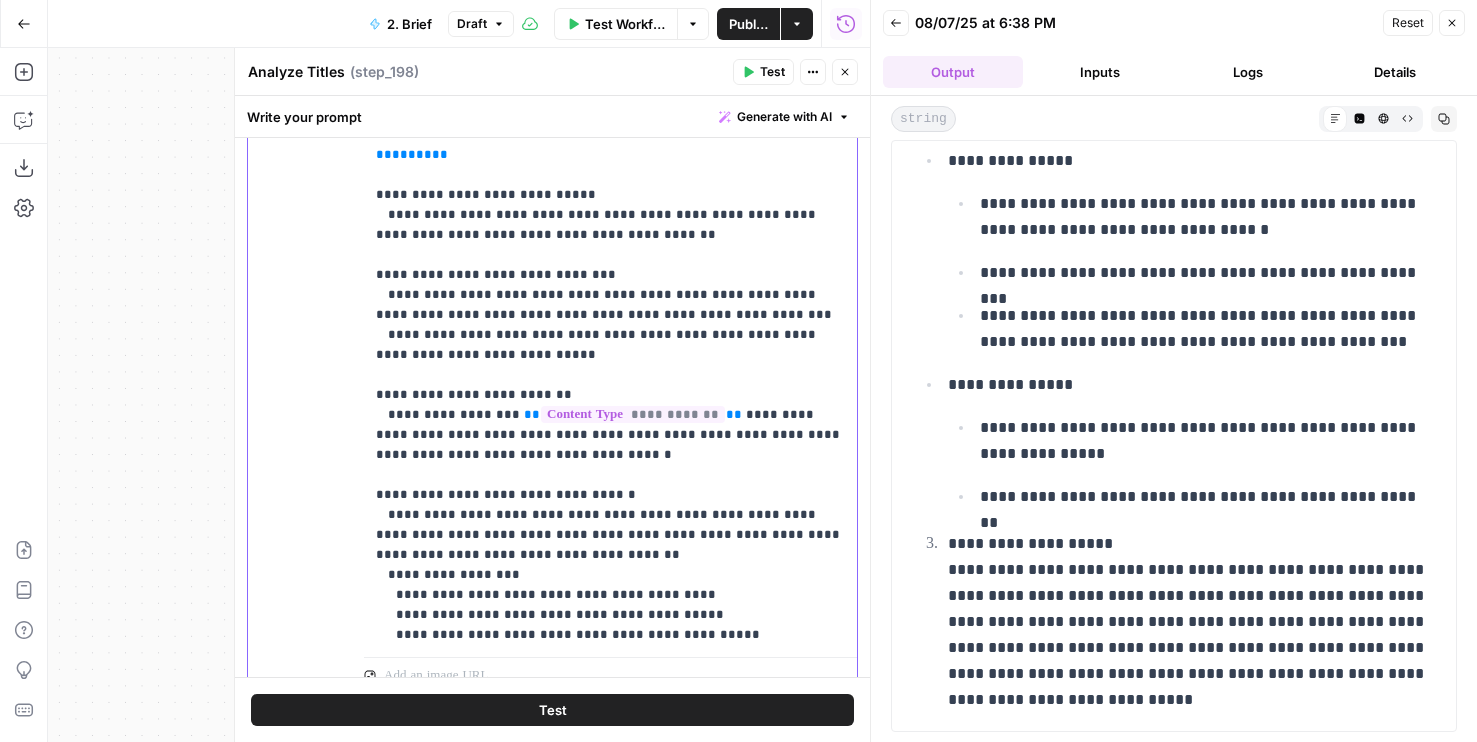 scroll, scrollTop: 900, scrollLeft: 0, axis: vertical 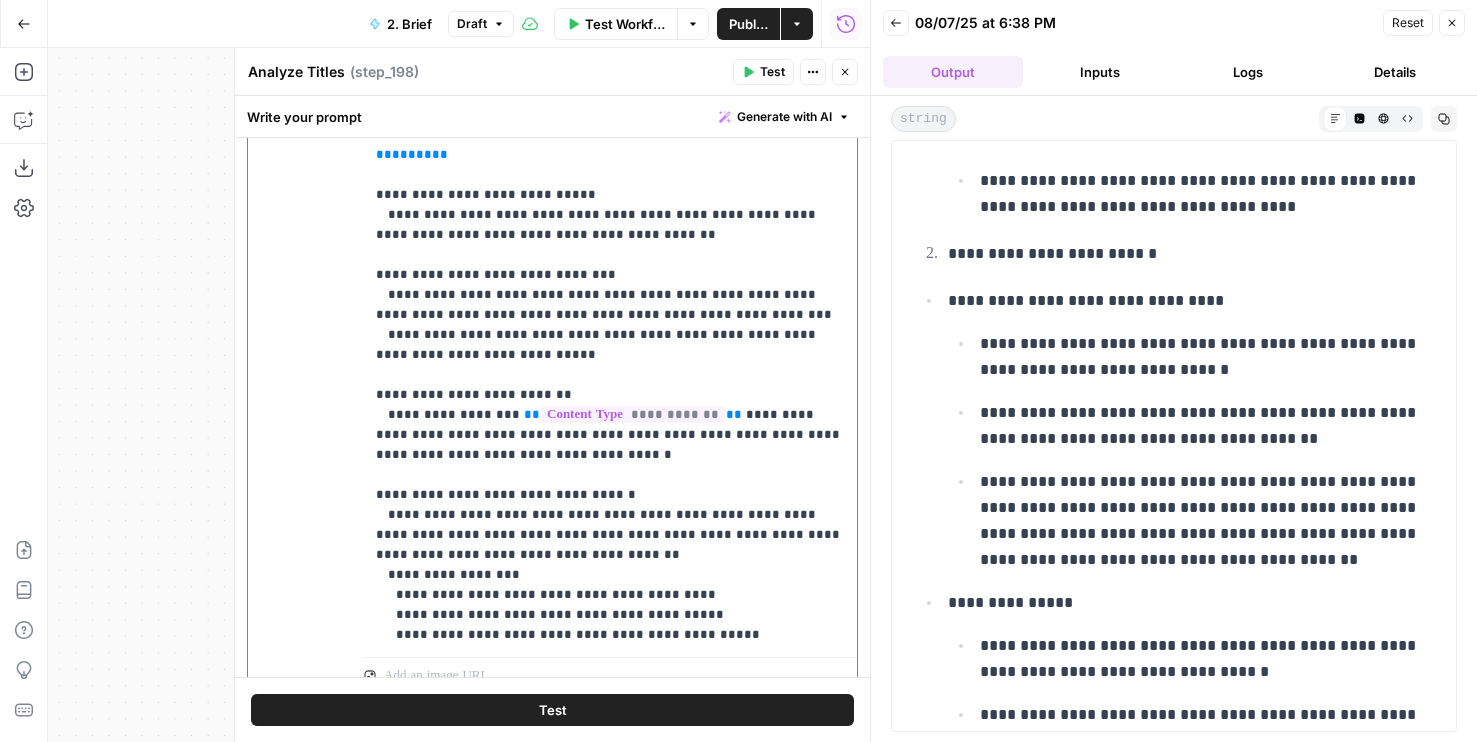 click on "**********" at bounding box center (610, 285) 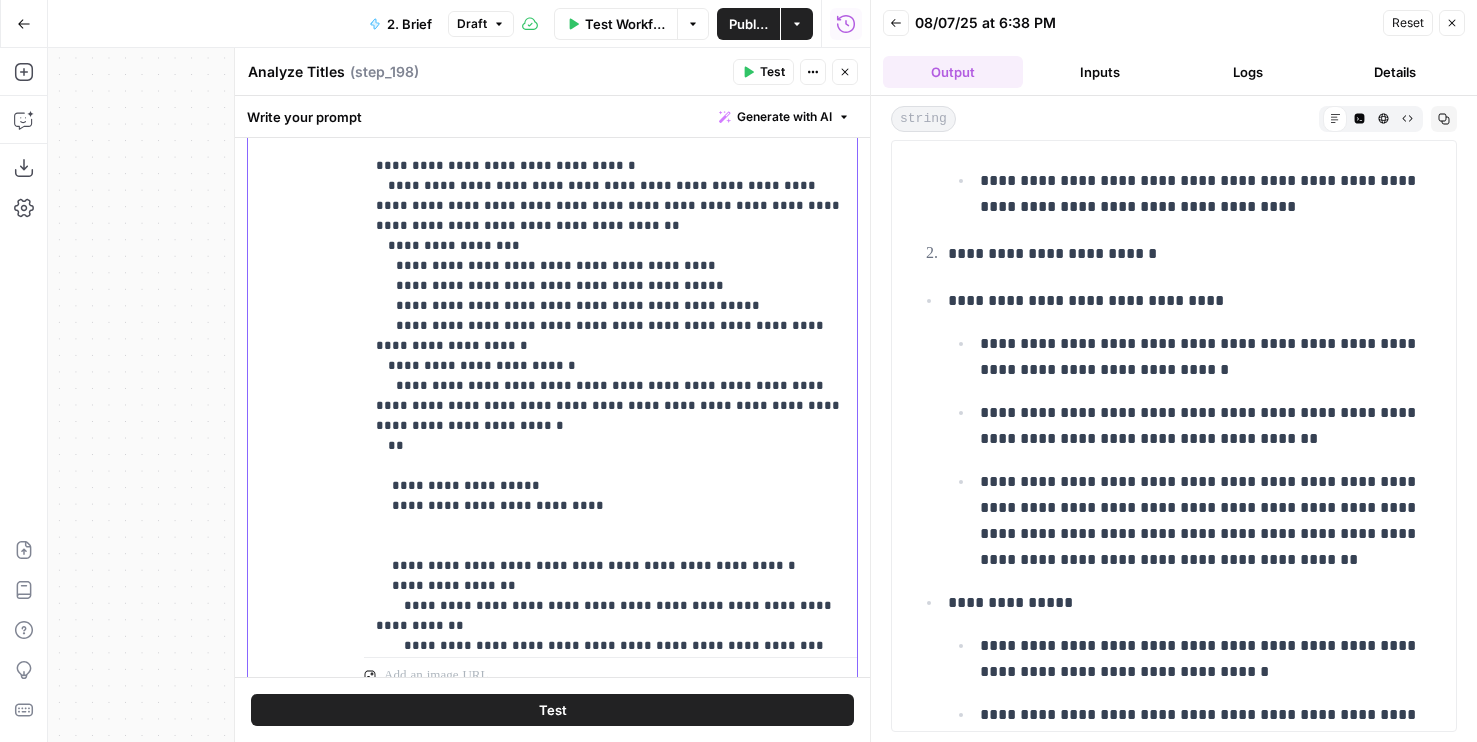 scroll, scrollTop: 824, scrollLeft: 0, axis: vertical 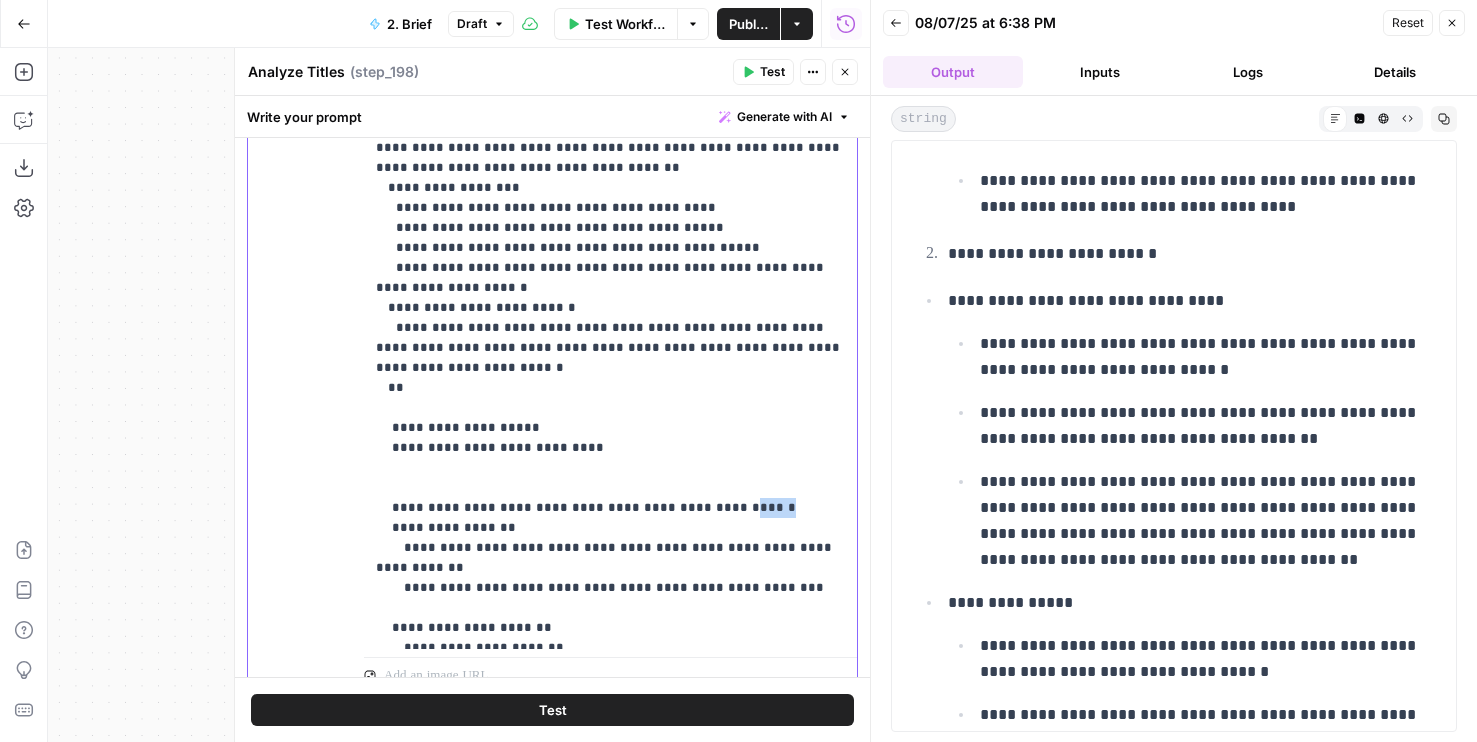 drag, startPoint x: 797, startPoint y: 511, endPoint x: 736, endPoint y: 508, distance: 61.073727 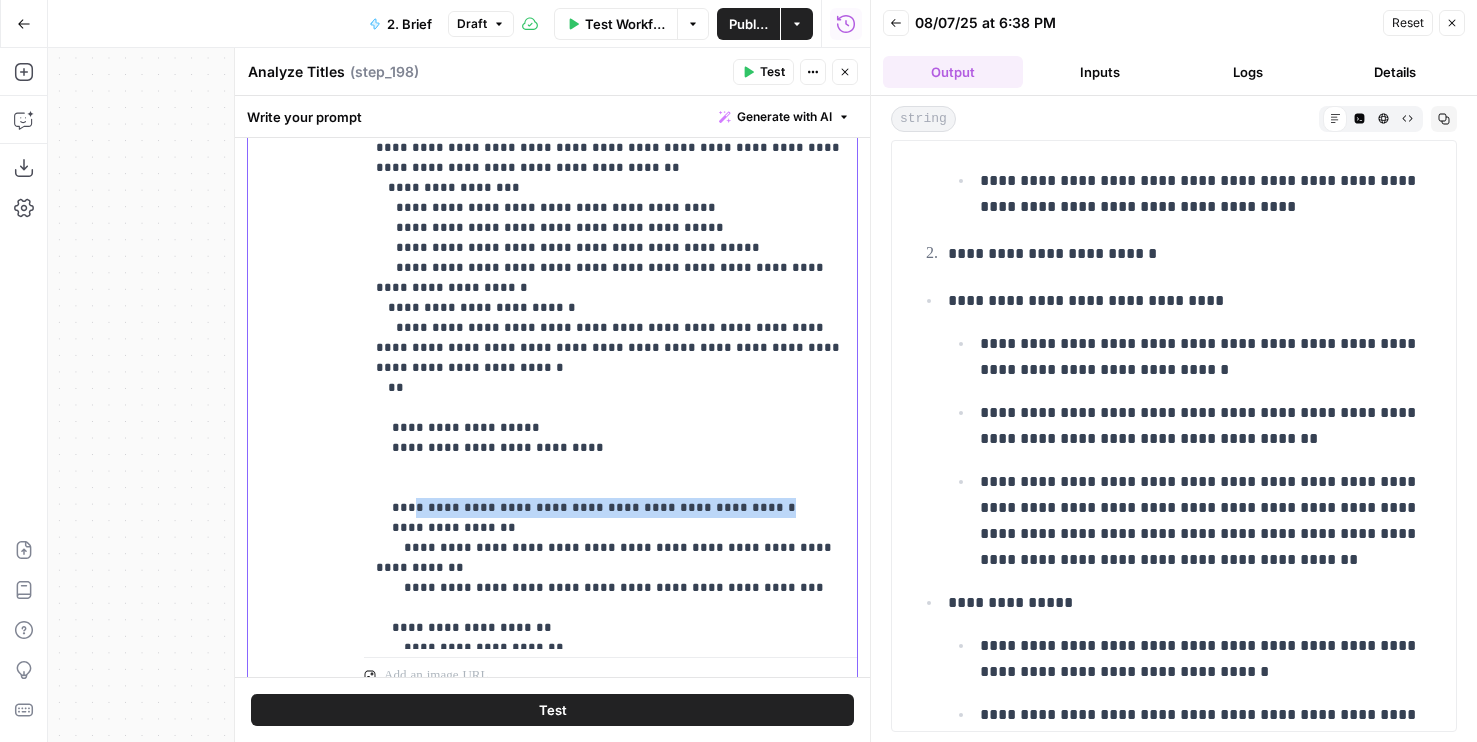 click on "**********" at bounding box center (610, -102) 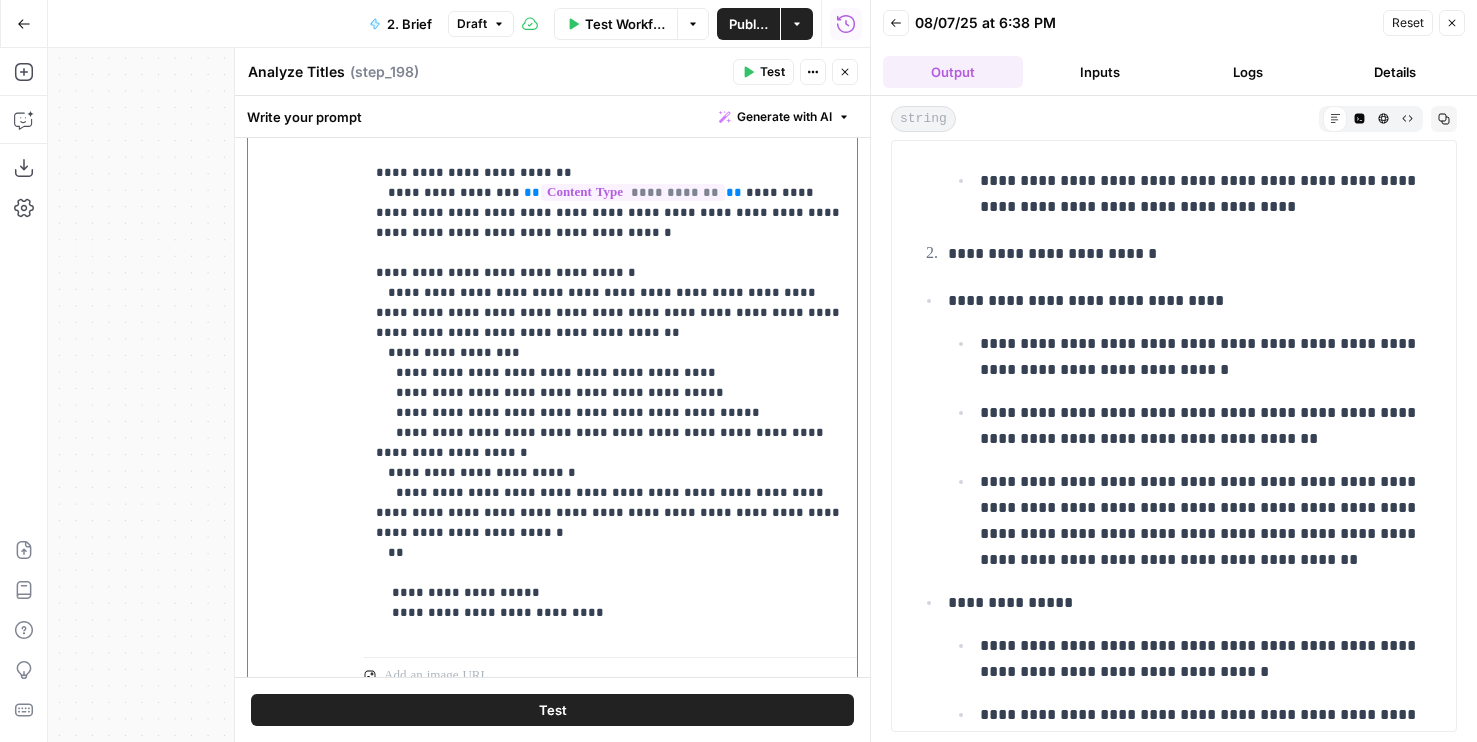 scroll, scrollTop: 505, scrollLeft: 0, axis: vertical 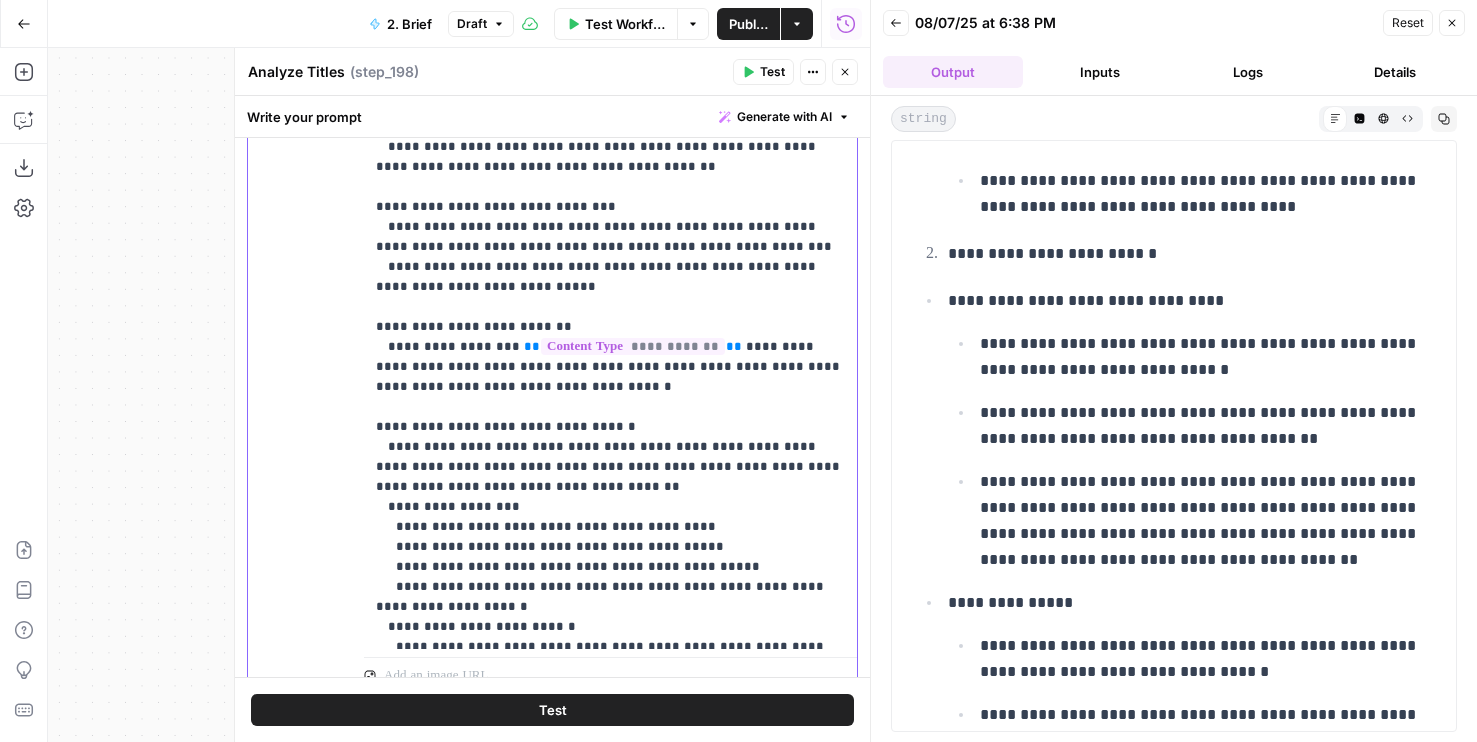 click on "**********" at bounding box center [610, 217] 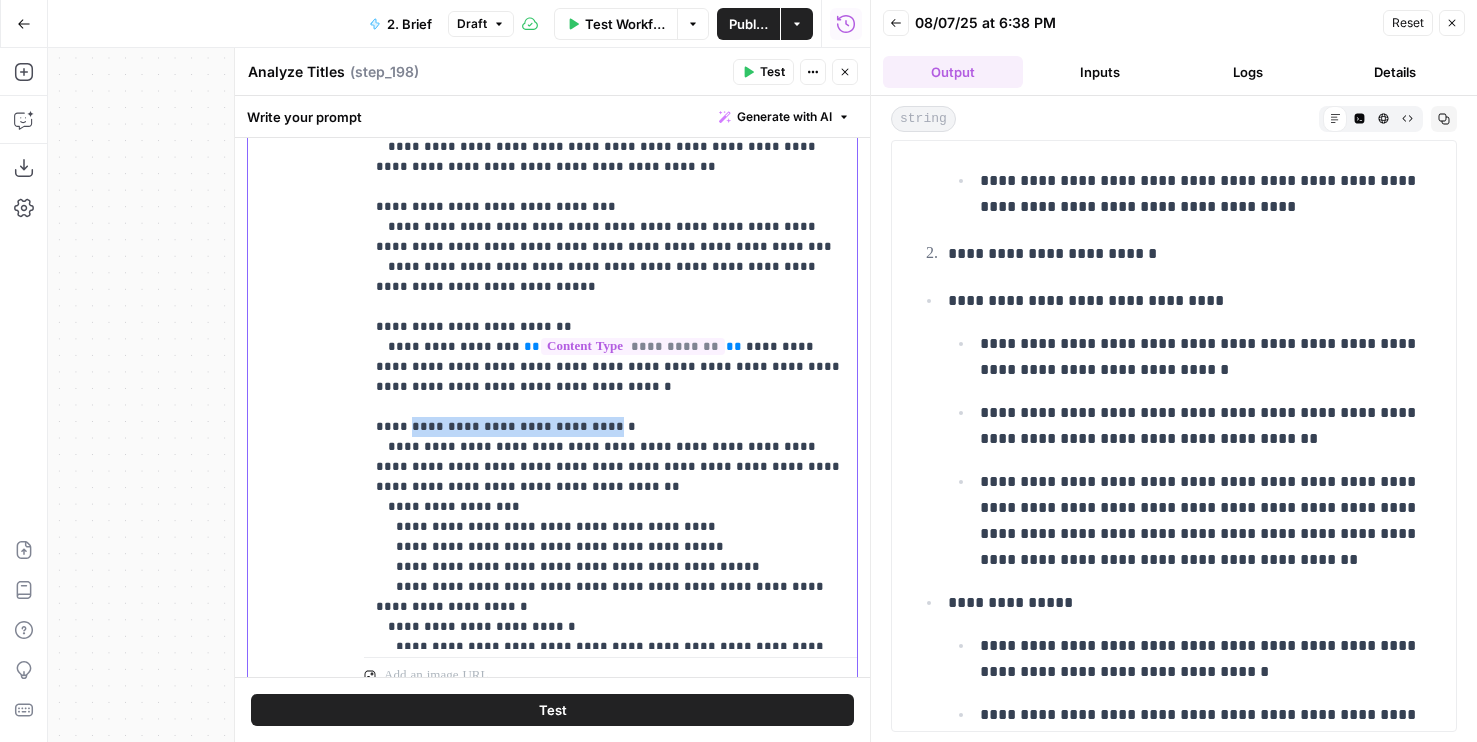click on "**********" at bounding box center (610, 217) 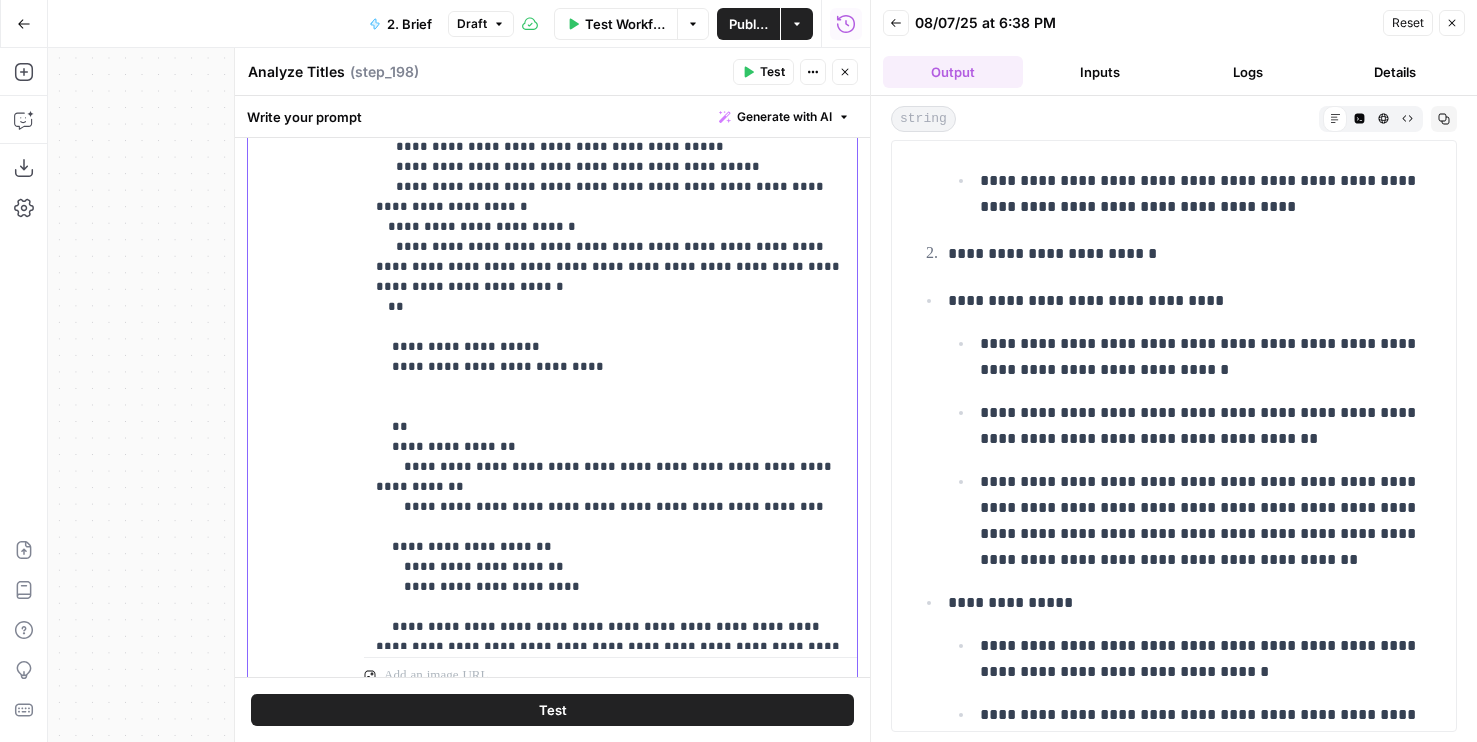 scroll, scrollTop: 961, scrollLeft: 0, axis: vertical 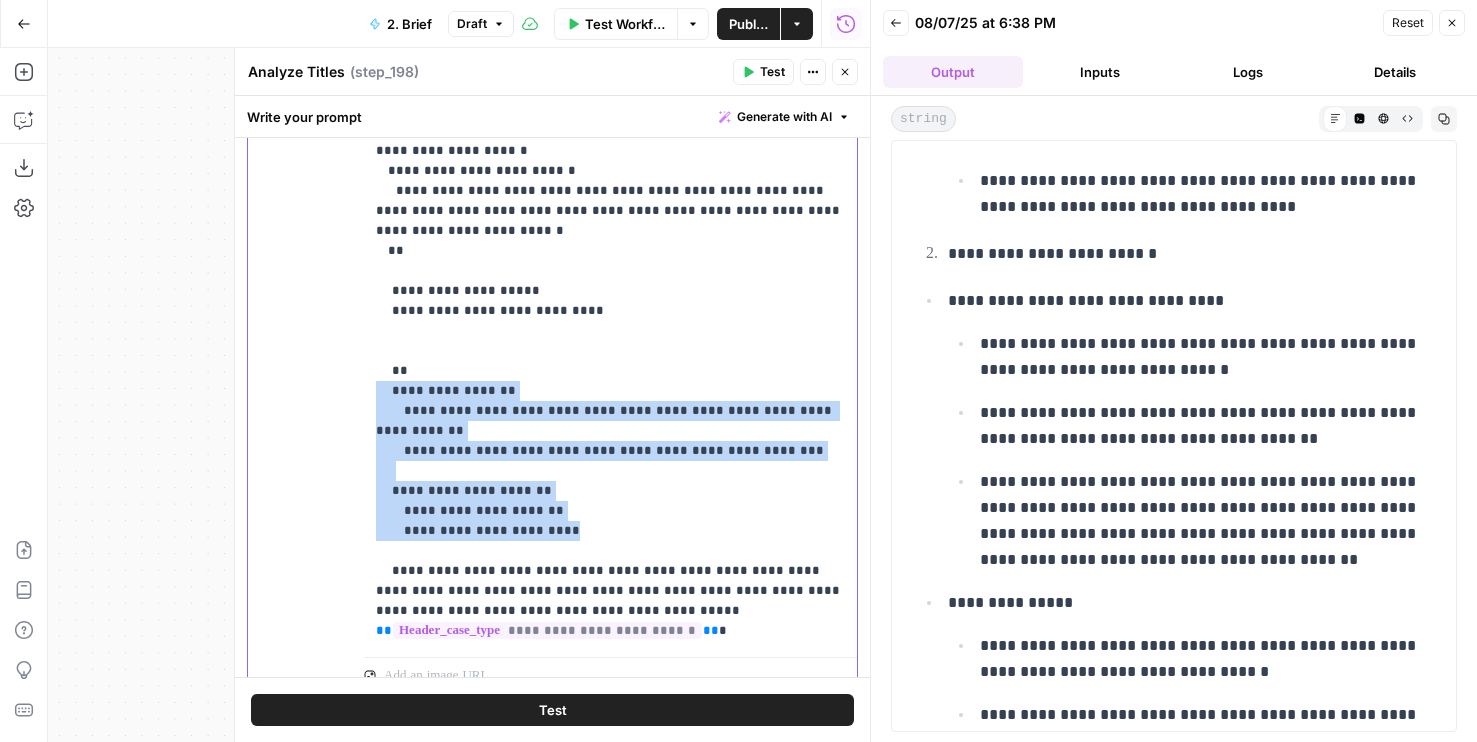drag, startPoint x: 612, startPoint y: 536, endPoint x: 350, endPoint y: 396, distance: 297.05893 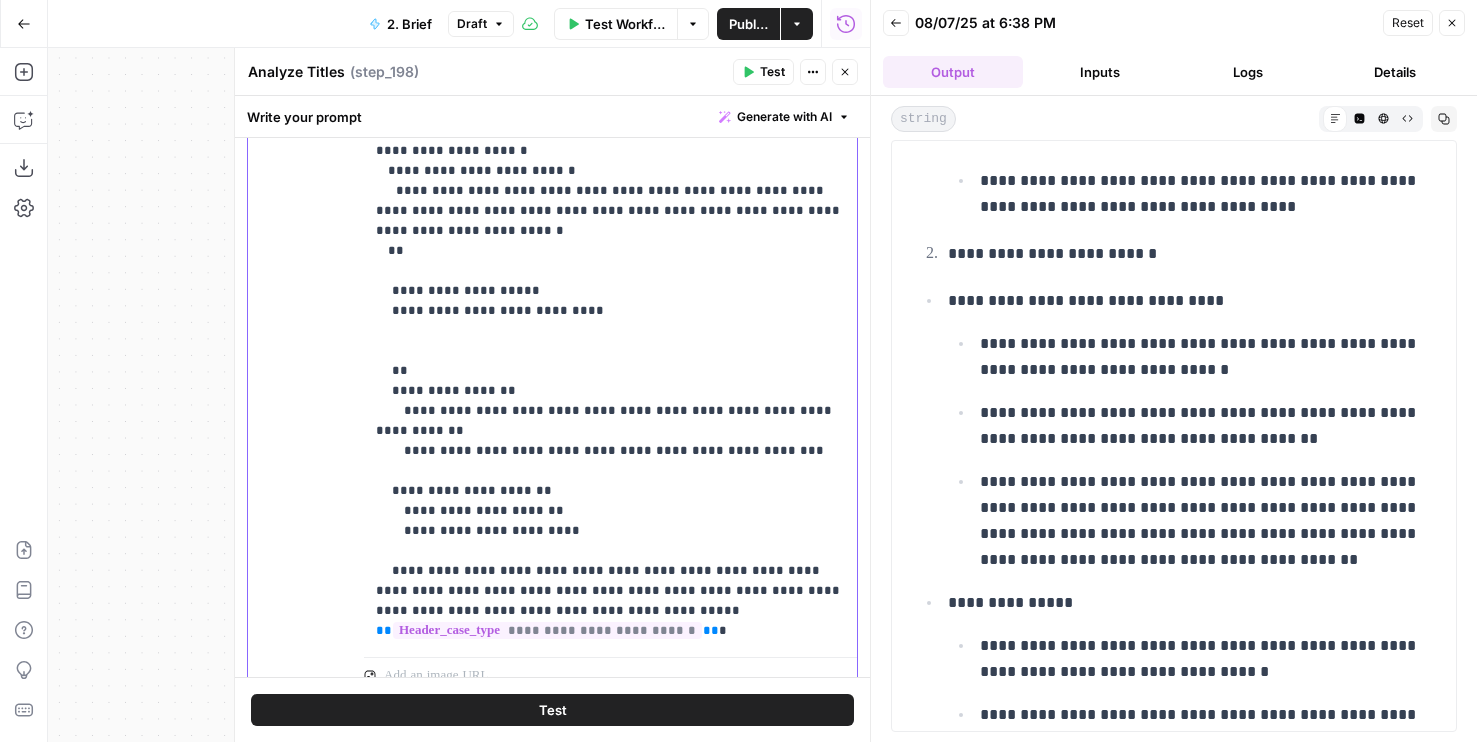 click on "**********" at bounding box center [610, -239] 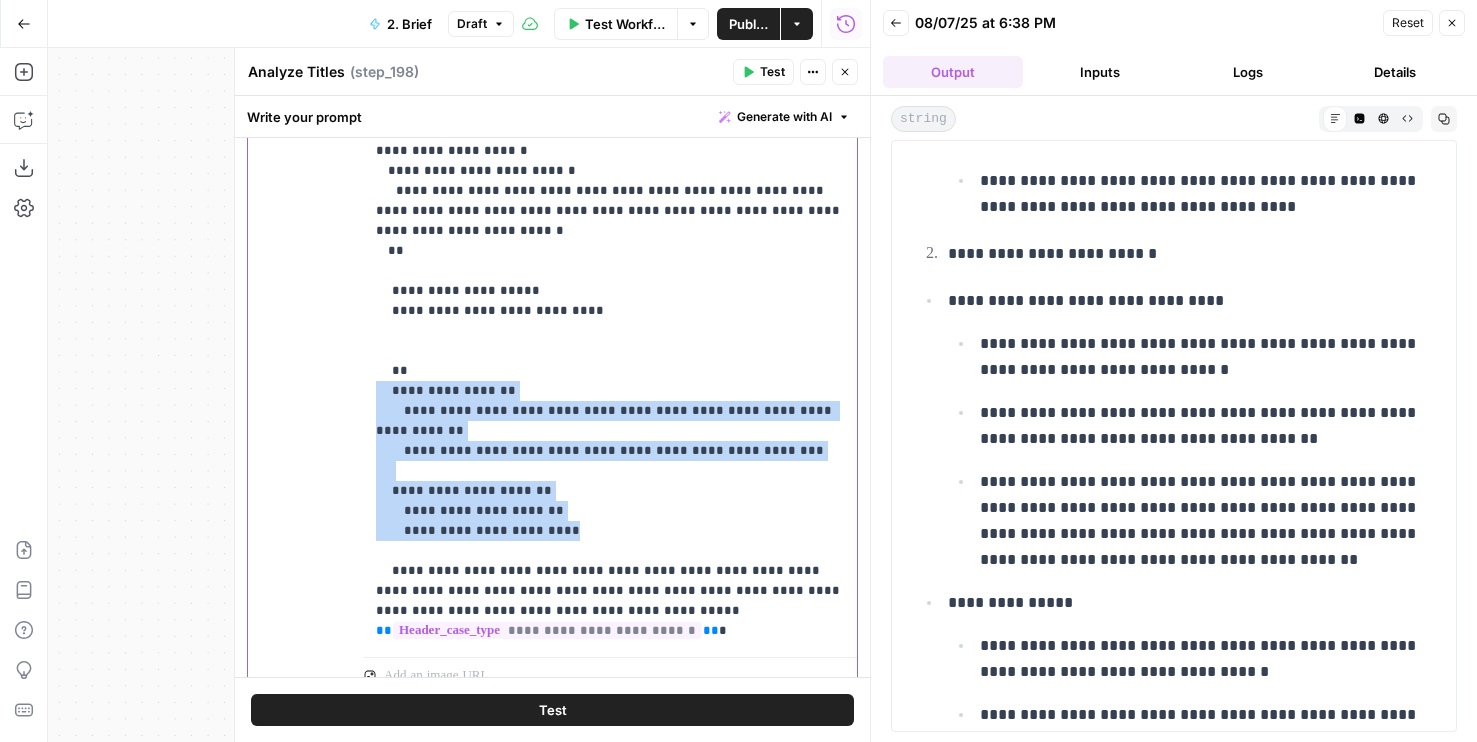 drag, startPoint x: 621, startPoint y: 529, endPoint x: 336, endPoint y: 395, distance: 314.93015 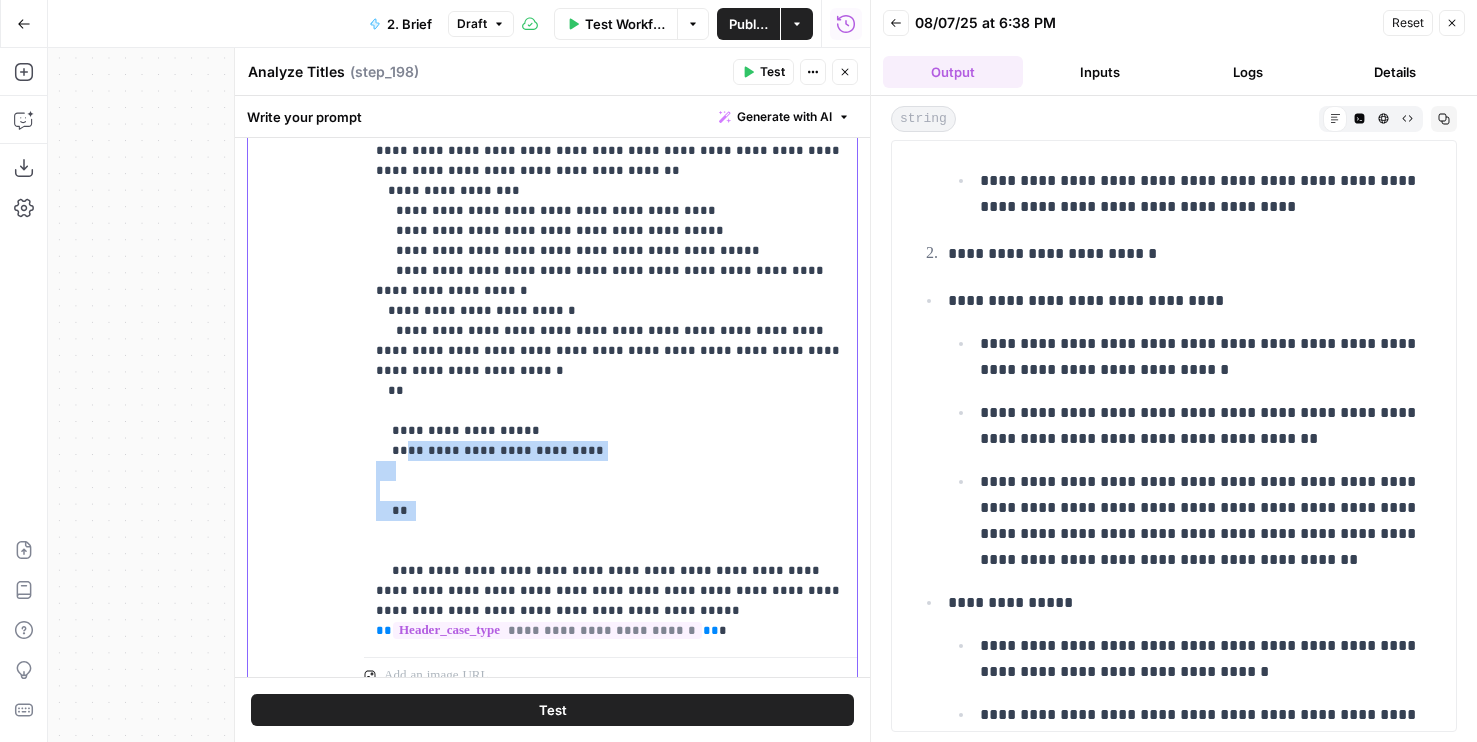 click on "**********" at bounding box center [610, -169] 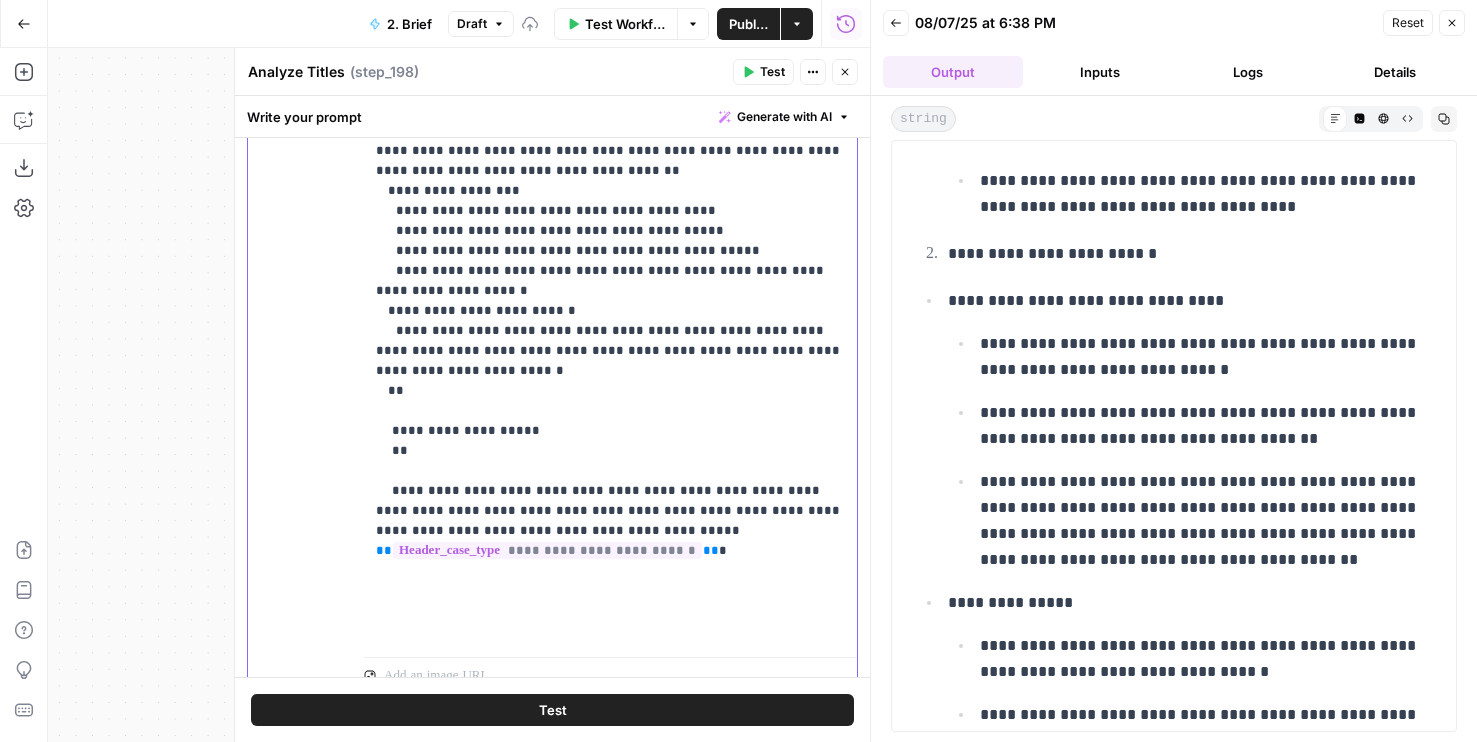 scroll, scrollTop: 741, scrollLeft: 0, axis: vertical 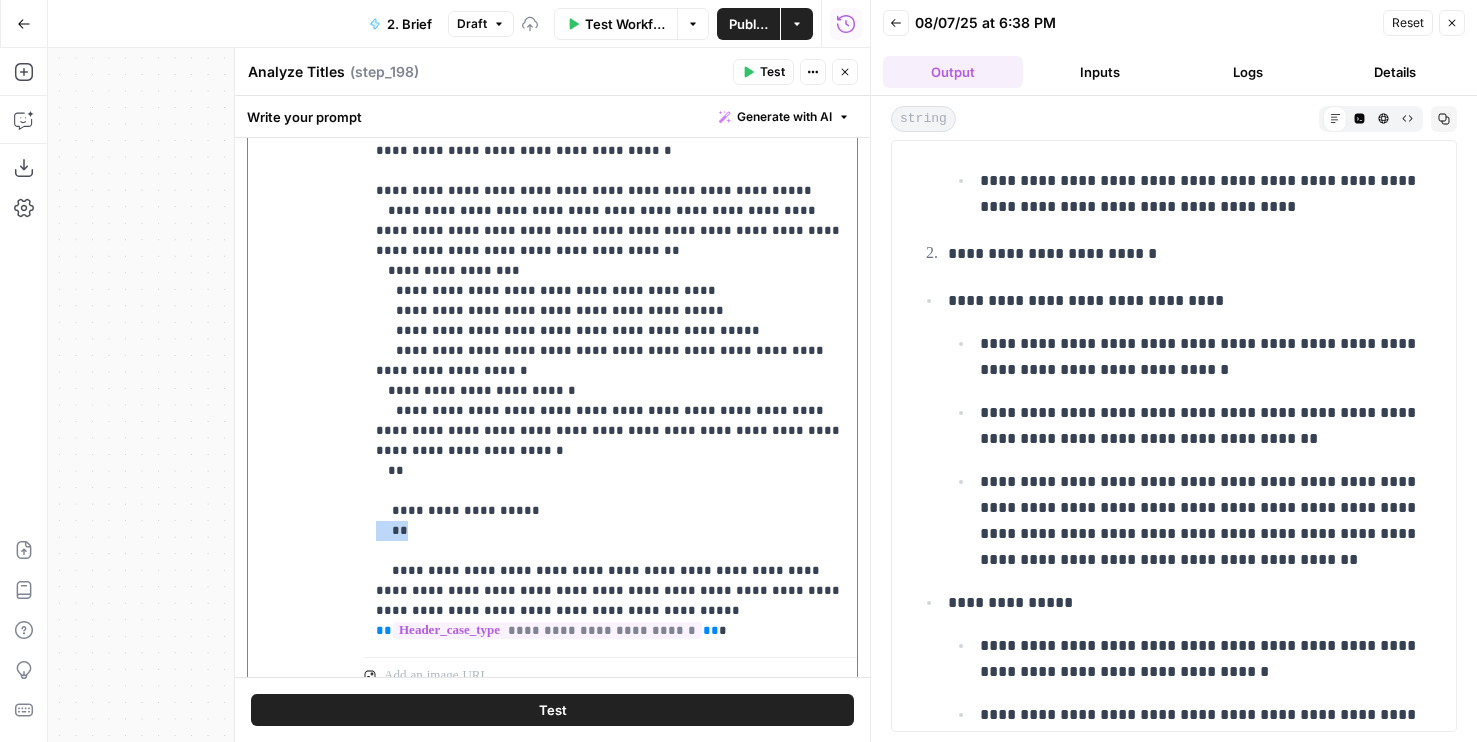 drag, startPoint x: 413, startPoint y: 531, endPoint x: 359, endPoint y: 531, distance: 54 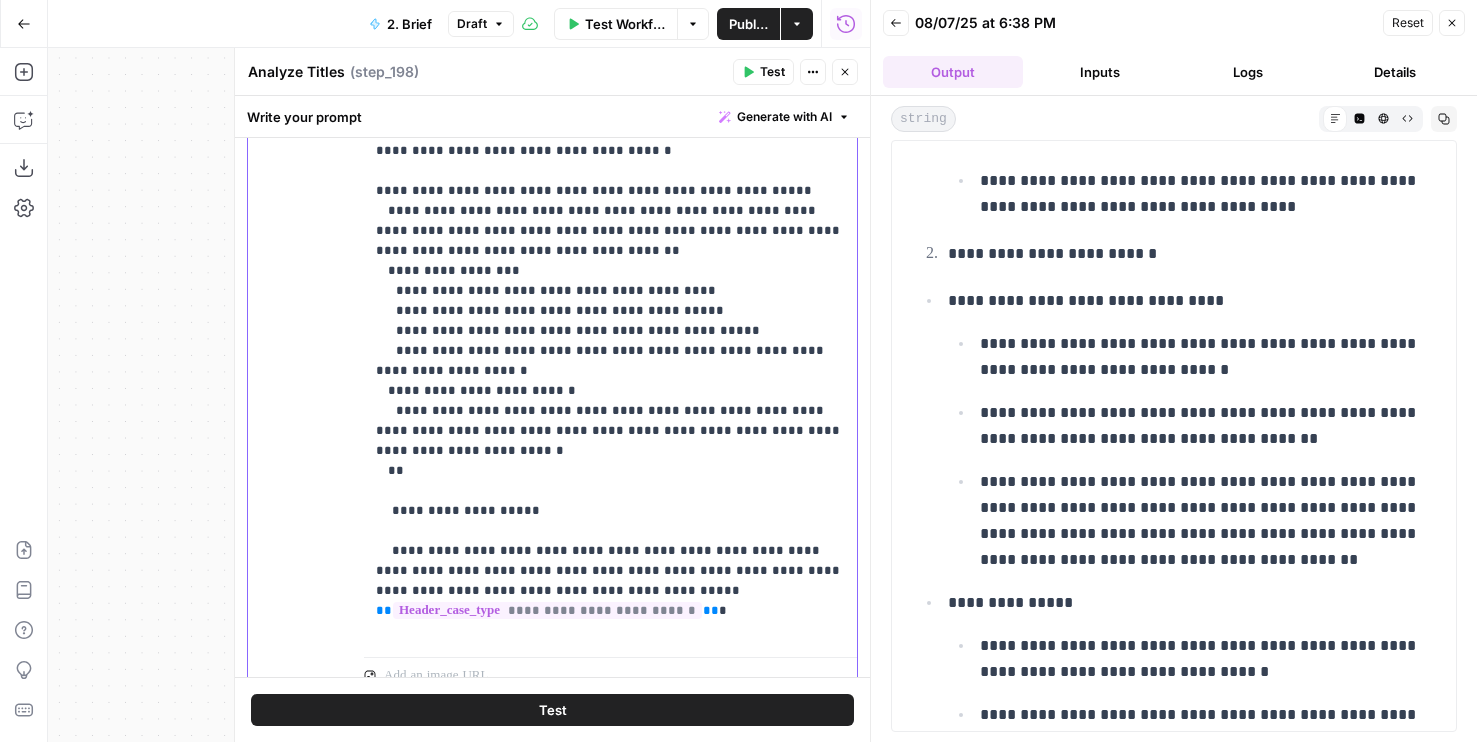 scroll, scrollTop: 721, scrollLeft: 0, axis: vertical 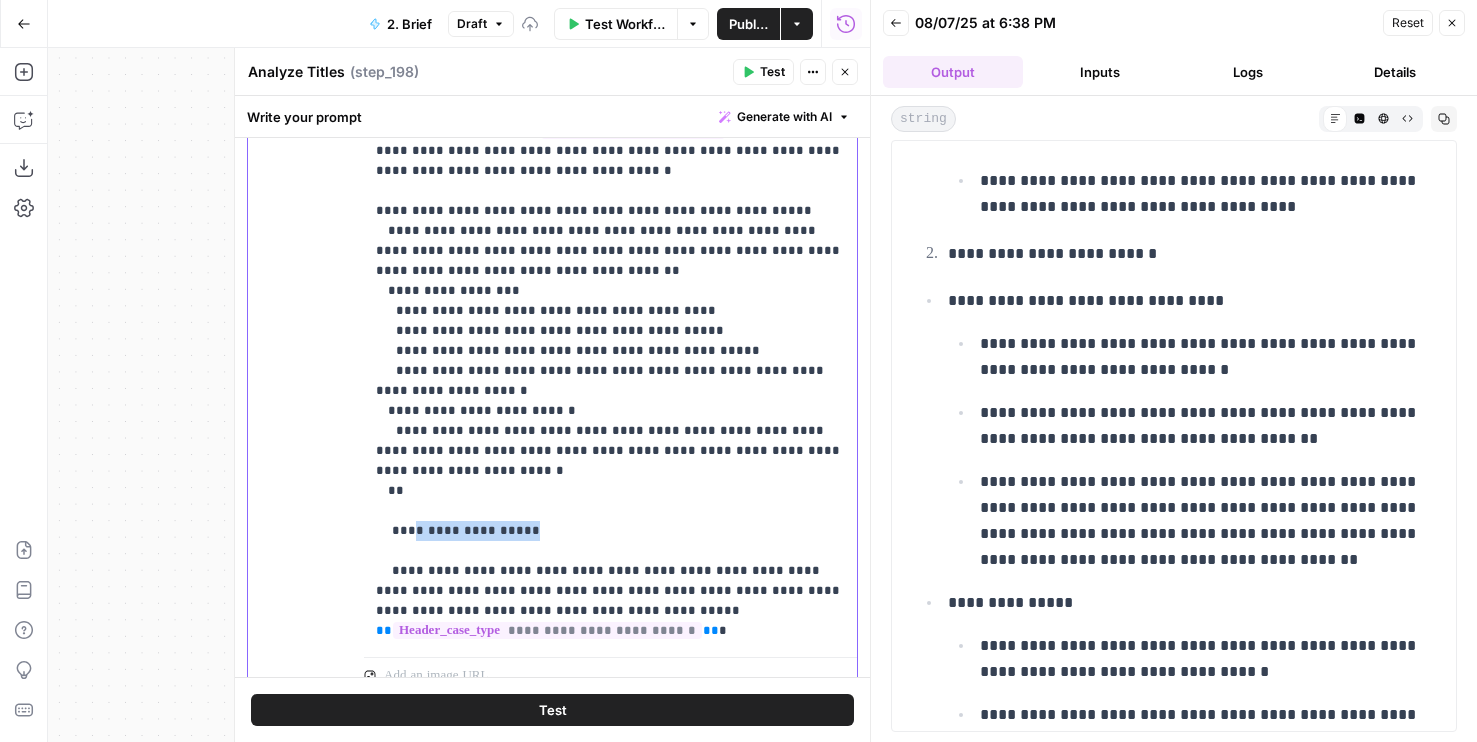 drag, startPoint x: 611, startPoint y: 540, endPoint x: 409, endPoint y: 538, distance: 202.0099 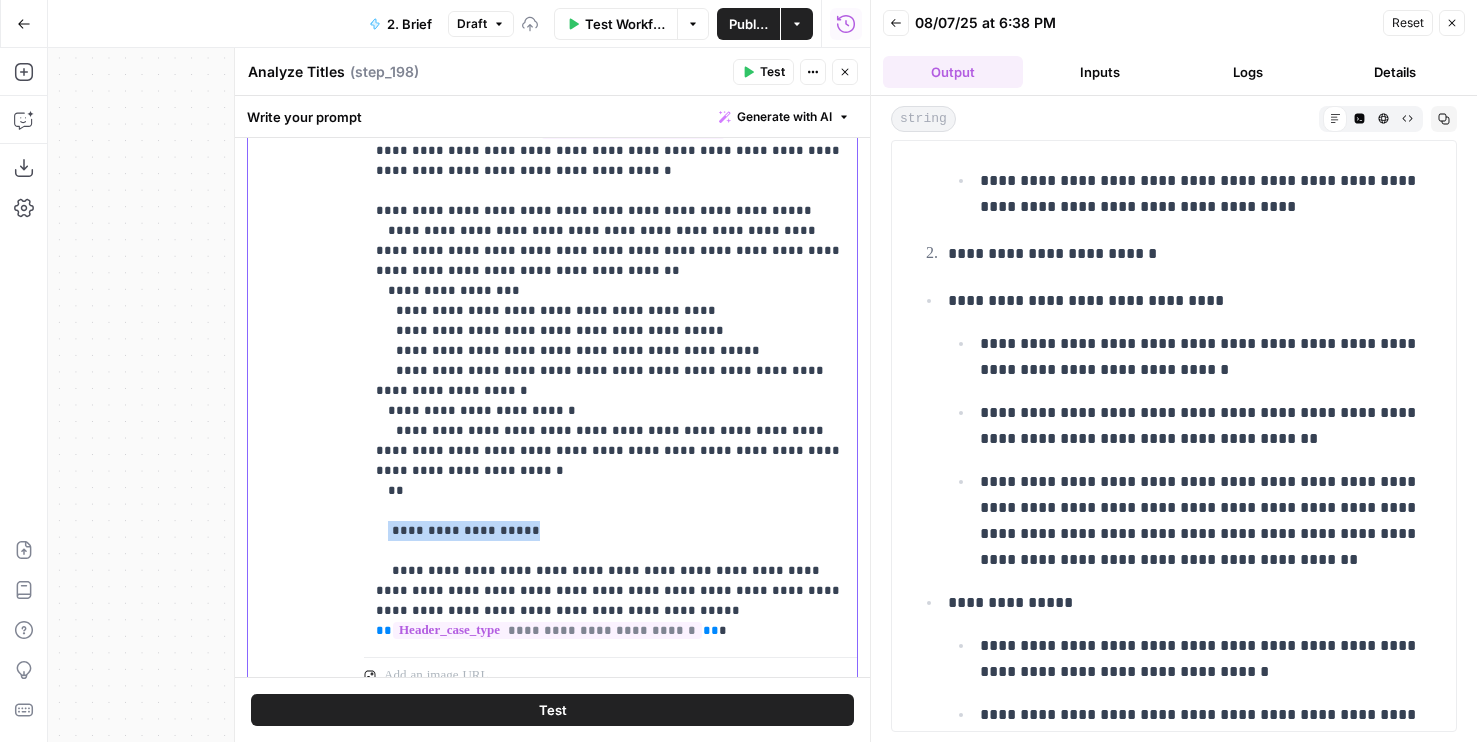 click on "**********" at bounding box center (610, -119) 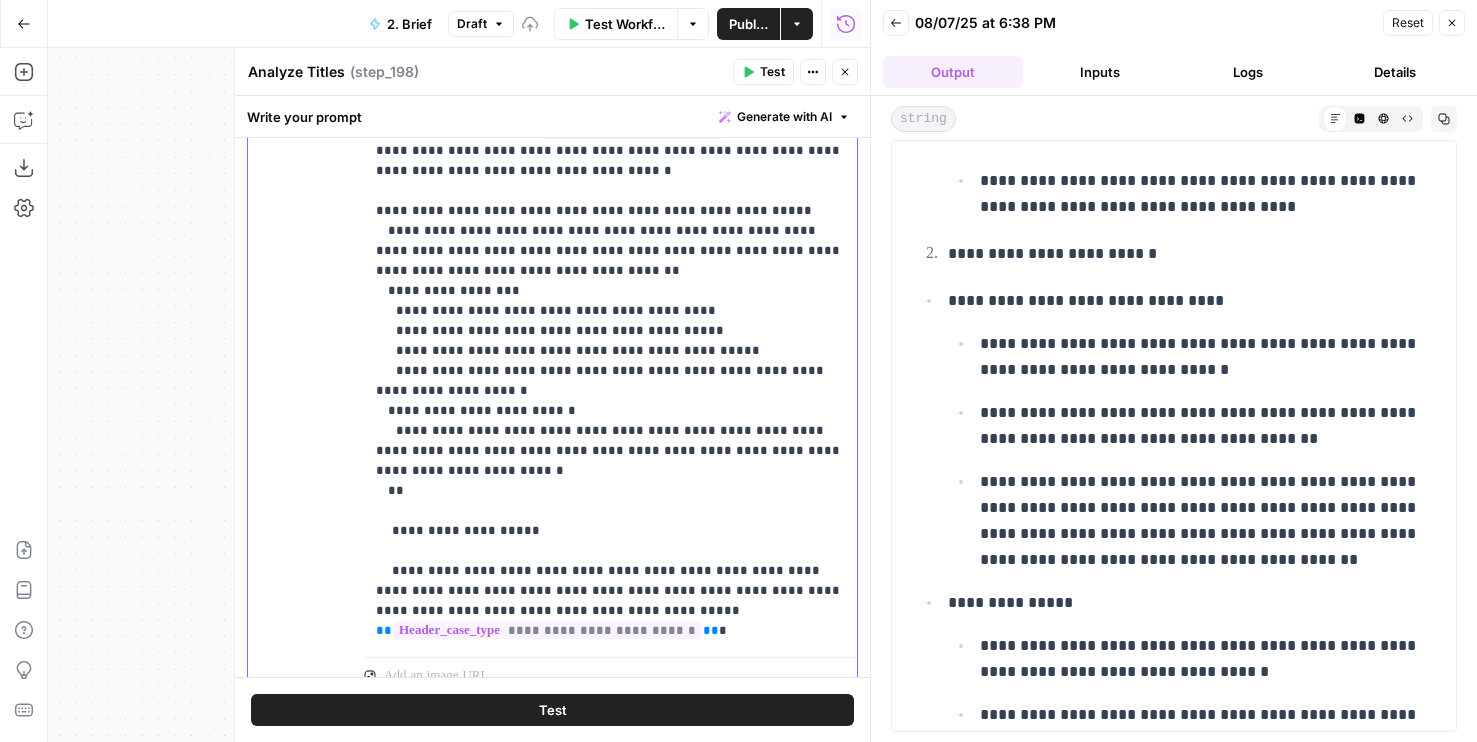 scroll, scrollTop: 861, scrollLeft: 0, axis: vertical 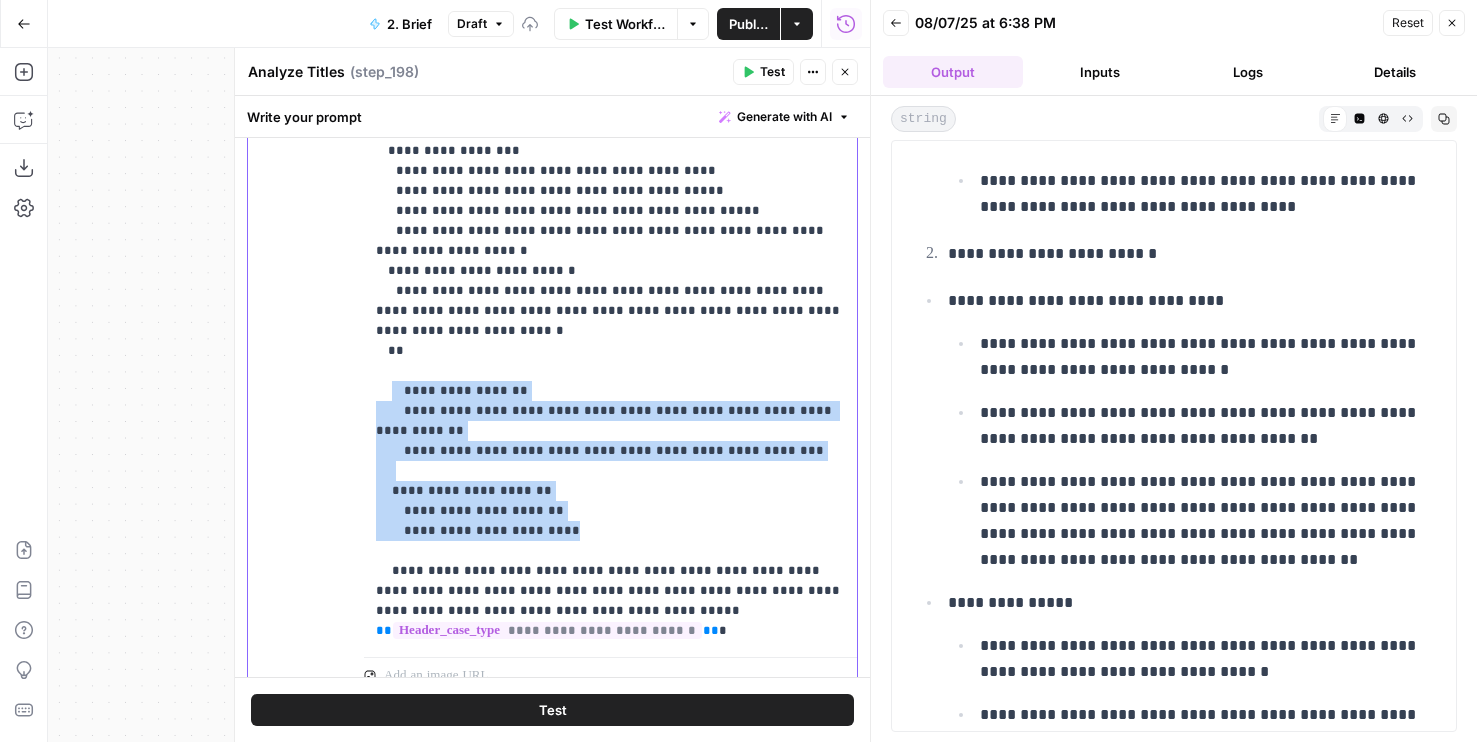 click on "**********" at bounding box center (610, -189) 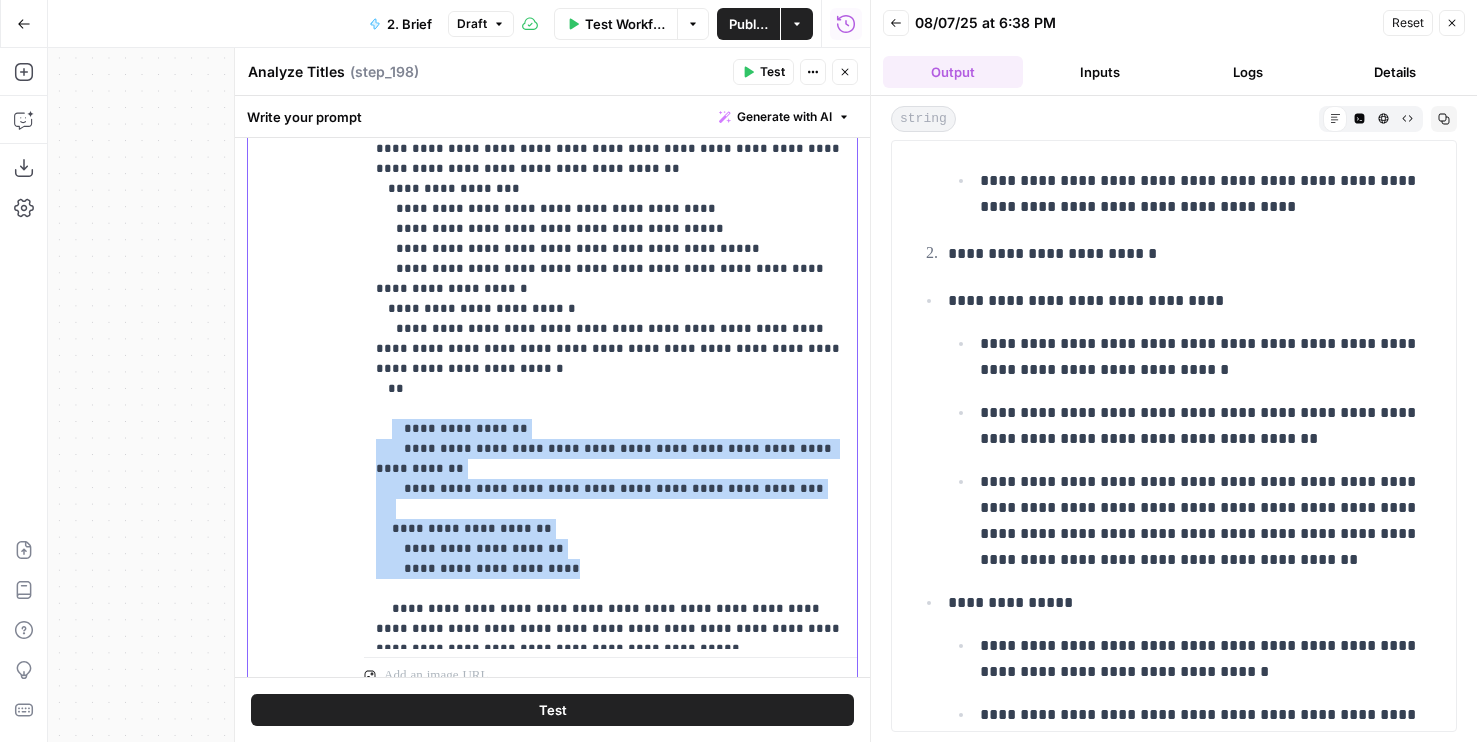 scroll, scrollTop: 801, scrollLeft: 0, axis: vertical 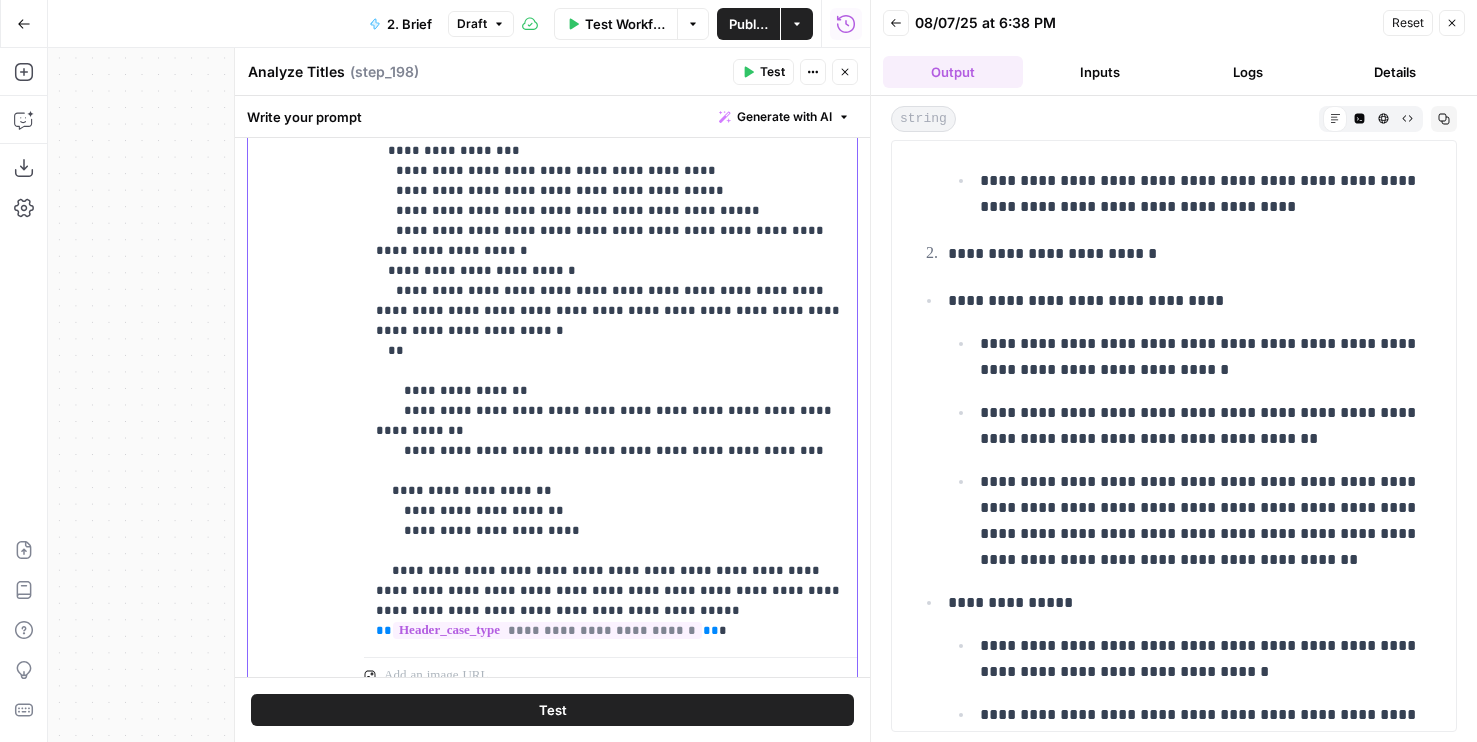 click on "**********" at bounding box center [610, -189] 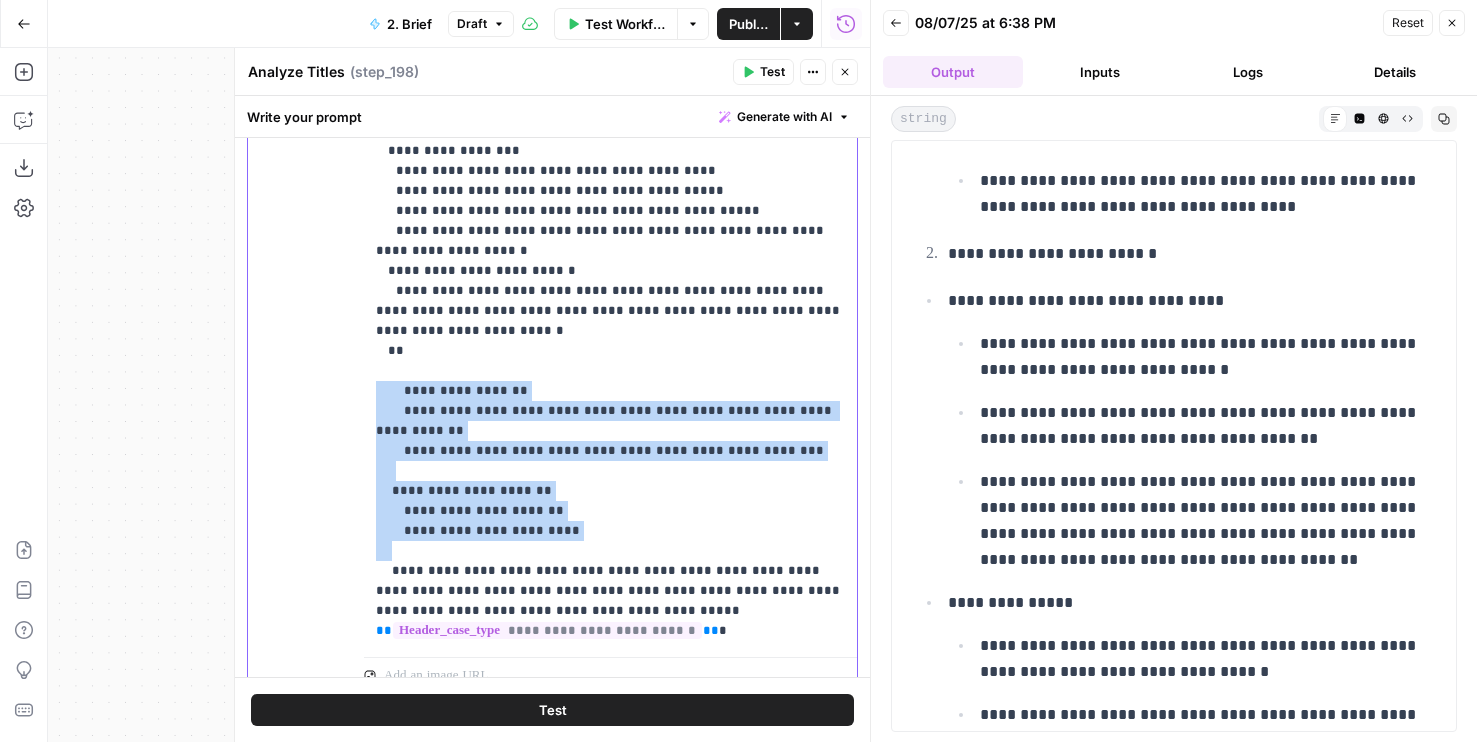 drag, startPoint x: 586, startPoint y: 544, endPoint x: 313, endPoint y: 399, distance: 309.1181 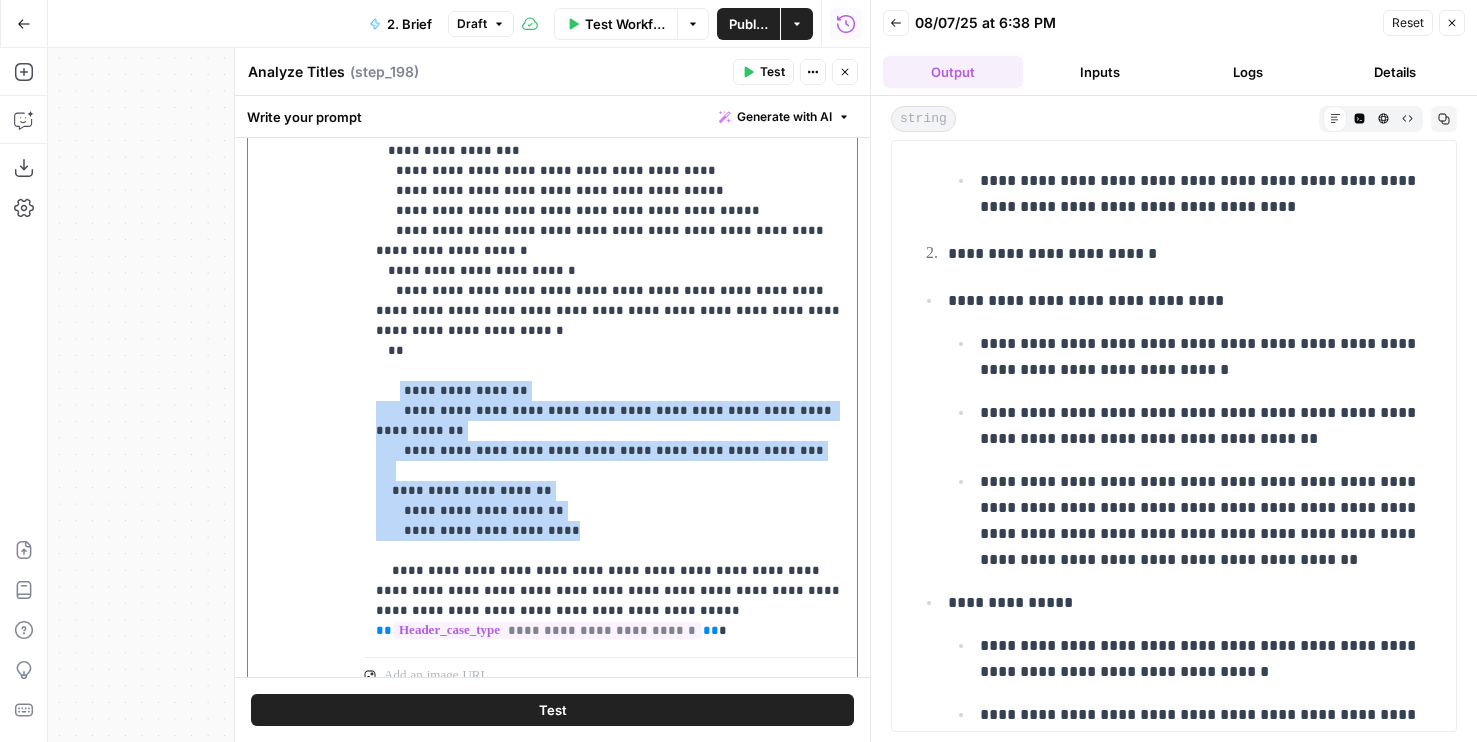 drag, startPoint x: 573, startPoint y: 520, endPoint x: 397, endPoint y: 394, distance: 216.45323 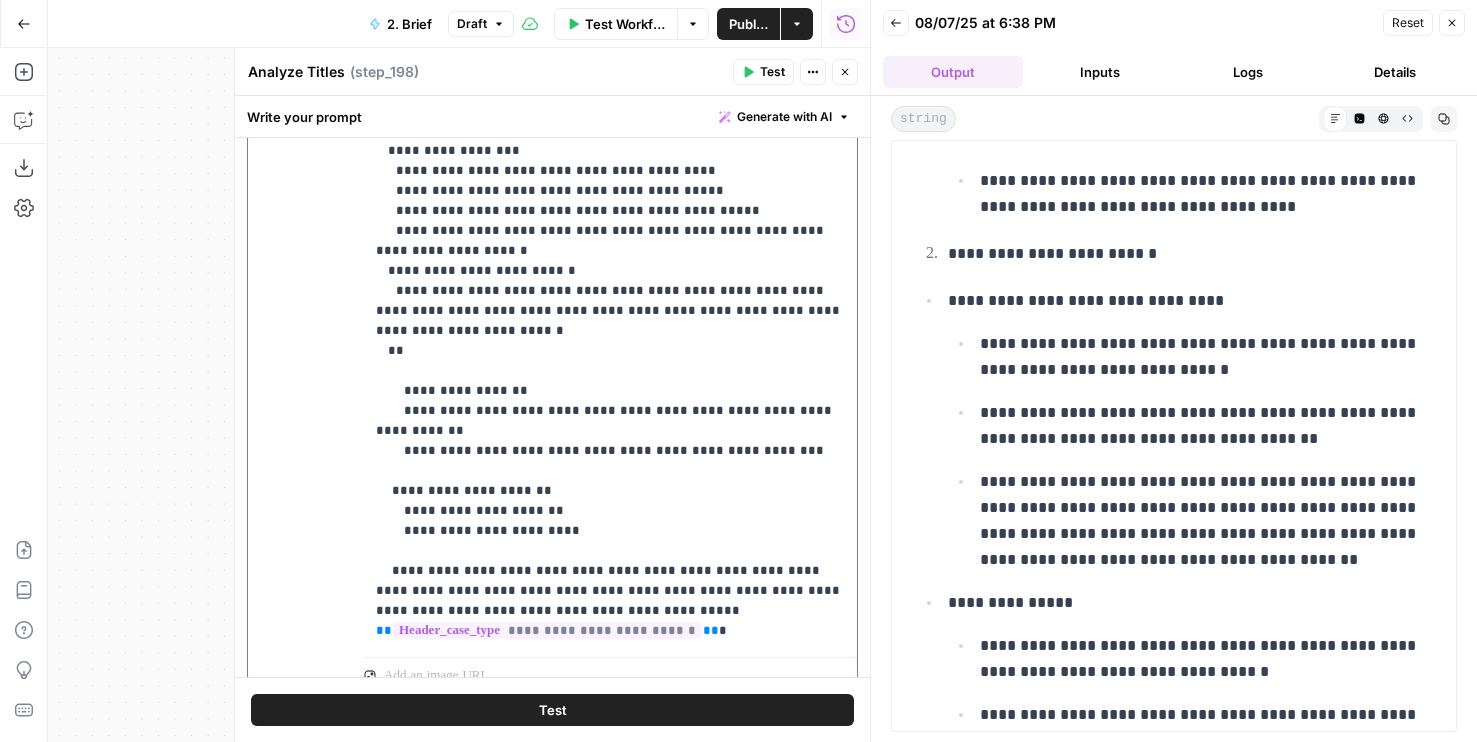 click on "**********" at bounding box center [610, -189] 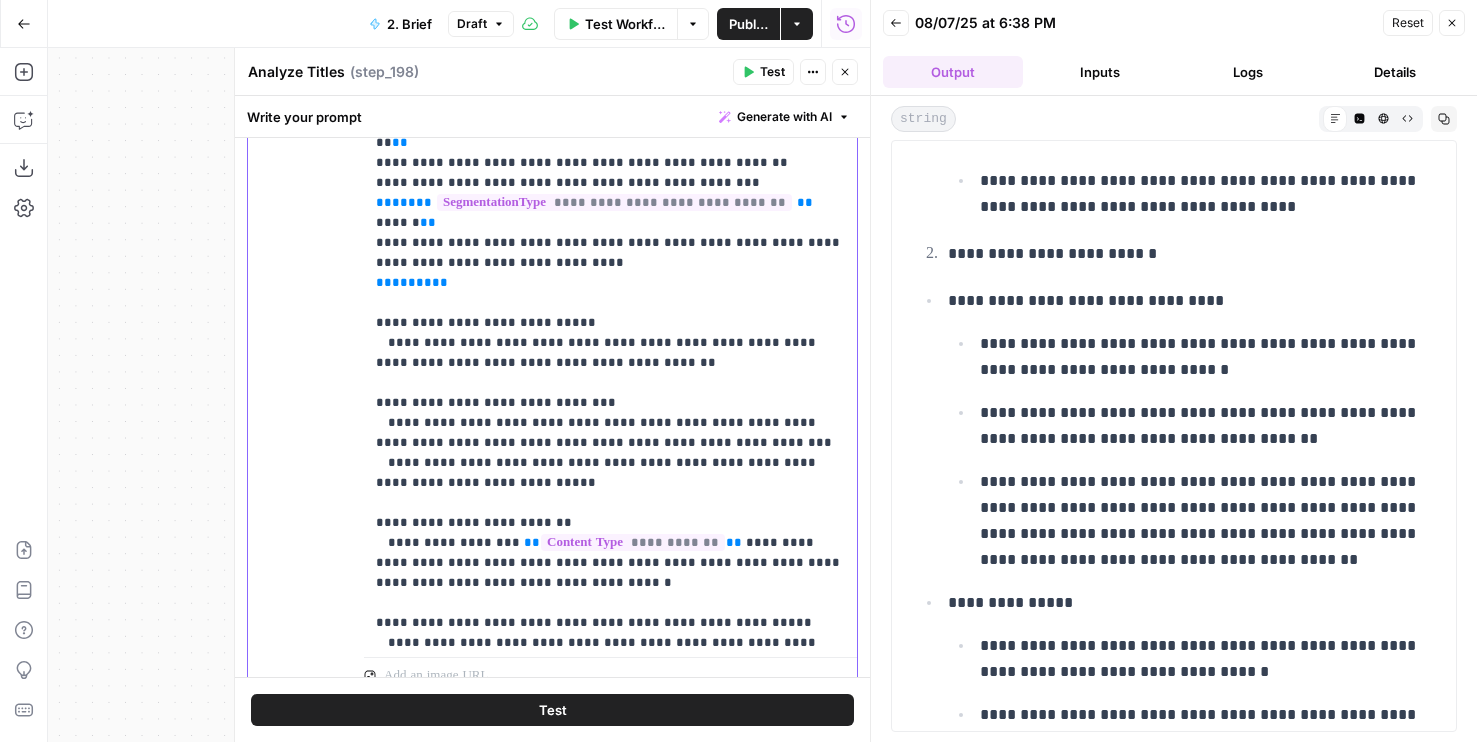 scroll, scrollTop: 307, scrollLeft: 0, axis: vertical 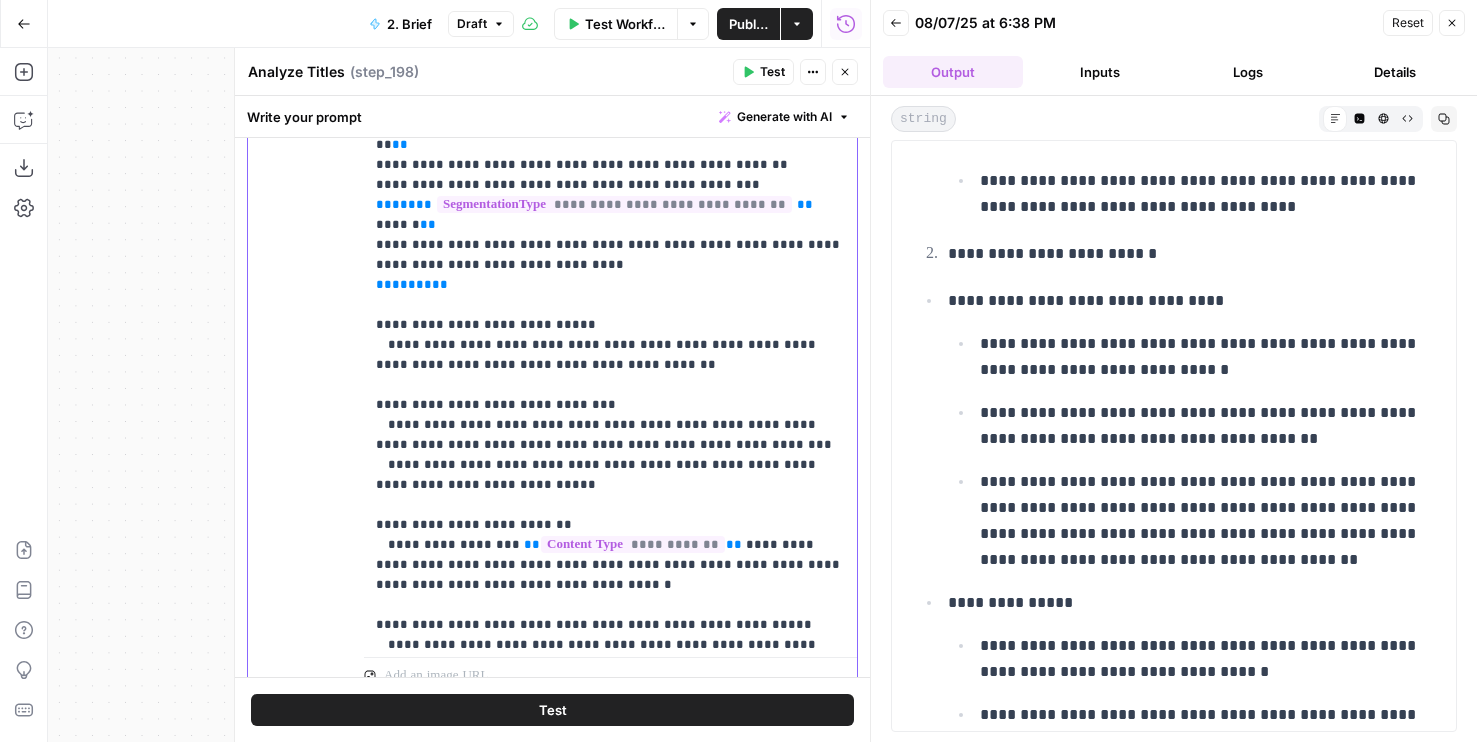 click on "**********" at bounding box center [610, 355] 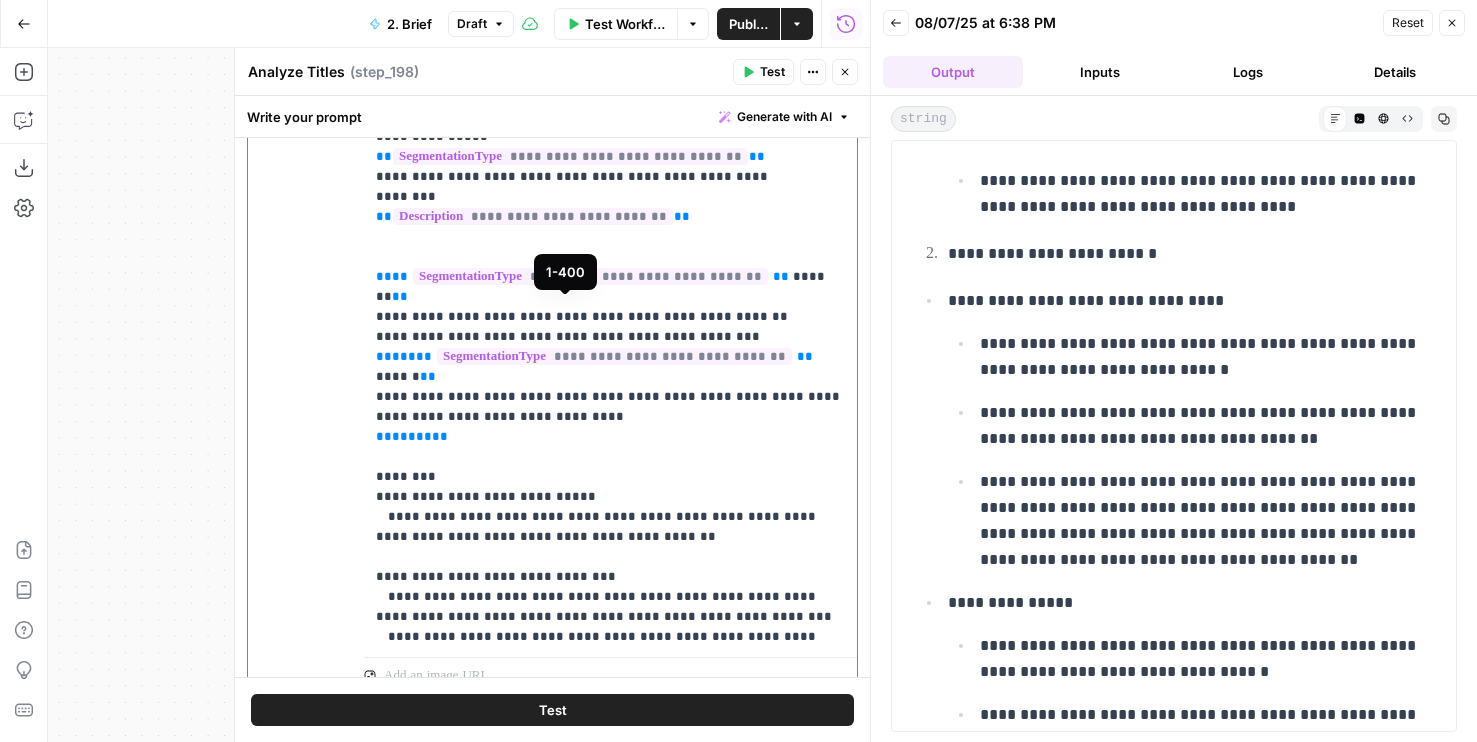 scroll, scrollTop: 164, scrollLeft: 0, axis: vertical 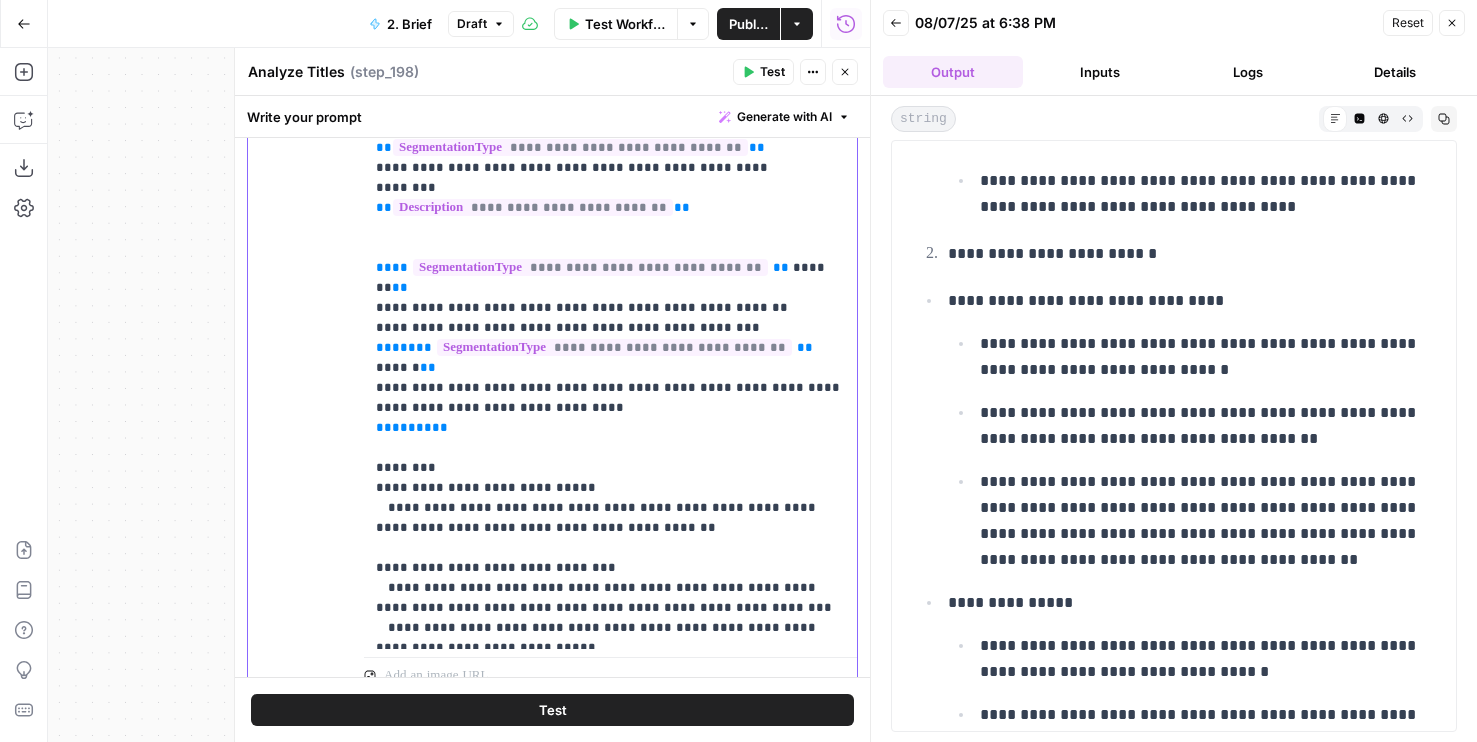click on "**********" at bounding box center [610, 508] 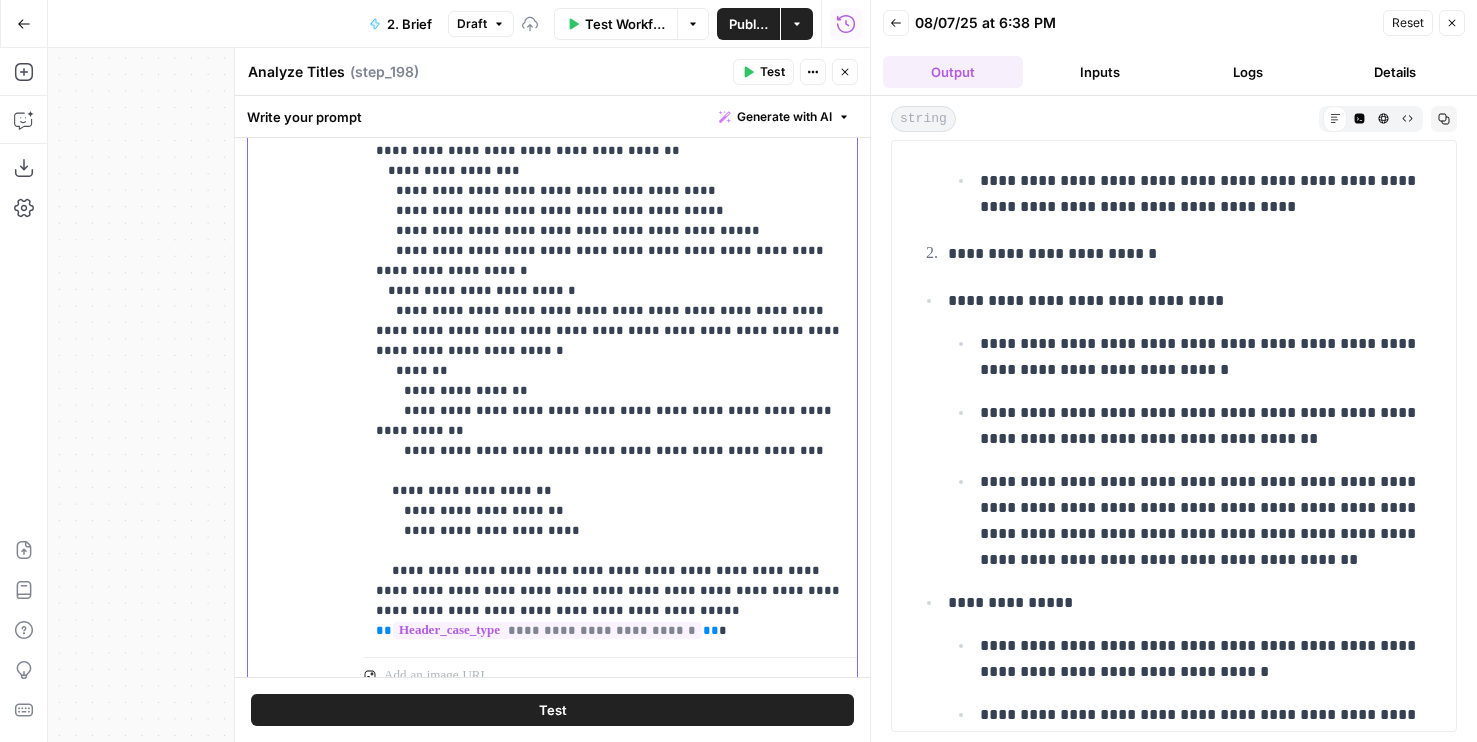 scroll, scrollTop: 765, scrollLeft: 0, axis: vertical 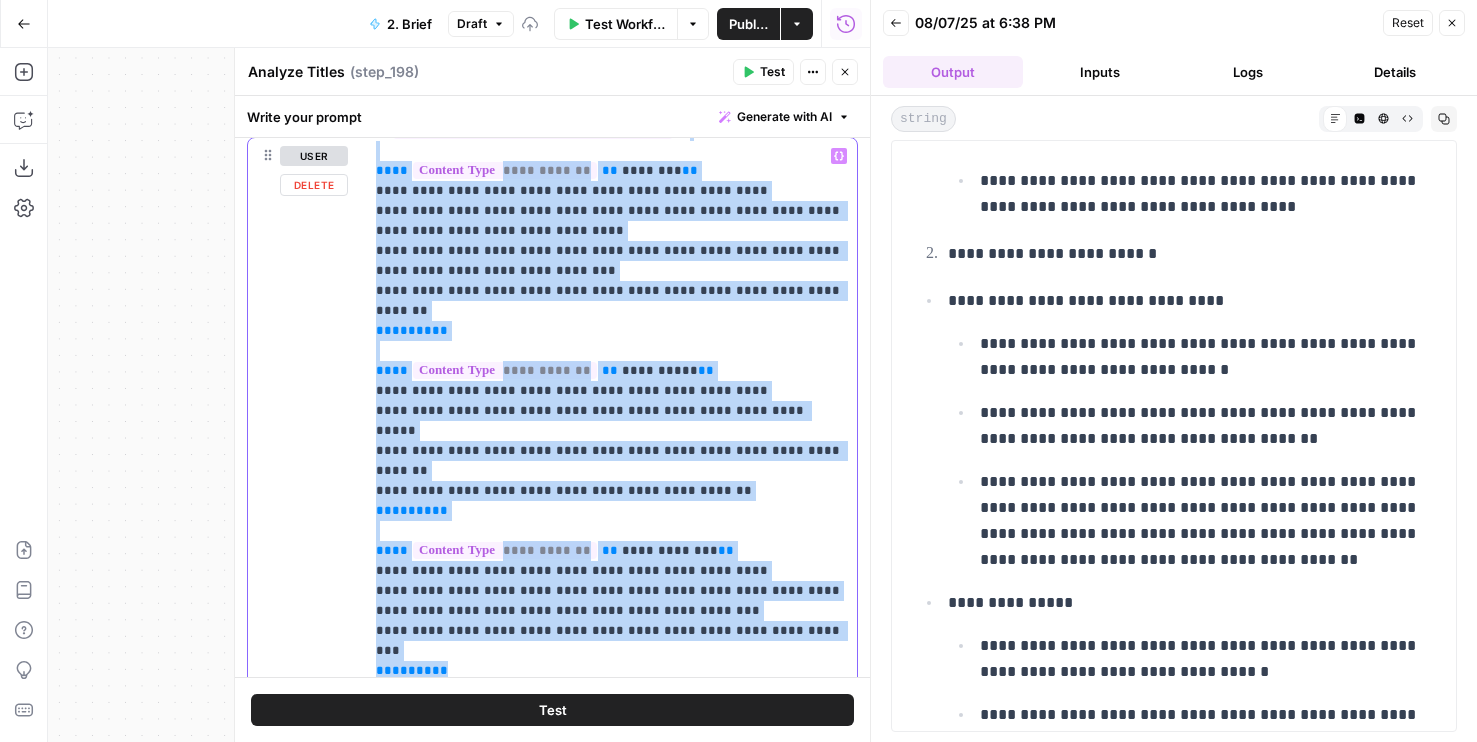 copy on "**********" 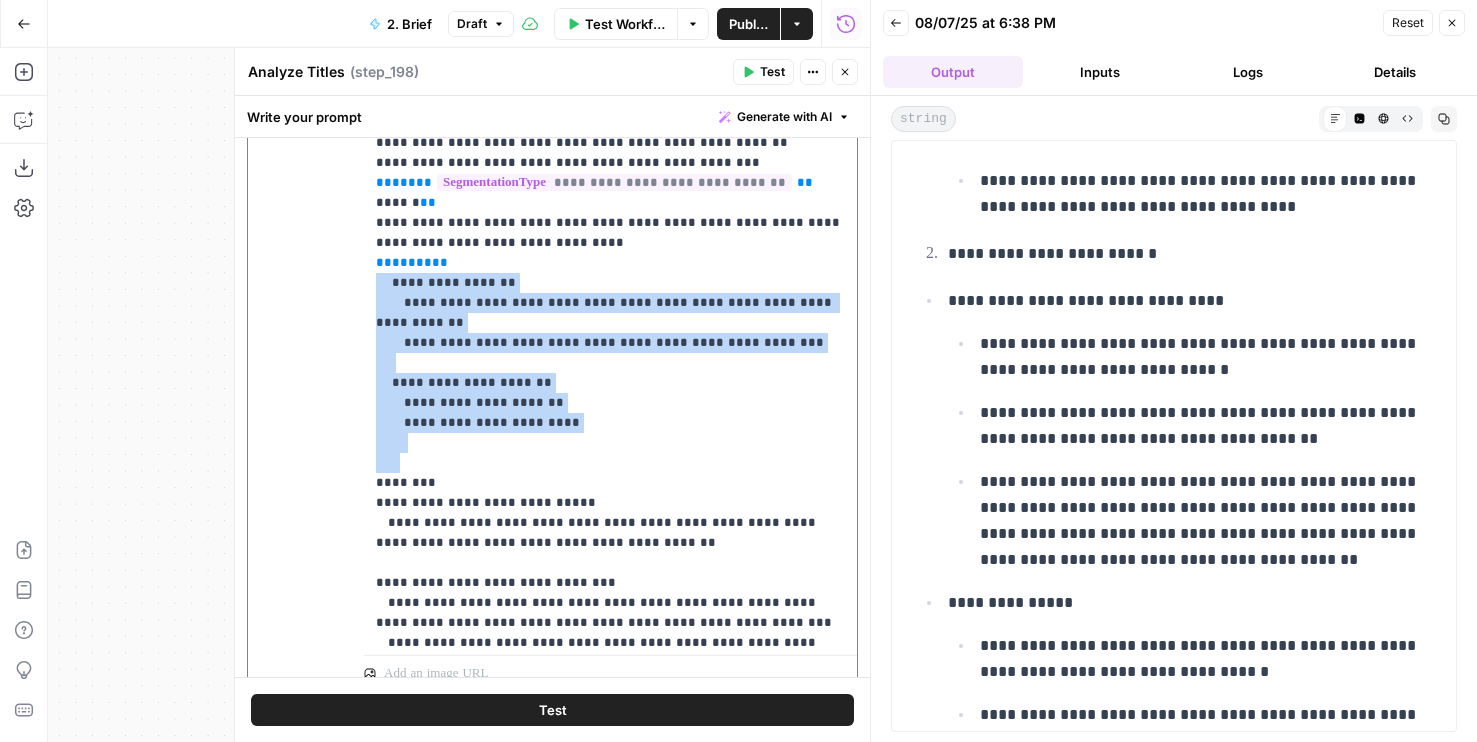 click on "**********" at bounding box center (610, 239) 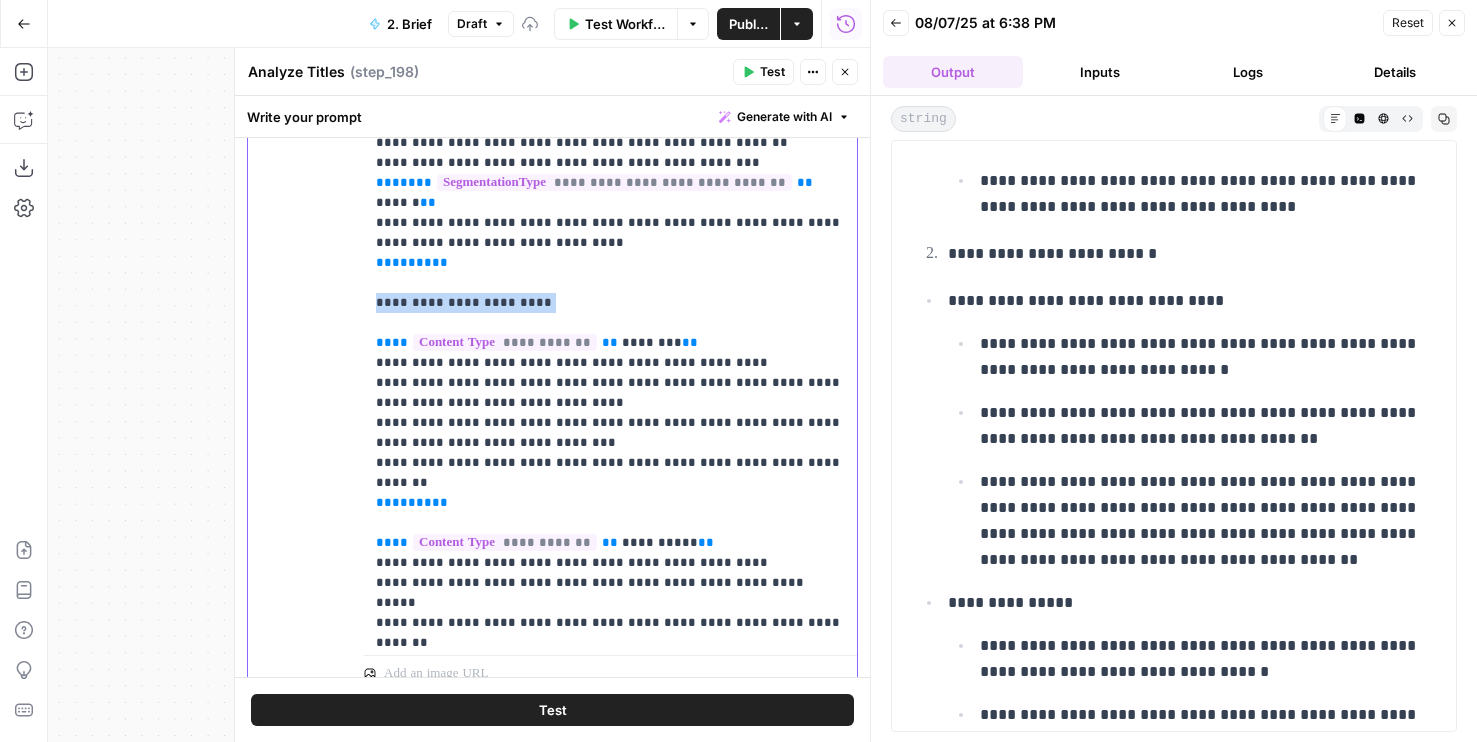 drag, startPoint x: 421, startPoint y: 320, endPoint x: 349, endPoint y: 304, distance: 73.756355 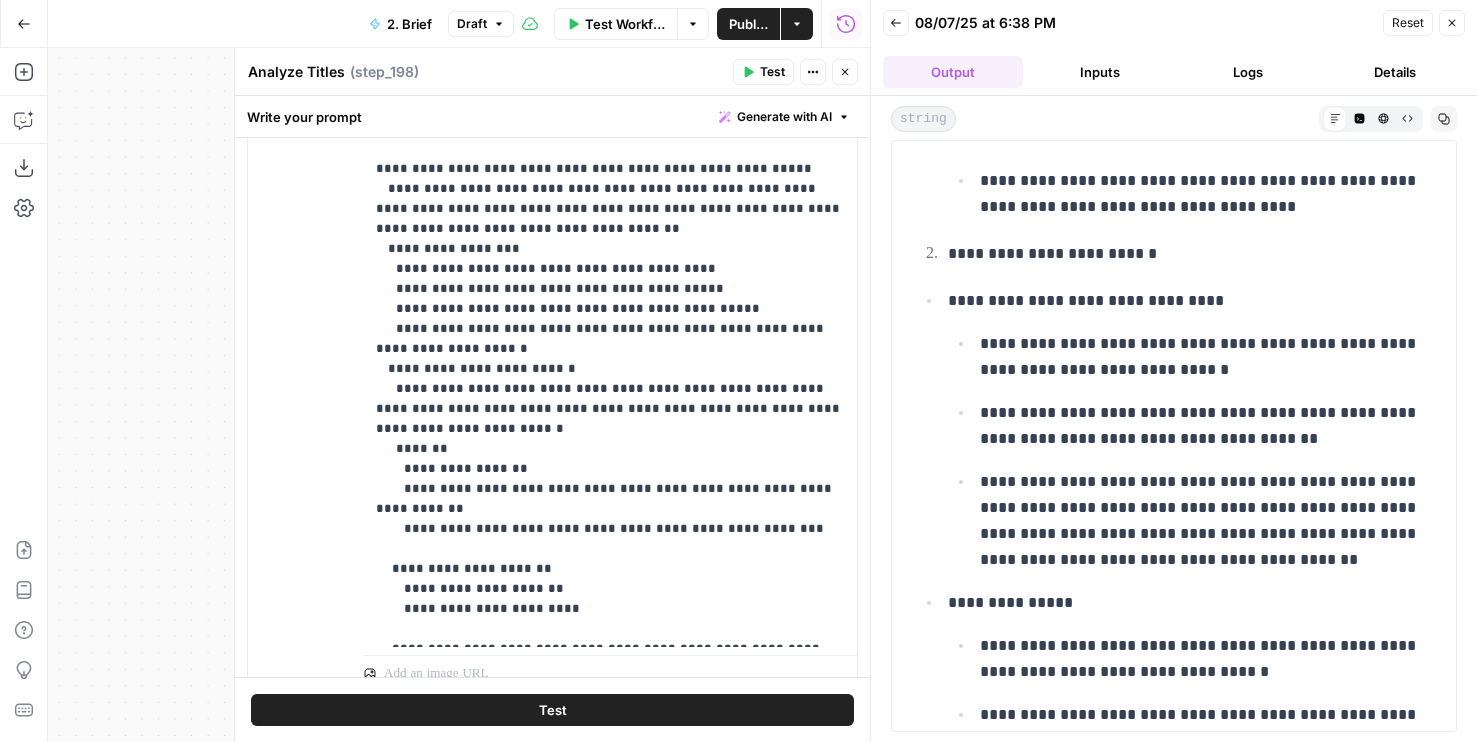 click on "Test" at bounding box center (552, 709) 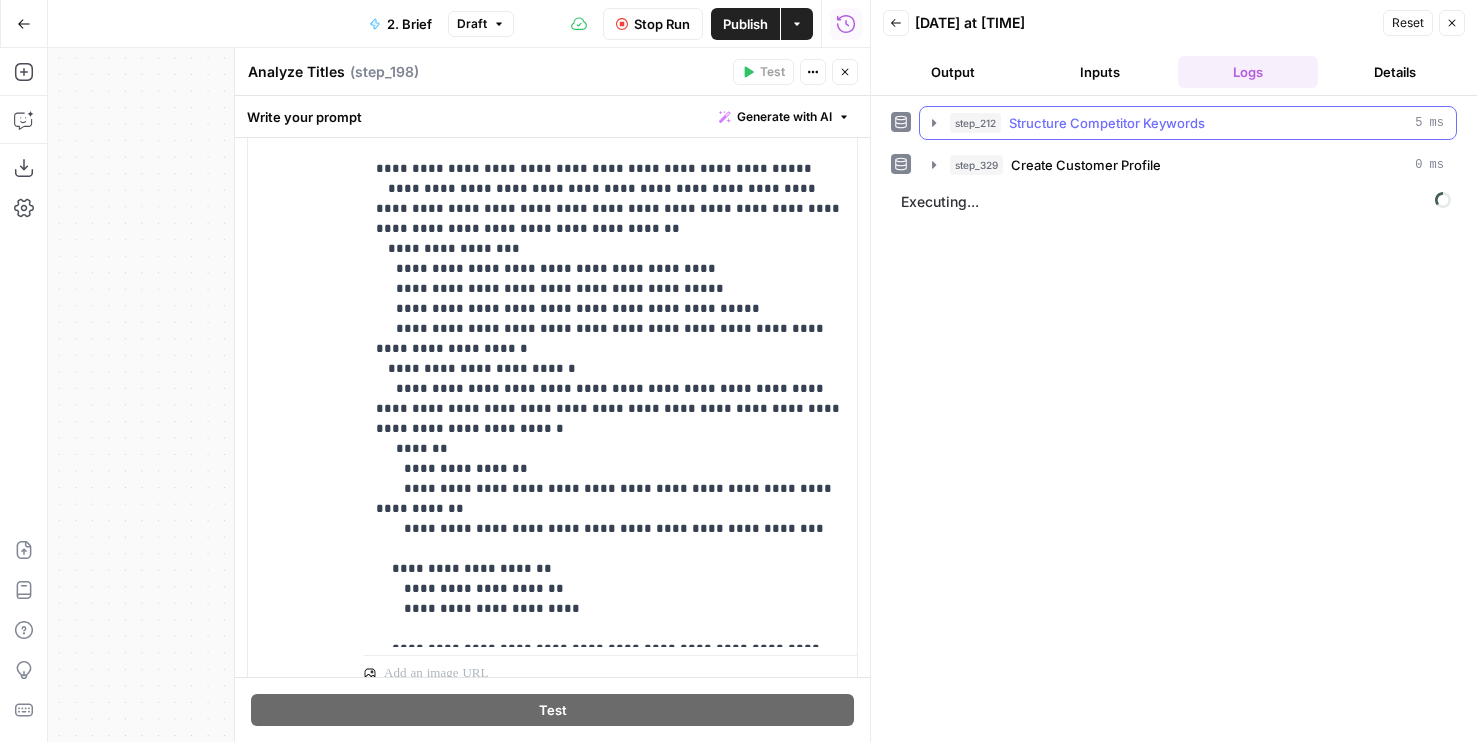 click on "Back 08/07/25 at 6:43 PM Reset Close Output Inputs Logs Details" at bounding box center (1174, 48) 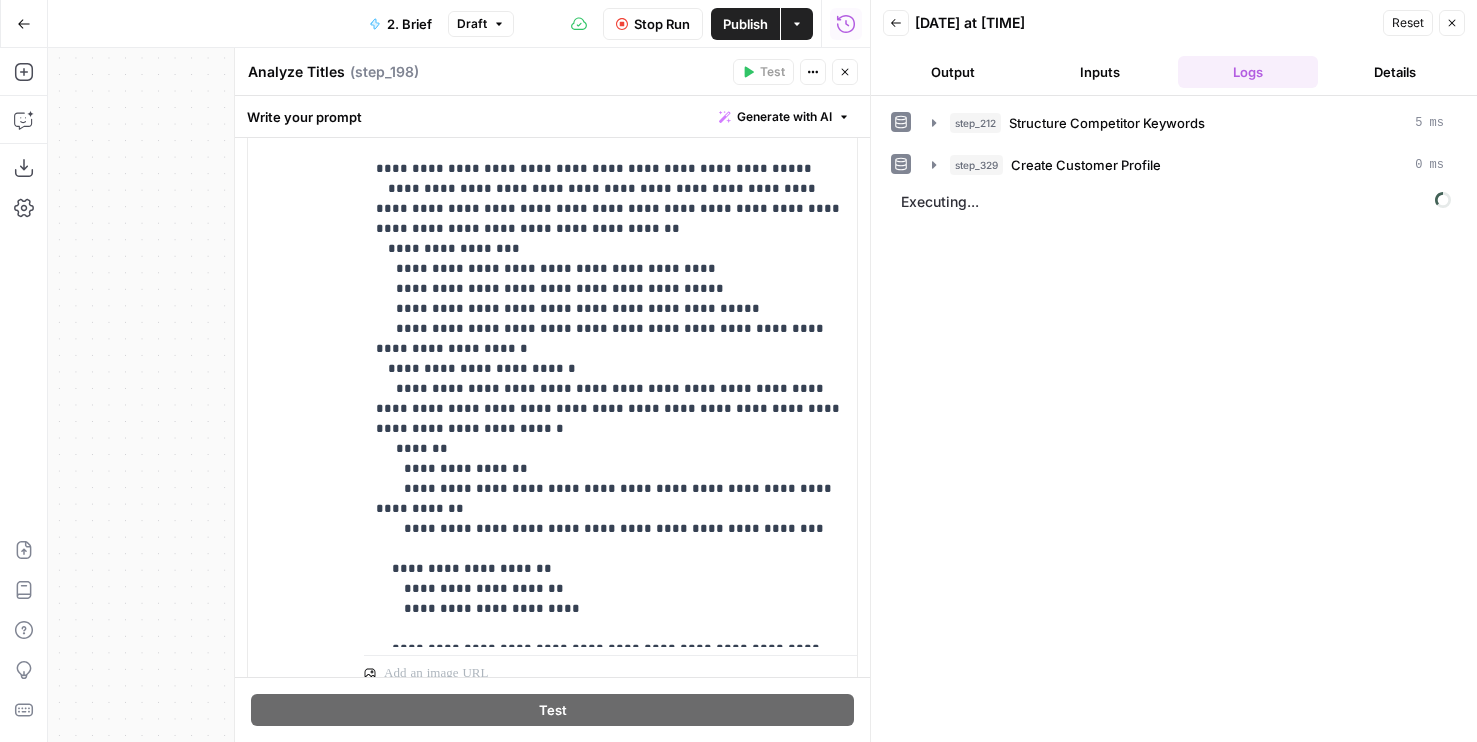 click on "Output" at bounding box center (953, 72) 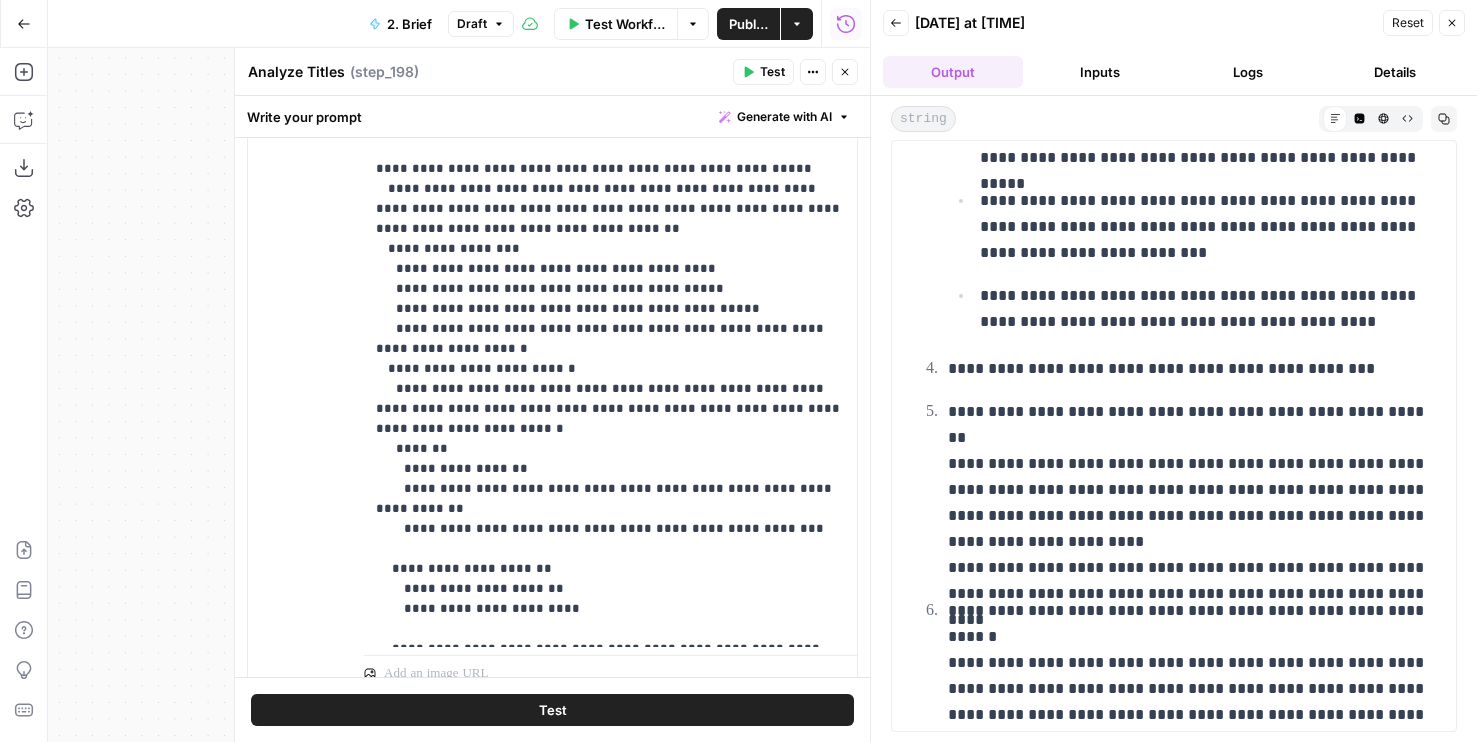 scroll, scrollTop: 2167, scrollLeft: 0, axis: vertical 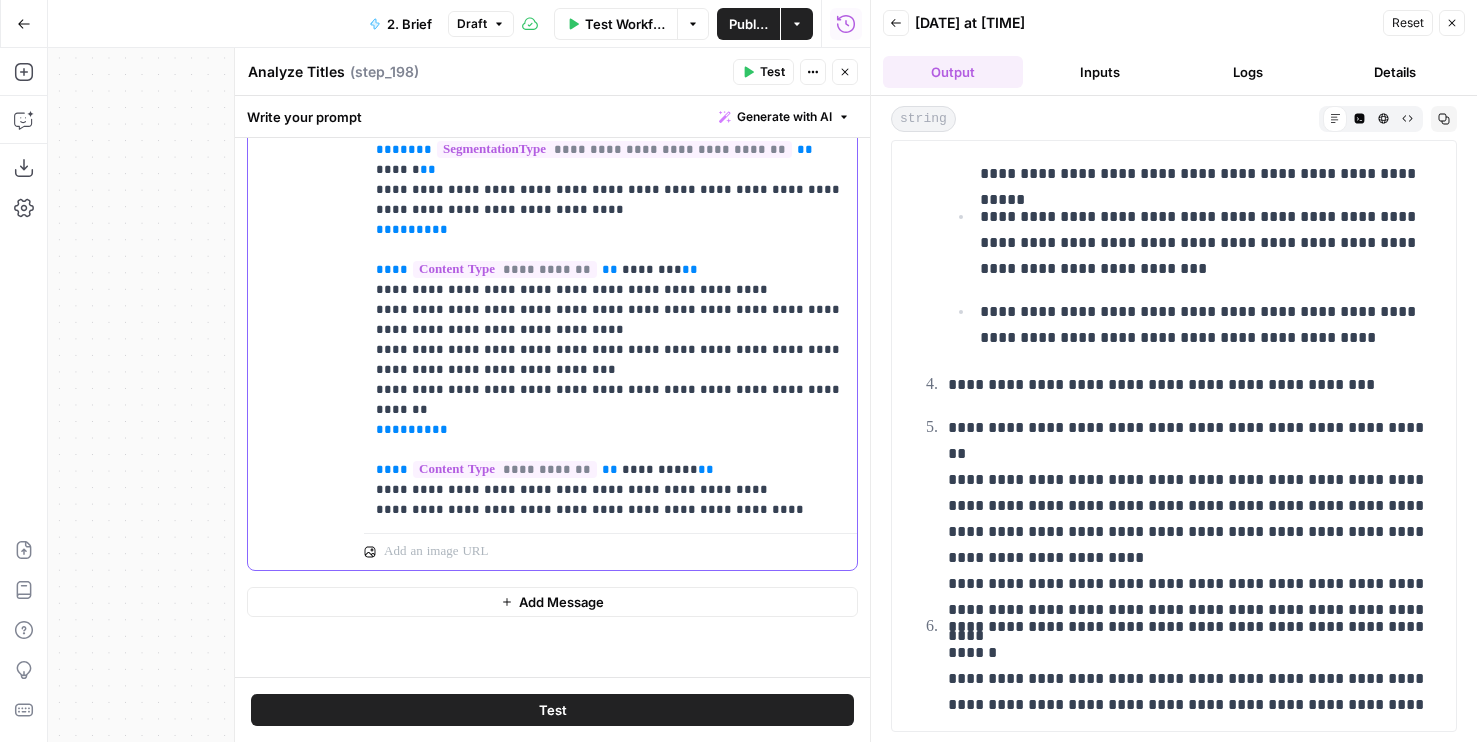 click on "**********" at bounding box center [610, 540] 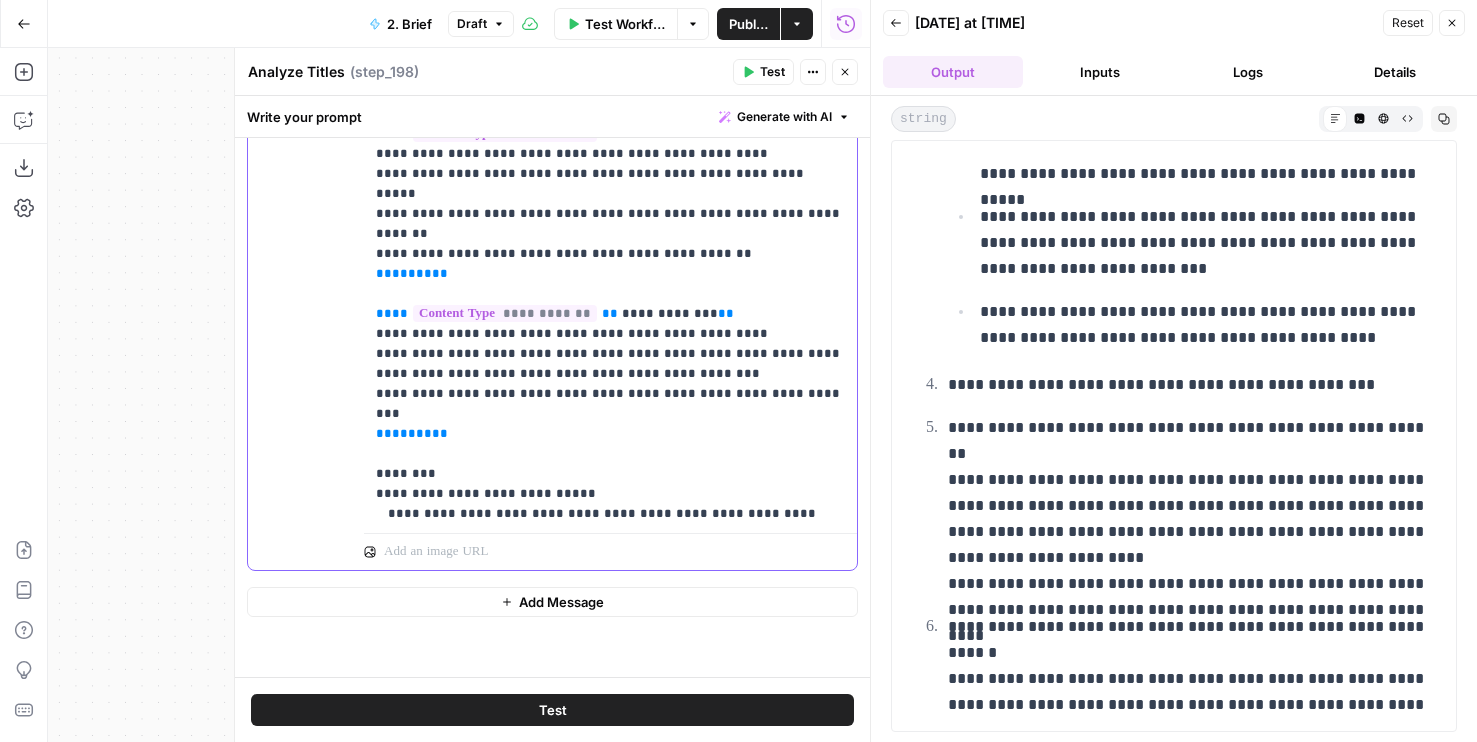 scroll, scrollTop: 642, scrollLeft: 0, axis: vertical 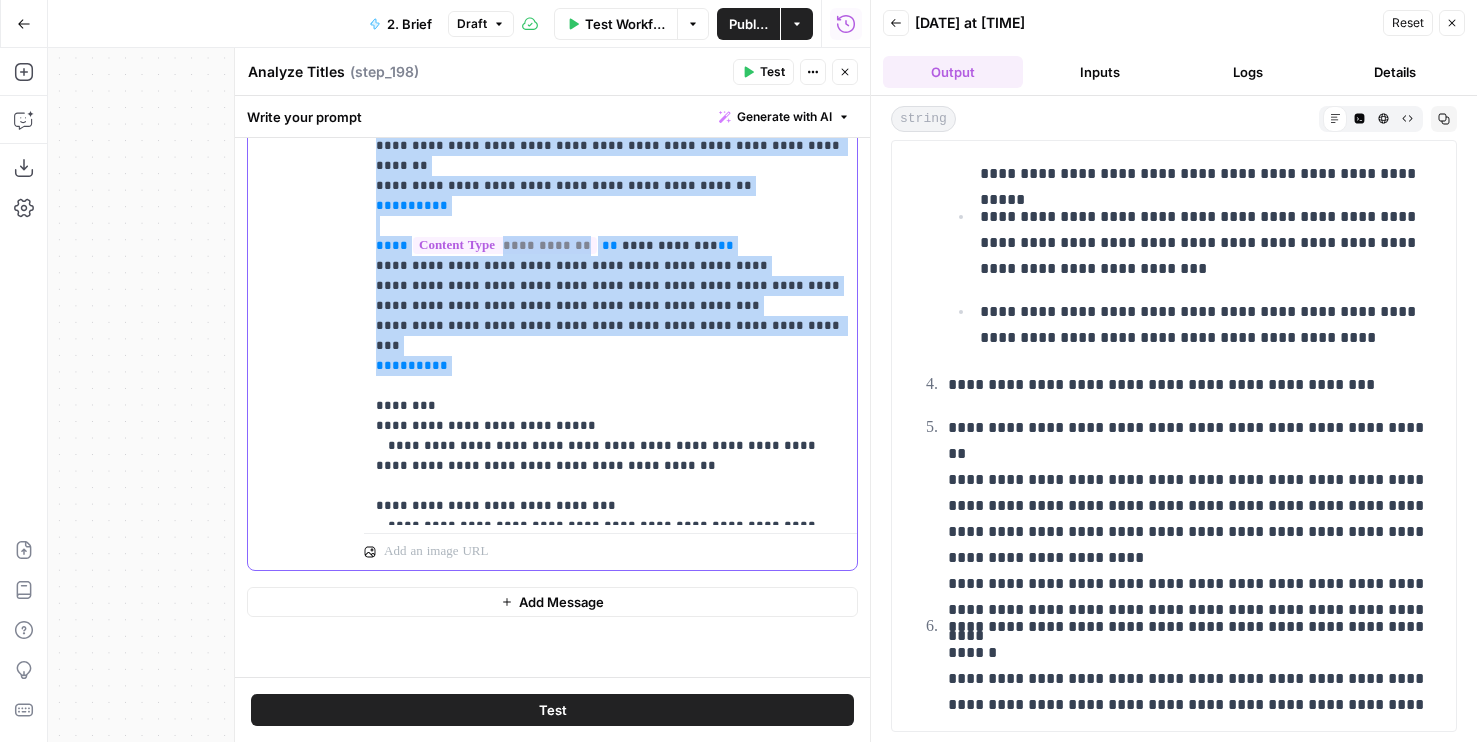 click on "**********" at bounding box center [610, 136] 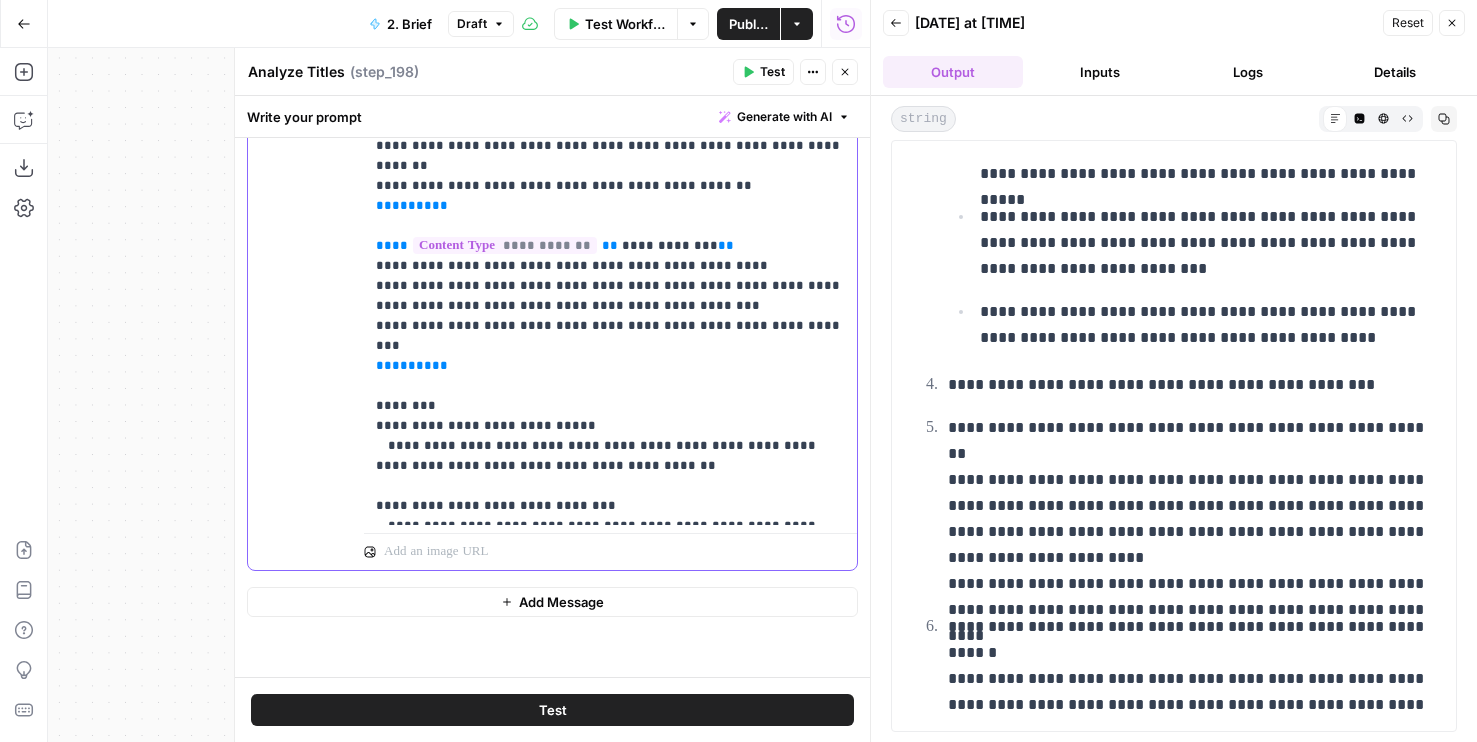 scroll, scrollTop: 406, scrollLeft: 0, axis: vertical 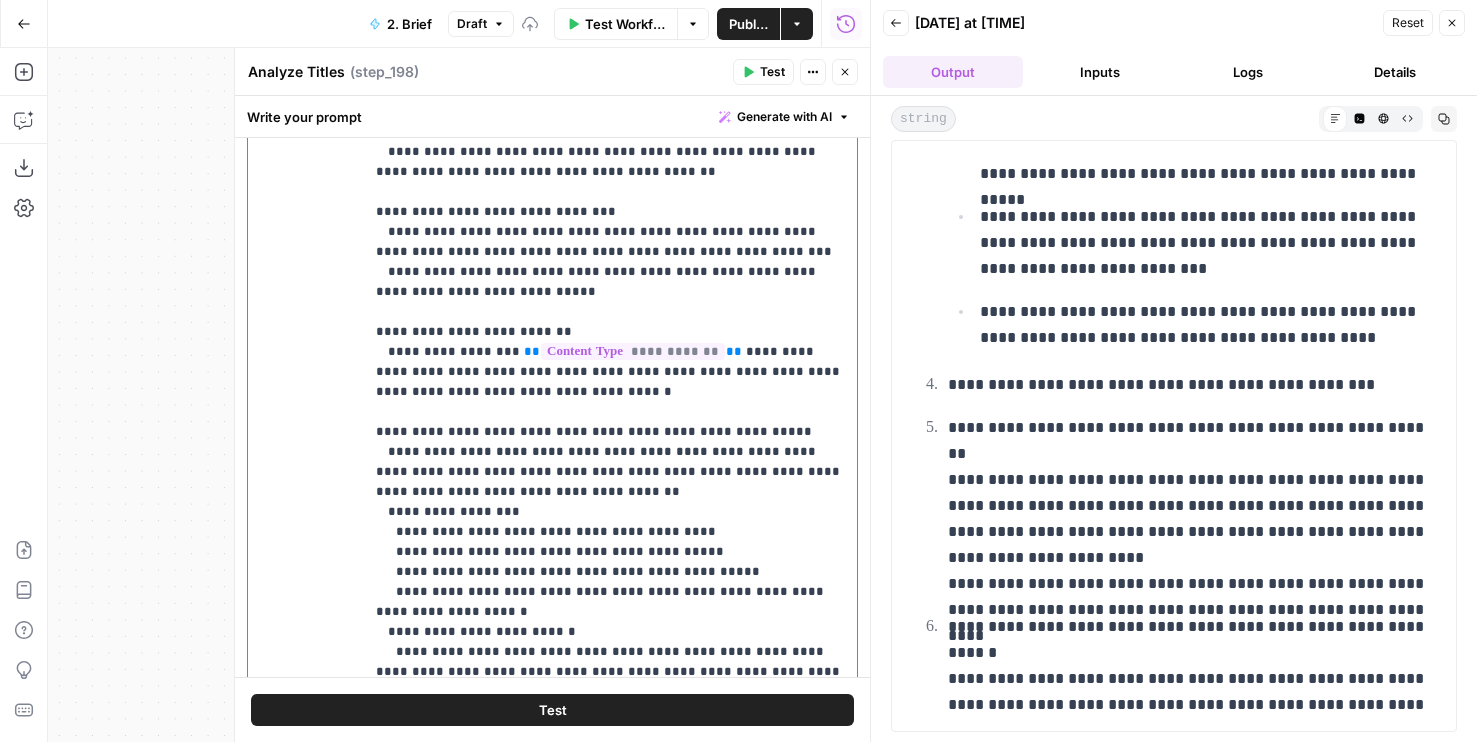 click on "**********" at bounding box center [610, 162] 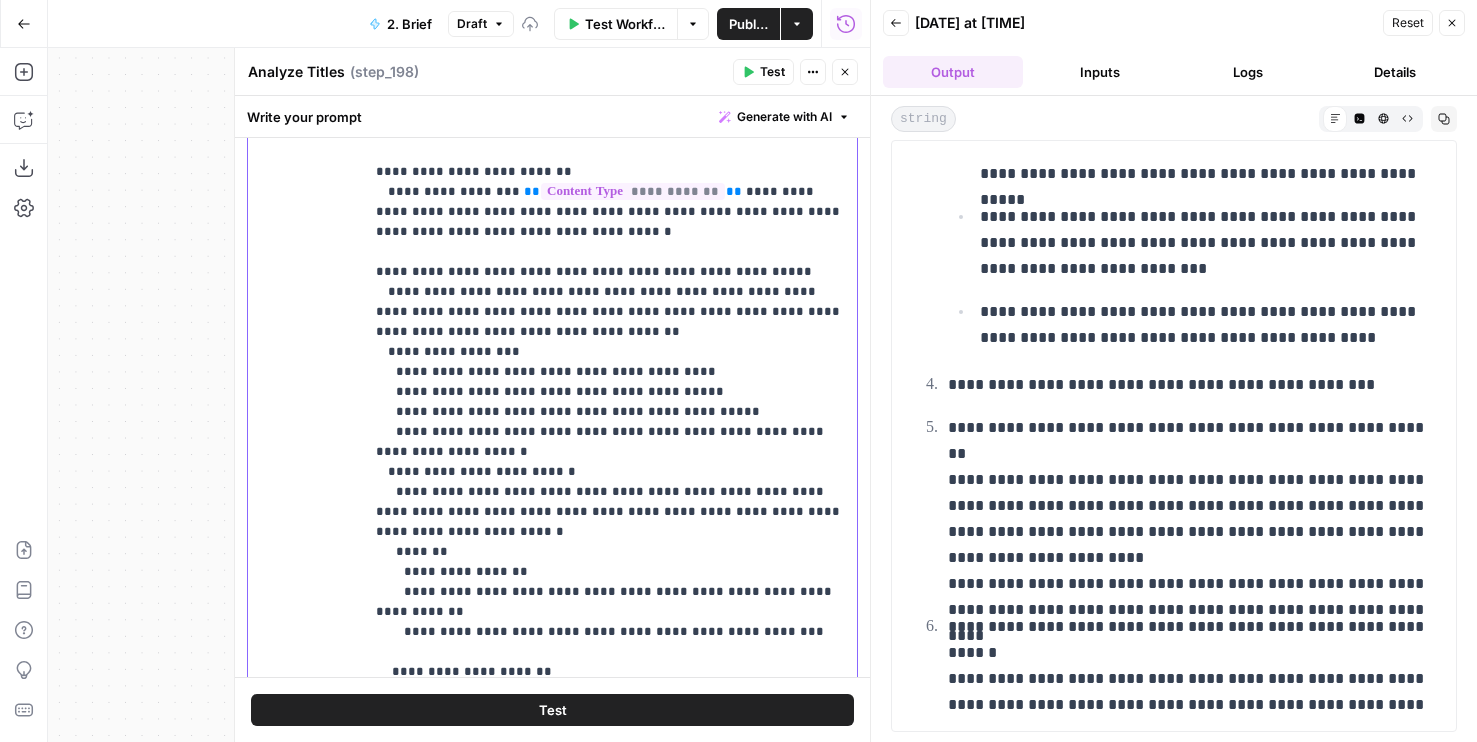 scroll, scrollTop: 841, scrollLeft: 0, axis: vertical 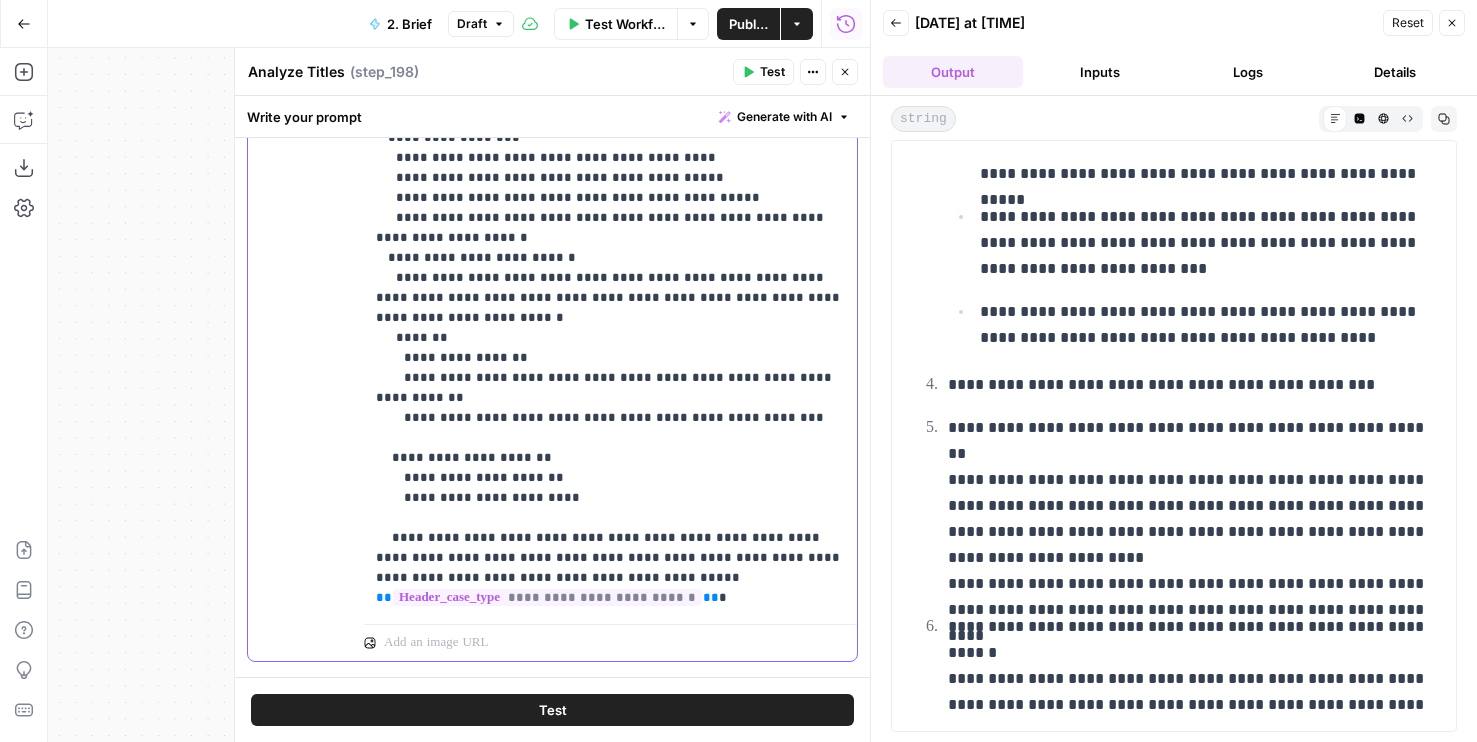 click on "**********" at bounding box center [610, -212] 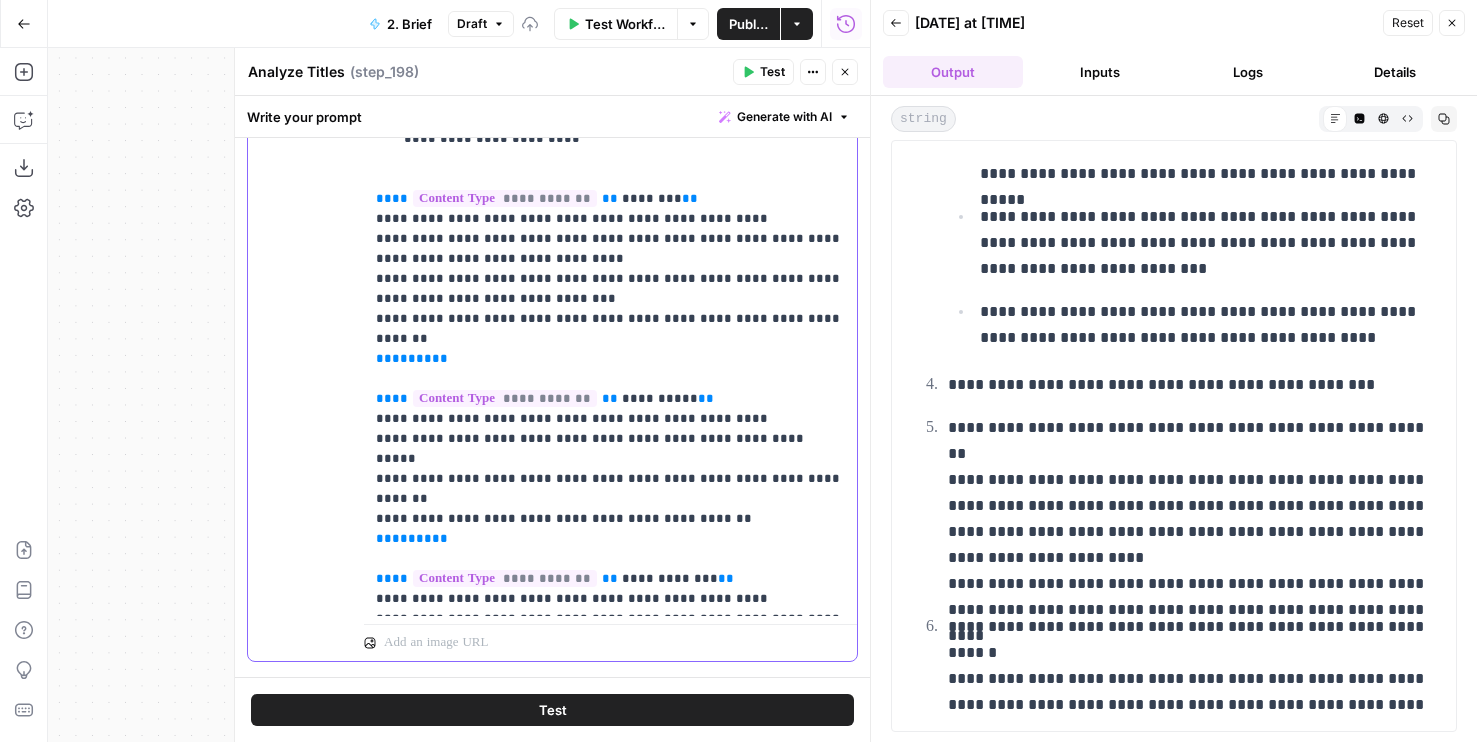 scroll, scrollTop: 1223, scrollLeft: 0, axis: vertical 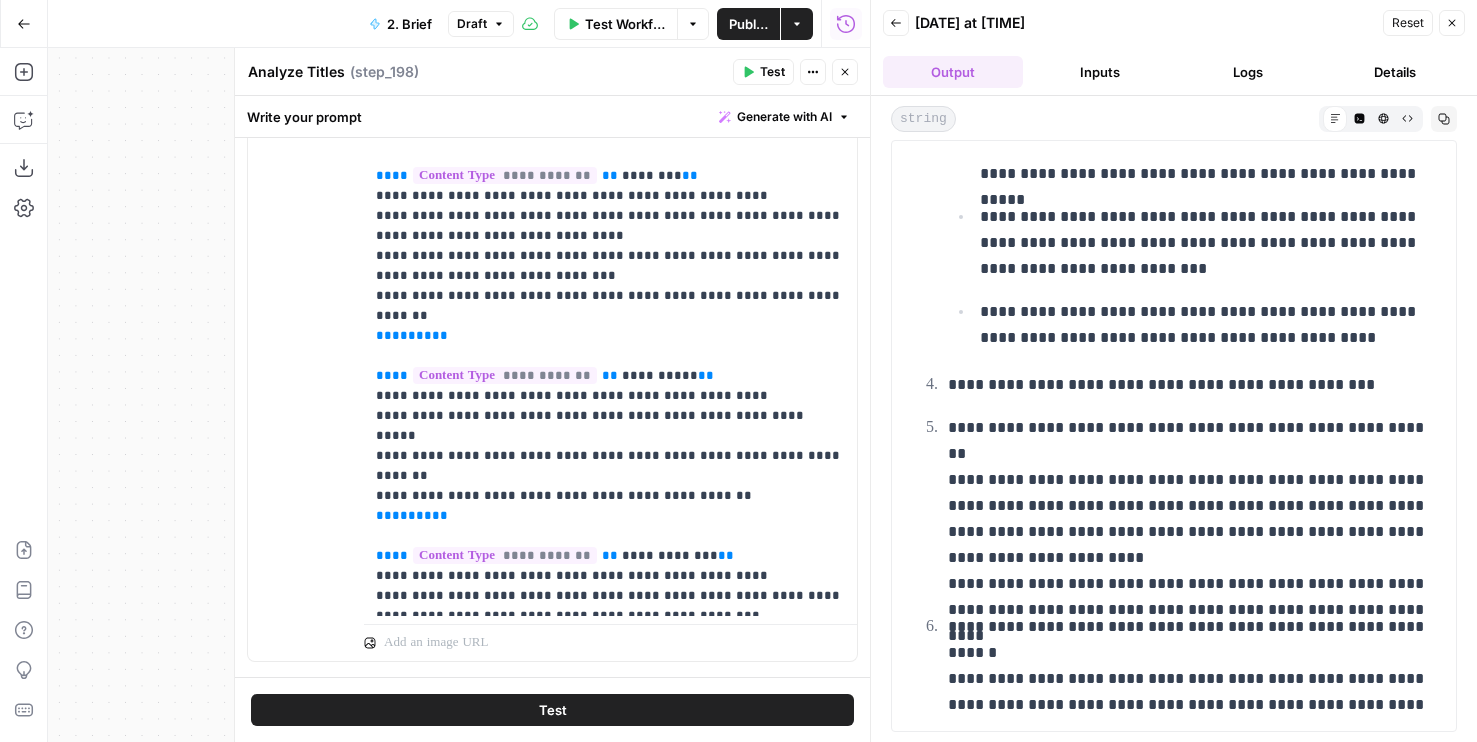 click on "Logs" at bounding box center [1248, 72] 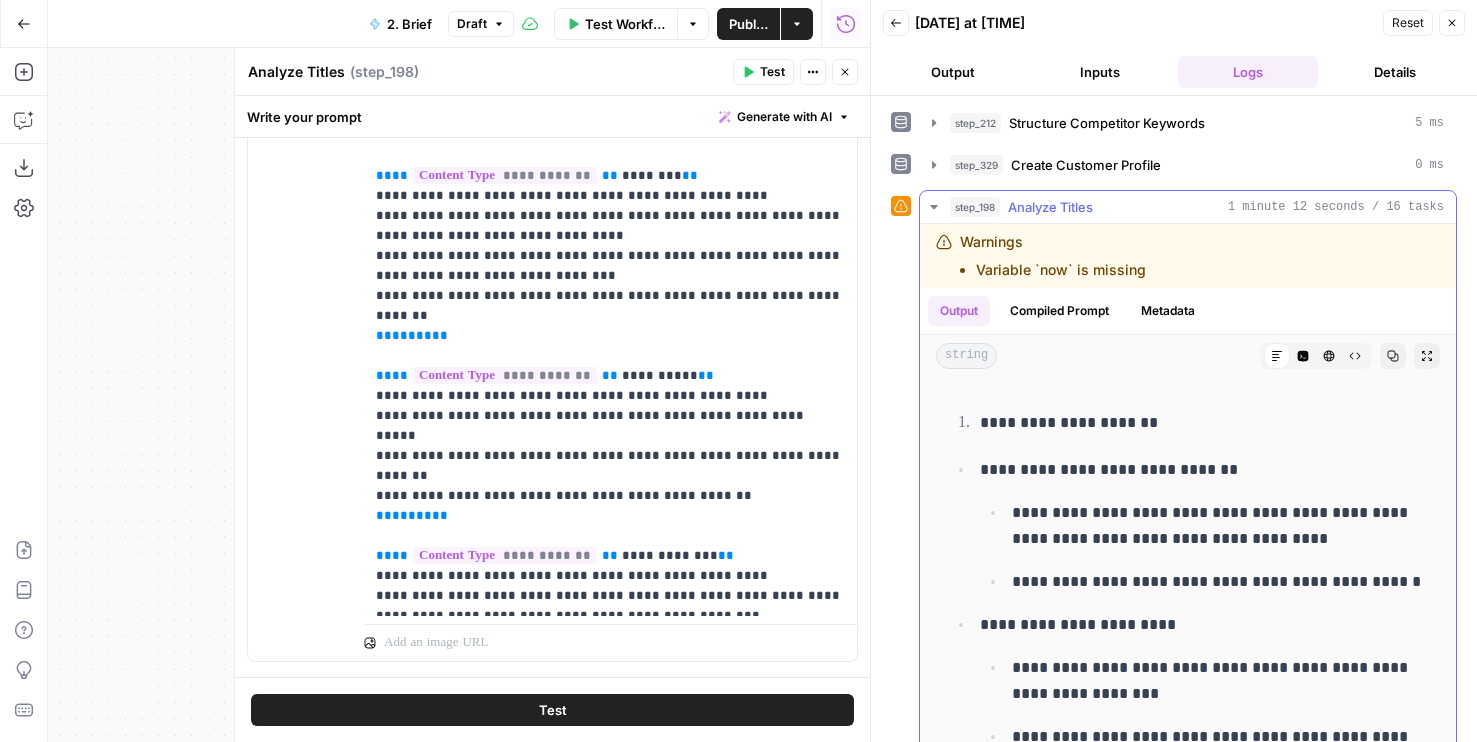 click on "Compiled Prompt" at bounding box center (1059, 311) 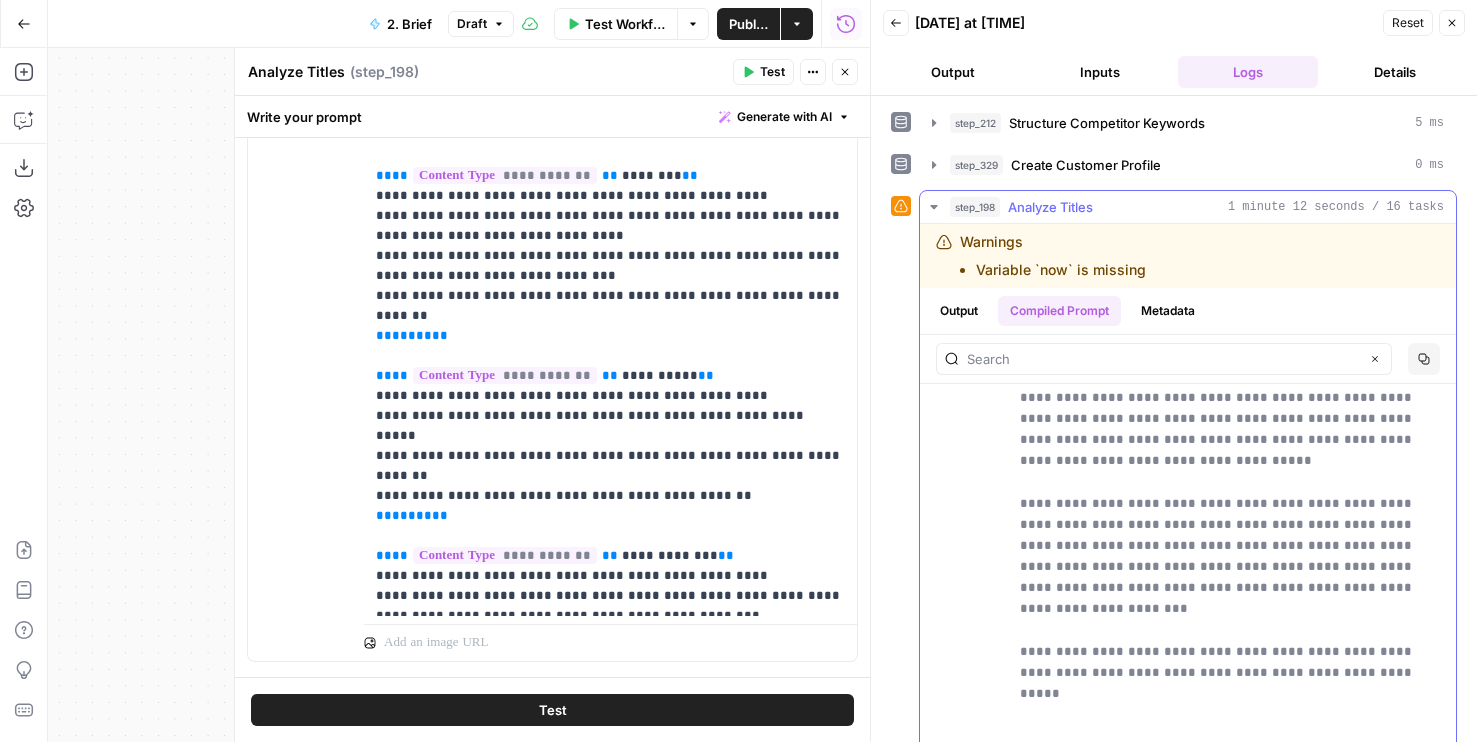scroll, scrollTop: 891, scrollLeft: 0, axis: vertical 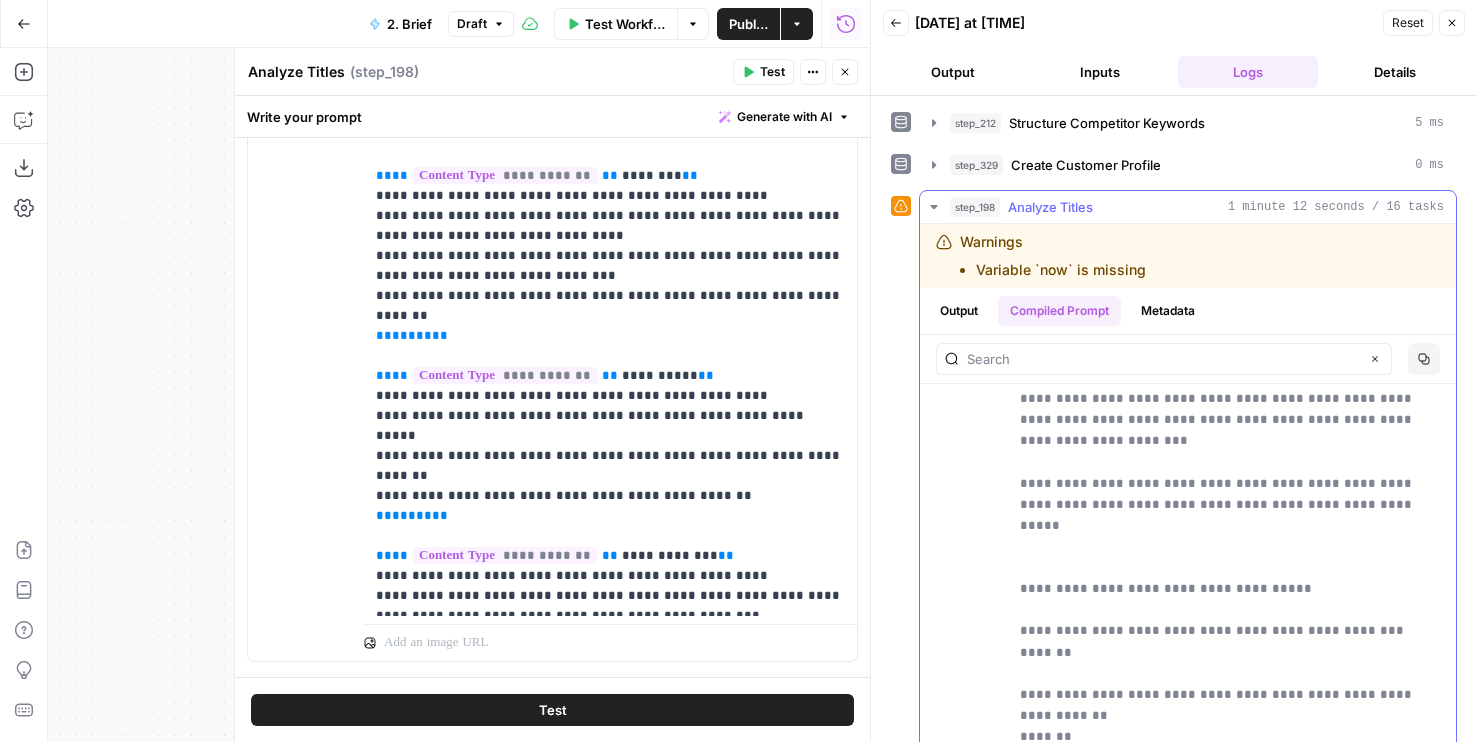 click on "**********" at bounding box center (1232, 1486) 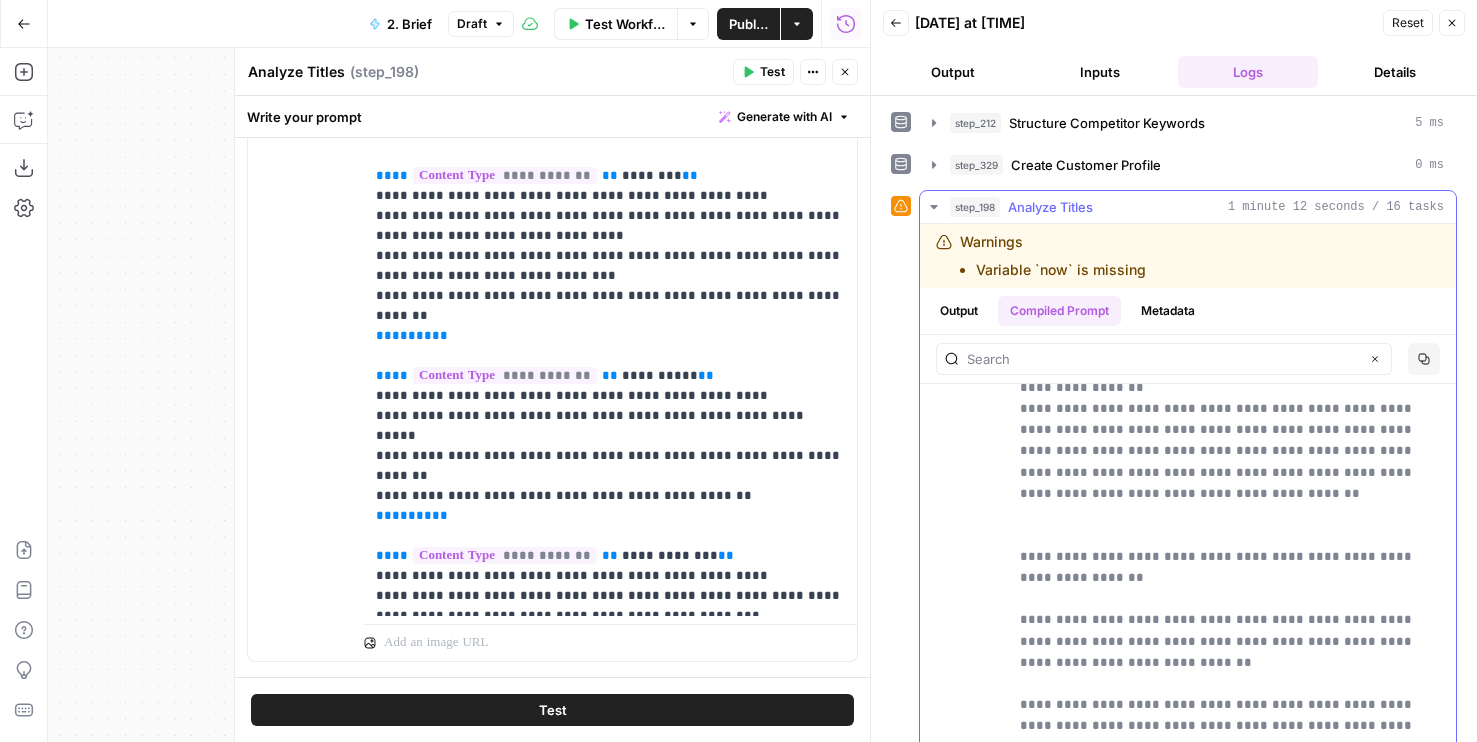 scroll, scrollTop: 0, scrollLeft: 0, axis: both 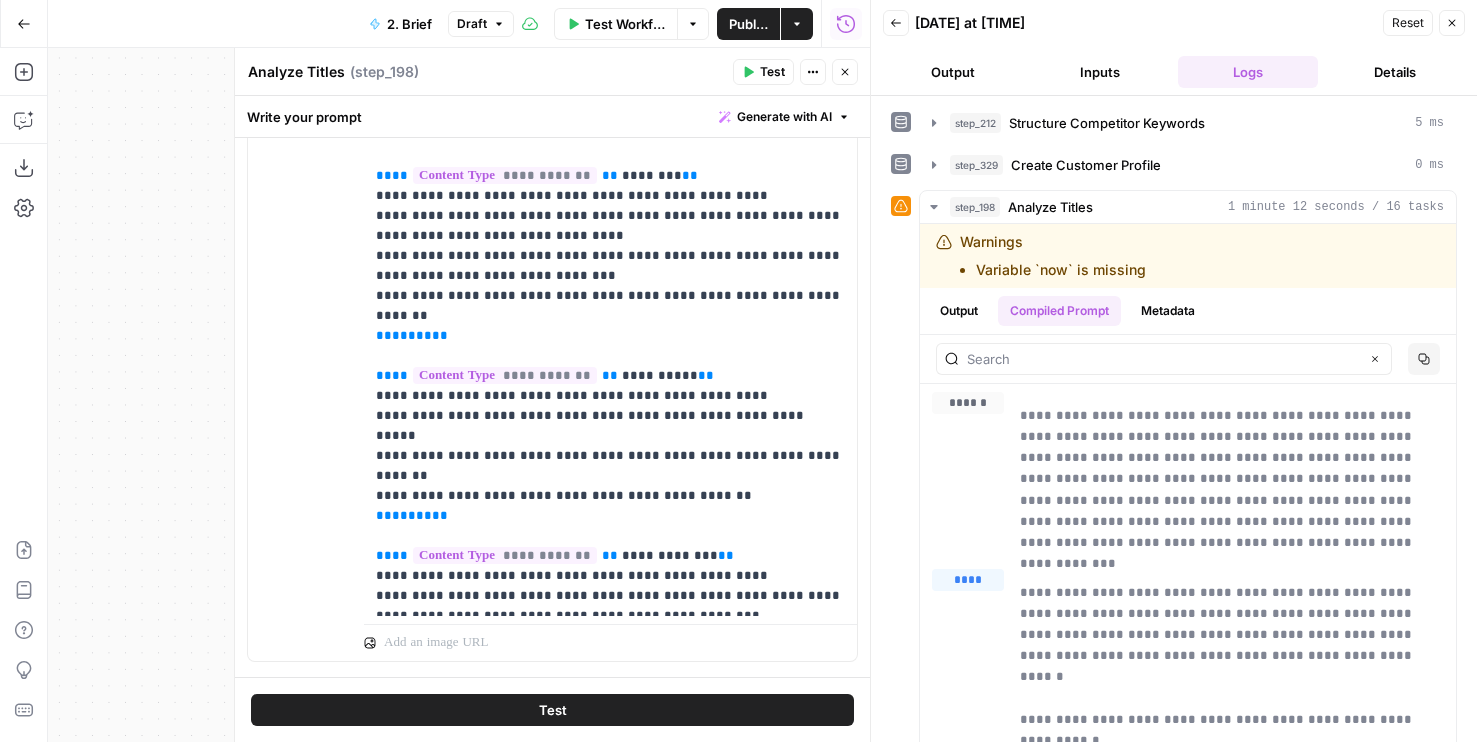click on "Test" at bounding box center (552, 710) 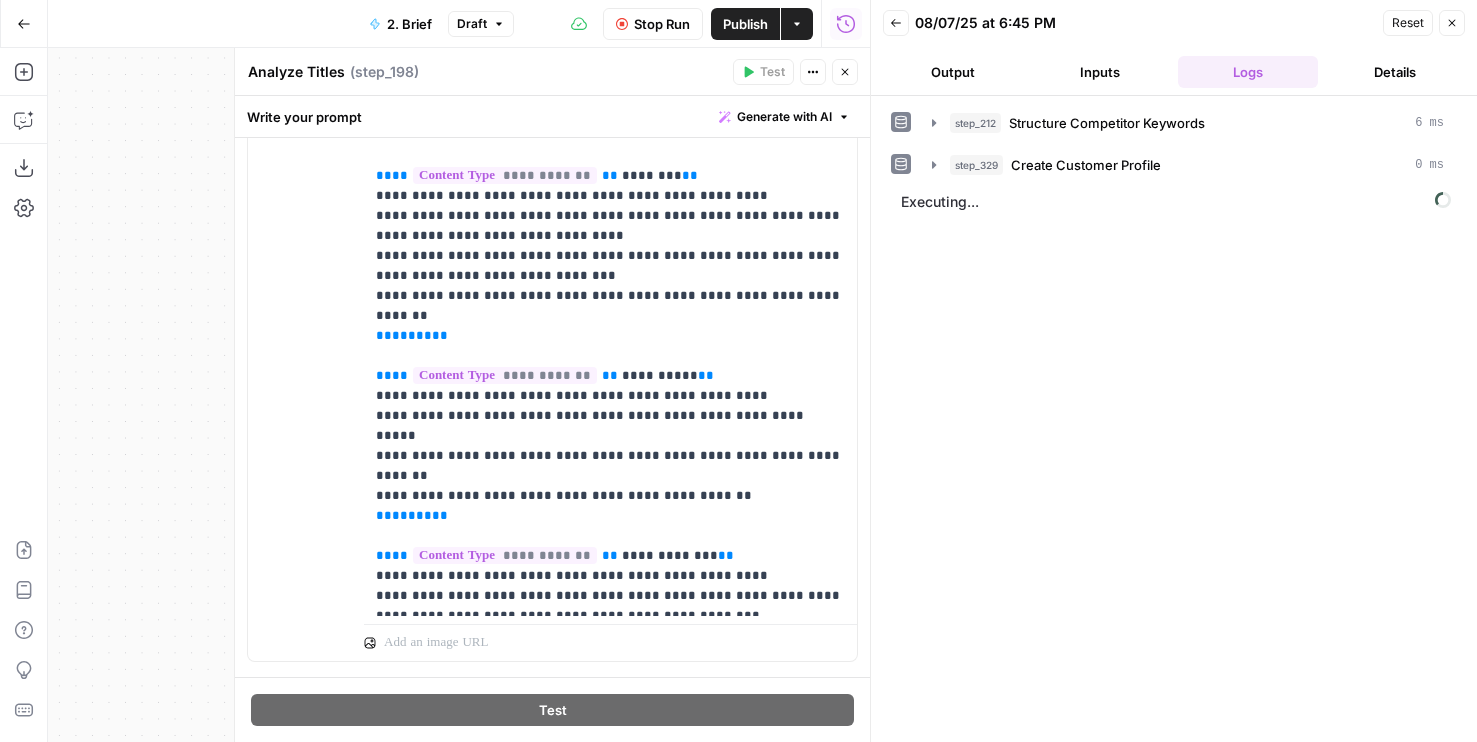 click on "Output" at bounding box center [953, 72] 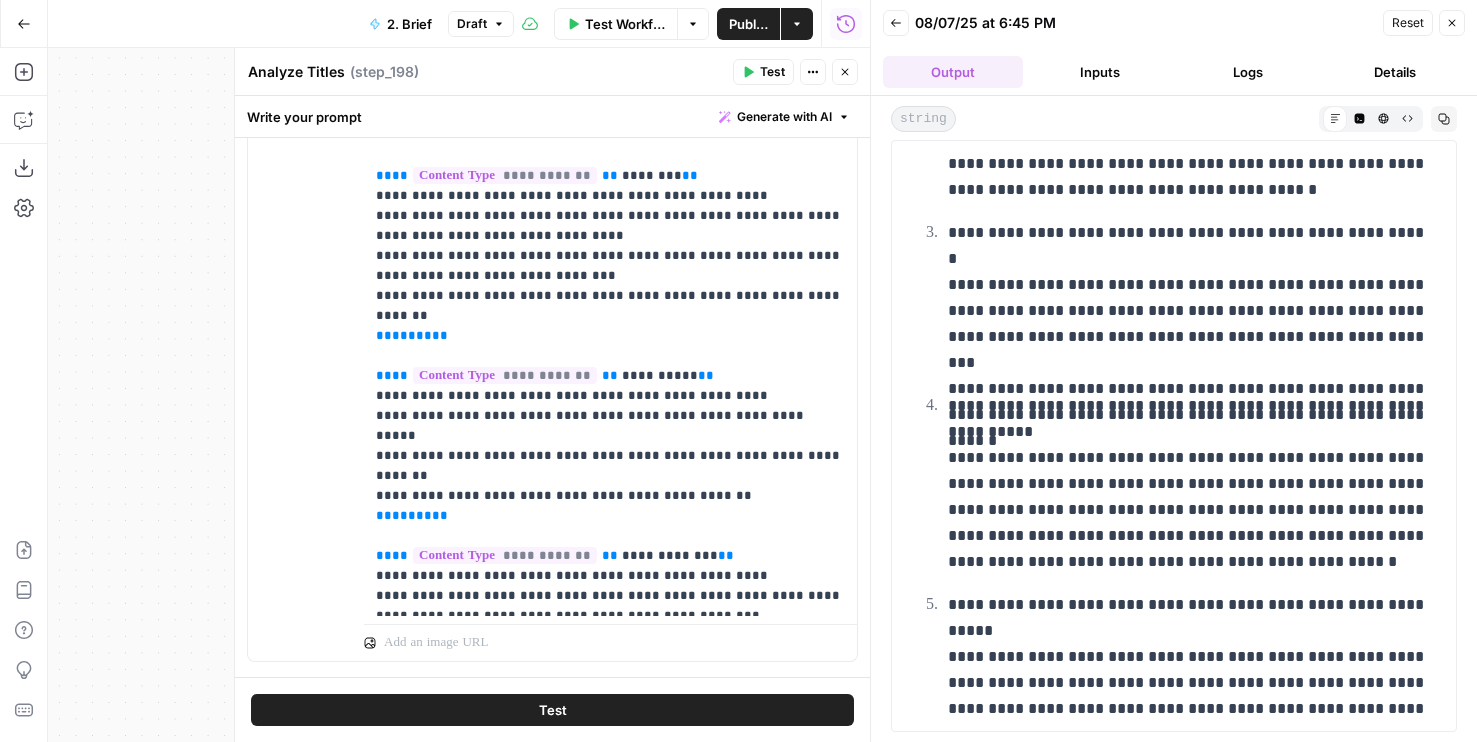 scroll, scrollTop: 2212, scrollLeft: 0, axis: vertical 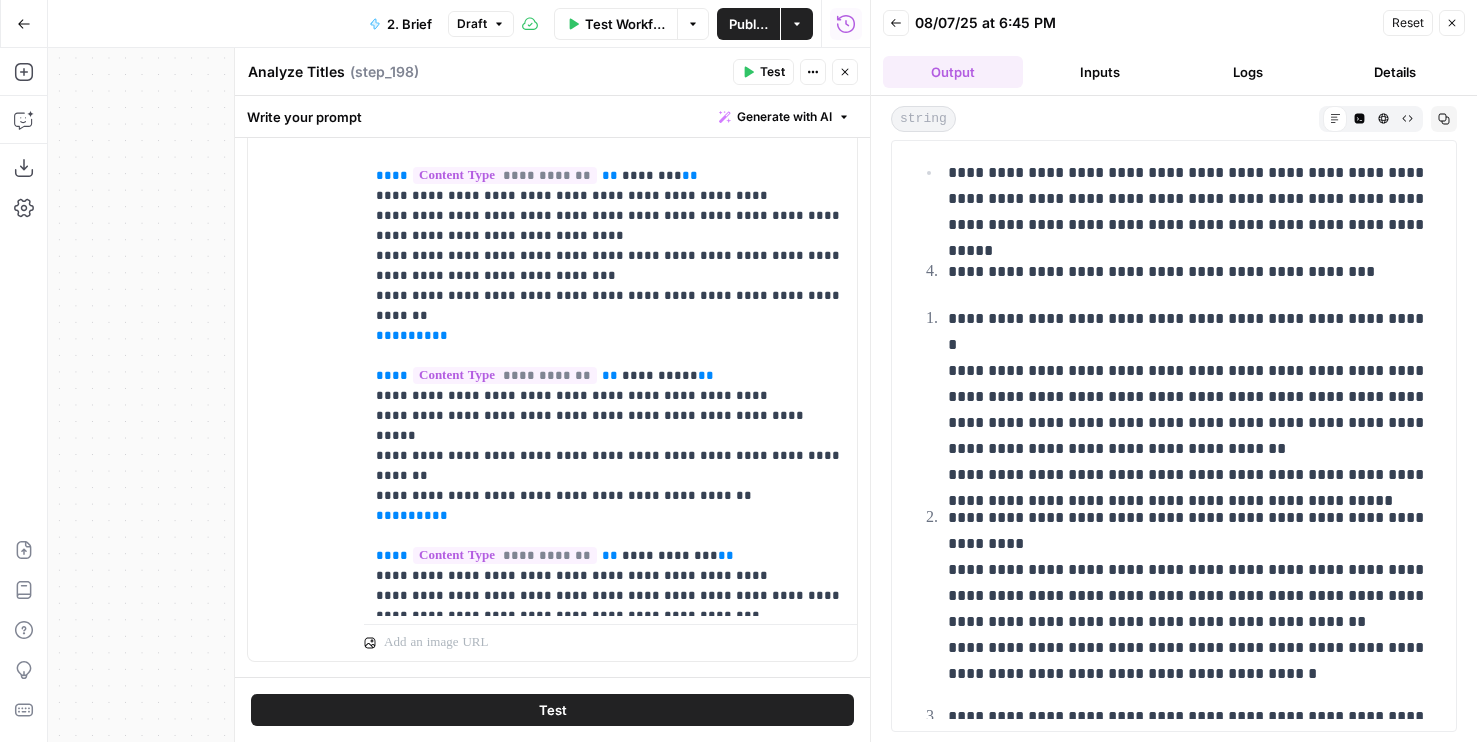 click on "Inputs" at bounding box center (1101, 72) 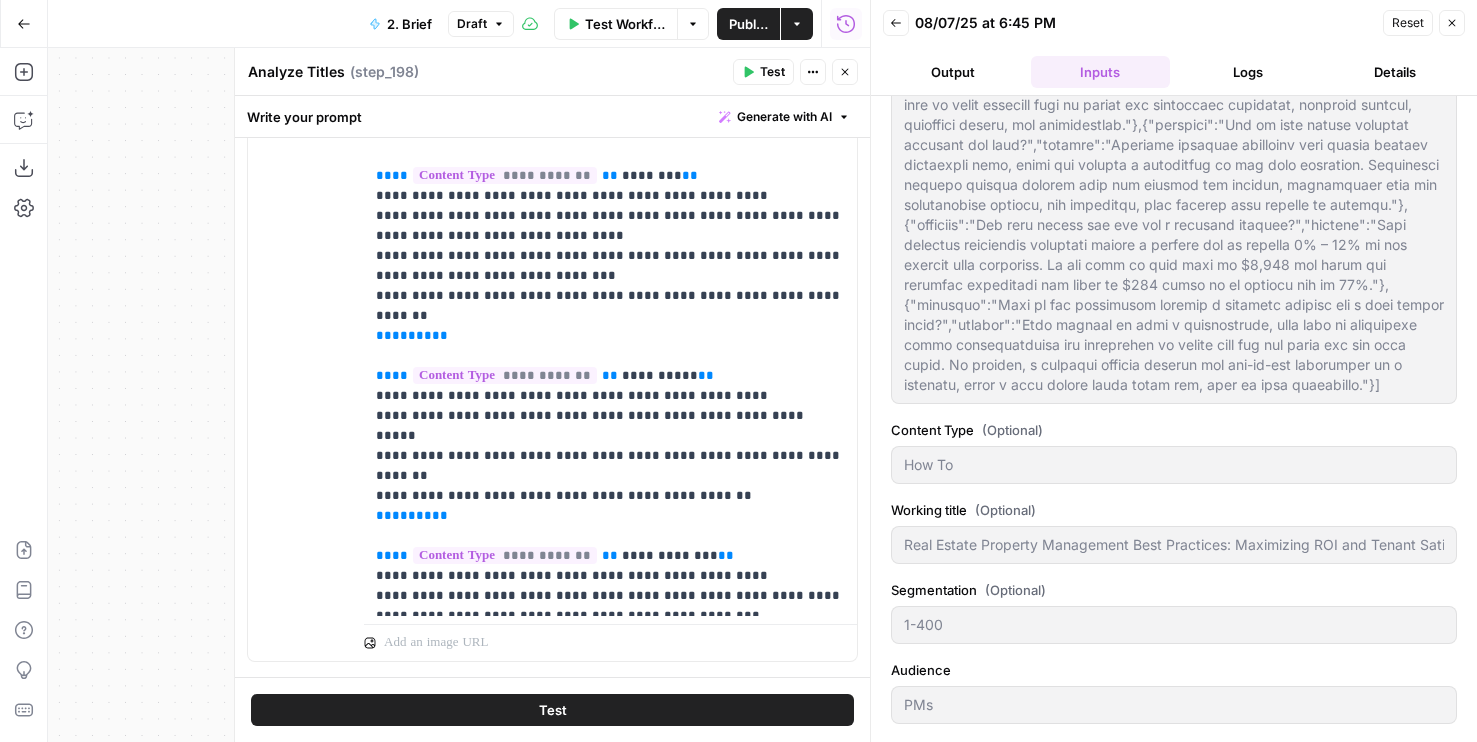 scroll, scrollTop: 0, scrollLeft: 0, axis: both 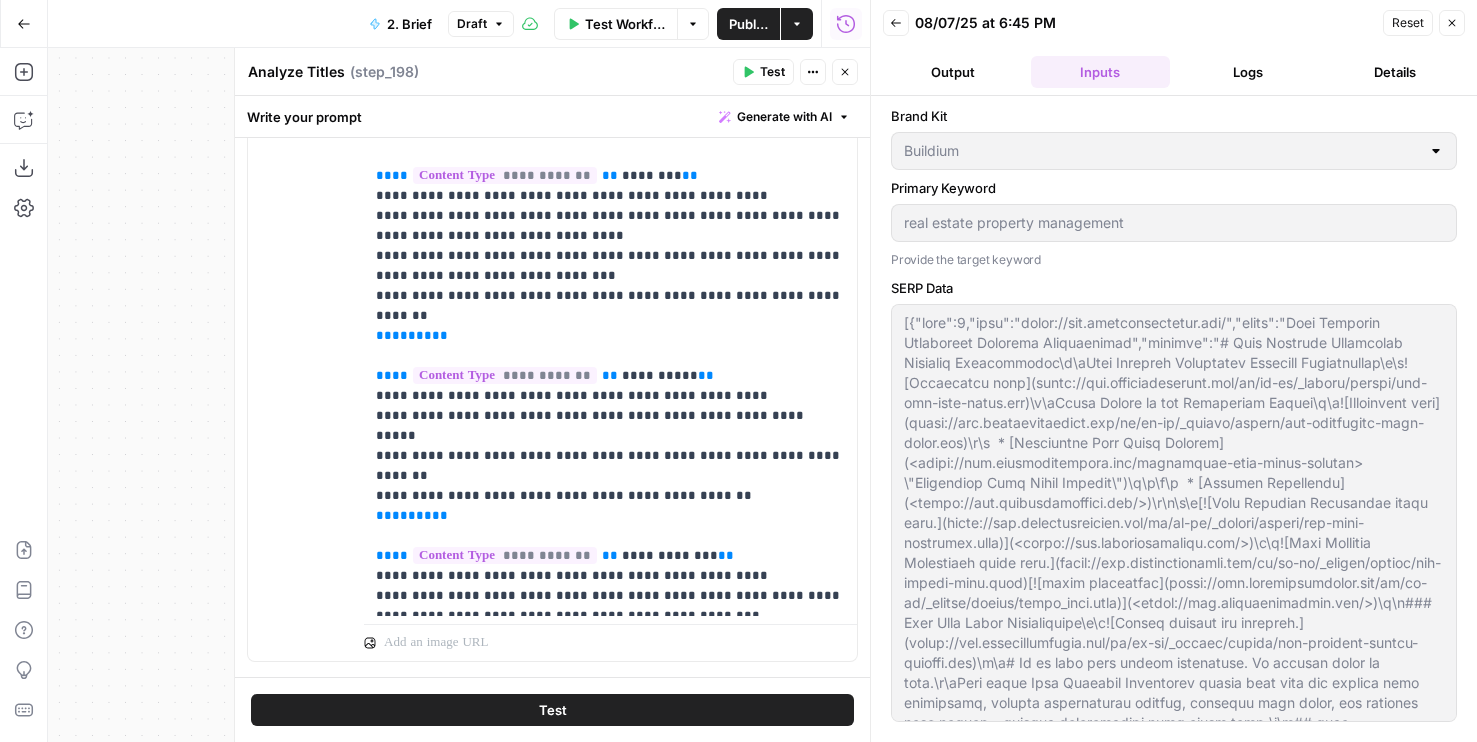 click on "Output" at bounding box center [953, 72] 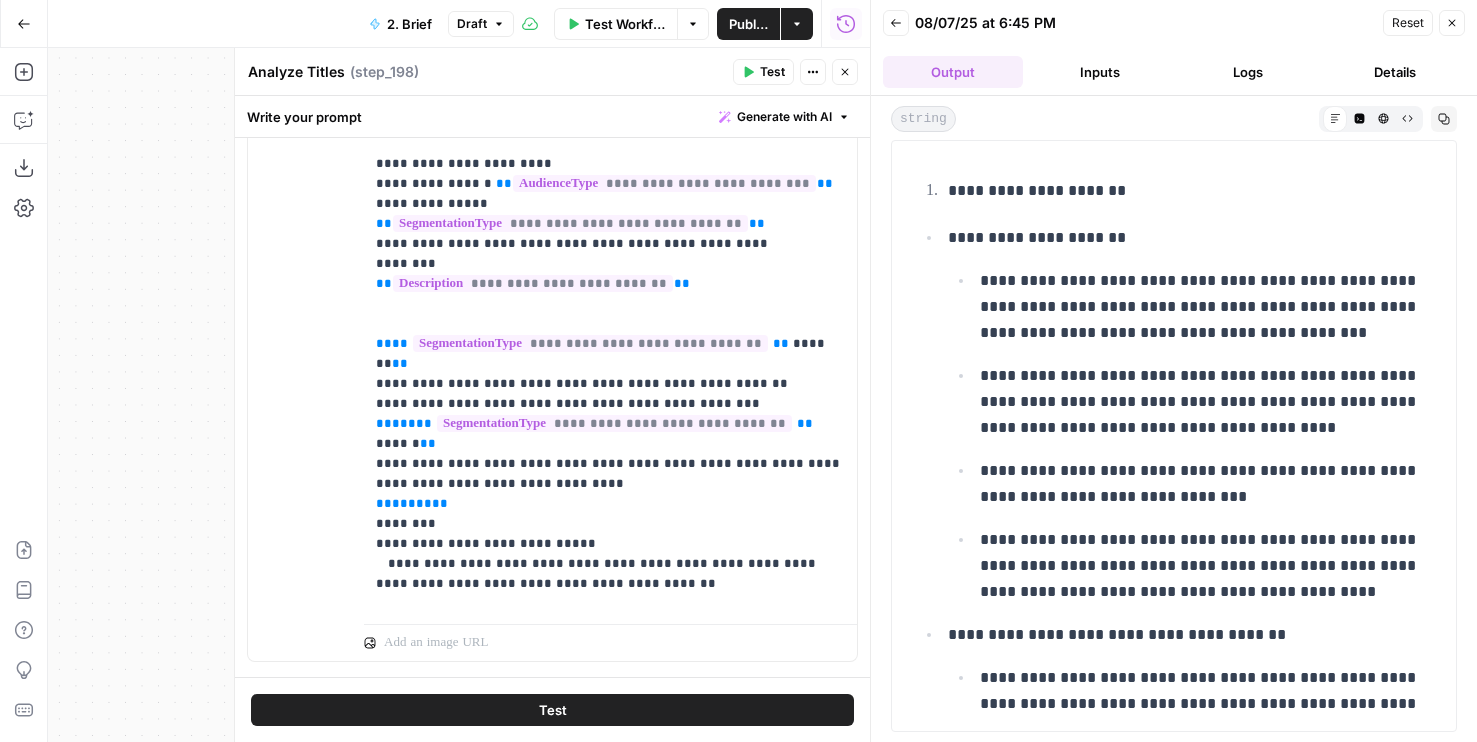 scroll, scrollTop: 0, scrollLeft: 0, axis: both 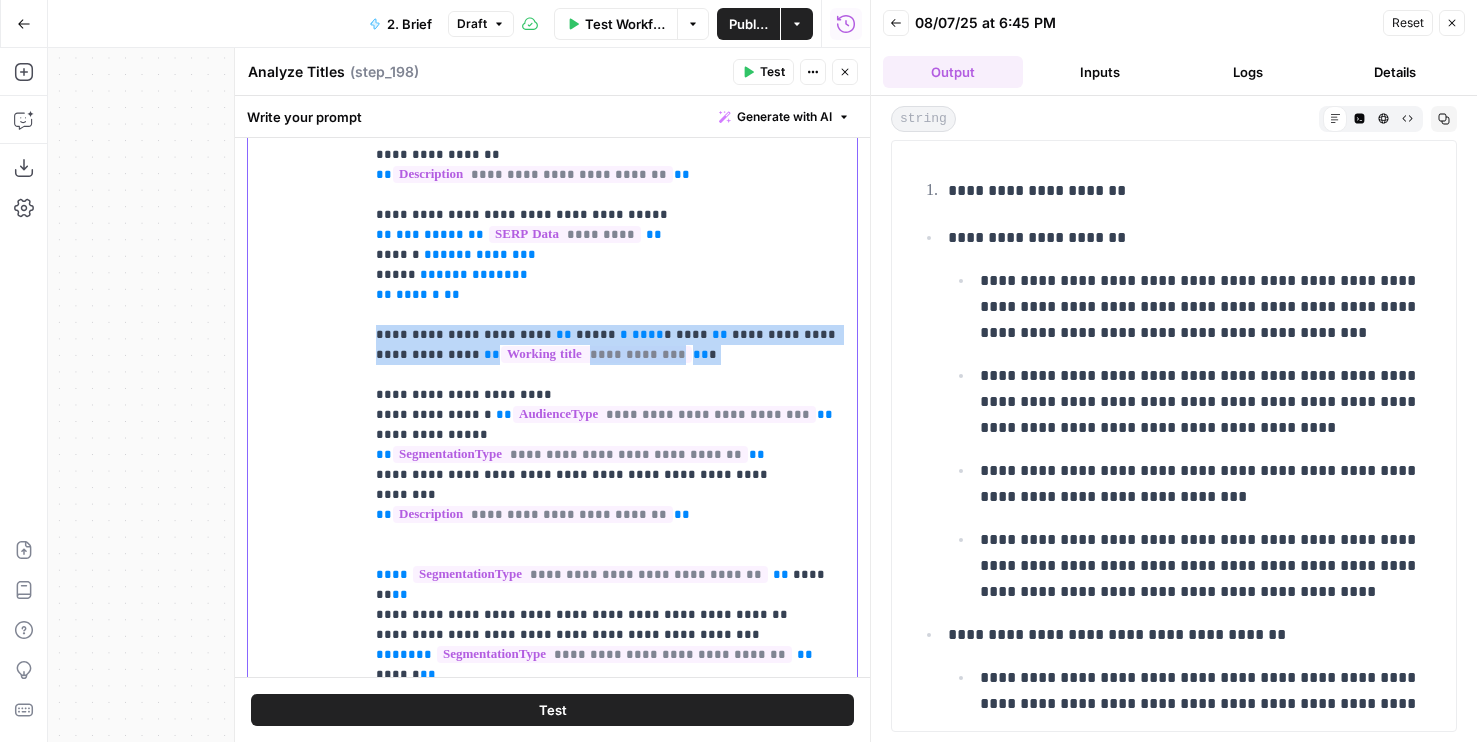 drag, startPoint x: 650, startPoint y: 353, endPoint x: 347, endPoint y: 331, distance: 303.79764 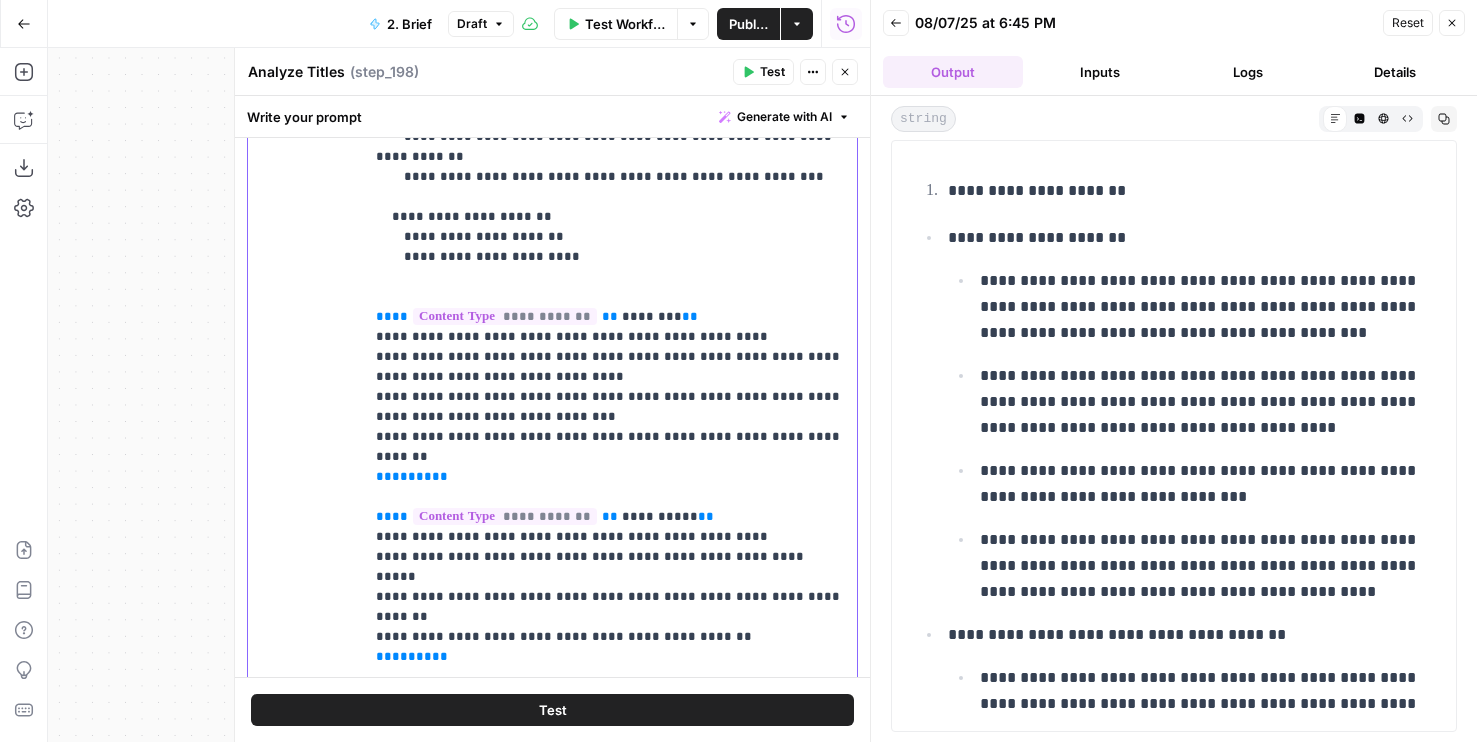 scroll, scrollTop: 1281, scrollLeft: 0, axis: vertical 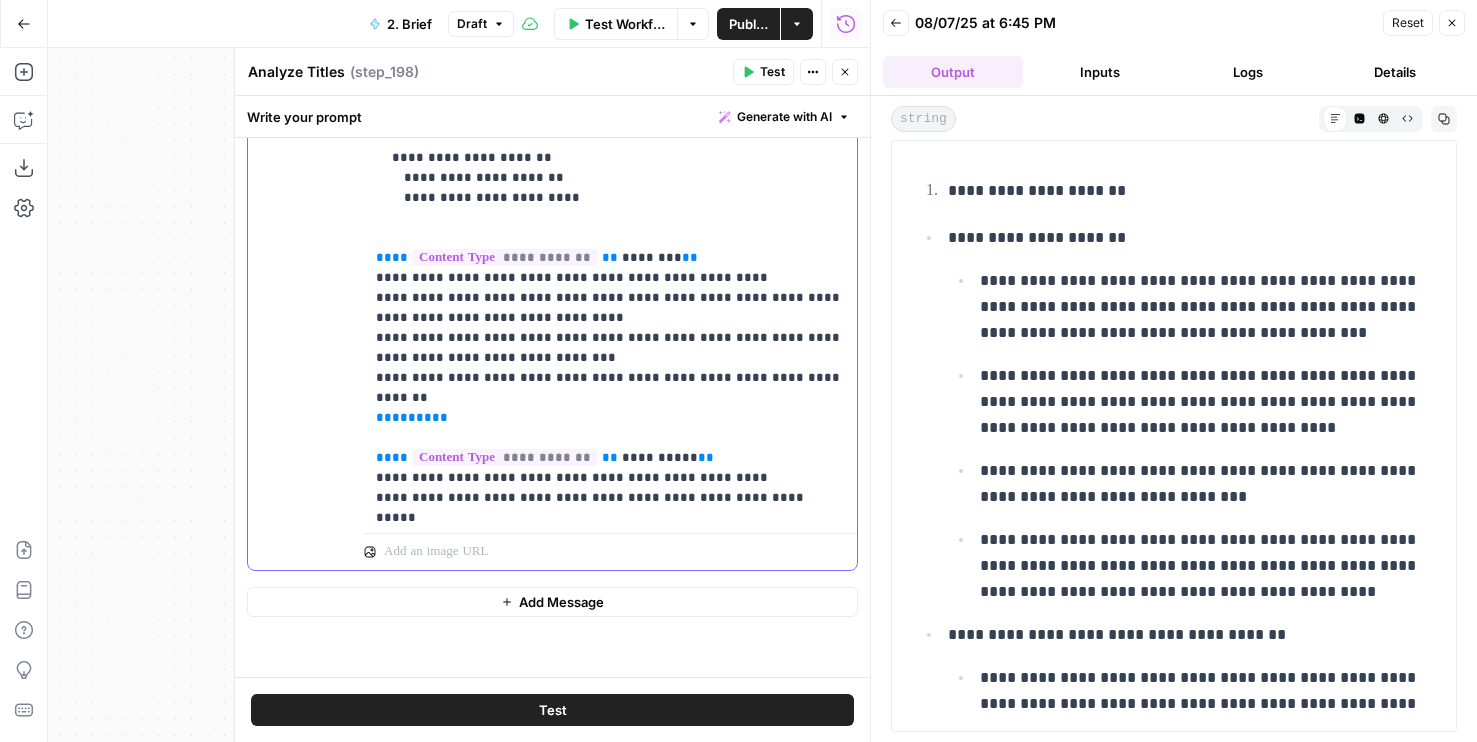 click on "**********" at bounding box center (610, -232) 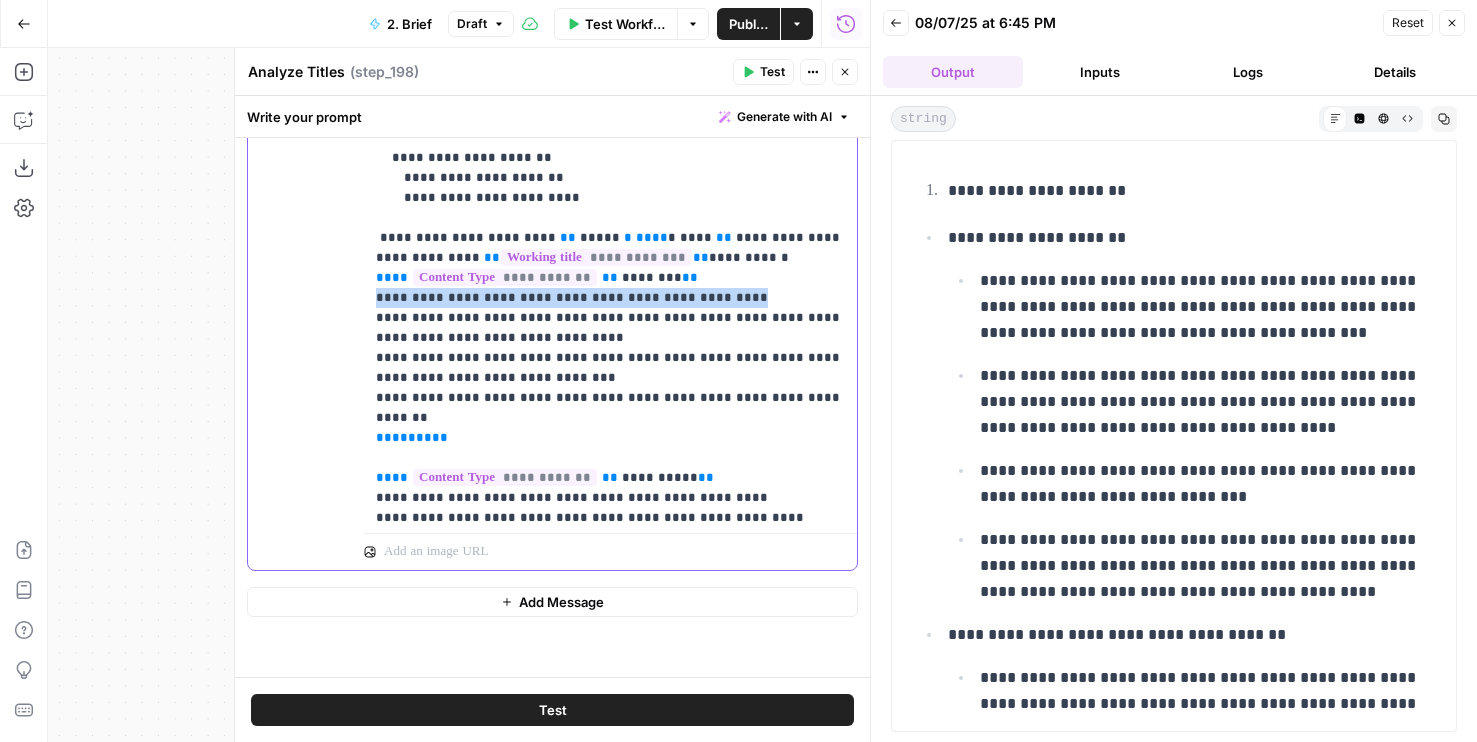 drag, startPoint x: 724, startPoint y: 297, endPoint x: 247, endPoint y: 297, distance: 477 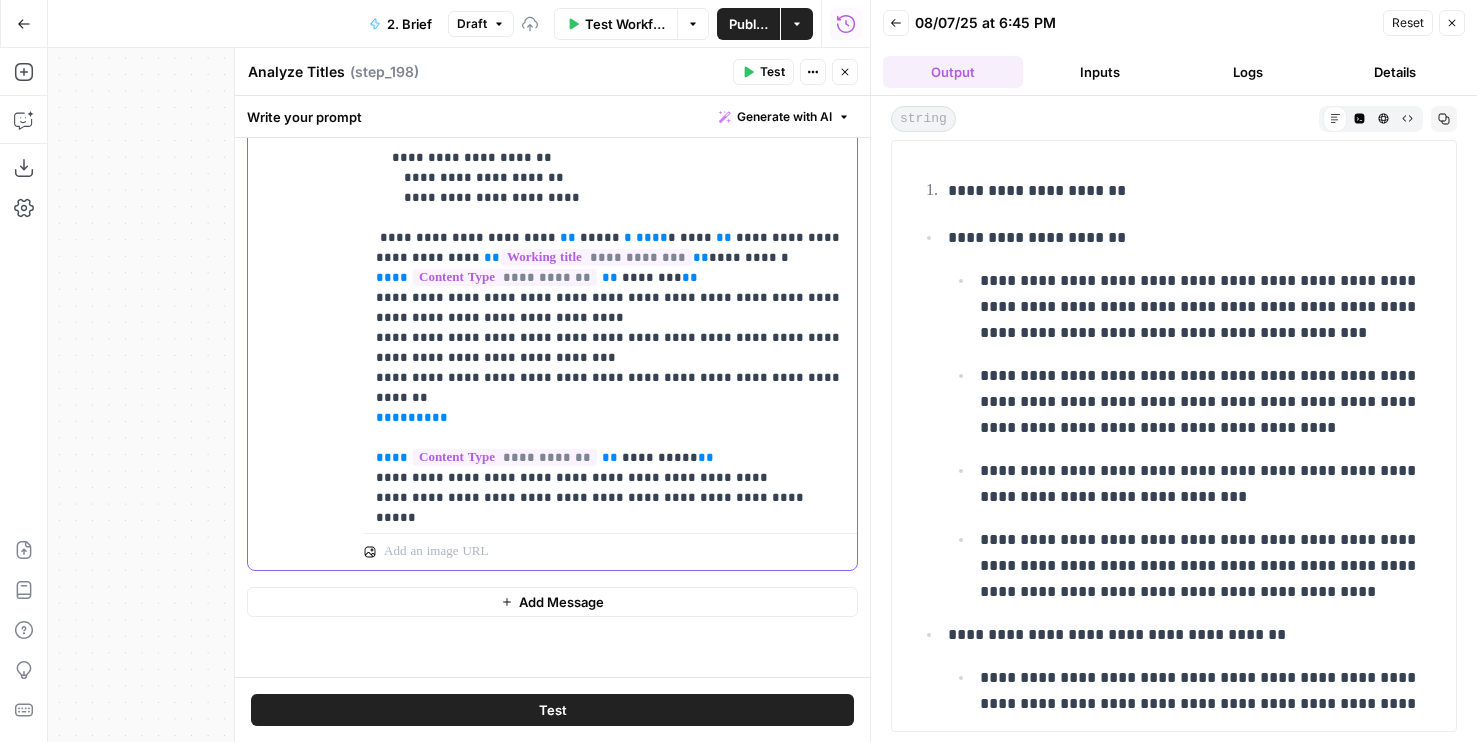 click on "**********" at bounding box center [610, -232] 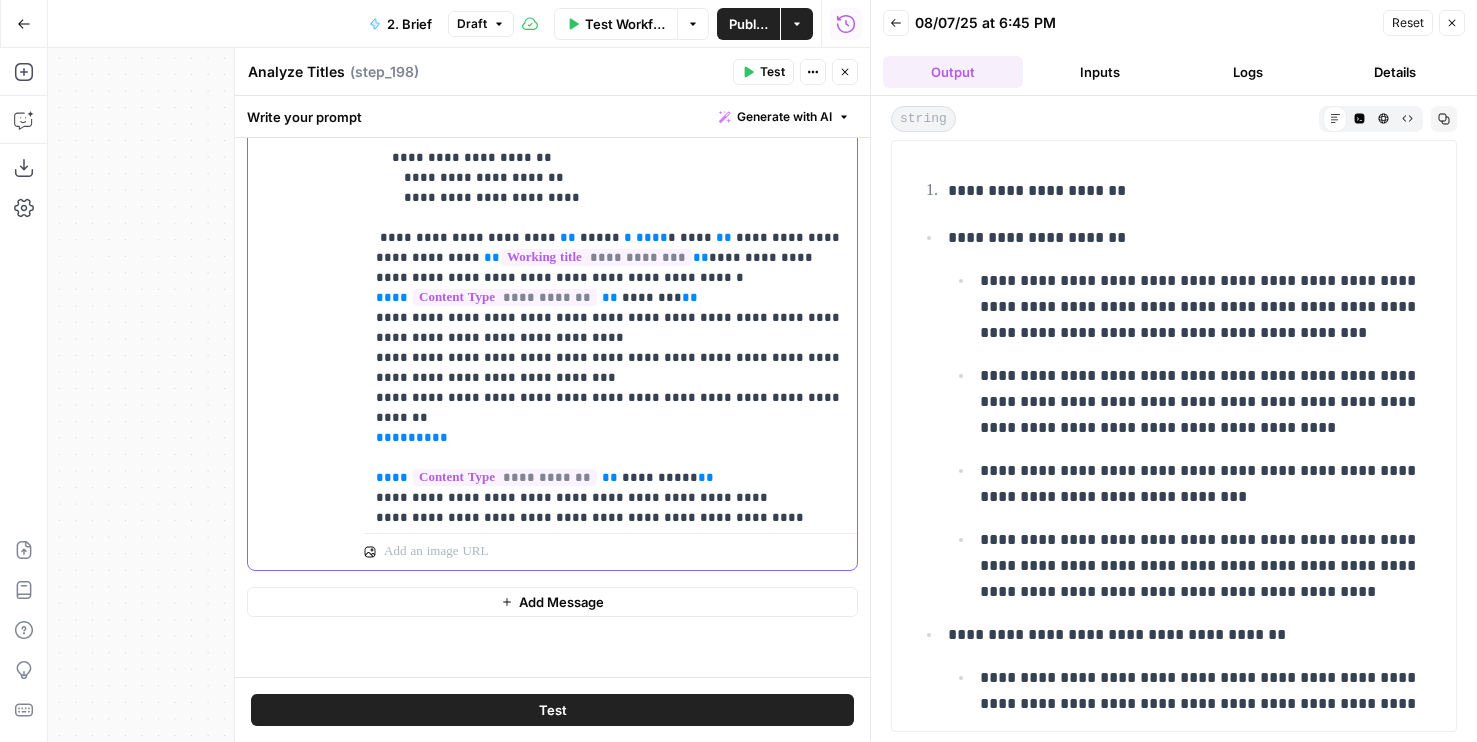 click on "**********" at bounding box center [610, -222] 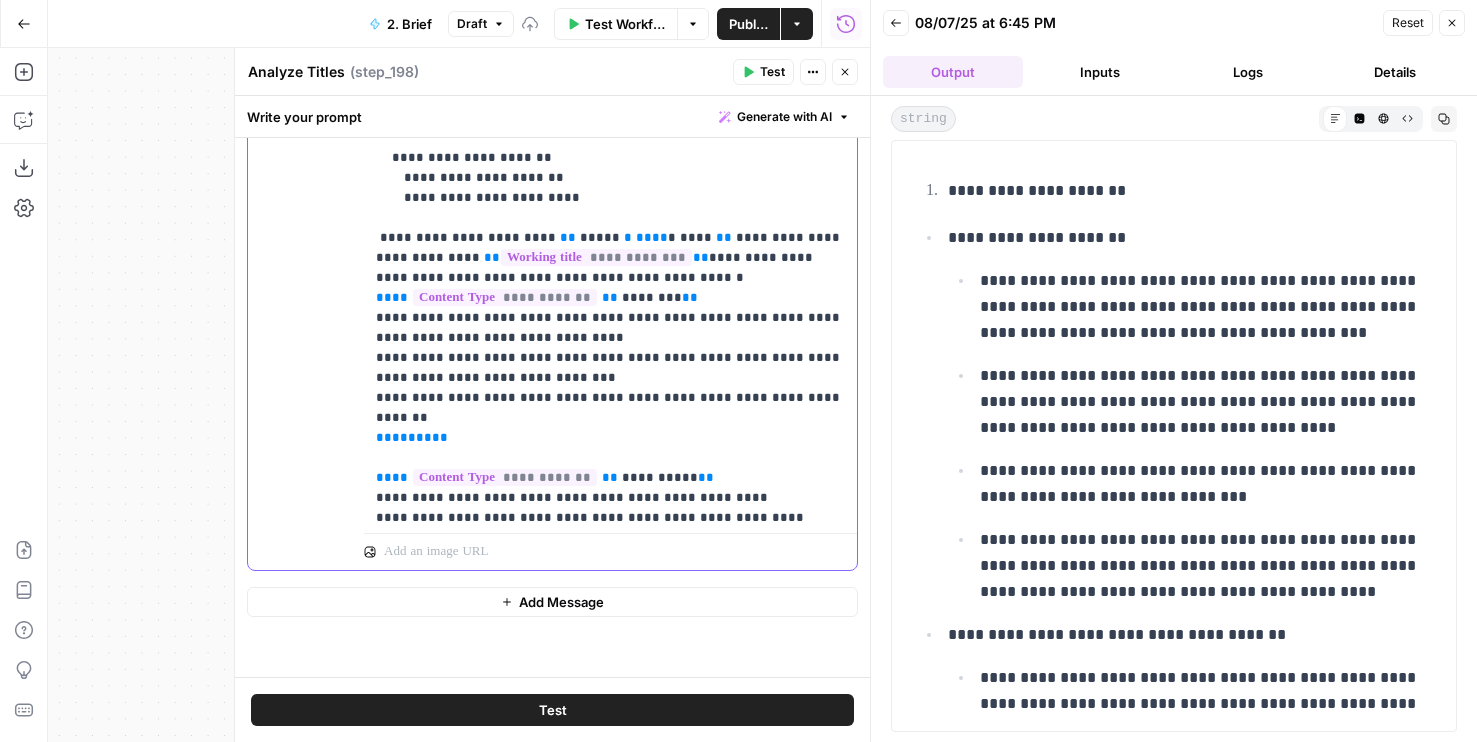 click on "**********" at bounding box center (610, -222) 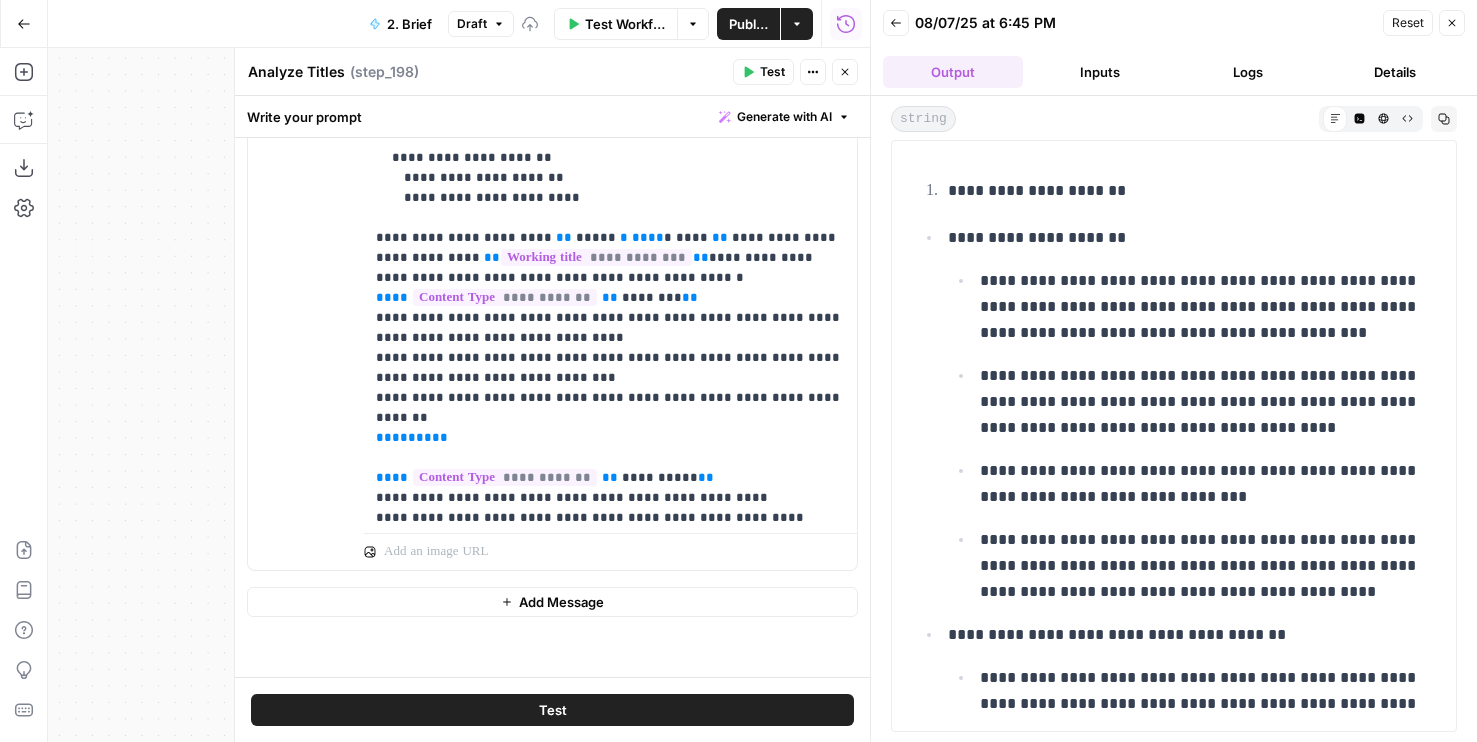 click on "Test" at bounding box center (552, 710) 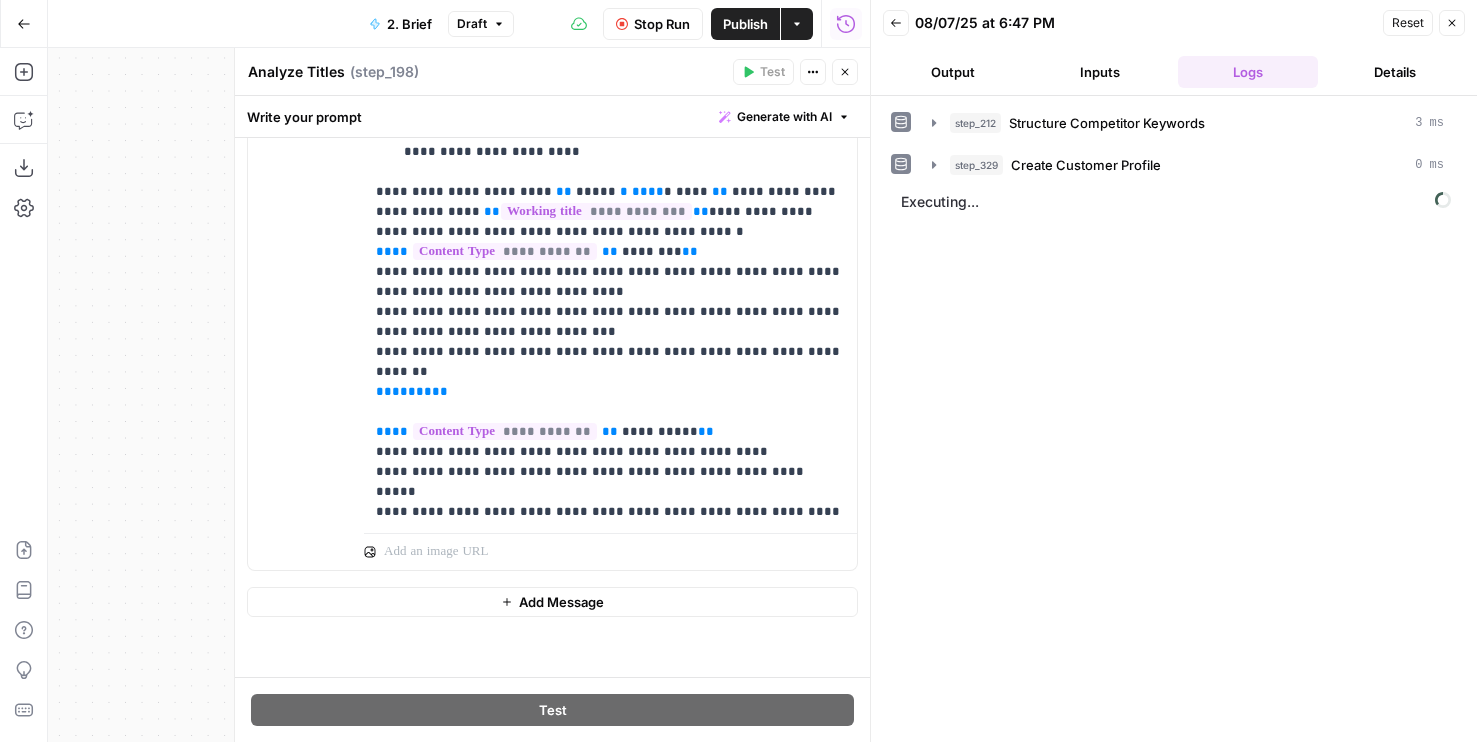 scroll, scrollTop: 974, scrollLeft: 0, axis: vertical 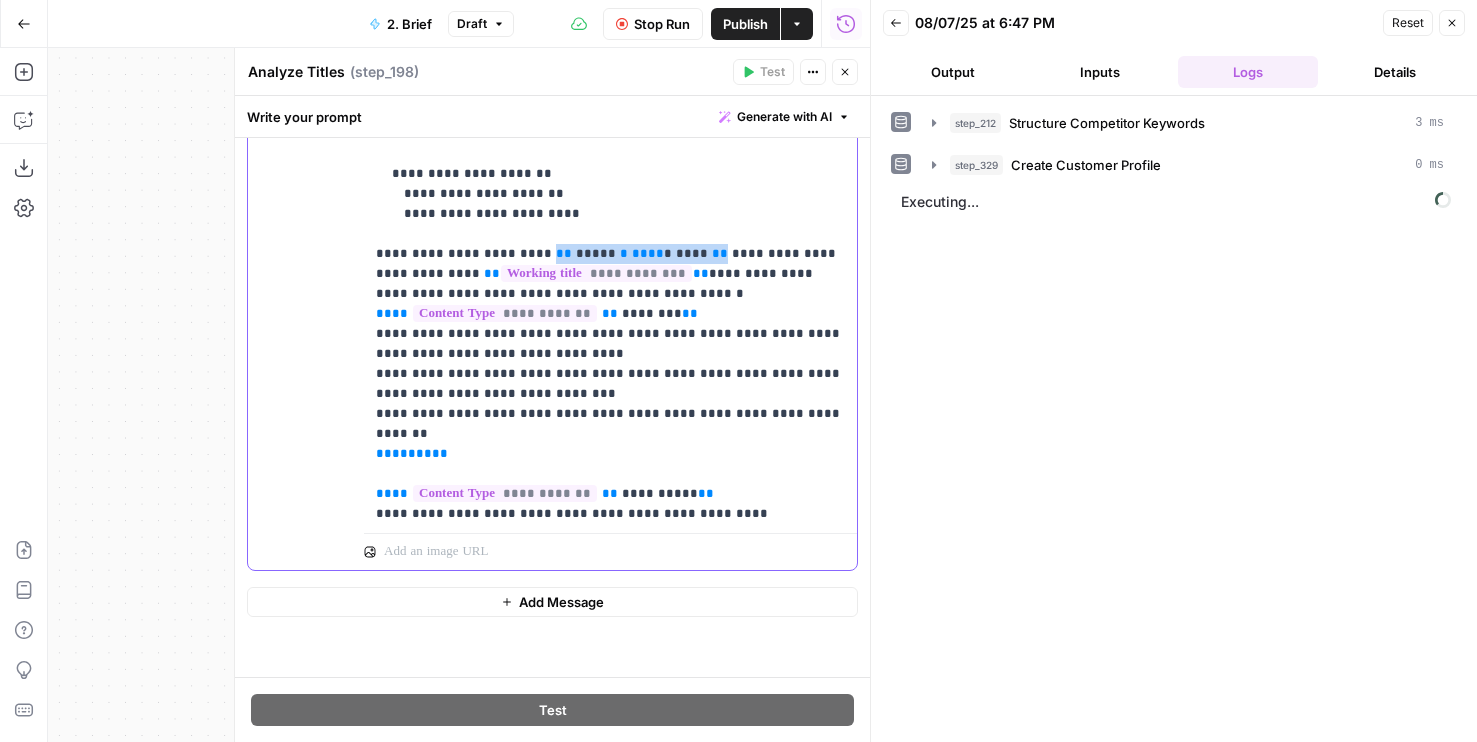 drag, startPoint x: 673, startPoint y: 255, endPoint x: 525, endPoint y: 258, distance: 148.0304 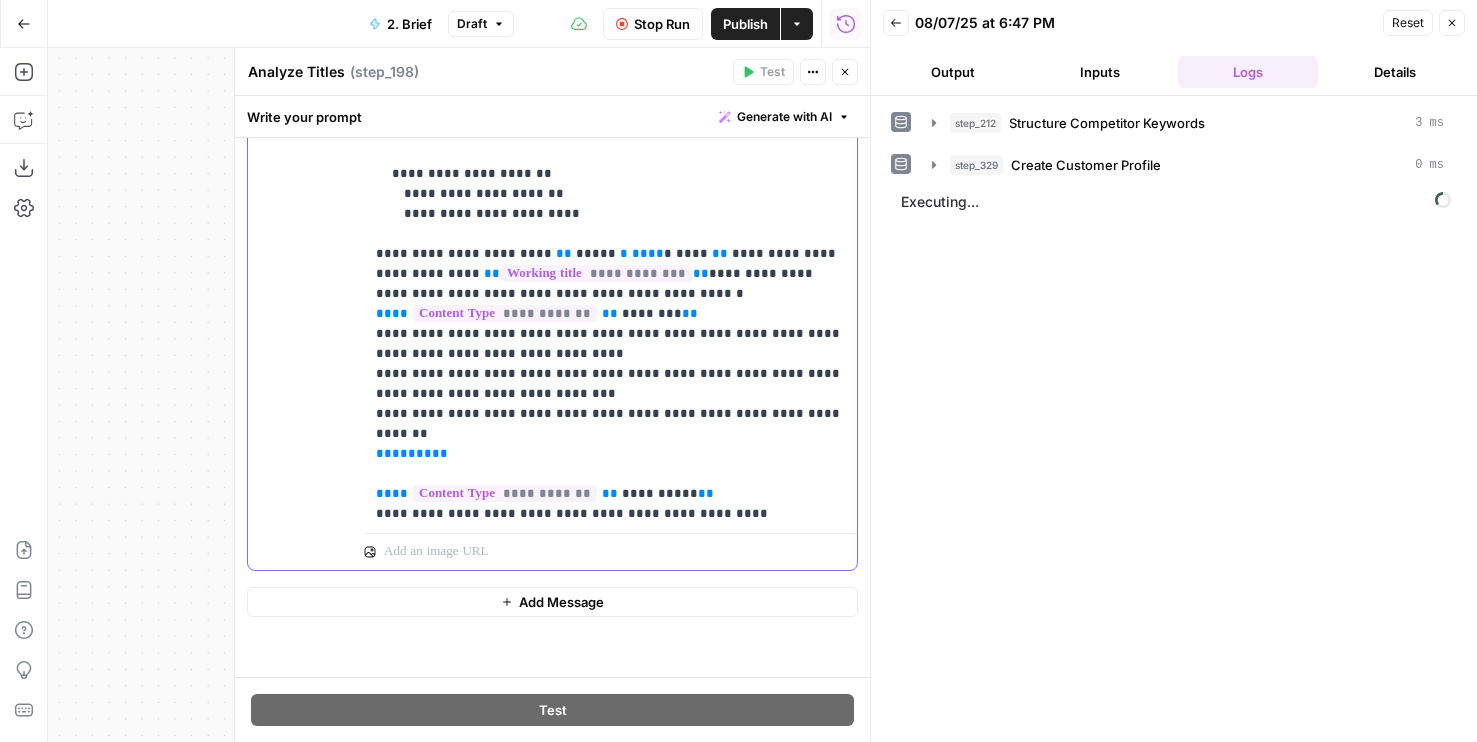 click on "**********" at bounding box center (610, -206) 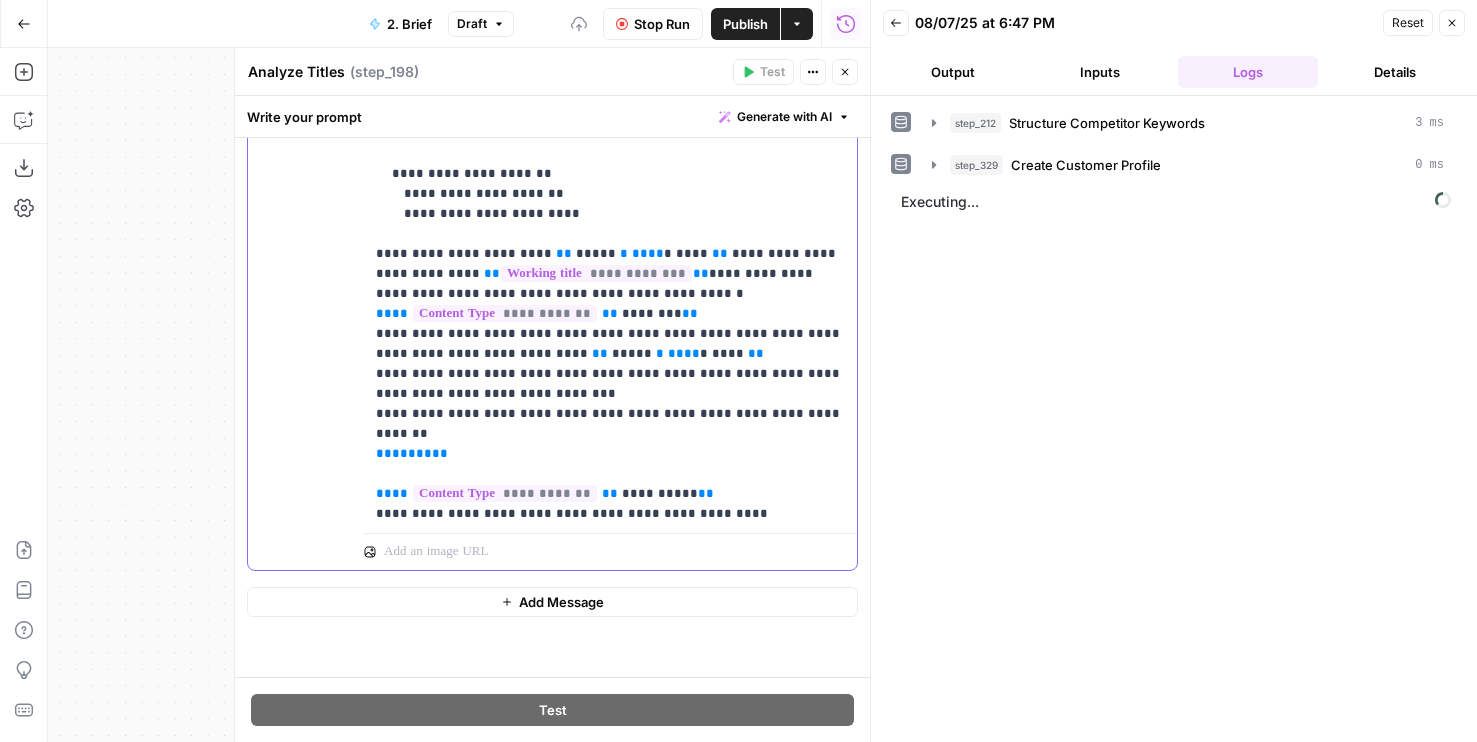 click on "**********" at bounding box center [610, -206] 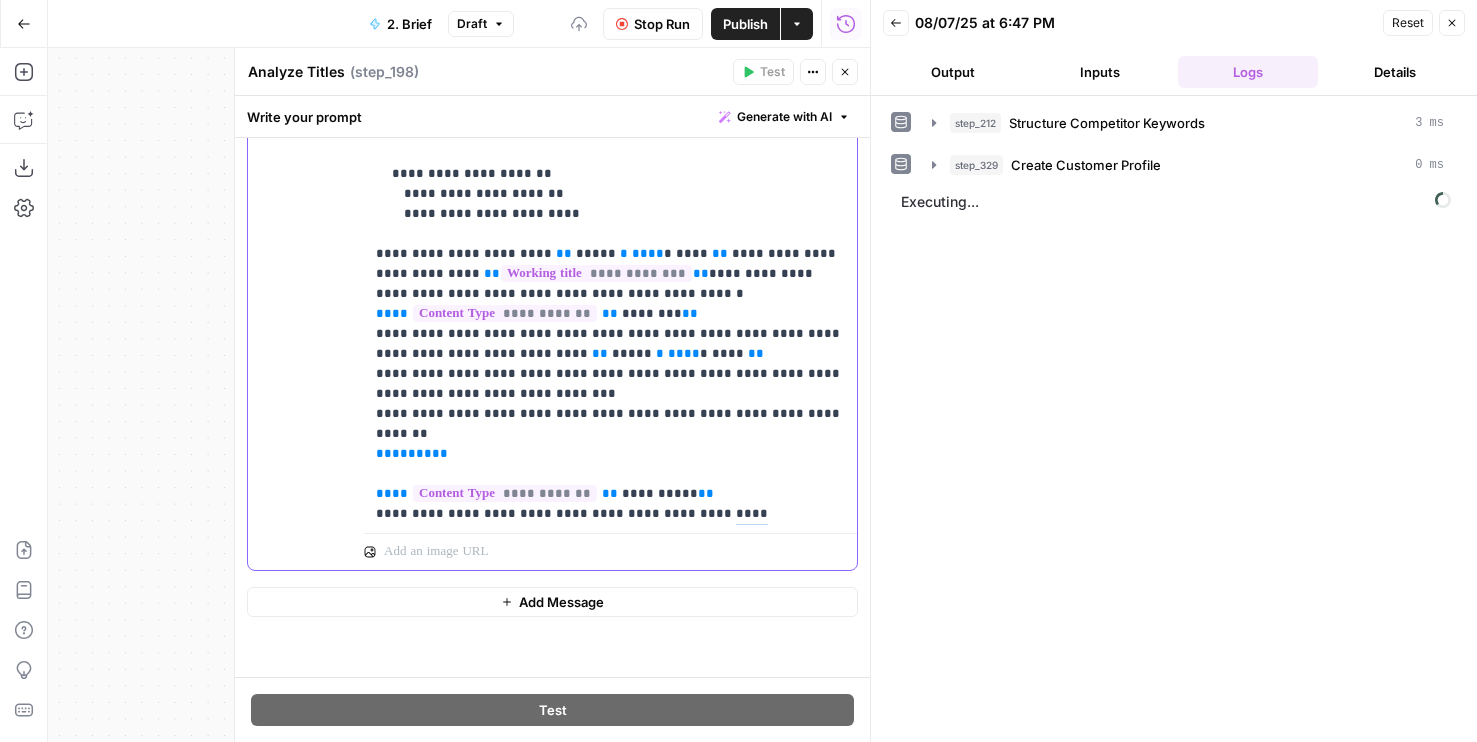 click on "**********" at bounding box center (610, -206) 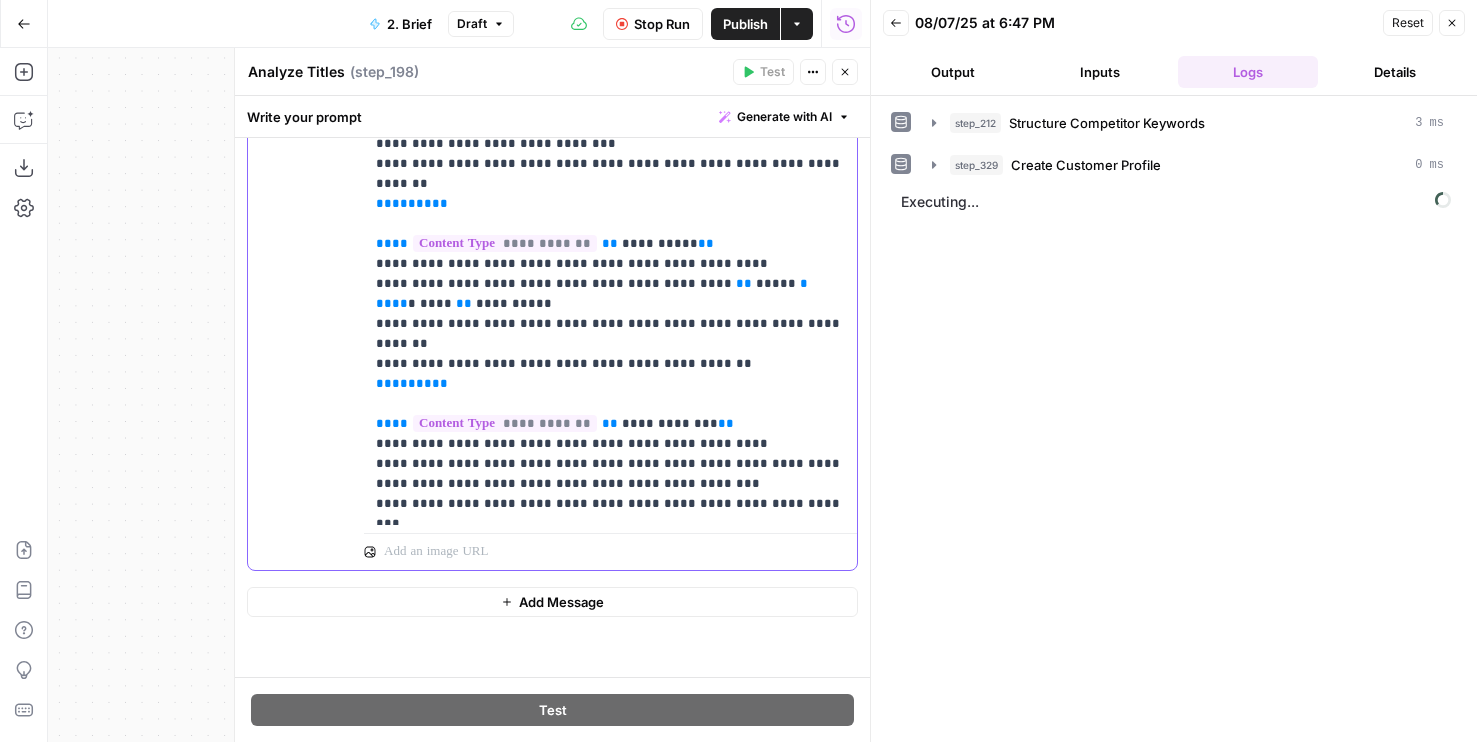 scroll, scrollTop: 1321, scrollLeft: 0, axis: vertical 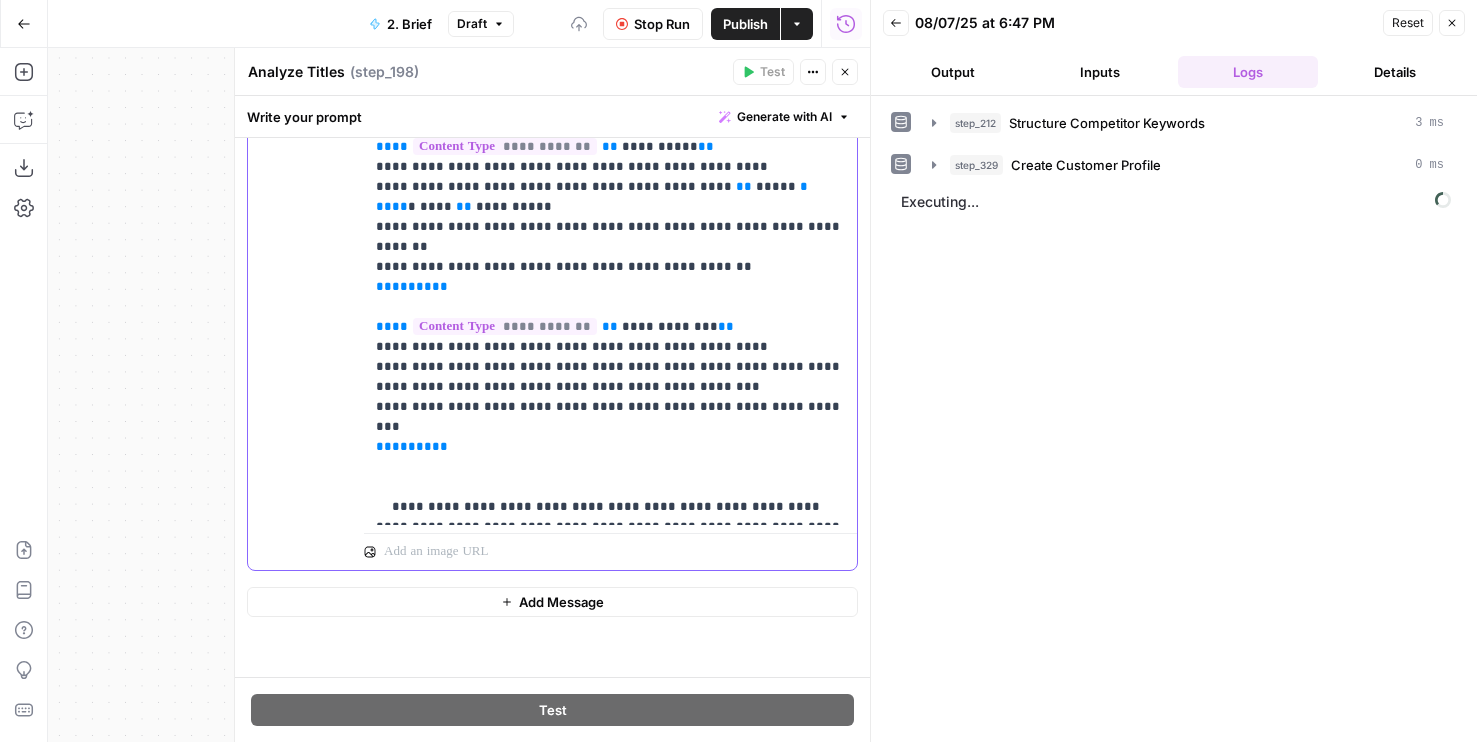 click on "**********" at bounding box center [610, -543] 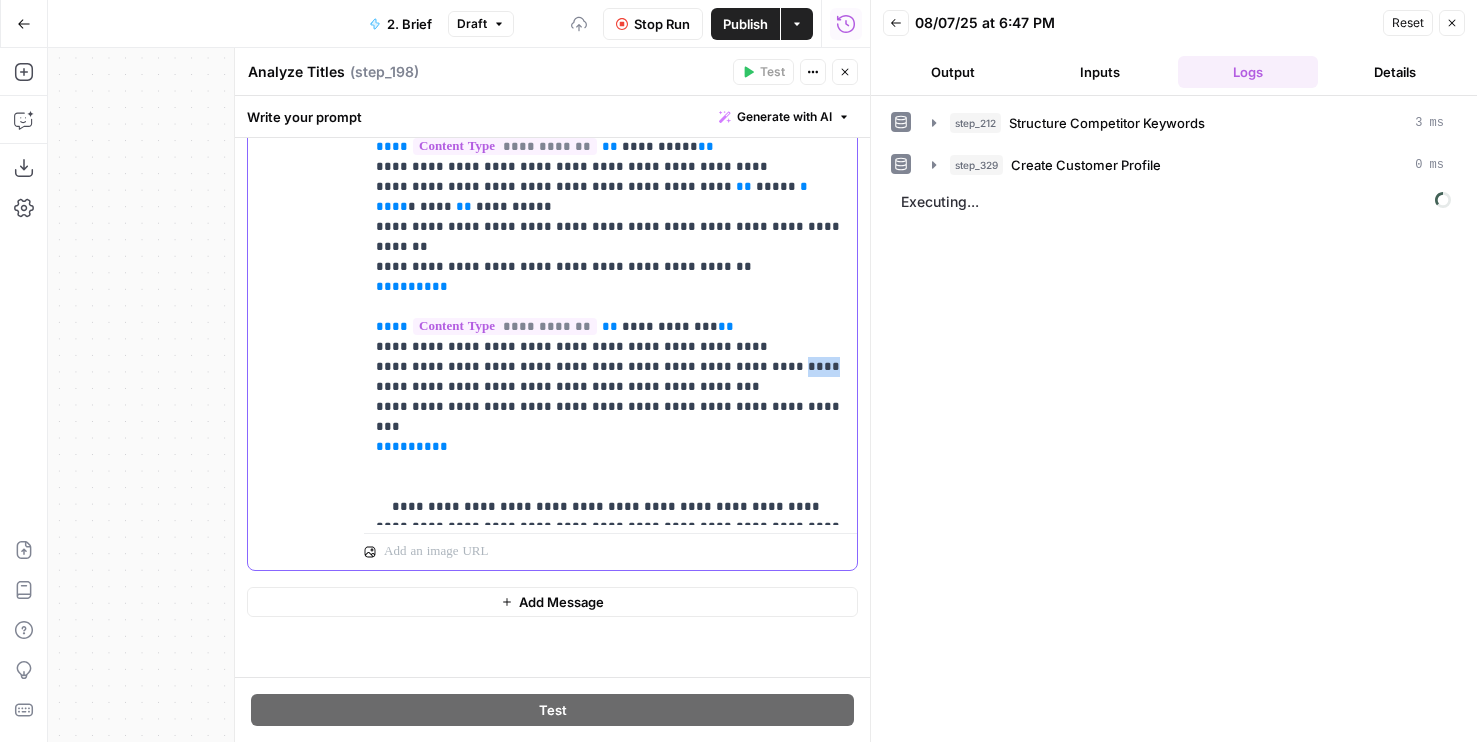 click on "**********" at bounding box center [610, -543] 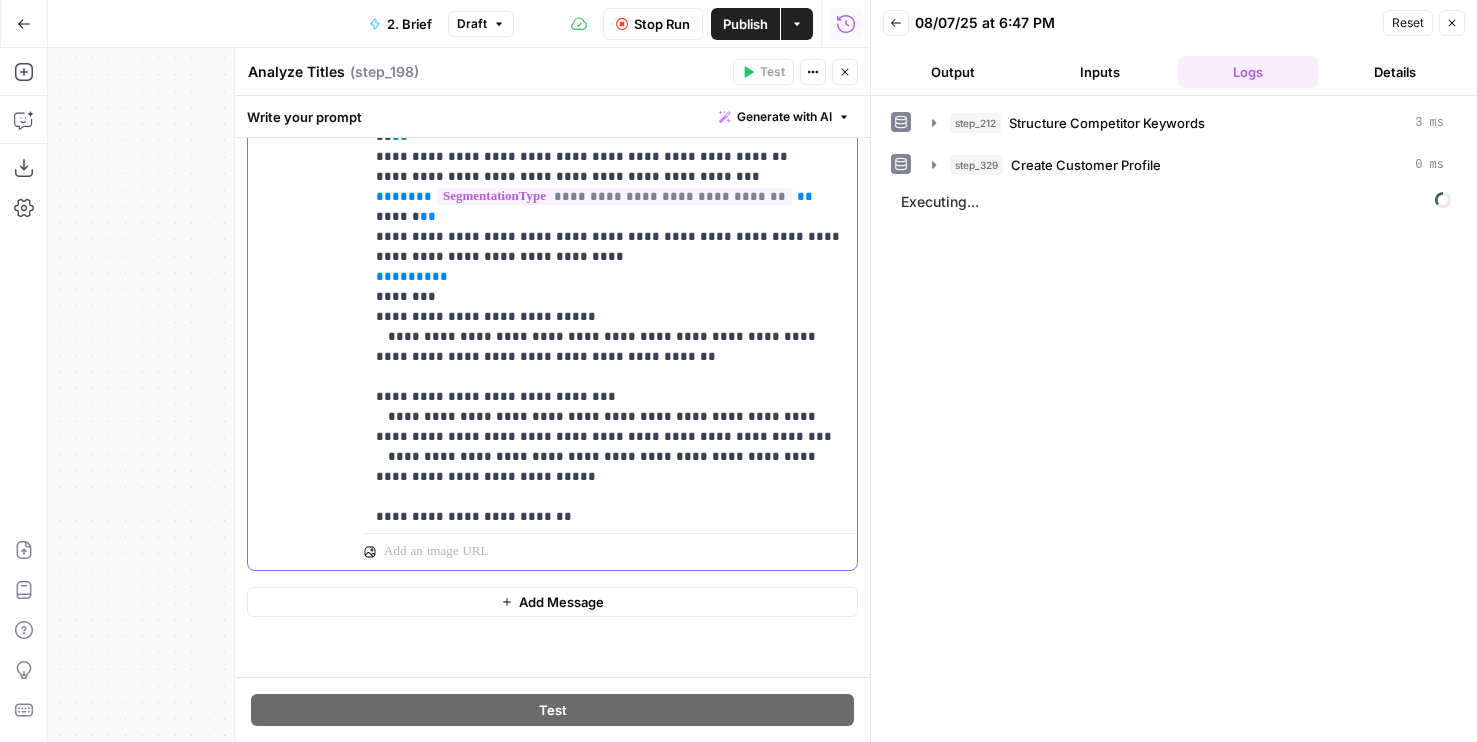 scroll, scrollTop: 0, scrollLeft: 0, axis: both 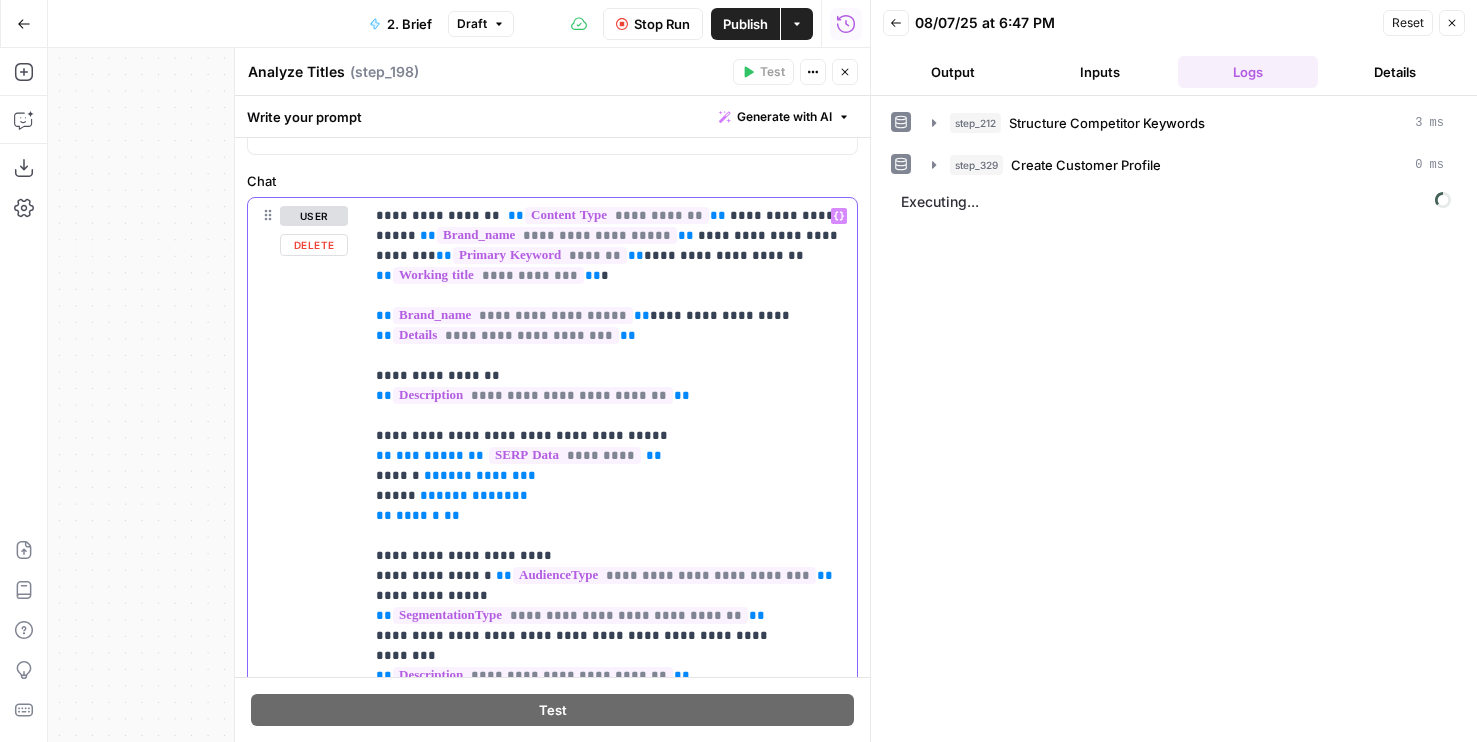 click on "**********" at bounding box center [610, 1276] 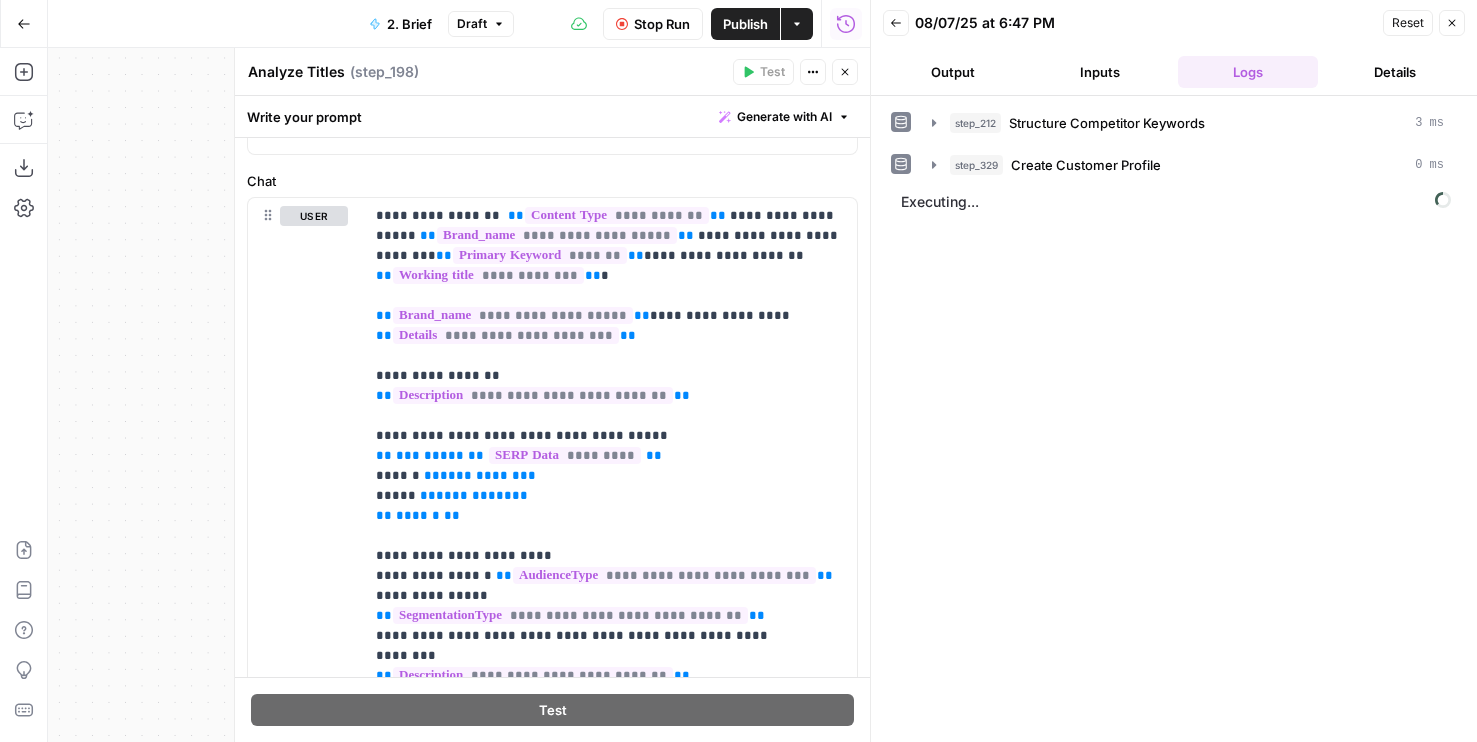 click on "step_212 Structure Competitor Keywords 3 ms step_329 Create Customer Profile 0 ms Executing..." at bounding box center (1174, 419) 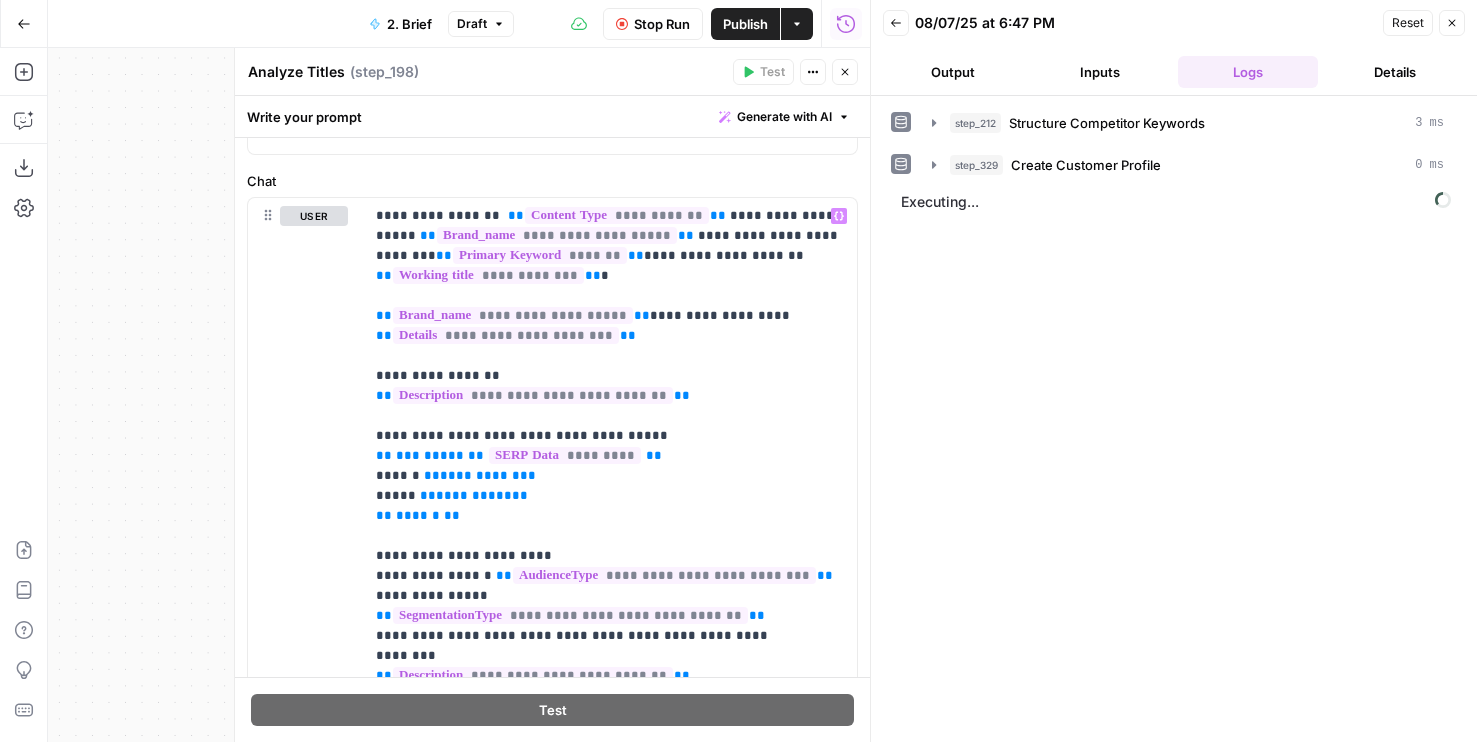 click on "Output" at bounding box center [953, 72] 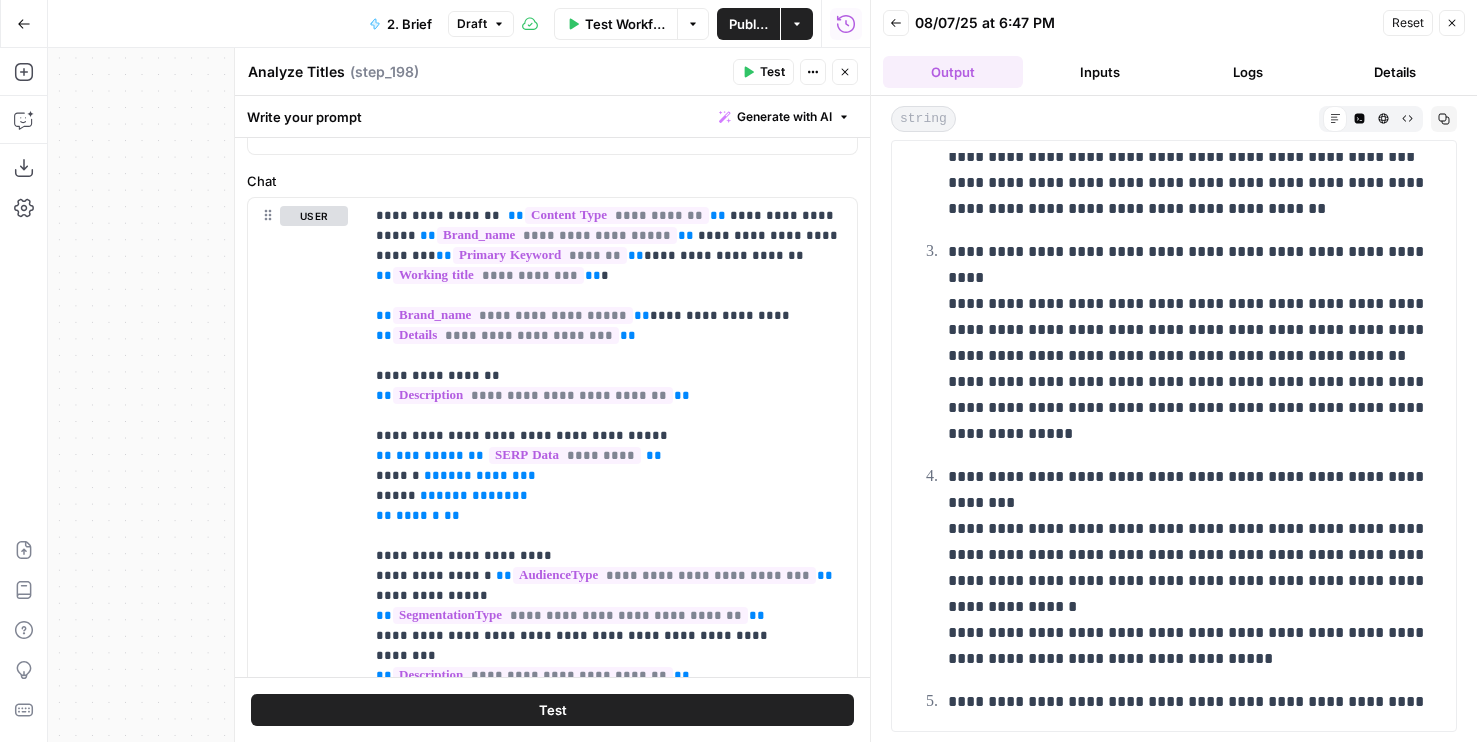 scroll, scrollTop: 3119, scrollLeft: 0, axis: vertical 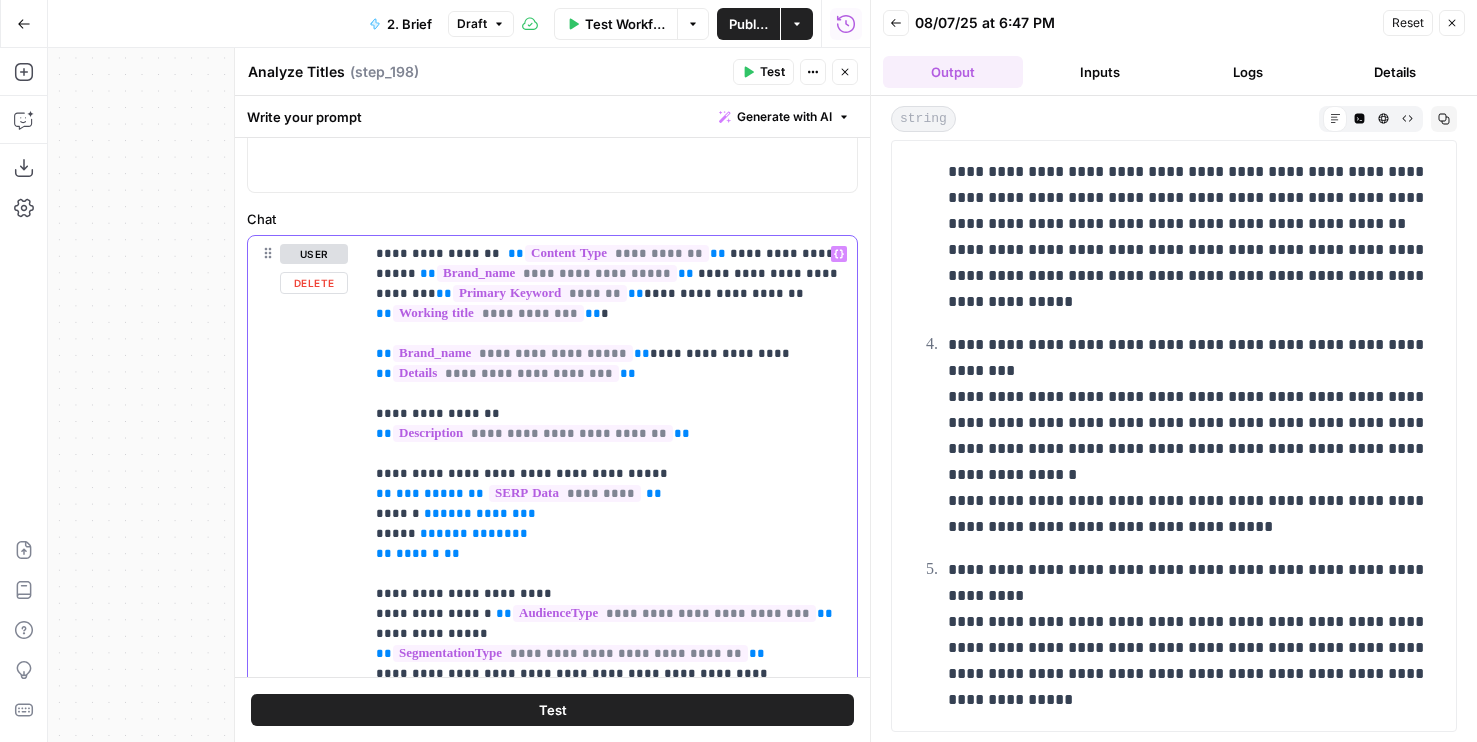click on "**********" at bounding box center (610, 1314) 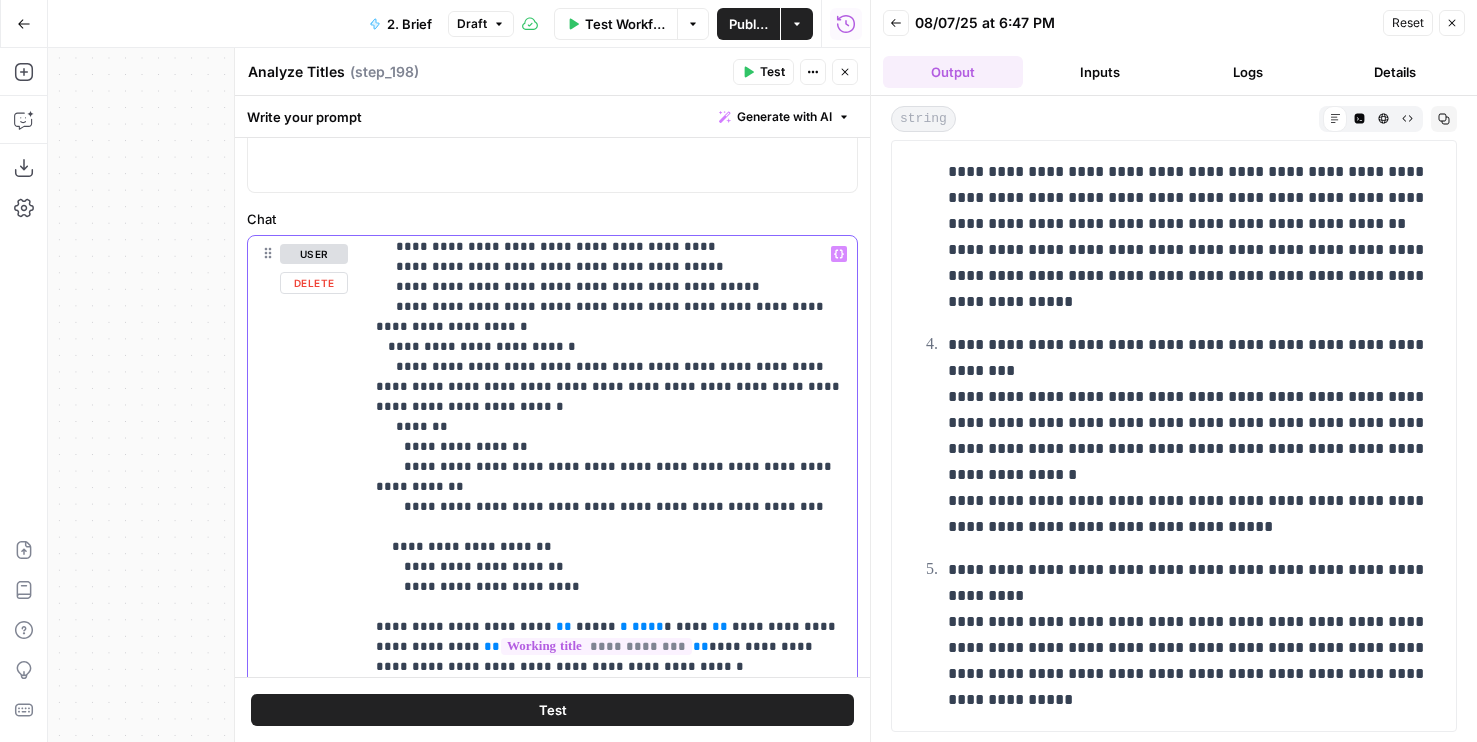 scroll, scrollTop: 1341, scrollLeft: 0, axis: vertical 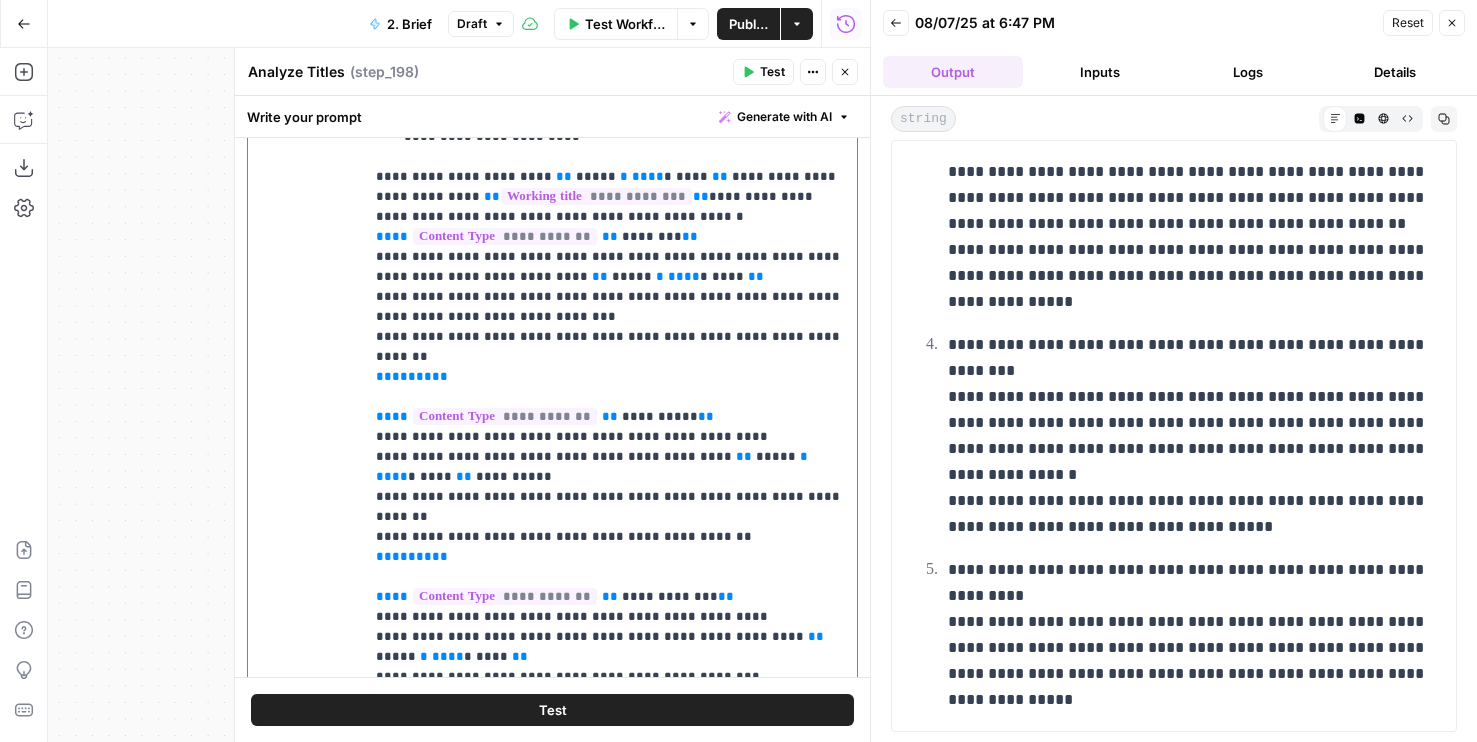 click on "**********" at bounding box center (610, -263) 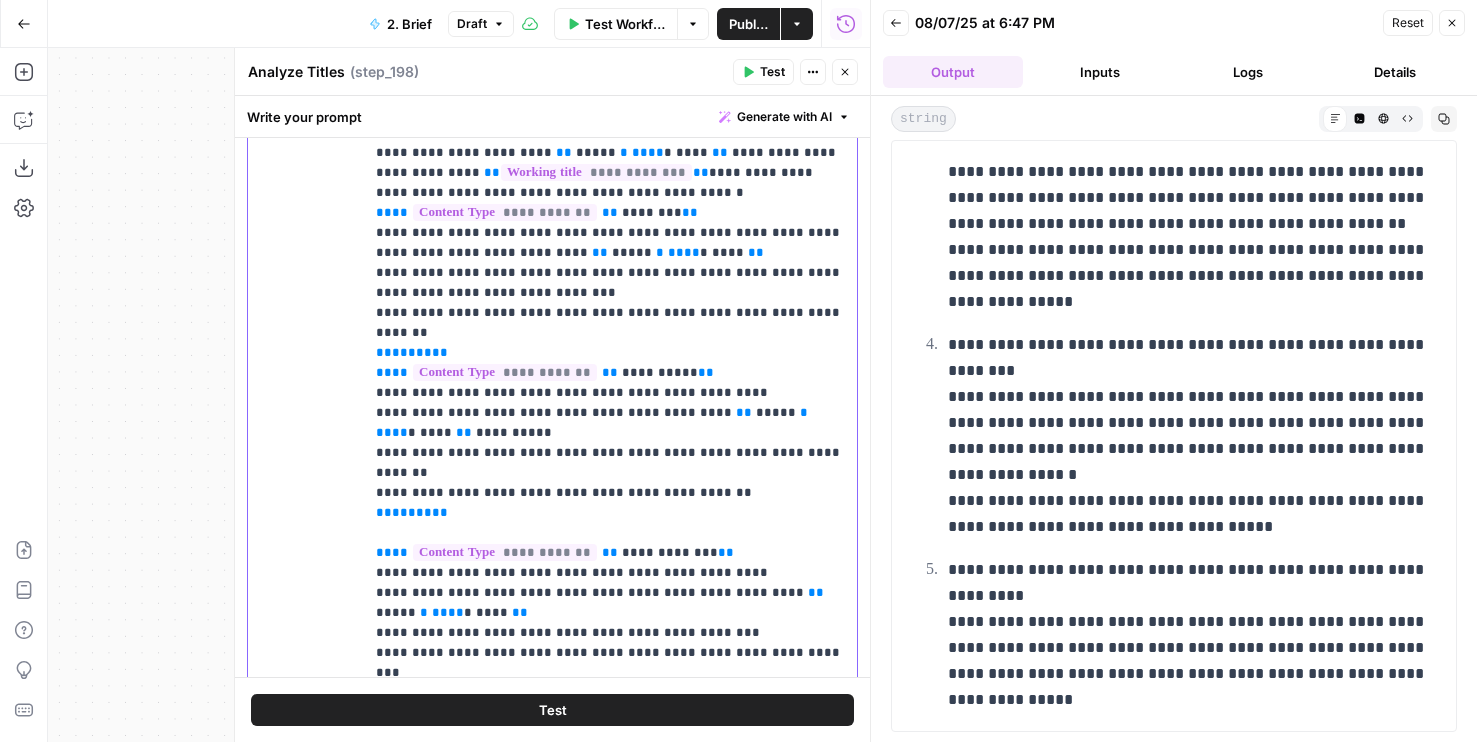 scroll, scrollTop: 469, scrollLeft: 0, axis: vertical 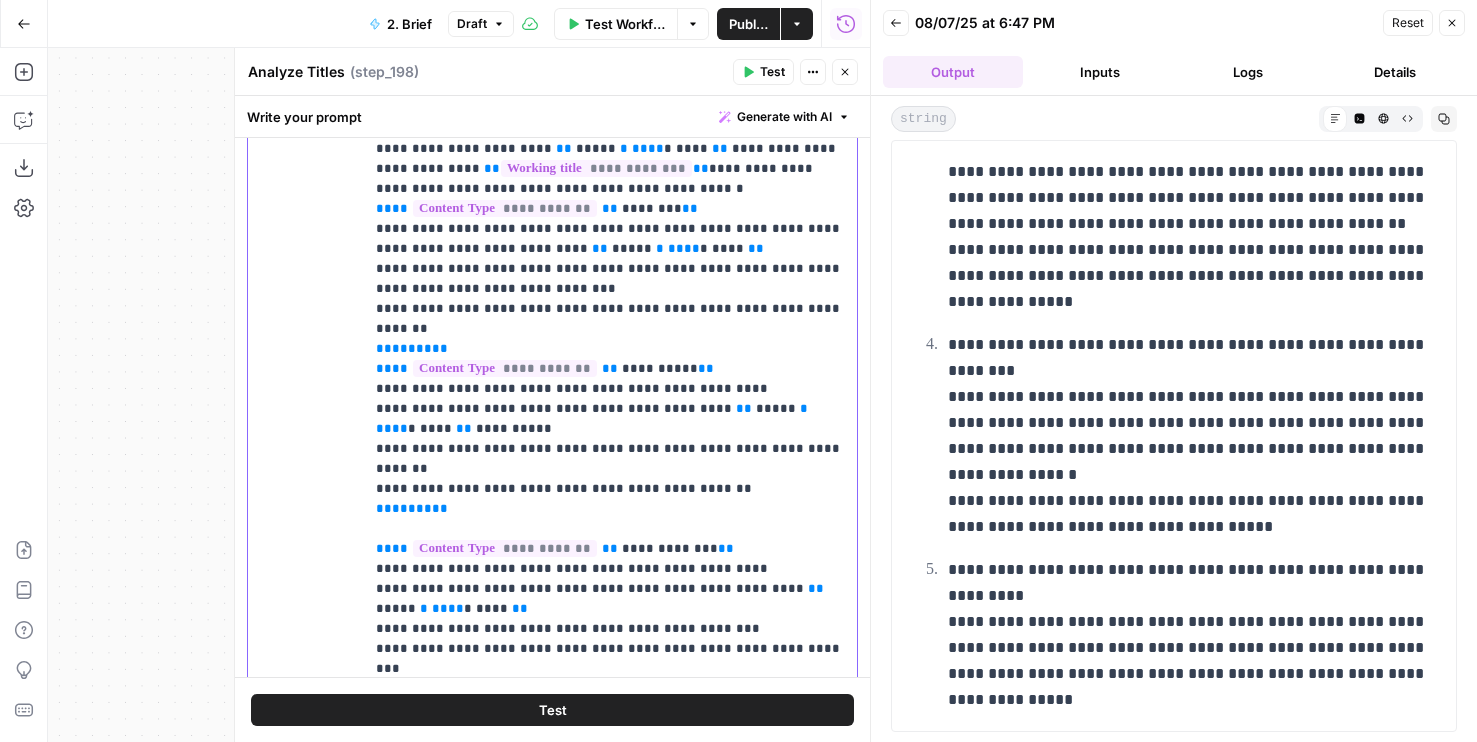 click on "**********" at bounding box center (610, -301) 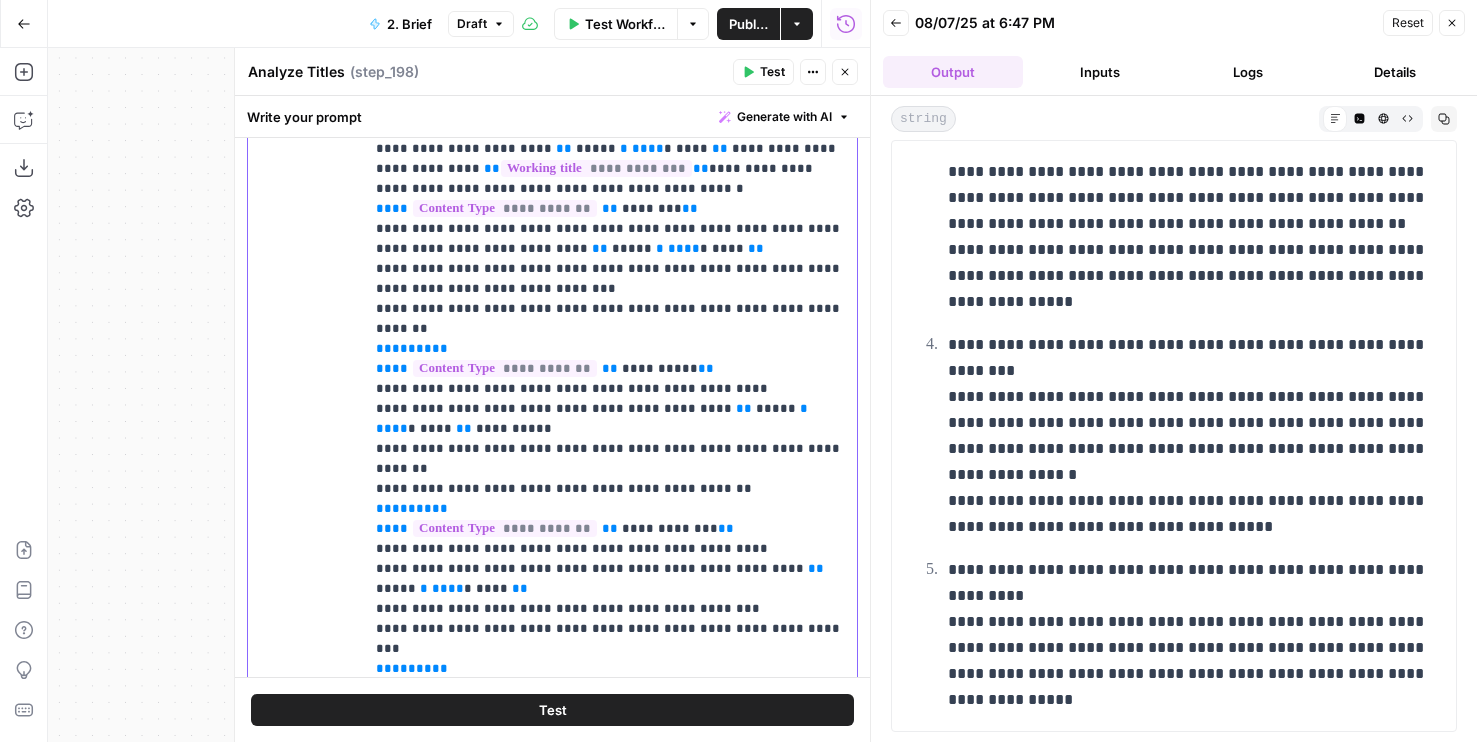scroll, scrollTop: 1301, scrollLeft: 0, axis: vertical 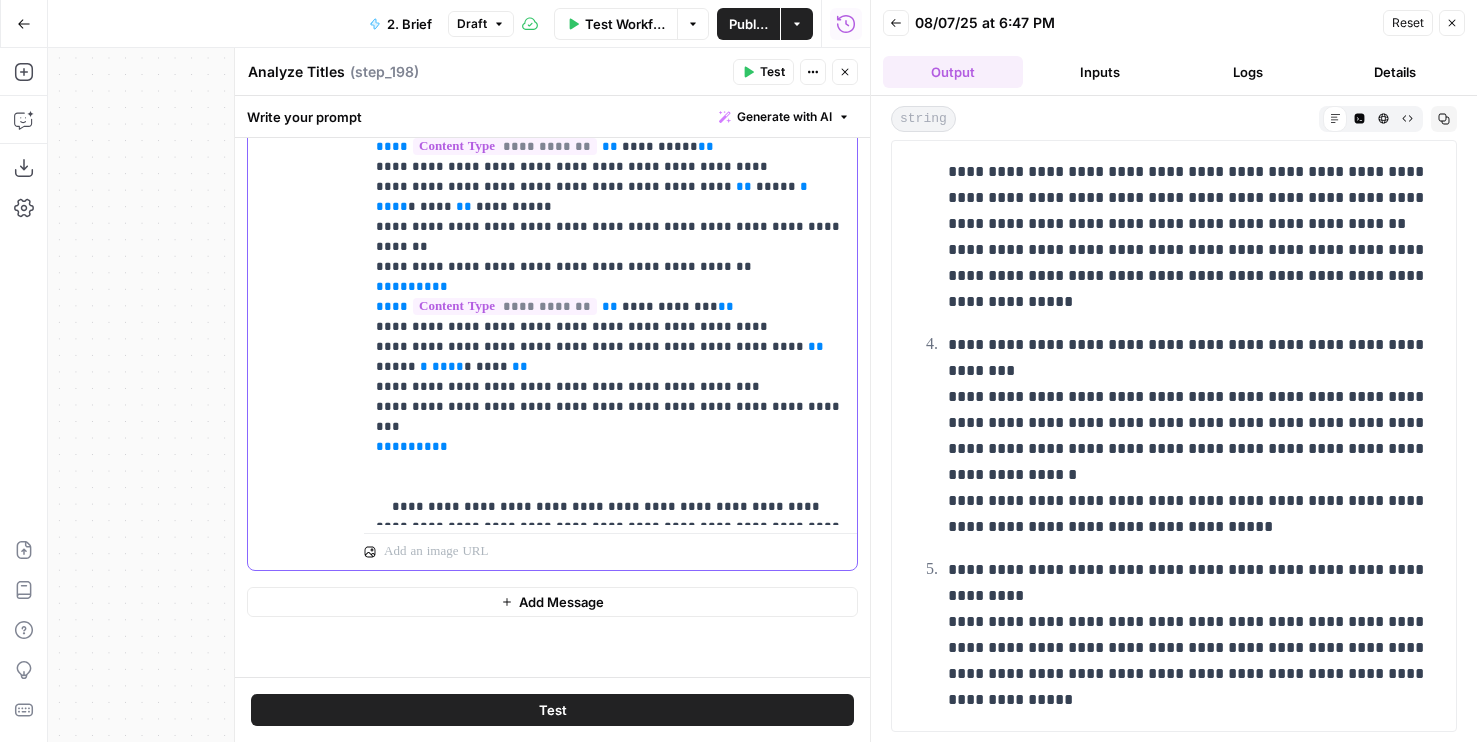 click on "**********" at bounding box center (610, -533) 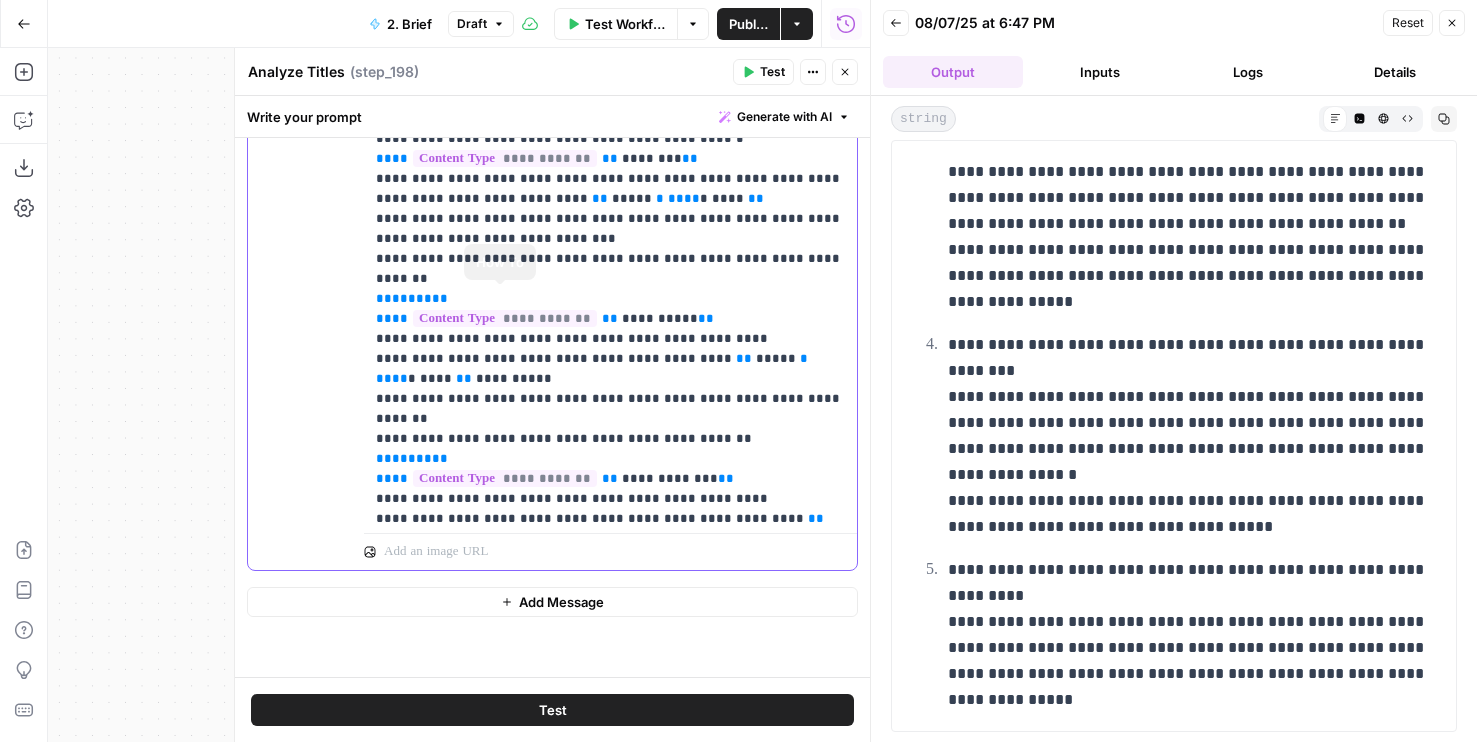 scroll, scrollTop: 1301, scrollLeft: 0, axis: vertical 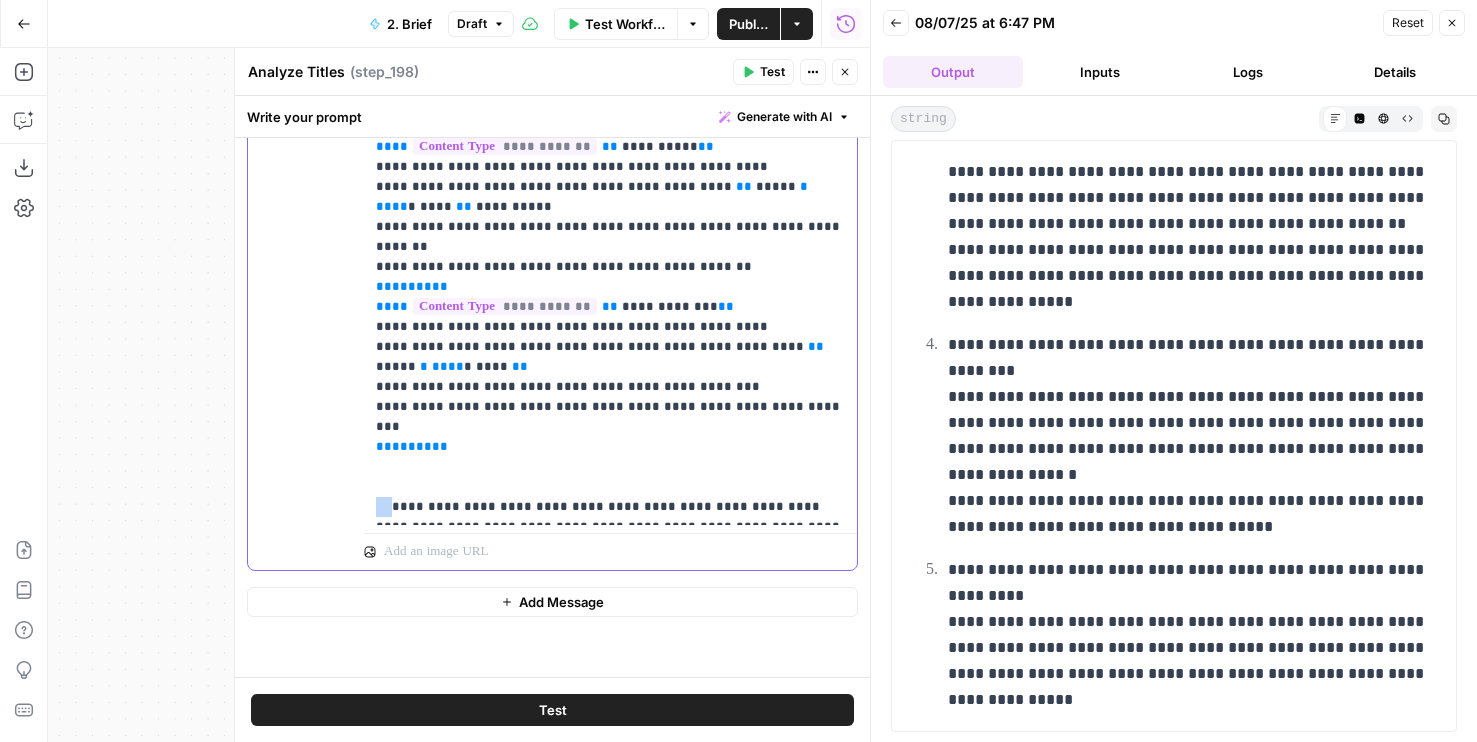 drag, startPoint x: 389, startPoint y: 442, endPoint x: 353, endPoint y: 442, distance: 36 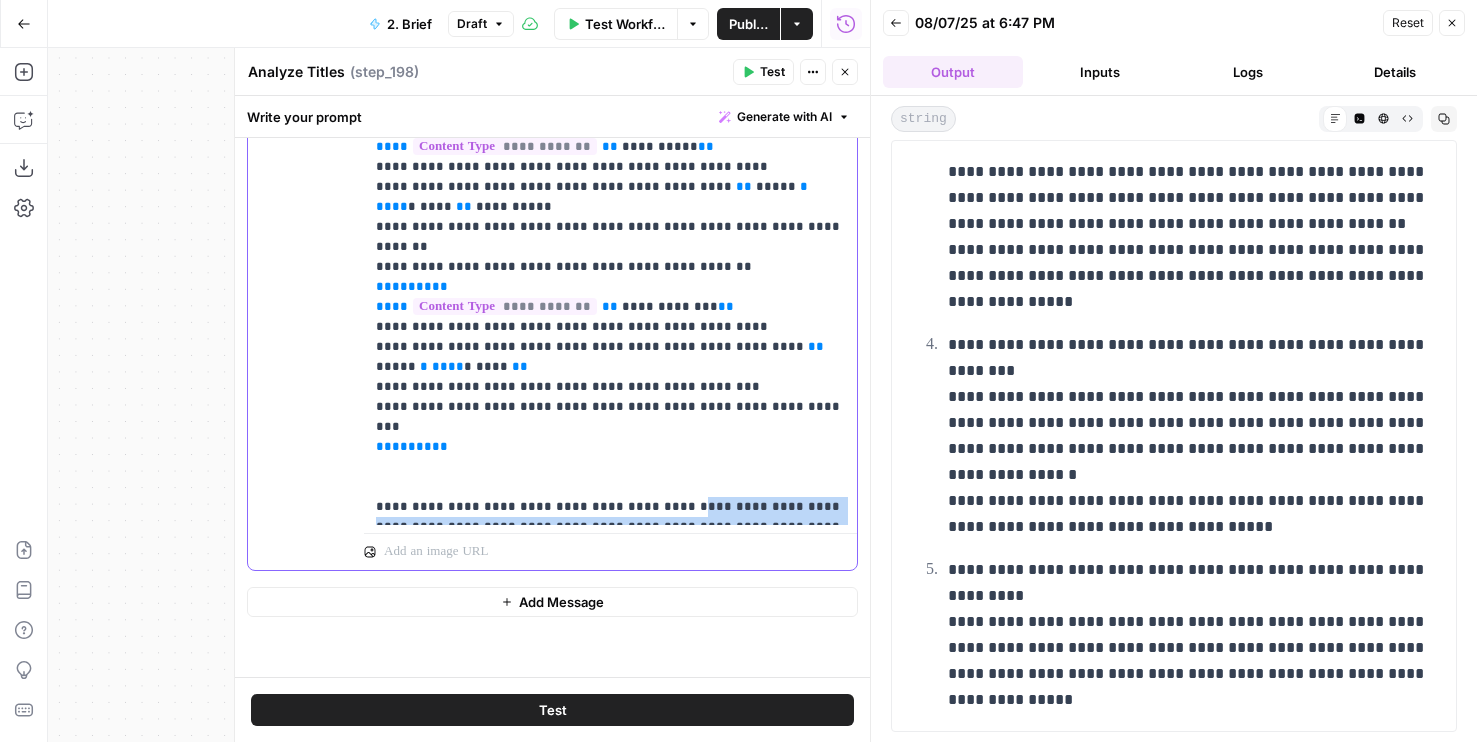 drag, startPoint x: 642, startPoint y: 444, endPoint x: 502, endPoint y: 484, distance: 145.6022 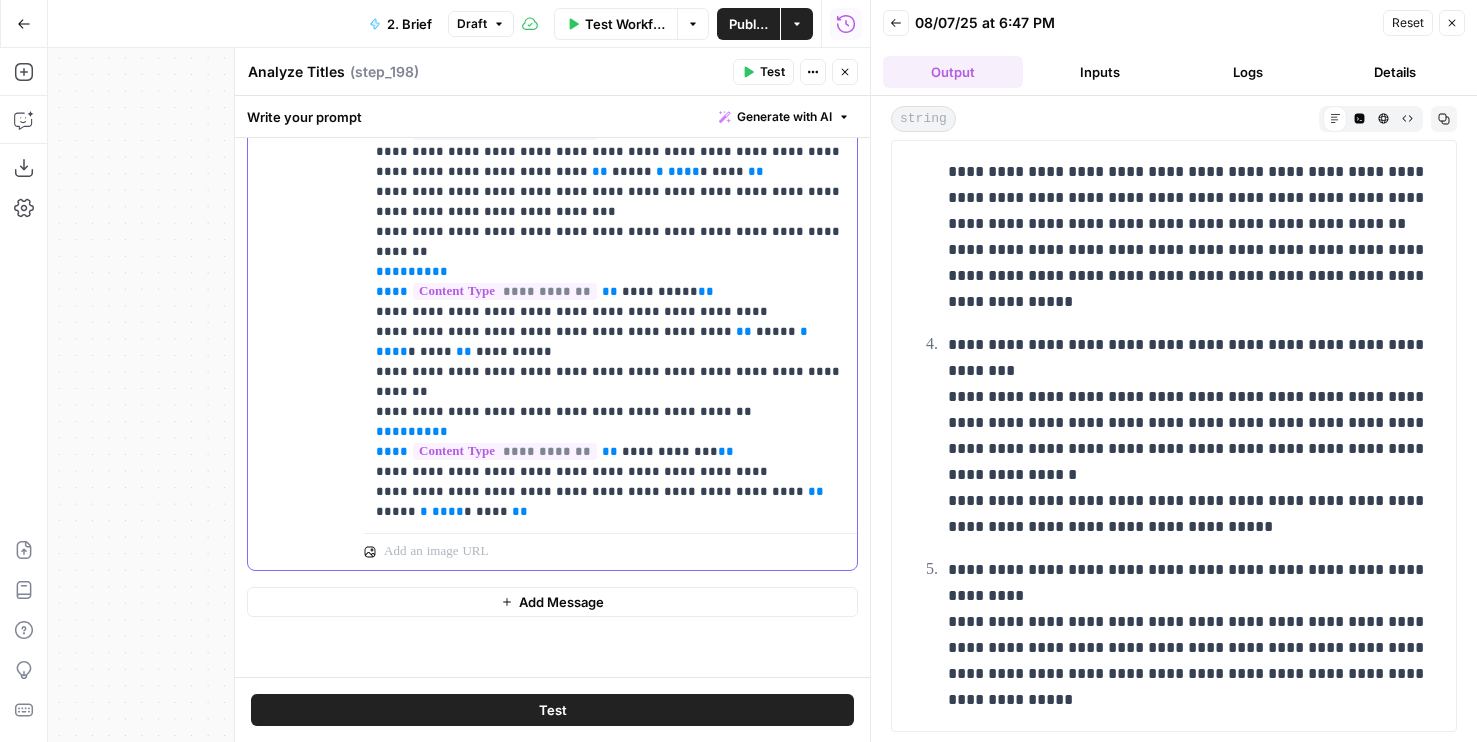 scroll, scrollTop: 948, scrollLeft: 0, axis: vertical 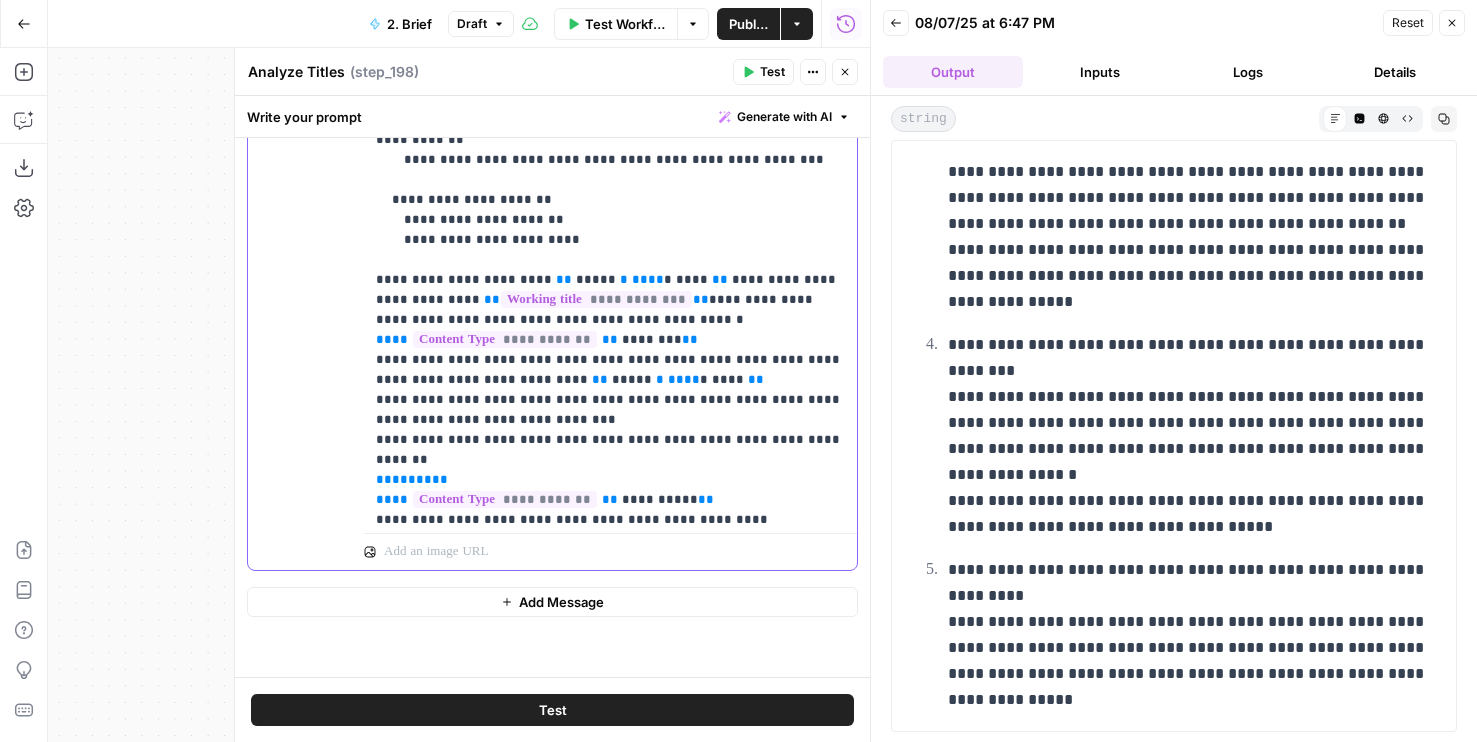 click on "**********" at bounding box center (610, -200) 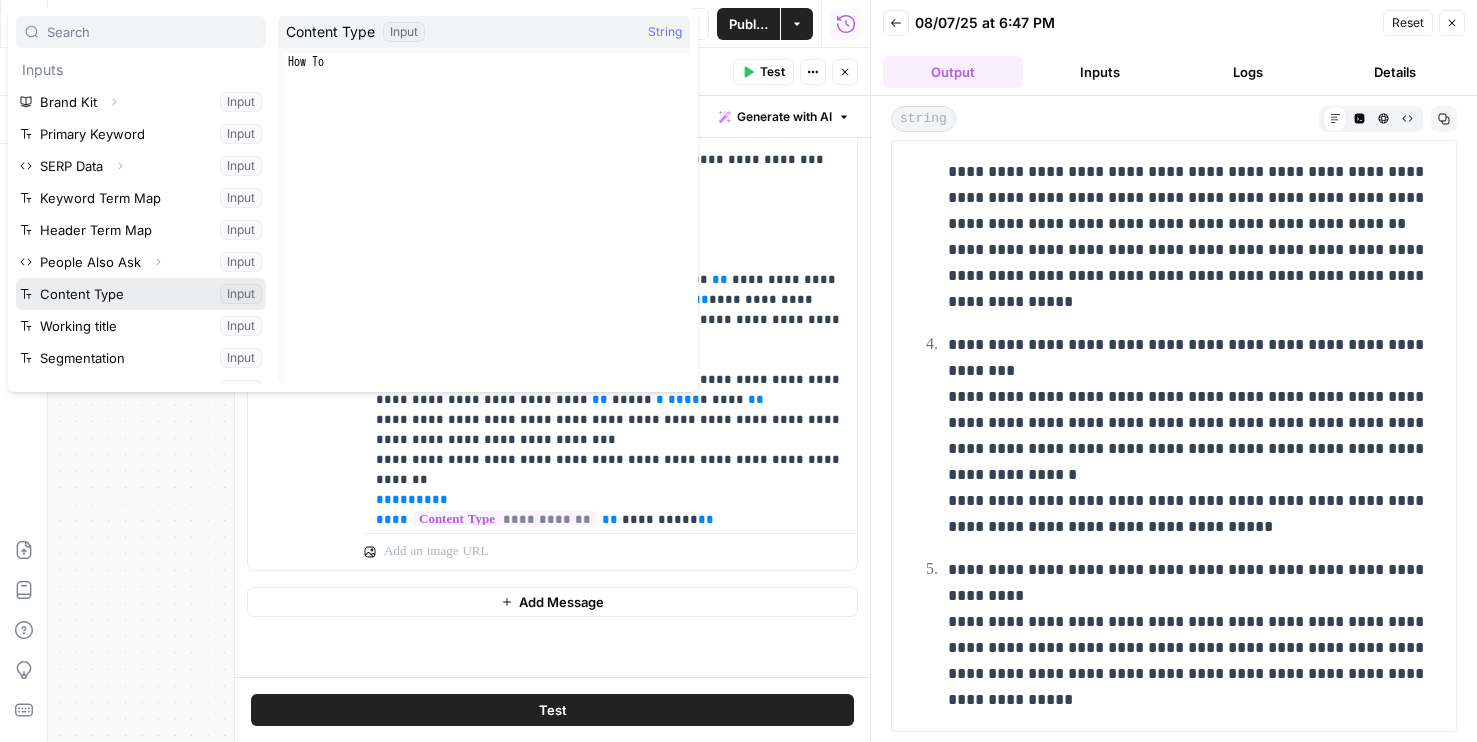 click at bounding box center (141, 294) 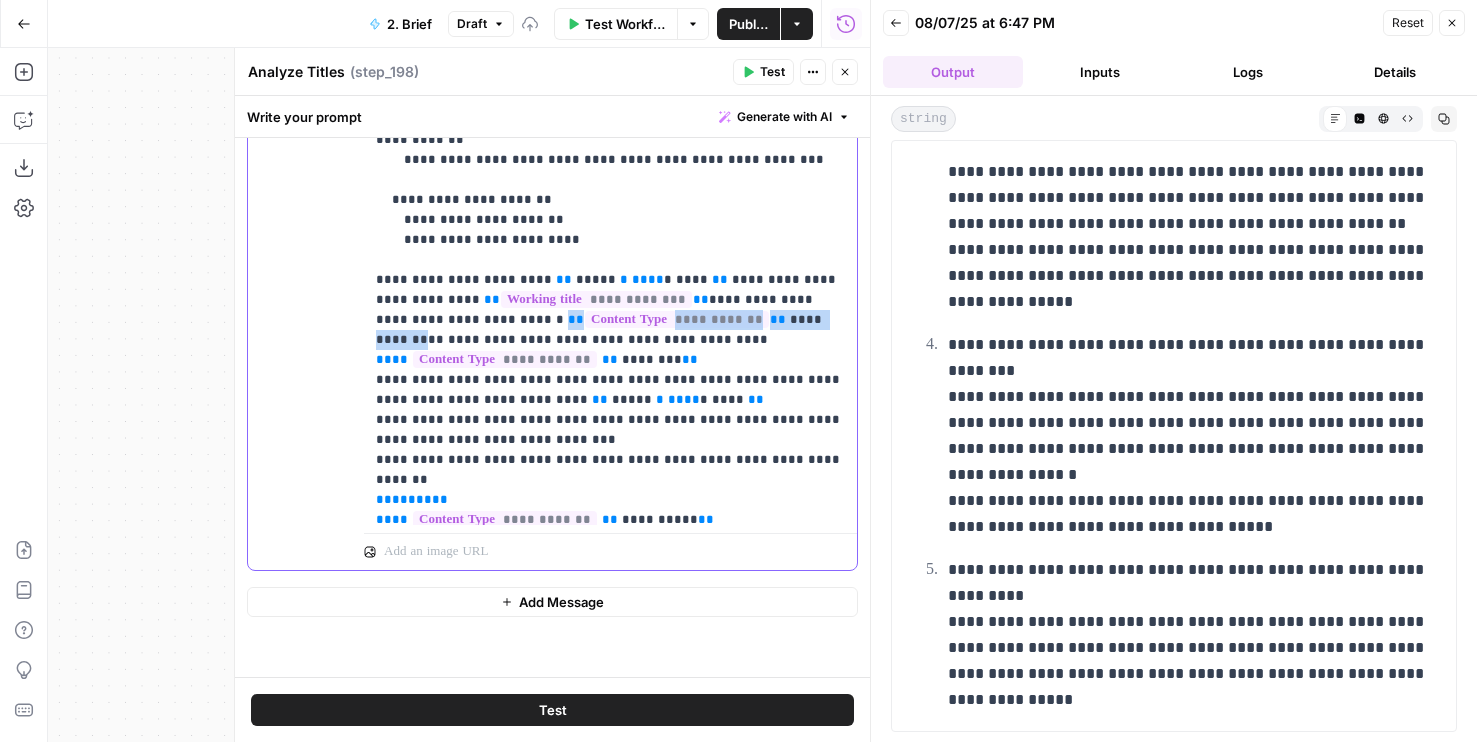 click on "**********" at bounding box center (610, -190) 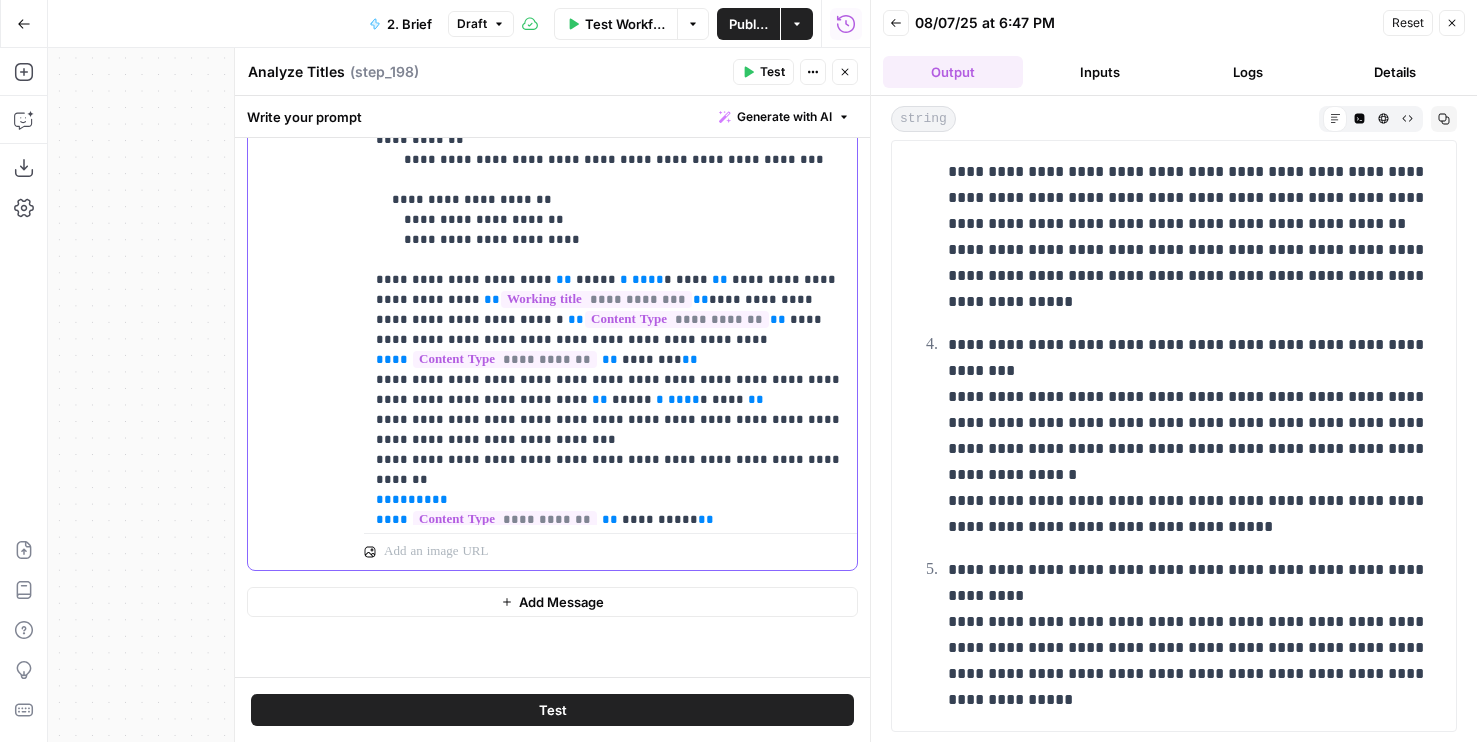 click on "**********" at bounding box center [610, -190] 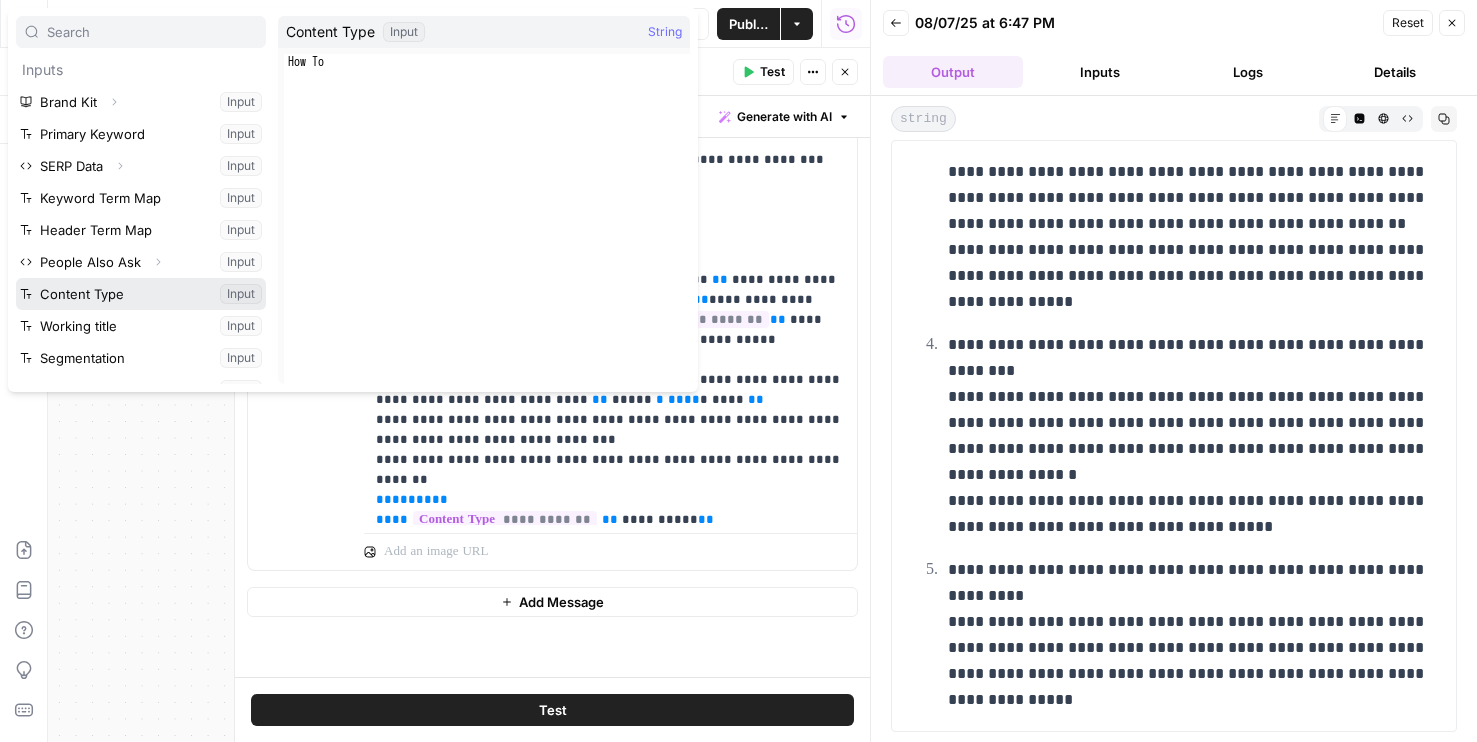 click at bounding box center (141, 294) 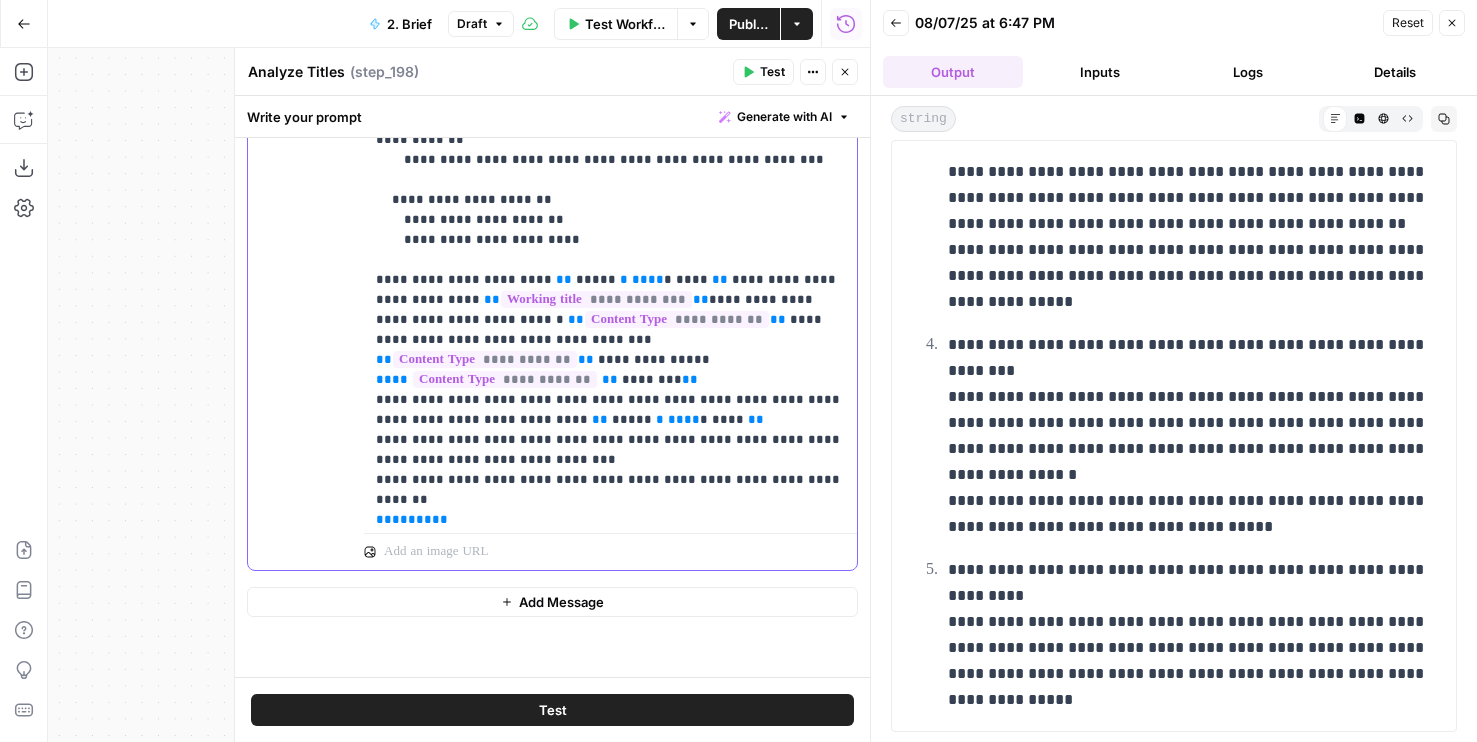 scroll, scrollTop: 1281, scrollLeft: 0, axis: vertical 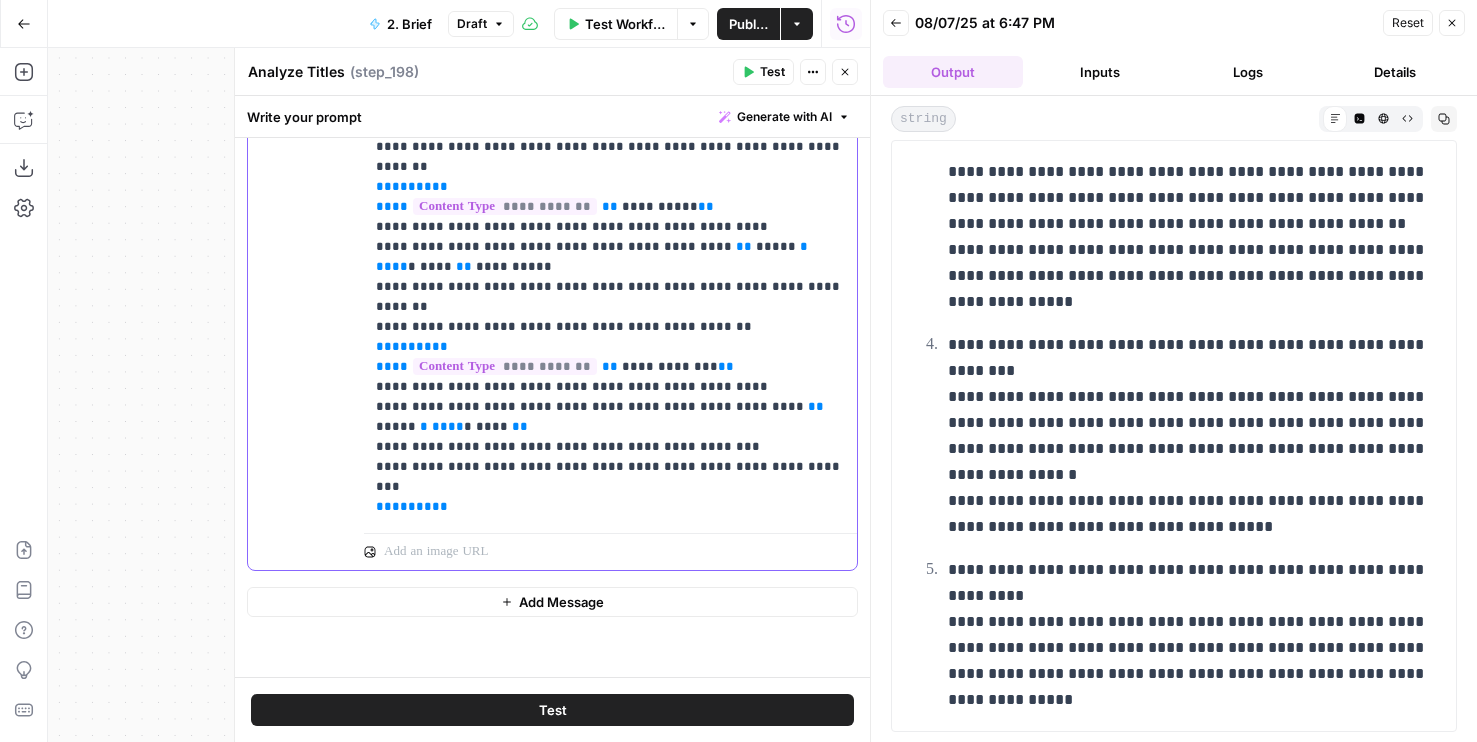 click on "**********" at bounding box center (610, -523) 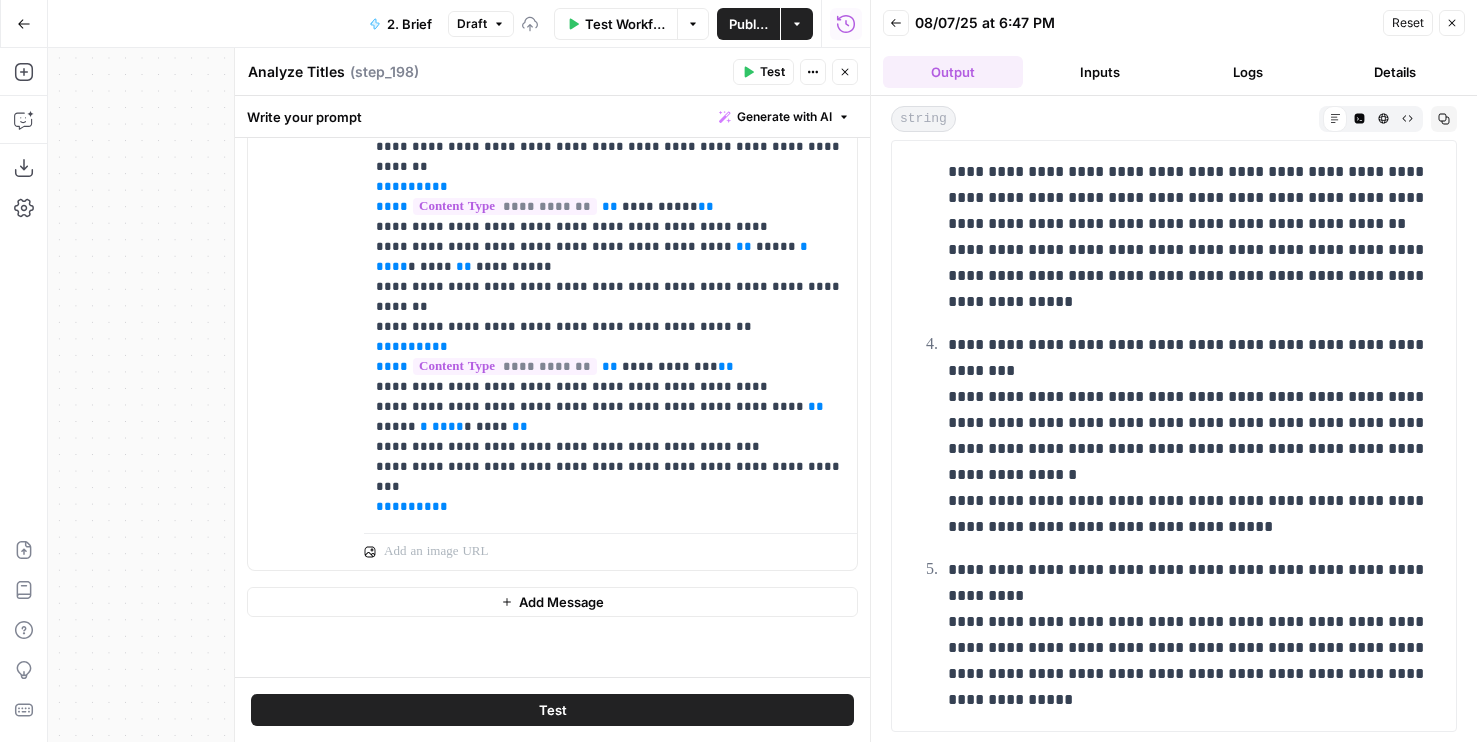click on "Test" at bounding box center [552, 710] 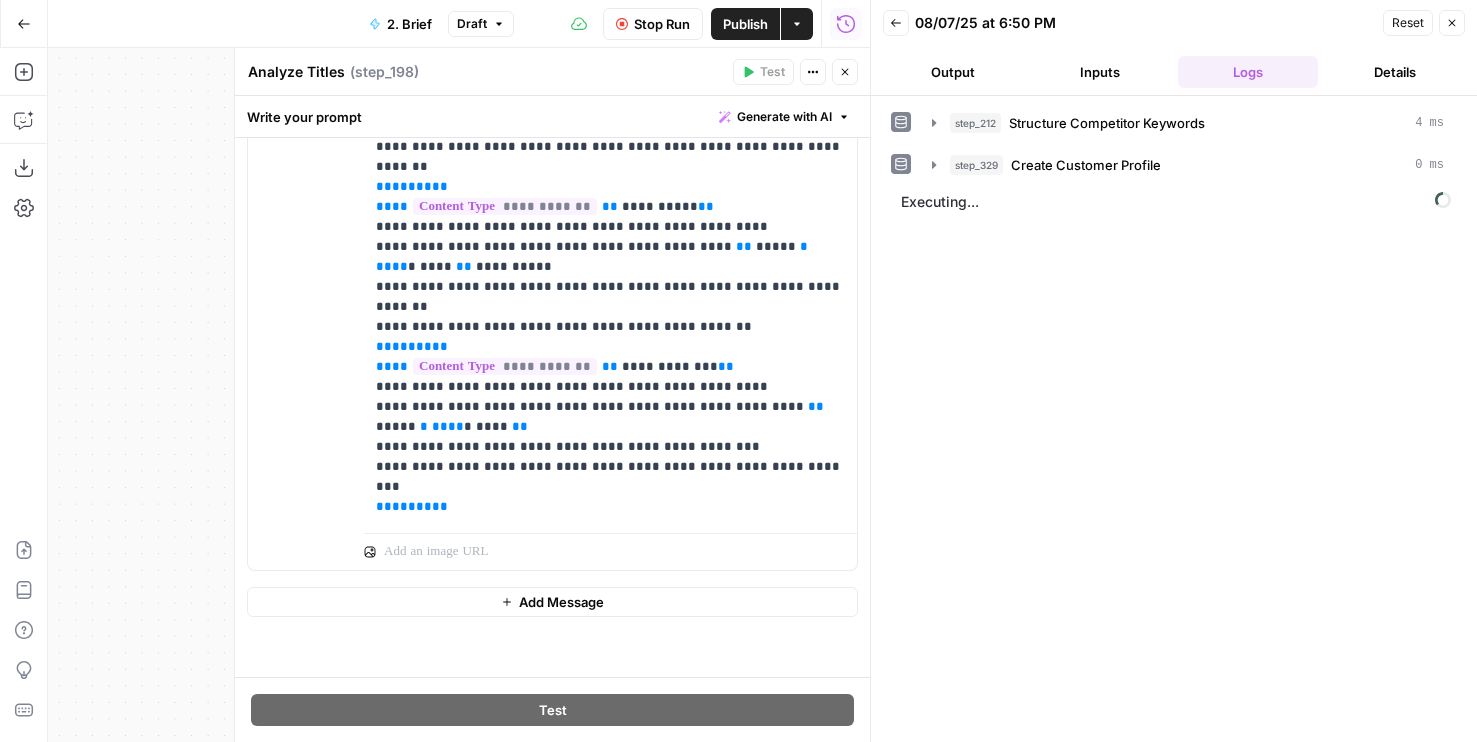 click on "Output" at bounding box center (953, 72) 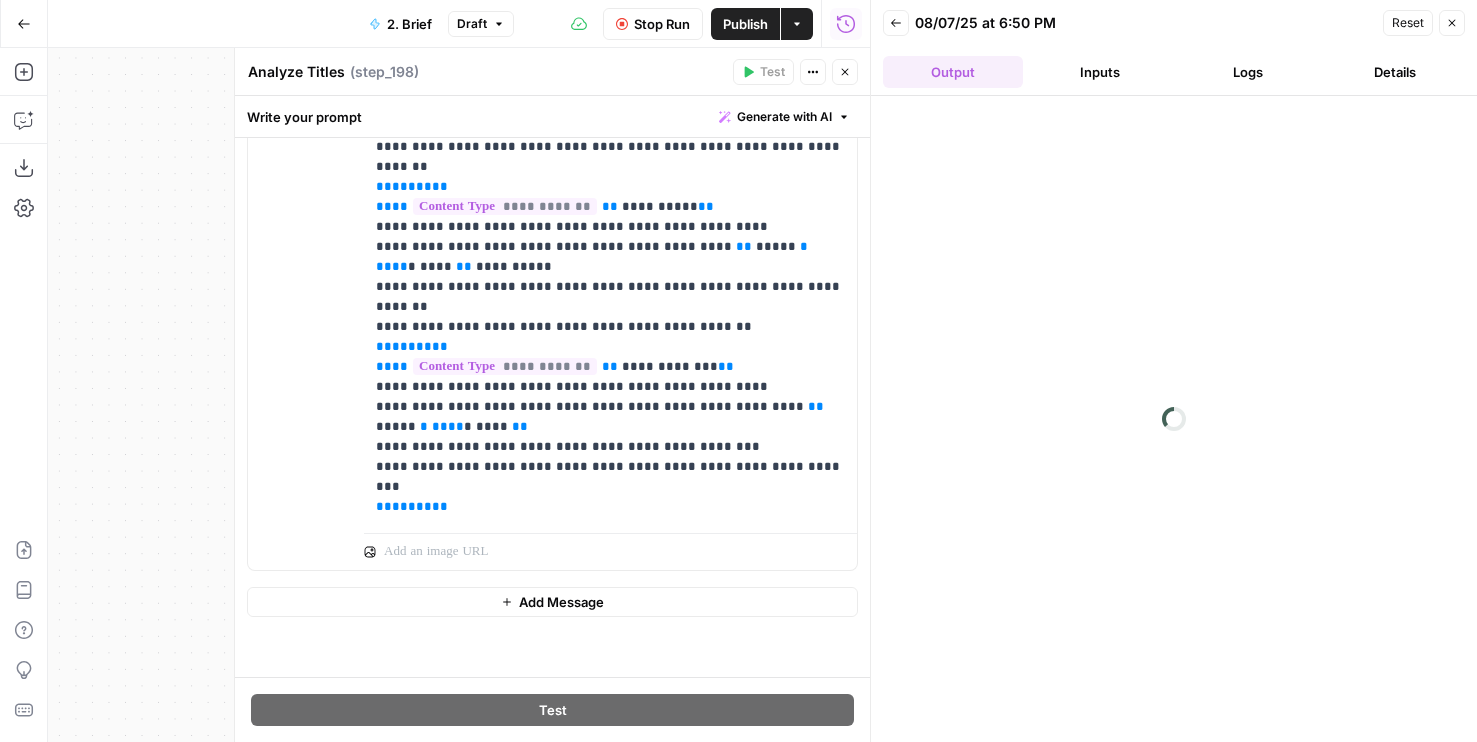 click on "Output" at bounding box center [953, 72] 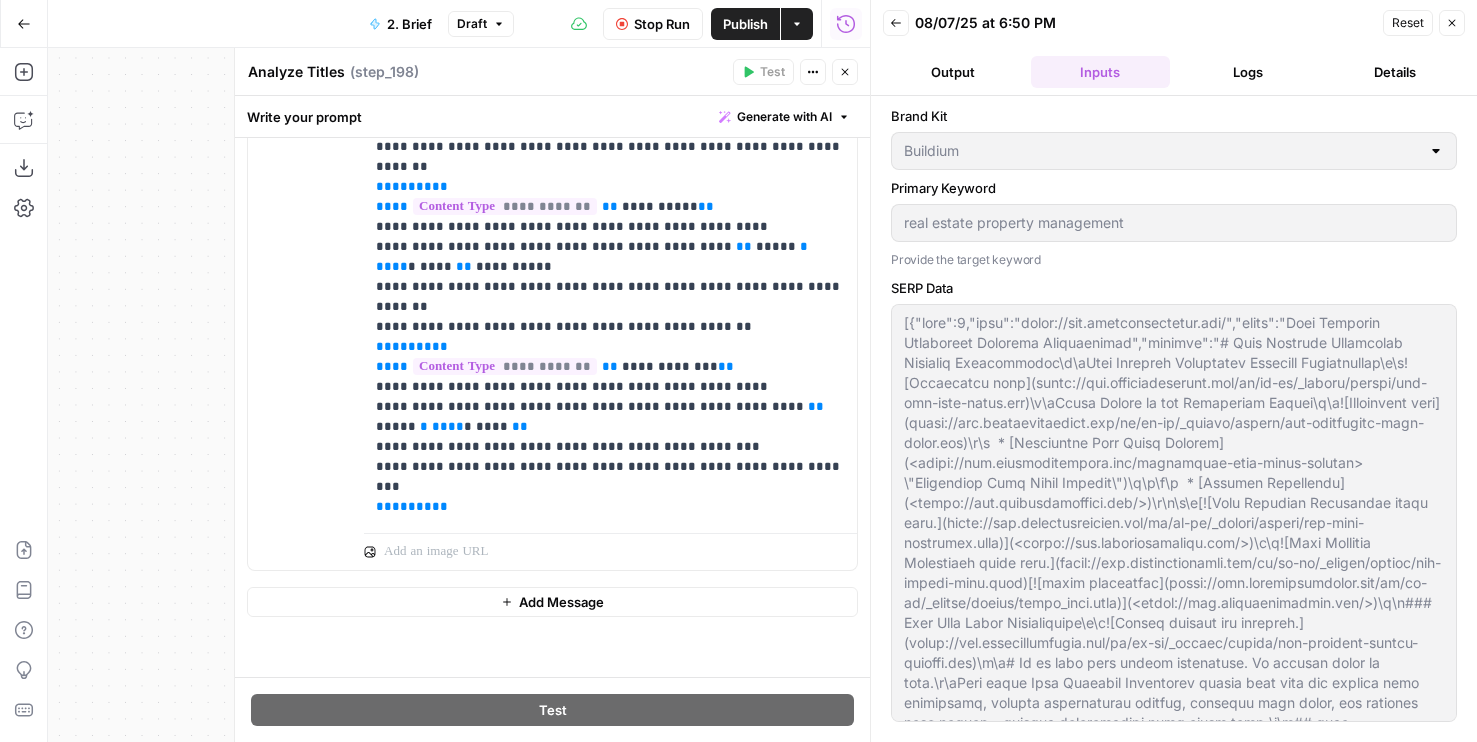 type on "# Keyword Term Map| Term | Variations | 1. [Real Property Management](https://www.realpropertymgt.com/) | 2. [Real Property Management Enterprises](https://www.enterprisesrpm.com/) | 3. [Zillow](https://www.zillow.com/rental-manager/) | 4. [AppFolio](https://www.appfolio.com/) ||---|---|---|---|---|---|| property management | - | 24 | 35 | 4 | 7 || tenant | tenants | 2 | 11 | 14 | 0 || rental property | rental properties | 2 | 7 | 0 | 0 || maintenance | - | 2 | 6 | 1 | 2 || property manager | property managers | 2 | 4 | 2 | 5 || service provider | service providers | 2 | 2 | 0 | 0 || return on investment | returns on investment | 2 | 1 | 1 | 0 || property management company | property management companies | 1 | 6 | 0 | 0 || leasing | - | 1 | 2 | 1 | 2 || property management service | property management services | 1 | 2 | 0 | 0 || investment property | investment properties | 1 | 2 | 0 | 0 || tenant screening | - | 1 | 1 | 0 | 0 || rental asset | rental assets | 1 | 1 | 0 | 0 || prospective tenant | prospe..." 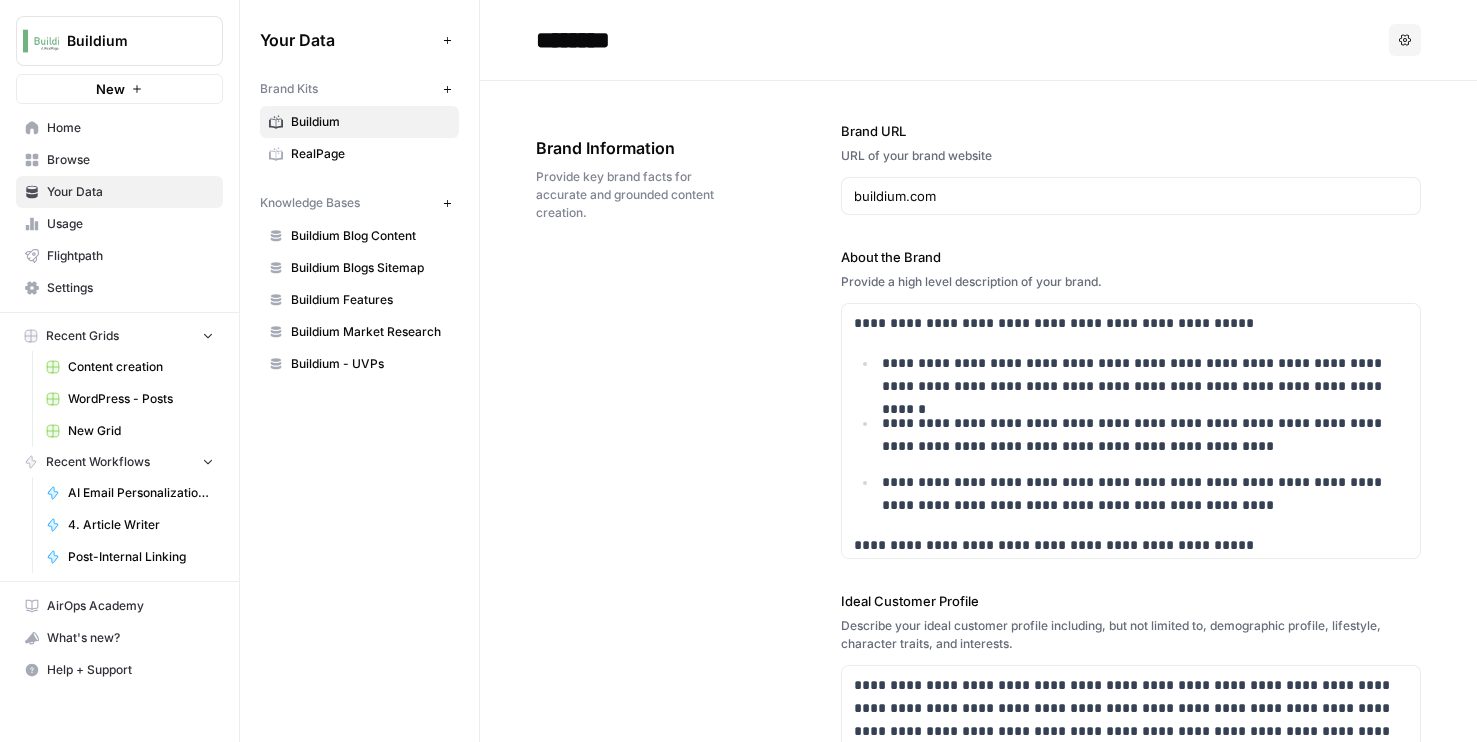 scroll, scrollTop: 0, scrollLeft: 0, axis: both 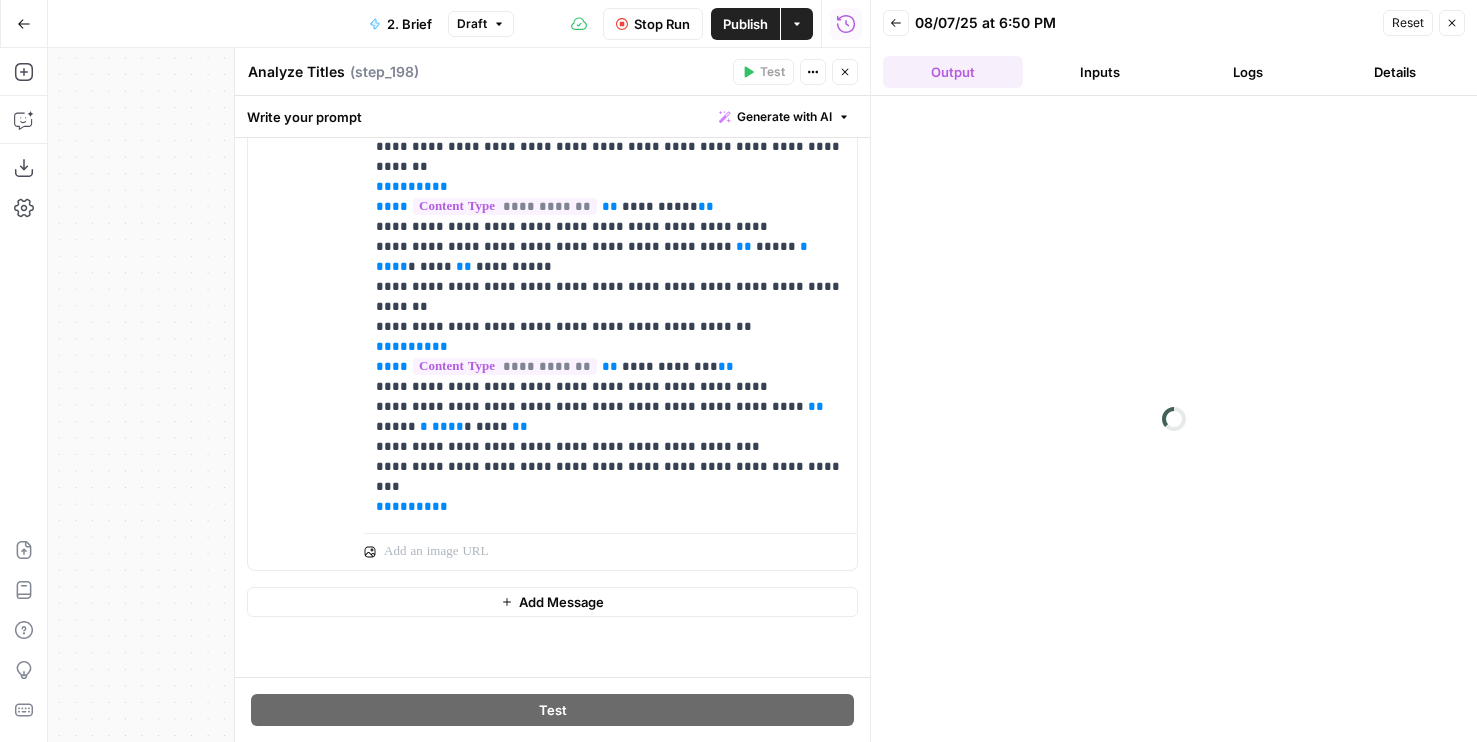 click on "Inputs" at bounding box center [1101, 72] 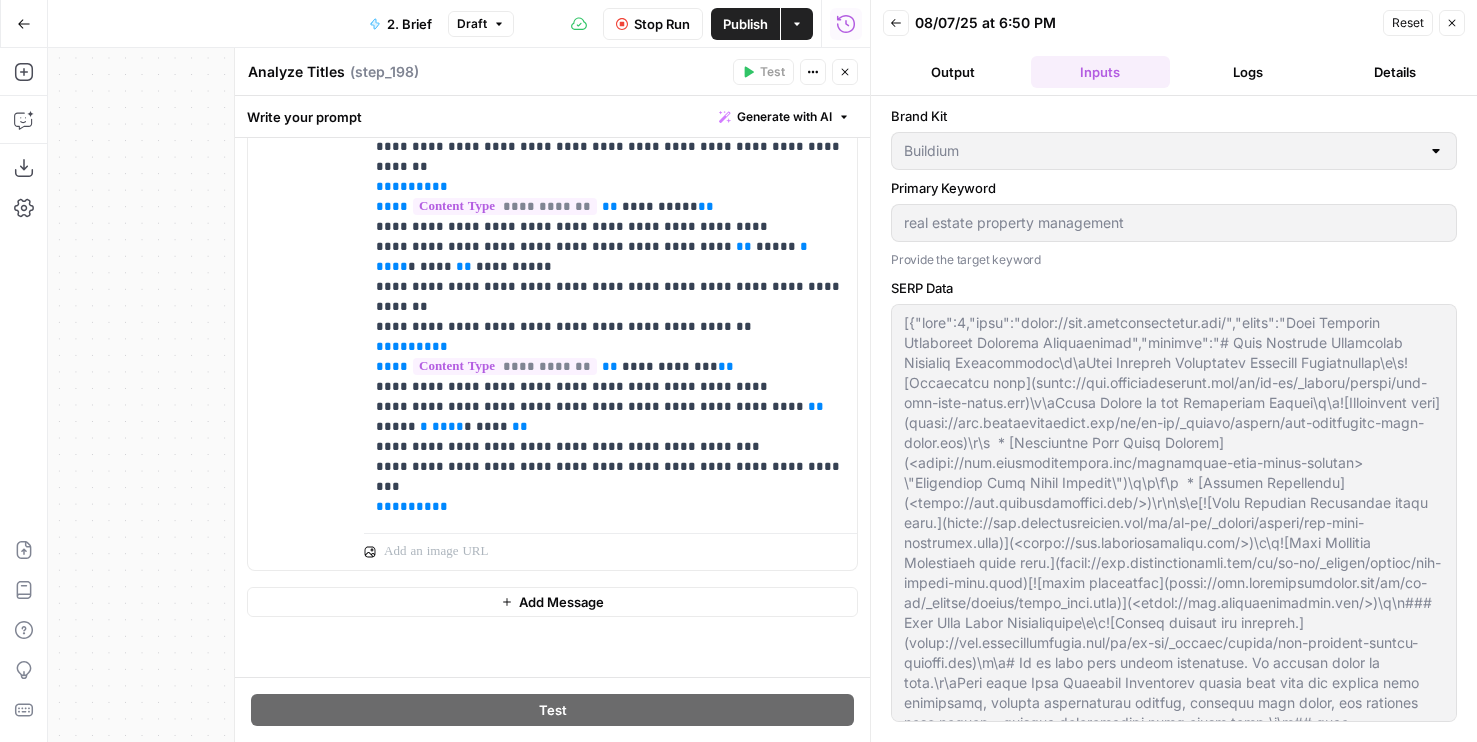 click on "Output" at bounding box center (953, 72) 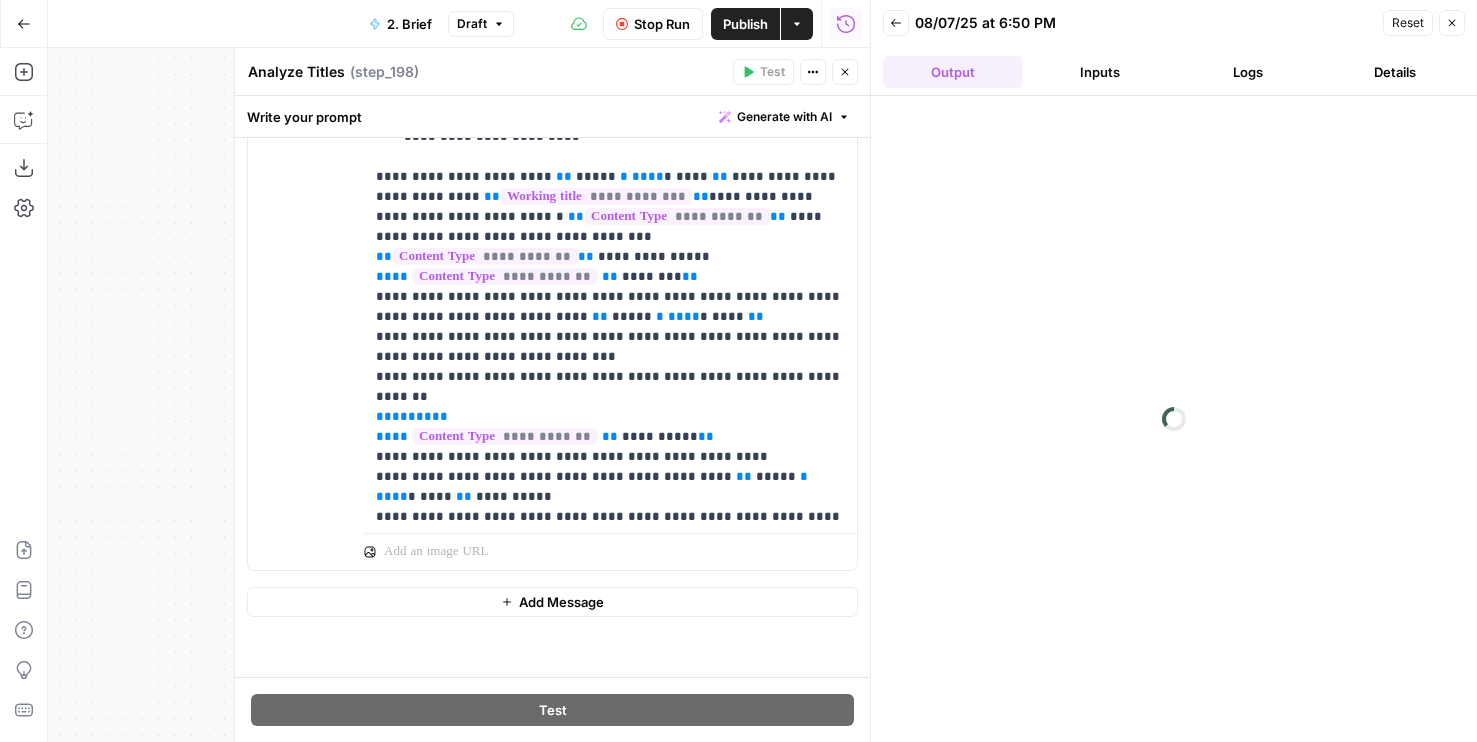 scroll, scrollTop: 1281, scrollLeft: 0, axis: vertical 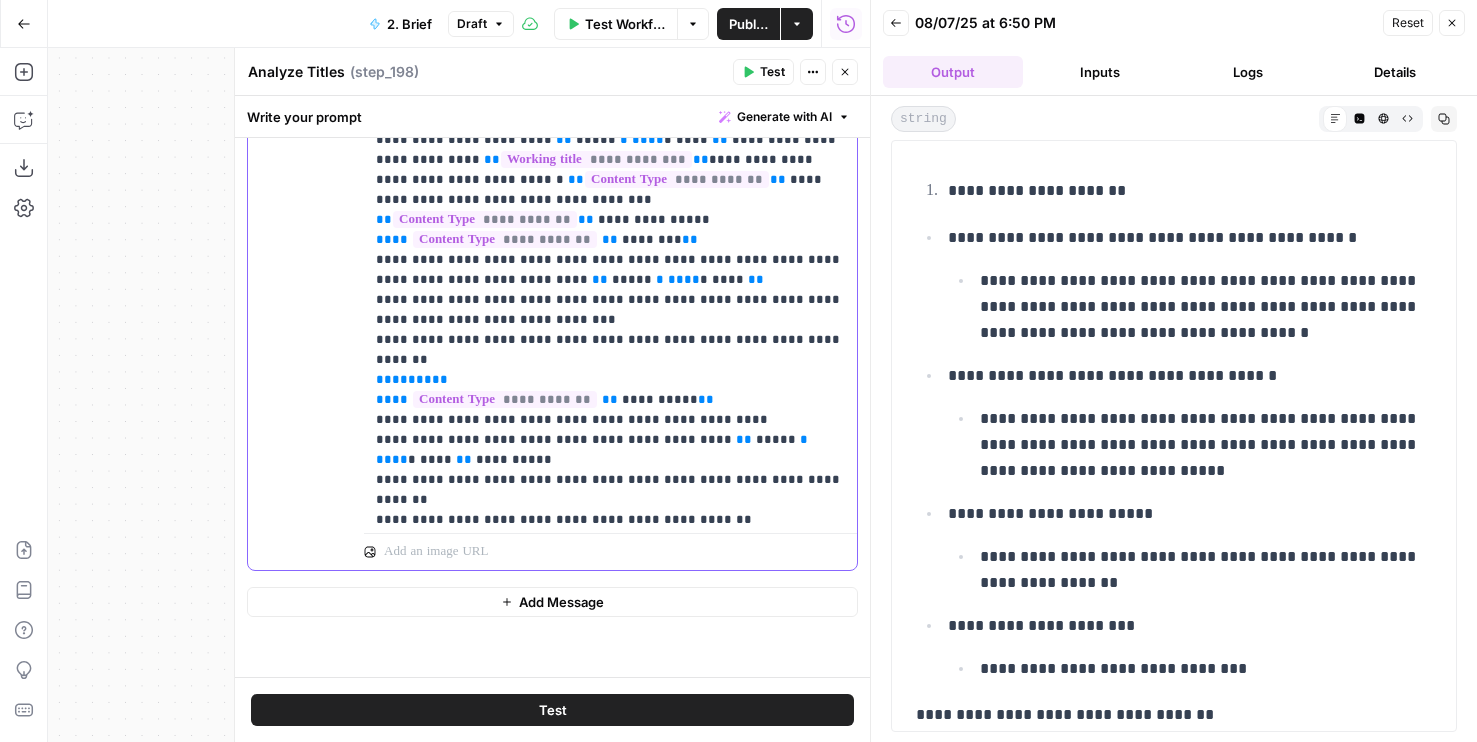 drag, startPoint x: 404, startPoint y: 356, endPoint x: 397, endPoint y: 333, distance: 24.04163 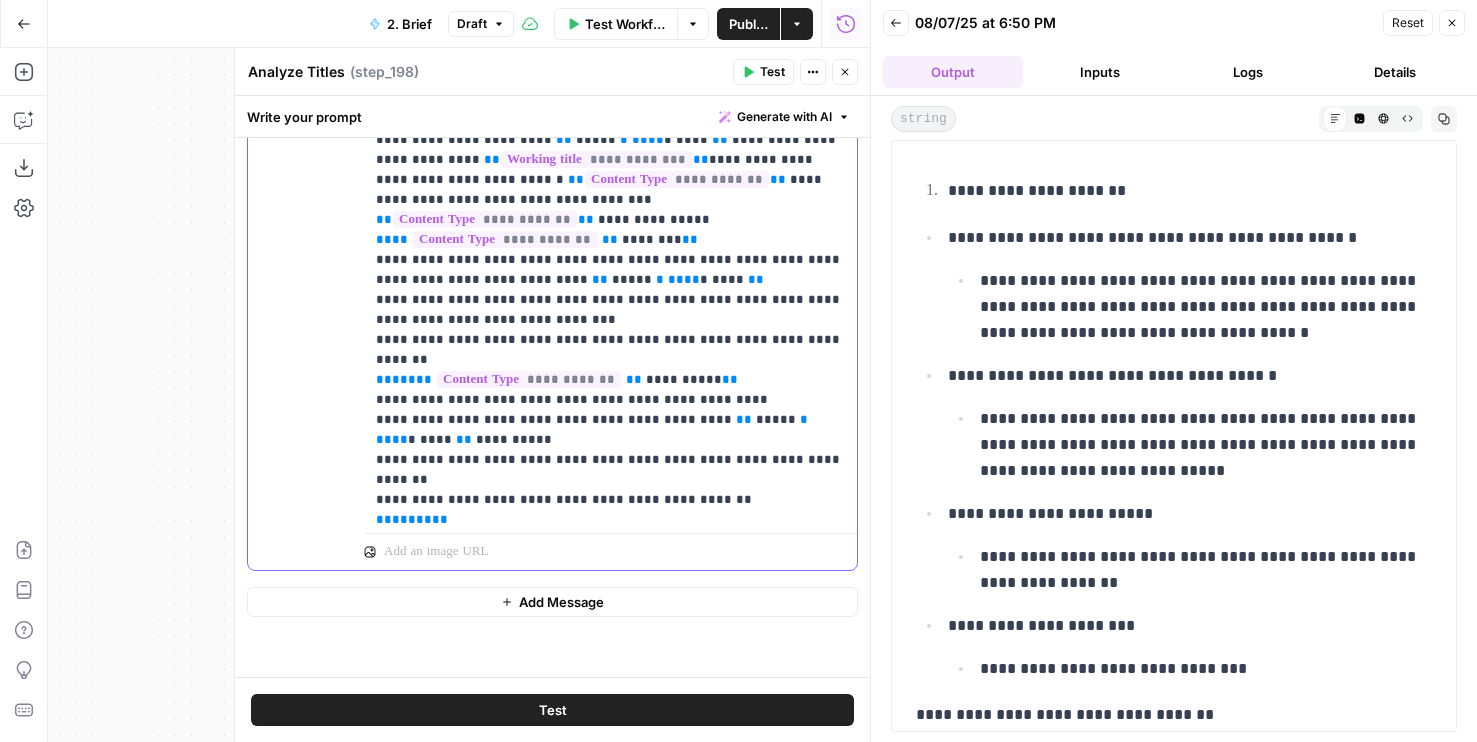 drag, startPoint x: 459, startPoint y: 457, endPoint x: 384, endPoint y: 457, distance: 75 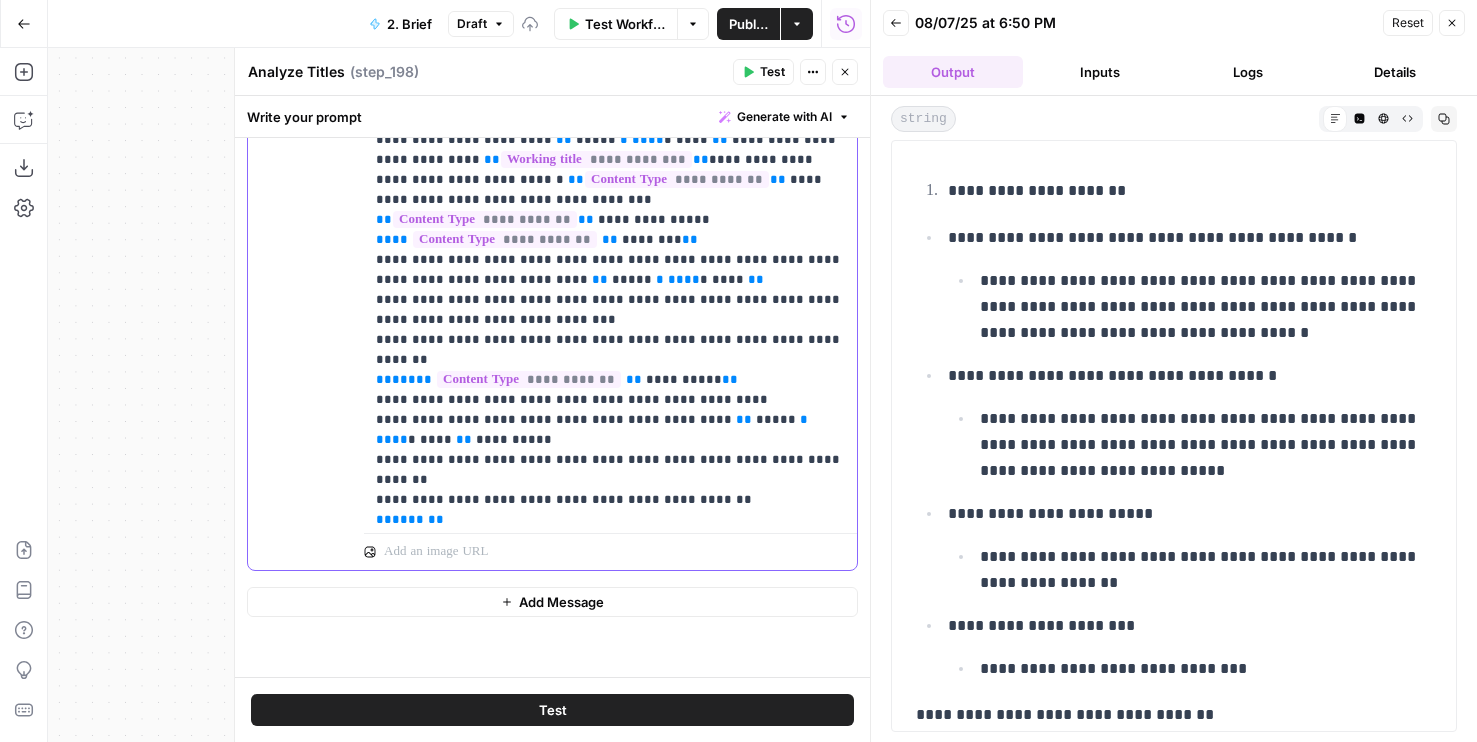 click on "****" at bounding box center [408, 519] 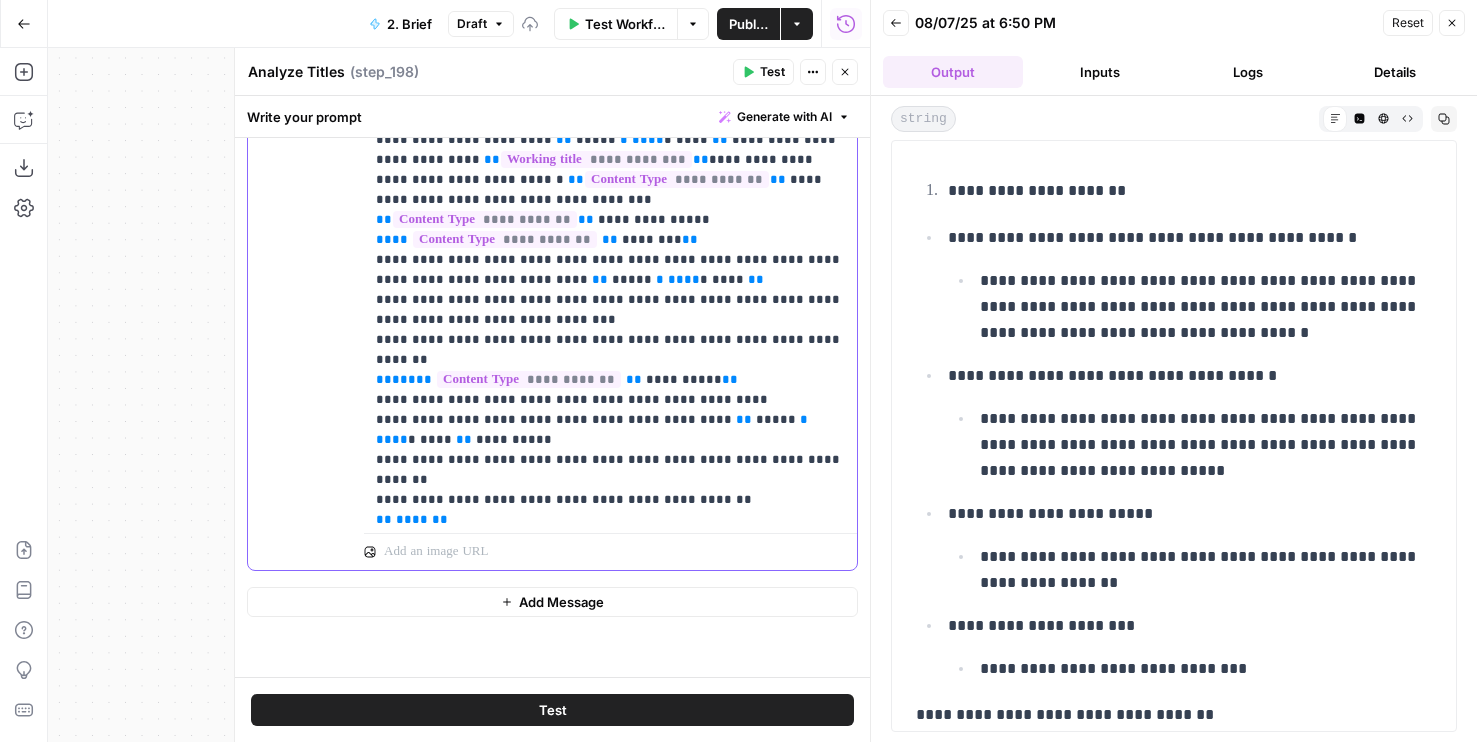 scroll, scrollTop: 1241, scrollLeft: 0, axis: vertical 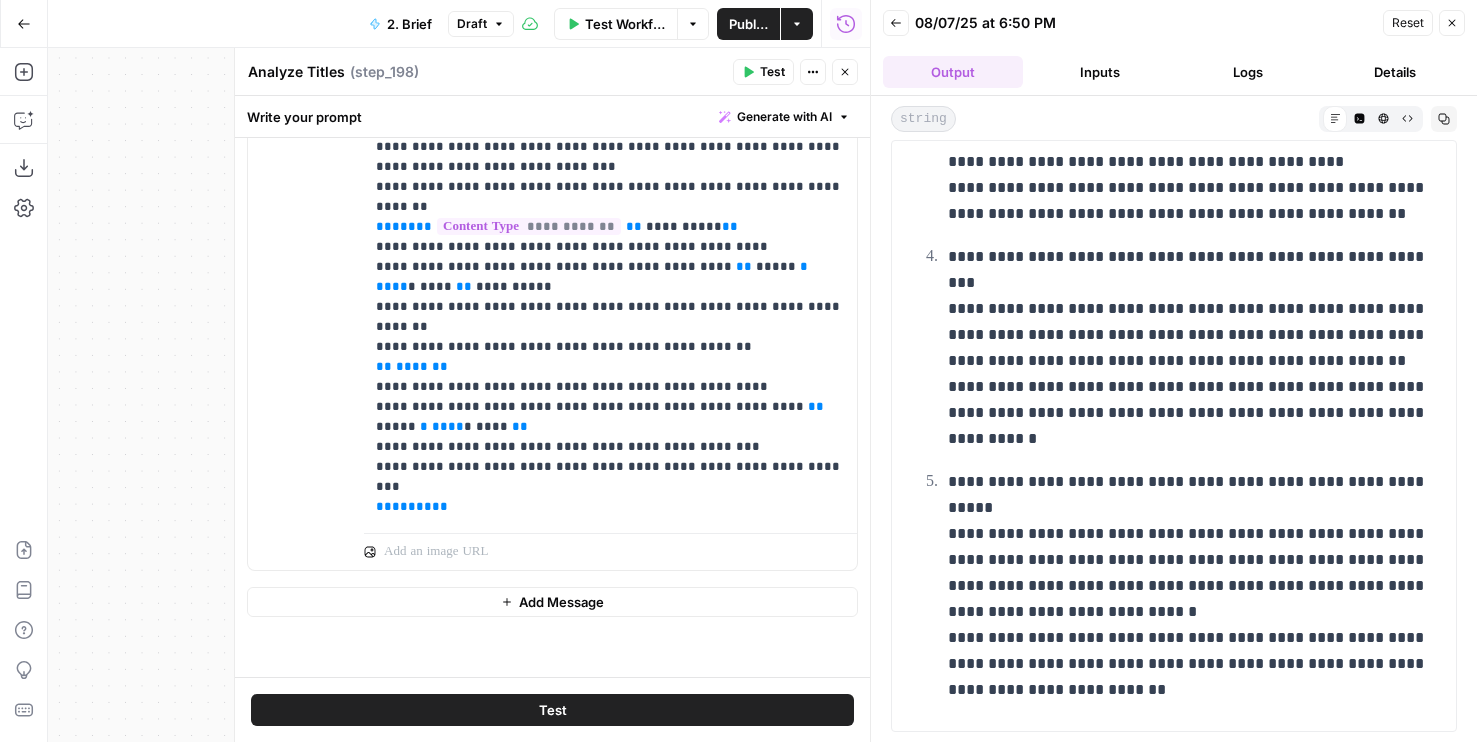 click on "**********" at bounding box center [610, -503] 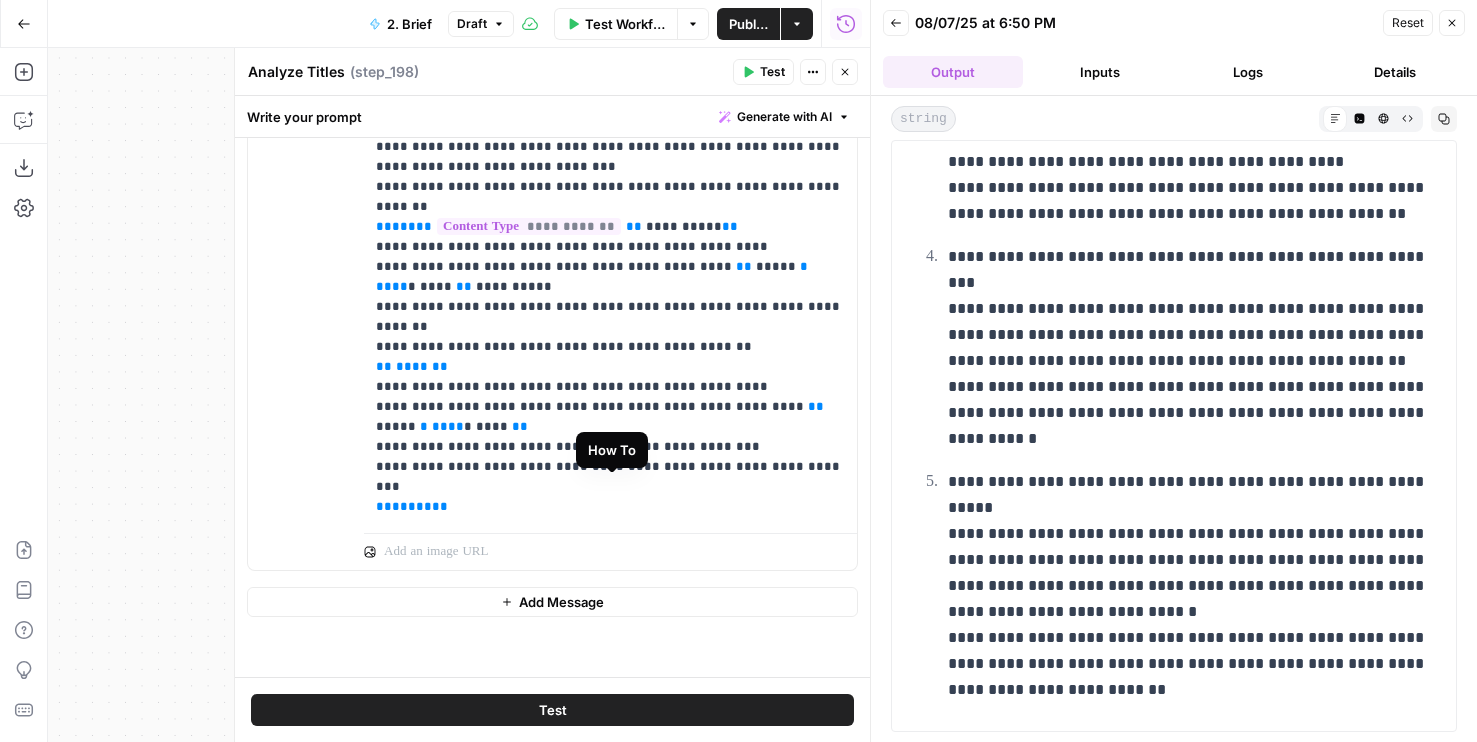 click on "**" at bounding box center (540, 566) 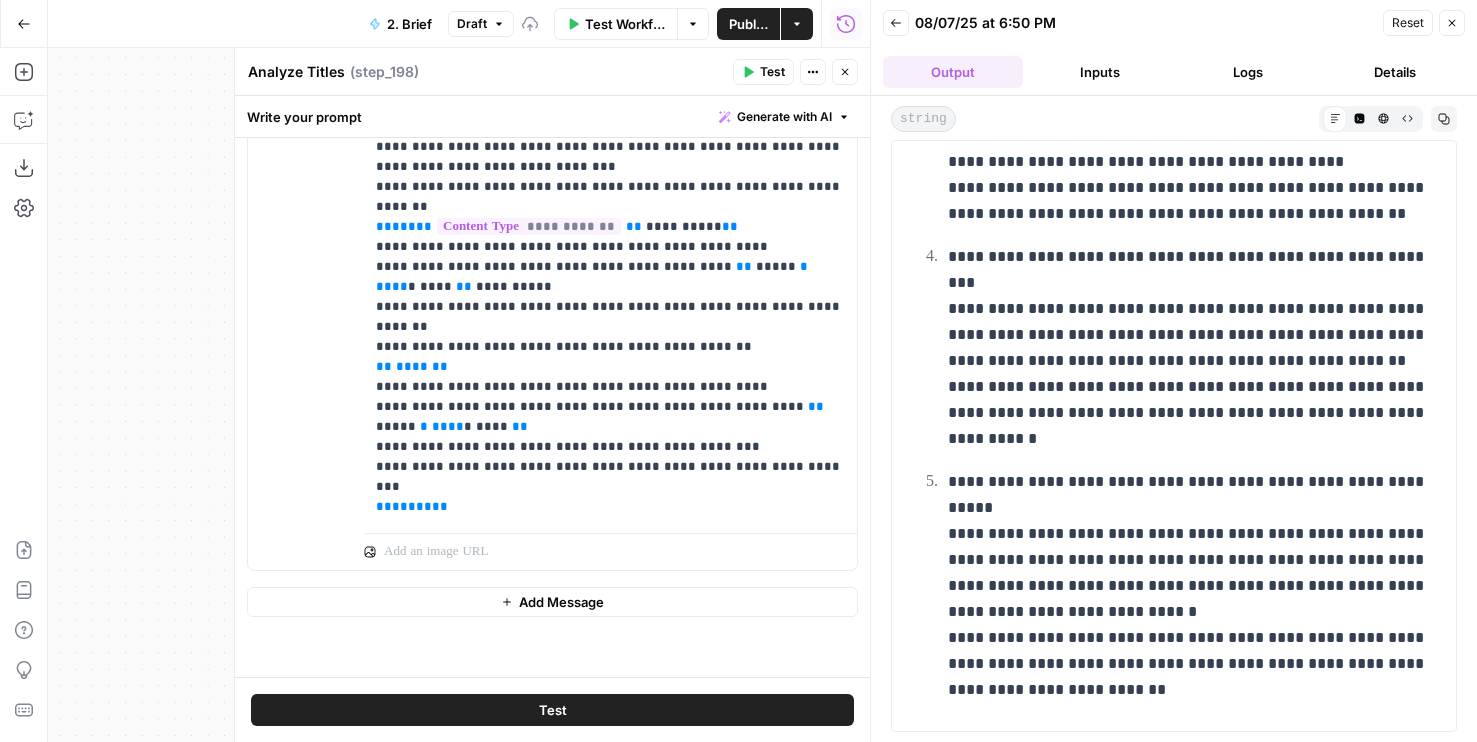 click on "Close" at bounding box center (845, 72) 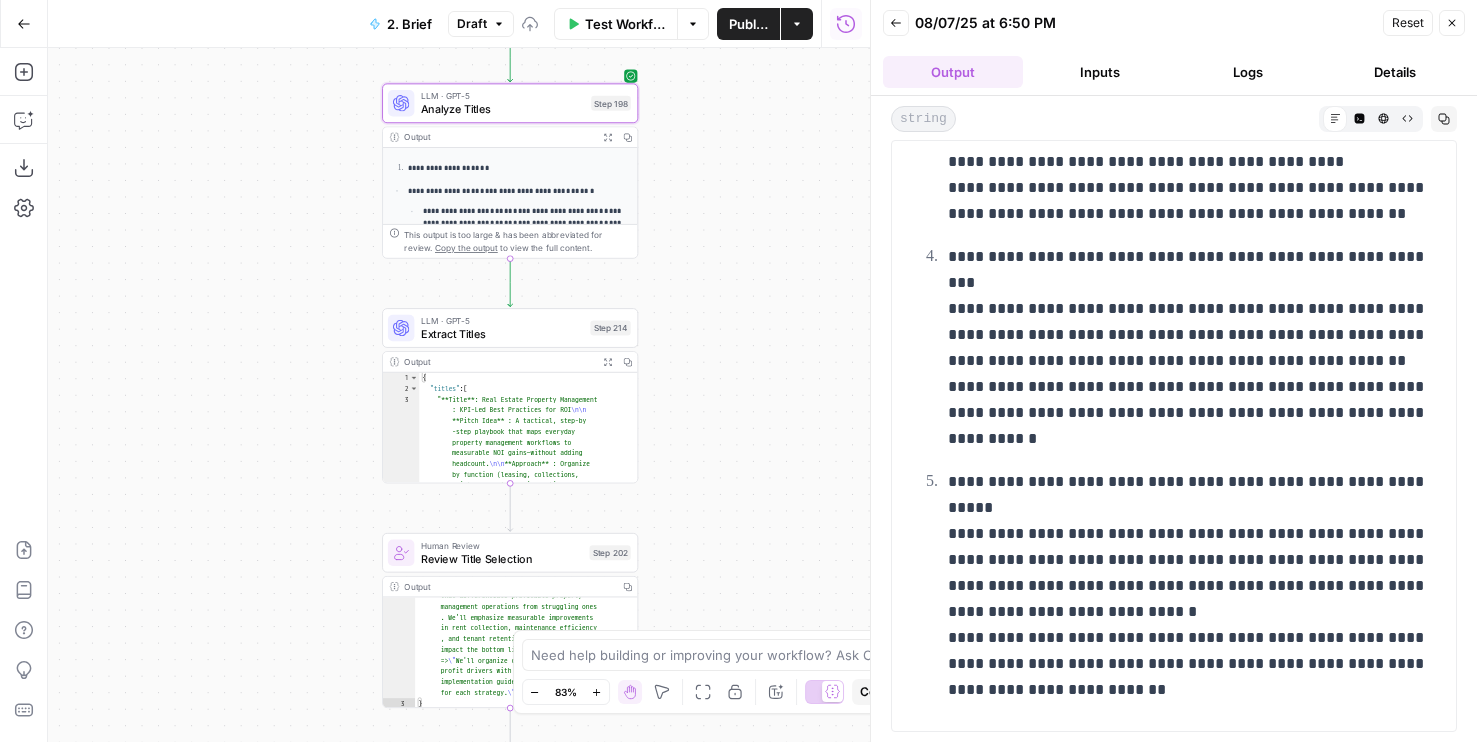 drag, startPoint x: 710, startPoint y: 319, endPoint x: 710, endPoint y: 114, distance: 205 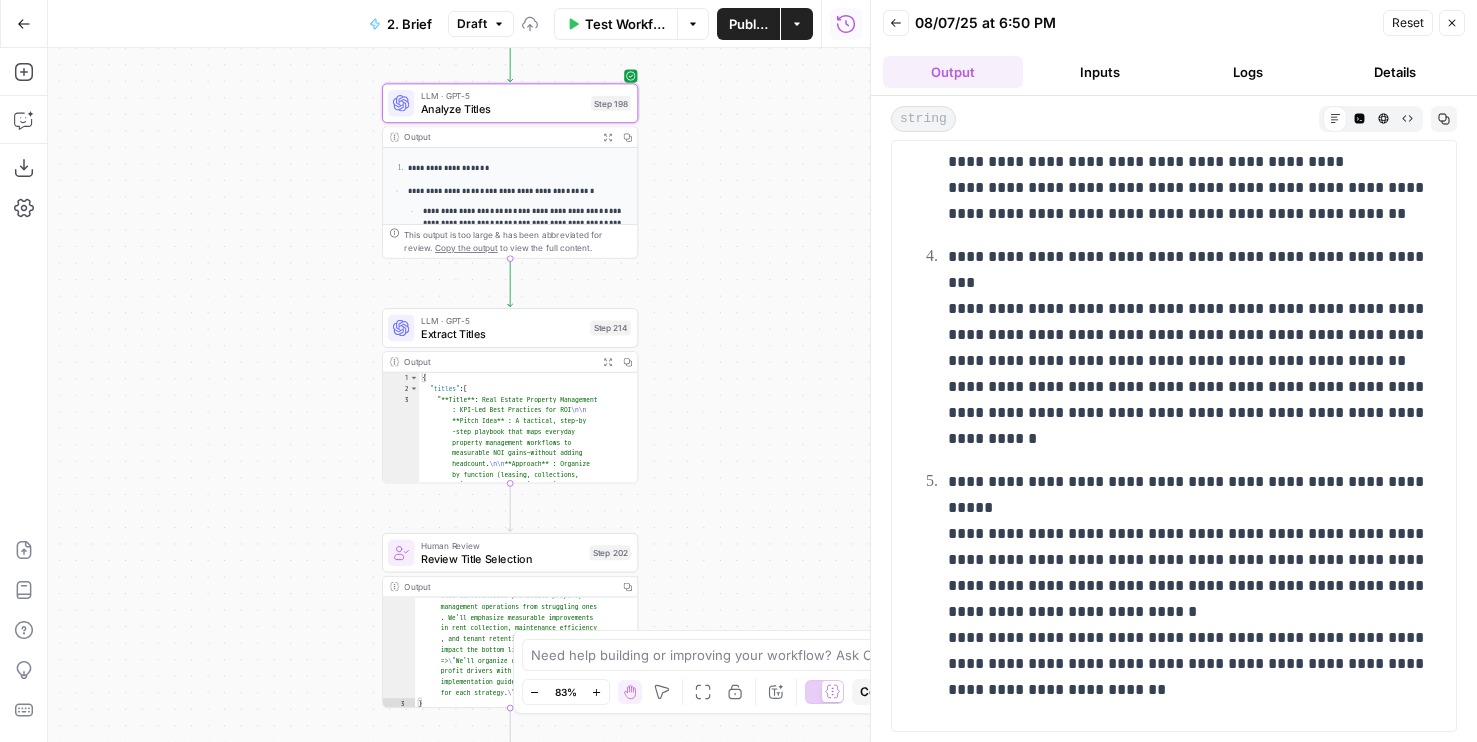 click on "Workflow Set Inputs Inputs Run Code · JavaScript Structure Competitor Keywords Step 212 Output Copy 1 2 3 4 5 6 7 8 9 10 11 12 [    {      "Keyword" :  "property management" ,      "Search Volume" :  110000 ,      "Keyword Difficulty" :  96 ,      "Article Count" :  6    } ,    {      "Keyword" :  "property management services" ,      "Search Volume" :  5400 ,      "Keyword Difficulty" :  89 ,      "Article Count" :  6     XXXXXXXXXXXXXXXXXXXXXXXXXXXXXXXXXXXXXXXXXXXXXXXXXXXXXXXXXXXXXXXXXXXXXXXXXXXXXXXXXXXXXXXXXXXXXXXXXXXXXXXXXXXXXXXXXXXXXXXXXXXXXXXXXXXXXXXXXXXXXXXXXXXXXXXXXXXXXXXXXXXXXXXXXXXXXXXXXXXXXXXXXXXXXXXXXXXXXXXXXXXXXXXXXXXXXXXXXXXXXXXXXXXXXXXXXXXXXXXXXXXXXXXXXXXXXXXXXXXXXXXXXXXXXXXXXXXXXXXXXXXXXXXXXXXXXXXXXXXXXXXXXXXXXXXXXXXXXXXXXXXXXXXXXXXXXXXXXXXXXXXXXXXXXXXXXXXXXXXXXXXXXXXXXXXXXXXXXXXXXXXXXXXXXXXXXXXXXXXXXXXXXXXXXXXXXXXXXXXXXXXXXXXXXXXXXXXXXXXXXXXXXXXXXXXXXXXXXXXXXXXXXXXXXXXXXXXXXXXXXXXXXXXXXXXXXXXXXXXXXXXXXXXXXXXX Run Code · JavaScript Create Customer Profile Step 329 Output Copy 1 2 {    :  ." at bounding box center [459, 395] 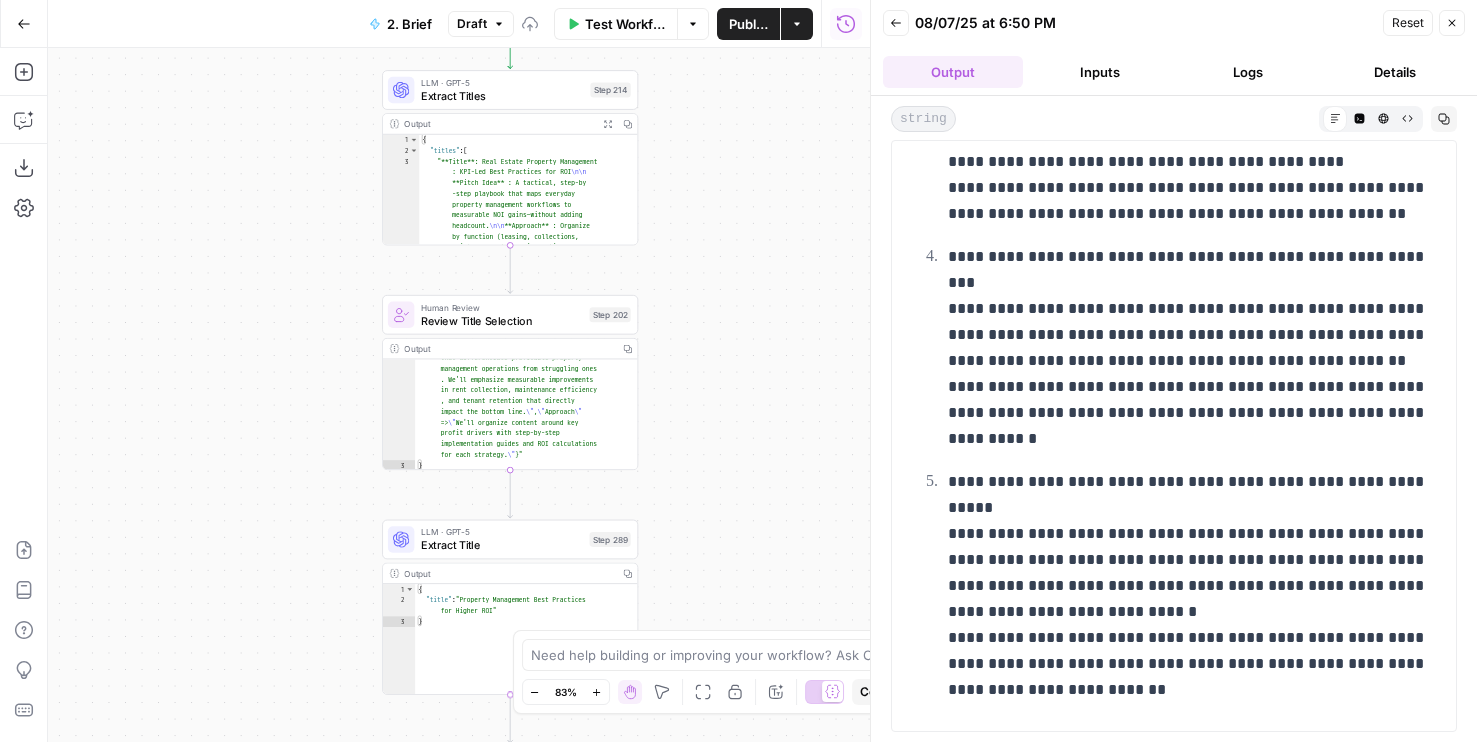 drag, startPoint x: 707, startPoint y: 317, endPoint x: 706, endPoint y: 84, distance: 233.00215 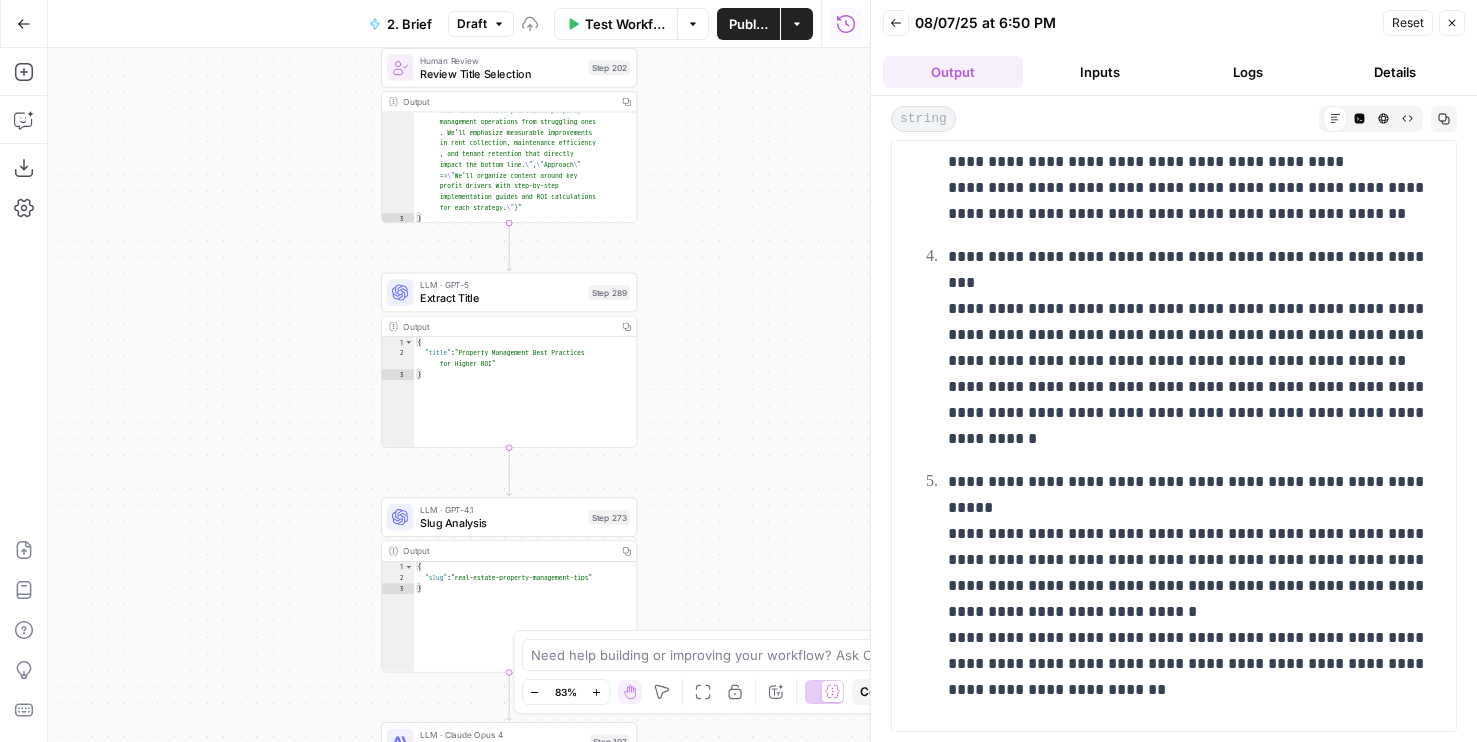 drag, startPoint x: 714, startPoint y: 232, endPoint x: 714, endPoint y: 96, distance: 136 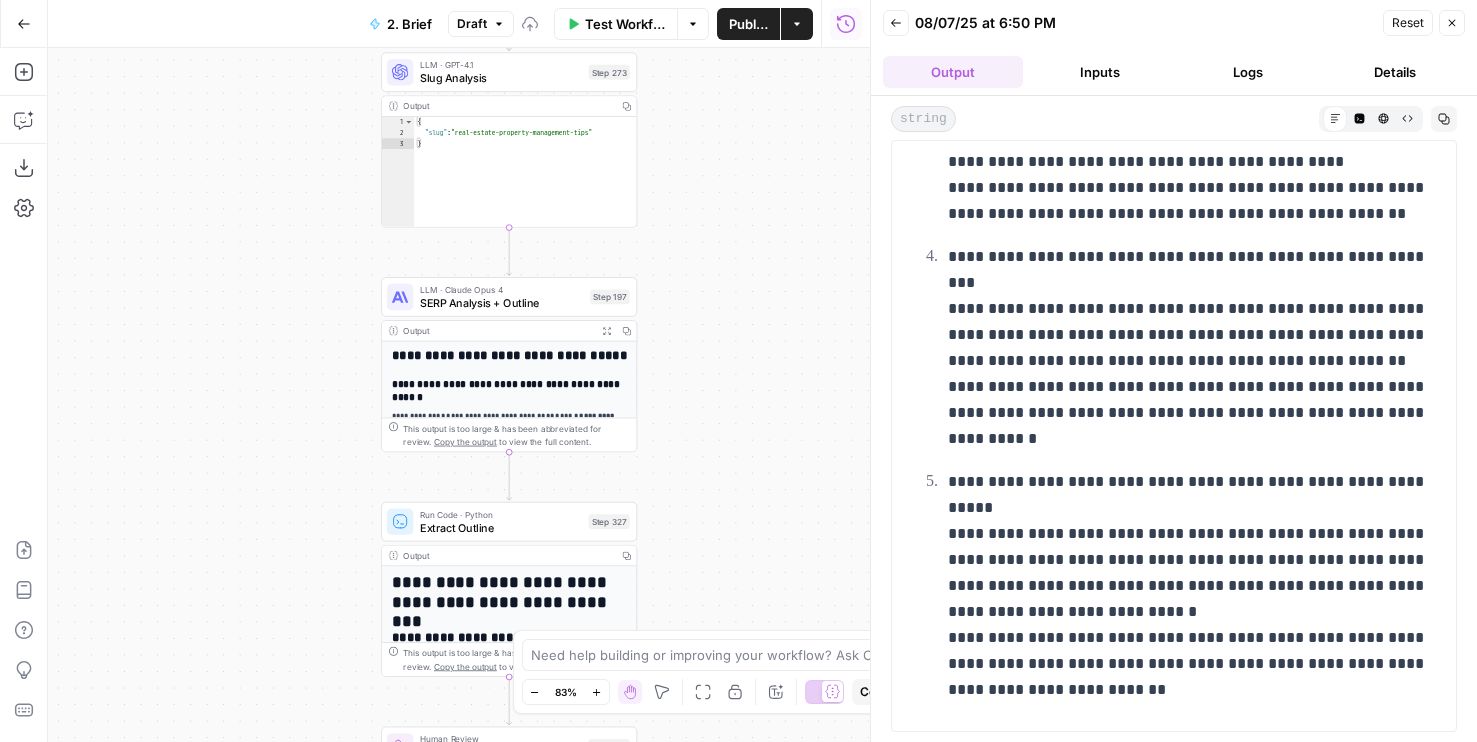 drag, startPoint x: 717, startPoint y: 542, endPoint x: 715, endPoint y: 120, distance: 422.00473 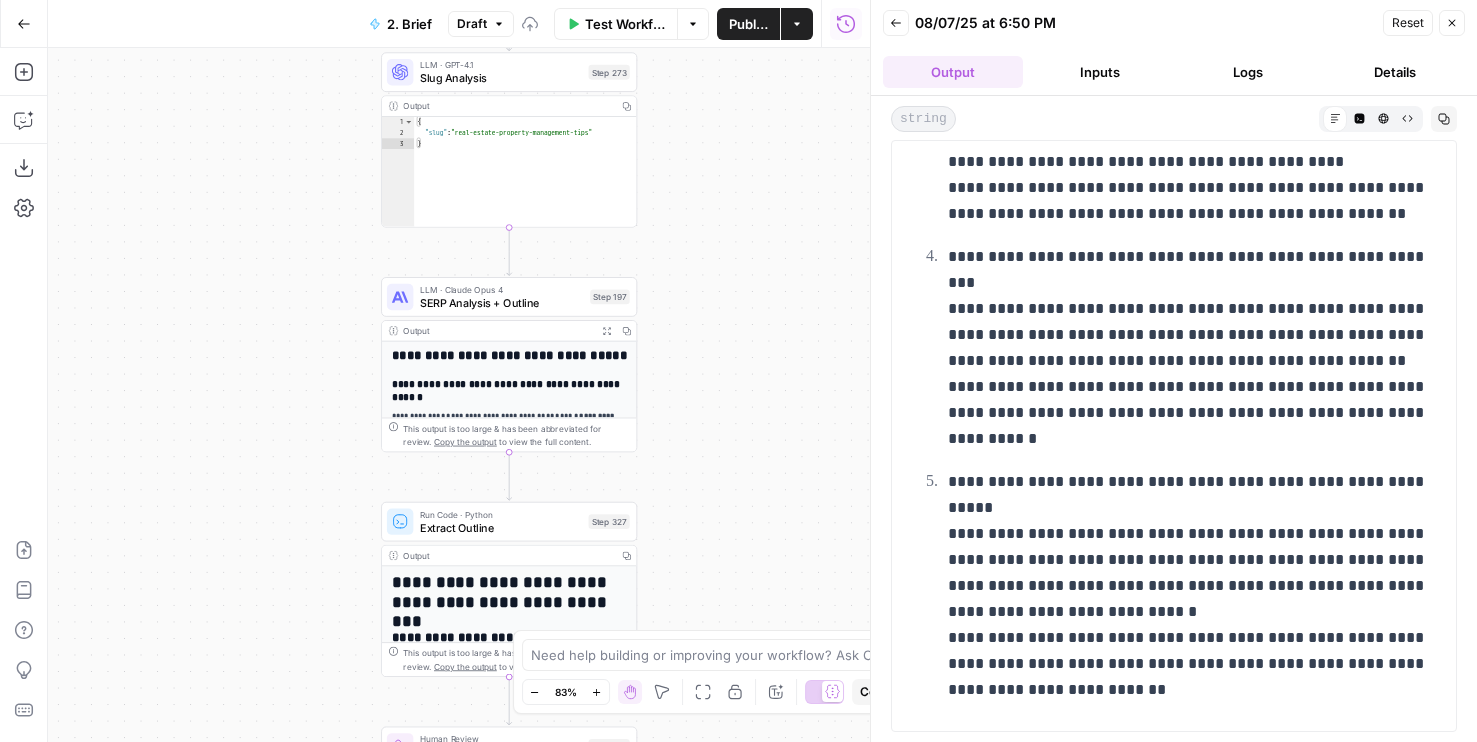 click on "Workflow Set Inputs Inputs Run Code · JavaScript Structure Competitor Keywords Step 212 Output Copy 1 2 3 4 5 6 7 8 9 10 11 12 [    {      "Keyword" :  "property management" ,      "Search Volume" :  110000 ,      "Keyword Difficulty" :  96 ,      "Article Count" :  6    } ,    {      "Keyword" :  "property management services" ,      "Search Volume" :  5400 ,      "Keyword Difficulty" :  89 ,      "Article Count" :  6     XXXXXXXXXXXXXXXXXXXXXXXXXXXXXXXXXXXXXXXXXXXXXXXXXXXXXXXXXXXXXXXXXXXXXXXXXXXXXXXXXXXXXXXXXXXXXXXXXXXXXXXXXXXXXXXXXXXXXXXXXXXXXXXXXXXXXXXXXXXXXXXXXXXXXXXXXXXXXXXXXXXXXXXXXXXXXXXXXXXXXXXXXXXXXXXXXXXXXXXXXXXXXXXXXXXXXXXXXXXXXXXXXXXXXXXXXXXXXXXXXXXXXXXXXXXXXXXXXXXXXXXXXXXXXXXXXXXXXXXXXXXXXXXXXXXXXXXXXXXXXXXXXXXXXXXXXXXXXXXXXXXXXXXXXXXXXXXXXXXXXXXXXXXXXXXXXXXXXXXXXXXXXXXXXXXXXXXXXXXXXXXXXXXXXXXXXXXXXXXXXXXXXXXXXXXXXXXXXXXXXXXXXXXXXXXXXXXXXXXXXXXXXXXXXXXXXXXXXXXXXXXXXXXXXXXXXXXXXXXXXXXXXXXXXXXXXXXXXXXXXXXXXXXXXXXX Run Code · JavaScript Create Customer Profile Step 329 Output Copy 1 2 {    :  ." at bounding box center (459, 395) 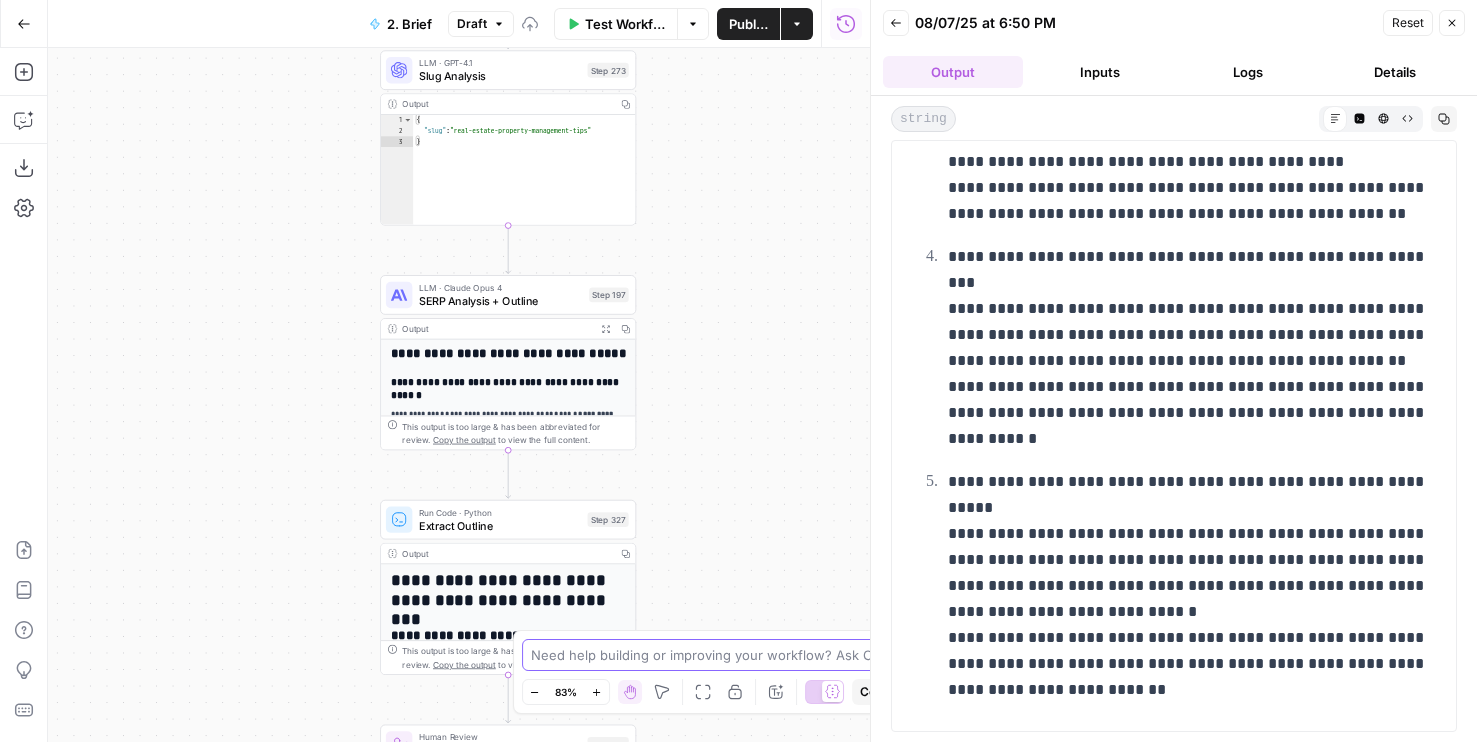 drag, startPoint x: 705, startPoint y: 149, endPoint x: 705, endPoint y: 666, distance: 517 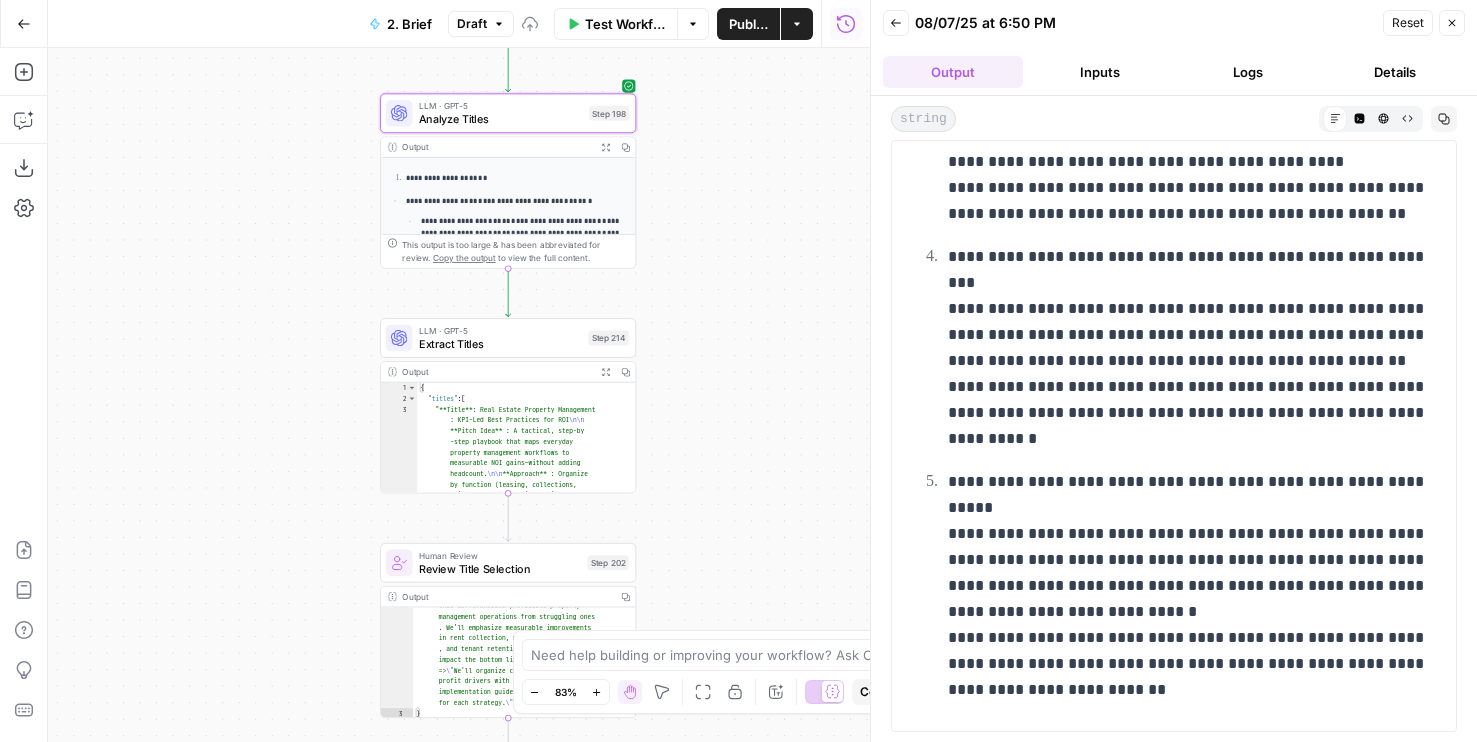 drag, startPoint x: 713, startPoint y: 280, endPoint x: 713, endPoint y: 692, distance: 412 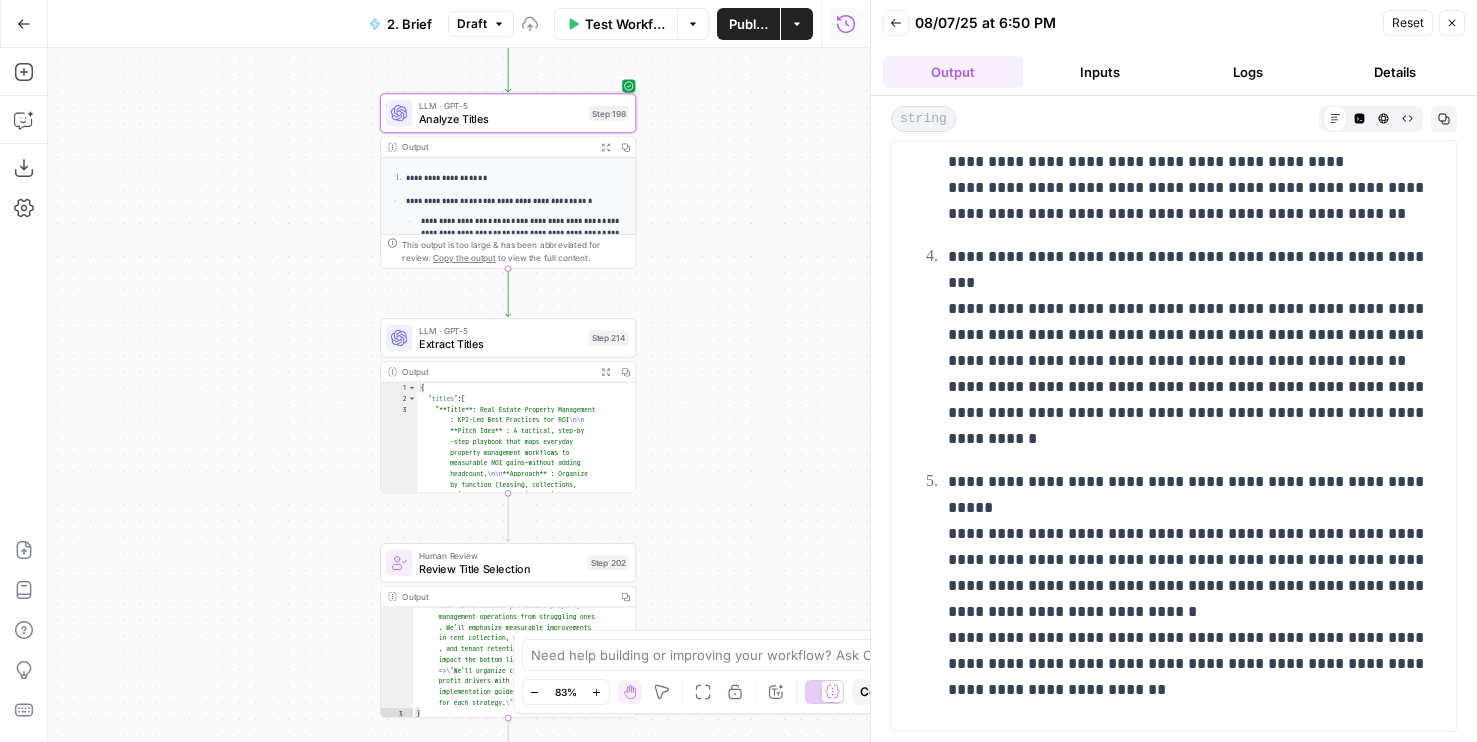 click on "Buildium New Home Browse Your Data Usage Flightpath Settings Recent Grids Content creation WordPress - Posts New Grid Recent Workflows 2. Brief AI Email Personalization + Buyer Summary 4. Article Writer AirOps Academy What's new?
5
Help + Support Go Back 2. Brief Draft Test Workflow Options Publish Actions Run History Add Steps Copilot Download as JSON Settings Import JSON AirOps Academy Help Give Feedback Shortcuts Workflow Set Inputs Inputs Run Code · JavaScript Structure Competitor Keywords Step 212 Output Copy 1 2 3 4 5 6 7 8 9 10 11 12 [    {      "Keyword" :  "property management" ,      "Search Volume" :  110000 ,      "Keyword Difficulty" :  96 ,      "Article Count" :  6    } ,    {      "Keyword" :  "property management services" ,      "Search Volume" :  5400 ,      "Keyword Difficulty" :  89 ,      "Article Count" :  6     Run Code · JavaScript Create Customer Profile Step 329 Output Copy 1 2 {    "description" :         . ) \n" at bounding box center (738, 371) 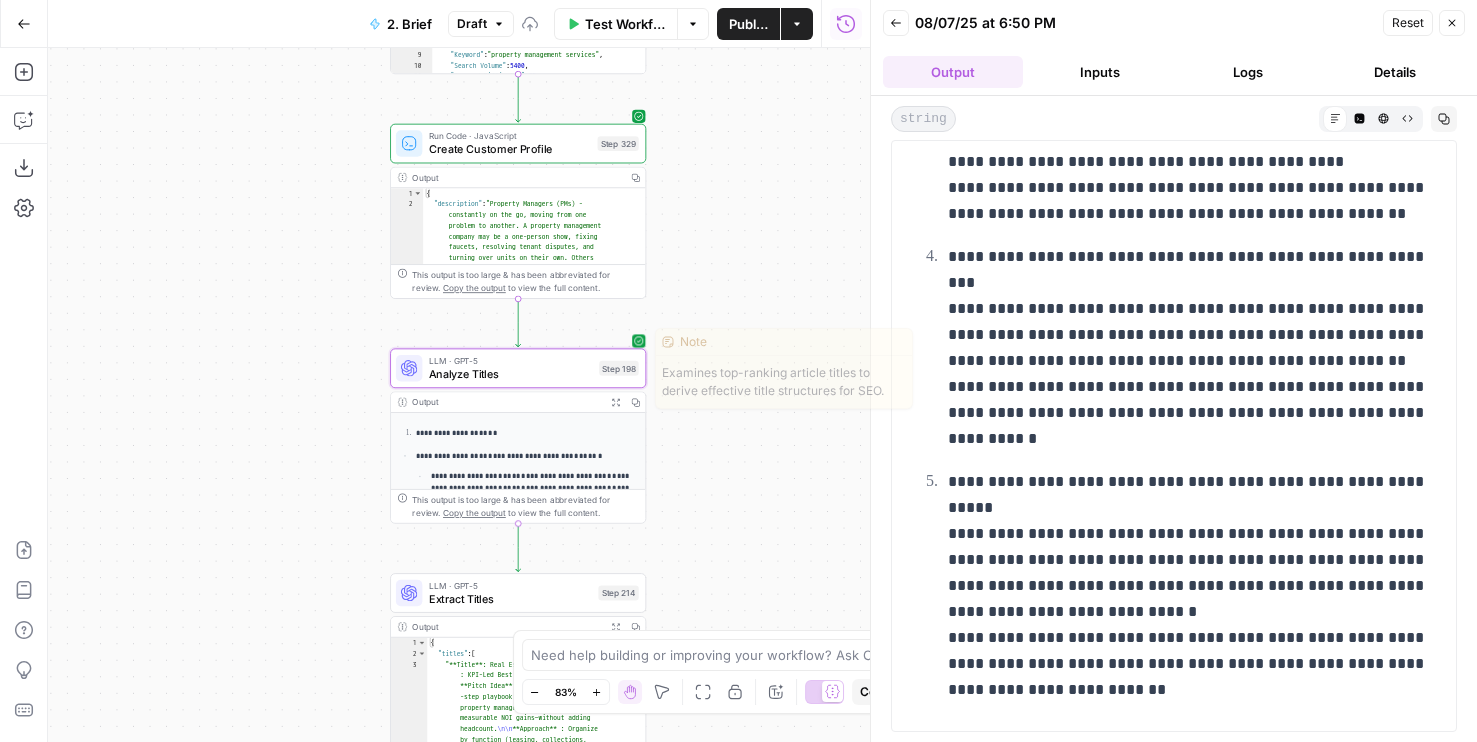 click on "Test" at bounding box center [612, 337] 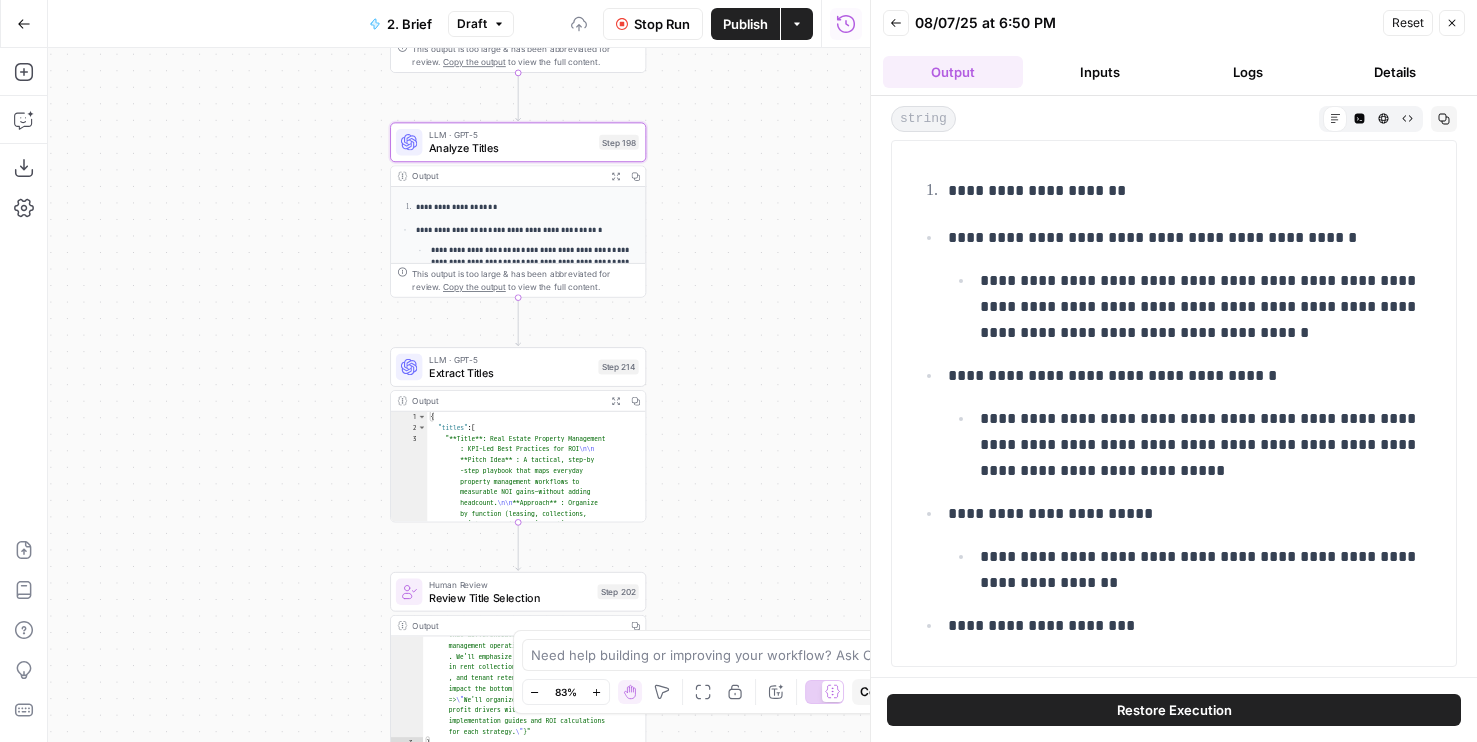 drag, startPoint x: 733, startPoint y: 575, endPoint x: 733, endPoint y: 229, distance: 346 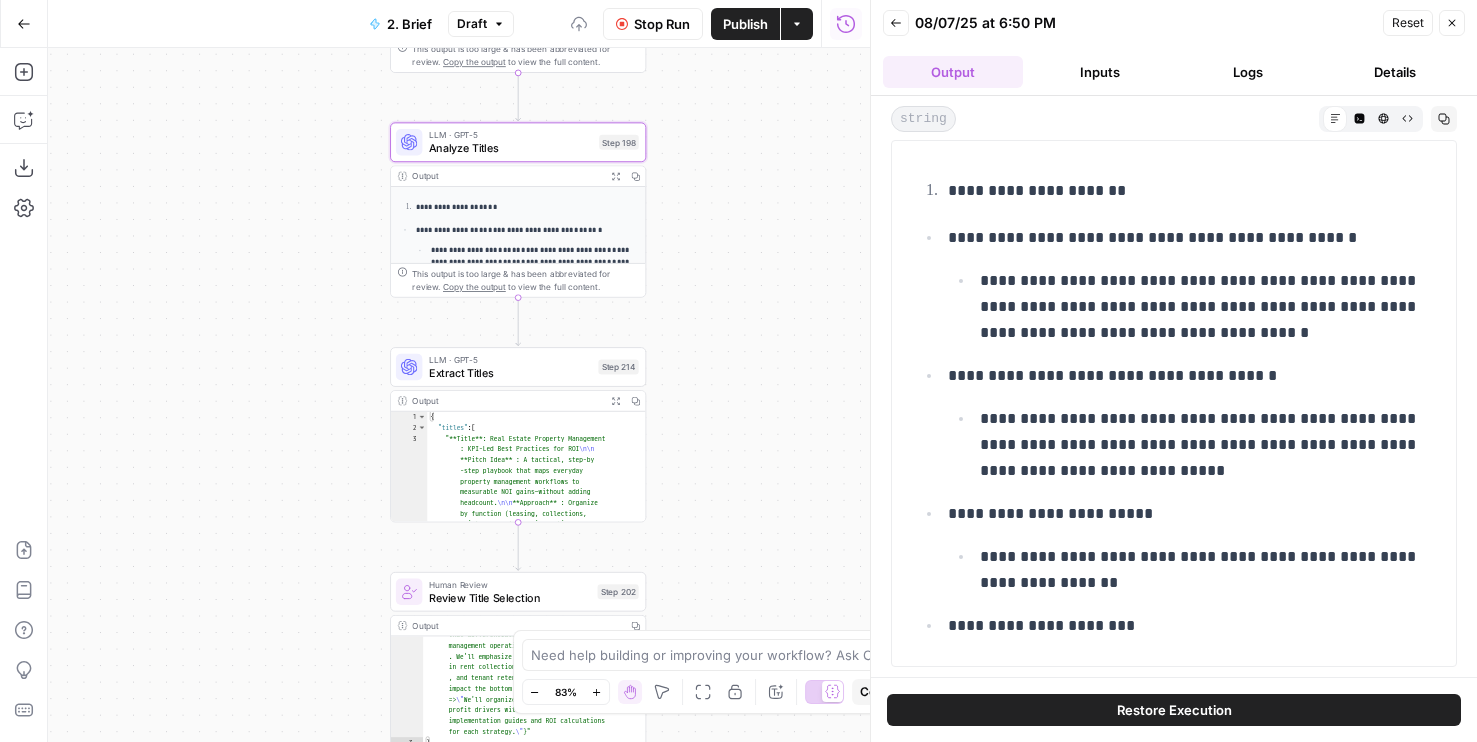 click on "Workflow Set Inputs Inputs Run Code · JavaScript Structure Competitor Keywords Step 212 Output Copy 1 2 3 4 5 6 7 8 9 10 11 12 [    {      "Keyword" :  "property management" ,      "Search Volume" :  110000 ,      "Keyword Difficulty" :  96 ,      "Article Count" :  6    } ,    {      "Keyword" :  "property management services" ,      "Search Volume" :  5400 ,      "Keyword Difficulty" :  89 ,      "Article Count" :  6     XXXXXXXXXXXXXXXXXXXXXXXXXXXXXXXXXXXXXXXXXXXXXXXXXXXXXXXXXXXXXXXXXXXXXXXXXXXXXXXXXXXXXXXXXXXXXXXXXXXXXXXXXXXXXXXXXXXXXXXXXXXXXXXXXXXXXXXXXXXXXXXXXXXXXXXXXXXXXXXXXXXXXXXXXXXXXXXXXXXXXXXXXXXXXXXXXXXXXXXXXXXXXXXXXXXXXXXXXXXXXXXXXXXXXXXXXXXXXXXXXXXXXXXXXXXXXXXXXXXXXXXXXXXXXXXXXXXXXXXXXXXXXXXXXXXXXXXXXXXXXXXXXXXXXXXXXXXXXXXXXXXXXXXXXXXXXXXXXXXXXXXXXXXXXXXXXXXXXXXXXXXXXXXXXXXXXXXXXXXXXXXXXXXXXXXXXXXXXXXXXXXXXXXXXXXXXXXXXXXXXXXXXXXXXXXXXXXXXXXXXXXXXXXXXXXXXXXXXXXXXXXXXXXXXXXXXXXXXXXXXXXXXXXXXXXXXXXXXXXXXXXXXXXXXXXX Run Code · JavaScript Create Customer Profile Step 329 Output Copy 1 2 {    :  ." at bounding box center [459, 395] 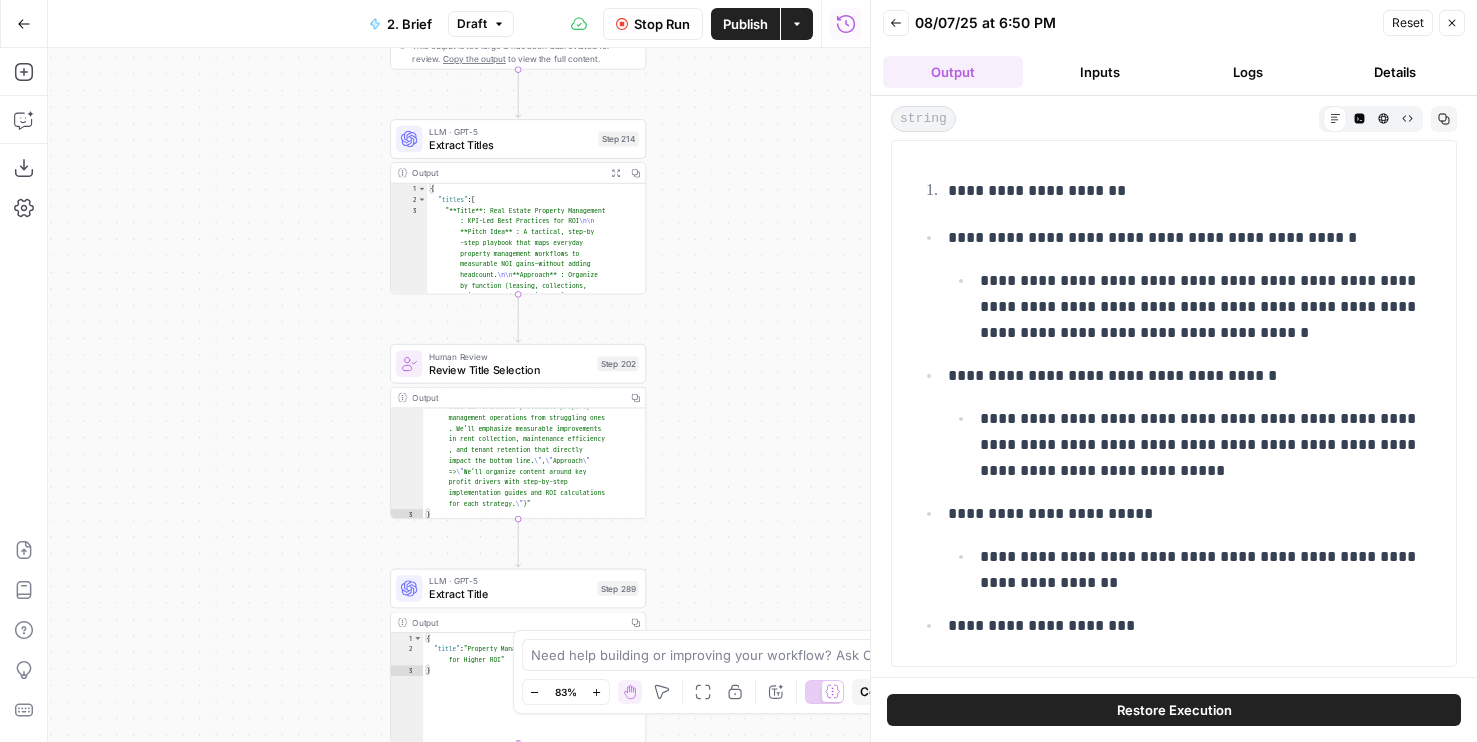 drag, startPoint x: 768, startPoint y: 386, endPoint x: 768, endPoint y: 307, distance: 79 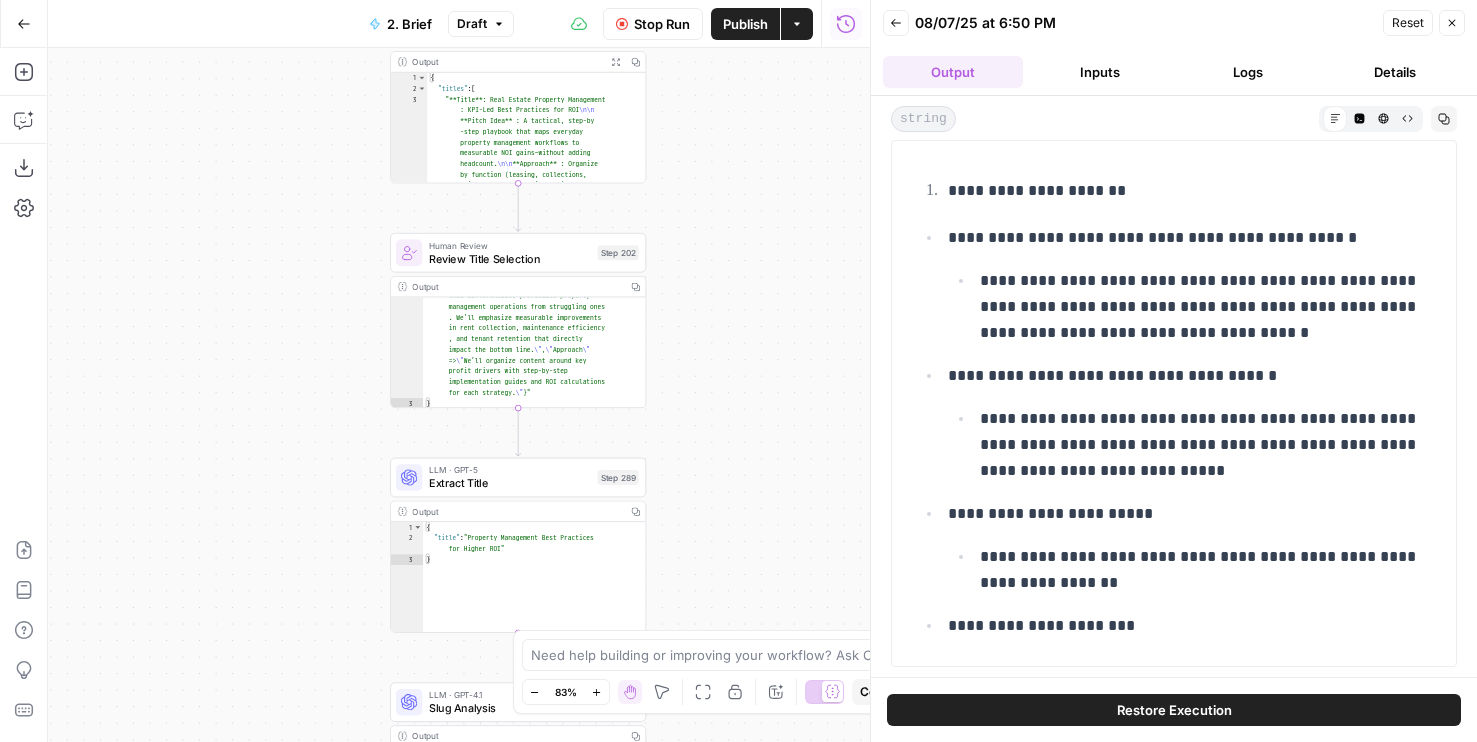 drag, startPoint x: 768, startPoint y: 307, endPoint x: 768, endPoint y: 175, distance: 132 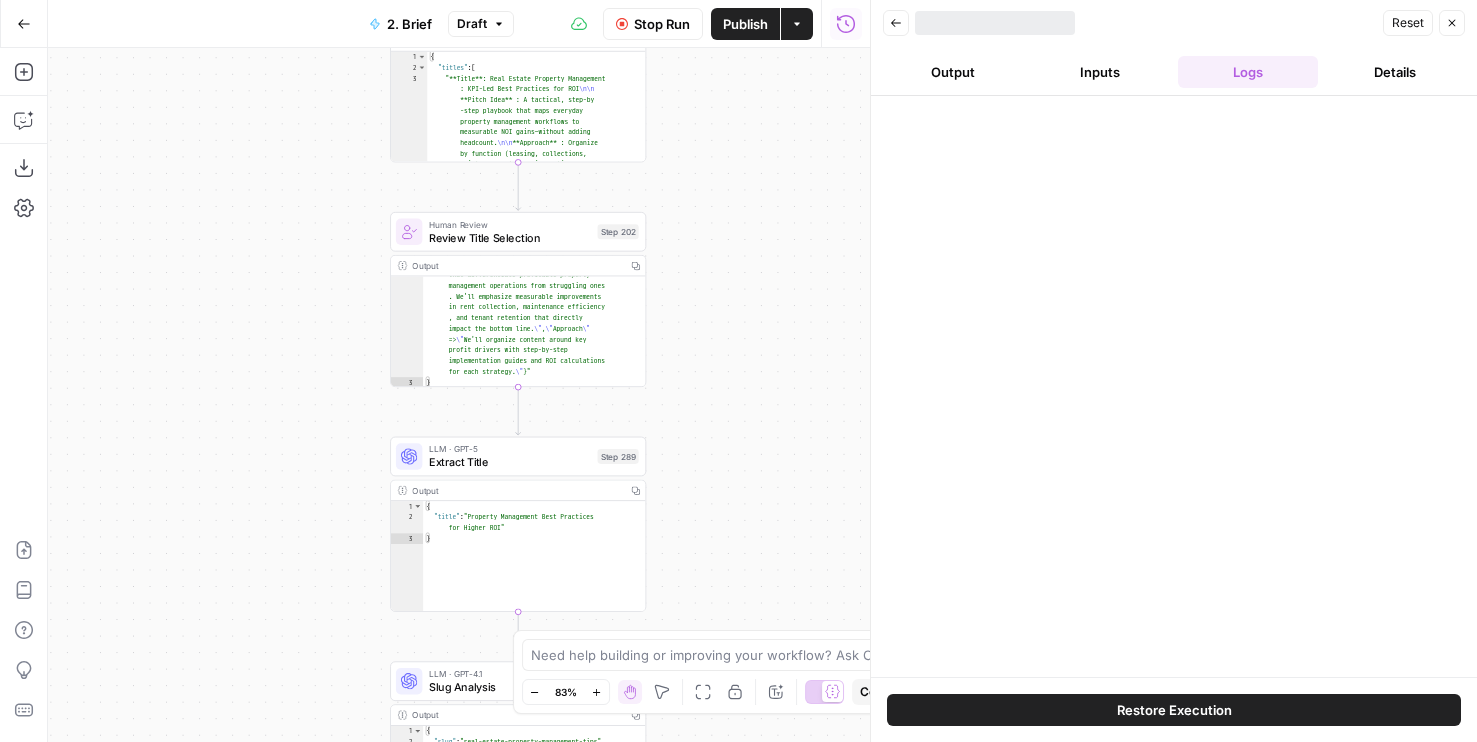 drag, startPoint x: 758, startPoint y: 358, endPoint x: 758, endPoint y: 154, distance: 204 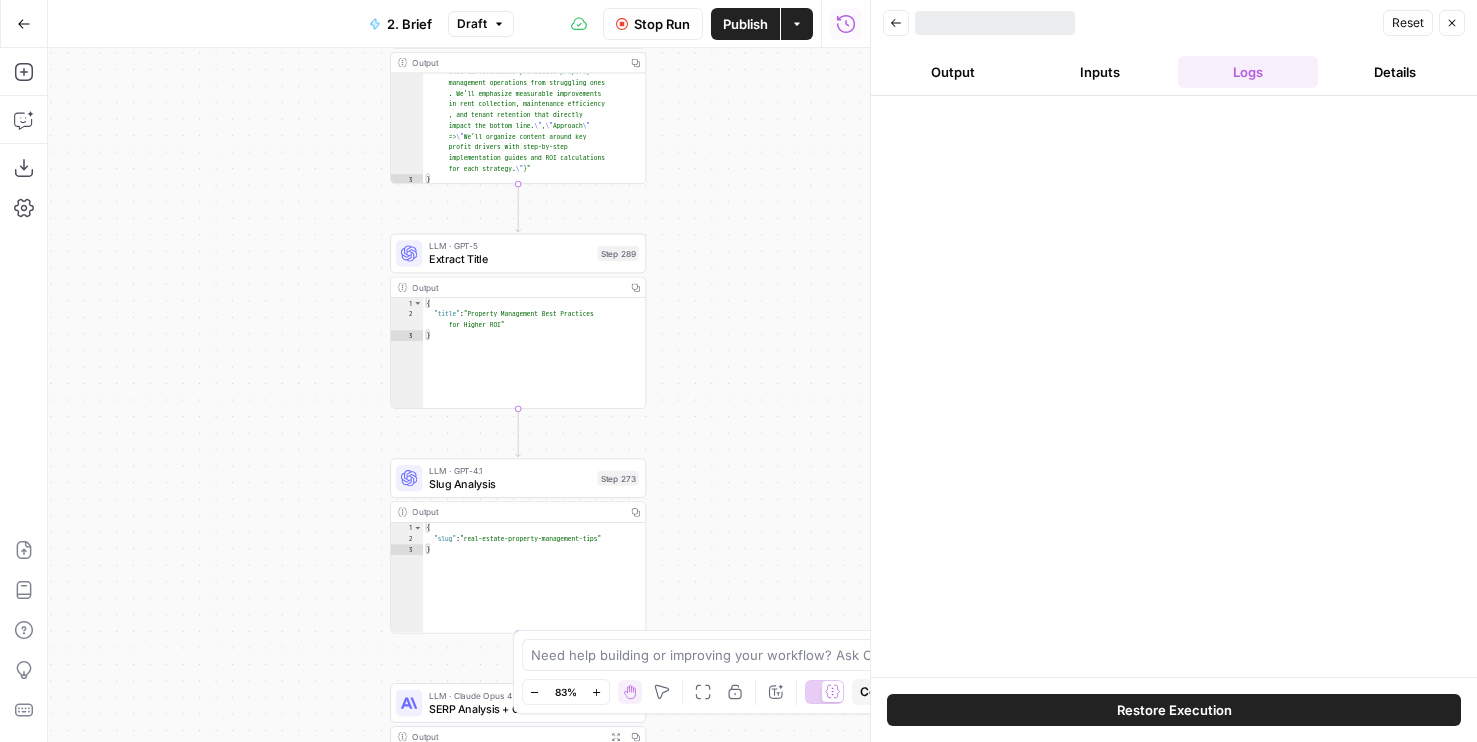 click on "LLM · GPT-4.1" at bounding box center [510, 470] 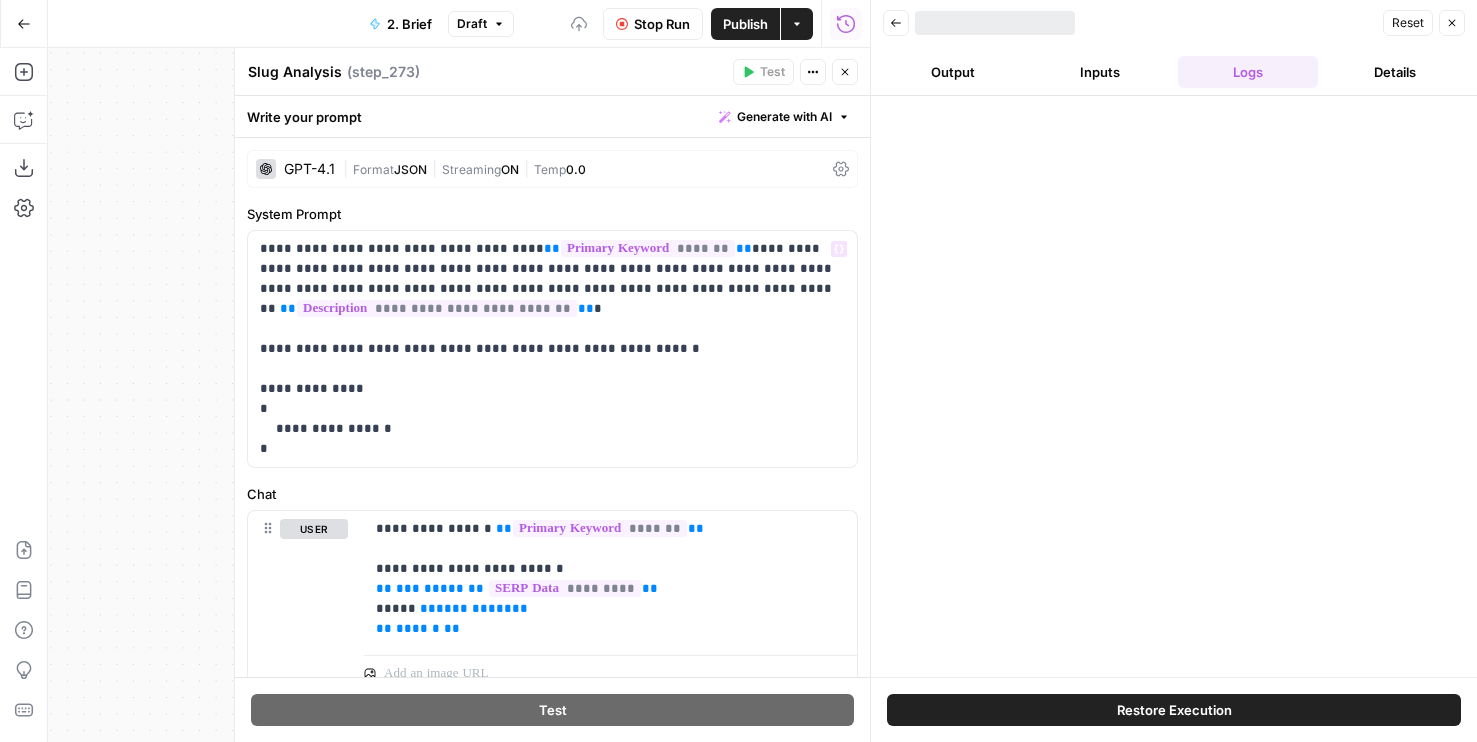 click on "Streaming" at bounding box center (471, 169) 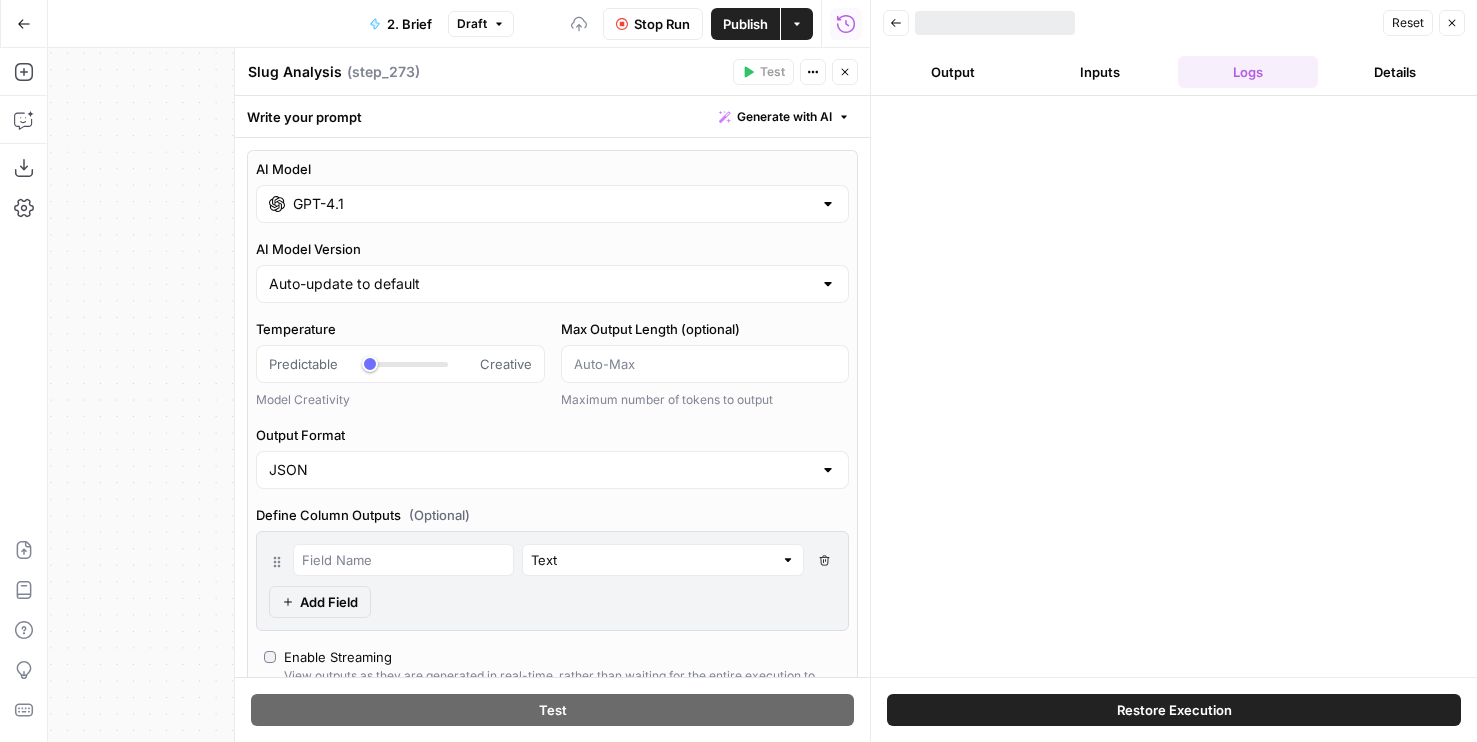click on "GPT-4.1" at bounding box center [552, 204] 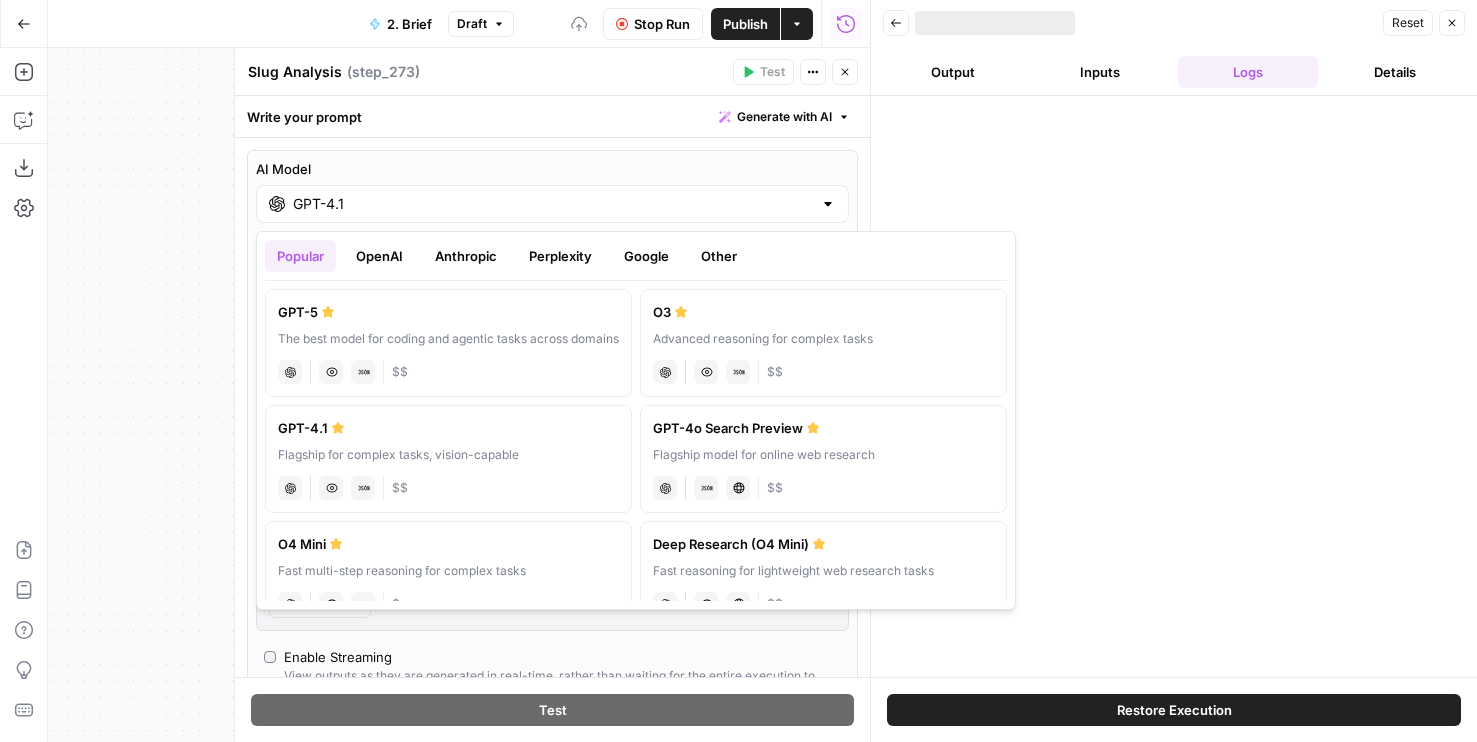 click on "The best model for coding and agentic tasks across domains" at bounding box center [448, 339] 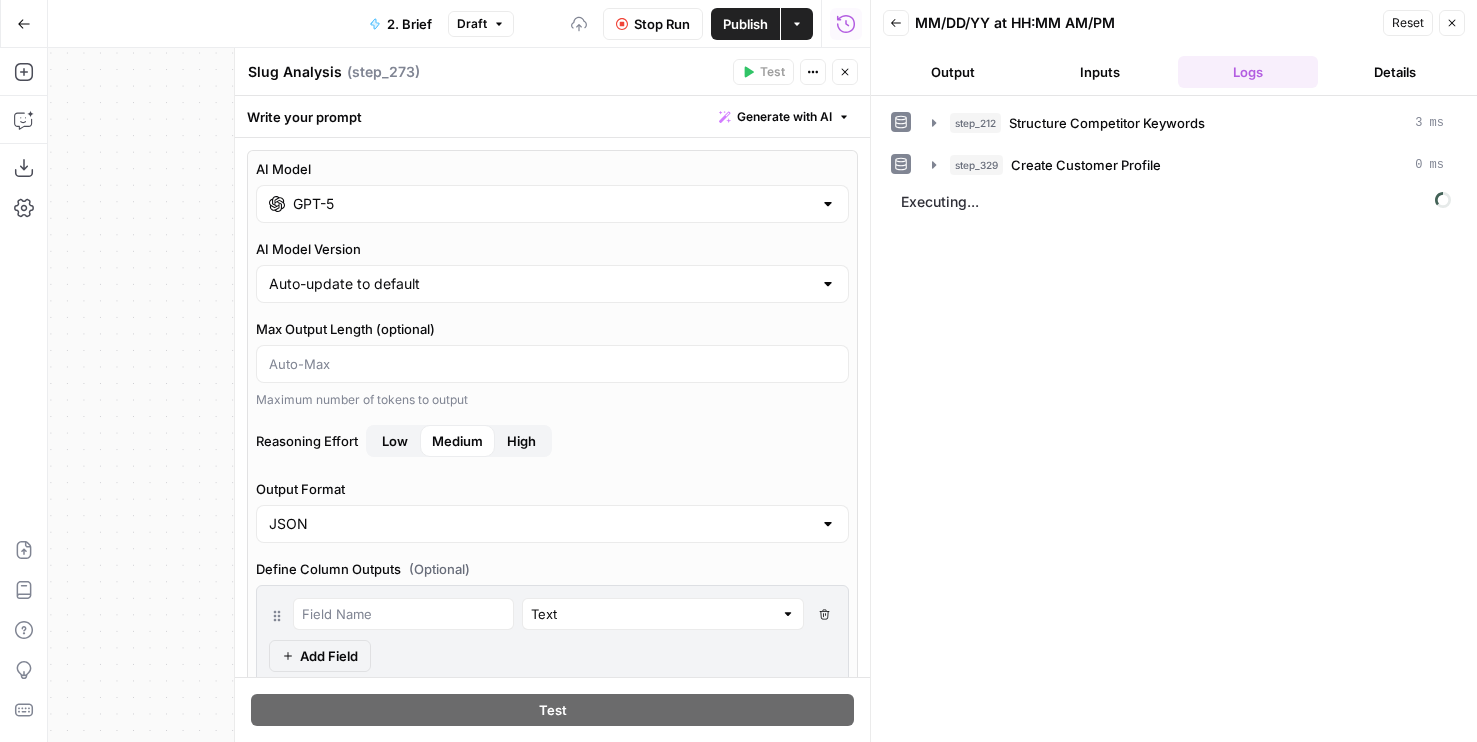 click on "Close" at bounding box center [845, 72] 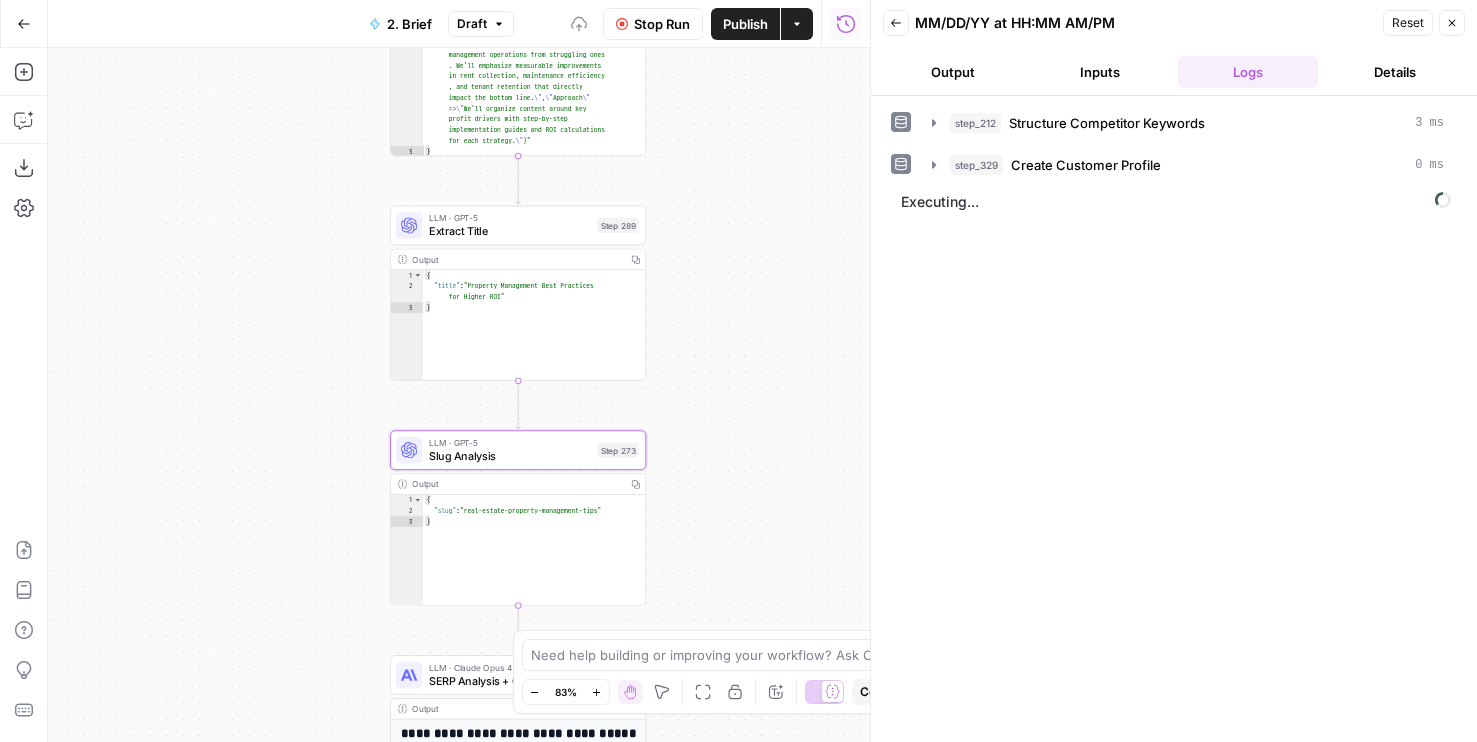 drag, startPoint x: 754, startPoint y: 468, endPoint x: 754, endPoint y: 142, distance: 326 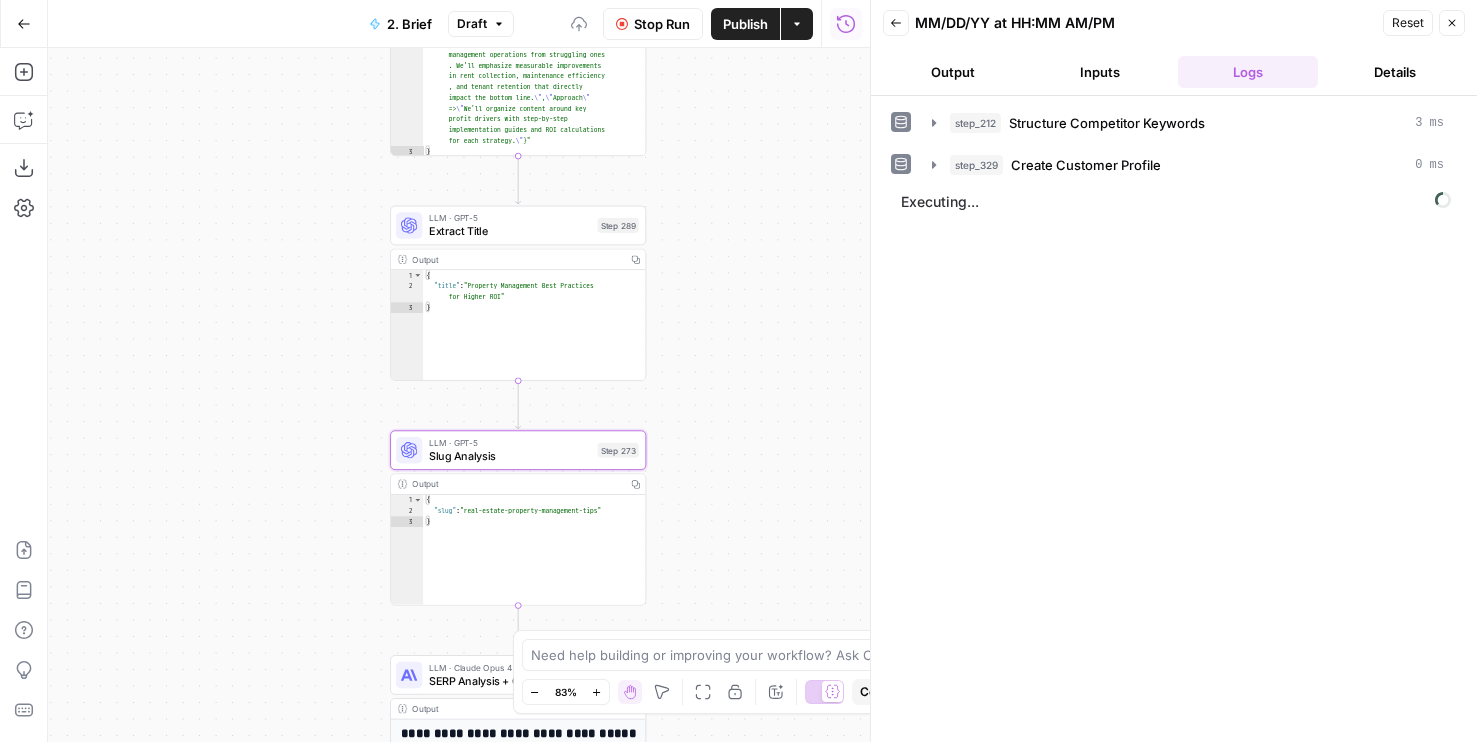 click on "Workflow Set Inputs Inputs Run Code · JavaScript Structure Competitor Keywords Step 212 Output Copy 1 2 3 4 5 6 7 8 9 10 11 12 [    {      "Keyword" :  "property management" ,      "Search Volume" :  110000 ,      "Keyword Difficulty" :  96 ,      "Article Count" :  6    } ,    {      "Keyword" :  "property management services" ,      "Search Volume" :  5400 ,      "Keyword Difficulty" :  89 ,      "Article Count" :  6     XXXXXXXXXXXXXXXXXXXXXXXXXXXXXXXXXXXXXXXXXXXXXXXXXXXXXXXXXXXXXXXXXXXXXXXXXXXXXXXXXXXXXXXXXXXXXXXXXXXXXXXXXXXXXXXXXXXXXXXXXXXXXXXXXXXXXXXXXXXXXXXXXXXXXXXXXXXXXXXXXXXXXXXXXXXXXXXXXXXXXXXXXXXXXXXXXXXXXXXXXXXXXXXXXXXXXXXXXXXXXXXXXXXXXXXXXXXXXXXXXXXXXXXXXXXXXXXXXXXXXXXXXXXXXXXXXXXXXXXXXXXXXXXXXXXXXXXXXXXXXXXXXXXXXXXXXXXXXXXXXXXXXXXXXXXXXXXXXXXXXXXXXXXXXXXXXXXXXXXXXXXXXXXXXXXXXXXXXXXXXXXXXXXXXXXXXXXXXXXXXXXXXXXXXXXXXXXXXXXXXXXXXXXXXXXXXXXXXXXXXXXXXXXXXXXXXXXXXXXXXXXXXXXXXXXXXXXXXXXXXXXXXXXXXXXXXXXXXXXXXXXXXXXXXXXX Run Code · JavaScript Create Customer Profile Step 329 Output Copy 1 2 {    :  ." at bounding box center (459, 395) 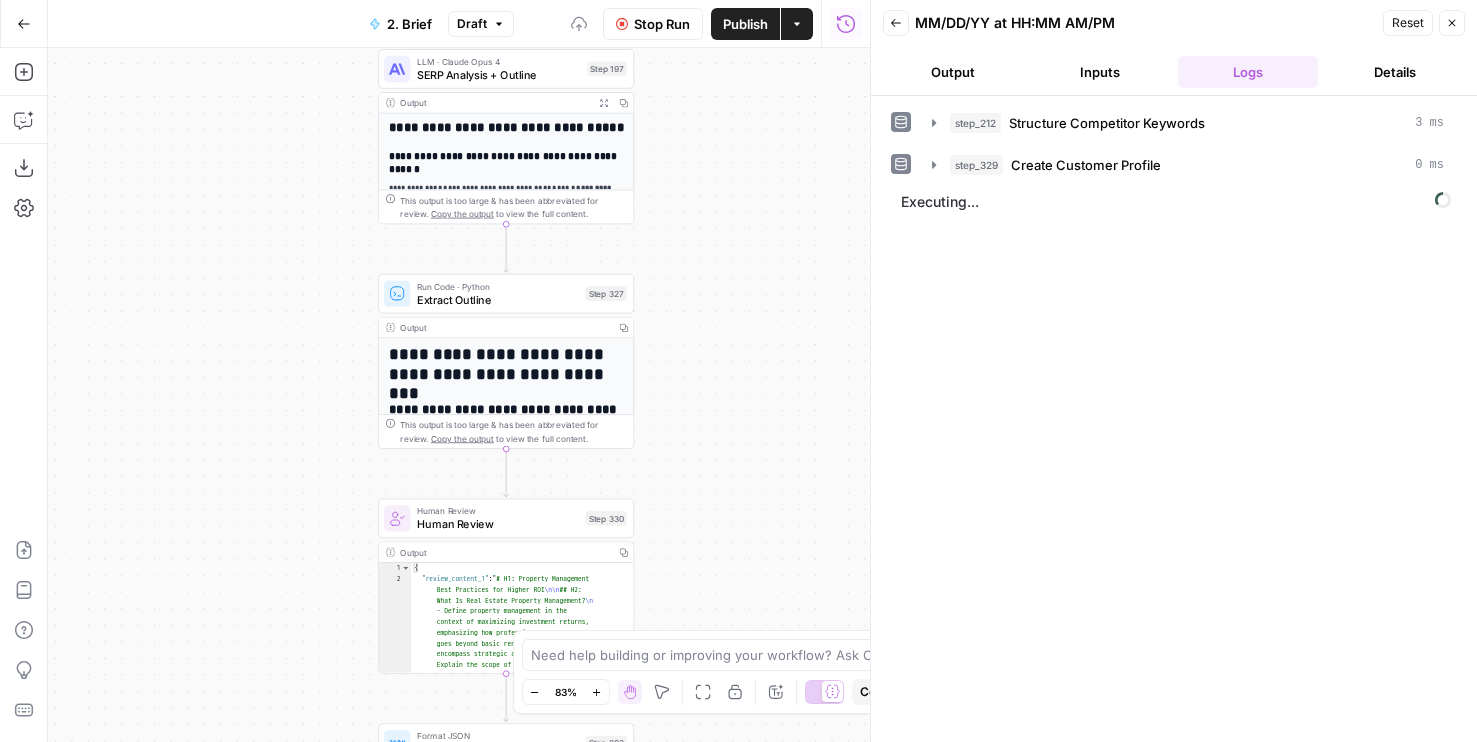 drag, startPoint x: 677, startPoint y: 566, endPoint x: 665, endPoint y: 259, distance: 307.23444 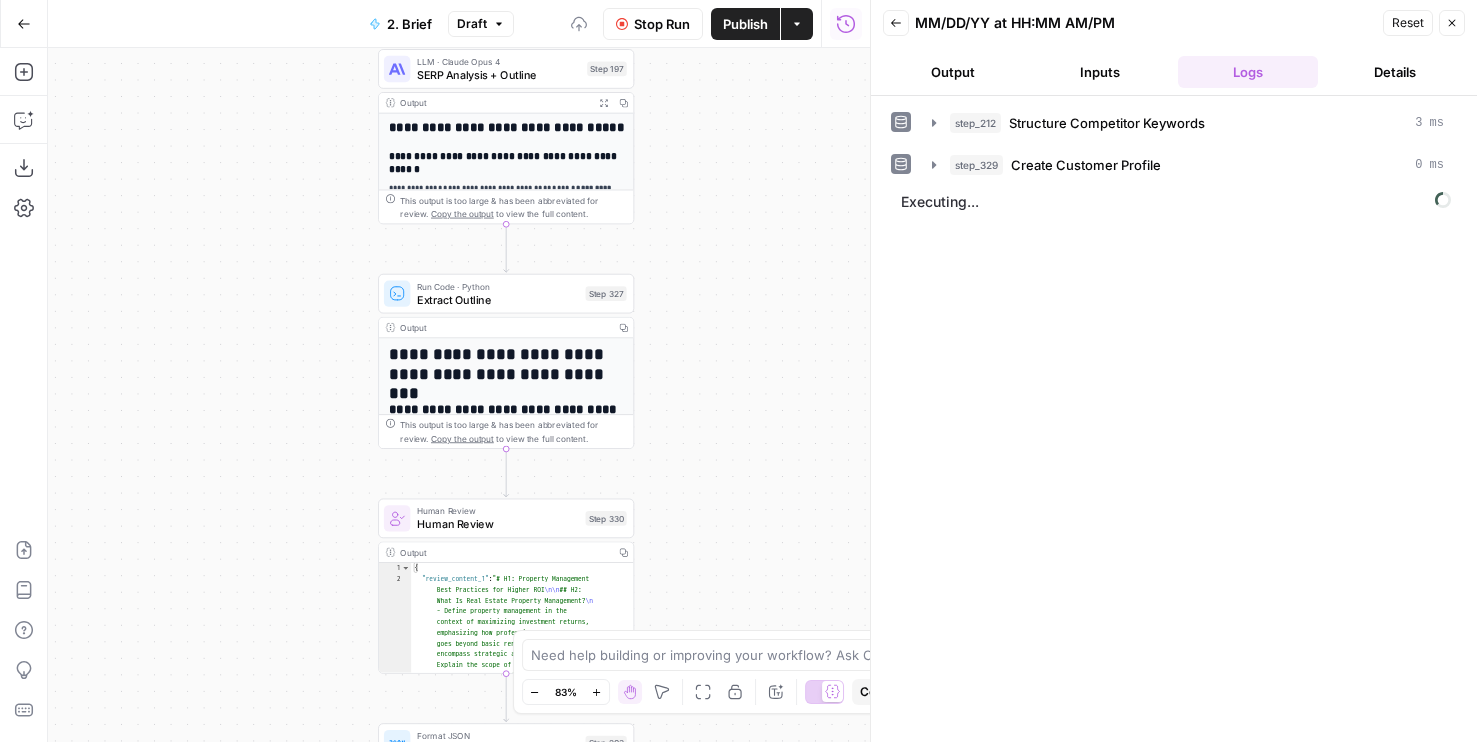click on "Workflow Set Inputs Inputs Run Code · JavaScript Structure Competitor Keywords Step 212 Output Copy 1 2 3 4 5 6 7 8 9 10 11 12 [    {      "Keyword" :  "property management" ,      "Search Volume" :  110000 ,      "Keyword Difficulty" :  96 ,      "Article Count" :  6    } ,    {      "Keyword" :  "property management services" ,      "Search Volume" :  5400 ,      "Keyword Difficulty" :  89 ,      "Article Count" :  6     XXXXXXXXXXXXXXXXXXXXXXXXXXXXXXXXXXXXXXXXXXXXXXXXXXXXXXXXXXXXXXXXXXXXXXXXXXXXXXXXXXXXXXXXXXXXXXXXXXXXXXXXXXXXXXXXXXXXXXXXXXXXXXXXXXXXXXXXXXXXXXXXXXXXXXXXXXXXXXXXXXXXXXXXXXXXXXXXXXXXXXXXXXXXXXXXXXXXXXXXXXXXXXXXXXXXXXXXXXXXXXXXXXXXXXXXXXXXXXXXXXXXXXXXXXXXXXXXXXXXXXXXXXXXXXXXXXXXXXXXXXXXXXXXXXXXXXXXXXXXXXXXXXXXXXXXXXXXXXXXXXXXXXXXXXXXXXXXXXXXXXXXXXXXXXXXXXXXXXXXXXXXXXXXXXXXXXXXXXXXXXXXXXXXXXXXXXXXXXXXXXXXXXXXXXXXXXXXXXXXXXXXXXXXXXXXXXXXXXXXXXXXXXXXXXXXXXXXXXXXXXXXXXXXXXXXXXXXXXXXXXXXXXXXXXXXXXXXXXXXXXXXXXXXXXXX Run Code · JavaScript Create Customer Profile Step 329 Output Copy 1 2 {    :  ." at bounding box center [459, 395] 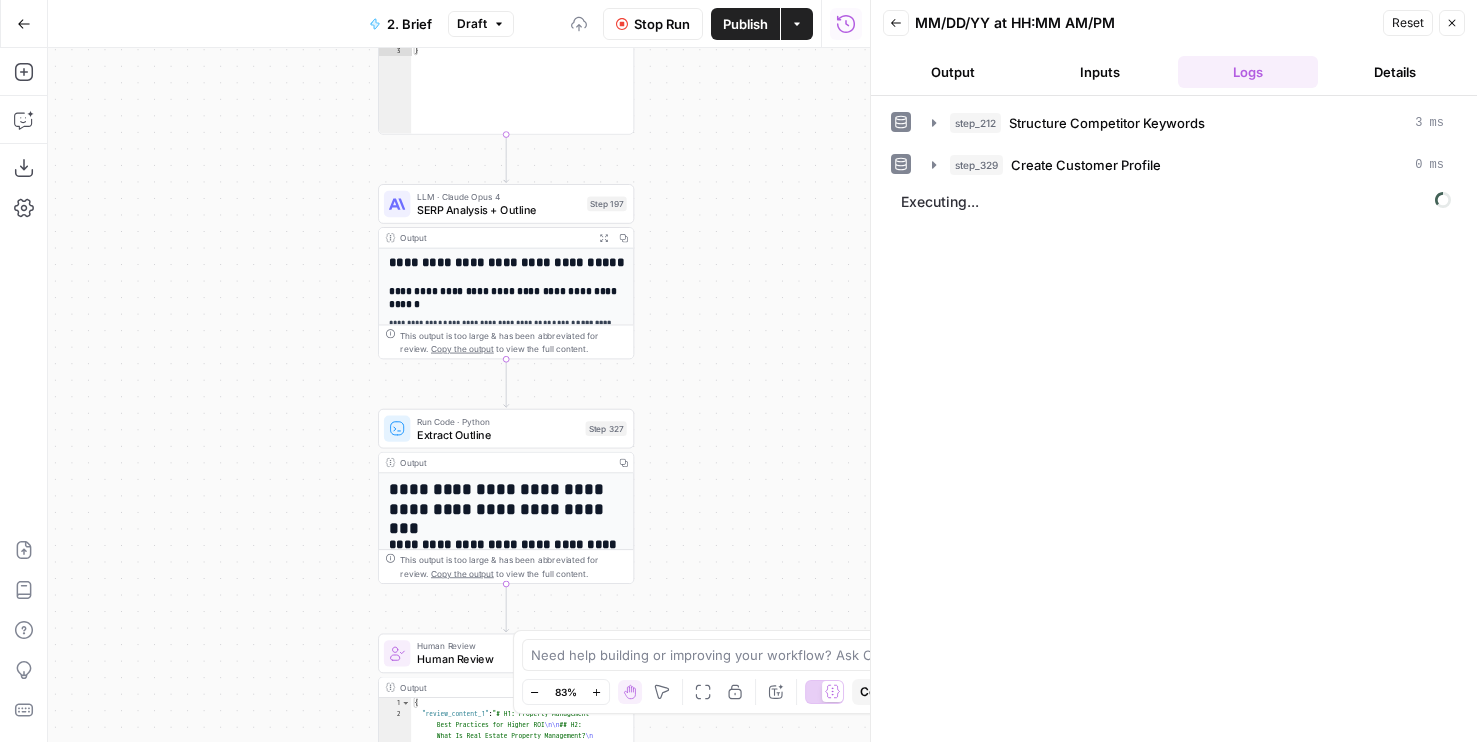 drag, startPoint x: 685, startPoint y: 167, endPoint x: 685, endPoint y: 304, distance: 137 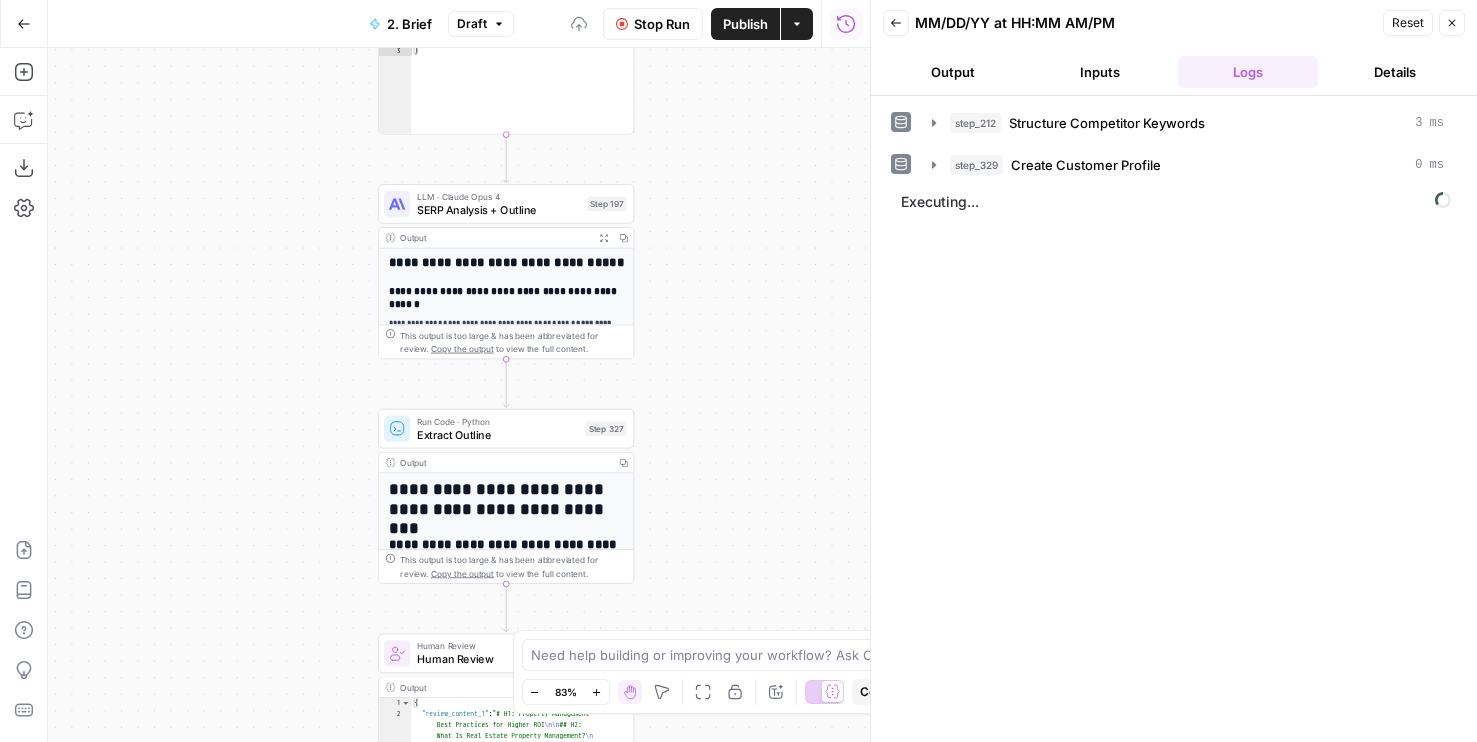 click on "Workflow Set Inputs Inputs Run Code · JavaScript Structure Competitor Keywords Step 212 Output Copy 1 2 3 4 5 6 7 8 9 10 11 12 [    {      "Keyword" :  "property management" ,      "Search Volume" :  110000 ,      "Keyword Difficulty" :  96 ,      "Article Count" :  6    } ,    {      "Keyword" :  "property management services" ,      "Search Volume" :  5400 ,      "Keyword Difficulty" :  89 ,      "Article Count" :  6     XXXXXXXXXXXXXXXXXXXXXXXXXXXXXXXXXXXXXXXXXXXXXXXXXXXXXXXXXXXXXXXXXXXXXXXXXXXXXXXXXXXXXXXXXXXXXXXXXXXXXXXXXXXXXXXXXXXXXXXXXXXXXXXXXXXXXXXXXXXXXXXXXXXXXXXXXXXXXXXXXXXXXXXXXXXXXXXXXXXXXXXXXXXXXXXXXXXXXXXXXXXXXXXXXXXXXXXXXXXXXXXXXXXXXXXXXXXXXXXXXXXXXXXXXXXXXXXXXXXXXXXXXXXXXXXXXXXXXXXXXXXXXXXXXXXXXXXXXXXXXXXXXXXXXXXXXXXXXXXXXXXXXXXXXXXXXXXXXXXXXXXXXXXXXXXXXXXXXXXXXXXXXXXXXXXXXXXXXXXXXXXXXXXXXXXXXXXXXXXXXXXXXXXXXXXXXXXXXXXXXXXXXXXXXXXXXXXXXXXXXXXXXXXXXXXXXXXXXXXXXXXXXXXXXXXXXXXXXXXXXXXXXXXXXXXXXXXXXXXXXXXXXXXXXXXX Run Code · JavaScript Create Customer Profile Step 329 Output Copy 1 2 {    :  ." at bounding box center [459, 395] 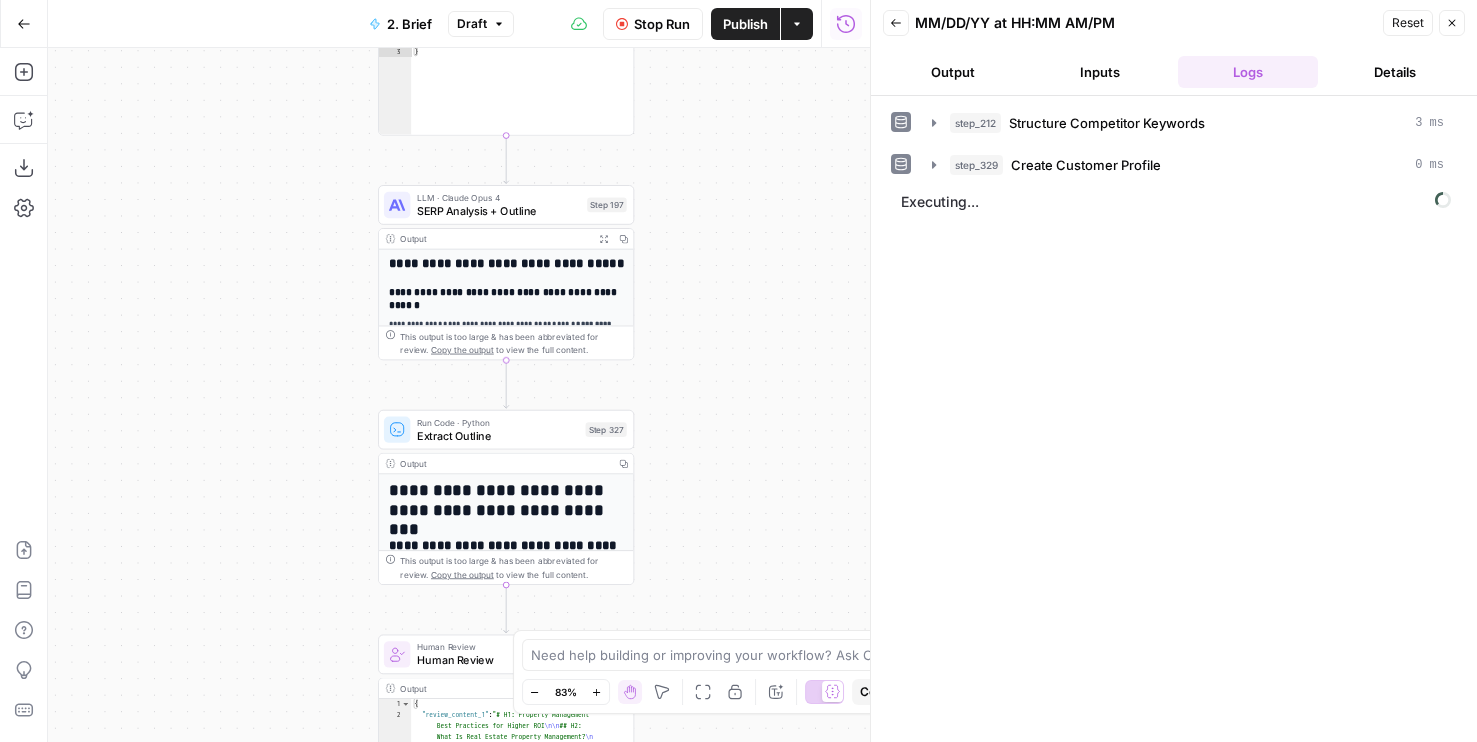 click on "LLM · Claude Opus 4" at bounding box center [499, 197] 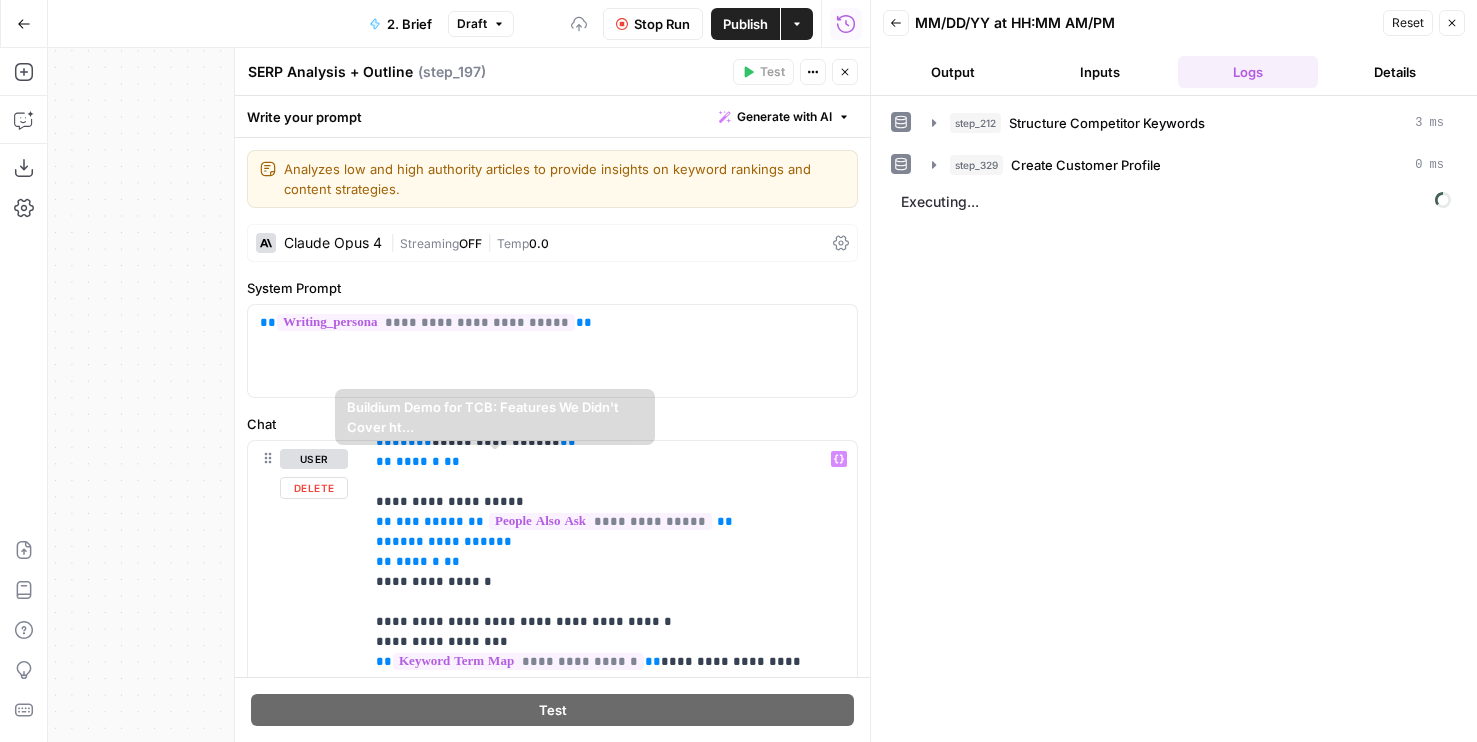 scroll, scrollTop: 1280, scrollLeft: 0, axis: vertical 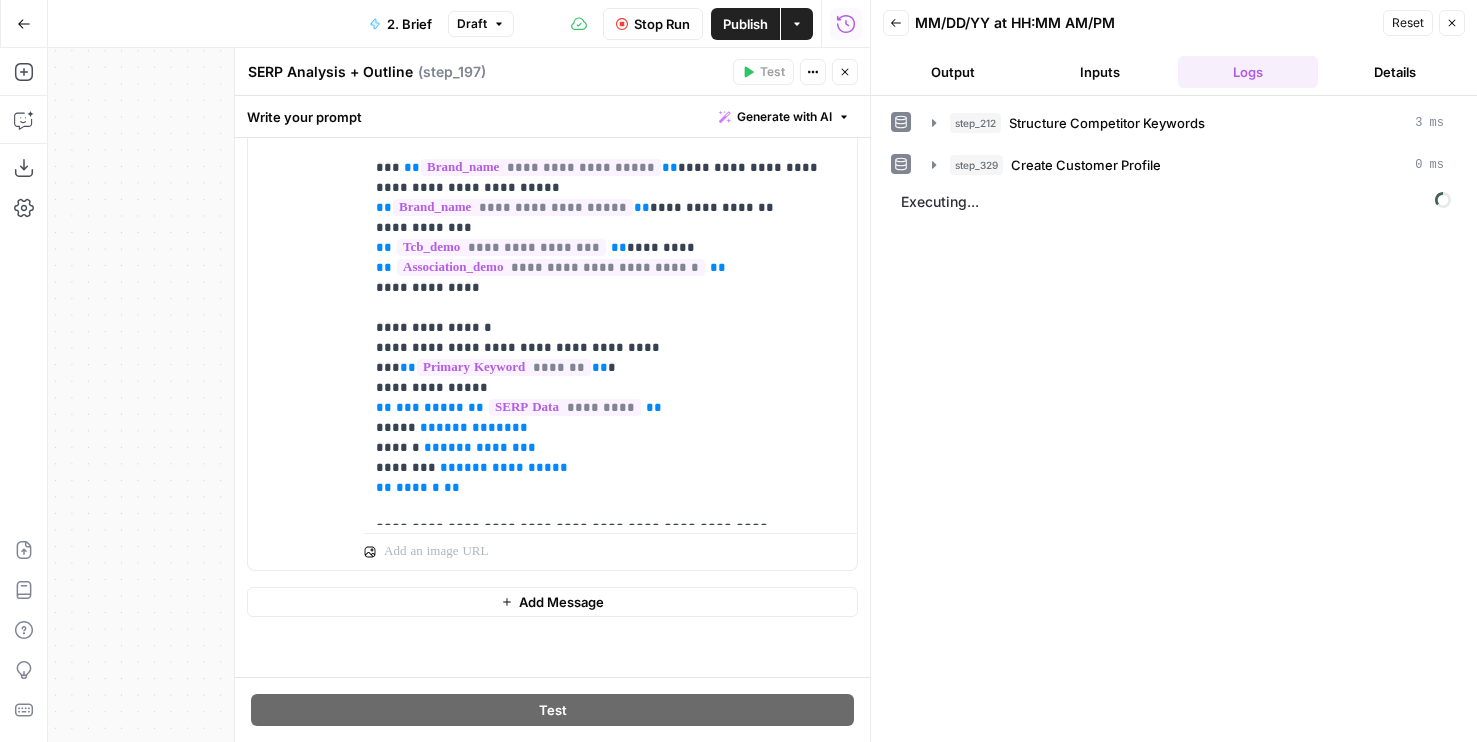 click on "Close" at bounding box center (845, 72) 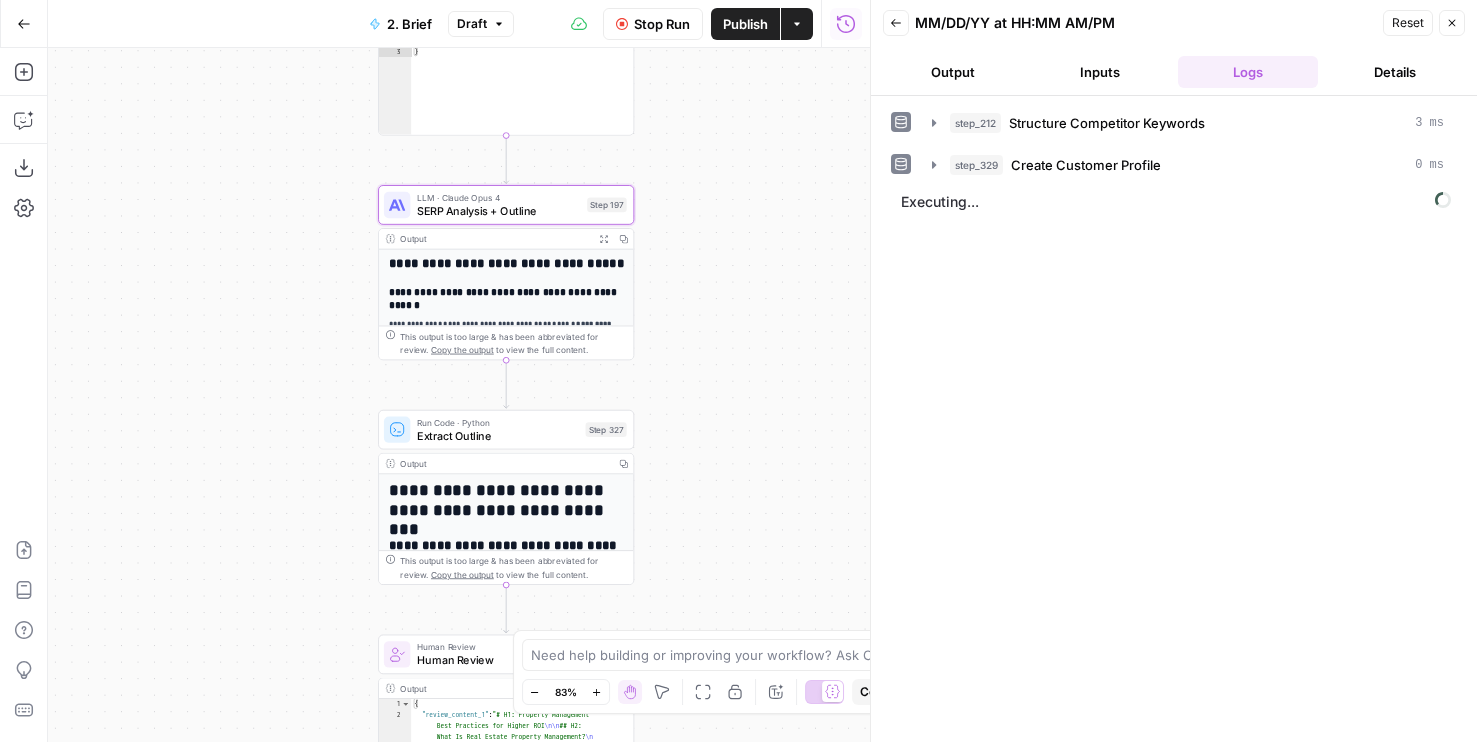 drag, startPoint x: 786, startPoint y: 119, endPoint x: 745, endPoint y: 621, distance: 503.6715 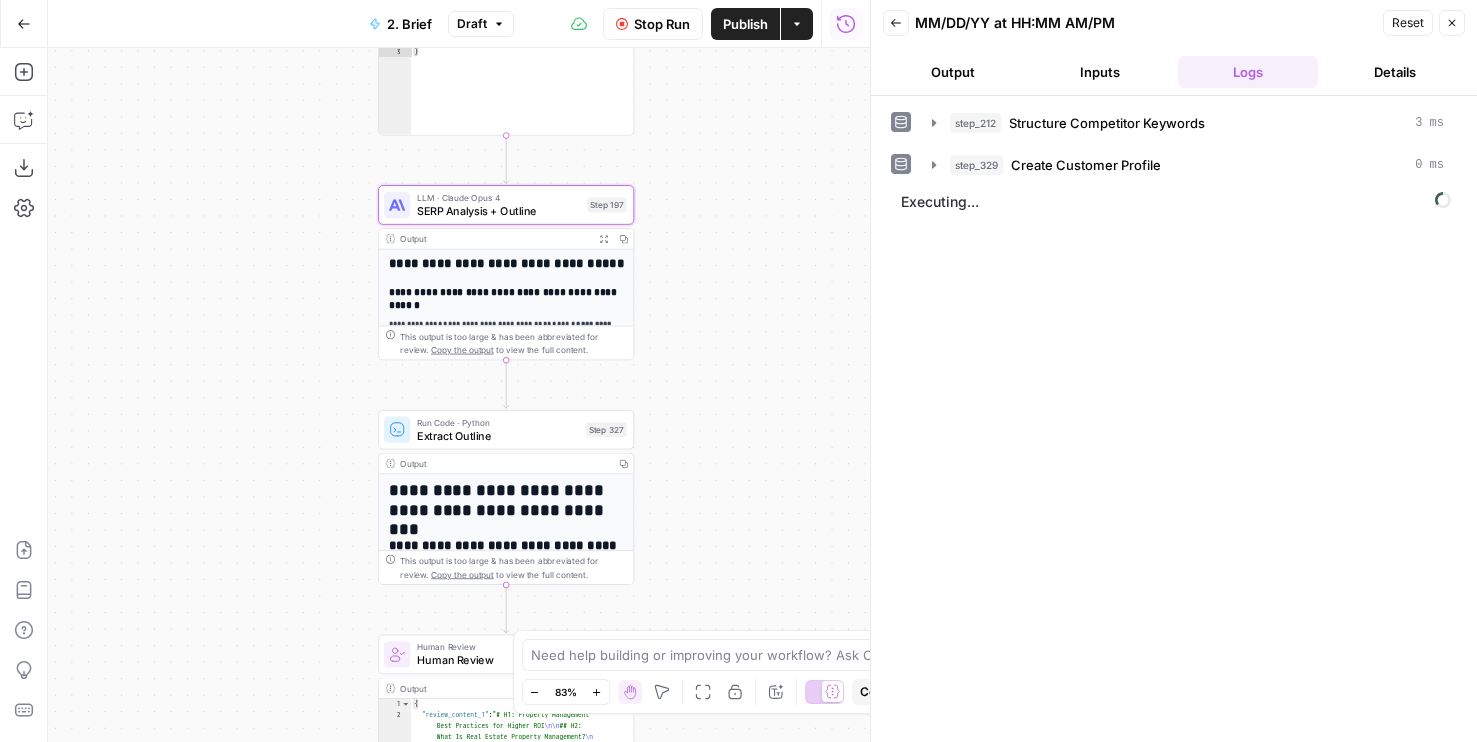 click on "Workflow Set Inputs Inputs Run Code · JavaScript Structure Competitor Keywords Step 212 Output Copy 1 2 3 4 5 6 7 8 9 10 11 12 [    {      "Keyword" :  "property management" ,      "Search Volume" :  110000 ,      "Keyword Difficulty" :  96 ,      "Article Count" :  6    } ,    {      "Keyword" :  "property management services" ,      "Search Volume" :  5400 ,      "Keyword Difficulty" :  89 ,      "Article Count" :  6     XXXXXXXXXXXXXXXXXXXXXXXXXXXXXXXXXXXXXXXXXXXXXXXXXXXXXXXXXXXXXXXXXXXXXXXXXXXXXXXXXXXXXXXXXXXXXXXXXXXXXXXXXXXXXXXXXXXXXXXXXXXXXXXXXXXXXXXXXXXXXXXXXXXXXXXXXXXXXXXXXXXXXXXXXXXXXXXXXXXXXXXXXXXXXXXXXXXXXXXXXXXXXXXXXXXXXXXXXXXXXXXXXXXXXXXXXXXXXXXXXXXXXXXXXXXXXXXXXXXXXXXXXXXXXXXXXXXXXXXXXXXXXXXXXXXXXXXXXXXXXXXXXXXXXXXXXXXXXXXXXXXXXXXXXXXXXXXXXXXXXXXXXXXXXXXXXXXXXXXXXXXXXXXXXXXXXXXXXXXXXXXXXXXXXXXXXXXXXXXXXXXXXXXXXXXXXXXXXXXXXXXXXXXXXXXXXXXXXXXXXXXXXXXXXXXXXXXXXXXXXXXXXXXXXXXXXXXXXXXXXXXXXXXXXXXXXXXXXXXXXXXXXXXXXXXX Run Code · JavaScript Create Customer Profile Step 329 Output Copy 1 2 {    :  ." at bounding box center [459, 395] 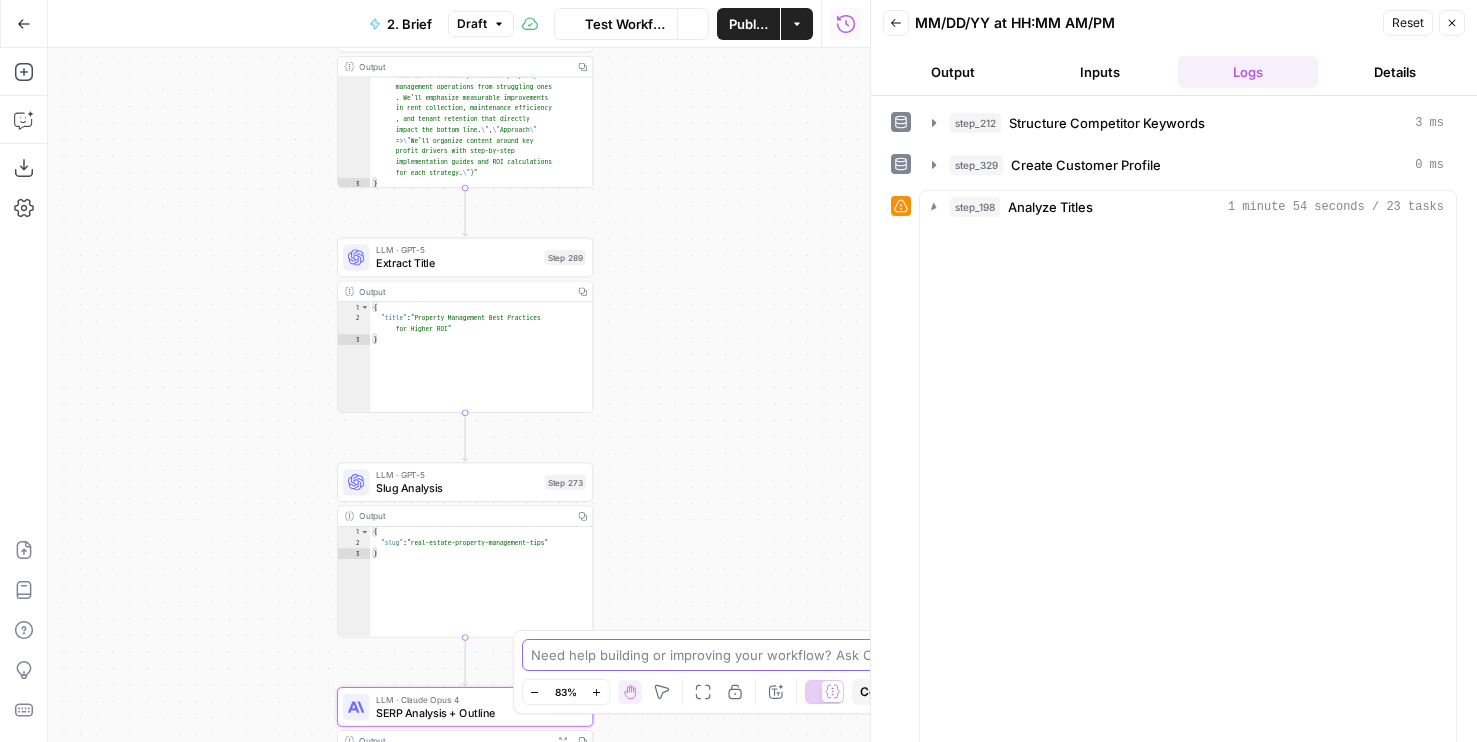 drag, startPoint x: 741, startPoint y: 399, endPoint x: 740, endPoint y: 650, distance: 251.002 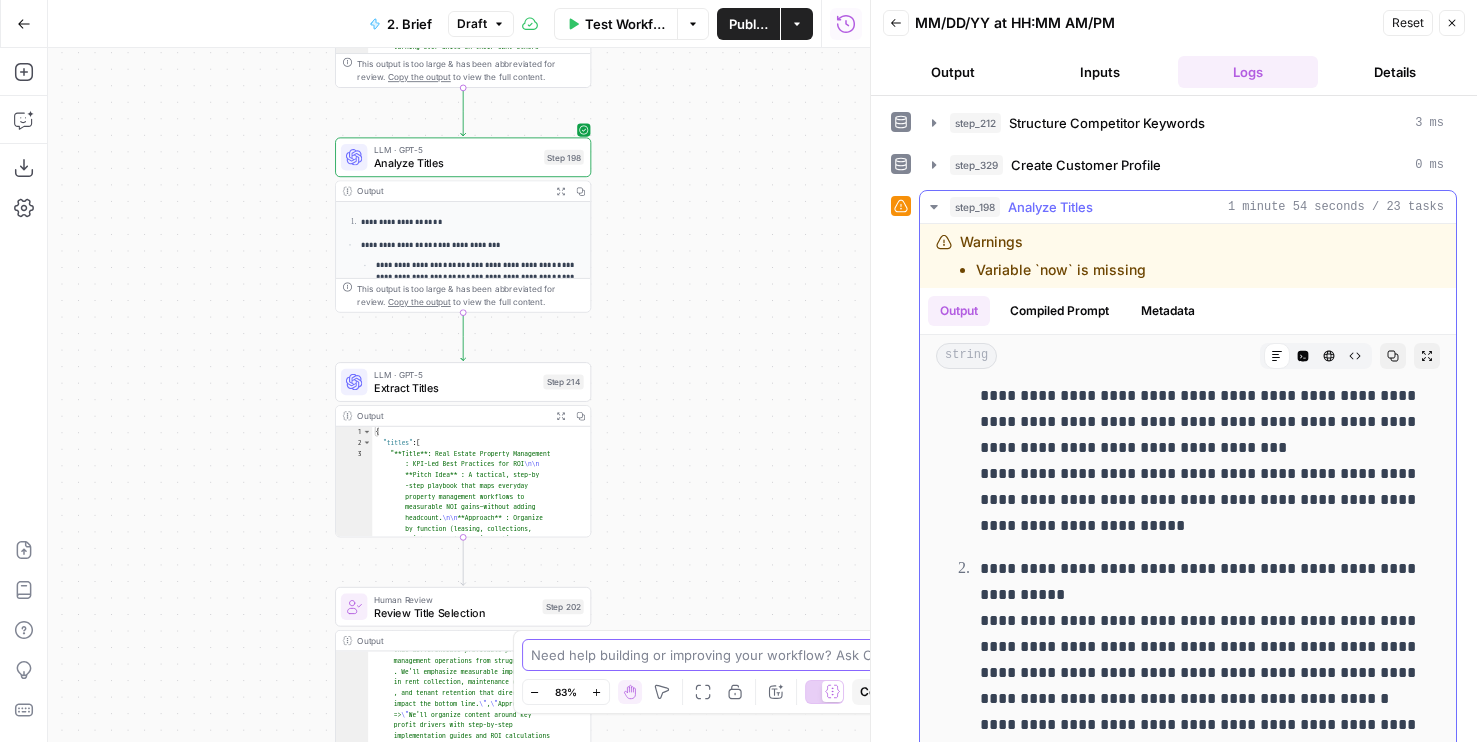 scroll, scrollTop: 3335, scrollLeft: 0, axis: vertical 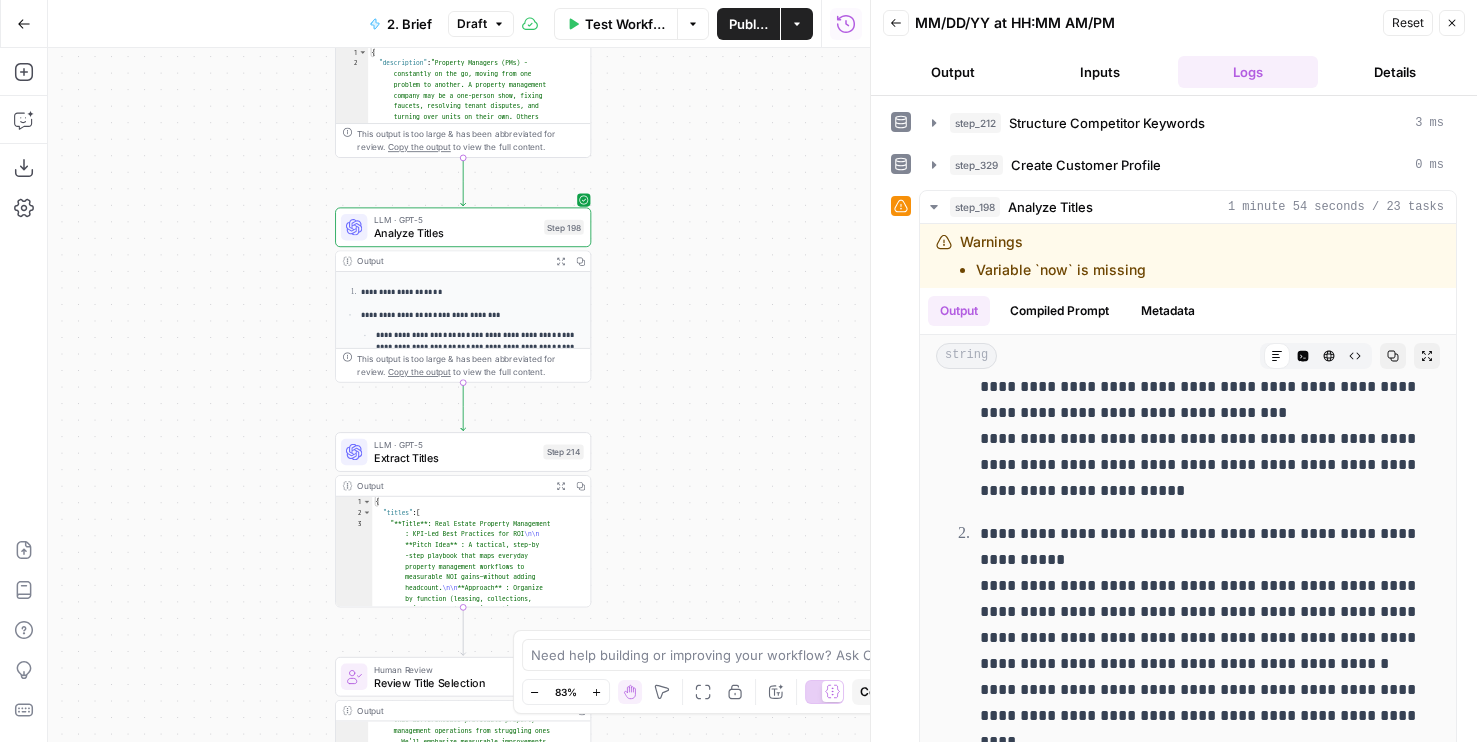 drag, startPoint x: 666, startPoint y: 200, endPoint x: 666, endPoint y: 292, distance: 92 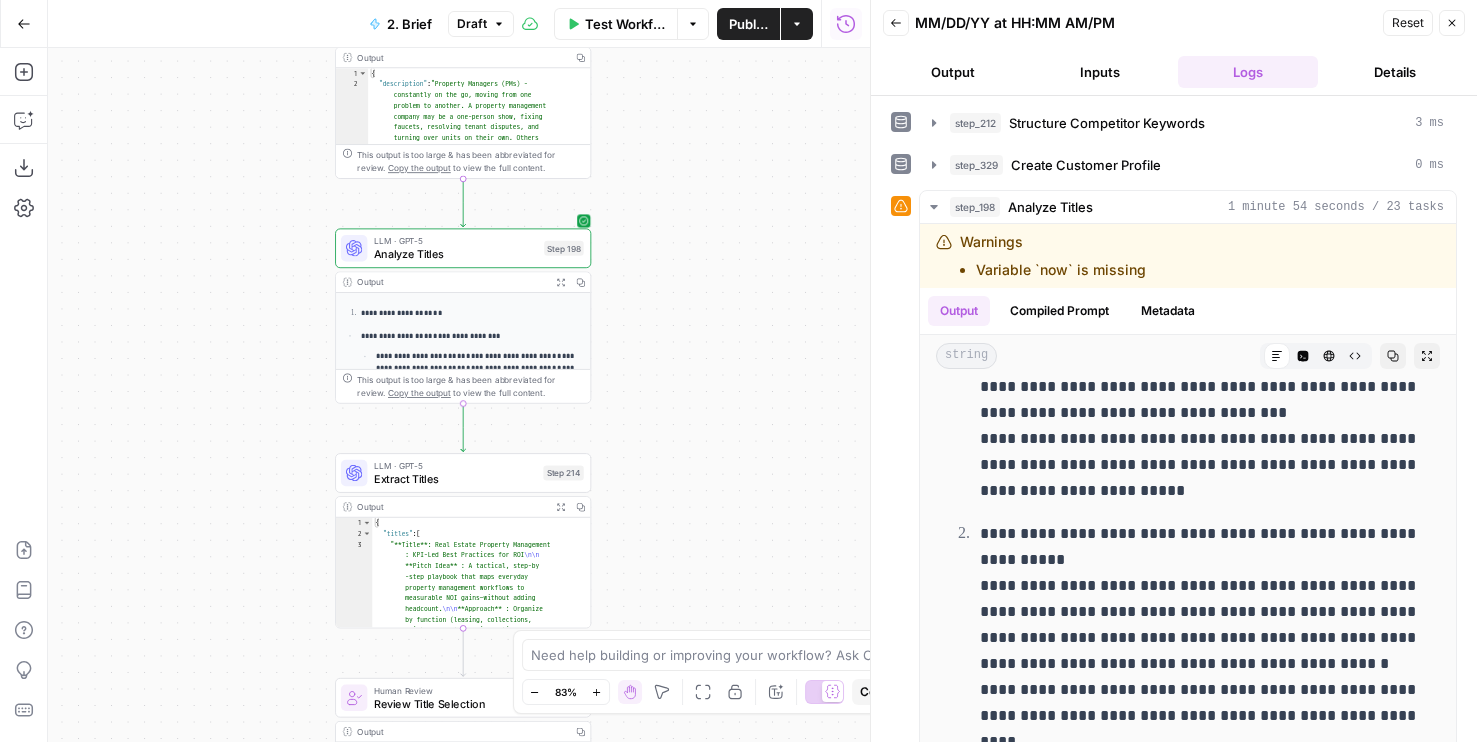click on "Analyze Titles" at bounding box center [456, 254] 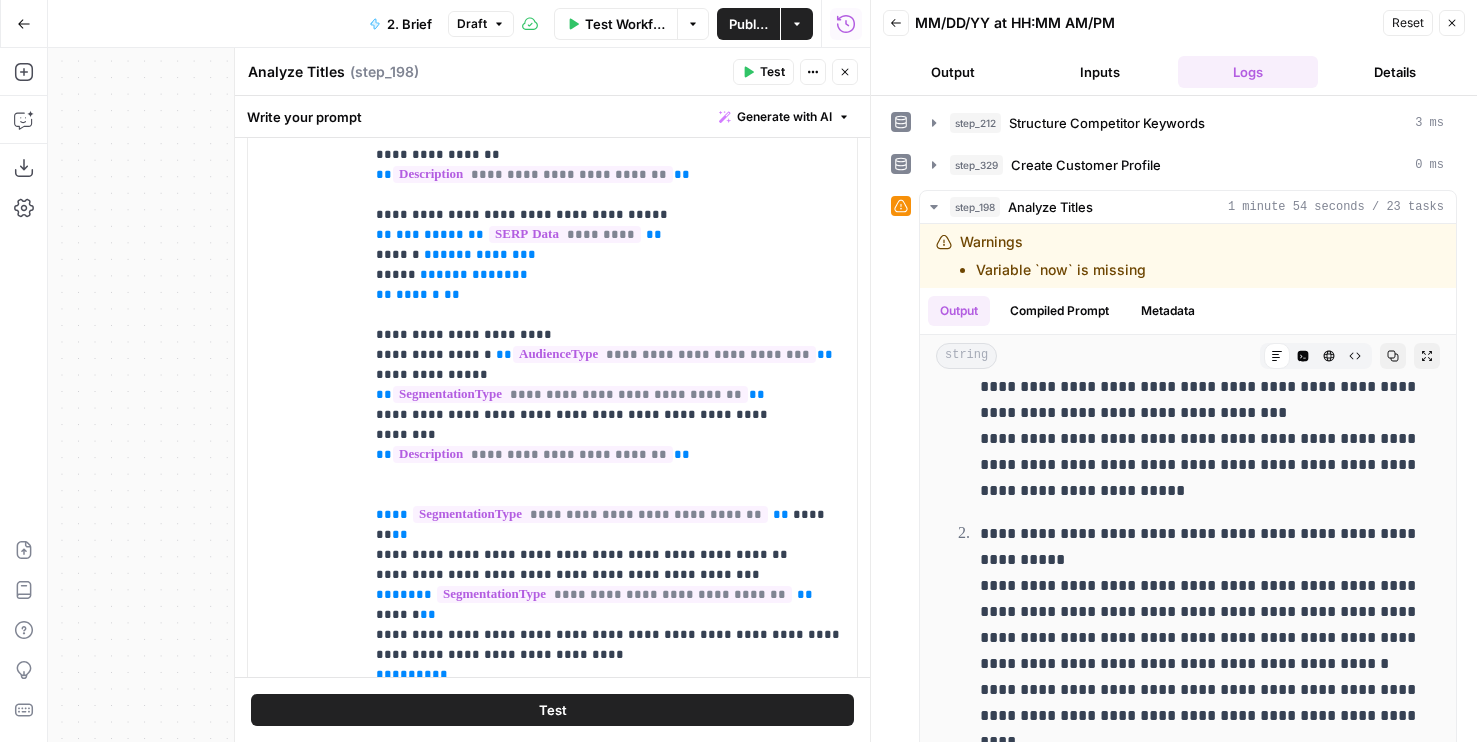 scroll, scrollTop: 595, scrollLeft: 0, axis: vertical 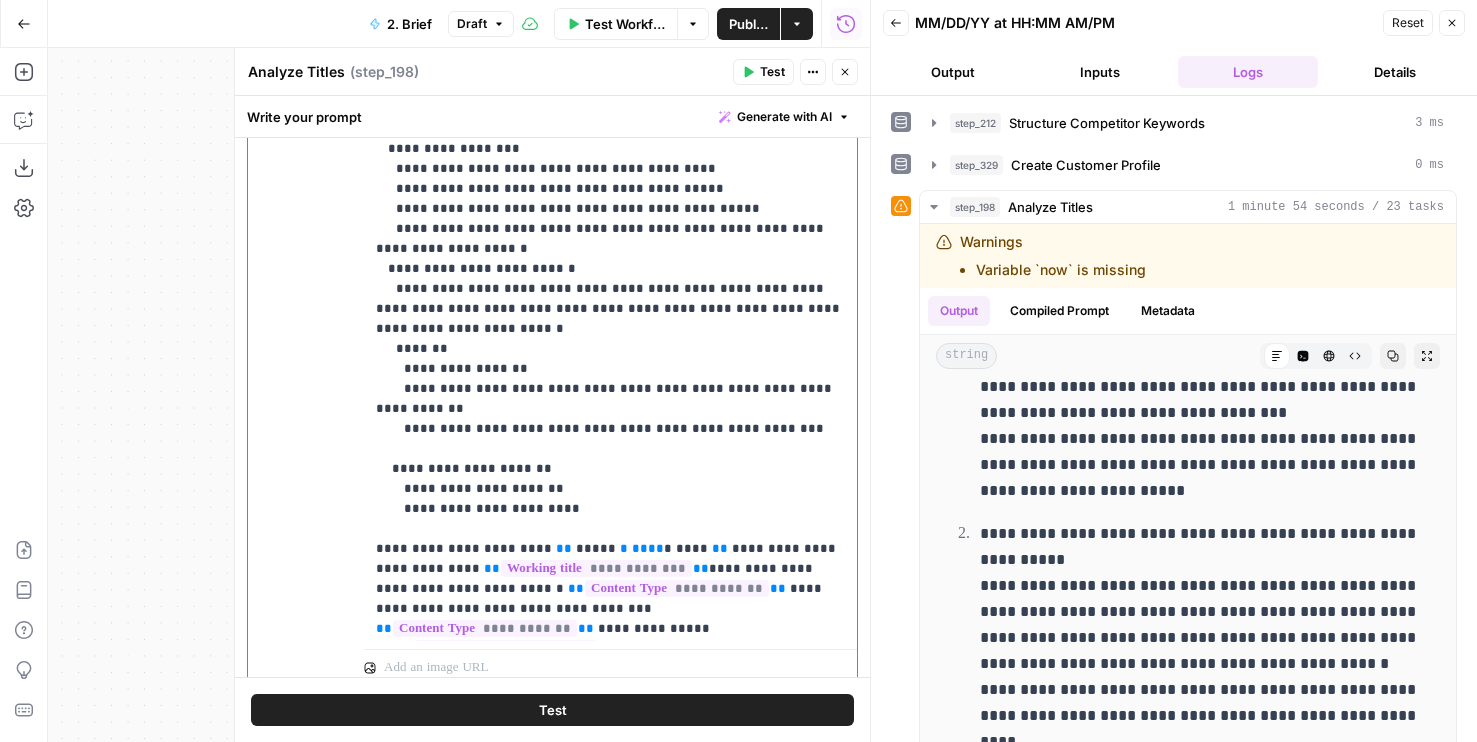 click on "**********" at bounding box center (610, 59) 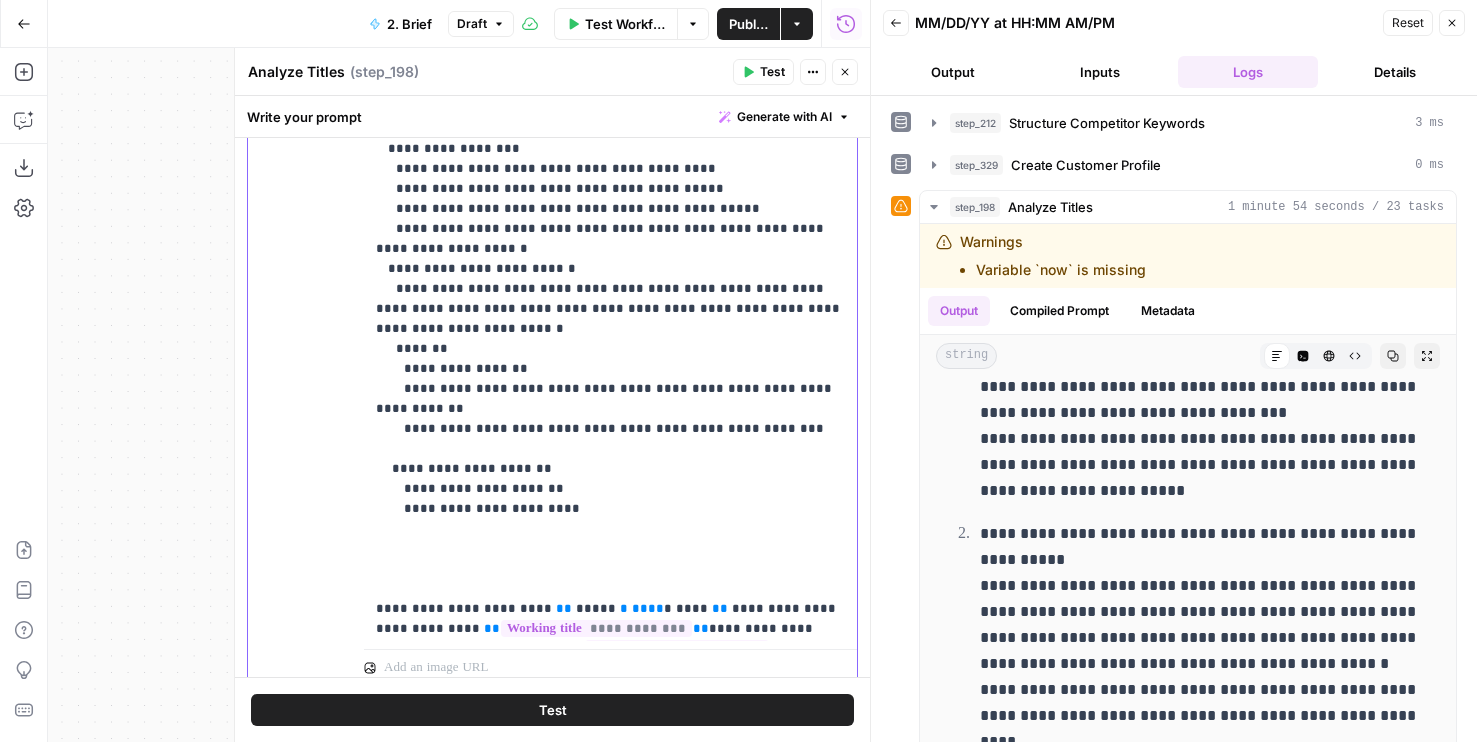 type 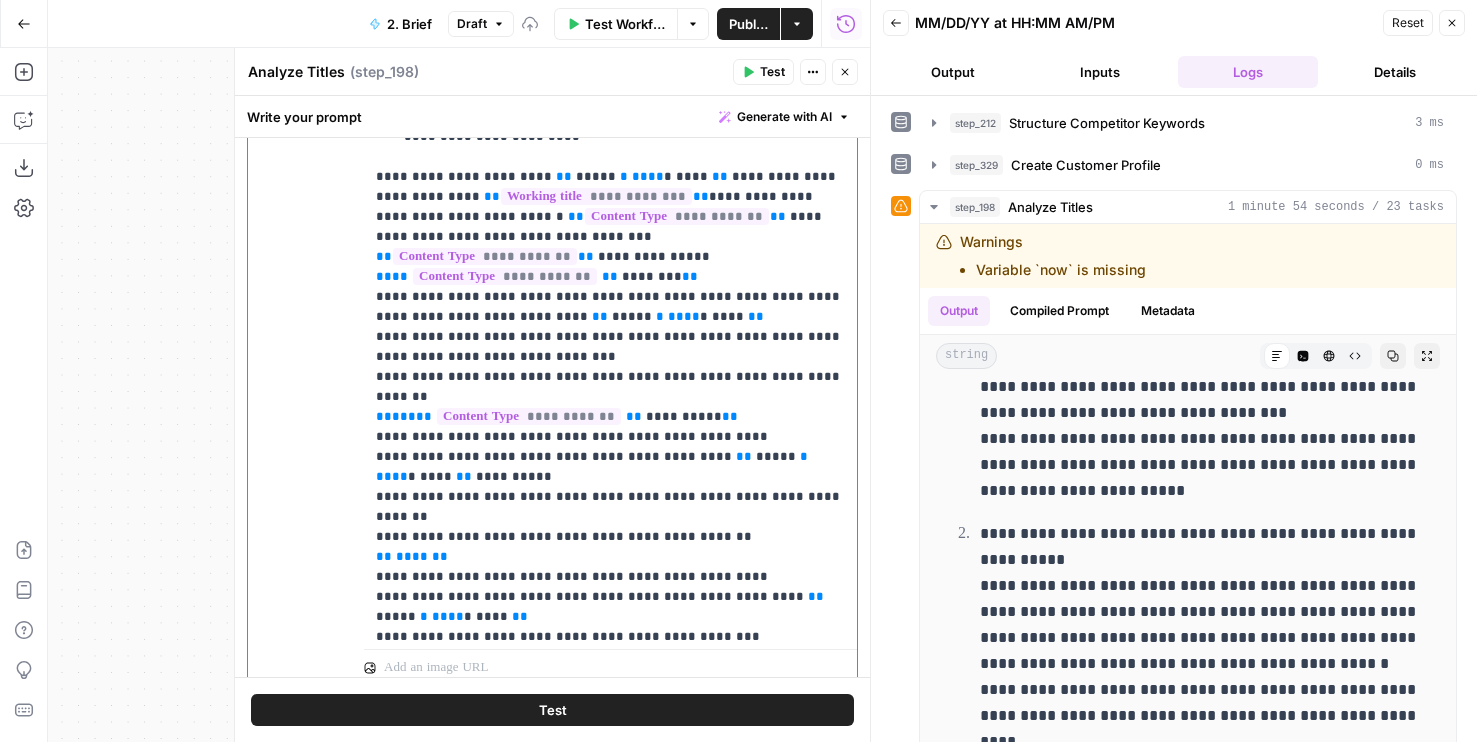 scroll, scrollTop: 1241, scrollLeft: 0, axis: vertical 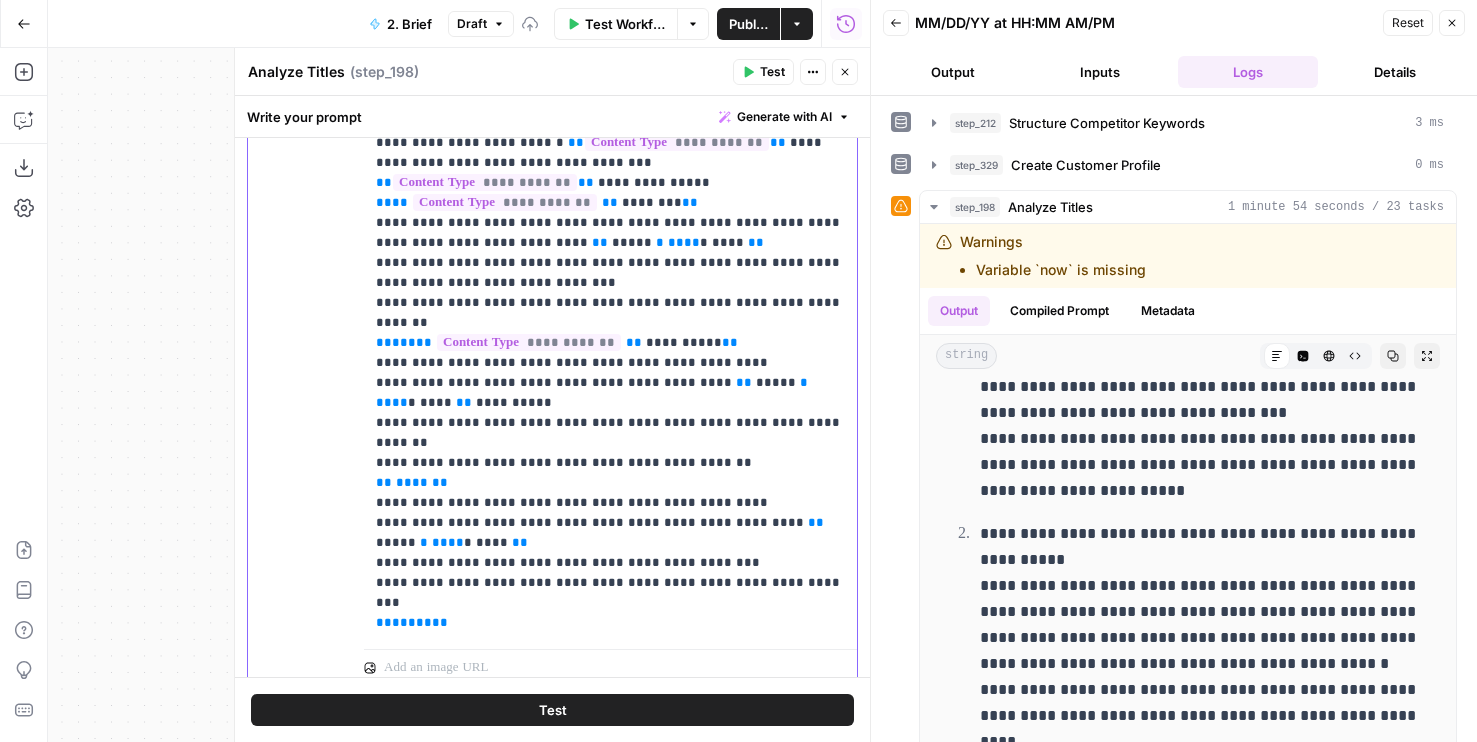 click on "**********" at bounding box center [610, -387] 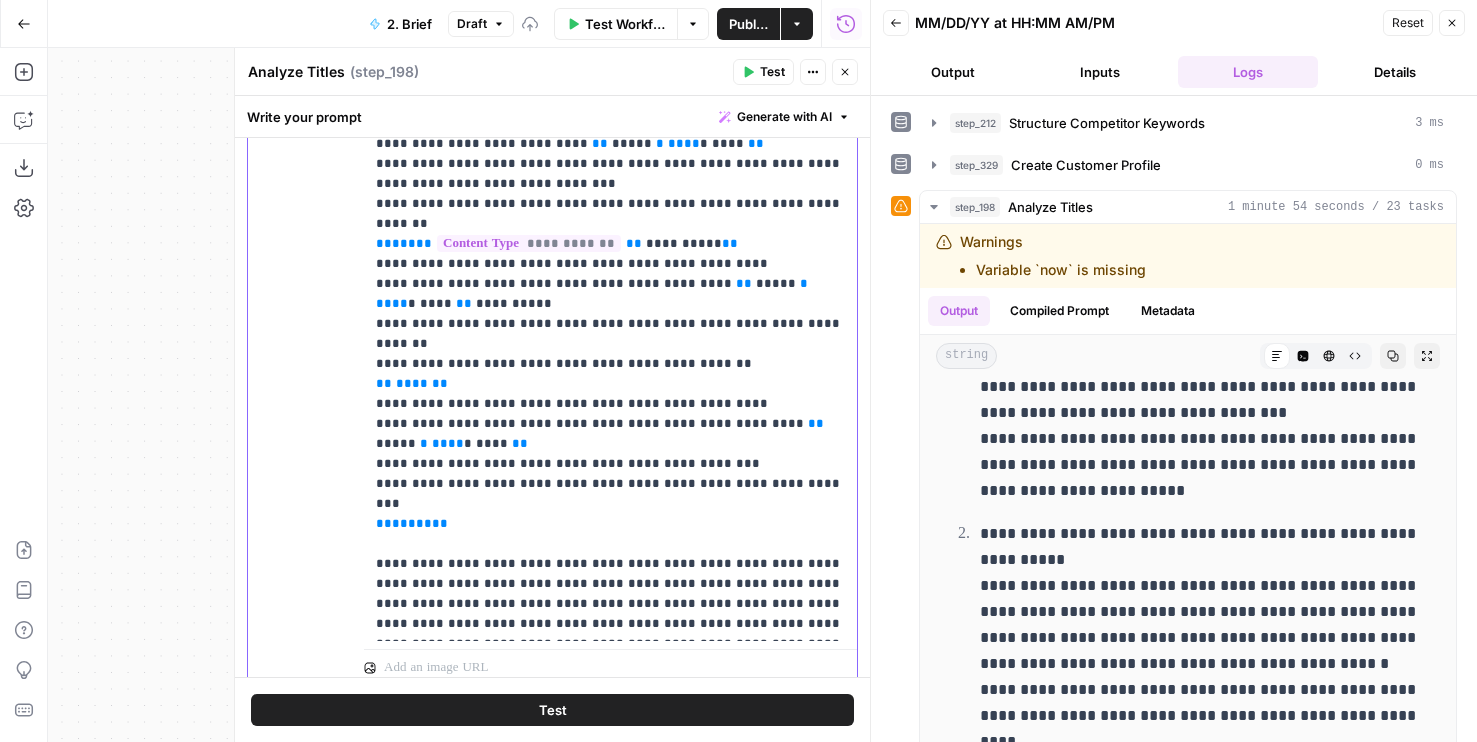 scroll, scrollTop: 1341, scrollLeft: 0, axis: vertical 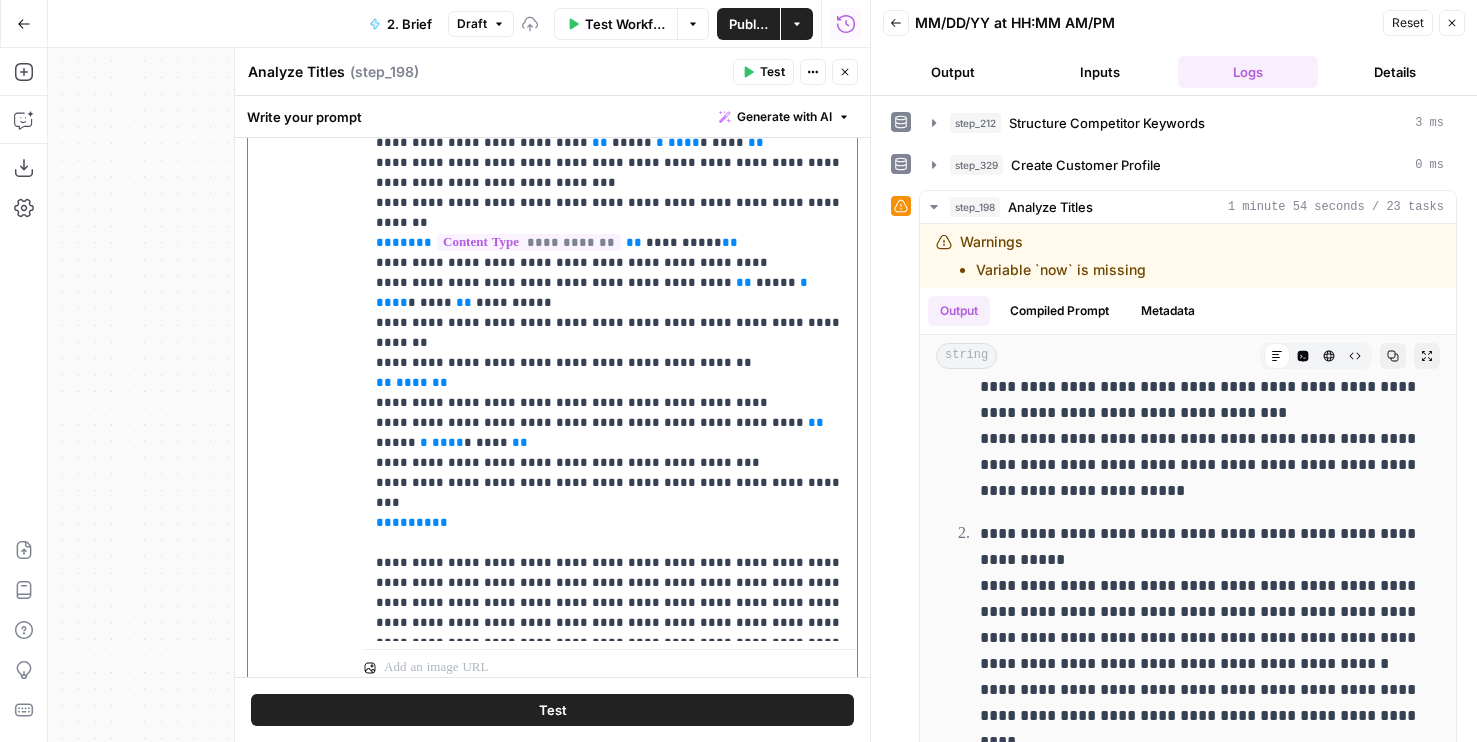 drag, startPoint x: 505, startPoint y: 486, endPoint x: 543, endPoint y: 483, distance: 38.118237 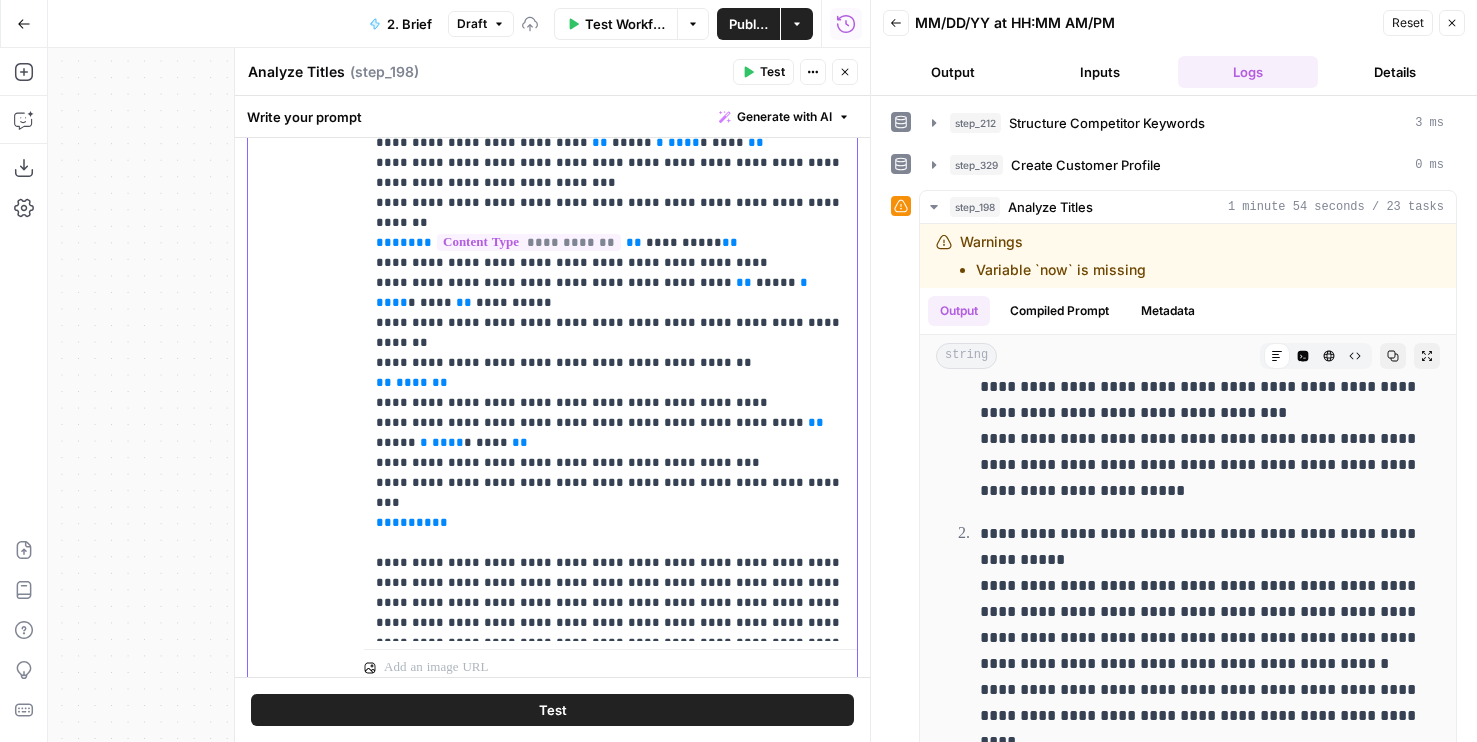 click on "**********" at bounding box center (610, -397) 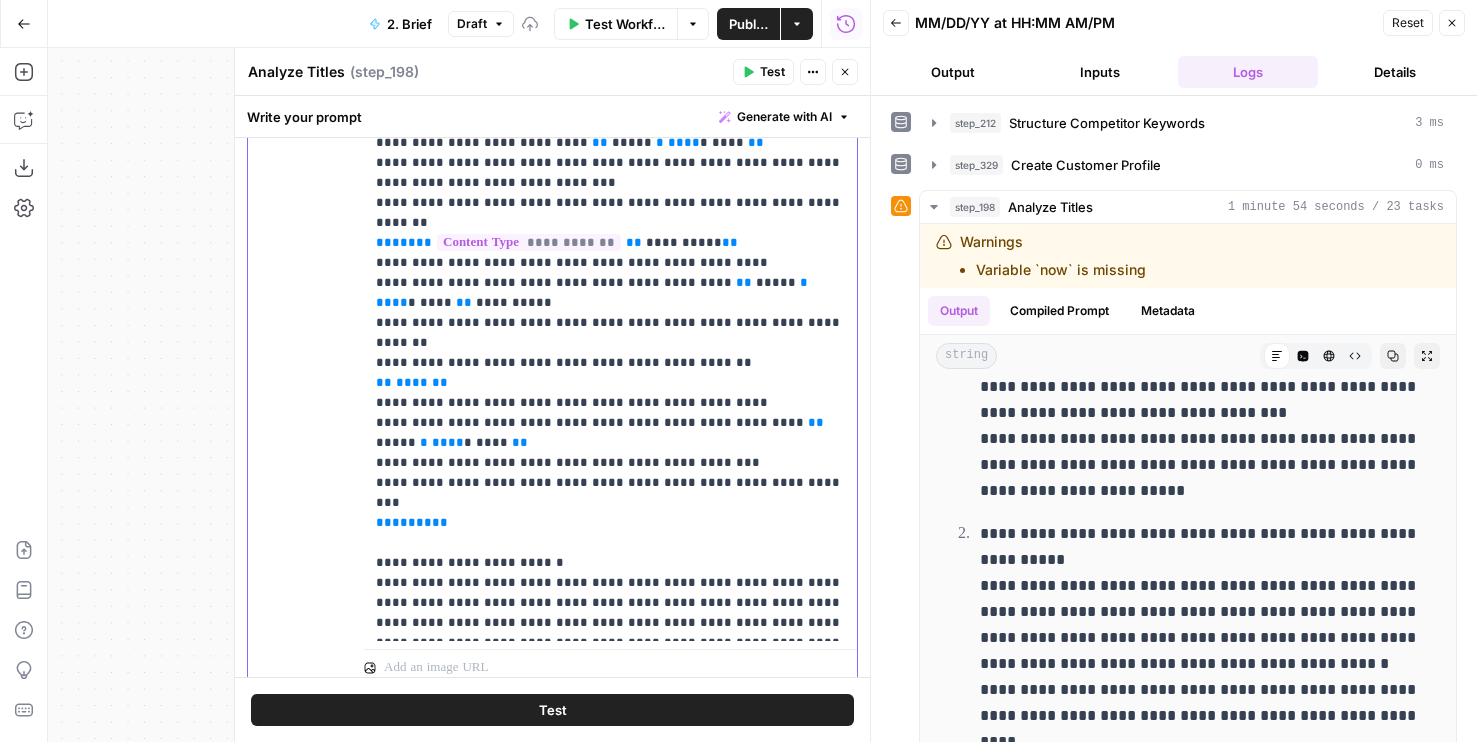 click on "**********" at bounding box center (610, -397) 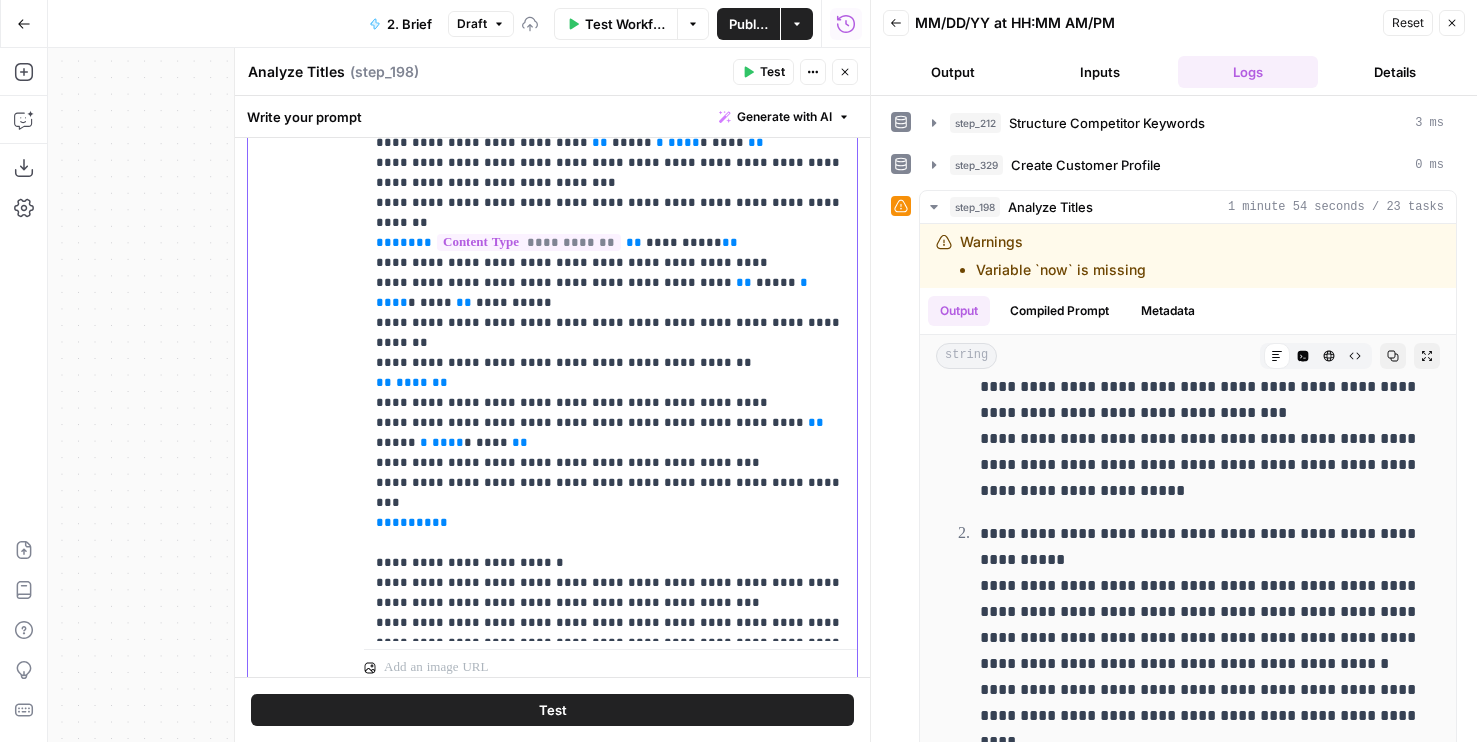 click on "**********" at bounding box center (610, -397) 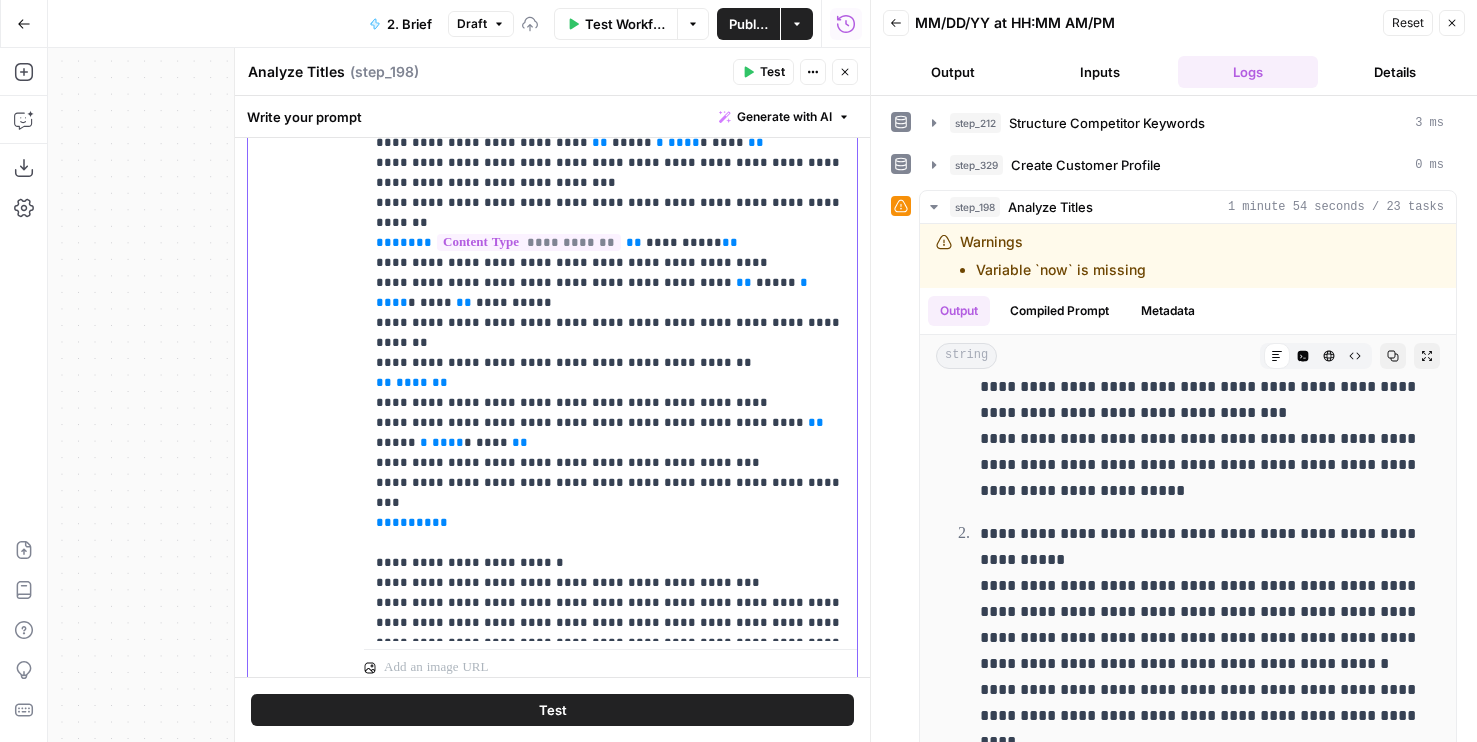 click on "**********" at bounding box center (610, -397) 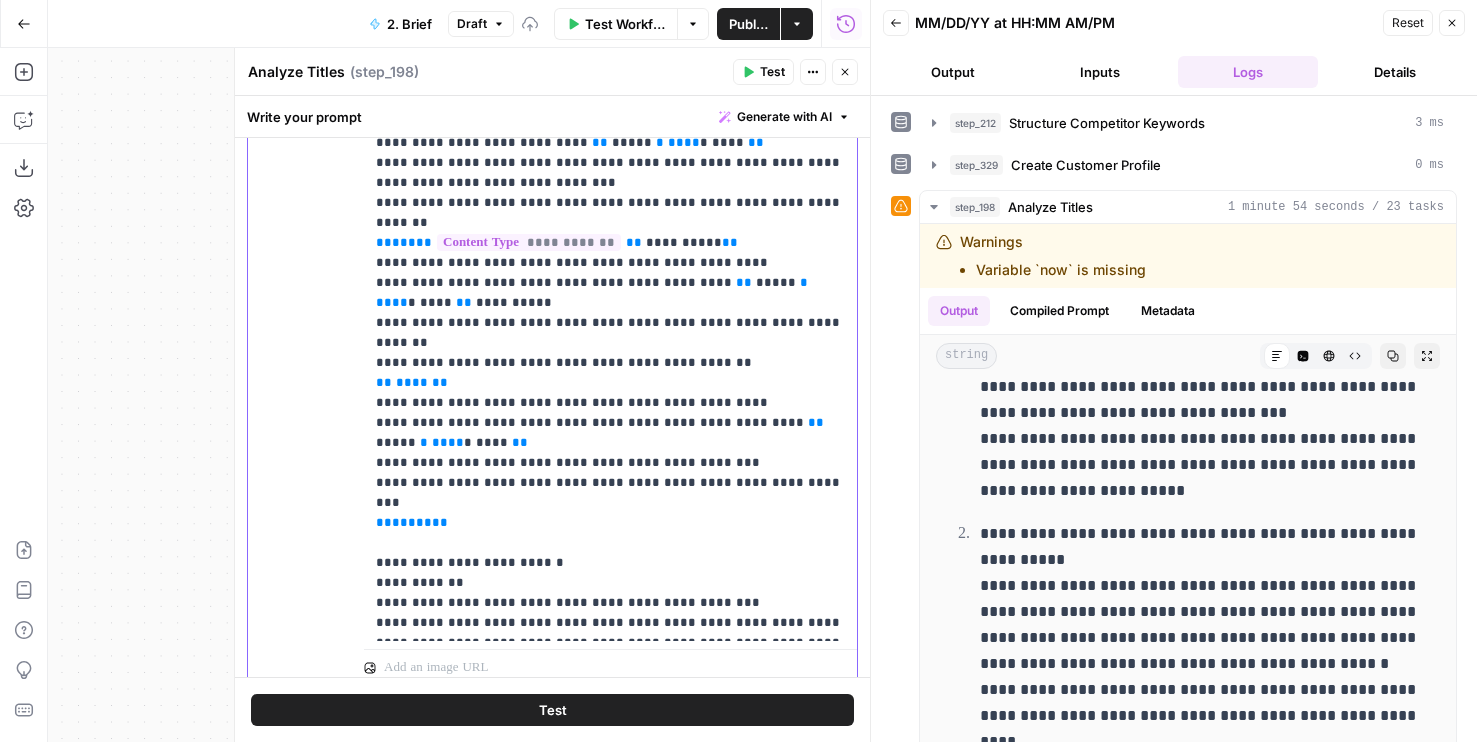 click on "**********" at bounding box center (610, -387) 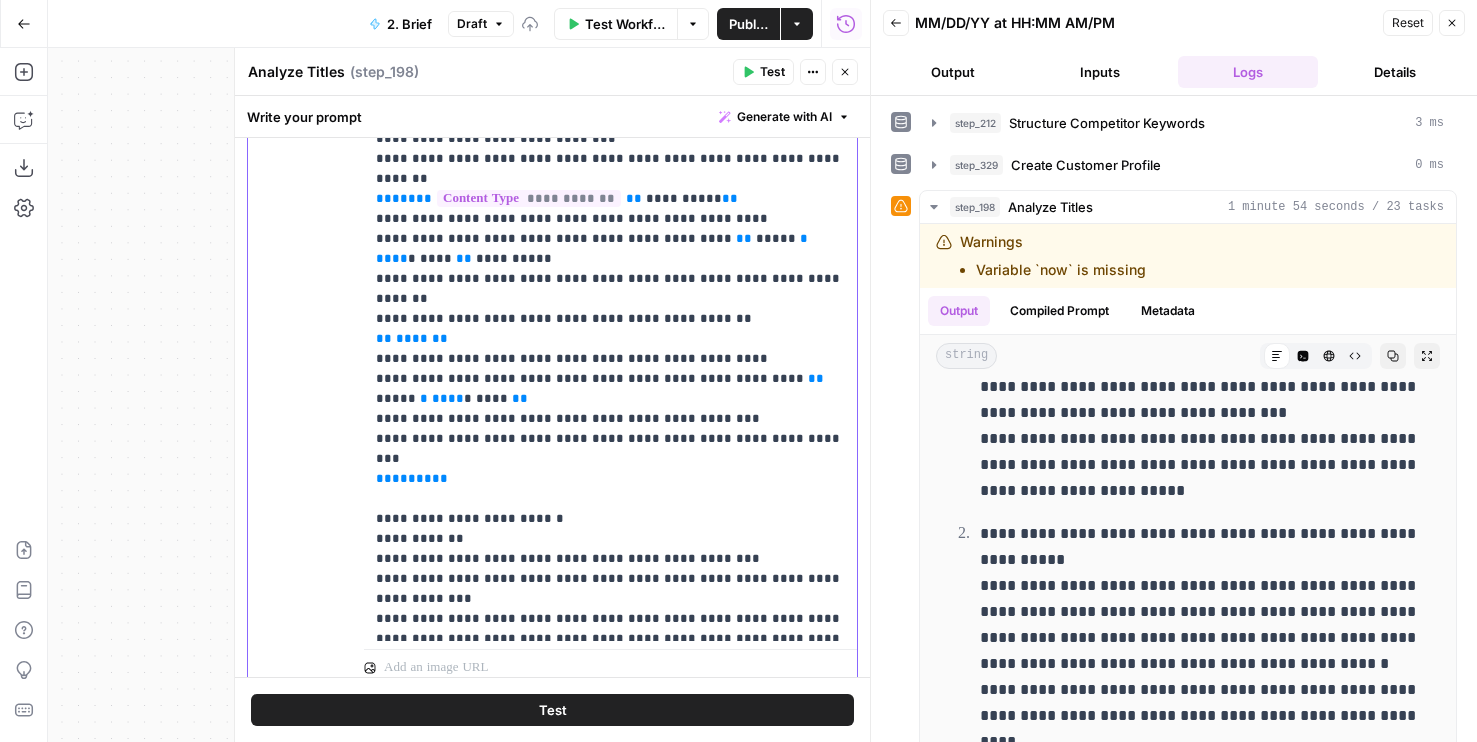 scroll, scrollTop: 1387, scrollLeft: 0, axis: vertical 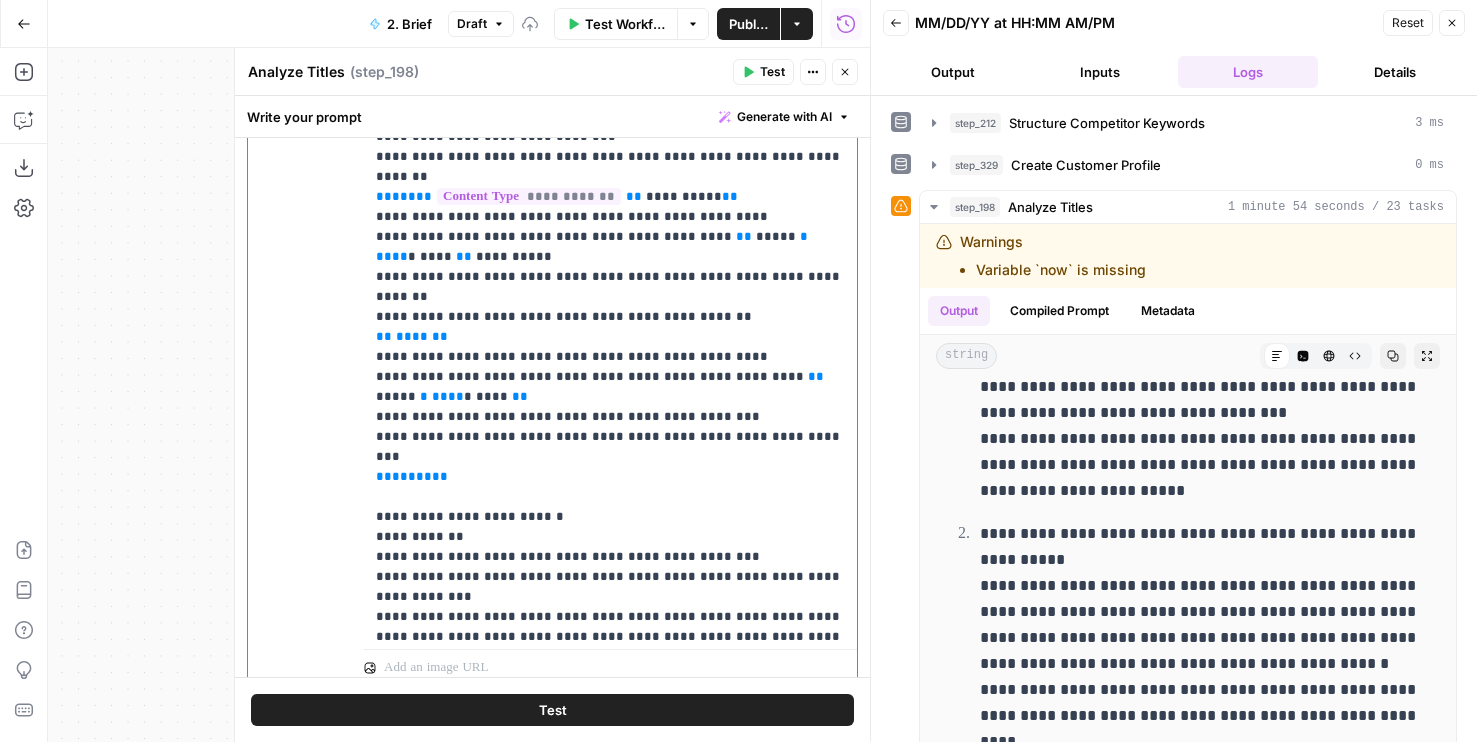 drag, startPoint x: 510, startPoint y: 538, endPoint x: 558, endPoint y: 538, distance: 48 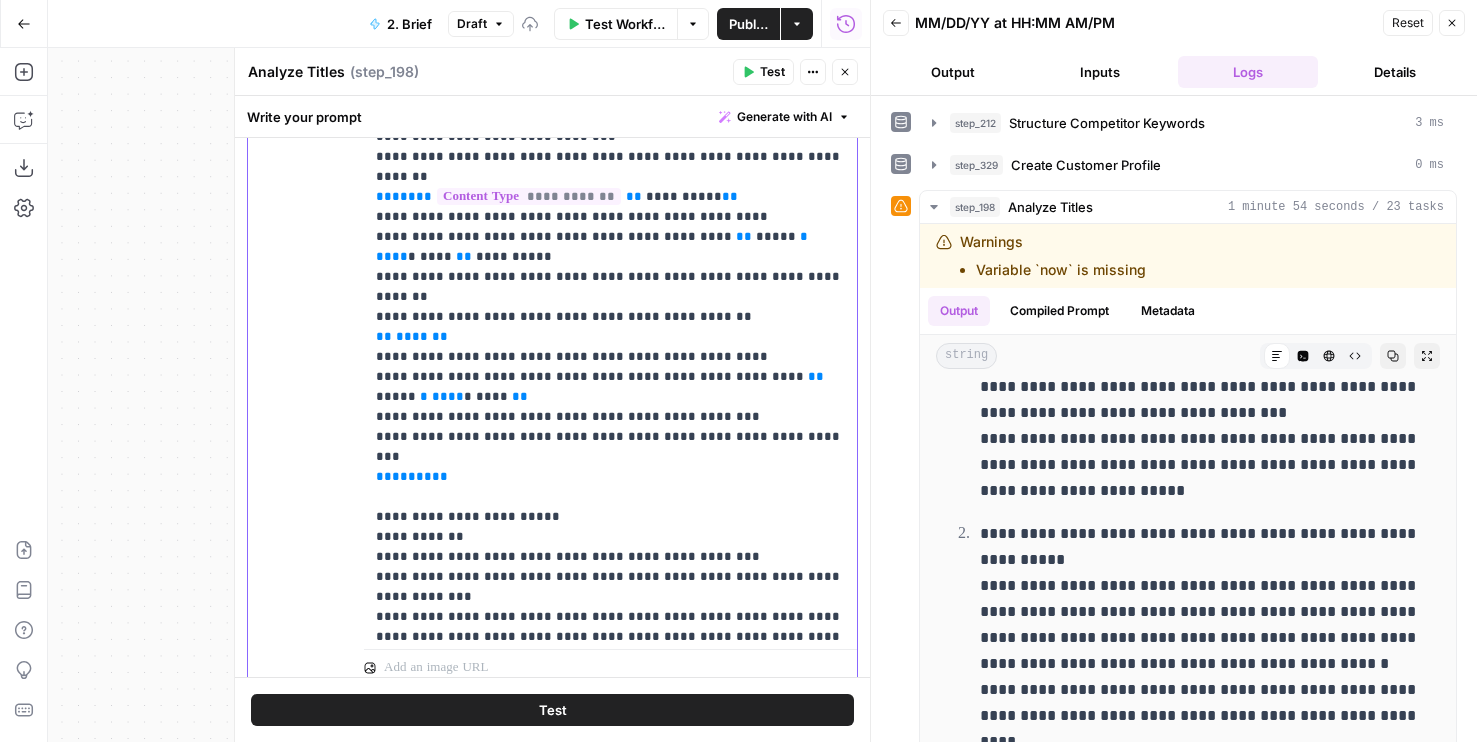 click on "**********" at bounding box center [610, -423] 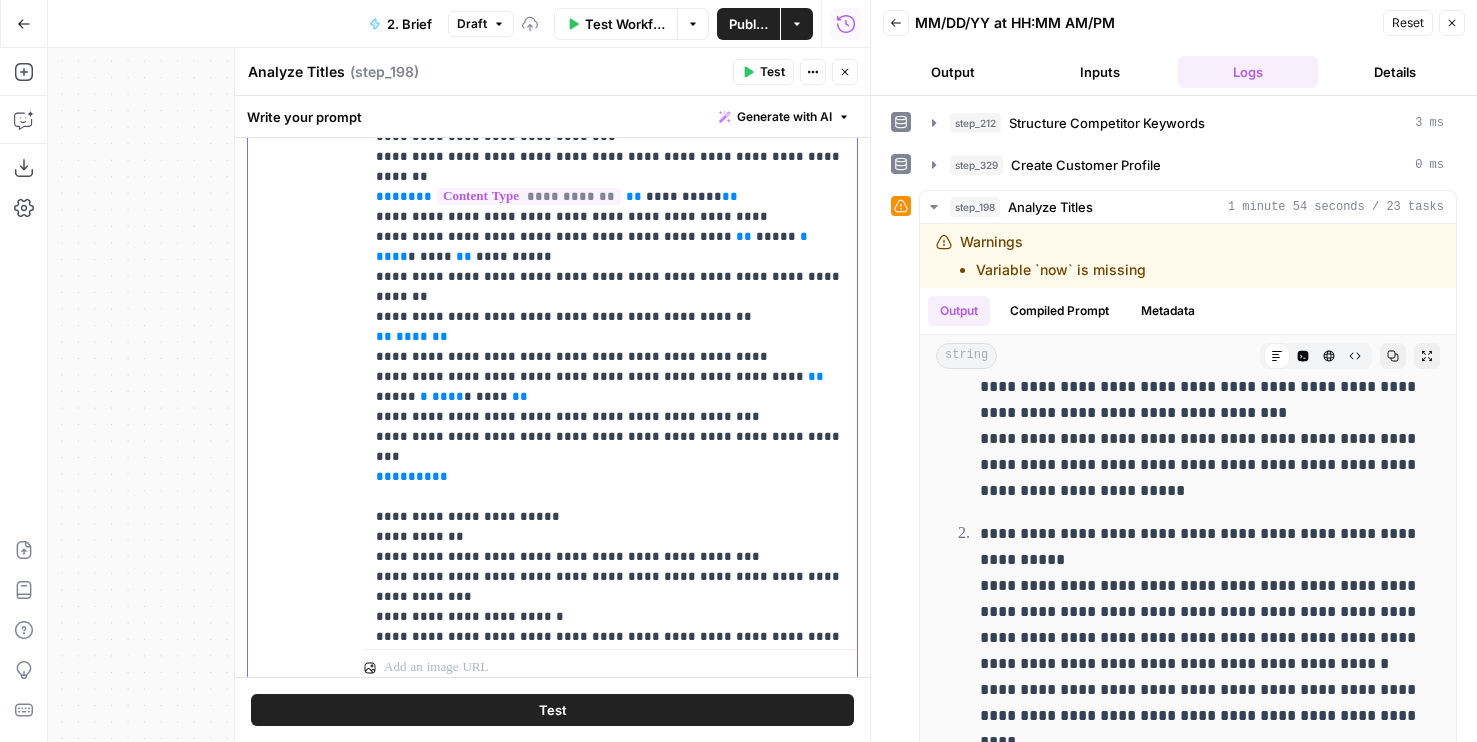click on "**********" at bounding box center (610, -413) 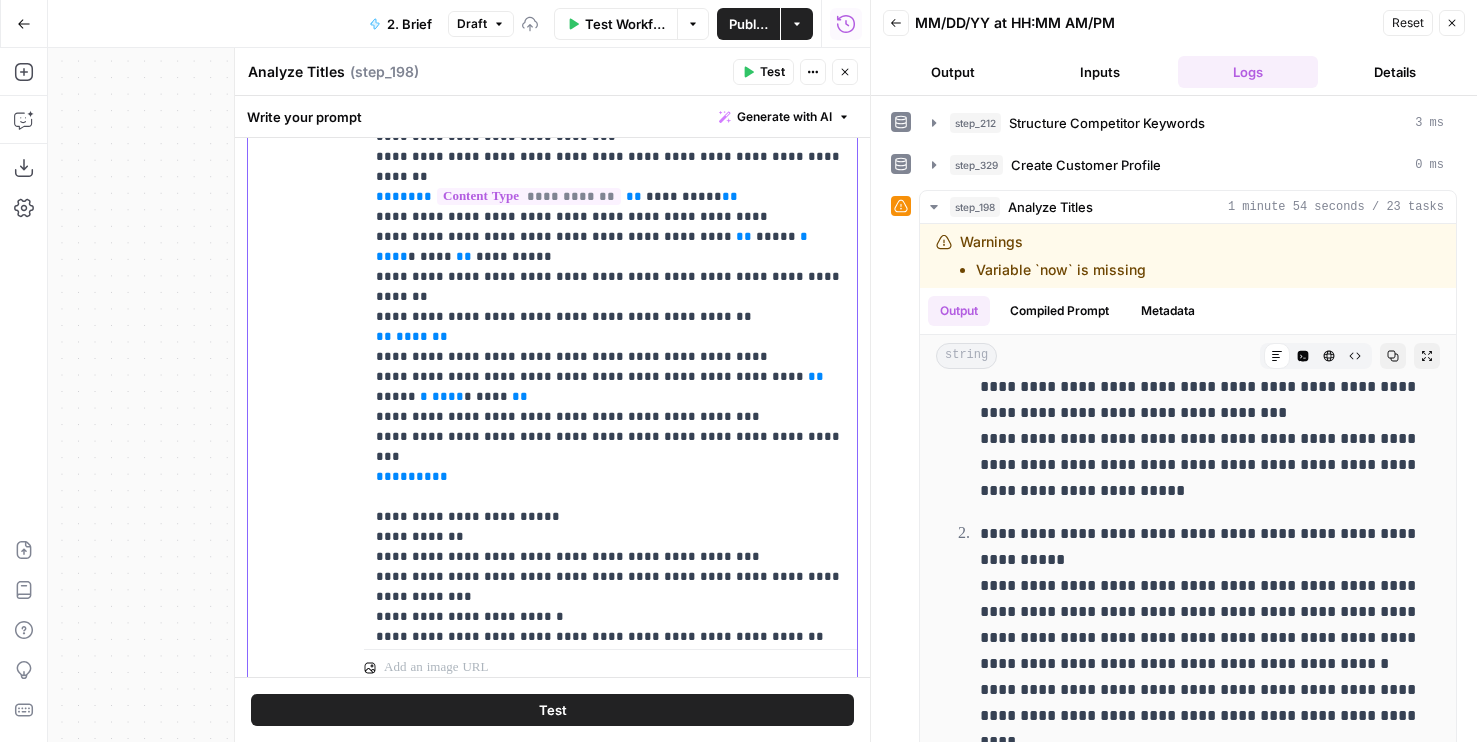 click on "**********" at bounding box center (610, -413) 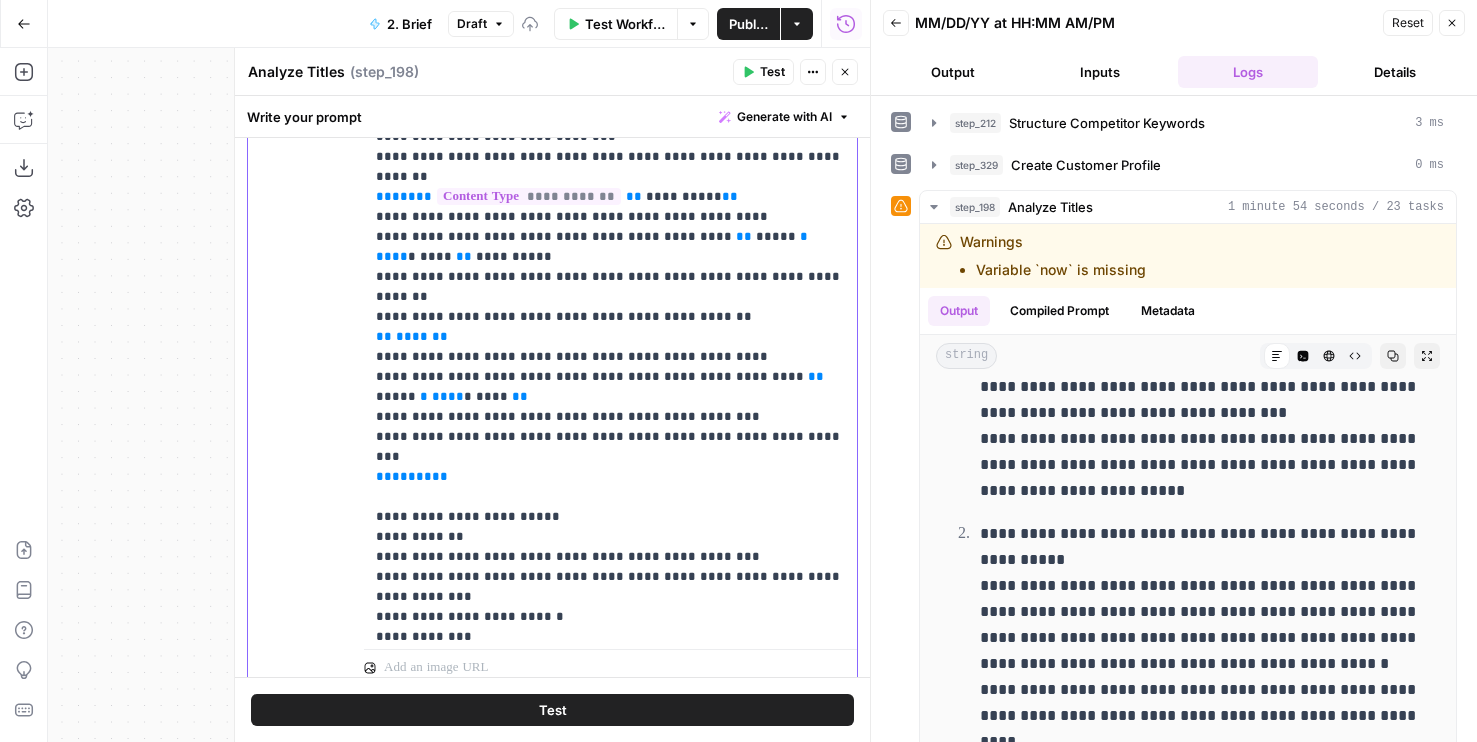 click on "**********" at bounding box center (610, -413) 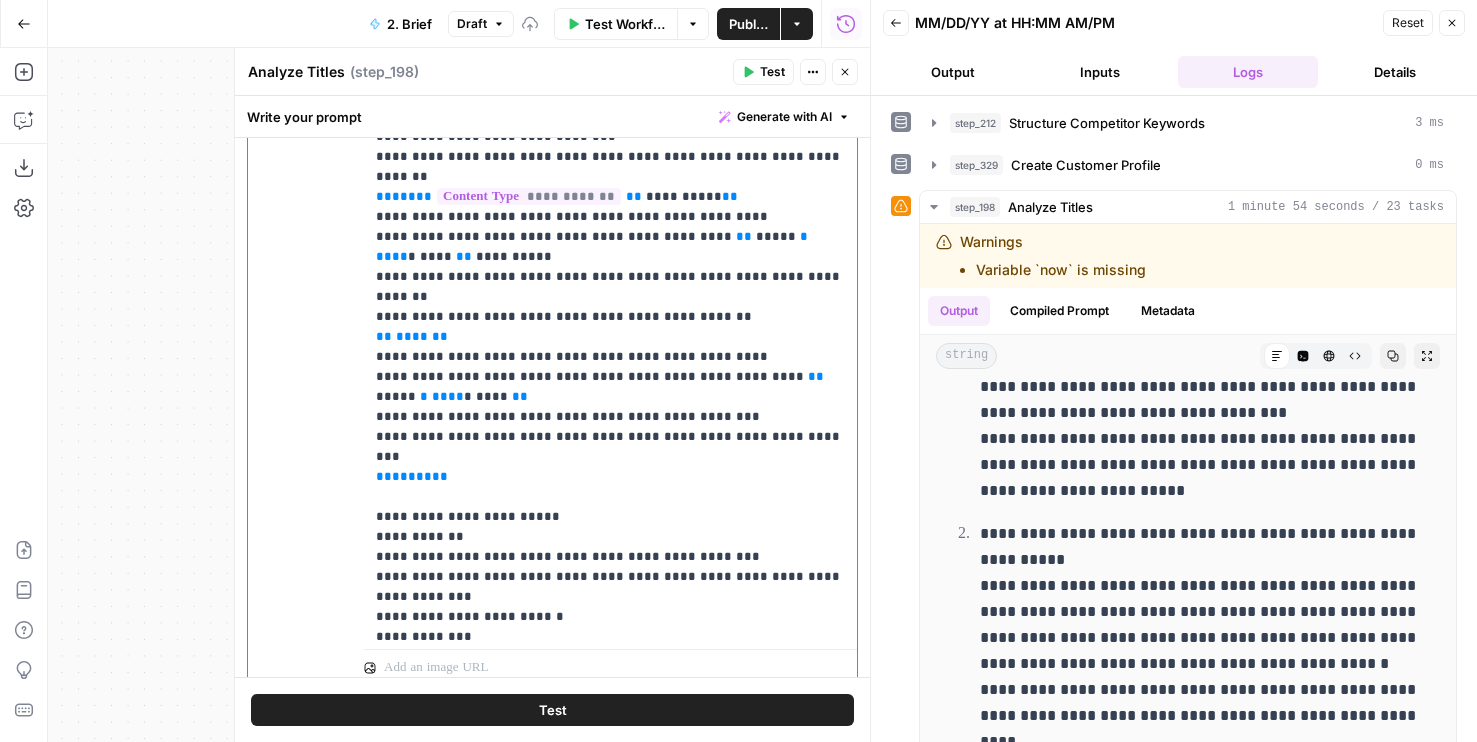 scroll, scrollTop: 1481, scrollLeft: 0, axis: vertical 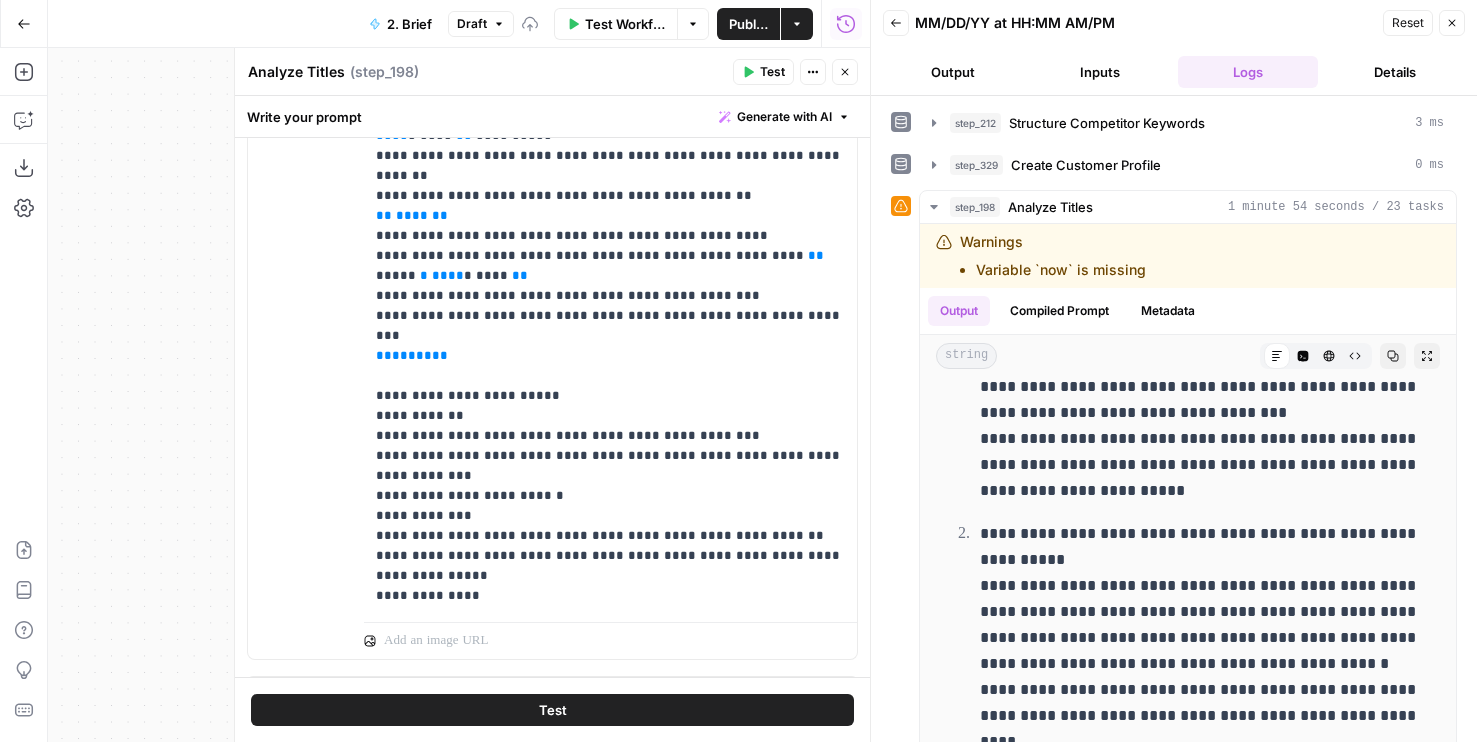 click on "Close" at bounding box center [845, 72] 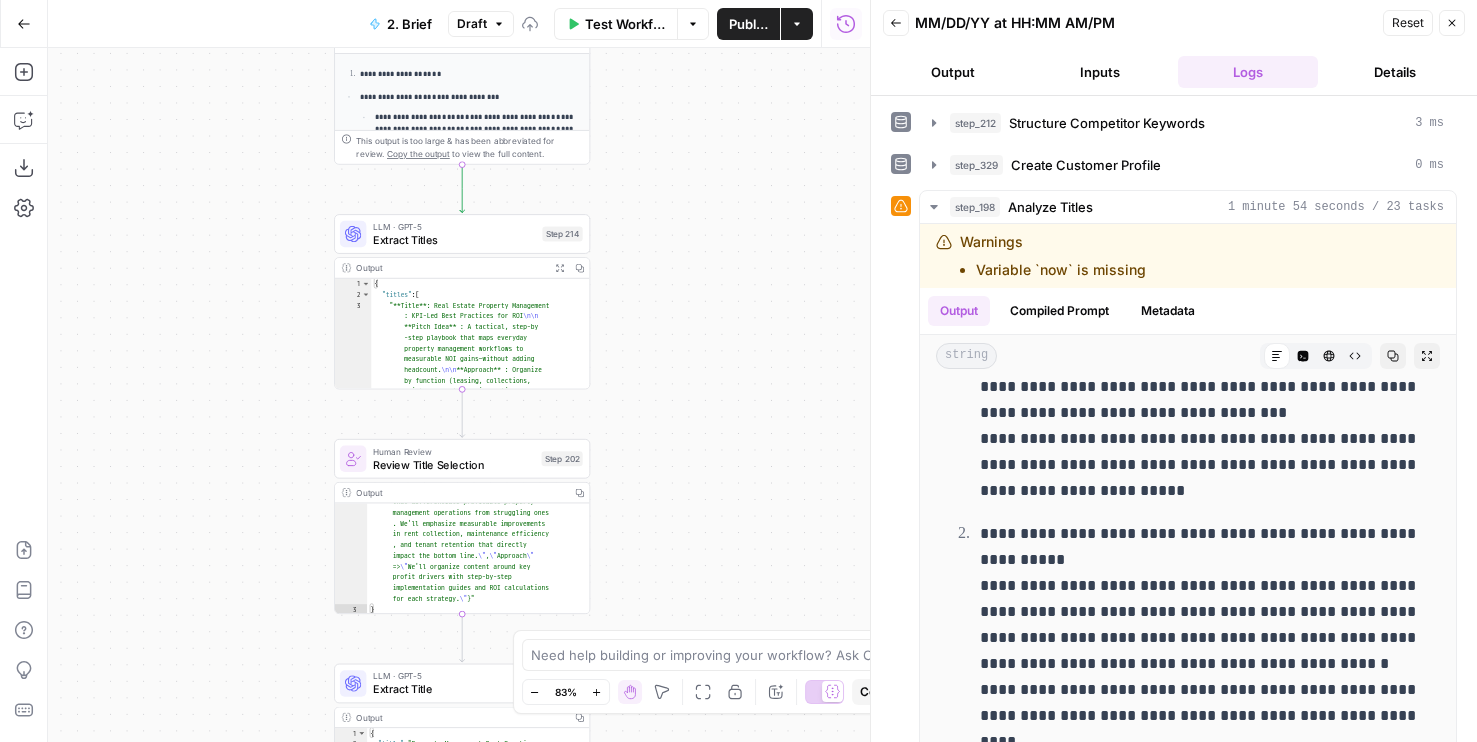 drag, startPoint x: 672, startPoint y: 410, endPoint x: 670, endPoint y: 172, distance: 238.0084 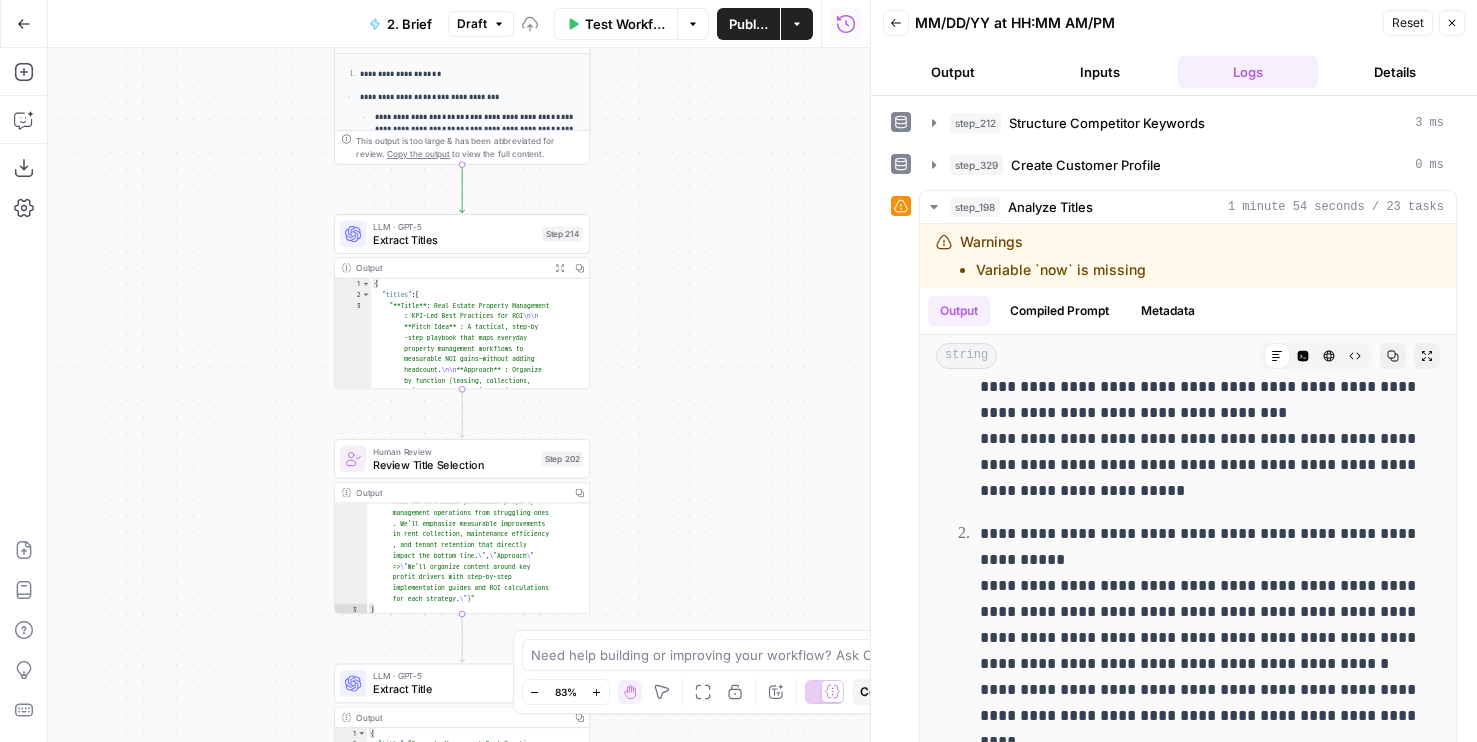 click on "Workflow Set Inputs Inputs Run Code · JavaScript Structure Competitor Keywords Step 212 Output Copy 1 2 3 4 5 6 7 8 9 10 11 12 [    {      "Keyword" :  "property management" ,      "Search Volume" :  110000 ,      "Keyword Difficulty" :  96 ,      "Article Count" :  6    } ,    {      "Keyword" :  "property management services" ,      "Search Volume" :  5400 ,      "Keyword Difficulty" :  89 ,      "Article Count" :  6     XXXXXXXXXXXXXXXXXXXXXXXXXXXXXXXXXXXXXXXXXXXXXXXXXXXXXXXXXXXXXXXXXXXXXXXXXXXXXXXXXXXXXXXXXXXXXXXXXXXXXXXXXXXXXXXXXXXXXXXXXXXXXXXXXXXXXXXXXXXXXXXXXXXXXXXXXXXXXXXXXXXXXXXXXXXXXXXXXXXXXXXXXXXXXXXXXXXXXXXXXXXXXXXXXXXXXXXXXXXXXXXXXXXXXXXXXXXXXXXXXXXXXXXXXXXXXXXXXXXXXXXXXXXXXXXXXXXXXXXXXXXXXXXXXXXXXXXXXXXXXXXXXXXXXXXXXXXXXXXXXXXXXXXXXXXXXXXXXXXXXXXXXXXXXXXXXXXXXXXXXXXXXXXXXXXXXXXXXXXXXXXXXXXXXXXXXXXXXXXXXXXXXXXXXXXXXXXXXXXXXXXXXXXXXXXXXXXXXXXXXXXXXXXXXXXXXXXXXXXXXXXXXXXXXXXXXXXXXXXXXXXXXXXXXXXXXXXXXXXXXXXXXXXXXXXX Run Code · JavaScript Create Customer Profile Step 329 Output Copy 1 2 {    :  ." at bounding box center (459, 395) 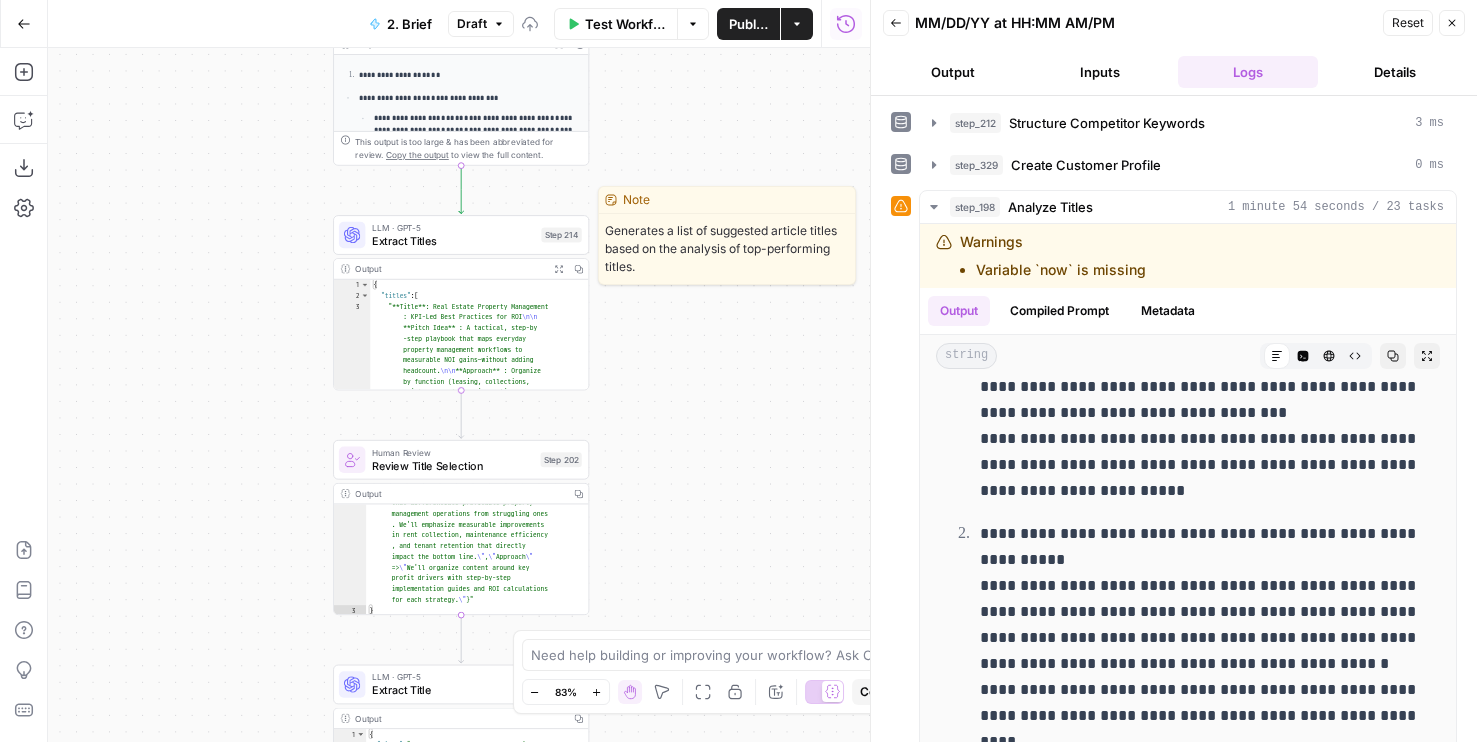 click on "Test" at bounding box center [565, 204] 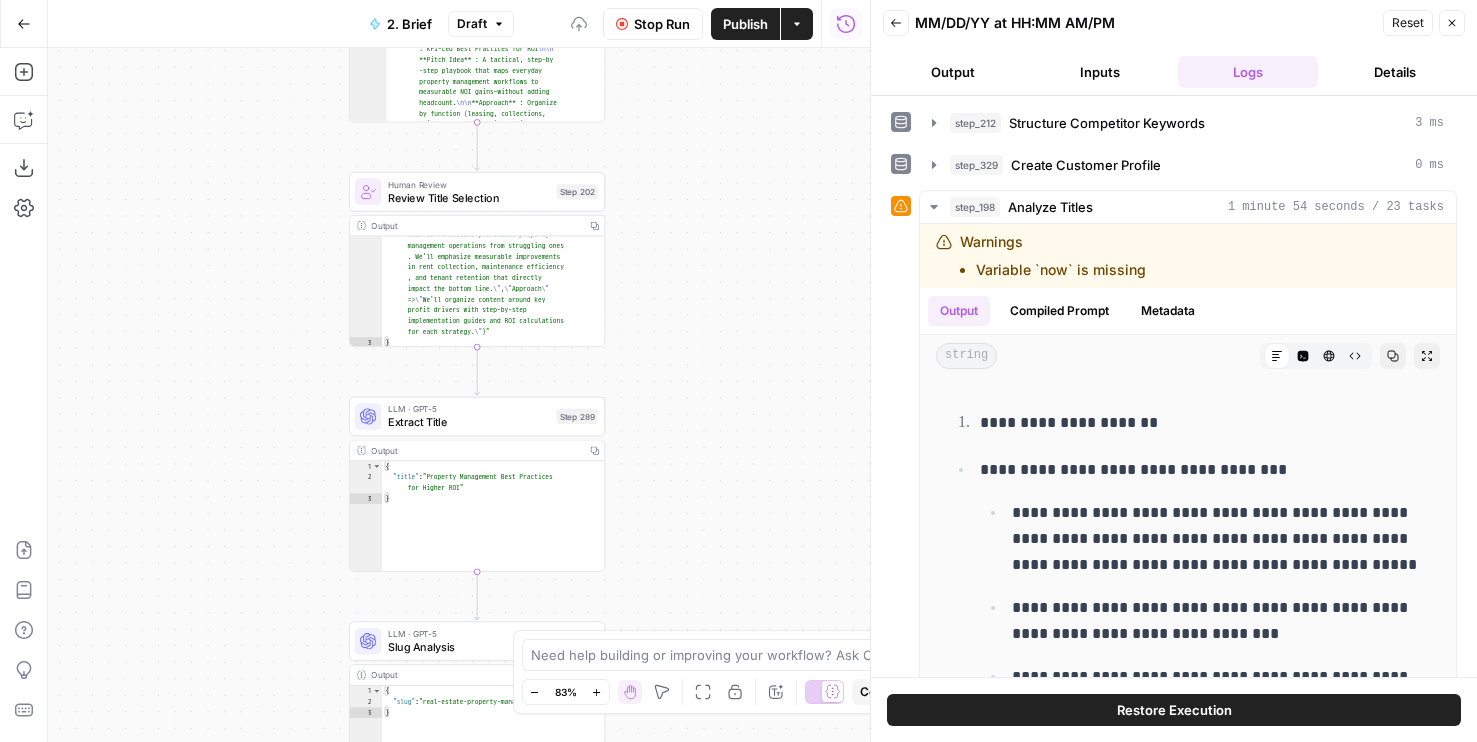 drag, startPoint x: 654, startPoint y: 438, endPoint x: 670, endPoint y: 180, distance: 258.49564 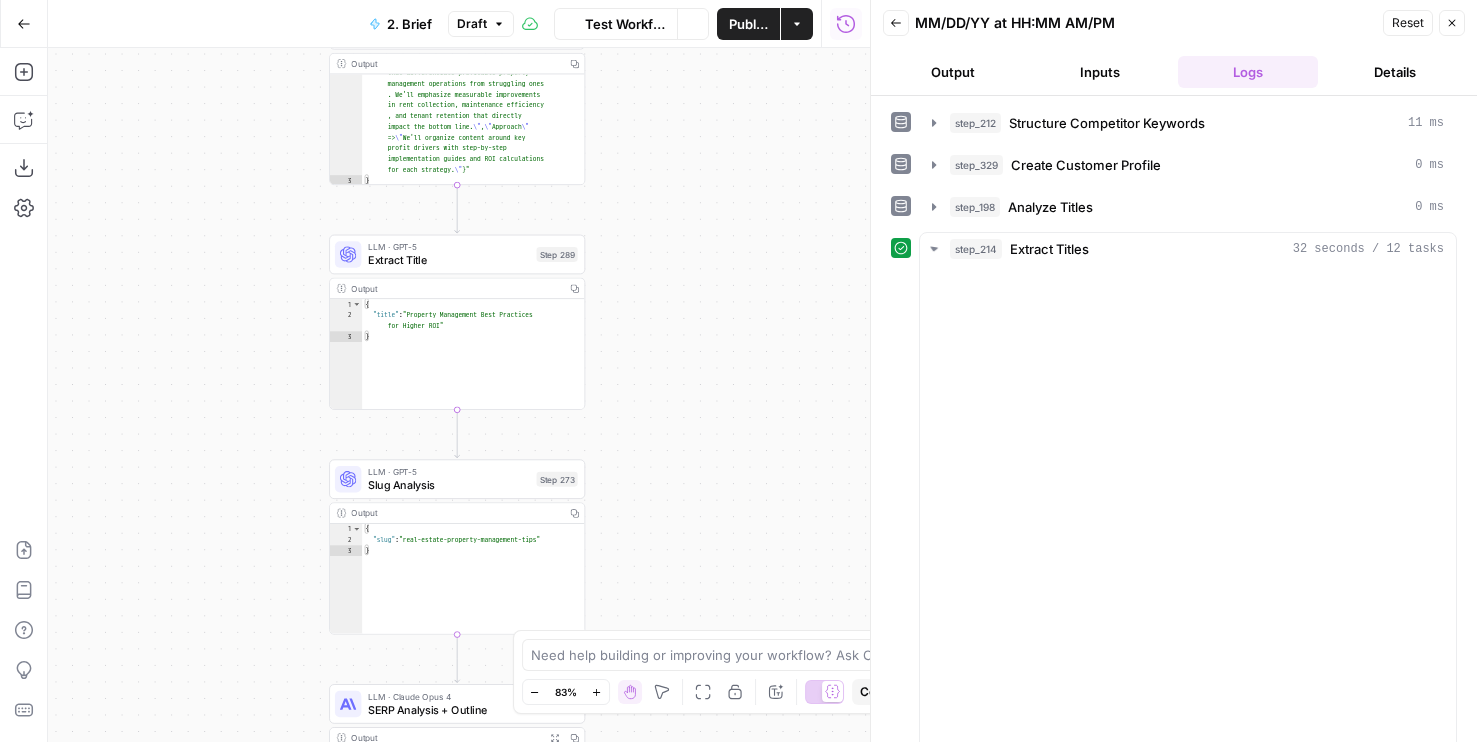 drag, startPoint x: 694, startPoint y: 419, endPoint x: 674, endPoint y: 258, distance: 162.23749 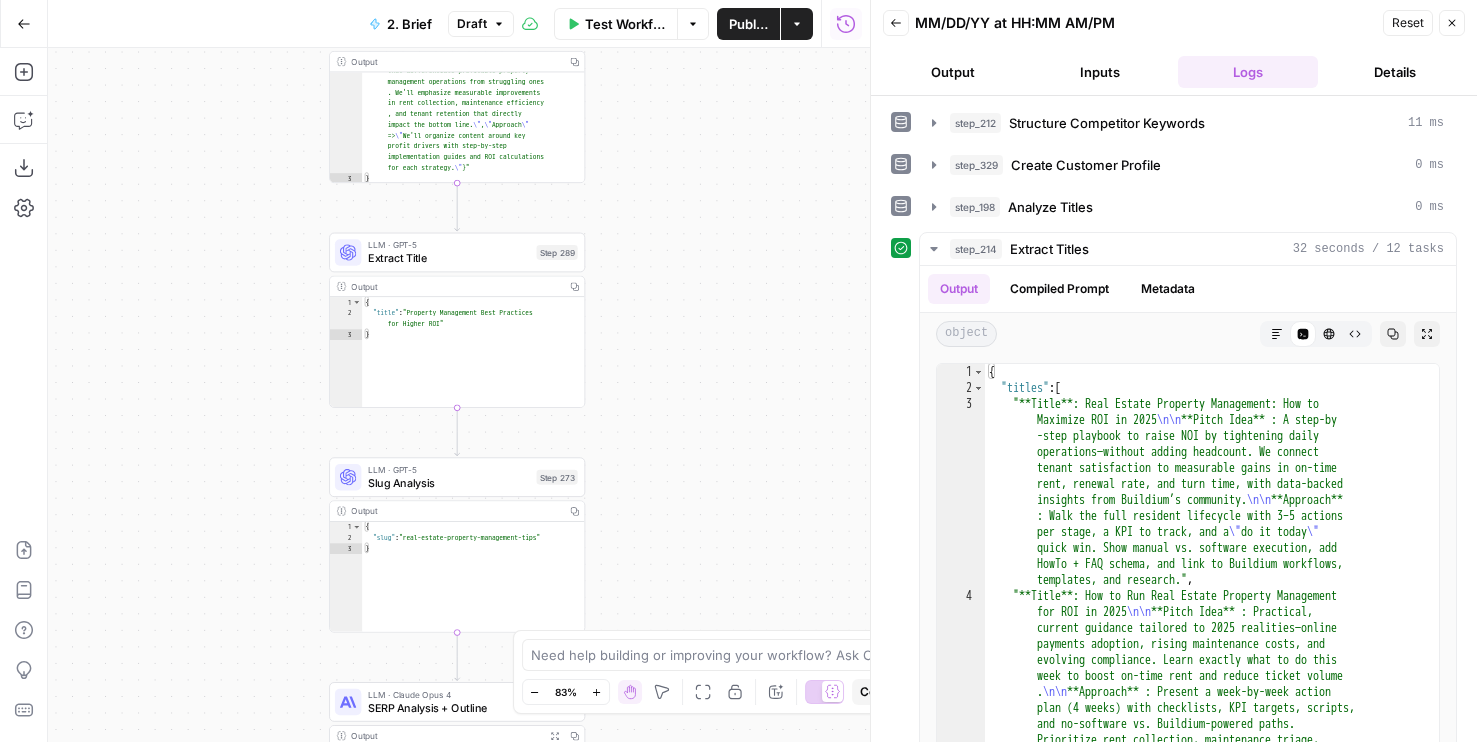 drag, startPoint x: 659, startPoint y: 283, endPoint x: 659, endPoint y: 331, distance: 48 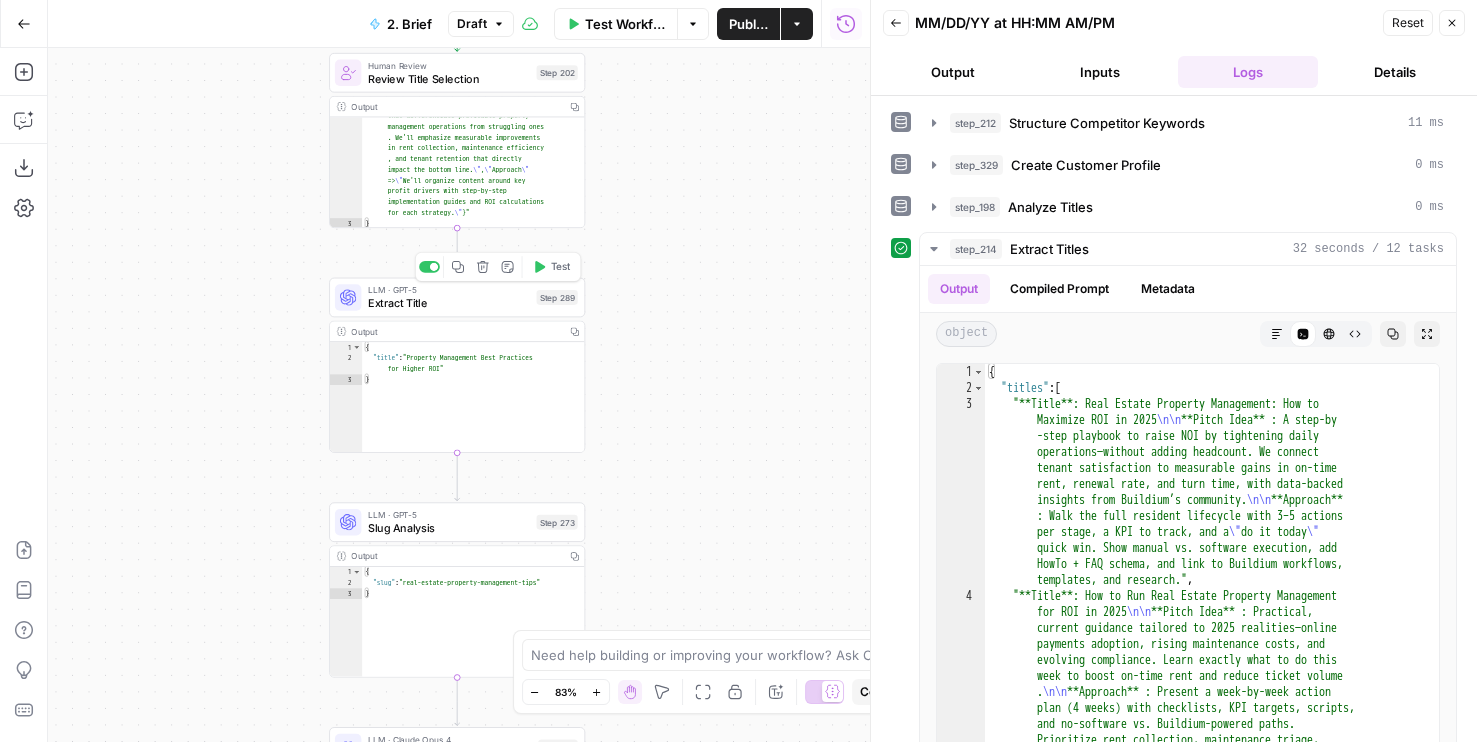 click on "Test" at bounding box center (551, 266) 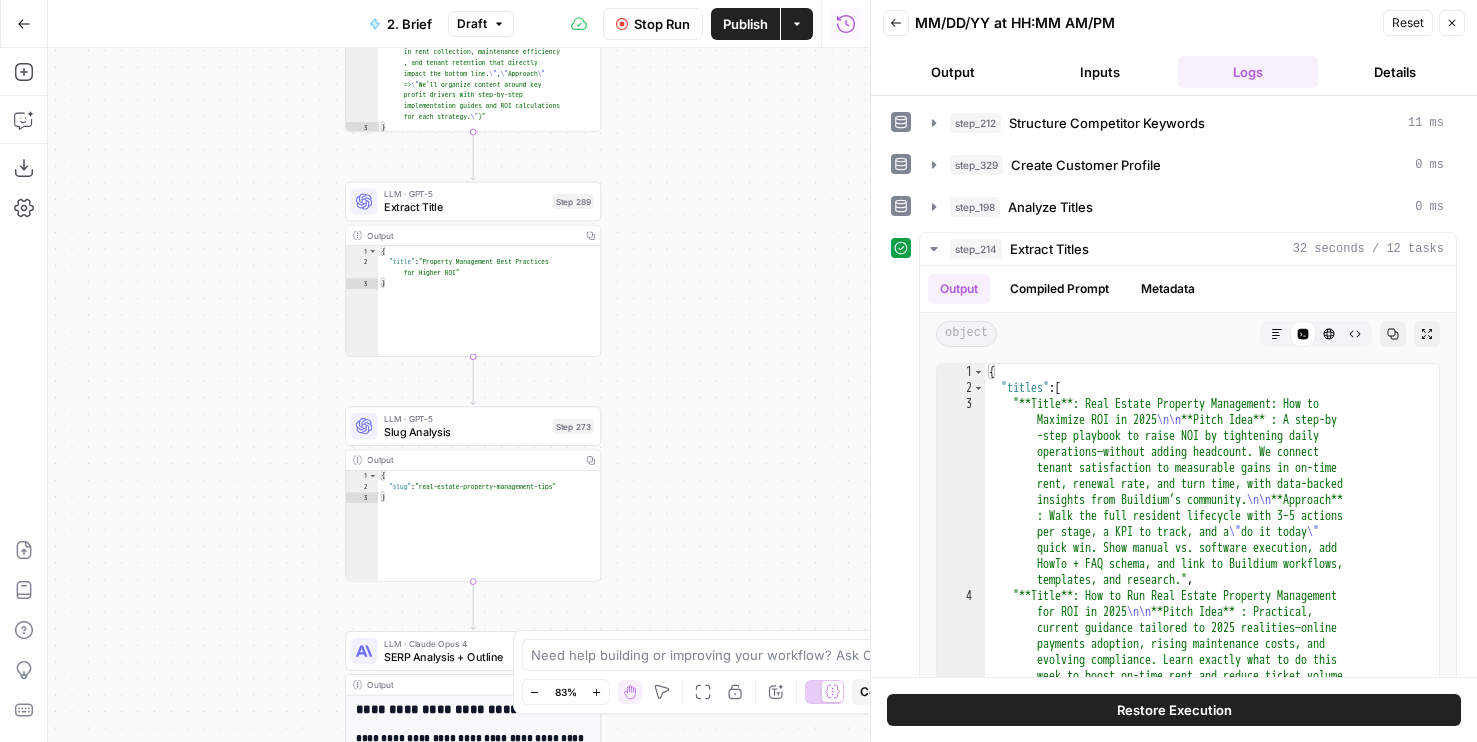 drag, startPoint x: 678, startPoint y: 394, endPoint x: 694, endPoint y: 298, distance: 97.3242 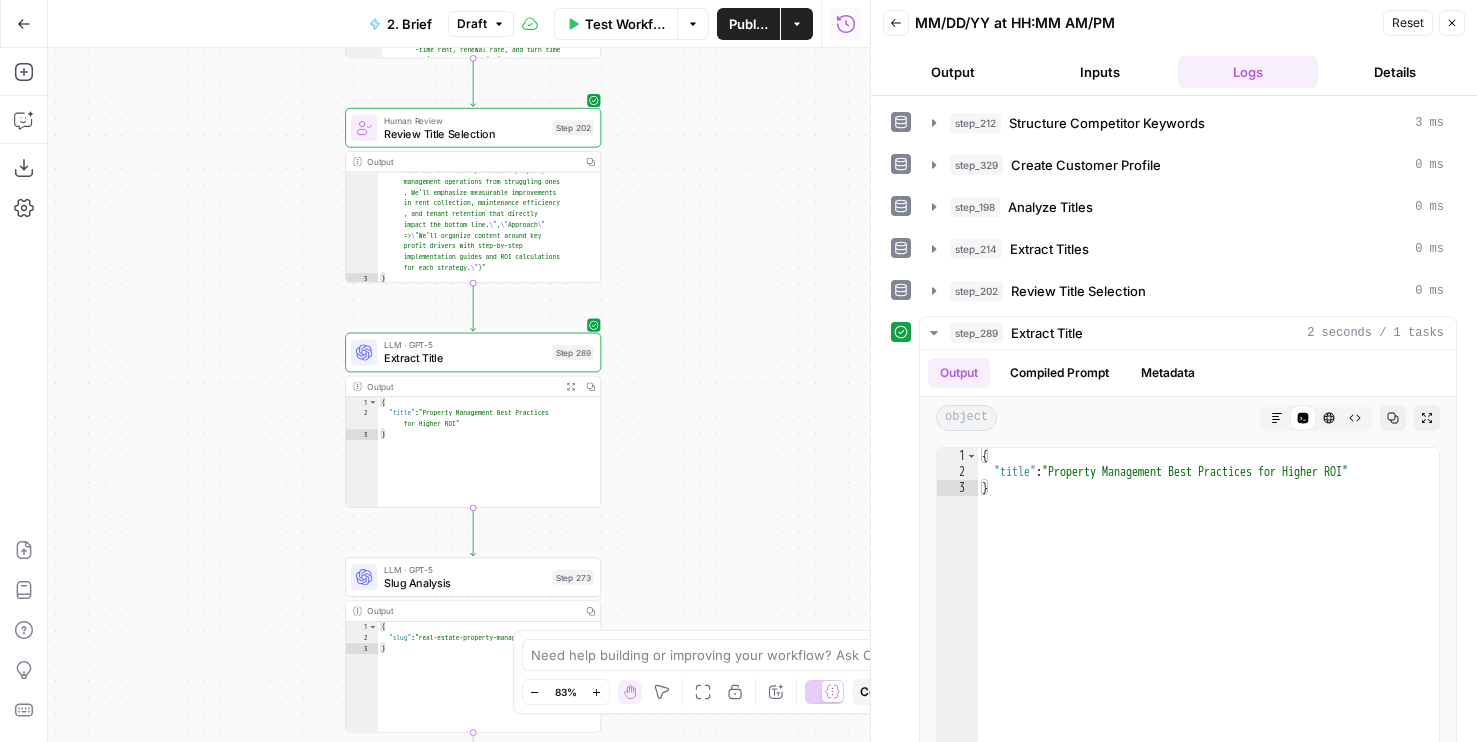 drag, startPoint x: 667, startPoint y: 235, endPoint x: 667, endPoint y: 393, distance: 158 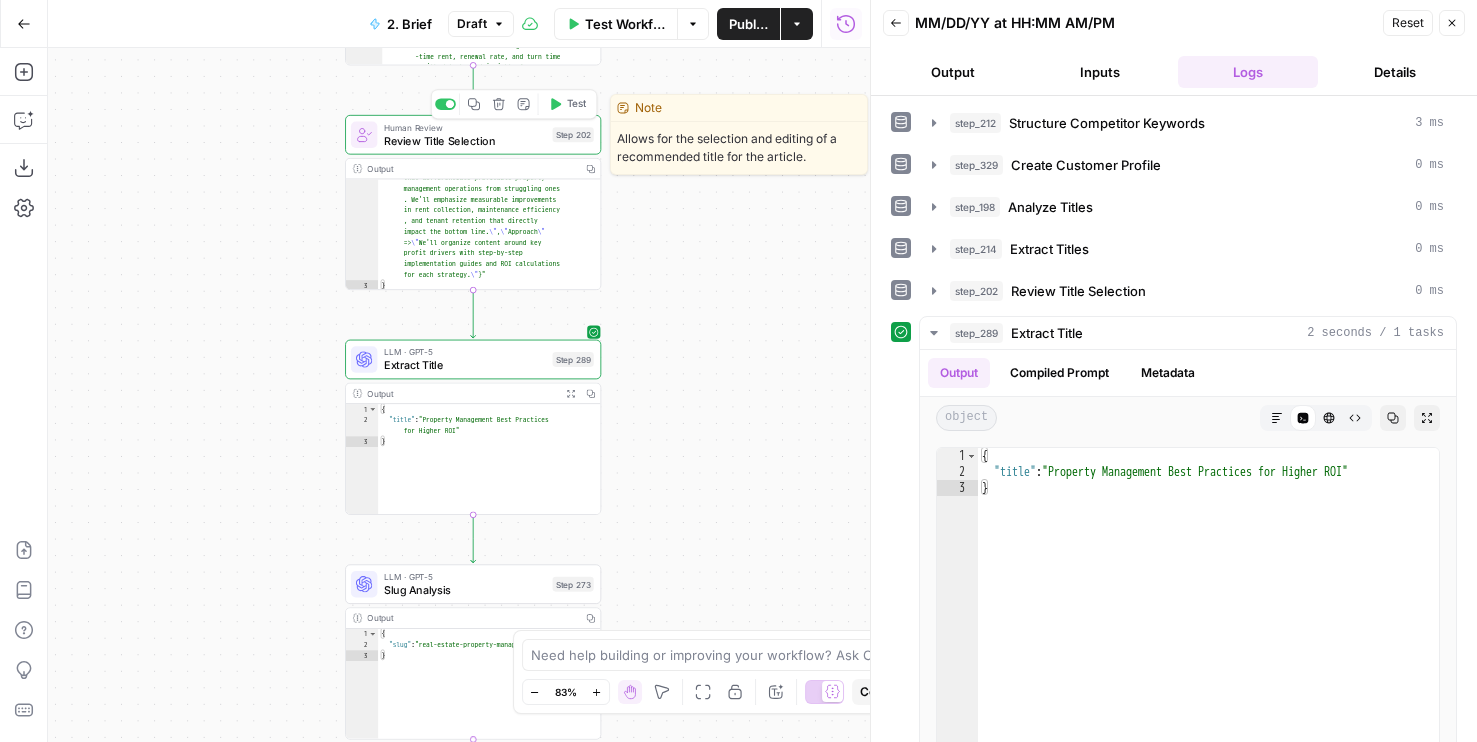 click on "Review Title Selection" at bounding box center (465, 140) 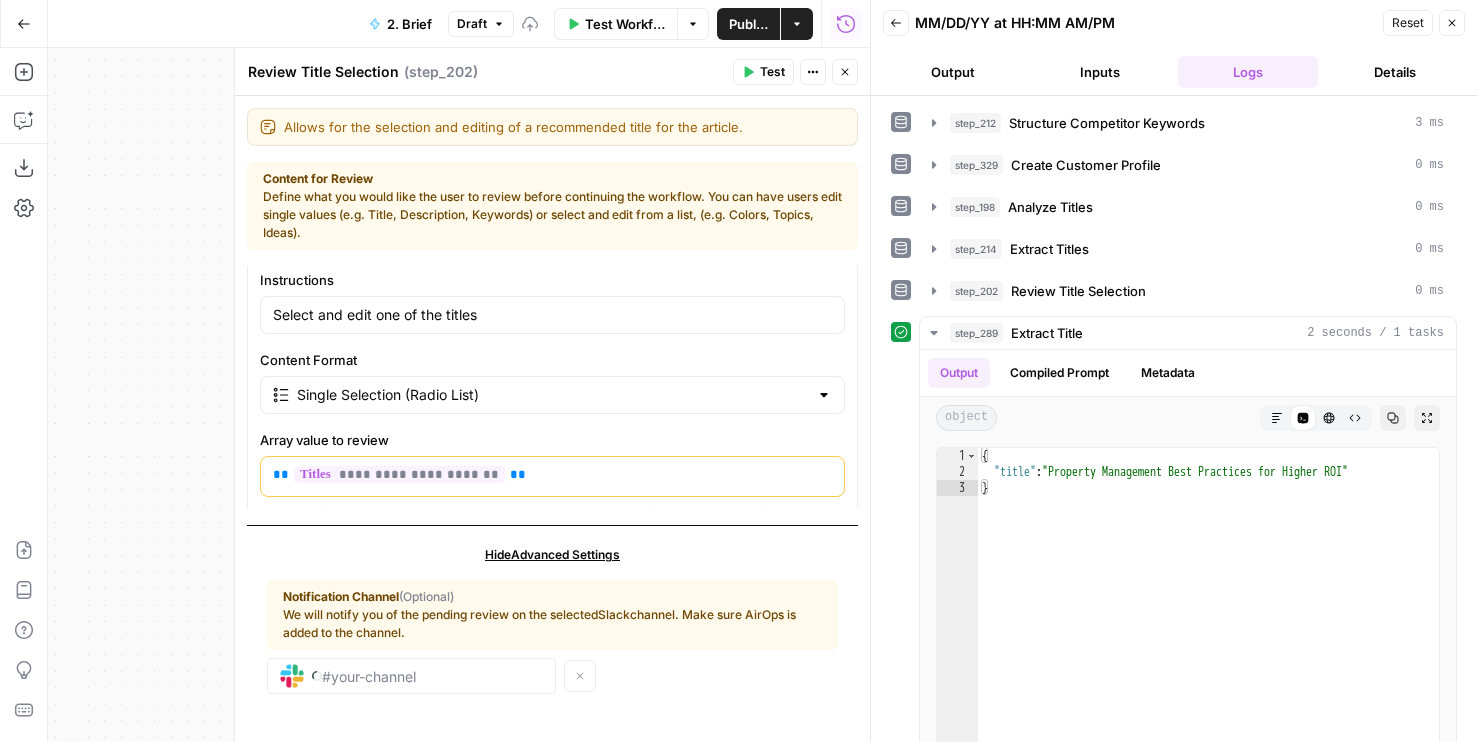 scroll, scrollTop: 163, scrollLeft: 0, axis: vertical 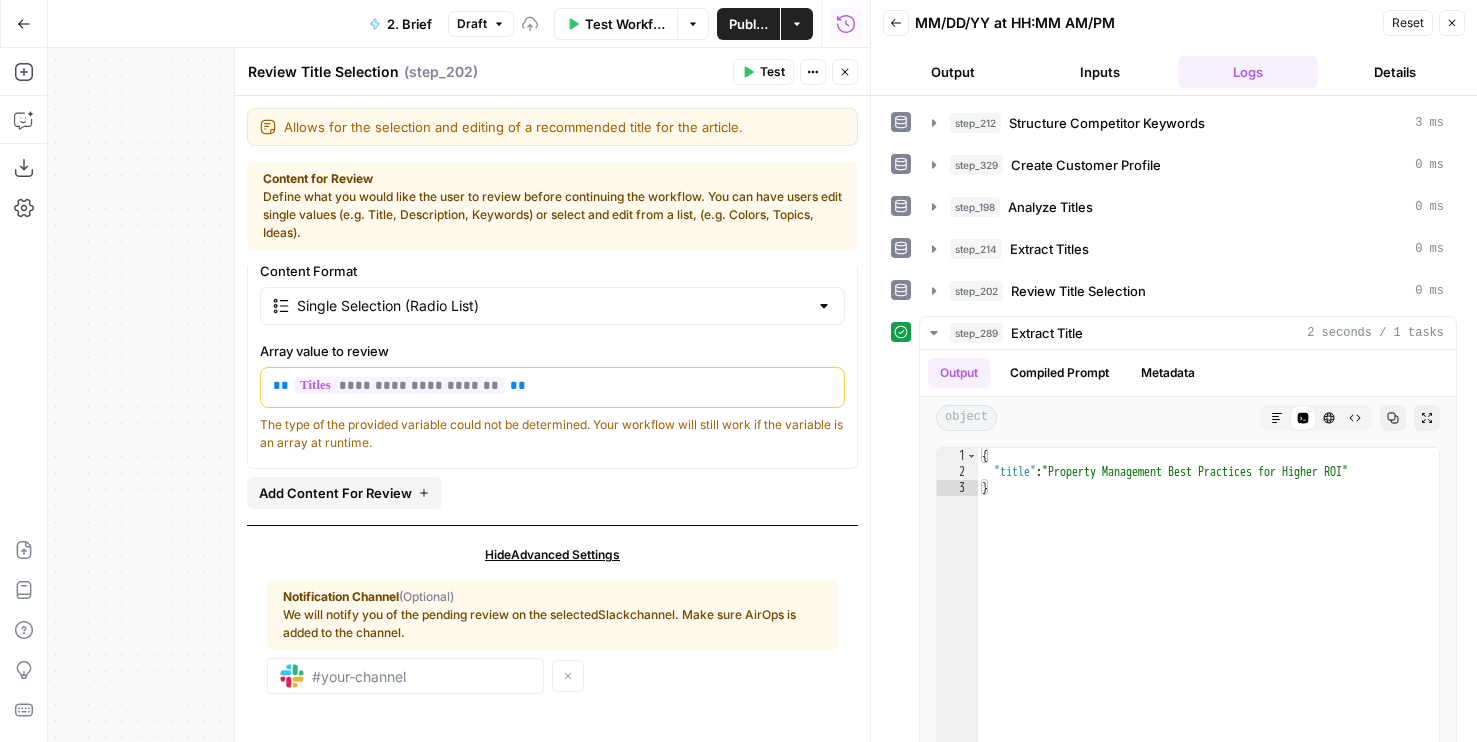 click on "Review Title Selection Review Title Selection  ( step_202 ) Test Actions Close" at bounding box center [552, 72] 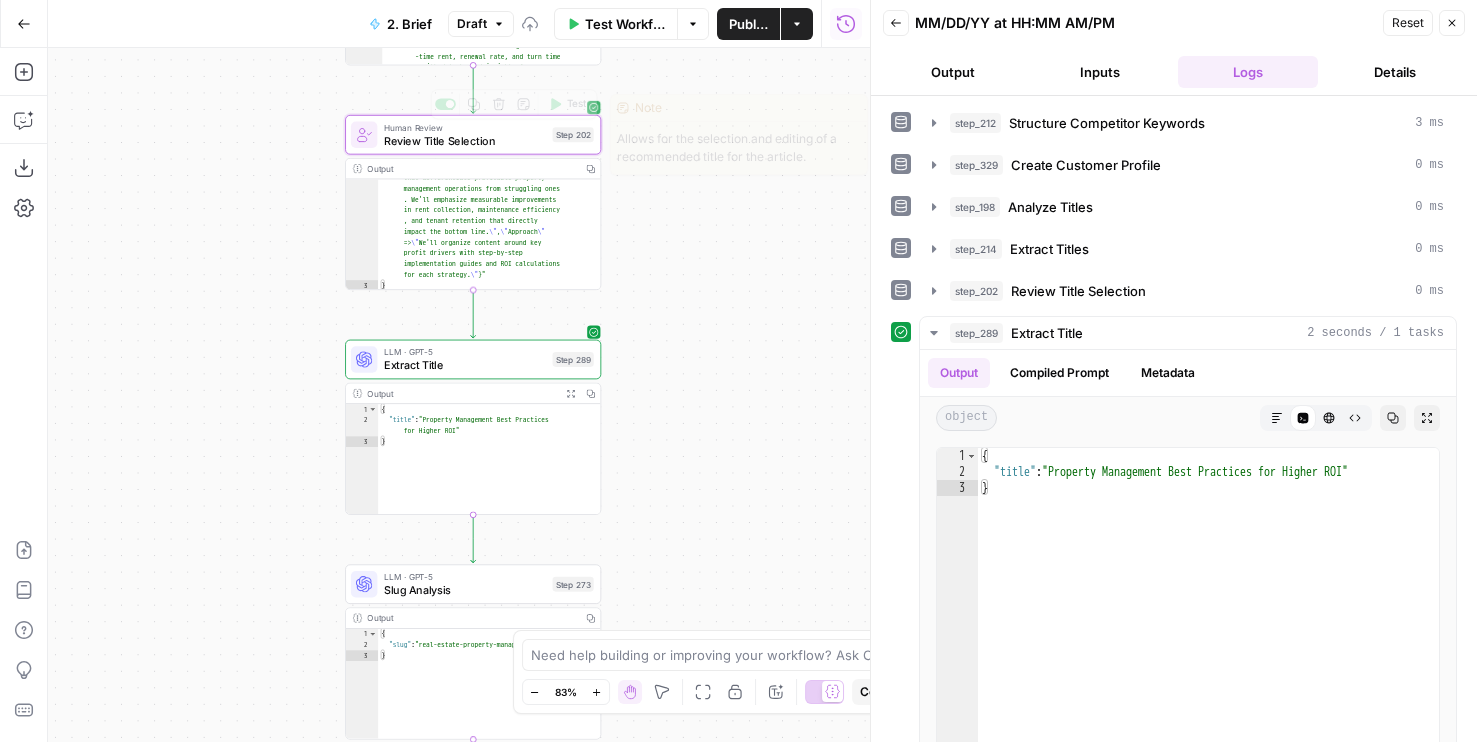 click 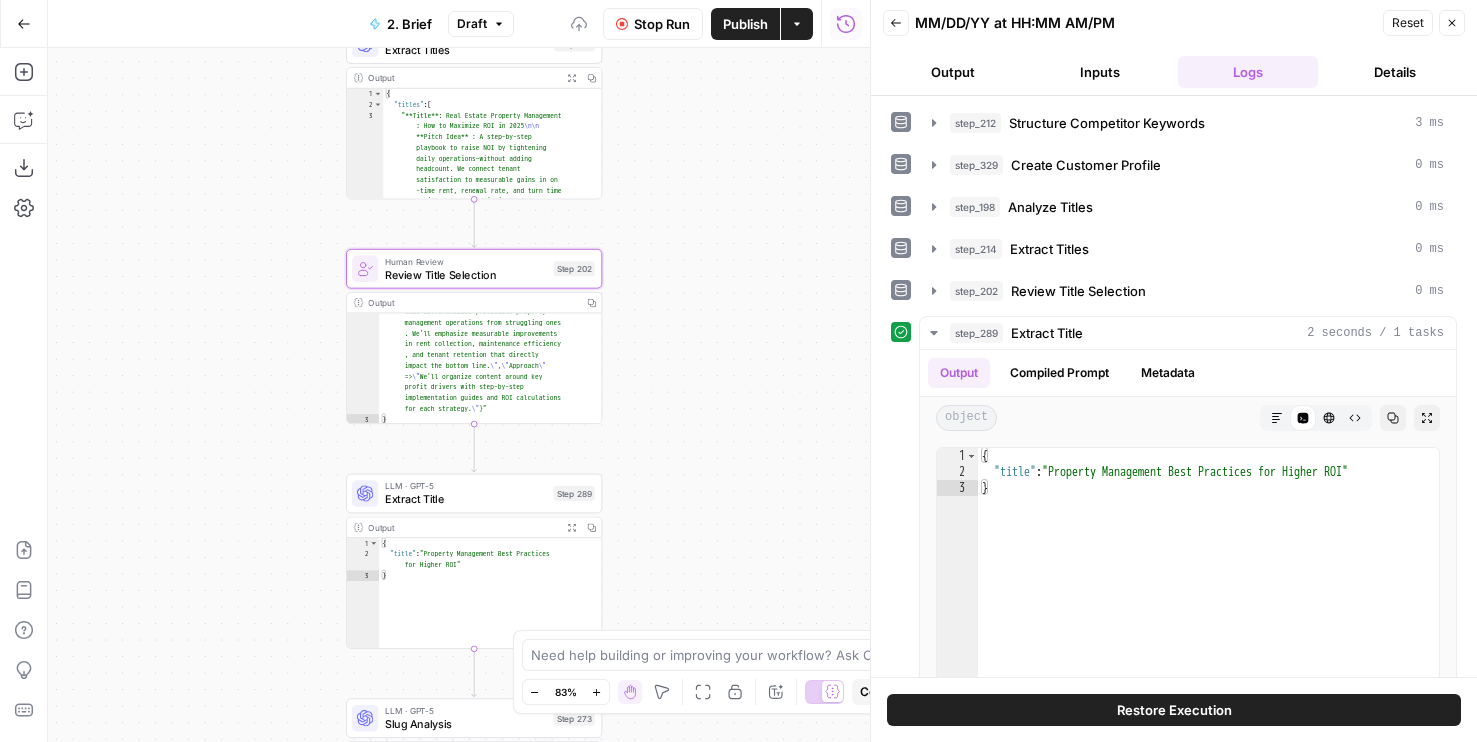 drag, startPoint x: 631, startPoint y: 228, endPoint x: 631, endPoint y: 366, distance: 138 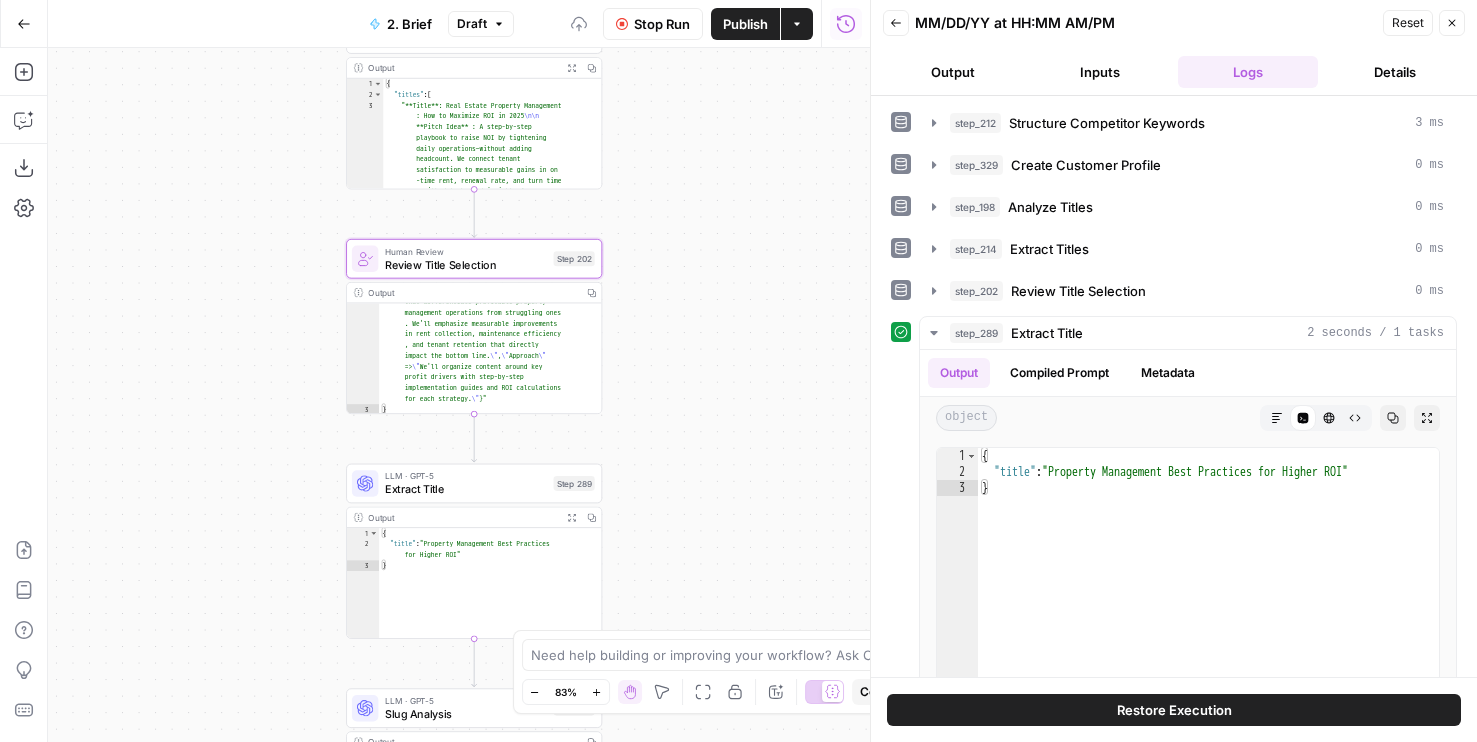 drag, startPoint x: 665, startPoint y: 244, endPoint x: 665, endPoint y: 167, distance: 77 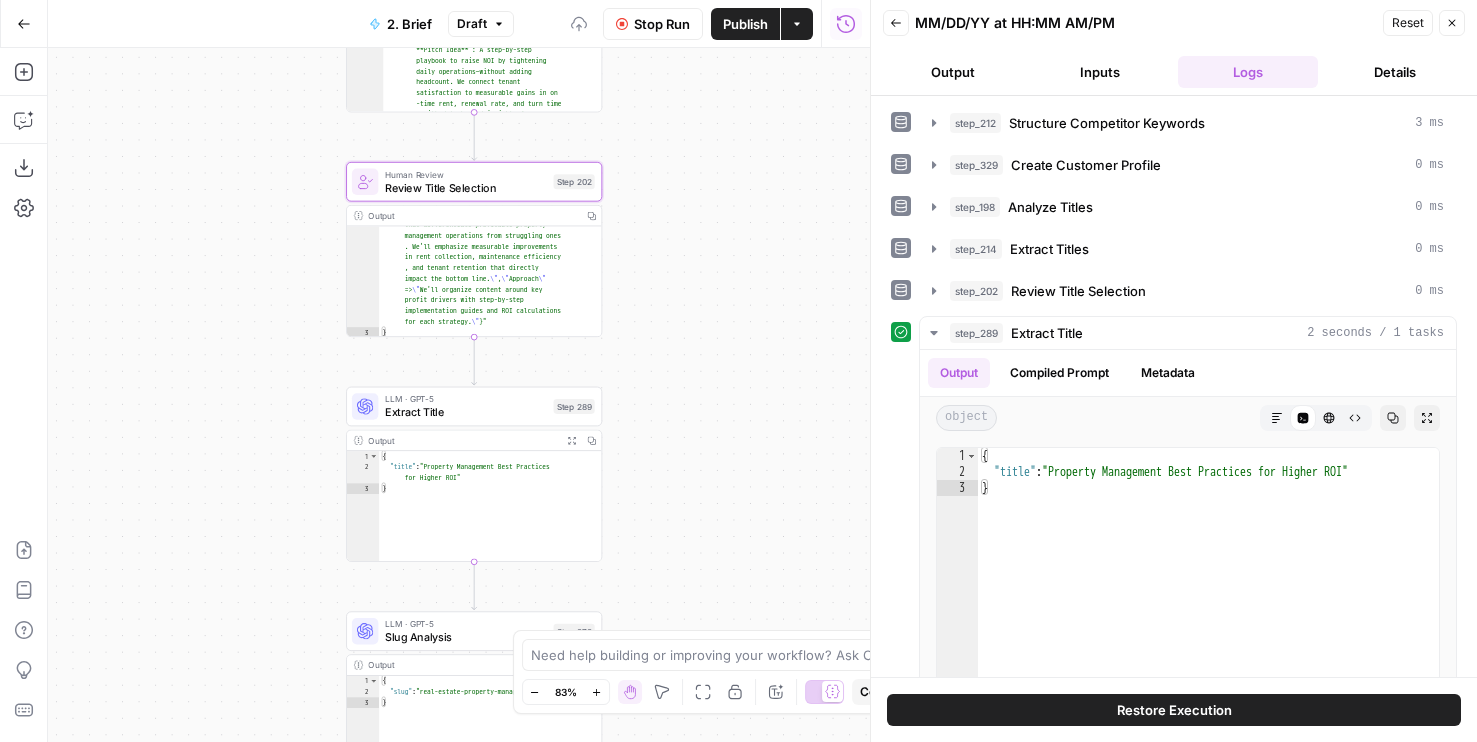 click on "Details" at bounding box center (1396, 72) 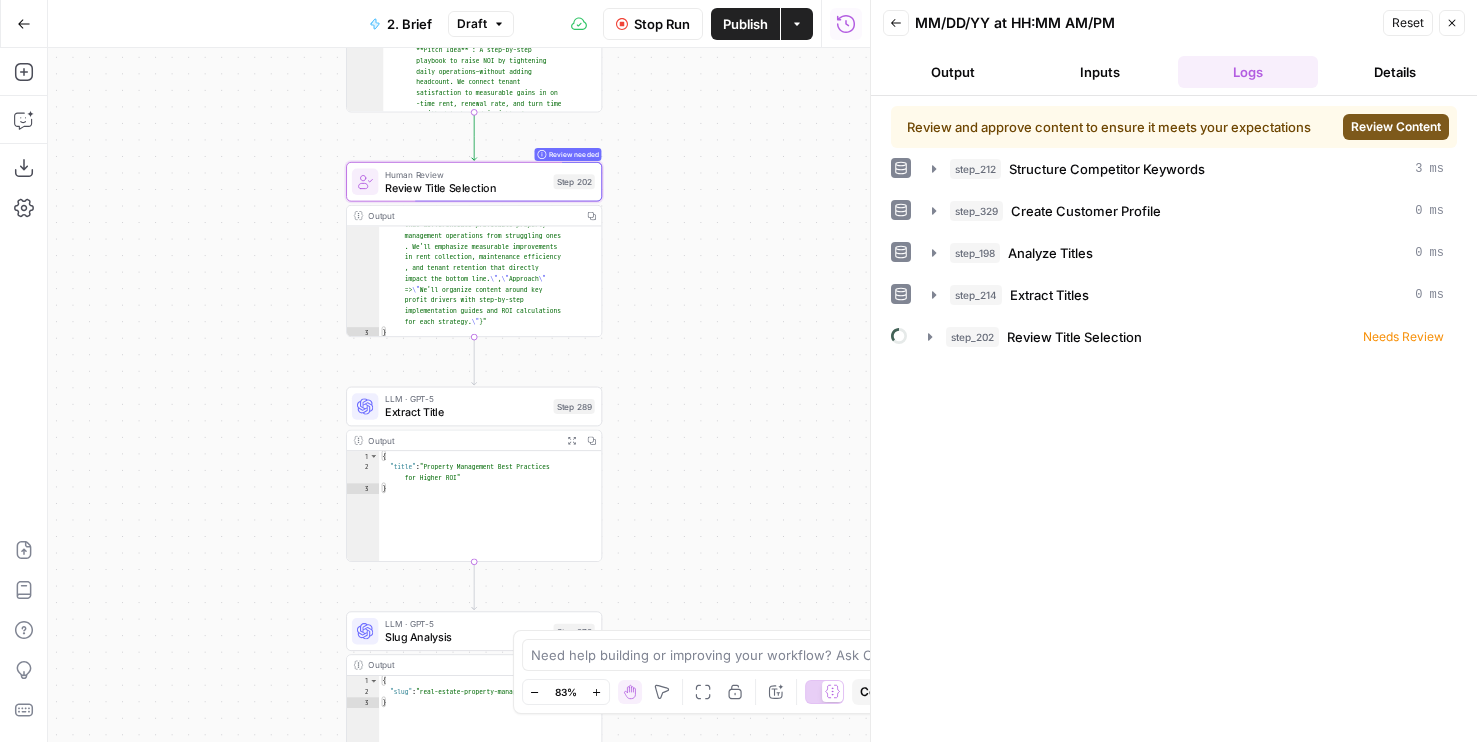 click on "Review Content" at bounding box center (1396, 127) 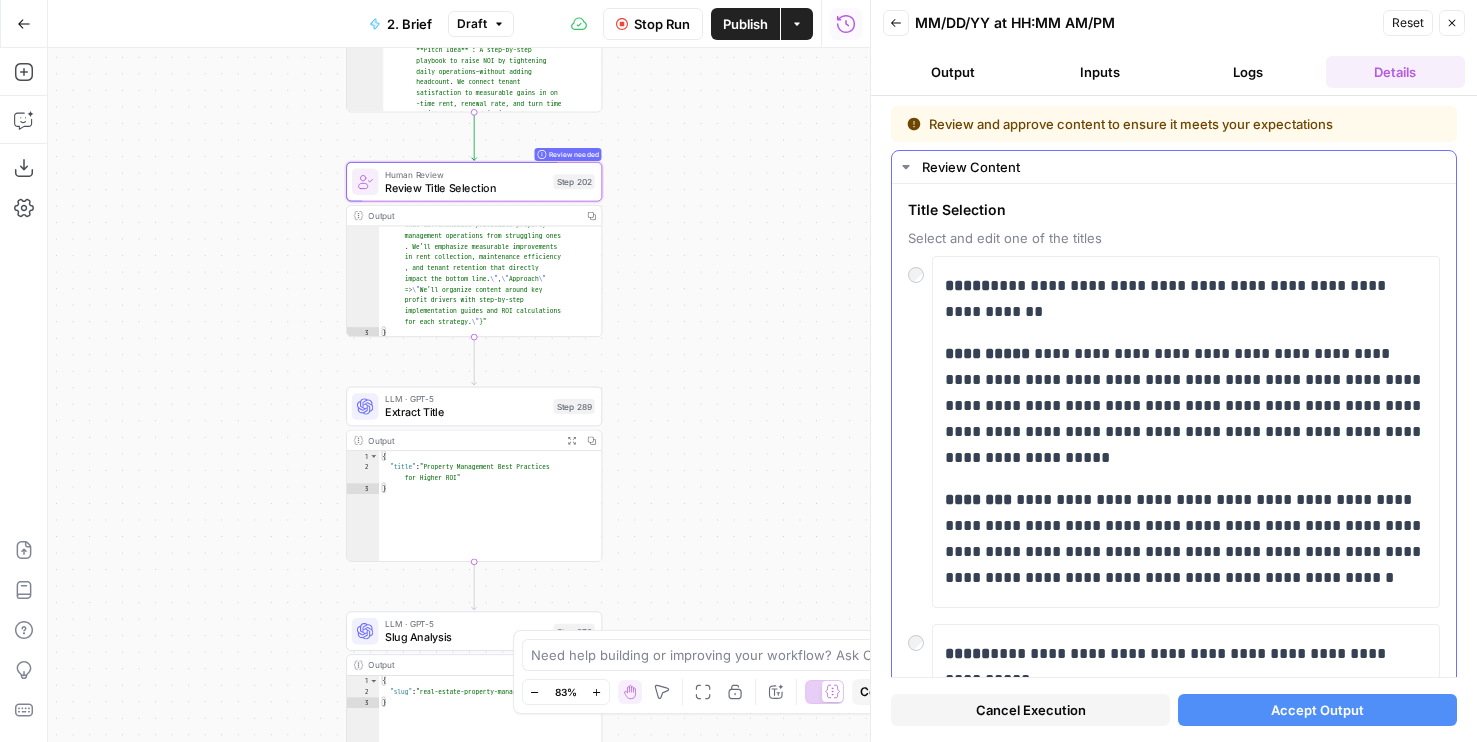 scroll, scrollTop: 49, scrollLeft: 0, axis: vertical 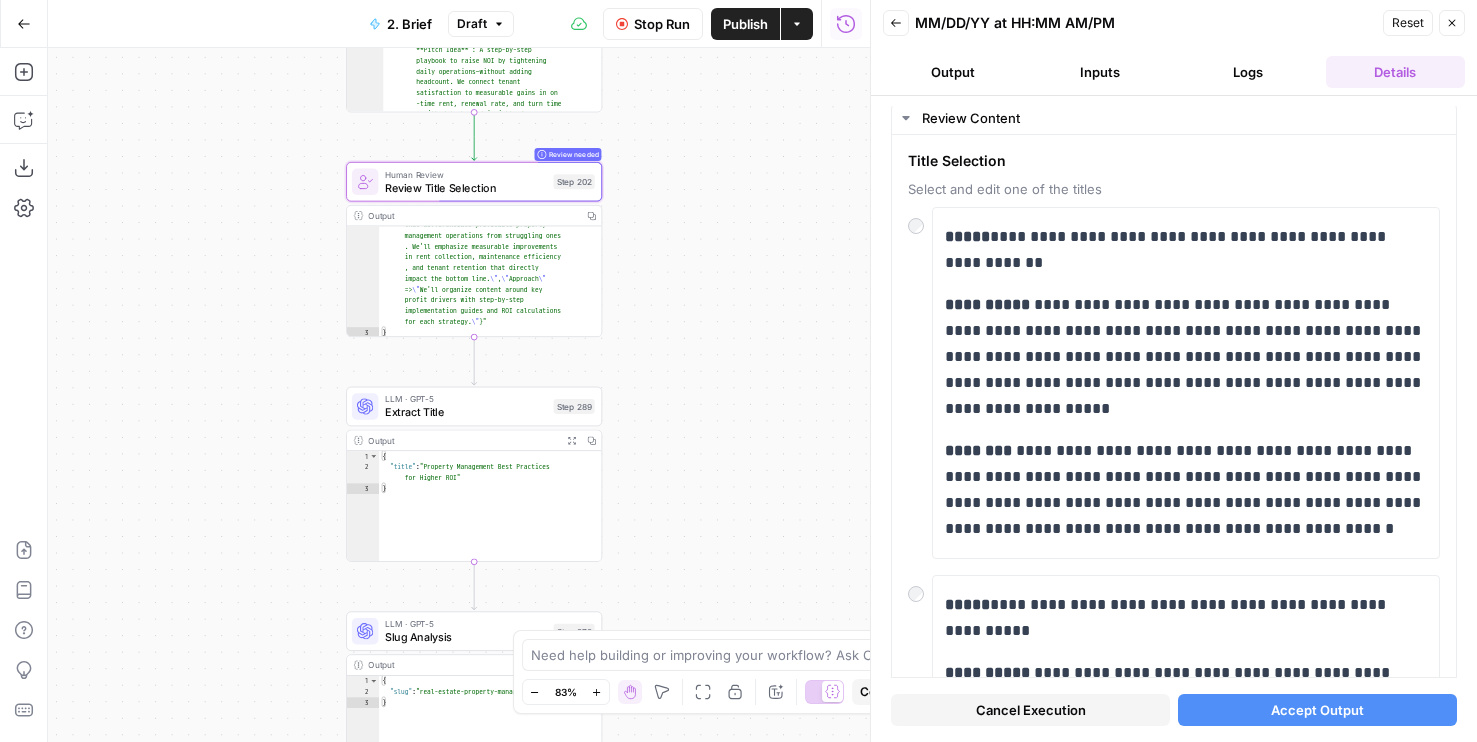 click on "Accept Output" at bounding box center (1317, 710) 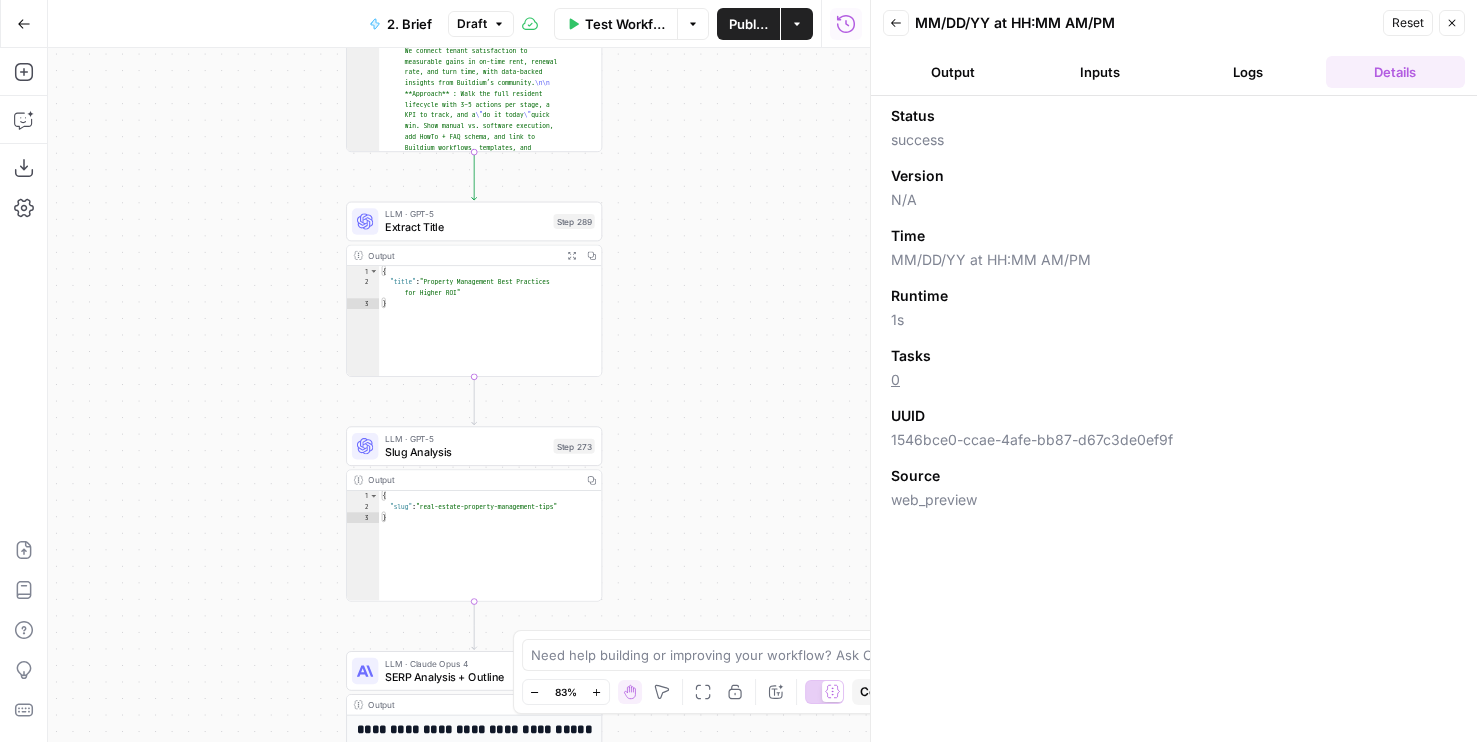 drag, startPoint x: 706, startPoint y: 418, endPoint x: 706, endPoint y: 256, distance: 162 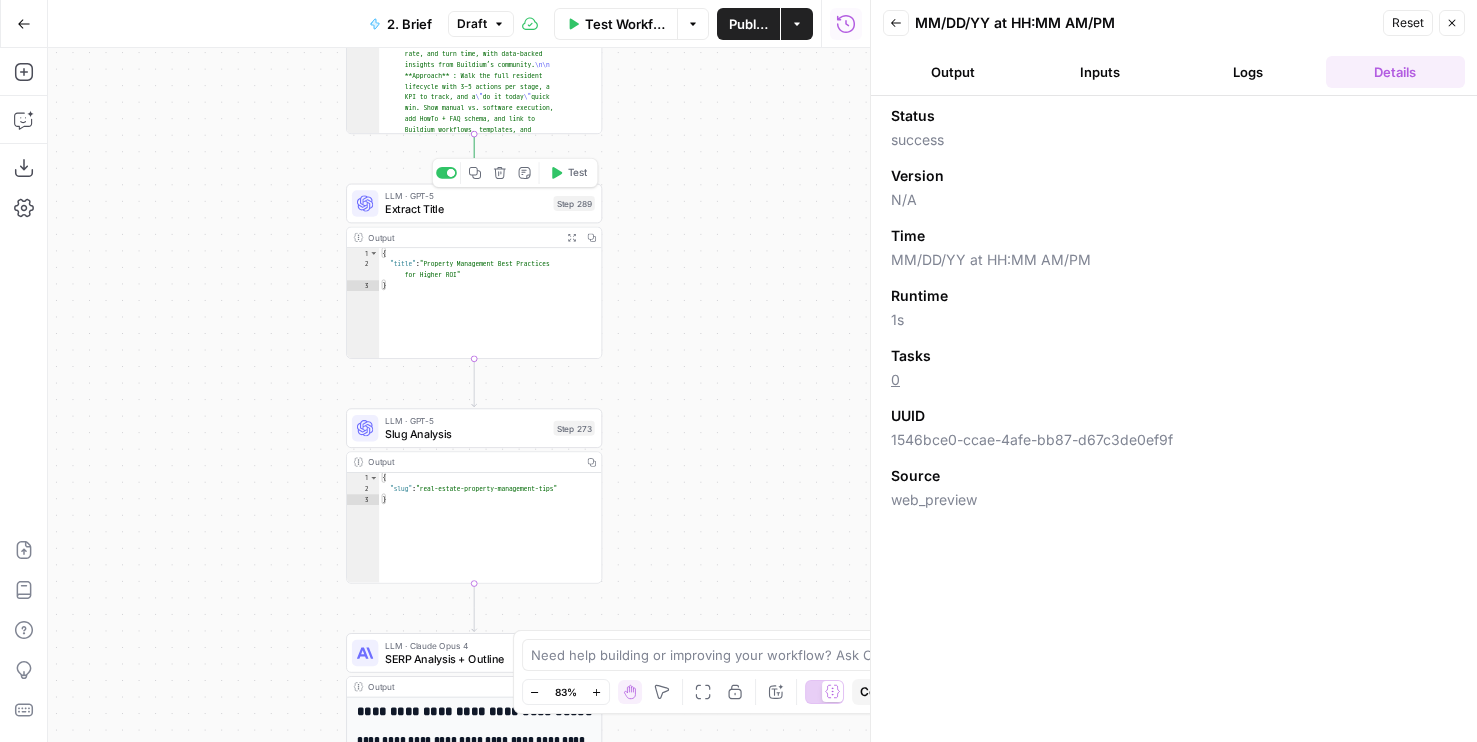 click 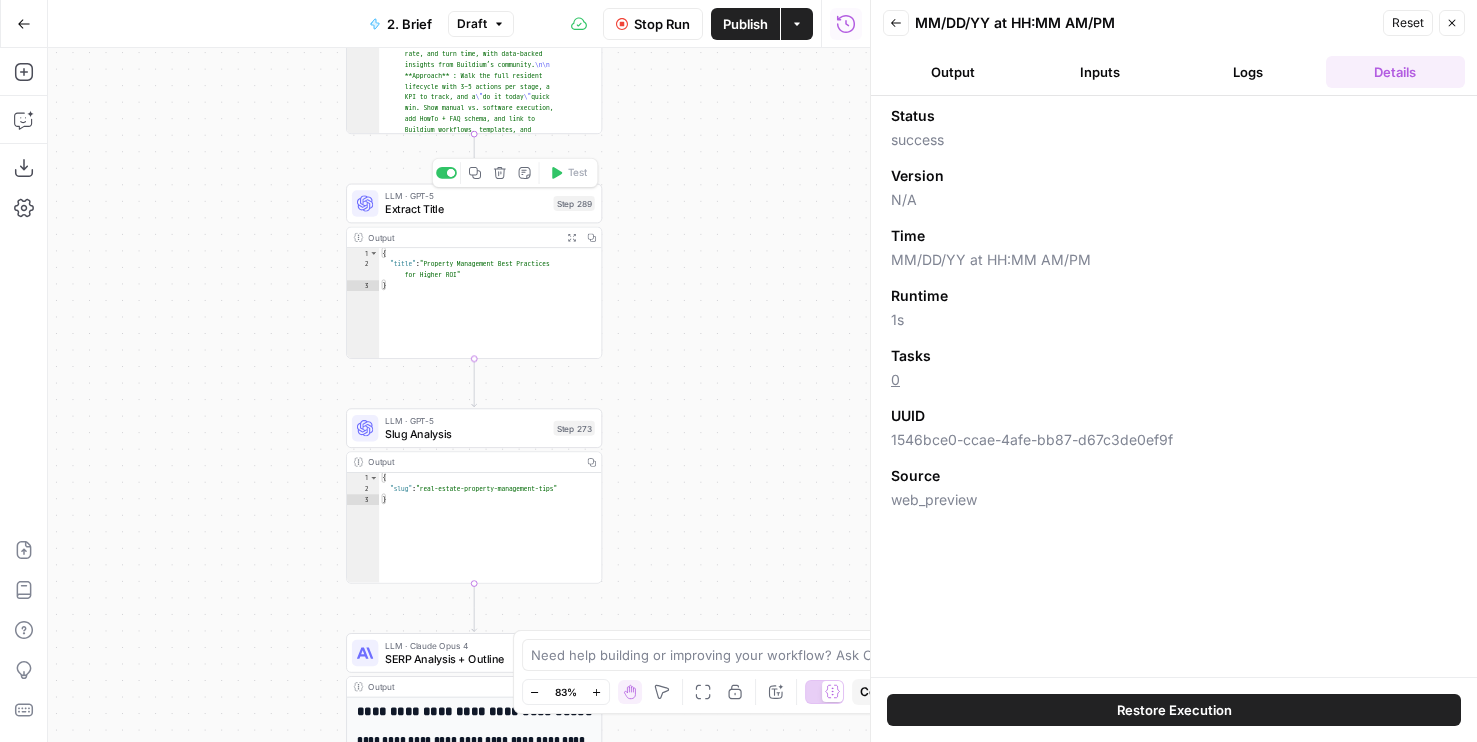 drag, startPoint x: 663, startPoint y: 330, endPoint x: 681, endPoint y: 208, distance: 123.32072 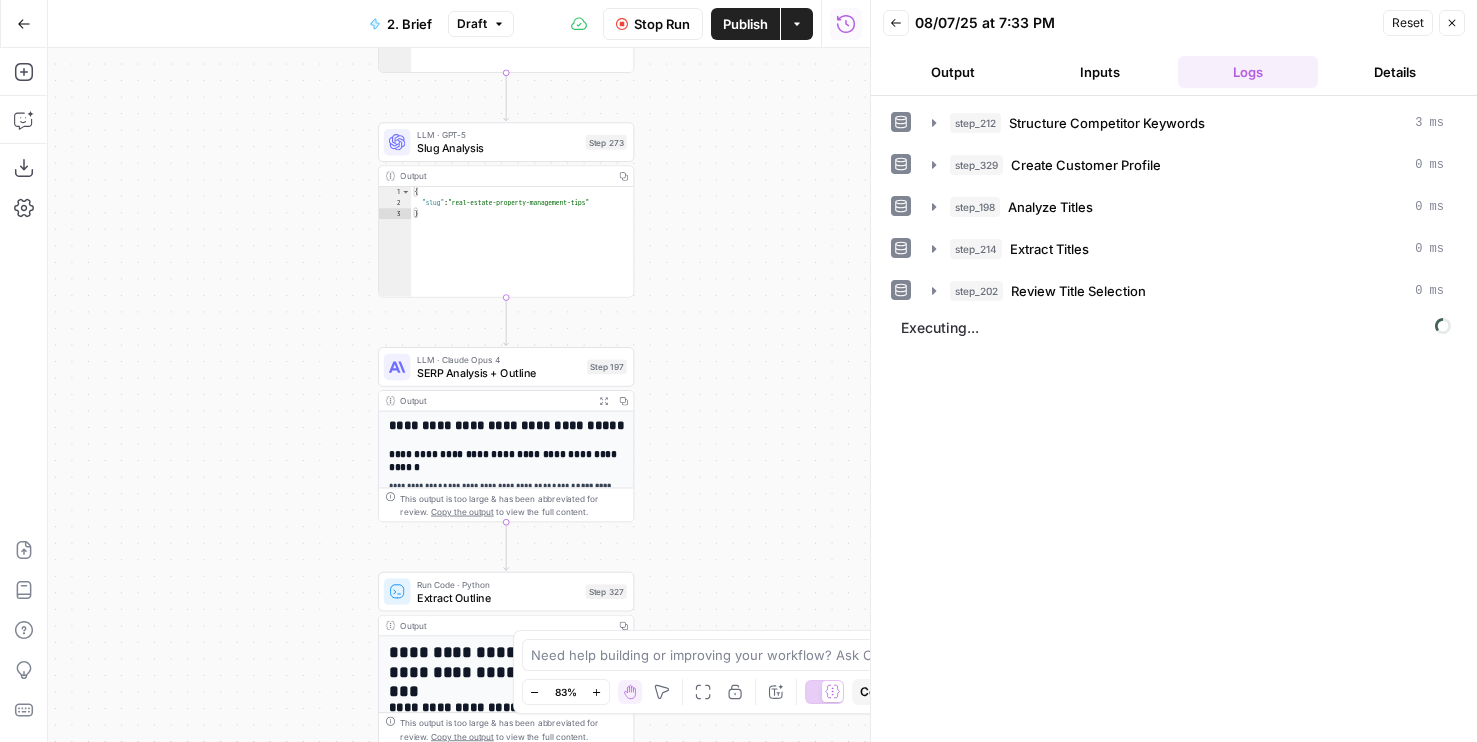 drag, startPoint x: 661, startPoint y: 357, endPoint x: 675, endPoint y: 193, distance: 164.59648 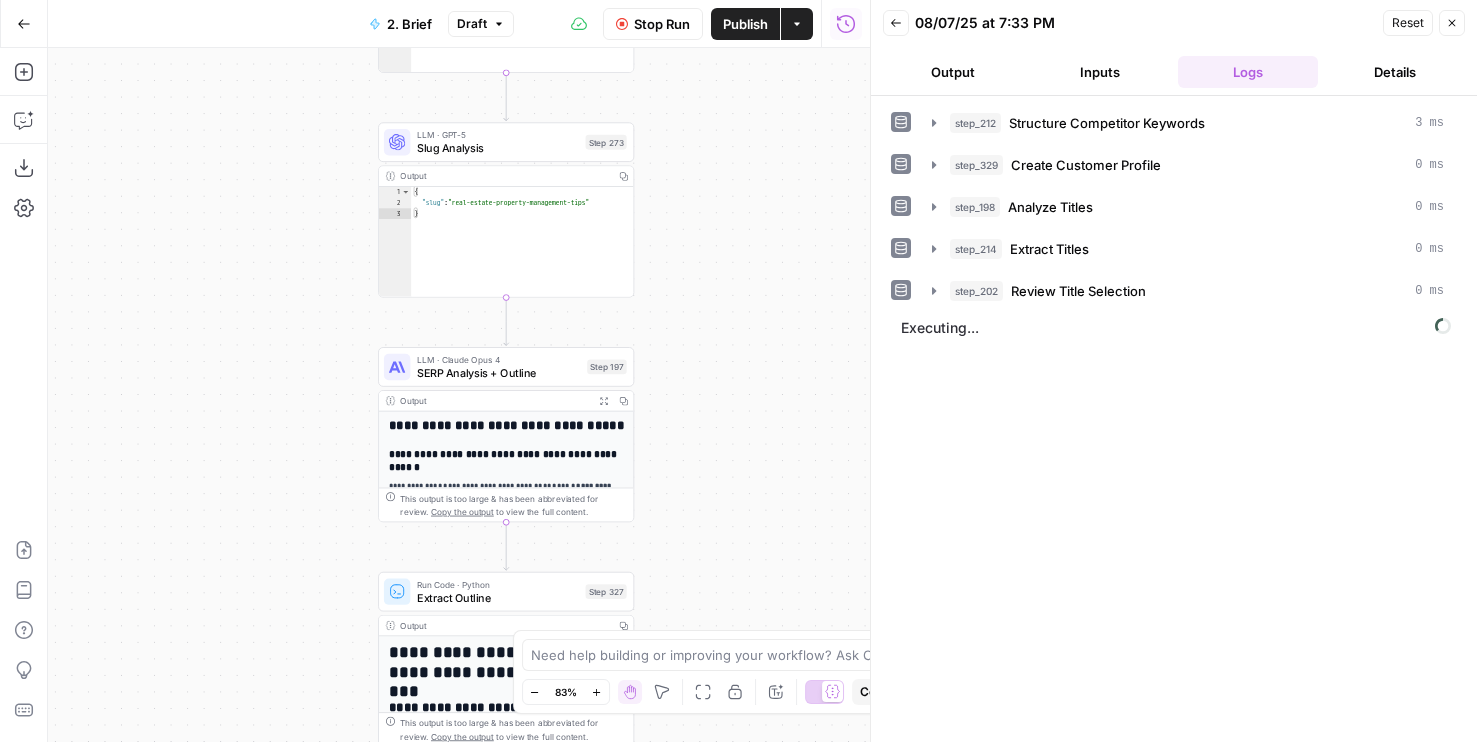 click on "Workflow Set Inputs Inputs Run Code · JavaScript Structure Competitor Keywords Step 212 Output Copy 1 2 3 4 5 6 7 8 9 10 11 12 [    {      "Keyword" :  "property management" ,      "Search Volume" :  110000 ,      "Keyword Difficulty" :  96 ,      "Article Count" :  6    } ,    {      "Keyword" :  "property management services" ,      "Search Volume" :  5400 ,      "Keyword Difficulty" :  89 ,      "Article Count" :  6     XXXXXXXXXXXXXXXXXXXXXXXXXXXXXXXXXXXXXXXXXXXXXXXXXXXXXXXXXXXXXXXXXXXXXXXXXXXXXXXXXXXXXXXXXXXXXXXXXXXXXXXXXXXXXXXXXXXXXXXXXXXXXXXXXXXXXXXXXXXXXXXXXXXXXXXXXXXXXXXXXXXXXXXXXXXXXXXXXXXXXXXXXXXXXXXXXXXXXXXXXXXXXXXXXXXXXXXXXXXXXXXXXXXXXXXXXXXXXXXXXXXXXXXXXXXXXXXXXXXXXXXXXXXXXXXXXXXXXXXXXXXXXXXXXXXXXXXXXXXXXXXXXXXXXXXXXXXXXXXXXXXXXXXXXXXXXXXXXXXXXXXXXXXXXXXXXXXXXXXXXXXXXXXXXXXXXXXXXXXXXXXXXXXXXXXXXXXXXXXXXXXXXXXXXXXXXXXXXXXXXXXXXXXXXXXXXXXXXXXXXXXXXXXXXXXXXXXXXXXXXXXXXXXXXXXXXXXXXXXXXXXXXXXXXXXXXXXXXXXXXXXXXXXXXXXX Run Code · JavaScript Create Customer Profile Step 329 Output Copy 1 2 {    :  ." at bounding box center (459, 395) 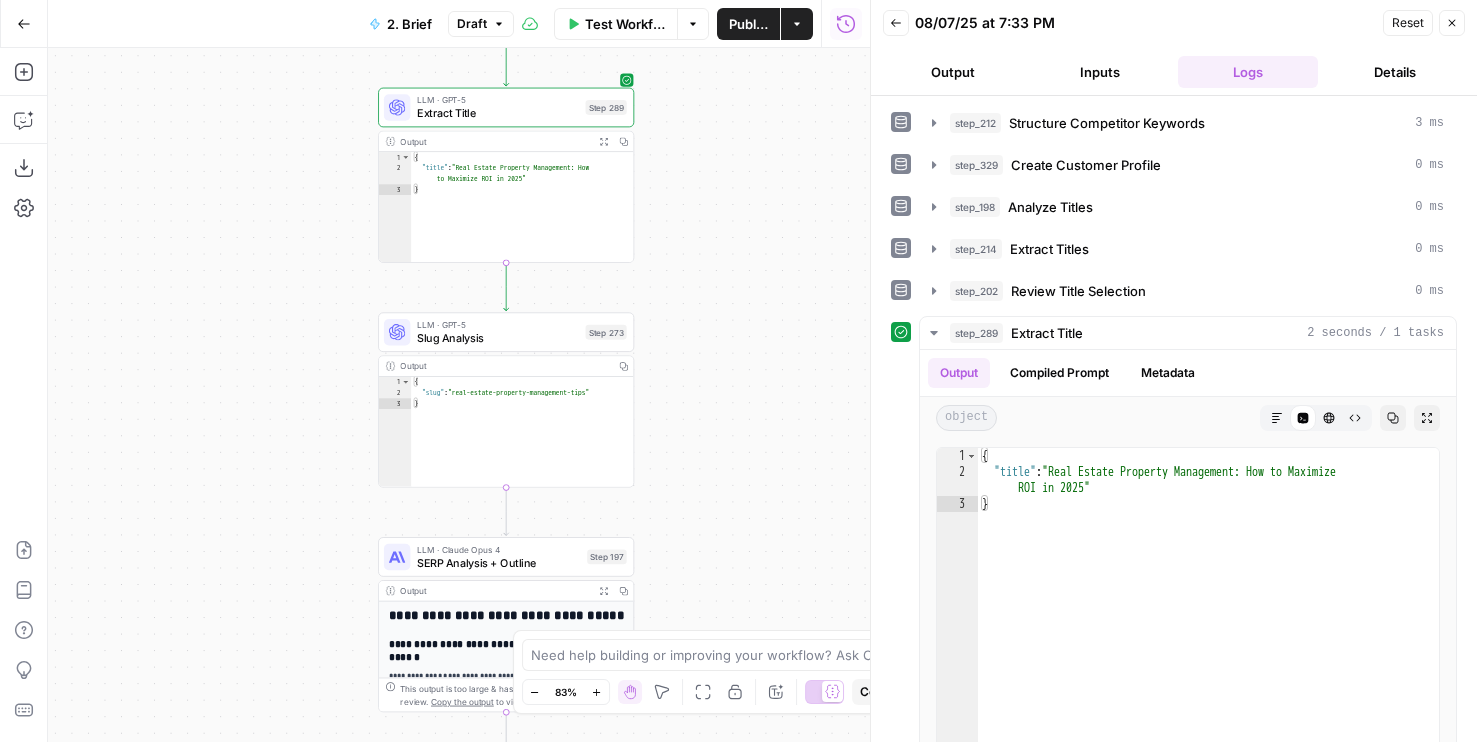 drag, startPoint x: 266, startPoint y: 136, endPoint x: 266, endPoint y: 645, distance: 509 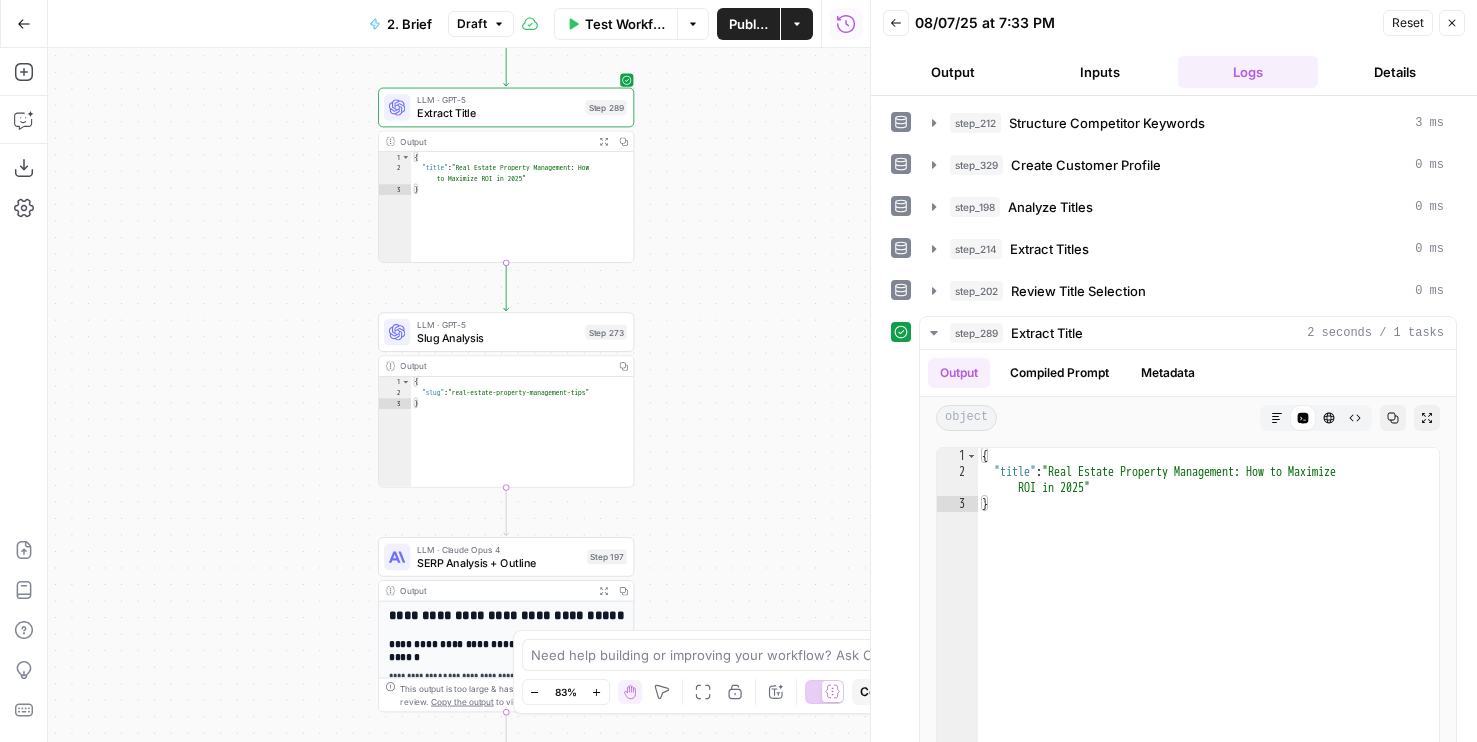 click on "Workflow Set Inputs Inputs Run Code · JavaScript Structure Competitor Keywords Step 212 Output Copy 1 2 3 4 5 6 7 8 9 10 11 12 [    {      "Keyword" :  "property management" ,      "Search Volume" :  110000 ,      "Keyword Difficulty" :  96 ,      "Article Count" :  6    } ,    {      "Keyword" :  "property management services" ,      "Search Volume" :  5400 ,      "Keyword Difficulty" :  89 ,      "Article Count" :  6     XXXXXXXXXXXXXXXXXXXXXXXXXXXXXXXXXXXXXXXXXXXXXXXXXXXXXXXXXXXXXXXXXXXXXXXXXXXXXXXXXXXXXXXXXXXXXXXXXXXXXXXXXXXXXXXXXXXXXXXXXXXXXXXXXXXXXXXXXXXXXXXXXXXXXXXXXXXXXXXXXXXXXXXXXXXXXXXXXXXXXXXXXXXXXXXXXXXXXXXXXXXXXXXXXXXXXXXXXXXXXXXXXXXXXXXXXXXXXXXXXXXXXXXXXXXXXXXXXXXXXXXXXXXXXXXXXXXXXXXXXXXXXXXXXXXXXXXXXXXXXXXXXXXXXXXXXXXXXXXXXXXXXXXXXXXXXXXXXXXXXXXXXXXXXXXXXXXXXXXXXXXXXXXXXXXXXXXXXXXXXXXXXXXXXXXXXXXXXXXXXXXXXXXXXXXXXXXXXXXXXXXXXXXXXXXXXXXXXXXXXXXXXXXXXXXXXXXXXXXXXXXXXXXXXXXXXXXXXXXXXXXXXXXXXXXXXXXXXXXXXXXXXXXXXXXX Run Code · JavaScript Create Customer Profile Step 329 Output Copy 1 2 {    :  ." at bounding box center [459, 395] 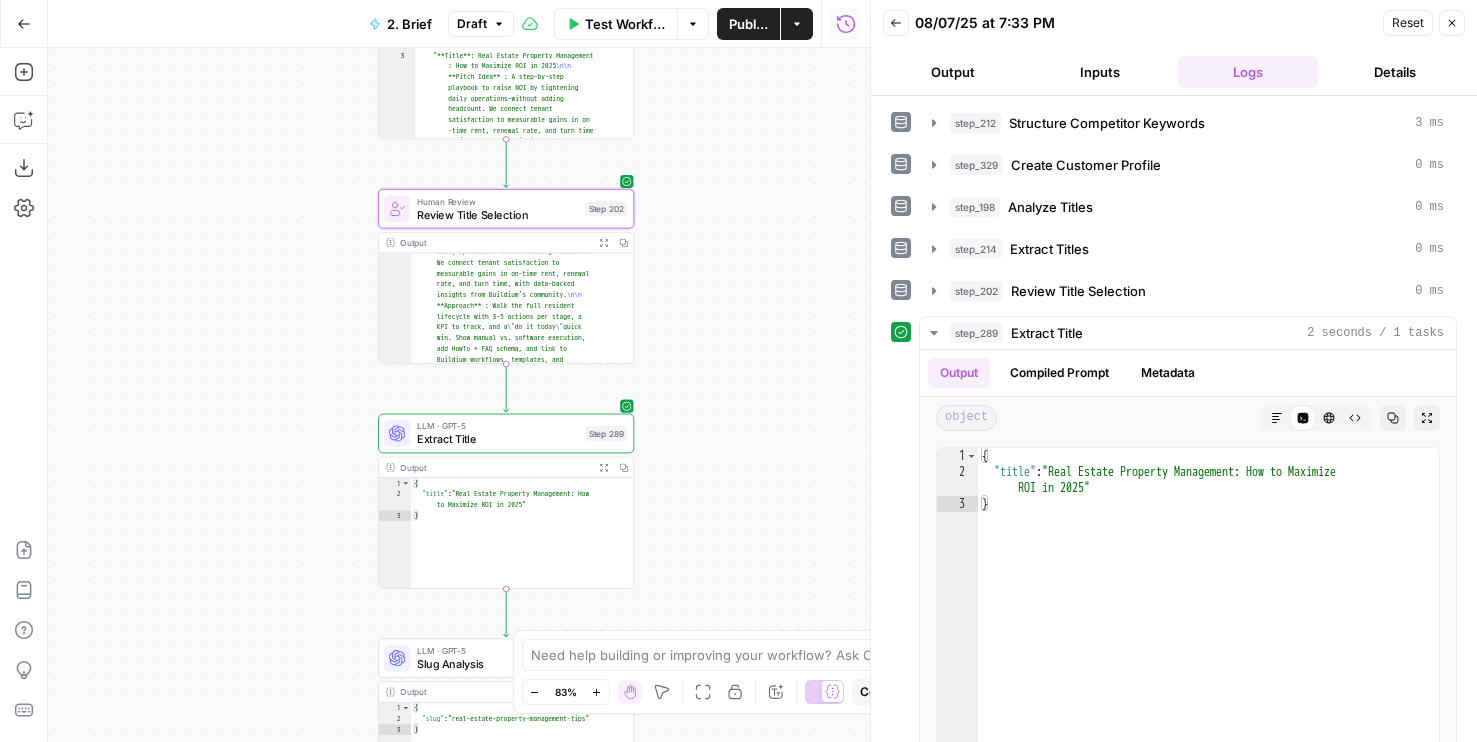 drag, startPoint x: 255, startPoint y: 165, endPoint x: 255, endPoint y: 693, distance: 528 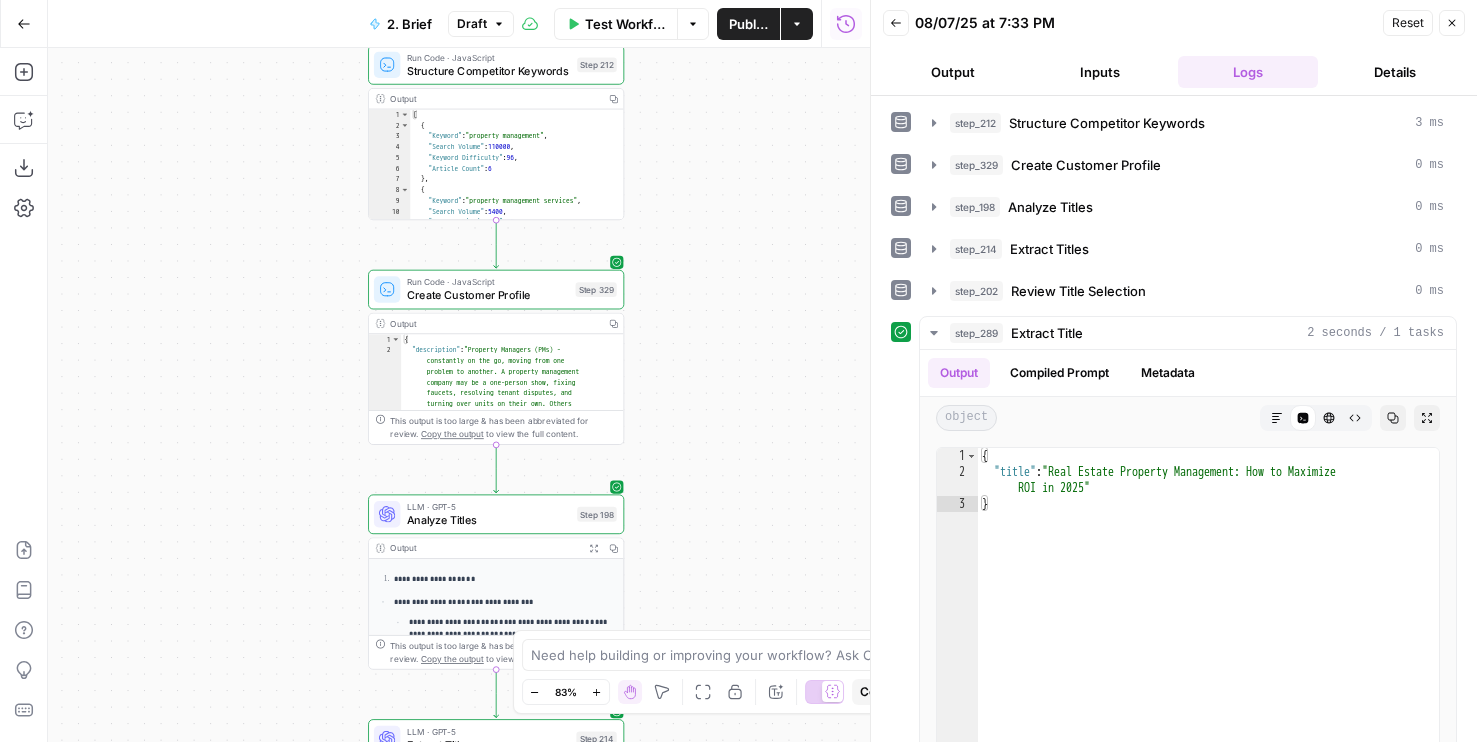 drag, startPoint x: 249, startPoint y: 261, endPoint x: 257, endPoint y: 279, distance: 19.697716 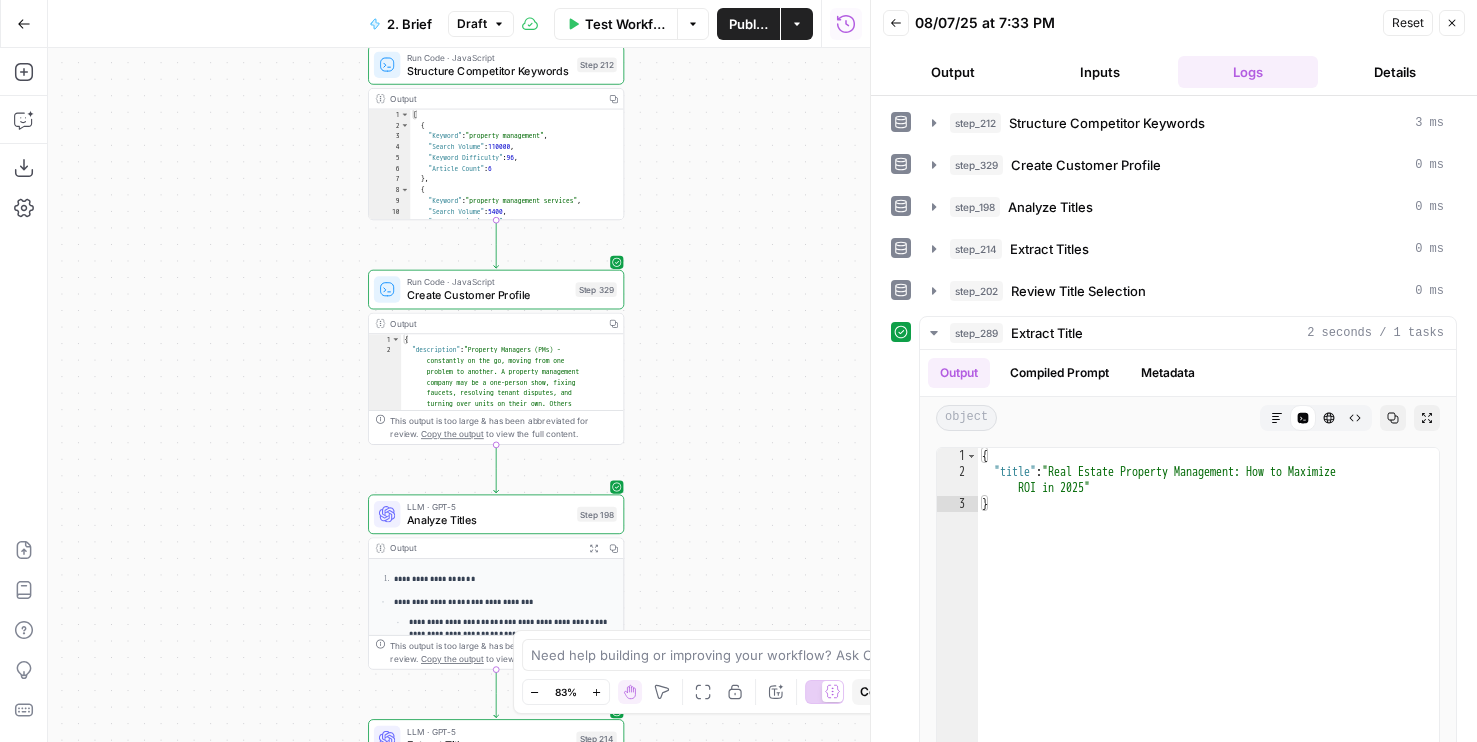click on "Workflow Set Inputs Inputs Run Code · JavaScript Structure Competitor Keywords Step 212 Output Copy 1 2 3 4 5 6 7 8 9 10 11 12 [    {      "Keyword" :  "property management" ,      "Search Volume" :  110000 ,      "Keyword Difficulty" :  96 ,      "Article Count" :  6    } ,    {      "Keyword" :  "property management services" ,      "Search Volume" :  5400 ,      "Keyword Difficulty" :  89 ,      "Article Count" :  6     XXXXXXXXXXXXXXXXXXXXXXXXXXXXXXXXXXXXXXXXXXXXXXXXXXXXXXXXXXXXXXXXXXXXXXXXXXXXXXXXXXXXXXXXXXXXXXXXXXXXXXXXXXXXXXXXXXXXXXXXXXXXXXXXXXXXXXXXXXXXXXXXXXXXXXXXXXXXXXXXXXXXXXXXXXXXXXXXXXXXXXXXXXXXXXXXXXXXXXXXXXXXXXXXXXXXXXXXXXXXXXXXXXXXXXXXXXXXXXXXXXXXXXXXXXXXXXXXXXXXXXXXXXXXXXXXXXXXXXXXXXXXXXXXXXXXXXXXXXXXXXXXXXXXXXXXXXXXXXXXXXXXXXXXXXXXXXXXXXXXXXXXXXXXXXXXXXXXXXXXXXXXXXXXXXXXXXXXXXXXXXXXXXXXXXXXXXXXXXXXXXXXXXXXXXXXXXXXXXXXXXXXXXXXXXXXXXXXXXXXXXXXXXXXXXXXXXXXXXXXXXXXXXXXXXXXXXXXXXXXXXXXXXXXXXXXXXXXXXXXXXXXXXXXXXXX Run Code · JavaScript Create Customer Profile Step 329 Output Copy 1 2 {    :  ." at bounding box center [459, 395] 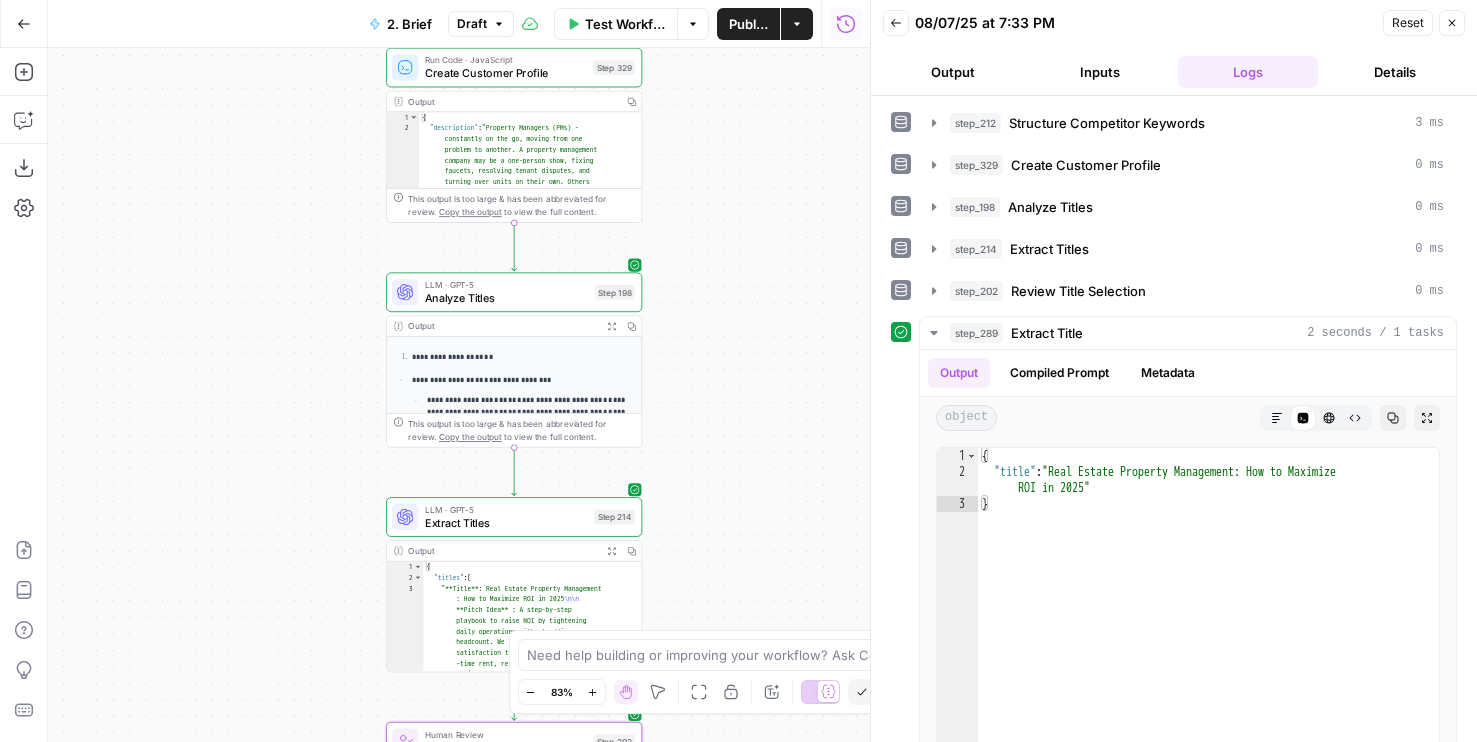 drag, startPoint x: 299, startPoint y: 569, endPoint x: 282, endPoint y: 329, distance: 240.60133 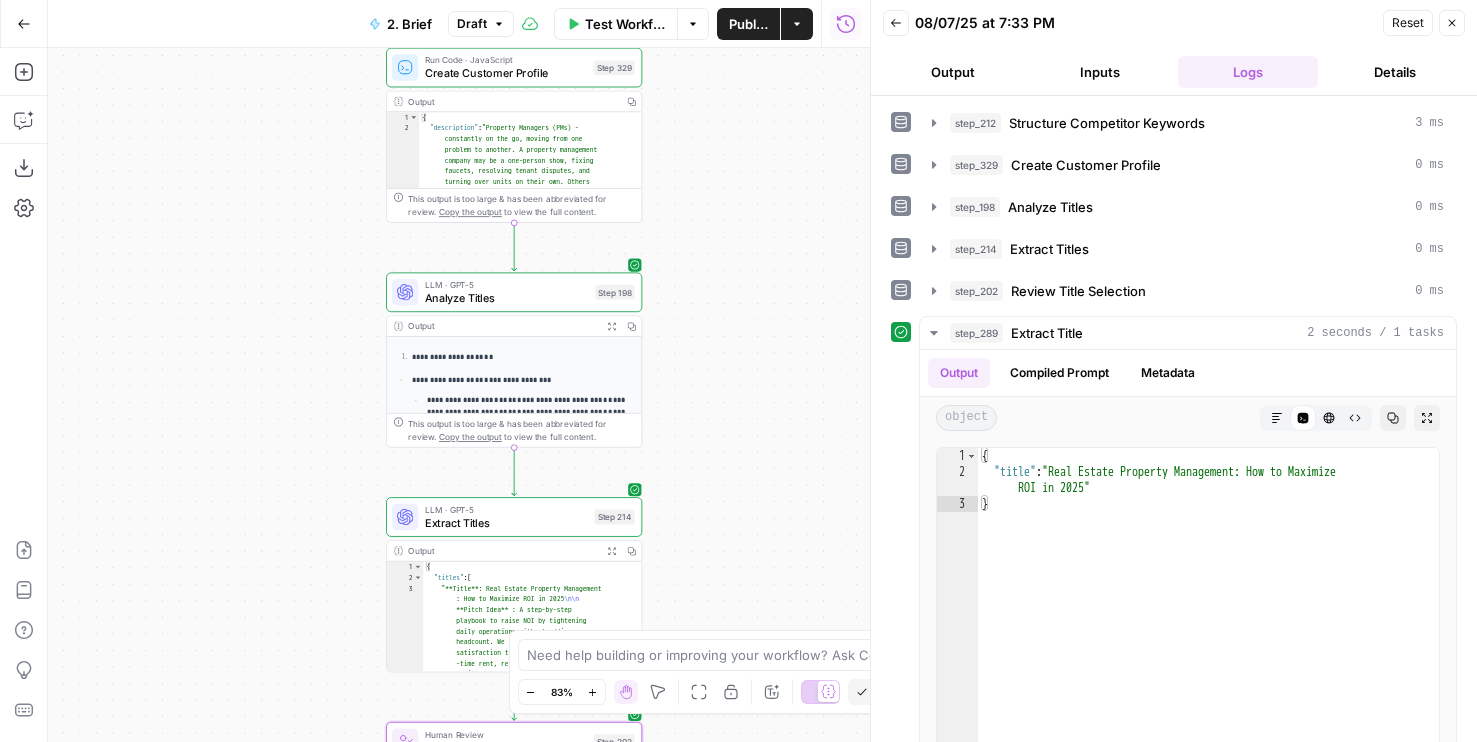 click on "Workflow Set Inputs Inputs Run Code · JavaScript Structure Competitor Keywords Step 212 Output Copy 1 2 3 4 5 6 7 8 9 10 11 12 [    {      "Keyword" :  "property management" ,      "Search Volume" :  110000 ,      "Keyword Difficulty" :  96 ,      "Article Count" :  6    } ,    {      "Keyword" :  "property management services" ,      "Search Volume" :  5400 ,      "Keyword Difficulty" :  89 ,      "Article Count" :  6     XXXXXXXXXXXXXXXXXXXXXXXXXXXXXXXXXXXXXXXXXXXXXXXXXXXXXXXXXXXXXXXXXXXXXXXXXXXXXXXXXXXXXXXXXXXXXXXXXXXXXXXXXXXXXXXXXXXXXXXXXXXXXXXXXXXXXXXXXXXXXXXXXXXXXXXXXXXXXXXXXXXXXXXXXXXXXXXXXXXXXXXXXXXXXXXXXXXXXXXXXXXXXXXXXXXXXXXXXXXXXXXXXXXXXXXXXXXXXXXXXXXXXXXXXXXXXXXXXXXXXXXXXXXXXXXXXXXXXXXXXXXXXXXXXXXXXXXXXXXXXXXXXXXXXXXXXXXXXXXXXXXXXXXXXXXXXXXXXXXXXXXXXXXXXXXXXXXXXXXXXXXXXXXXXXXXXXXXXXXXXXXXXXXXXXXXXXXXXXXXXXXXXXXXXXXXXXXXXXXXXXXXXXXXXXXXXXXXXXXXXXXXXXXXXXXXXXXXXXXXXXXXXXXXXXXXXXXXXXXXXXXXXXXXXXXXXXXXXXXXXXXXXXXXXXXX Run Code · JavaScript Create Customer Profile Step 329 Output Copy 1 2 {    :  ." at bounding box center (459, 395) 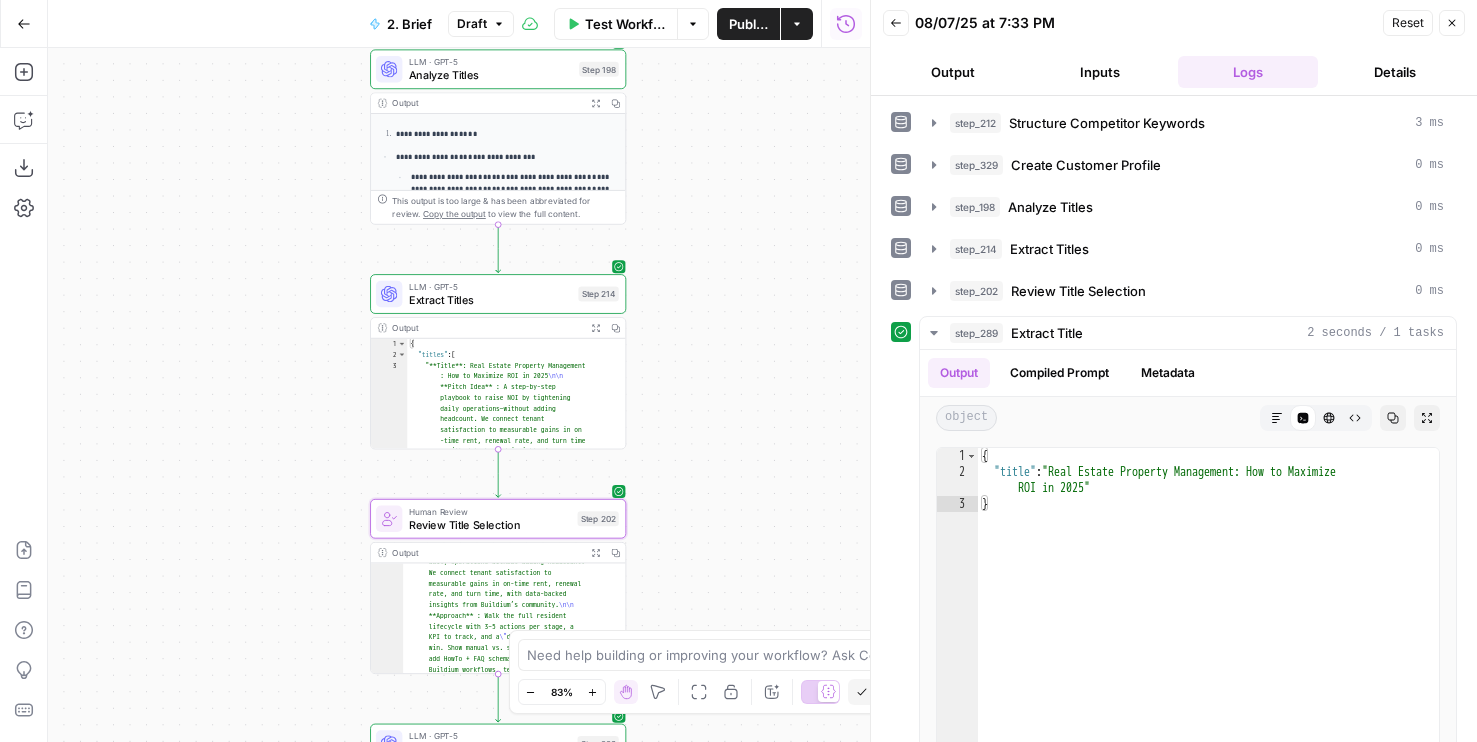 drag, startPoint x: 299, startPoint y: 578, endPoint x: 295, endPoint y: 343, distance: 235.03404 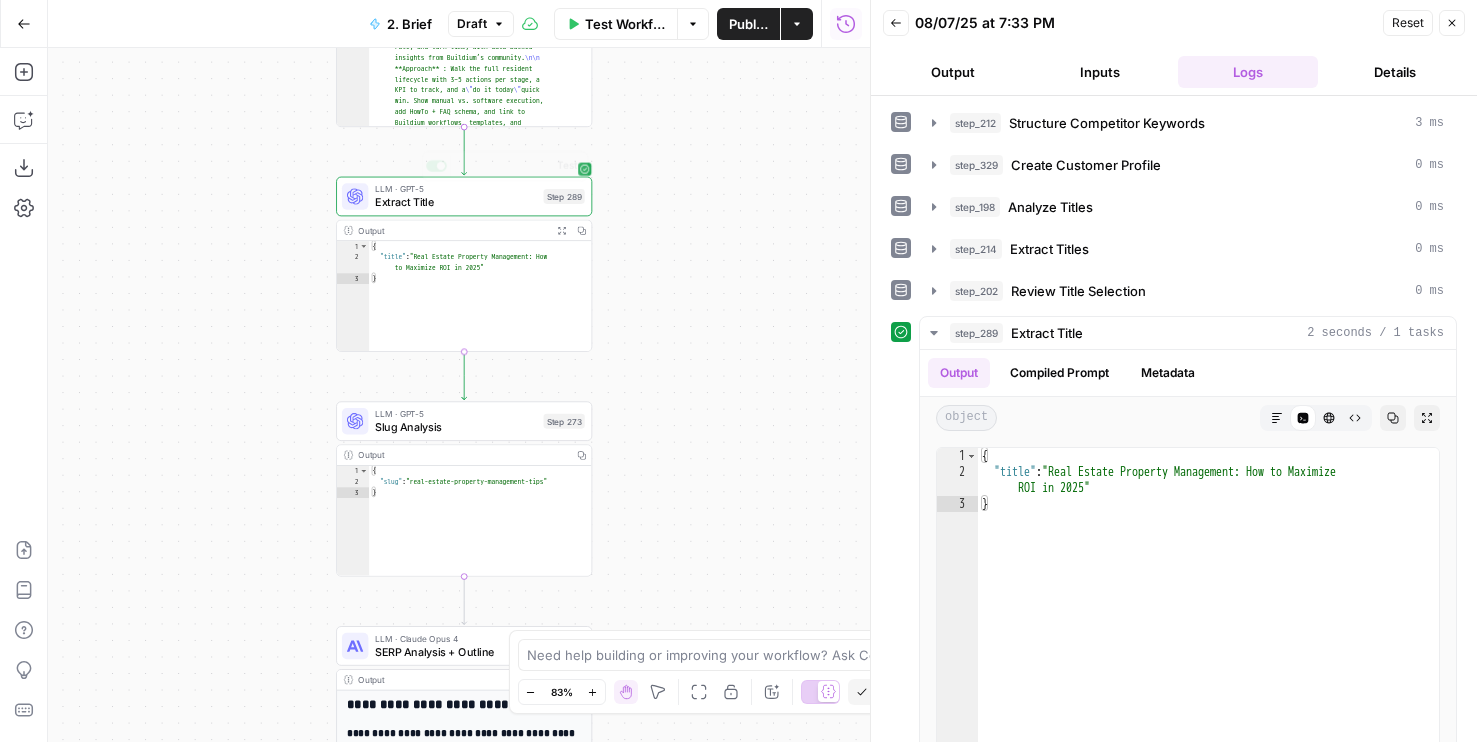 drag, startPoint x: 265, startPoint y: 557, endPoint x: 235, endPoint y: 242, distance: 316.42535 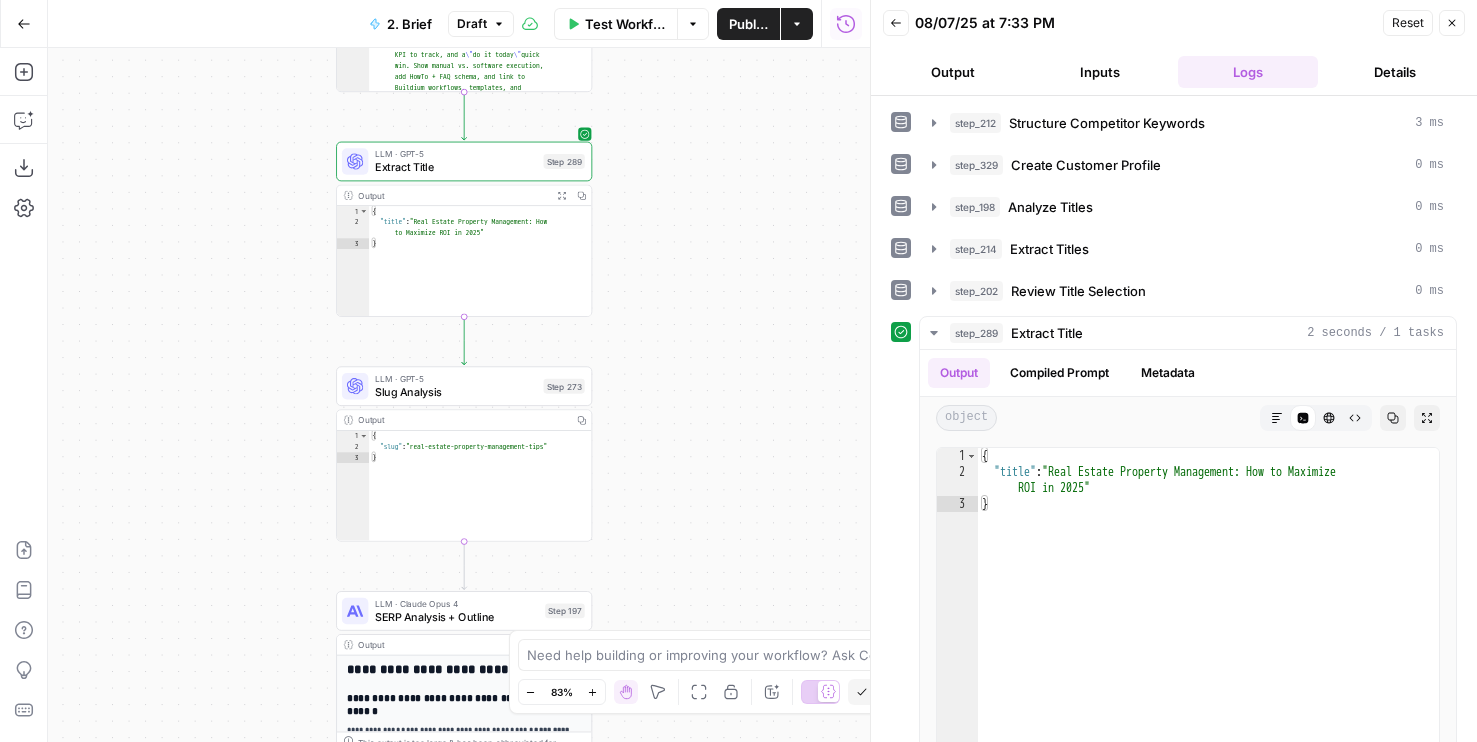 drag, startPoint x: 305, startPoint y: 512, endPoint x: 305, endPoint y: 206, distance: 306 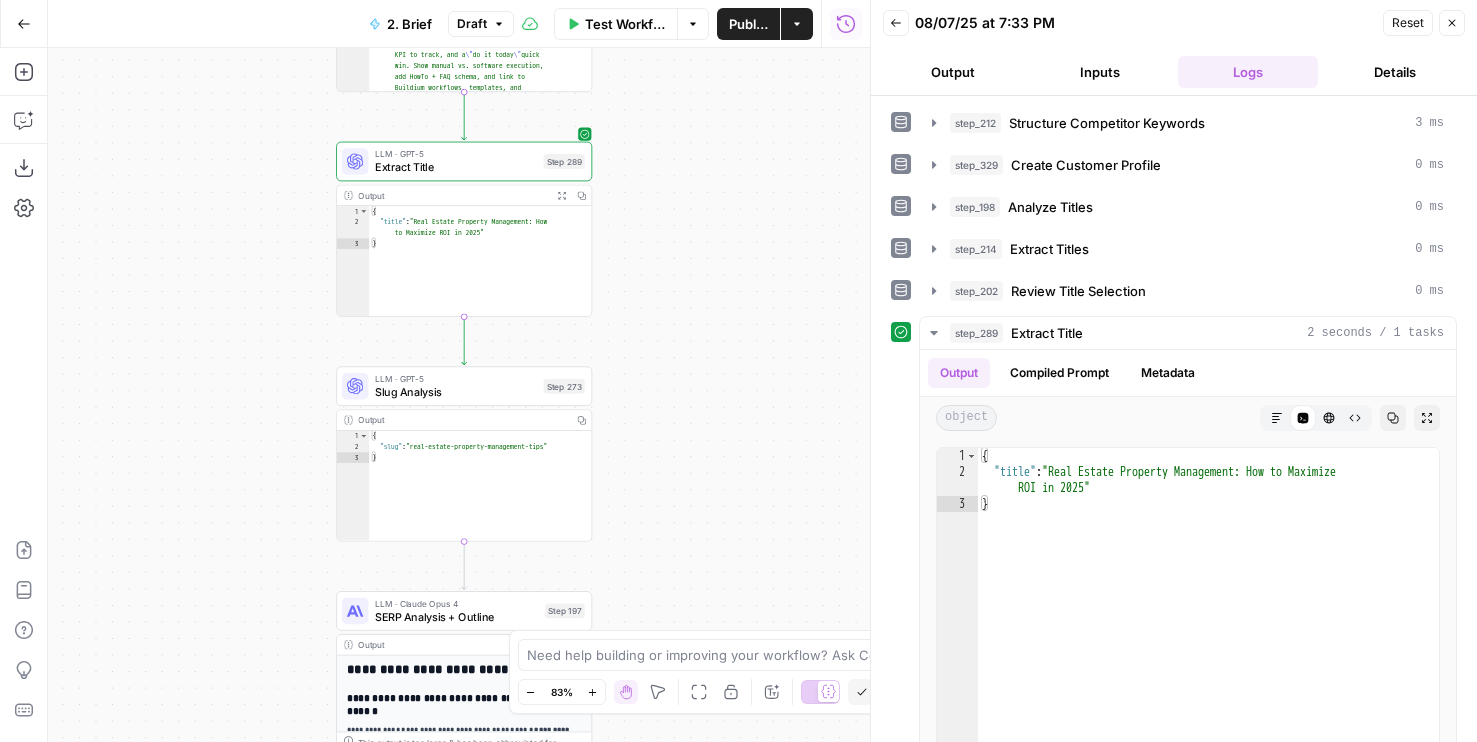 click on "Workflow Set Inputs Inputs Run Code · JavaScript Structure Competitor Keywords Step 212 Output Copy 1 2 3 4 5 6 7 8 9 10 11 12 [    {      "Keyword" :  "property management" ,      "Search Volume" :  110000 ,      "Keyword Difficulty" :  96 ,      "Article Count" :  6    } ,    {      "Keyword" :  "property management services" ,      "Search Volume" :  5400 ,      "Keyword Difficulty" :  89 ,      "Article Count" :  6     XXXXXXXXXXXXXXXXXXXXXXXXXXXXXXXXXXXXXXXXXXXXXXXXXXXXXXXXXXXXXXXXXXXXXXXXXXXXXXXXXXXXXXXXXXXXXXXXXXXXXXXXXXXXXXXXXXXXXXXXXXXXXXXXXXXXXXXXXXXXXXXXXXXXXXXXXXXXXXXXXXXXXXXXXXXXXXXXXXXXXXXXXXXXXXXXXXXXXXXXXXXXXXXXXXXXXXXXXXXXXXXXXXXXXXXXXXXXXXXXXXXXXXXXXXXXXXXXXXXXXXXXXXXXXXXXXXXXXXXXXXXXXXXXXXXXXXXXXXXXXXXXXXXXXXXXXXXXXXXXXXXXXXXXXXXXXXXXXXXXXXXXXXXXXXXXXXXXXXXXXXXXXXXXXXXXXXXXXXXXXXXXXXXXXXXXXXXXXXXXXXXXXXXXXXXXXXXXXXXXXXXXXXXXXXXXXXXXXXXXXXXXXXXXXXXXXXXXXXXXXXXXXXXXXXXXXXXXXXXXXXXXXXXXXXXXXXXXXXXXXXXXXXXXXXXX Run Code · JavaScript Create Customer Profile Step 329 Output Copy 1 2 {    :  ." at bounding box center (459, 395) 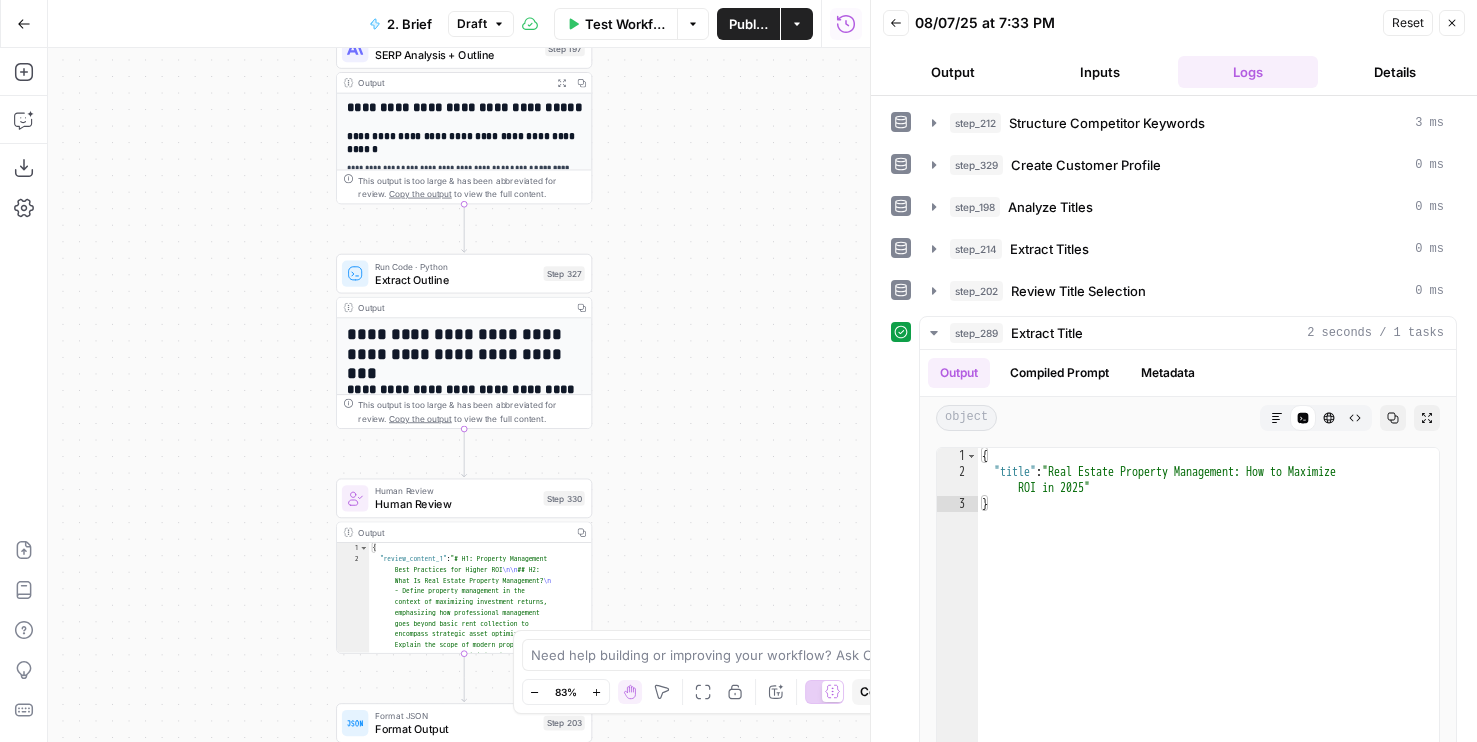 drag, startPoint x: 306, startPoint y: 501, endPoint x: 306, endPoint y: 245, distance: 256 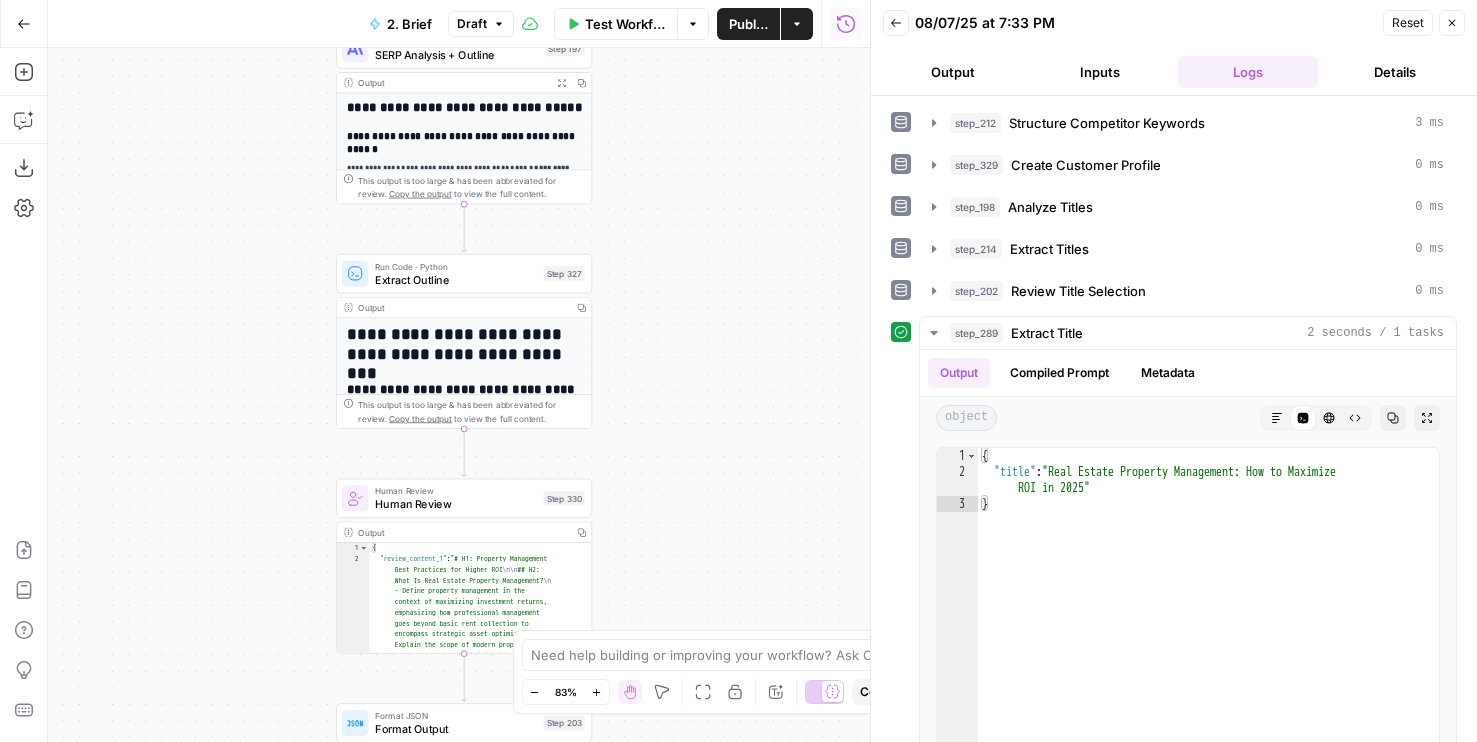 click on "Workflow Set Inputs Inputs Run Code · JavaScript Structure Competitor Keywords Step 212 Output Copy 1 2 3 4 5 6 7 8 9 10 11 12 [    {      "Keyword" :  "property management" ,      "Search Volume" :  110000 ,      "Keyword Difficulty" :  96 ,      "Article Count" :  6    } ,    {      "Keyword" :  "property management services" ,      "Search Volume" :  5400 ,      "Keyword Difficulty" :  89 ,      "Article Count" :  6     XXXXXXXXXXXXXXXXXXXXXXXXXXXXXXXXXXXXXXXXXXXXXXXXXXXXXXXXXXXXXXXXXXXXXXXXXXXXXXXXXXXXXXXXXXXXXXXXXXXXXXXXXXXXXXXXXXXXXXXXXXXXXXXXXXXXXXXXXXXXXXXXXXXXXXXXXXXXXXXXXXXXXXXXXXXXXXXXXXXXXXXXXXXXXXXXXXXXXXXXXXXXXXXXXXXXXXXXXXXXXXXXXXXXXXXXXXXXXXXXXXXXXXXXXXXXXXXXXXXXXXXXXXXXXXXXXXXXXXXXXXXXXXXXXXXXXXXXXXXXXXXXXXXXXXXXXXXXXXXXXXXXXXXXXXXXXXXXXXXXXXXXXXXXXXXXXXXXXXXXXXXXXXXXXXXXXXXXXXXXXXXXXXXXXXXXXXXXXXXXXXXXXXXXXXXXXXXXXXXXXXXXXXXXXXXXXXXXXXXXXXXXXXXXXXXXXXXXXXXXXXXXXXXXXXXXXXXXXXXXXXXXXXXXXXXXXXXXXXXXXXXXXXXXXXXX Run Code · JavaScript Create Customer Profile Step 329 Output Copy 1 2 {    :  ." at bounding box center (459, 395) 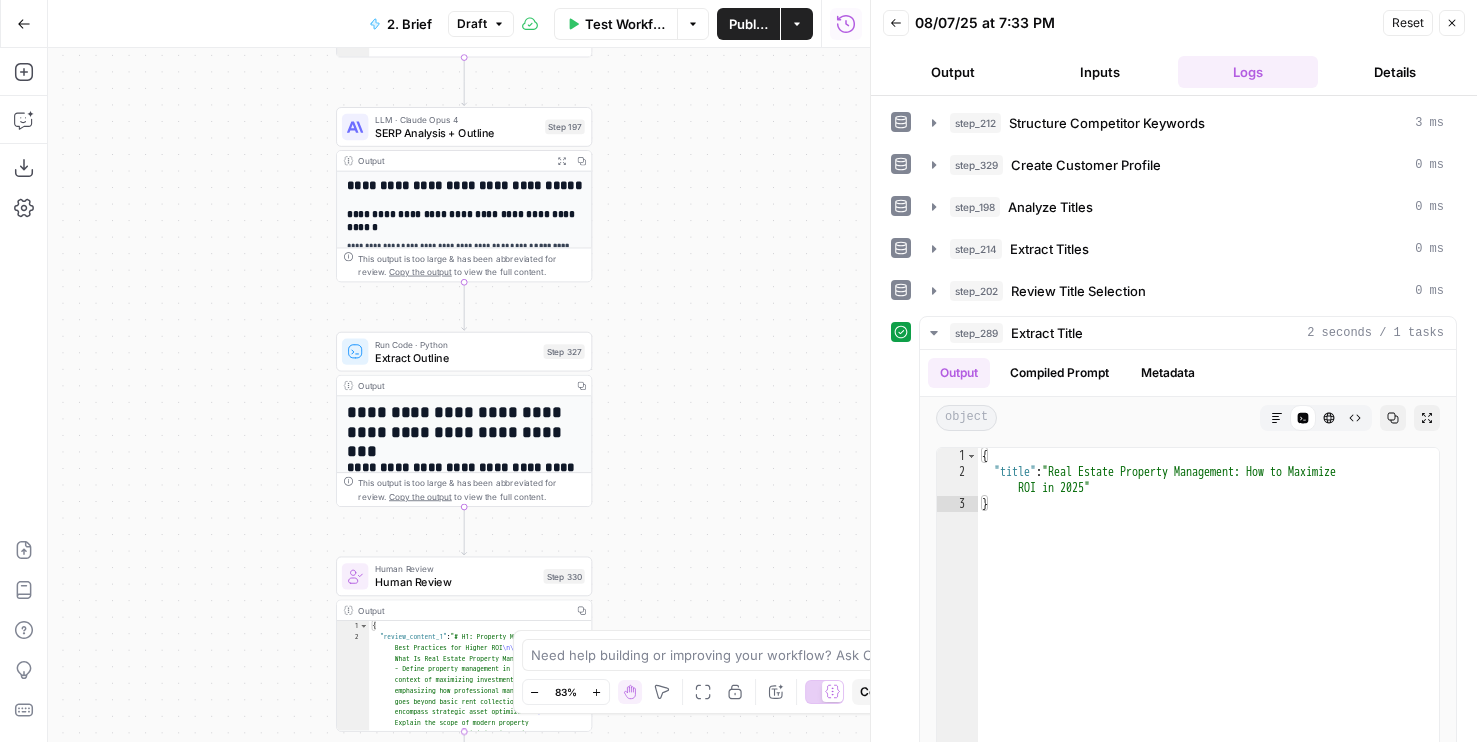 drag, startPoint x: 662, startPoint y: 94, endPoint x: 661, endPoint y: 226, distance: 132.00378 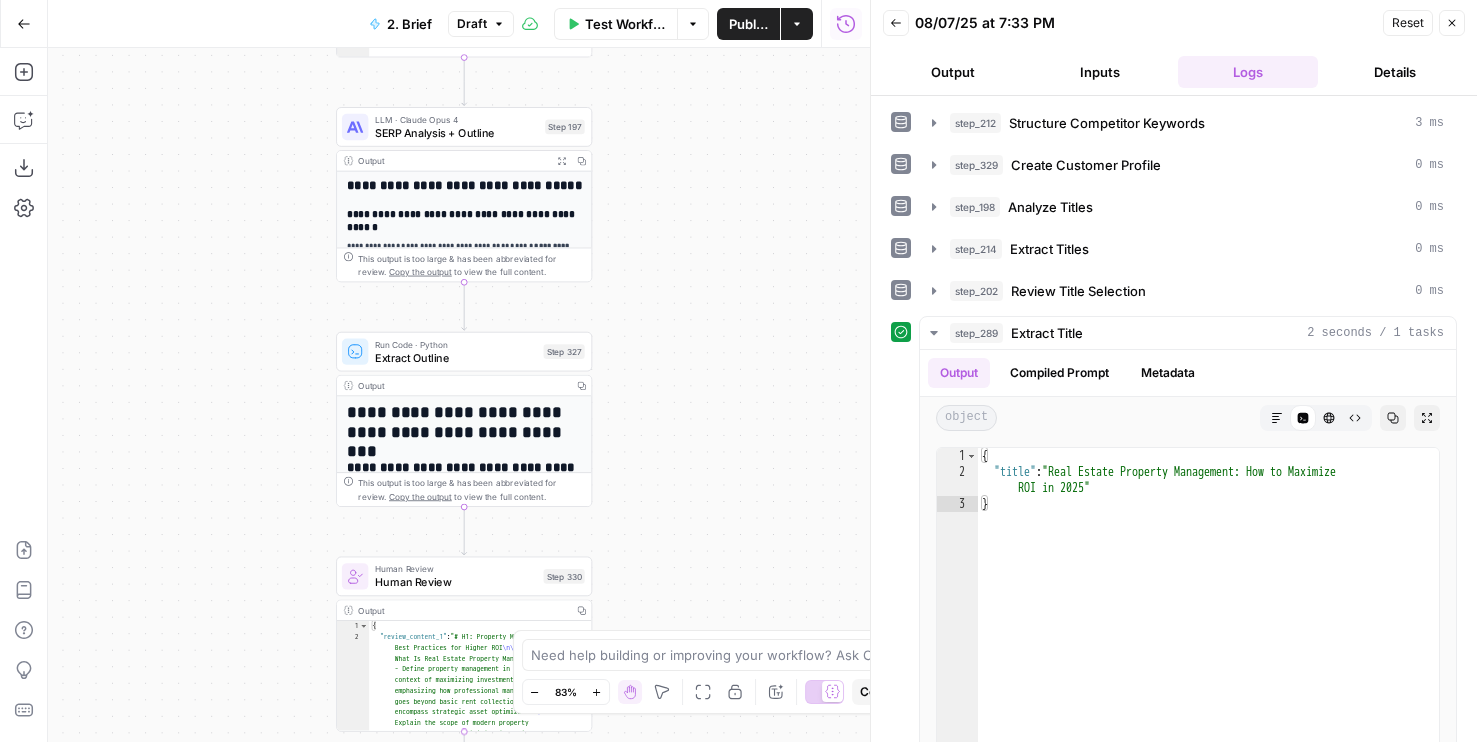 click on "Workflow Set Inputs Inputs Run Code · JavaScript Structure Competitor Keywords Step 212 Output Copy 1 2 3 4 5 6 7 8 9 10 11 12 [    {      "Keyword" :  "property management" ,      "Search Volume" :  110000 ,      "Keyword Difficulty" :  96 ,      "Article Count" :  6    } ,    {      "Keyword" :  "property management services" ,      "Search Volume" :  5400 ,      "Keyword Difficulty" :  89 ,      "Article Count" :  6     XXXXXXXXXXXXXXXXXXXXXXXXXXXXXXXXXXXXXXXXXXXXXXXXXXXXXXXXXXXXXXXXXXXXXXXXXXXXXXXXXXXXXXXXXXXXXXXXXXXXXXXXXXXXXXXXXXXXXXXXXXXXXXXXXXXXXXXXXXXXXXXXXXXXXXXXXXXXXXXXXXXXXXXXXXXXXXXXXXXXXXXXXXXXXXXXXXXXXXXXXXXXXXXXXXXXXXXXXXXXXXXXXXXXXXXXXXXXXXXXXXXXXXXXXXXXXXXXXXXXXXXXXXXXXXXXXXXXXXXXXXXXXXXXXXXXXXXXXXXXXXXXXXXXXXXXXXXXXXXXXXXXXXXXXXXXXXXXXXXXXXXXXXXXXXXXXXXXXXXXXXXXXXXXXXXXXXXXXXXXXXXXXXXXXXXXXXXXXXXXXXXXXXXXXXXXXXXXXXXXXXXXXXXXXXXXXXXXXXXXXXXXXXXXXXXXXXXXXXXXXXXXXXXXXXXXXXXXXXXXXXXXXXXXXXXXXXXXXXXXXXXXXXXXXXXX Run Code · JavaScript Create Customer Profile Step 329 Output Copy 1 2 {    :  ." at bounding box center [459, 395] 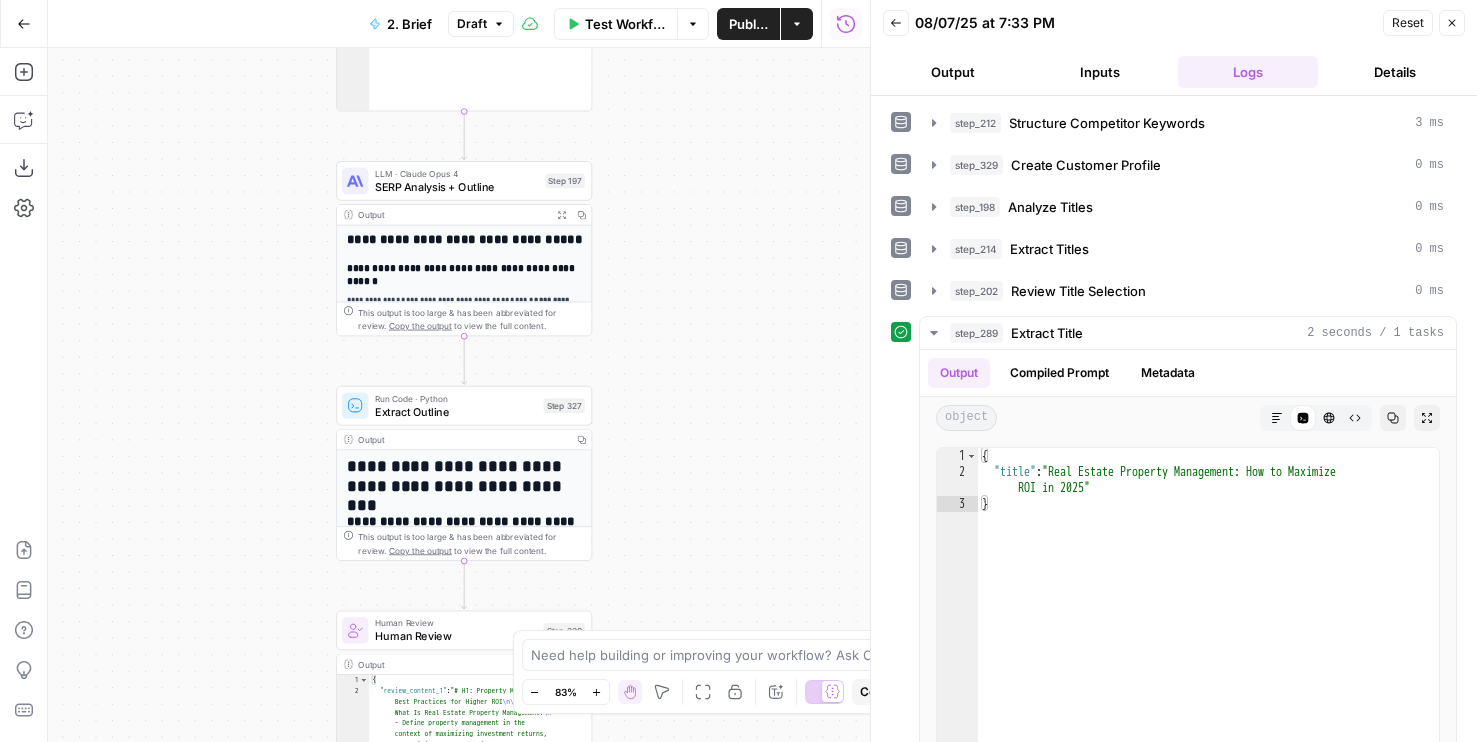click on "SERP Analysis + Outline" at bounding box center [457, 186] 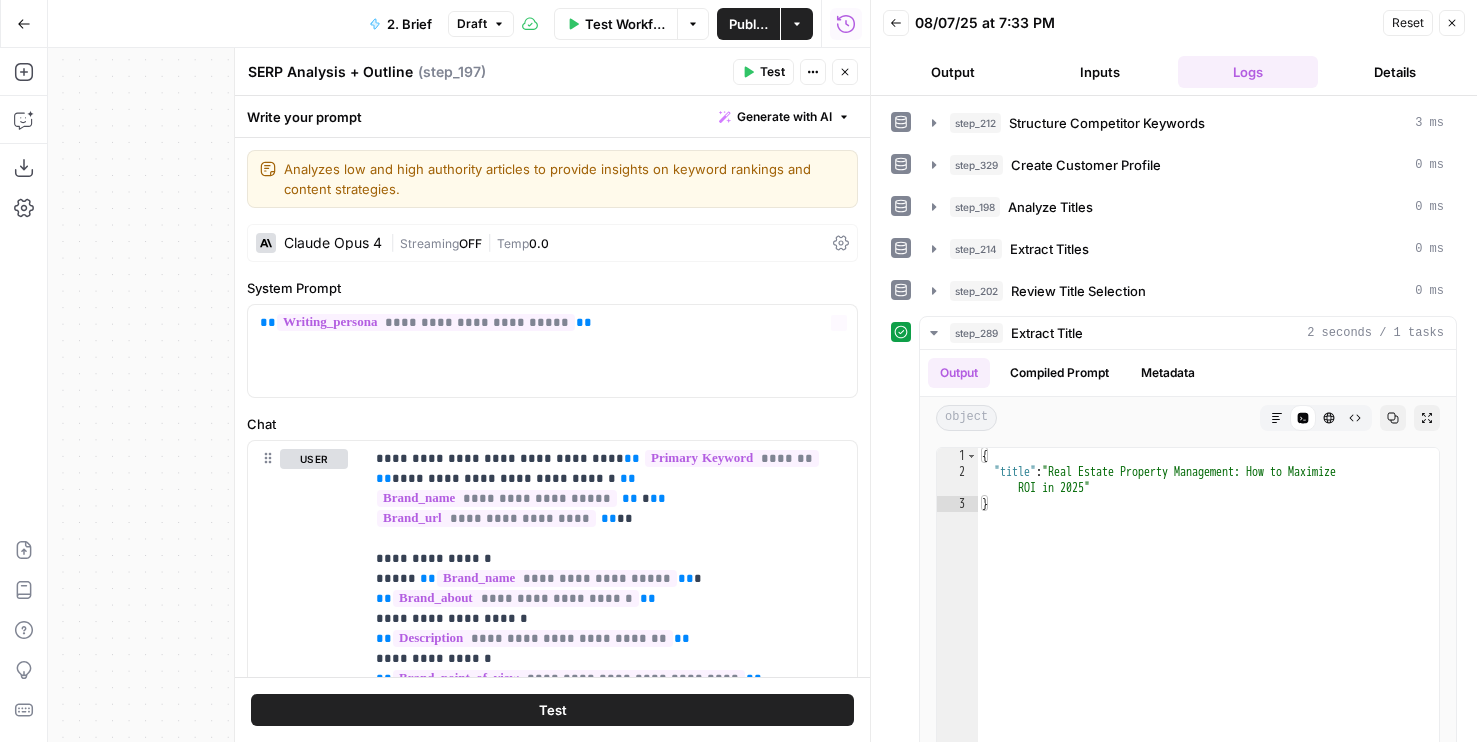 scroll, scrollTop: 731, scrollLeft: 0, axis: vertical 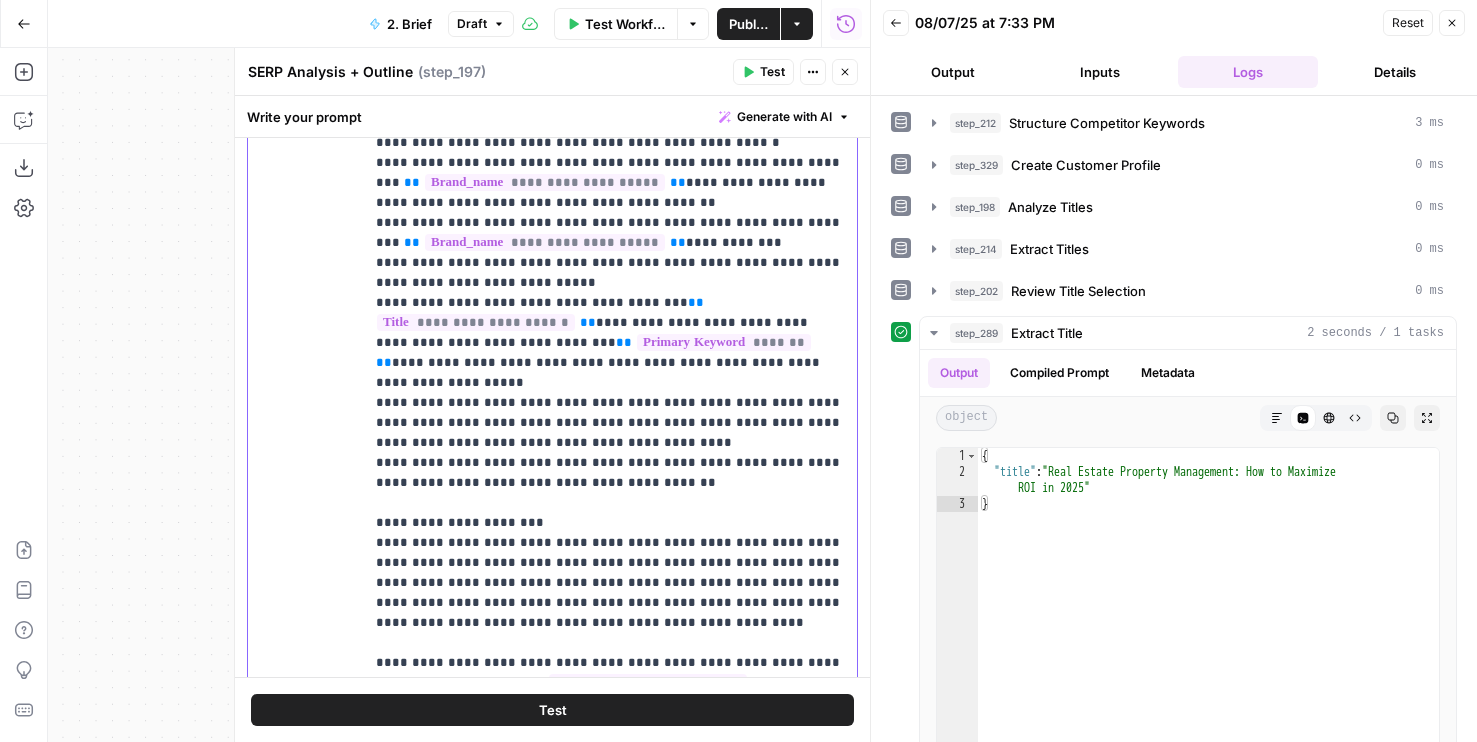 click on "**********" at bounding box center (610, 377) 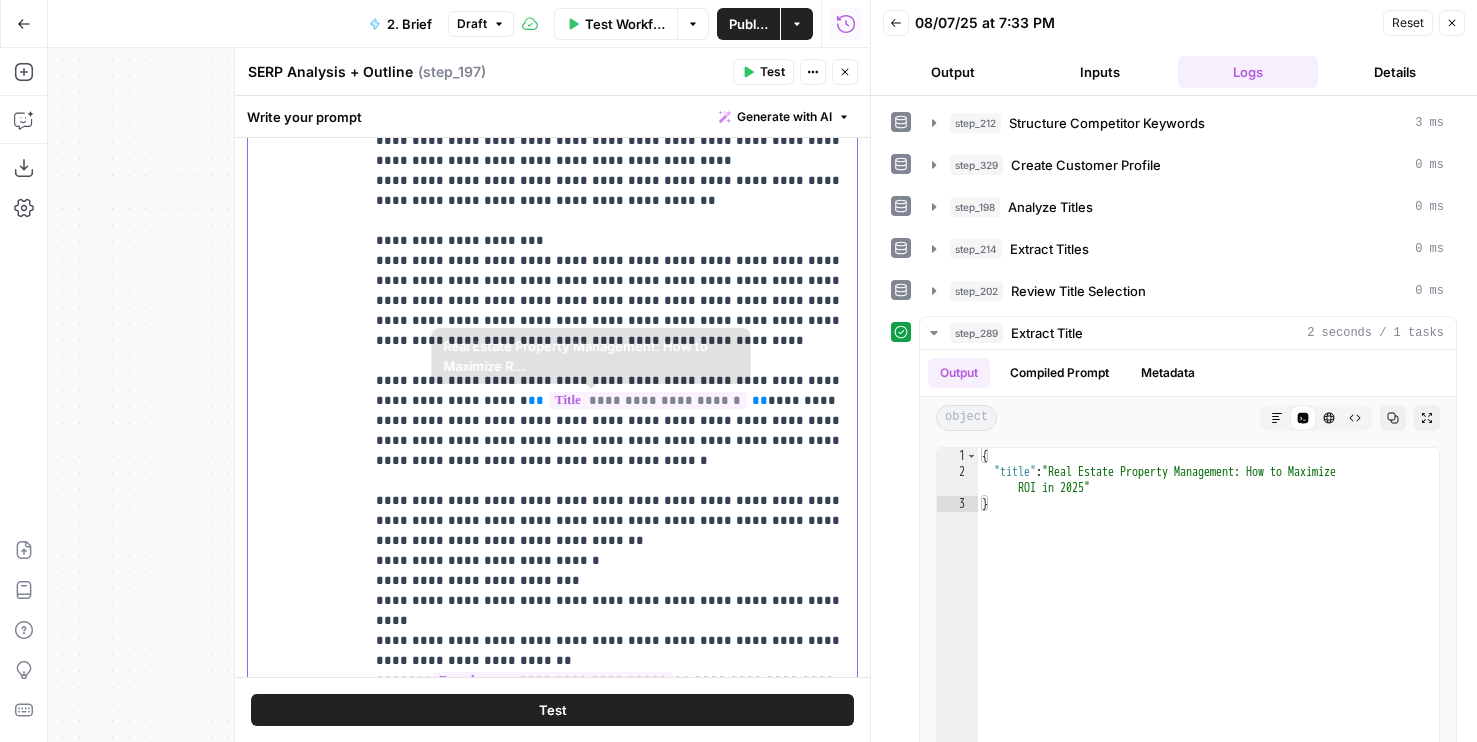 scroll, scrollTop: 2952, scrollLeft: 0, axis: vertical 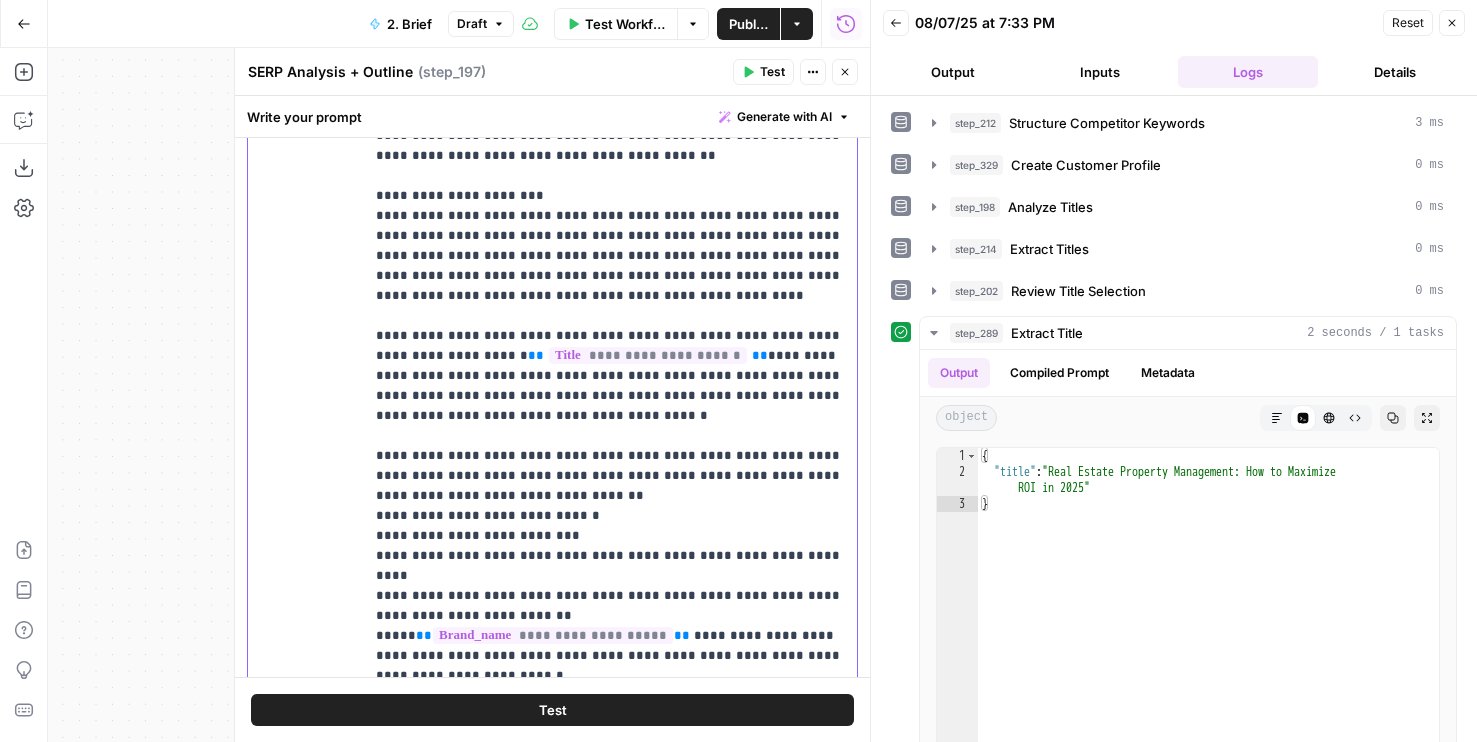 click on "**********" at bounding box center [610, 856] 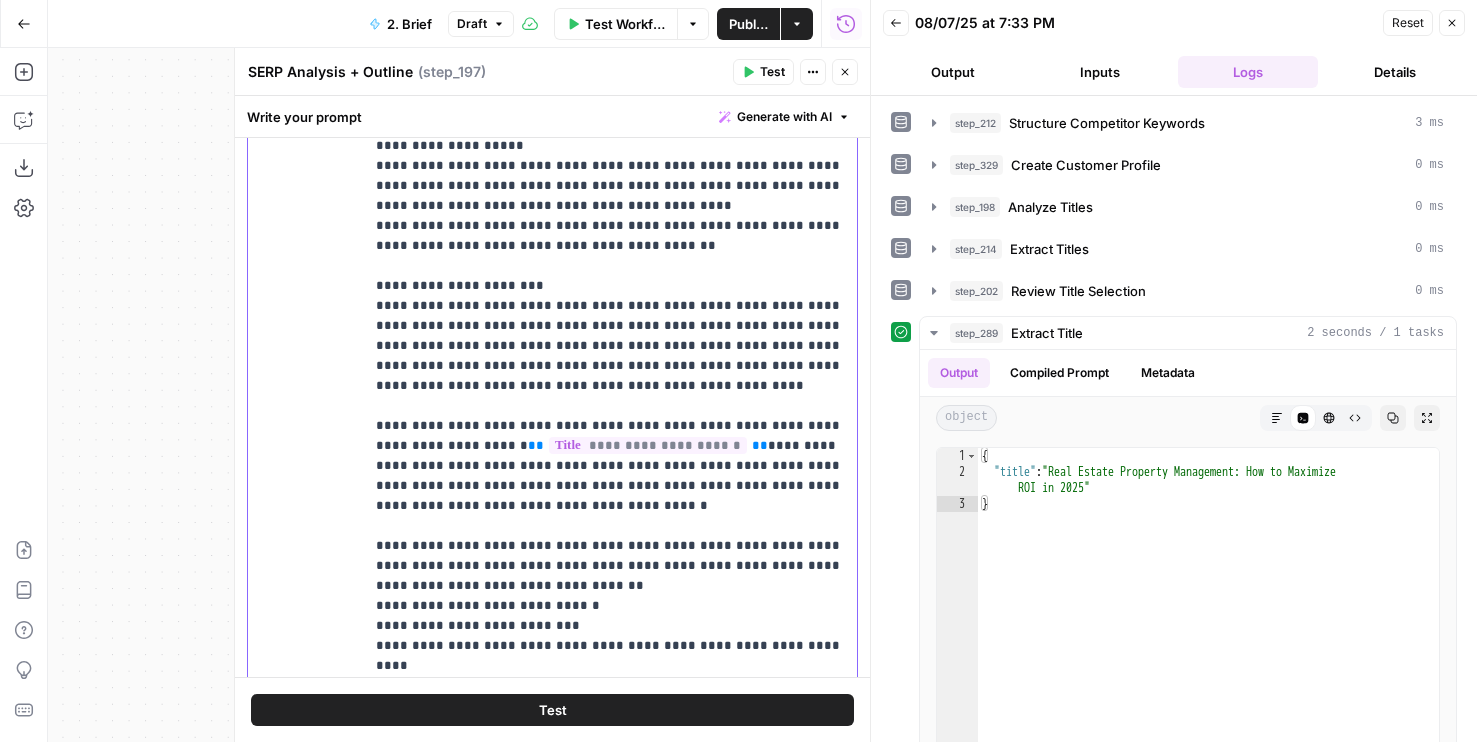 scroll, scrollTop: 2853, scrollLeft: 0, axis: vertical 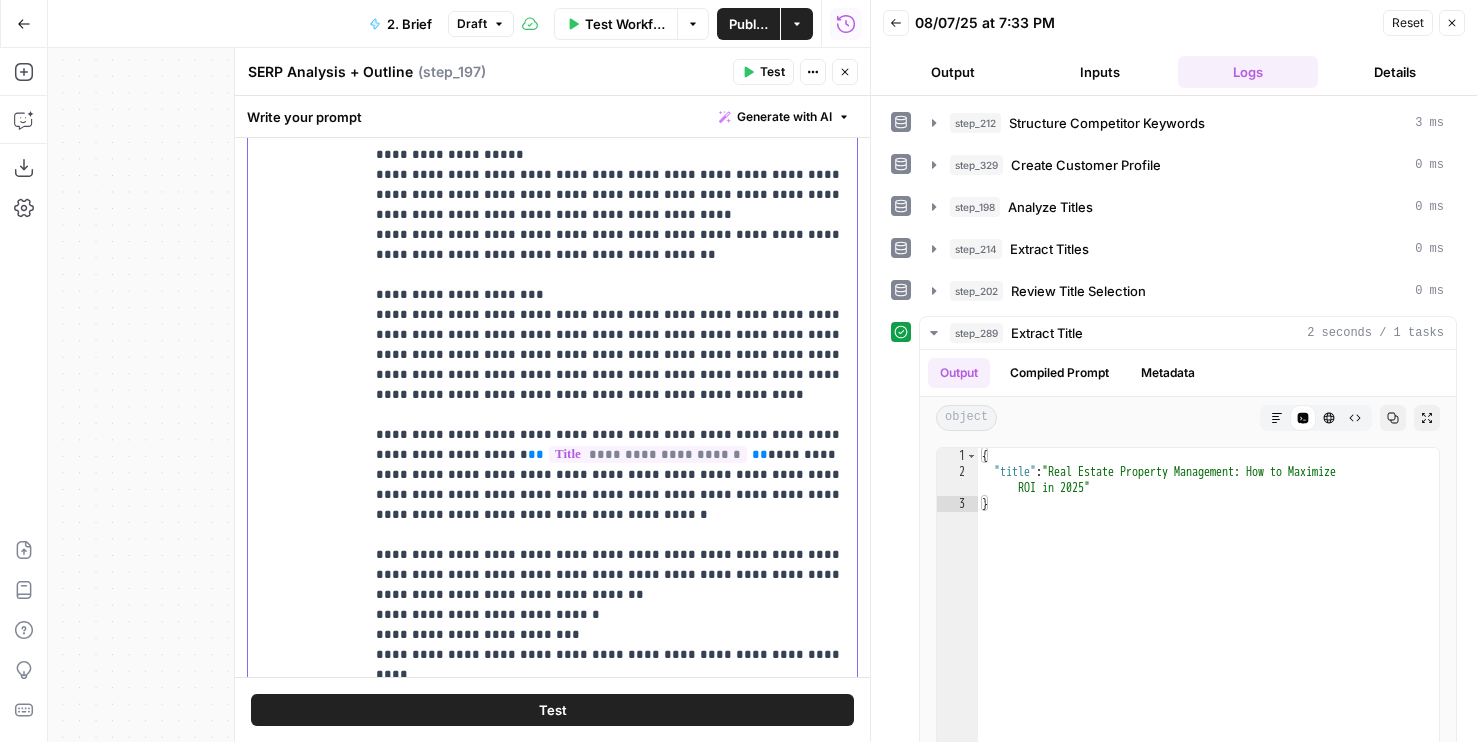 click on "**********" at bounding box center [610, 955] 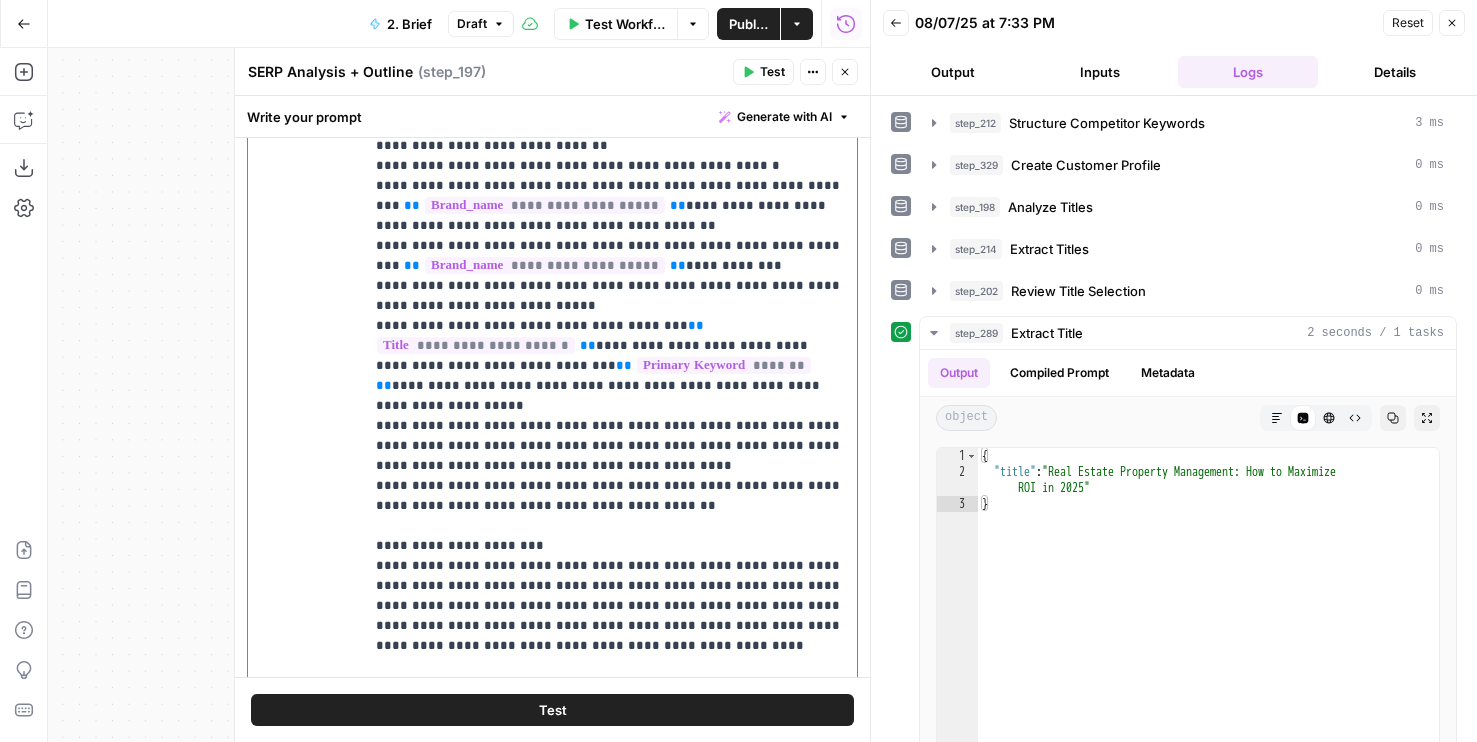 scroll, scrollTop: 2585, scrollLeft: 0, axis: vertical 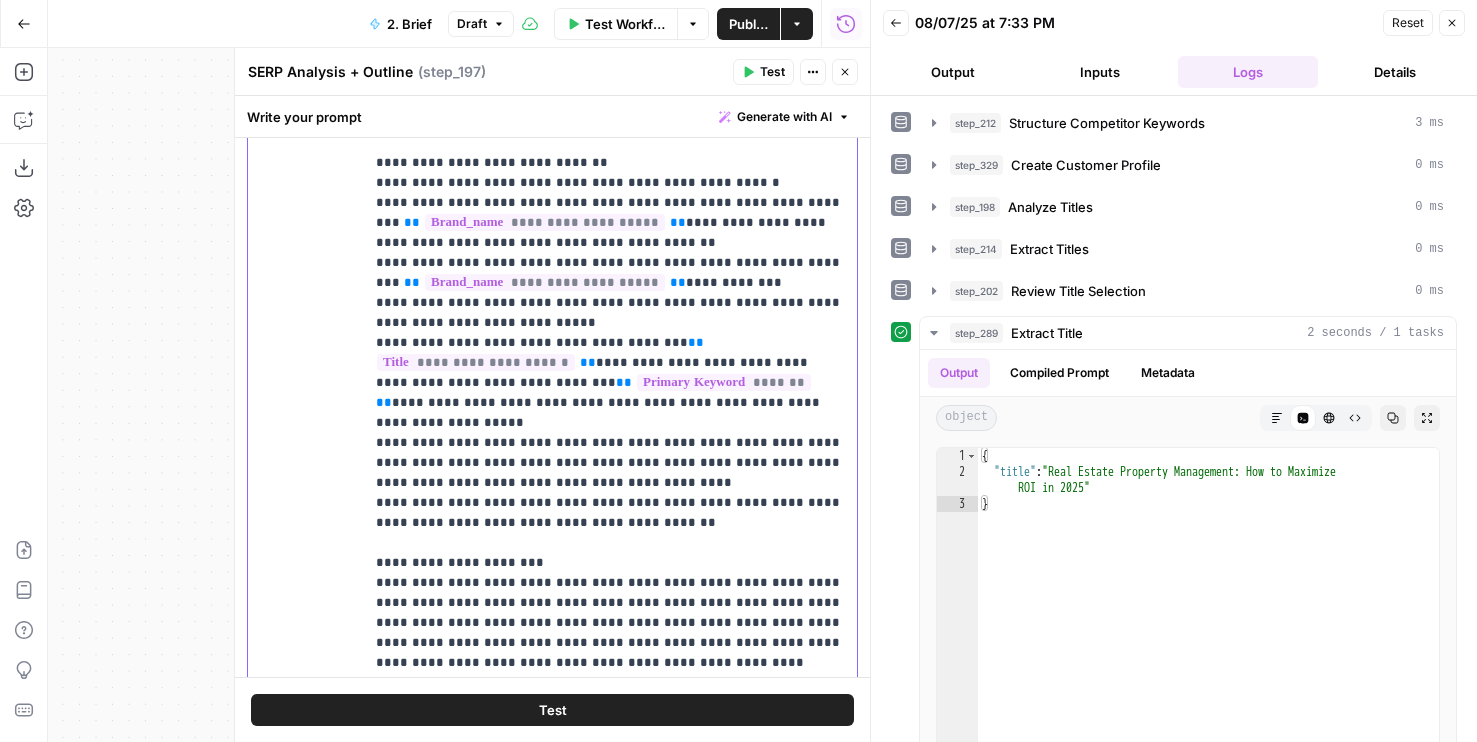 drag, startPoint x: 547, startPoint y: 388, endPoint x: 339, endPoint y: 299, distance: 226.24103 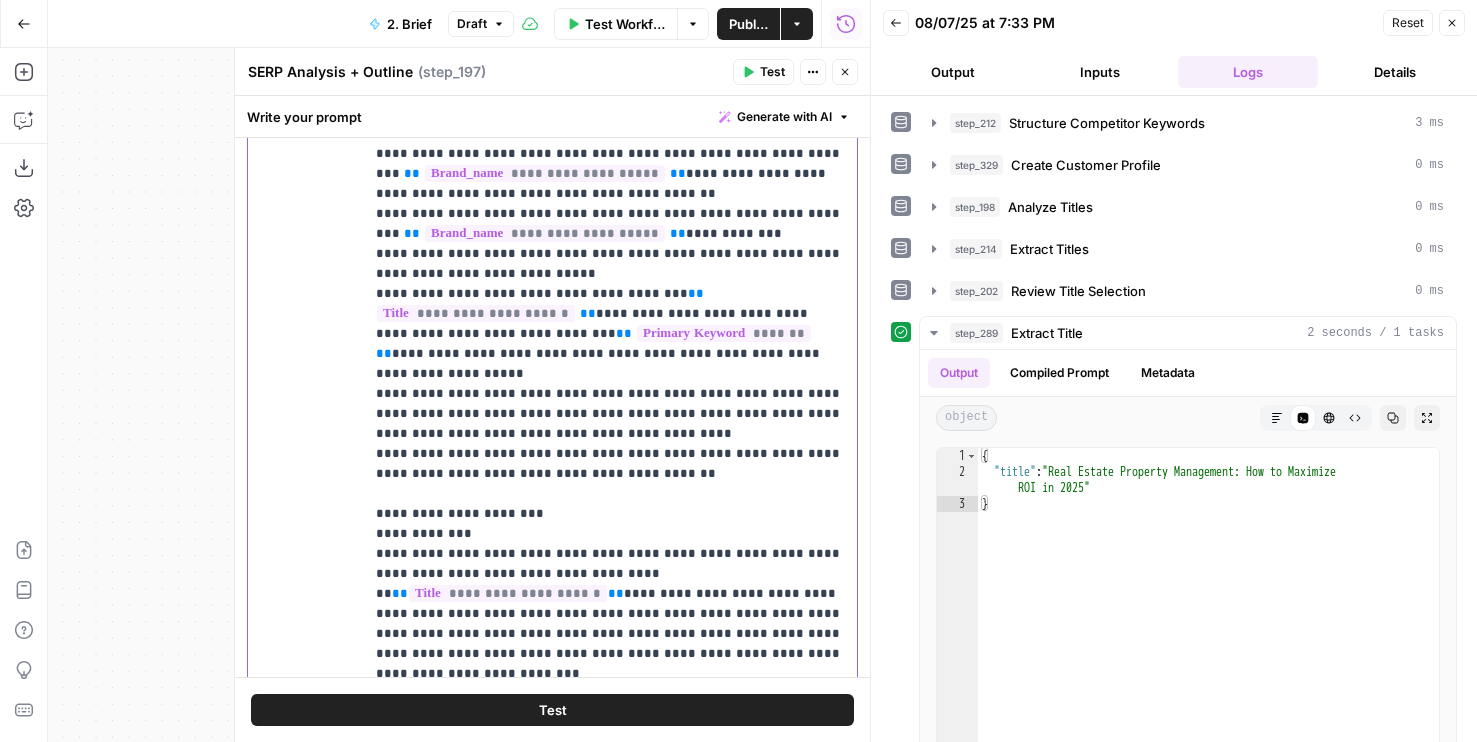 scroll, scrollTop: 2641, scrollLeft: 0, axis: vertical 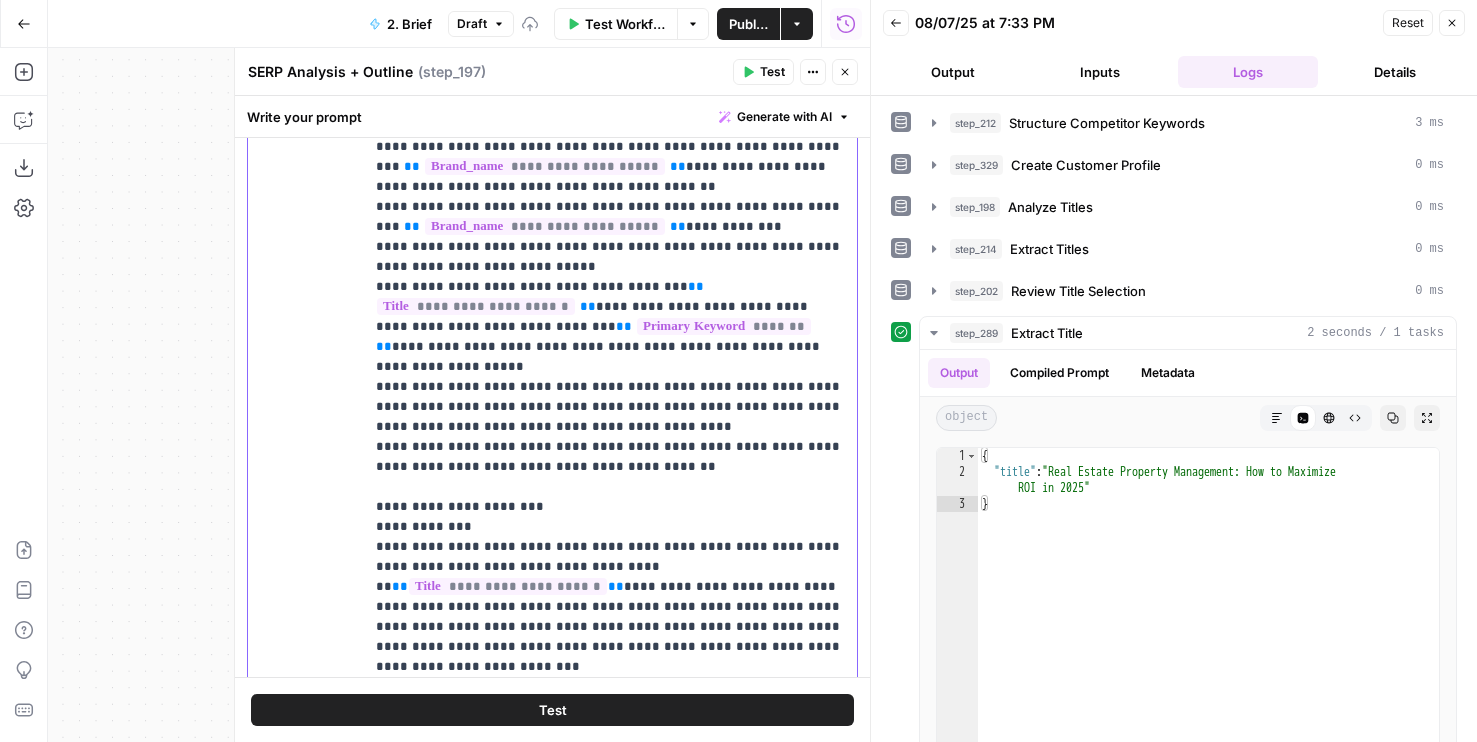 drag, startPoint x: 489, startPoint y: 518, endPoint x: 358, endPoint y: 410, distance: 169.77927 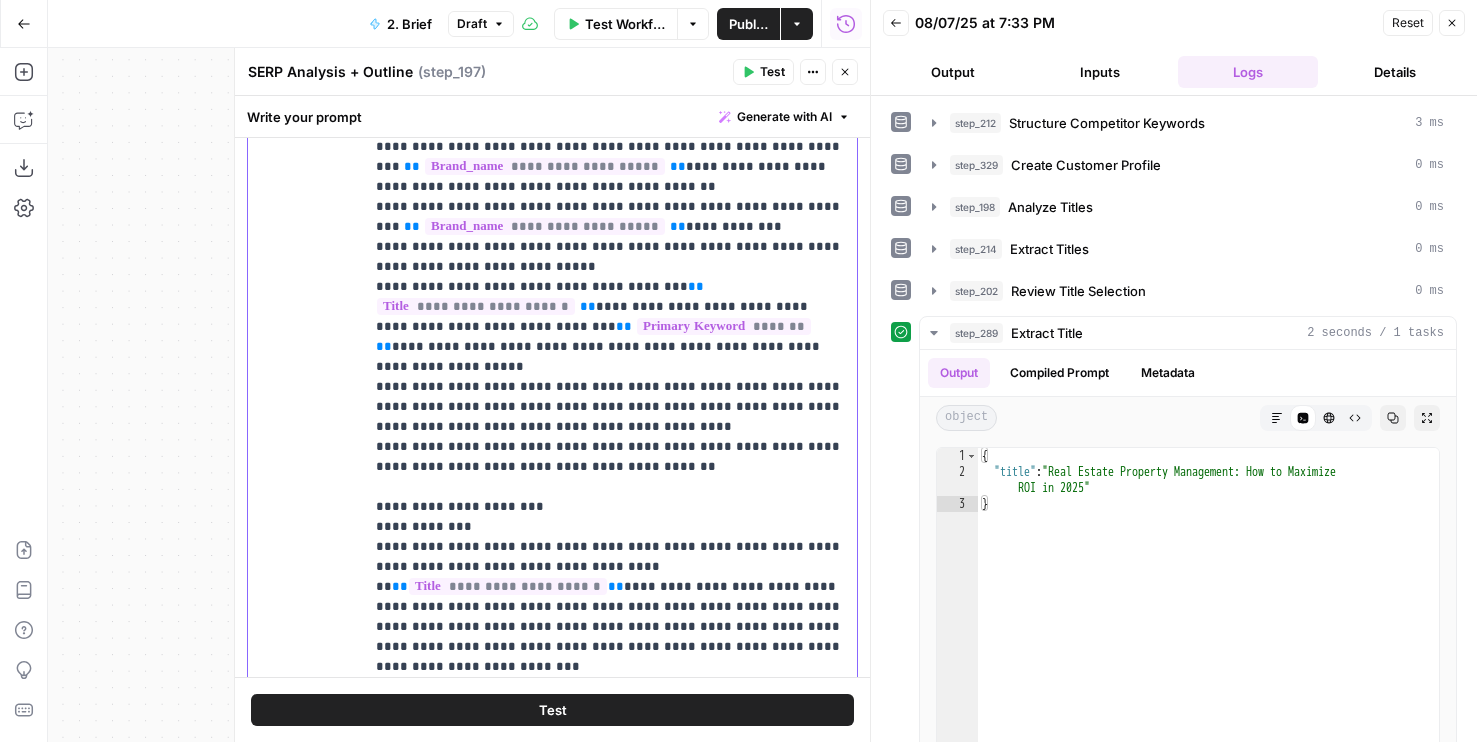 type 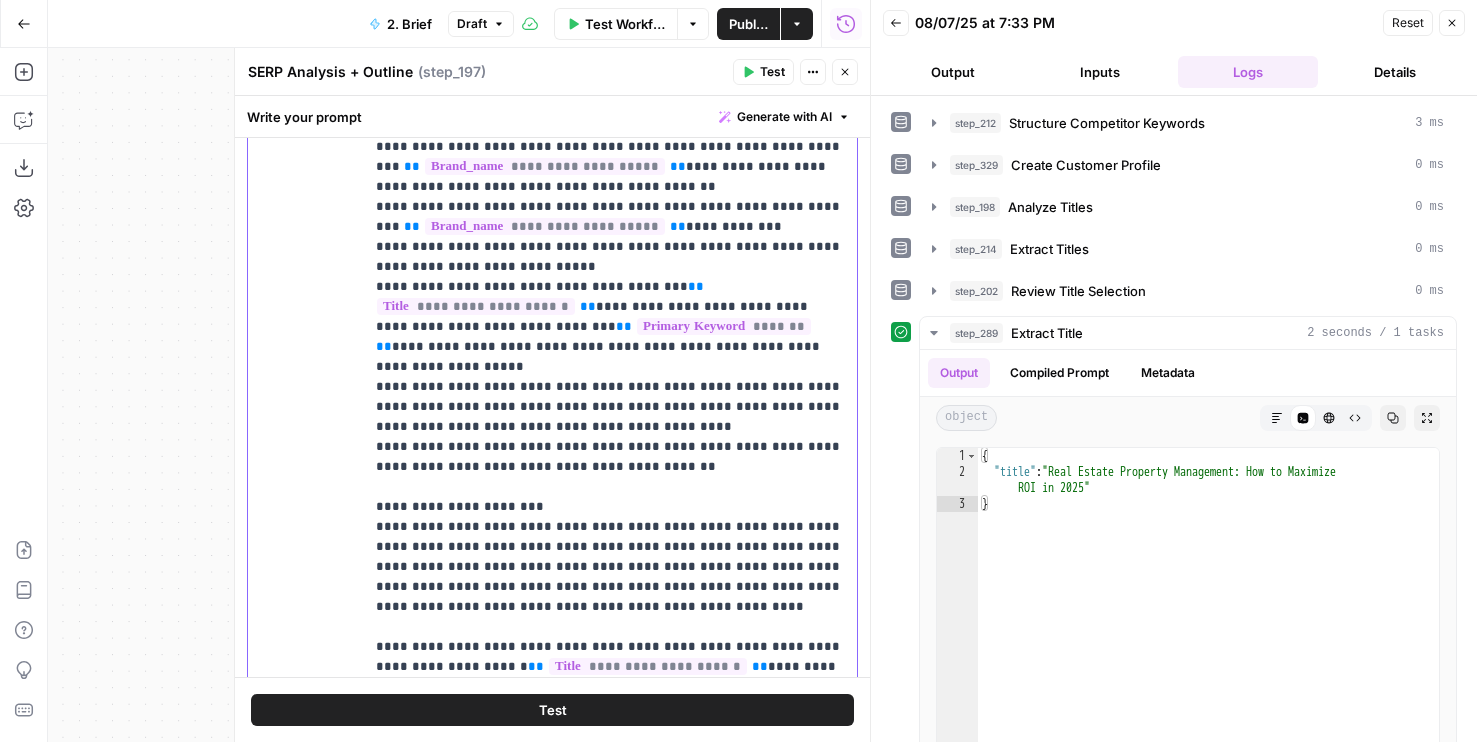 click on "**********" at bounding box center [610, 1167] 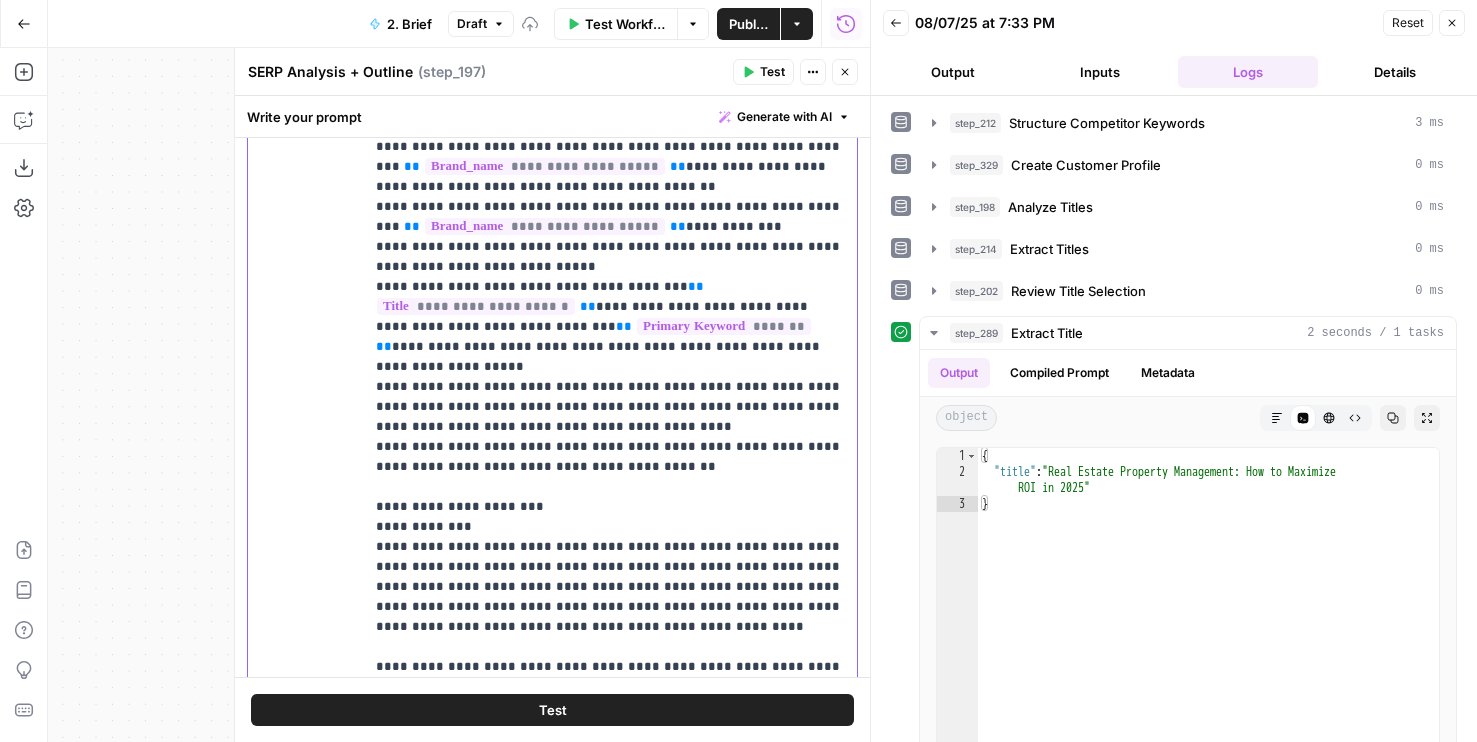 click on "**********" at bounding box center [610, 1177] 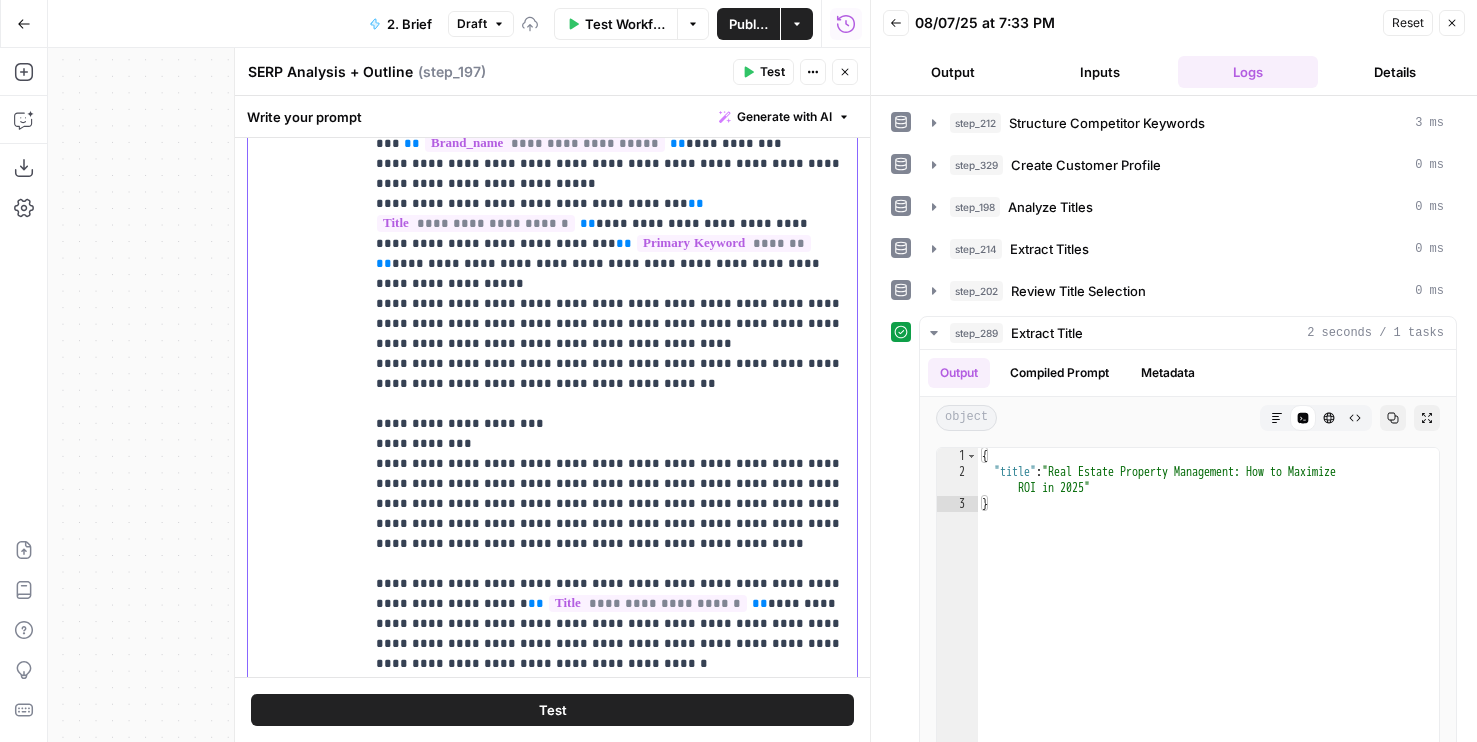 scroll, scrollTop: 2951, scrollLeft: 0, axis: vertical 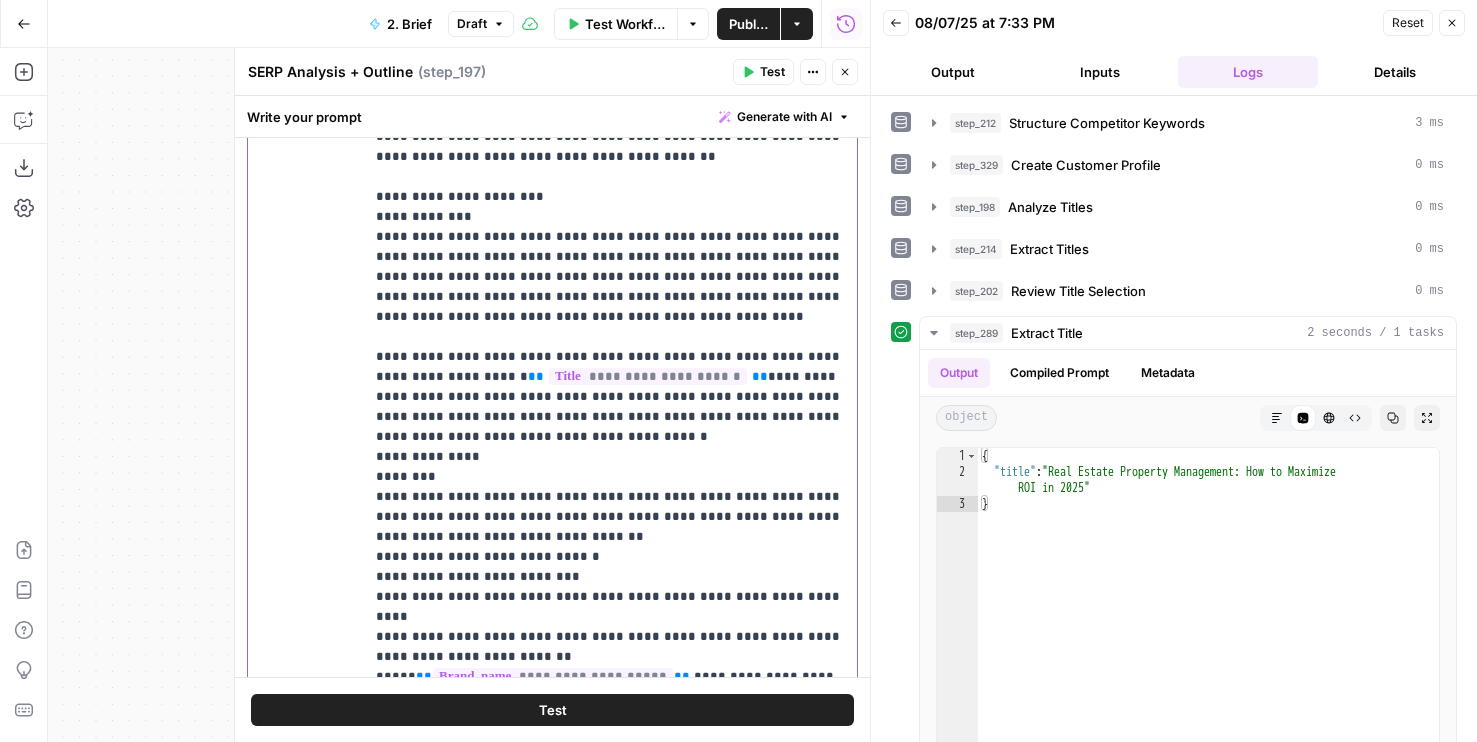 click on "**********" at bounding box center (610, 877) 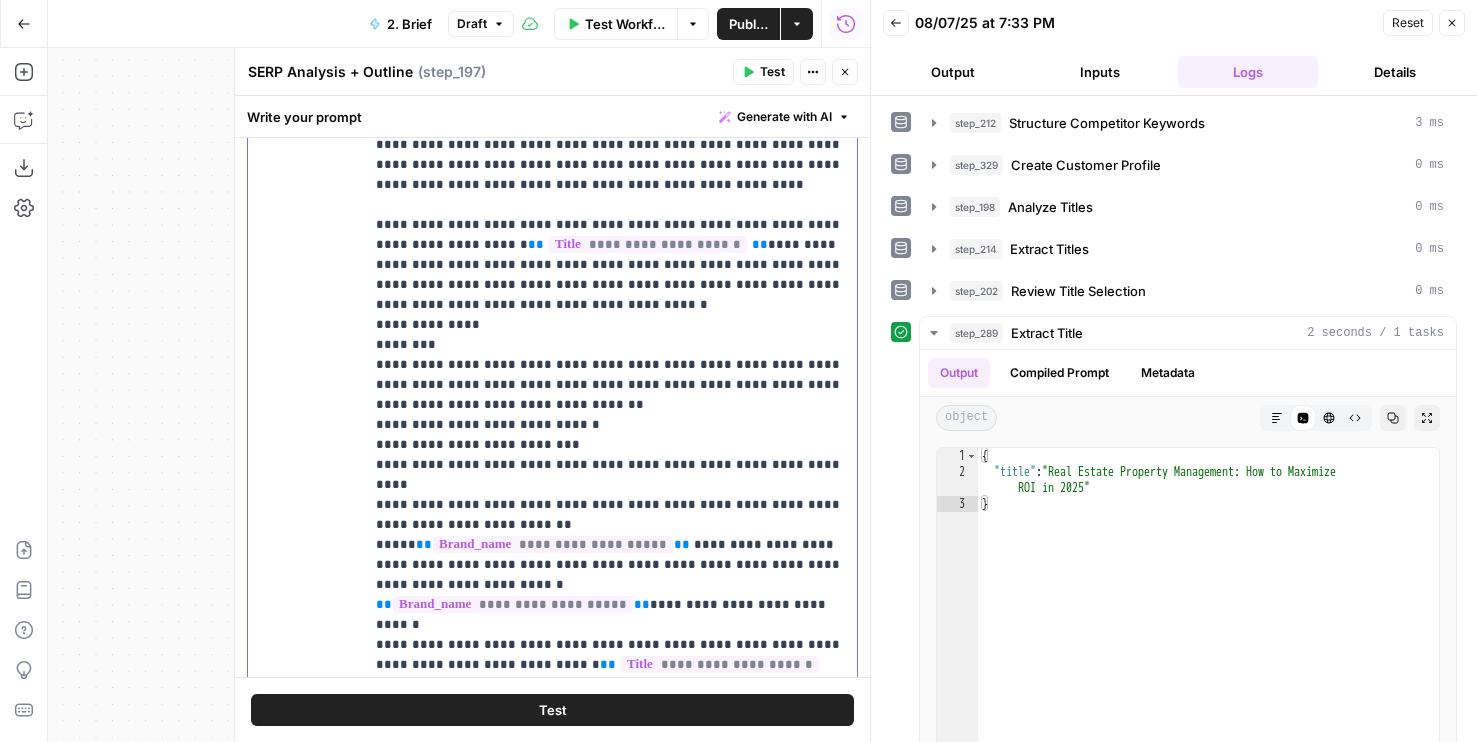 scroll, scrollTop: 3171, scrollLeft: 0, axis: vertical 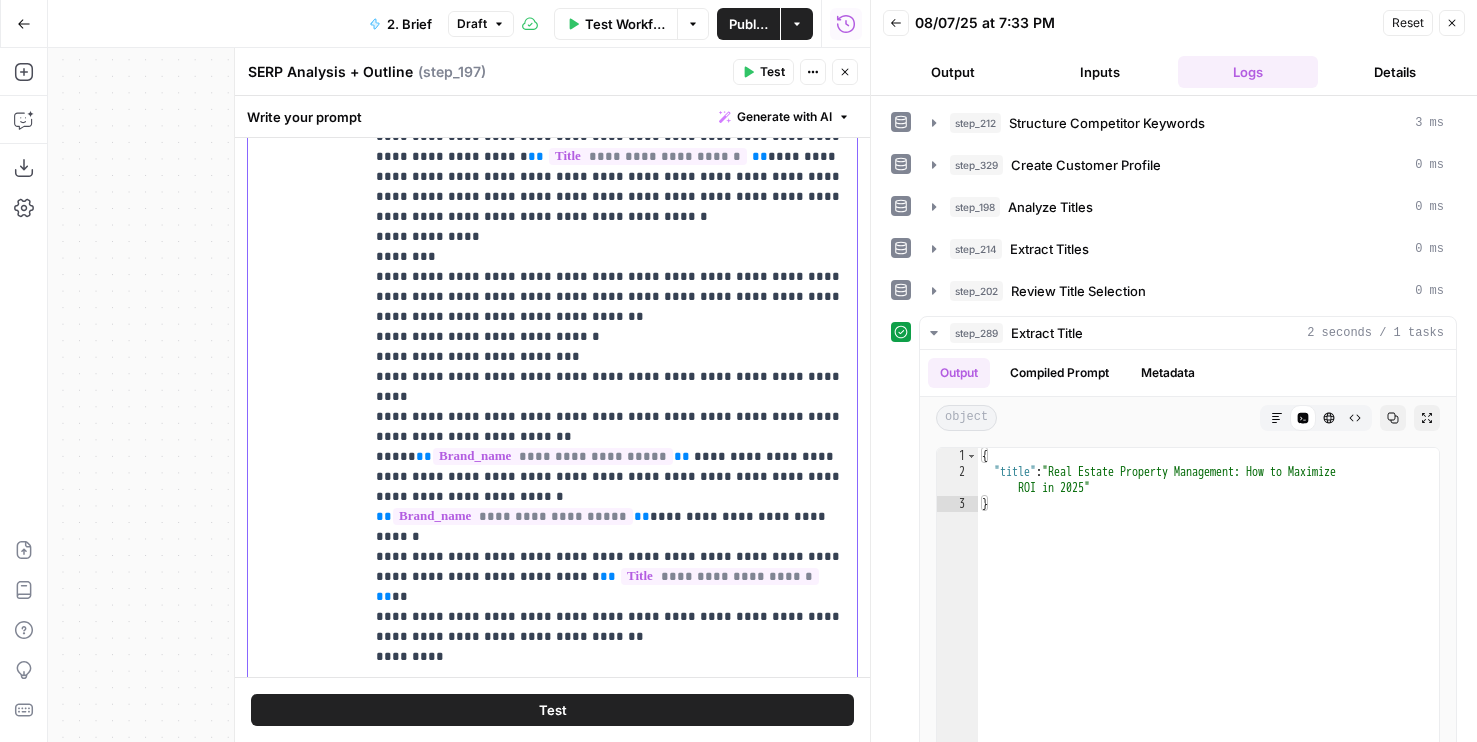 drag, startPoint x: 391, startPoint y: 458, endPoint x: 396, endPoint y: 417, distance: 41.303753 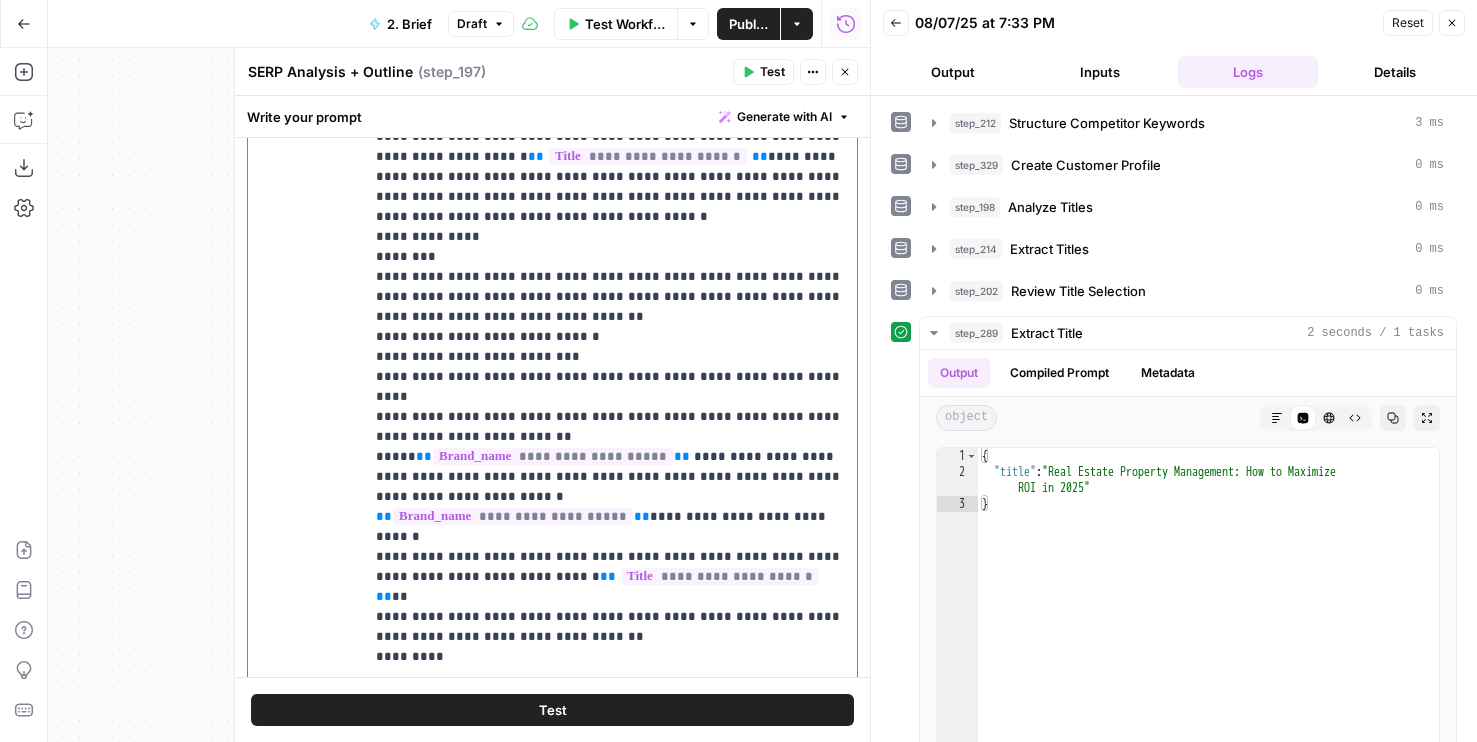 click on "**********" at bounding box center (610, 667) 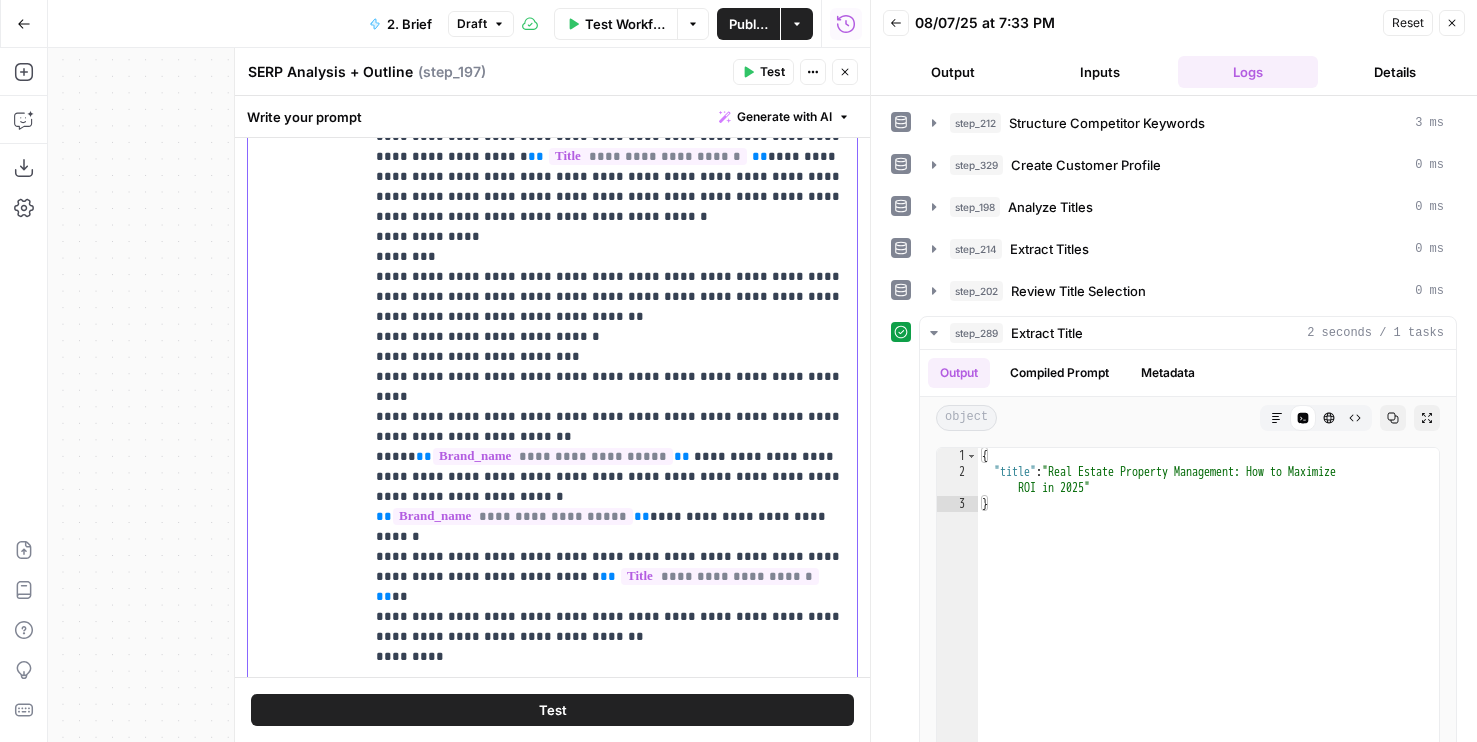 drag, startPoint x: 749, startPoint y: 511, endPoint x: 396, endPoint y: 482, distance: 354.1892 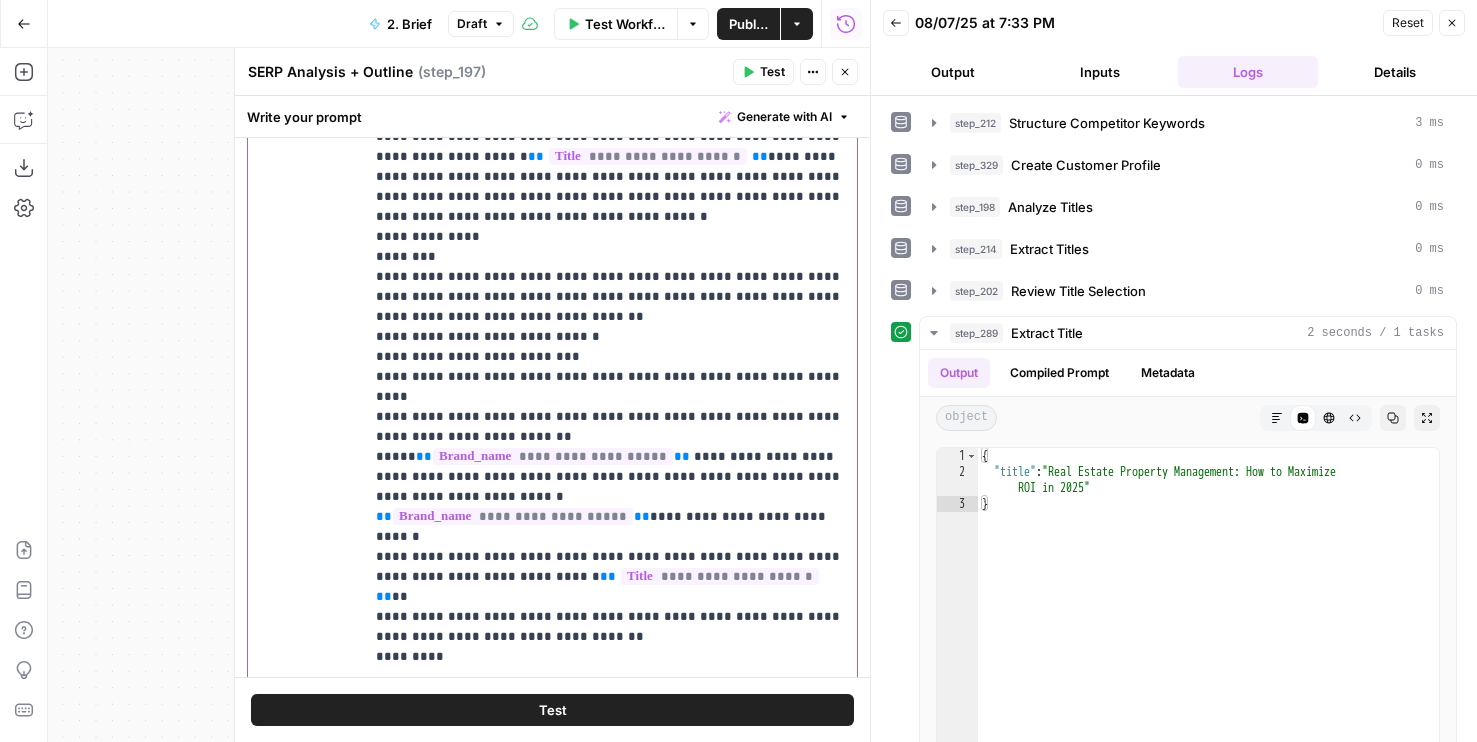 click on "**********" at bounding box center [610, 647] 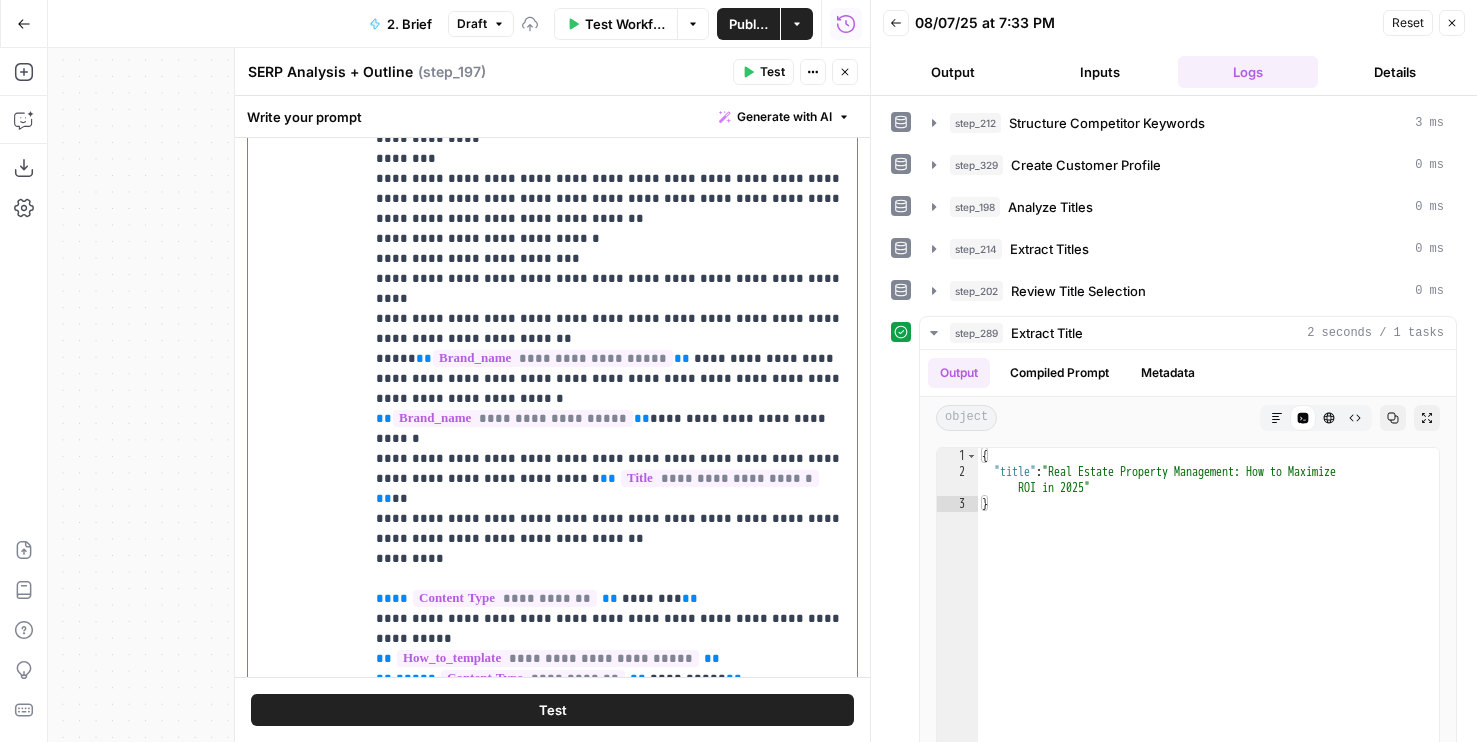 scroll, scrollTop: 3272, scrollLeft: 0, axis: vertical 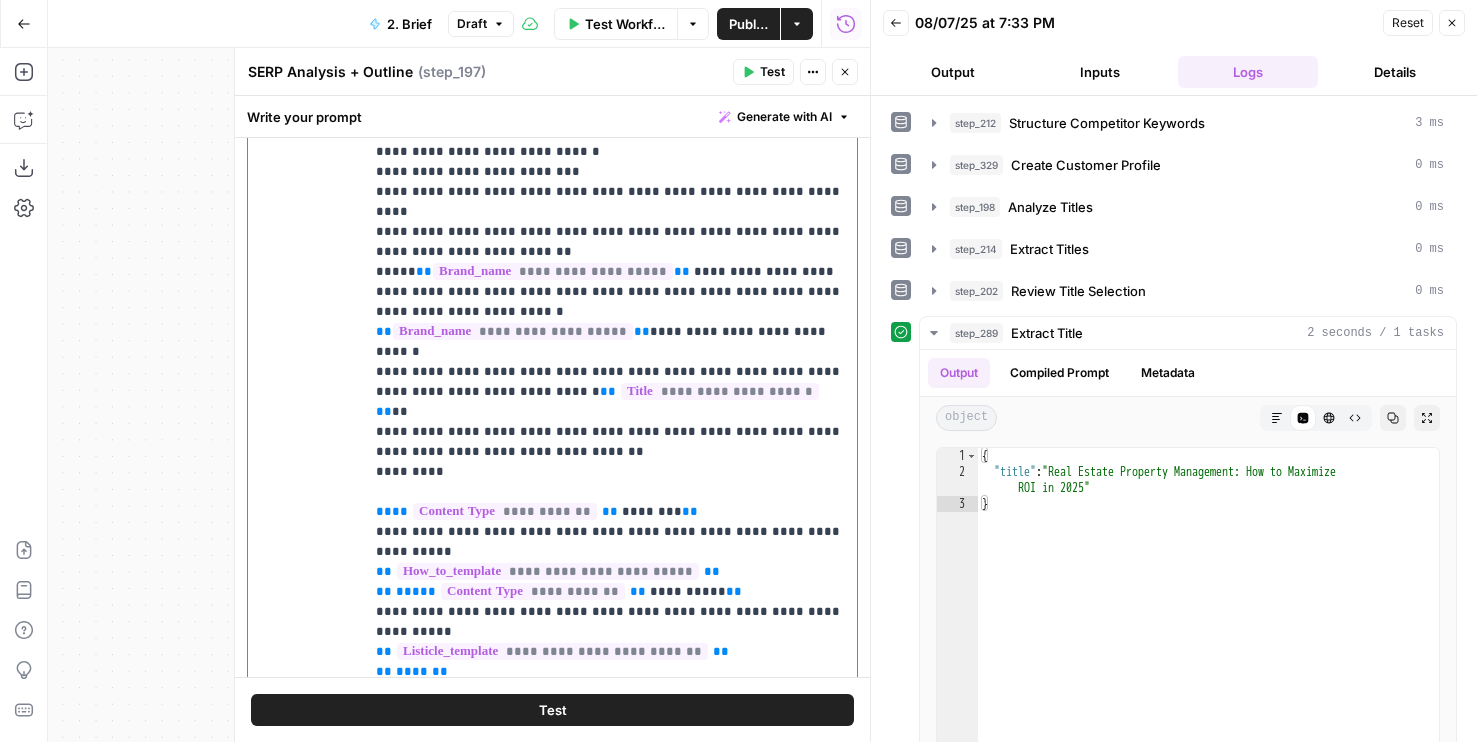 click on "**********" at bounding box center (610, 442) 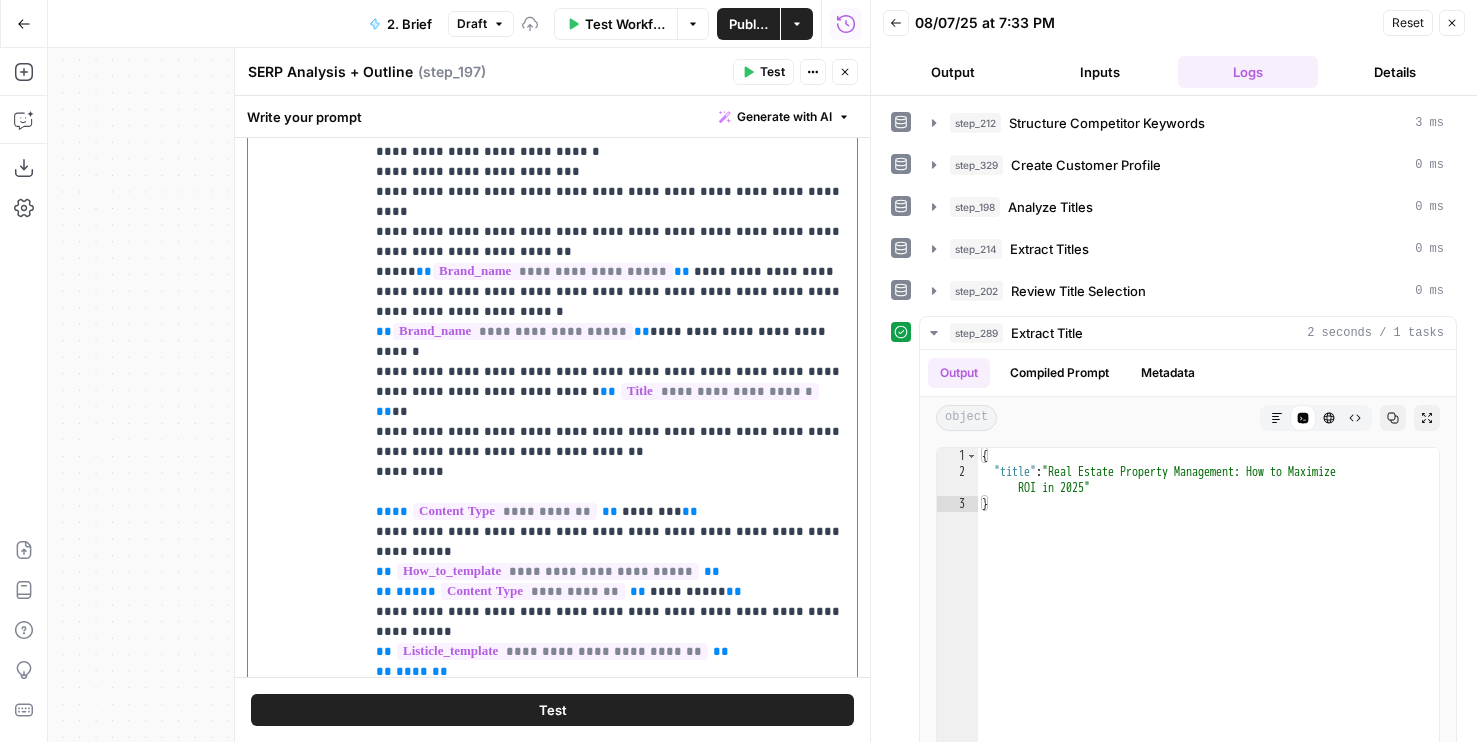 click on "**********" at bounding box center [610, 462] 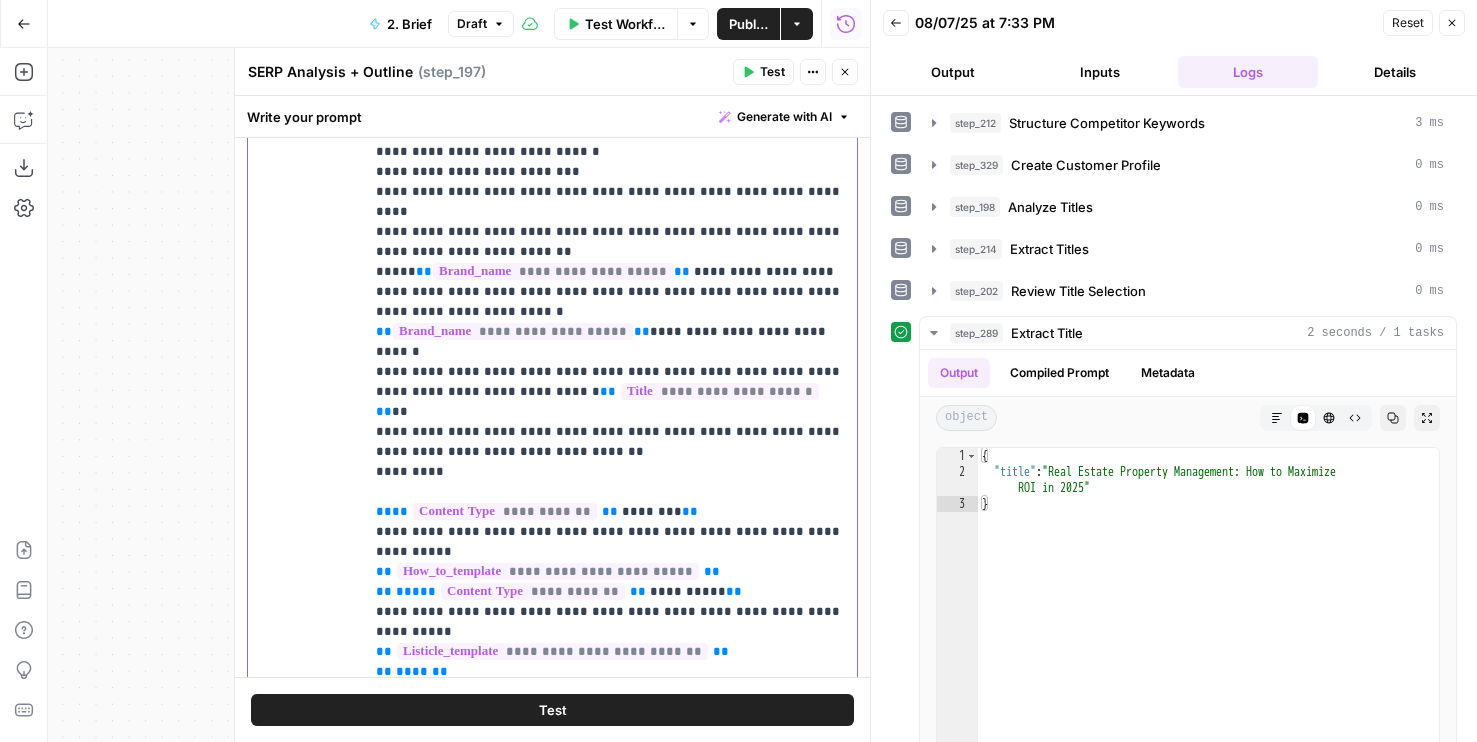 drag, startPoint x: 516, startPoint y: 390, endPoint x: 297, endPoint y: 390, distance: 219 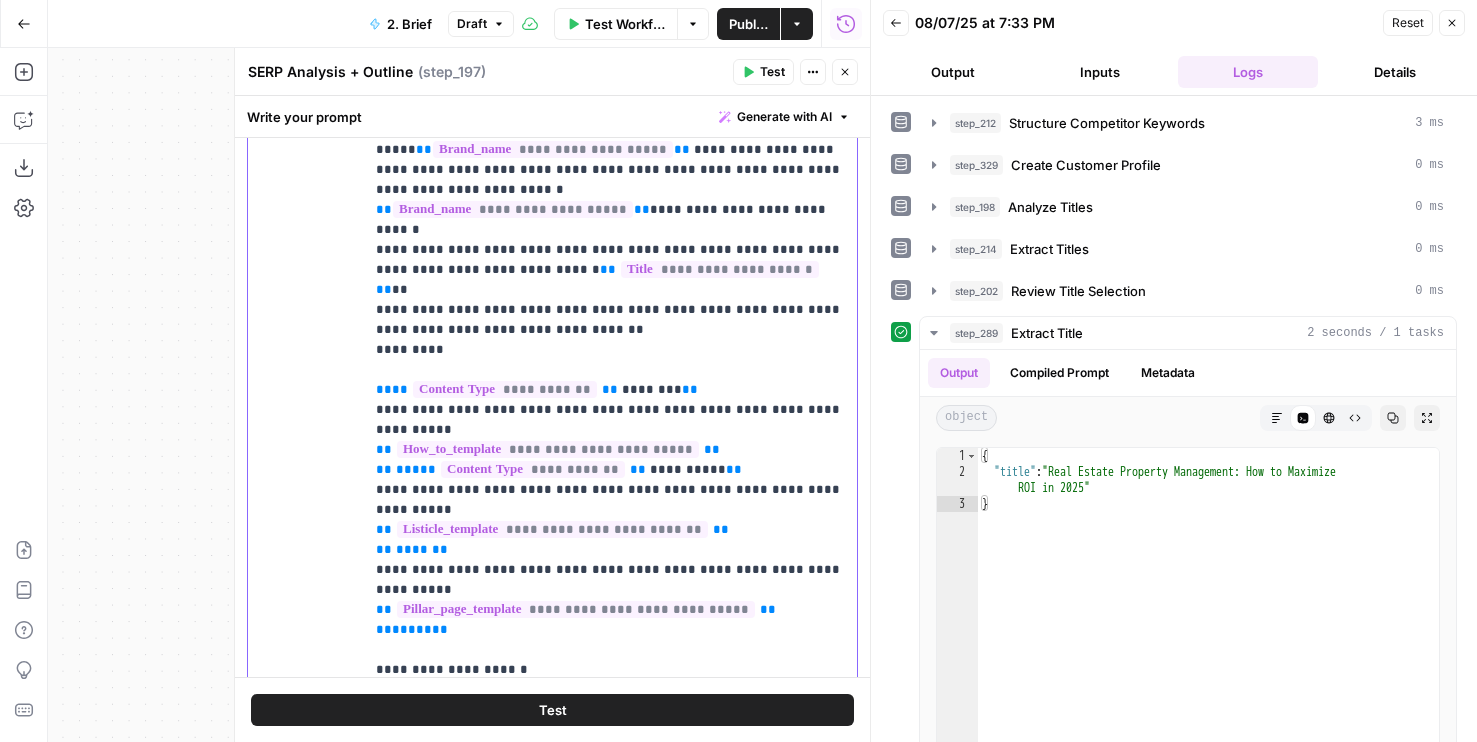 scroll, scrollTop: 3479, scrollLeft: 0, axis: vertical 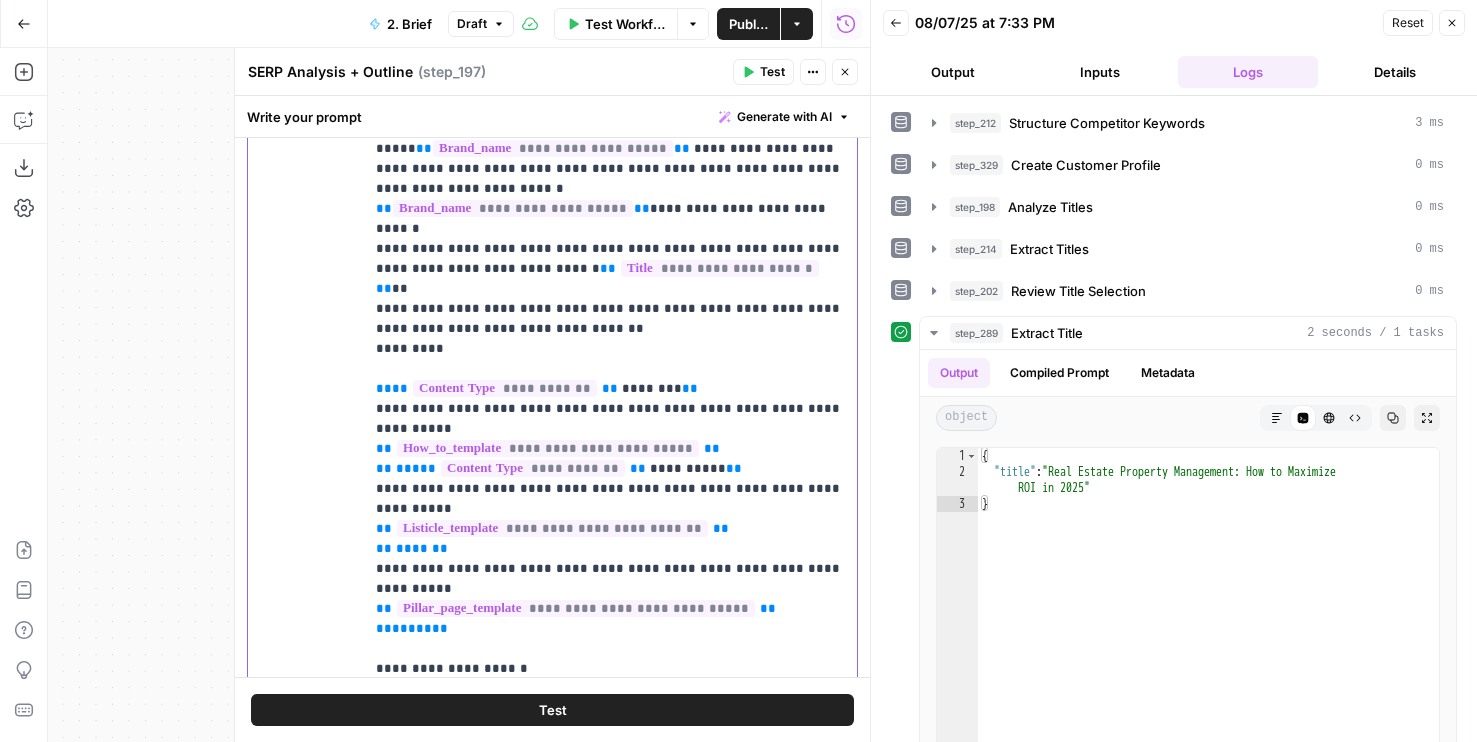 click on "**********" at bounding box center [610, 349] 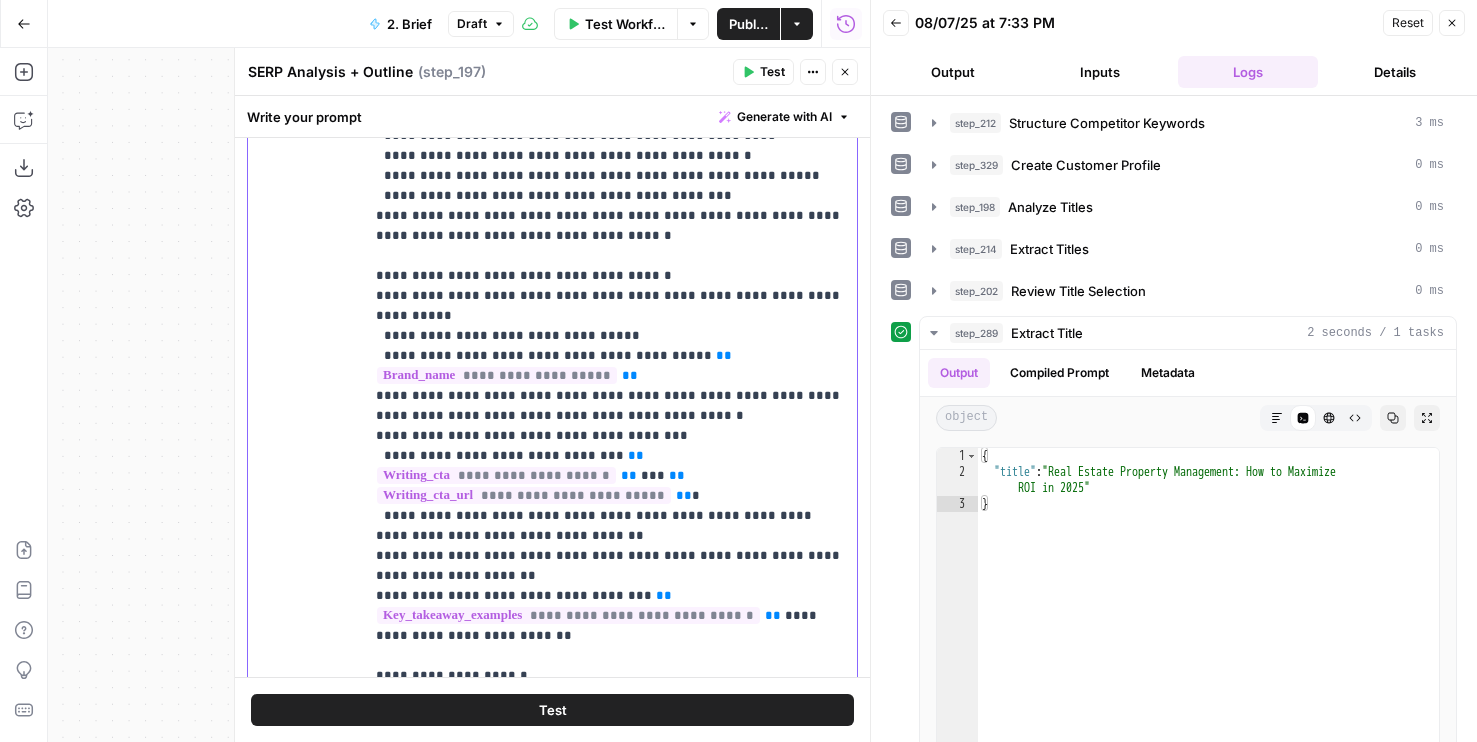 scroll, scrollTop: 6135, scrollLeft: 0, axis: vertical 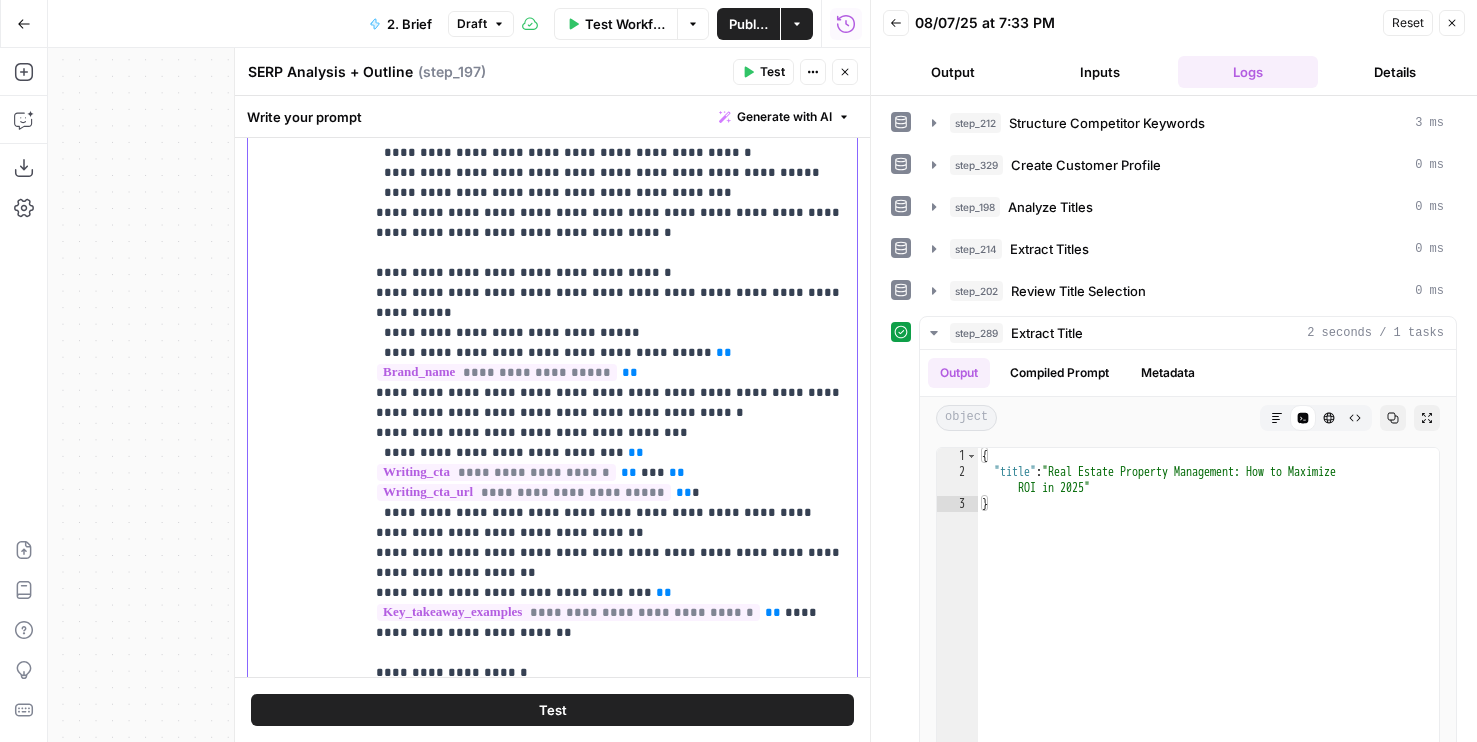 click on "**********" at bounding box center [610, -2297] 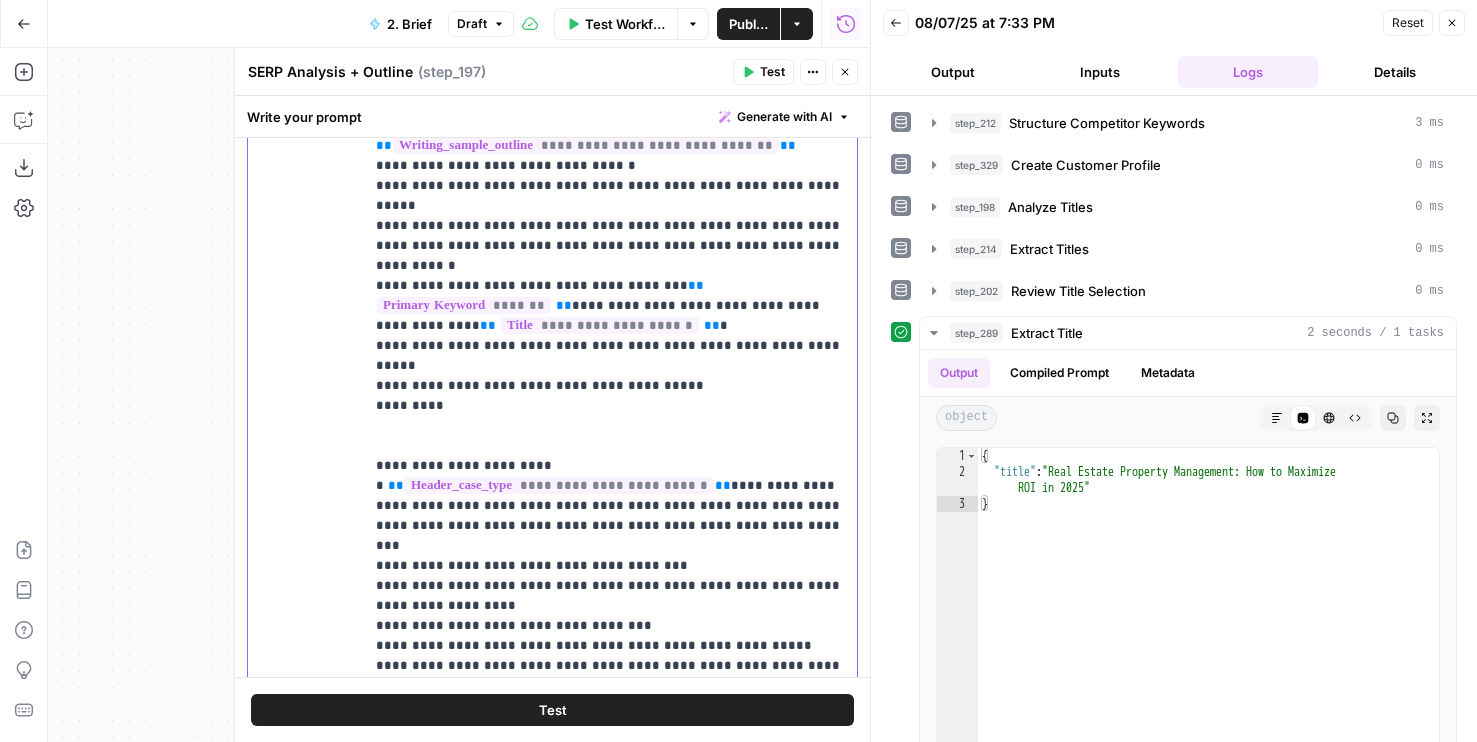 scroll, scrollTop: 4084, scrollLeft: 0, axis: vertical 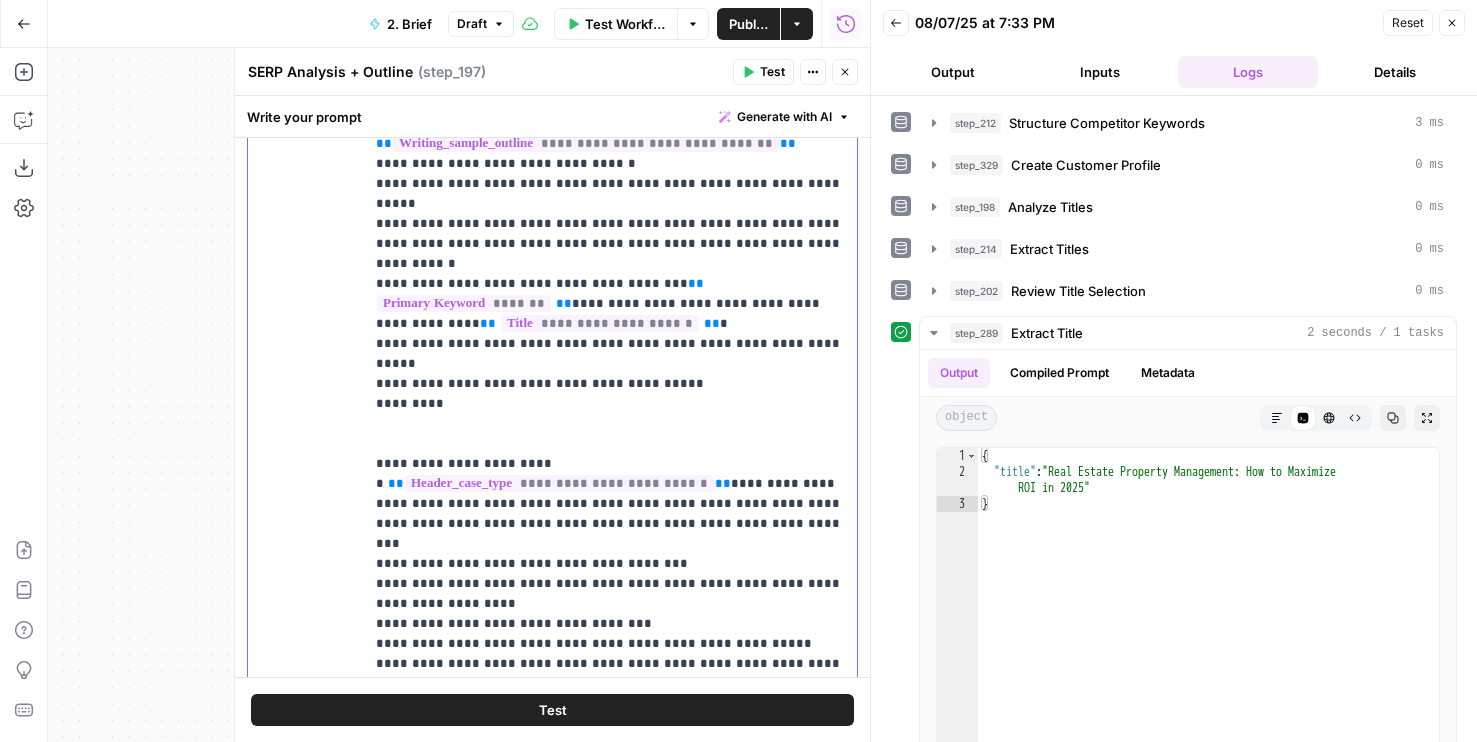 click on "**********" at bounding box center [610, -1516] 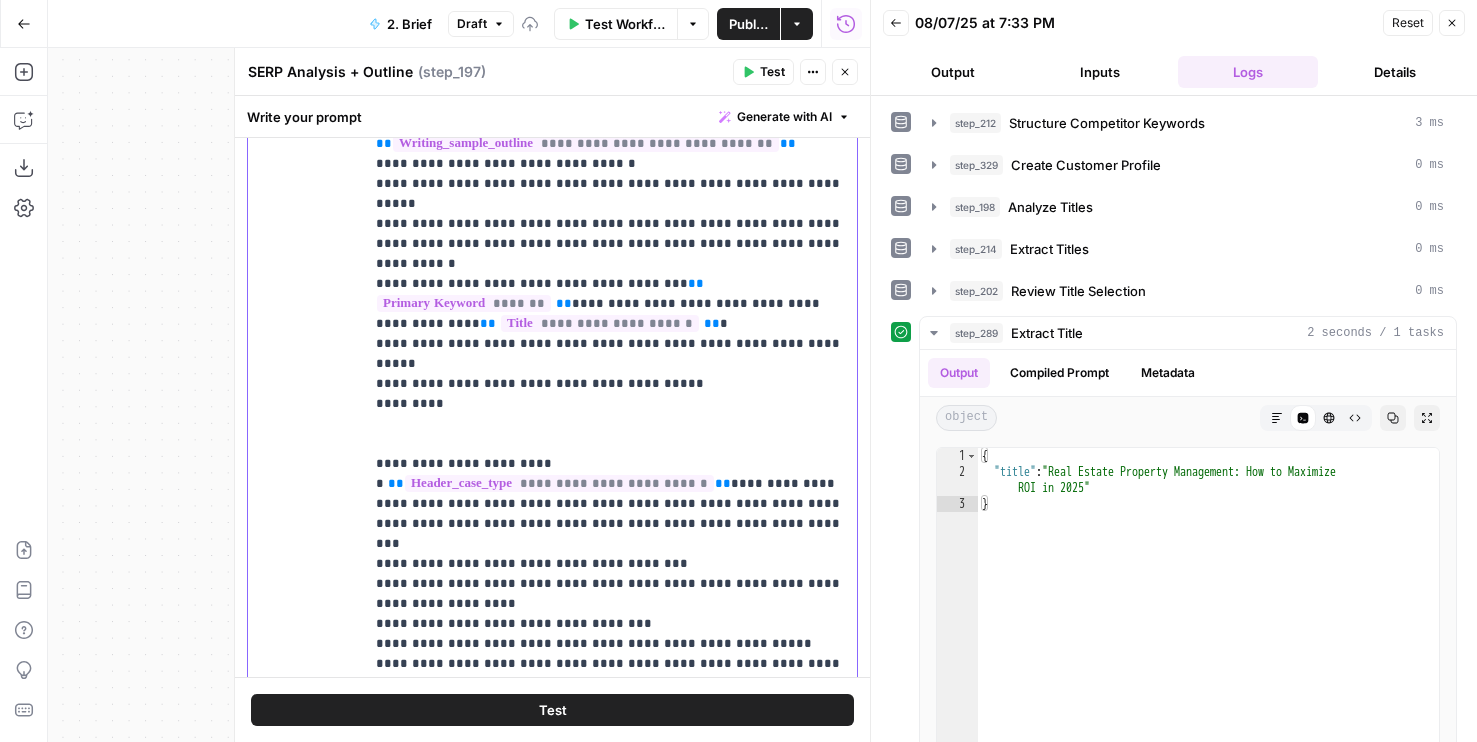 scroll, scrollTop: 6961, scrollLeft: 0, axis: vertical 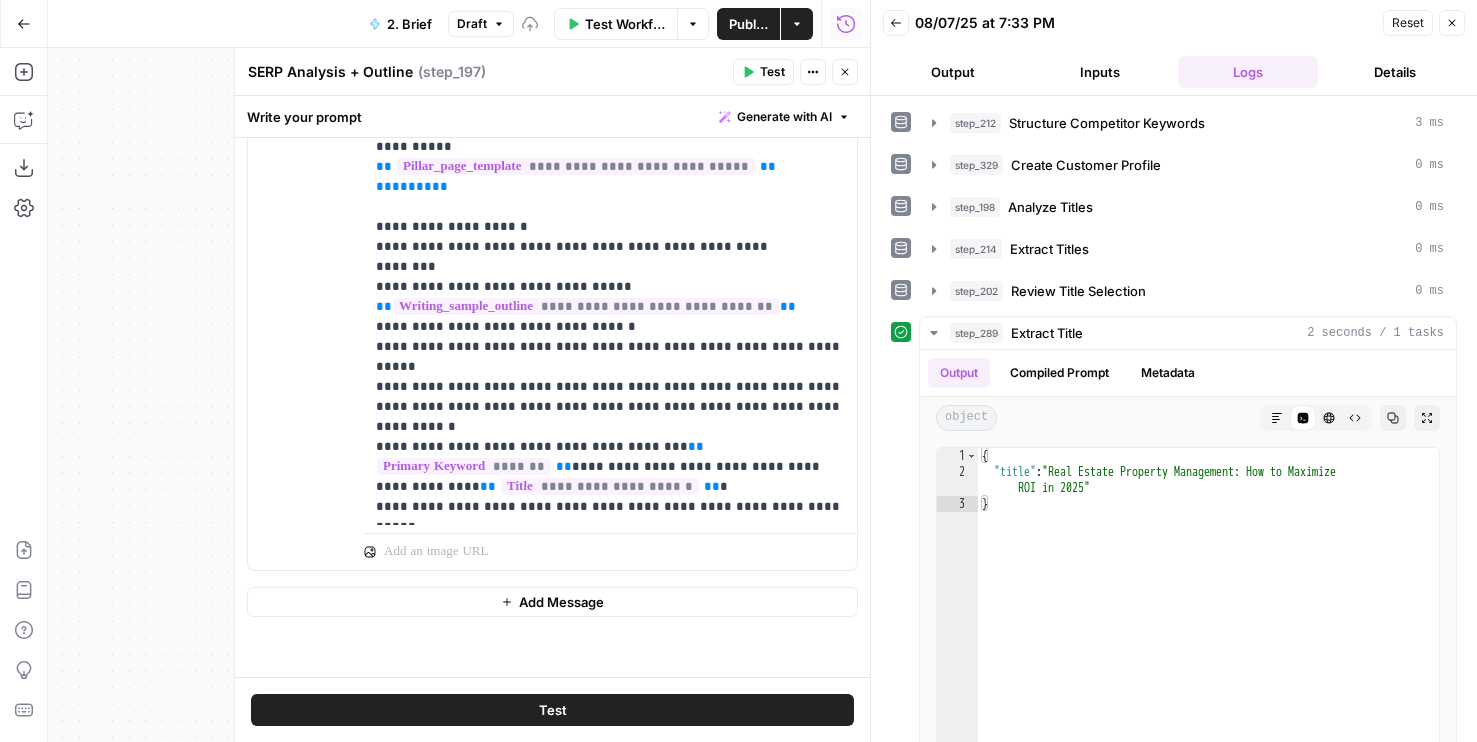 click on "Close" at bounding box center [845, 72] 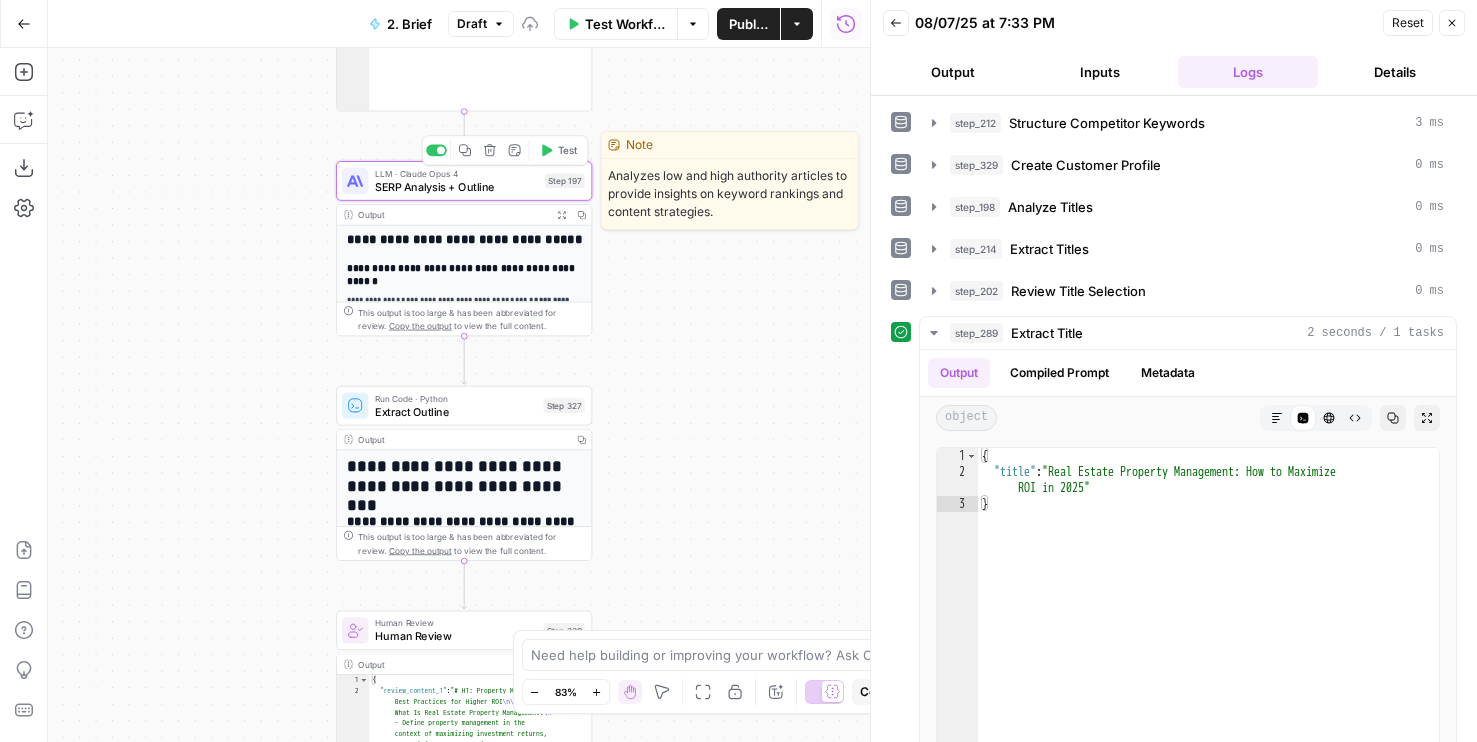 click on "SERP Analysis + Outline" at bounding box center (457, 186) 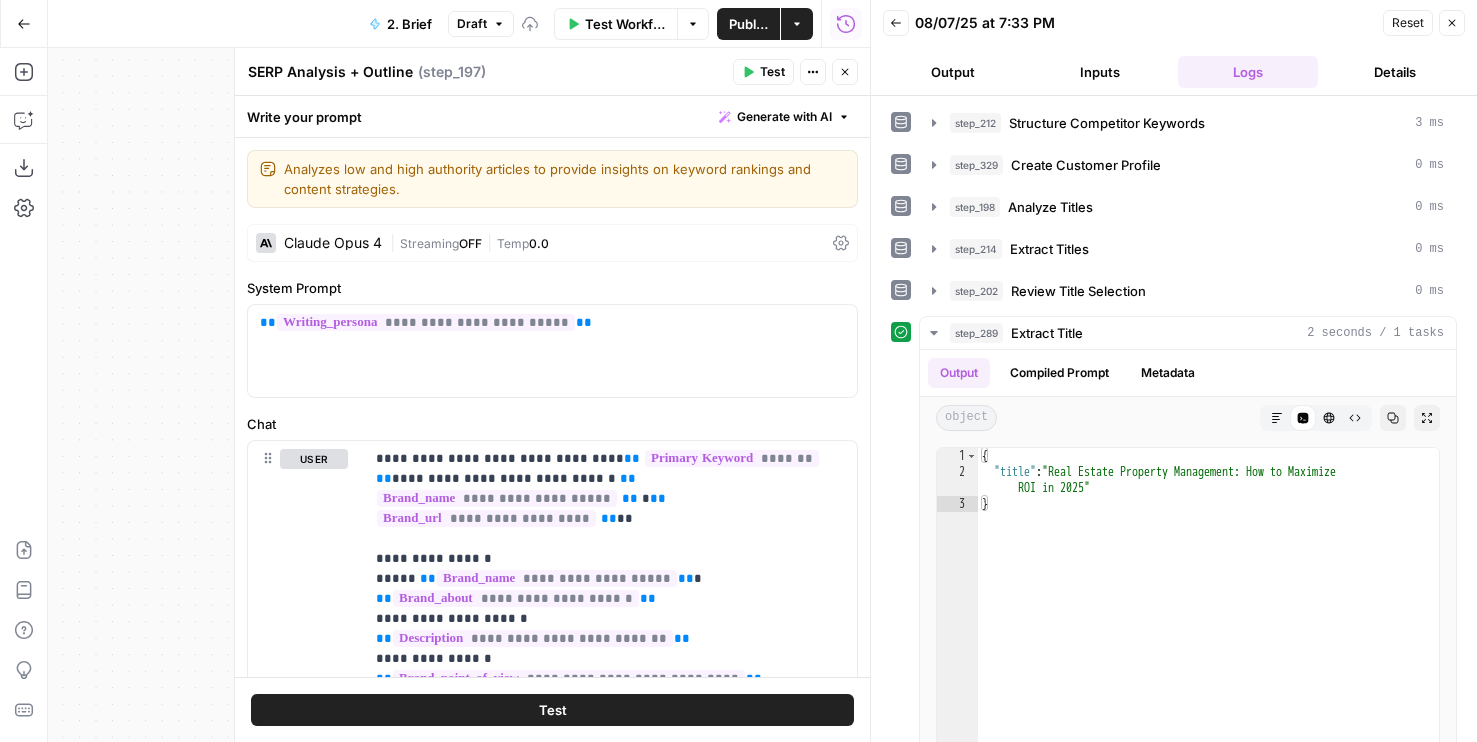 click on "Claude Opus 4" at bounding box center (319, 243) 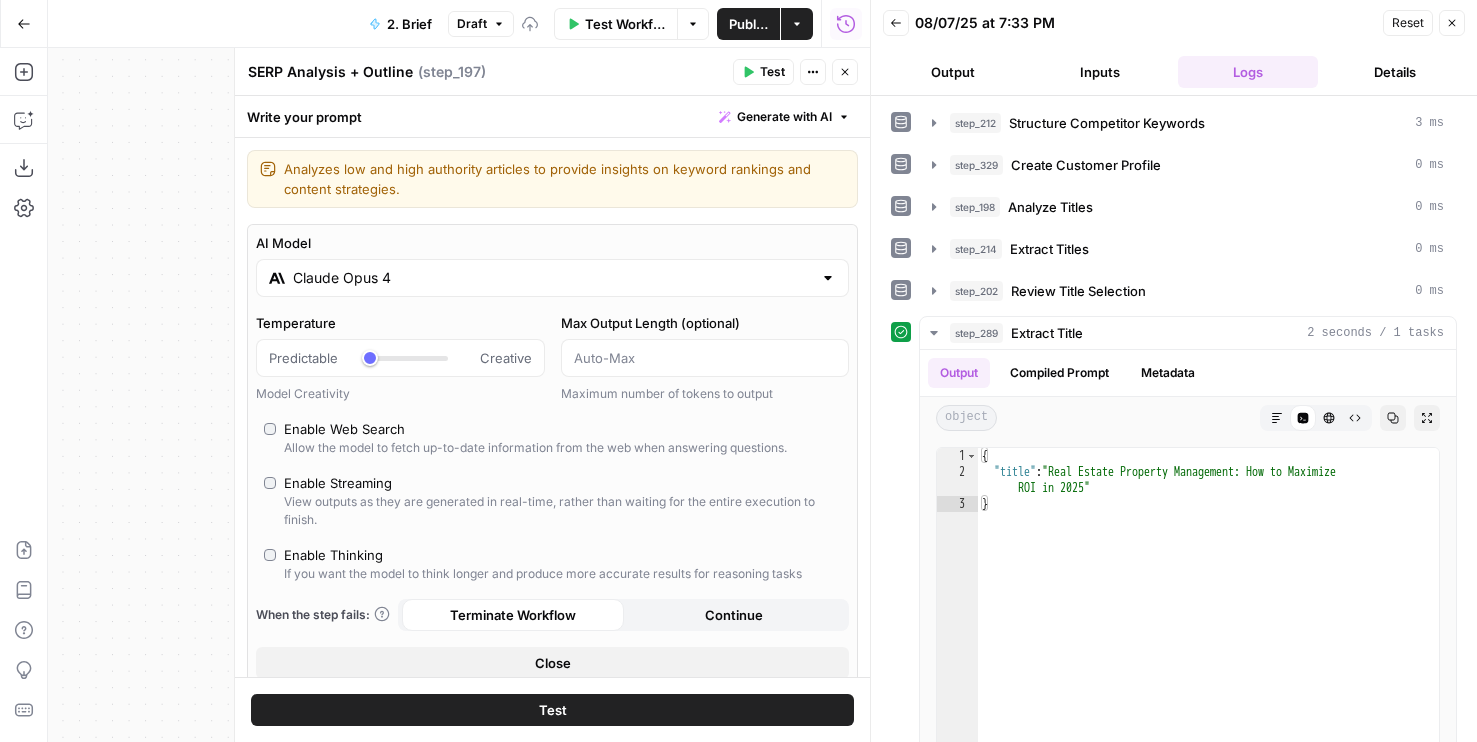 click on "Claude Opus 4" at bounding box center (552, 278) 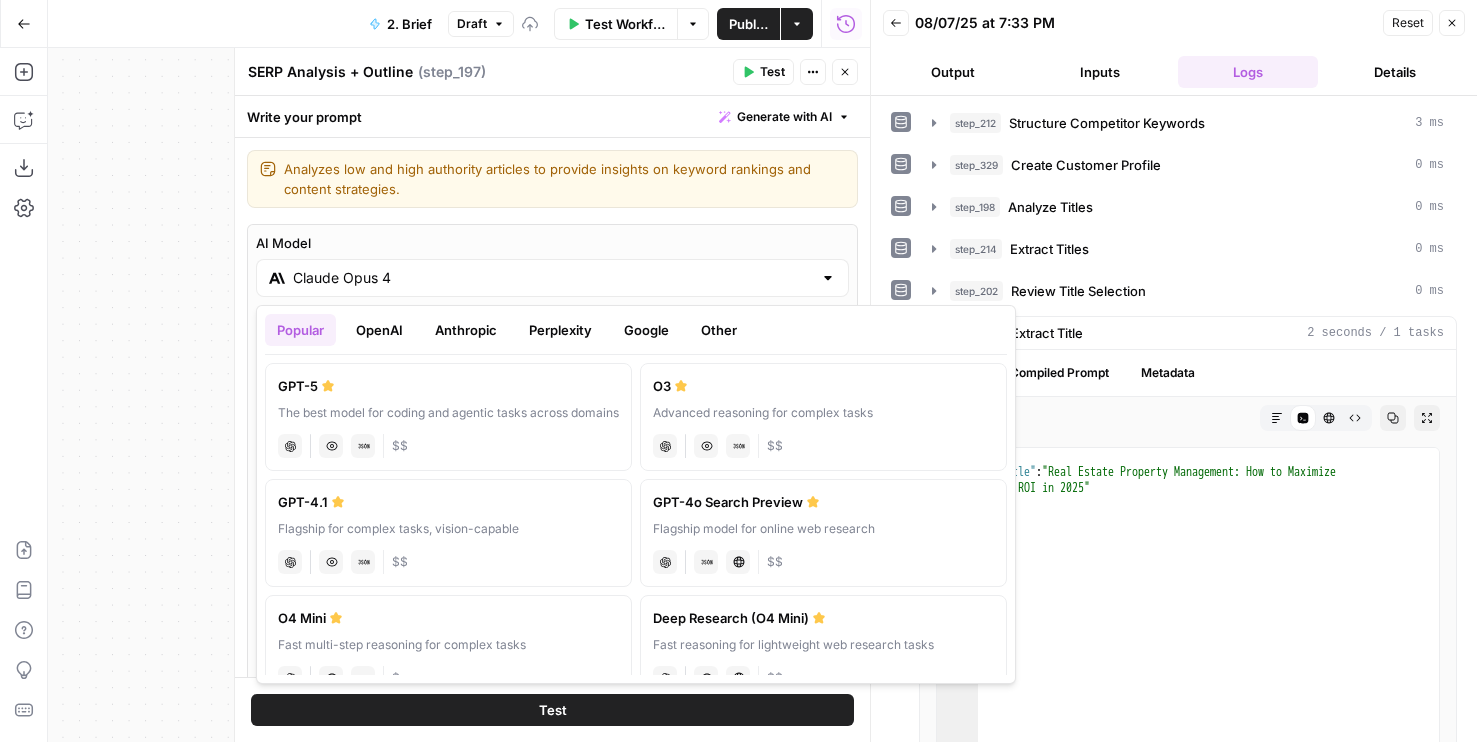 click on "GPT-5" at bounding box center (448, 386) 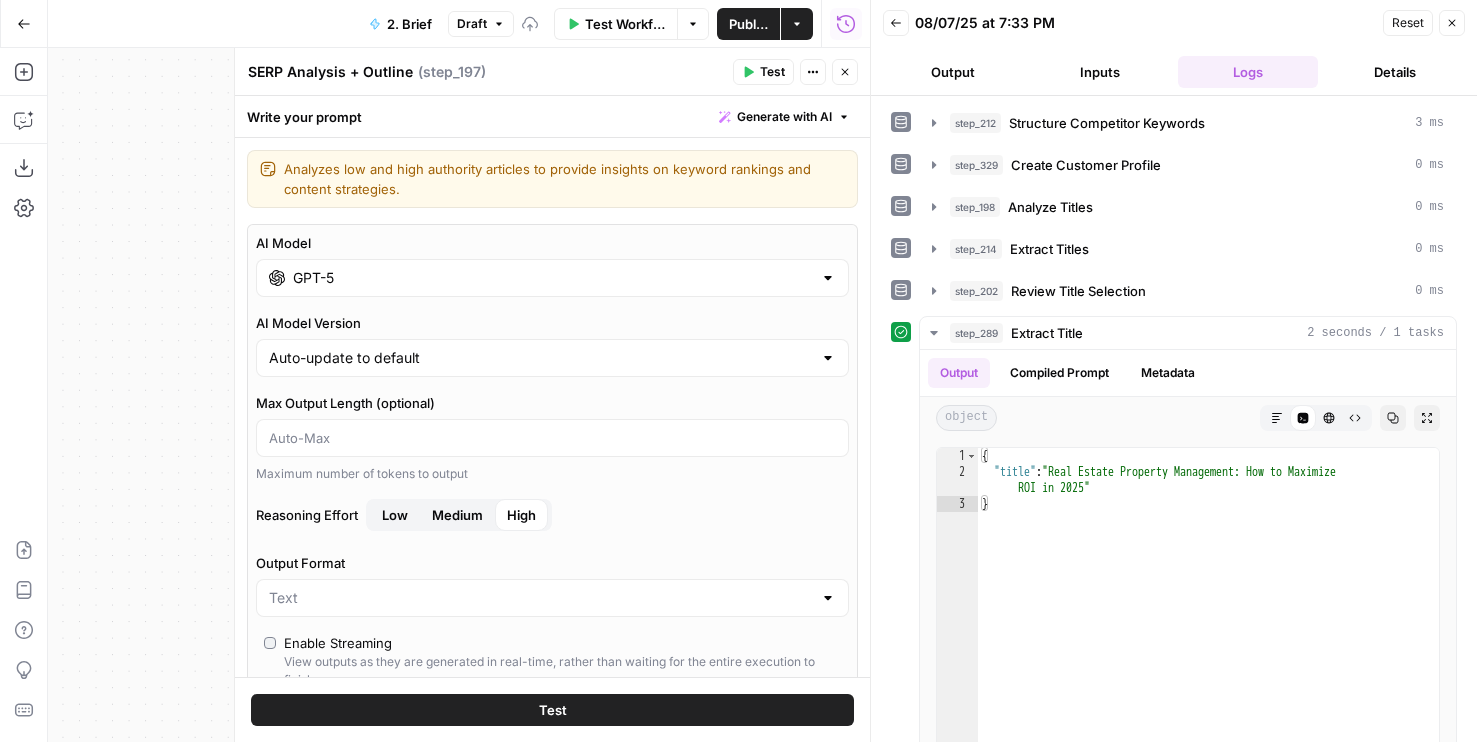 click on "Close" at bounding box center (845, 72) 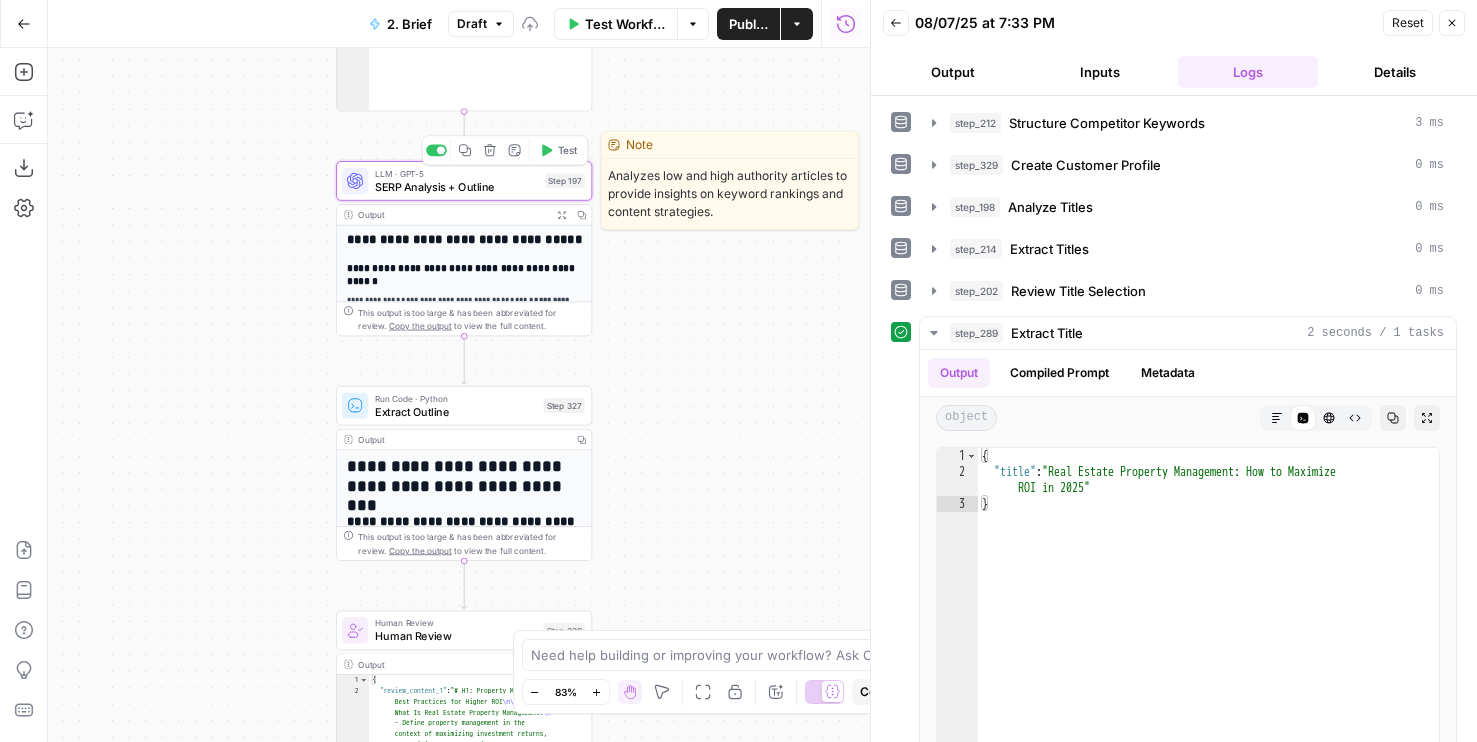 click 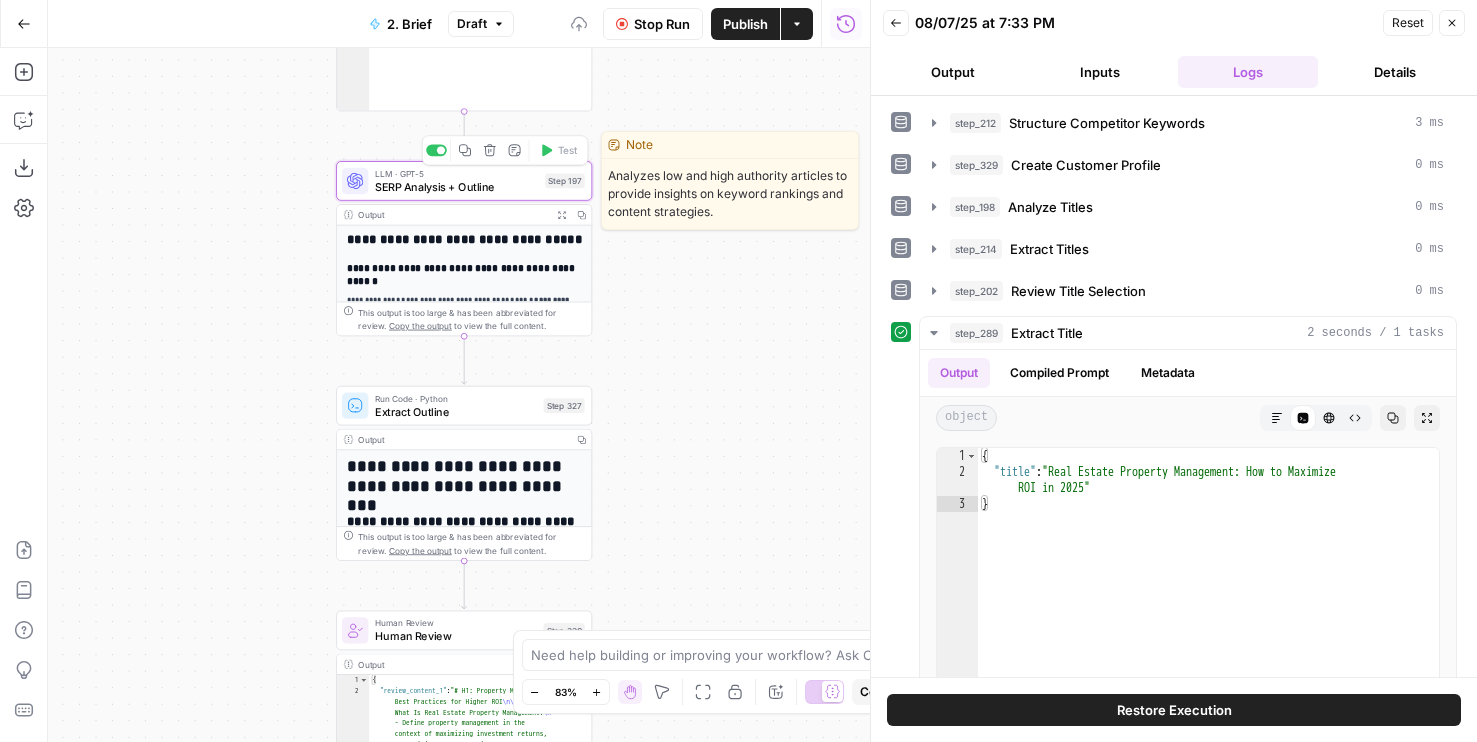 click 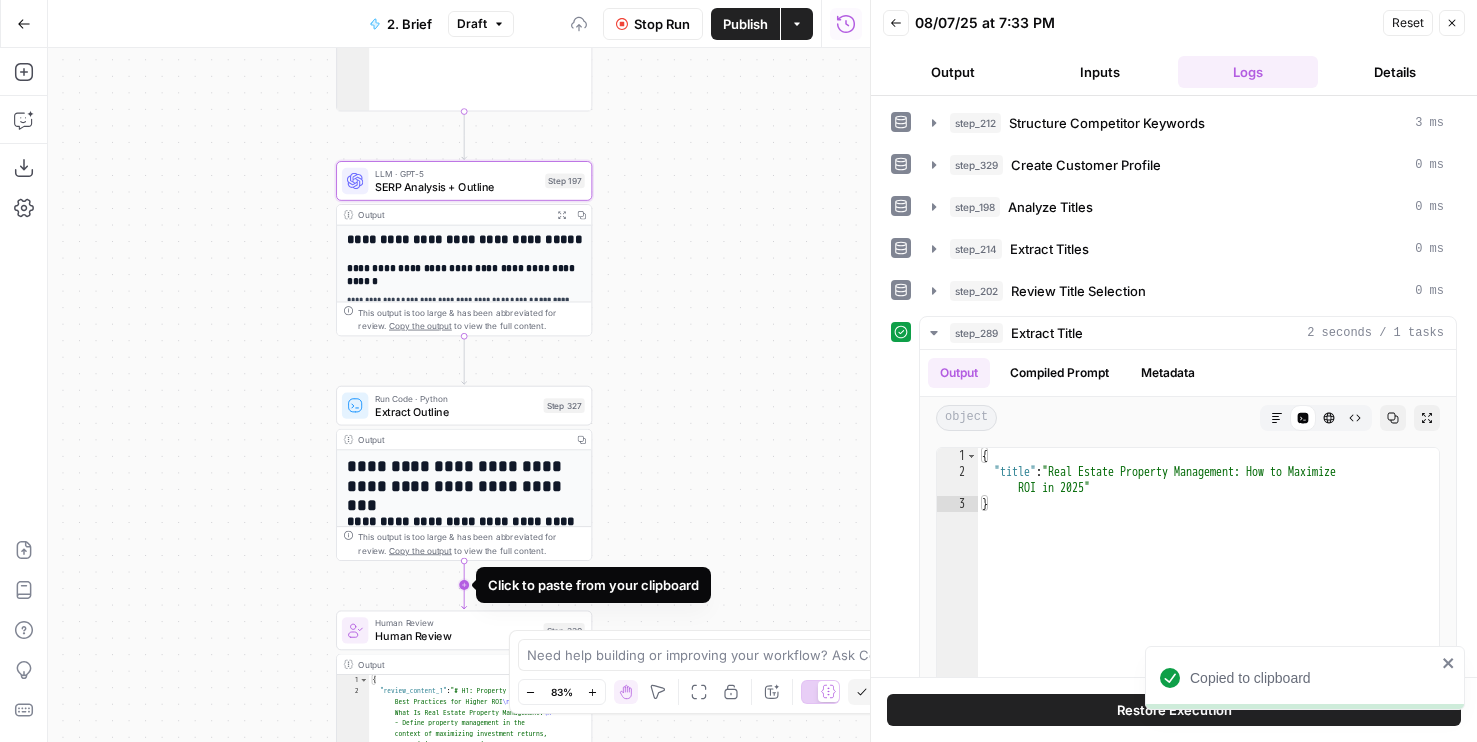 click 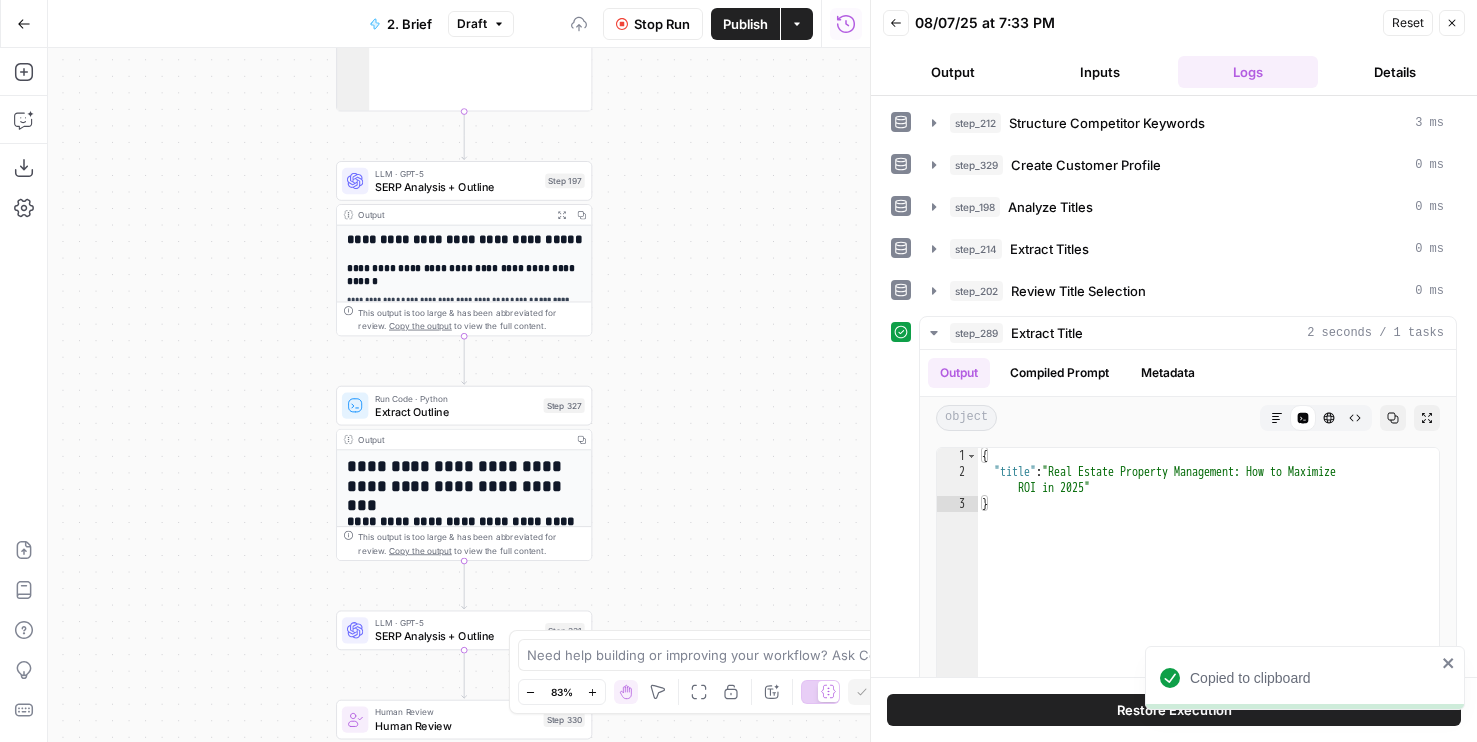 drag, startPoint x: 714, startPoint y: 559, endPoint x: 714, endPoint y: 331, distance: 228 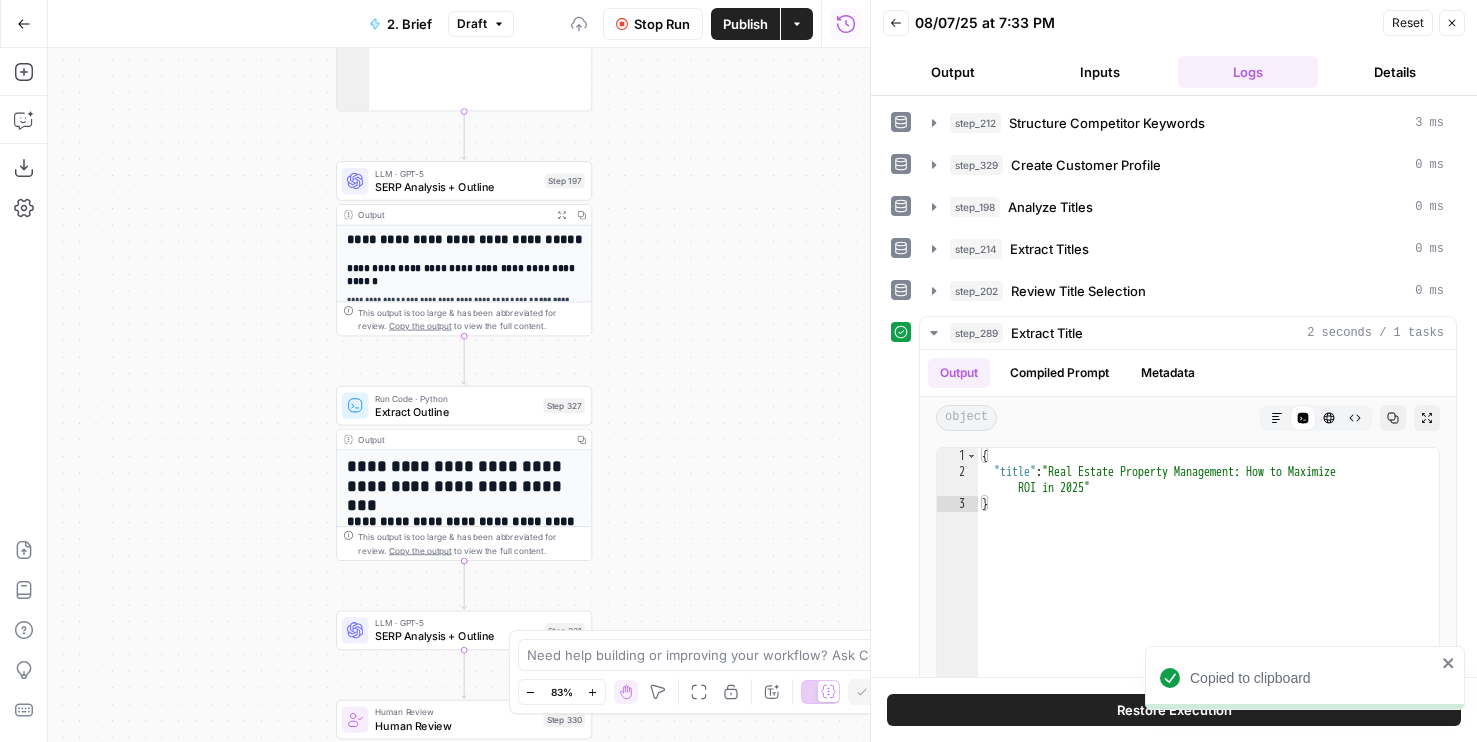 click on "Workflow Set Inputs Inputs Run Code · JavaScript Structure Competitor Keywords Step 212 Output Copy 1 2 3 4 5 6 7 8 9 10 11 12 [    {      "Keyword" :  "property management" ,      "Search Volume" :  110000 ,      "Keyword Difficulty" :  96 ,      "Article Count" :  6    } ,    {      "Keyword" :  "property management services" ,      "Search Volume" :  5400 ,      "Keyword Difficulty" :  89 ,      "Article Count" :  6     XXXXXXXXXXXXXXXXXXXXXXXXXXXXXXXXXXXXXXXXXXXXXXXXXXXXXXXXXXXXXXXXXXXXXXXXXXXXXXXXXXXXXXXXXXXXXXXXXXXXXXXXXXXXXXXXXXXXXXXXXXXXXXXXXXXXXXXXXXXXXXXXXXXXXXXXXXXXXXXXXXXXXXXXXXXXXXXXXXXXXXXXXXXXXXXXXXXXXXXXXXXXXXXXXXXXXXXXXXXXXXXXXXXXXXXXXXXXXXXXXXXXXXXXXXXXXXXXXXXXXXXXXXXXXXXXXXXXXXXXXXXXXXXXXXXXXXXXXXXXXXXXXXXXXXXXXXXXXXXXXXXXXXXXXXXXXXXXXXXXXXXXXXXXXXXXXXXXXXXXXXXXXXXXXXXXXXXXXXXXXXXXXXXXXXXXXXXXXXXXXXXXXXXXXXXXXXXXXXXXXXXXXXXXXXXXXXXXXXXXXXXXXXXXXXXXXXXXXXXXXXXXXXXXXXXXXXXXXXXXXXXXXXXXXXXXXXXXXXXXXXXXXXXXXXXX Run Code · JavaScript Create Customer Profile Step 329 Output Copy 1 2 {    :  ." at bounding box center [459, 395] 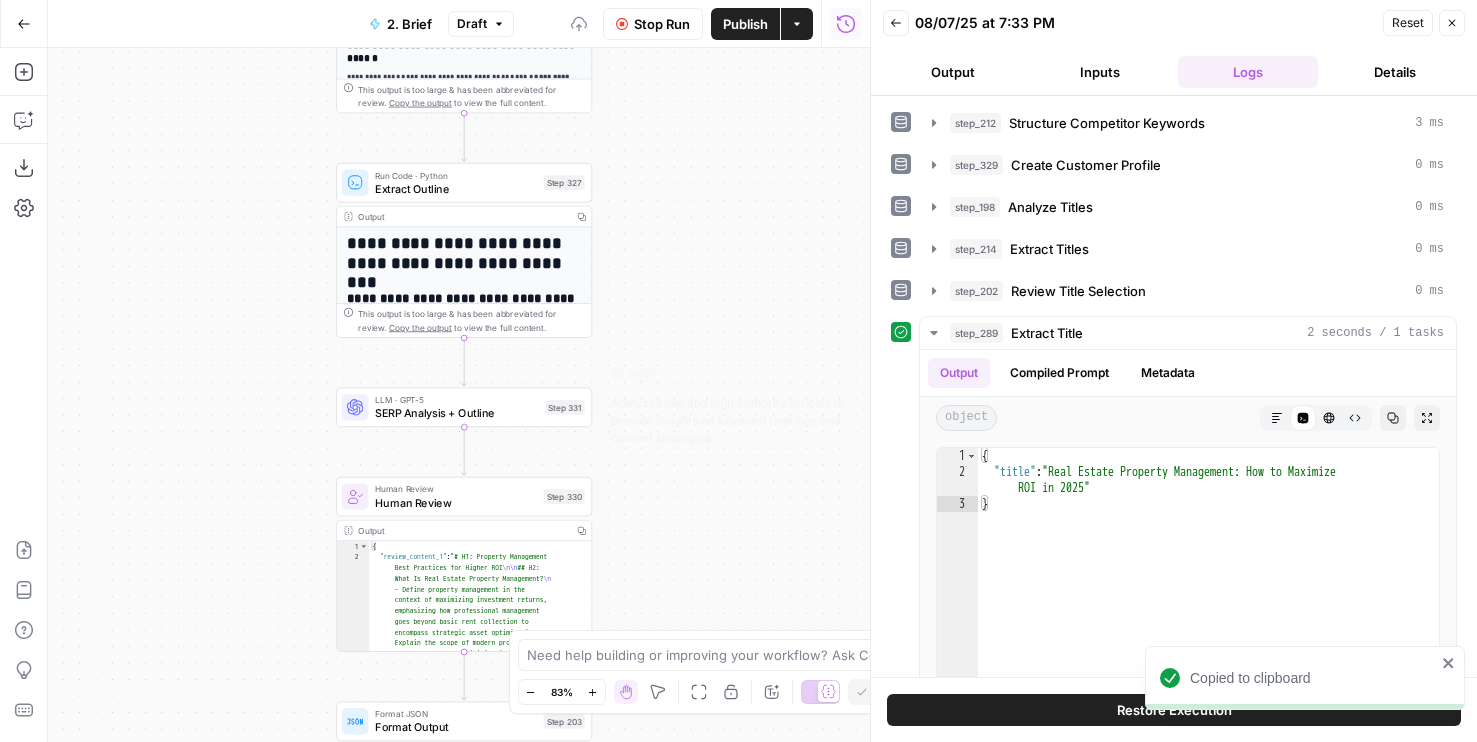 click on "SERP Analysis + Outline" at bounding box center (457, 413) 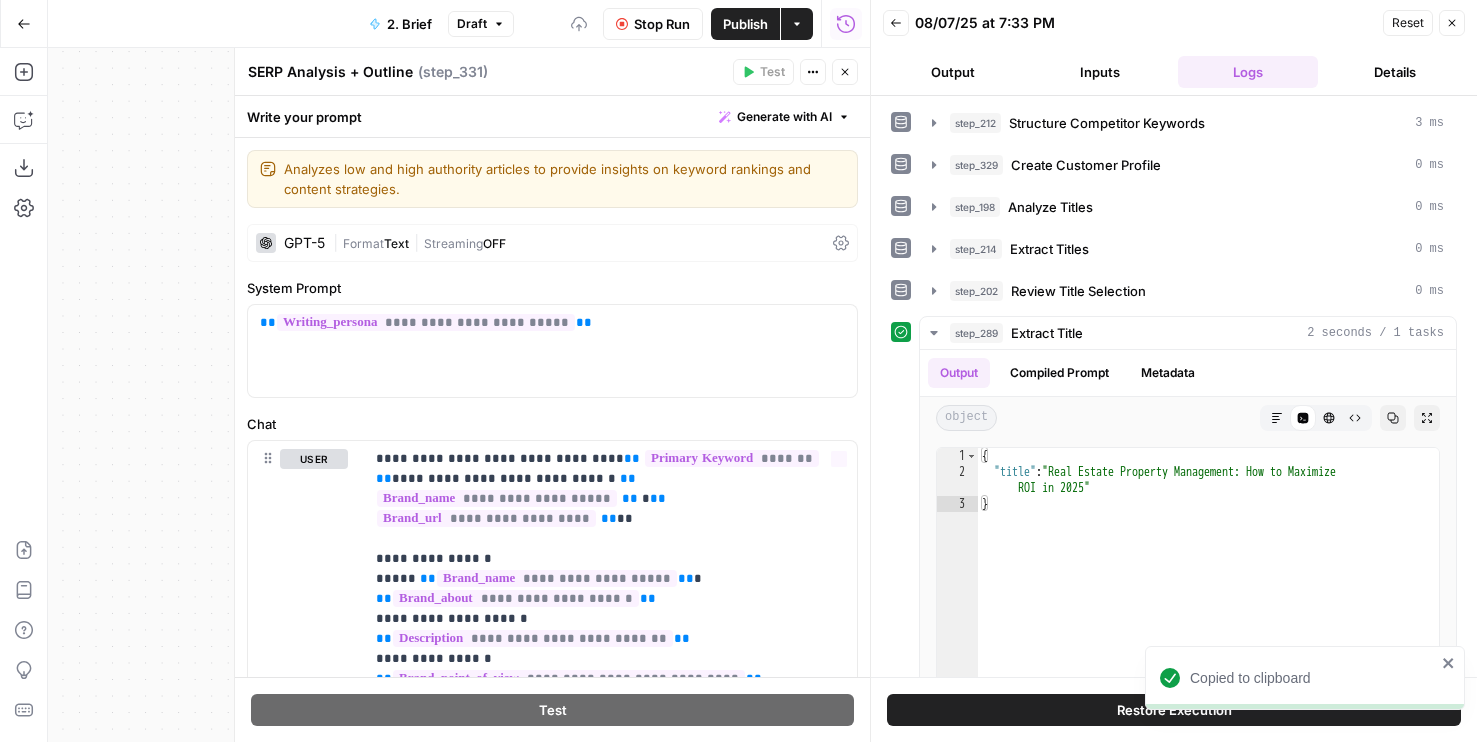 scroll, scrollTop: 731, scrollLeft: 0, axis: vertical 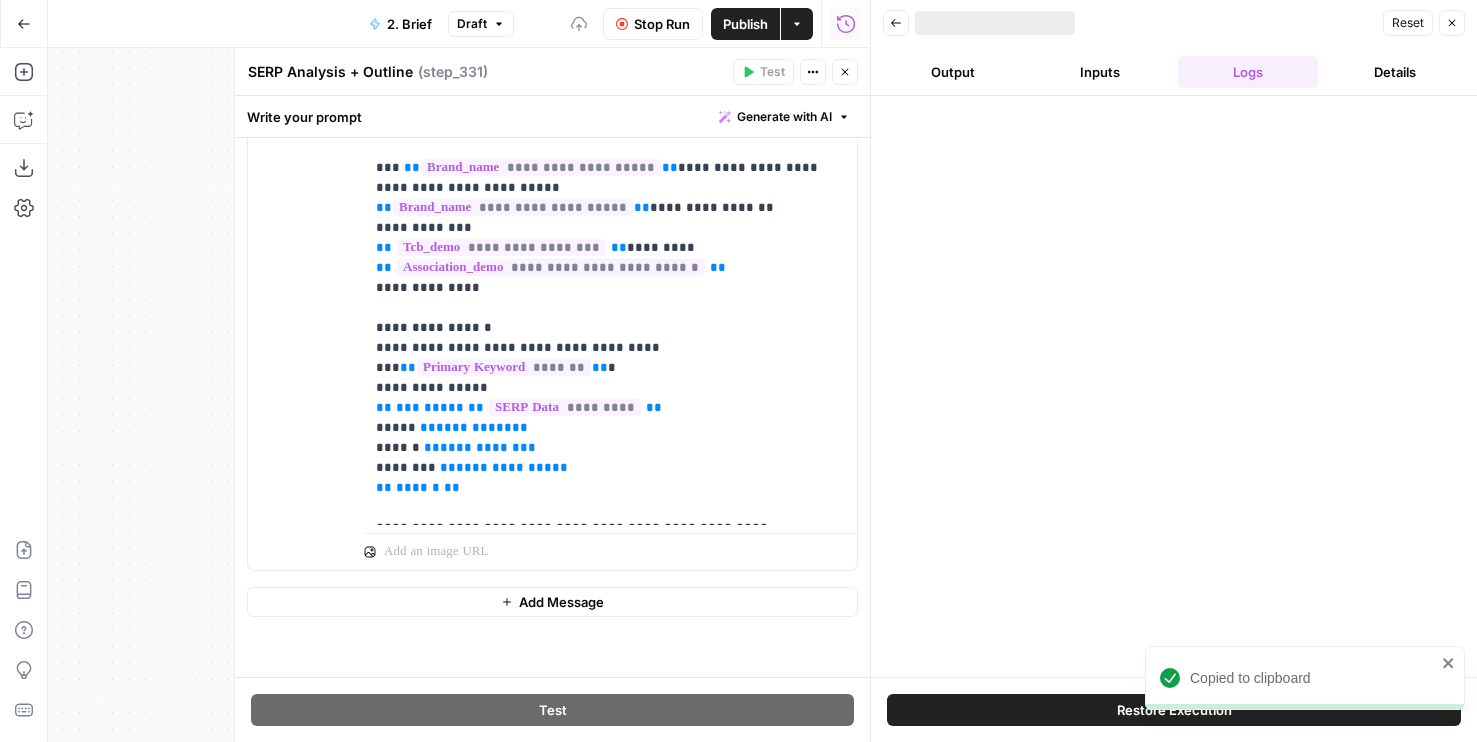 click on "Add Message" at bounding box center [552, 602] 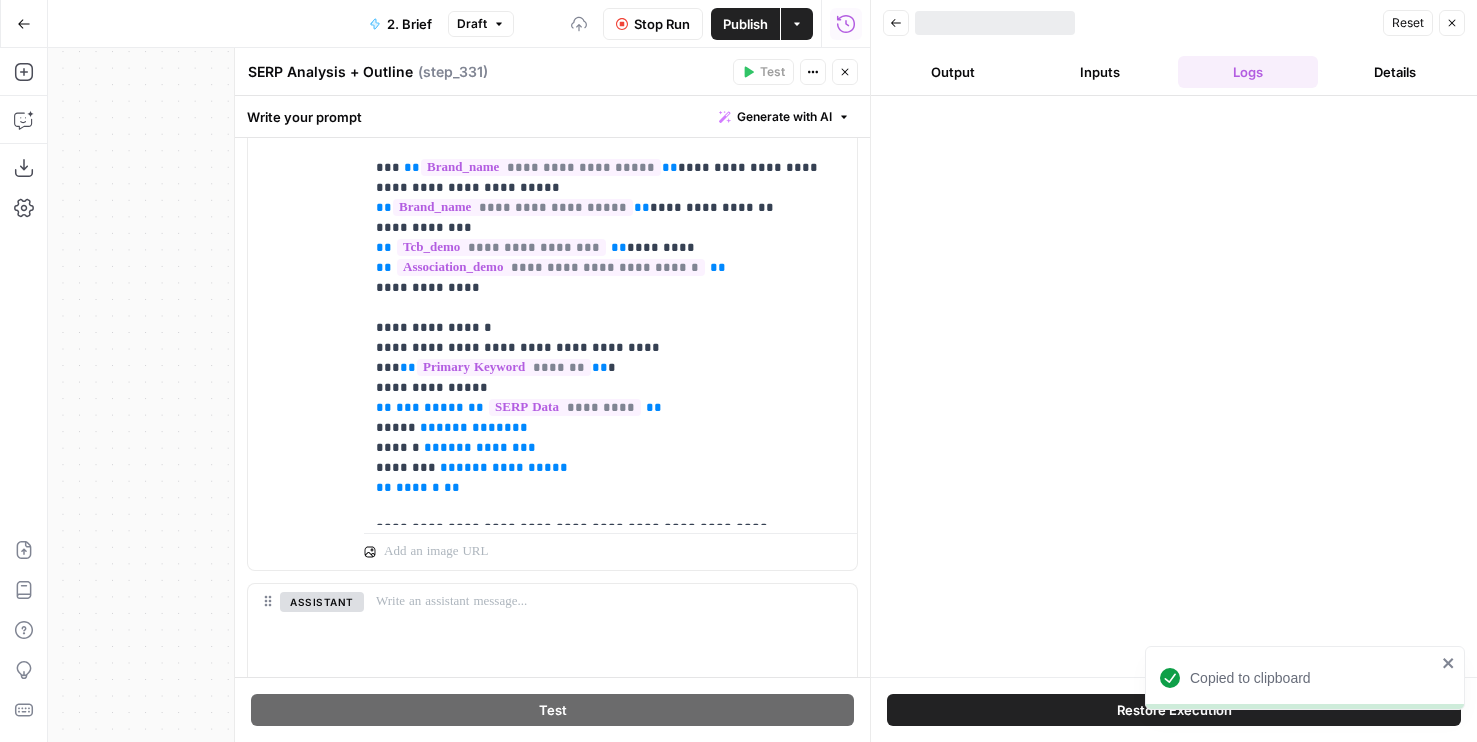 scroll, scrollTop: 914, scrollLeft: 0, axis: vertical 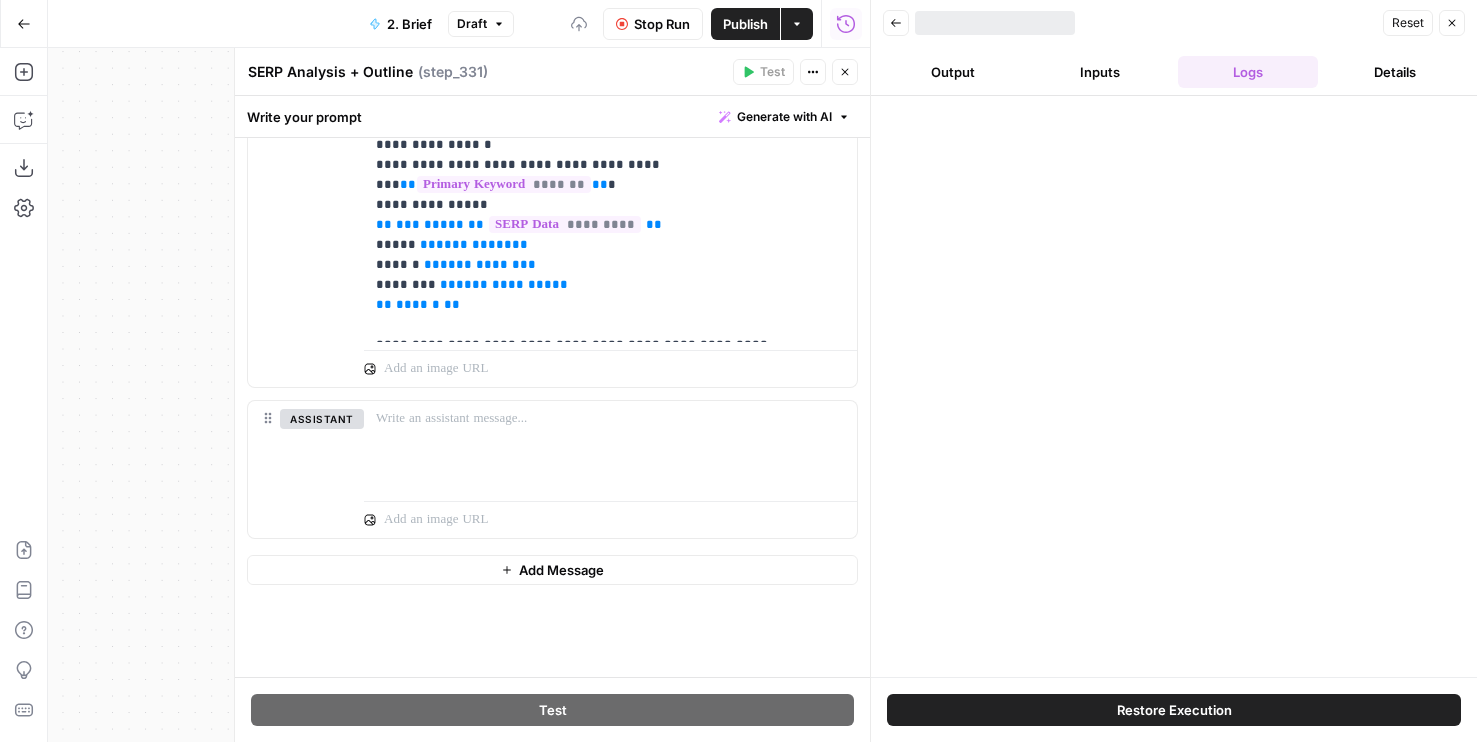 click on "Add Message" at bounding box center (552, 570) 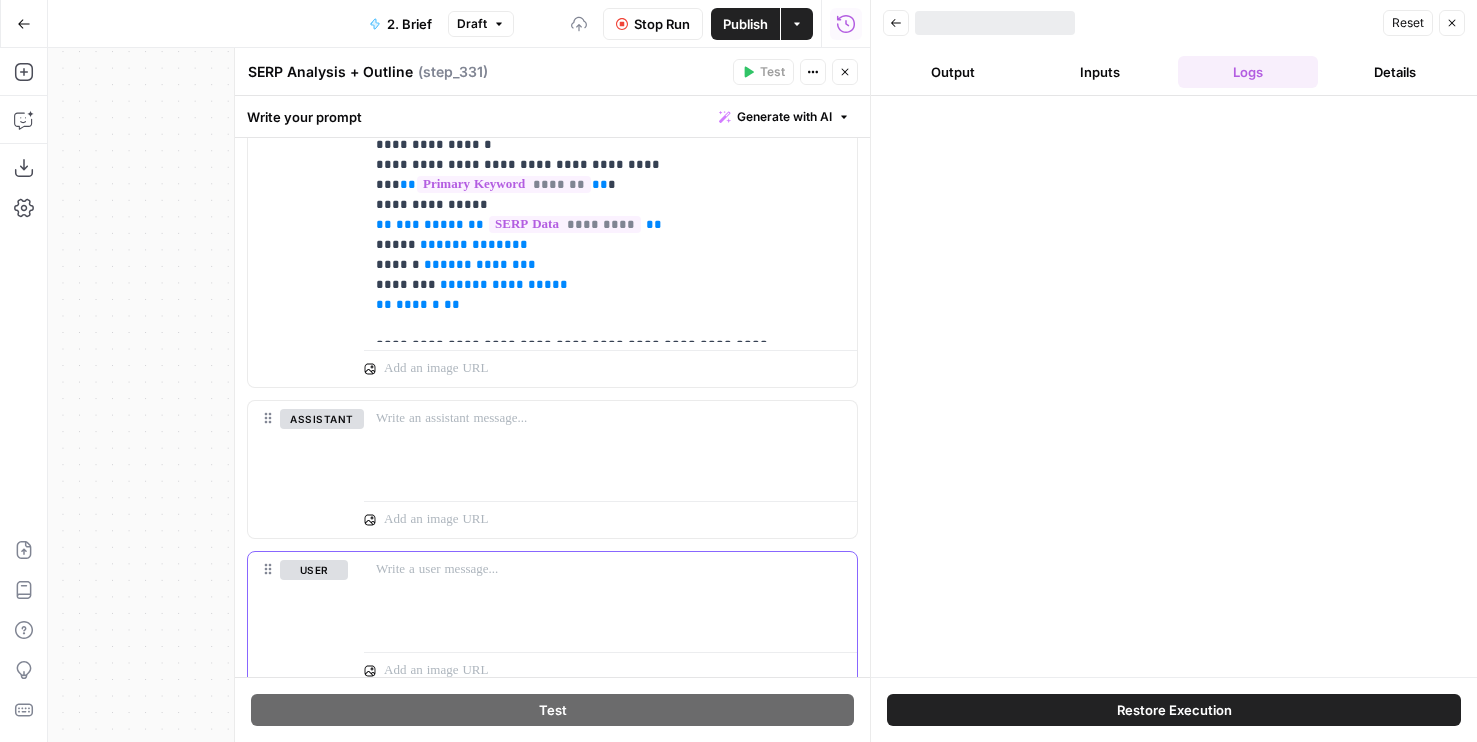 click at bounding box center (610, 570) 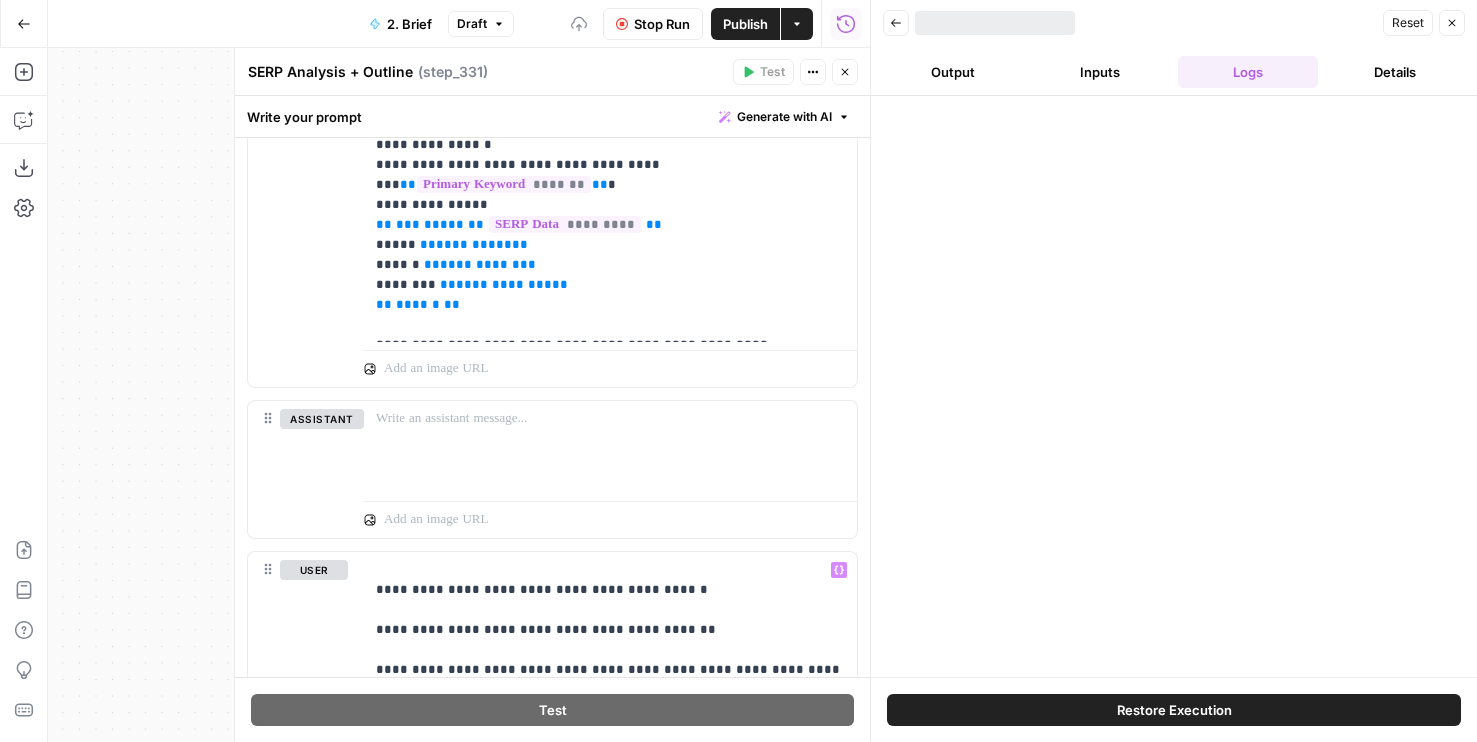 click 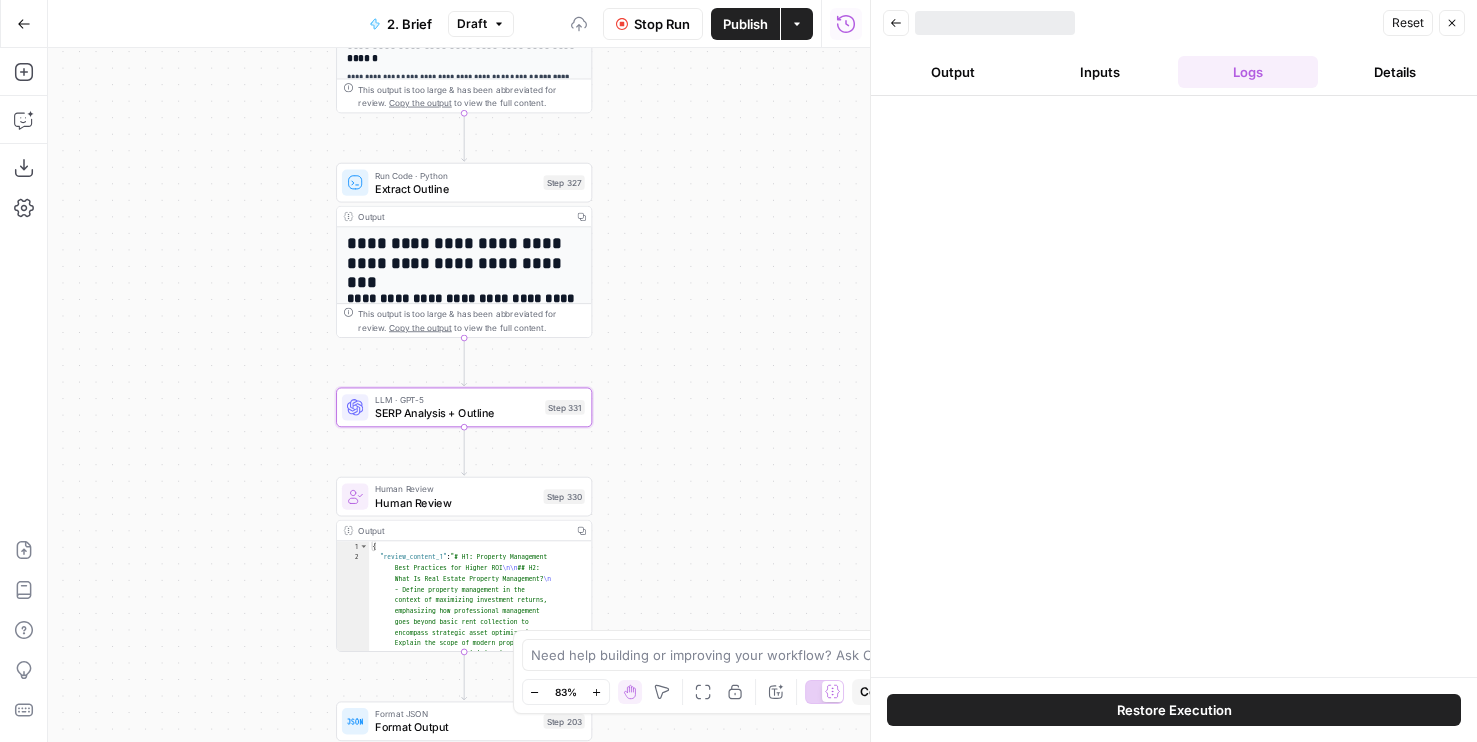 drag, startPoint x: 685, startPoint y: 146, endPoint x: 685, endPoint y: 354, distance: 208 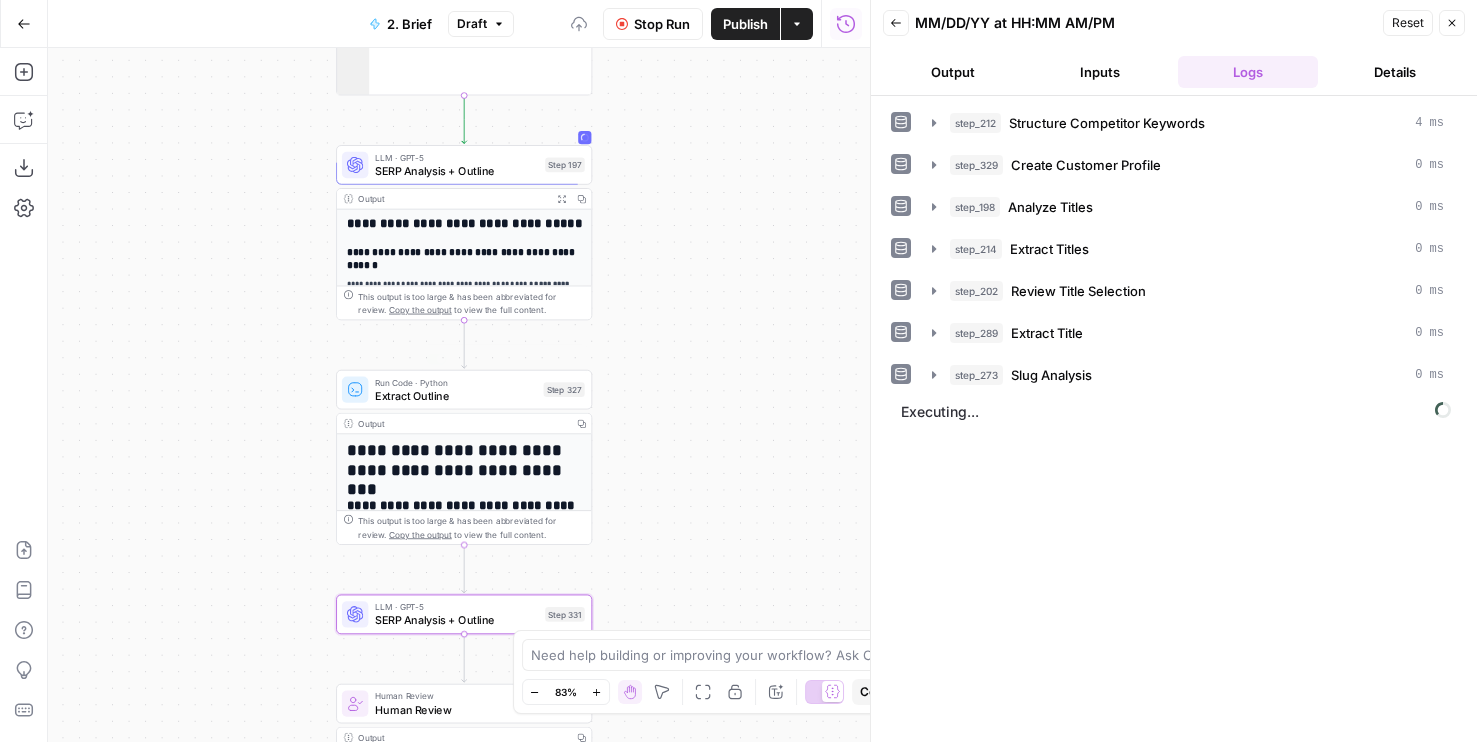 click on "SERP Analysis + Outline" at bounding box center [457, 620] 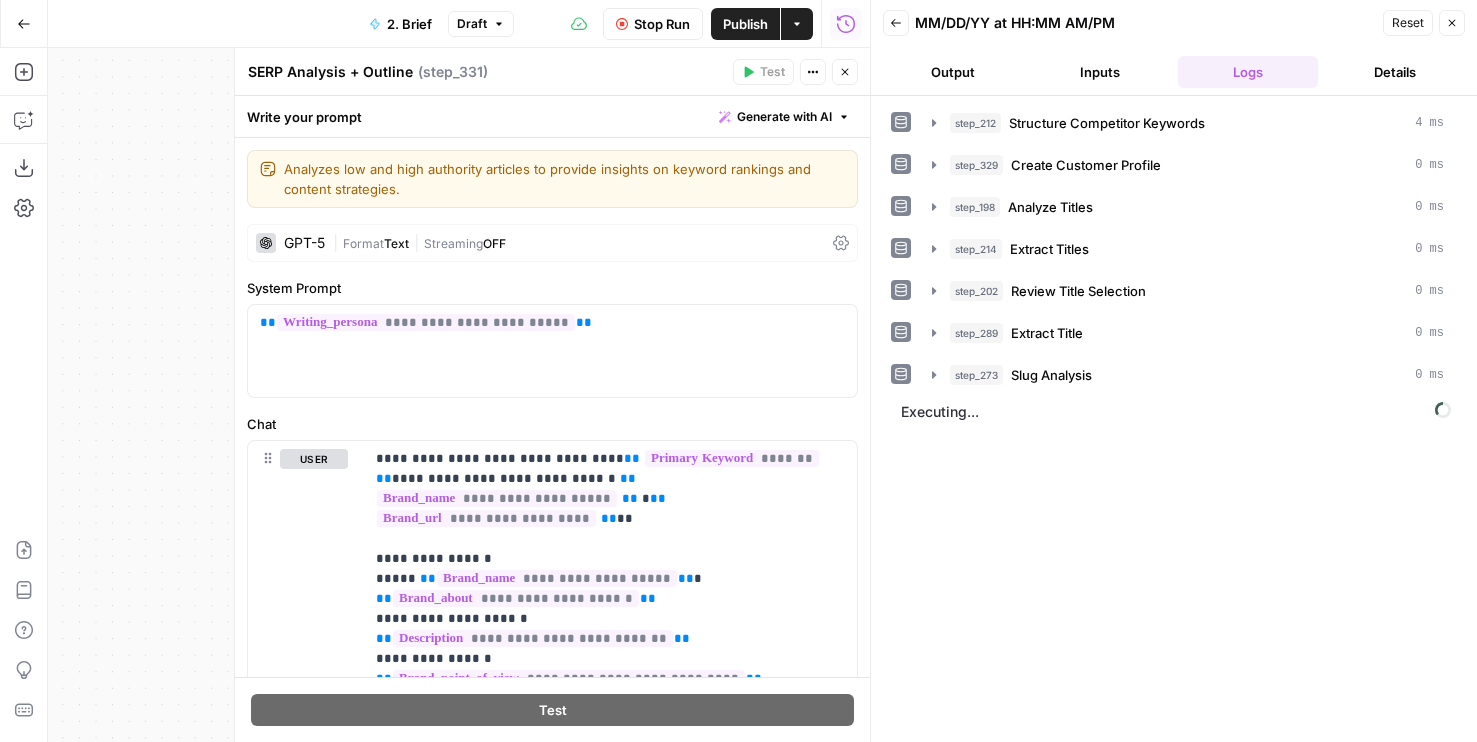 click on "SERP Analysis + Outline" at bounding box center (330, 72) 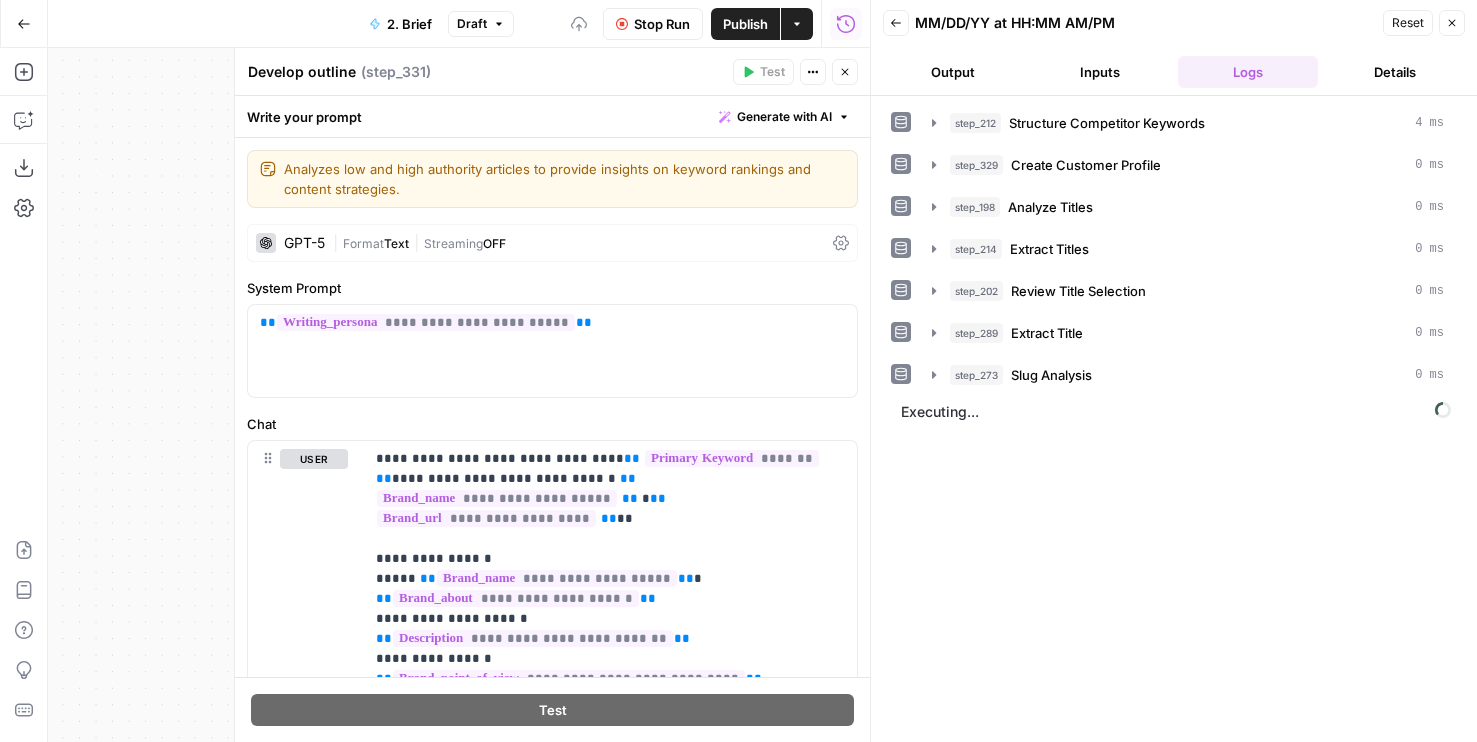 type on "Develop outline" 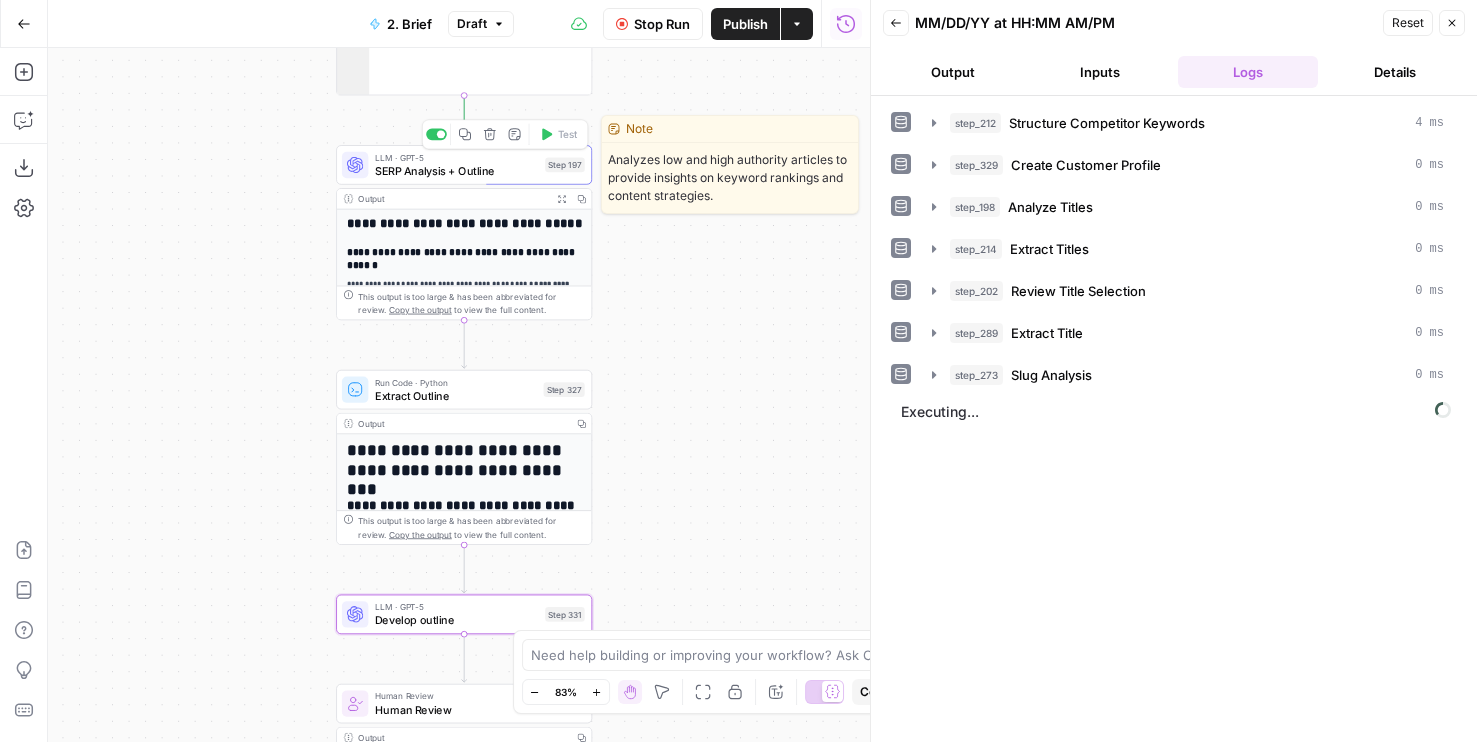 click on "SERP Analysis + Outline" at bounding box center [457, 170] 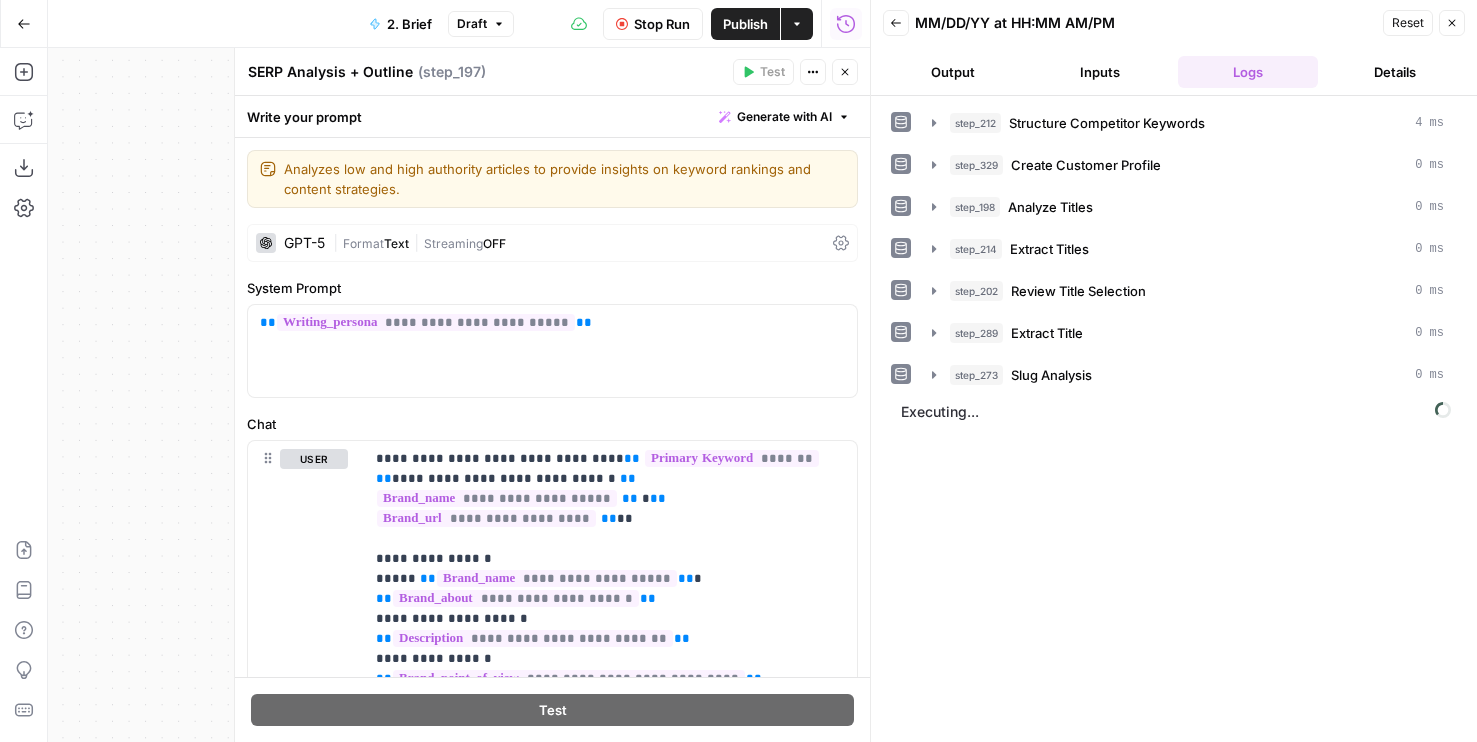 scroll, scrollTop: 731, scrollLeft: 0, axis: vertical 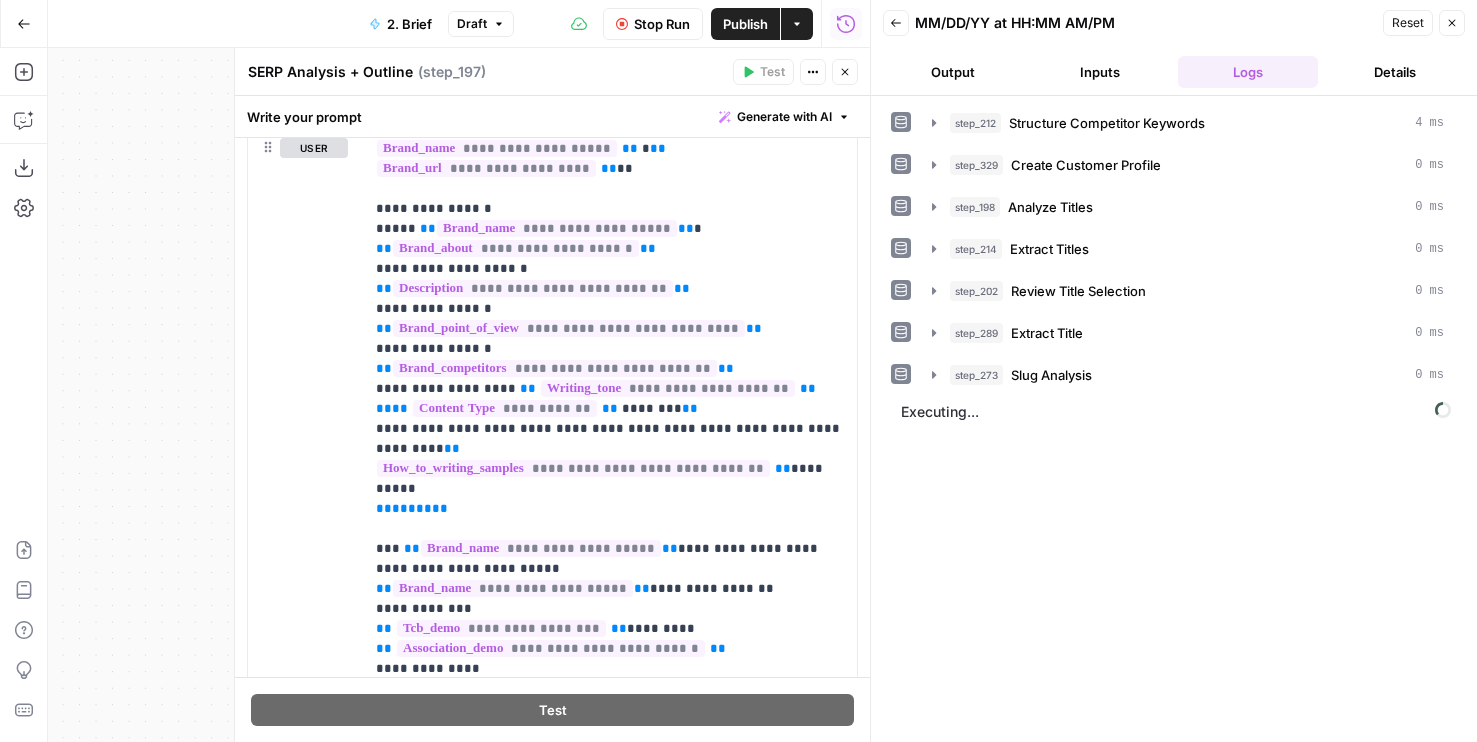 click on "Back 08/07/25 at 7:36 PM Reset Close Output Inputs Logs Details" at bounding box center [1174, 48] 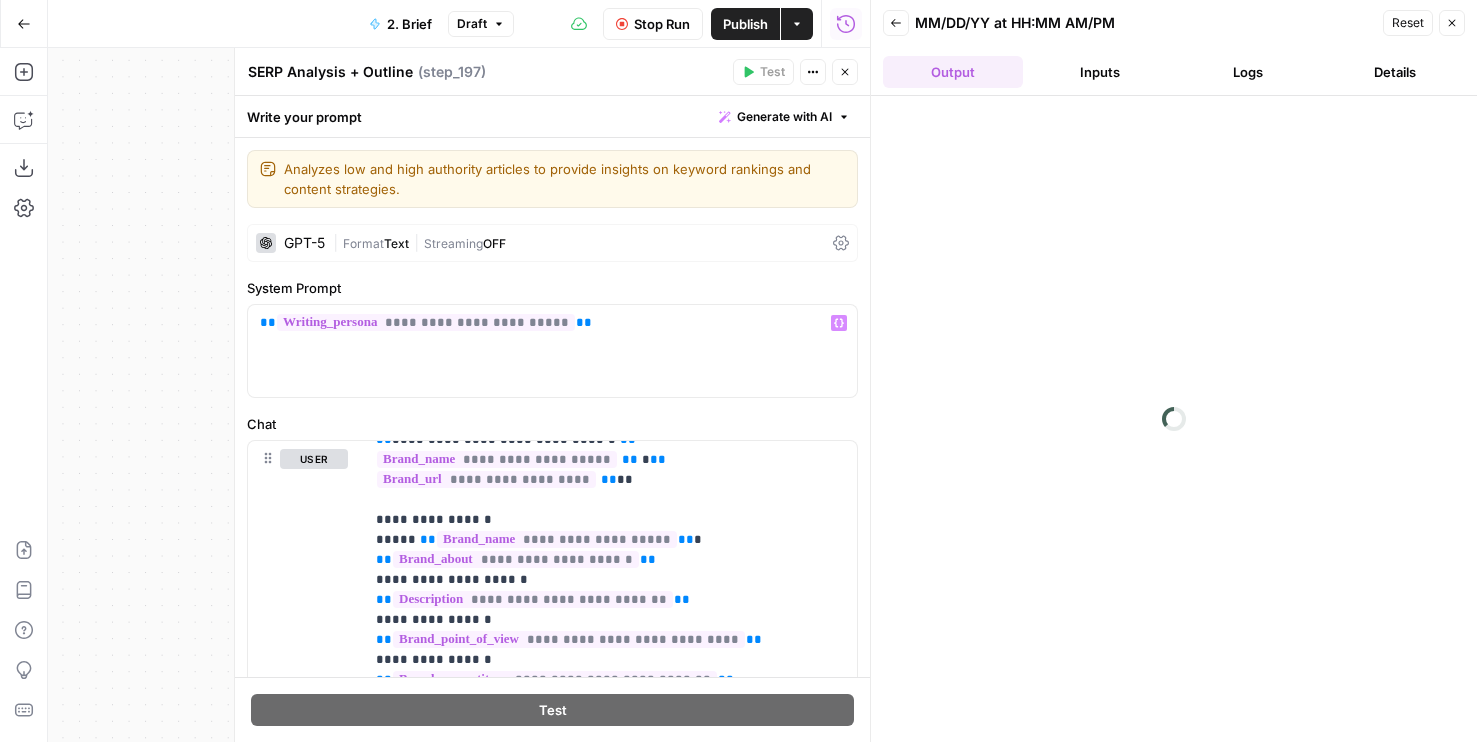 scroll, scrollTop: 731, scrollLeft: 0, axis: vertical 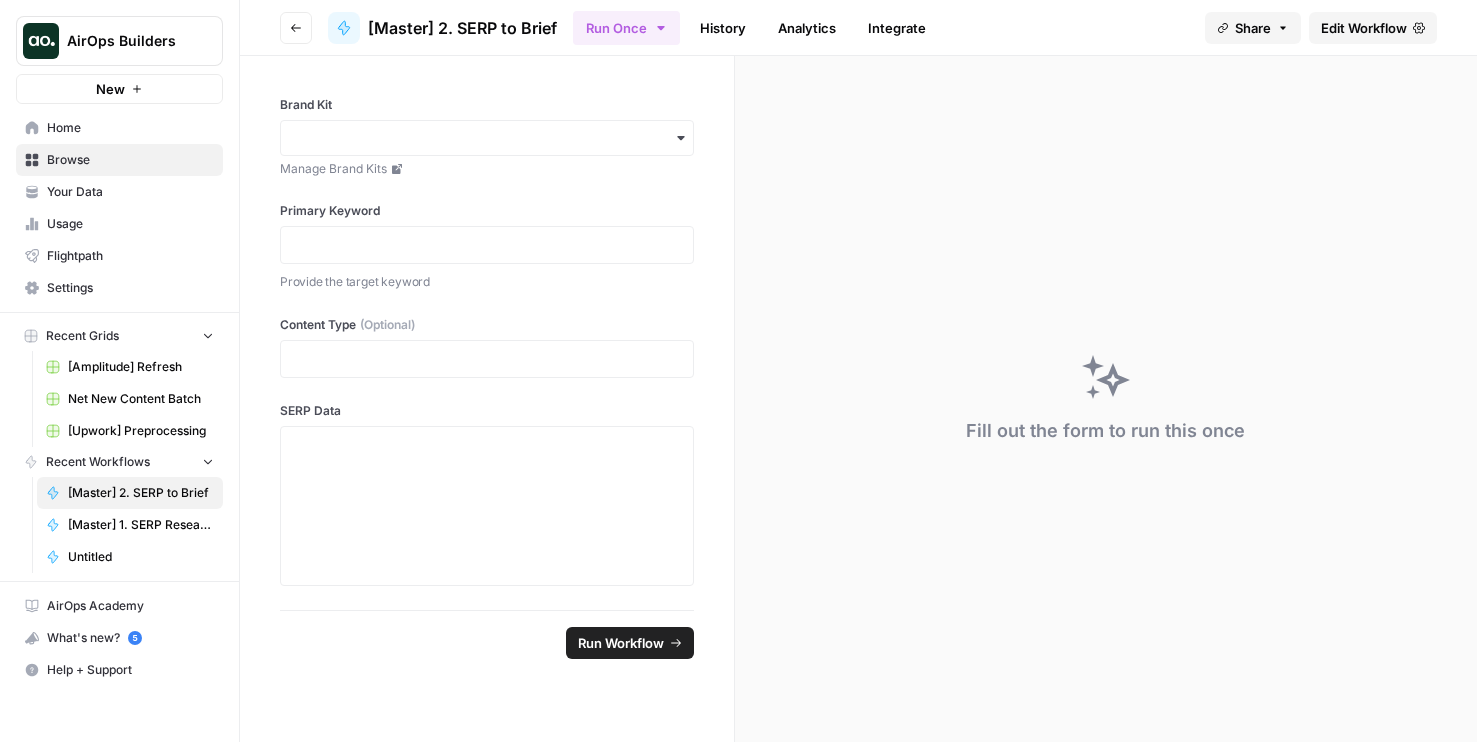 click on "Edit Workflow" at bounding box center [1364, 28] 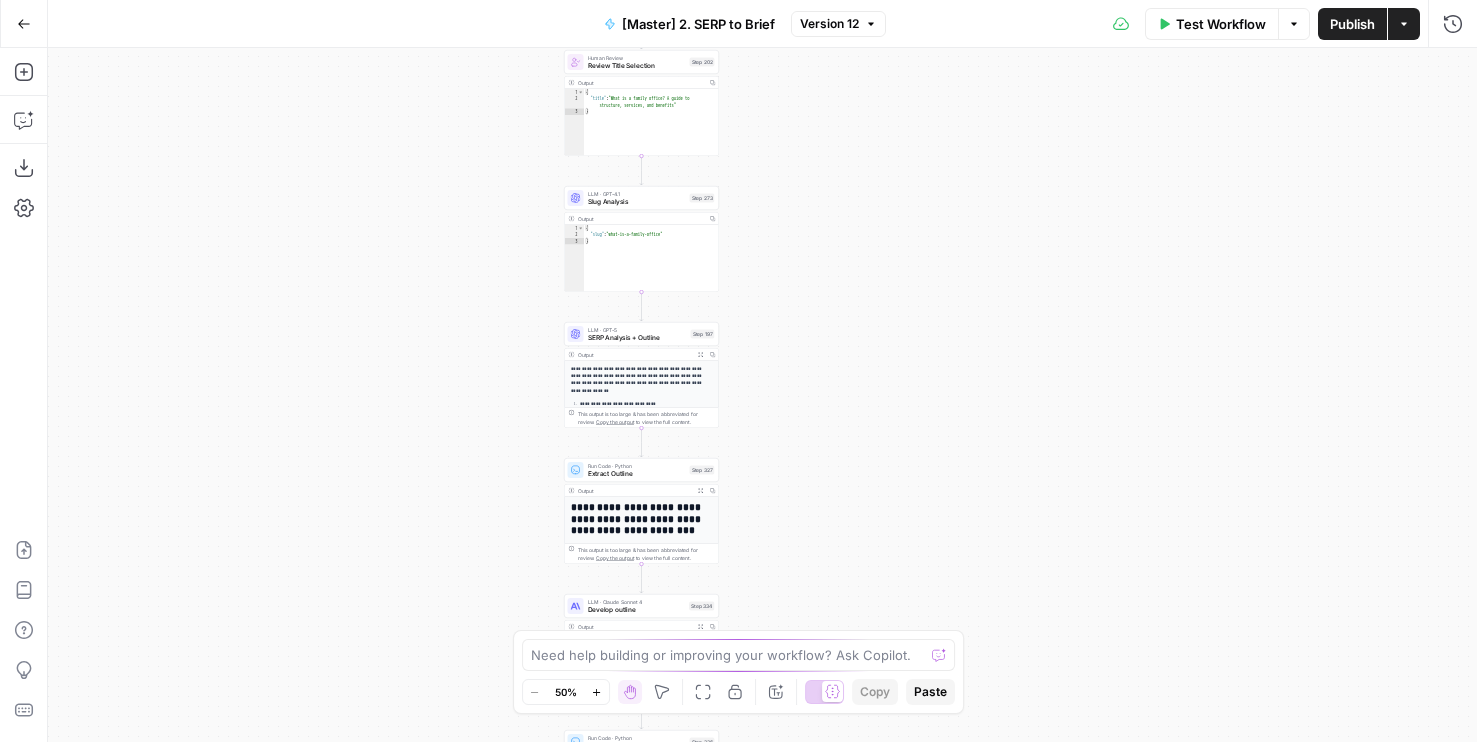 drag, startPoint x: 572, startPoint y: 348, endPoint x: 427, endPoint y: 233, distance: 185.06755 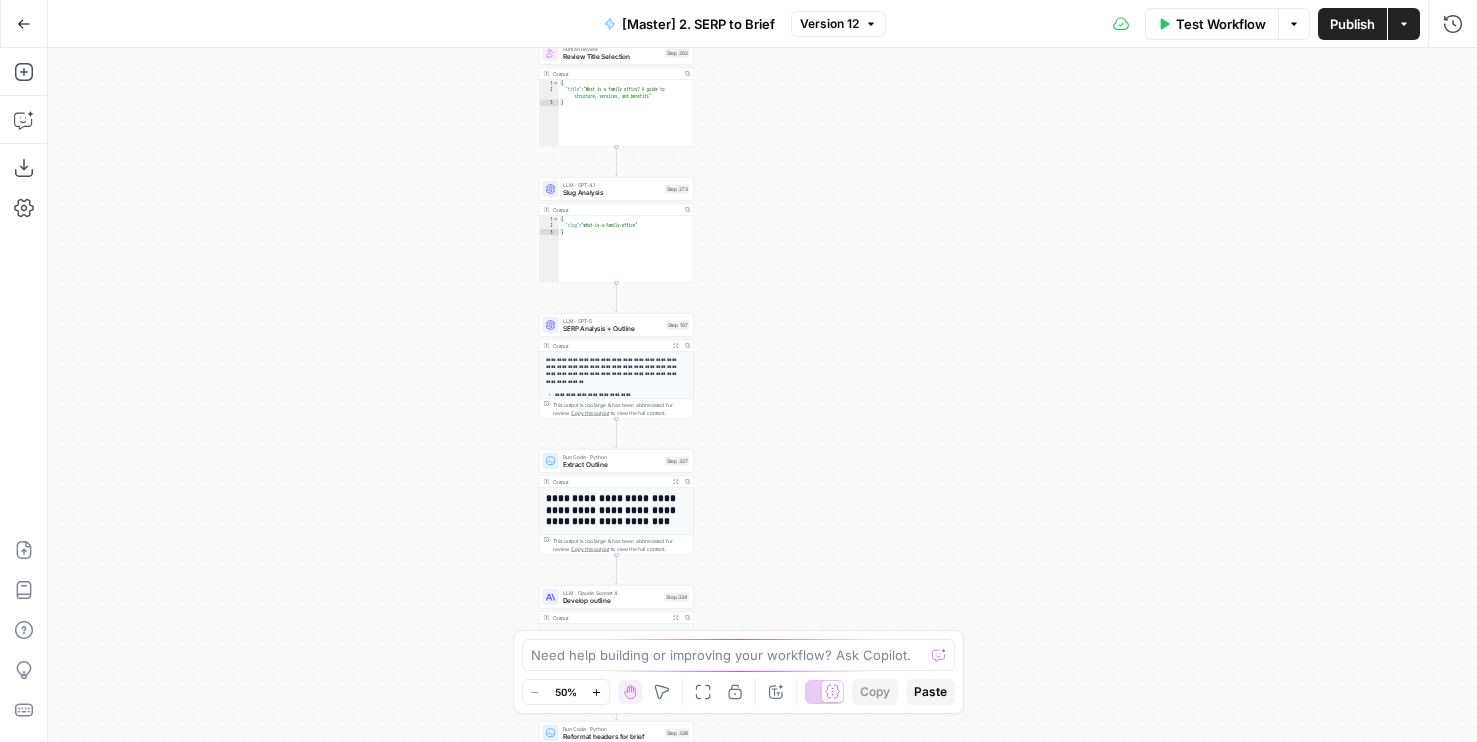 drag, startPoint x: 451, startPoint y: 217, endPoint x: 450, endPoint y: 524, distance: 307.00162 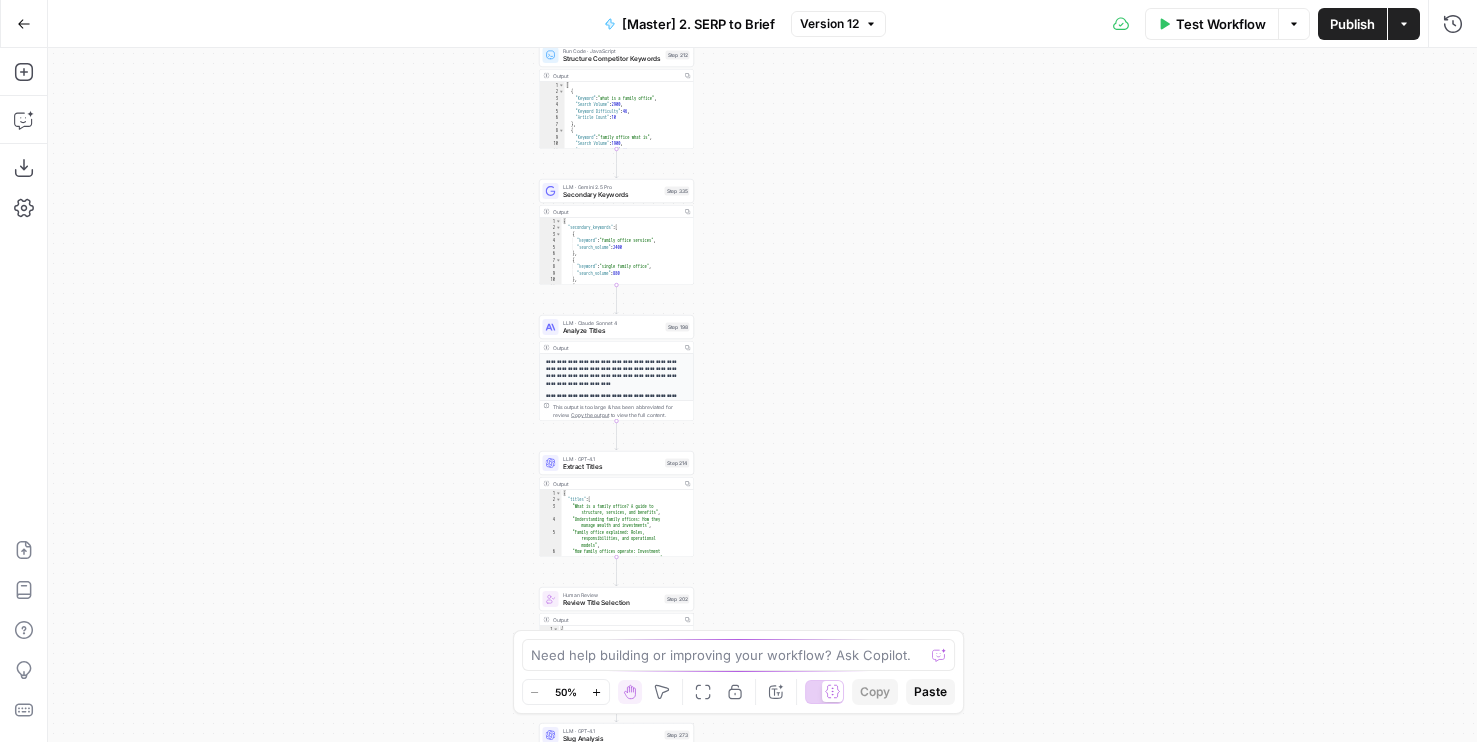 drag, startPoint x: 446, startPoint y: 244, endPoint x: 437, endPoint y: 626, distance: 382.10602 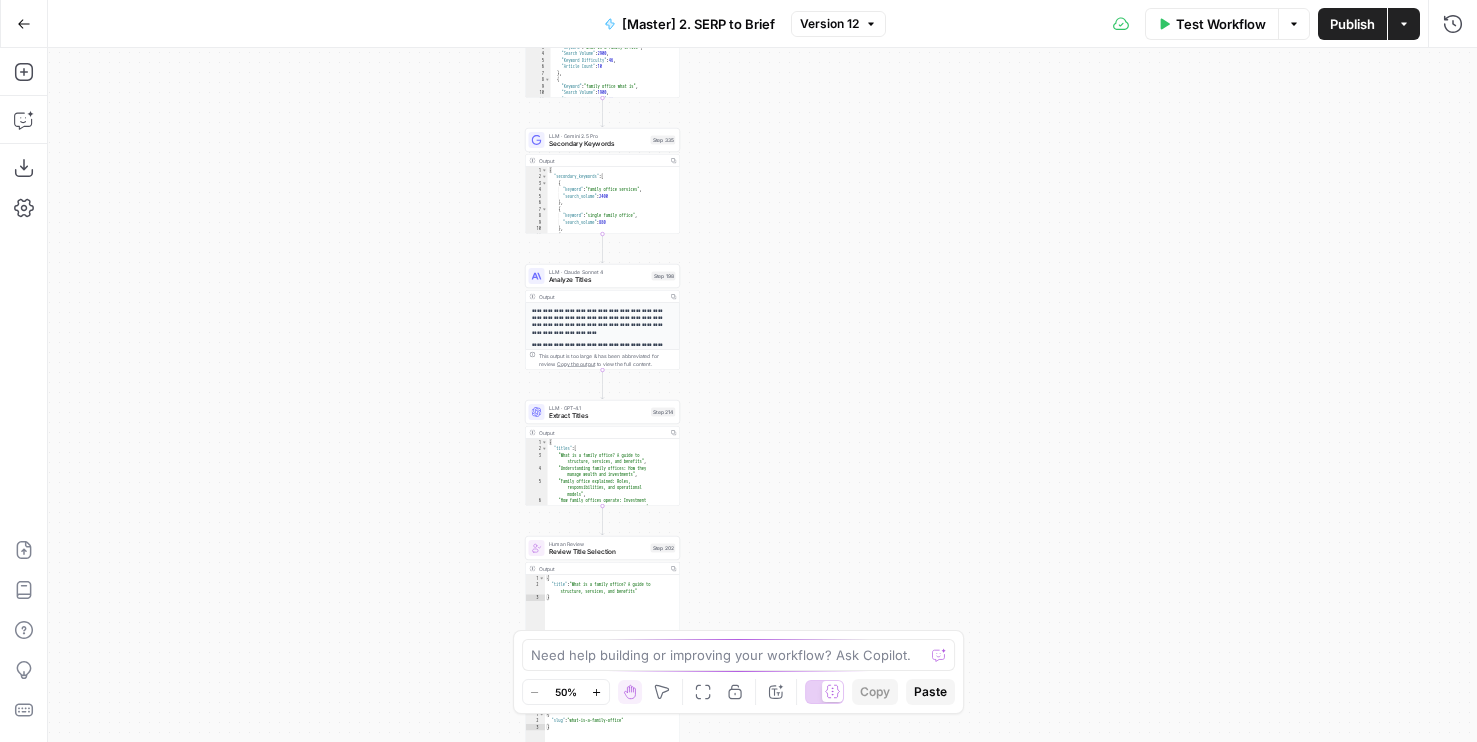 drag, startPoint x: 437, startPoint y: 583, endPoint x: 429, endPoint y: 128, distance: 455.0703 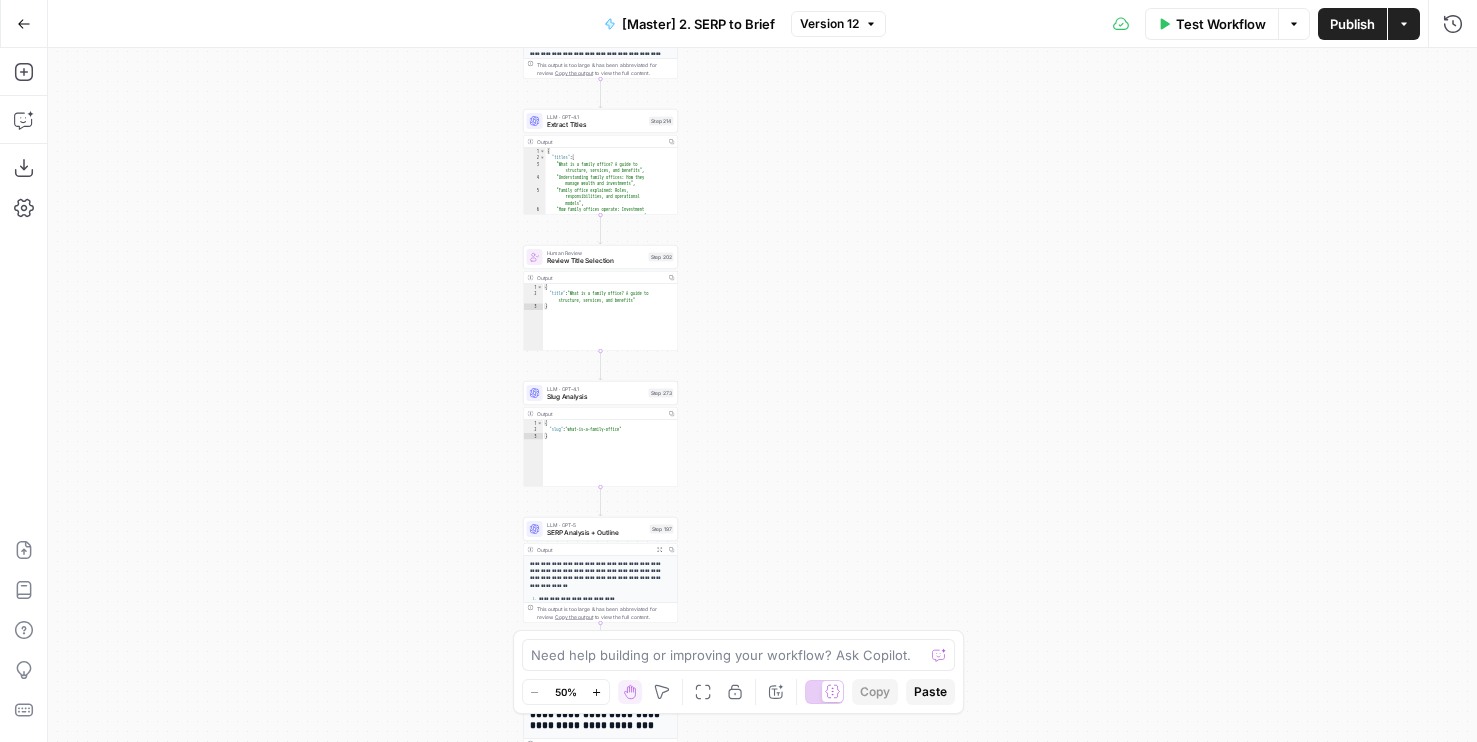 drag, startPoint x: 315, startPoint y: 278, endPoint x: 283, endPoint y: 68, distance: 212.4241 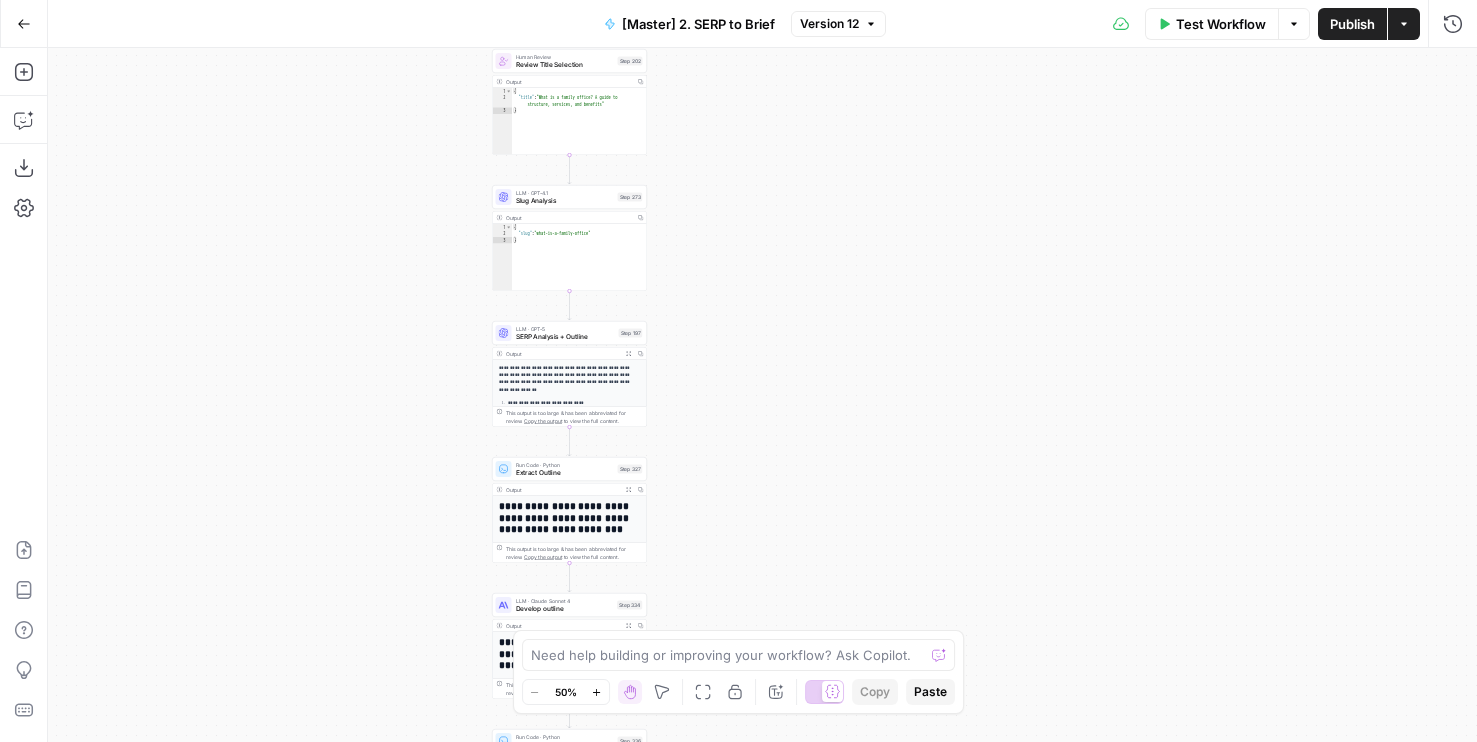 drag, startPoint x: 363, startPoint y: 367, endPoint x: 332, endPoint y: 71, distance: 297.6189 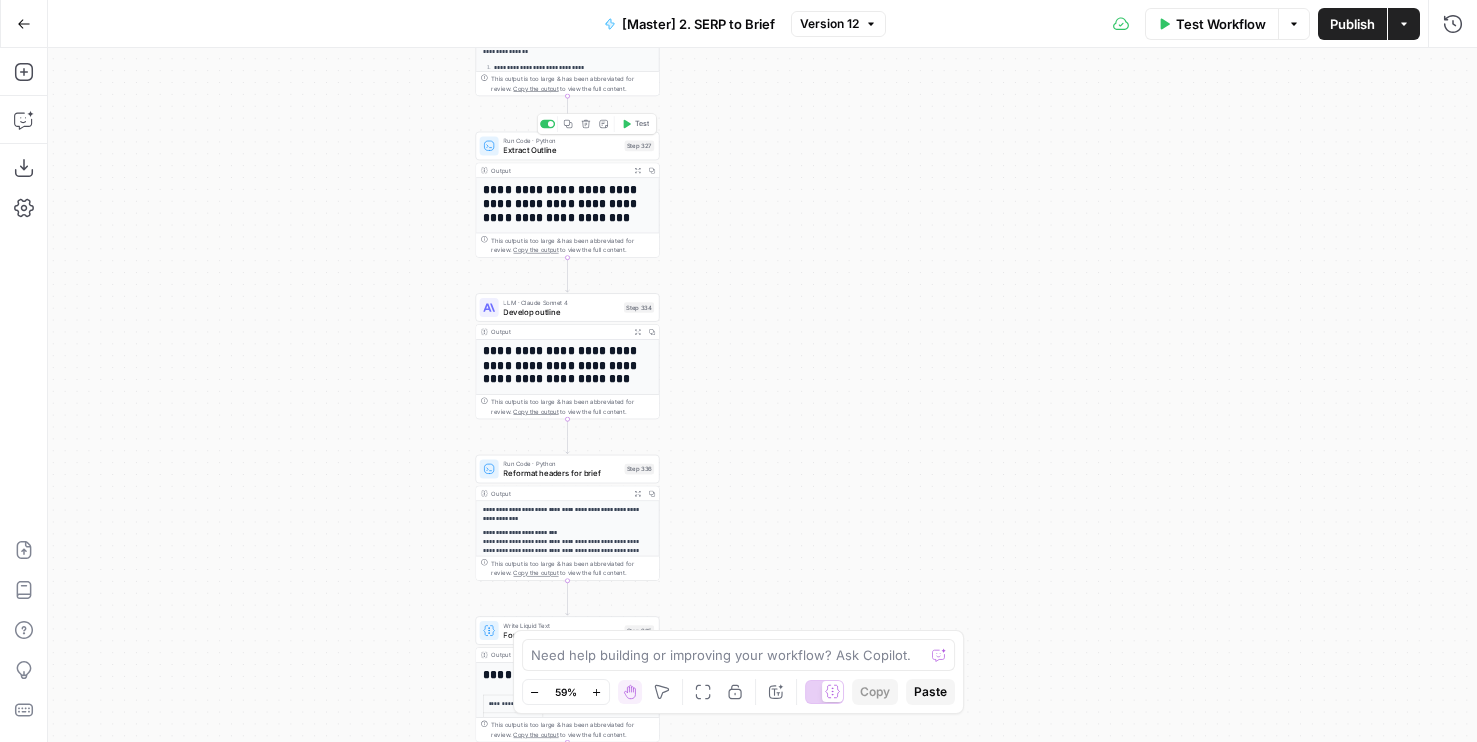 click 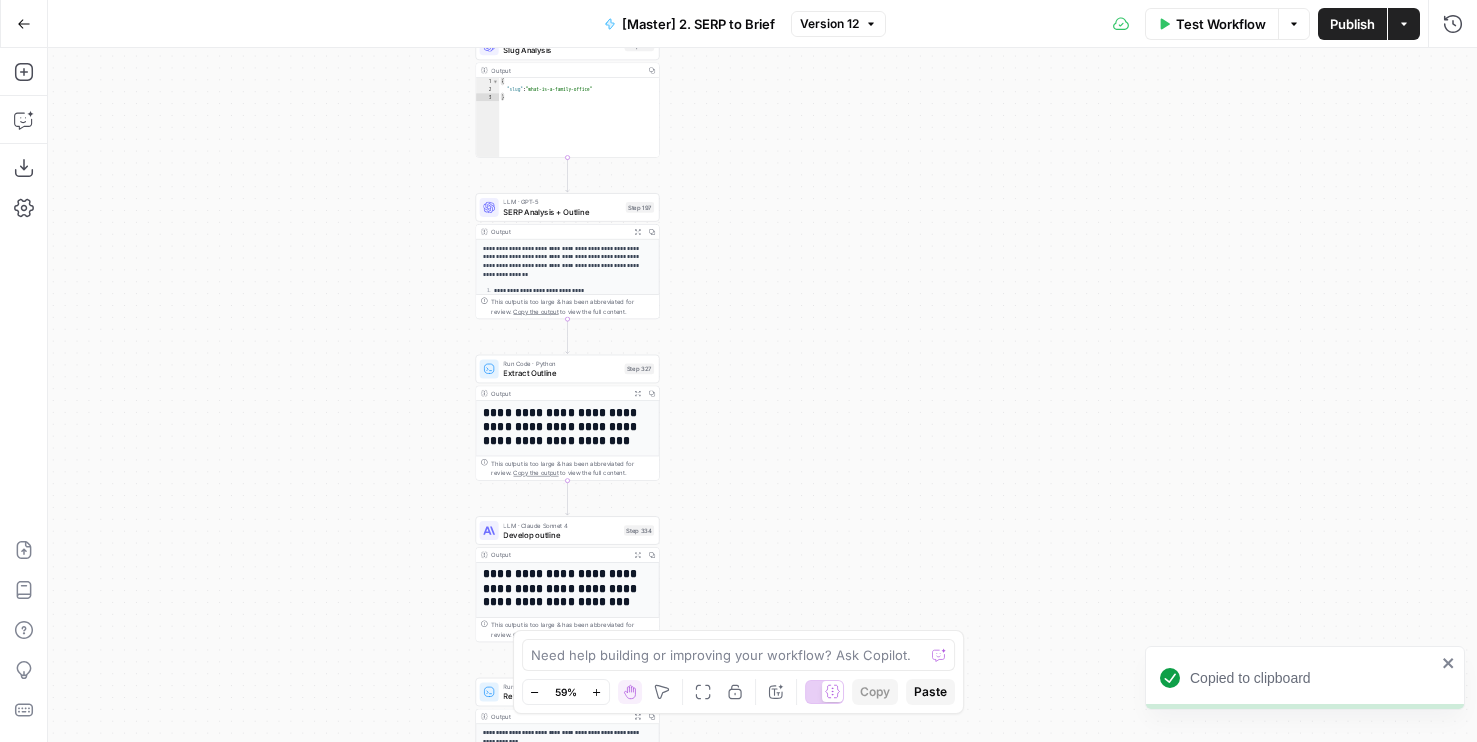 drag, startPoint x: 736, startPoint y: 325, endPoint x: 736, endPoint y: 424, distance: 99 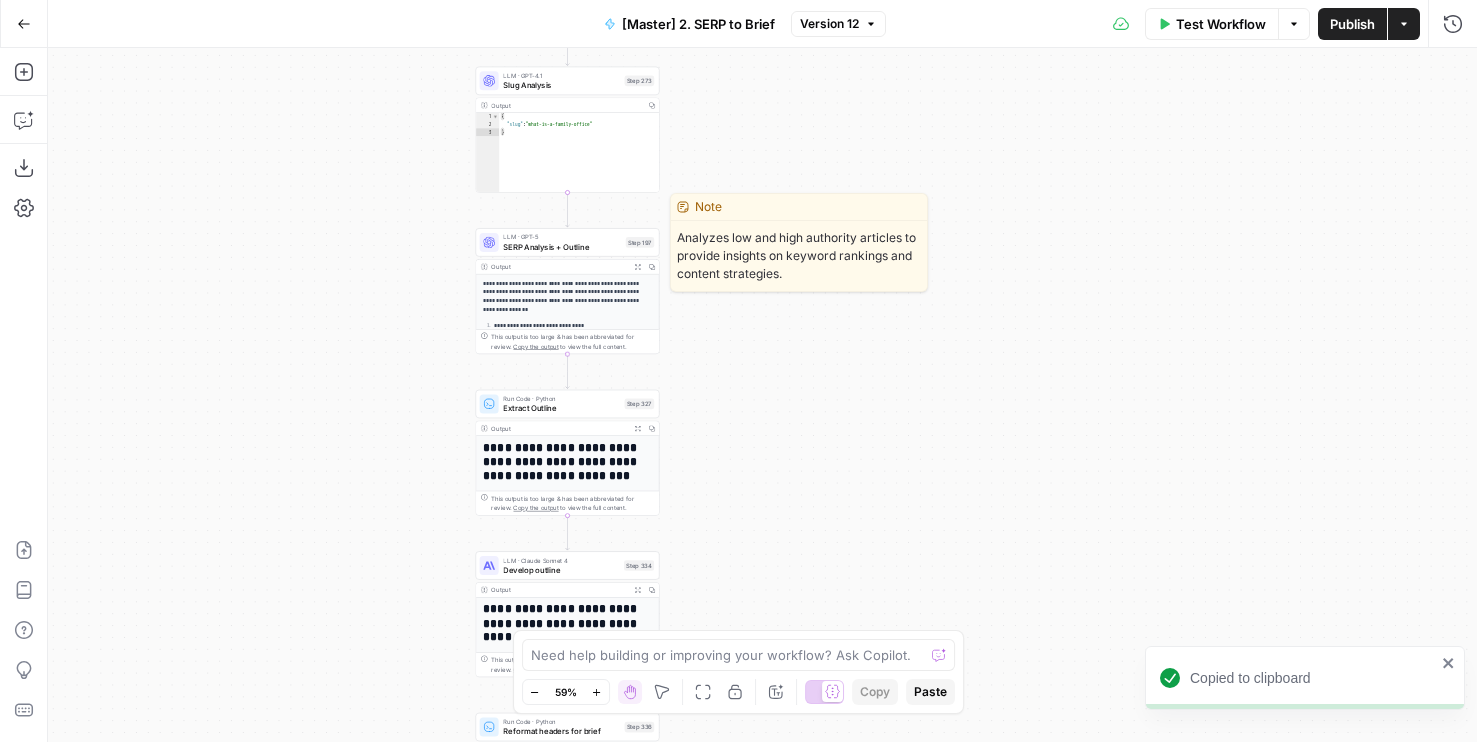 click on "LLM · GPT-5 SERP Analysis + Outline Step 197 Copy step Delete step Edit Note Test" at bounding box center (567, 242) 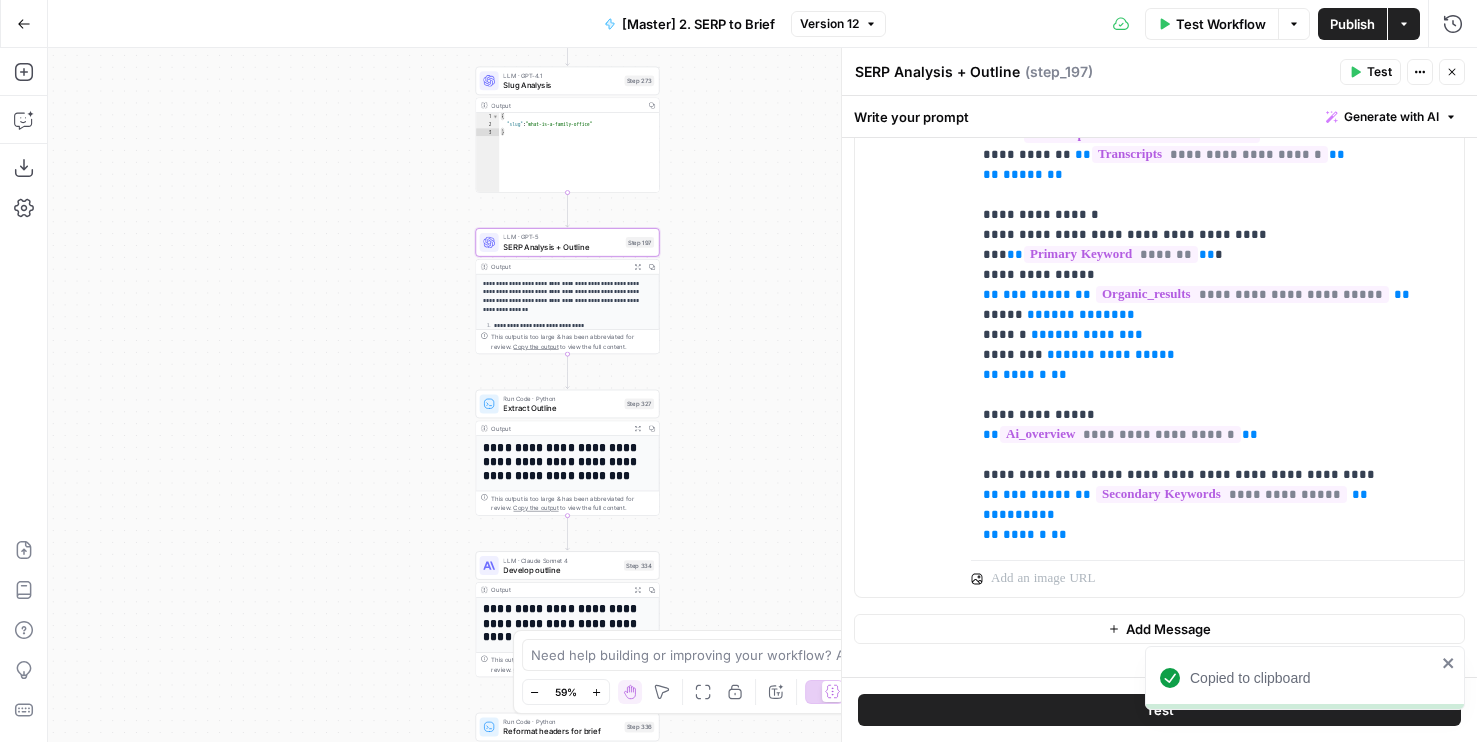 scroll, scrollTop: 731, scrollLeft: 0, axis: vertical 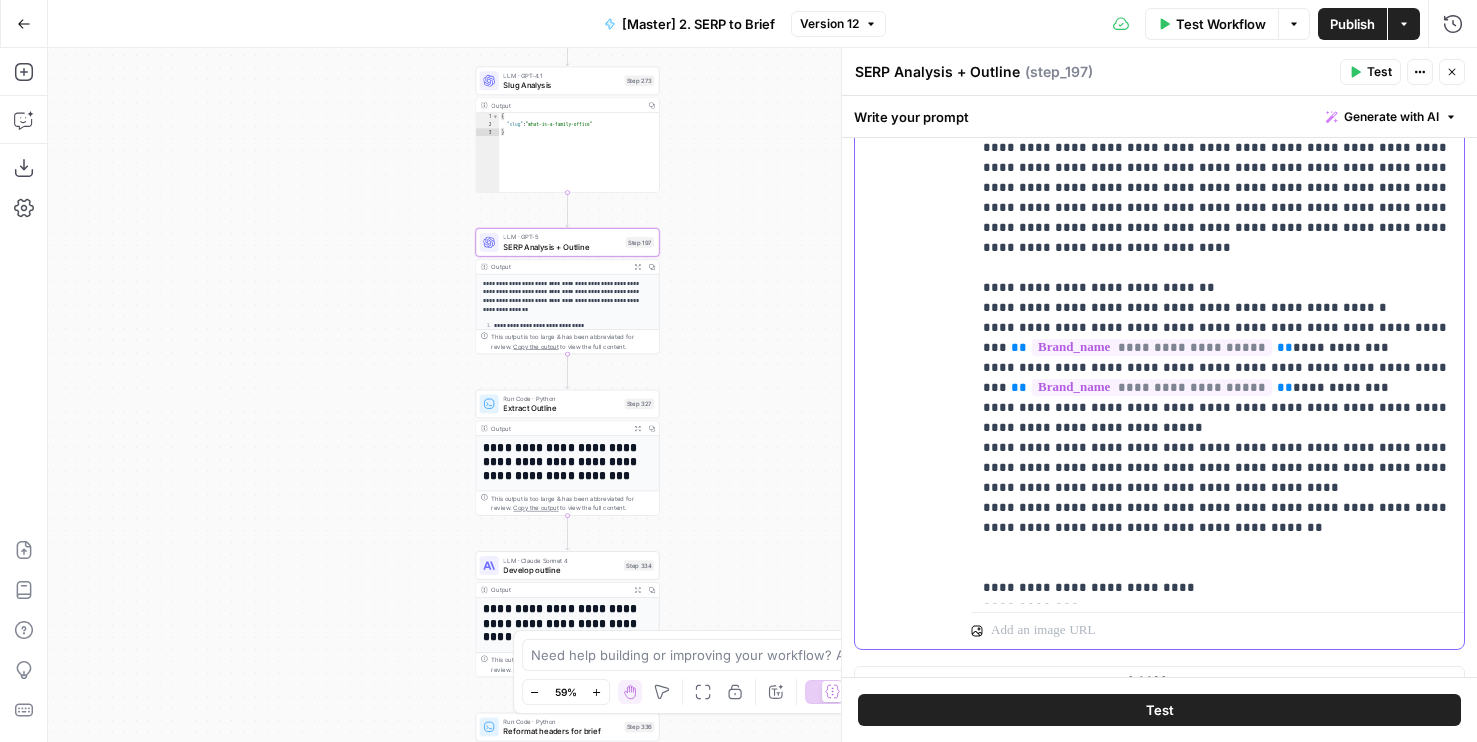 click on "**********" at bounding box center [1217, -402] 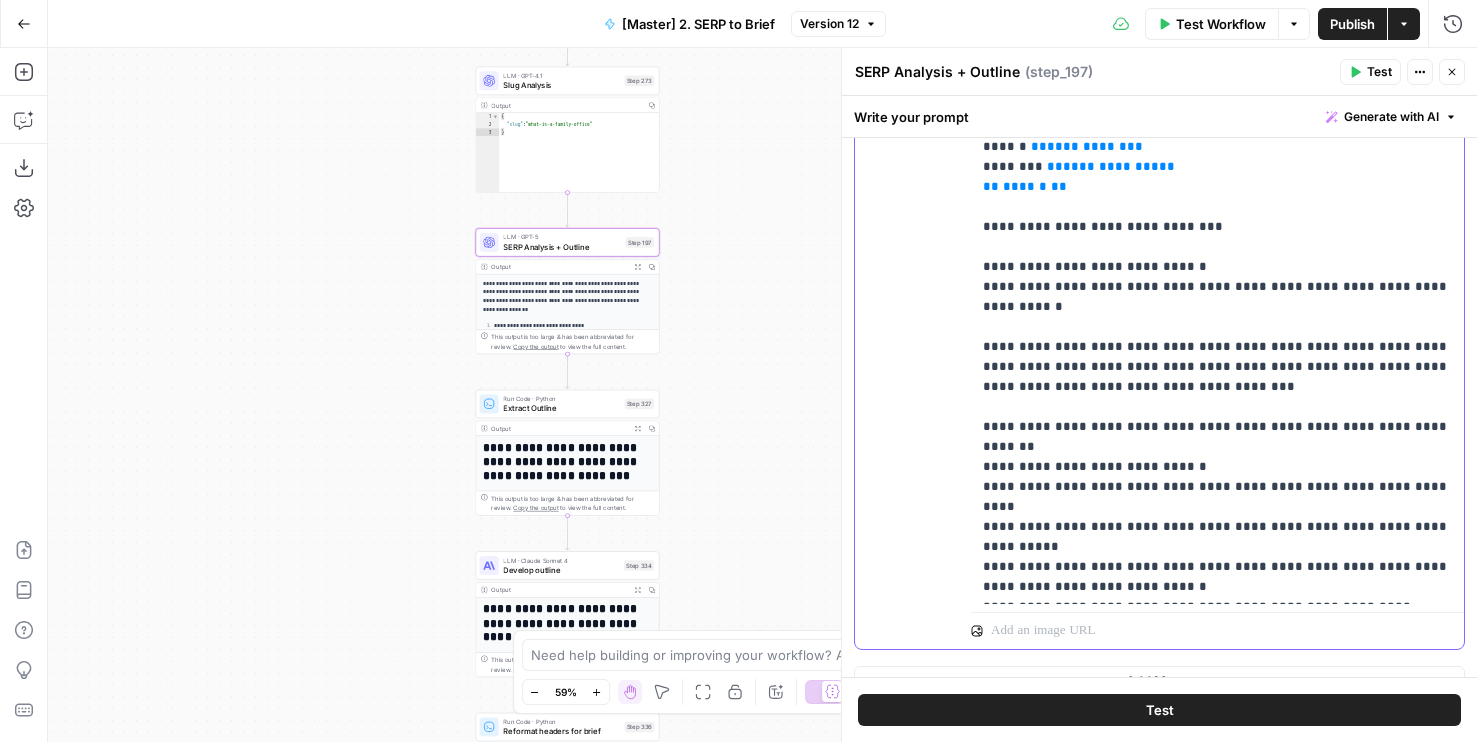 scroll, scrollTop: 1152, scrollLeft: 0, axis: vertical 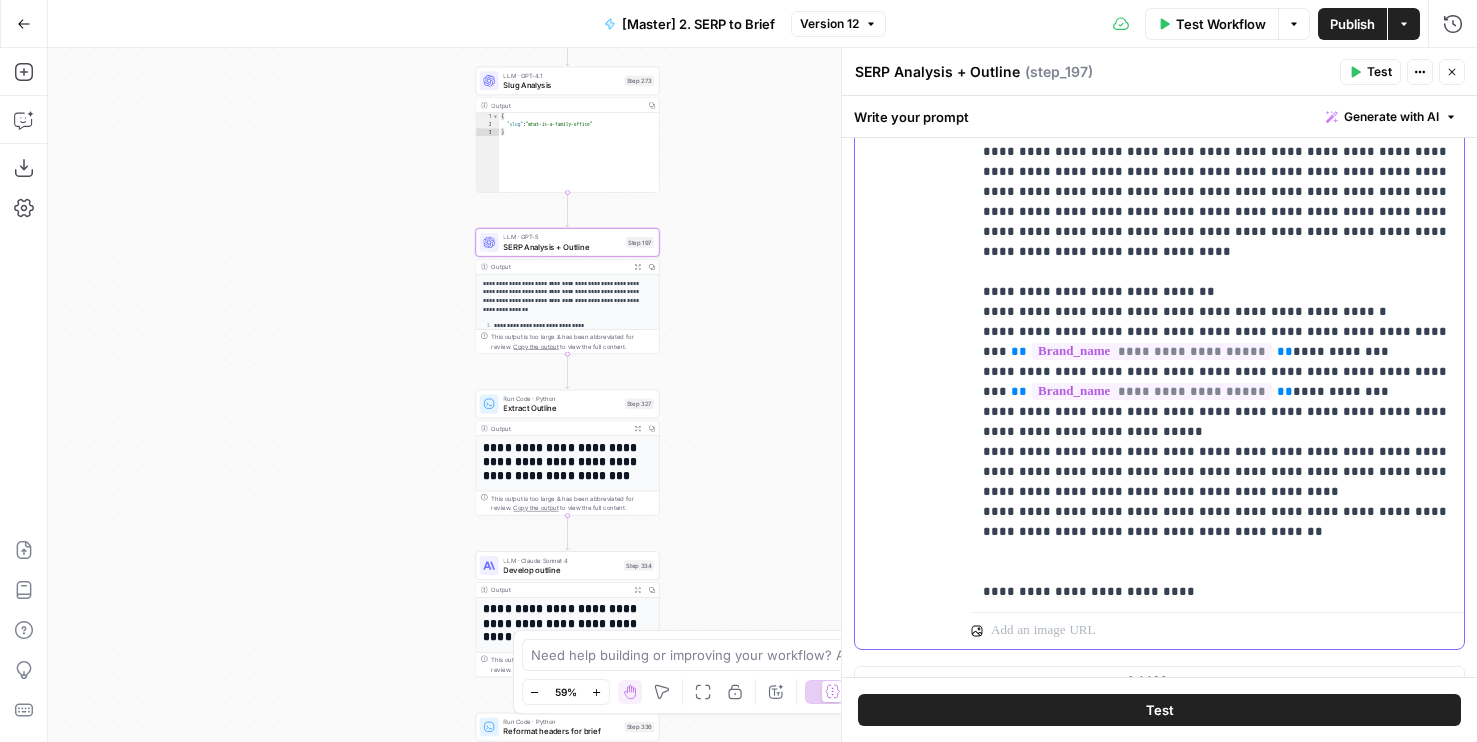 click on "**********" at bounding box center [1217, -398] 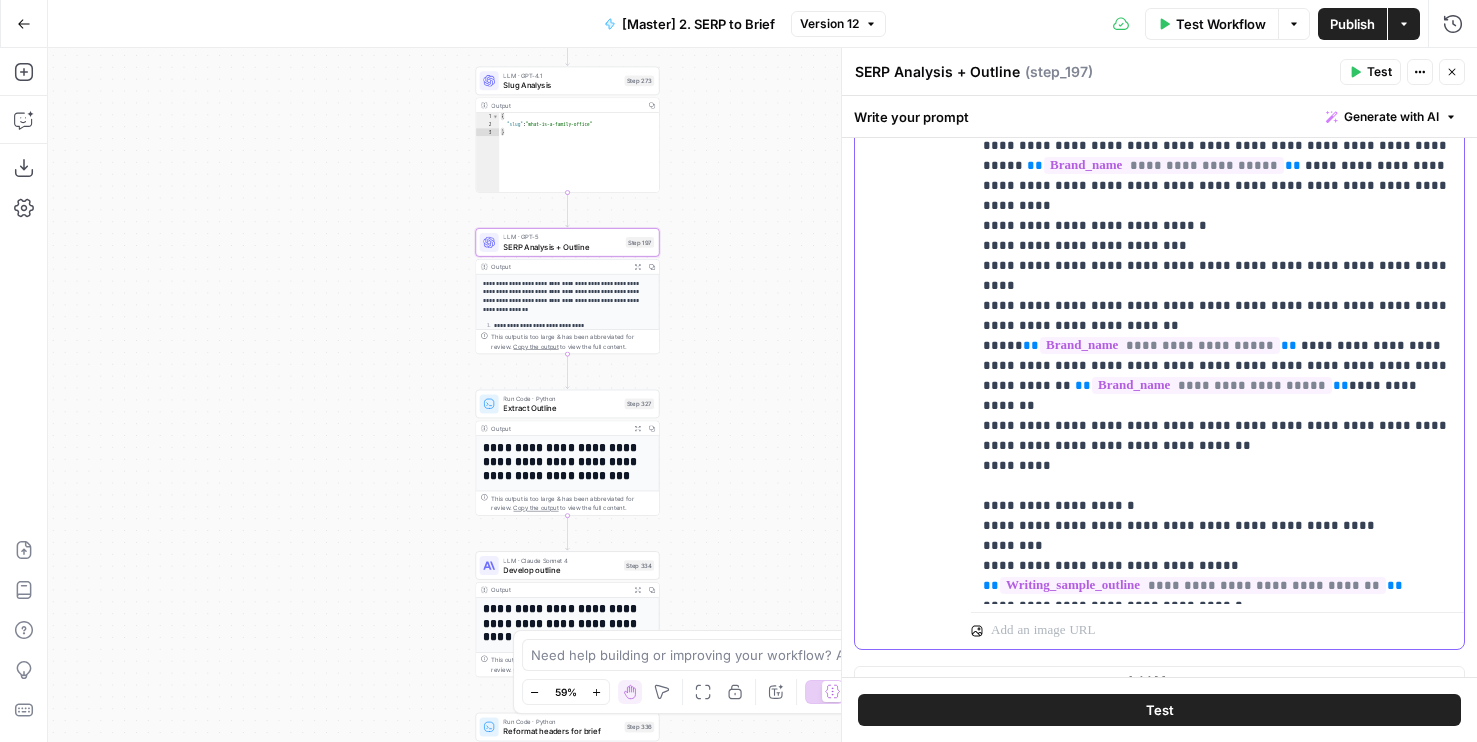 scroll, scrollTop: 2742, scrollLeft: 0, axis: vertical 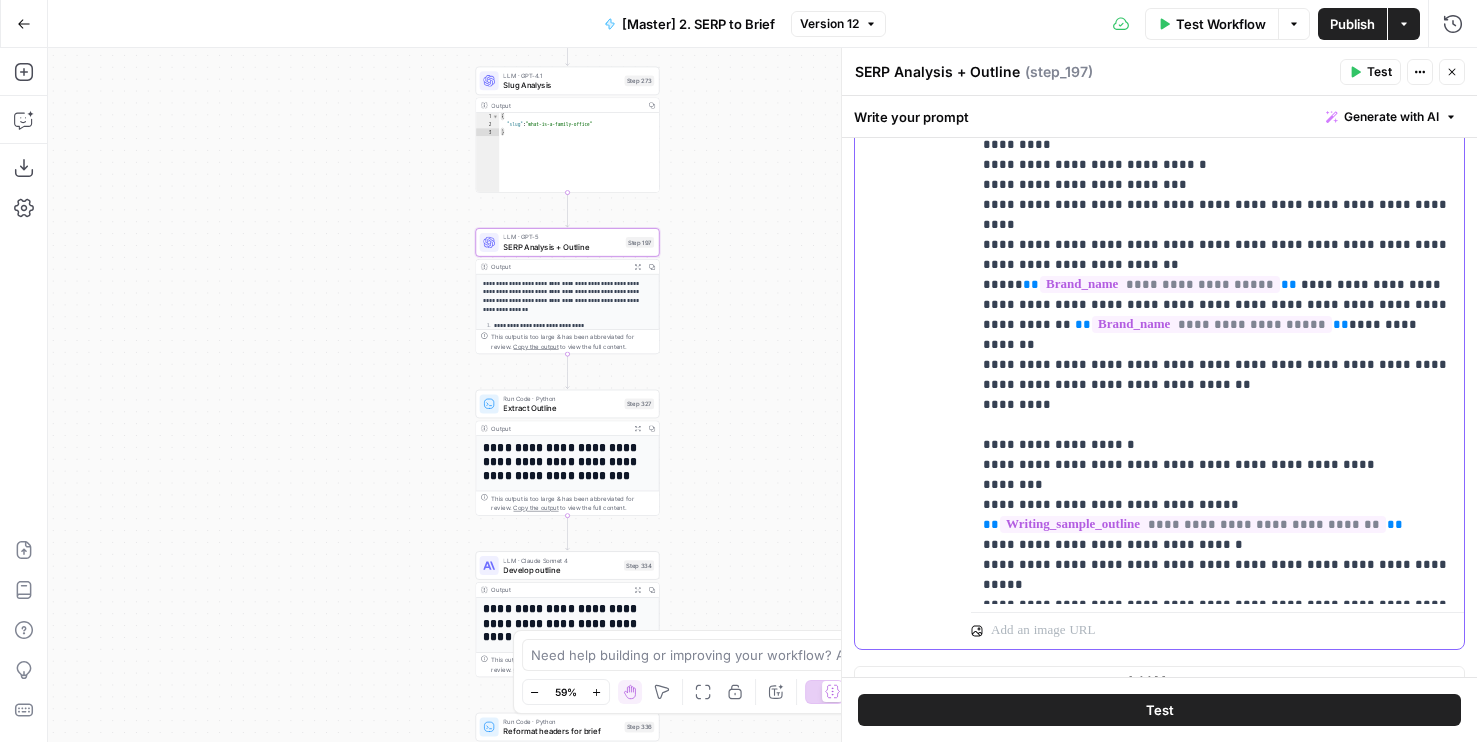 click on "**********" at bounding box center (1217, -1125) 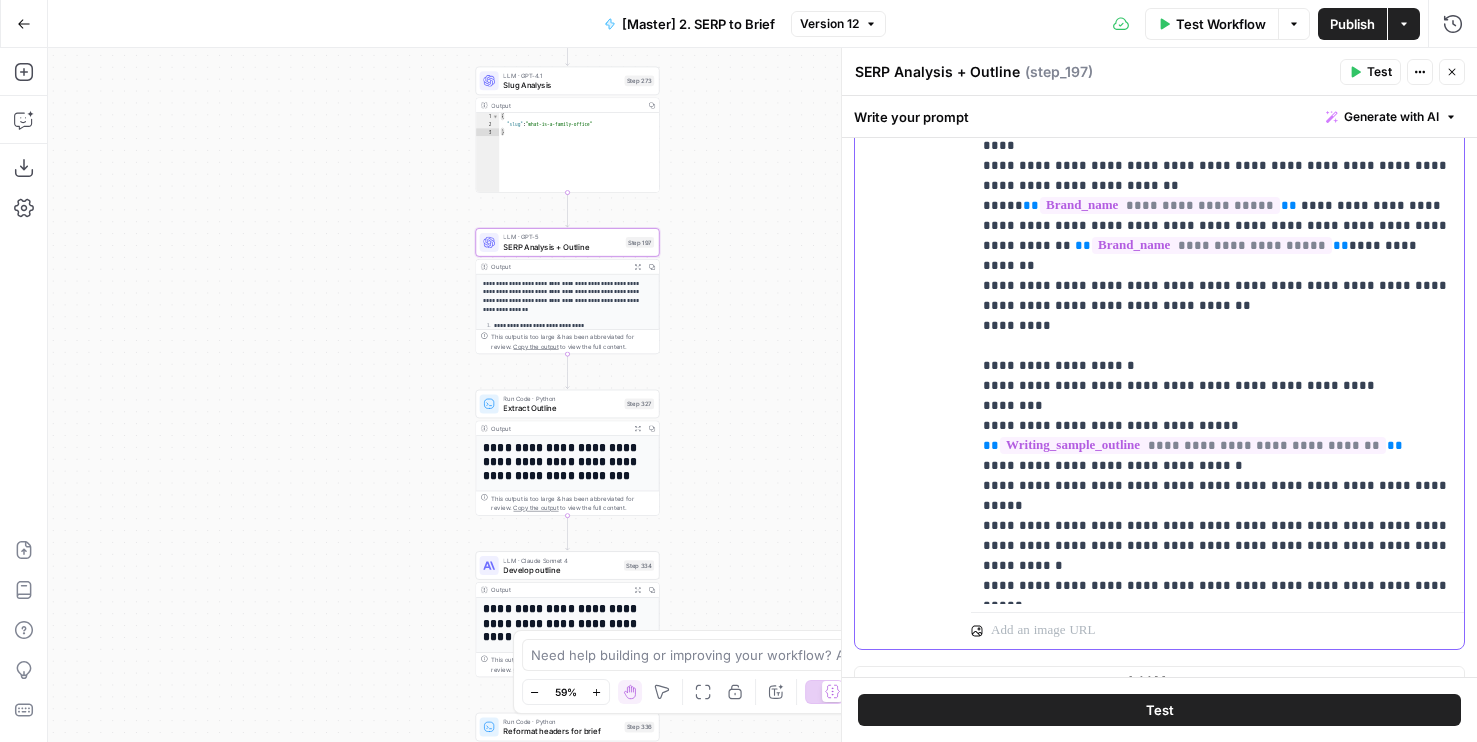 scroll, scrollTop: 2841, scrollLeft: 0, axis: vertical 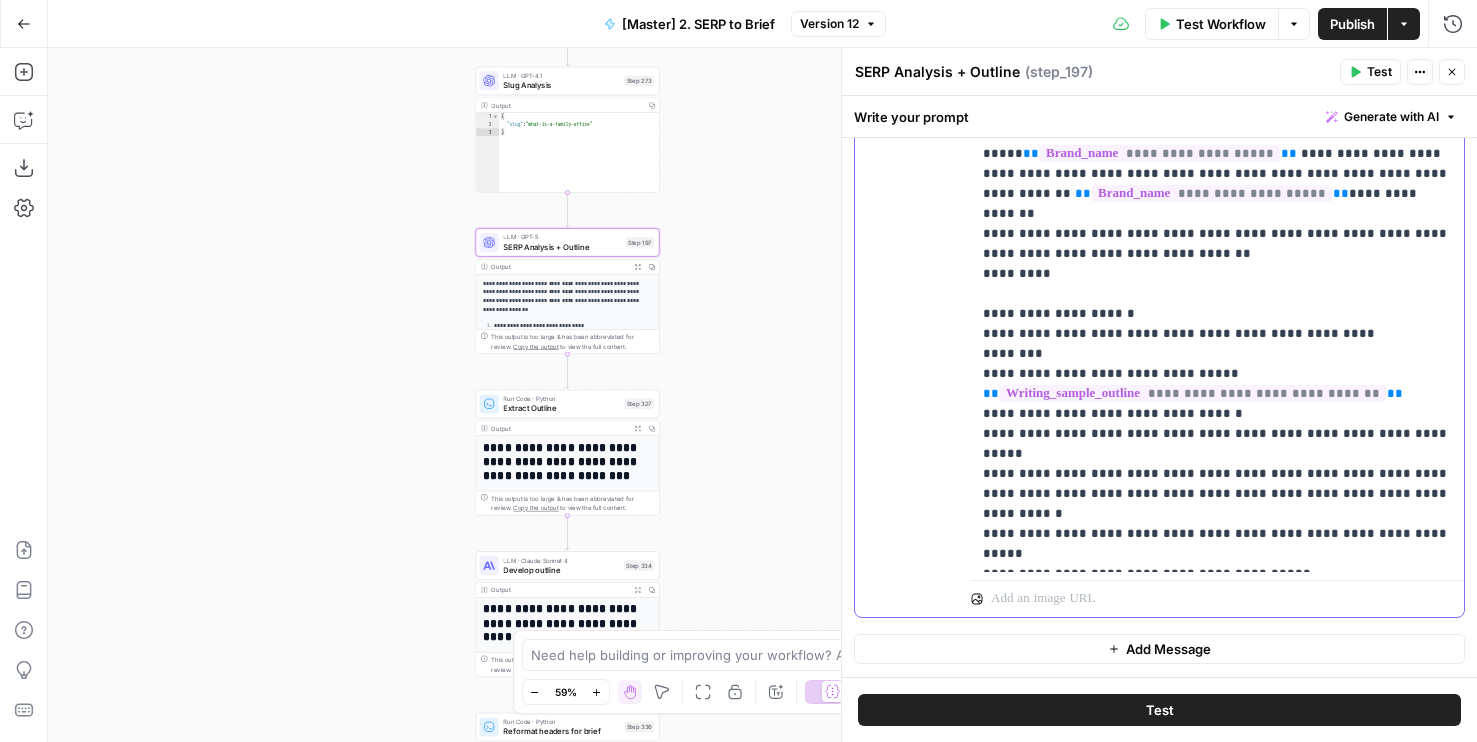 copy on "**********" 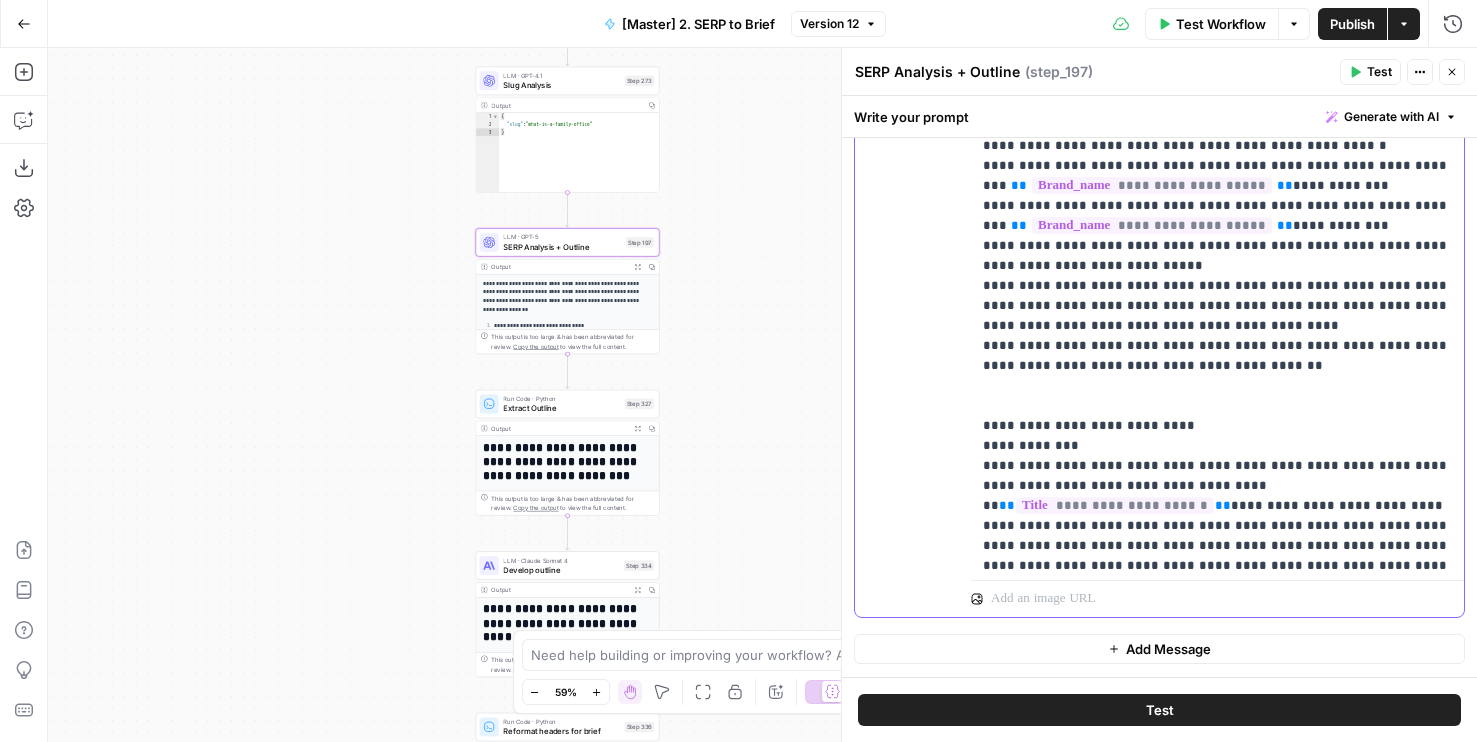 scroll, scrollTop: 2147, scrollLeft: 0, axis: vertical 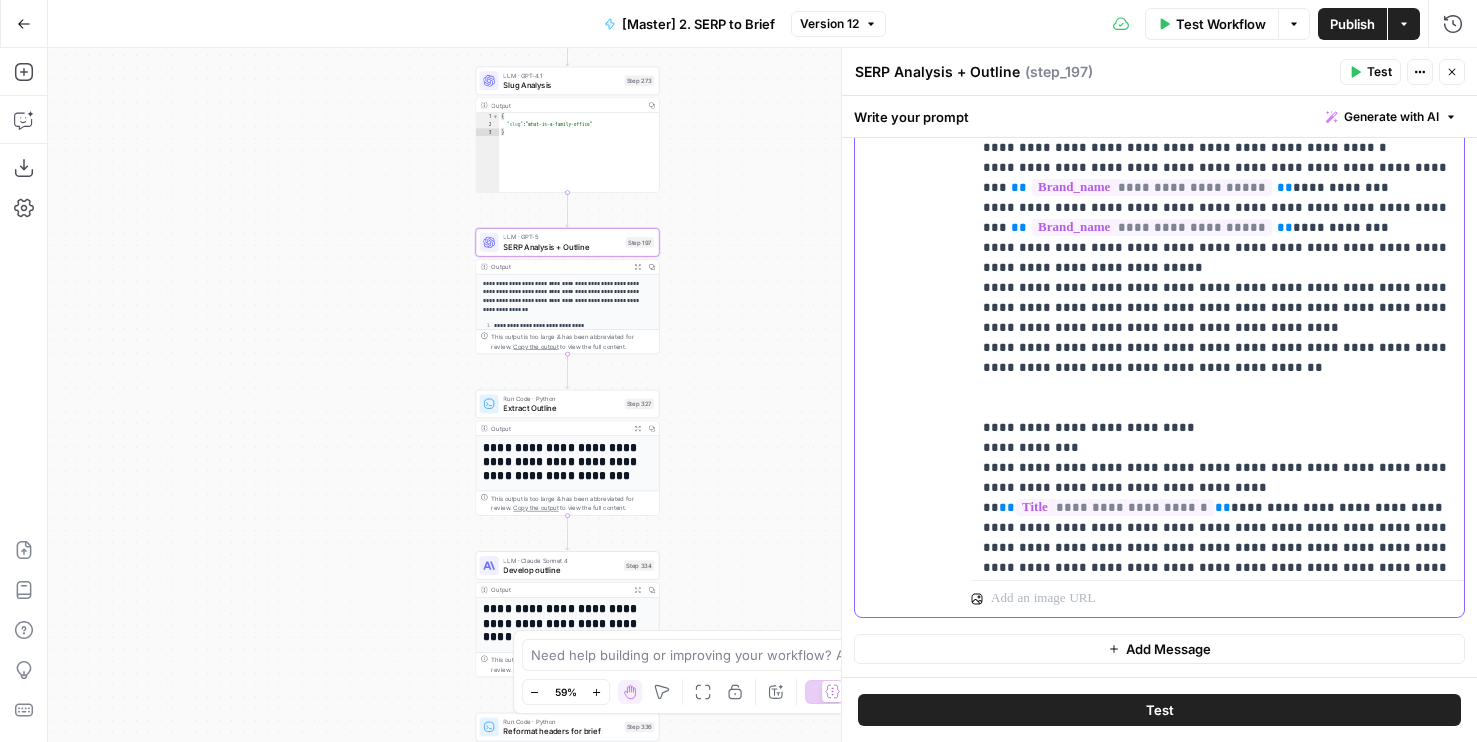 click on "**********" at bounding box center [1217, -562] 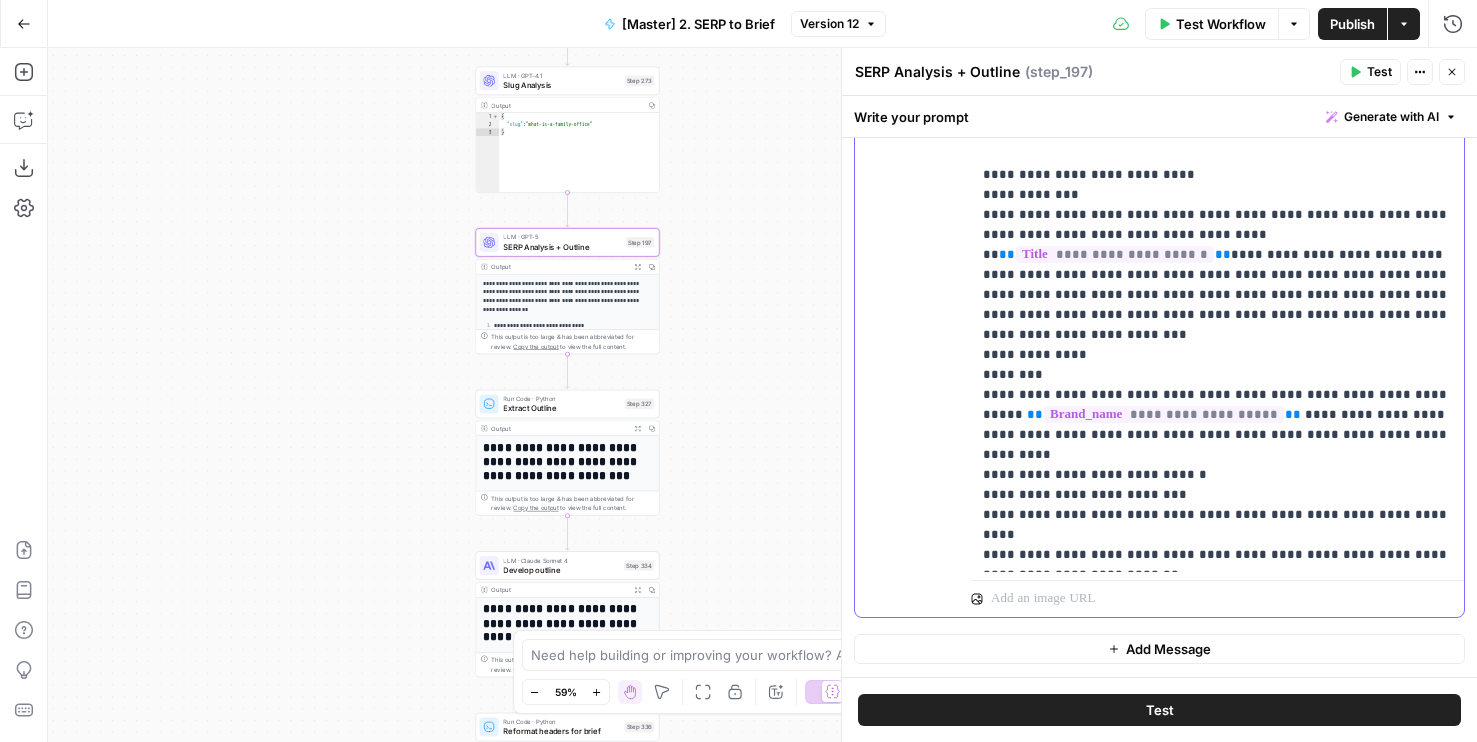 scroll, scrollTop: 2610, scrollLeft: 0, axis: vertical 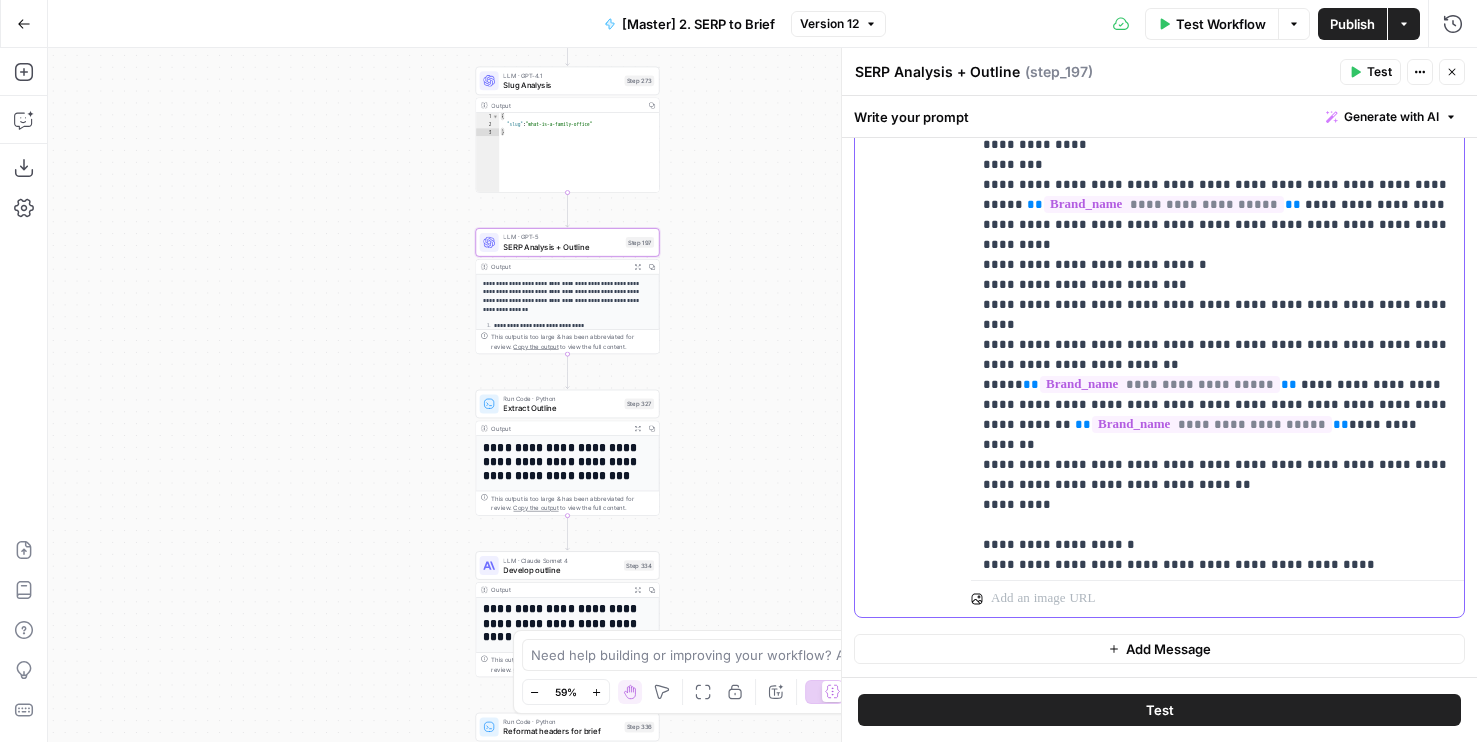 drag, startPoint x: 1064, startPoint y: 426, endPoint x: 945, endPoint y: 211, distance: 245.73563 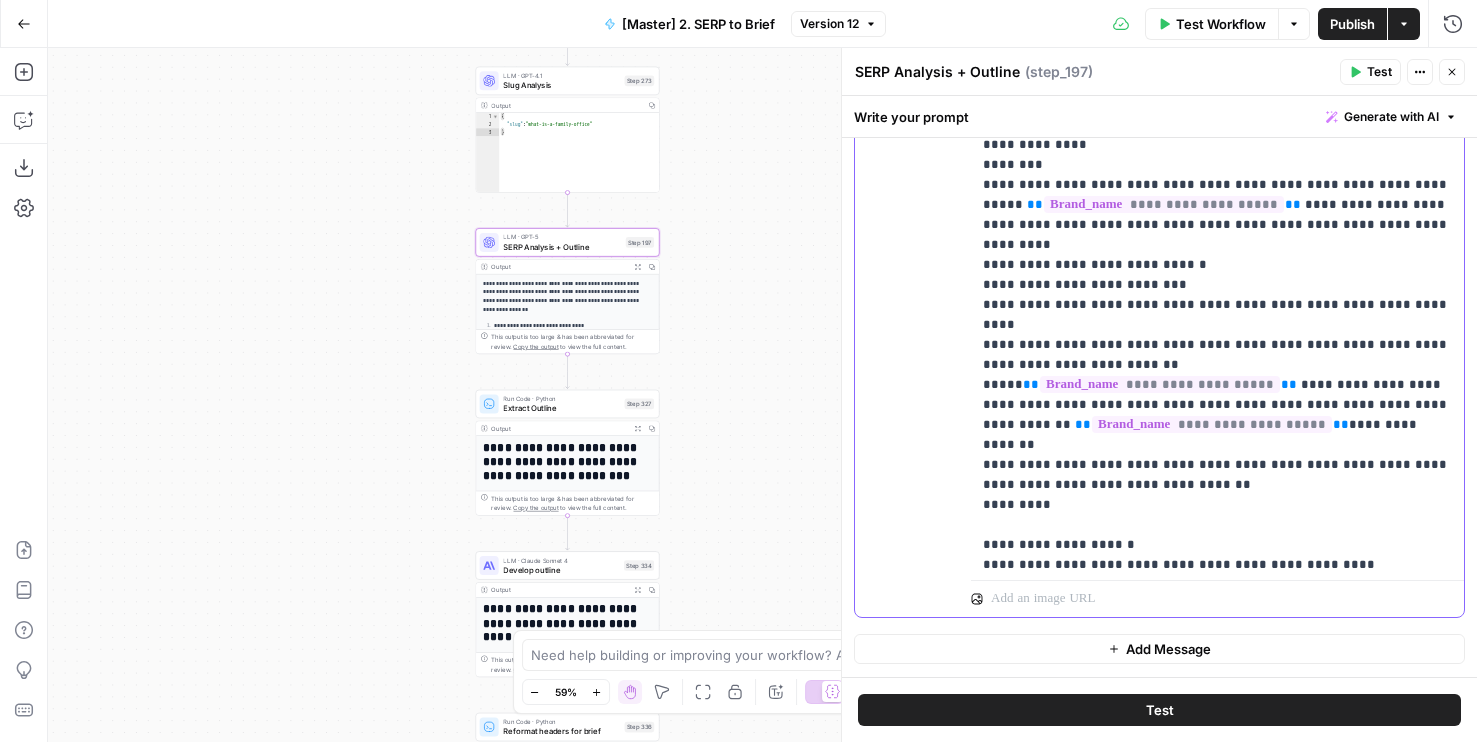 click on "**********" at bounding box center [1217, -1025] 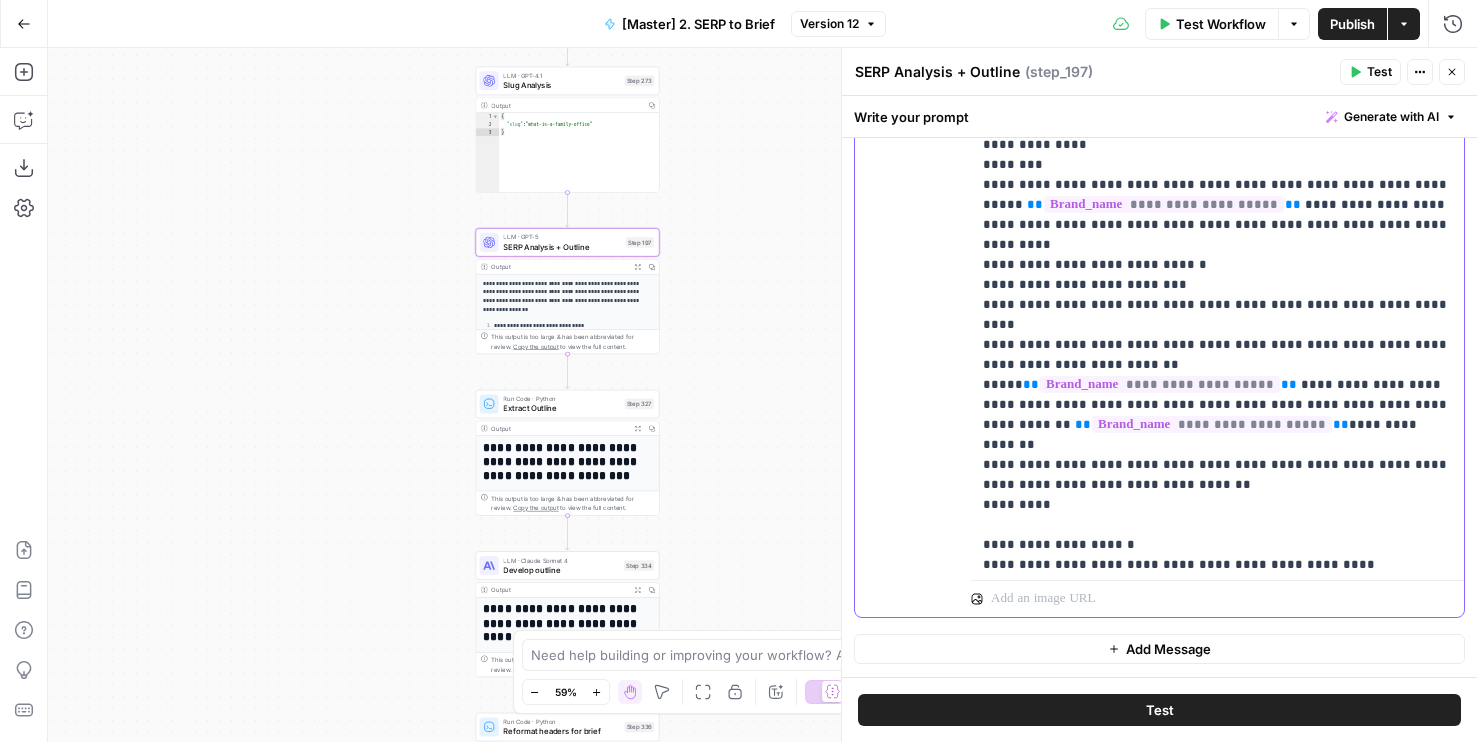 click on "**********" at bounding box center [1217, -1025] 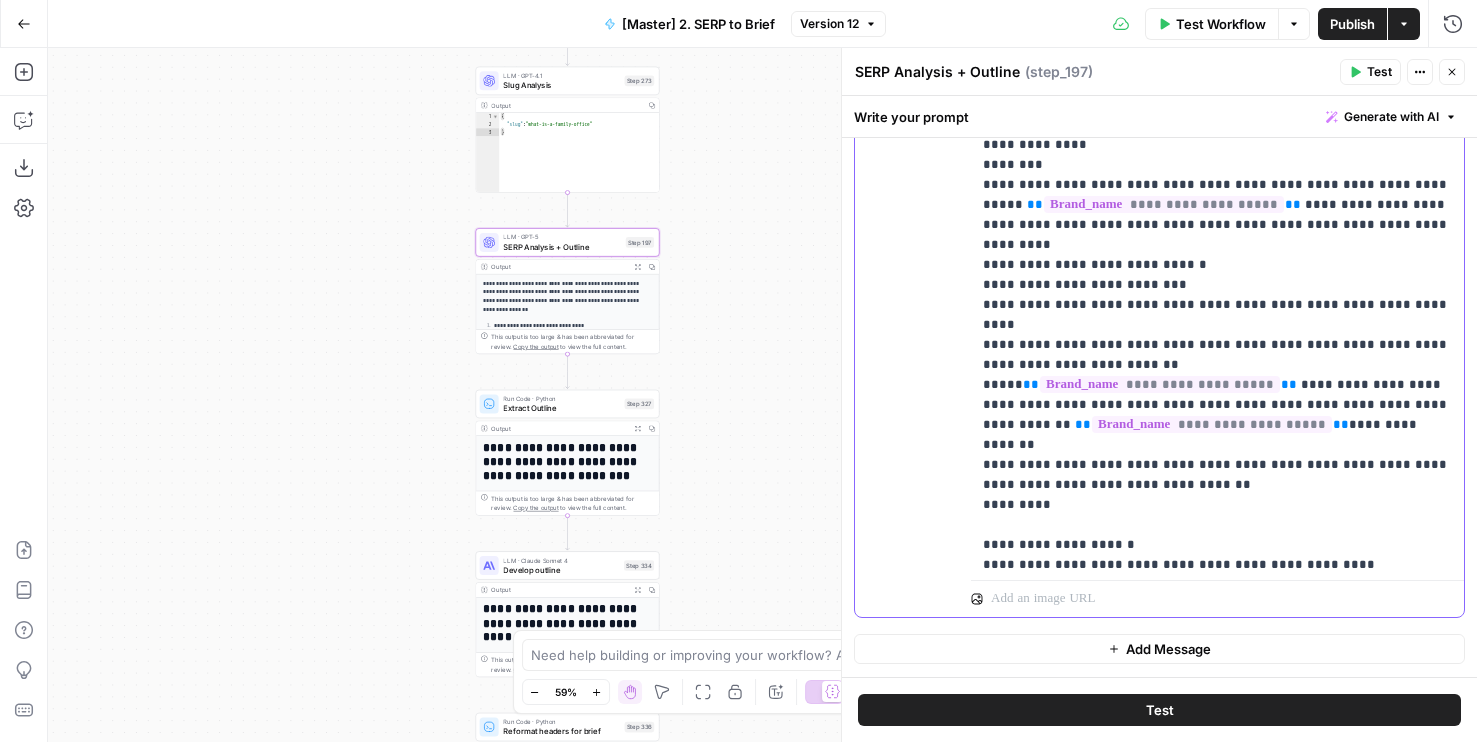 drag, startPoint x: 1201, startPoint y: 405, endPoint x: 894, endPoint y: 387, distance: 307.52722 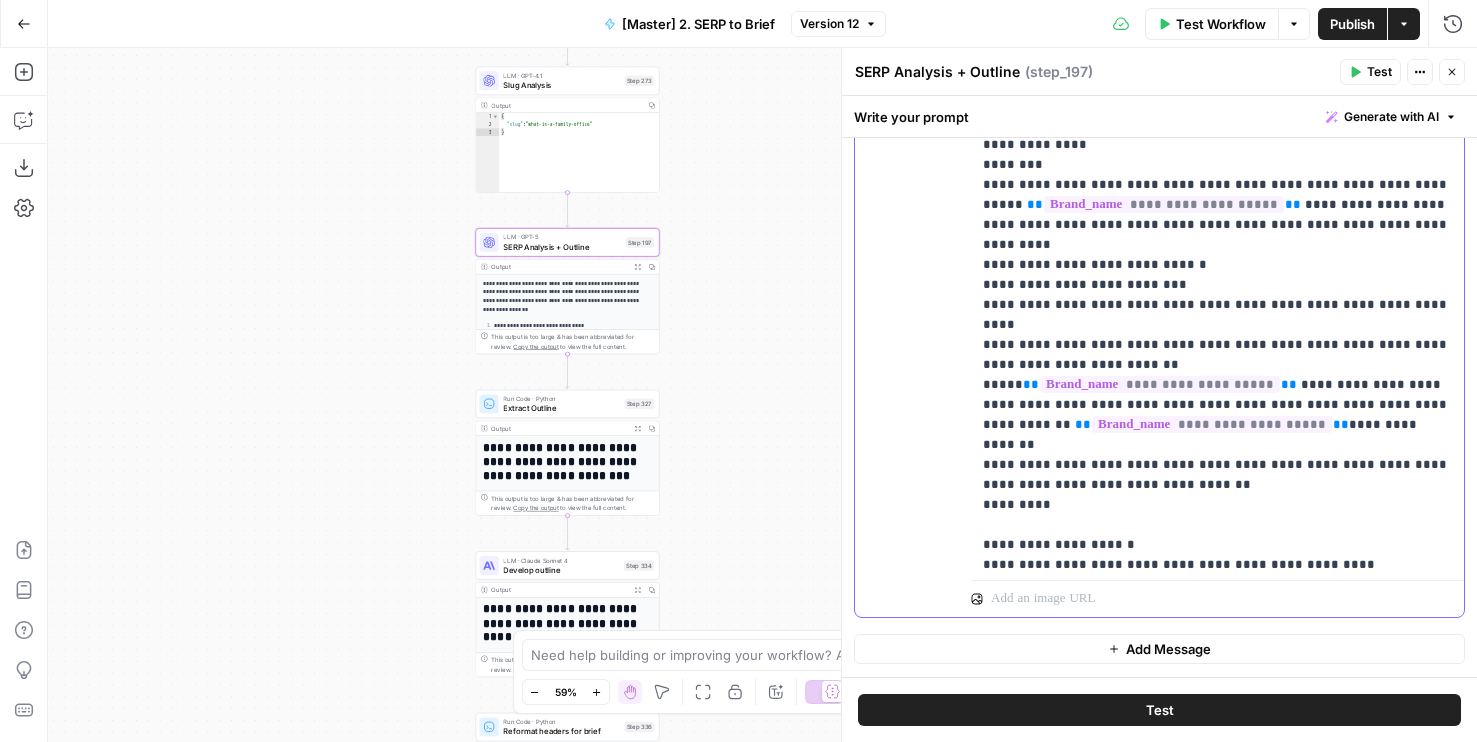 drag, startPoint x: 1117, startPoint y: 206, endPoint x: 937, endPoint y: 206, distance: 180 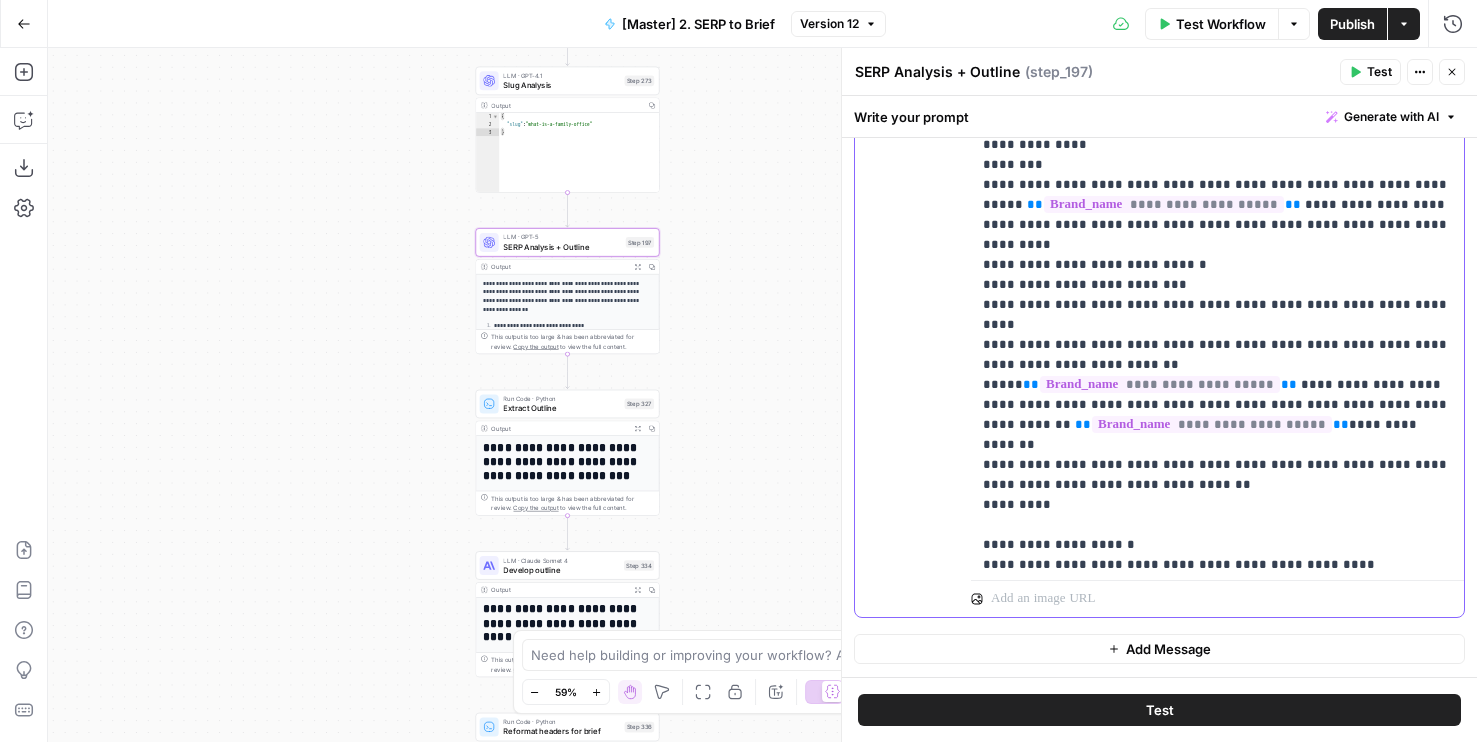 copy on "**********" 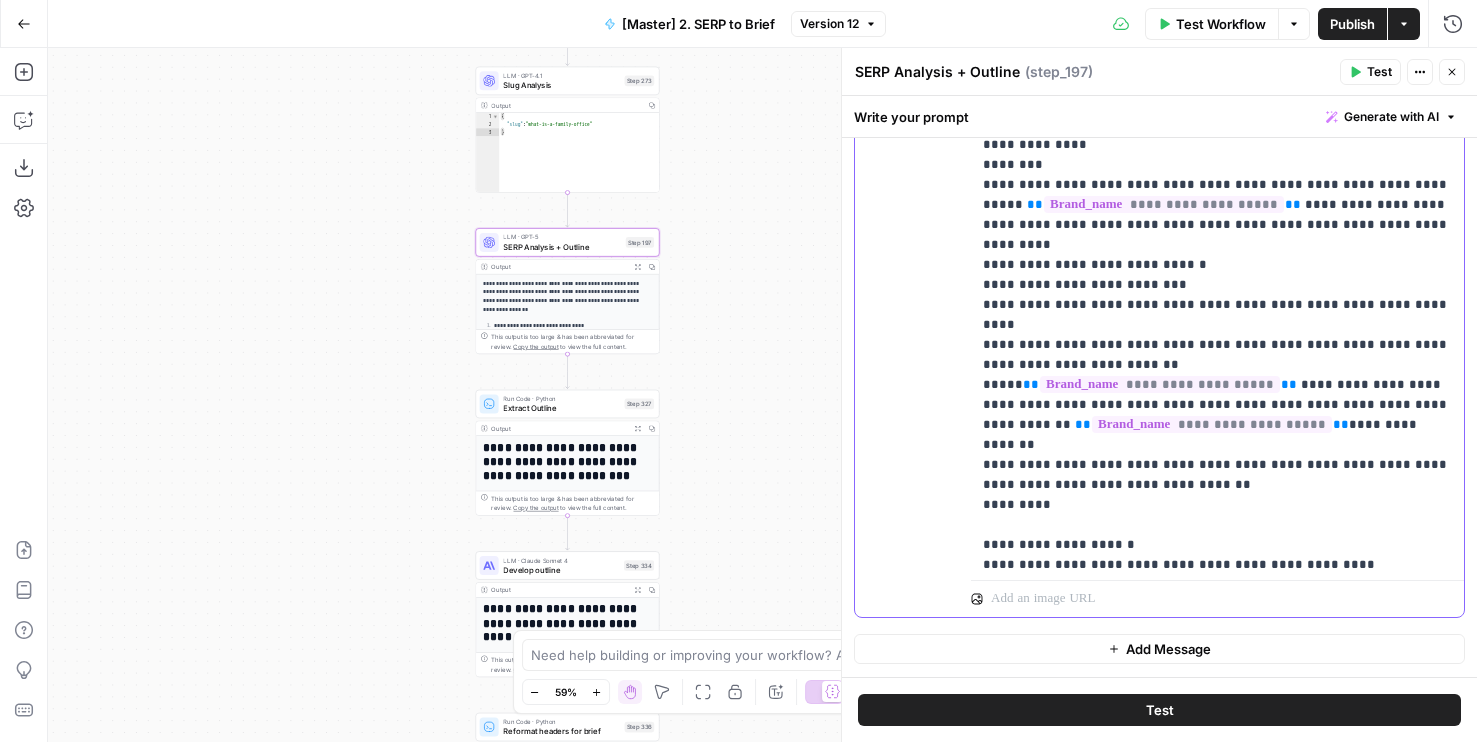 drag, startPoint x: 1081, startPoint y: 252, endPoint x: 911, endPoint y: 221, distance: 172.80336 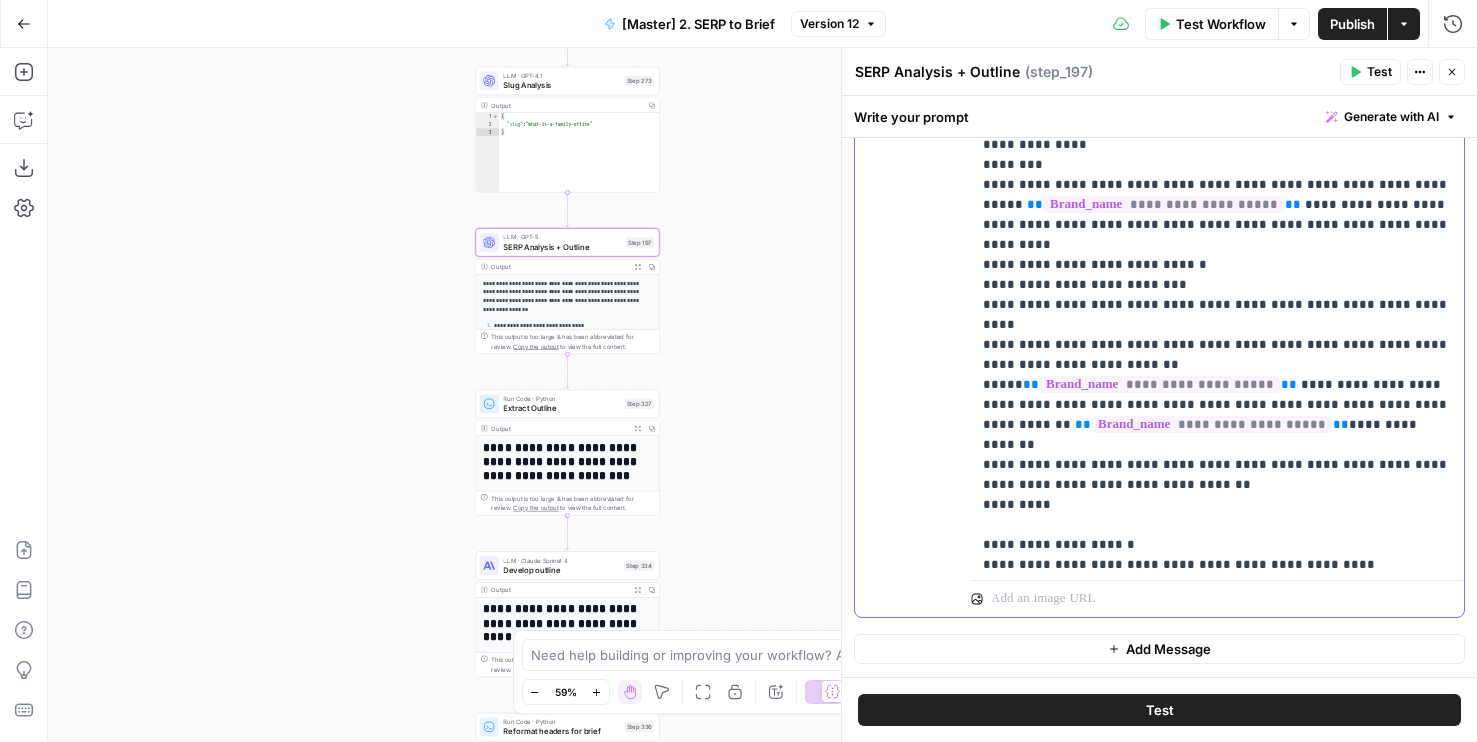copy on "**********" 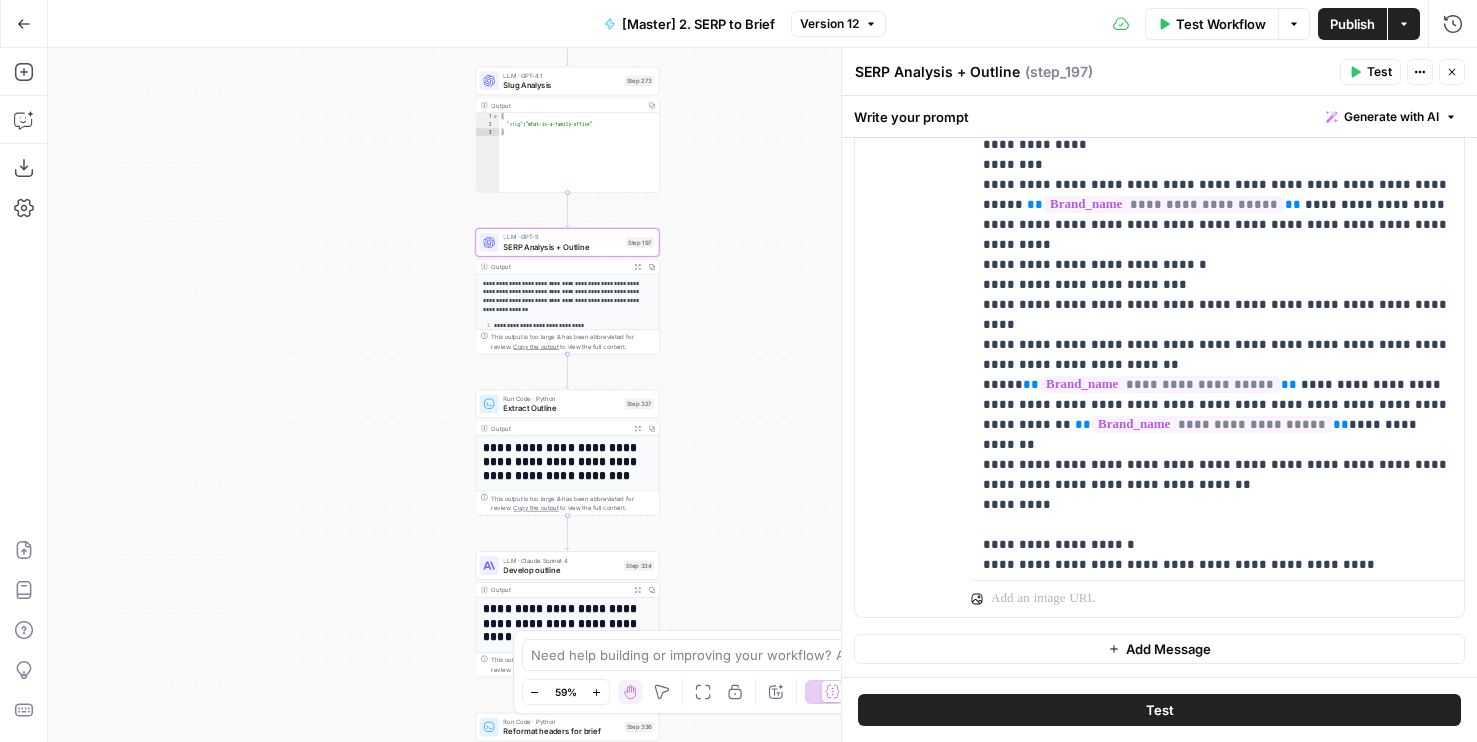 click on "LLM · GPT-5 SERP Analysis + Outline Step 197 Copy step Delete step Edit Note Test" at bounding box center [567, 242] 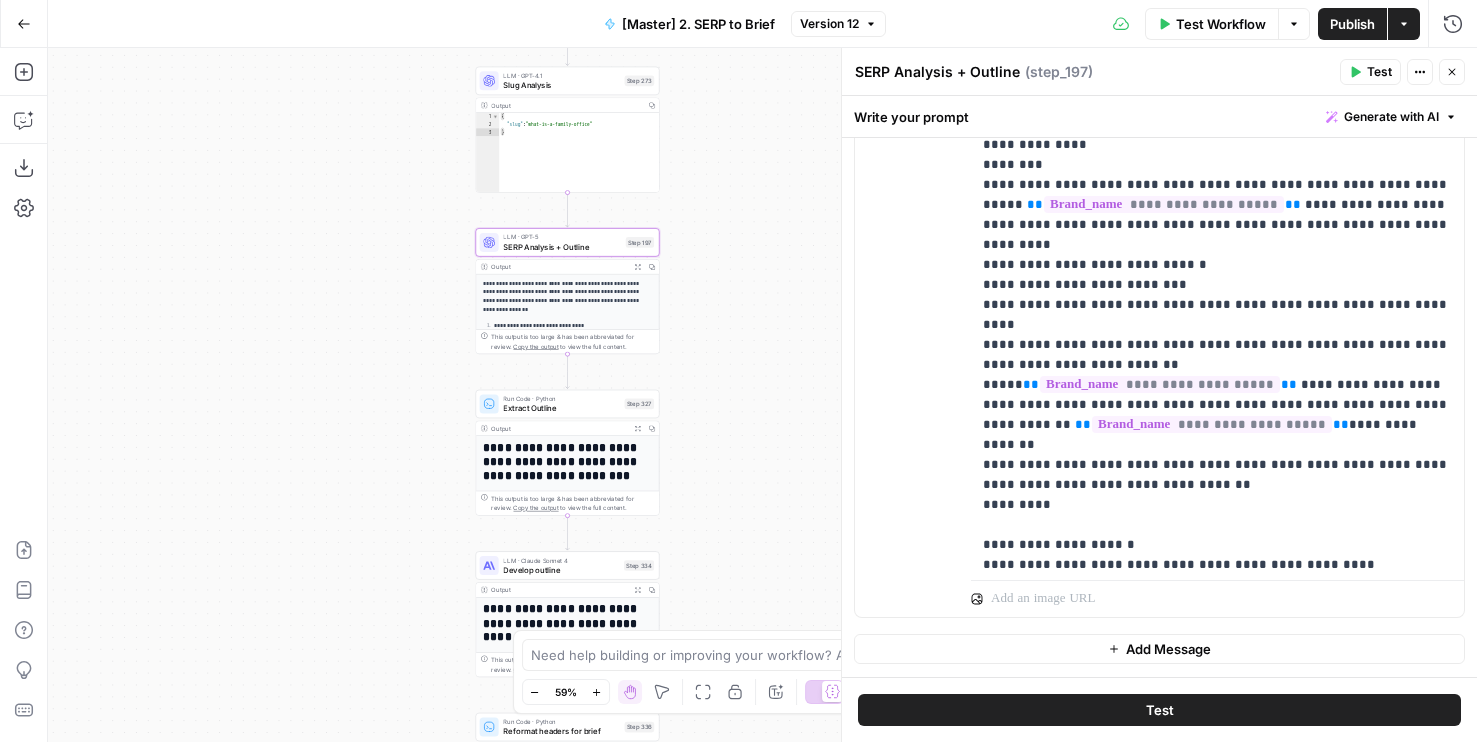 scroll, scrollTop: 2841, scrollLeft: 0, axis: vertical 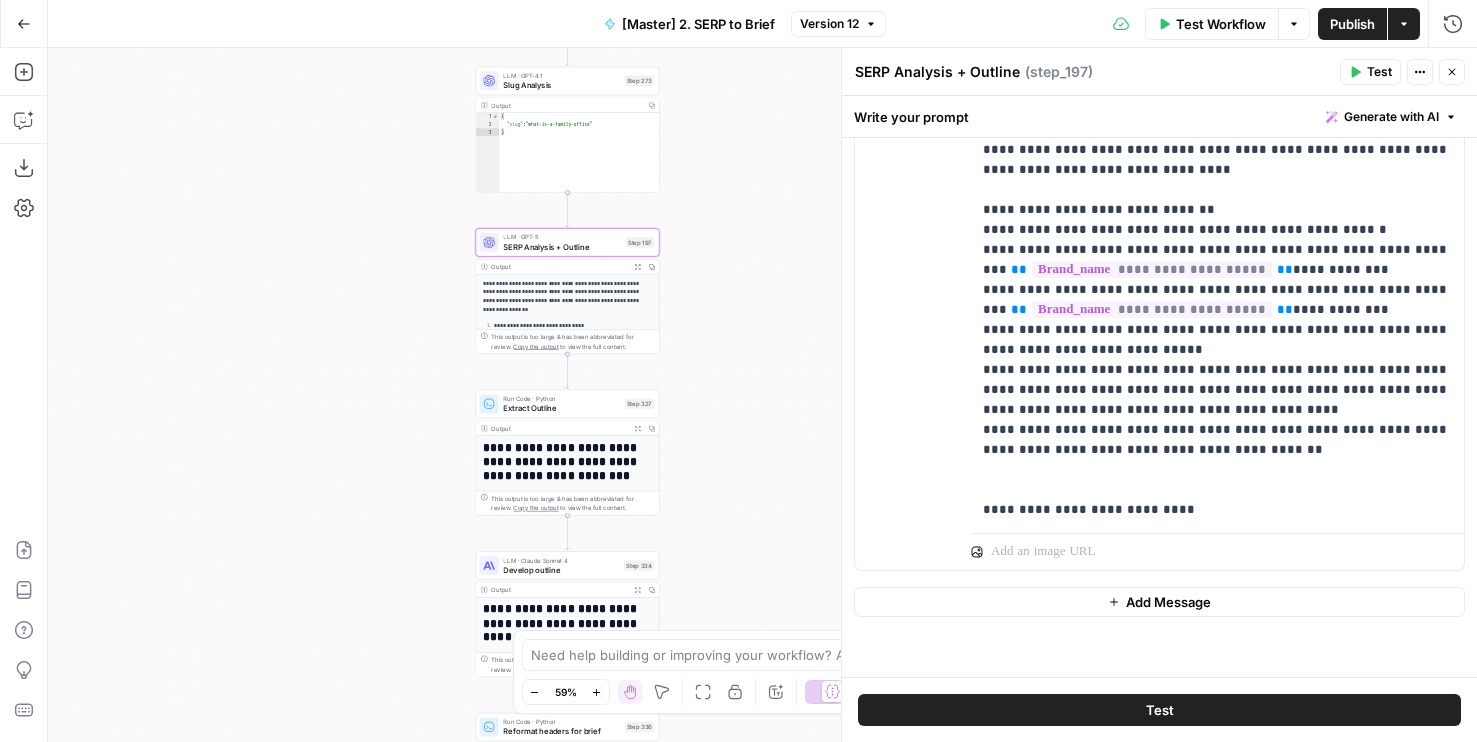 click on "LLM · GPT-5 SERP Analysis + Outline Step 197 Copy step Delete step Edit Note Test" at bounding box center (567, 242) 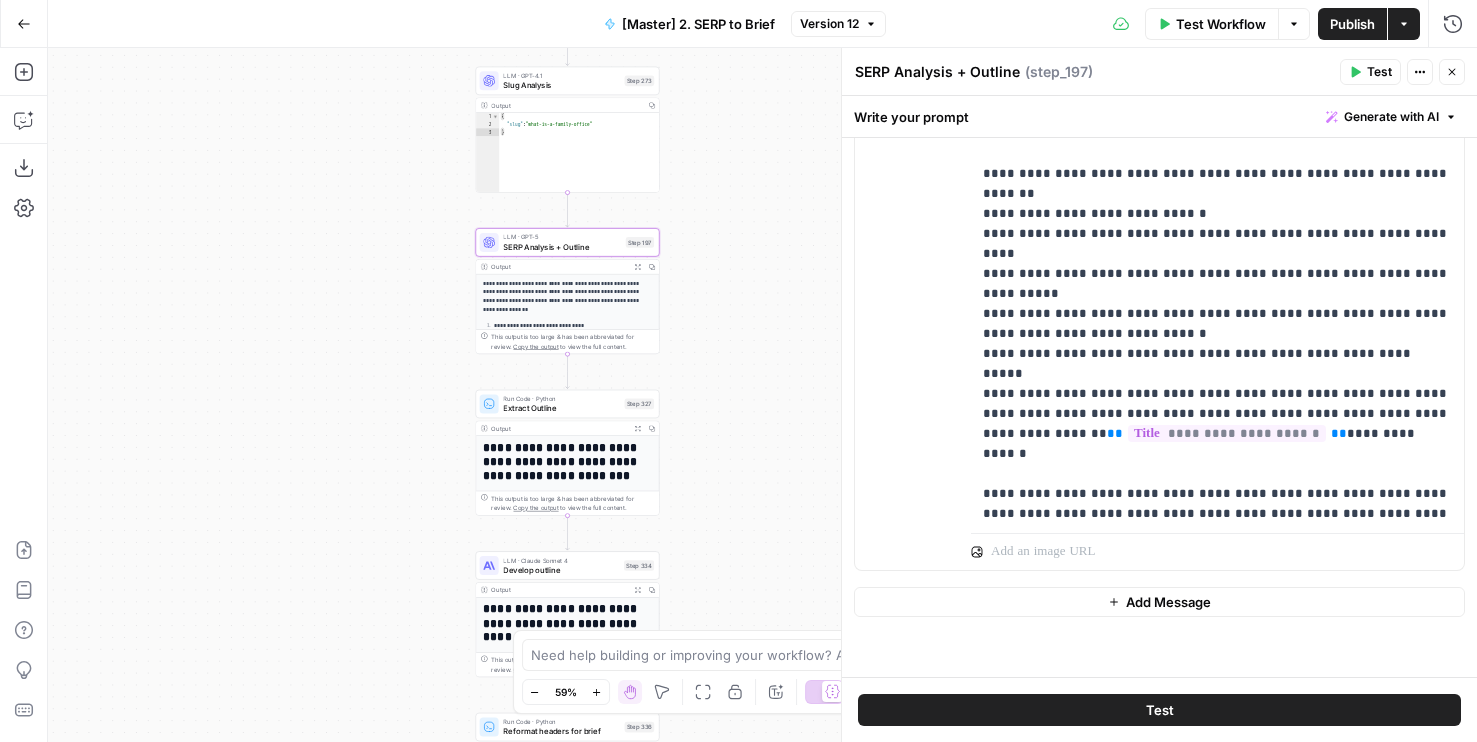 scroll, scrollTop: 0, scrollLeft: 0, axis: both 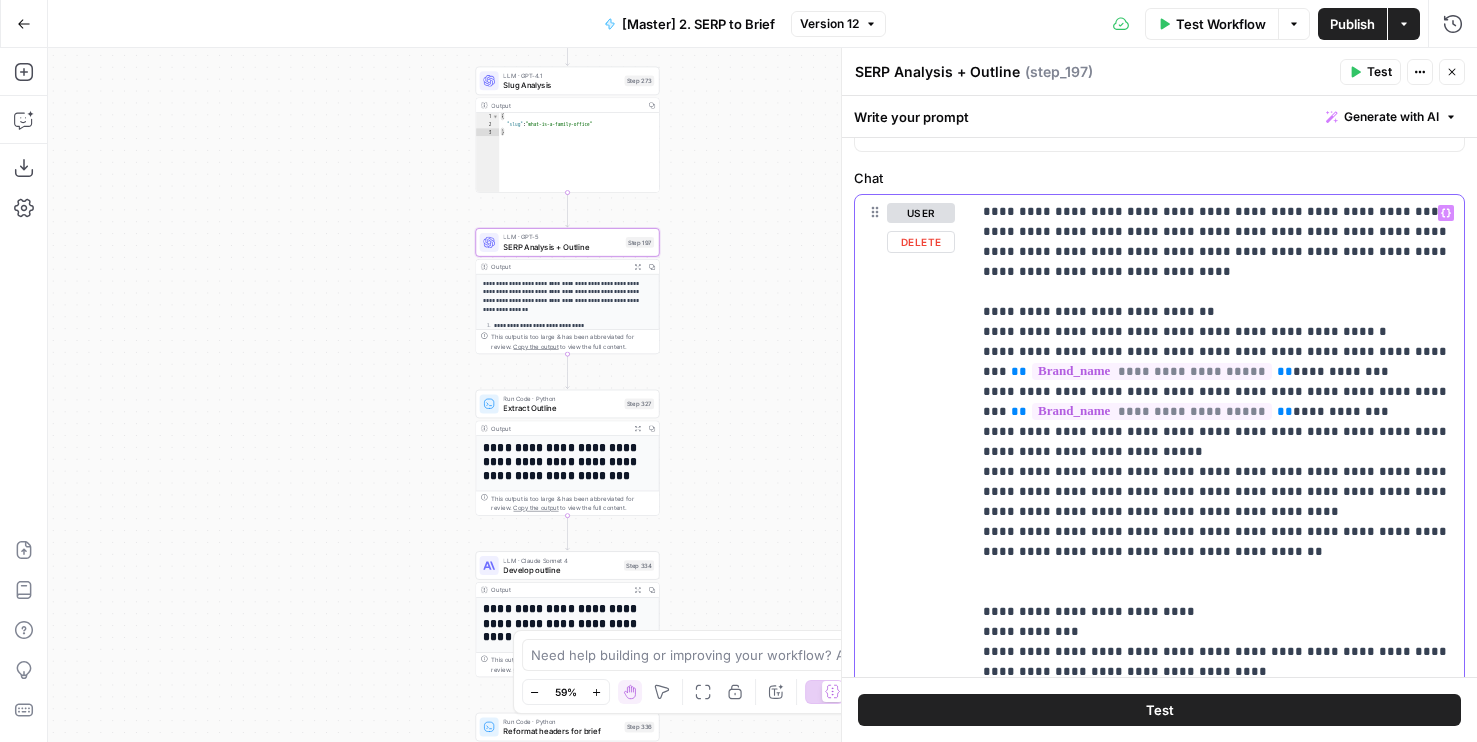 drag, startPoint x: 1209, startPoint y: 487, endPoint x: 932, endPoint y: 397, distance: 291.25418 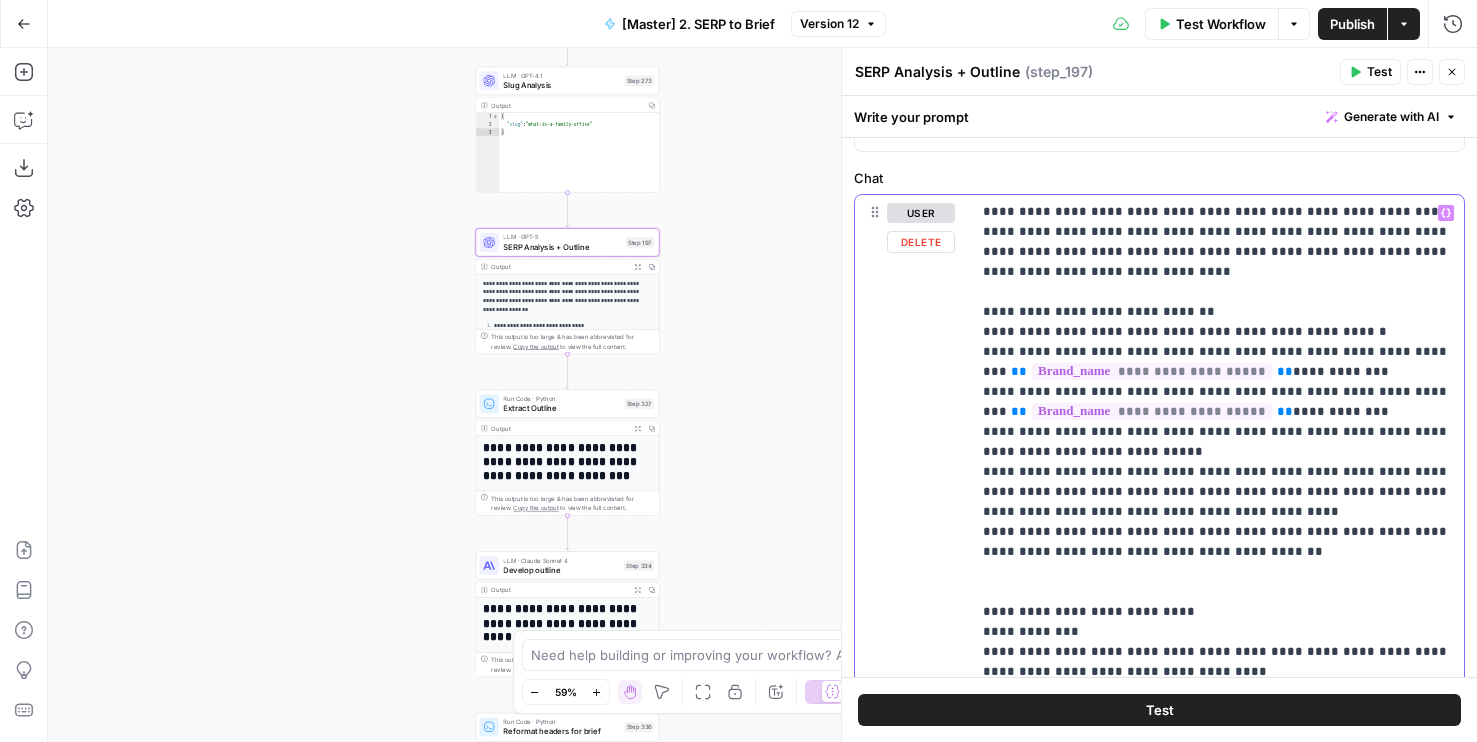 click on "user Delete [REDACTED]" at bounding box center (1159, 625) 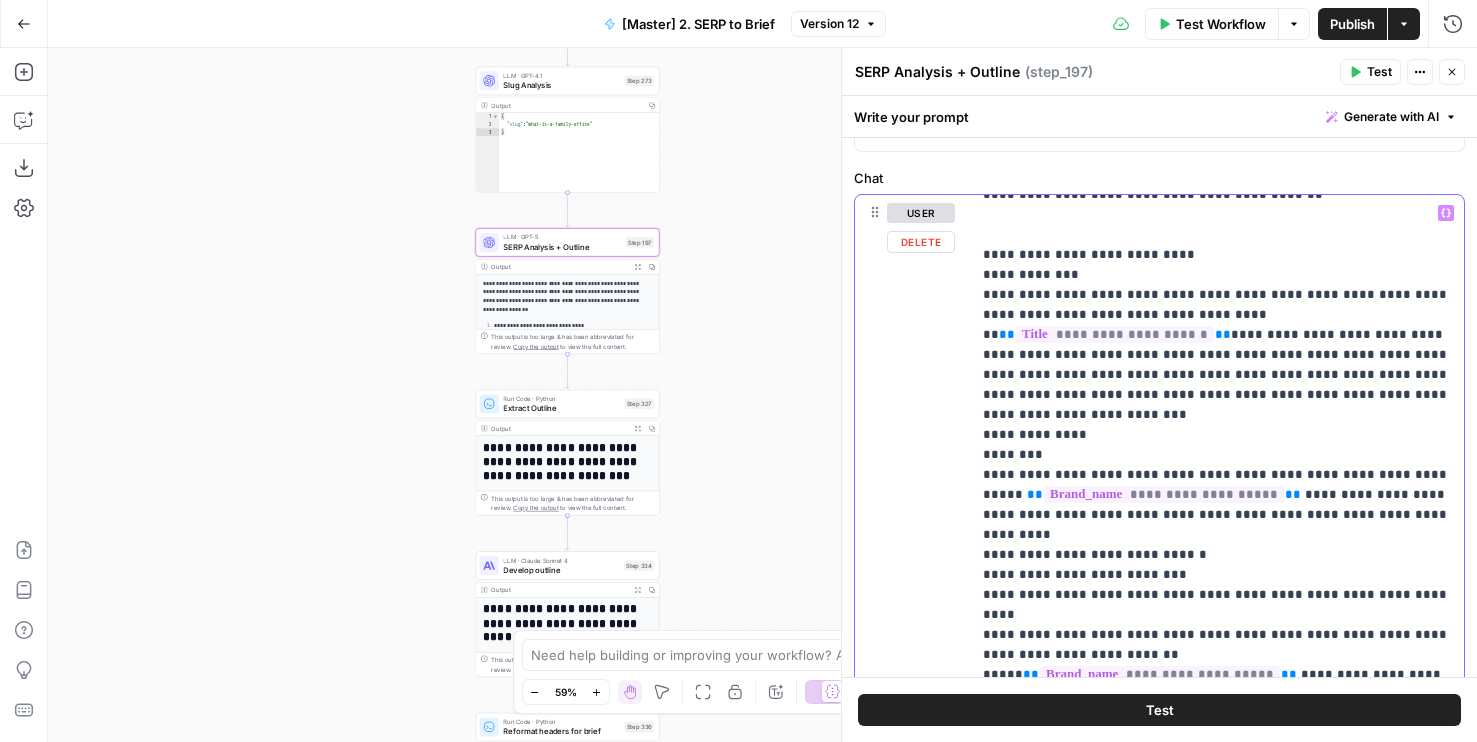 scroll, scrollTop: 2841, scrollLeft: 0, axis: vertical 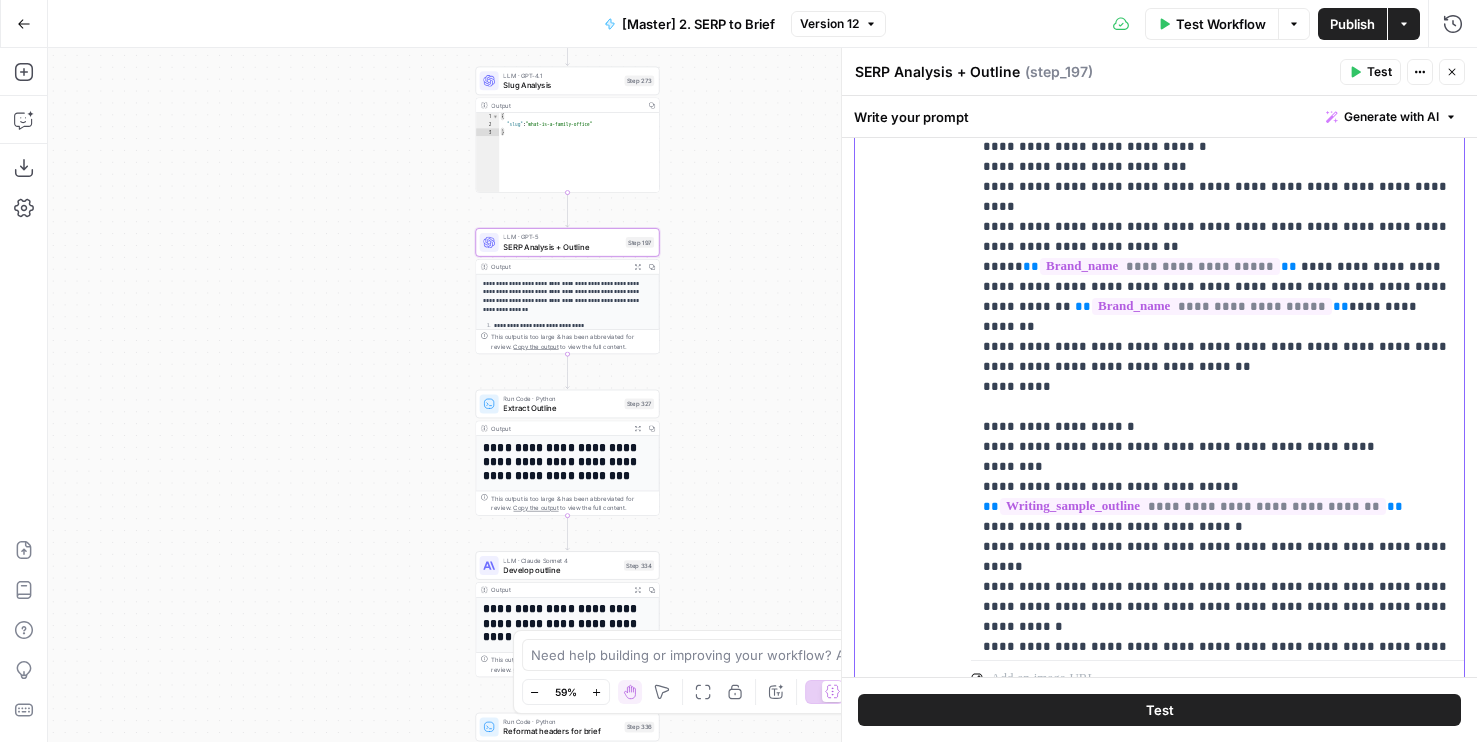 click on "**********" at bounding box center (1217, -1143) 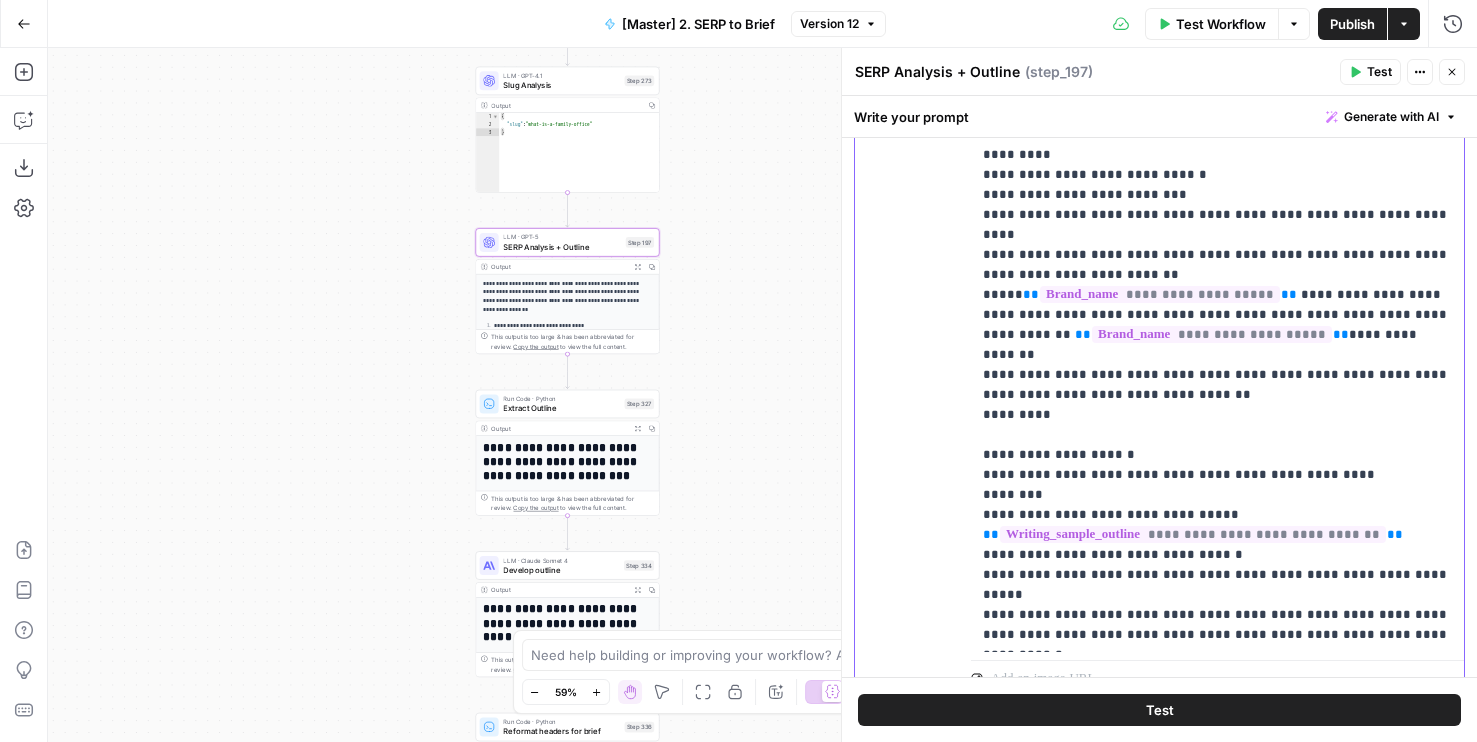 scroll, scrollTop: 2816, scrollLeft: 0, axis: vertical 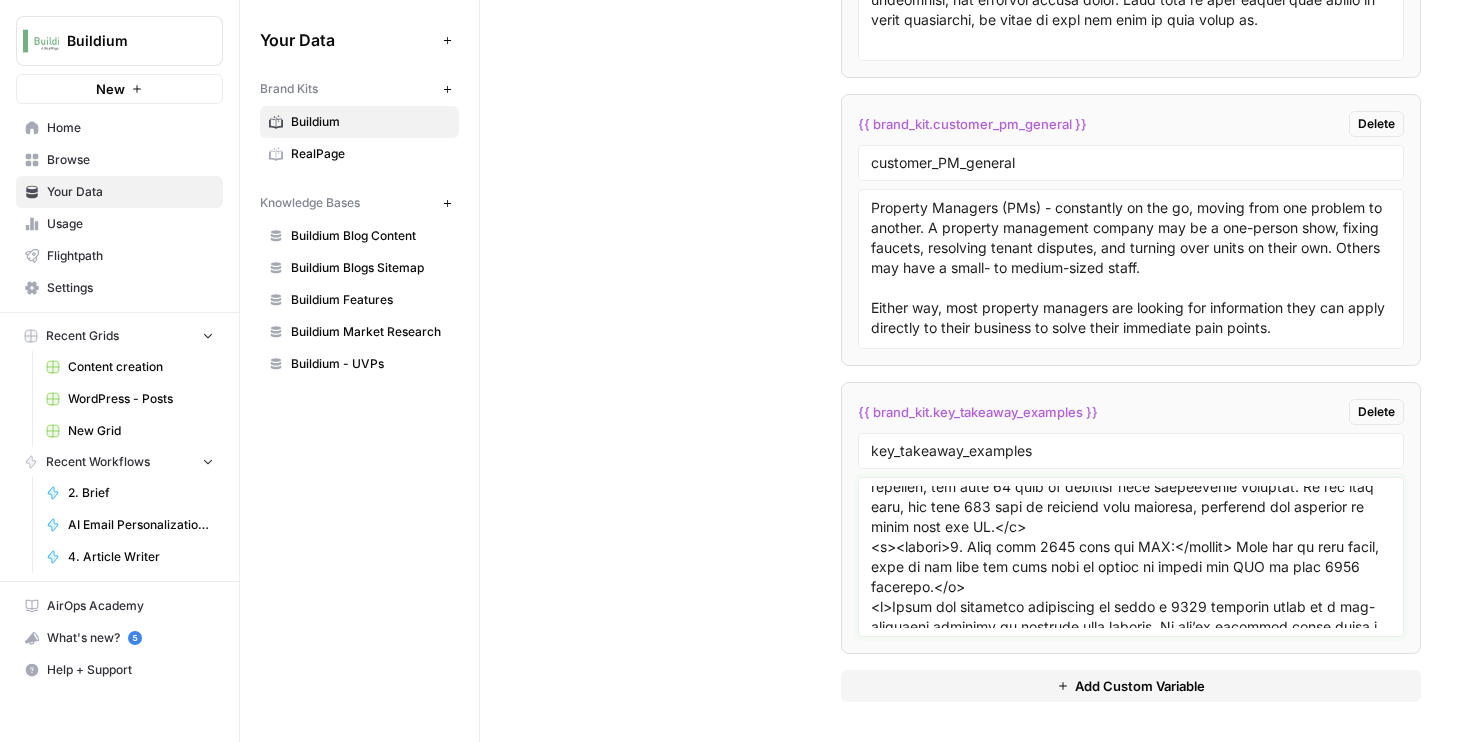 click at bounding box center (1131, 557) 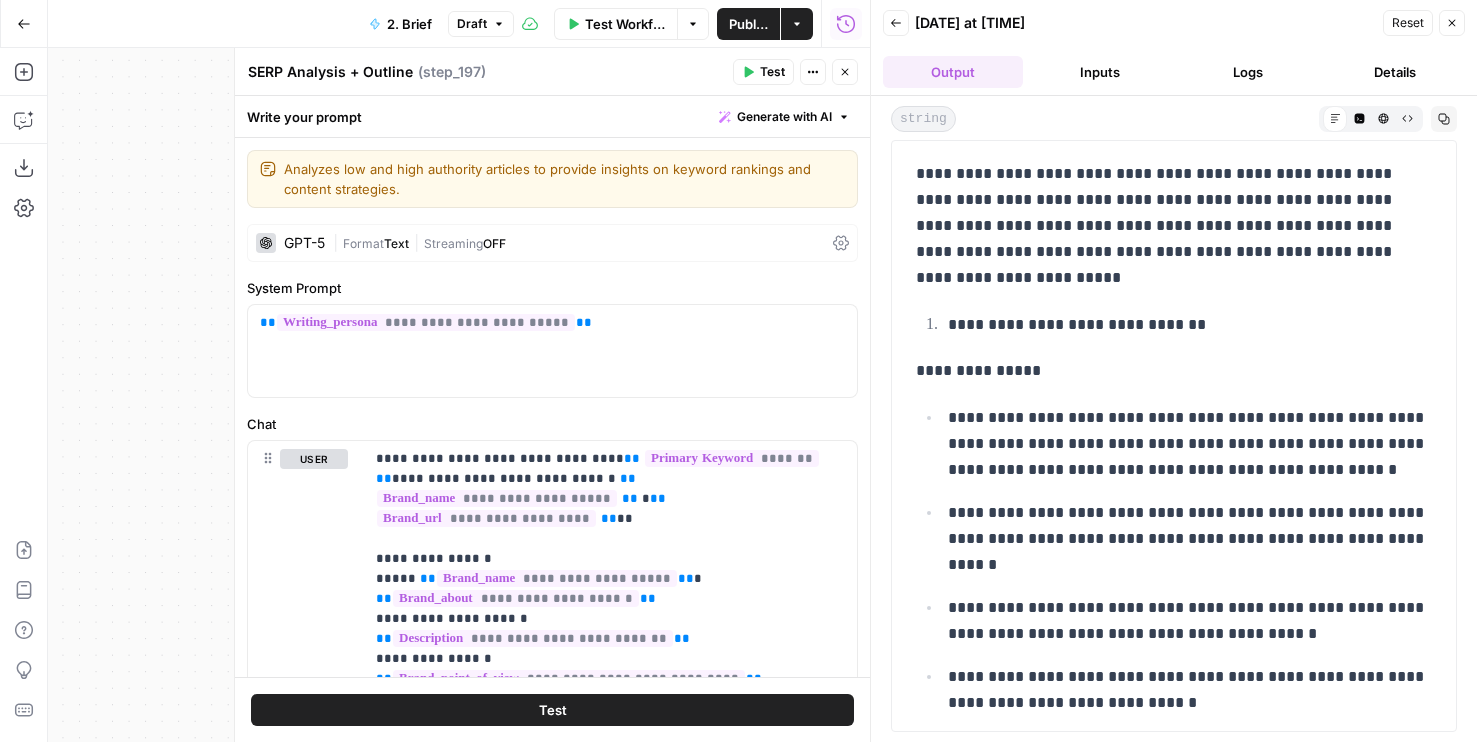 scroll, scrollTop: 0, scrollLeft: 0, axis: both 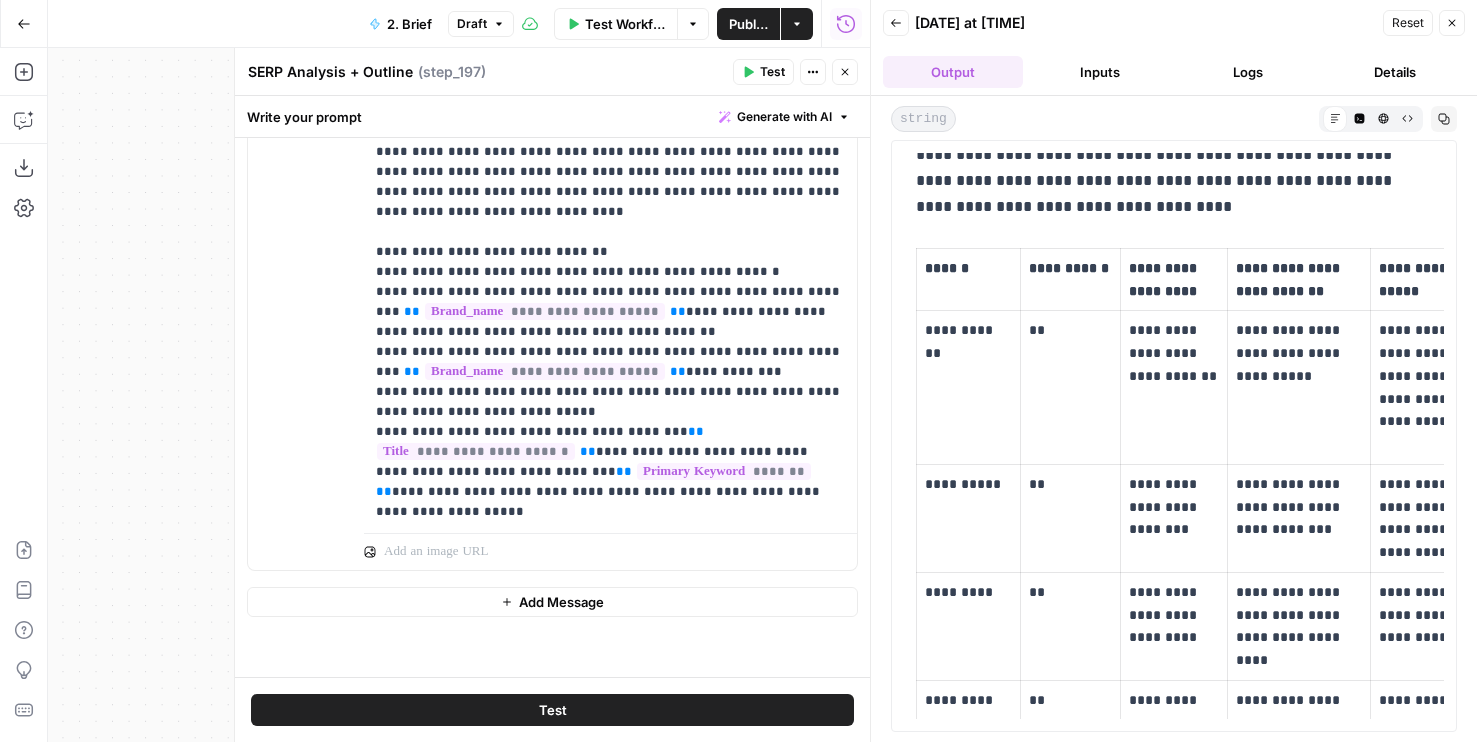 click on "Inputs" at bounding box center (1101, 72) 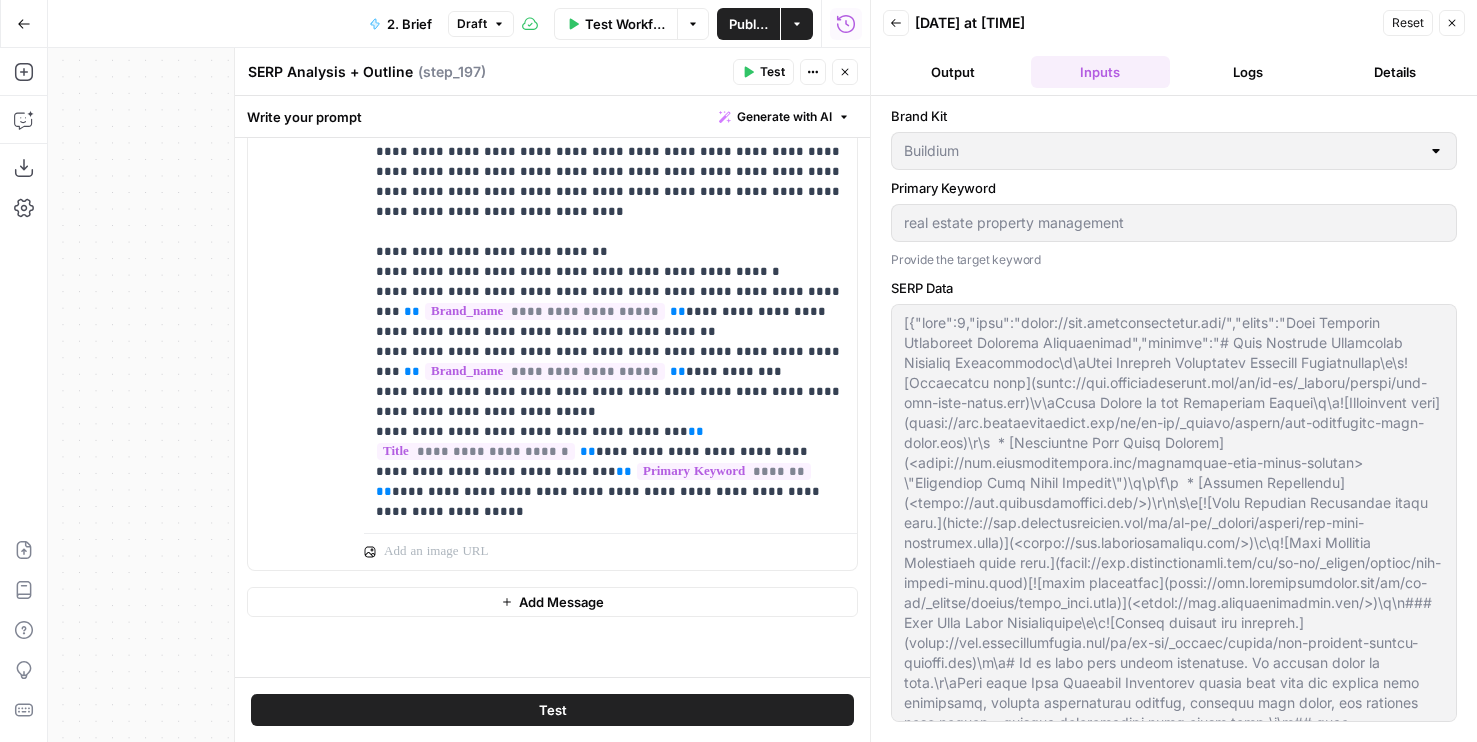 click on "Logs" at bounding box center [1248, 72] 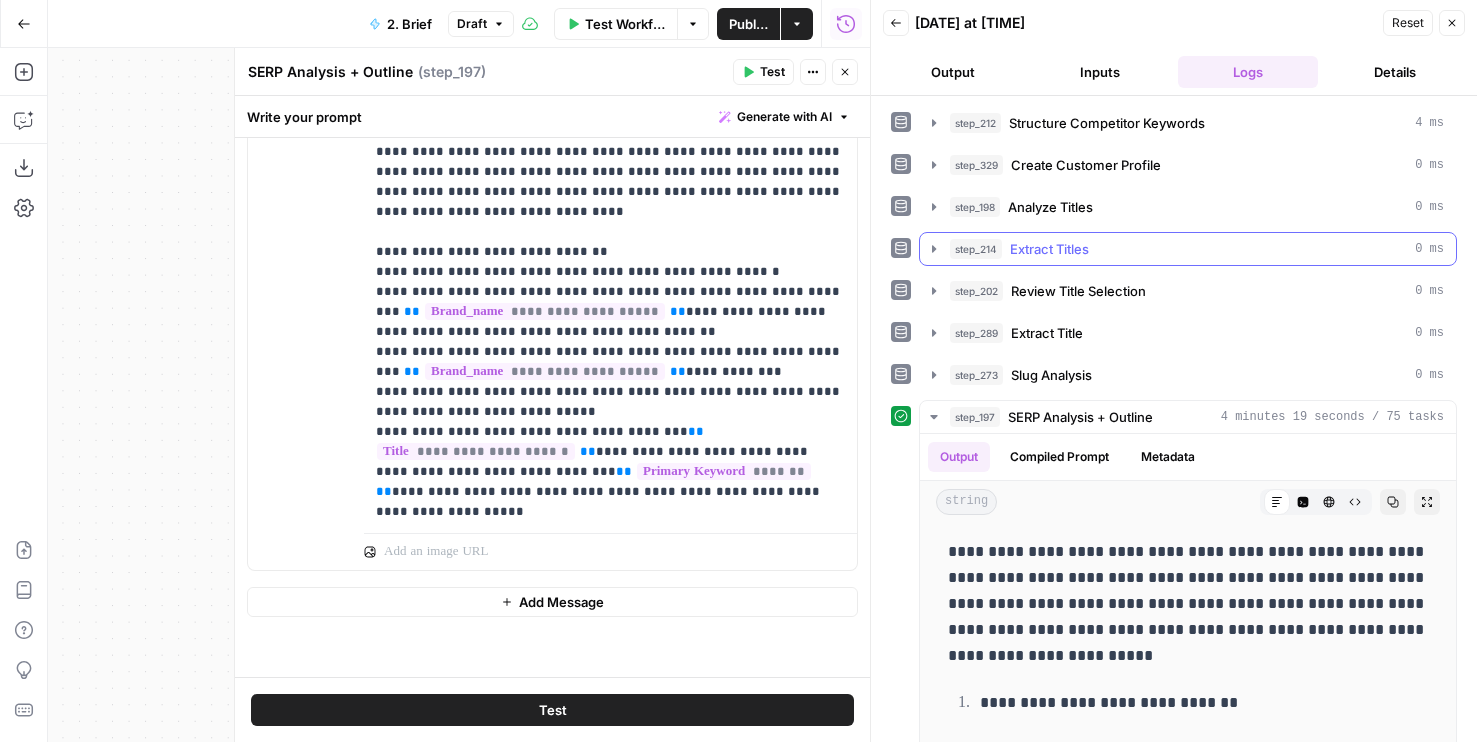 click on "Extract Titles" at bounding box center (1049, 249) 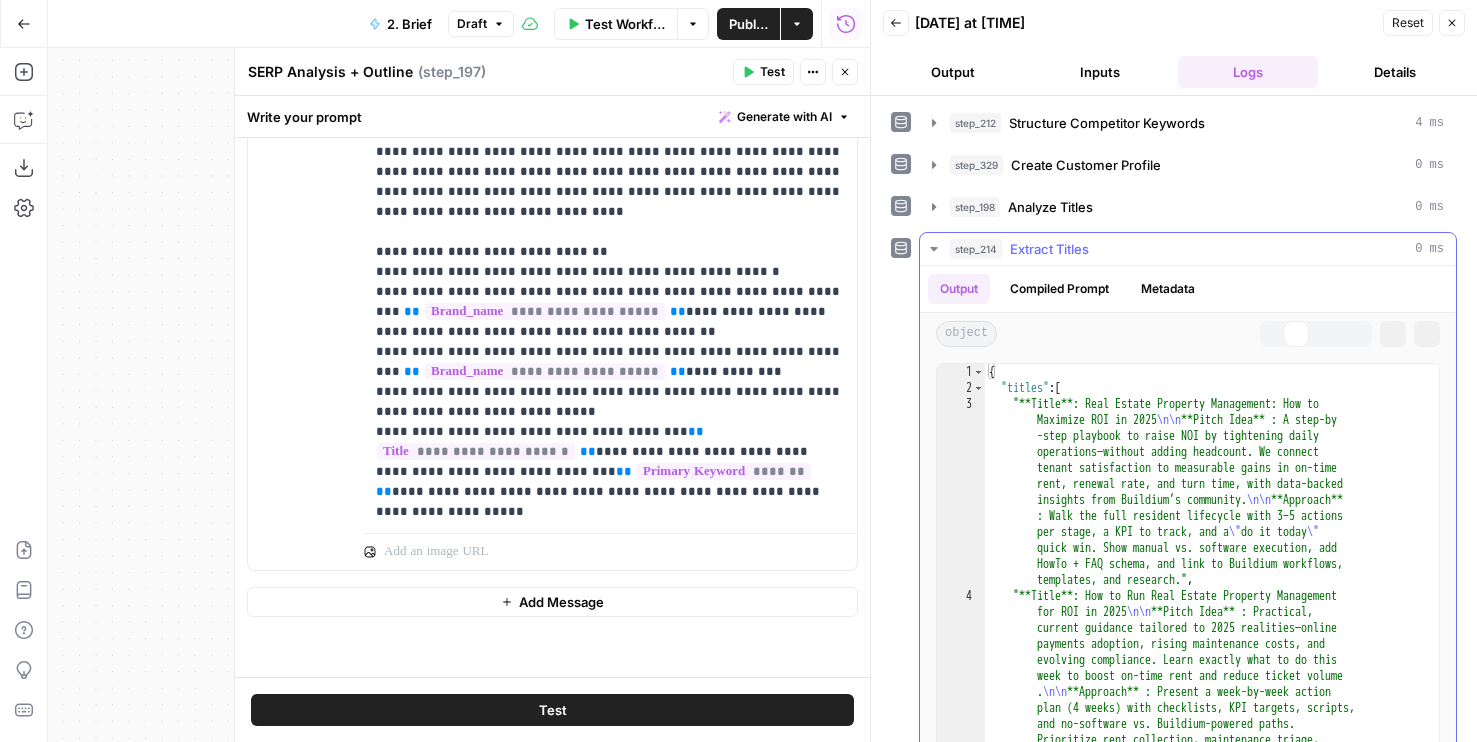 click on "Extract Titles" at bounding box center [1049, 249] 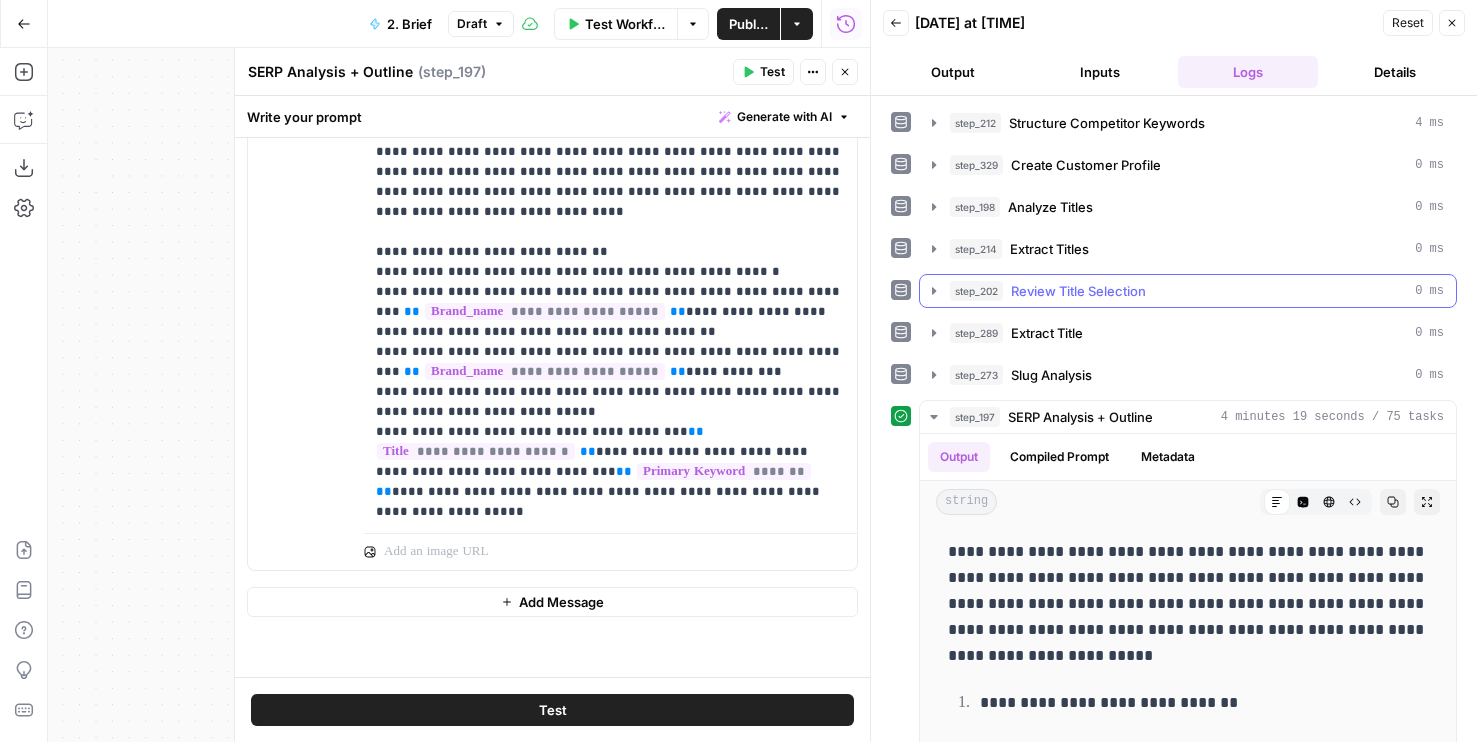 click on "step_202 Review Title Selection 0 ms" at bounding box center (1188, 291) 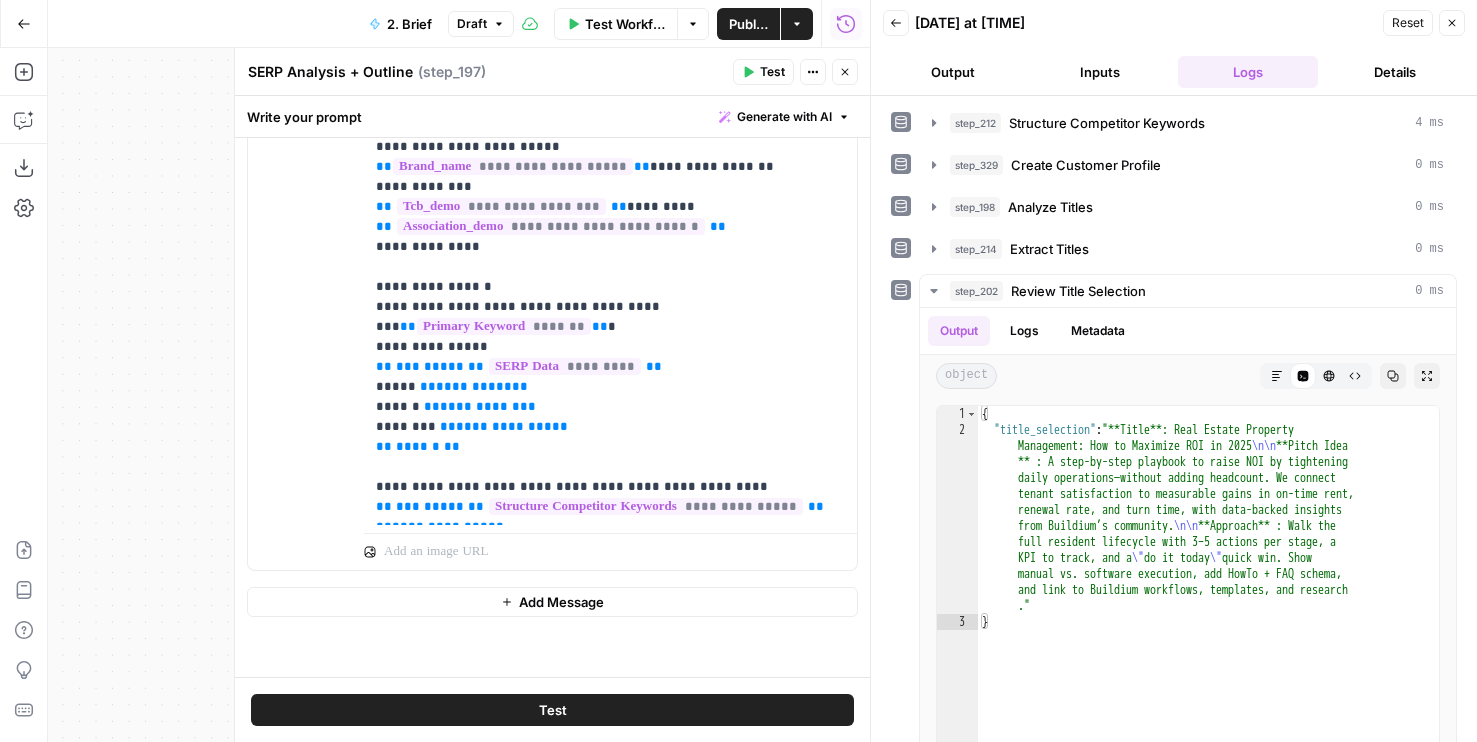 scroll, scrollTop: 0, scrollLeft: 0, axis: both 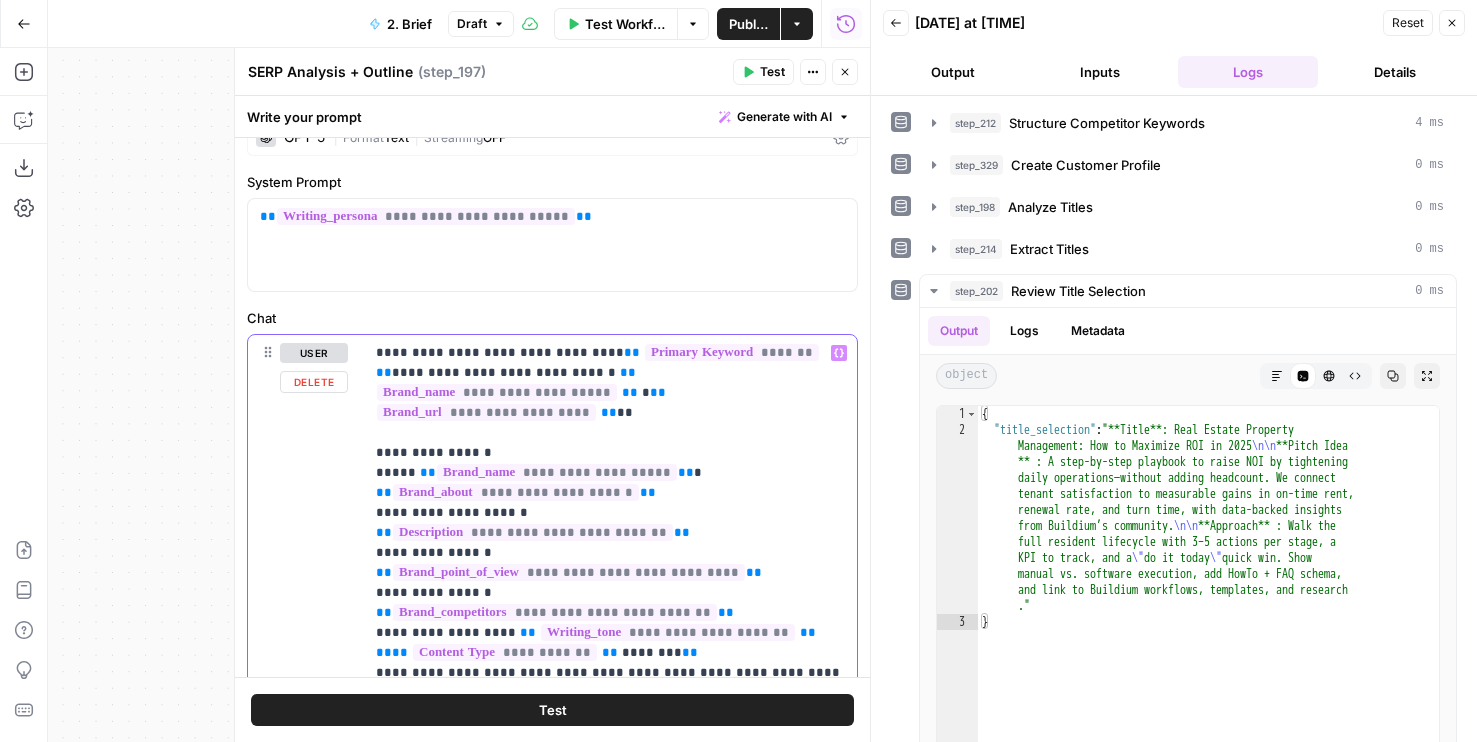 click on "**********" at bounding box center (610, 2563) 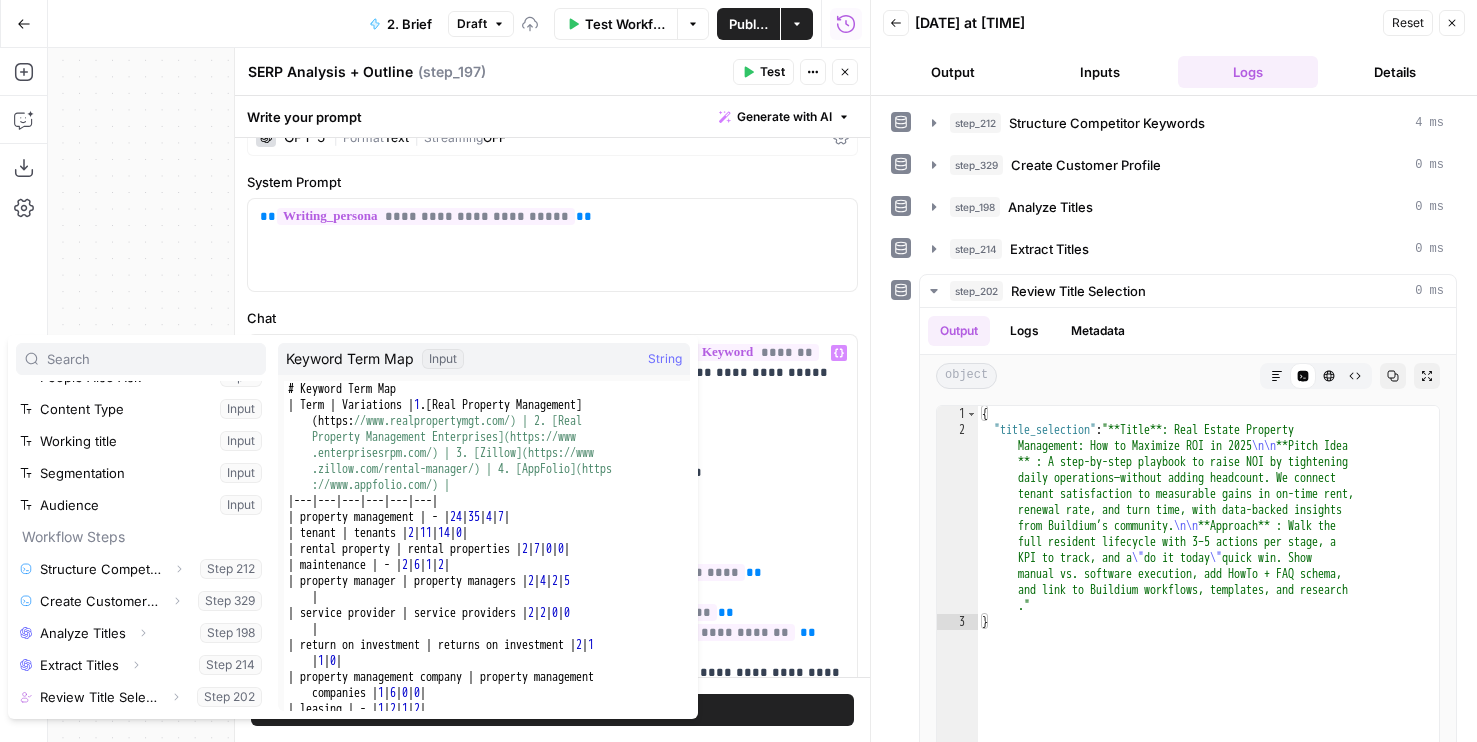 scroll, scrollTop: 278, scrollLeft: 0, axis: vertical 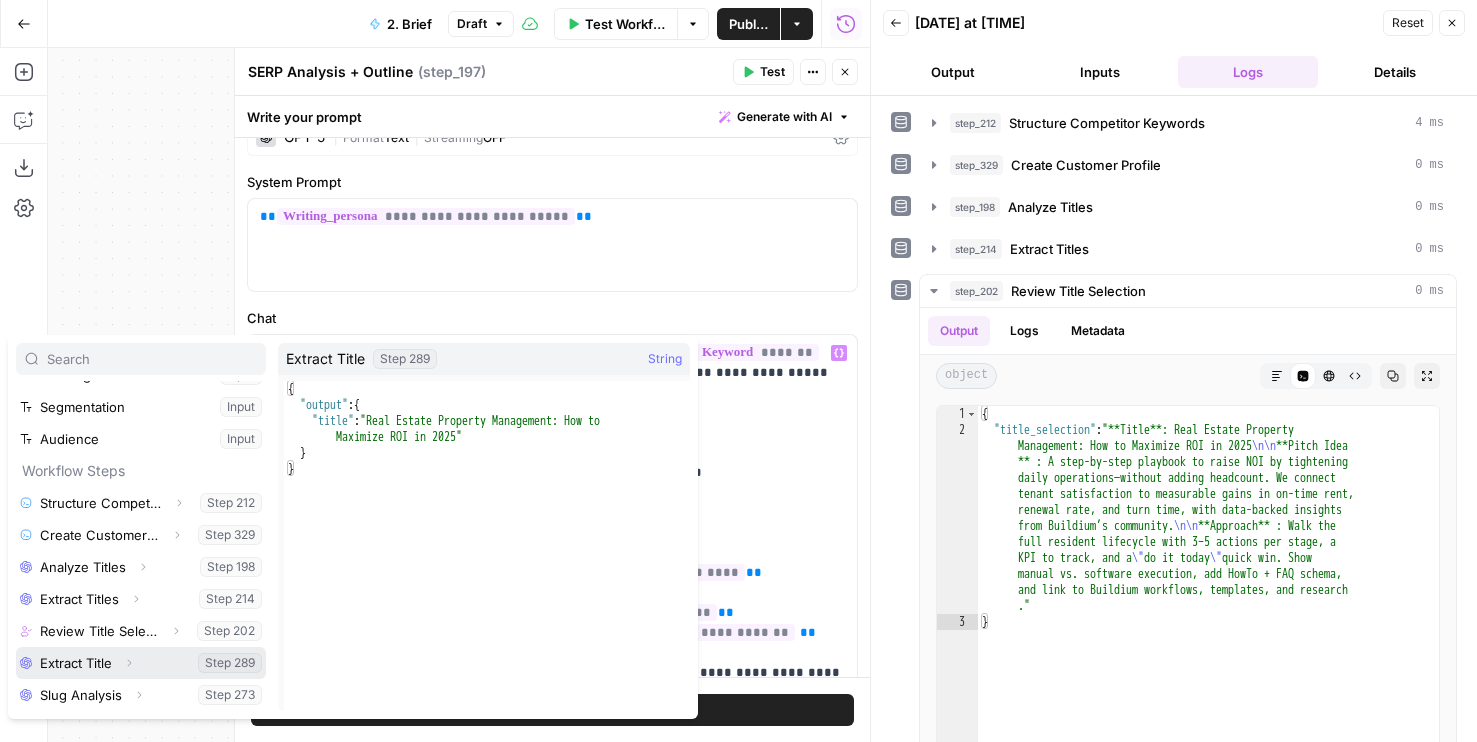 click 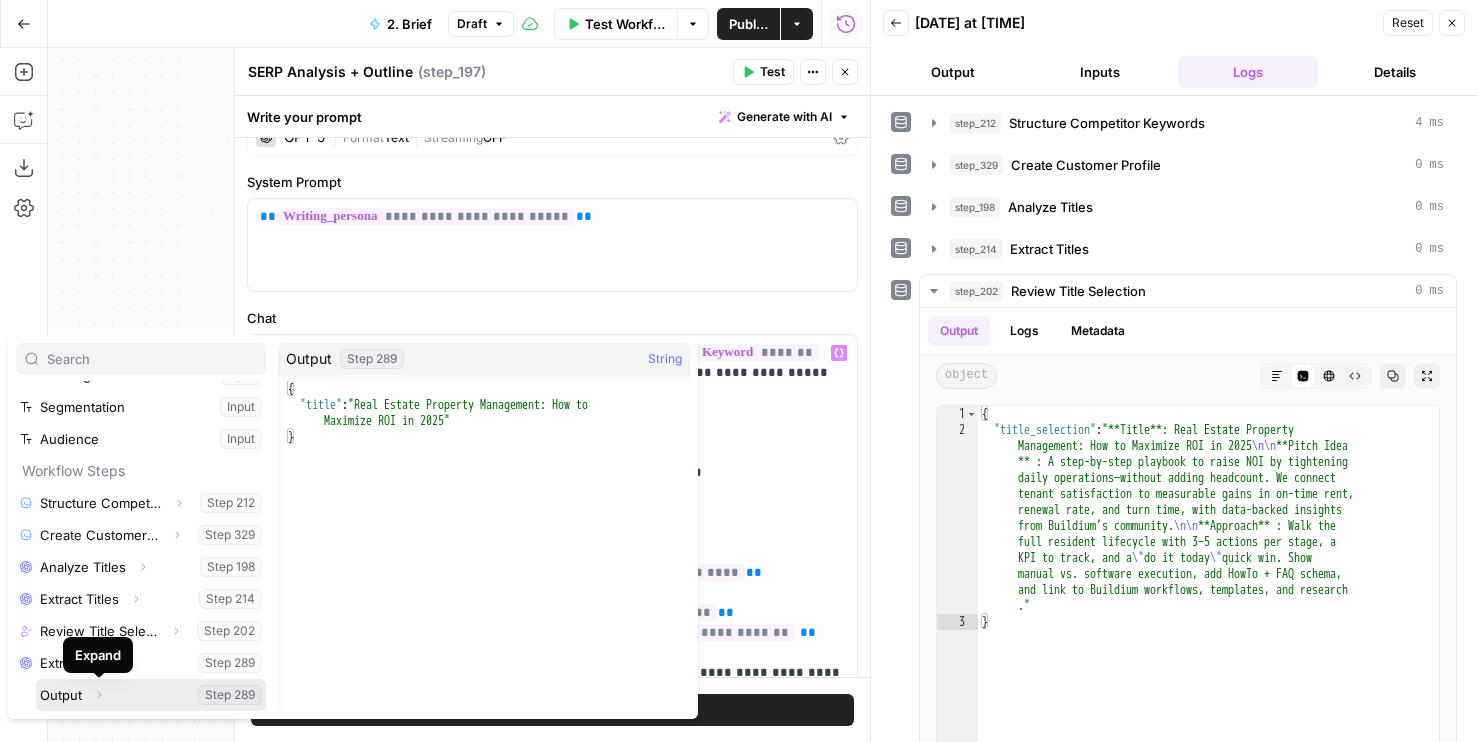 click at bounding box center [151, 695] 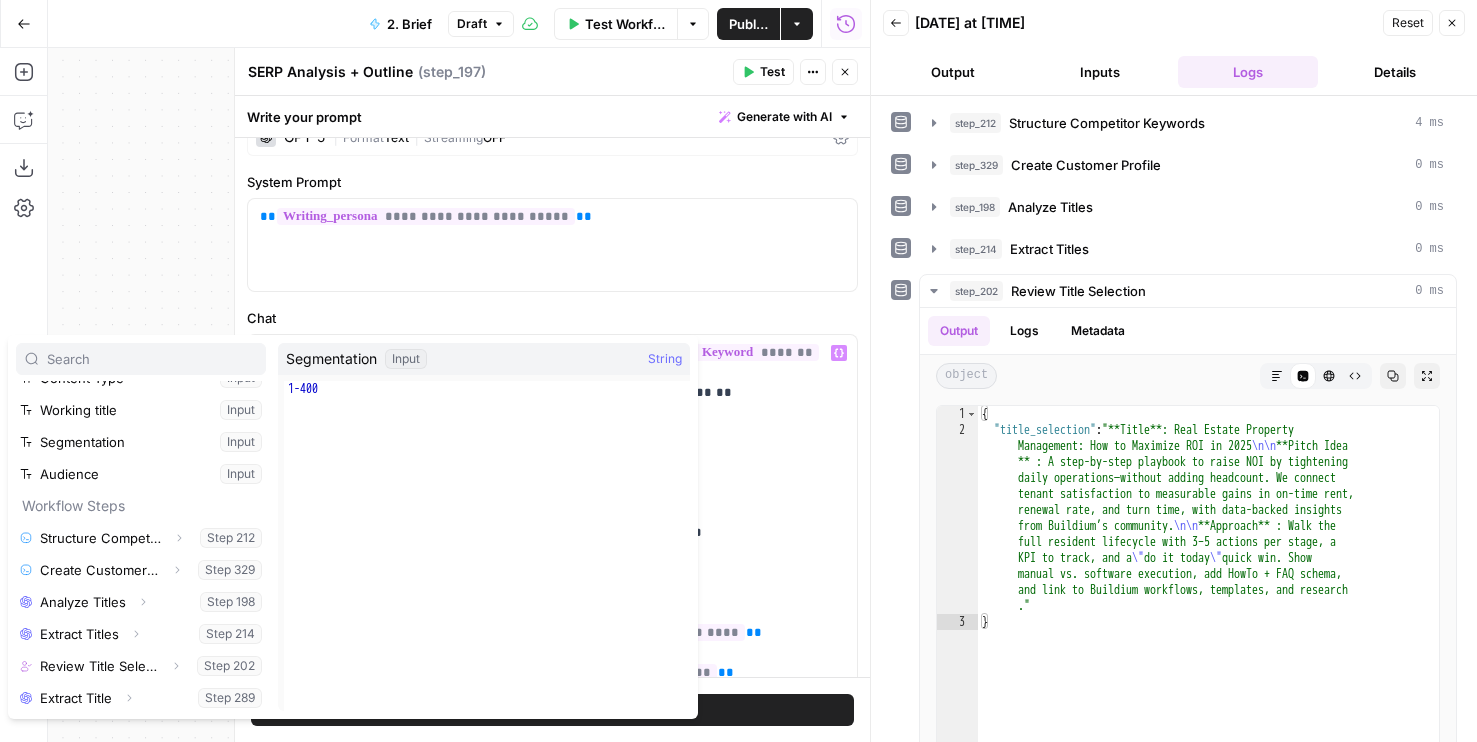scroll, scrollTop: 278, scrollLeft: 0, axis: vertical 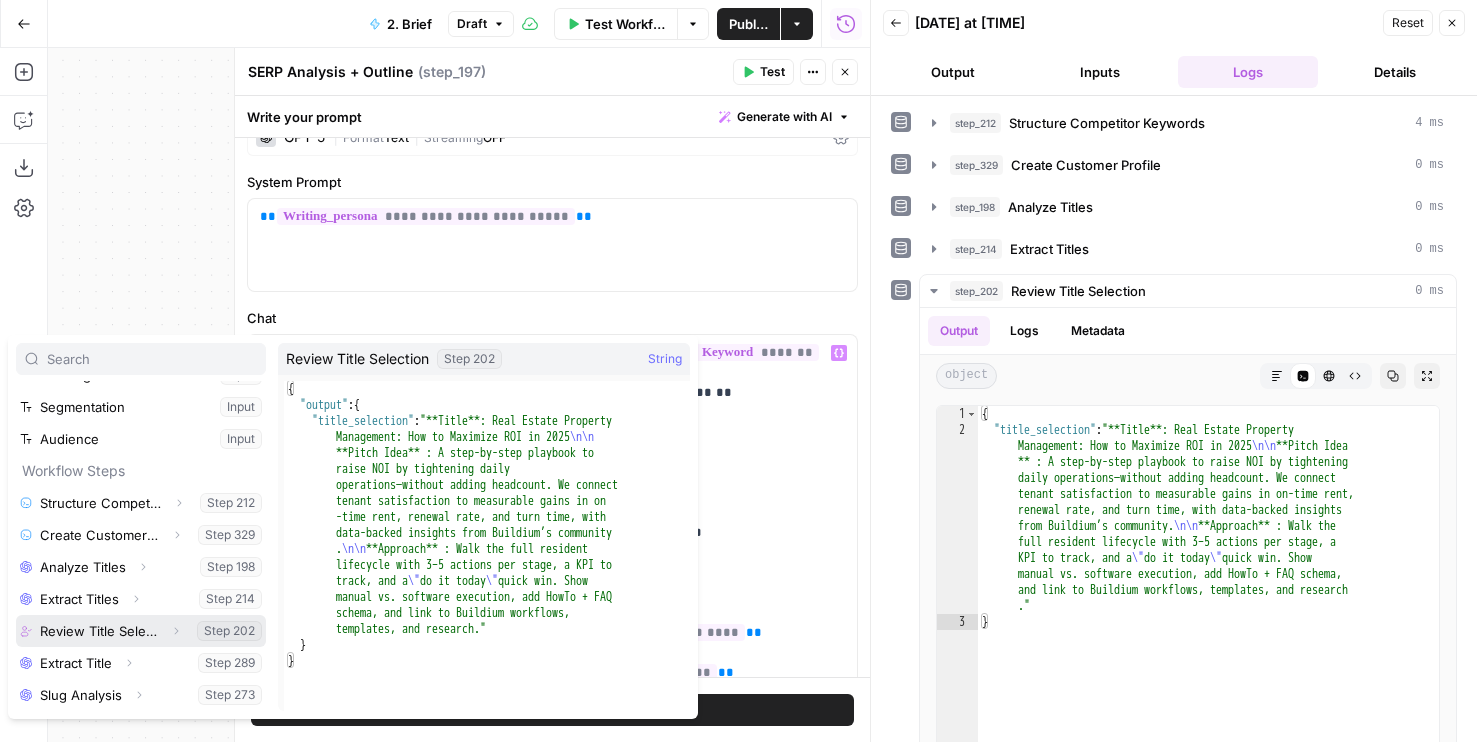 click at bounding box center [141, 631] 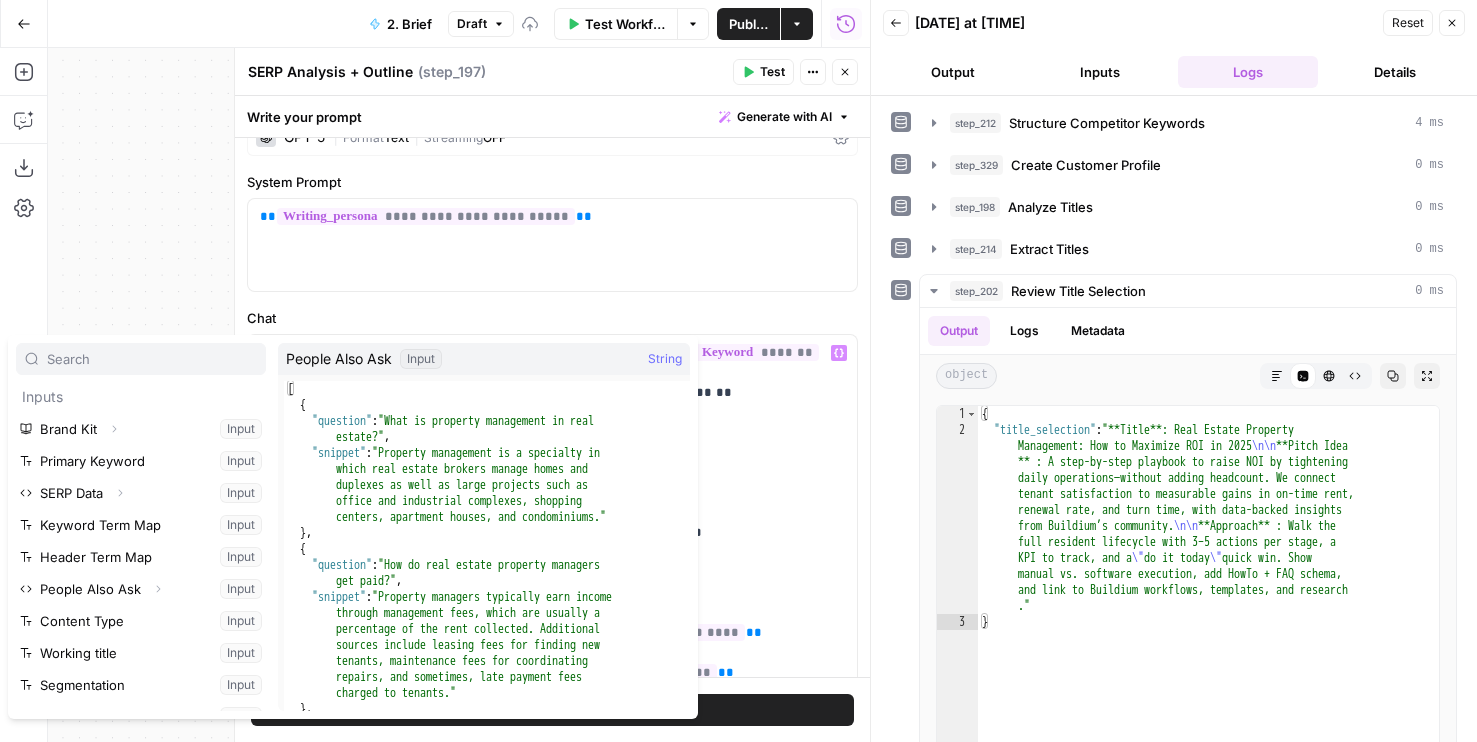 scroll, scrollTop: 278, scrollLeft: 0, axis: vertical 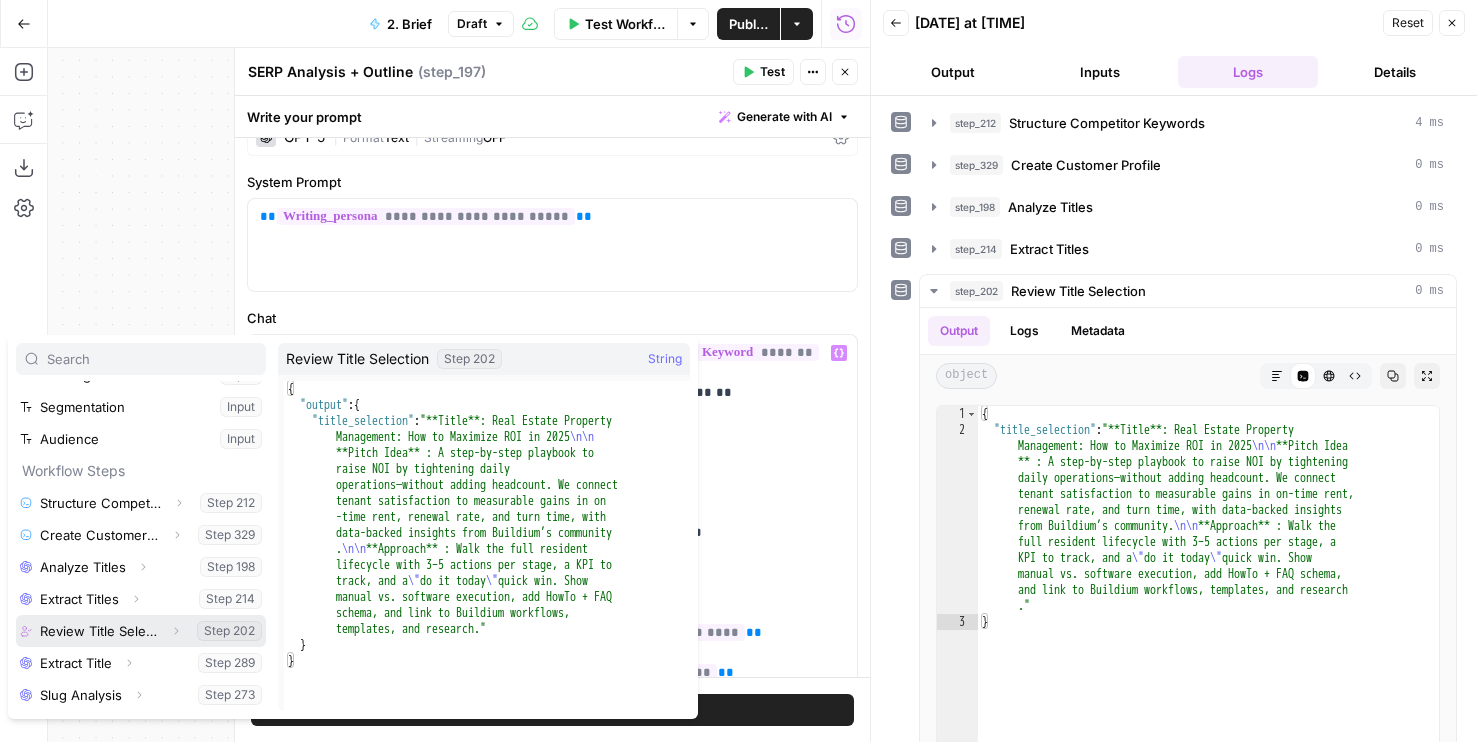 click 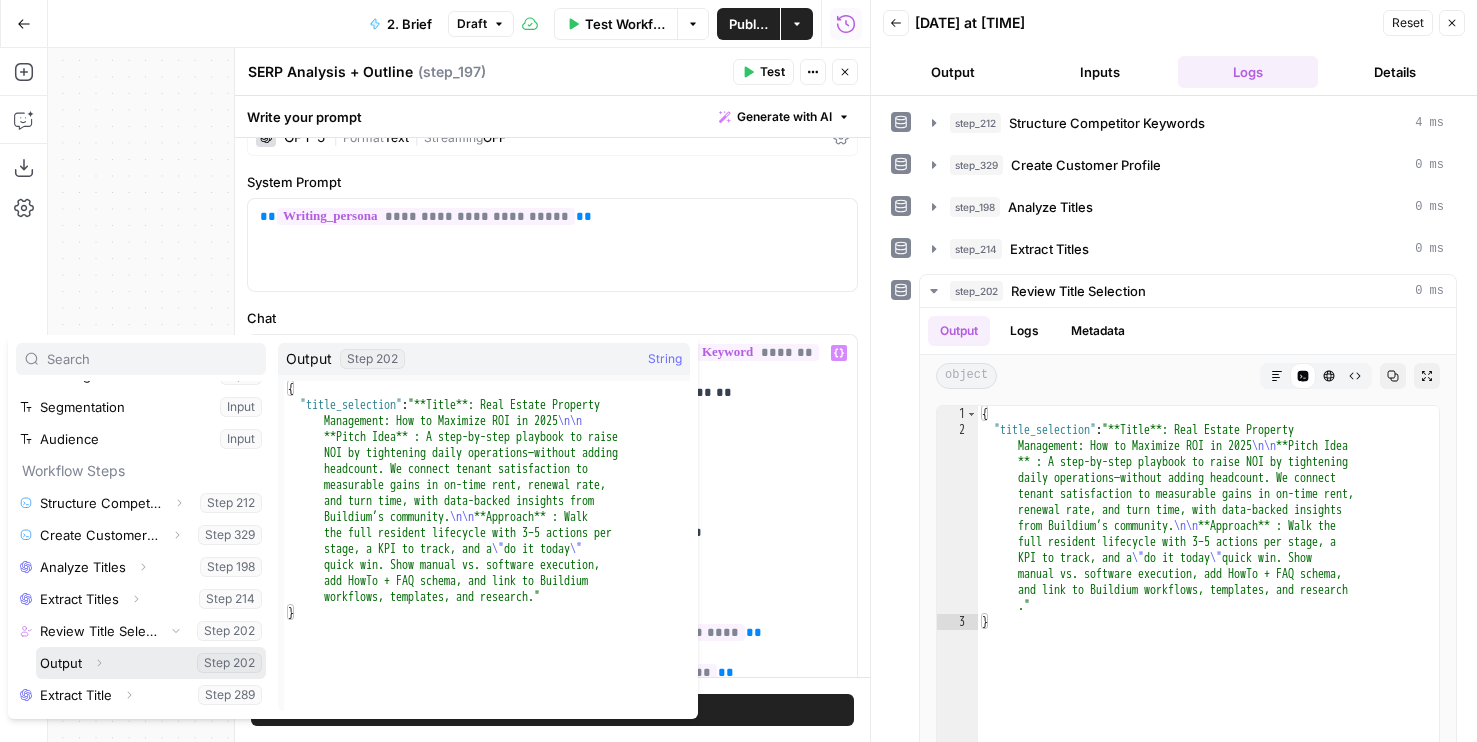 click 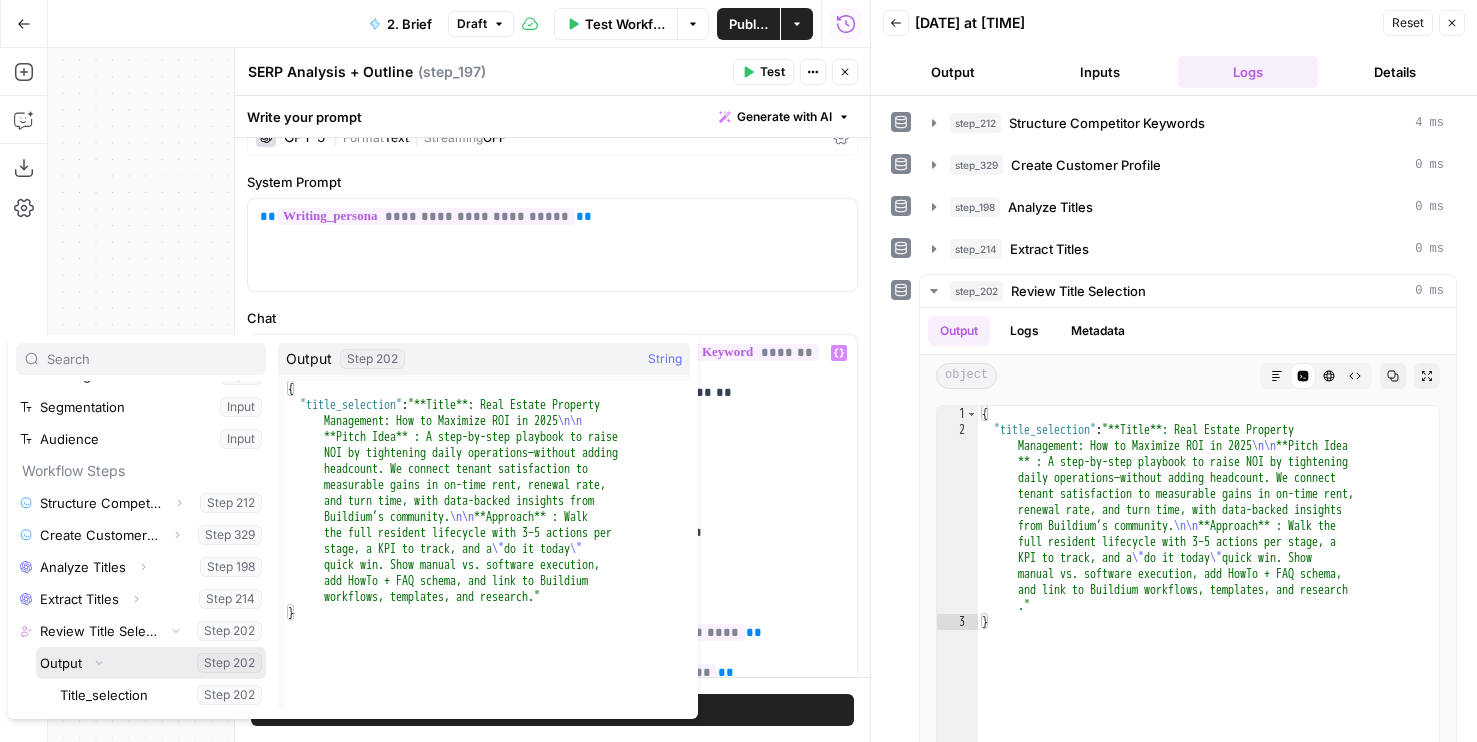 scroll, scrollTop: 342, scrollLeft: 0, axis: vertical 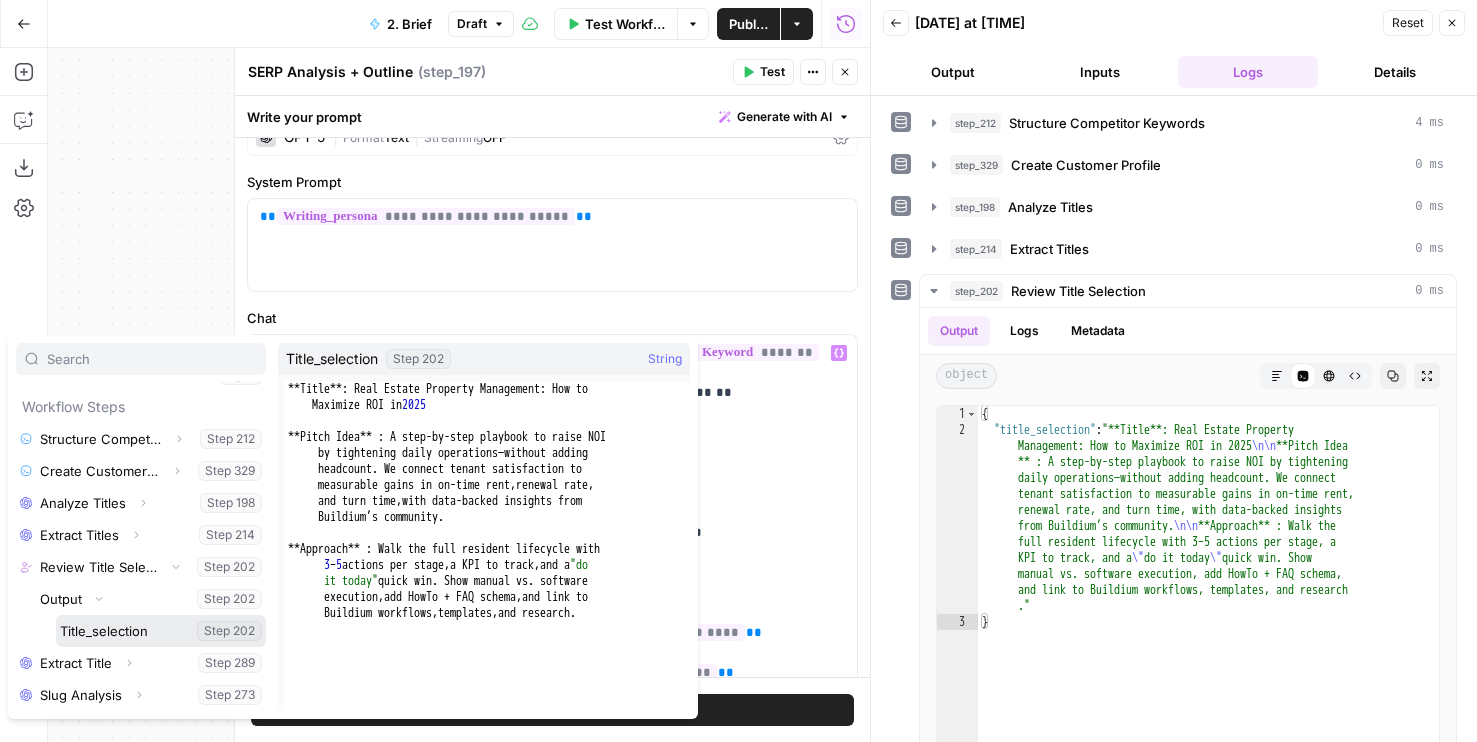 click at bounding box center (161, 631) 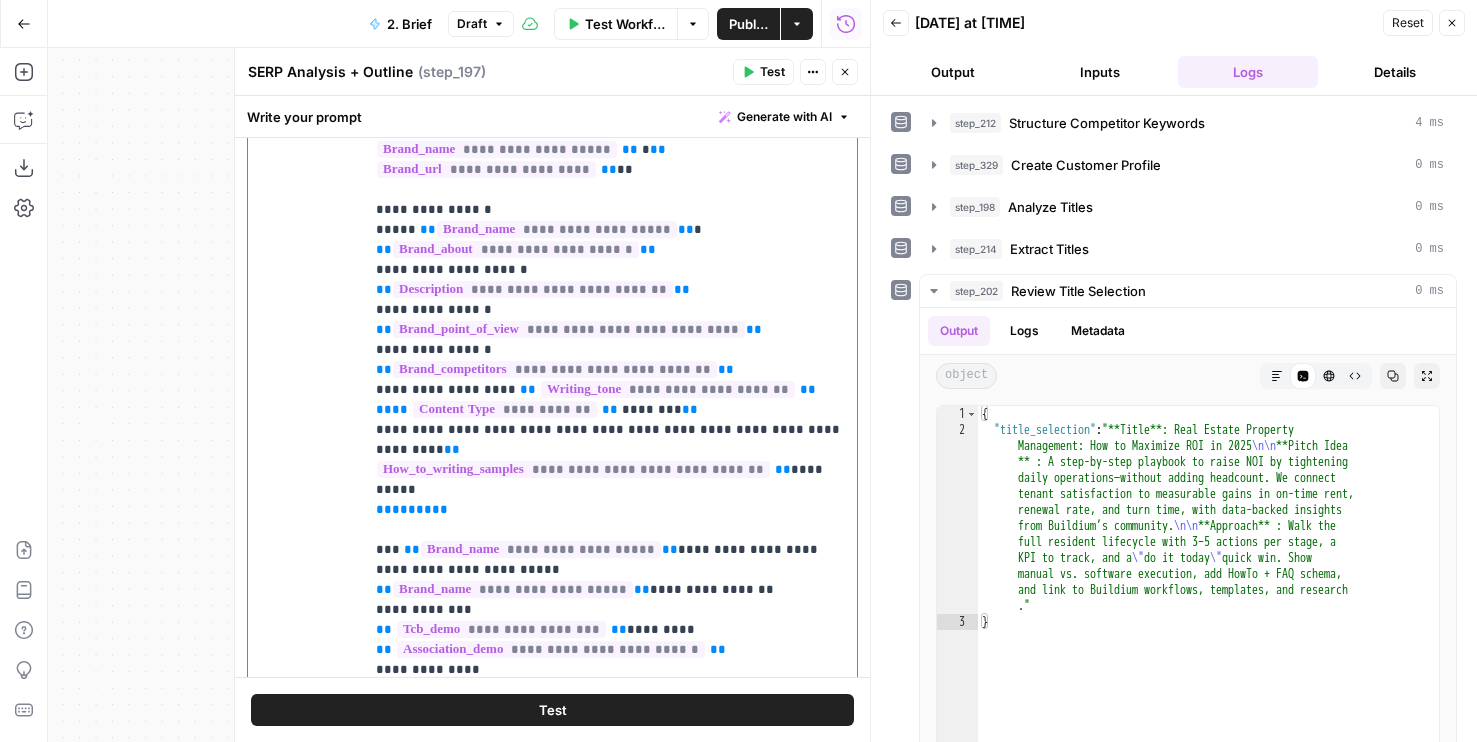 scroll, scrollTop: 428, scrollLeft: 0, axis: vertical 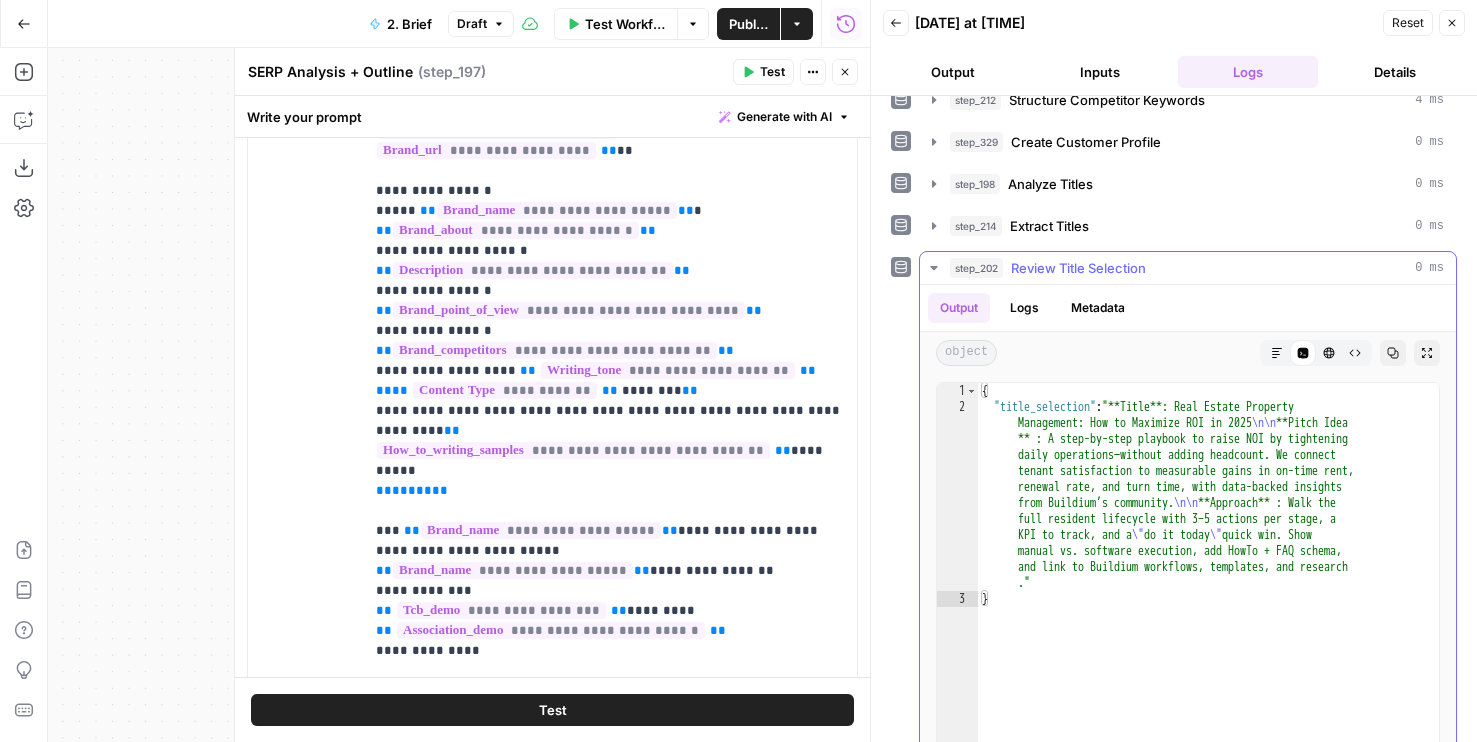 click 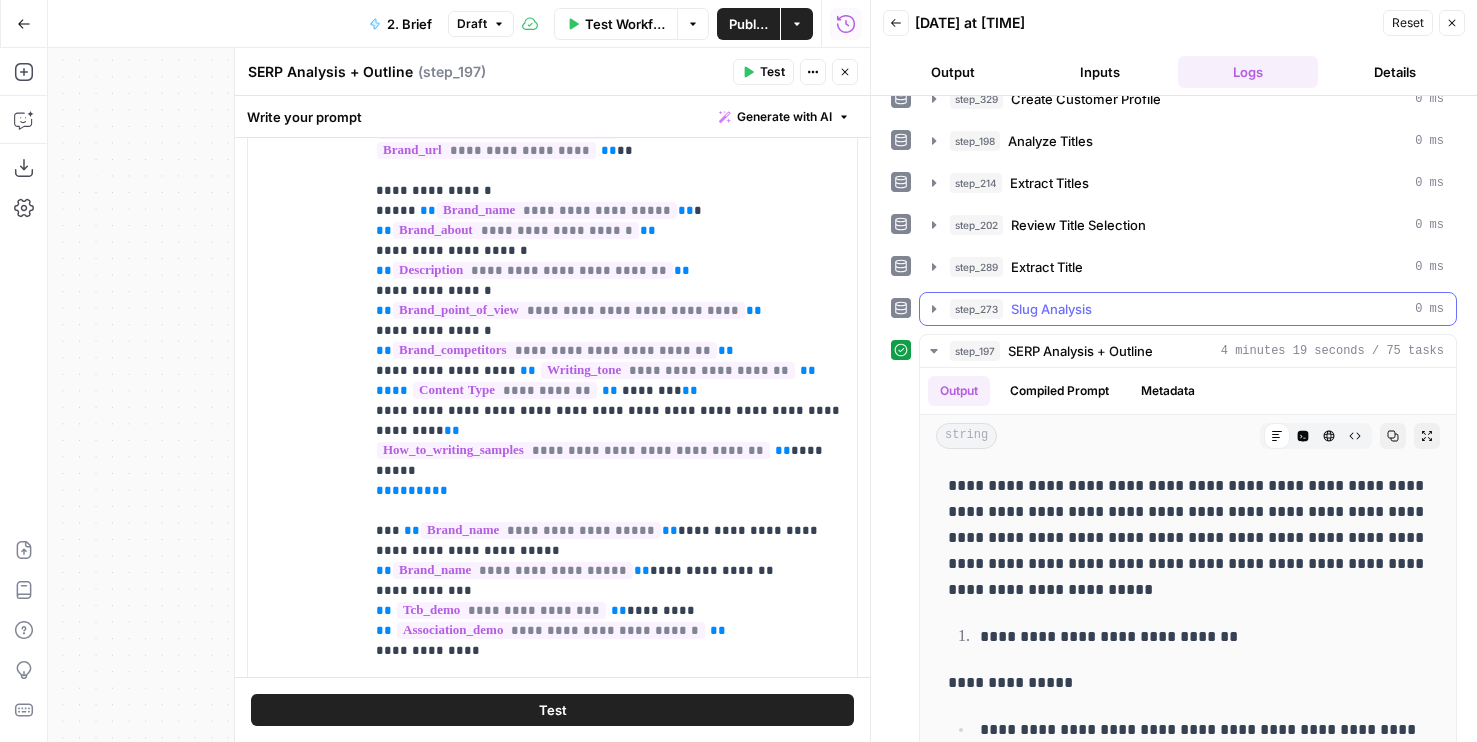 scroll, scrollTop: 67, scrollLeft: 0, axis: vertical 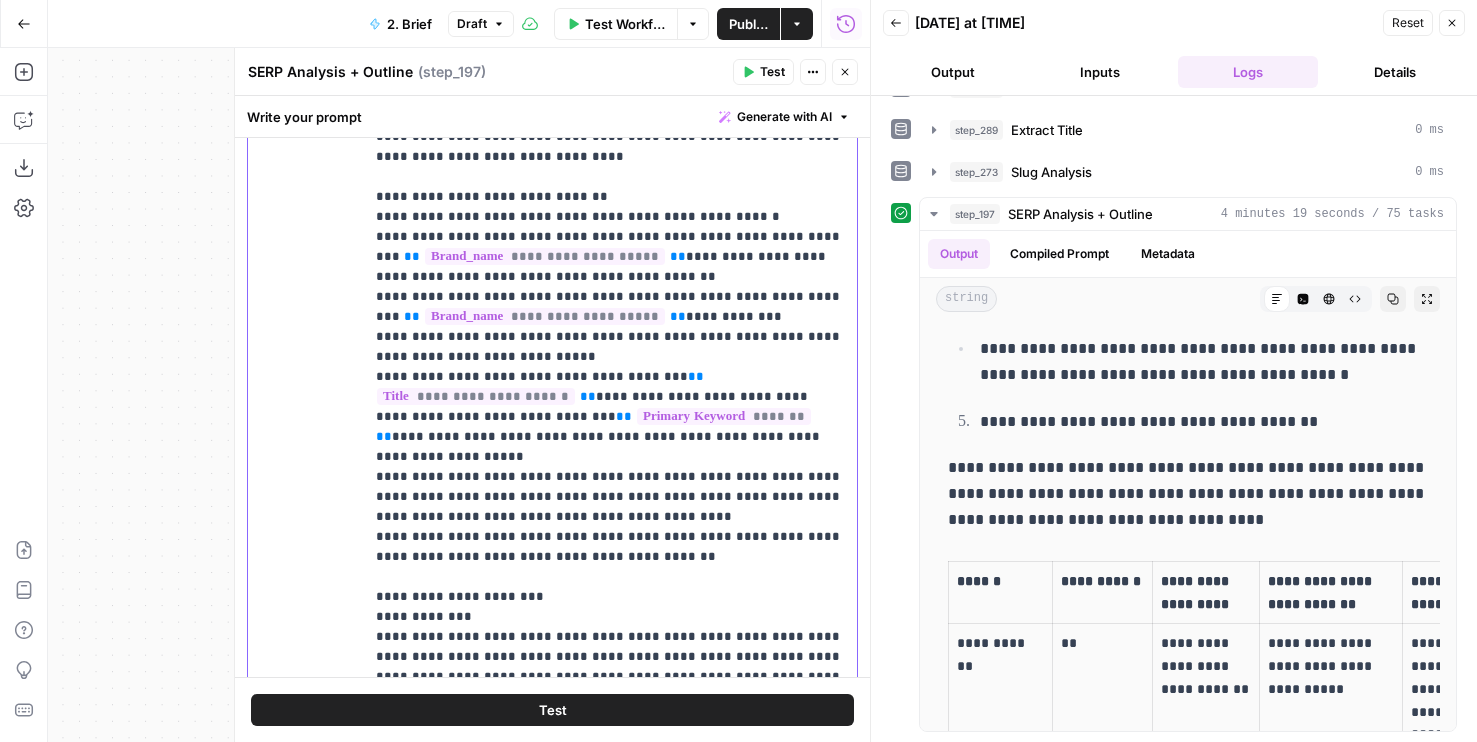 drag, startPoint x: 534, startPoint y: 420, endPoint x: 345, endPoint y: 338, distance: 206.02185 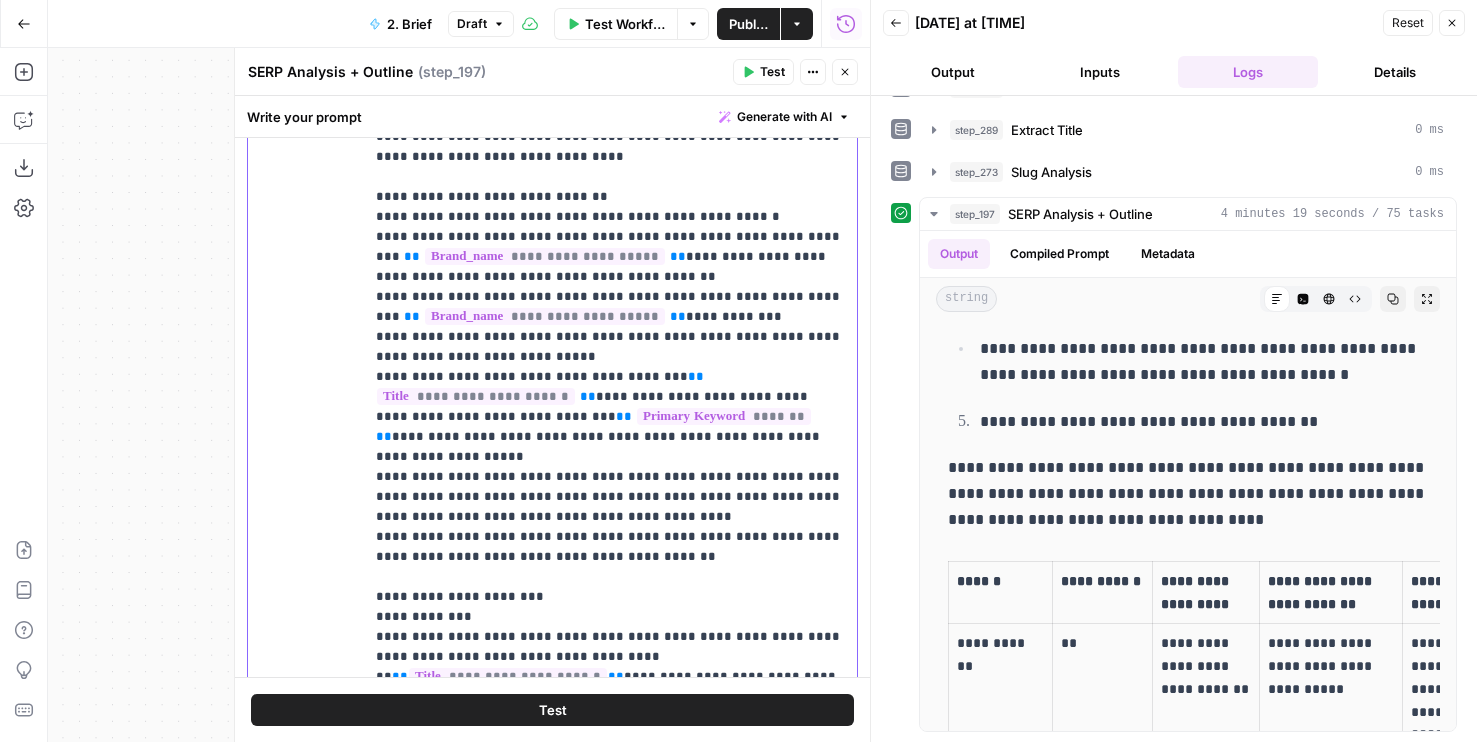 click on "**********" at bounding box center (610, -383) 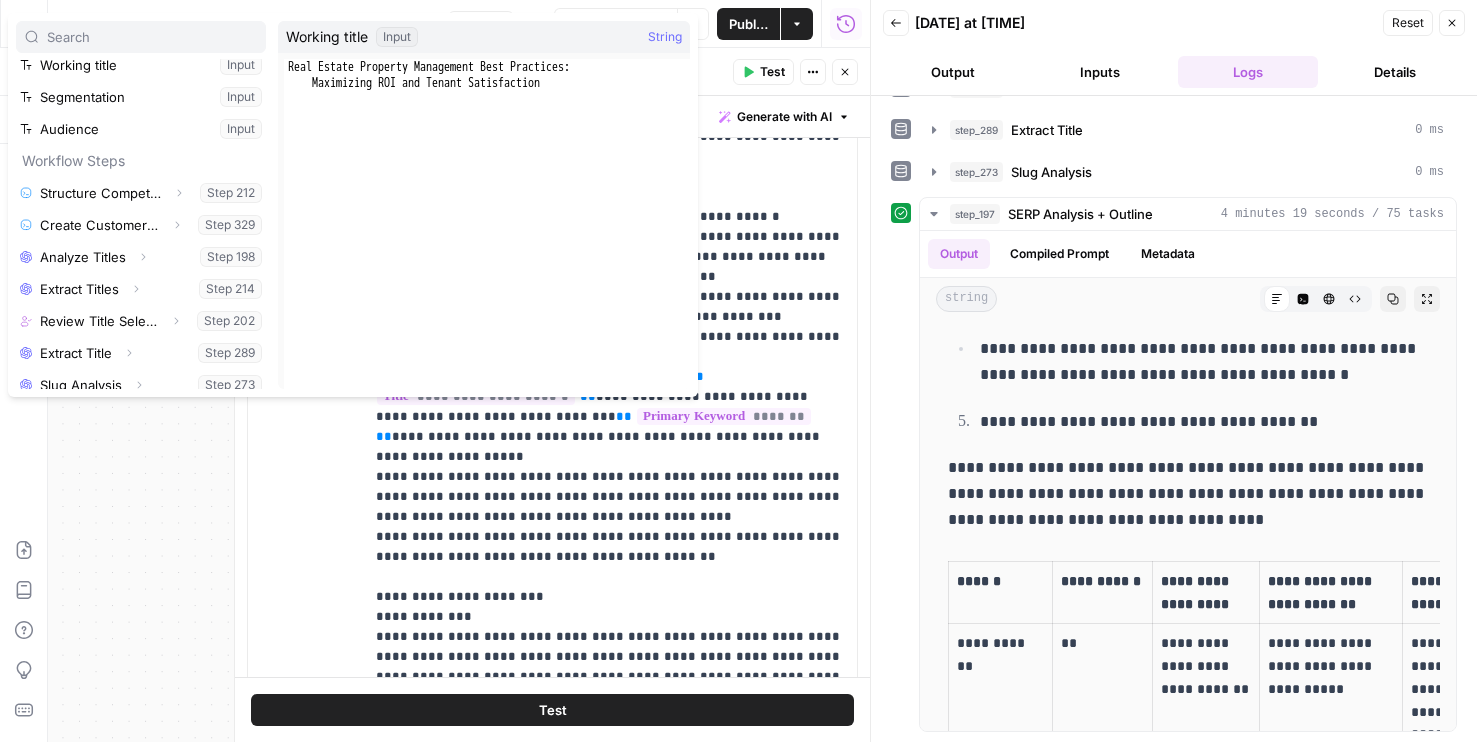 scroll, scrollTop: 278, scrollLeft: 0, axis: vertical 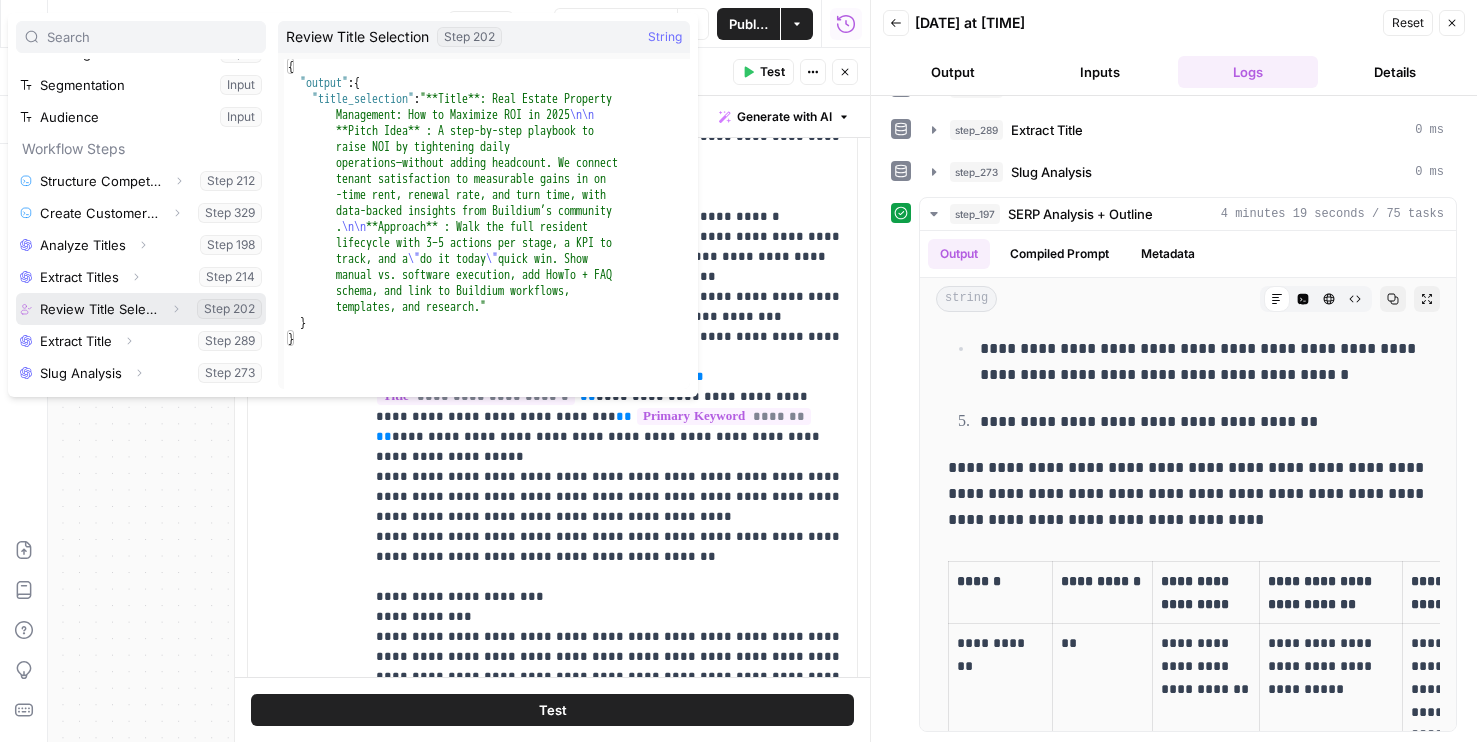 click 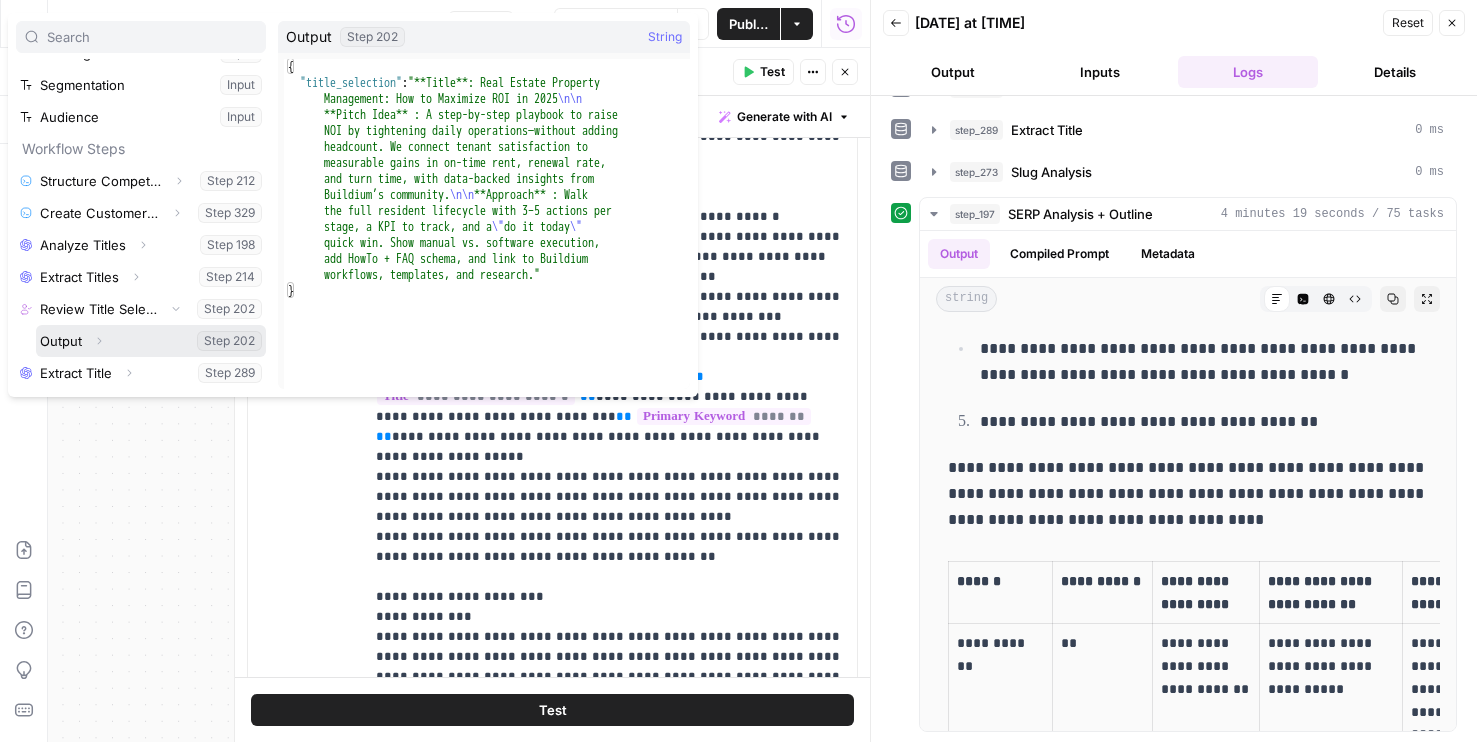 click 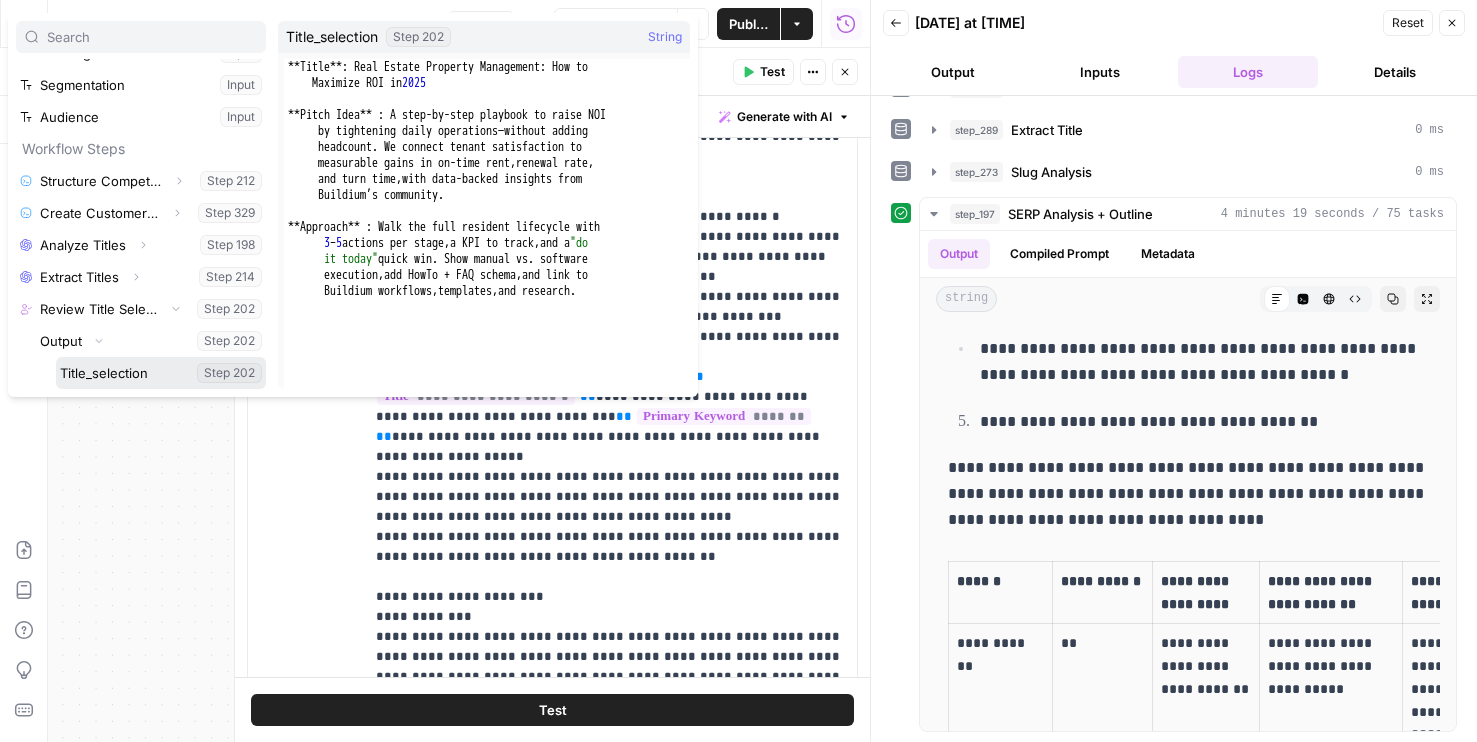click at bounding box center [161, 373] 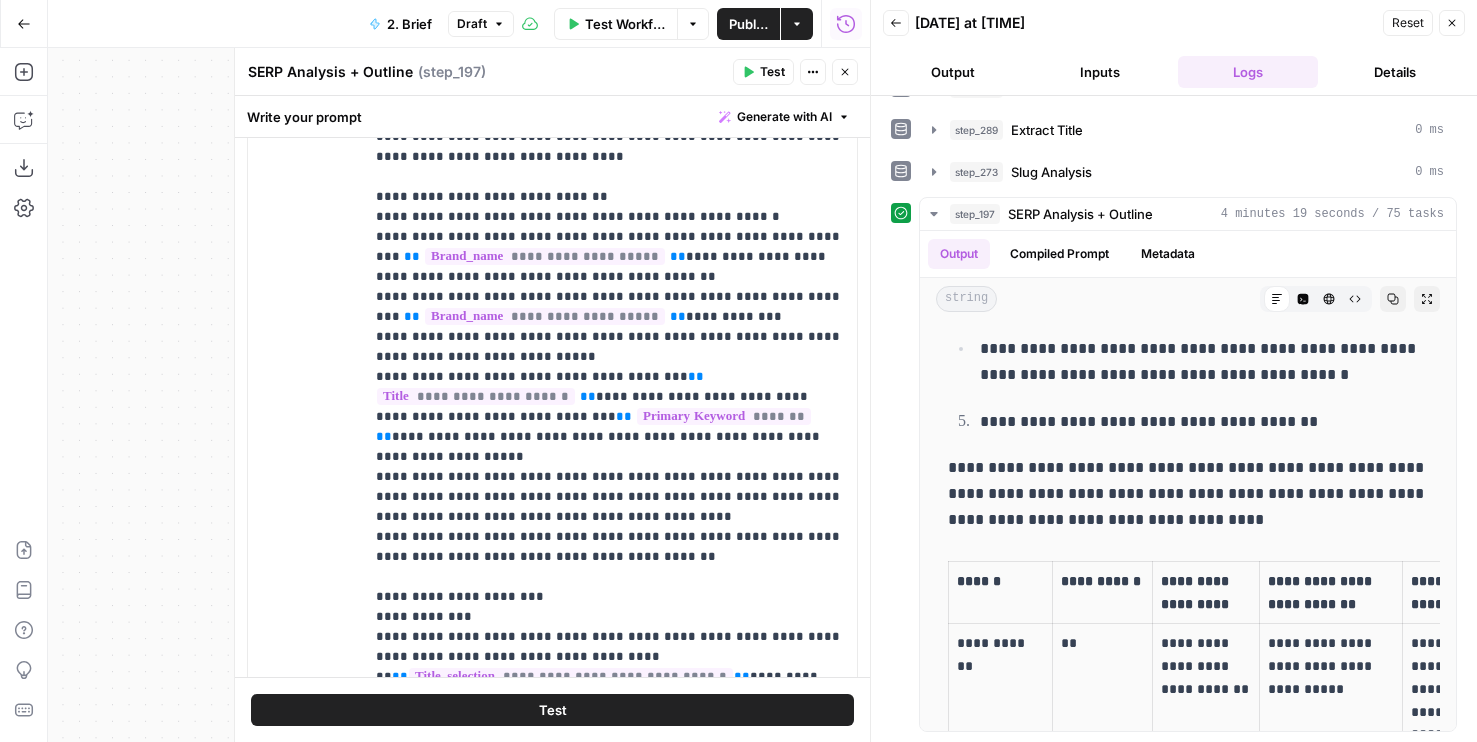 click on "Test" at bounding box center (552, 710) 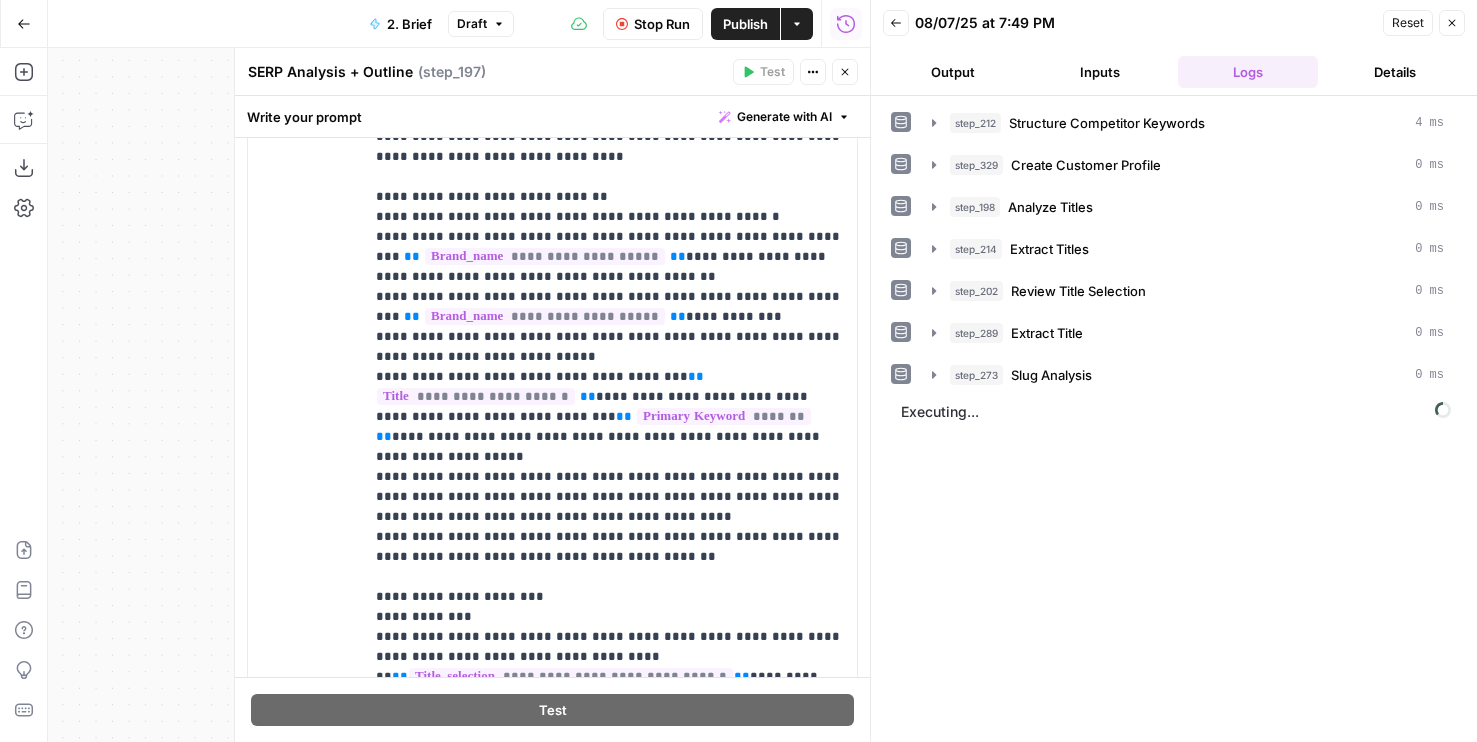 click on "Output" at bounding box center (953, 72) 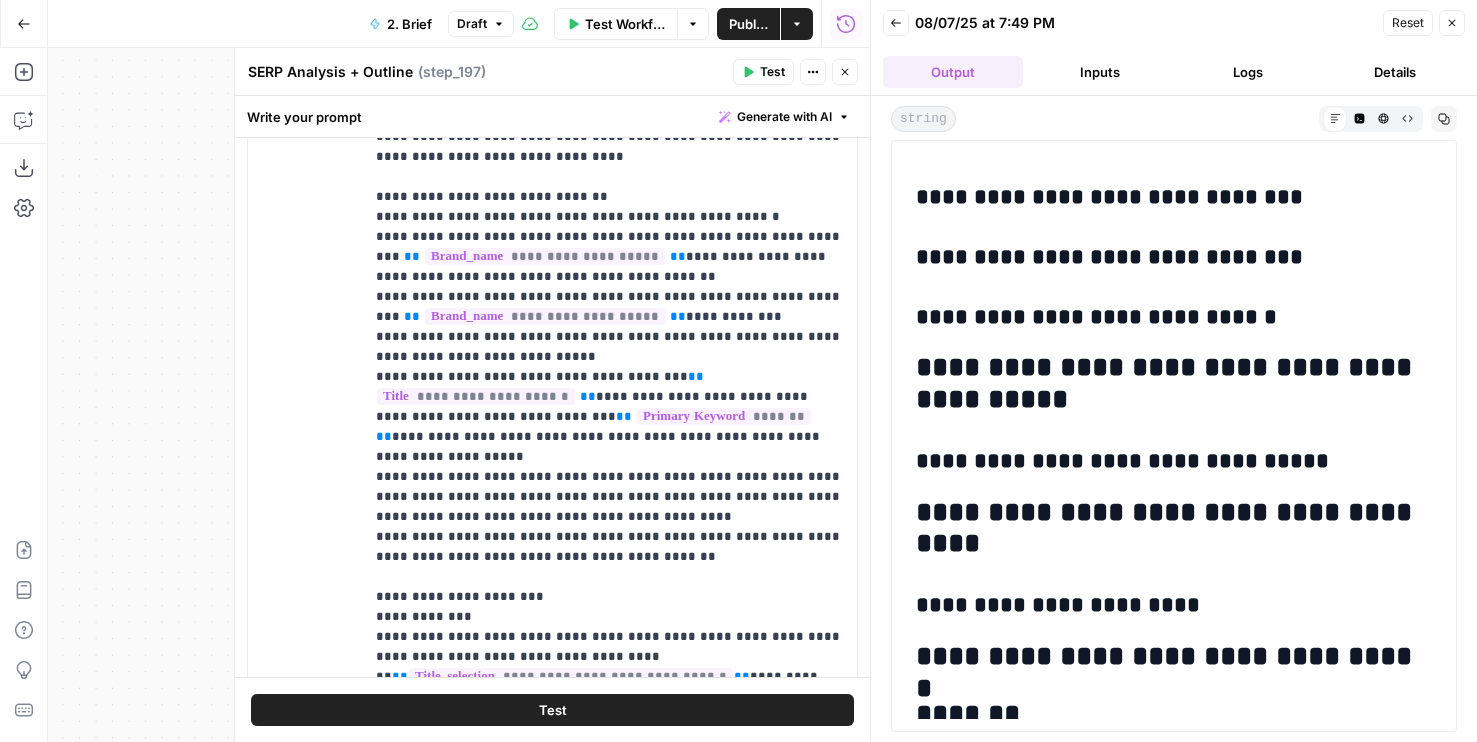 scroll, scrollTop: 18560, scrollLeft: 0, axis: vertical 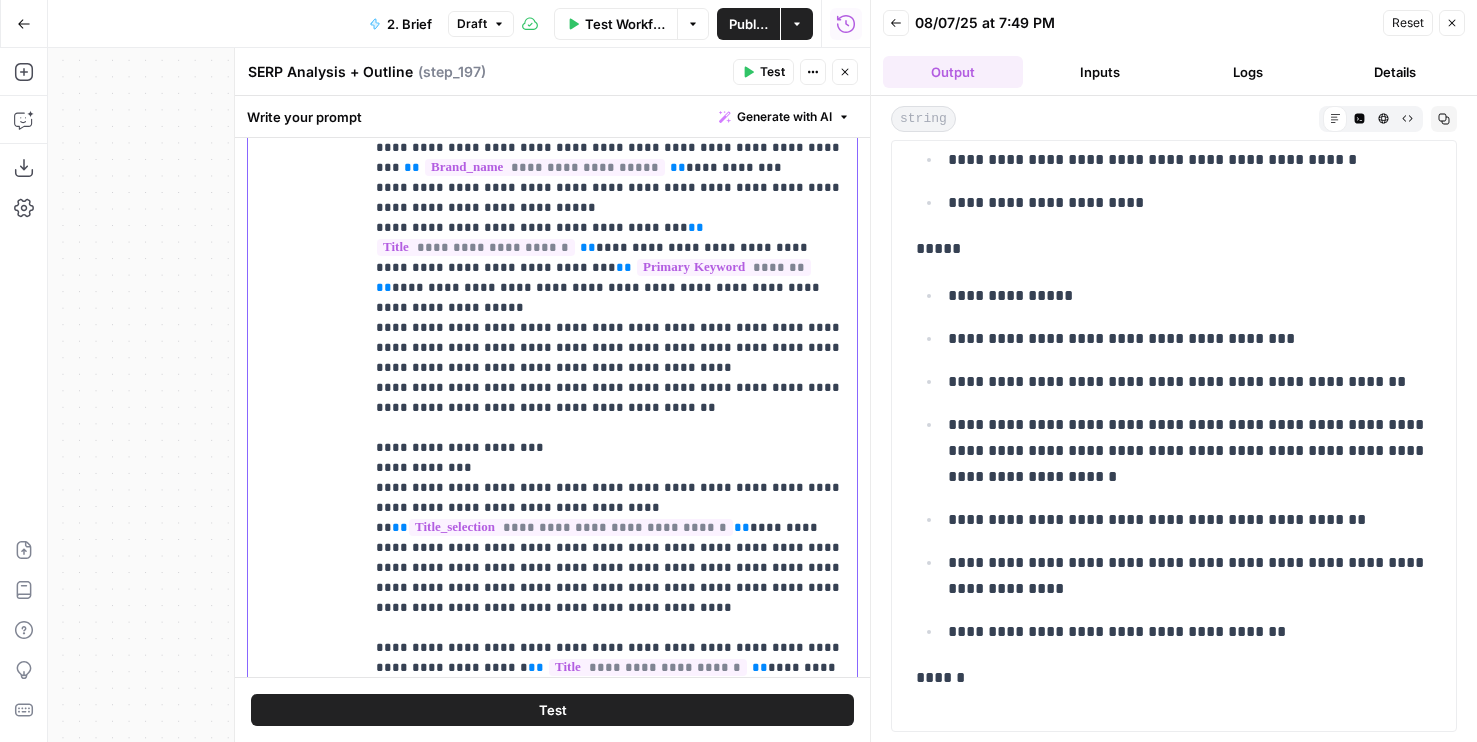 click on "**********" at bounding box center (610, -522) 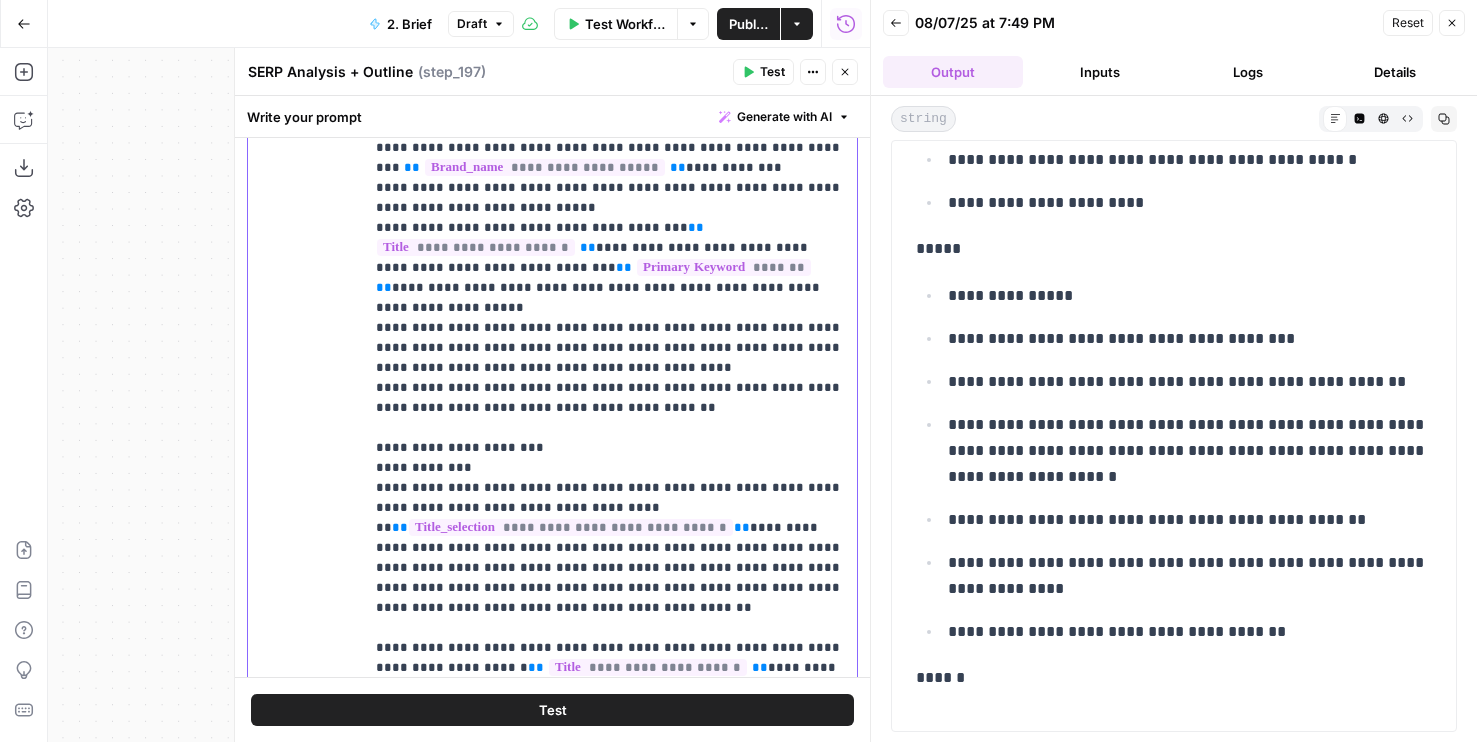 click on "**********" at bounding box center (610, -522) 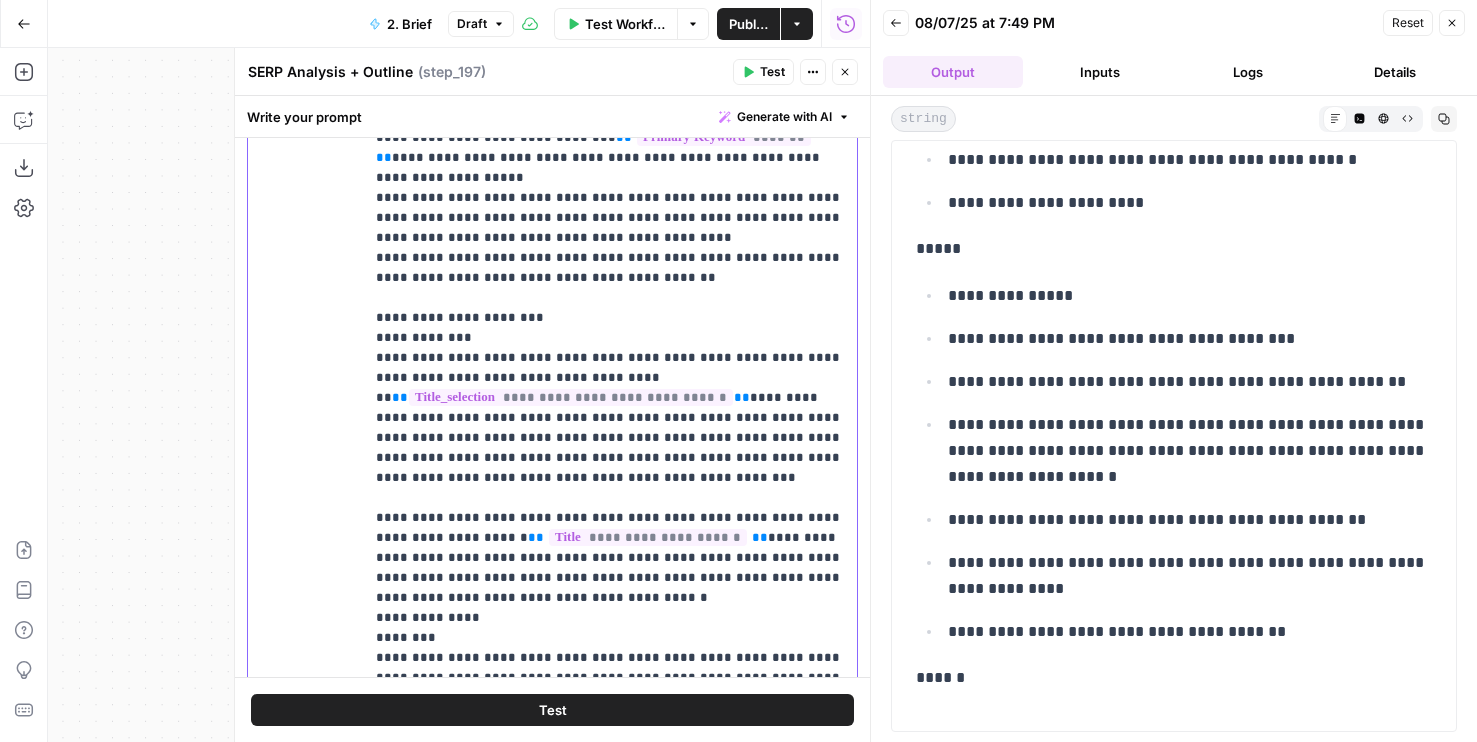 scroll, scrollTop: 3094, scrollLeft: 0, axis: vertical 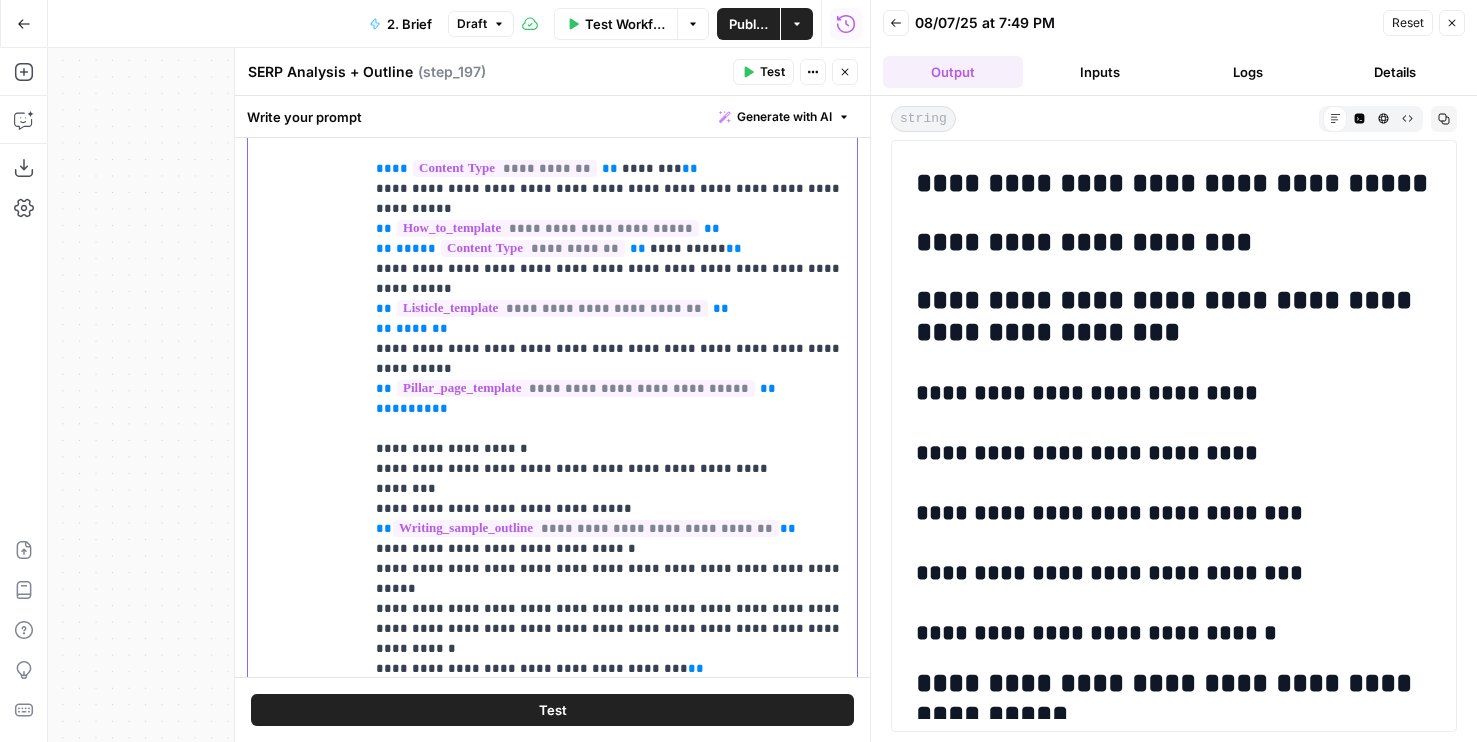 drag, startPoint x: 624, startPoint y: 430, endPoint x: 556, endPoint y: 431, distance: 68.007355 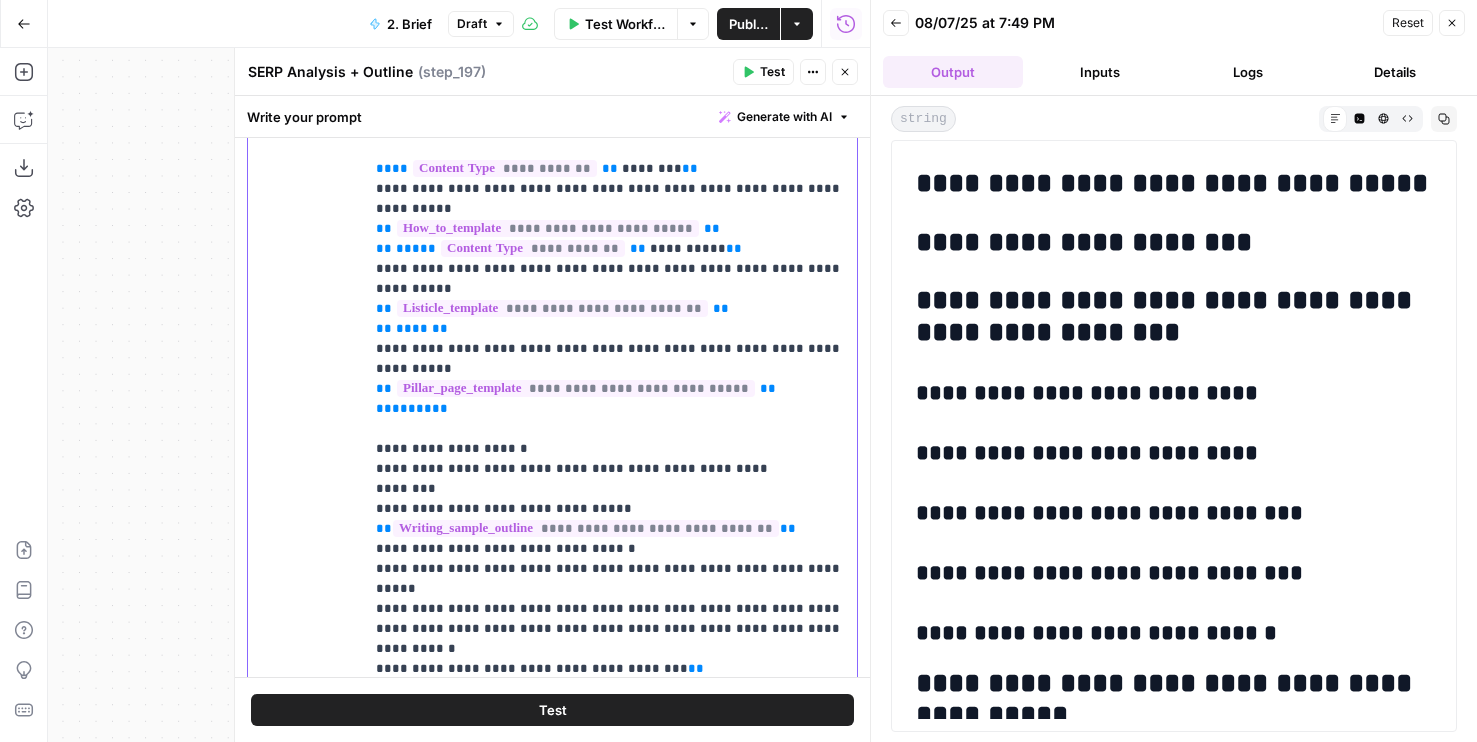 click on "**********" at bounding box center (610, -1561) 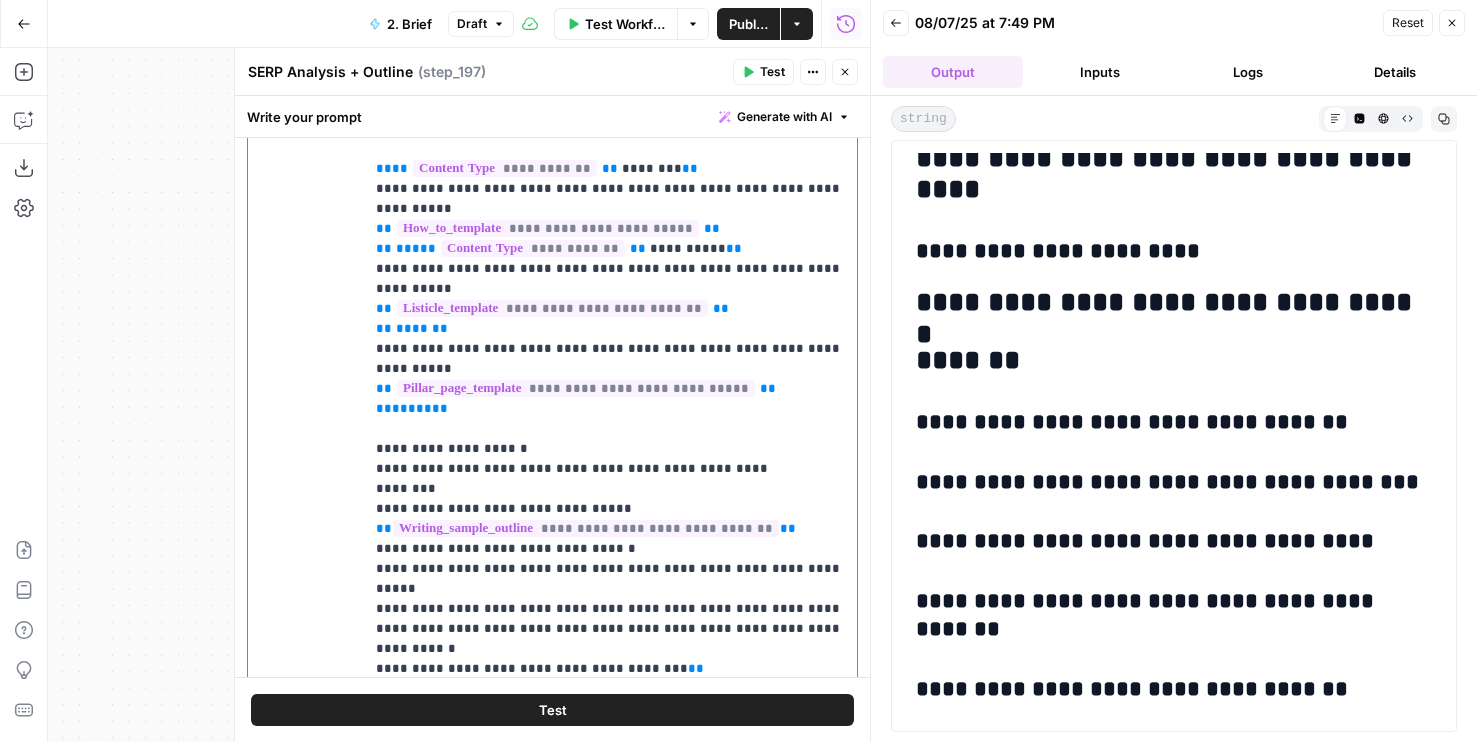 scroll, scrollTop: 18768, scrollLeft: 0, axis: vertical 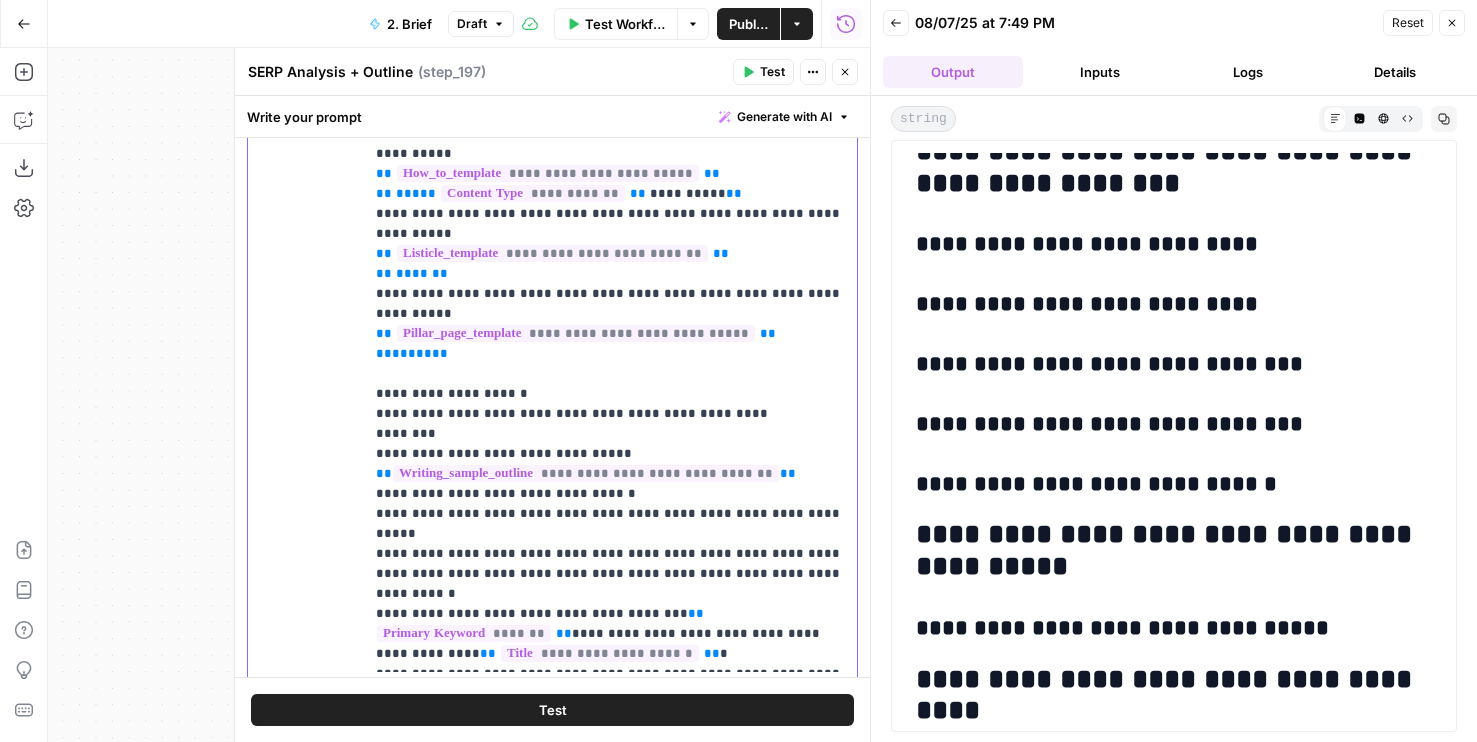click on "**********" at bounding box center [610, -1606] 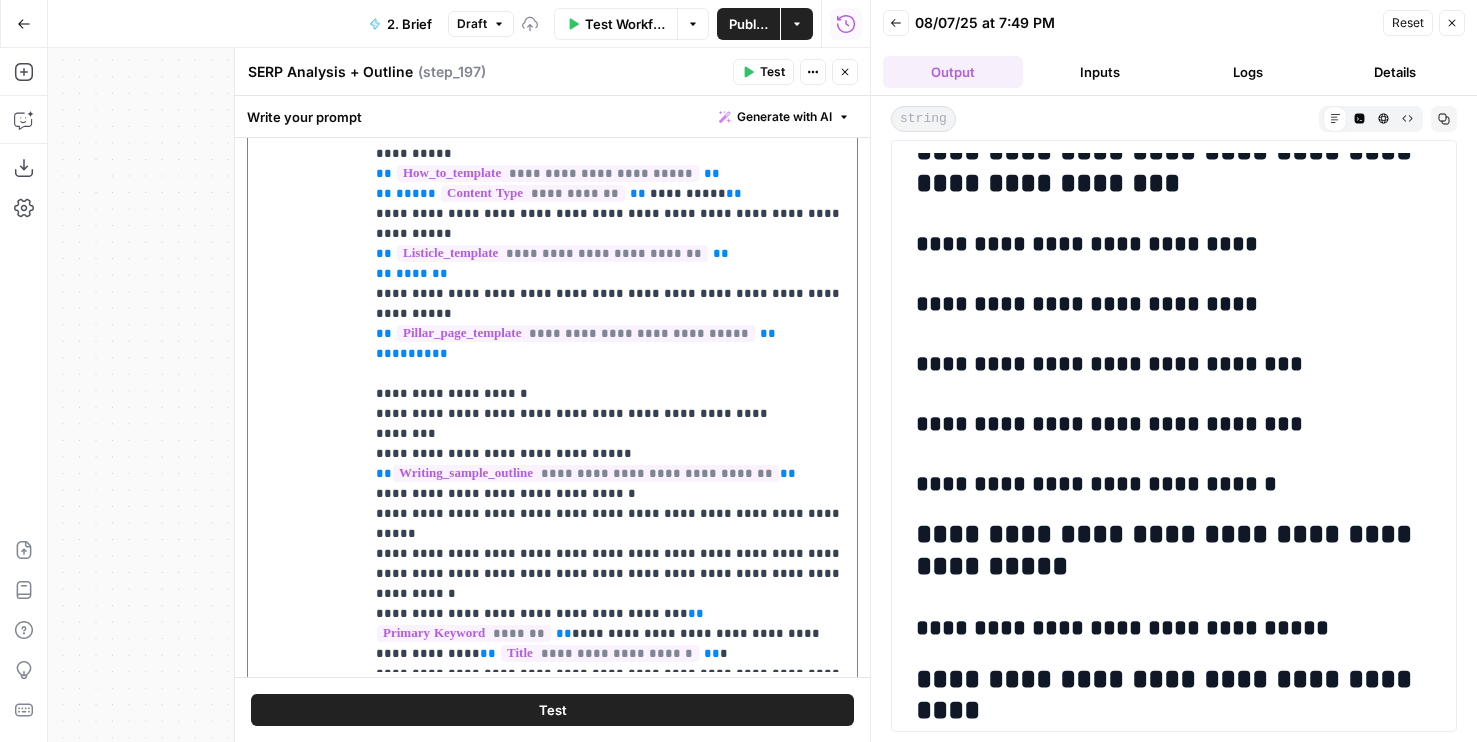 click on "**********" at bounding box center (610, -1606) 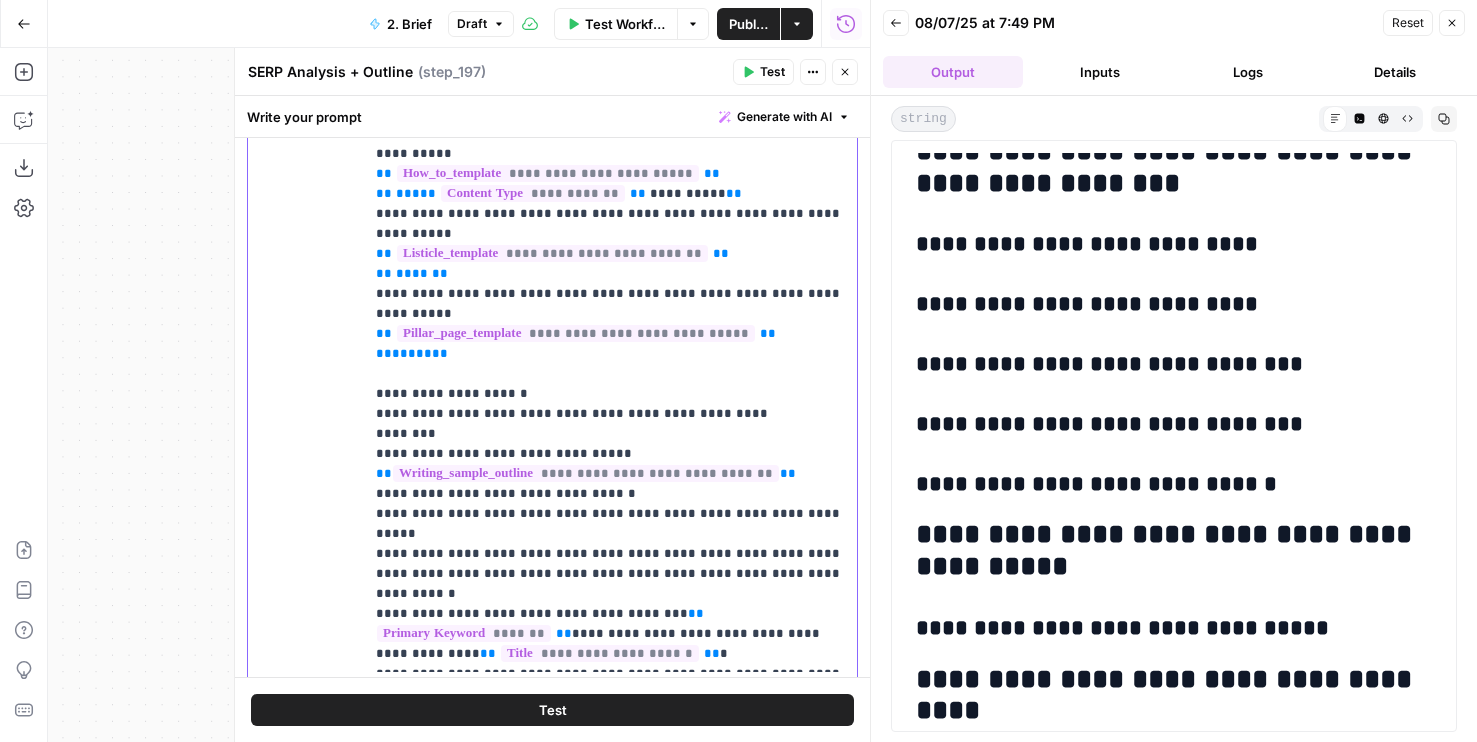 click on "**********" at bounding box center (610, -1606) 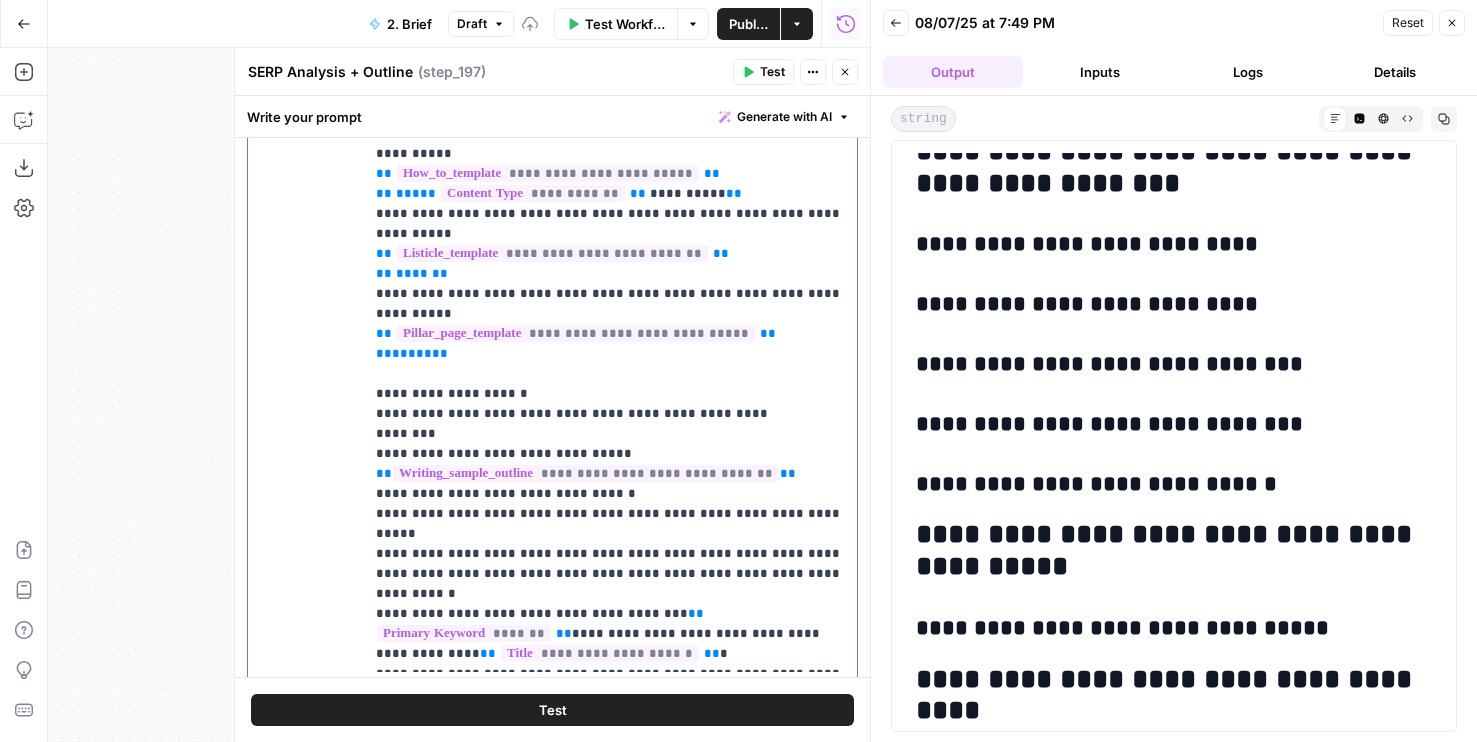 click on "**********" at bounding box center [610, -1606] 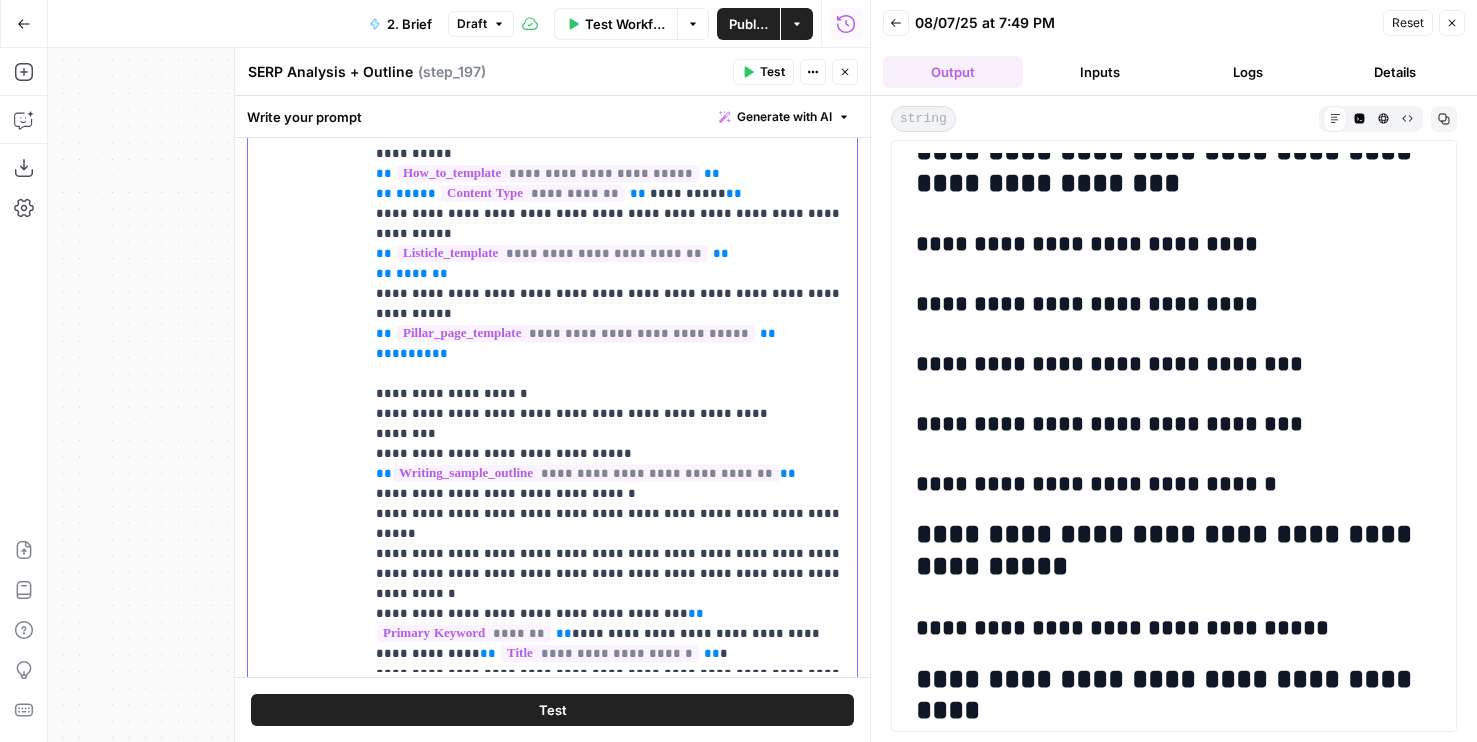 click on "**********" at bounding box center (610, -1606) 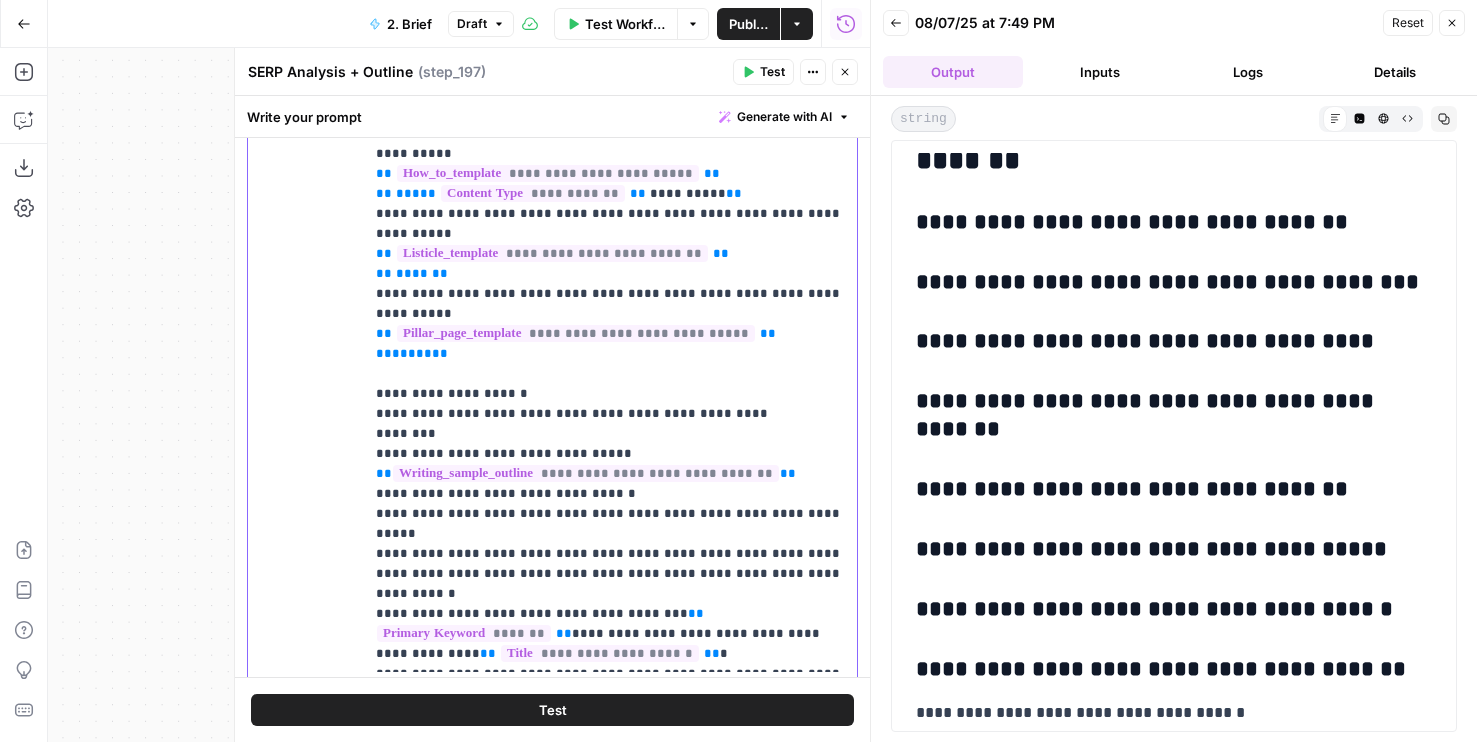 scroll, scrollTop: 18922, scrollLeft: 0, axis: vertical 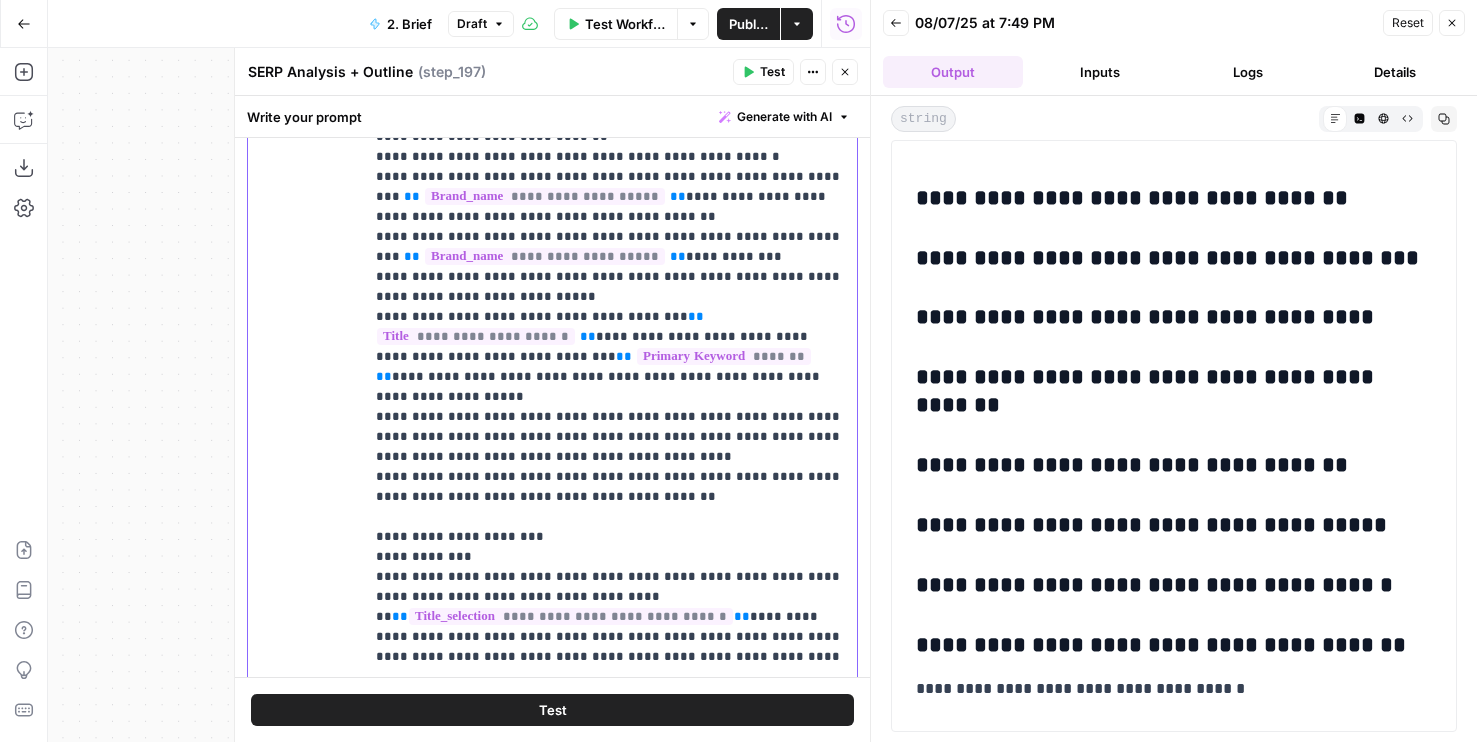 click on "**********" at bounding box center [610, -423] 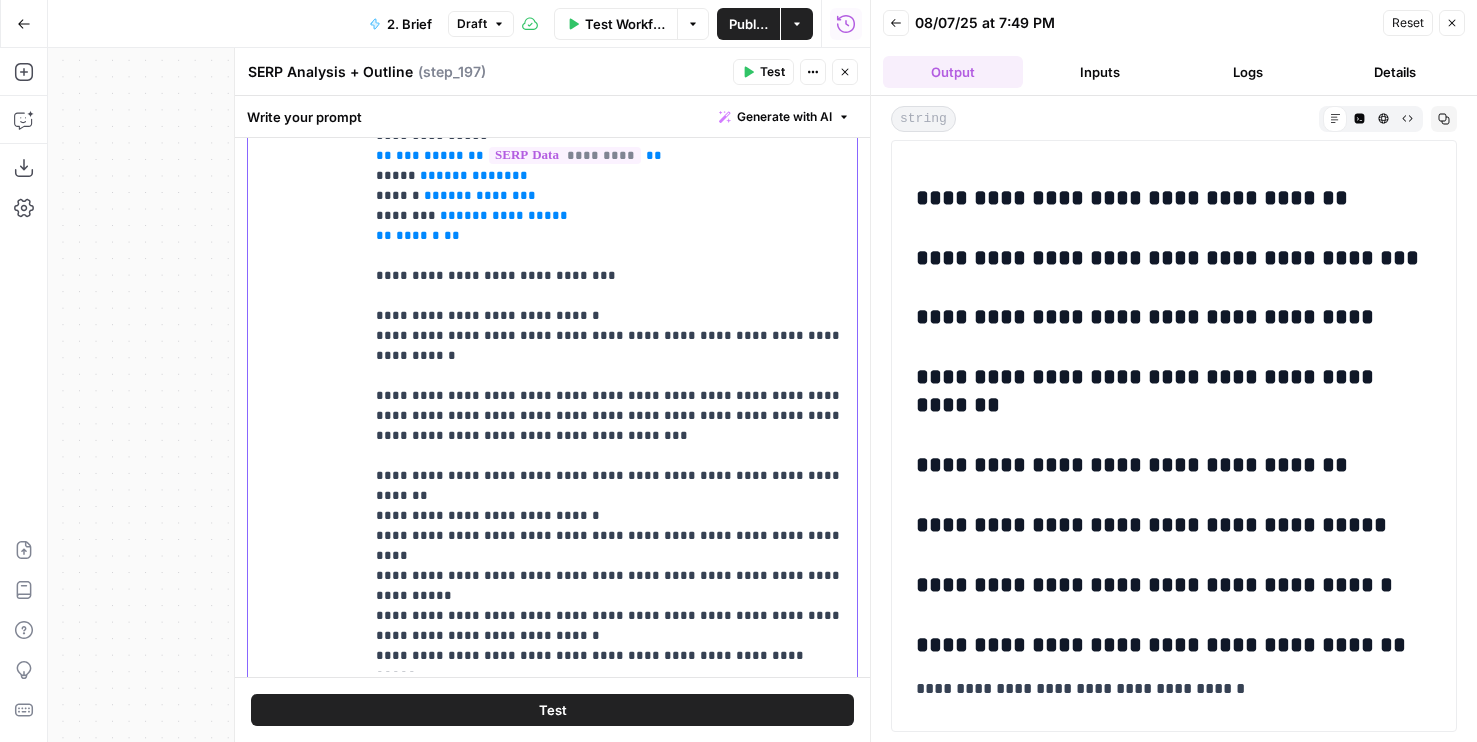 scroll, scrollTop: 1460, scrollLeft: 0, axis: vertical 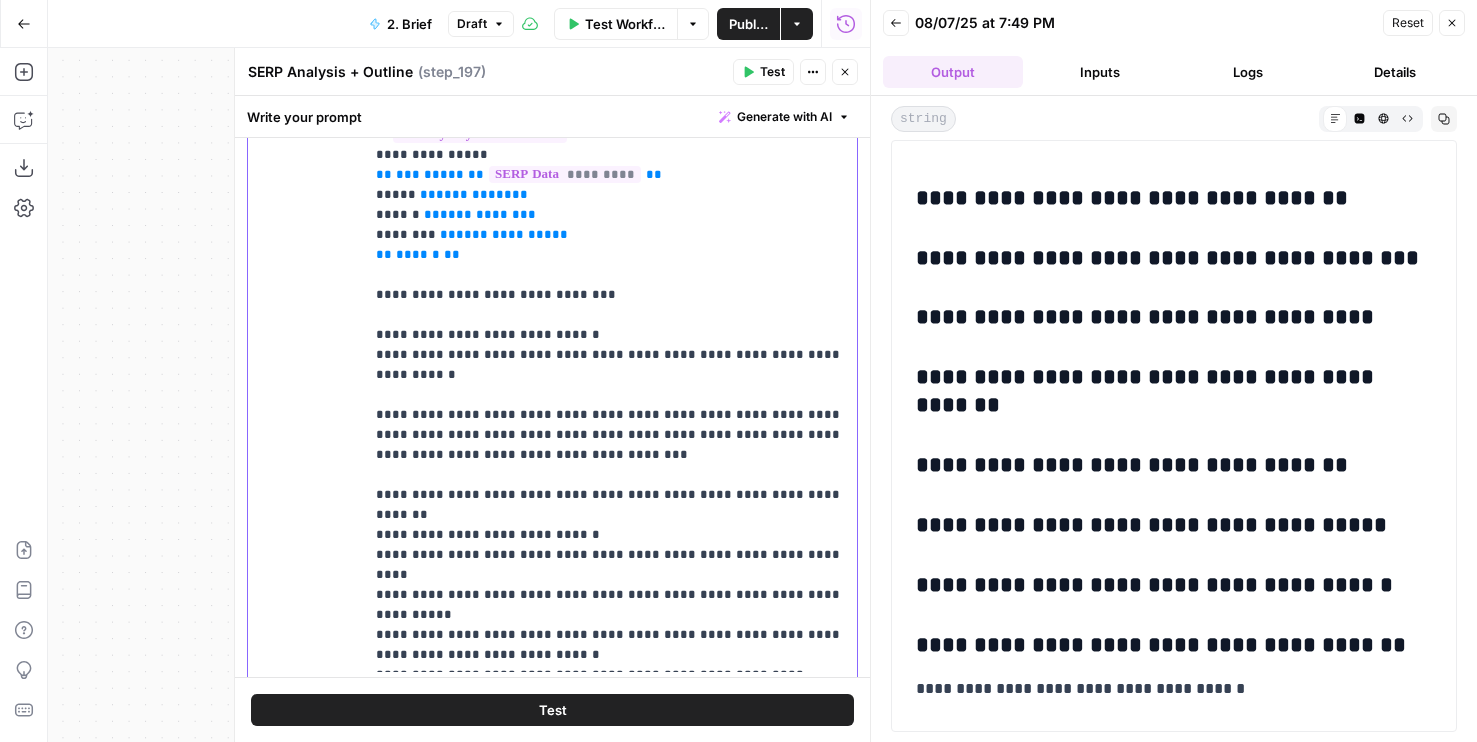 click on "**********" at bounding box center [610, 675] 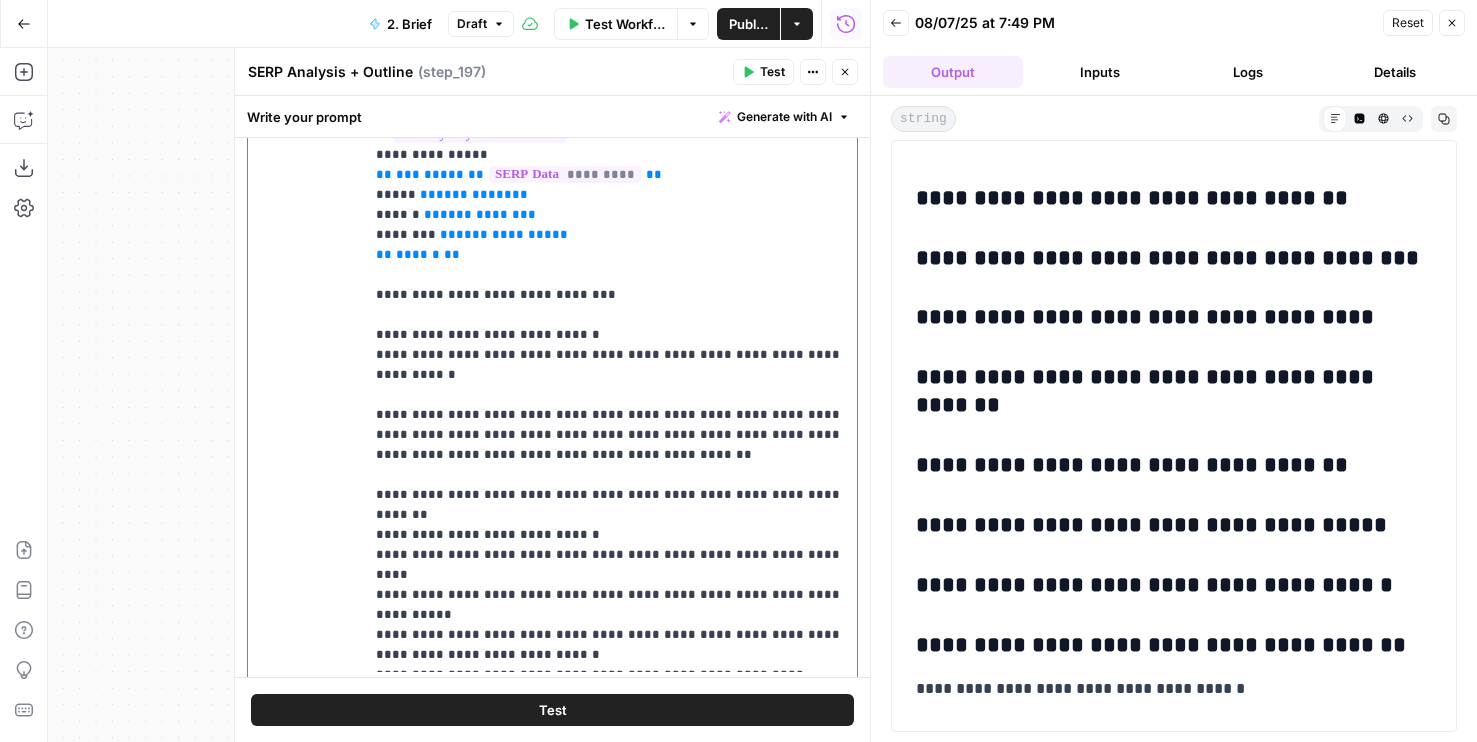 scroll, scrollTop: 1824, scrollLeft: 0, axis: vertical 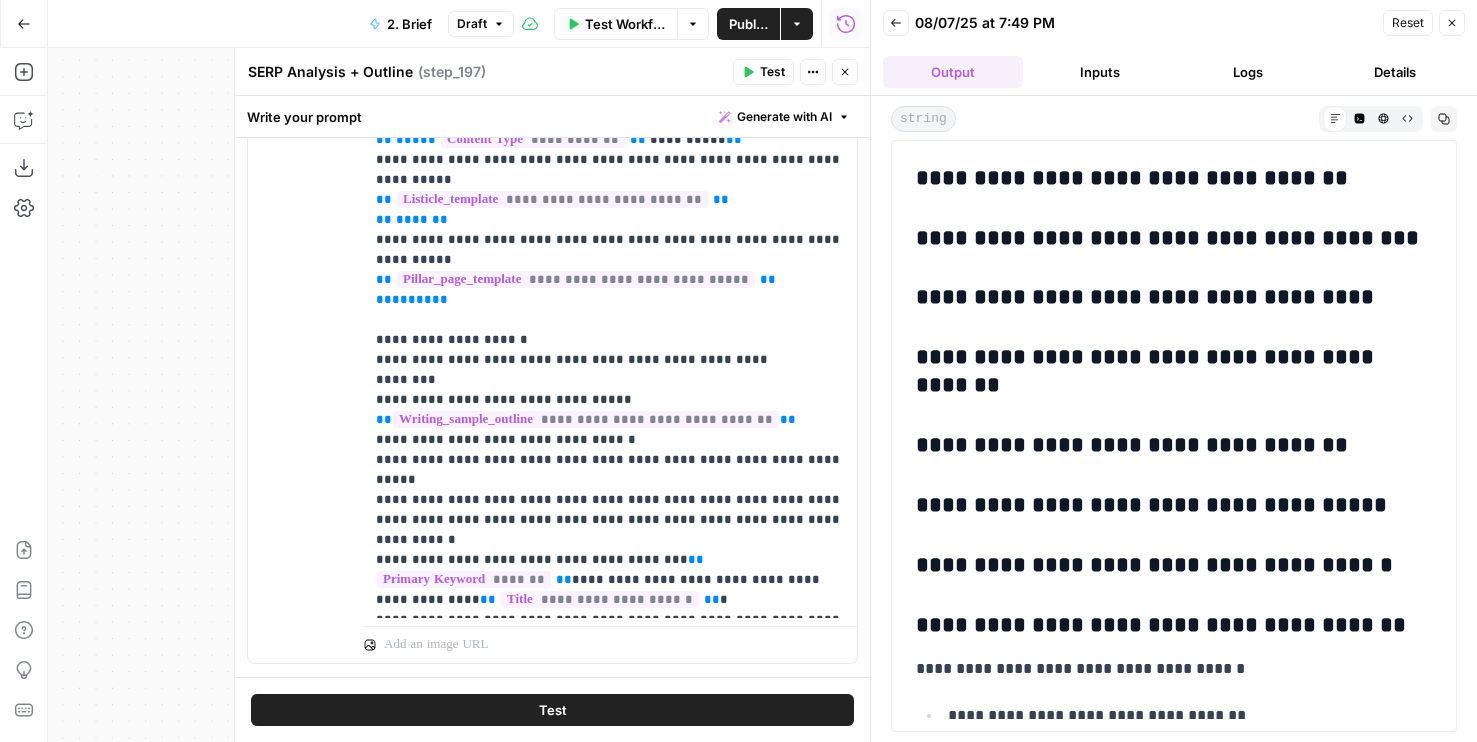 click on "Close" at bounding box center (850, 72) 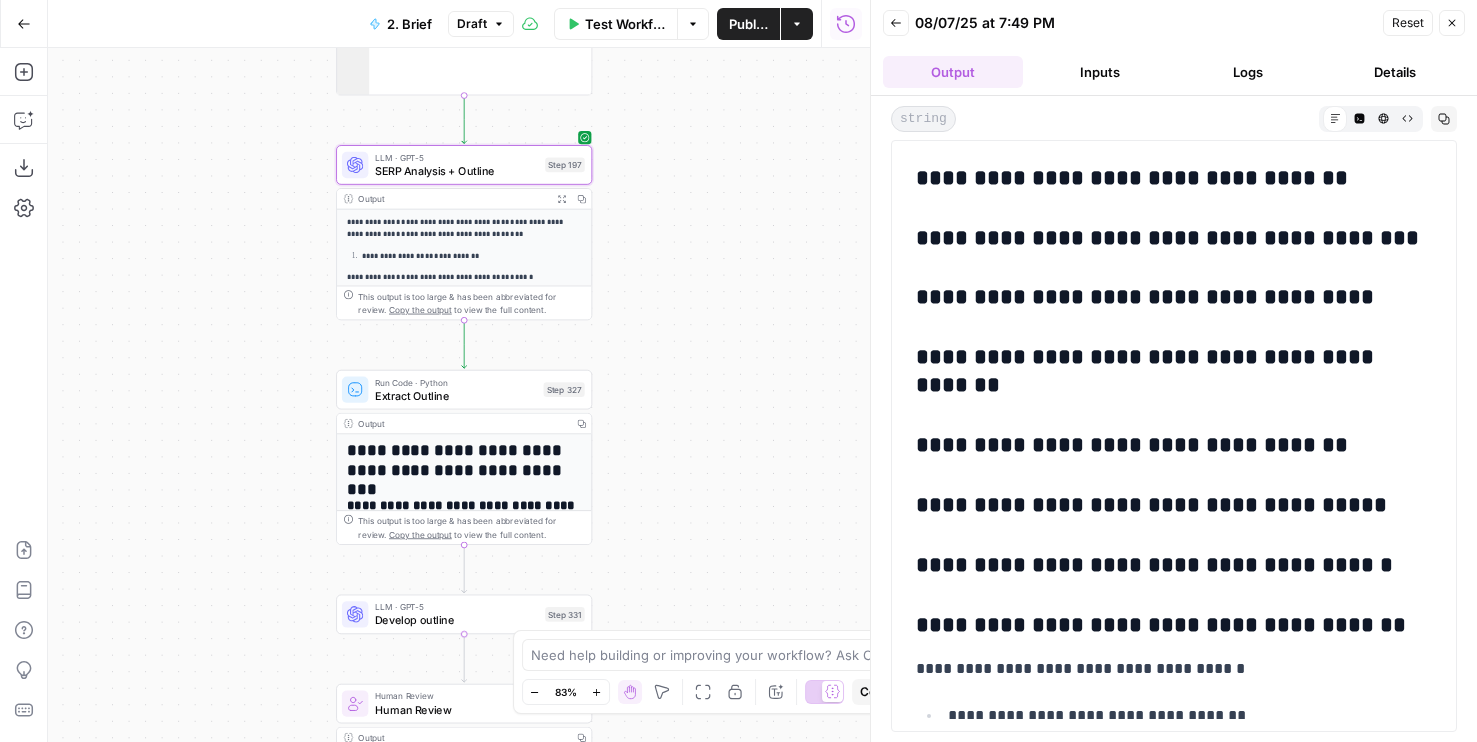 click on "Develop outline" at bounding box center (457, 620) 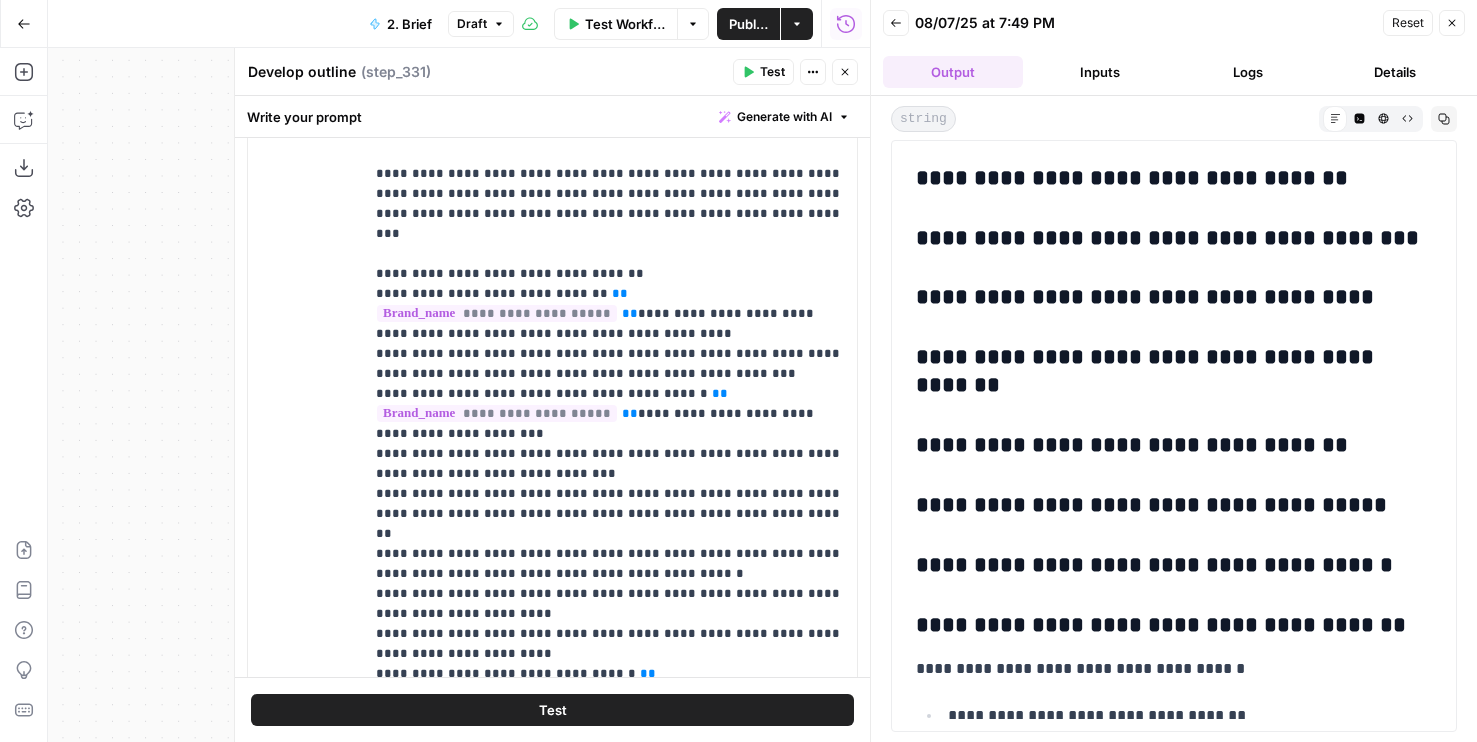 scroll, scrollTop: 1819, scrollLeft: 0, axis: vertical 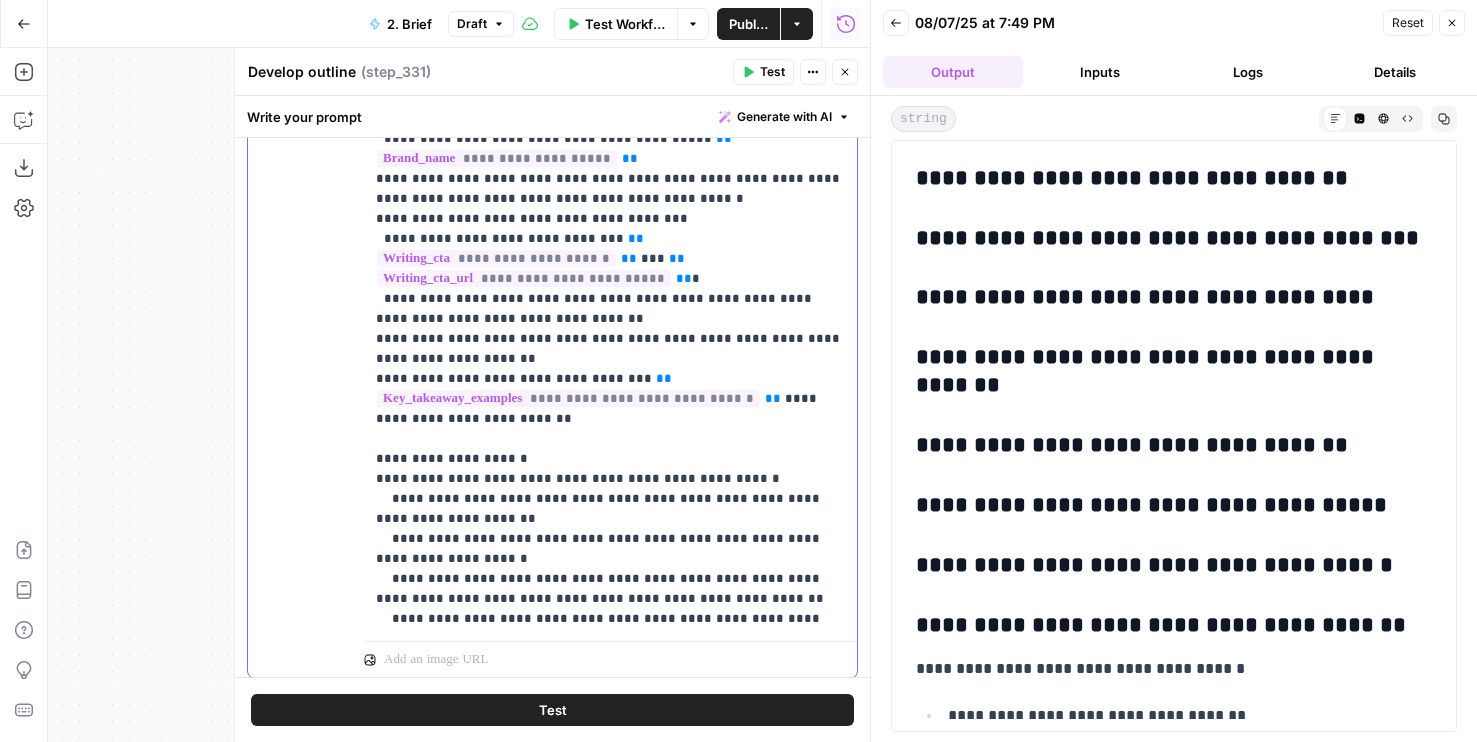 drag, startPoint x: 378, startPoint y: 333, endPoint x: 686, endPoint y: 551, distance: 377.34335 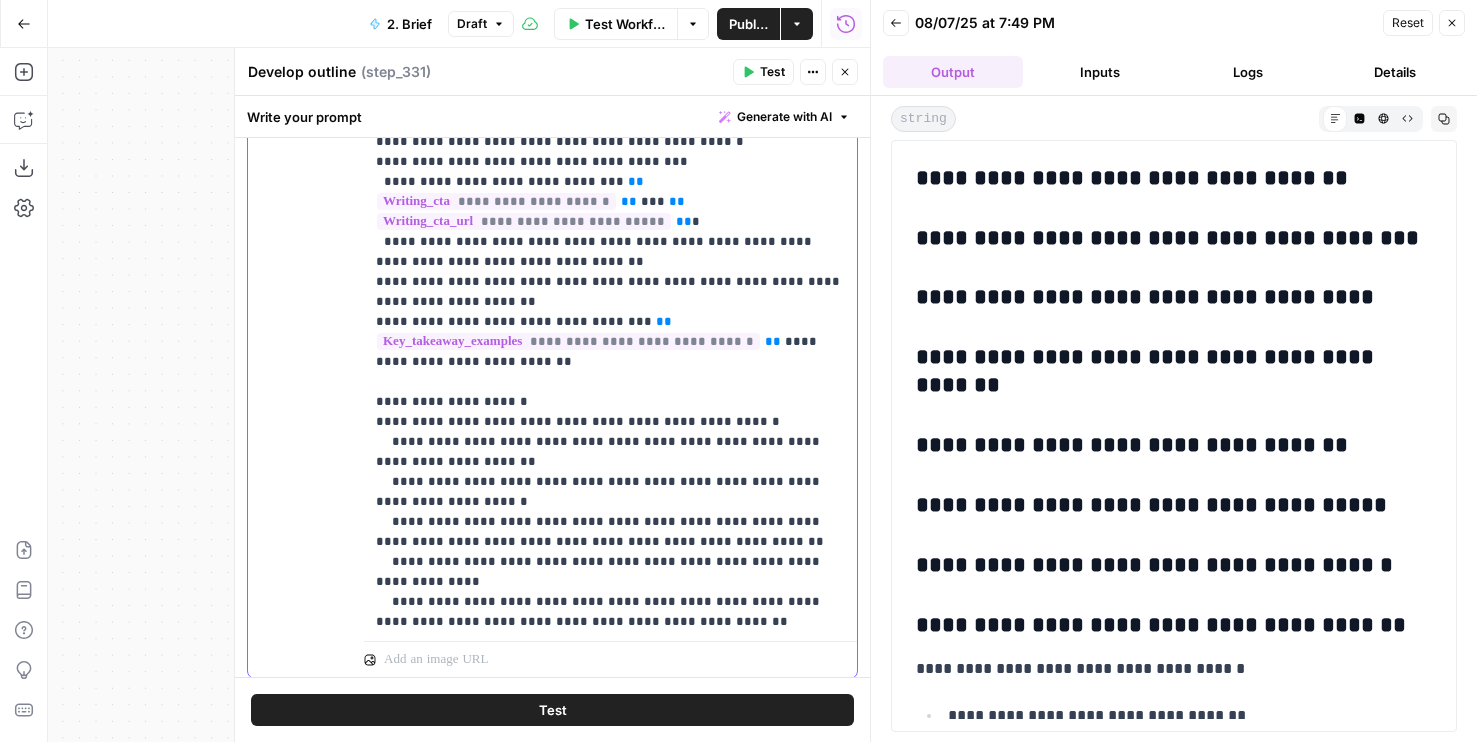 scroll, scrollTop: 1736, scrollLeft: 0, axis: vertical 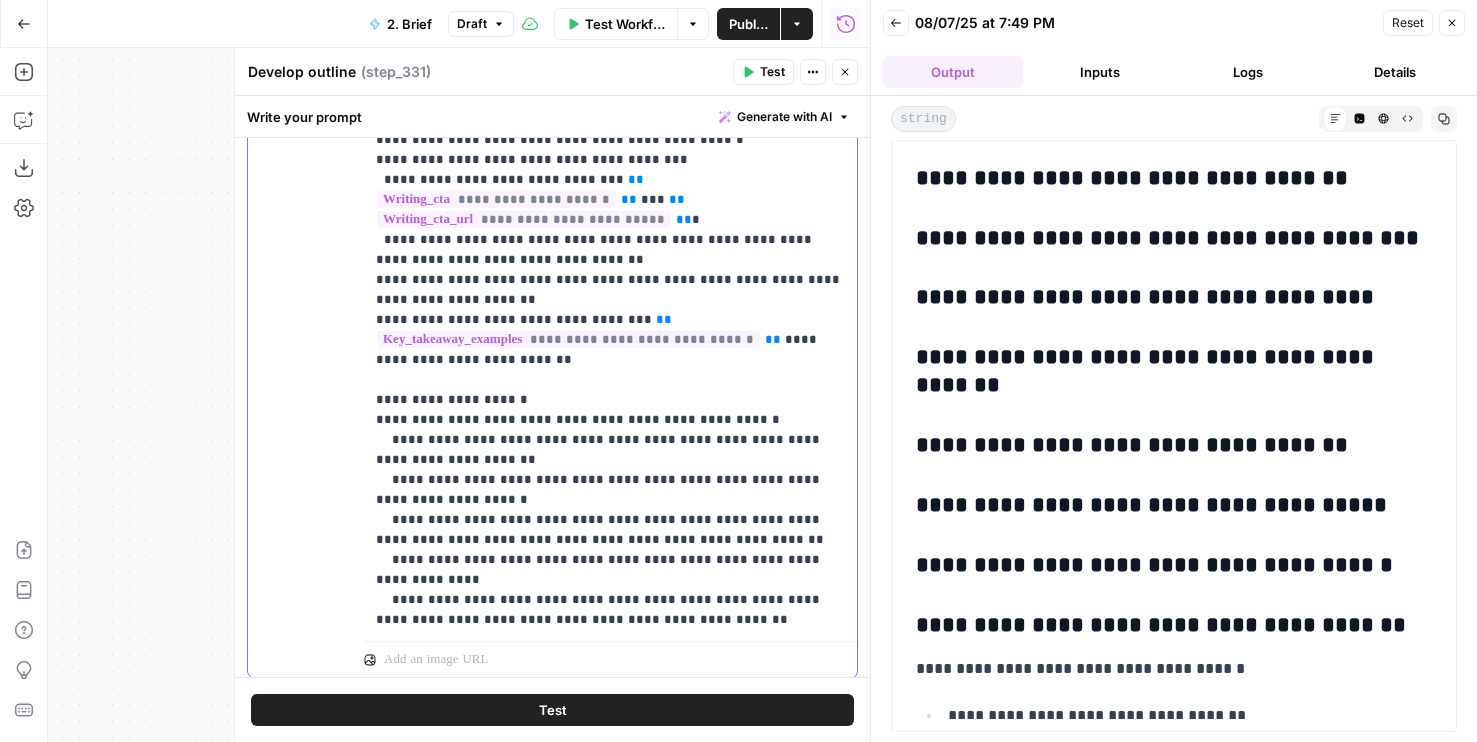 click on "**********" at bounding box center [610, -260] 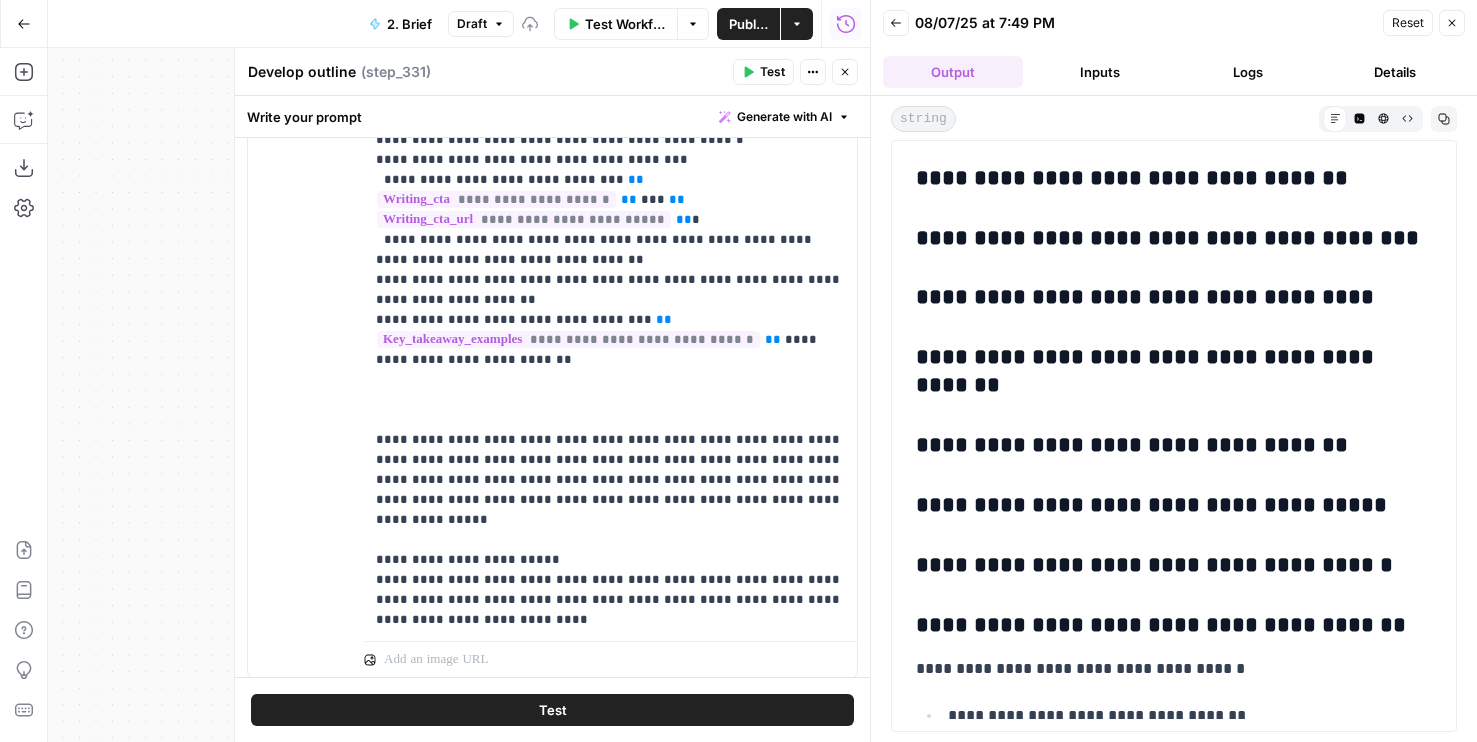 click on "Close" at bounding box center (845, 72) 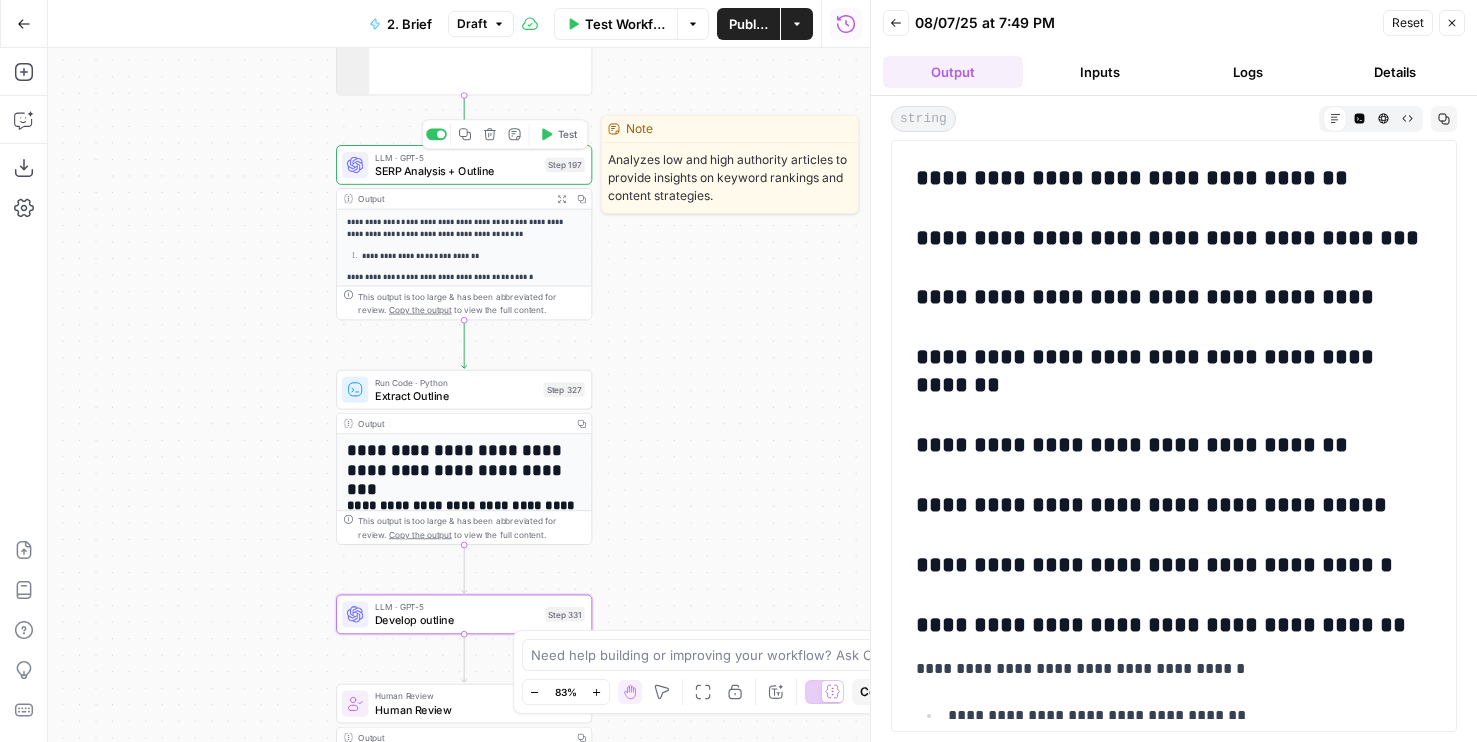 click on "SERP Analysis + Outline" at bounding box center (457, 170) 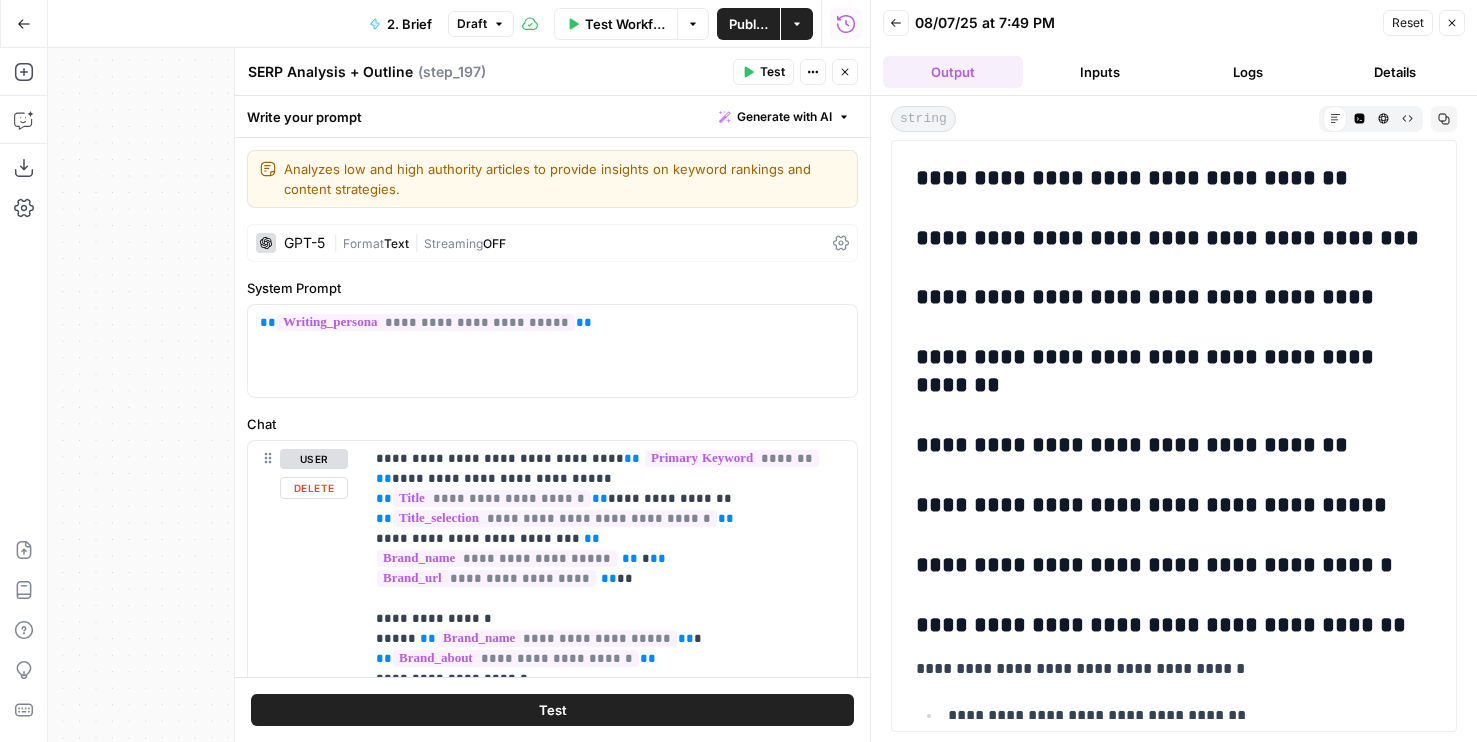 scroll, scrollTop: 731, scrollLeft: 0, axis: vertical 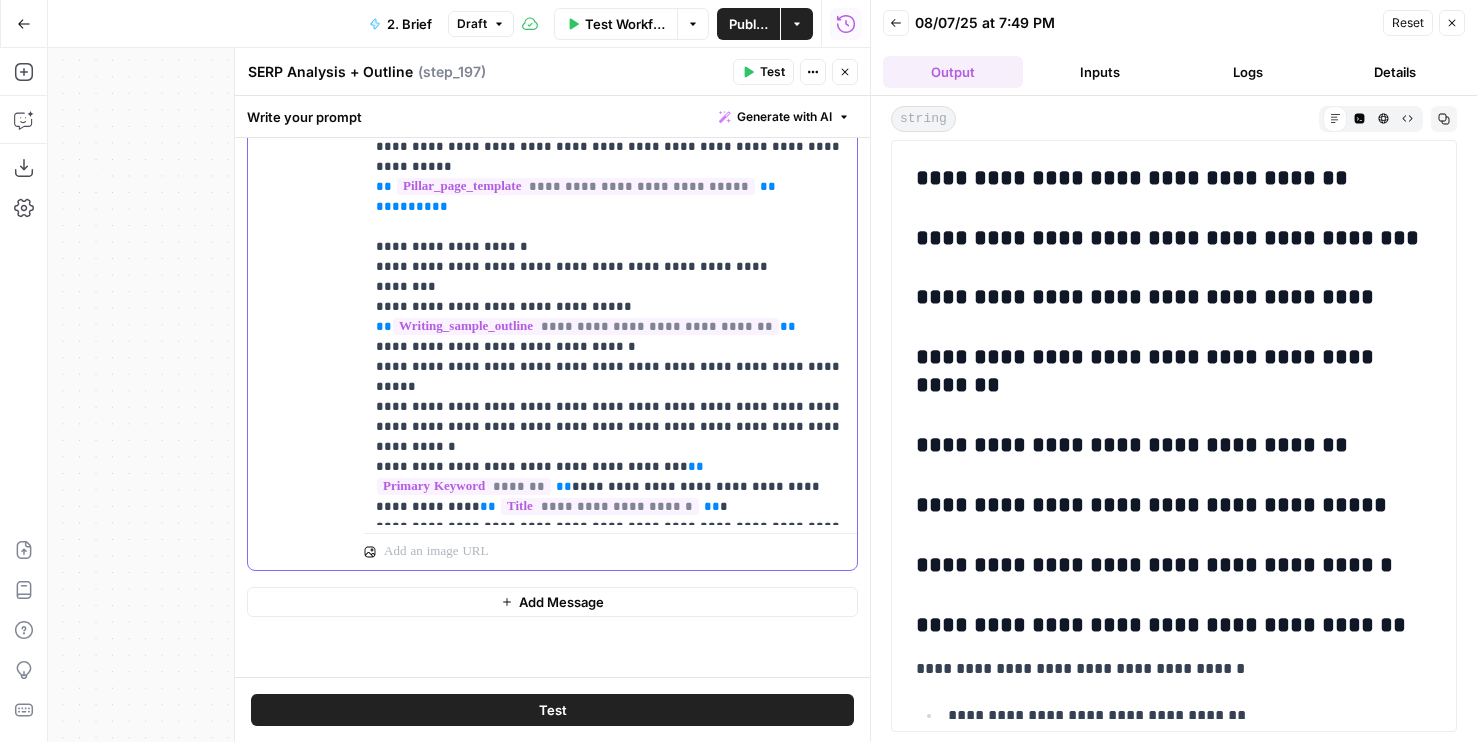 click on "**********" at bounding box center [610, -1753] 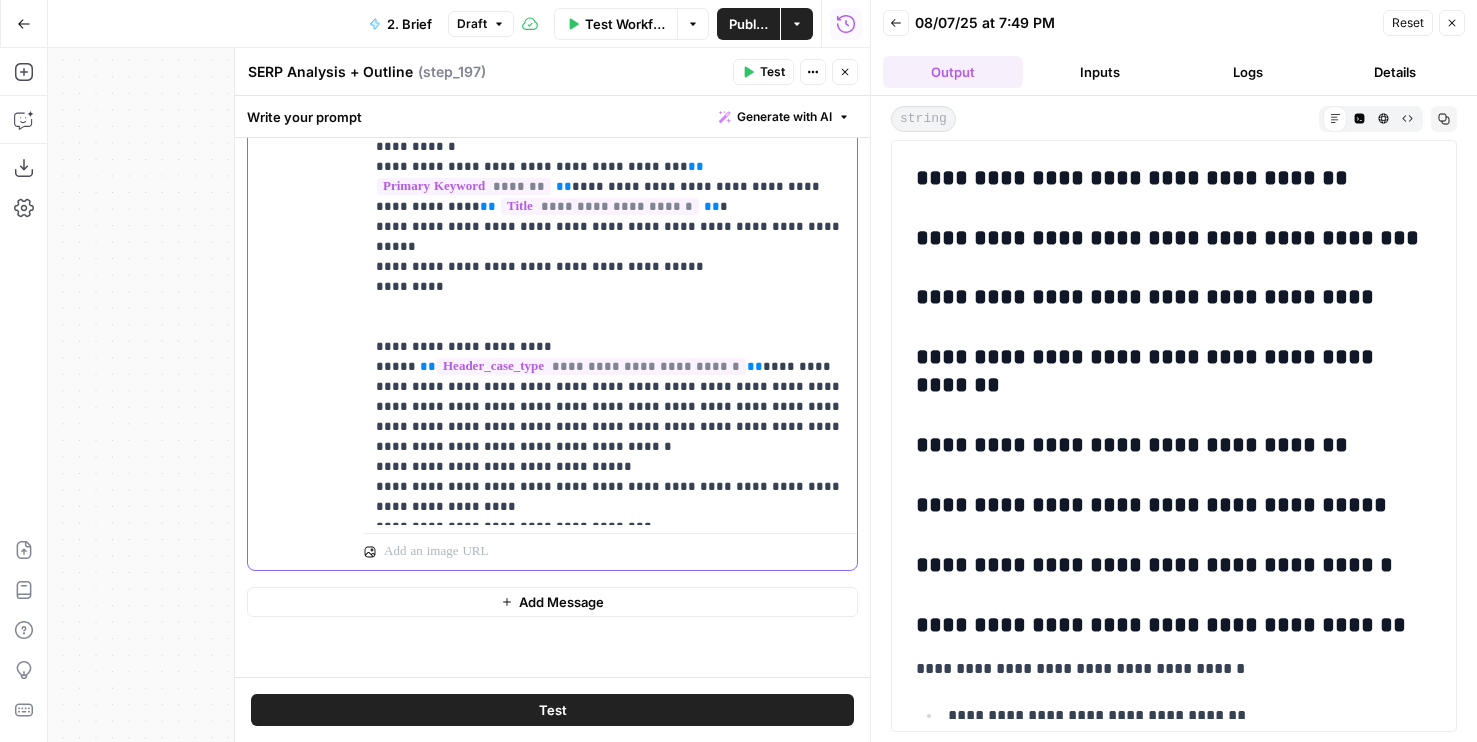 scroll, scrollTop: 4035, scrollLeft: 0, axis: vertical 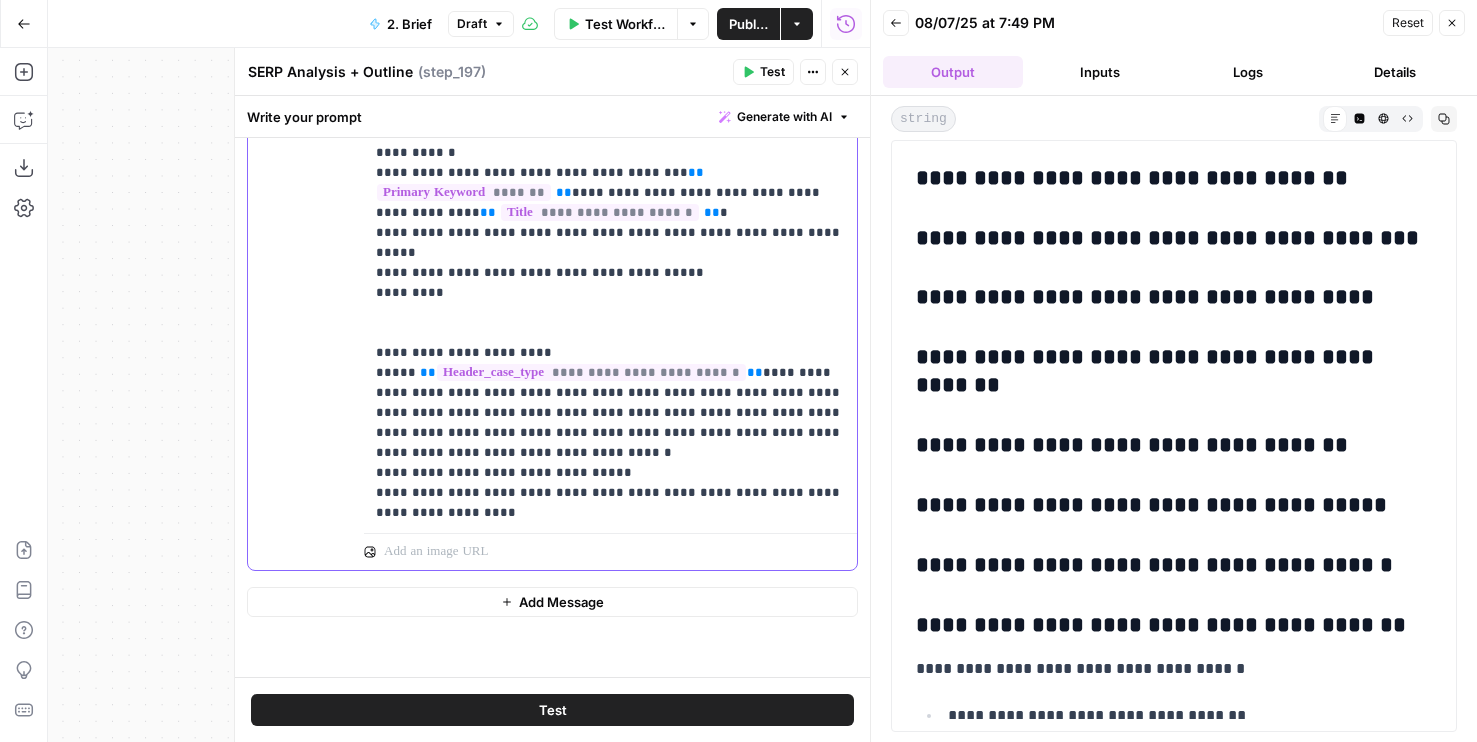 drag, startPoint x: 694, startPoint y: 391, endPoint x: 311, endPoint y: 371, distance: 383.52185 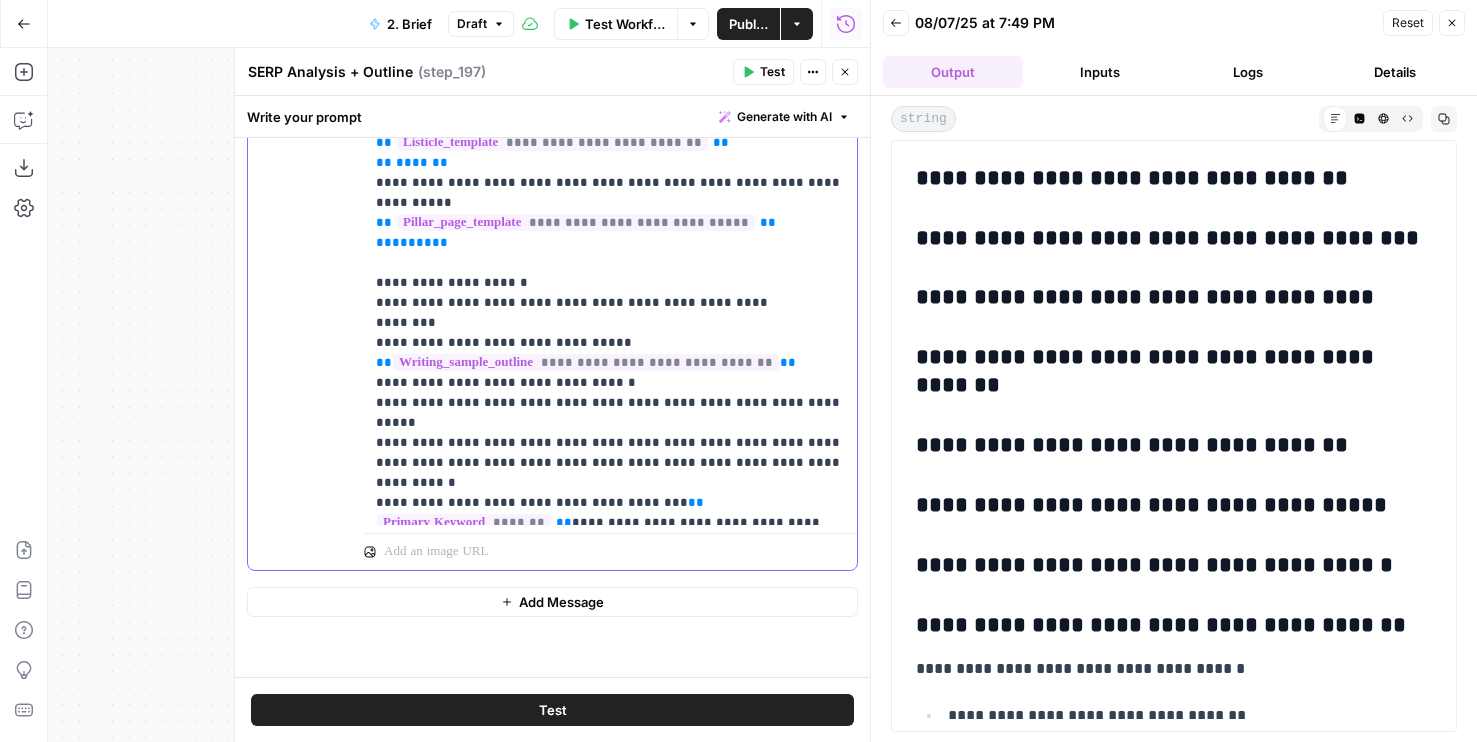 scroll, scrollTop: 3693, scrollLeft: 0, axis: vertical 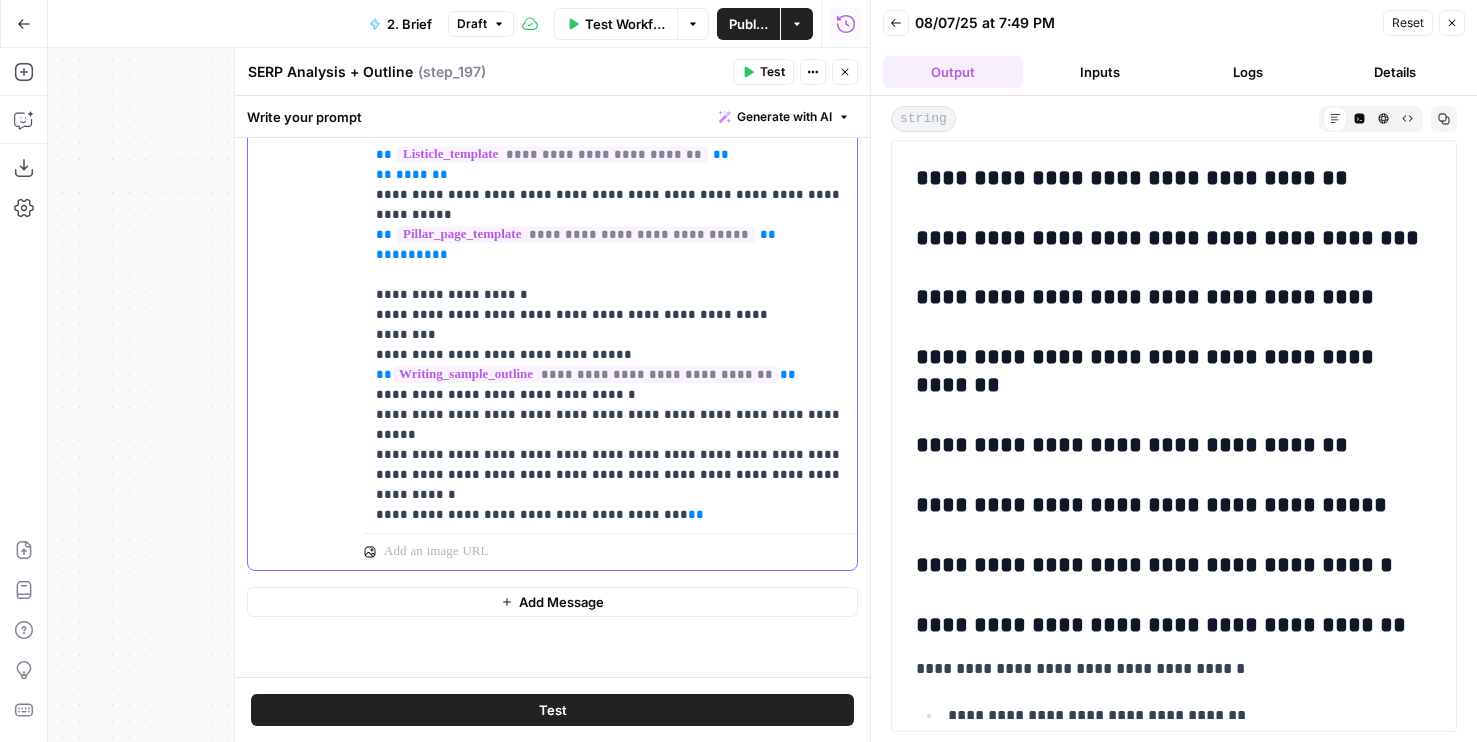 drag, startPoint x: 597, startPoint y: 256, endPoint x: 844, endPoint y: 294, distance: 249.90598 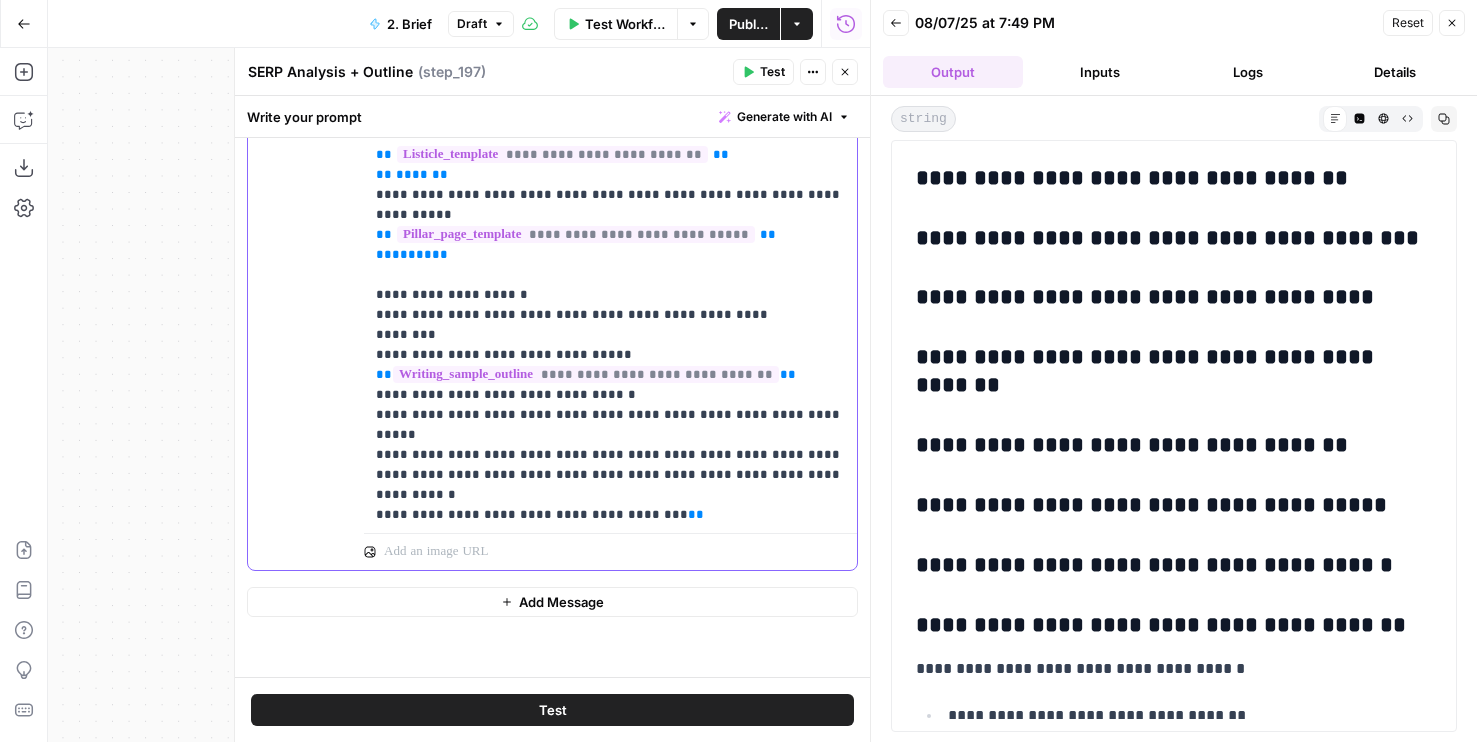 click on "**********" at bounding box center [610, -1575] 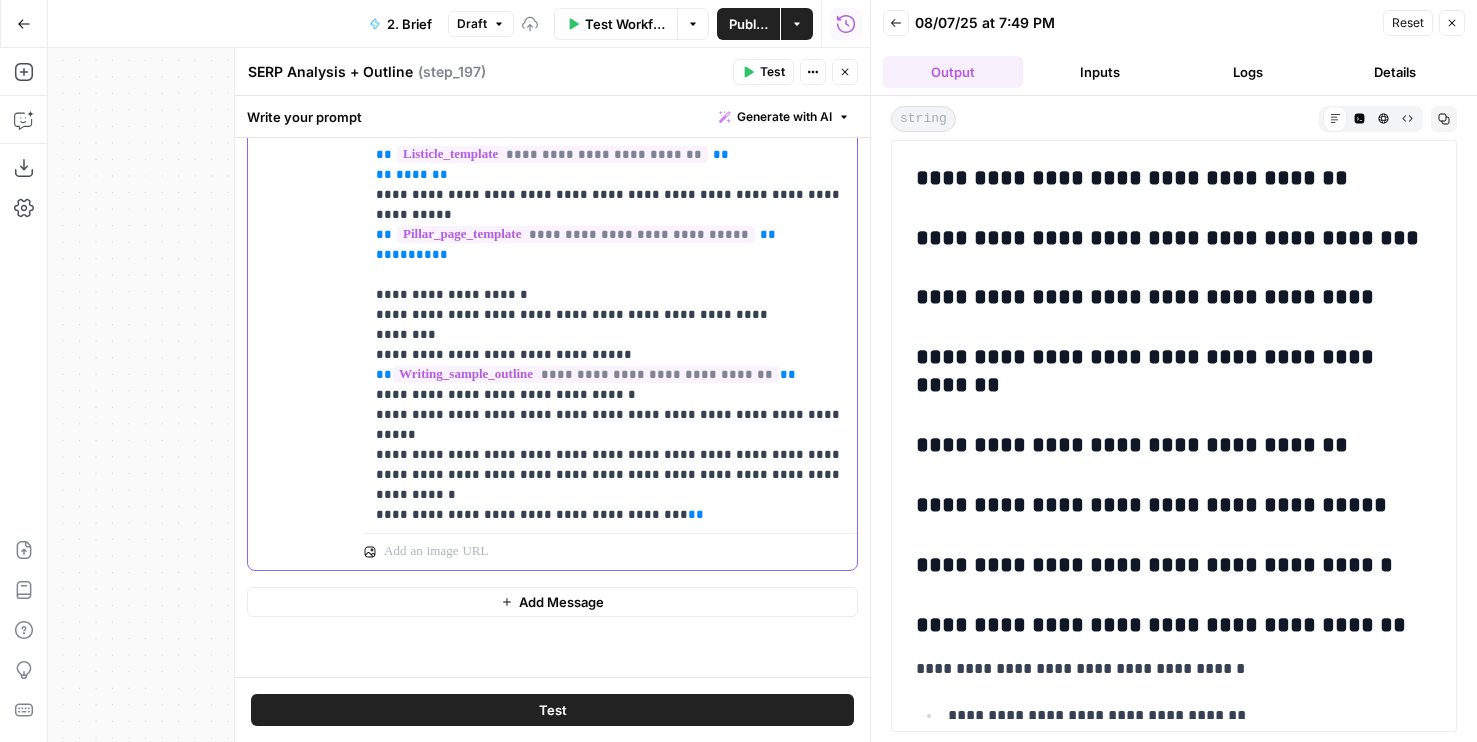 scroll, scrollTop: 3961, scrollLeft: 0, axis: vertical 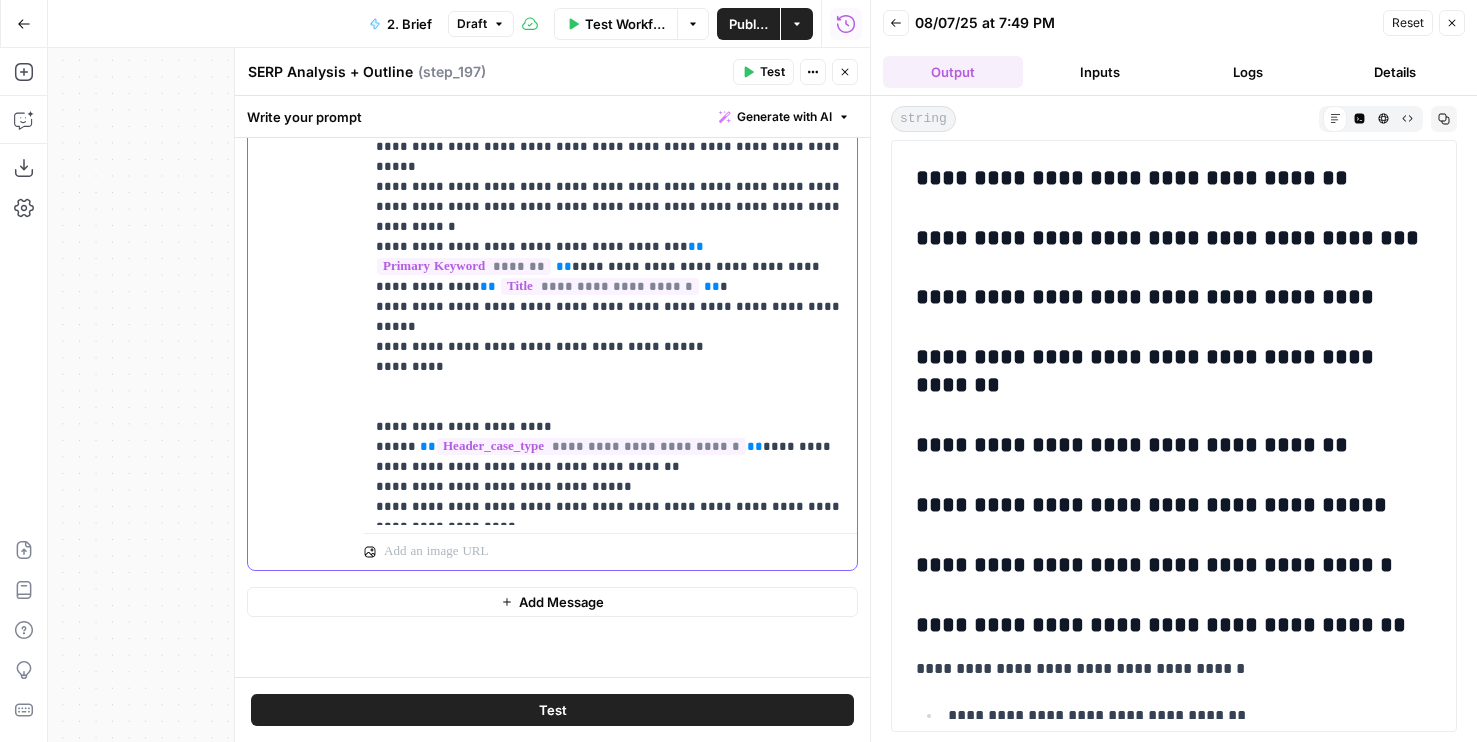 click on "**********" at bounding box center [610, -1863] 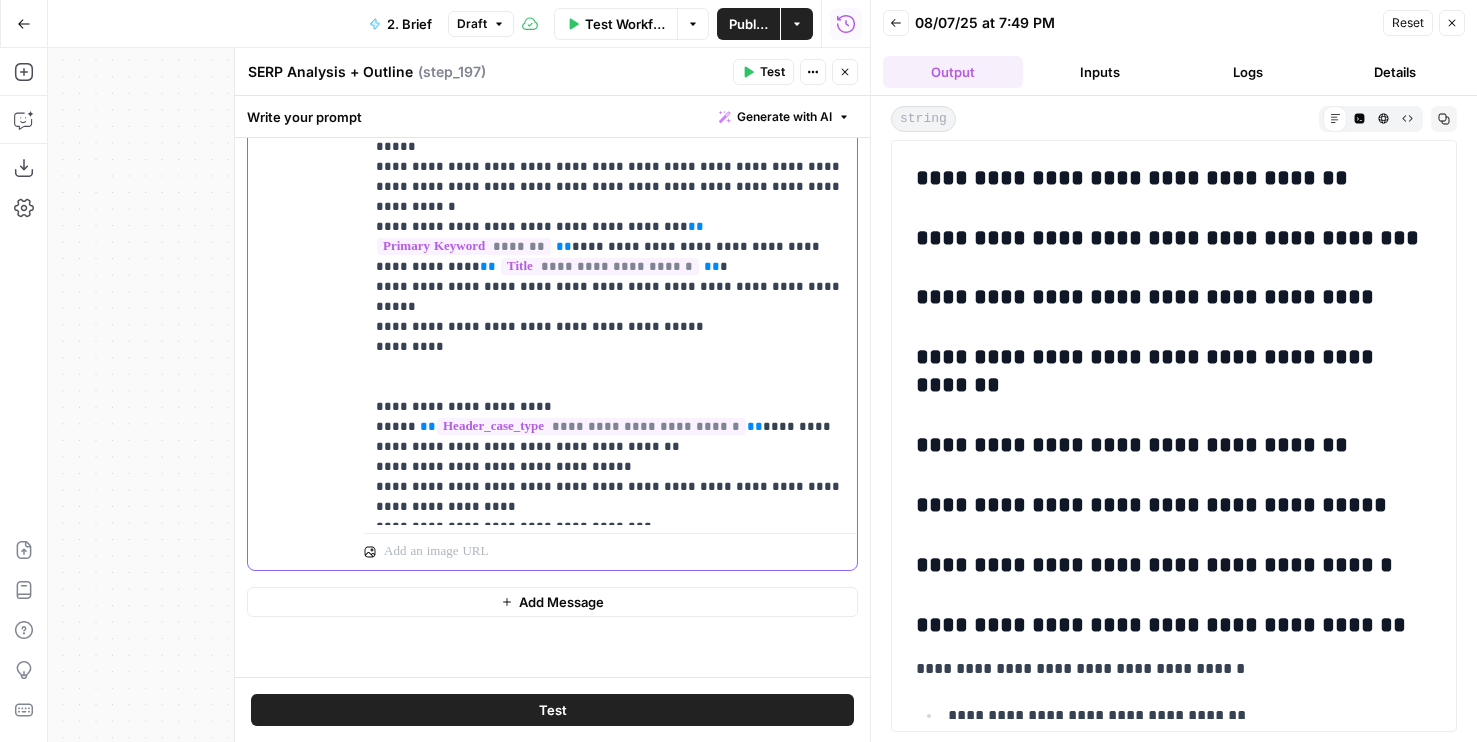 scroll, scrollTop: 4021, scrollLeft: 0, axis: vertical 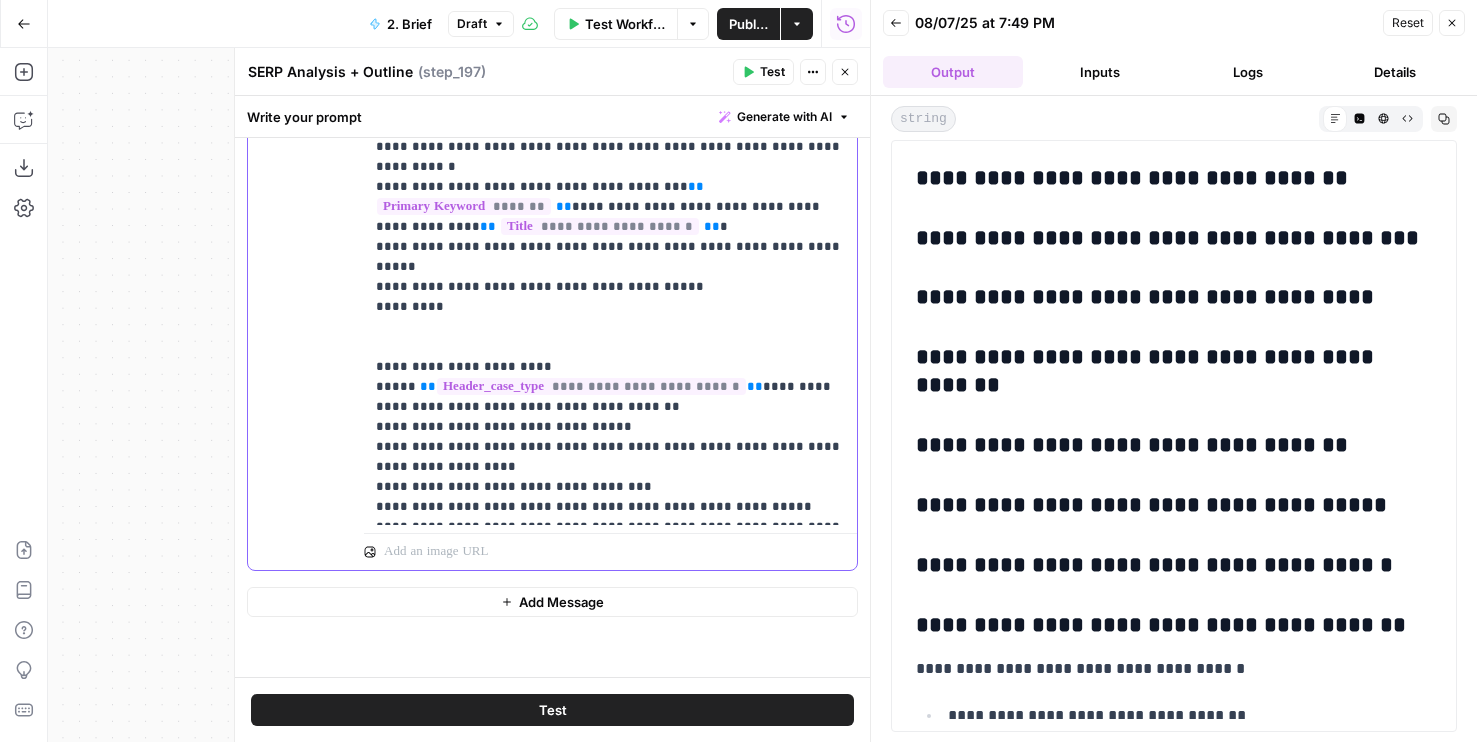 drag, startPoint x: 471, startPoint y: 468, endPoint x: 386, endPoint y: 467, distance: 85.00588 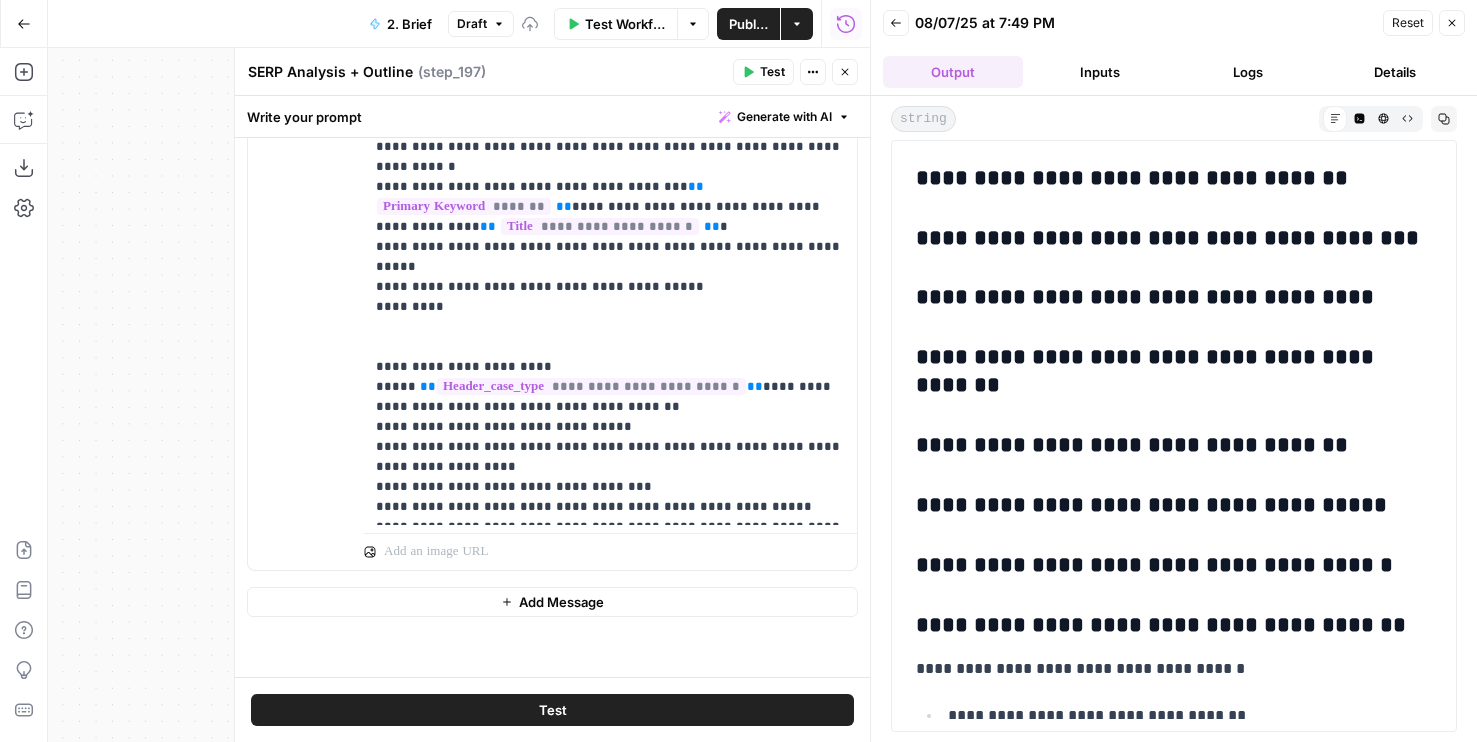 click 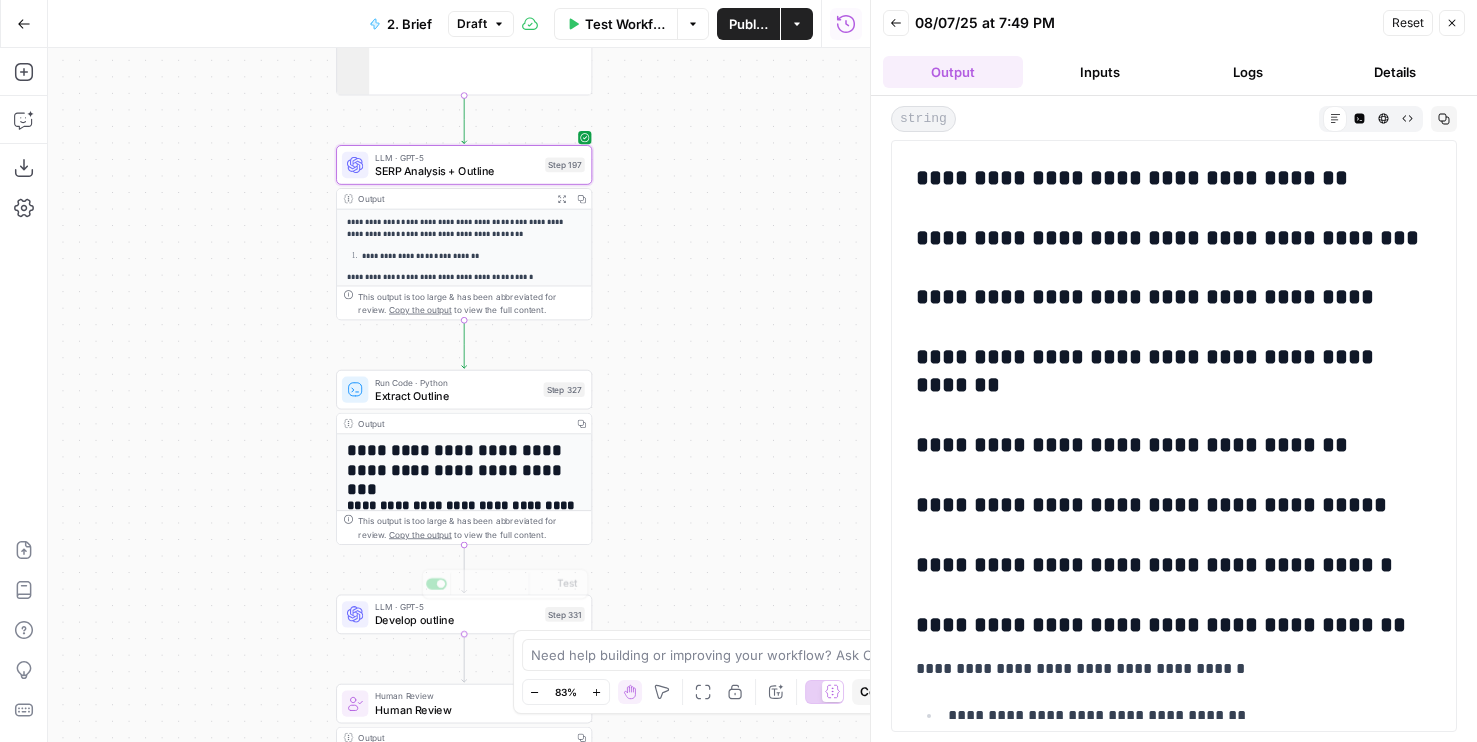 click on "LLM · GPT-5 Develop outline Step 331 Copy step Delete step Edit Note Test" at bounding box center (464, 615) 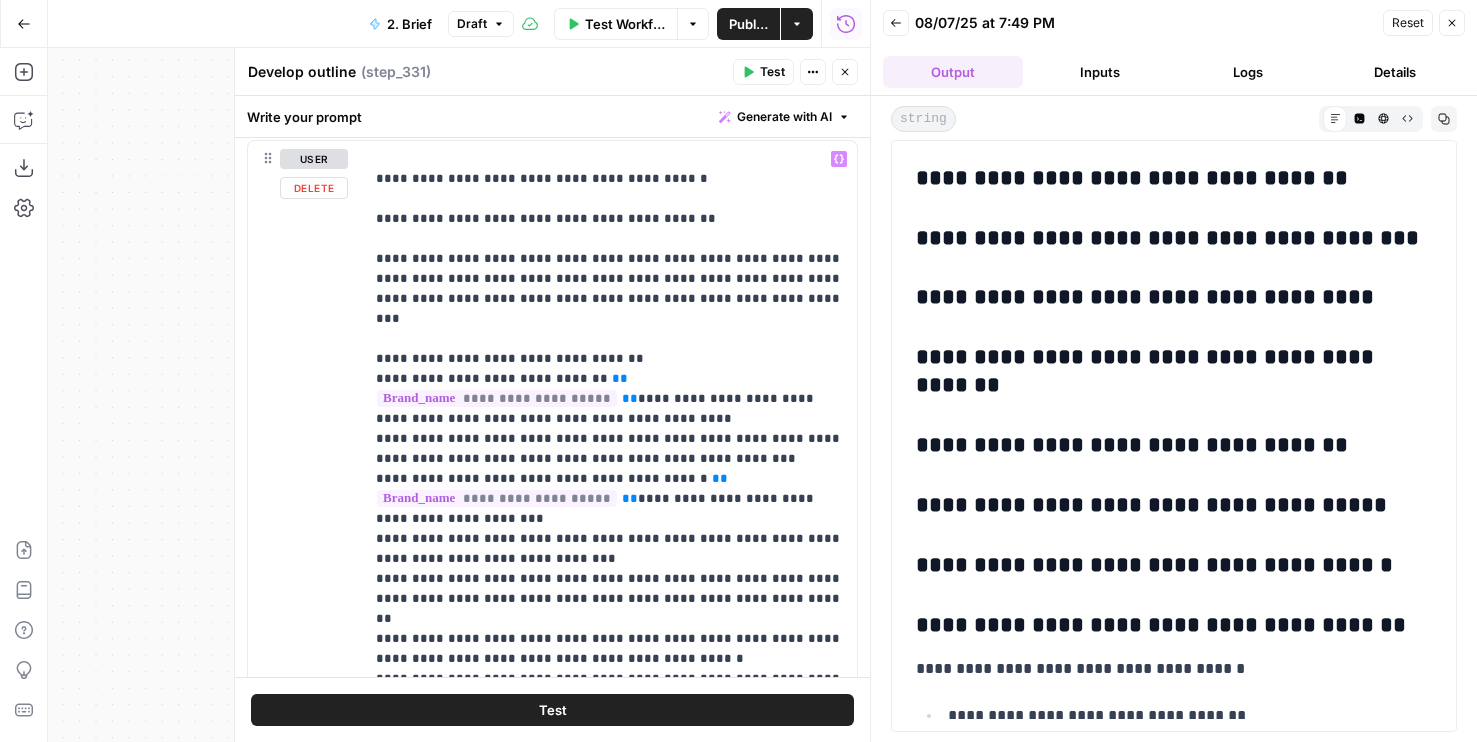 scroll, scrollTop: 1316, scrollLeft: 0, axis: vertical 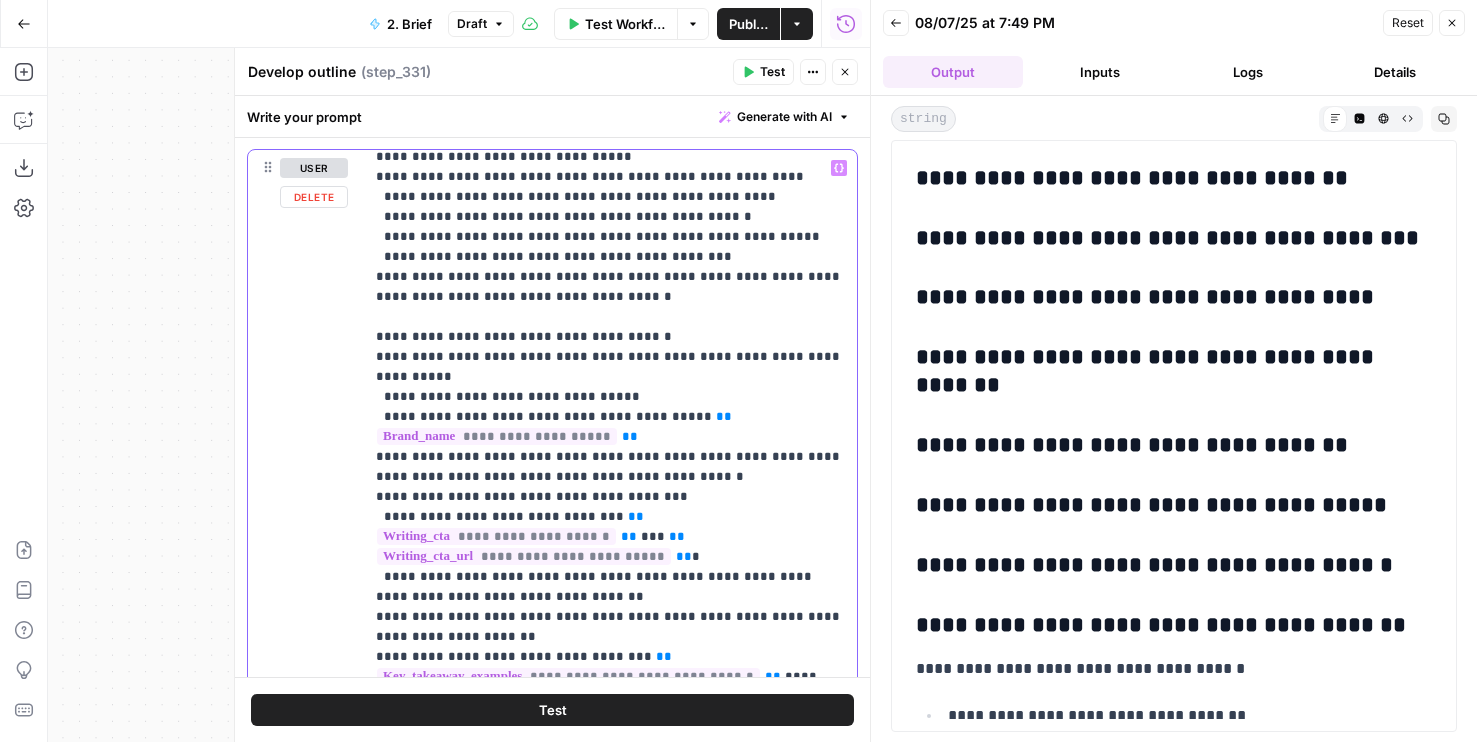 drag, startPoint x: 615, startPoint y: 593, endPoint x: 363, endPoint y: 232, distance: 440.2556 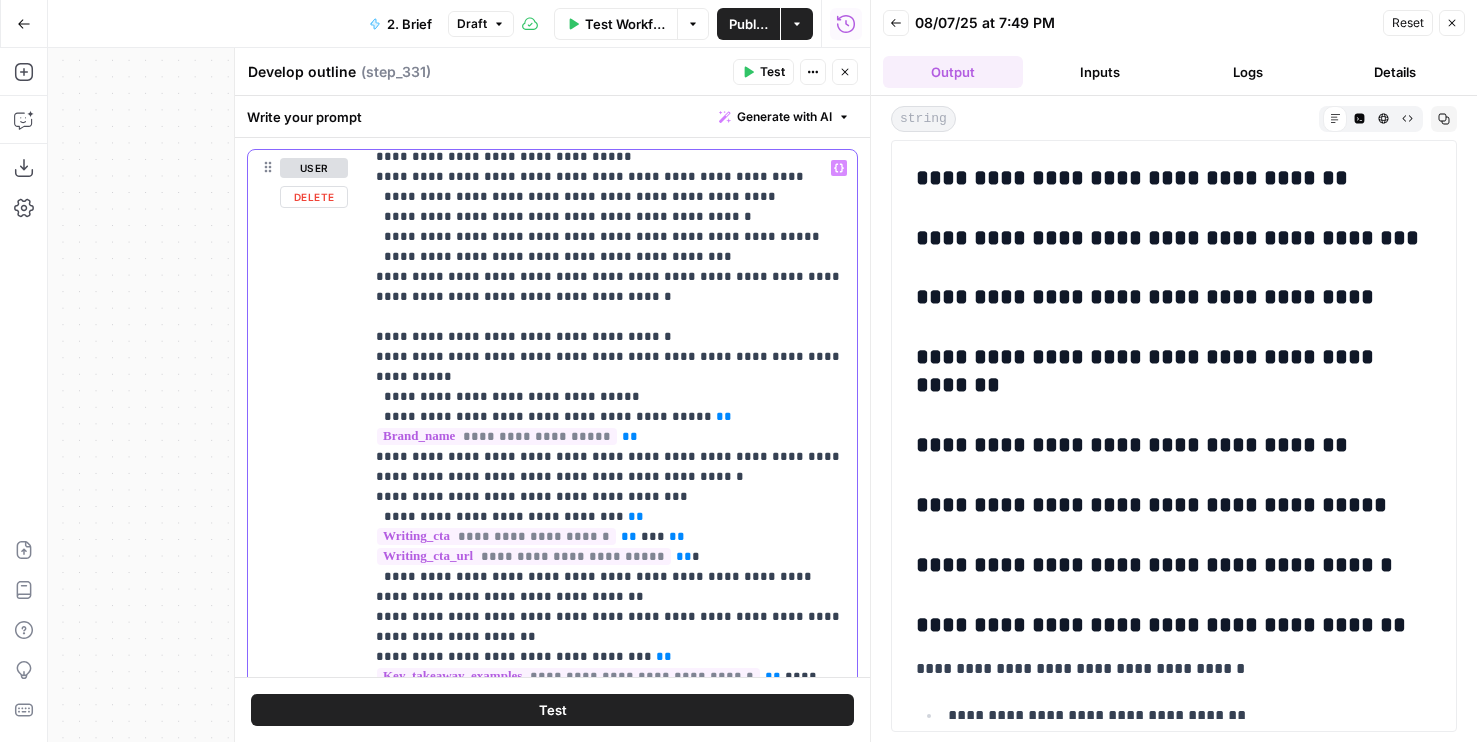 click on "**********" at bounding box center [610, 557] 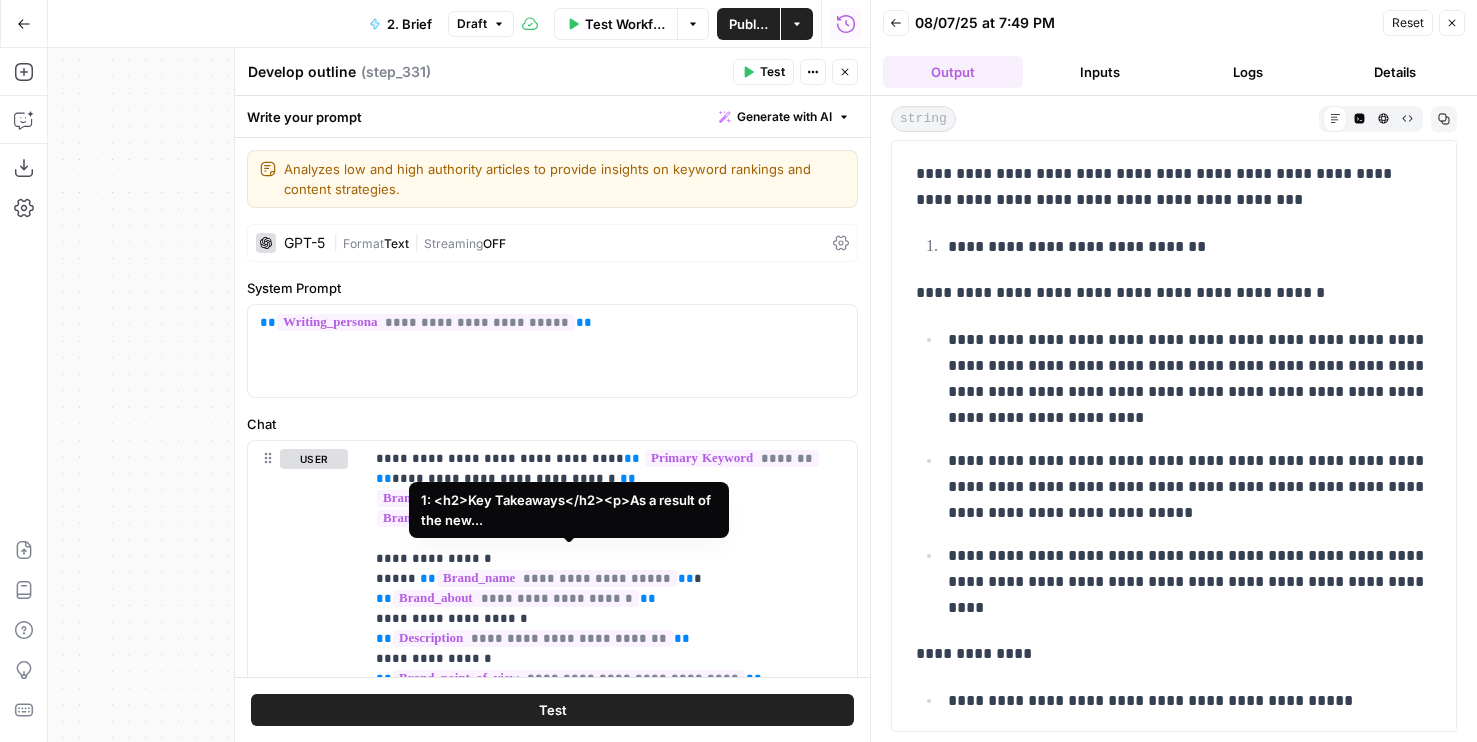 scroll, scrollTop: 0, scrollLeft: 0, axis: both 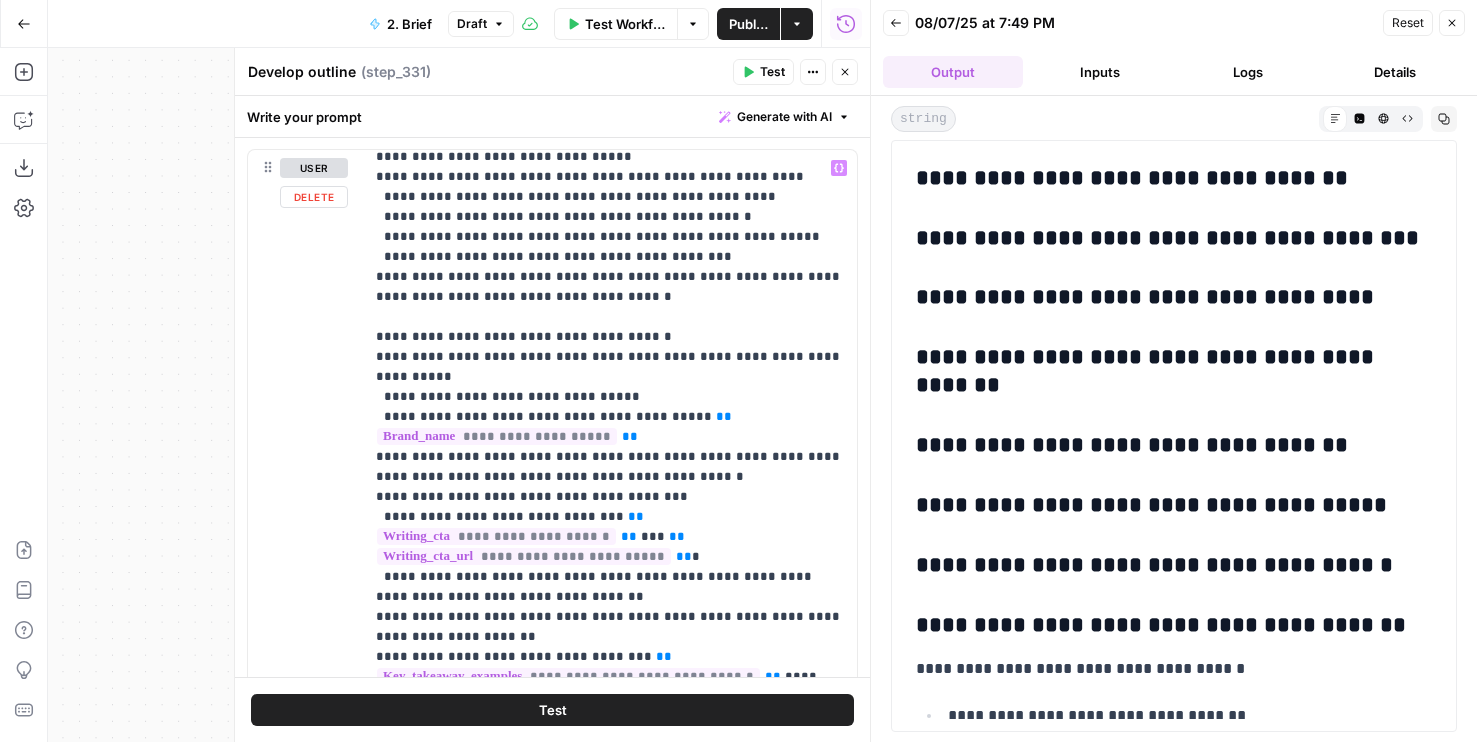 click on "**********" at bounding box center (610, -53) 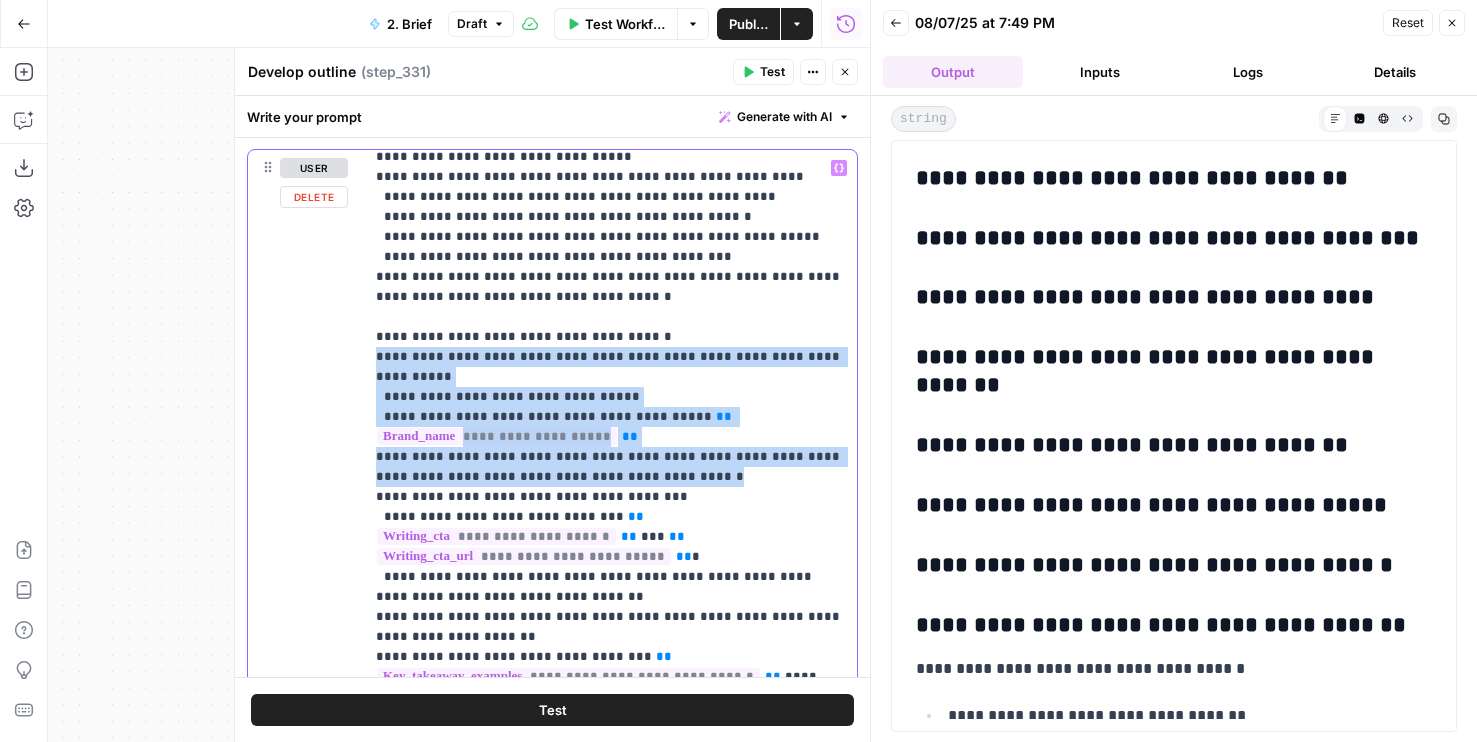 drag, startPoint x: 374, startPoint y: 252, endPoint x: 718, endPoint y: 373, distance: 364.66013 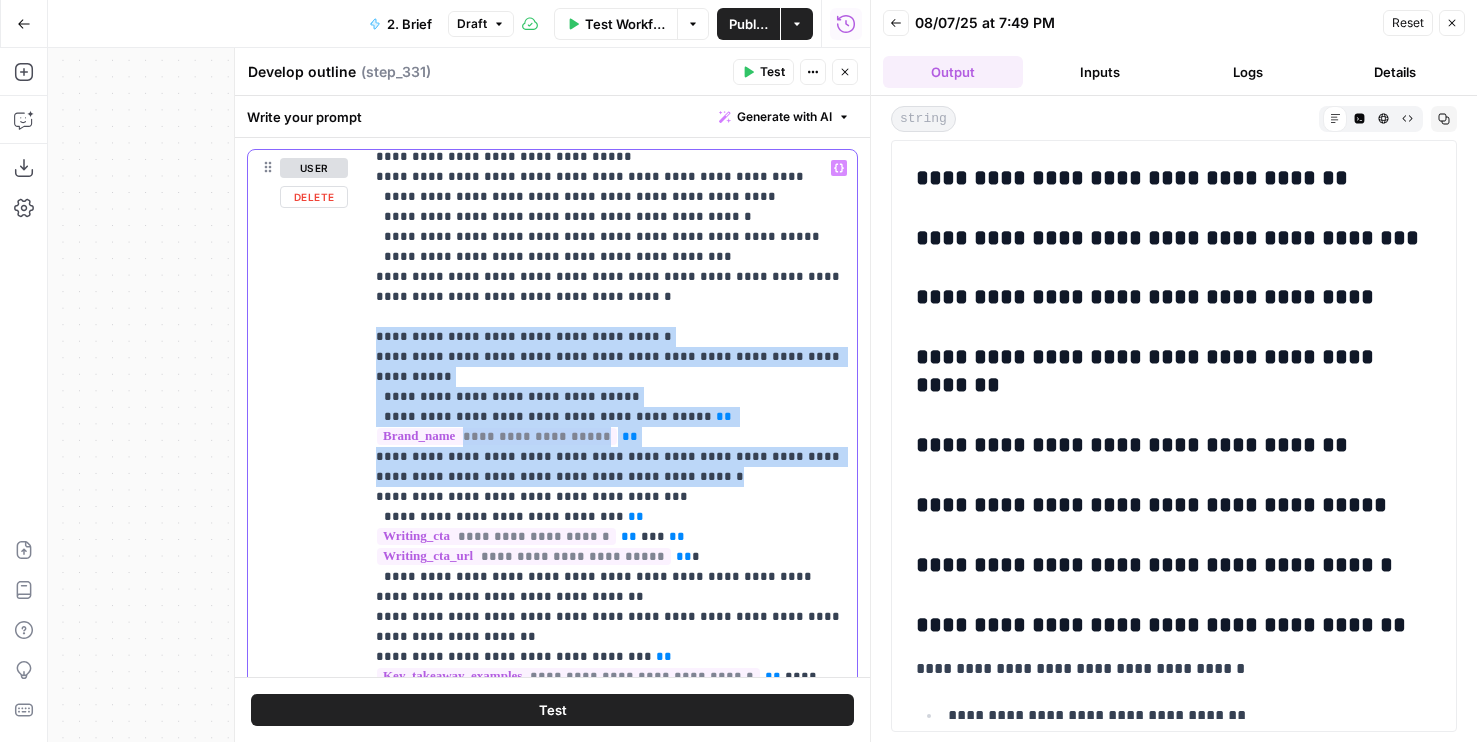 drag, startPoint x: 663, startPoint y: 375, endPoint x: 316, endPoint y: 241, distance: 371.97446 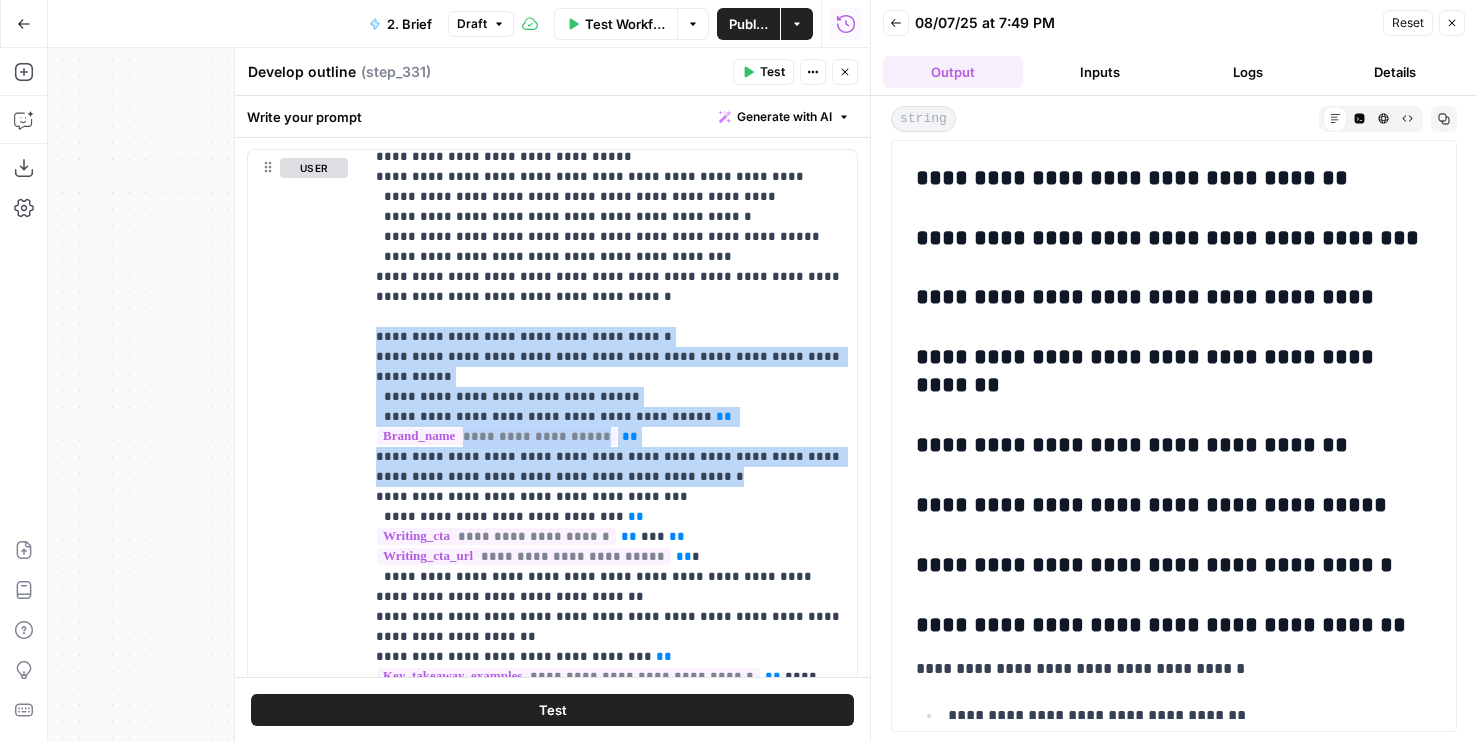 click on "Close" at bounding box center [845, 72] 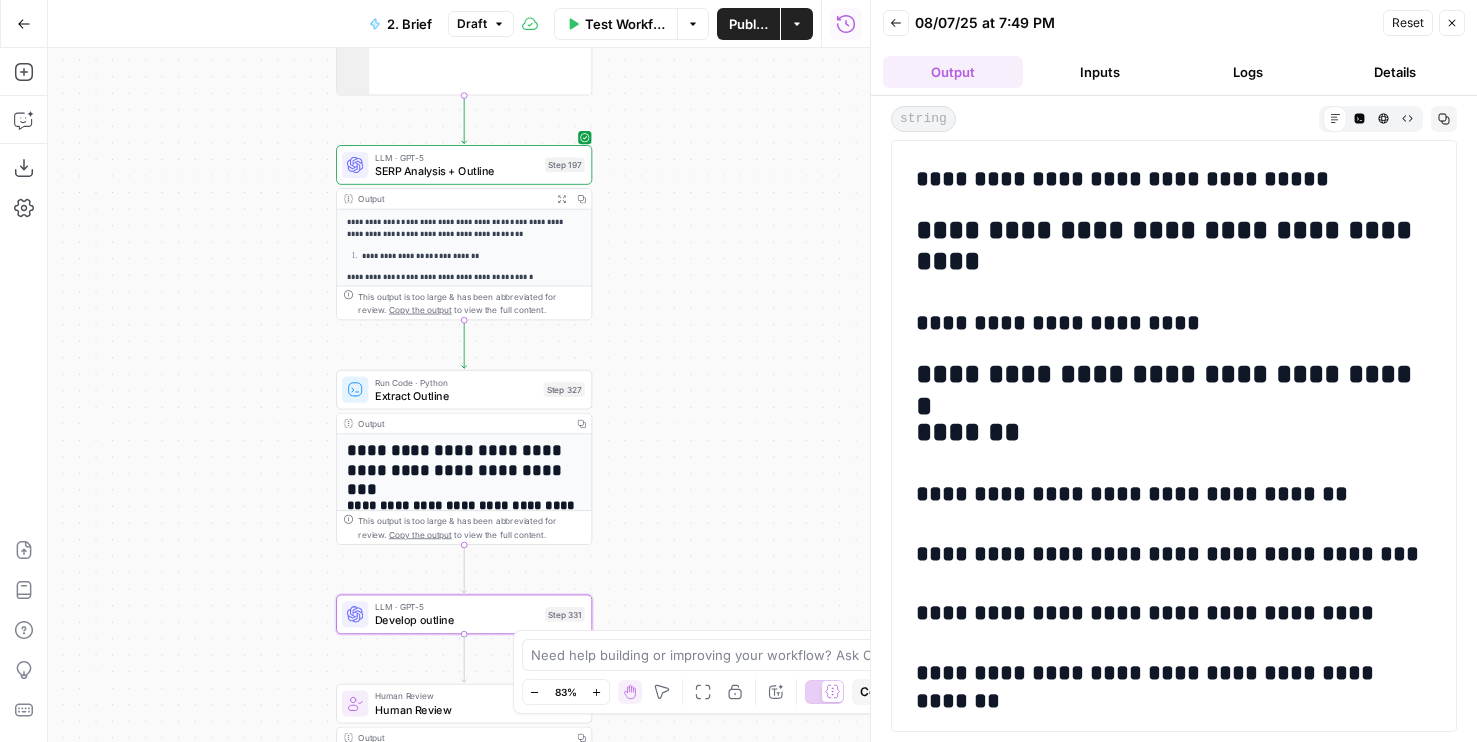 scroll, scrollTop: 18569, scrollLeft: 0, axis: vertical 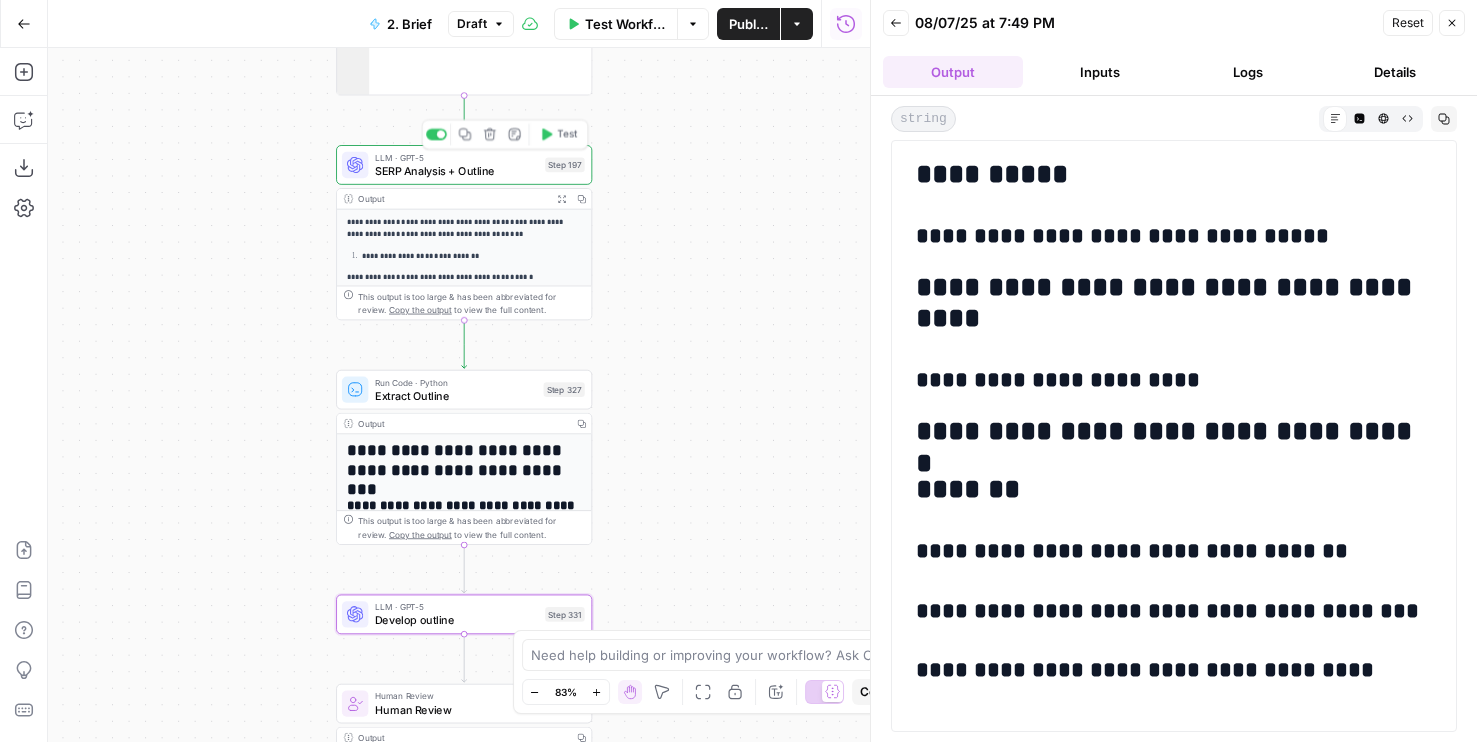 click at bounding box center [355, 165] 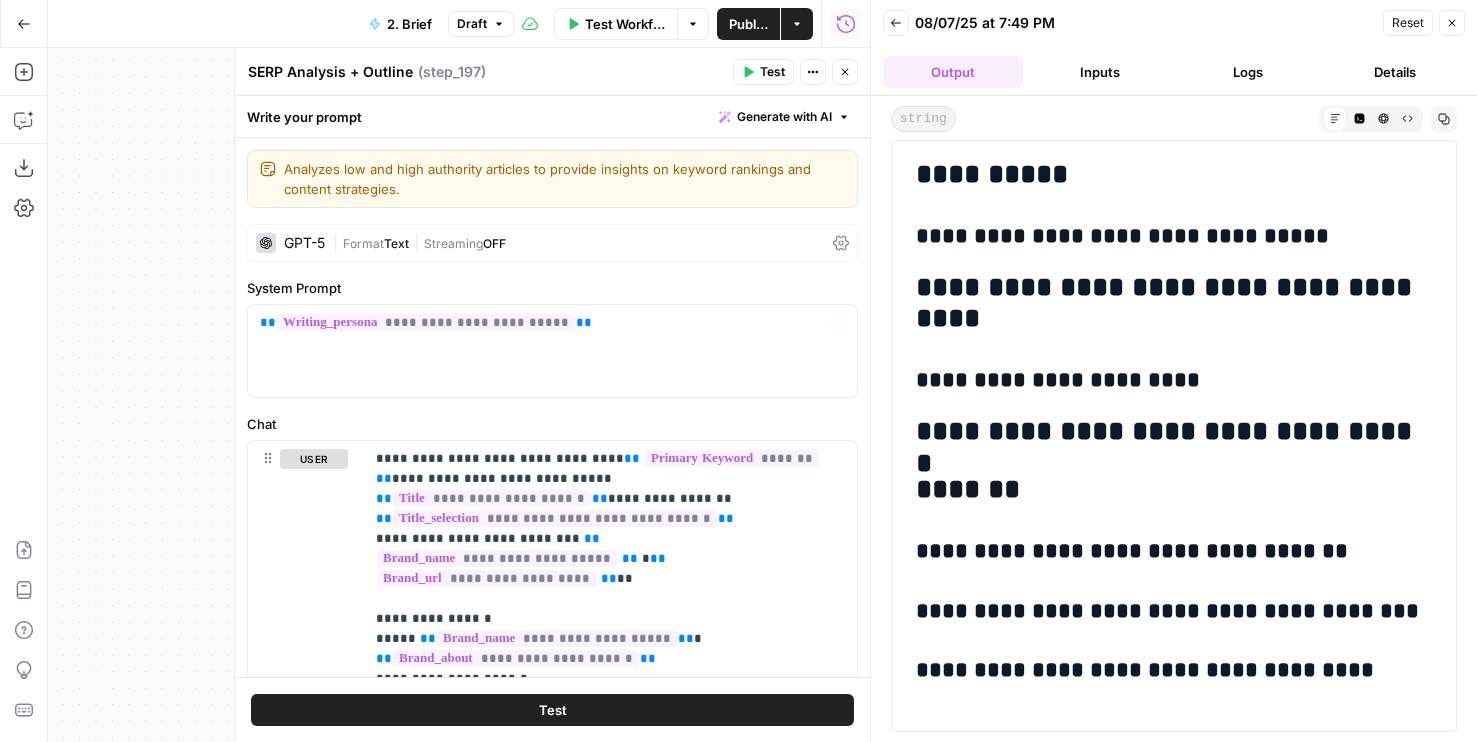 scroll, scrollTop: 731, scrollLeft: 0, axis: vertical 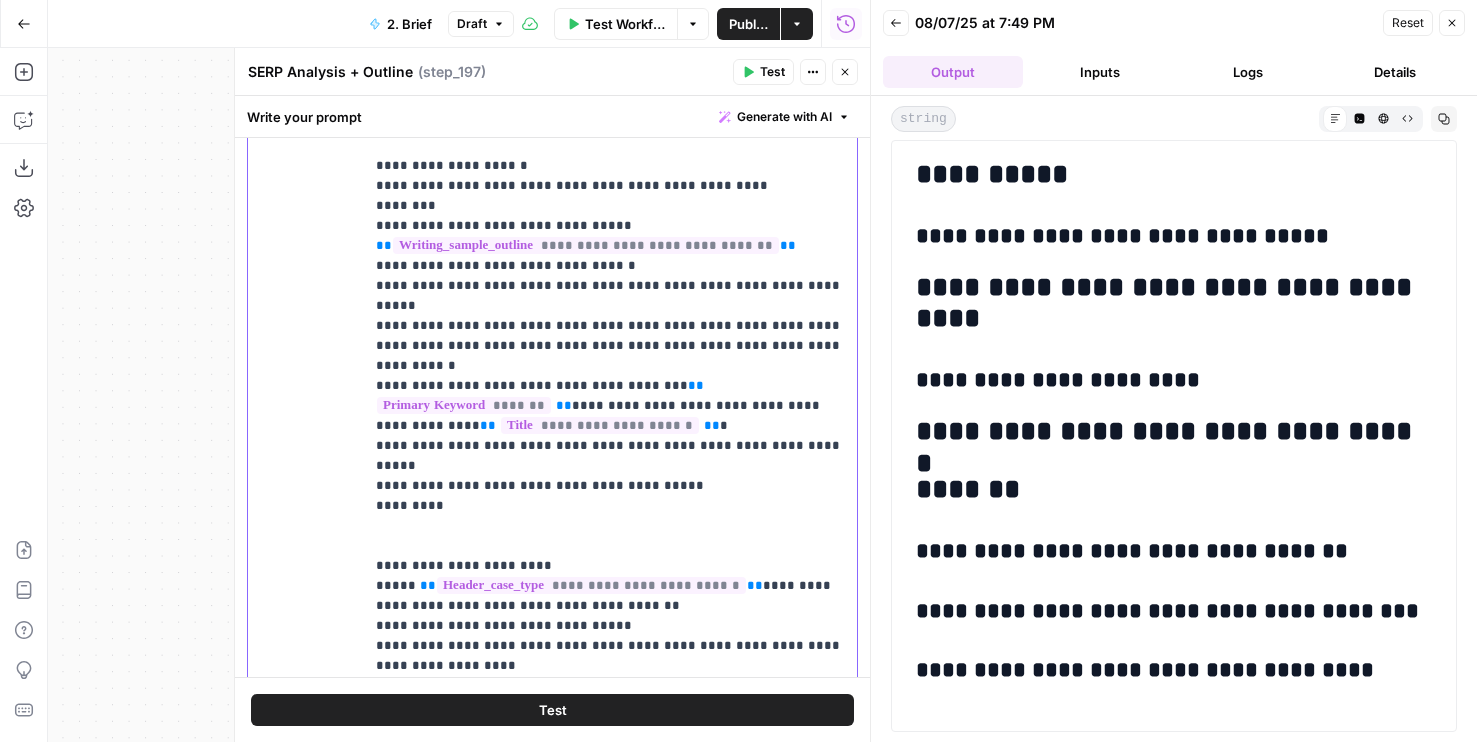 click on "**********" at bounding box center (610, -1694) 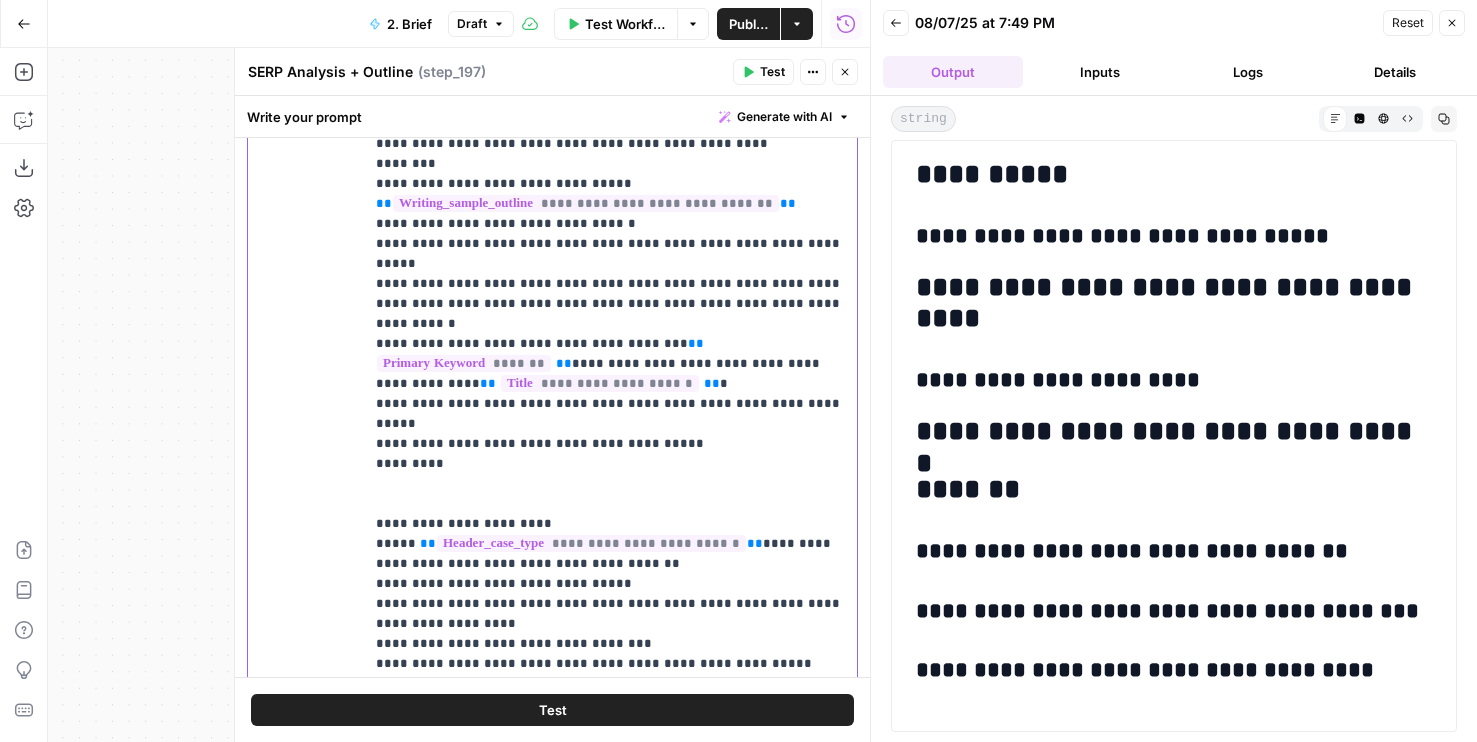 scroll, scrollTop: 4080, scrollLeft: 0, axis: vertical 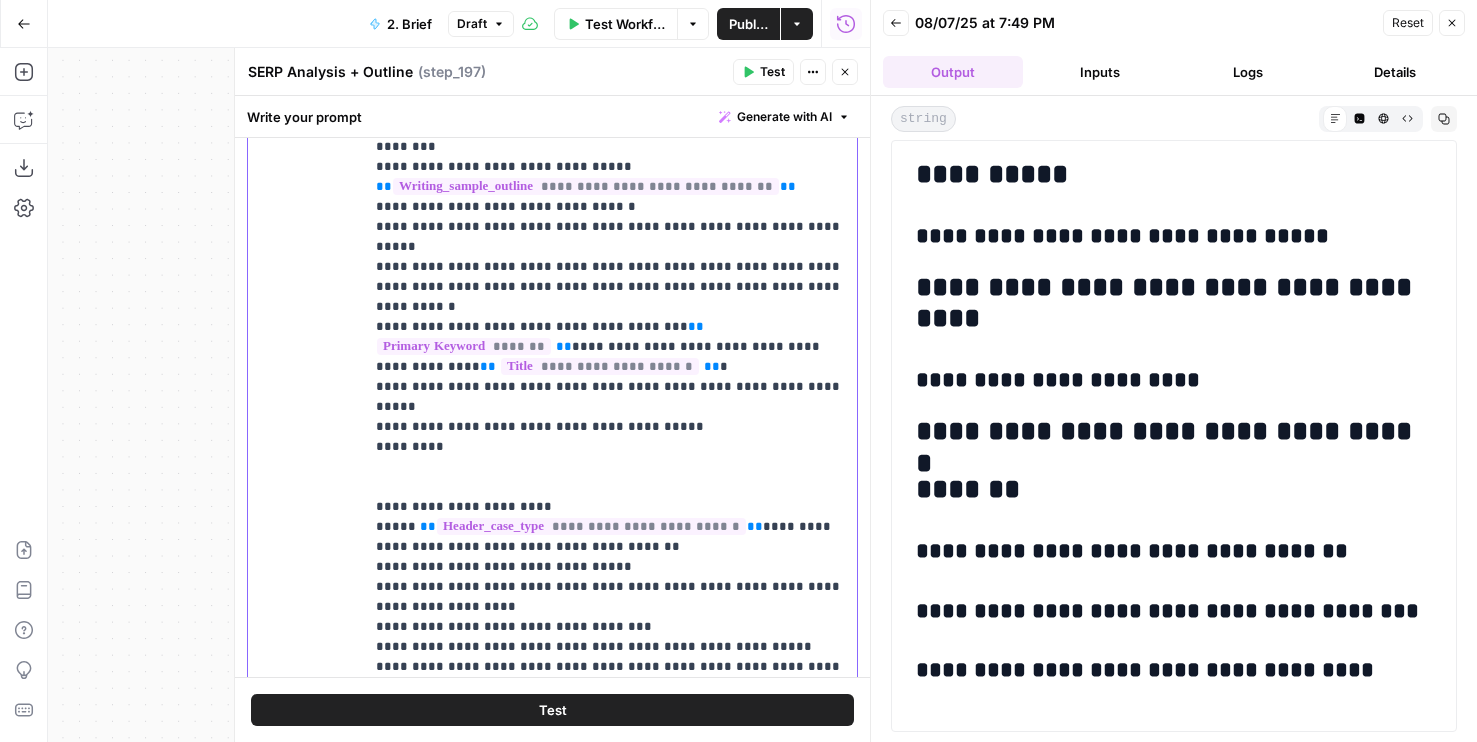 click on "**********" at bounding box center [610, -1663] 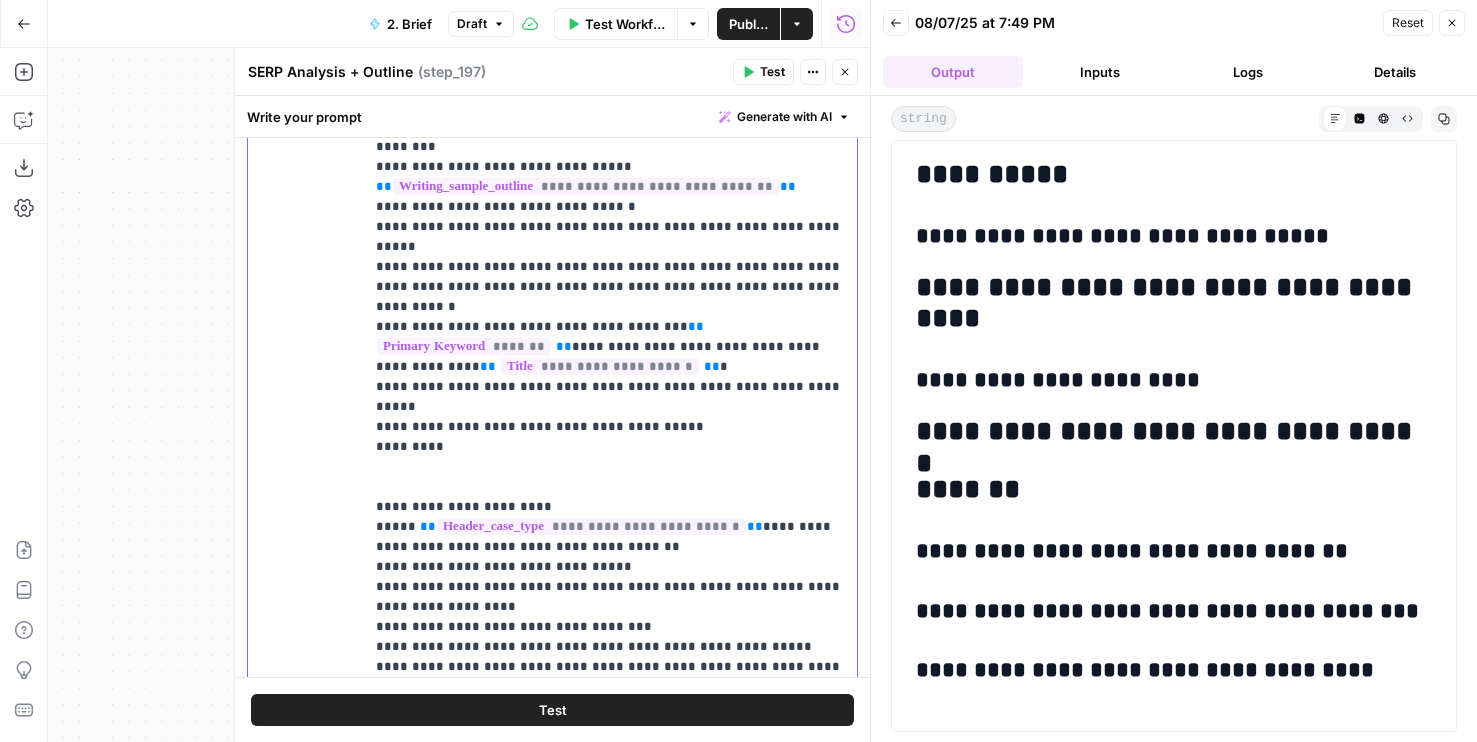drag, startPoint x: 702, startPoint y: 503, endPoint x: 725, endPoint y: 483, distance: 30.479502 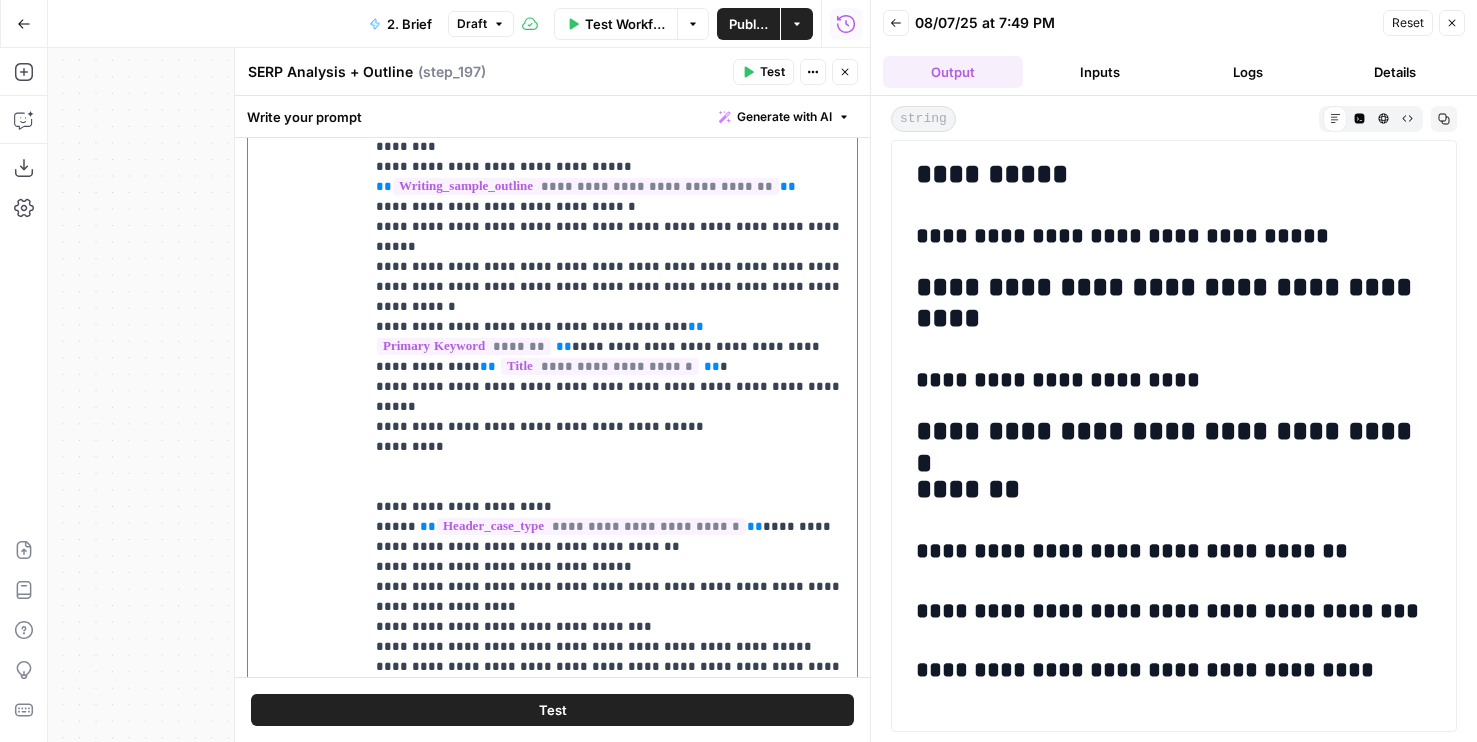 click on "**********" at bounding box center (610, -1663) 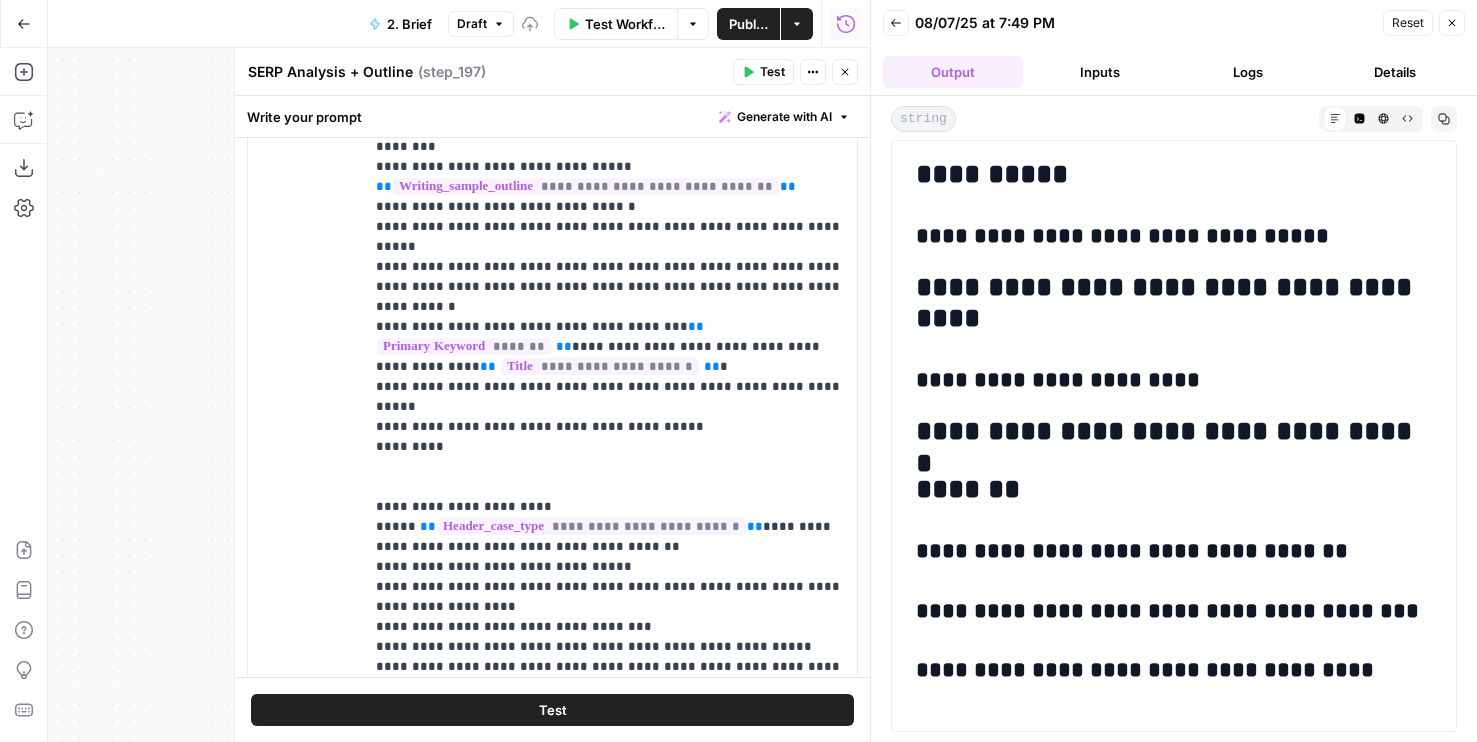 click on "Close" at bounding box center (845, 72) 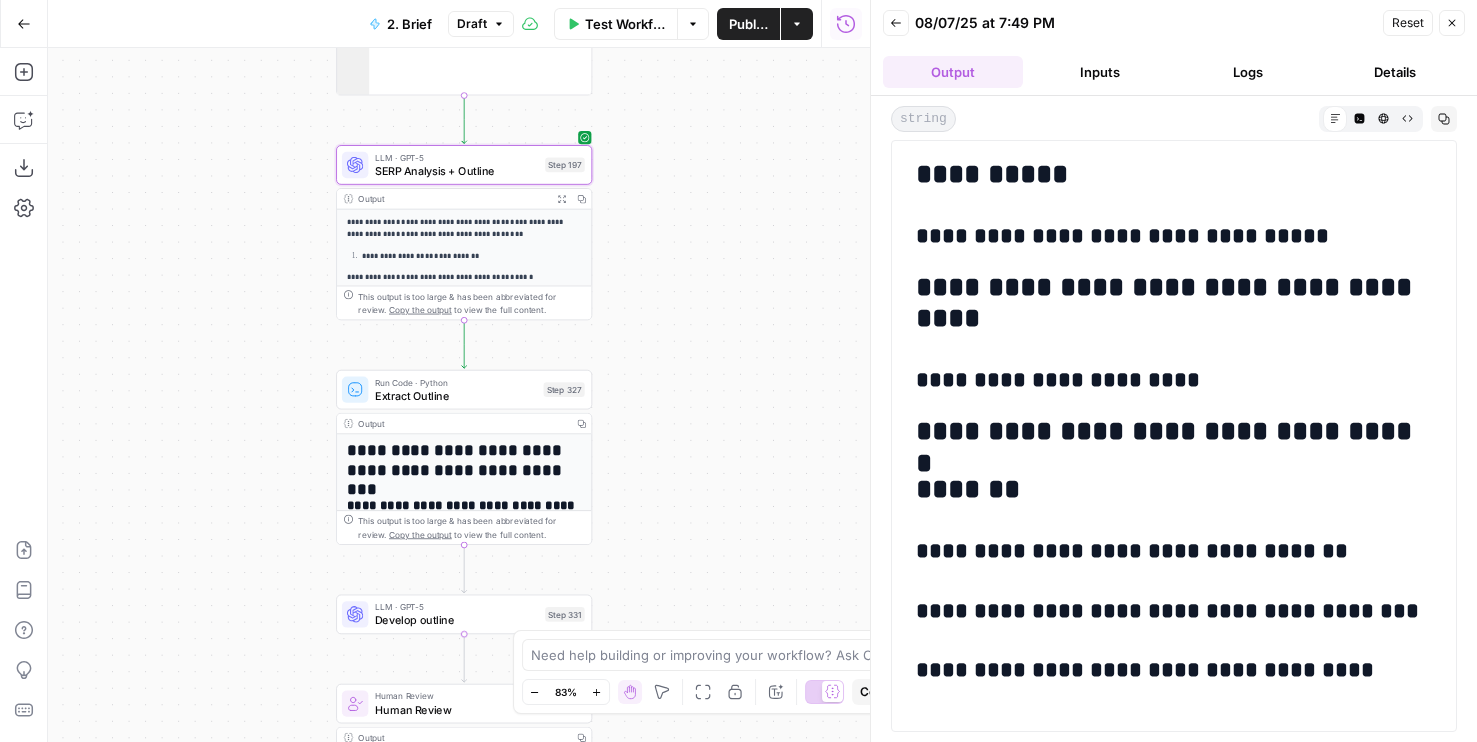 click on "LLM · GPT-5" at bounding box center [457, 606] 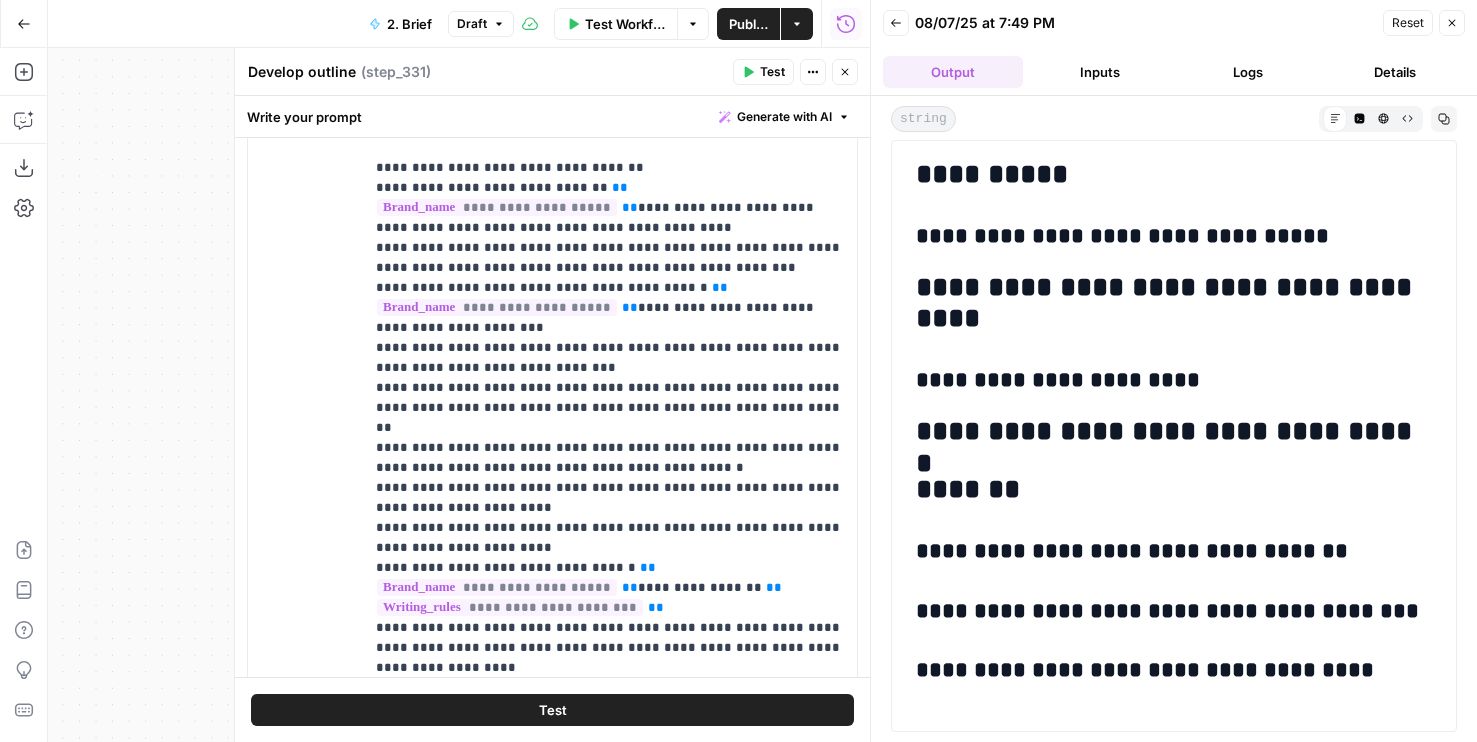 scroll, scrollTop: 1819, scrollLeft: 0, axis: vertical 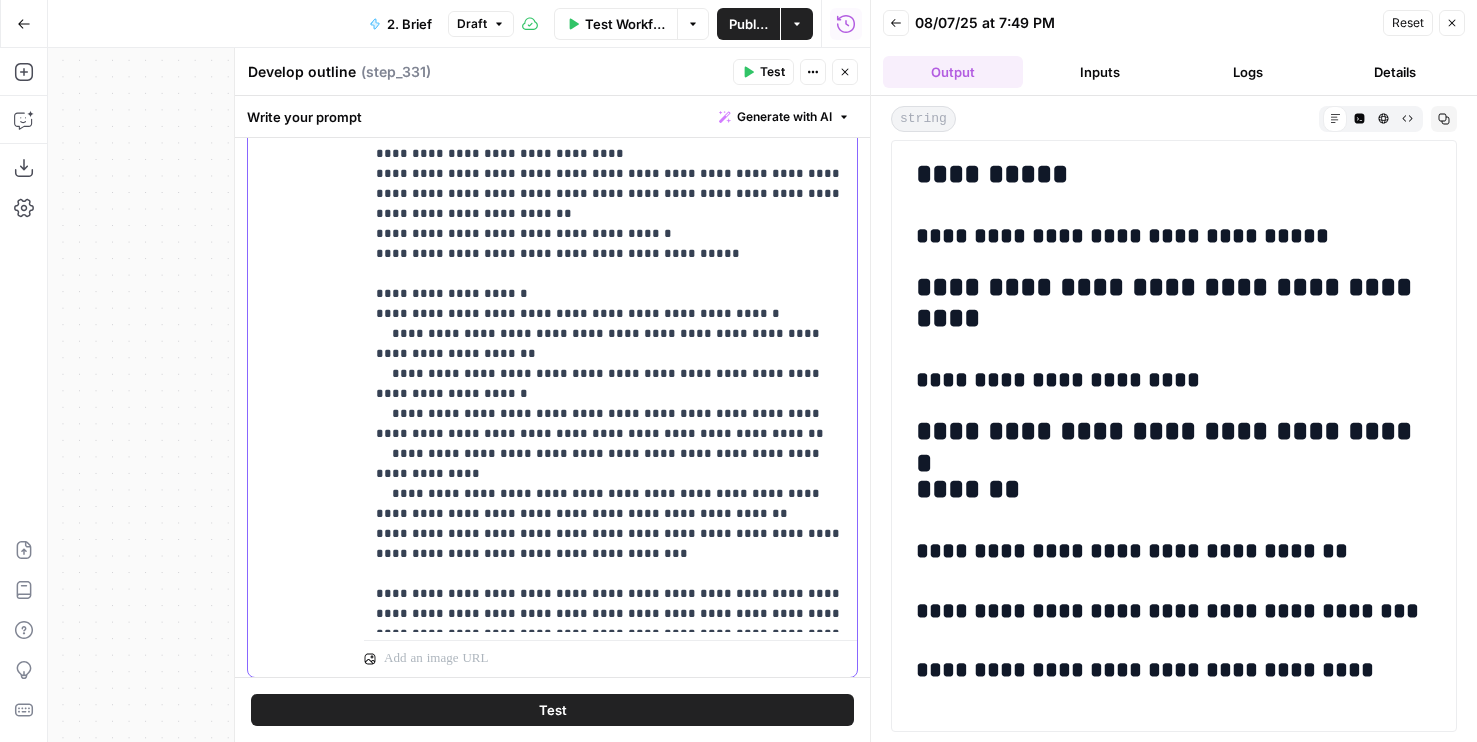 drag, startPoint x: 625, startPoint y: 621, endPoint x: 348, endPoint y: 523, distance: 293.82477 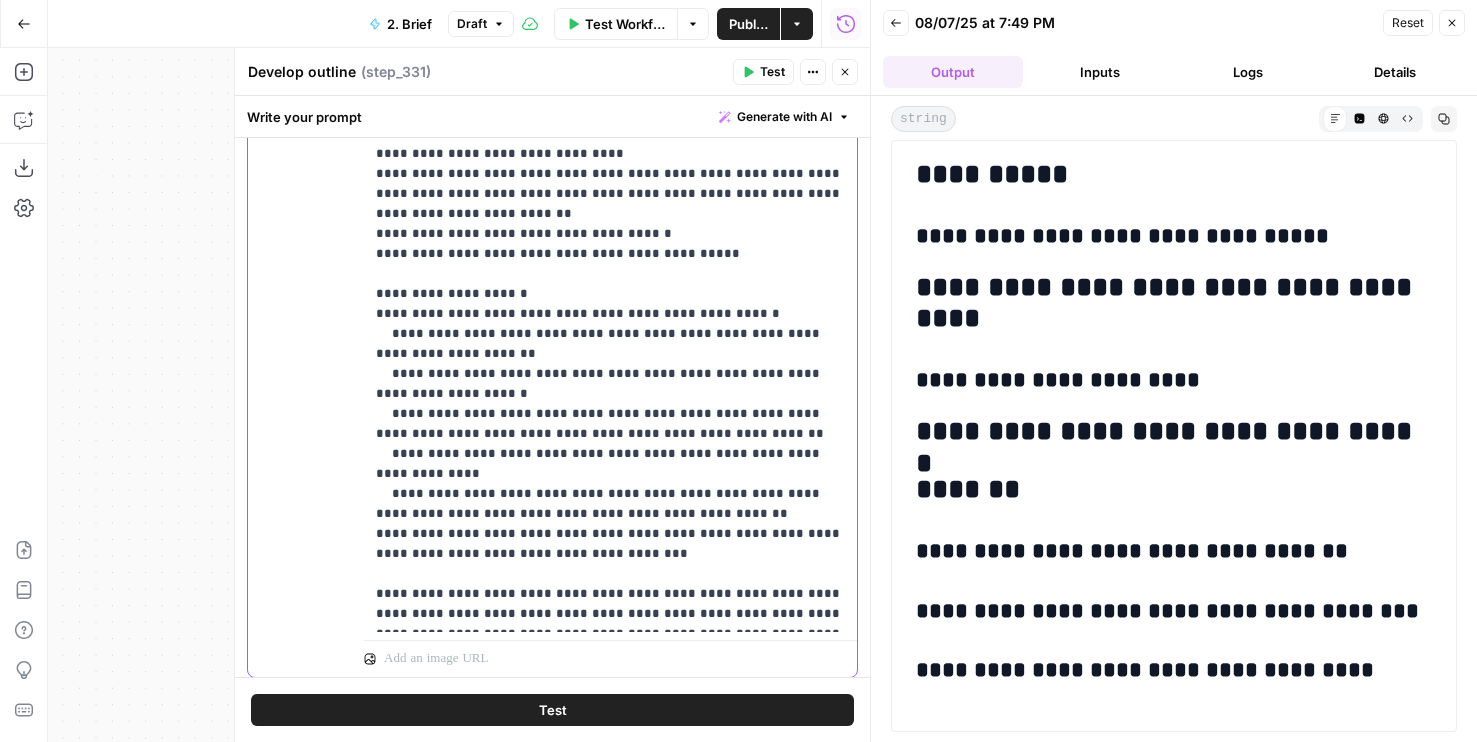 scroll, scrollTop: 2161, scrollLeft: 0, axis: vertical 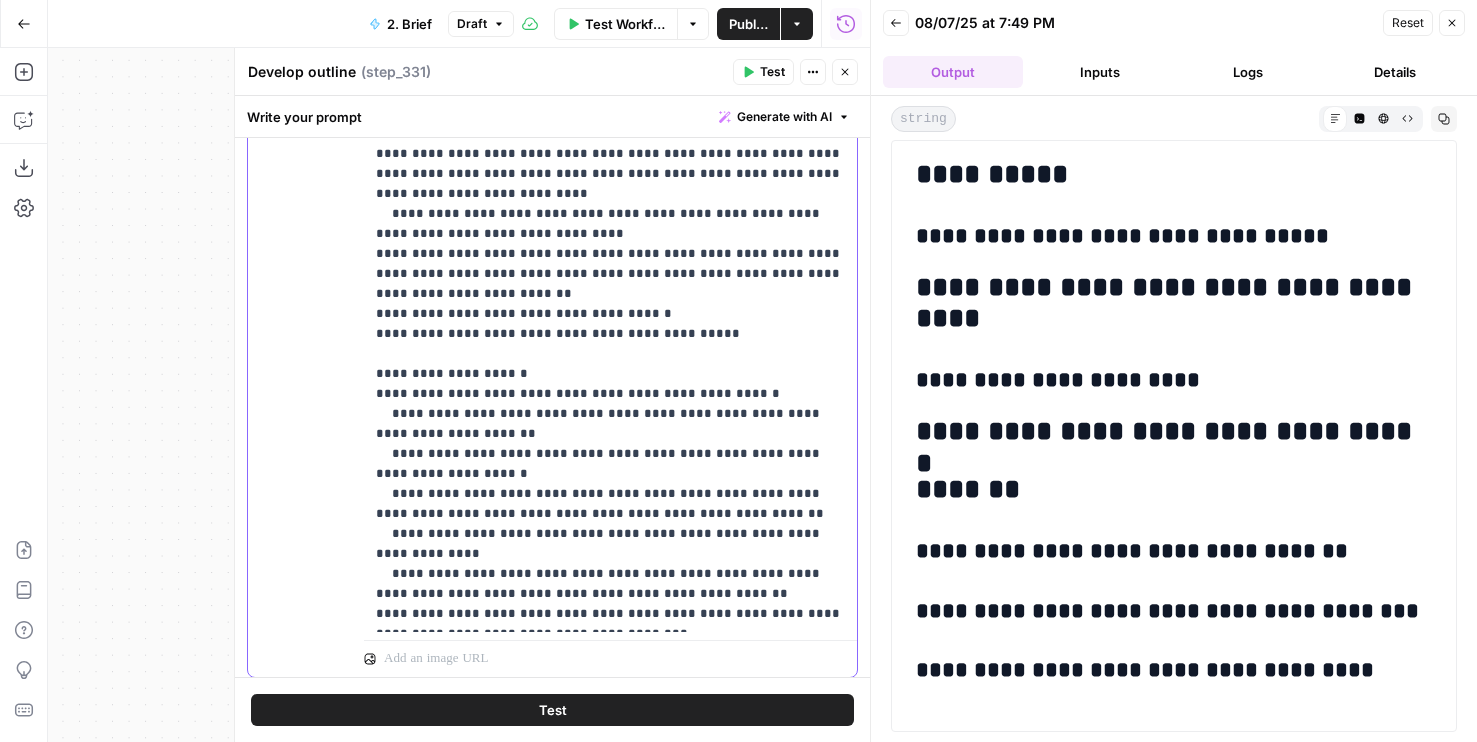 drag, startPoint x: 755, startPoint y: 576, endPoint x: 351, endPoint y: 277, distance: 502.6102 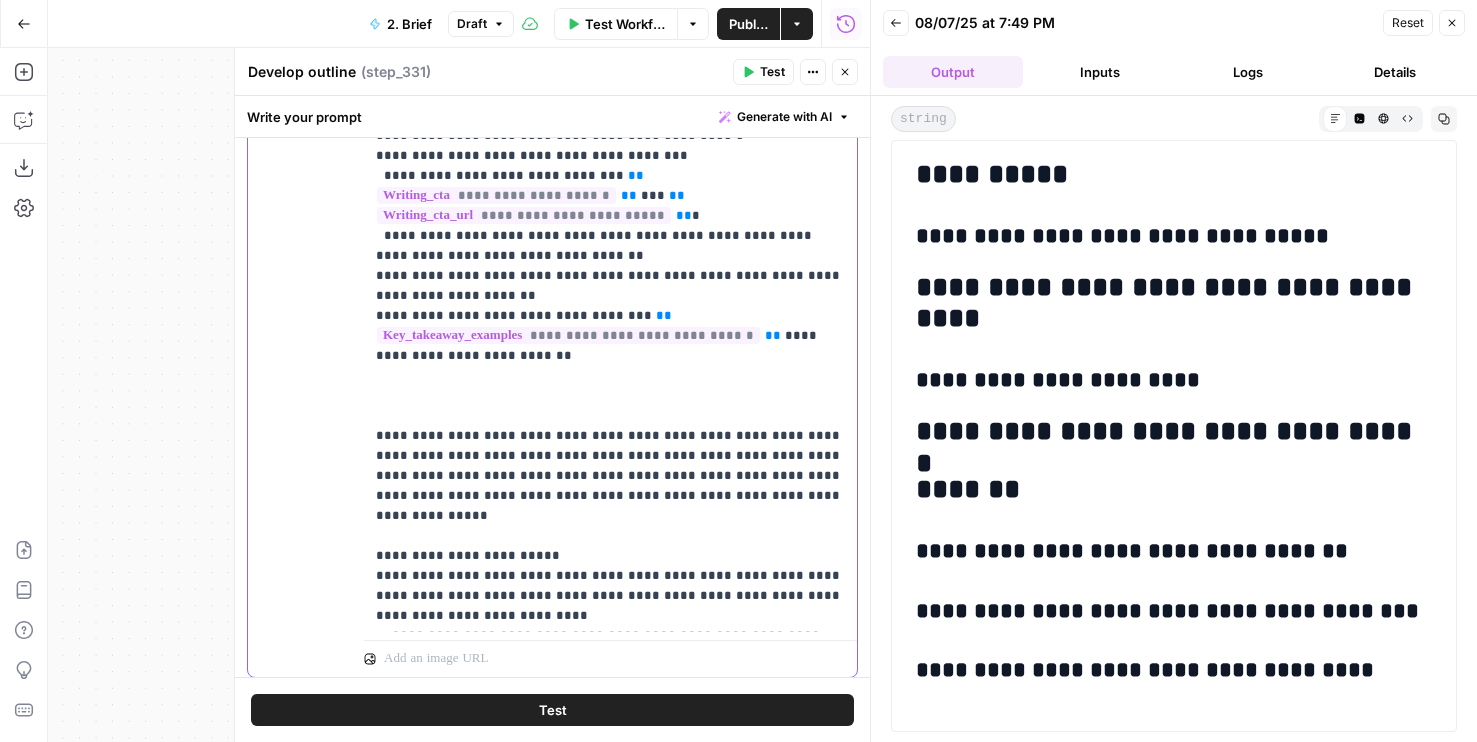 scroll, scrollTop: 1752, scrollLeft: 0, axis: vertical 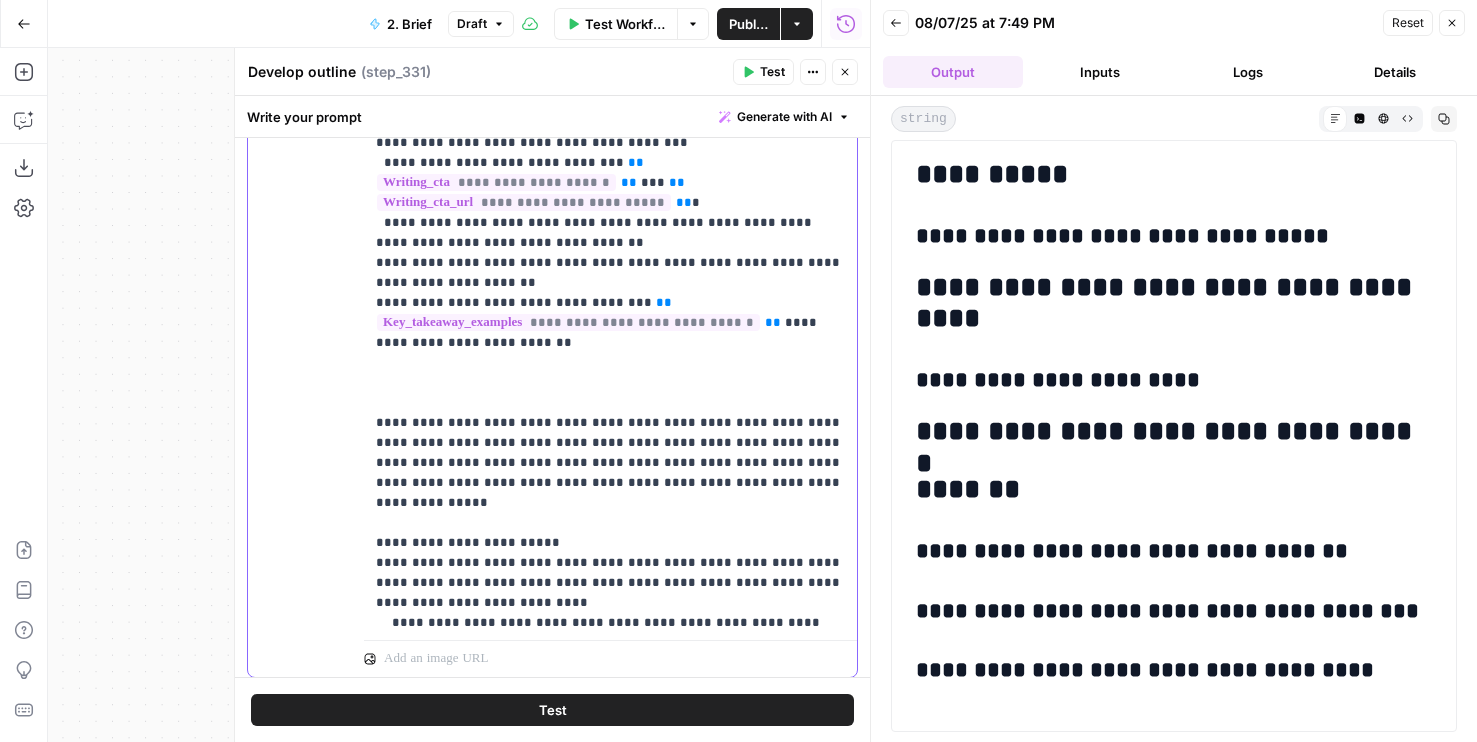 drag, startPoint x: 766, startPoint y: 362, endPoint x: 677, endPoint y: 278, distance: 122.380554 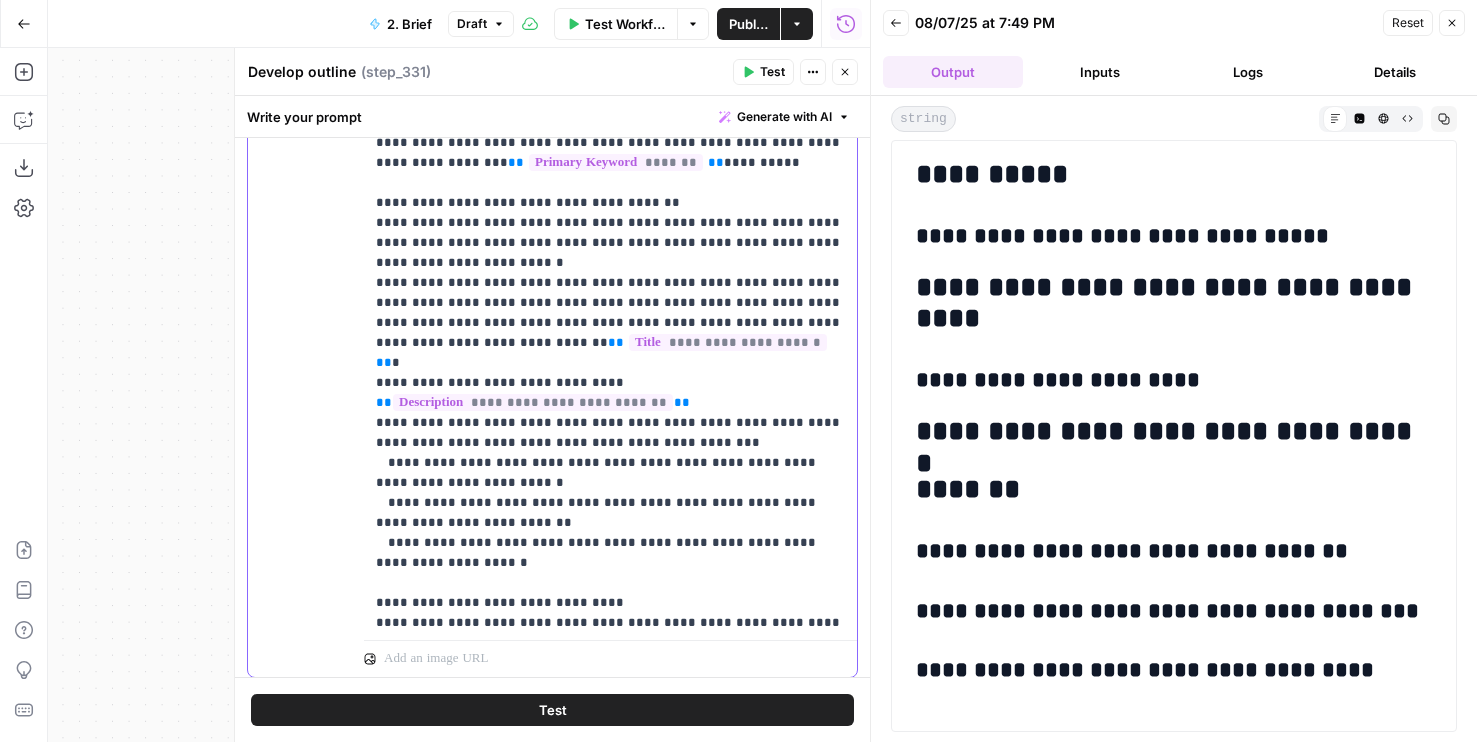 scroll, scrollTop: 455, scrollLeft: 0, axis: vertical 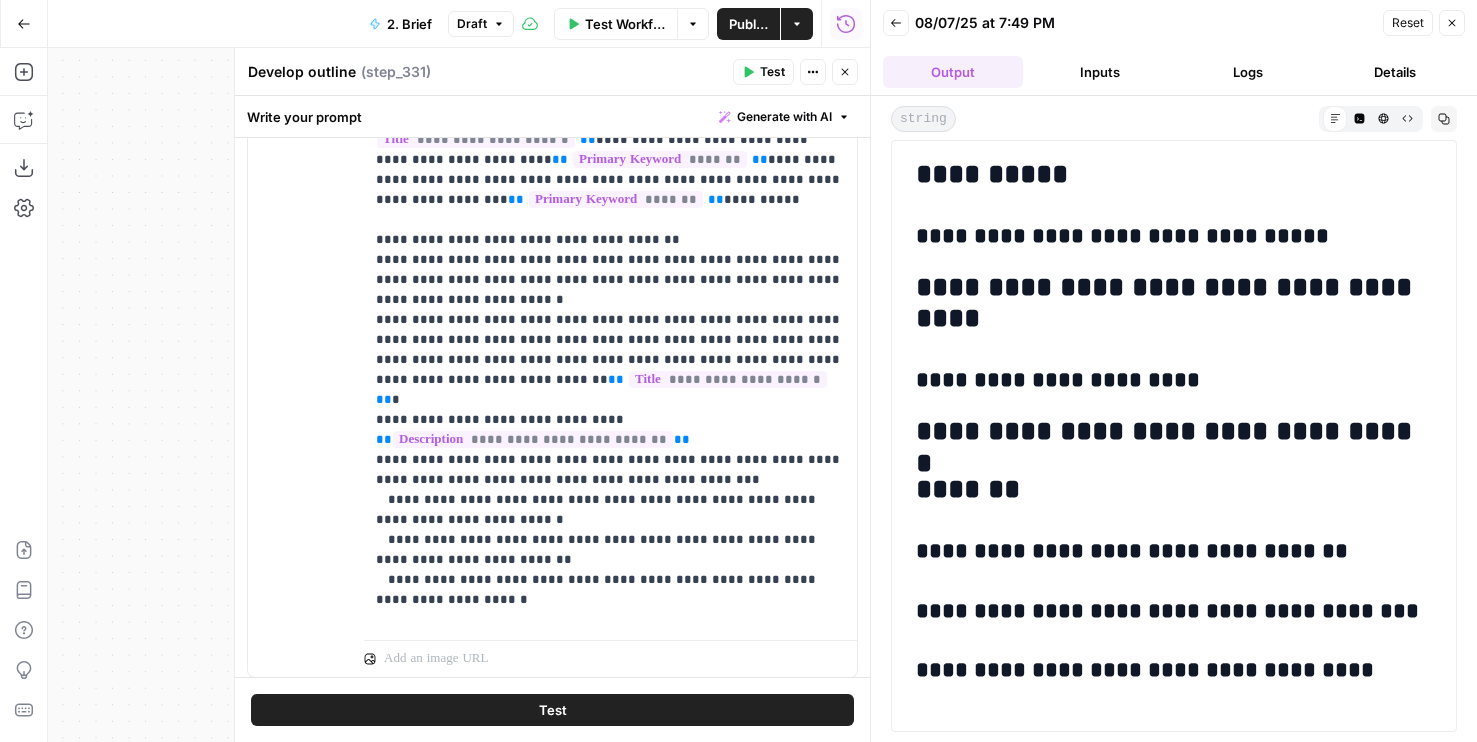 click 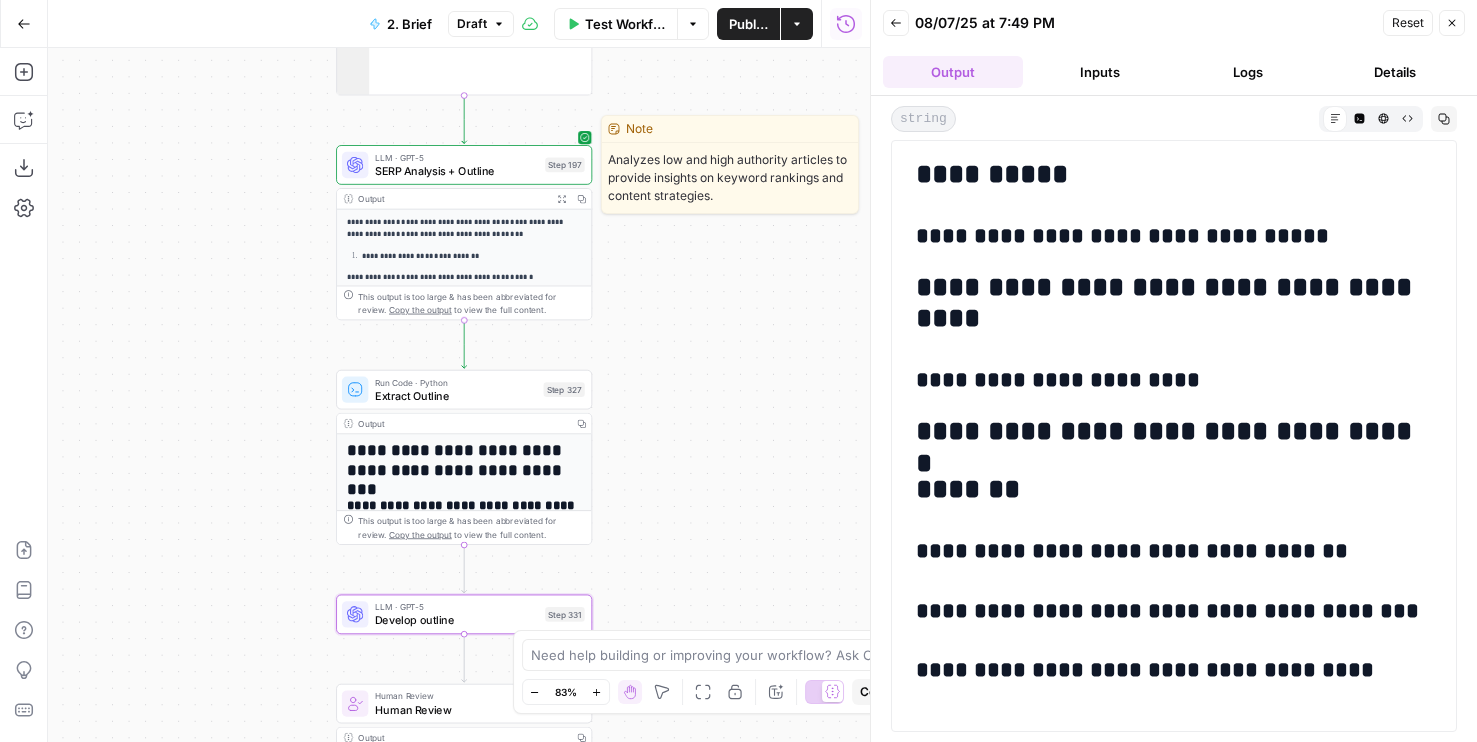click on "LLM · GPT-5" at bounding box center (457, 157) 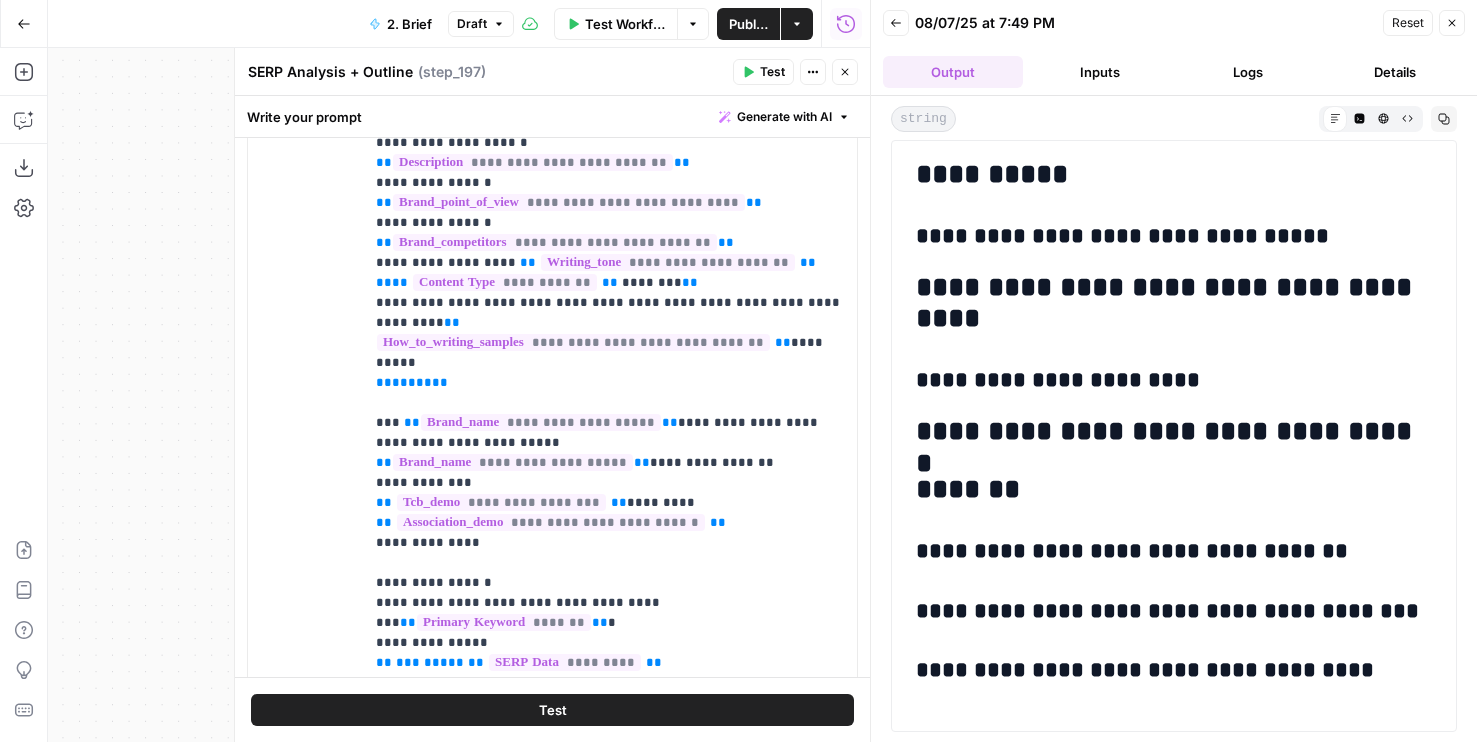 scroll, scrollTop: 731, scrollLeft: 0, axis: vertical 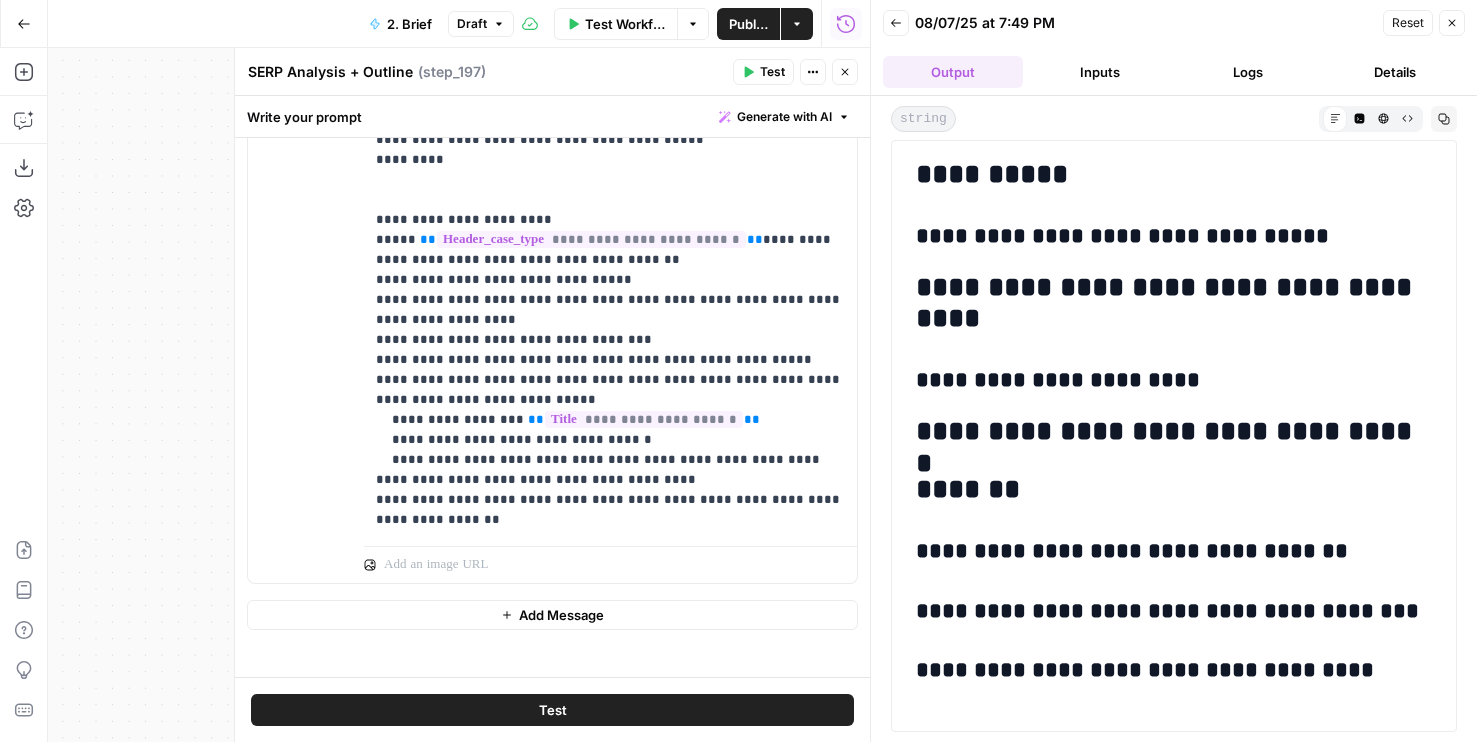 click at bounding box center [610, 560] 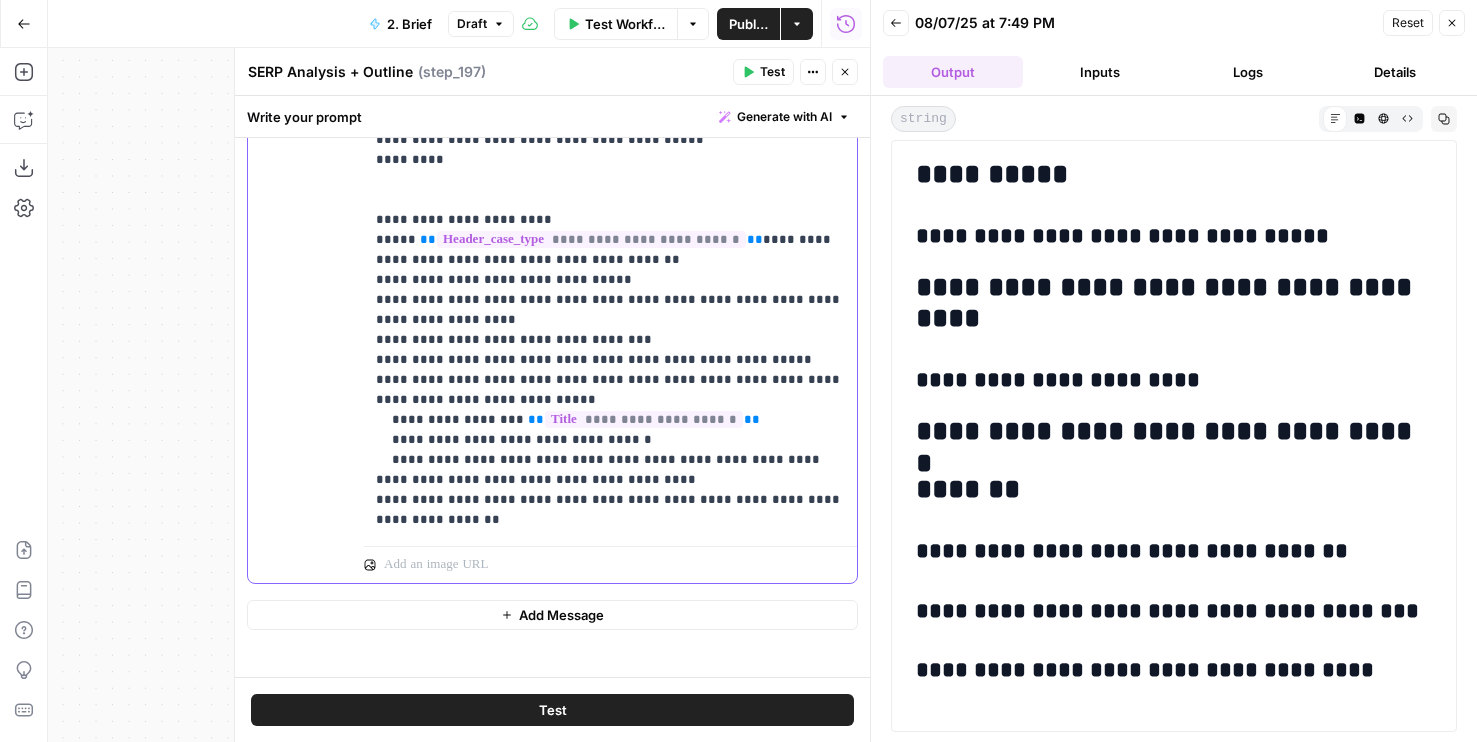 click on "**********" at bounding box center [610, -1960] 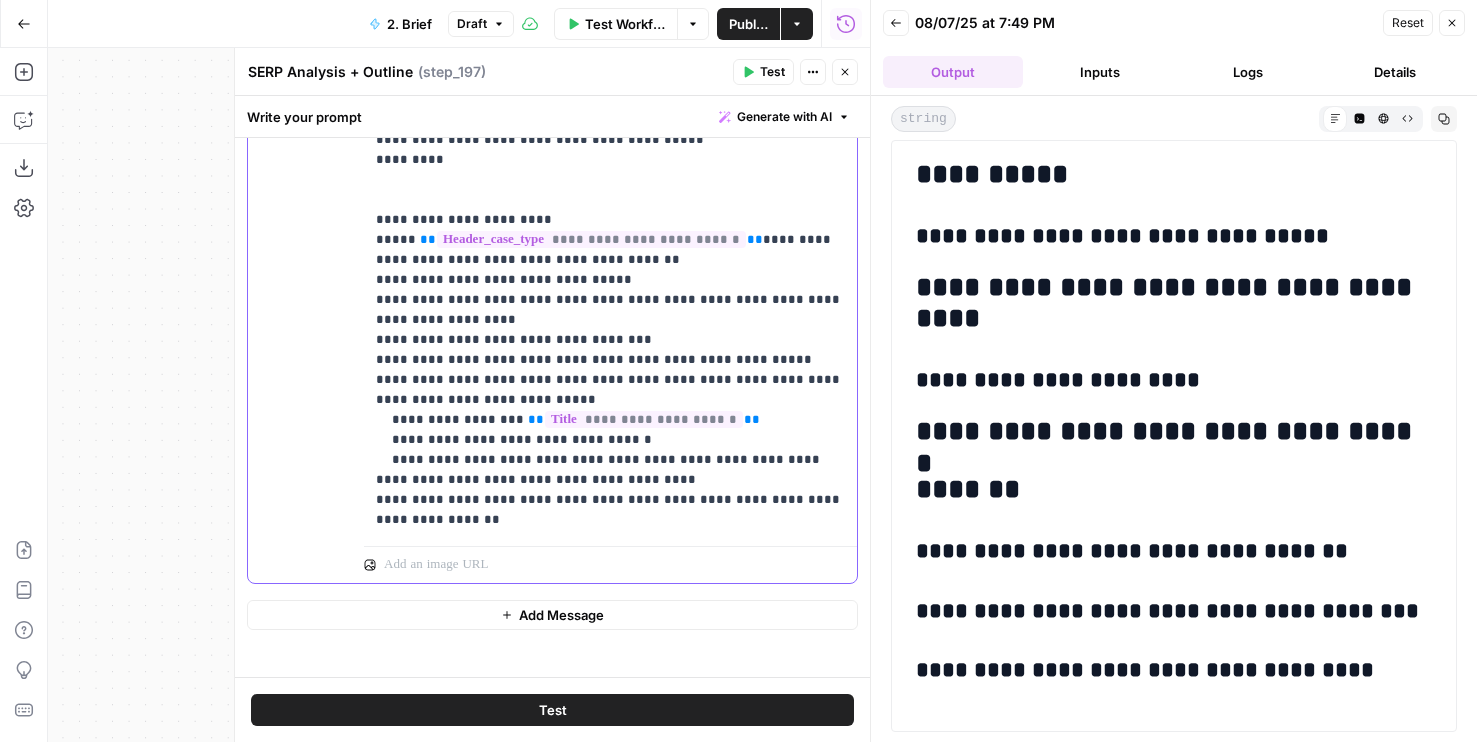 scroll, scrollTop: 4301, scrollLeft: 0, axis: vertical 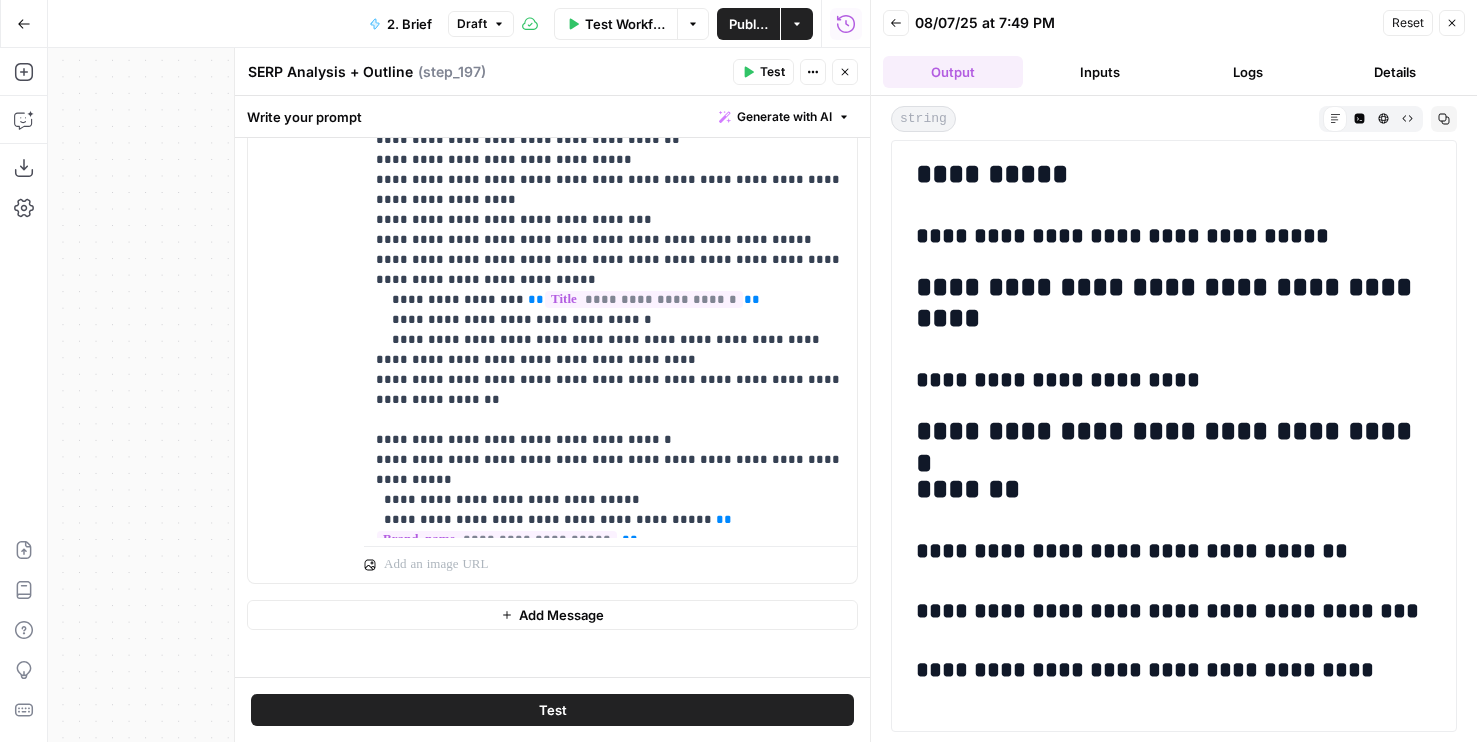 click on "Test" at bounding box center [552, 710] 